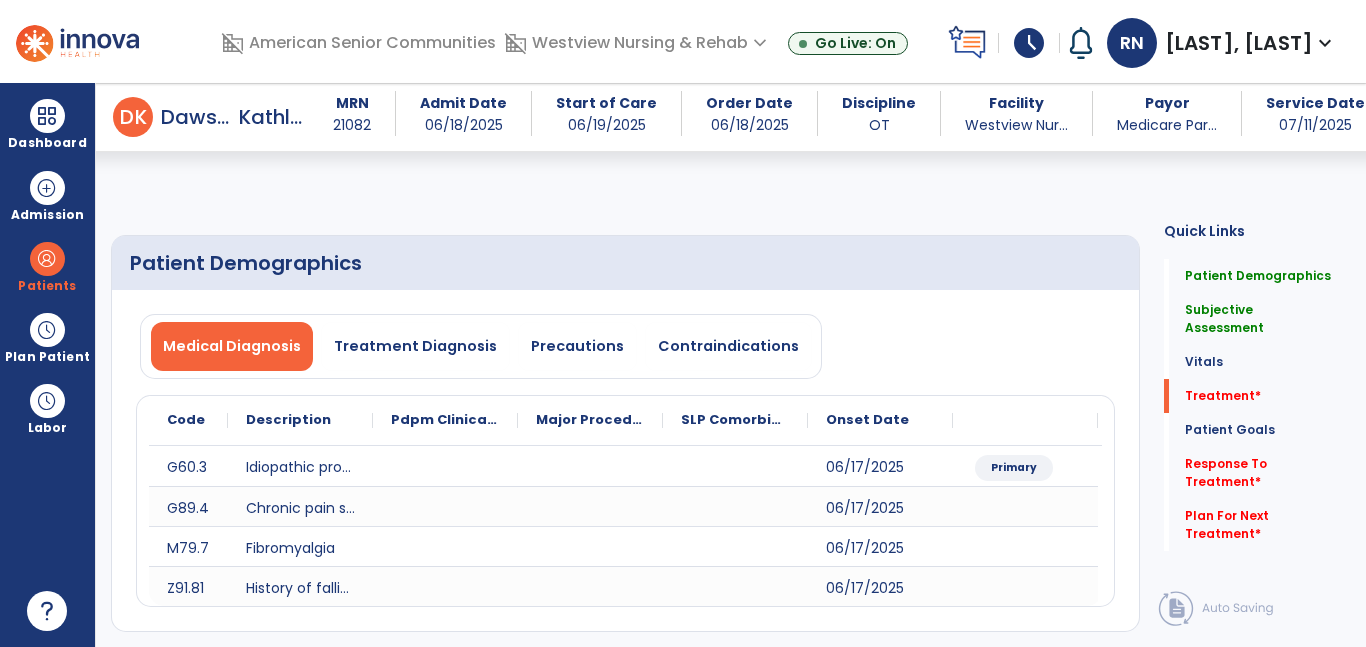 select on "*" 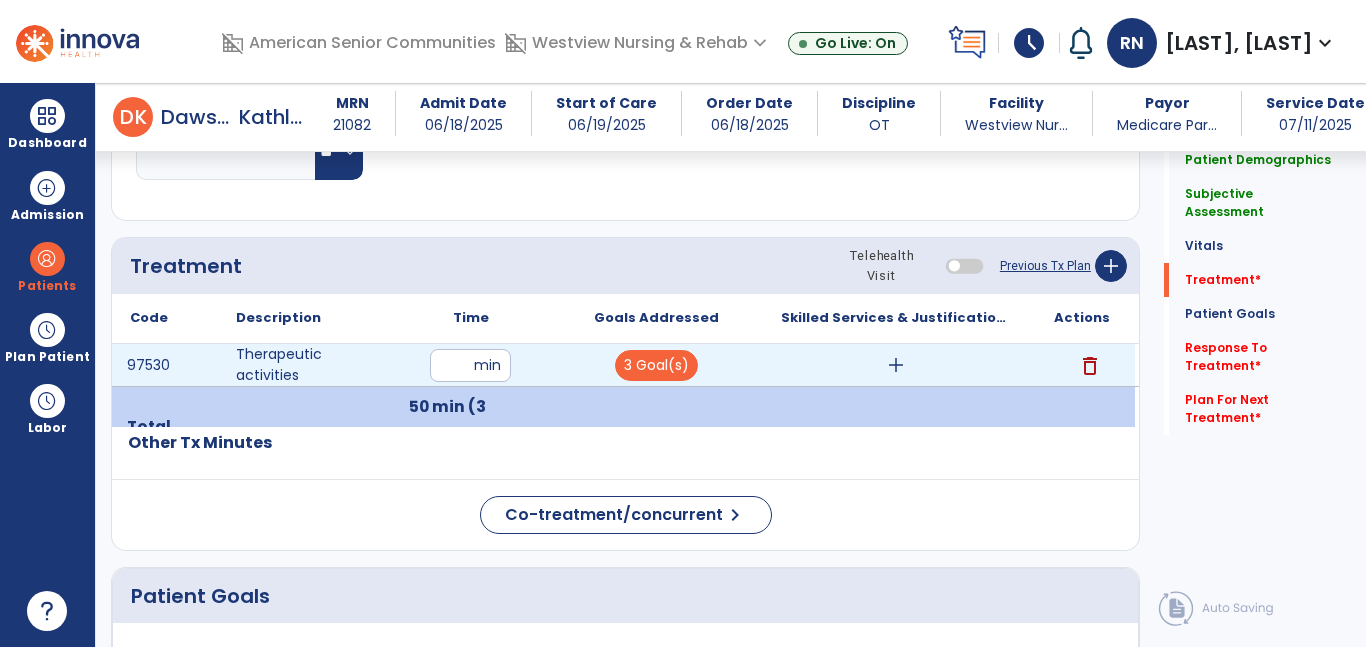click on "add" at bounding box center [896, 365] 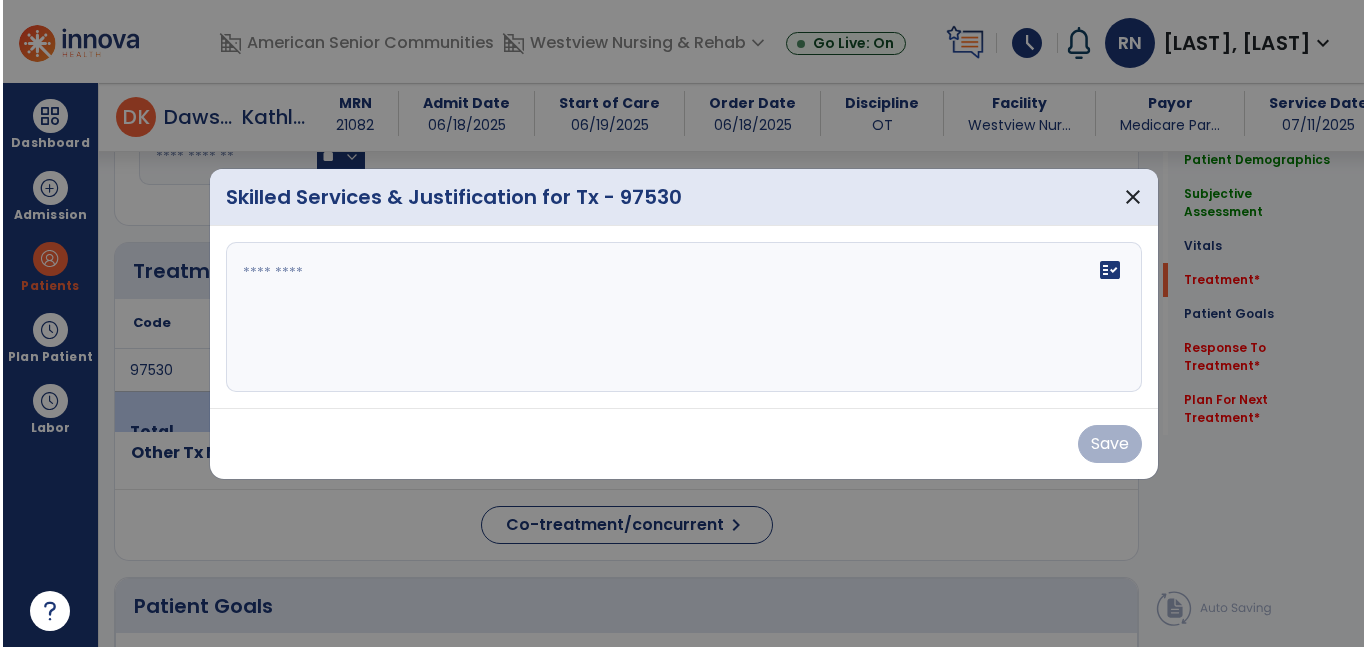 scroll, scrollTop: 1132, scrollLeft: 0, axis: vertical 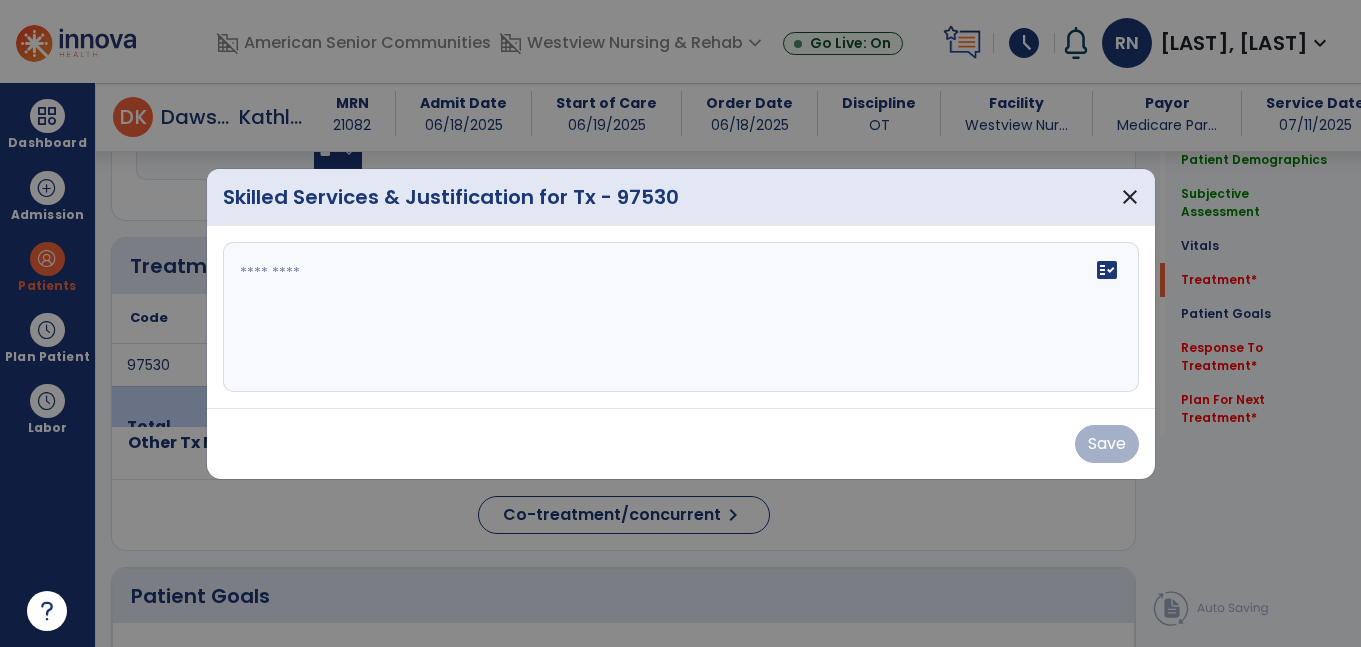 click on "fact_check" at bounding box center [681, 317] 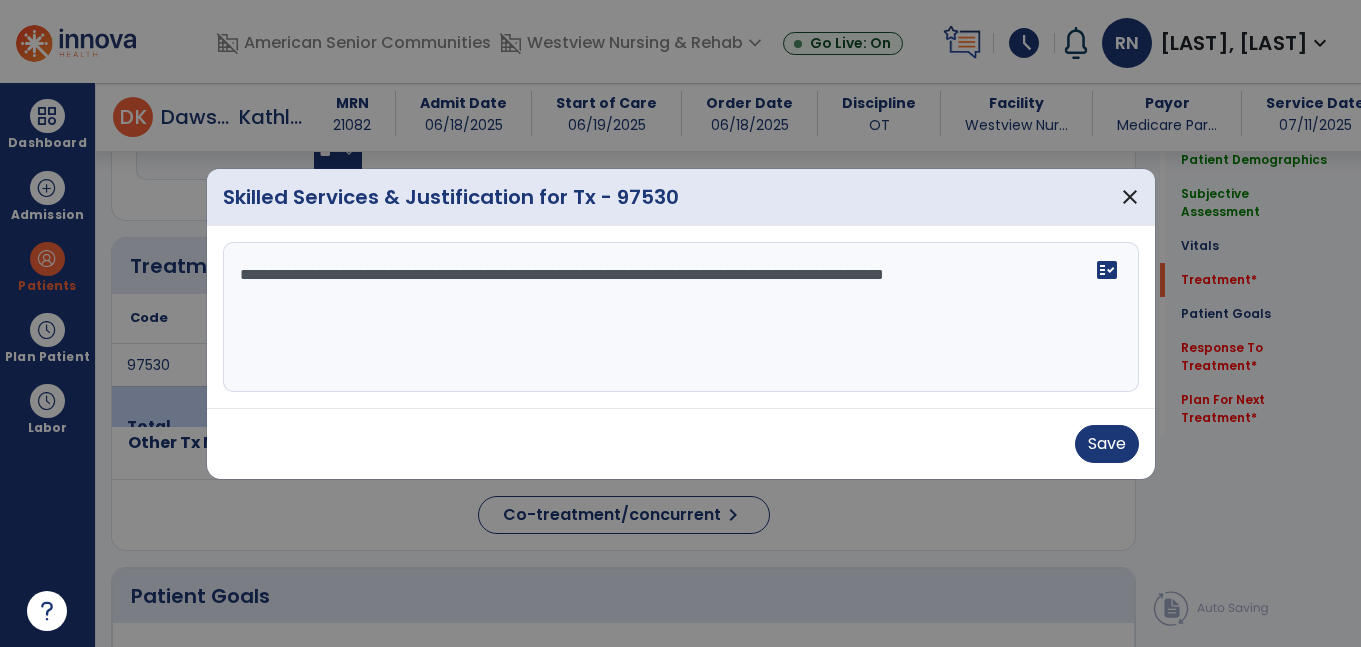 click on "**********" at bounding box center (681, 317) 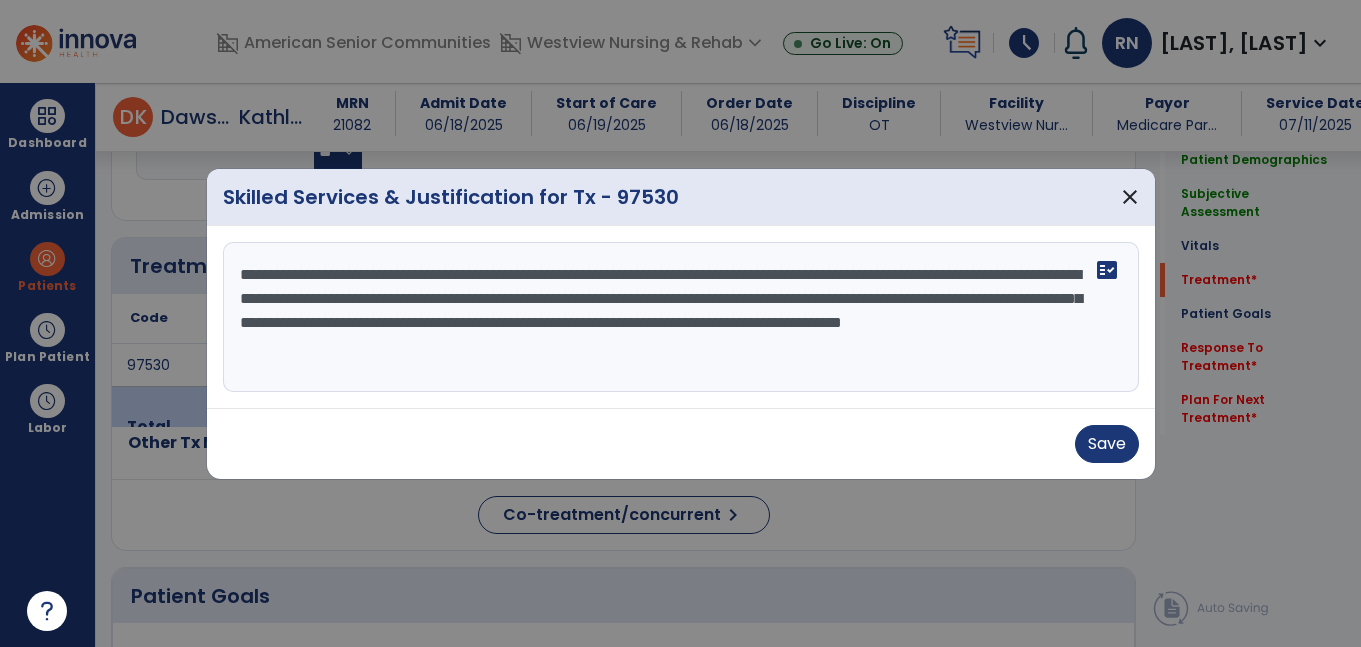 type on "**********" 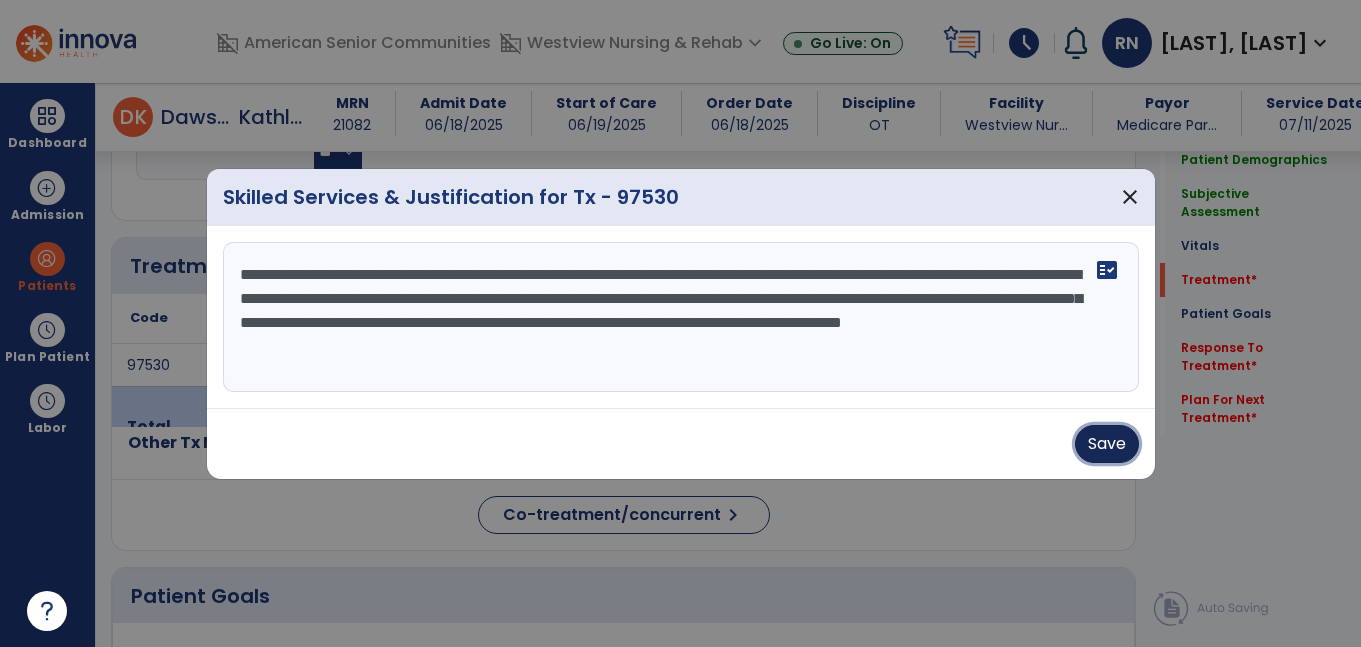 type 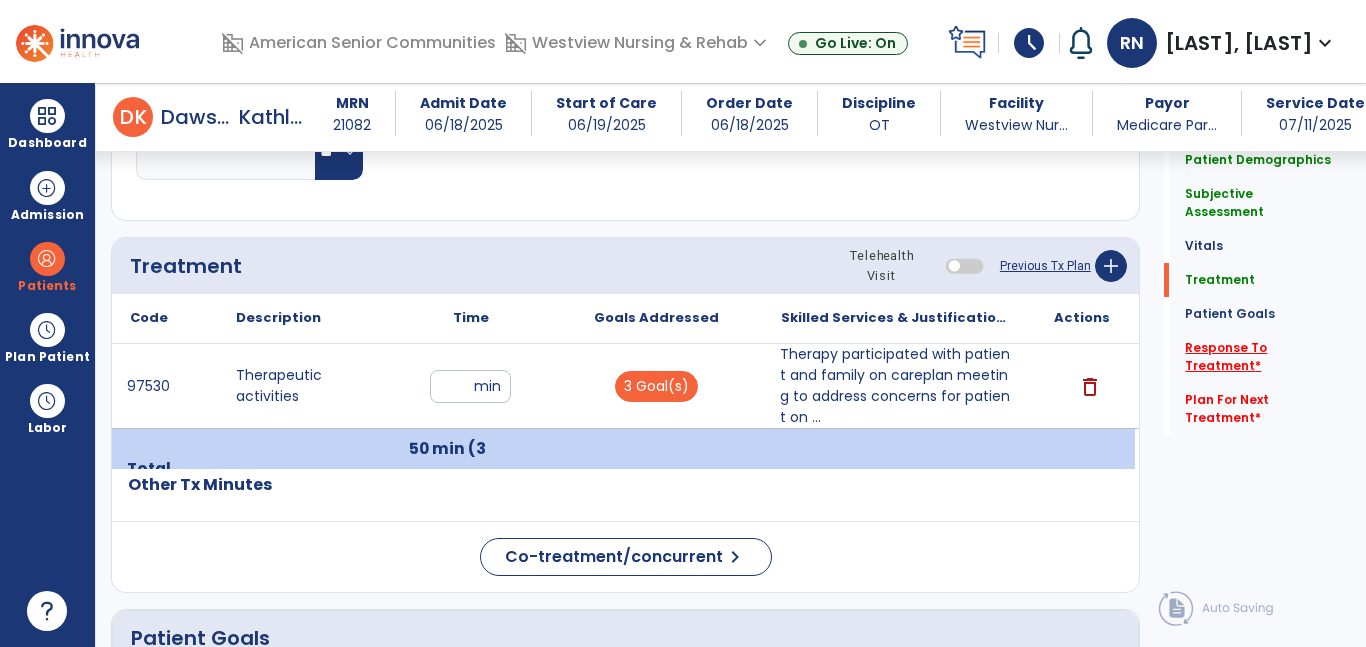 click on "Response To Treatment   *" 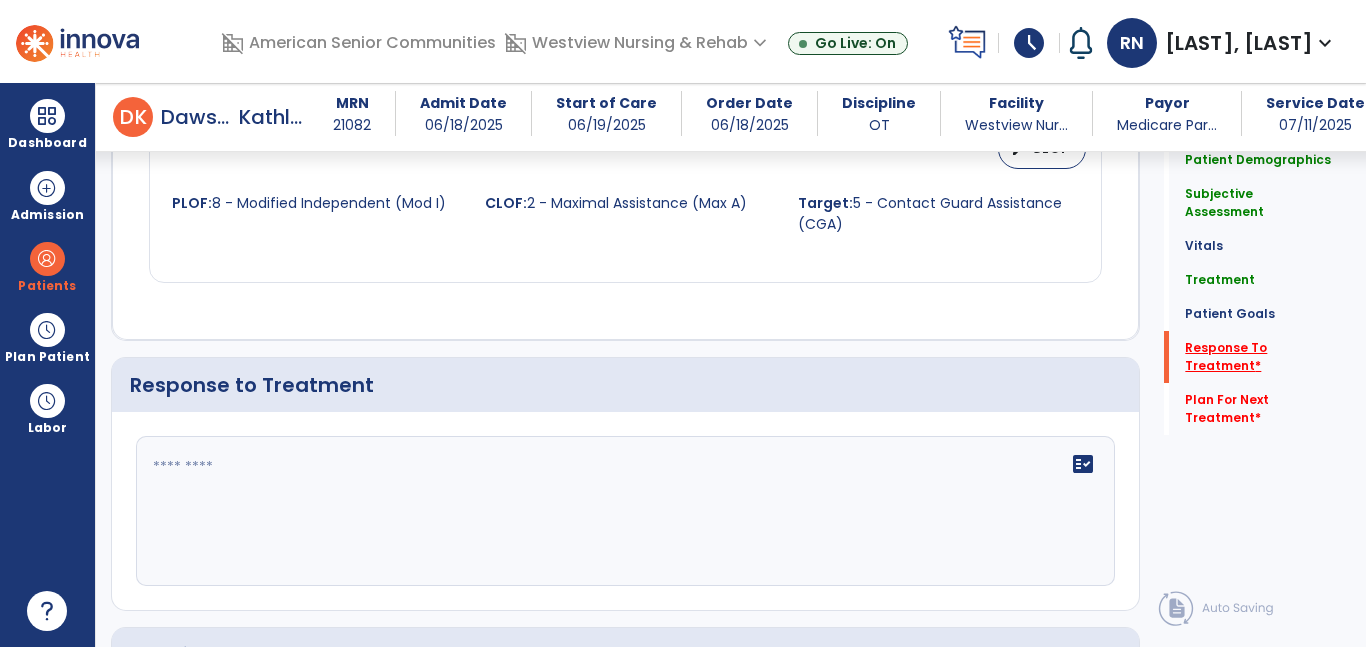 scroll, scrollTop: 2779, scrollLeft: 0, axis: vertical 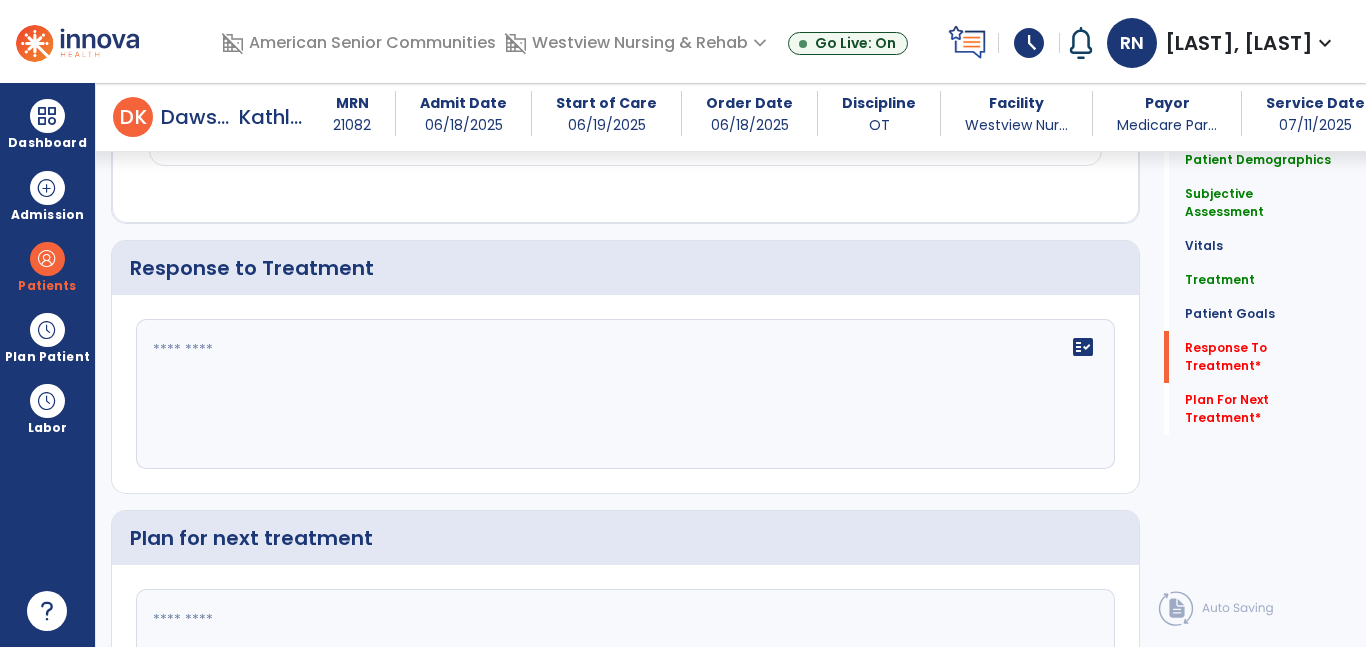 click 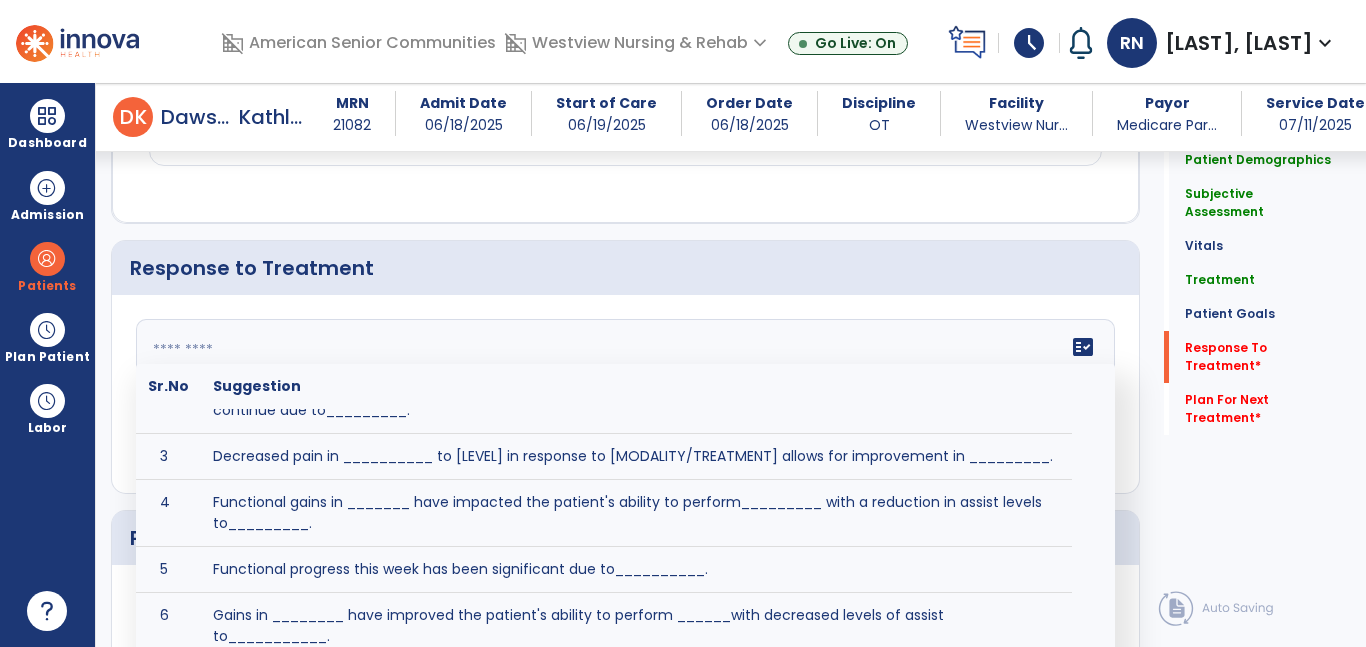 scroll, scrollTop: 143, scrollLeft: 0, axis: vertical 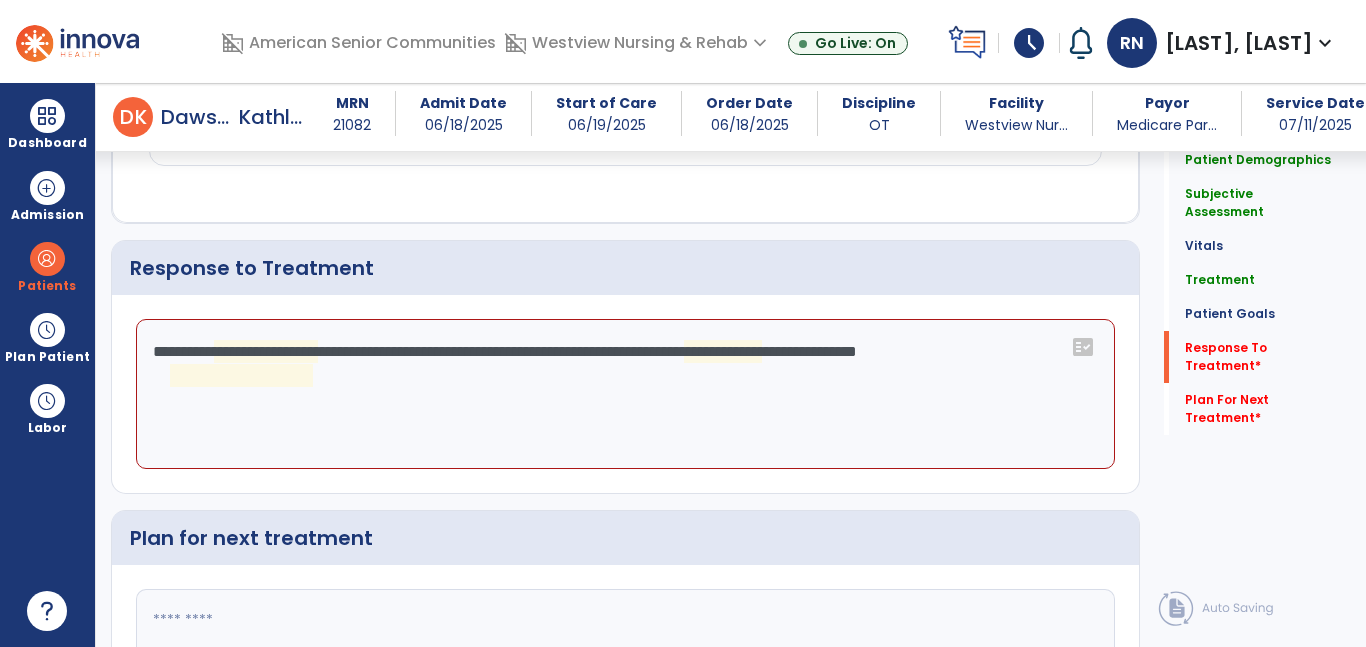click on "**********" 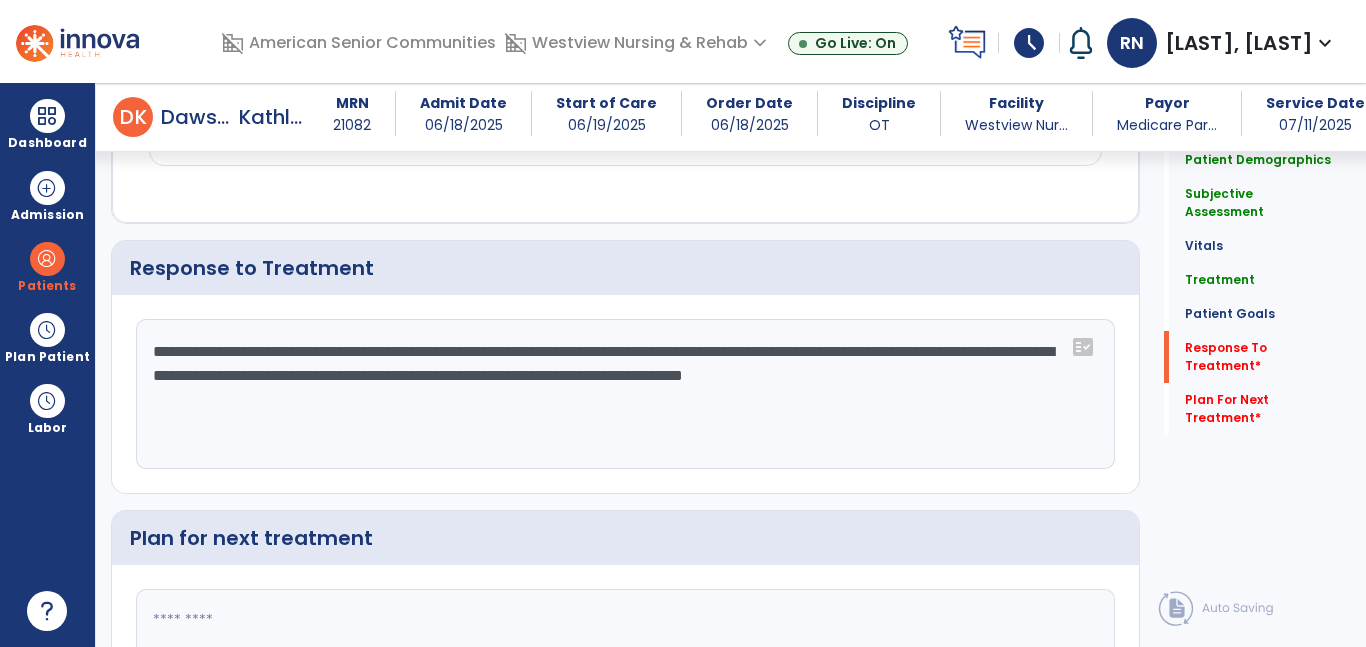 type on "**********" 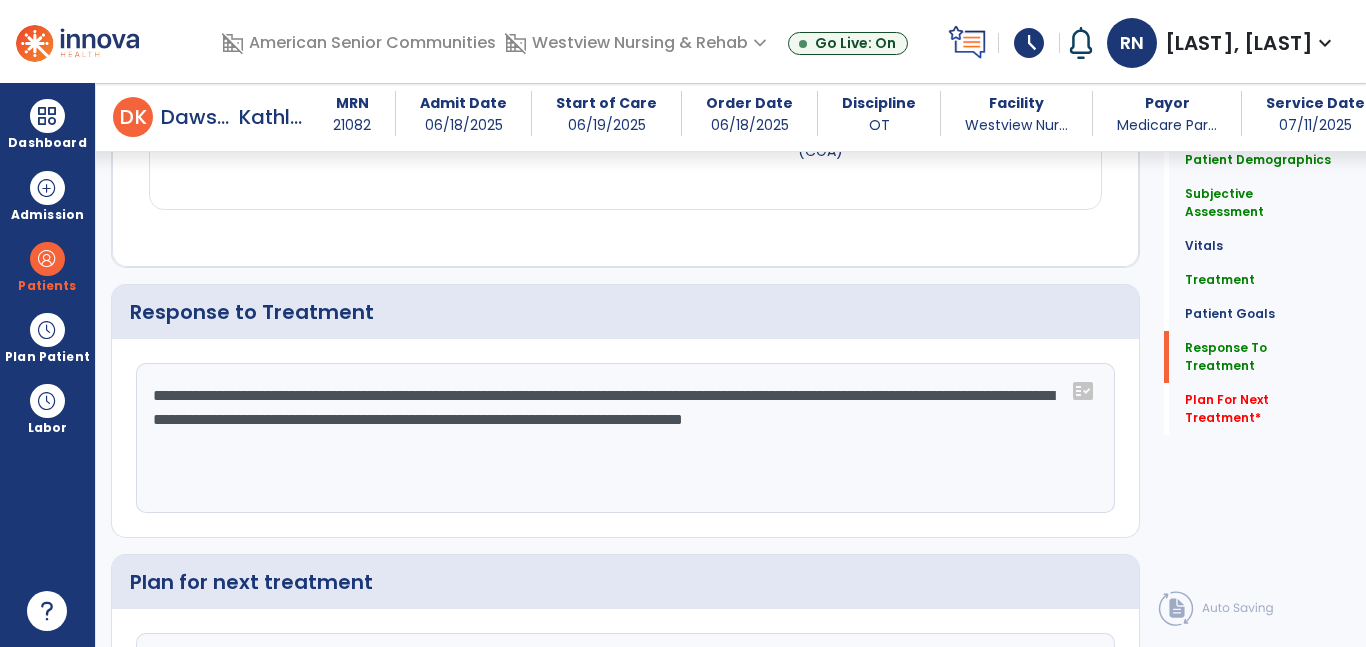 scroll, scrollTop: 2779, scrollLeft: 0, axis: vertical 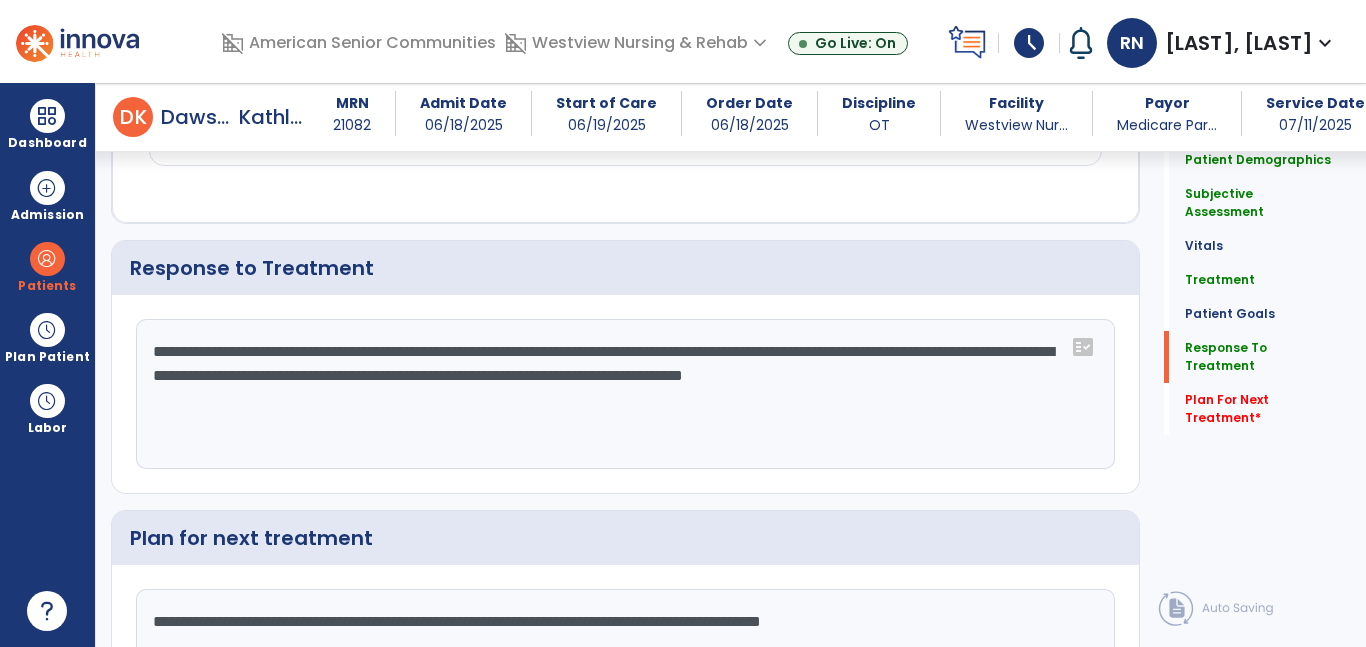 type on "**********" 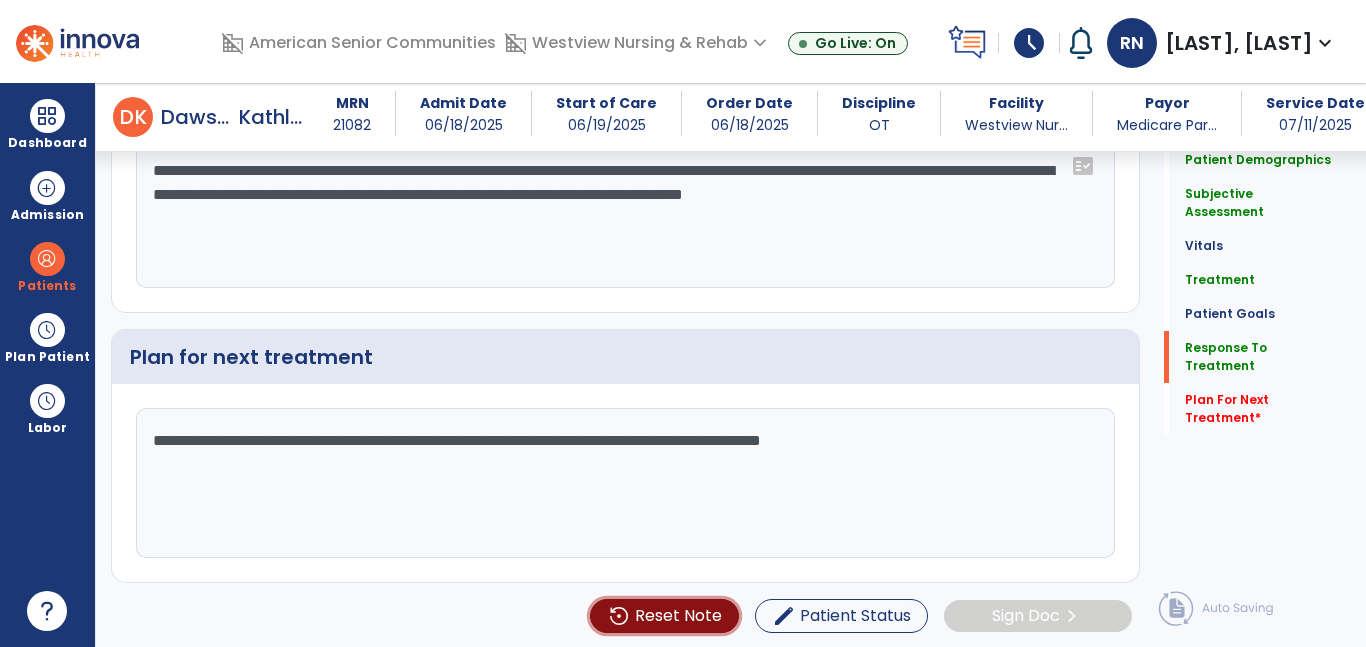type 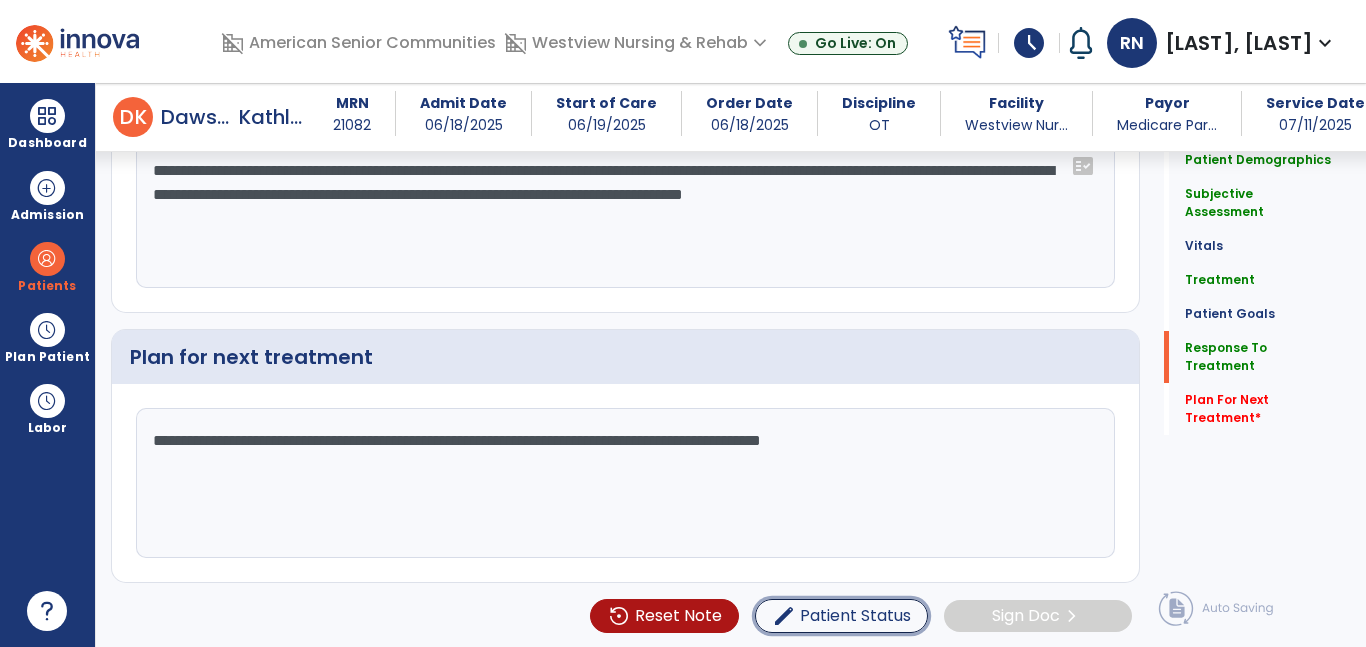 type 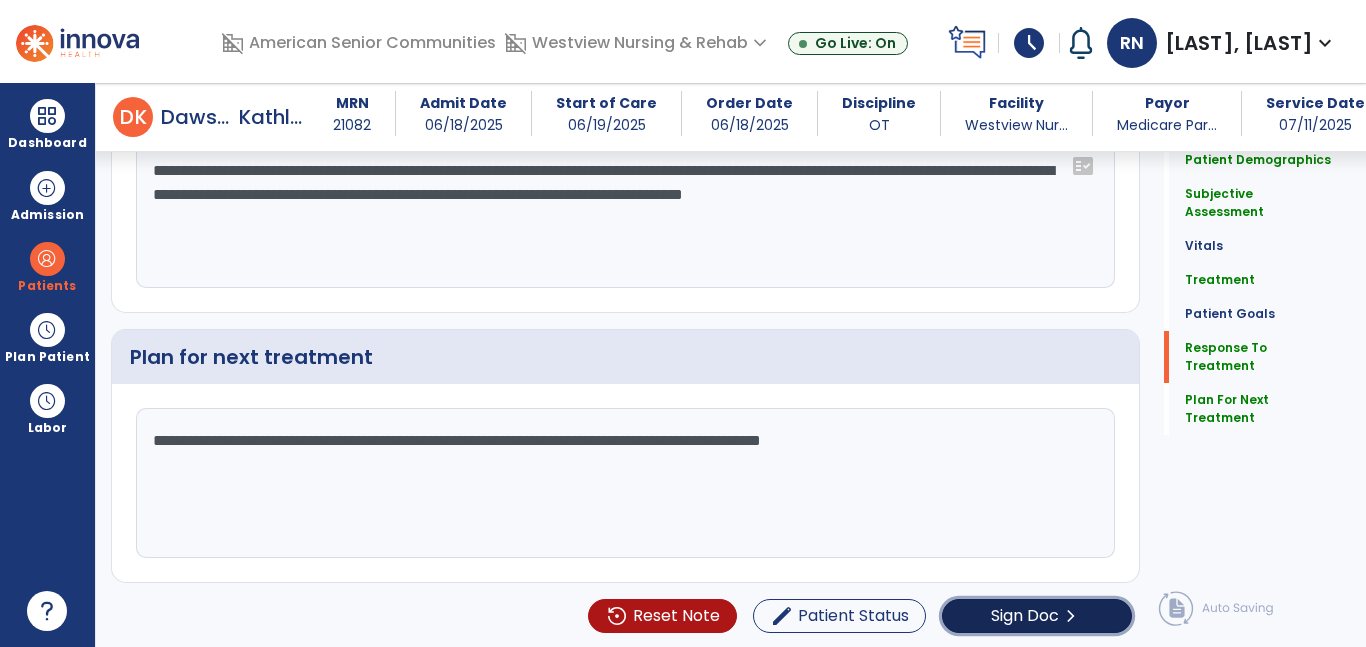 click on "Sign Doc" 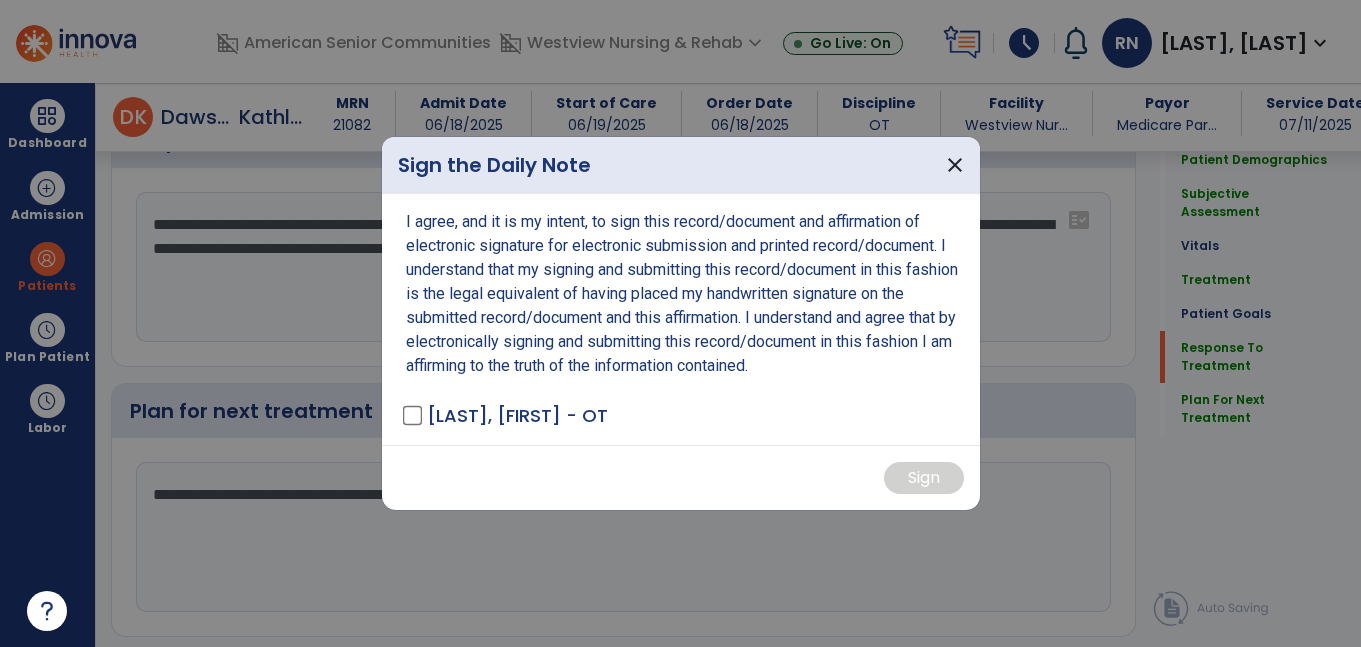 scroll, scrollTop: 2970, scrollLeft: 0, axis: vertical 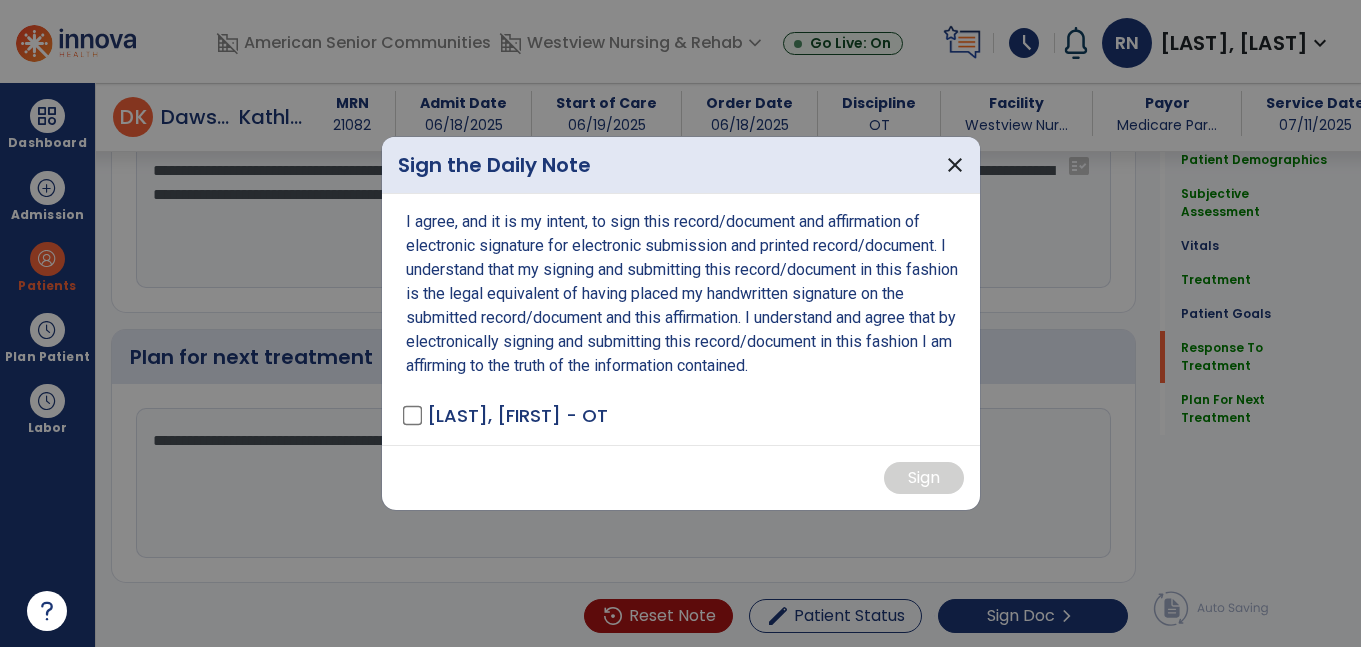 click on "Sign" at bounding box center [681, 477] 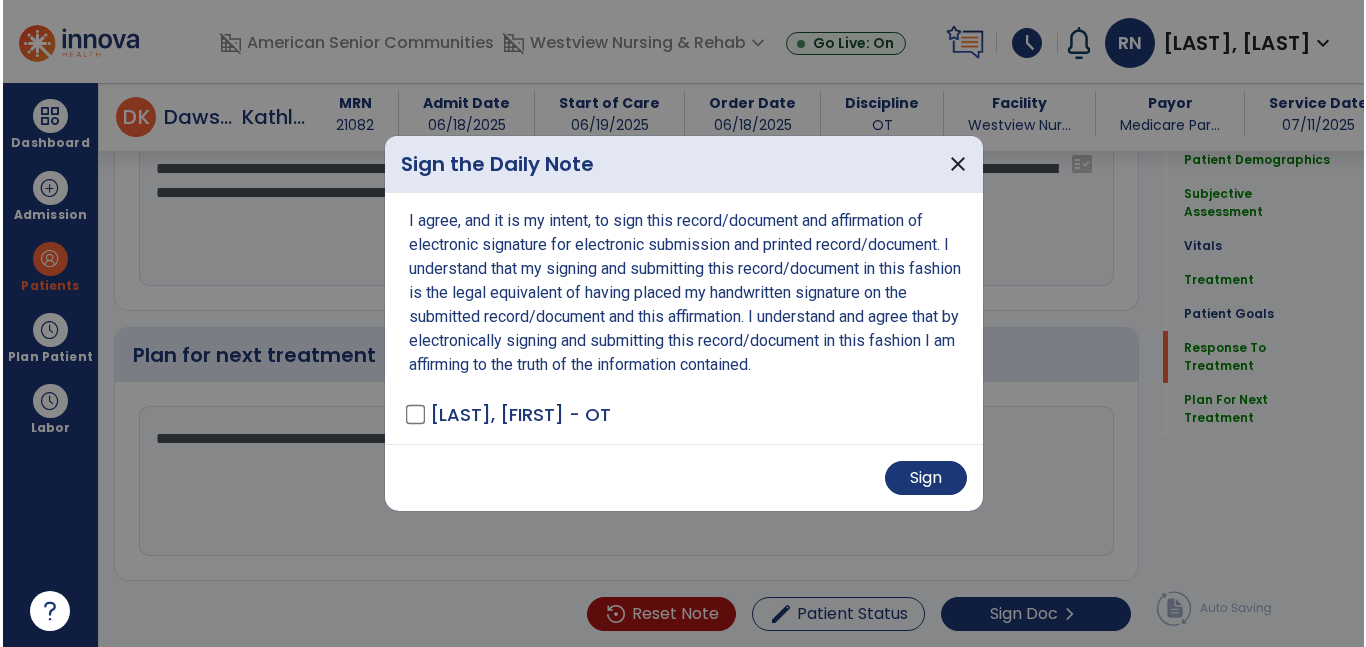 scroll, scrollTop: 2960, scrollLeft: 0, axis: vertical 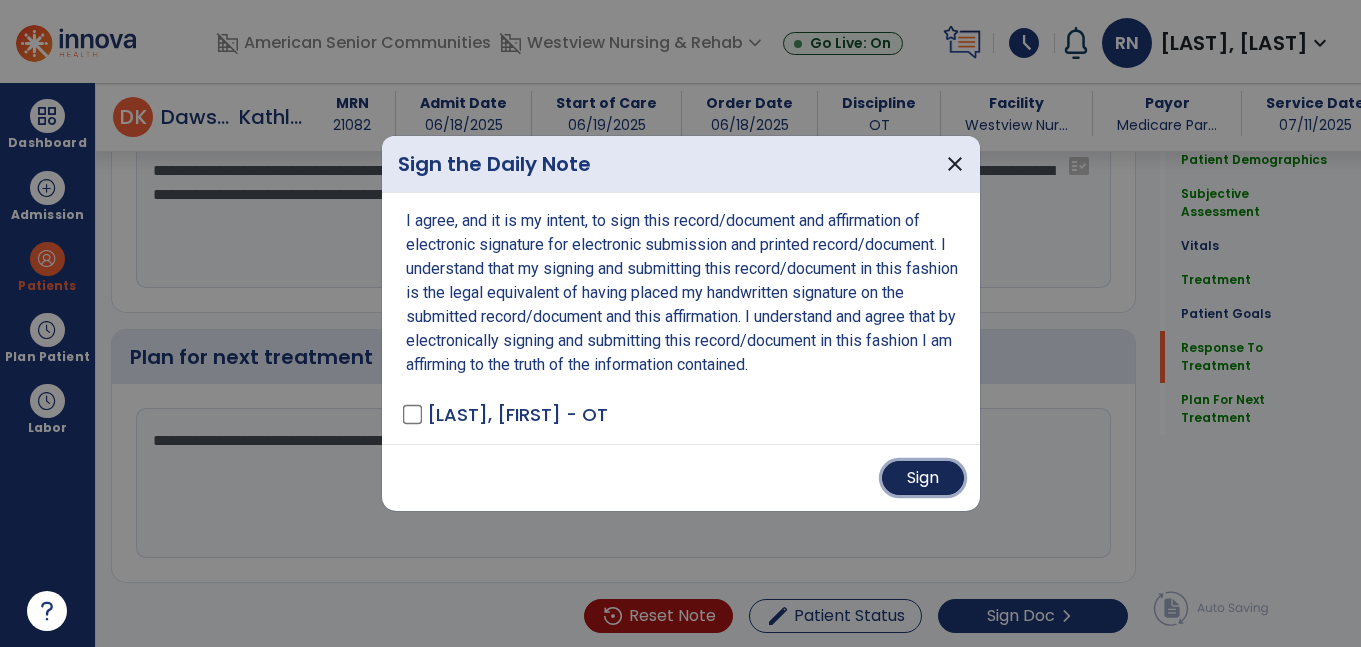 click on "Sign" at bounding box center (923, 478) 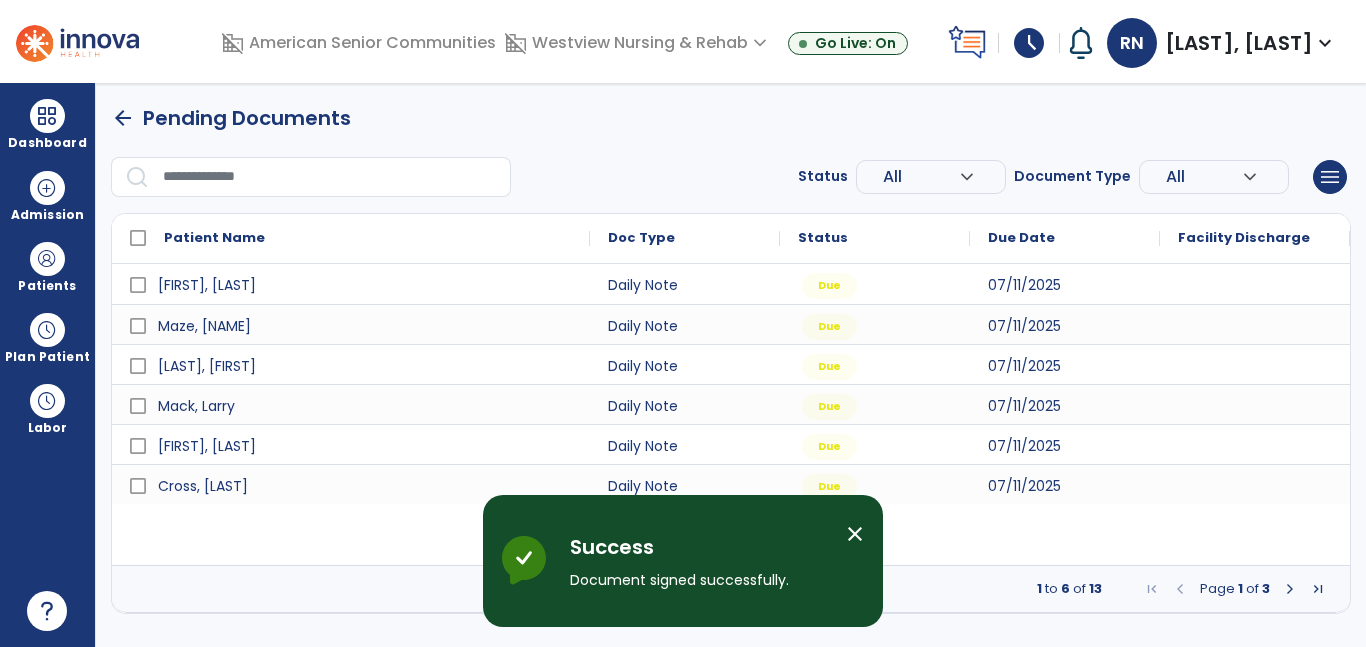 scroll, scrollTop: 0, scrollLeft: 0, axis: both 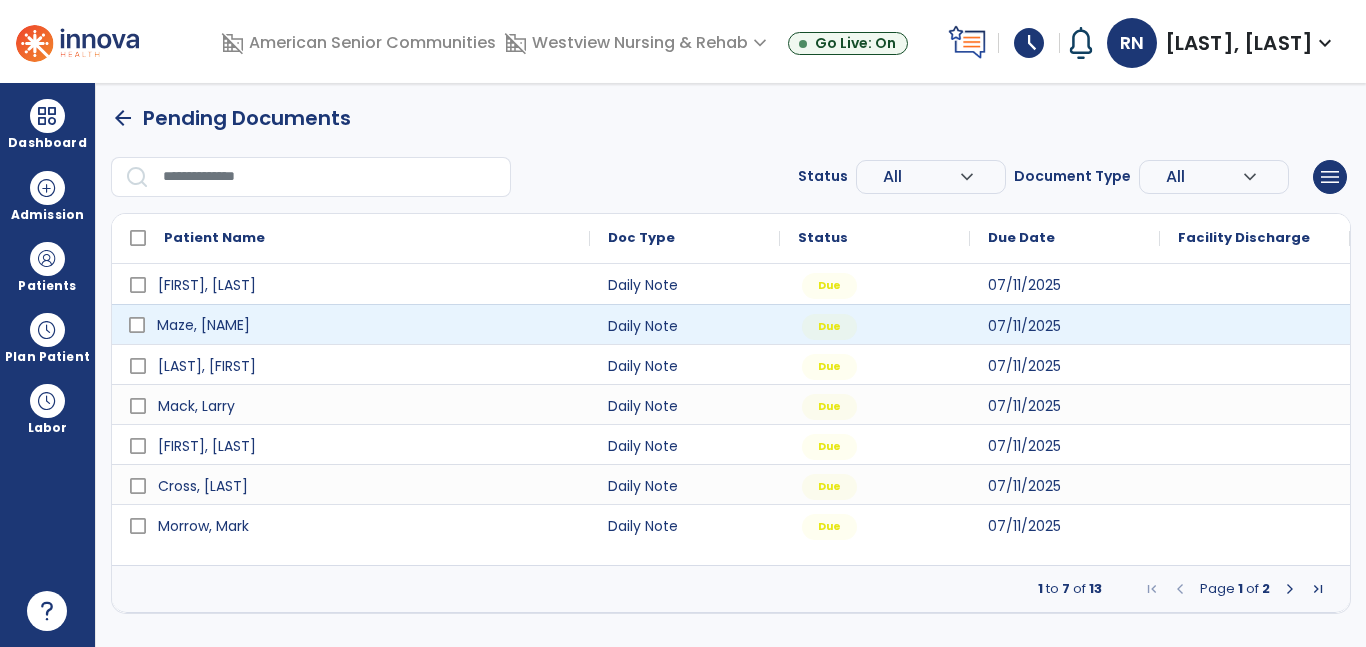 click on "Maze, [NAME]" at bounding box center [365, 325] 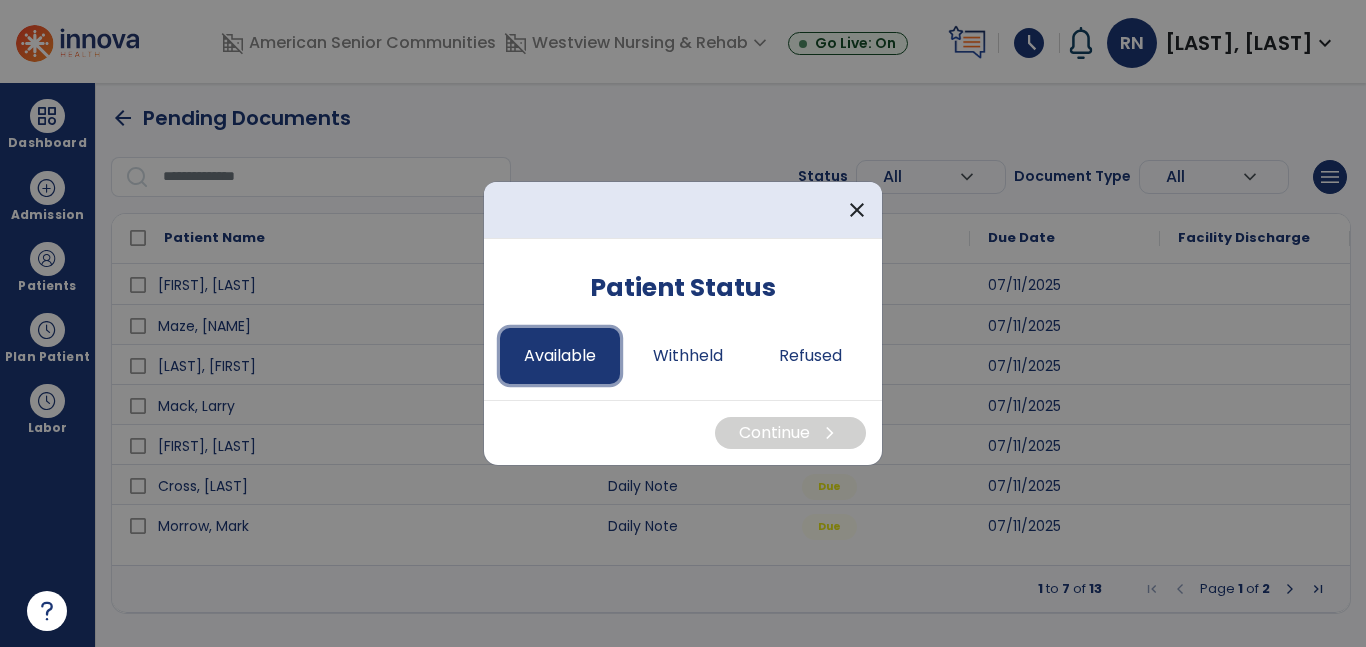 click on "Available" at bounding box center (560, 356) 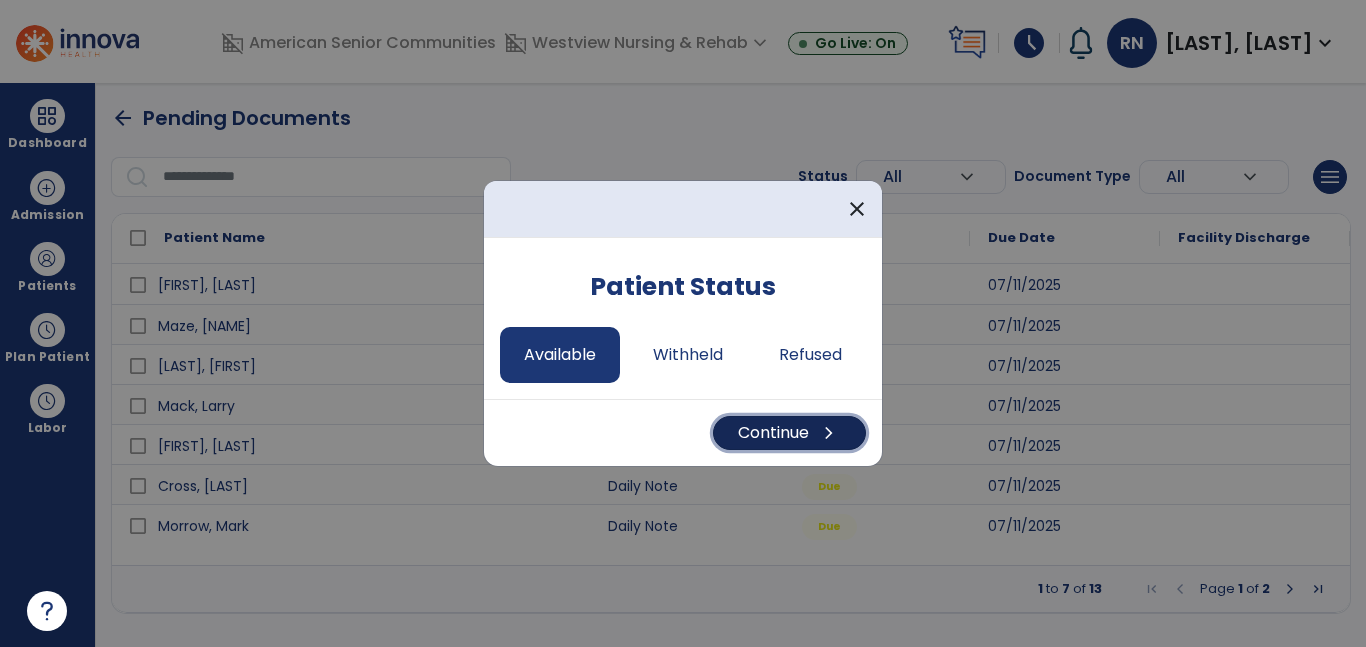 click on "Continue   chevron_right" at bounding box center [789, 433] 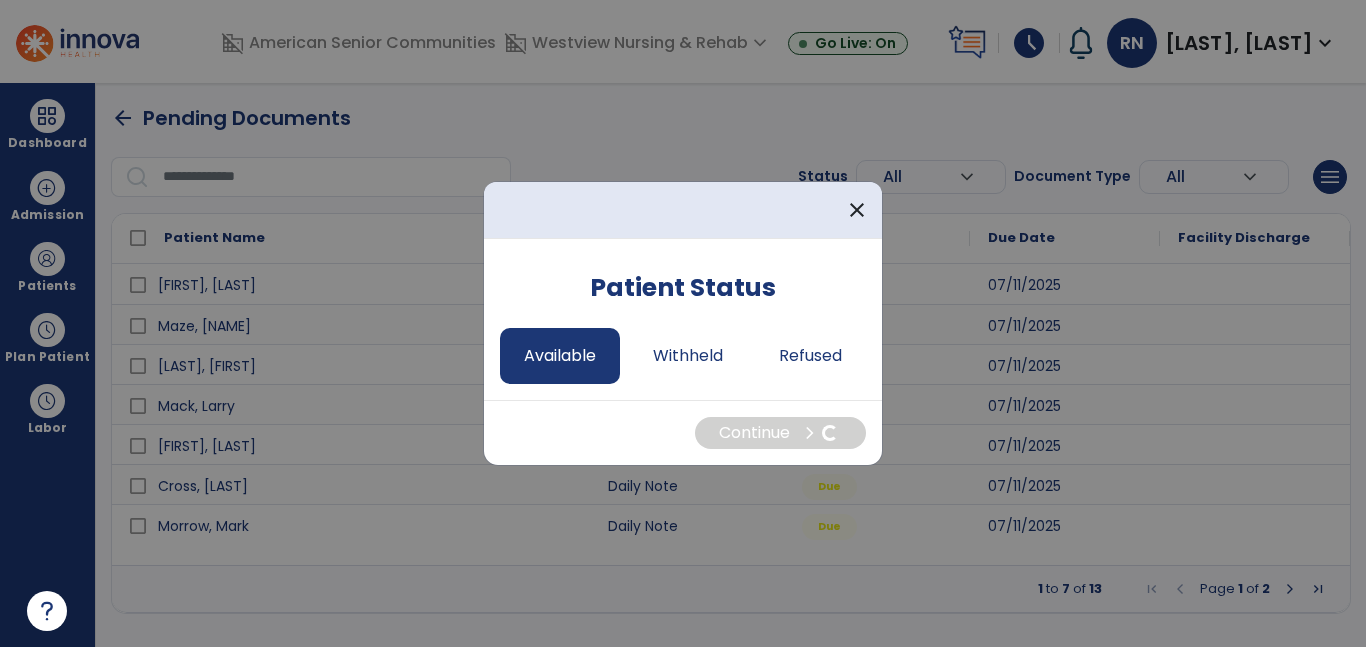 select on "*" 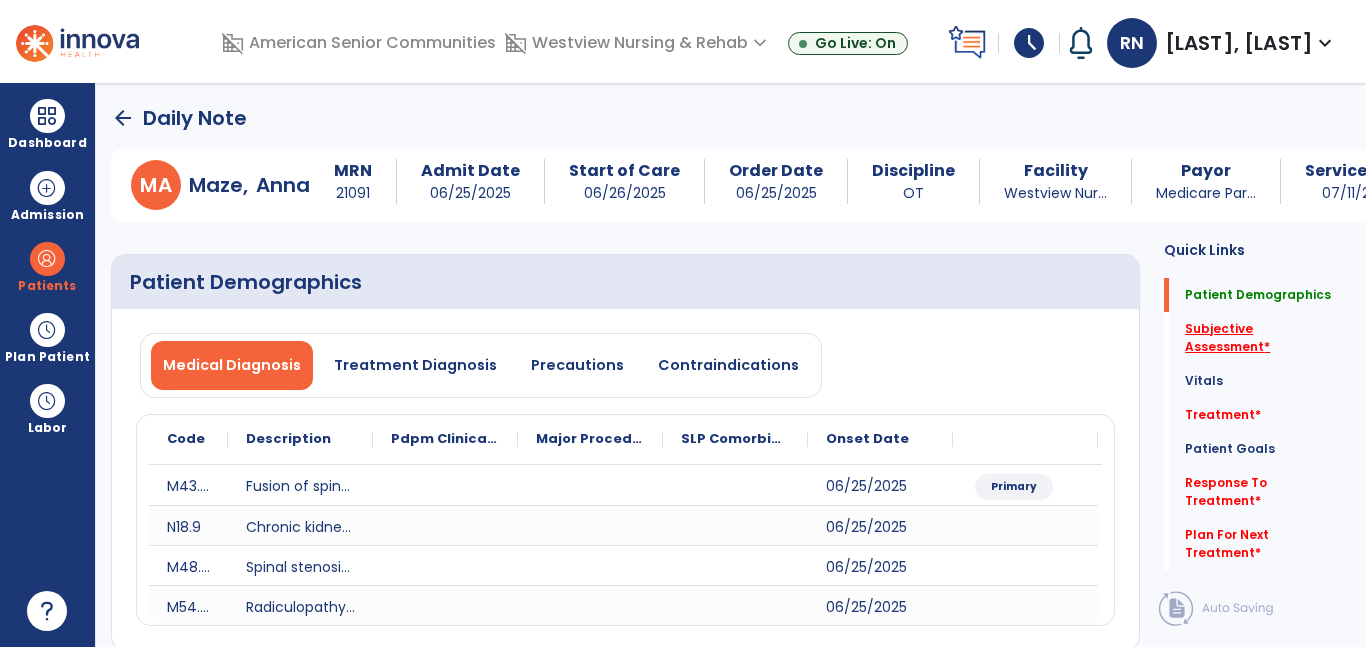 click on "Subjective Assessment   *" 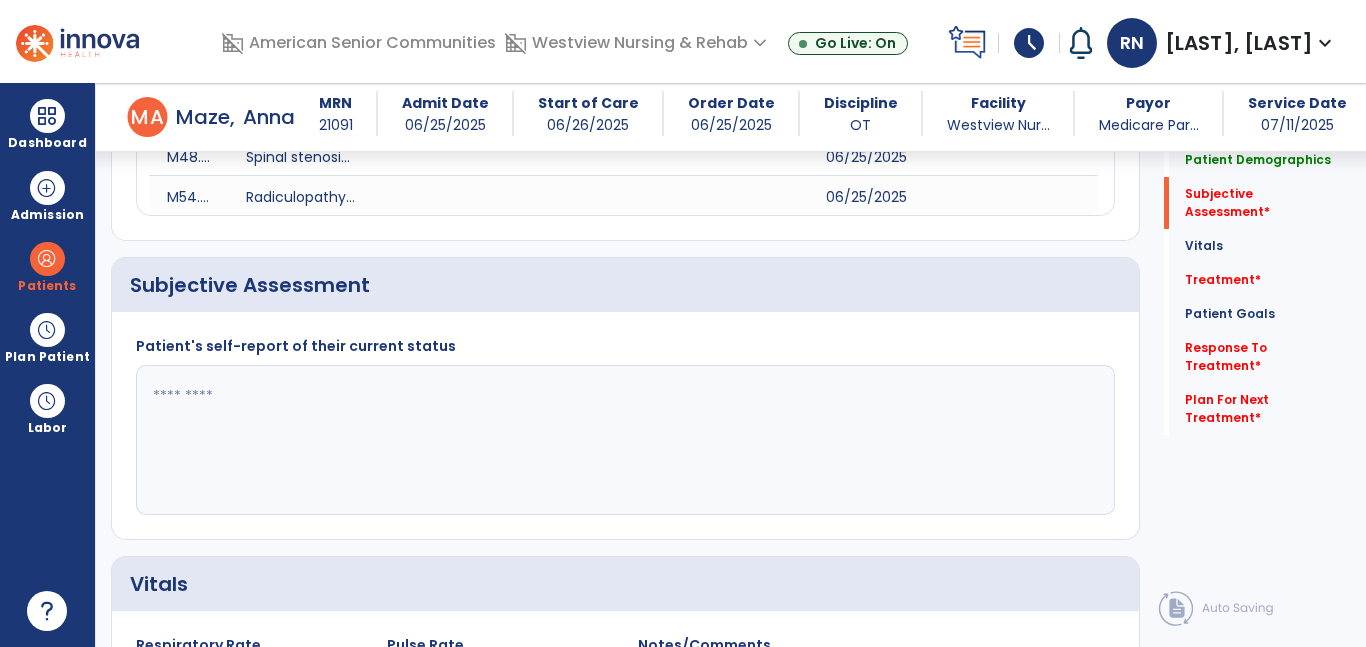 scroll, scrollTop: 443, scrollLeft: 0, axis: vertical 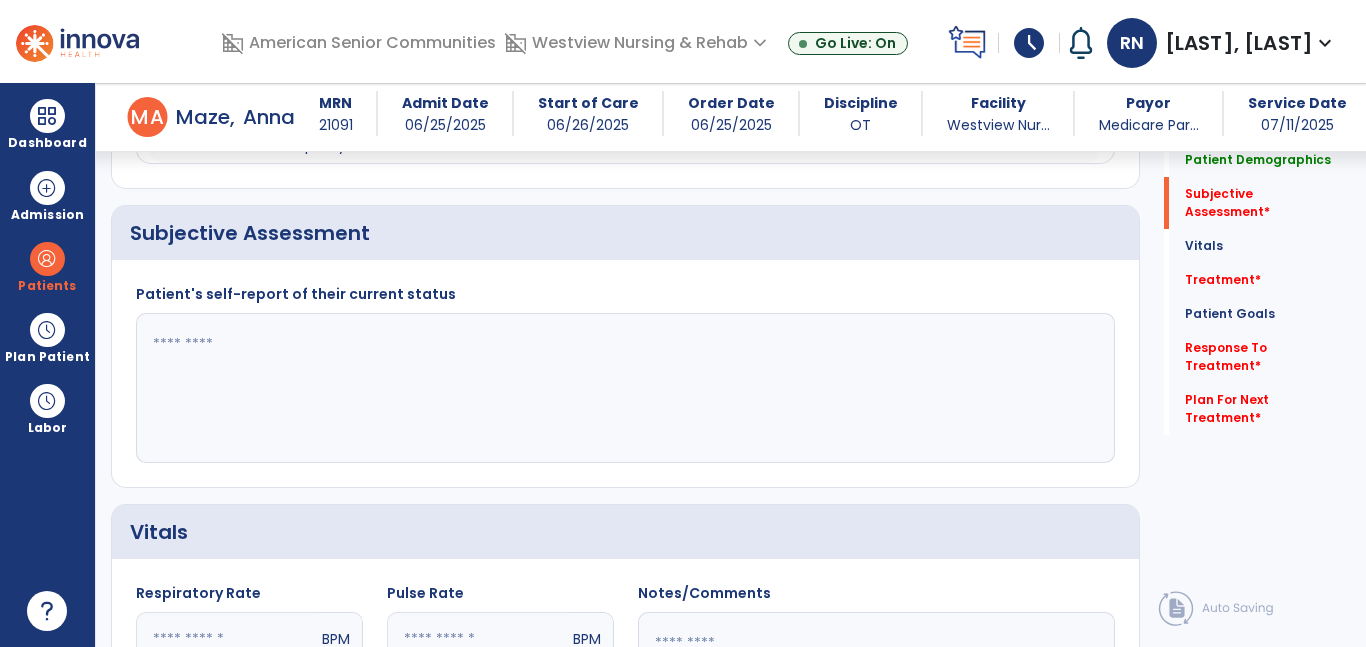 click 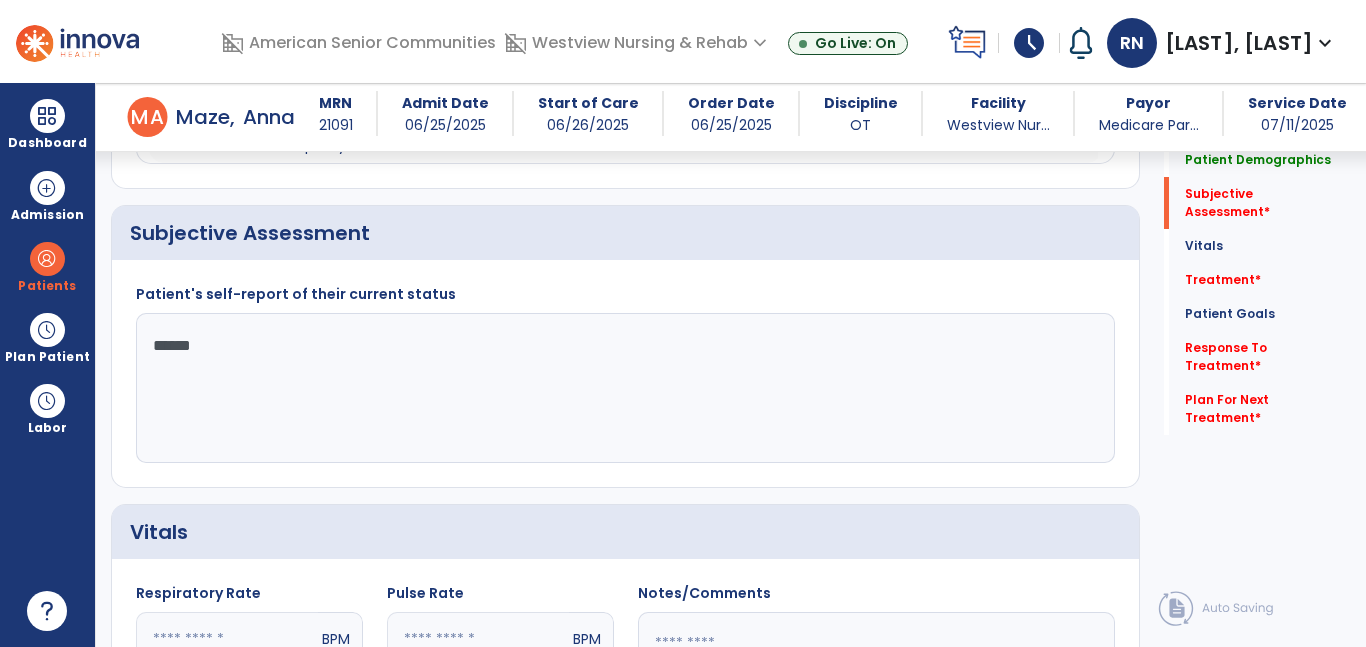 type on "*******" 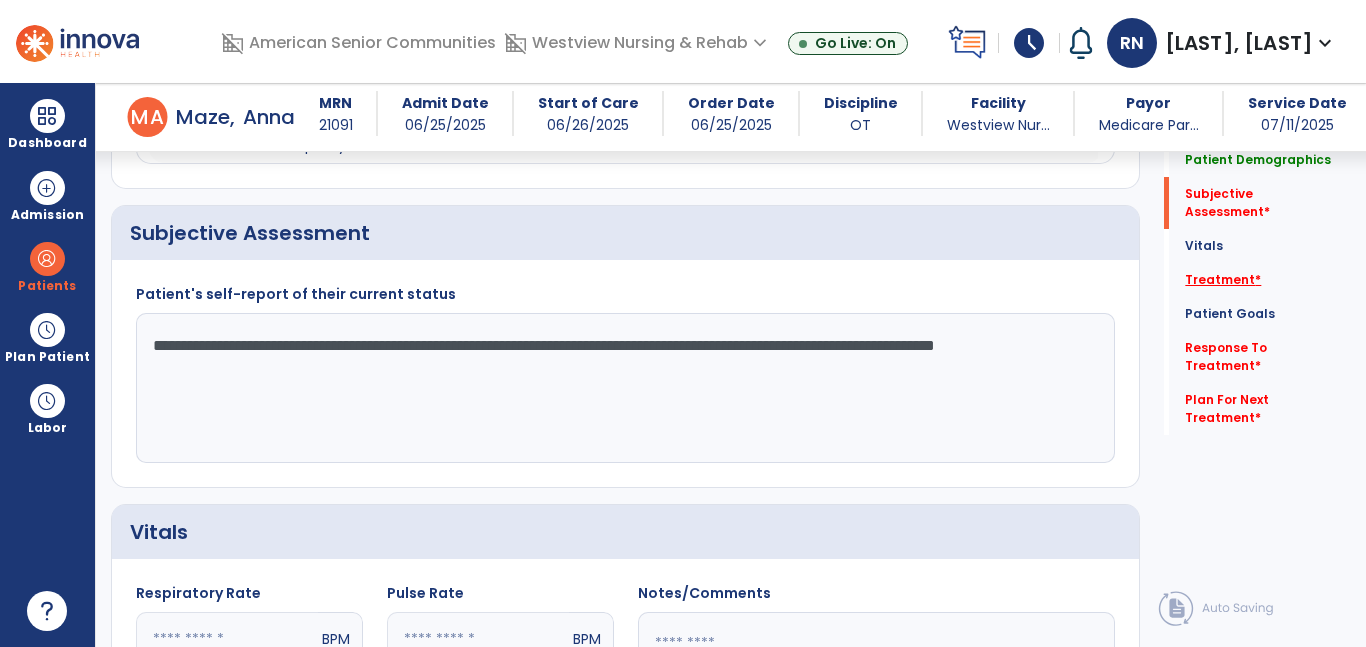 type on "**********" 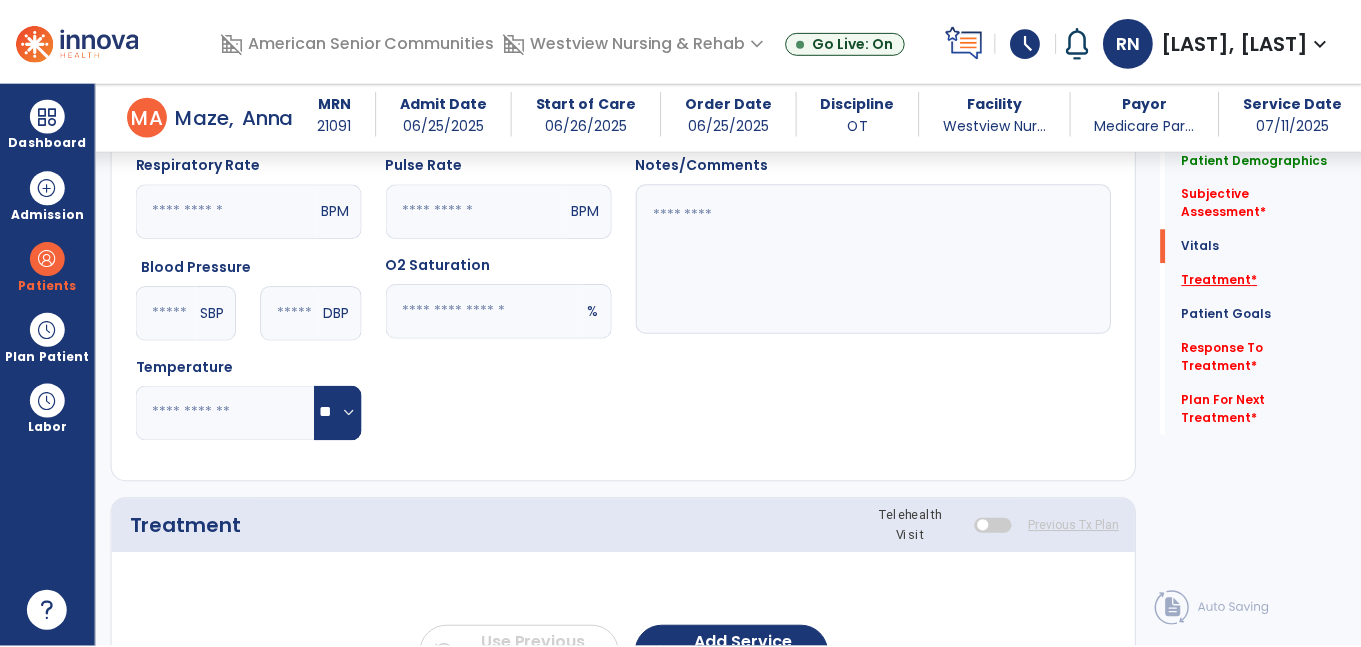 scroll, scrollTop: 1132, scrollLeft: 0, axis: vertical 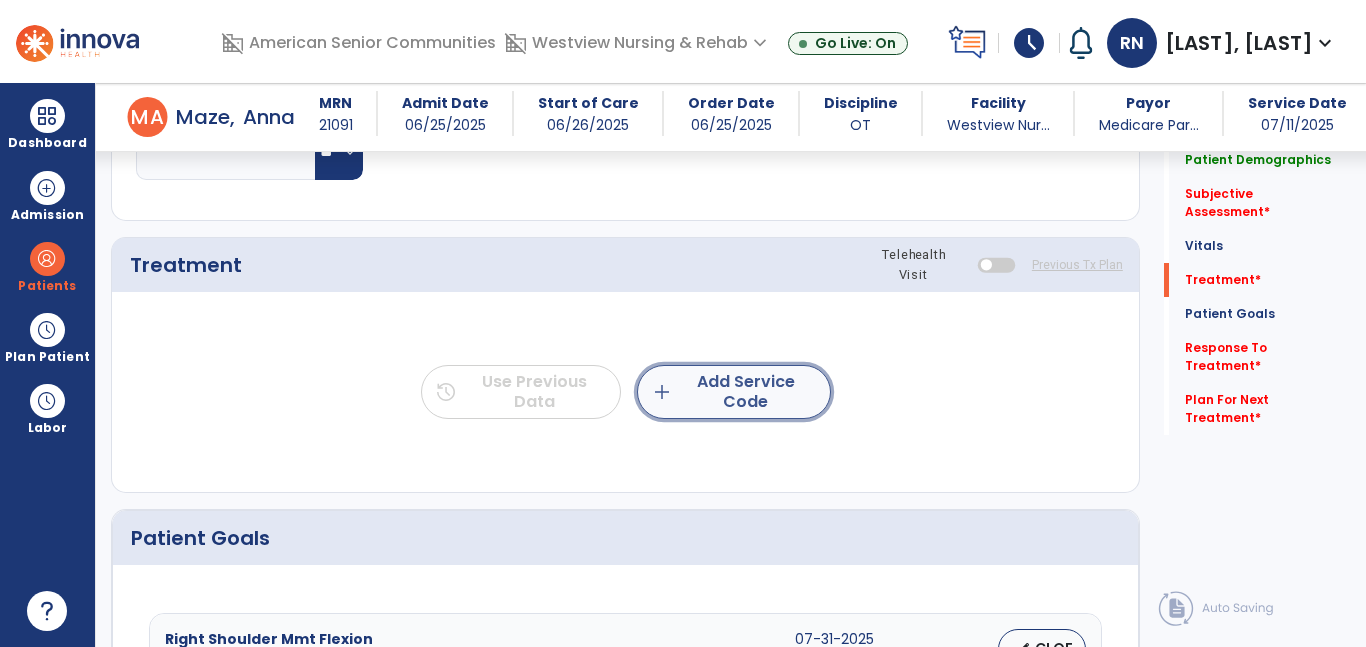 click on "add  Add Service Code" 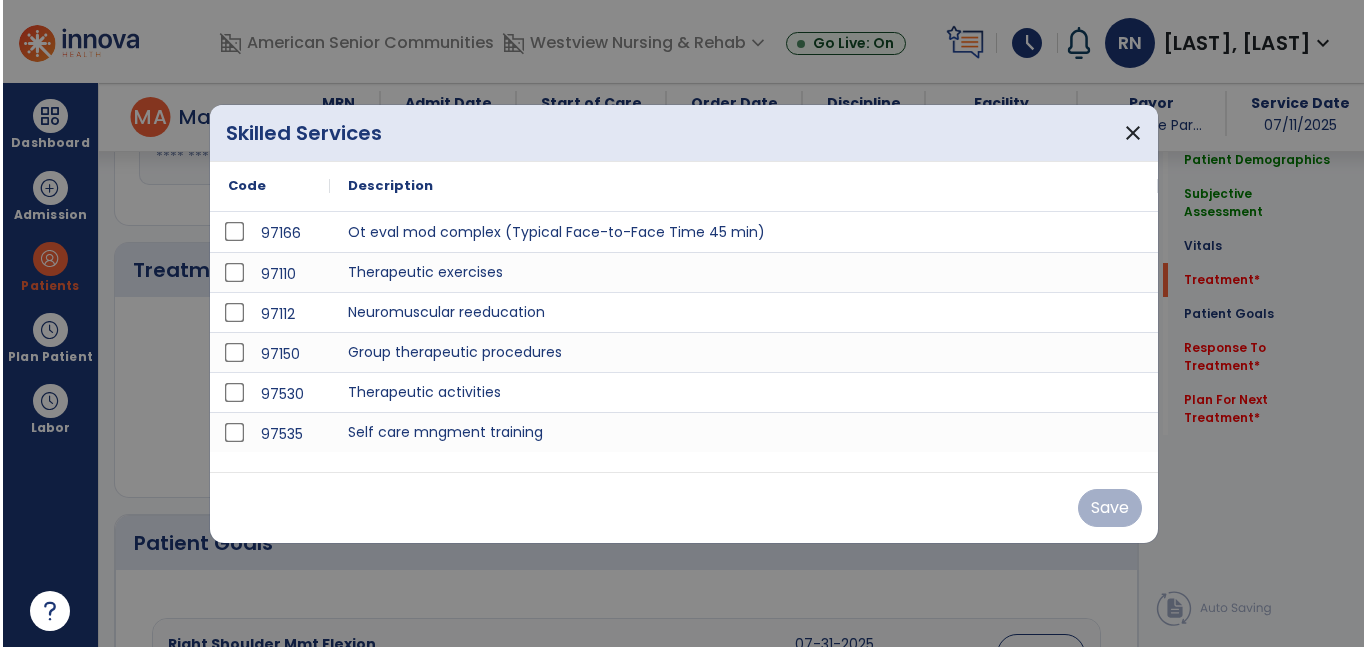 scroll, scrollTop: 1132, scrollLeft: 0, axis: vertical 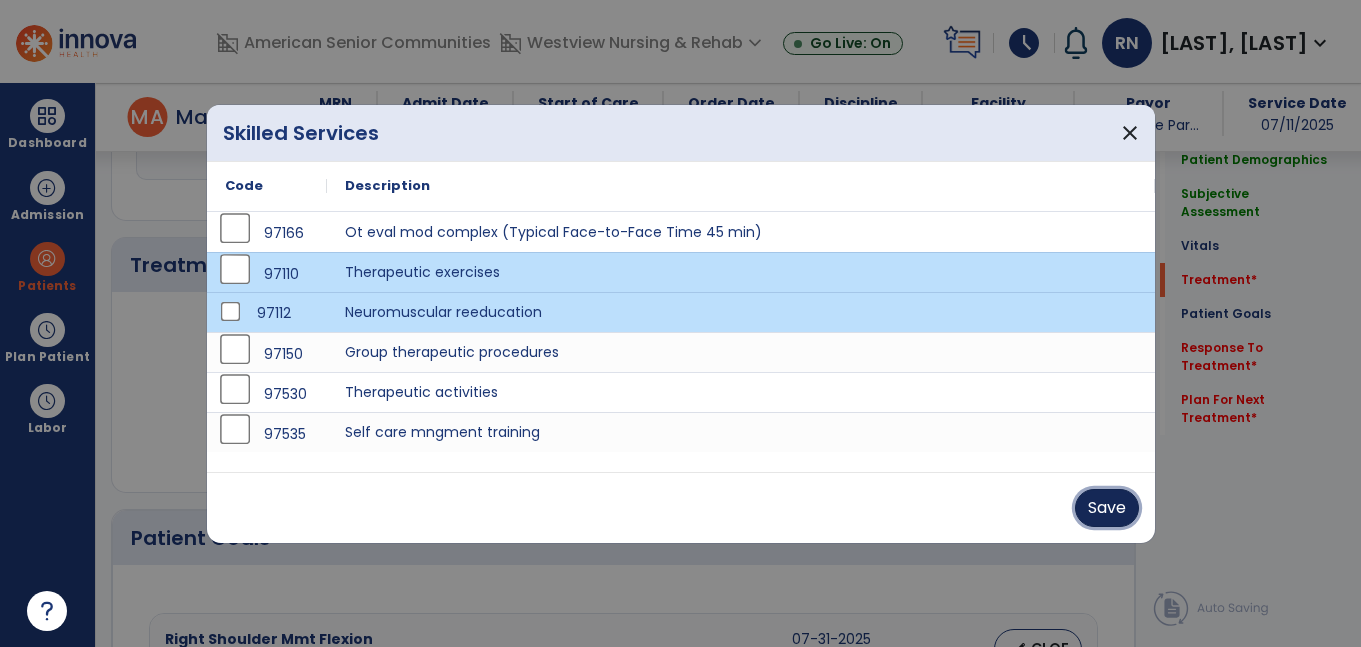 click on "Save" at bounding box center (1107, 508) 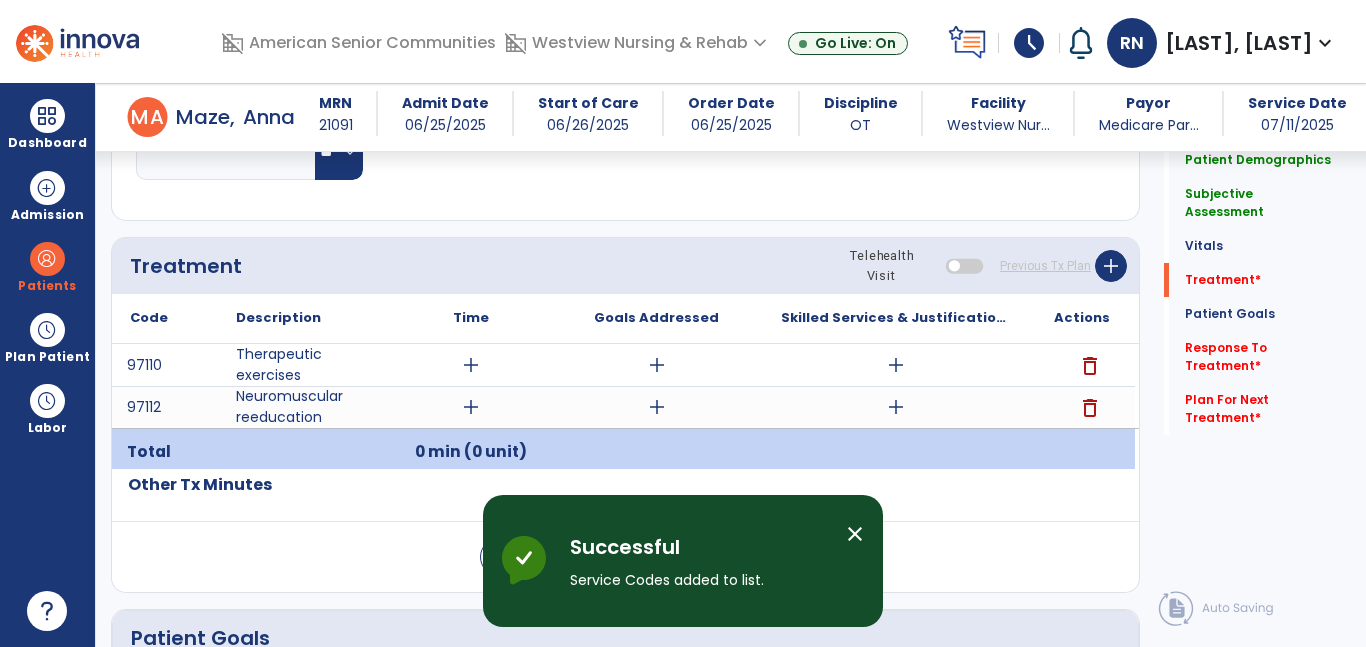 click on "add" at bounding box center [471, 365] 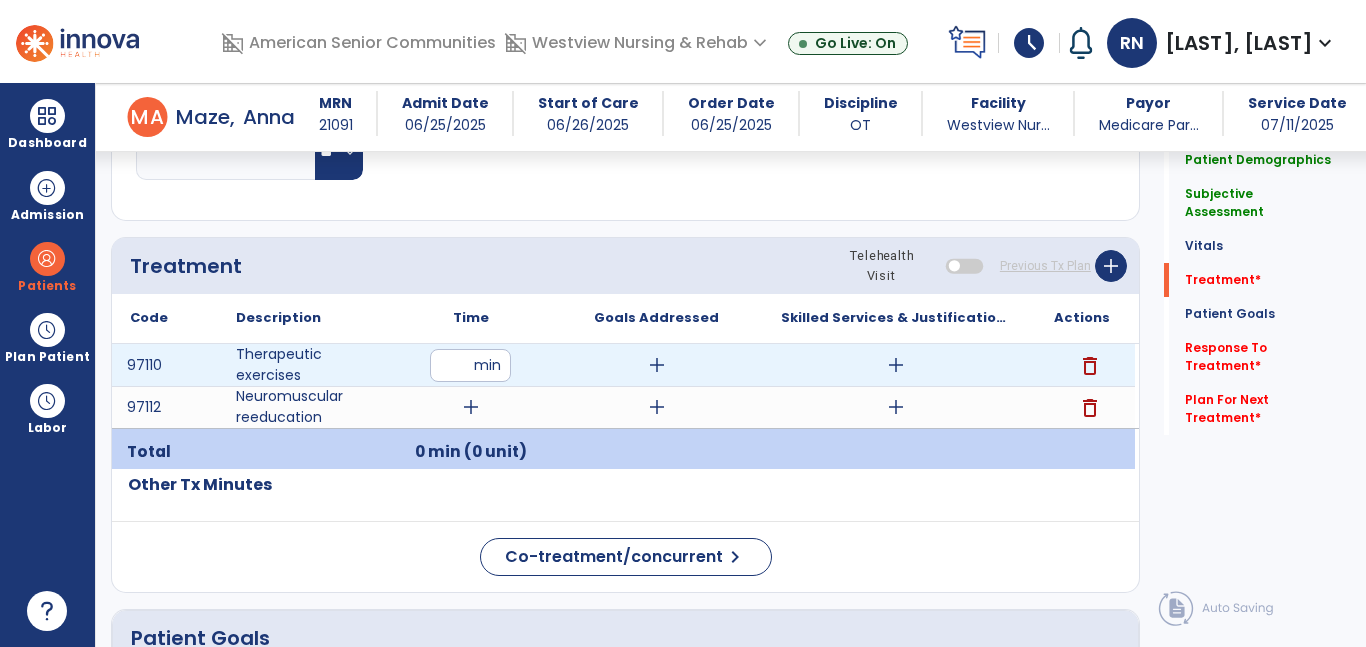 type on "**" 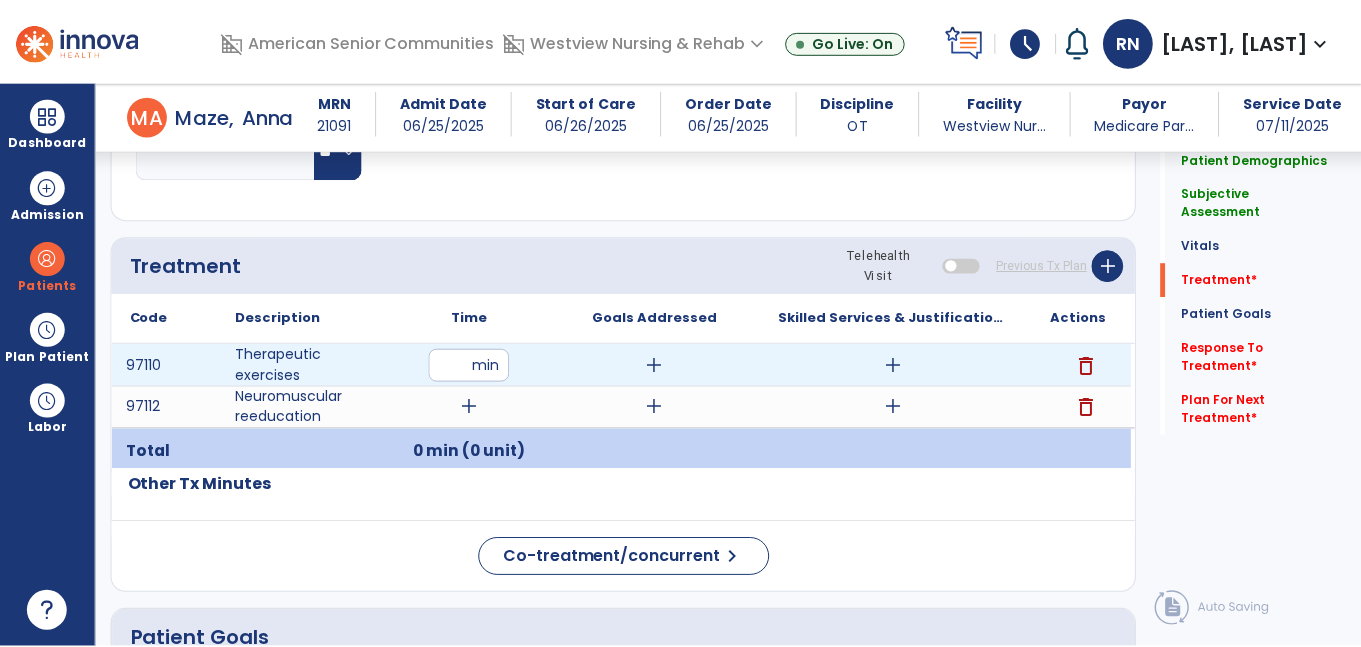 scroll, scrollTop: 1137, scrollLeft: 0, axis: vertical 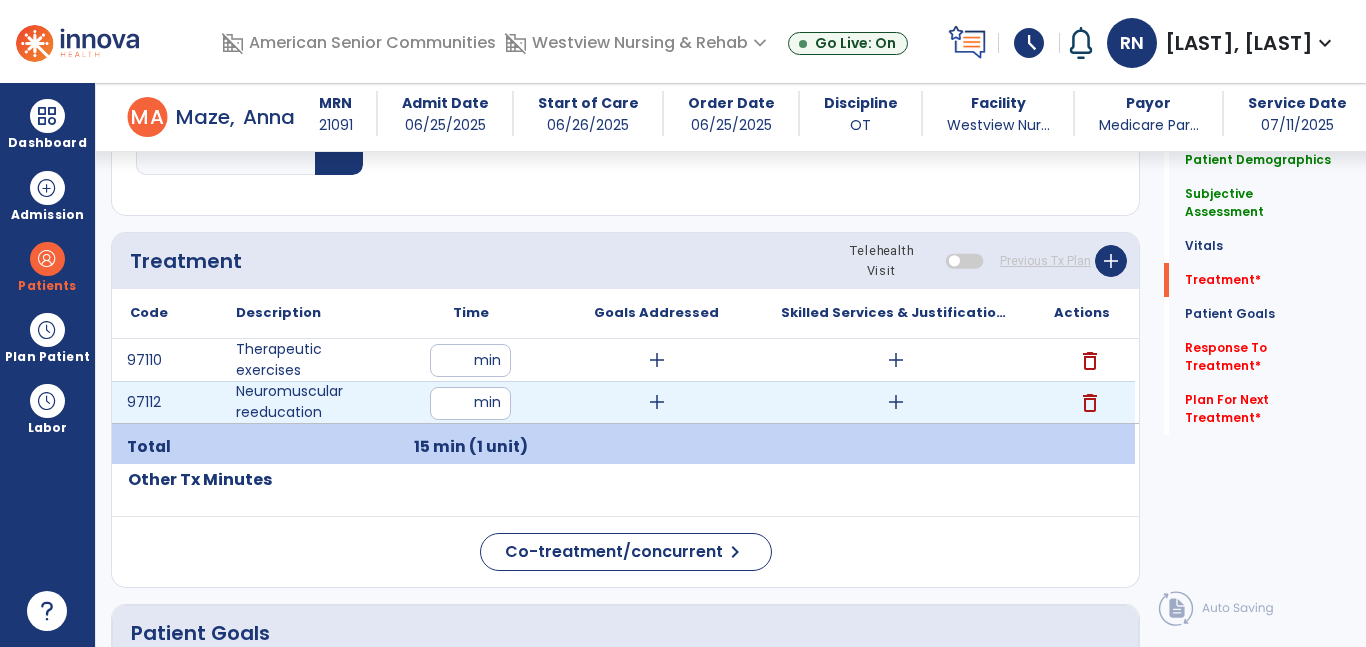 type on "*" 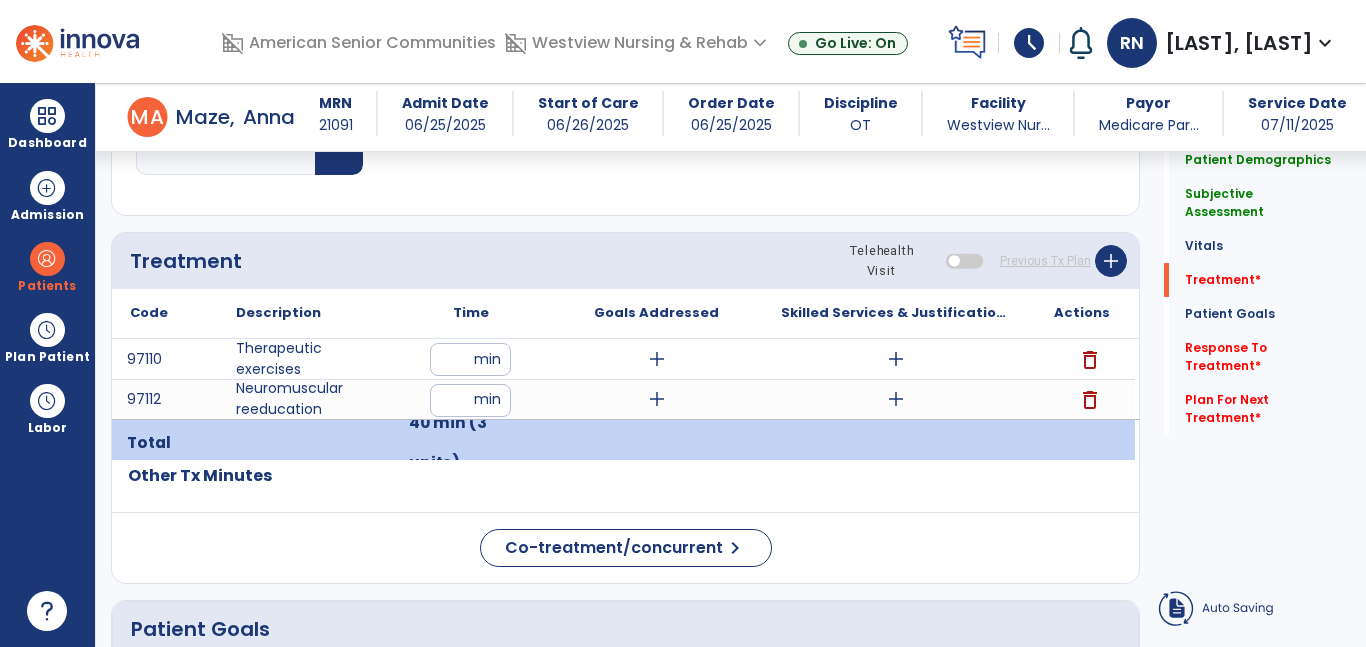 click on "add" at bounding box center (656, 359) 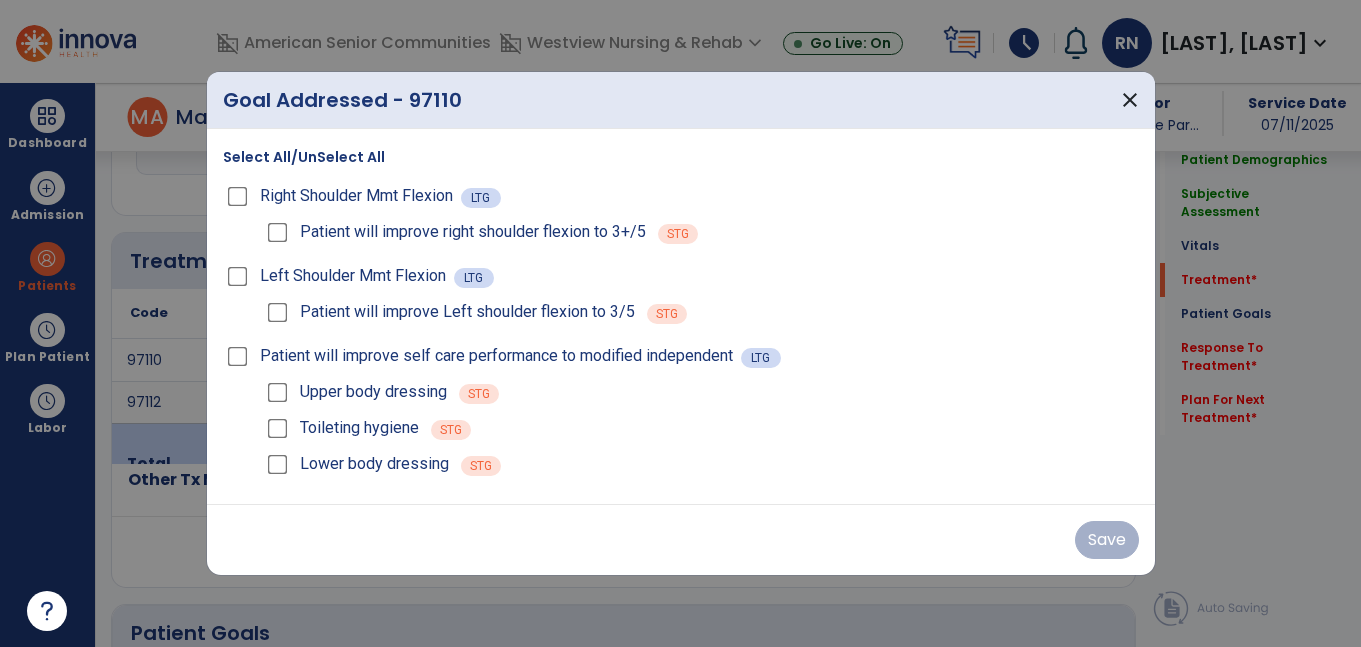 scroll, scrollTop: 1137, scrollLeft: 0, axis: vertical 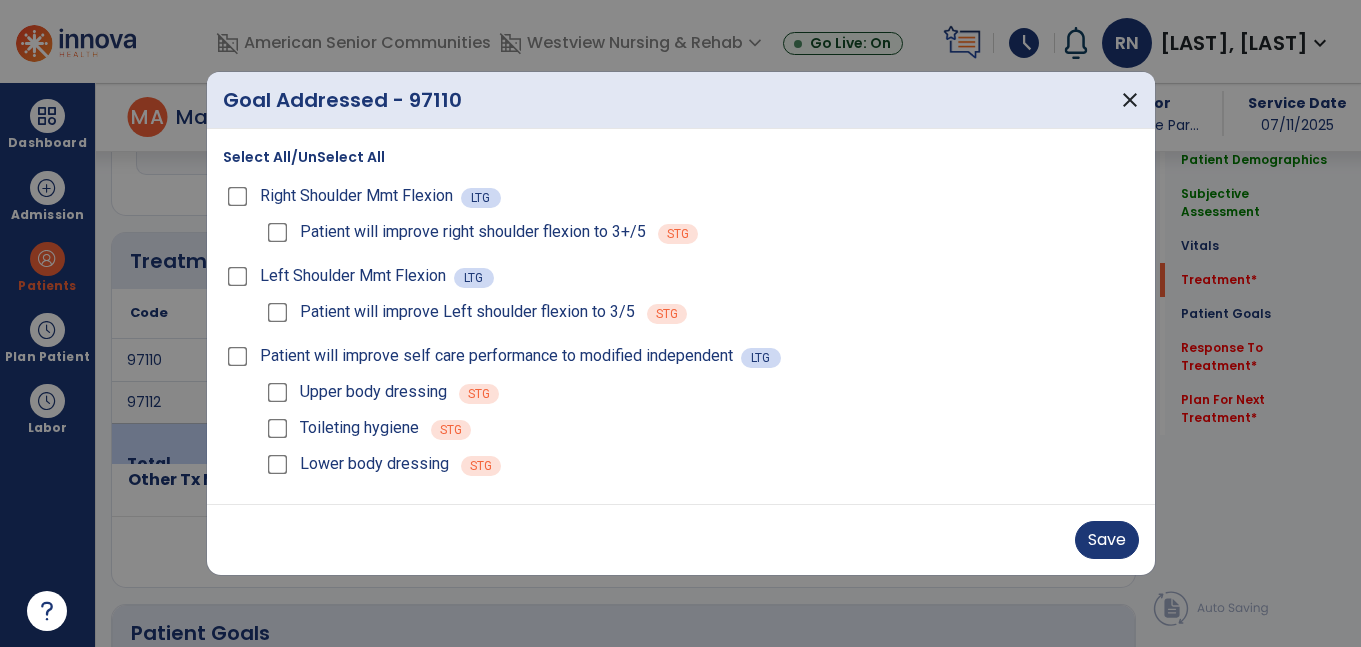 click on "Save" at bounding box center [681, 539] 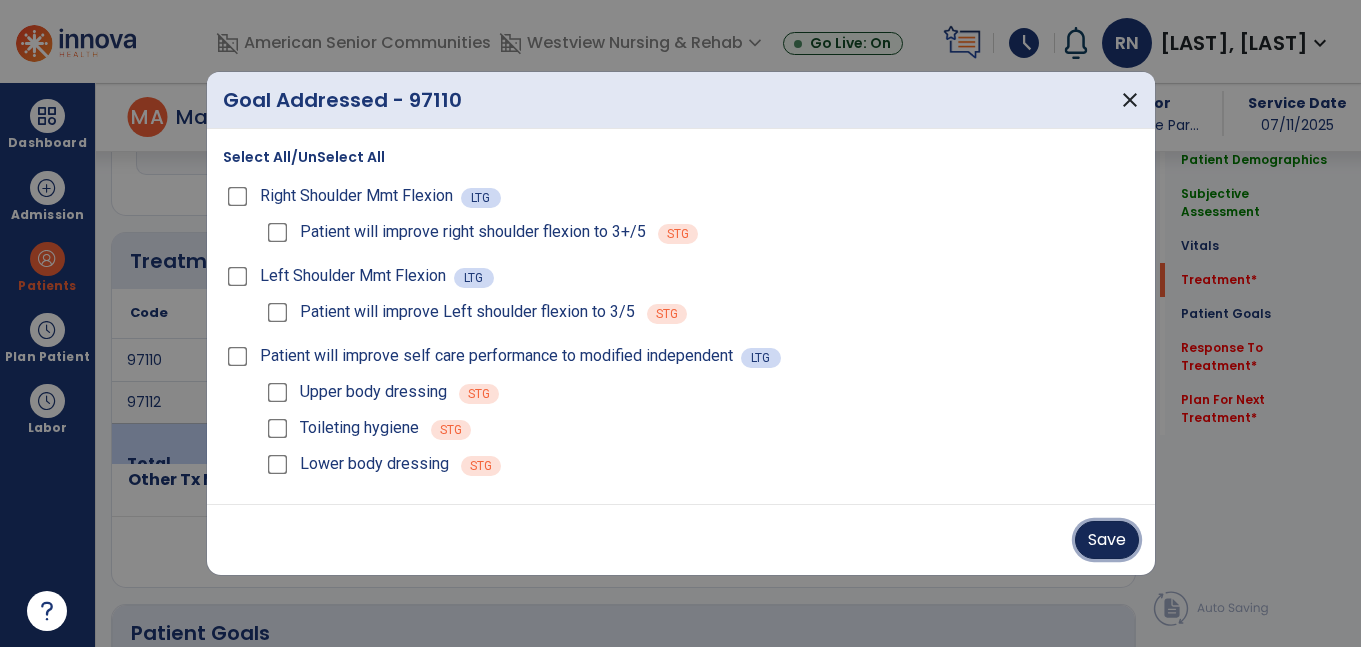 click on "Save" at bounding box center [1107, 540] 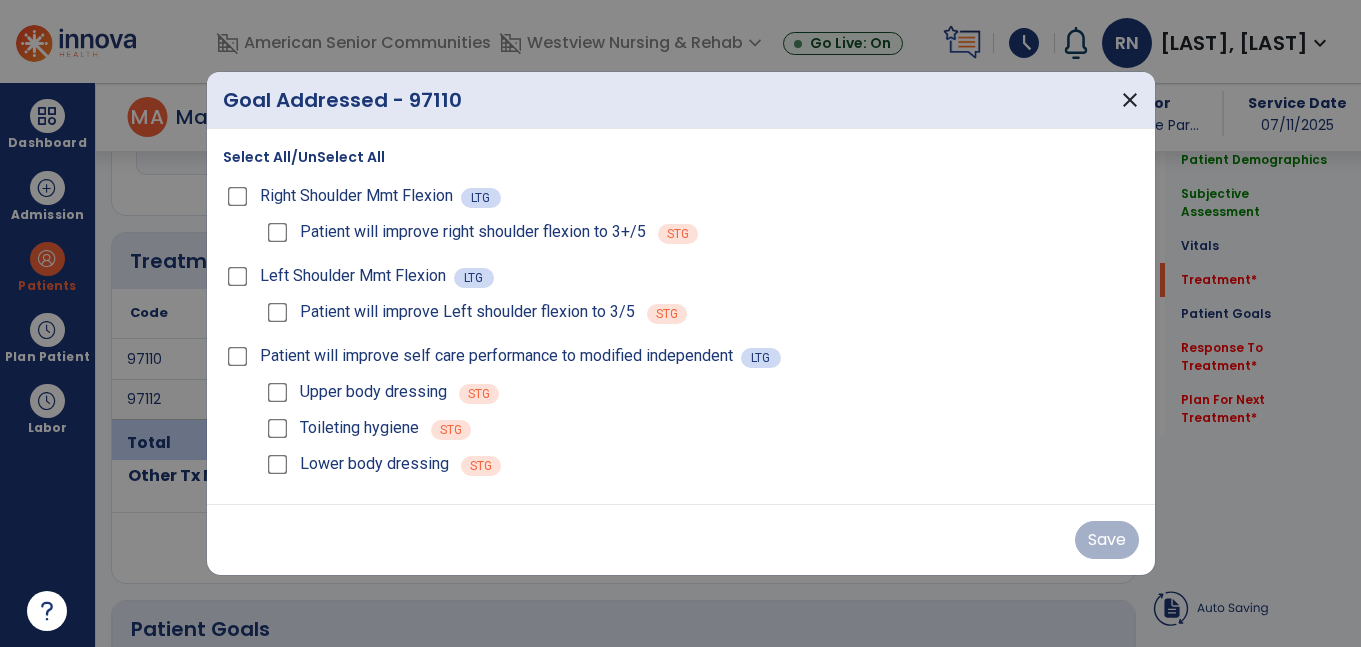 click on "Co-treatment/concurrent  chevron_right" 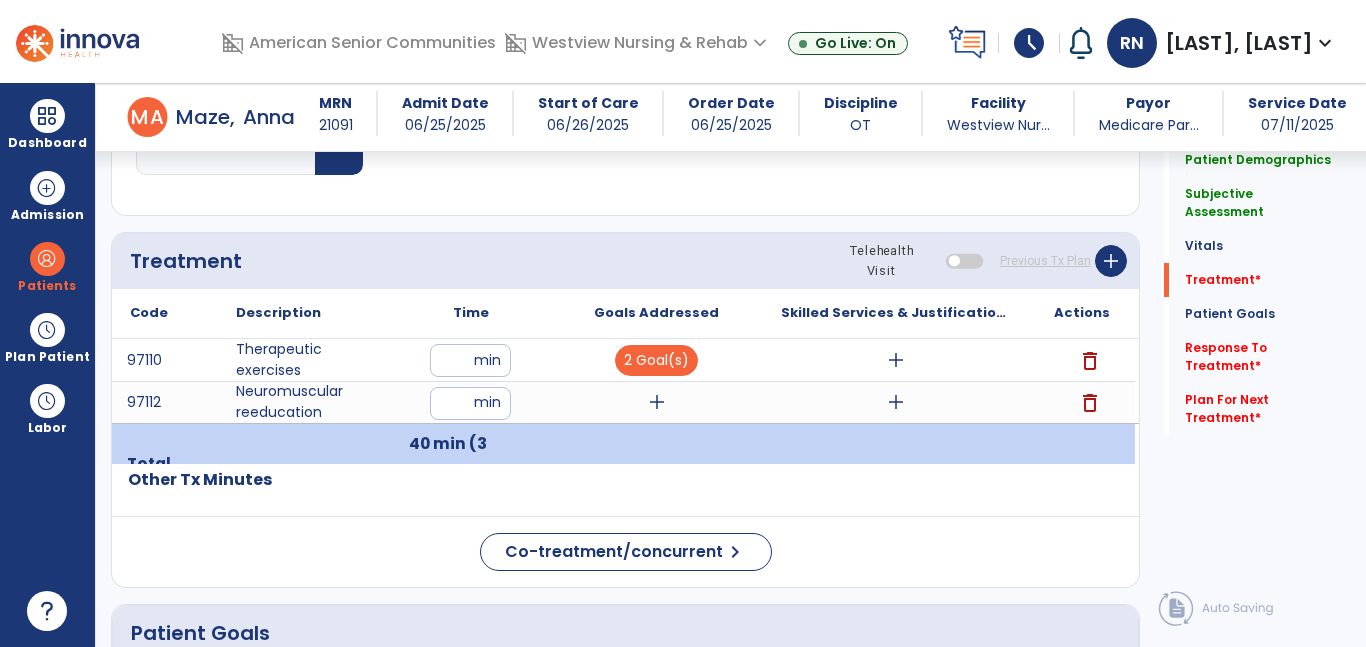 click on "add" at bounding box center (656, 402) 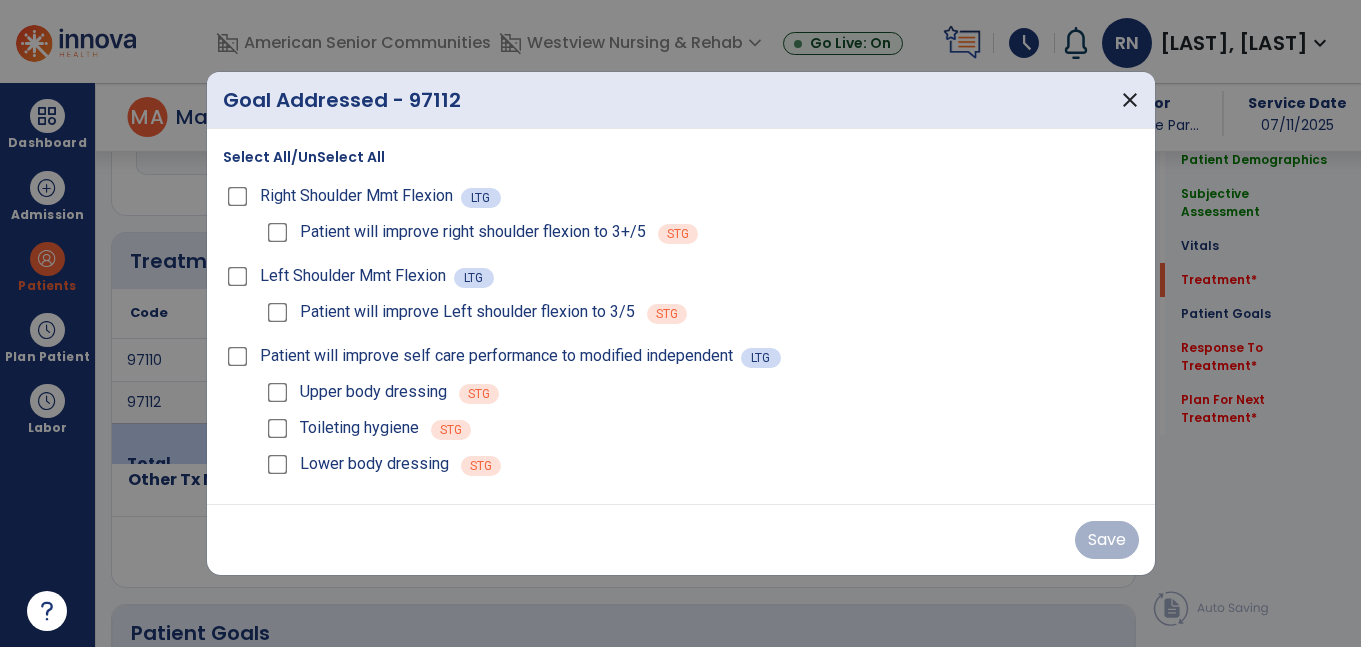 scroll, scrollTop: 1137, scrollLeft: 0, axis: vertical 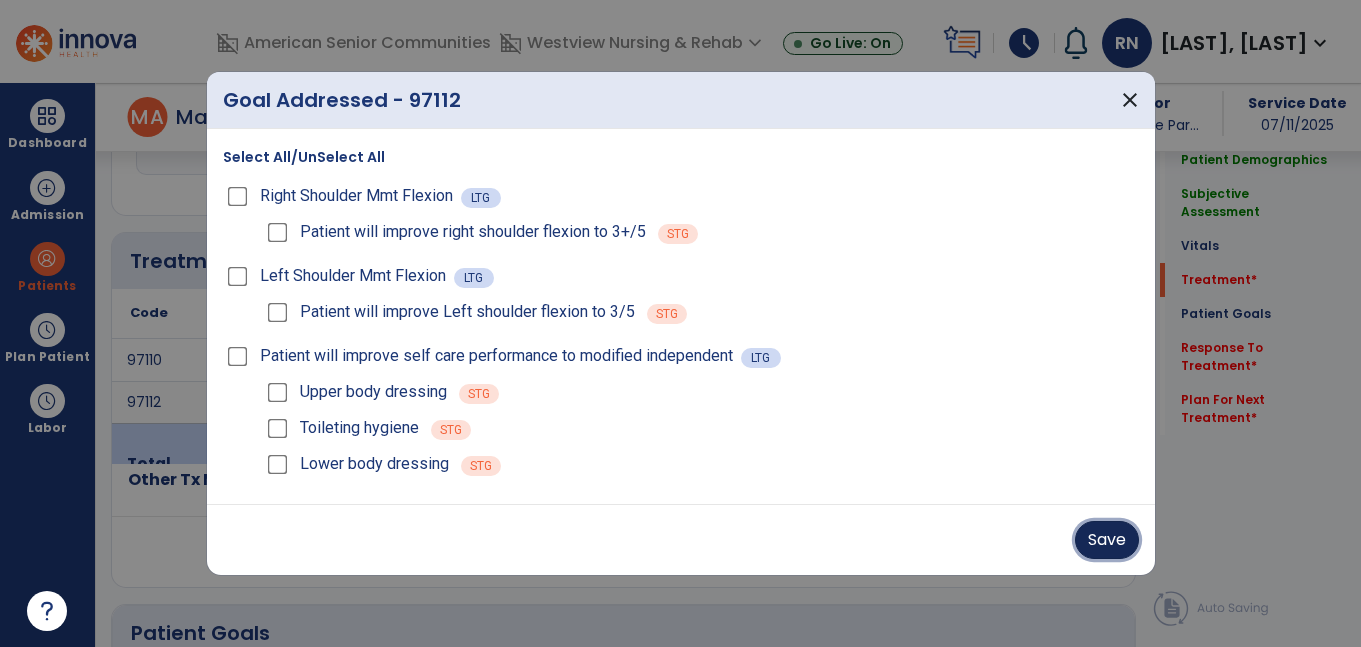 click on "Save" at bounding box center [1107, 540] 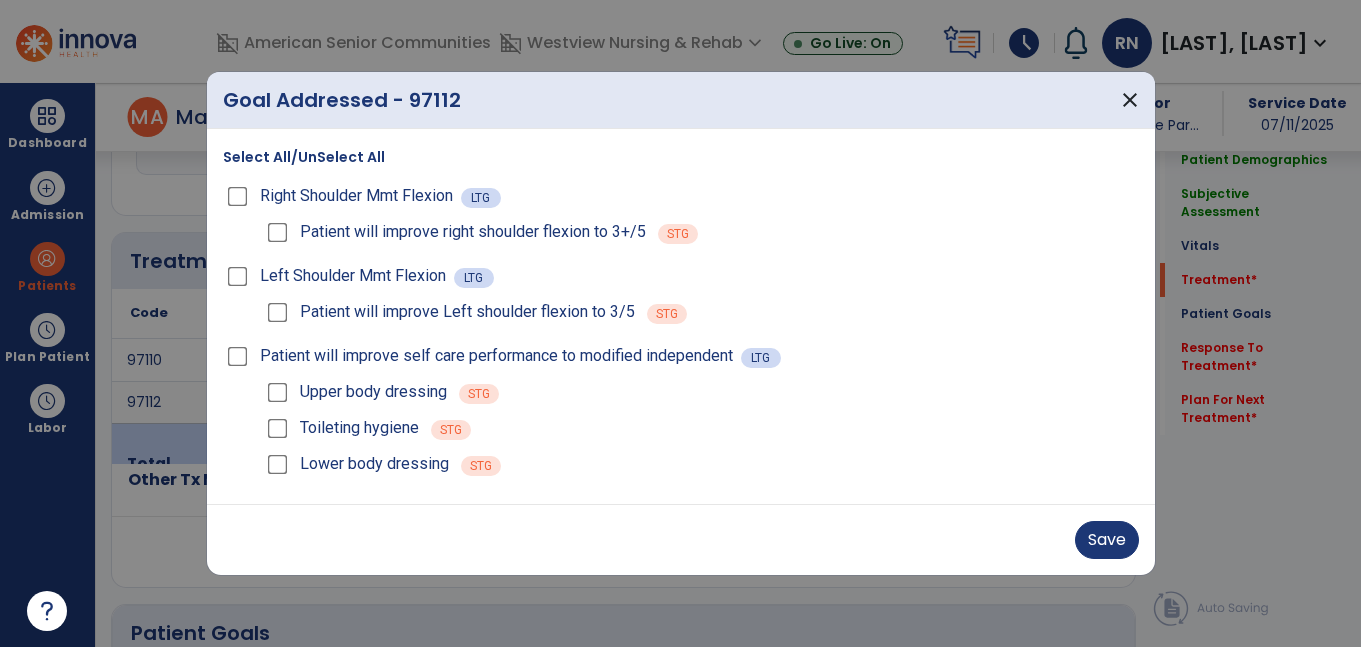 click on "Save" at bounding box center (681, 540) 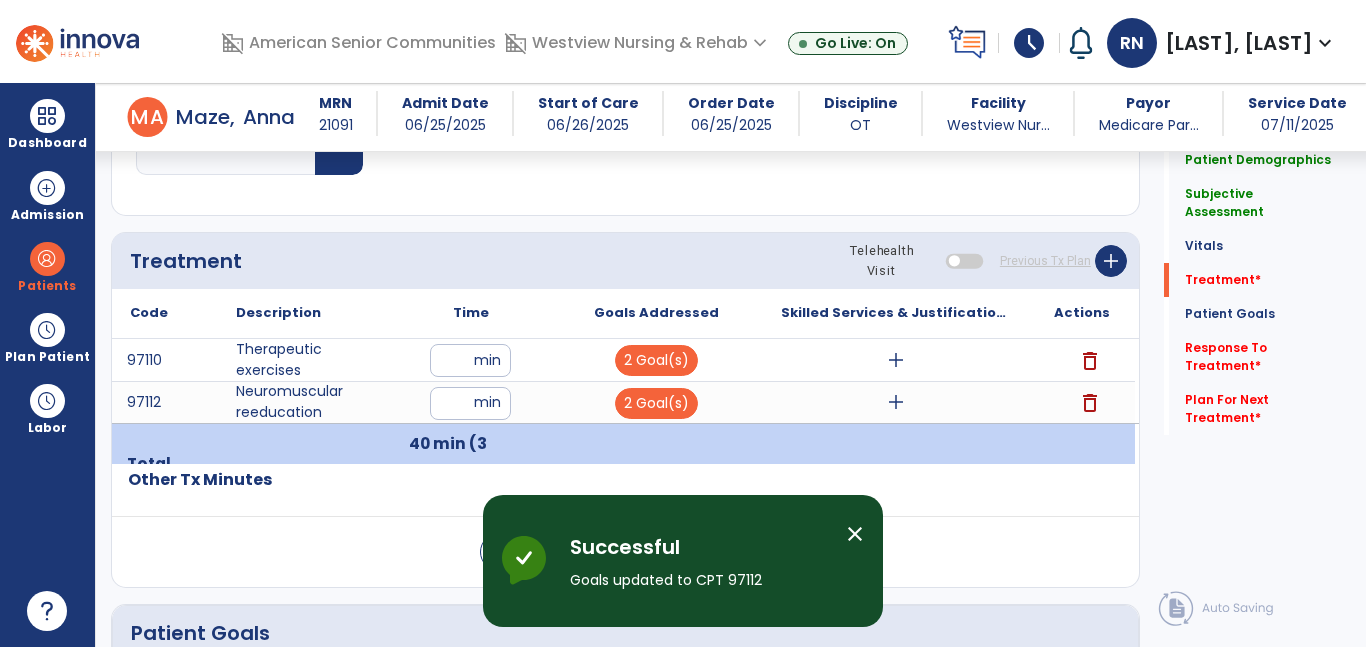 click on "add" at bounding box center [896, 360] 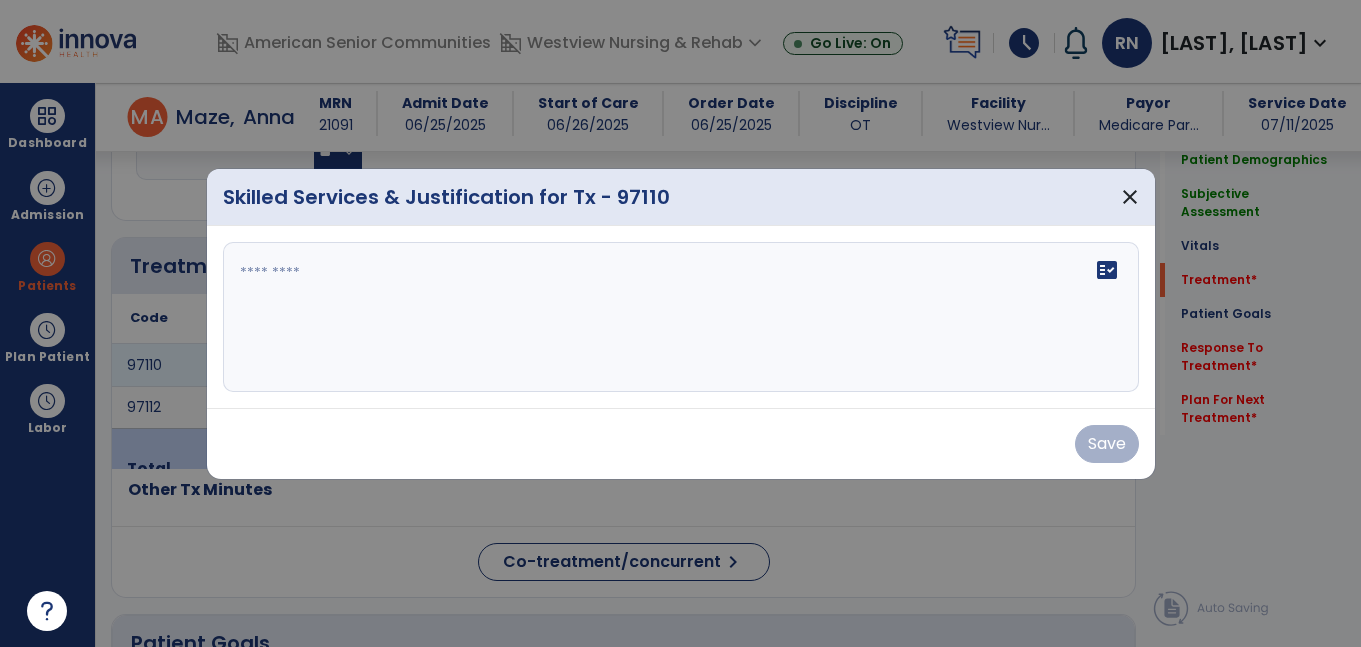 scroll, scrollTop: 1137, scrollLeft: 0, axis: vertical 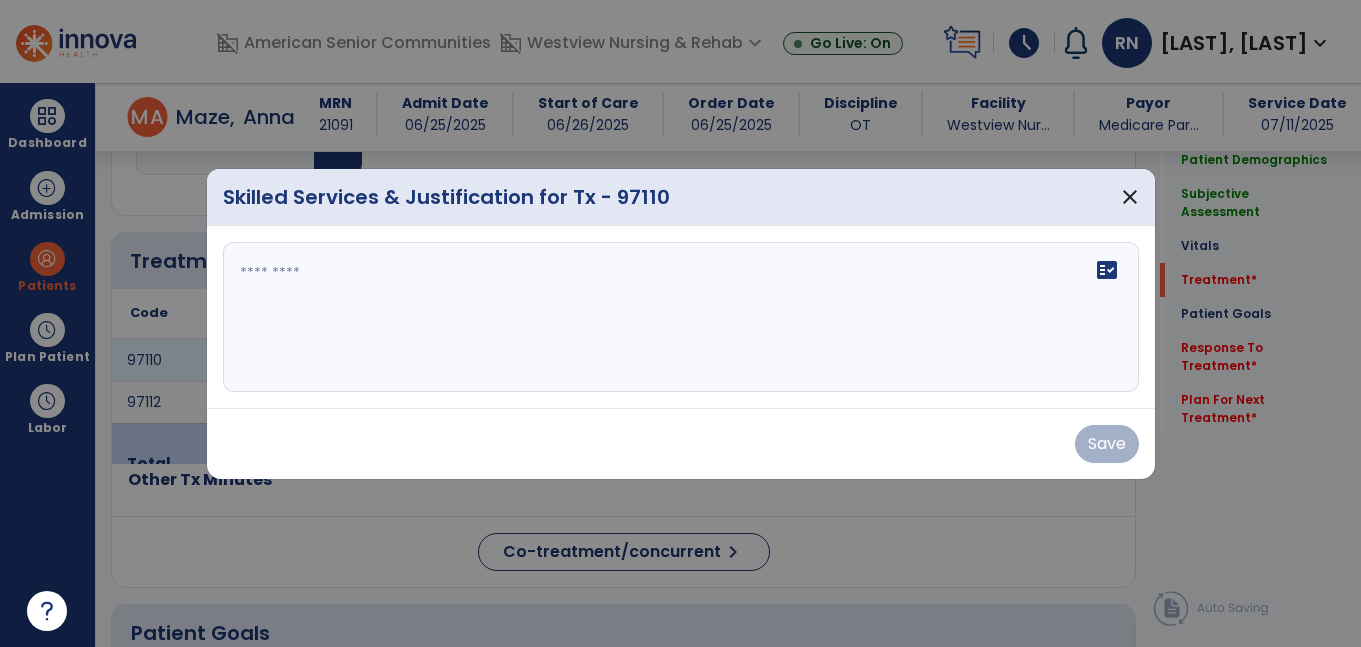 click at bounding box center (681, 317) 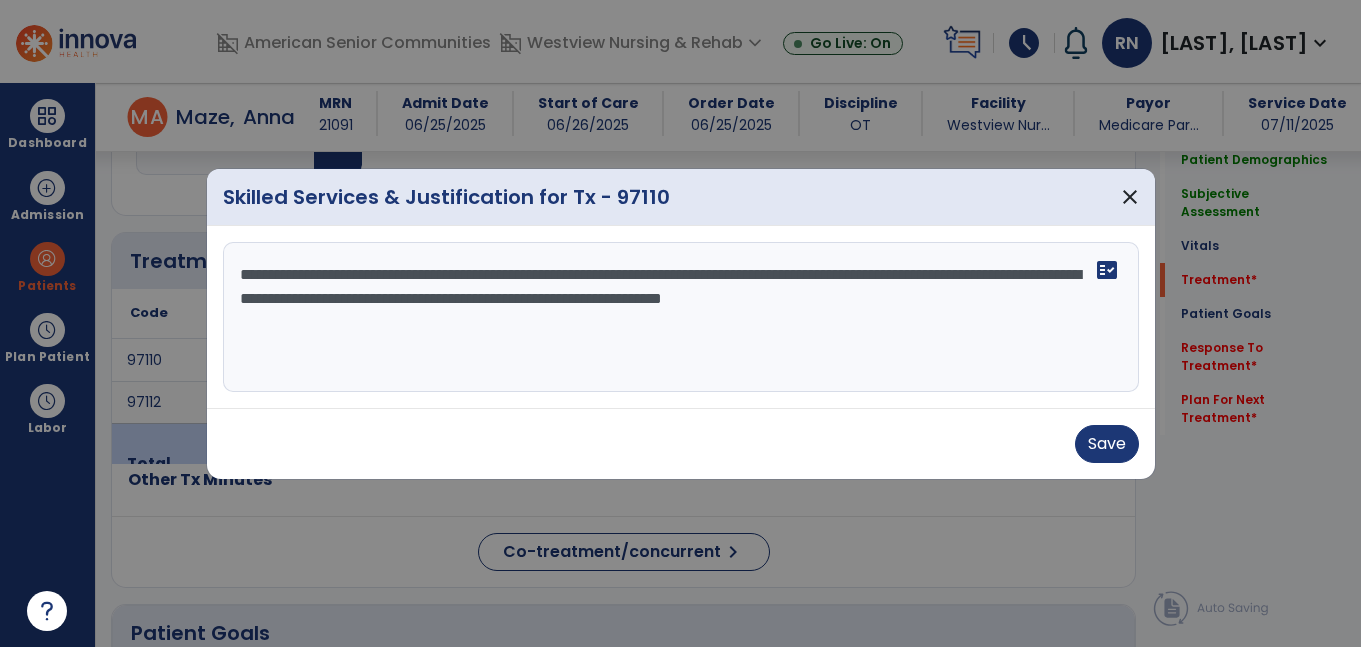 type on "**********" 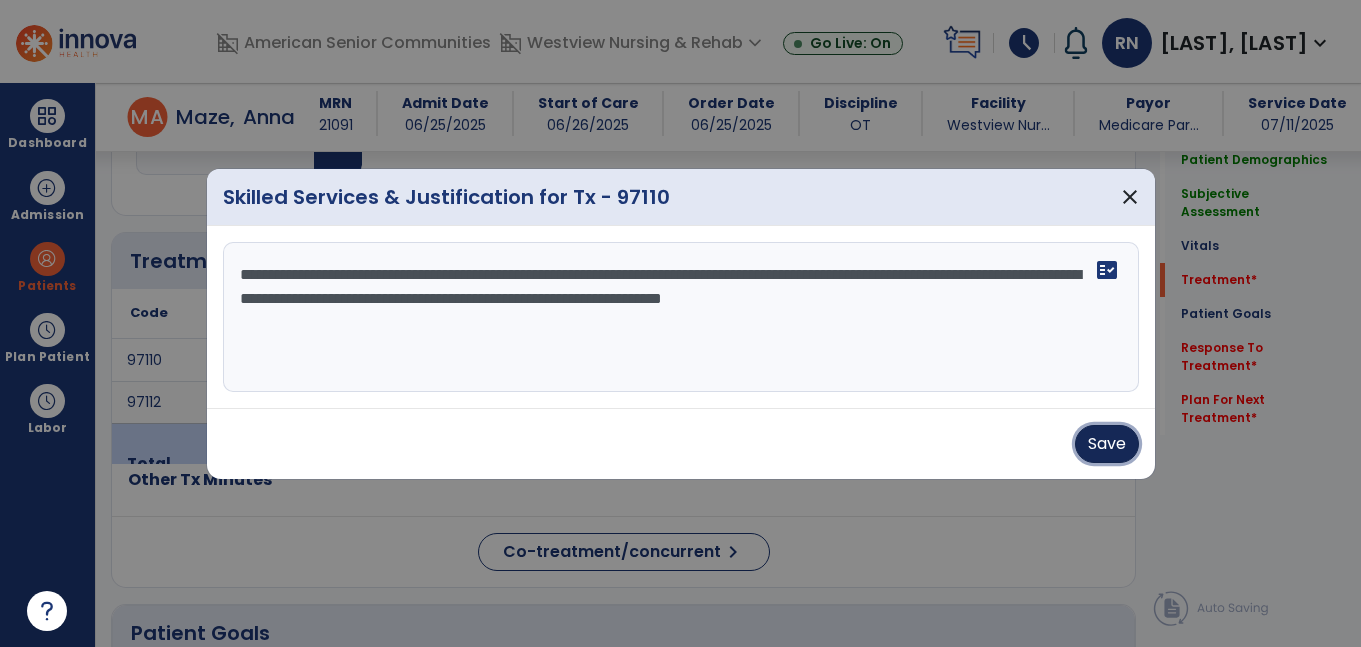 type 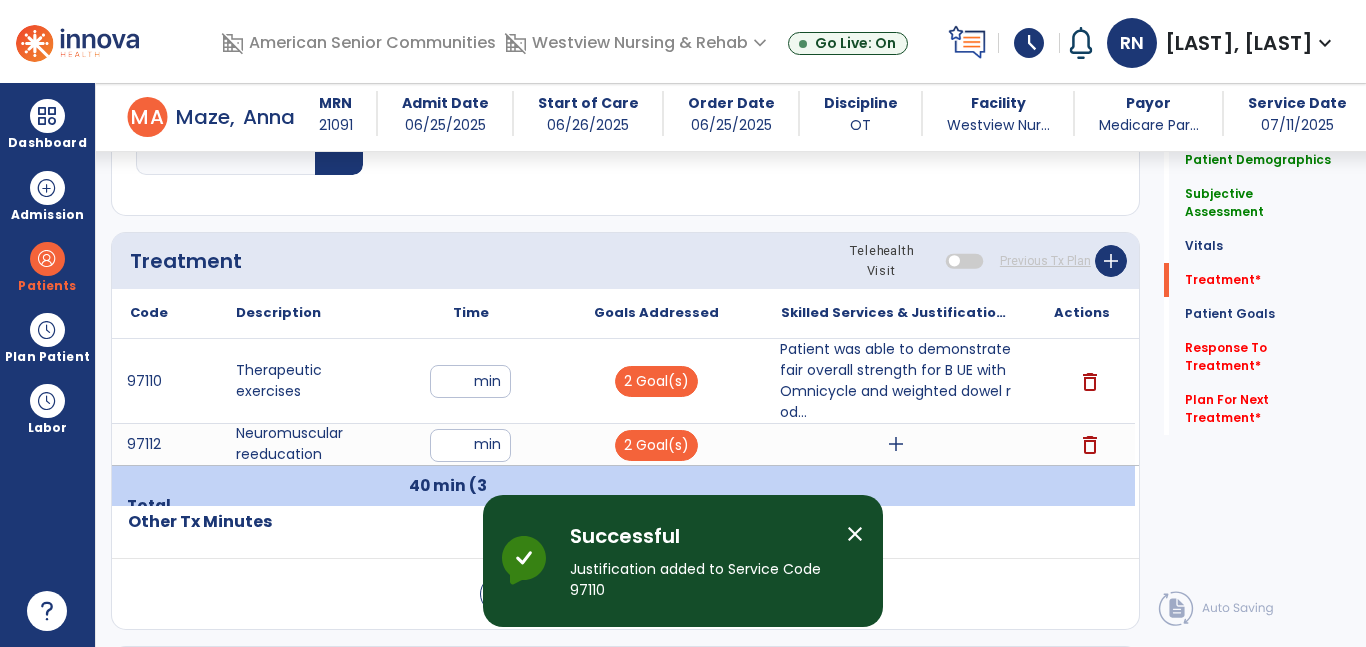 click on "add" at bounding box center [896, 444] 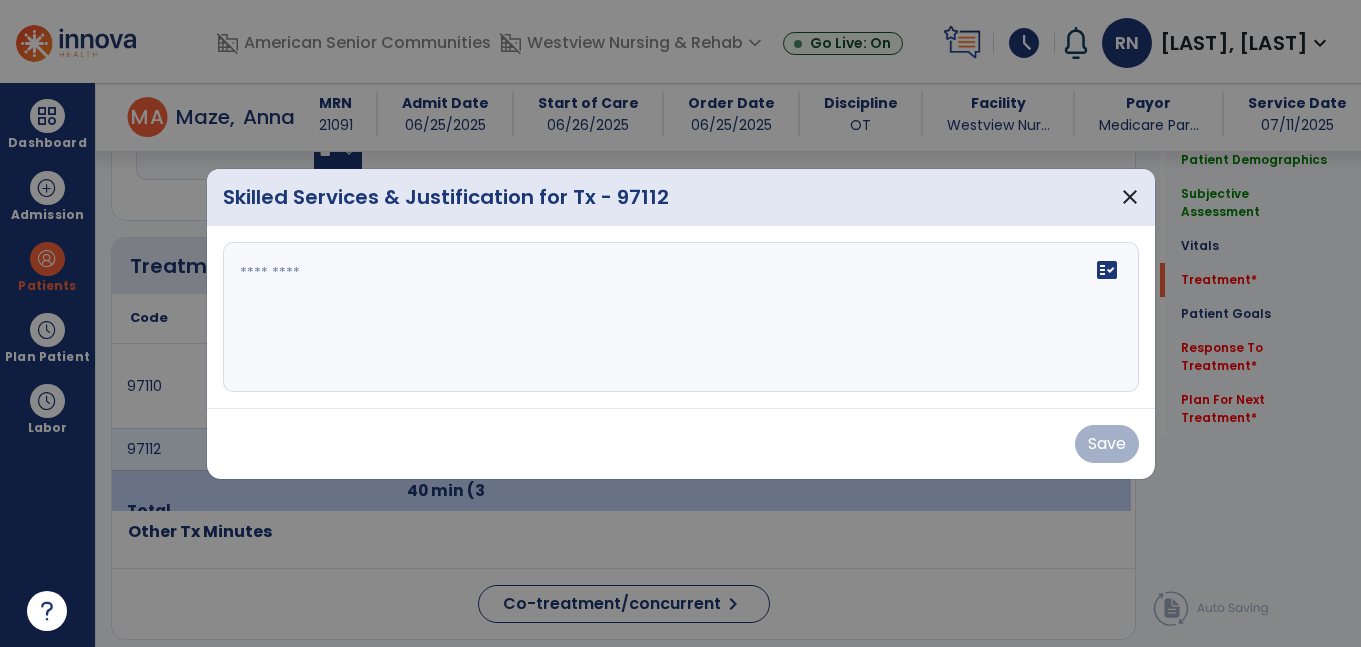 click on "fact_check" at bounding box center (681, 317) 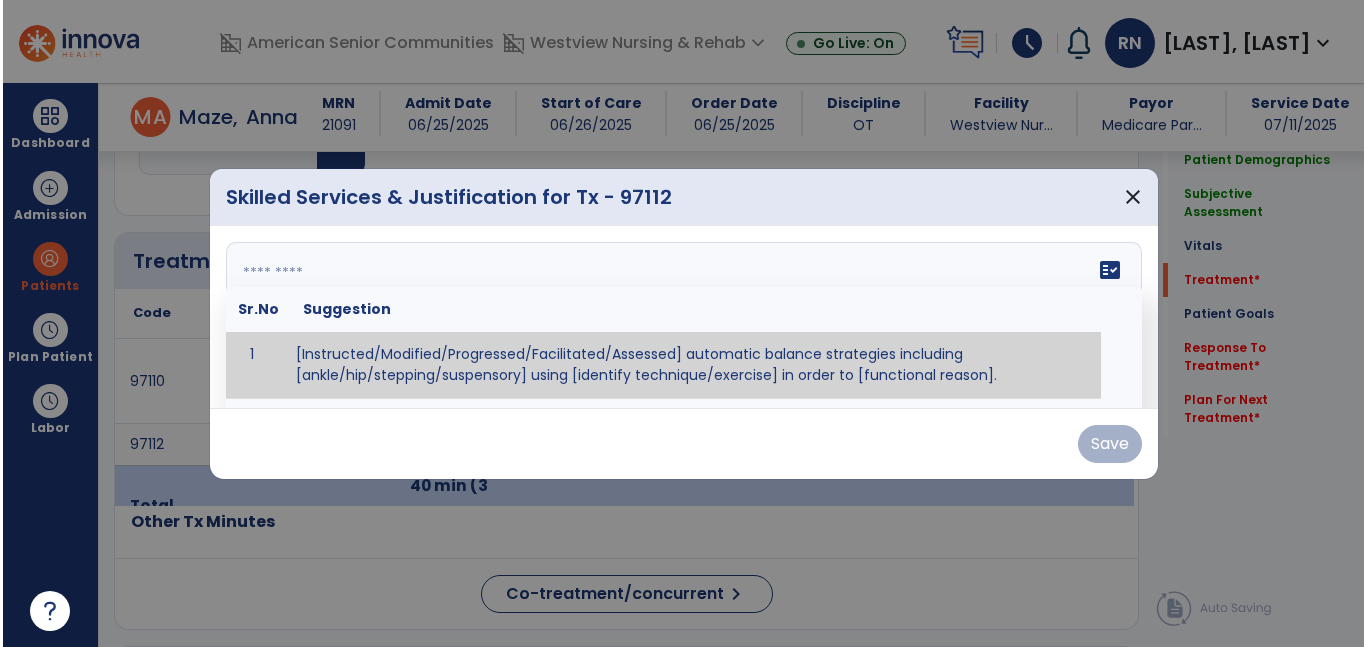 scroll, scrollTop: 1137, scrollLeft: 0, axis: vertical 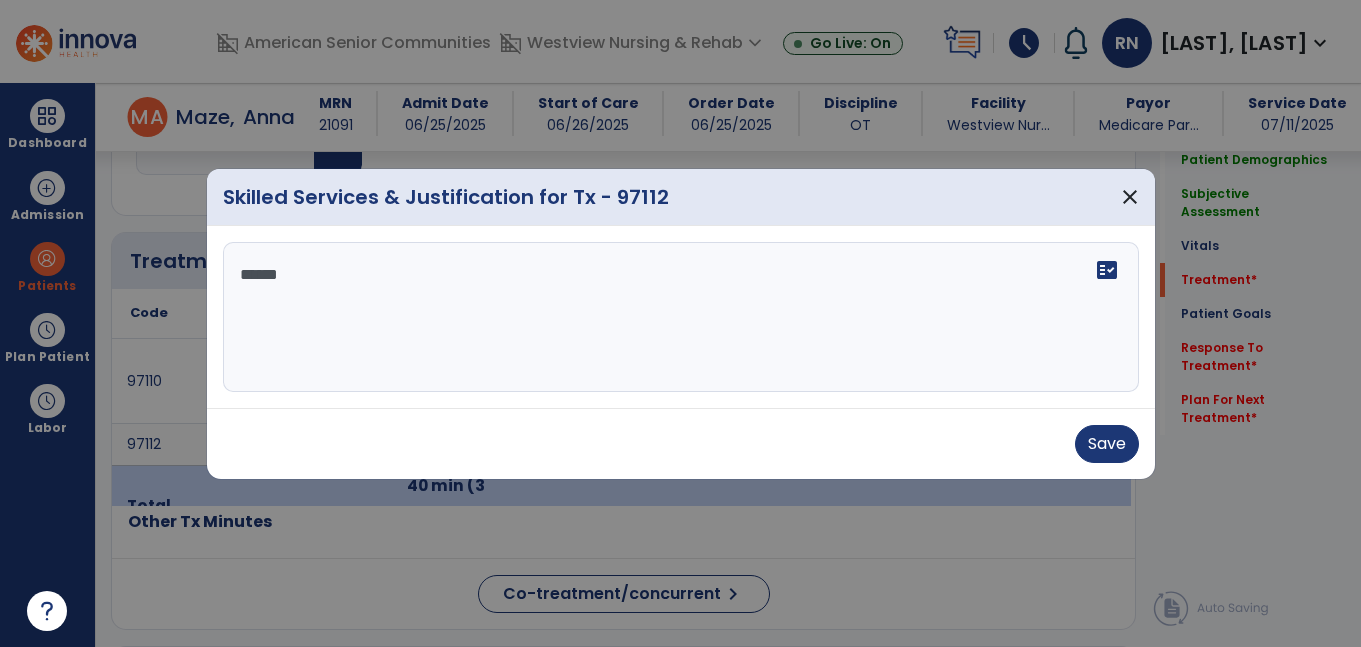 type on "*******" 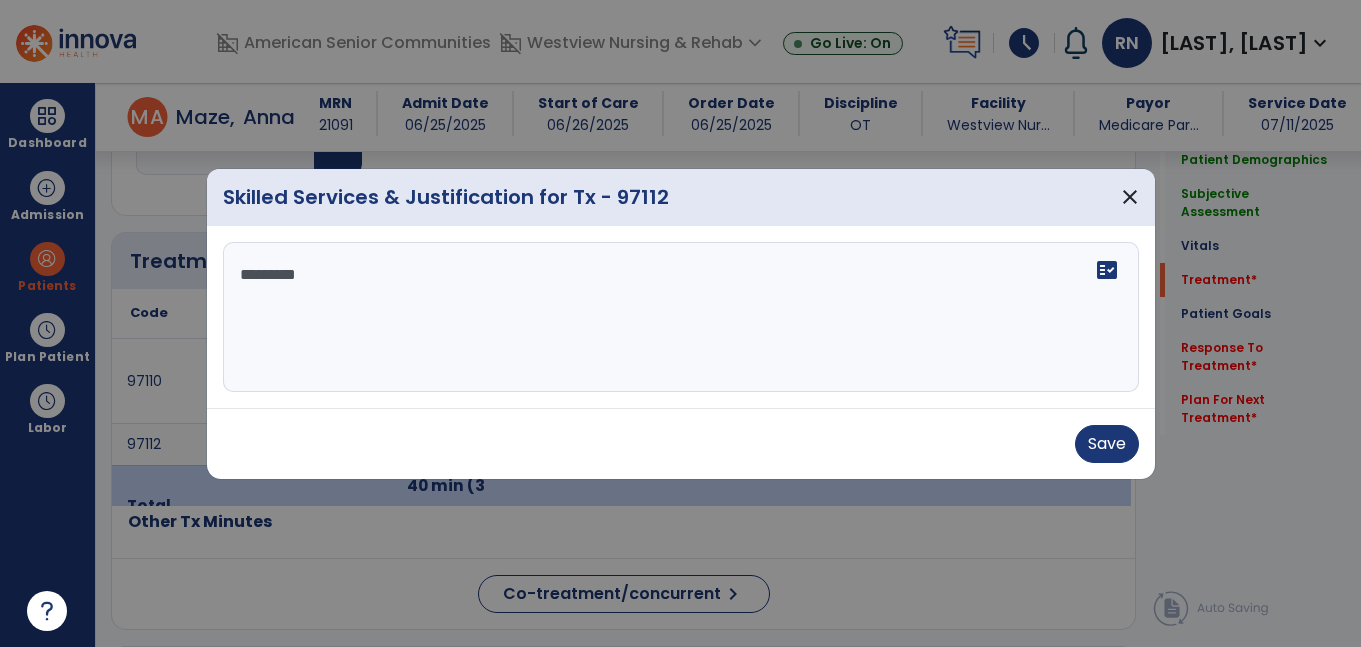 type on "**********" 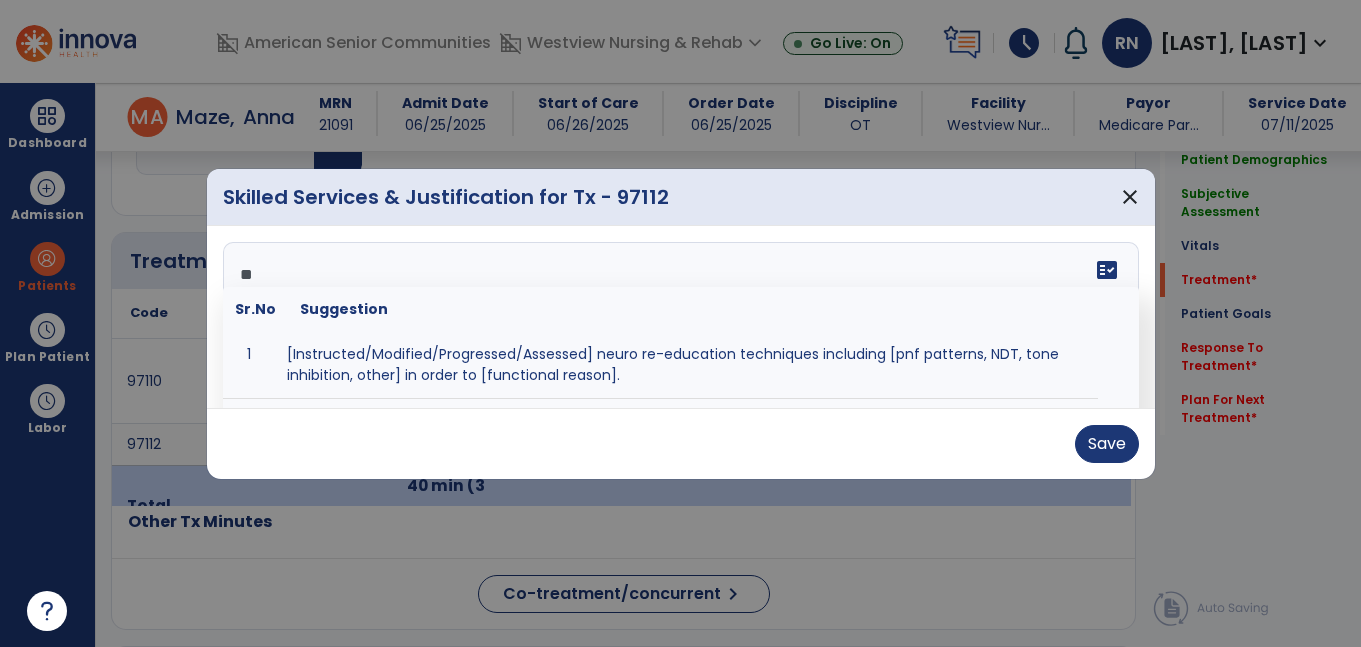 type on "*" 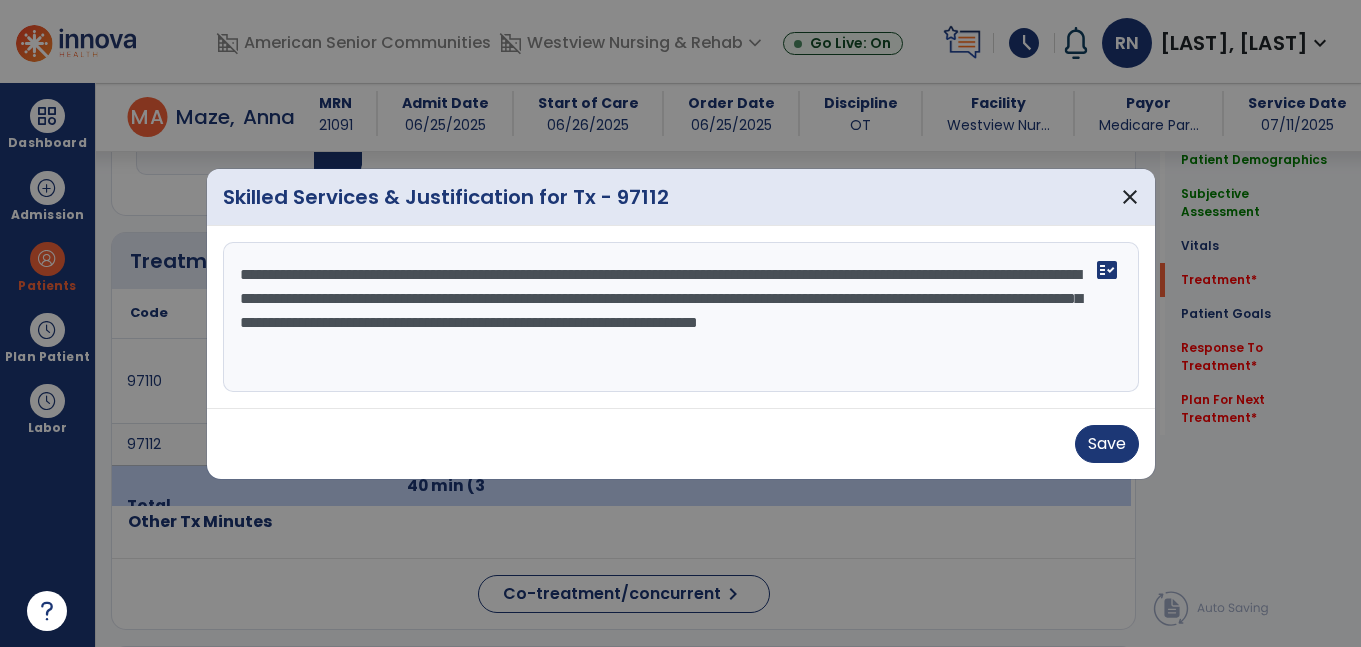 type on "**********" 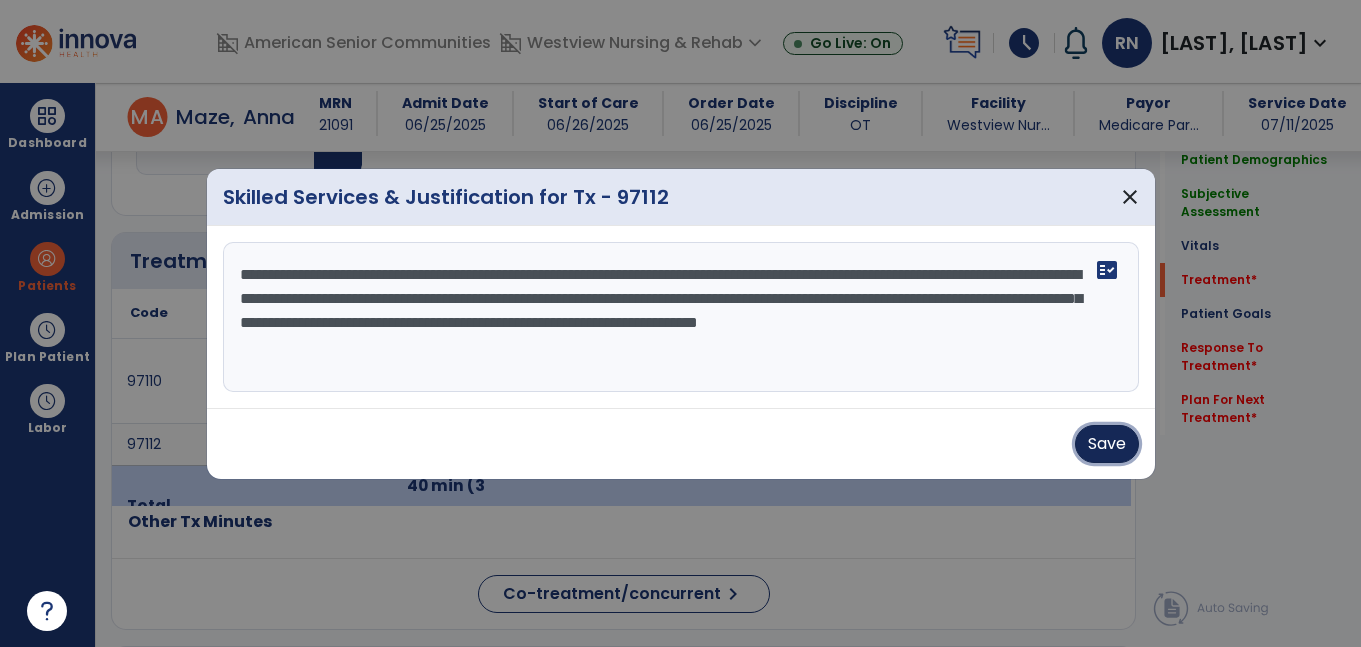 type 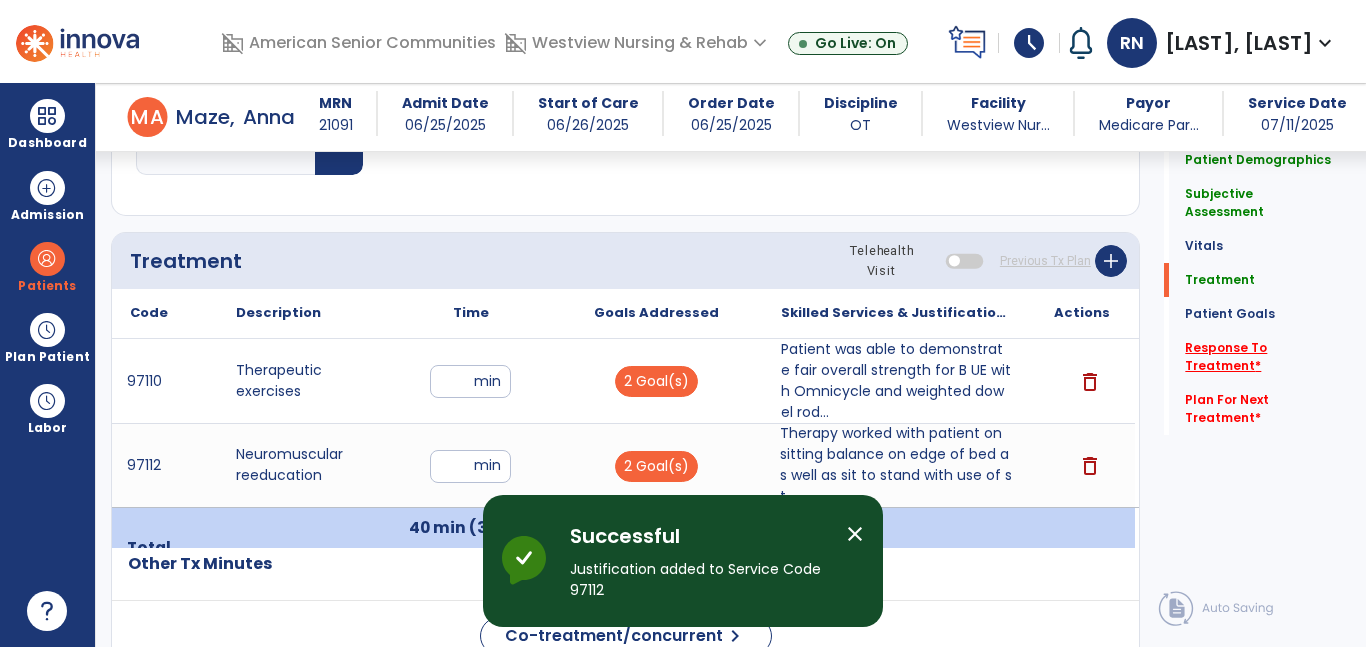 click on "Response To Treatment   *" 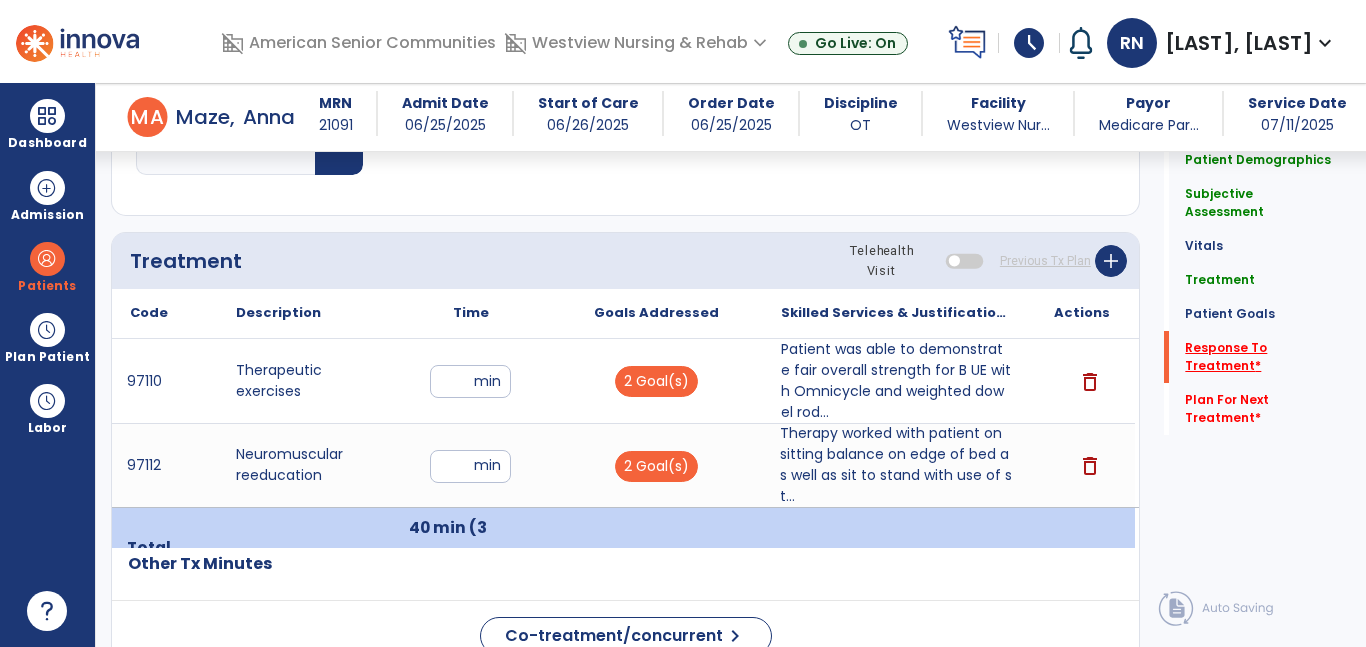 click on "Response To Treatment   *" 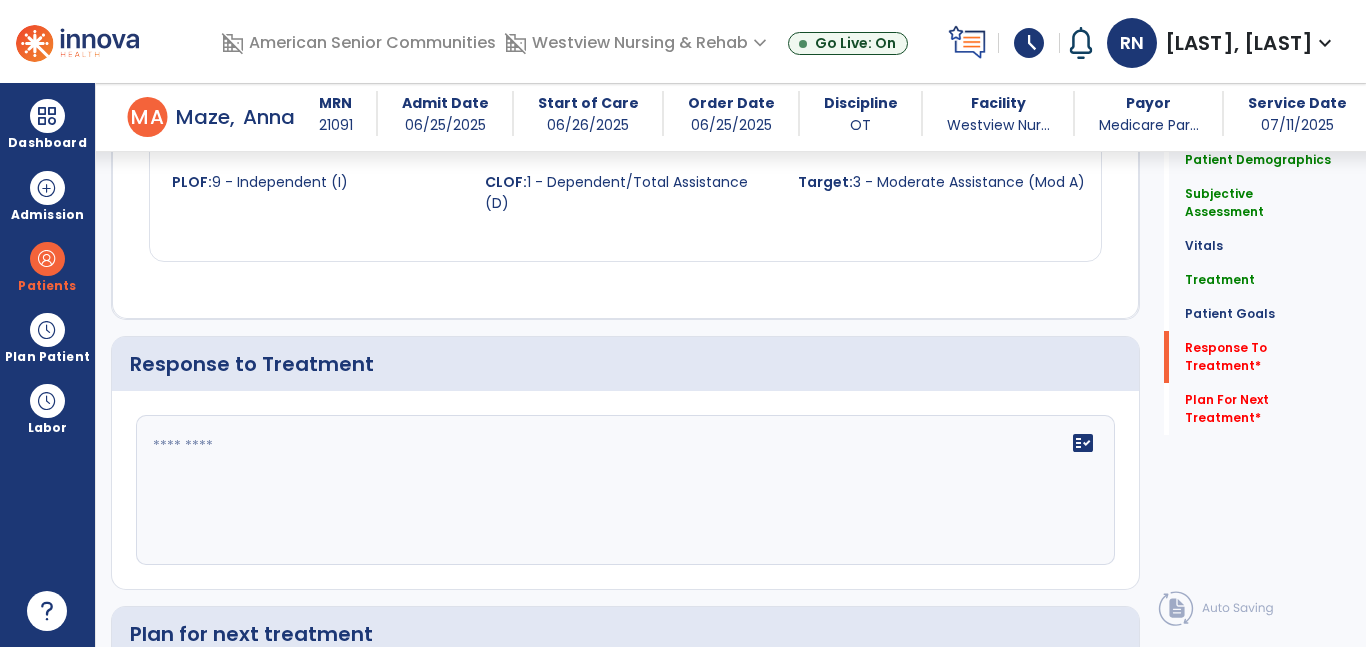 scroll, scrollTop: 2842, scrollLeft: 0, axis: vertical 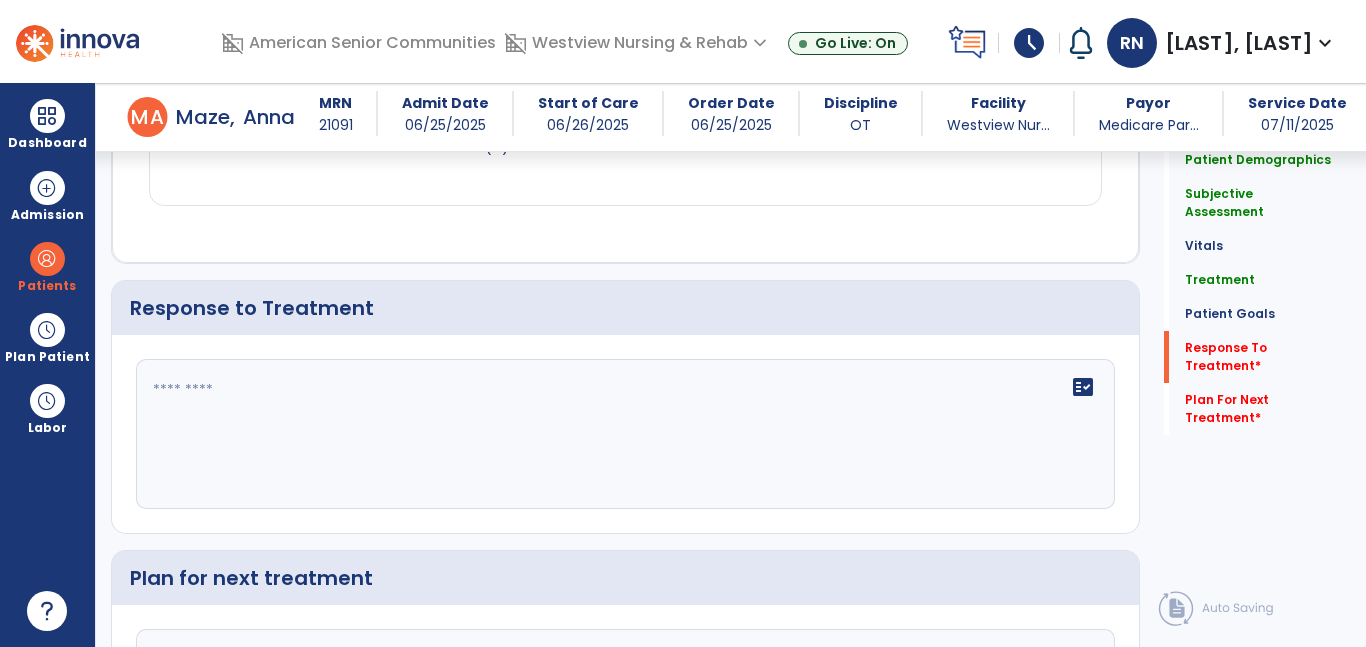 click on "fact_check" 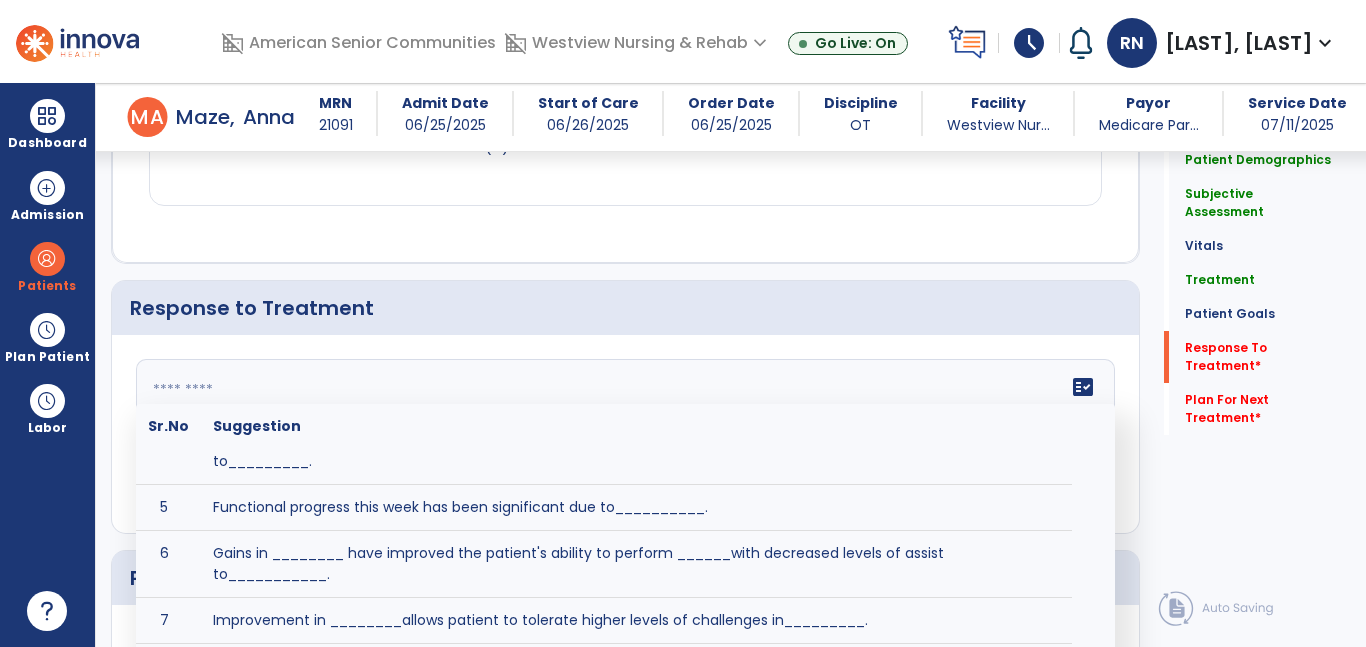 scroll, scrollTop: 219, scrollLeft: 0, axis: vertical 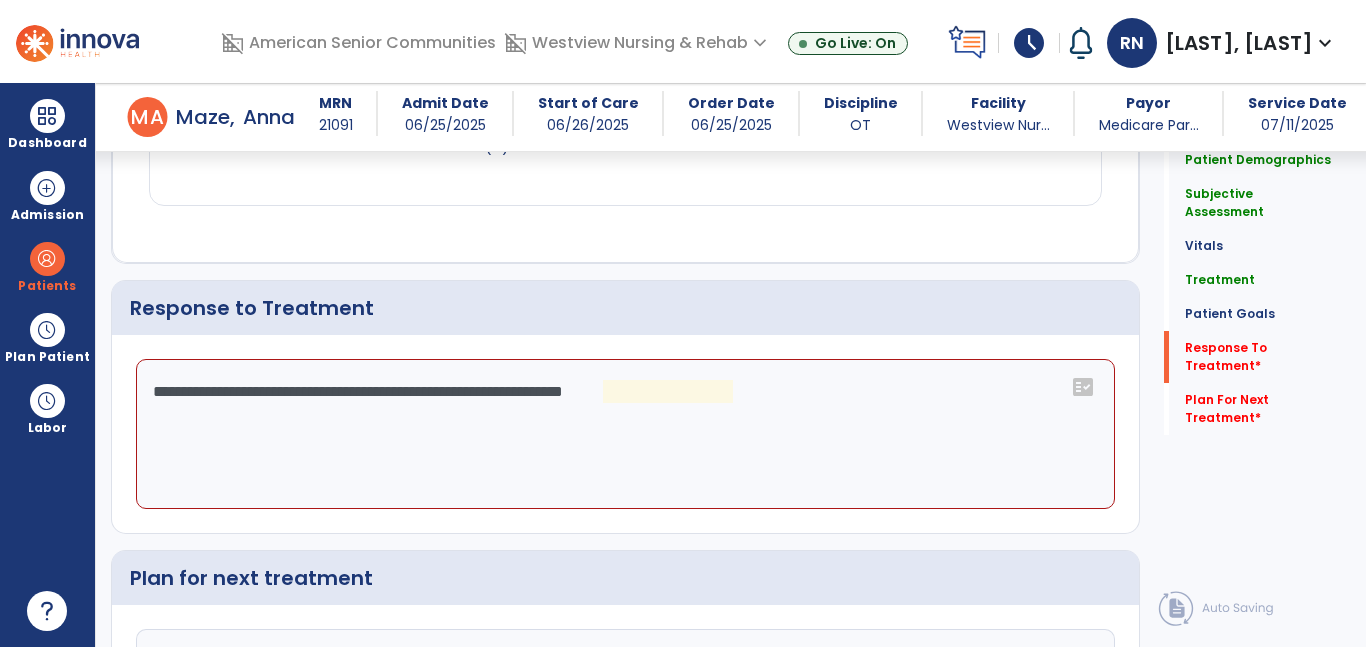click on "**********" 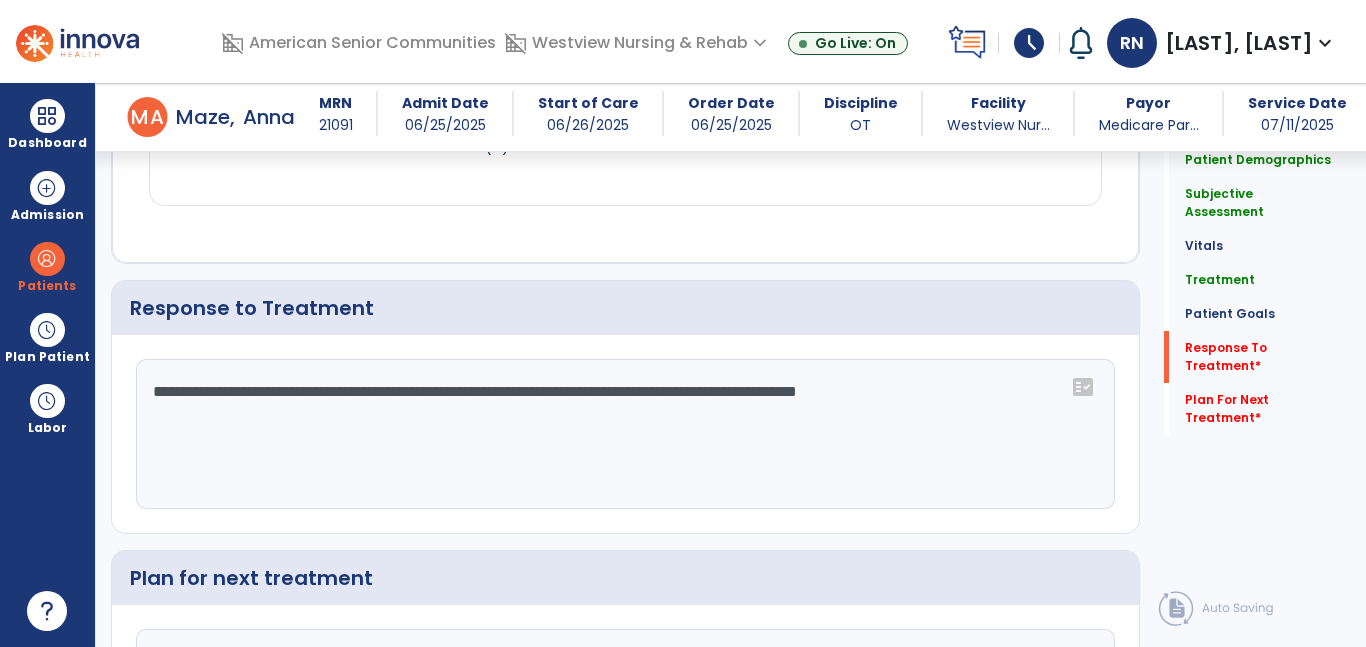 type on "**********" 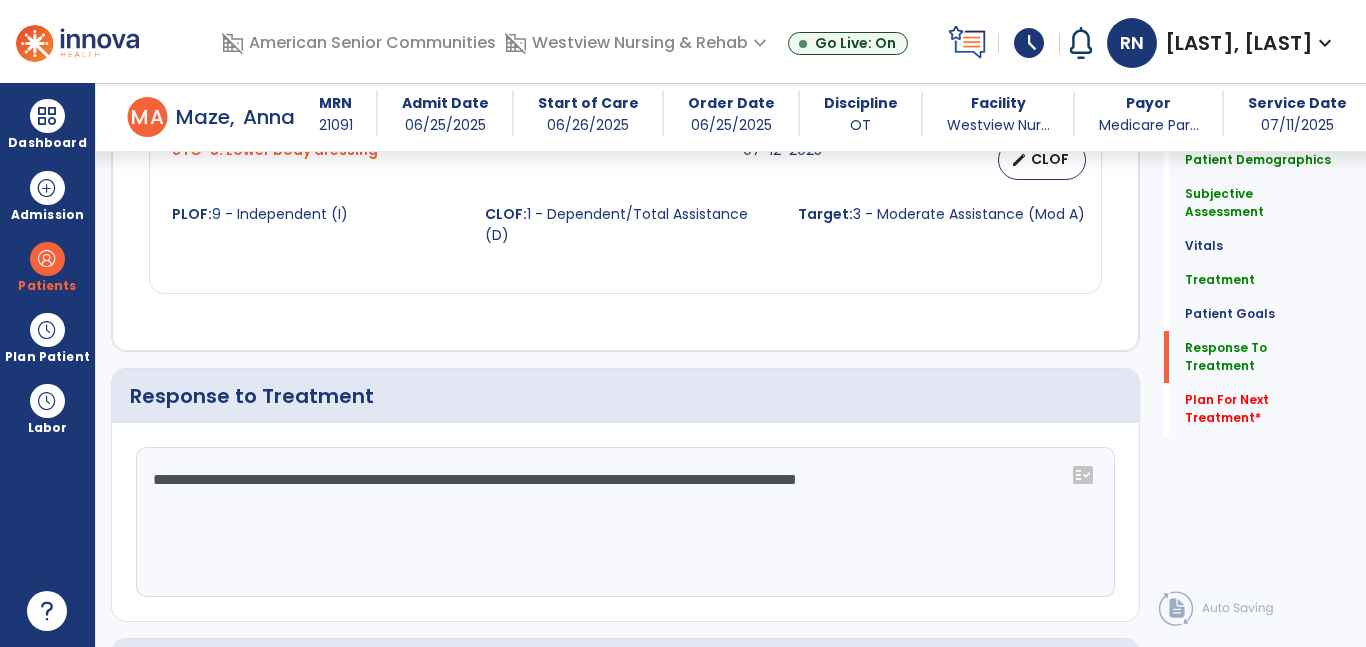 scroll, scrollTop: 2842, scrollLeft: 0, axis: vertical 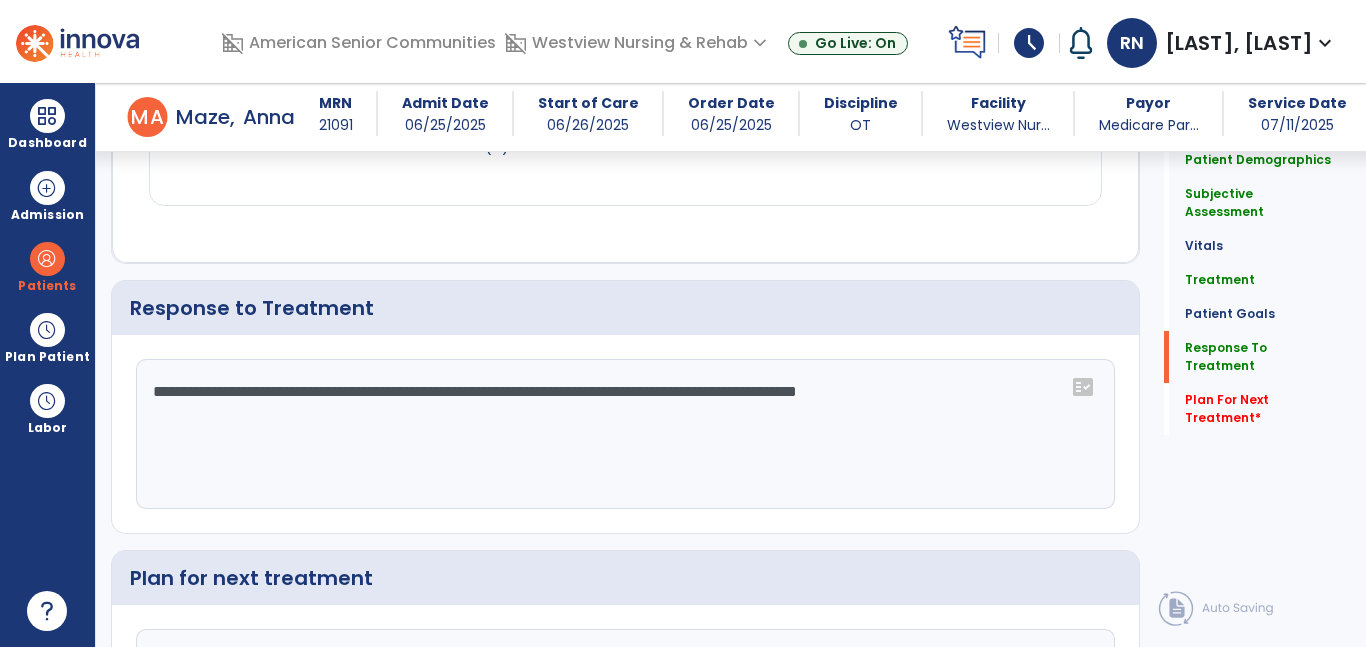 type on "**********" 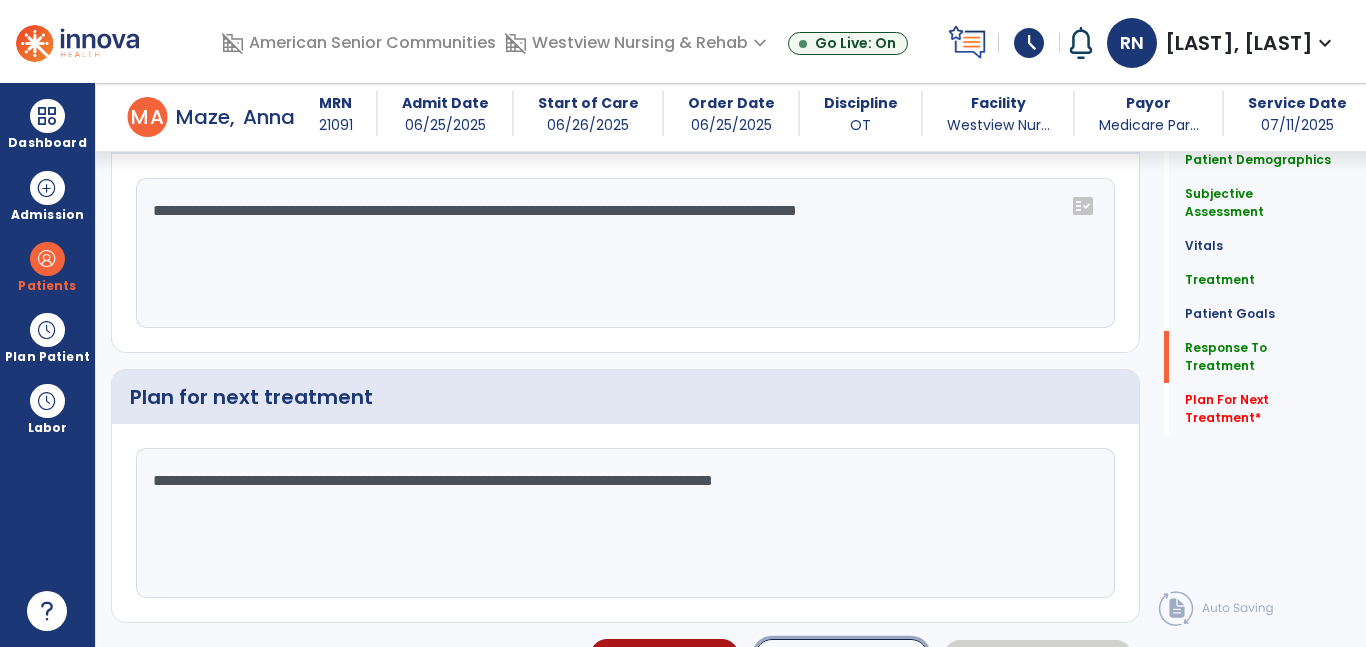 type 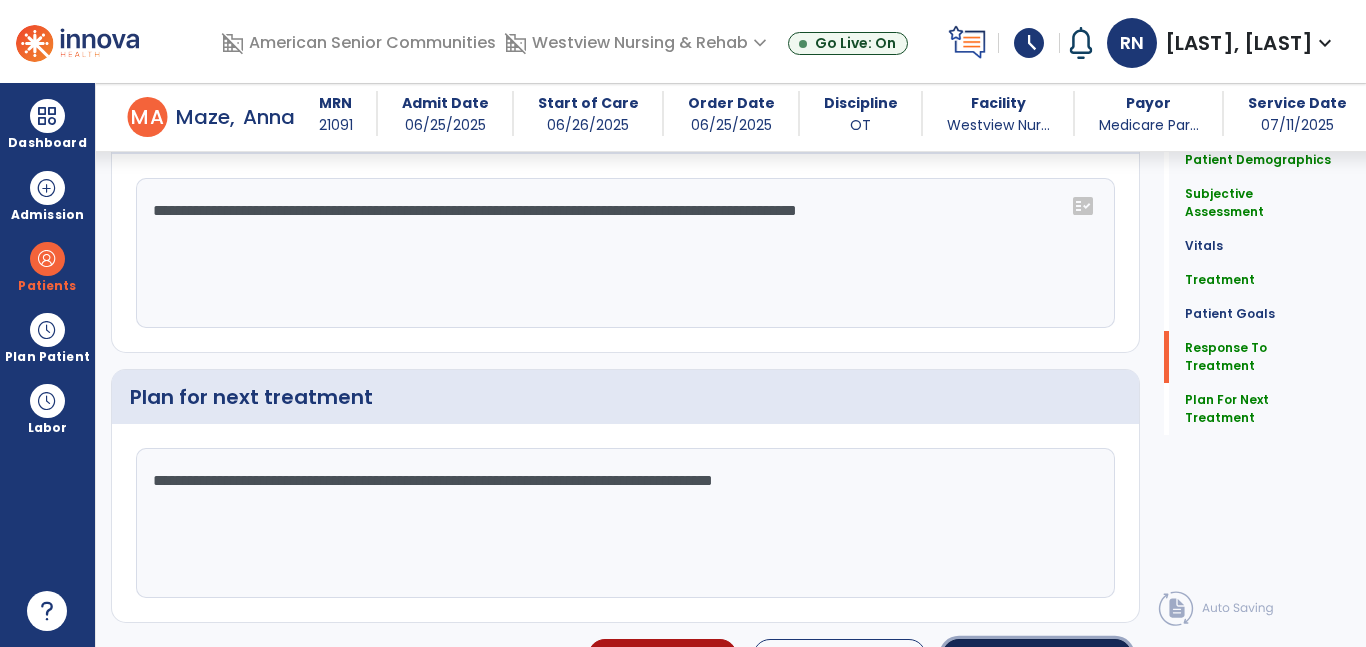 click on "Sign Doc" 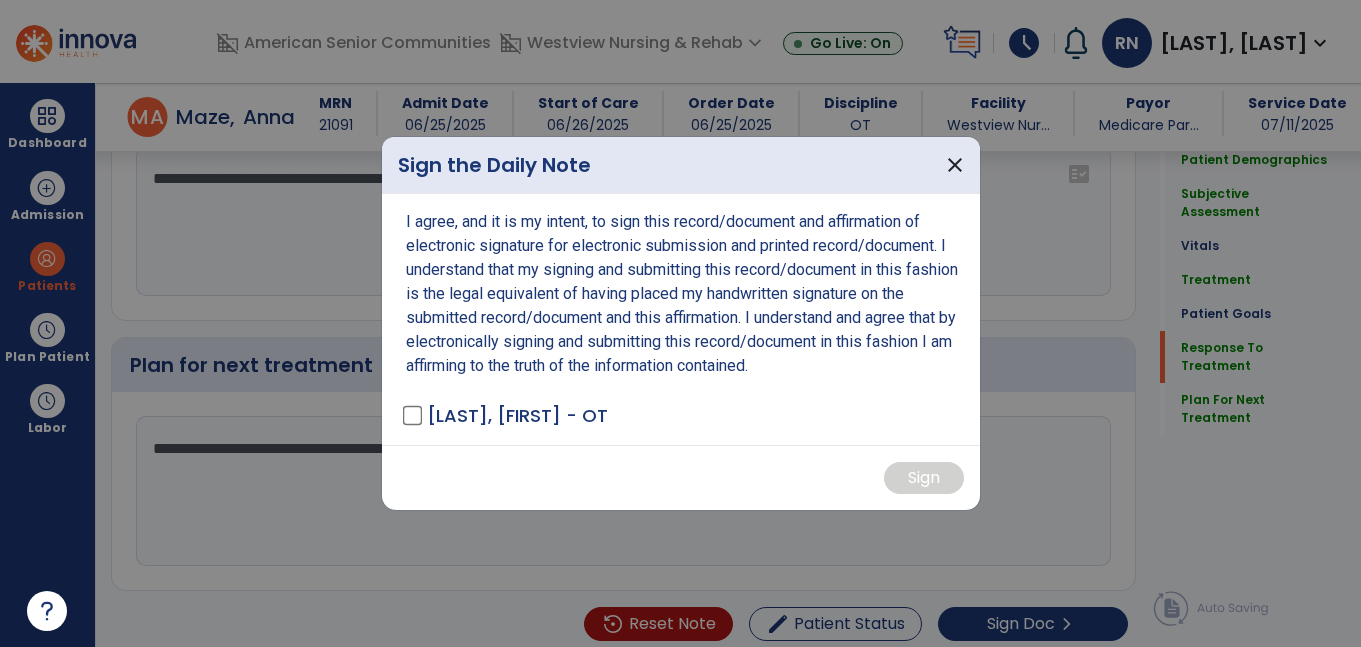 click at bounding box center [680, 323] 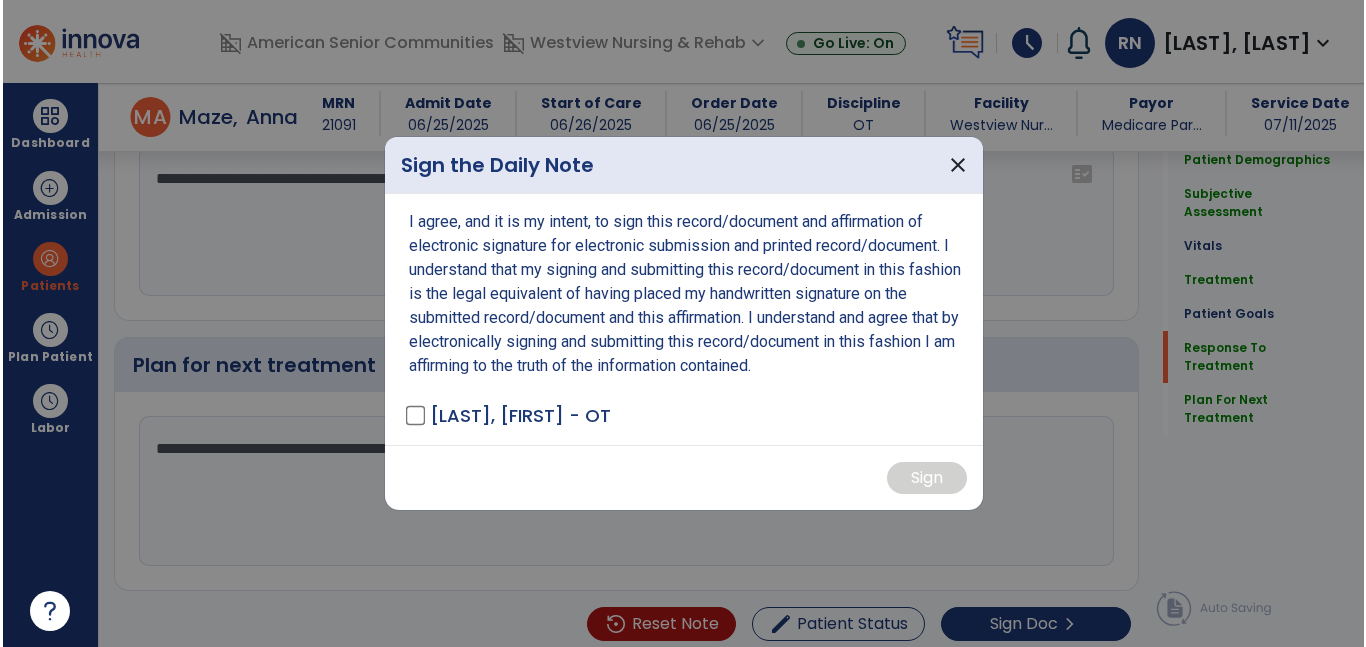 scroll, scrollTop: 3065, scrollLeft: 0, axis: vertical 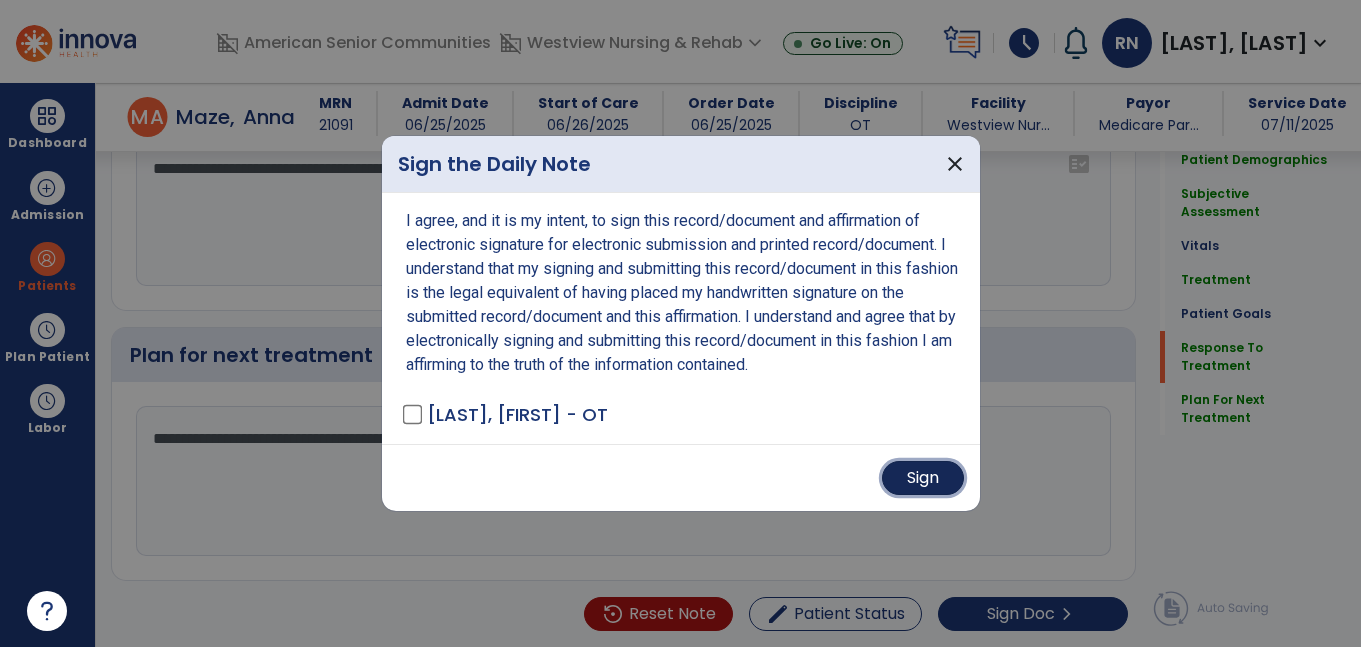 click on "Sign" at bounding box center (923, 478) 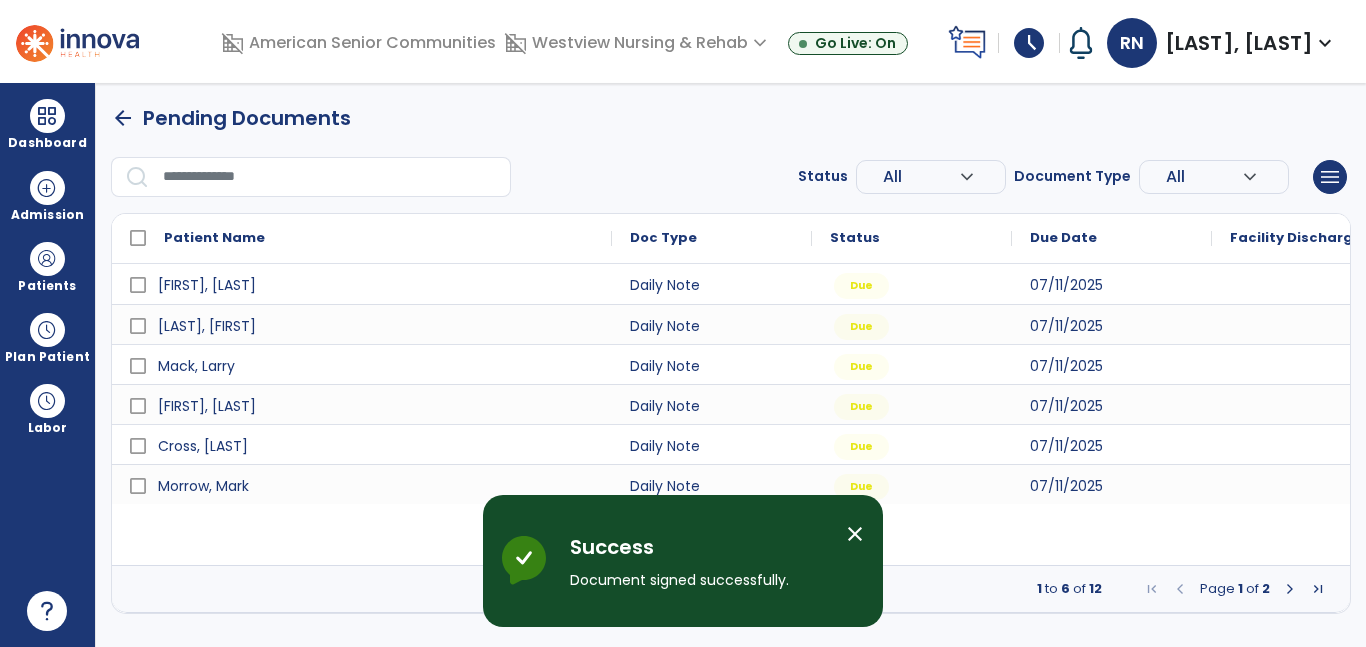 scroll, scrollTop: 0, scrollLeft: 0, axis: both 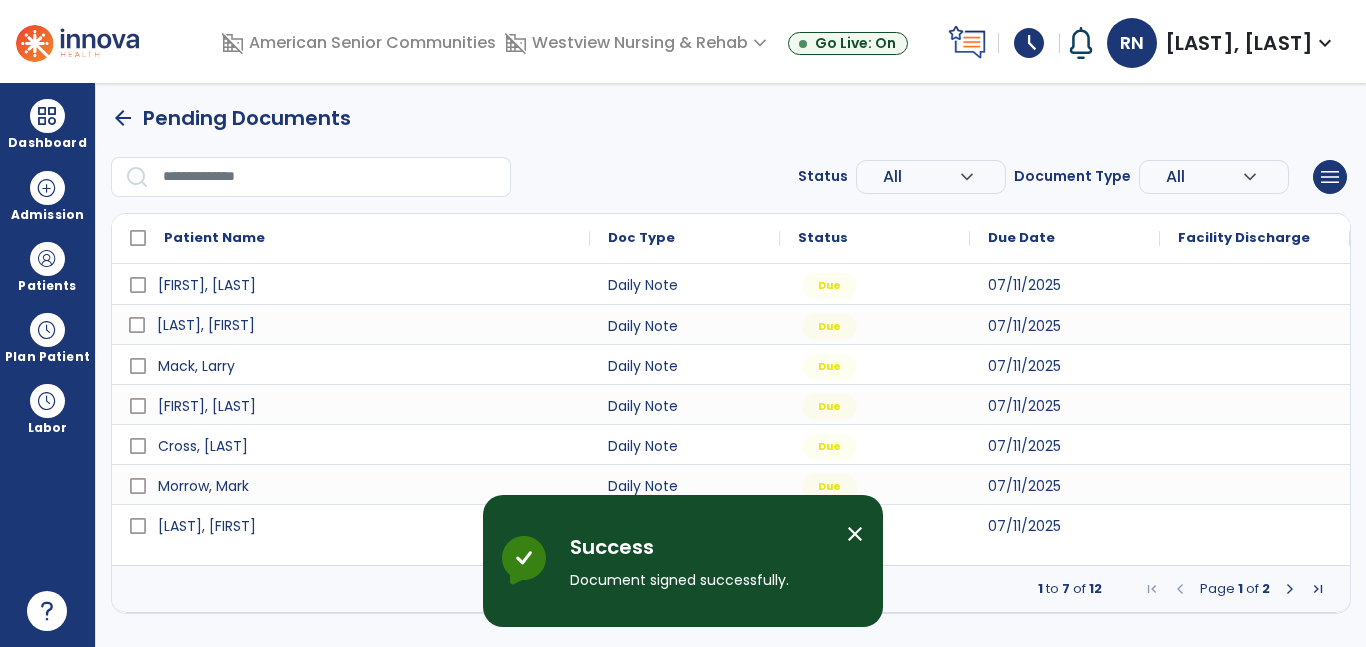 click on "[LAST], [FIRST]" at bounding box center [206, 325] 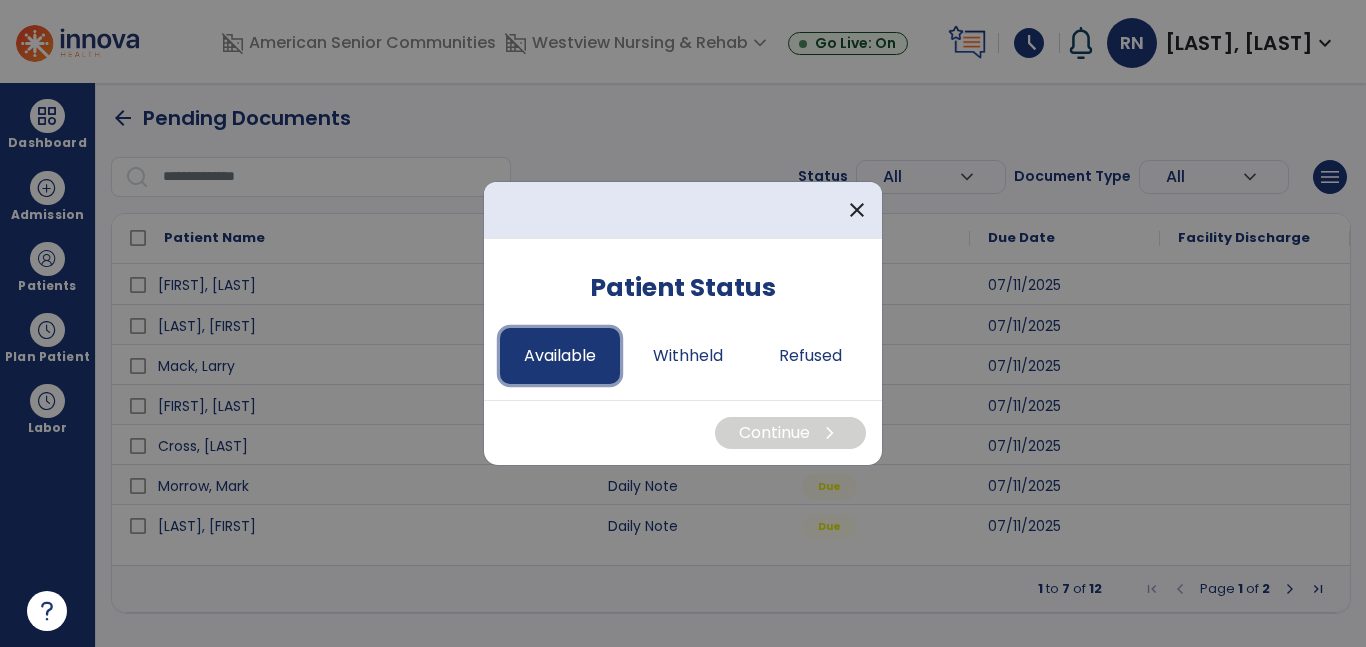 click on "Available" at bounding box center (560, 356) 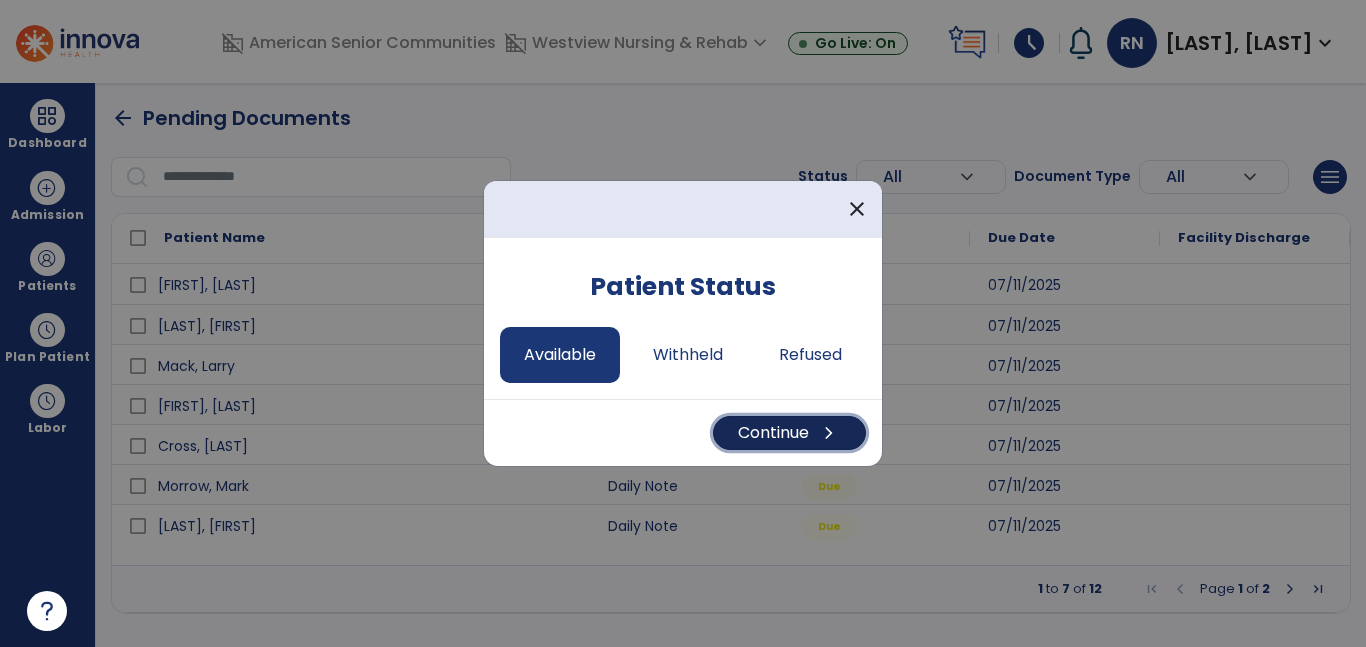 click on "Continue   chevron_right" at bounding box center [789, 433] 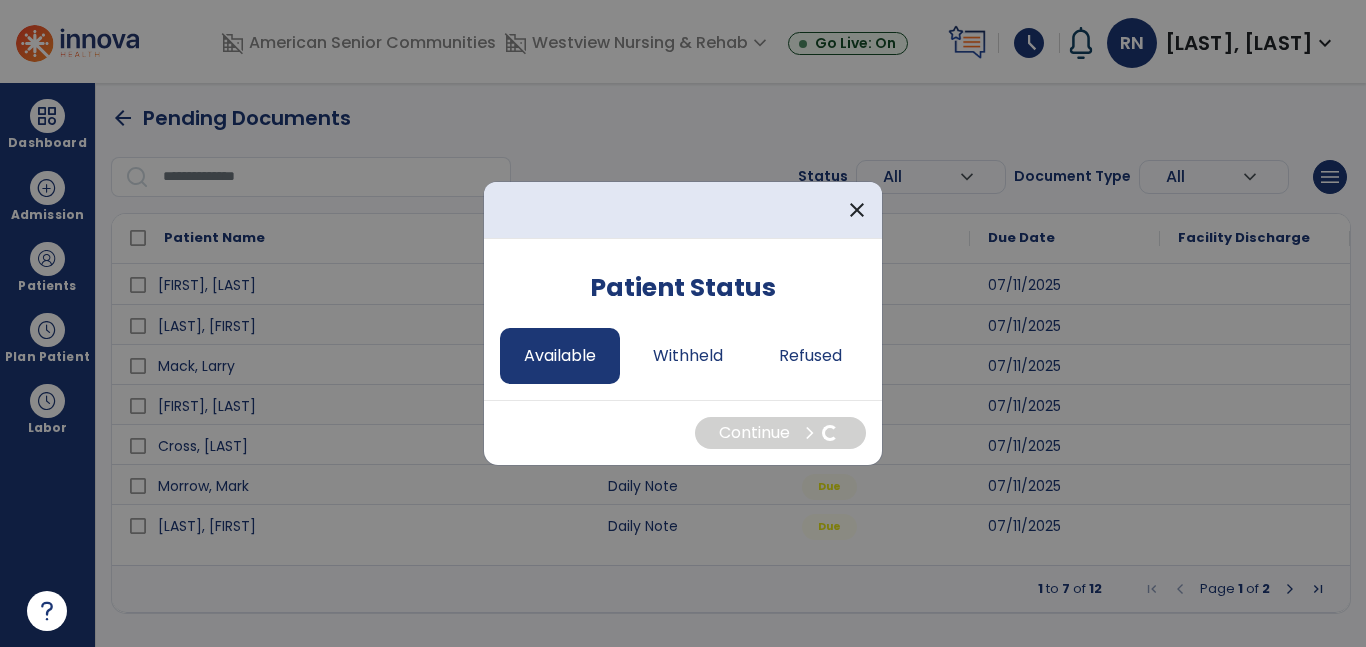 select on "*" 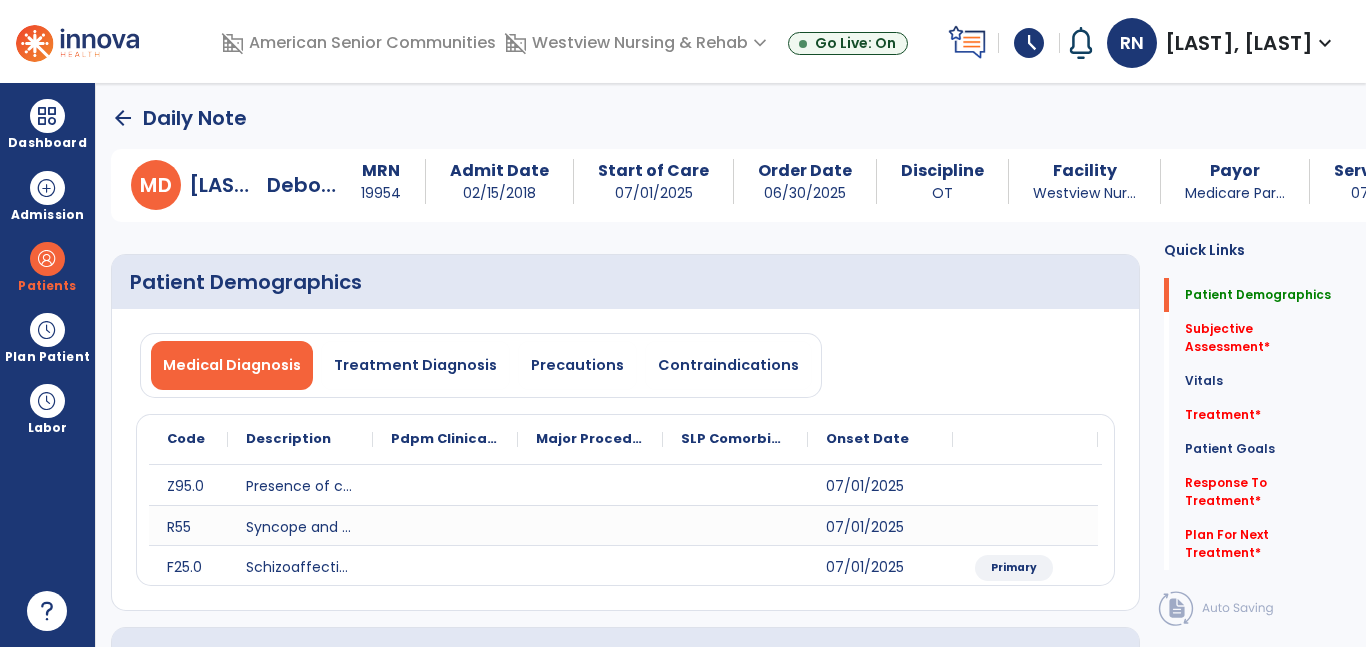 click on "arrow_back   Daily Note" 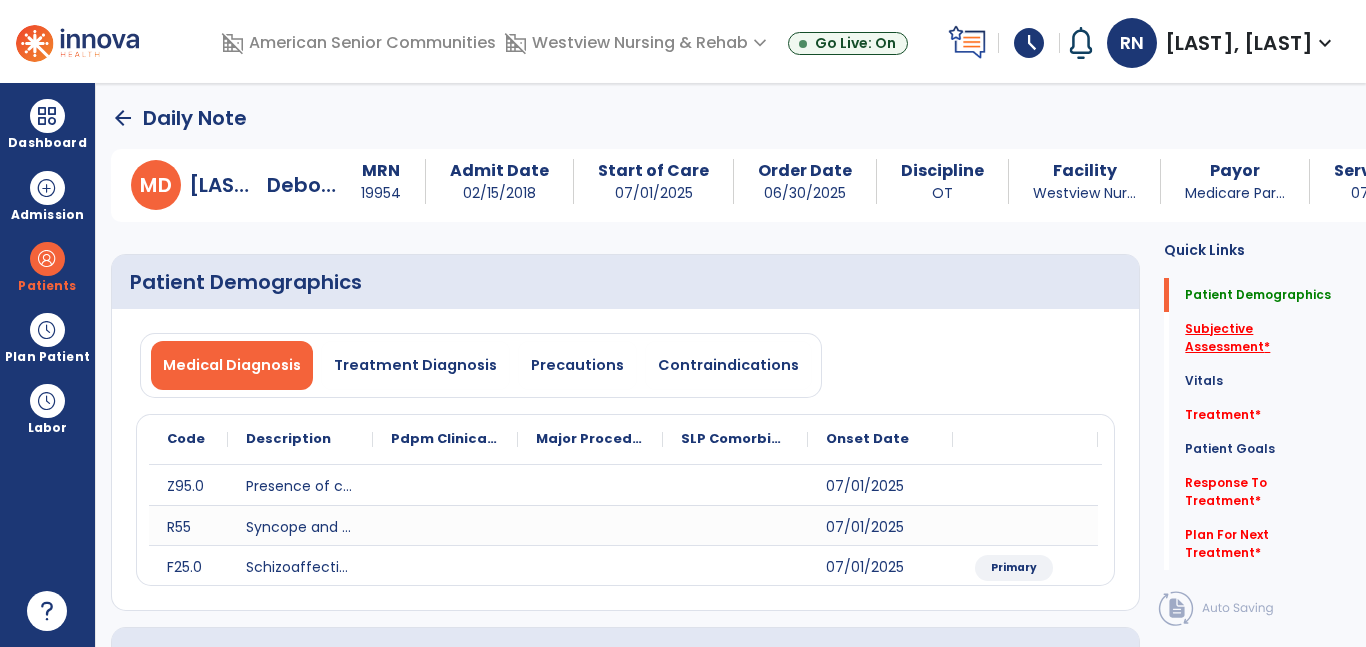 click on "Subjective Assessment   *" 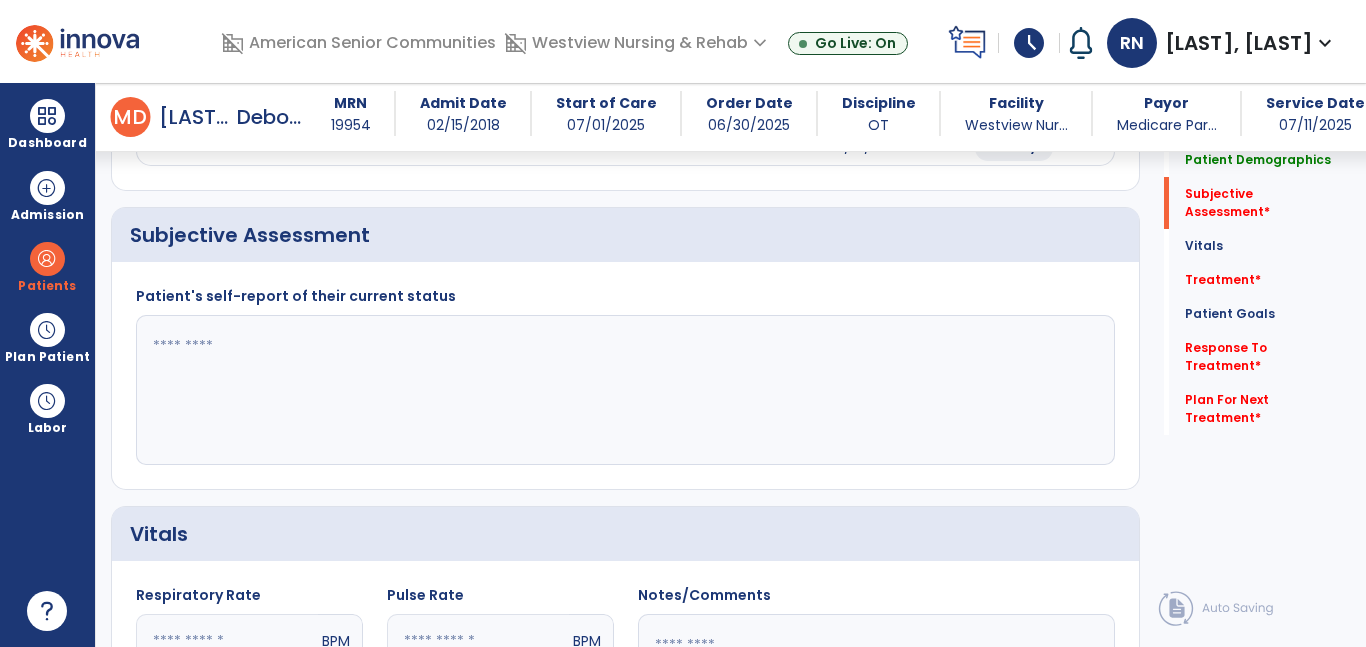 scroll, scrollTop: 403, scrollLeft: 0, axis: vertical 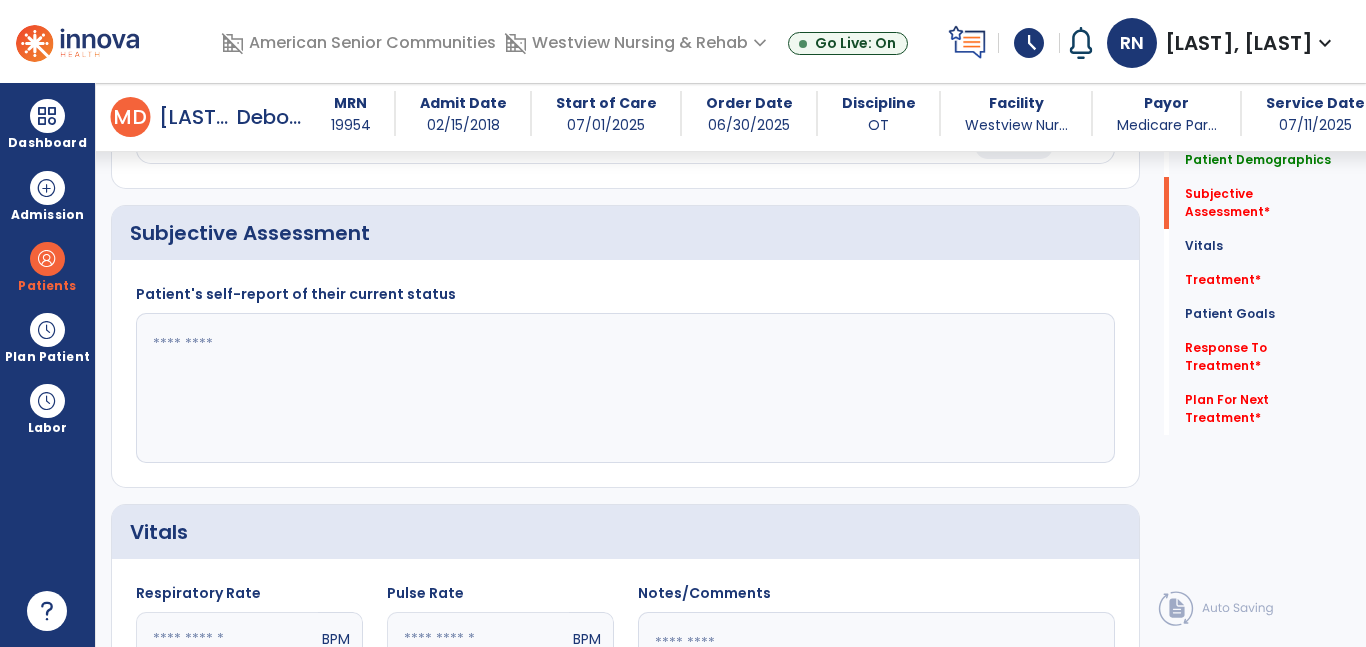 click 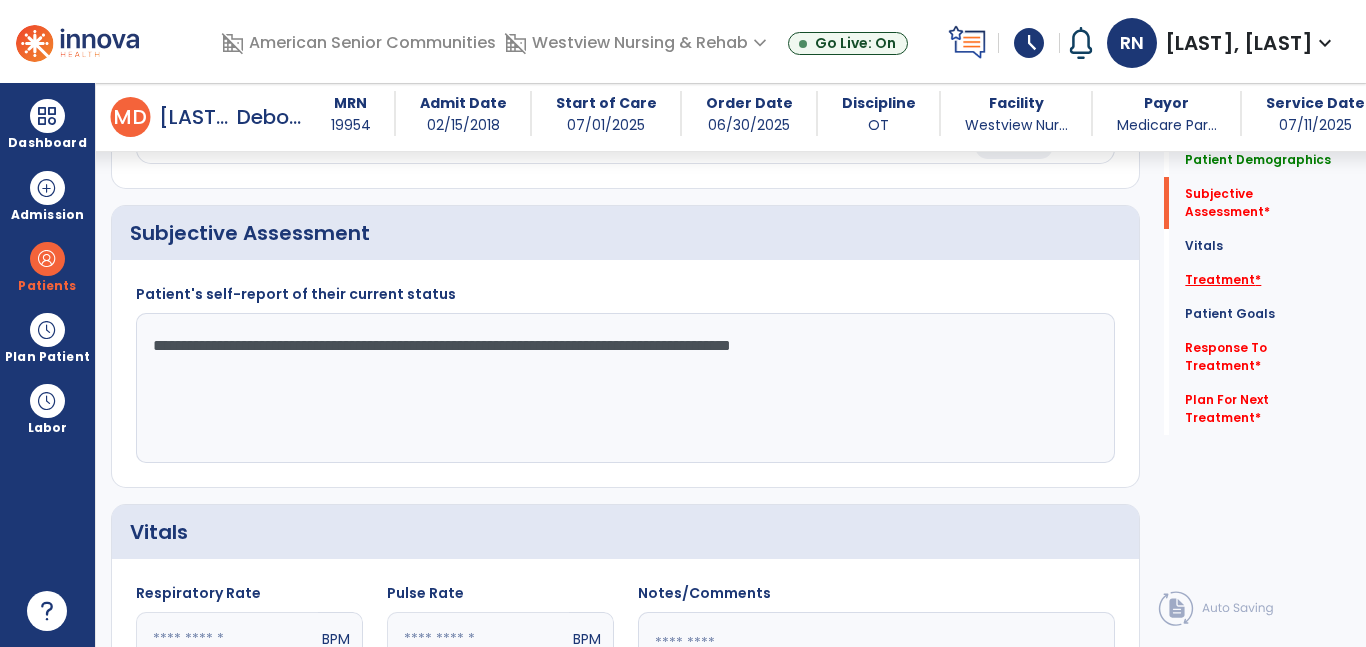 type on "**********" 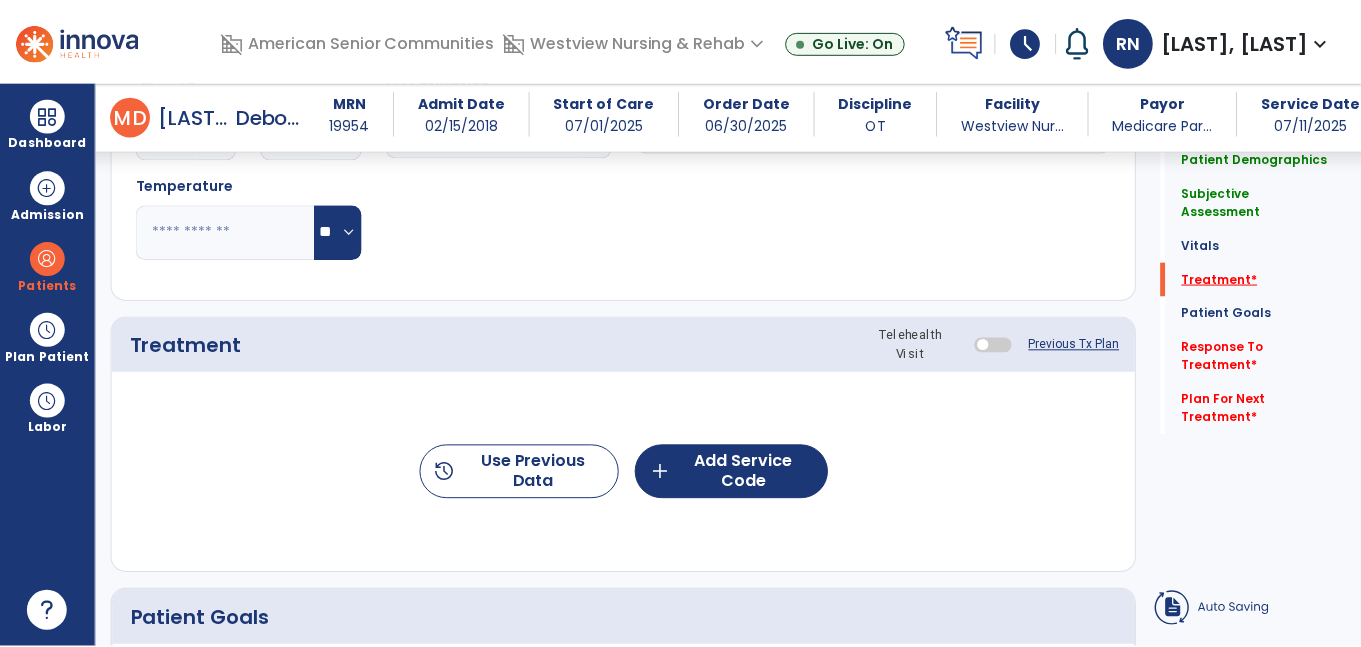 scroll, scrollTop: 1092, scrollLeft: 0, axis: vertical 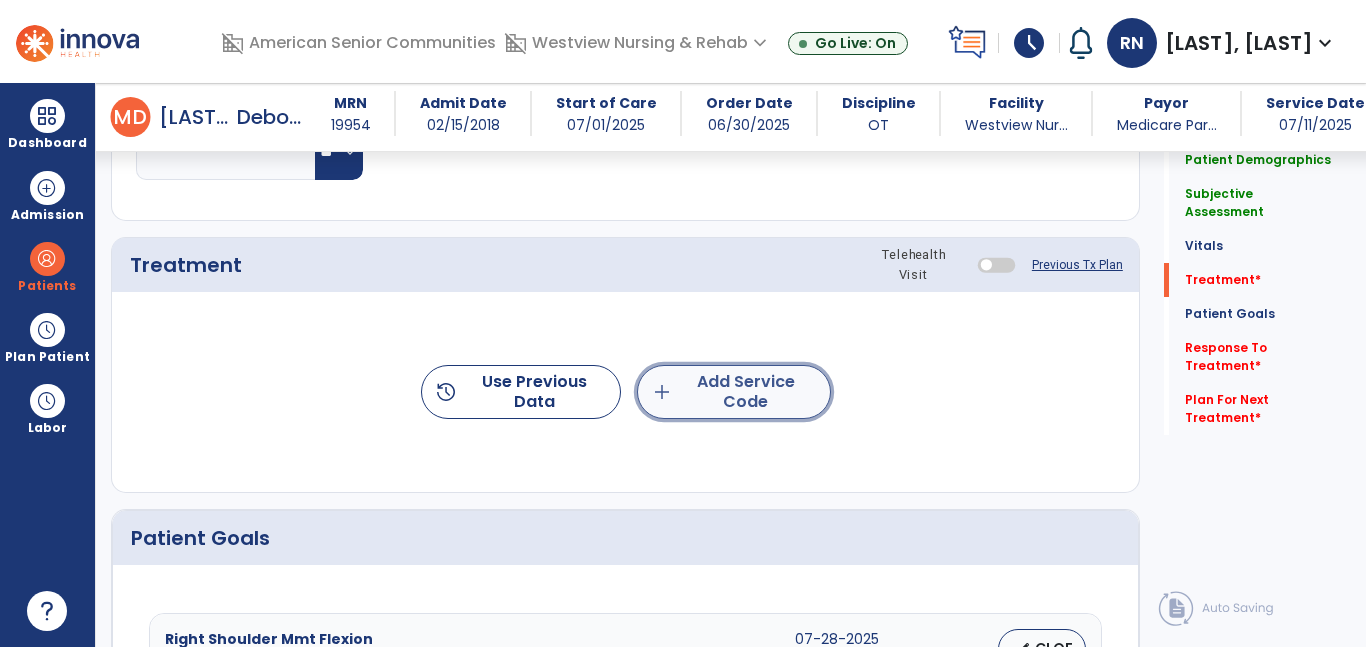 click on "add  Add Service Code" 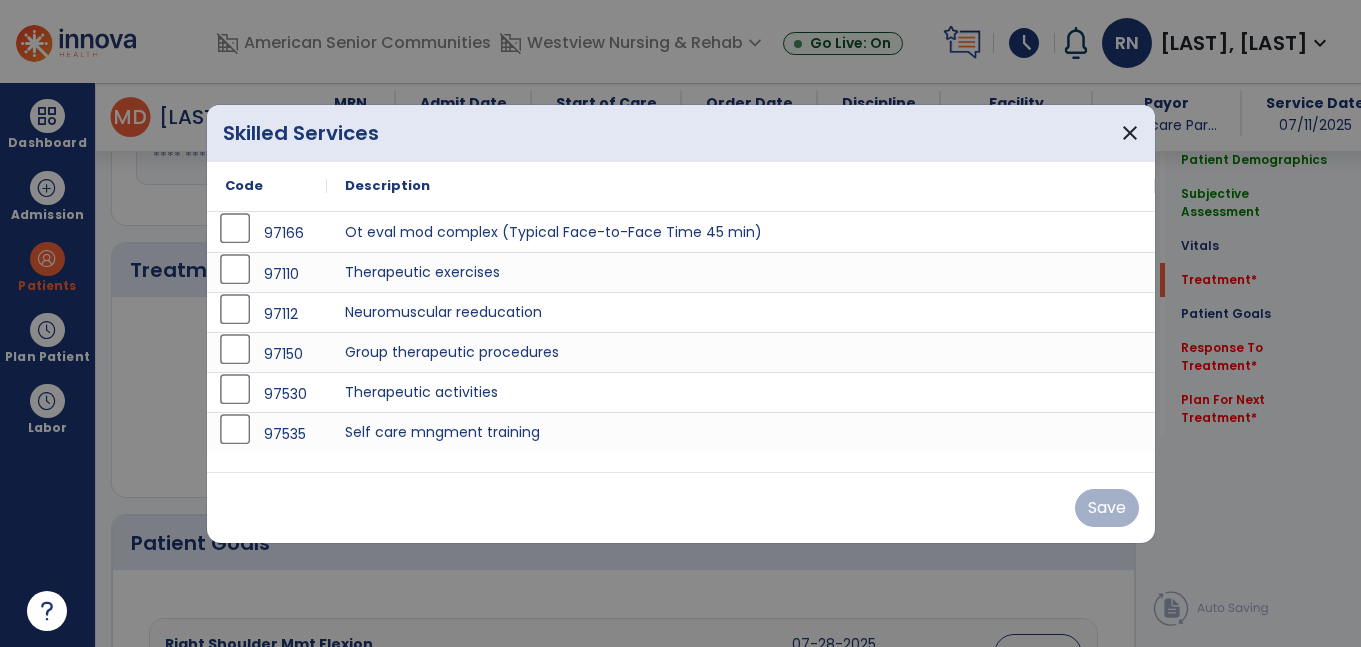 scroll, scrollTop: 1092, scrollLeft: 0, axis: vertical 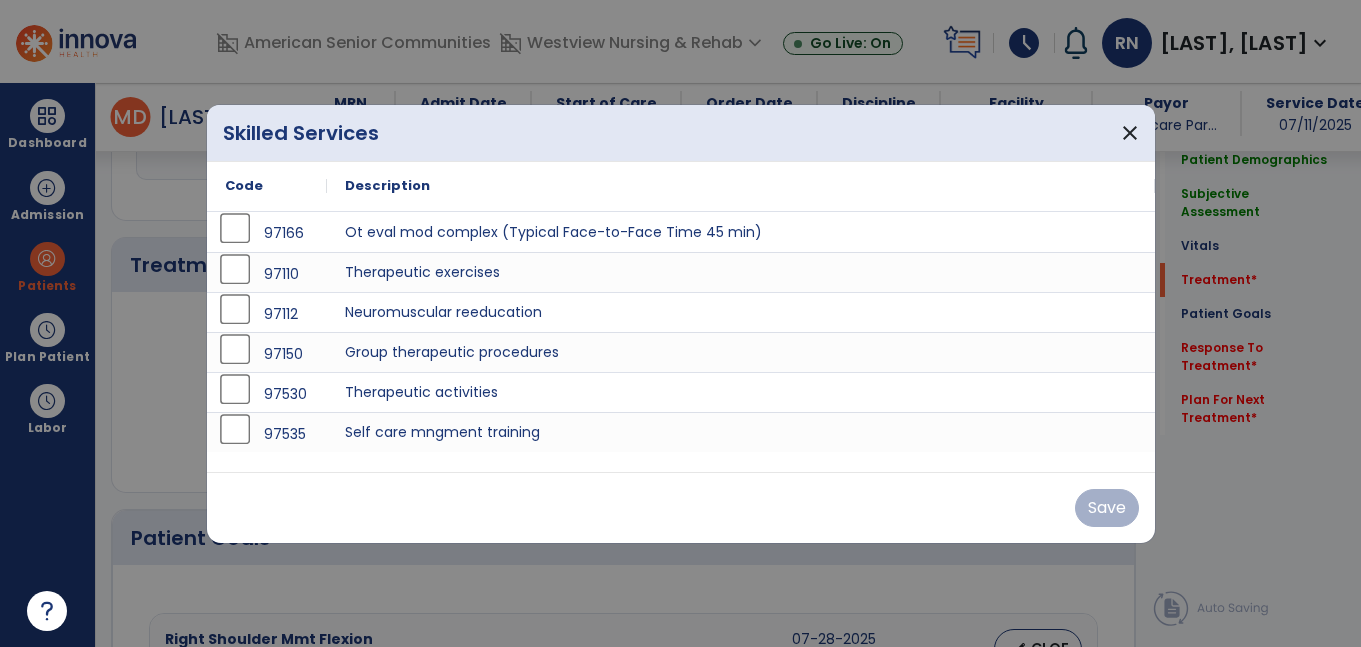 click on "97112 Neuromuscular reeducation" at bounding box center [681, 312] 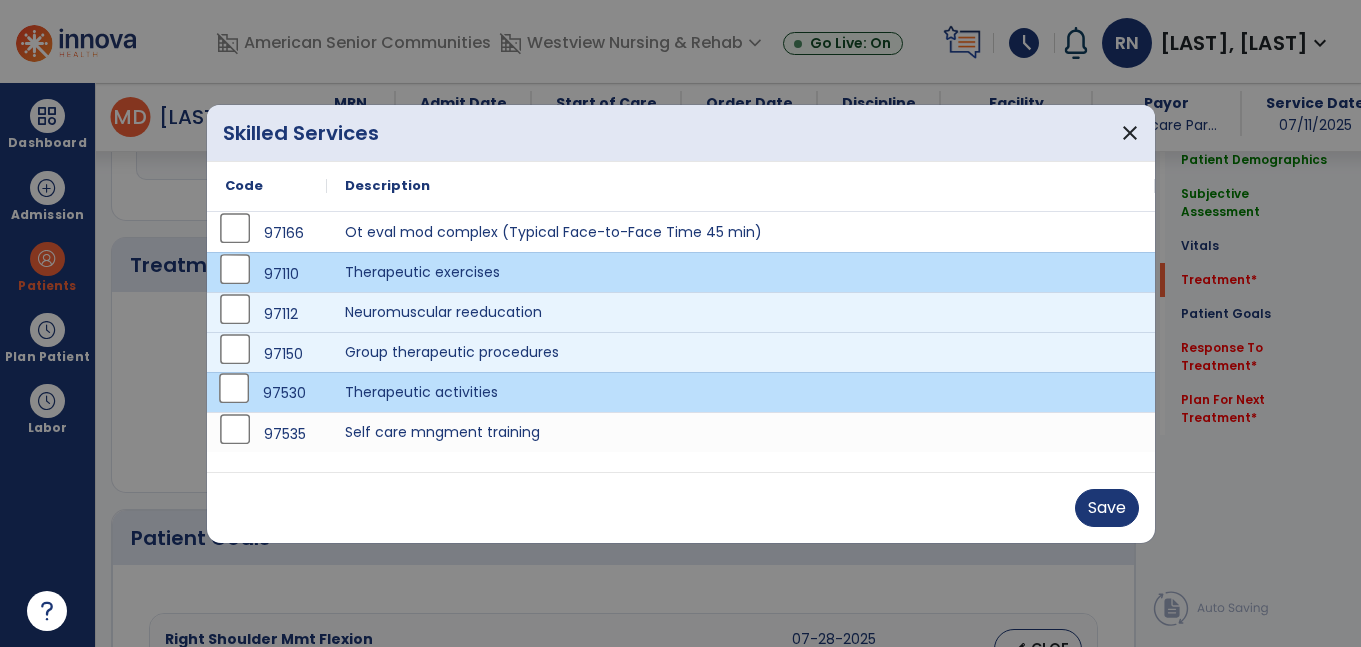 click on "Save" at bounding box center (681, 507) 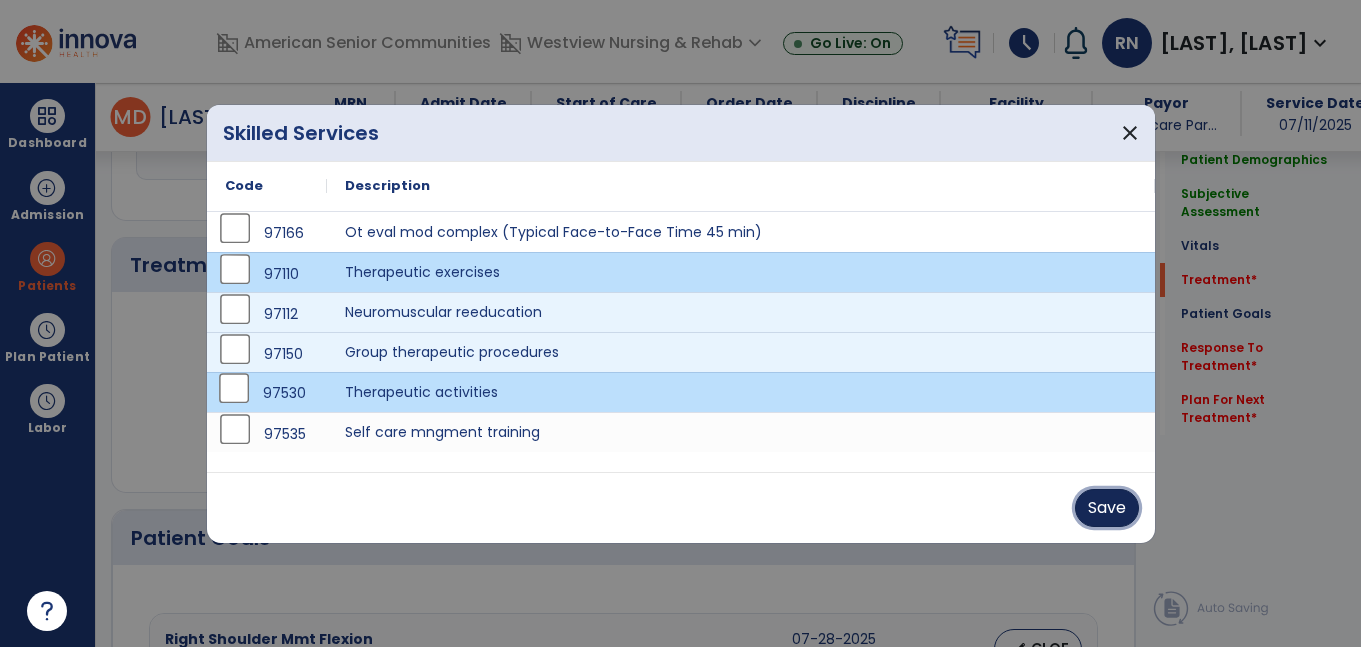 click on "Save" at bounding box center [1107, 508] 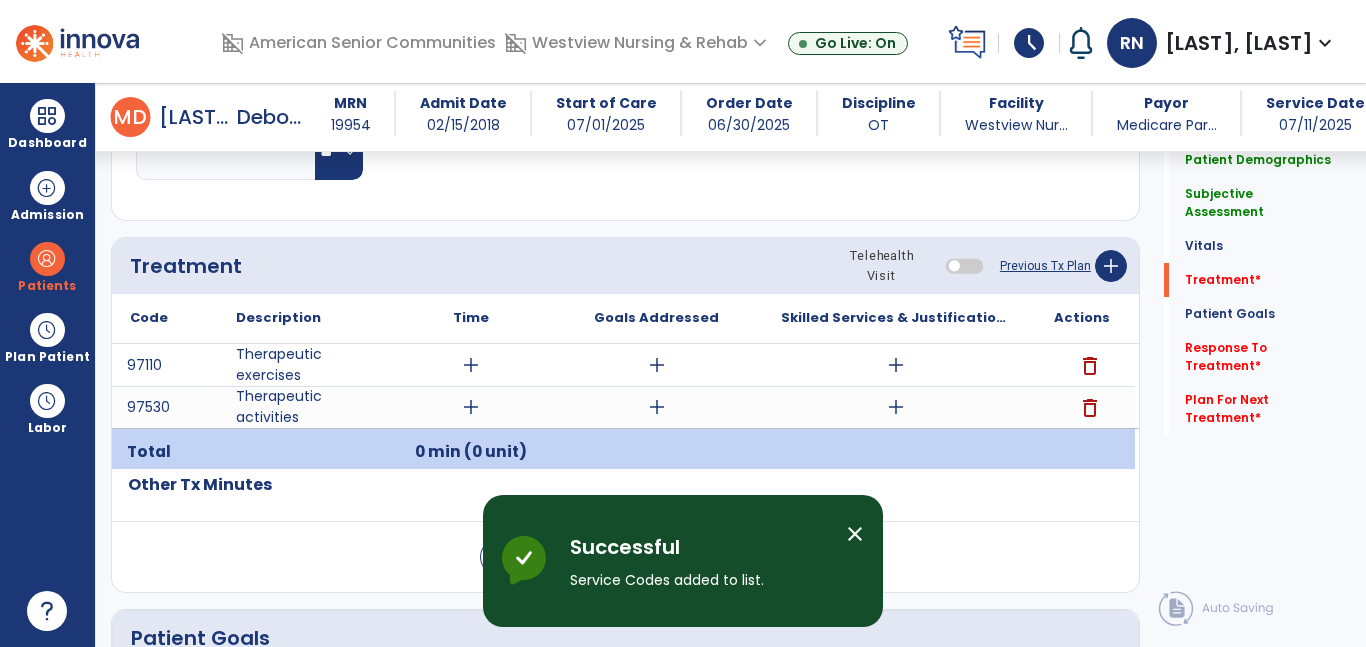 click on "add" at bounding box center [471, 365] 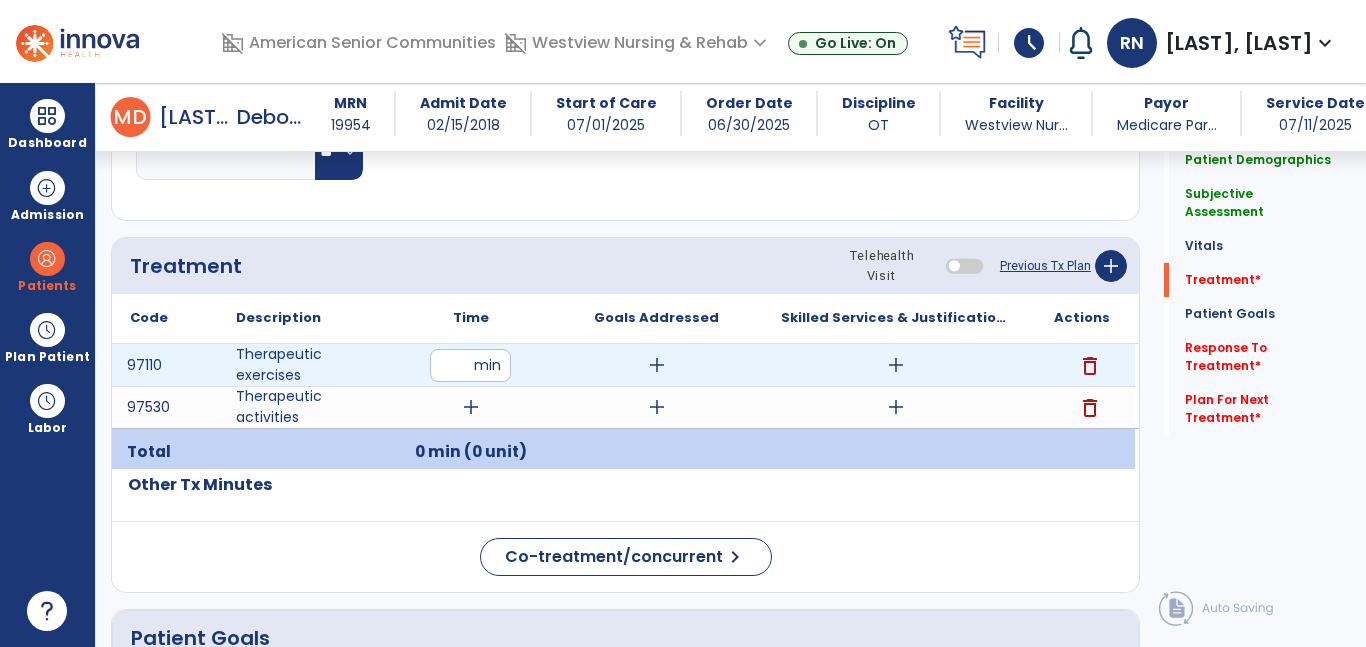 type on "**" 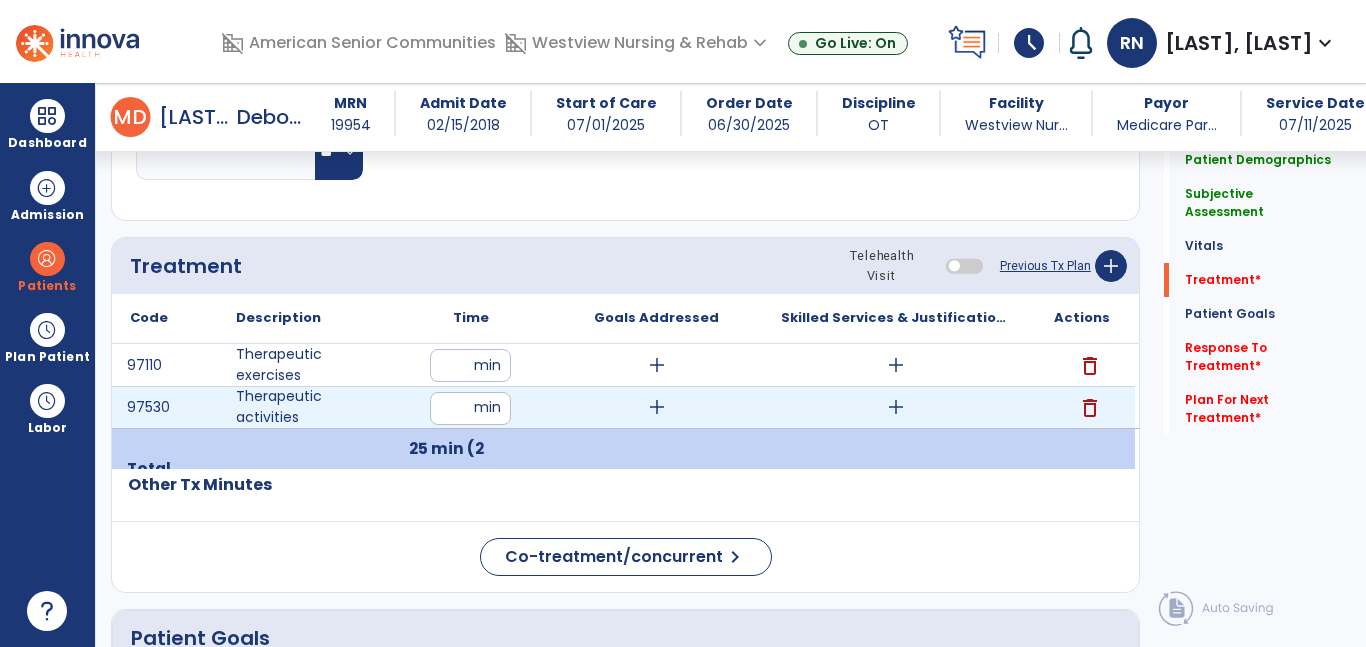 type on "**" 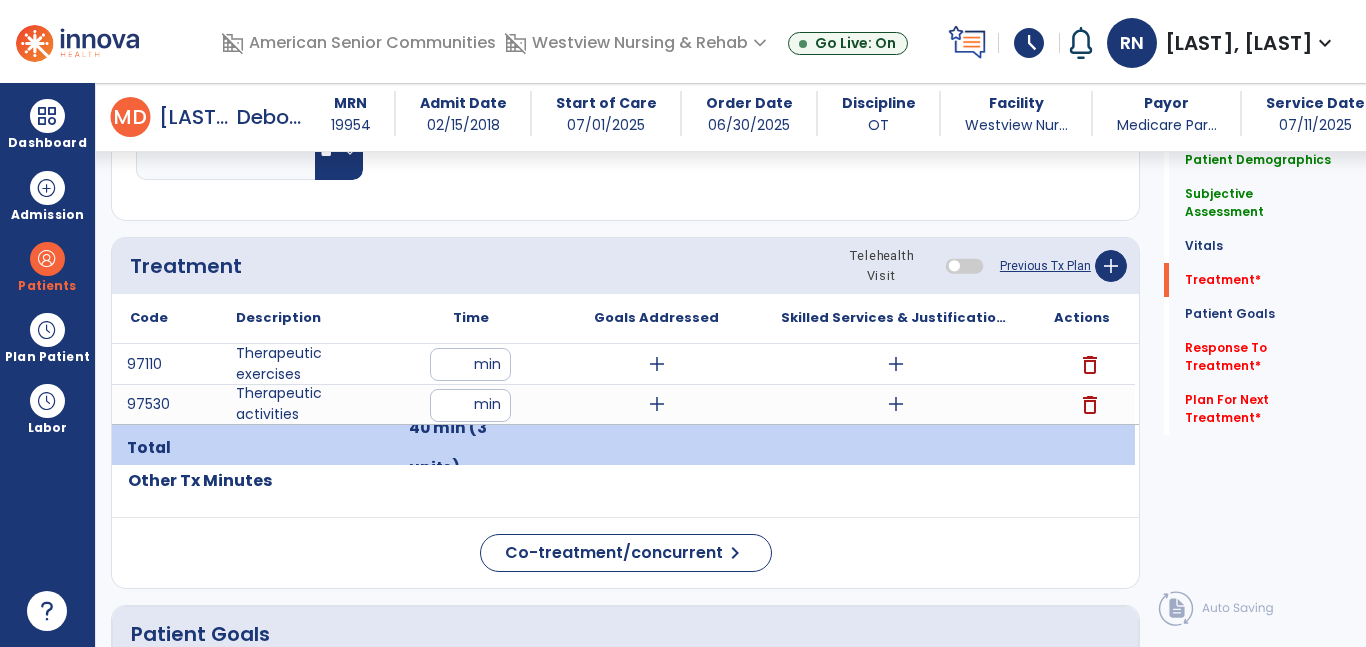 click on "add" at bounding box center [657, 364] 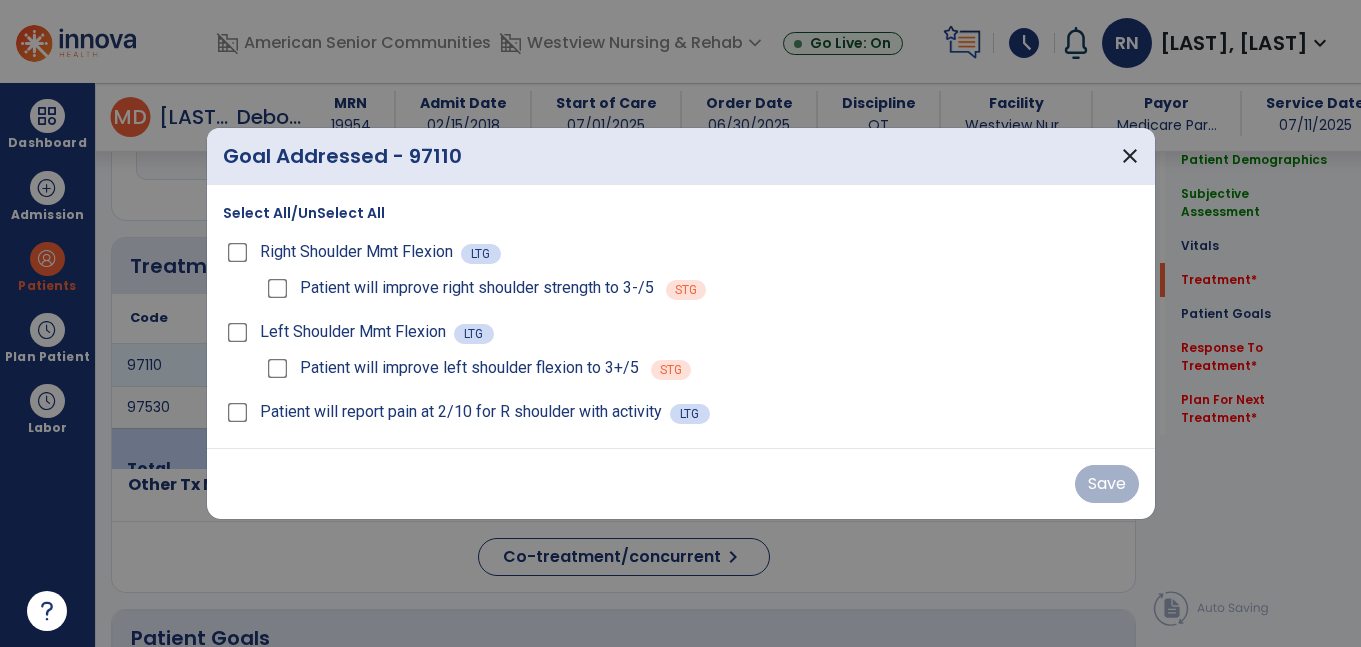 scroll, scrollTop: 1092, scrollLeft: 0, axis: vertical 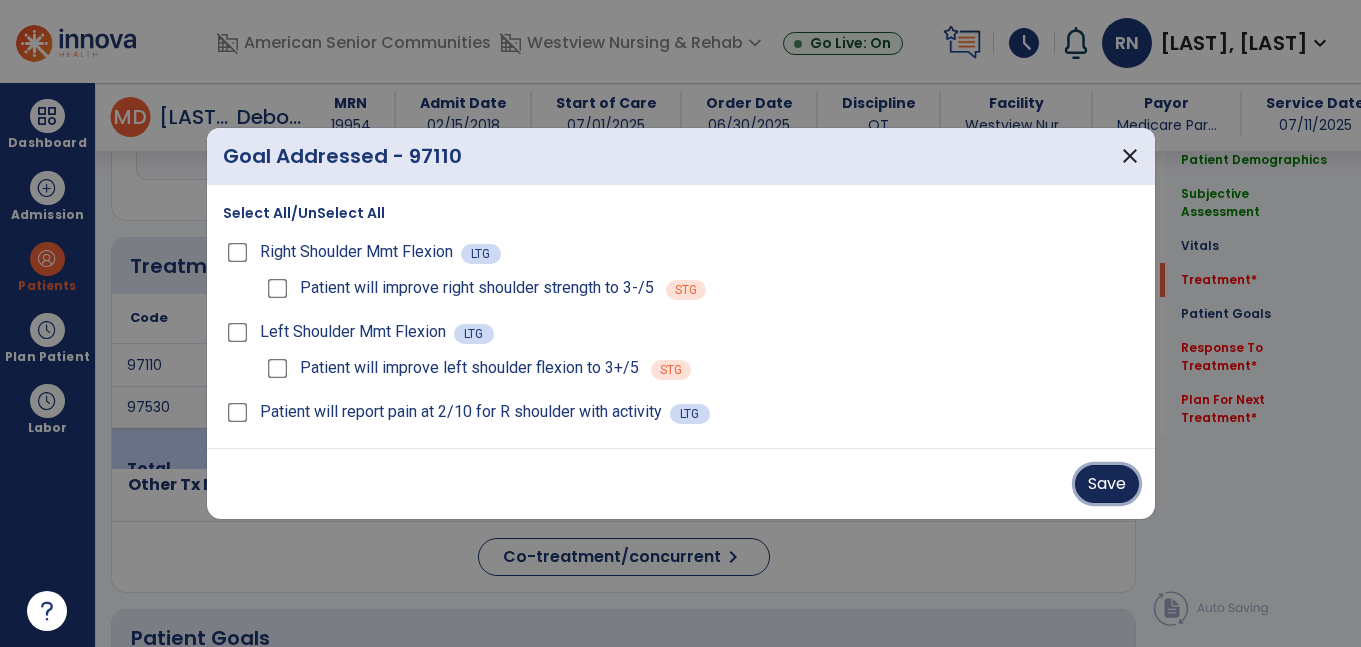 click on "Save" at bounding box center (1107, 484) 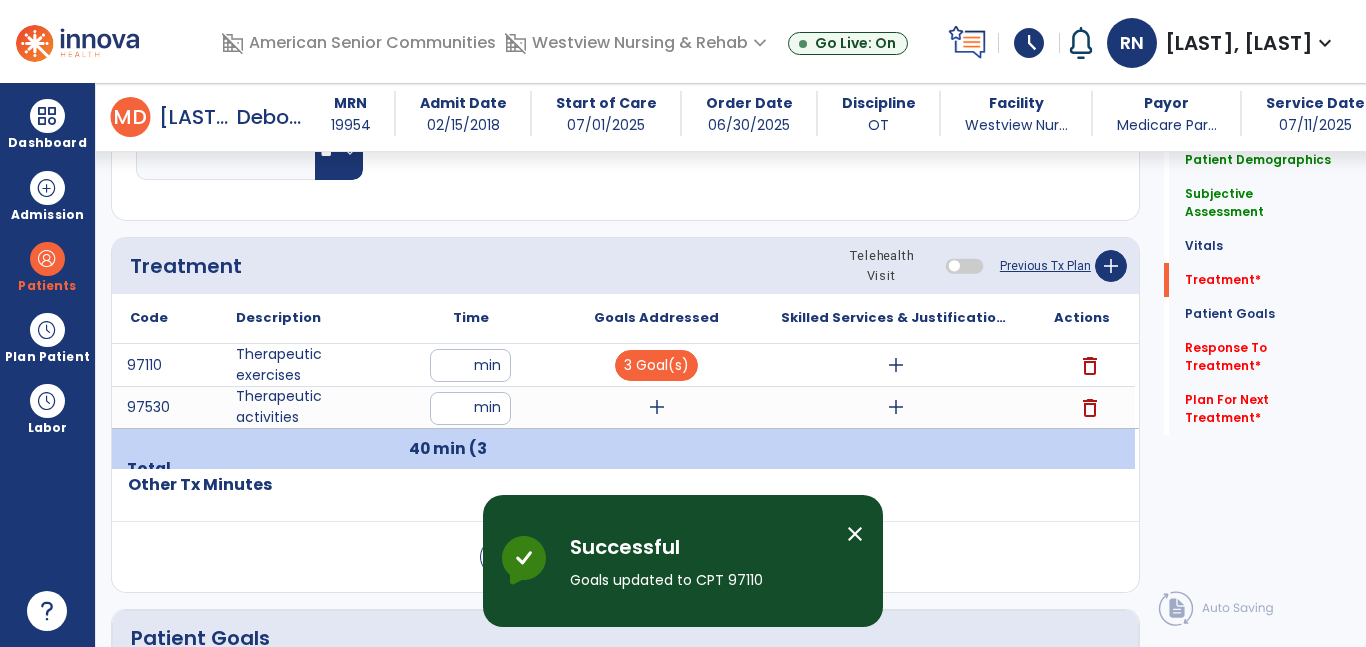 click on "add" at bounding box center (657, 407) 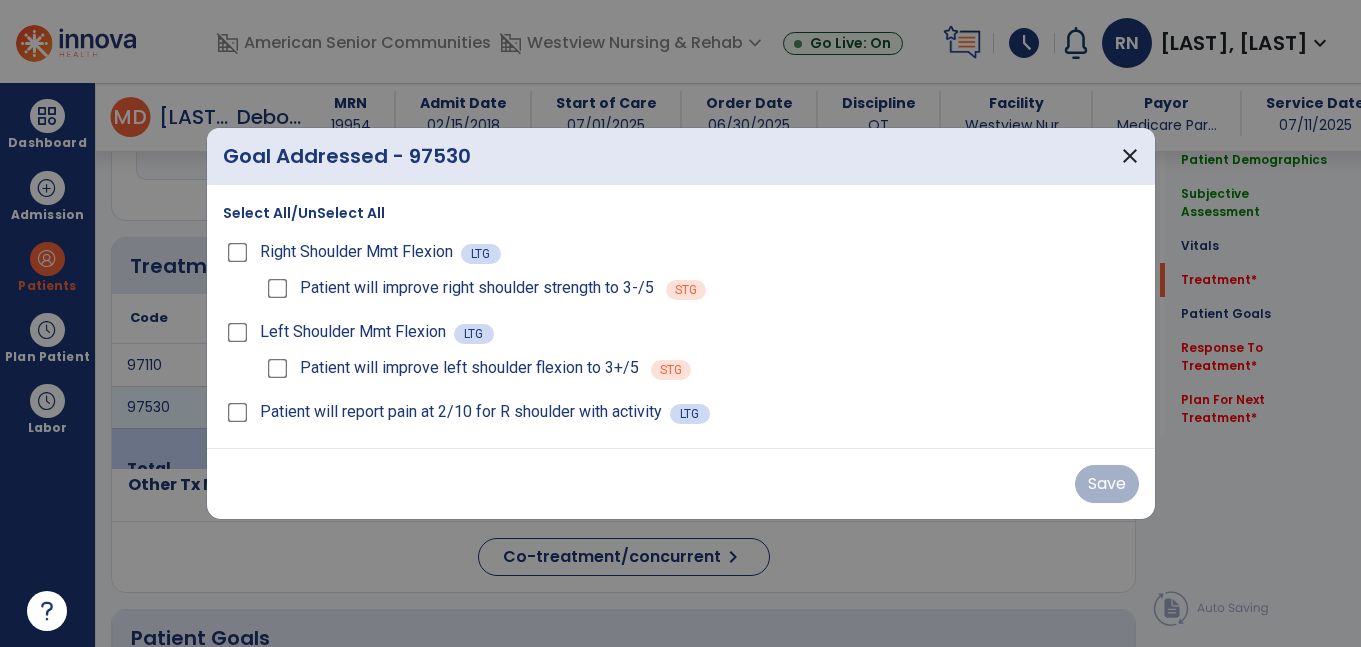 scroll, scrollTop: 1092, scrollLeft: 0, axis: vertical 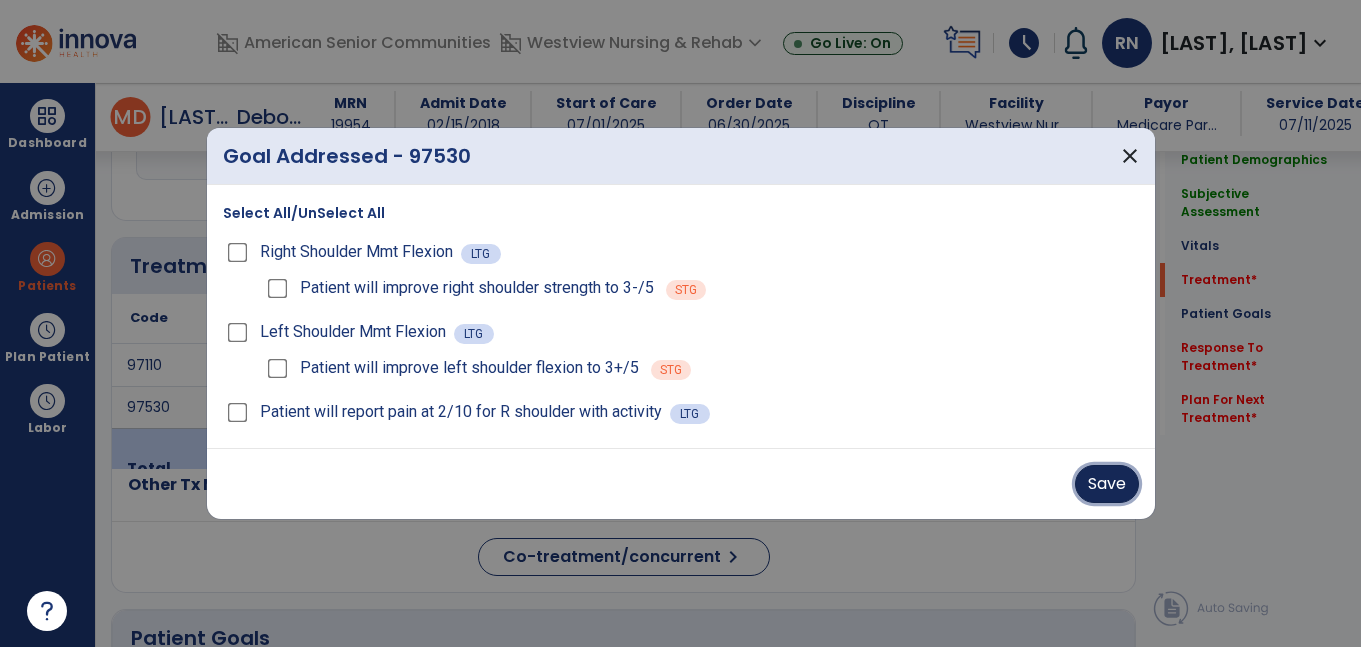 click on "Save" at bounding box center (1107, 484) 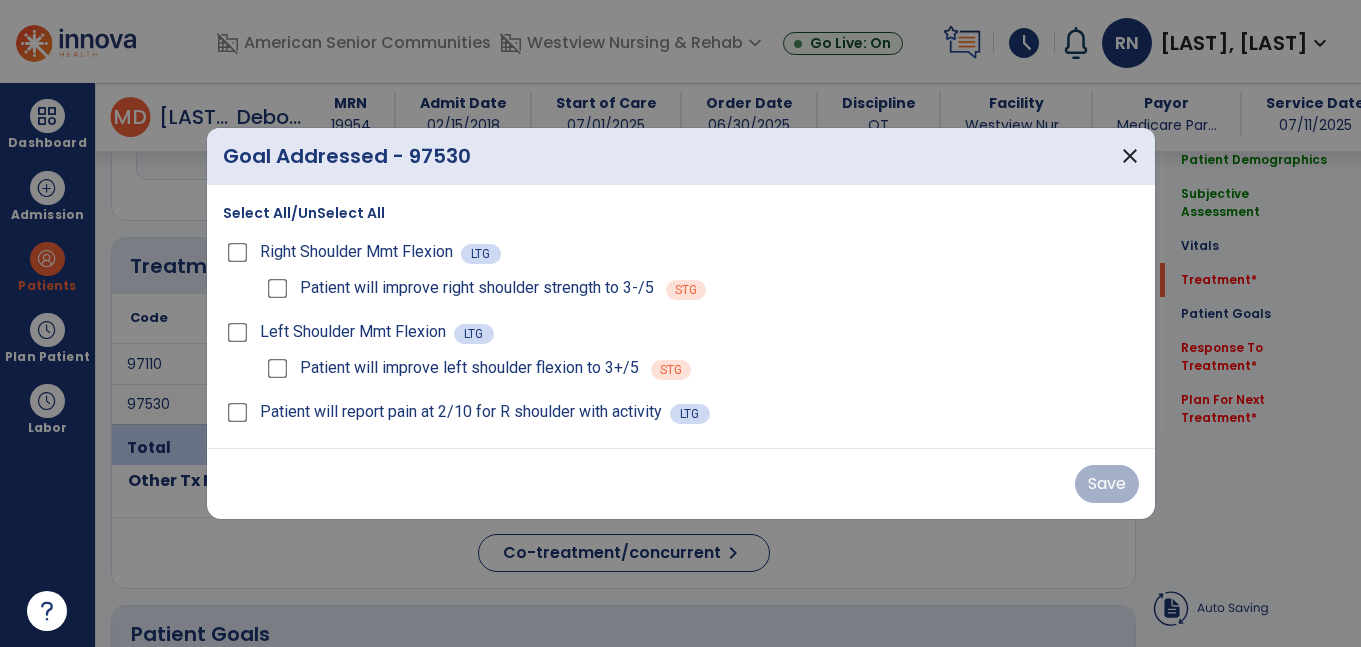 click on "Other Tx Minutes" 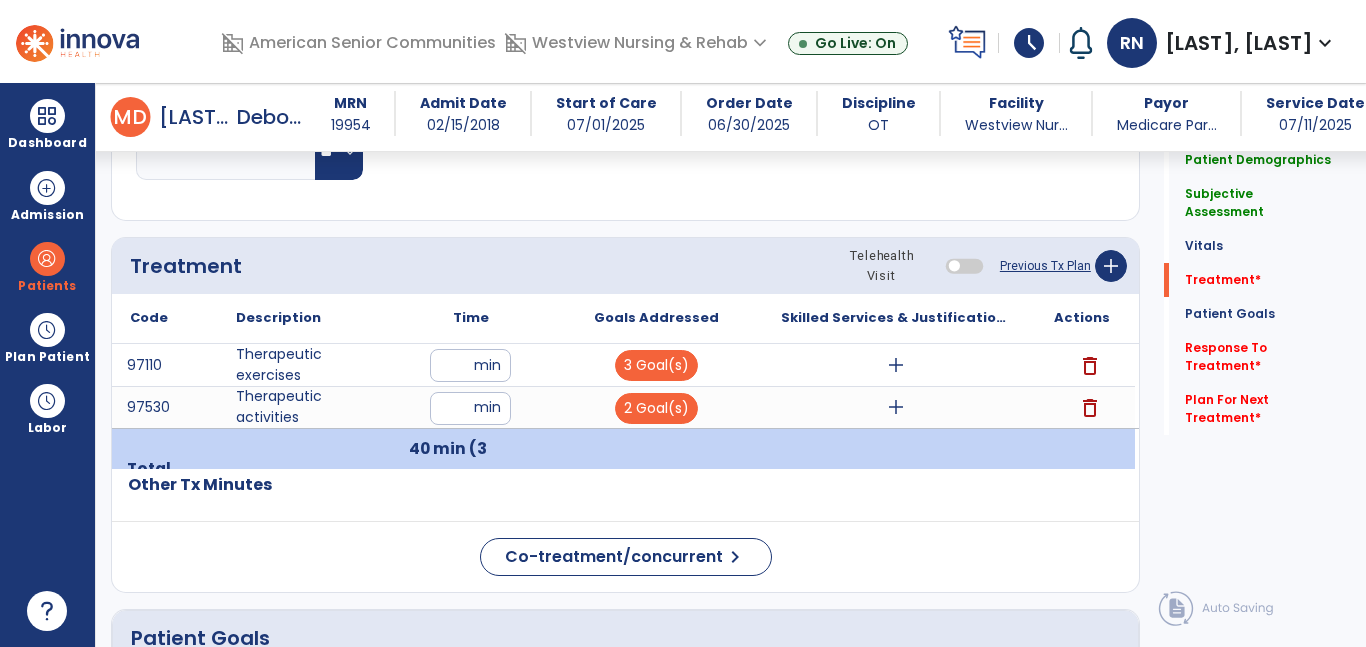 click on "add" at bounding box center [896, 365] 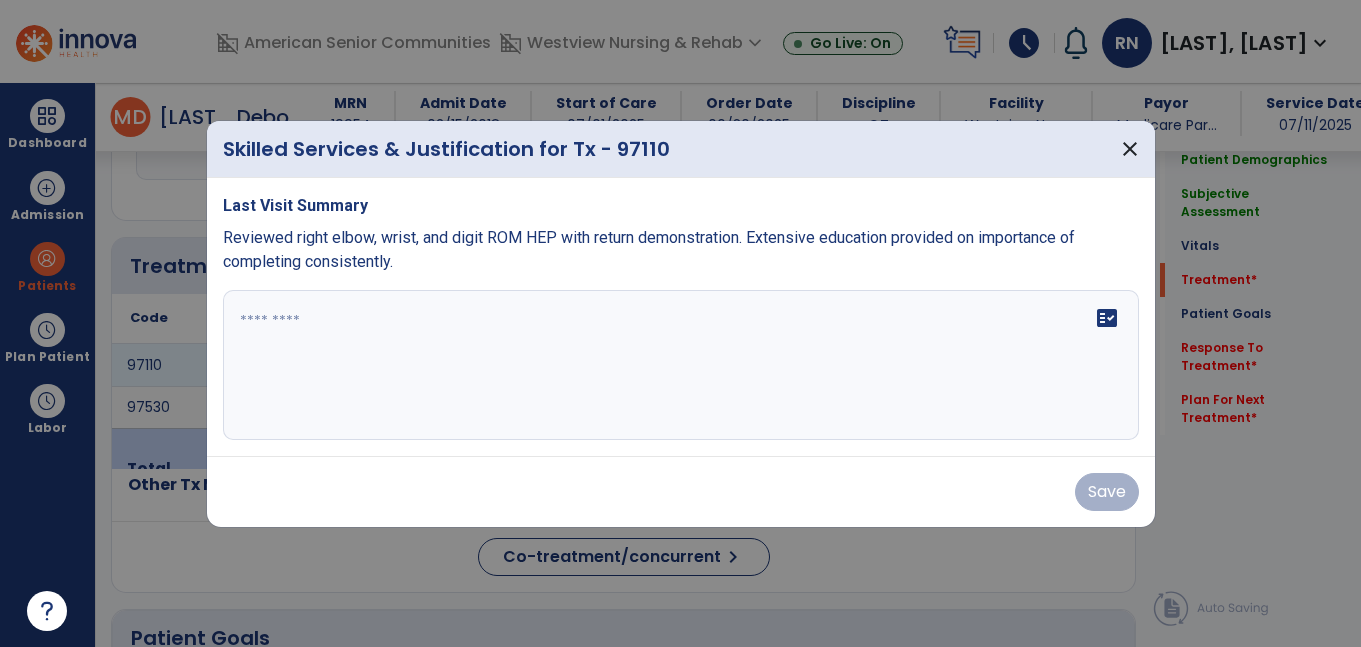 scroll, scrollTop: 1092, scrollLeft: 0, axis: vertical 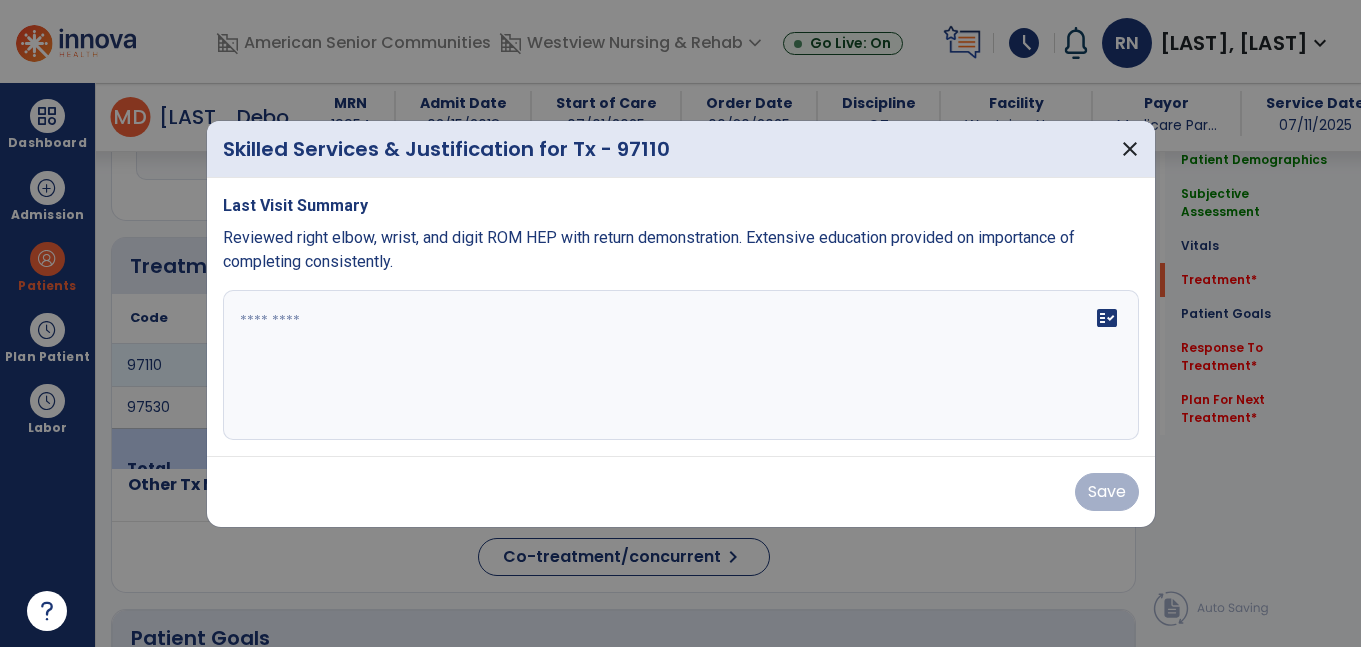 click on "fact_check" at bounding box center (681, 365) 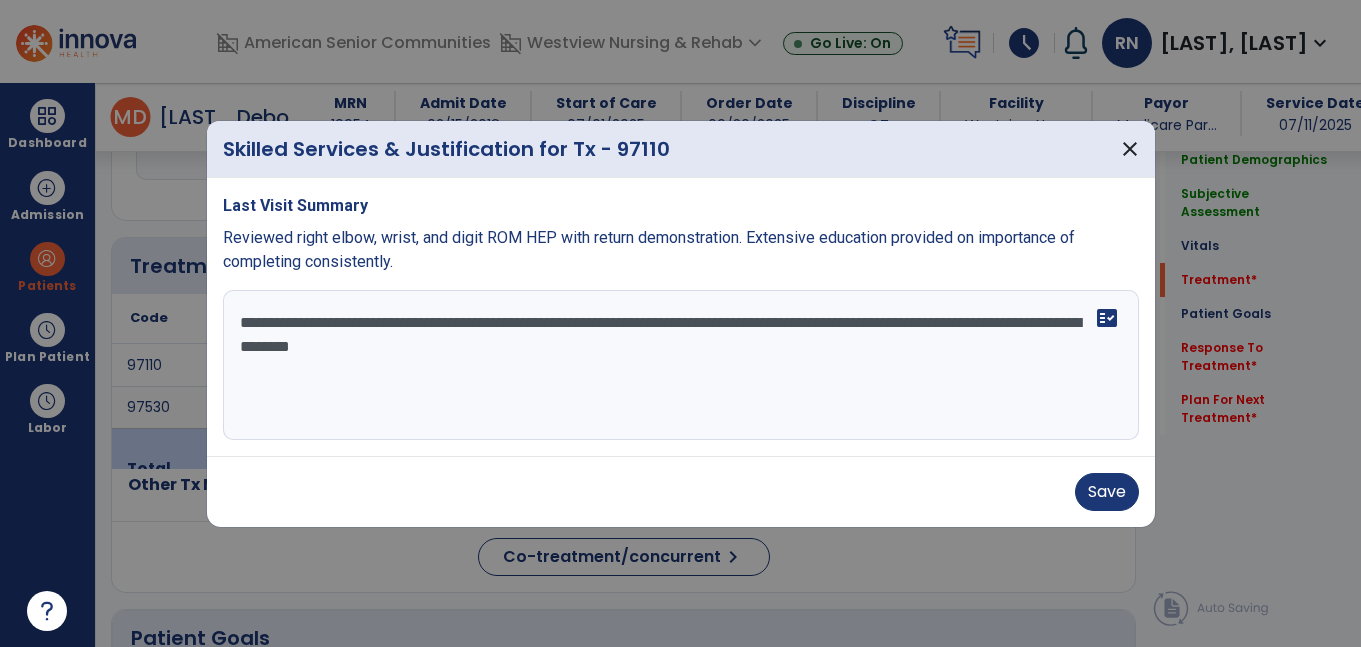 type on "**********" 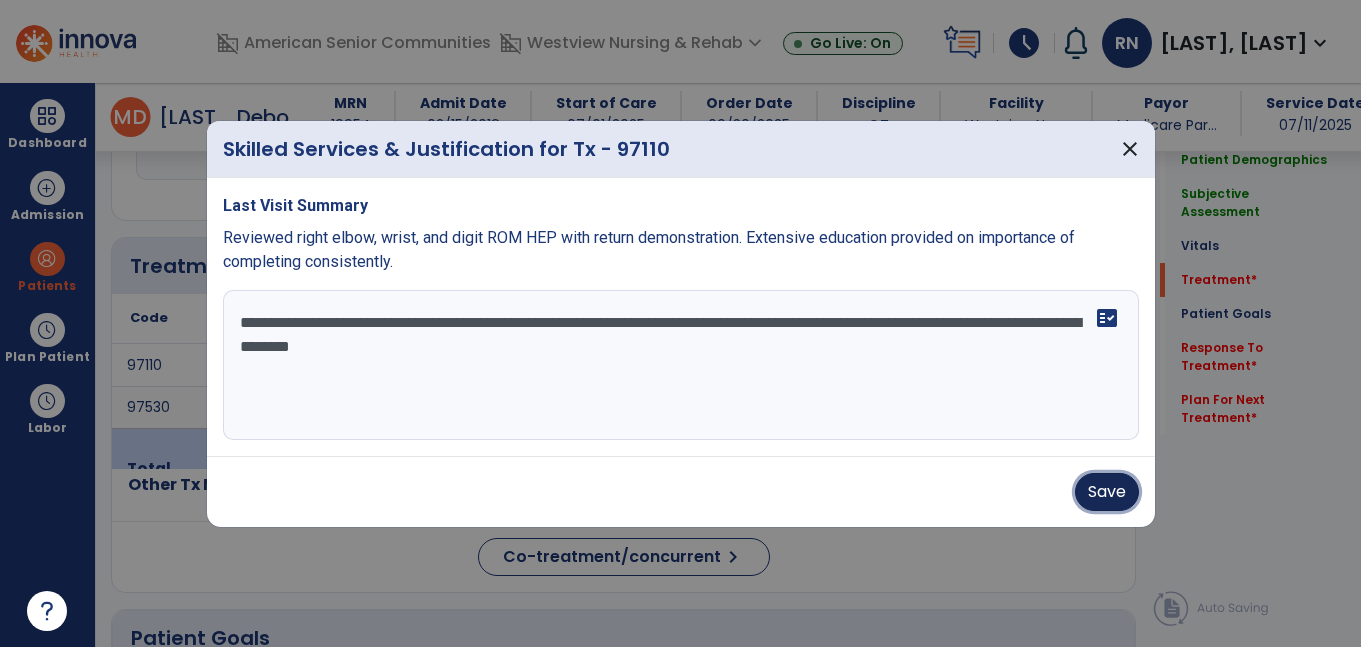 type 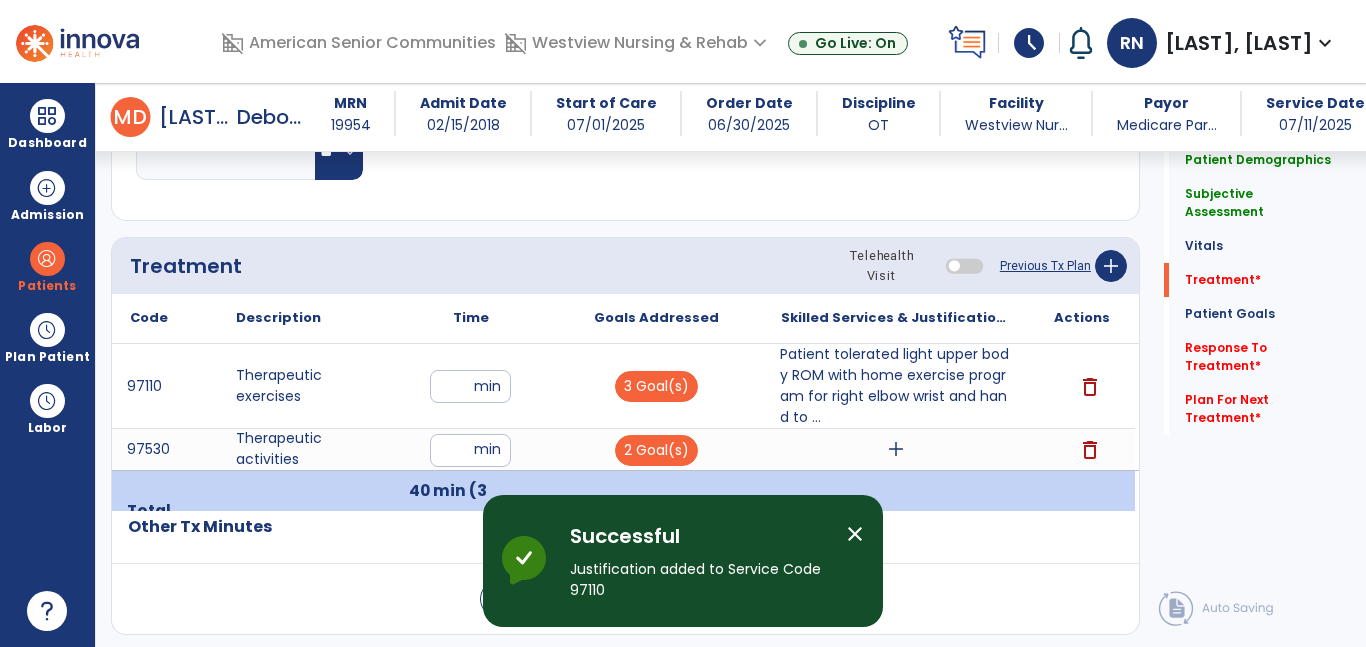 click on "add" at bounding box center (896, 449) 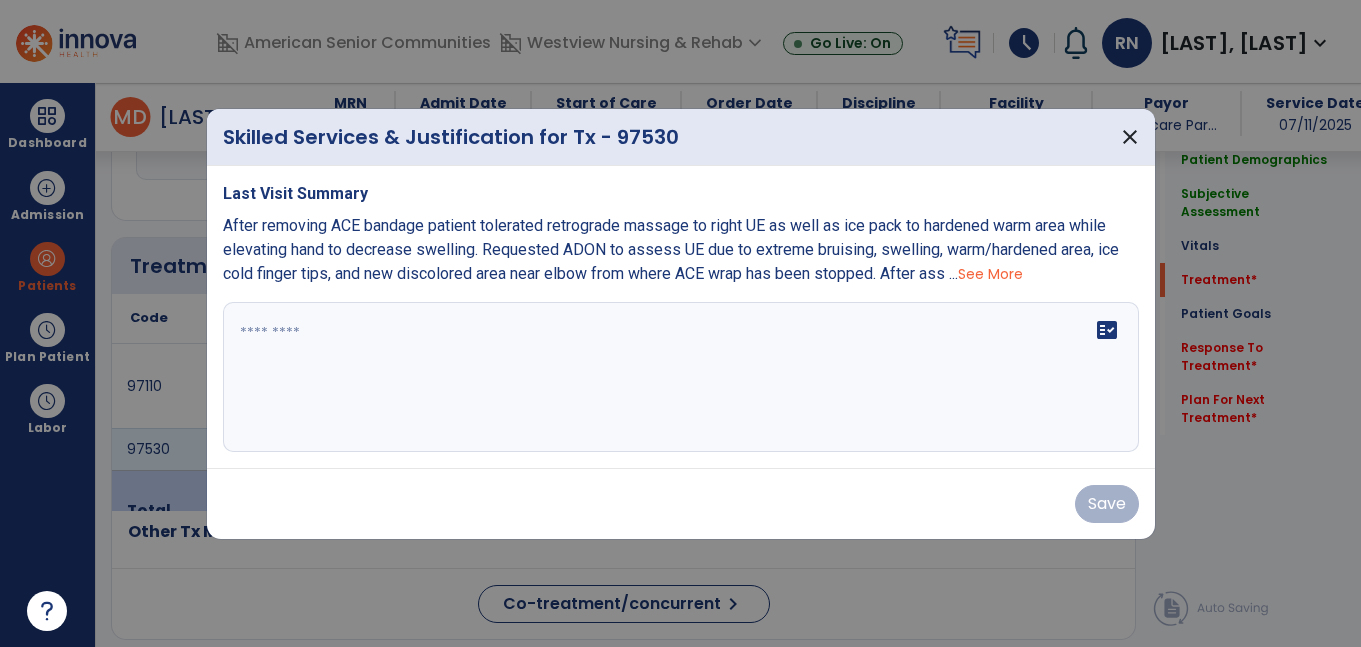 click at bounding box center (681, 377) 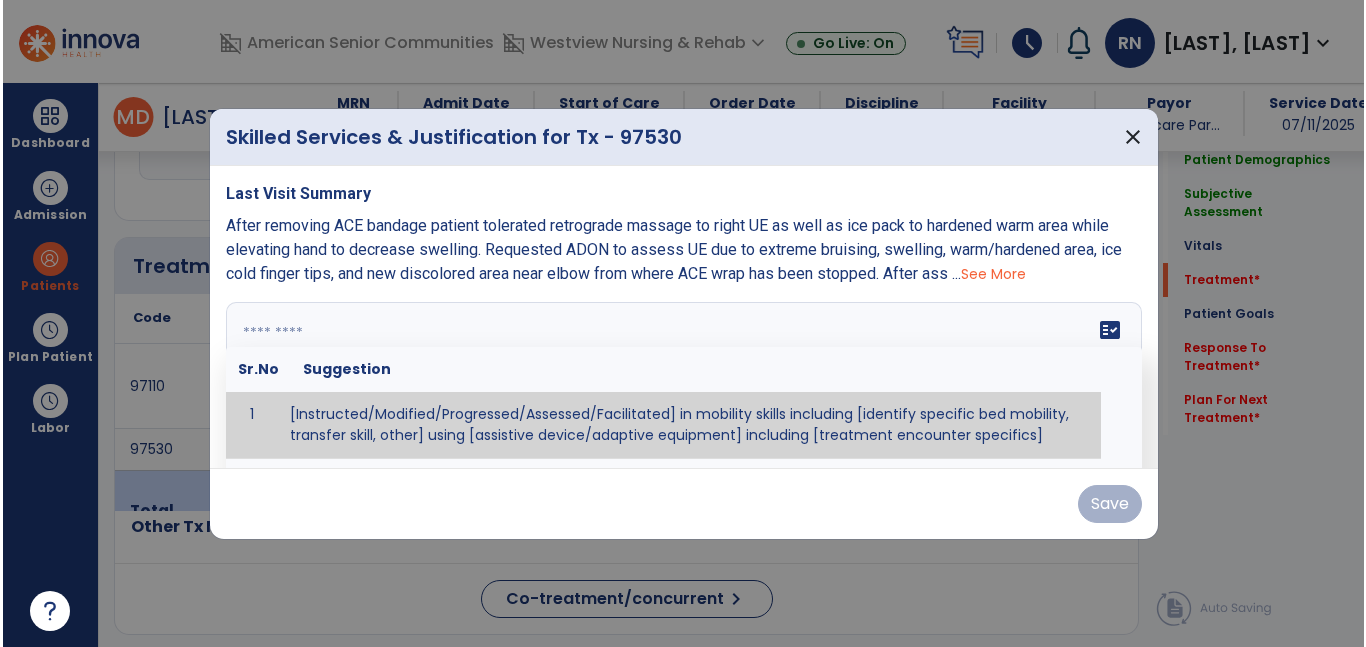 scroll, scrollTop: 1092, scrollLeft: 0, axis: vertical 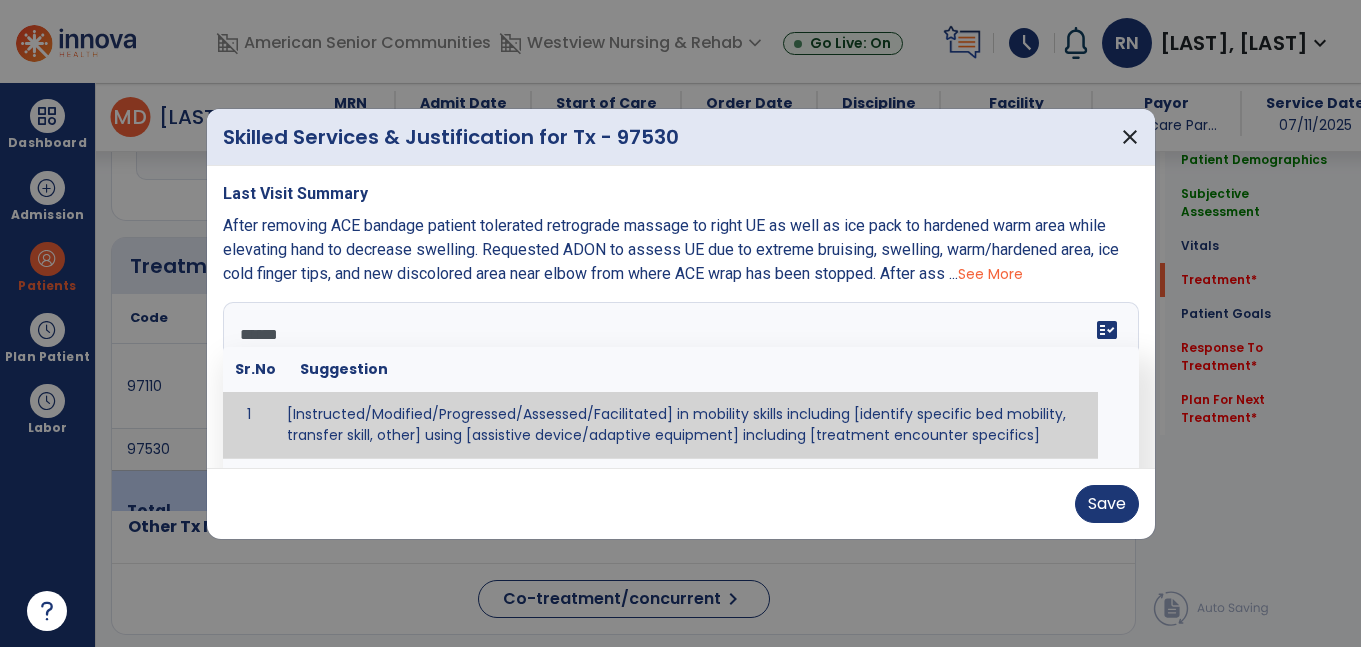 type on "*******" 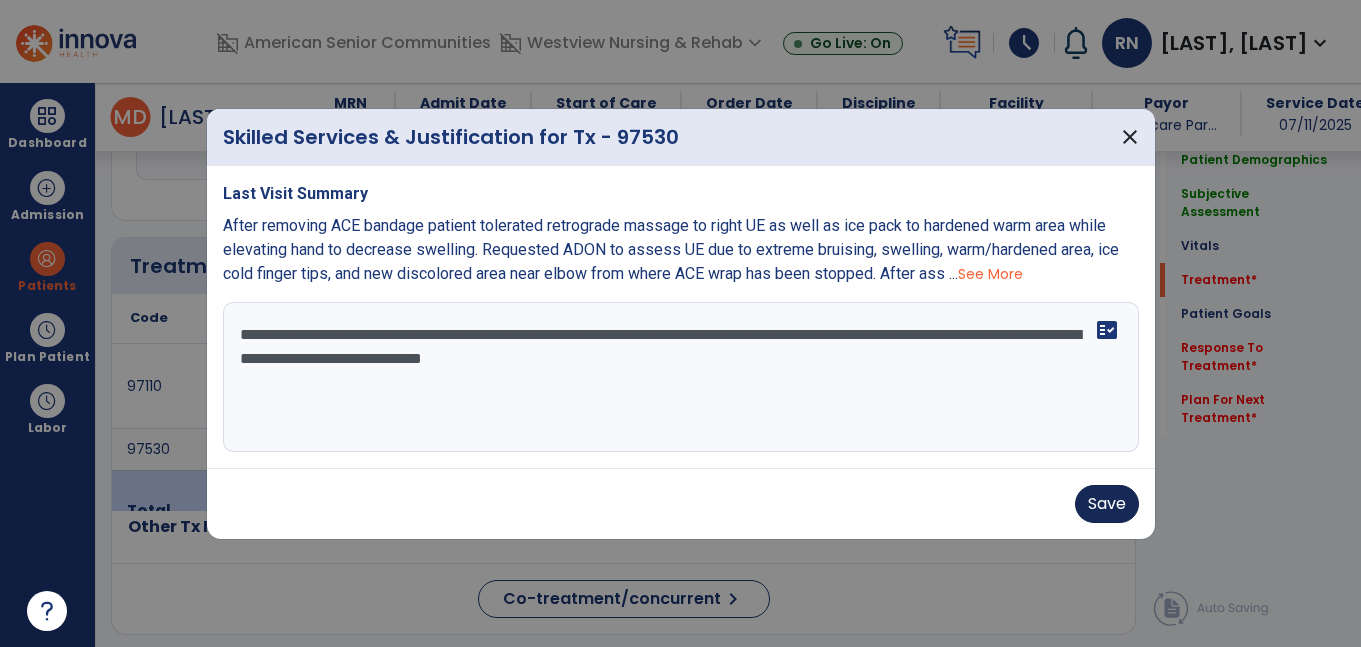 type on "**********" 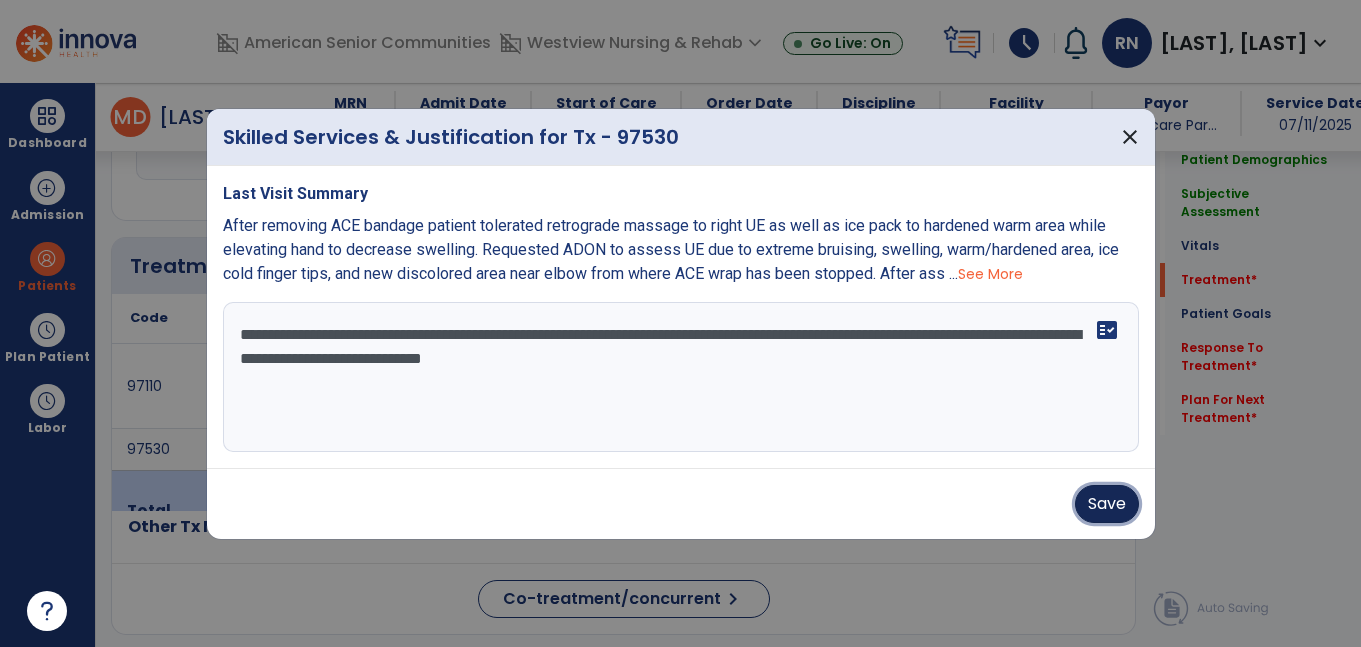 click on "Save" at bounding box center [1107, 504] 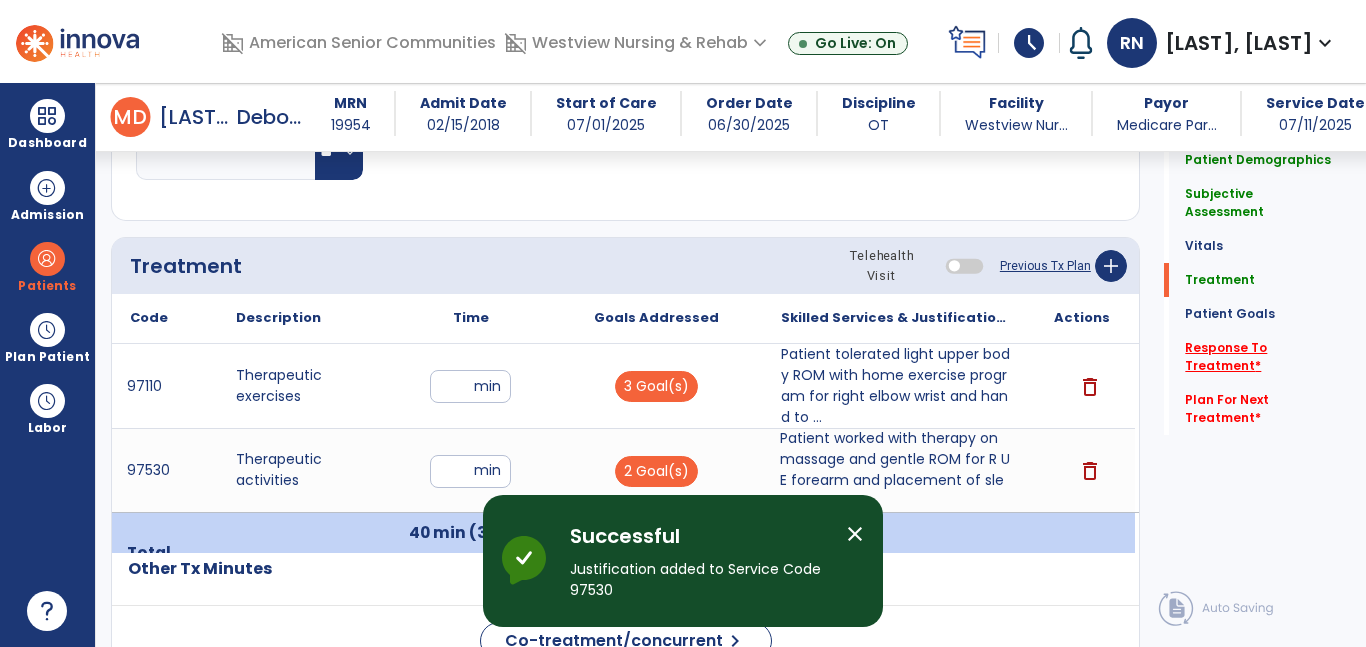 click on "Response To Treatment   *" 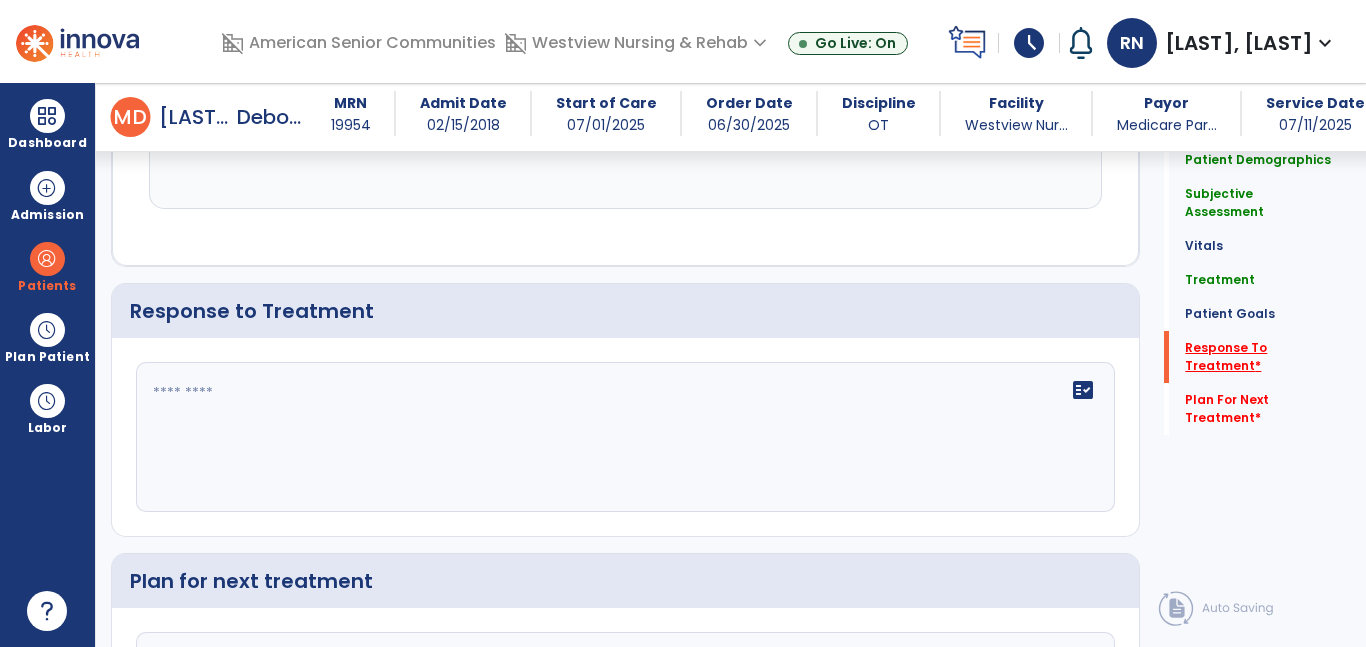 scroll, scrollTop: 2443, scrollLeft: 0, axis: vertical 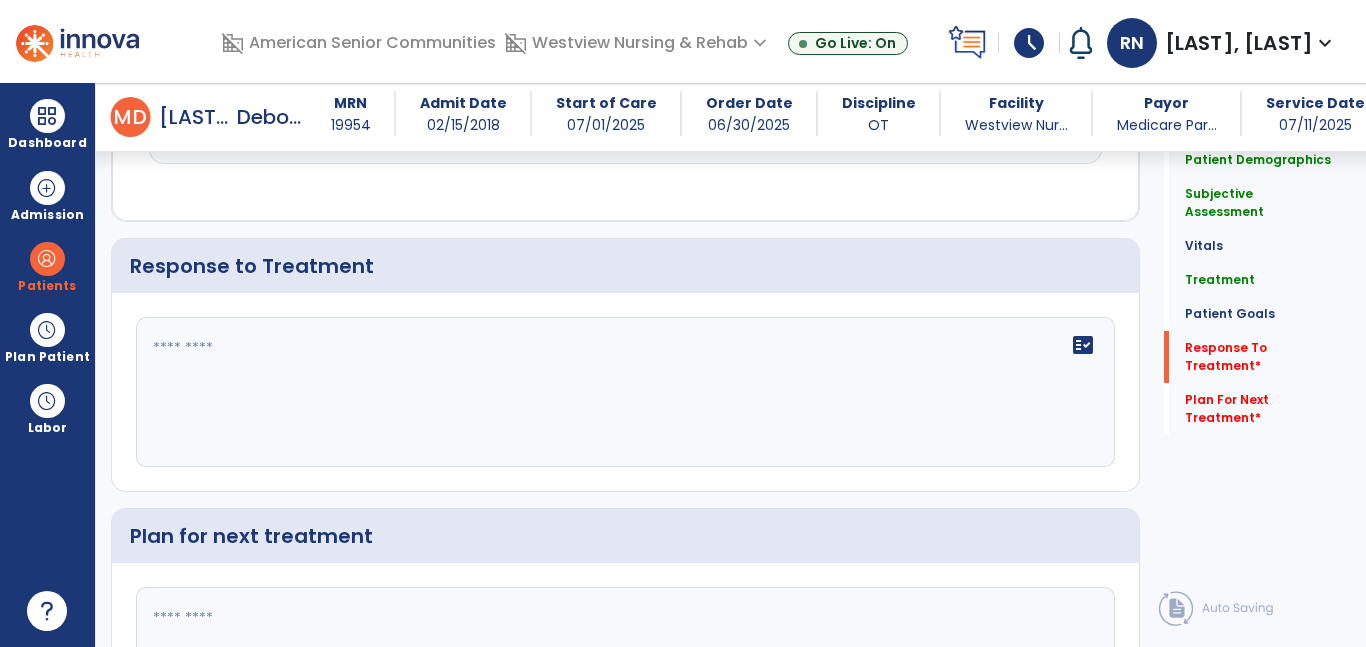 click on "fact_check" 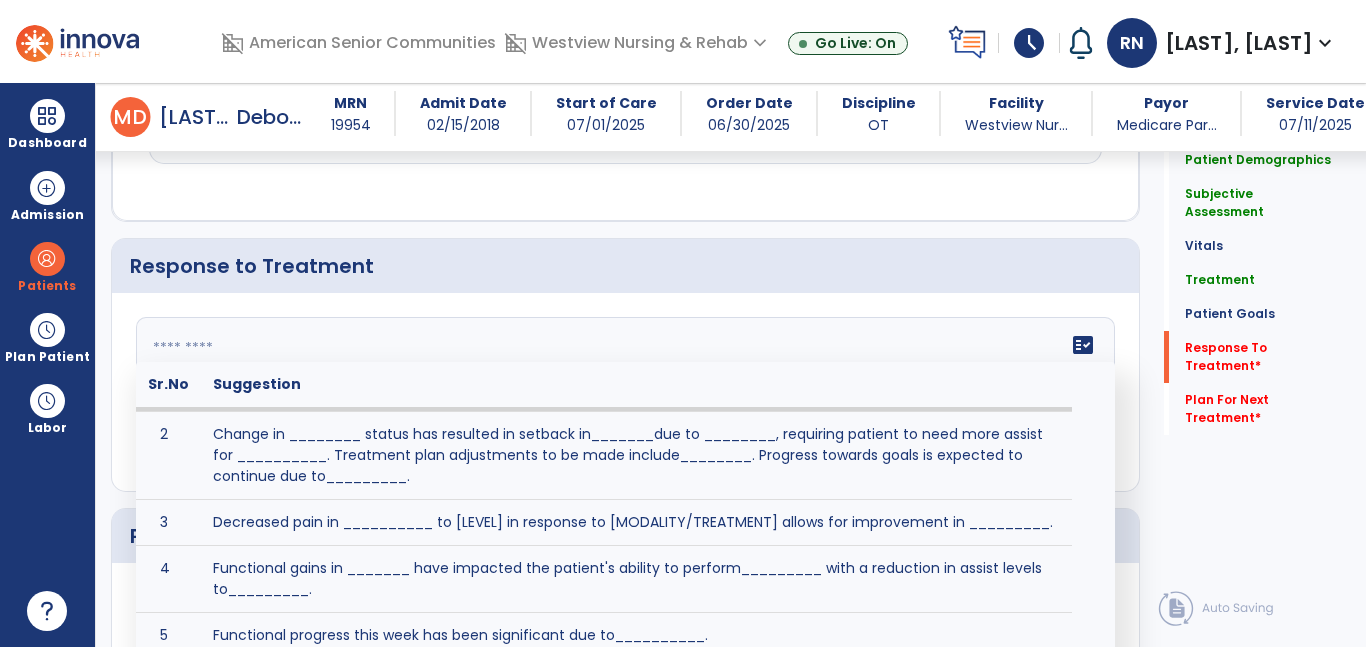 scroll, scrollTop: 42, scrollLeft: 0, axis: vertical 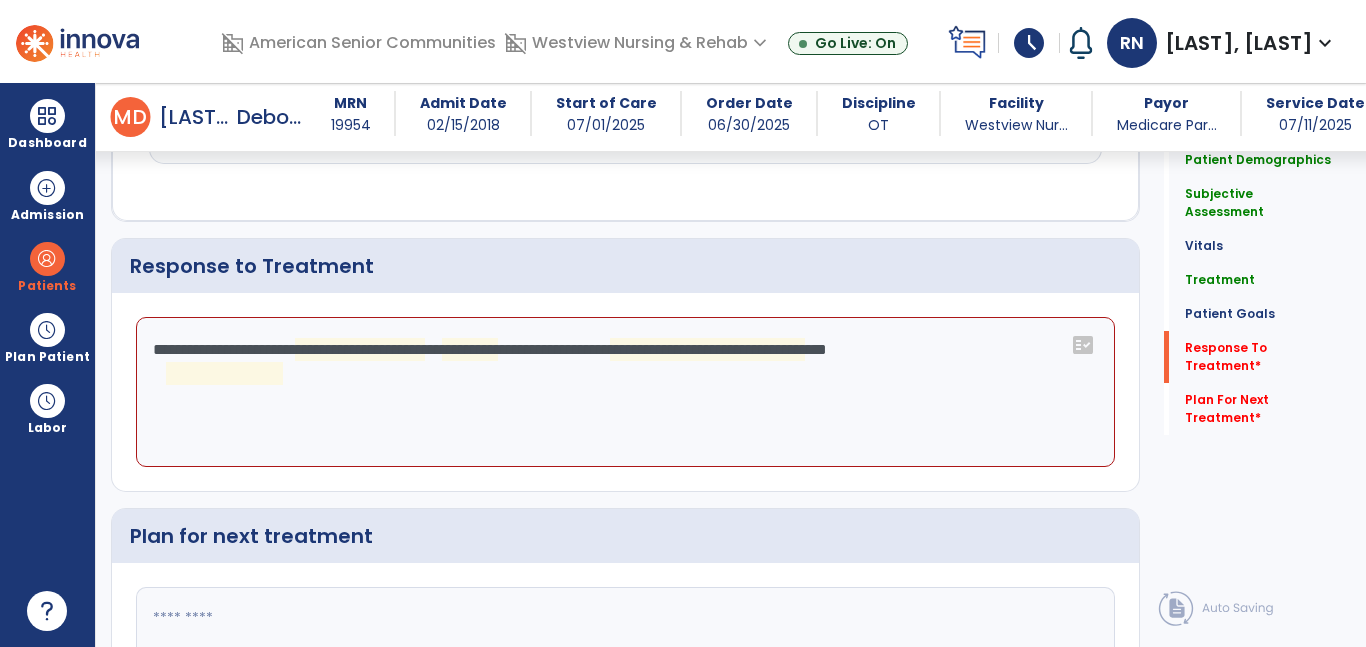 click on "**********" 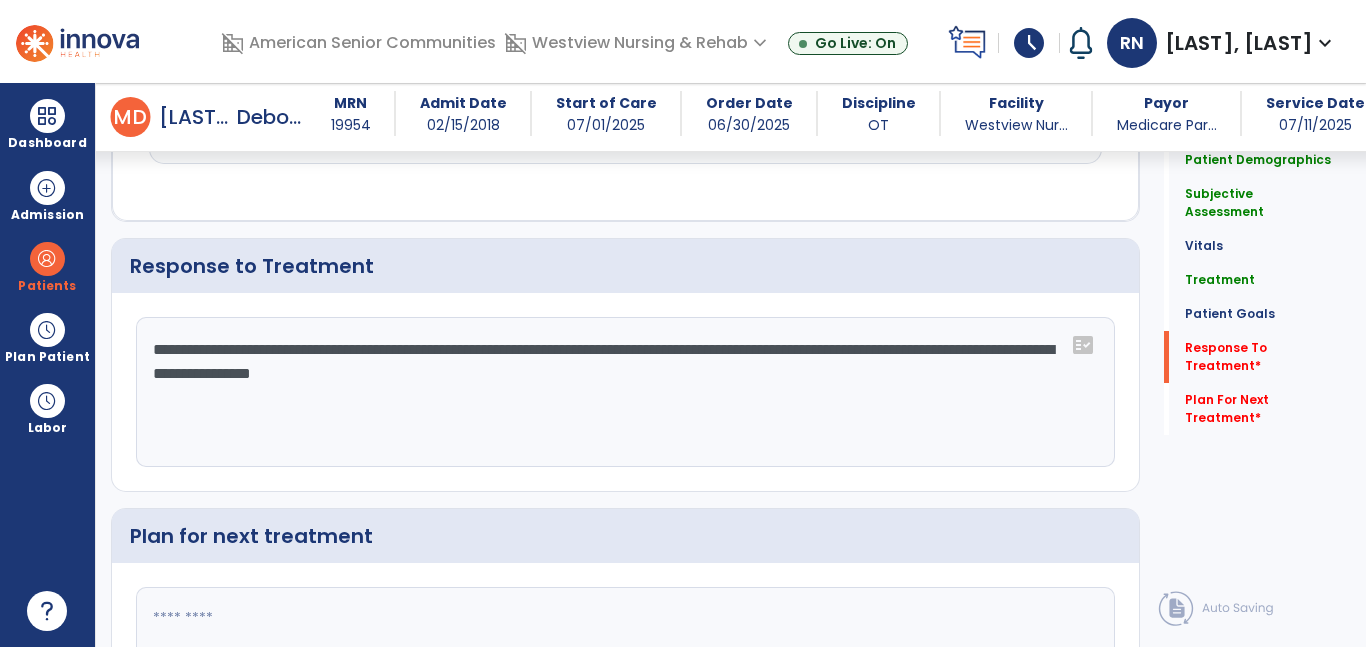 type on "**********" 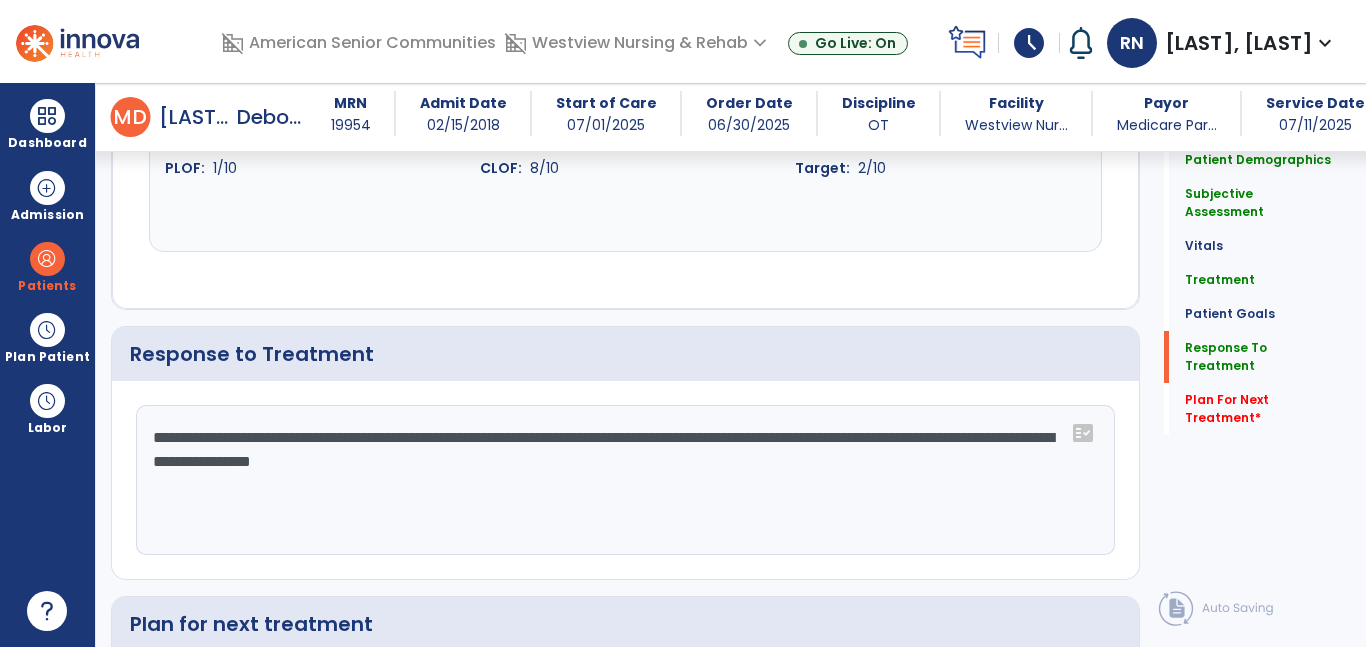 scroll, scrollTop: 2443, scrollLeft: 0, axis: vertical 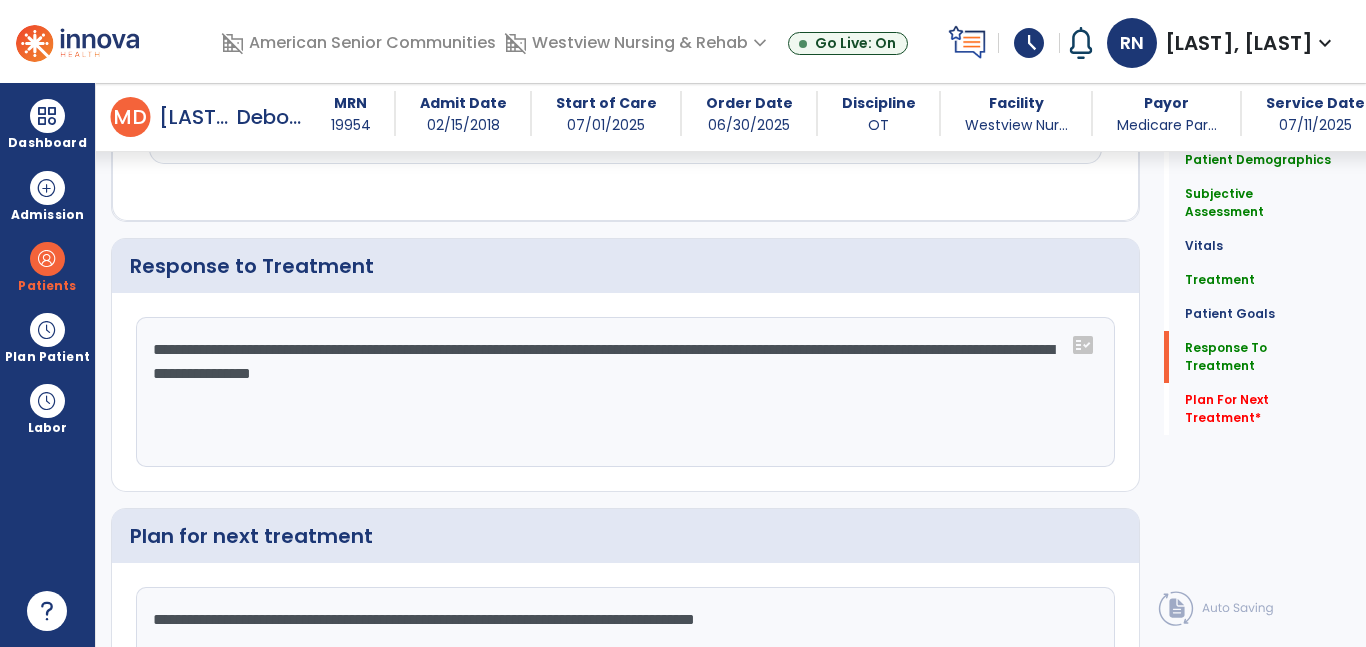 type on "**********" 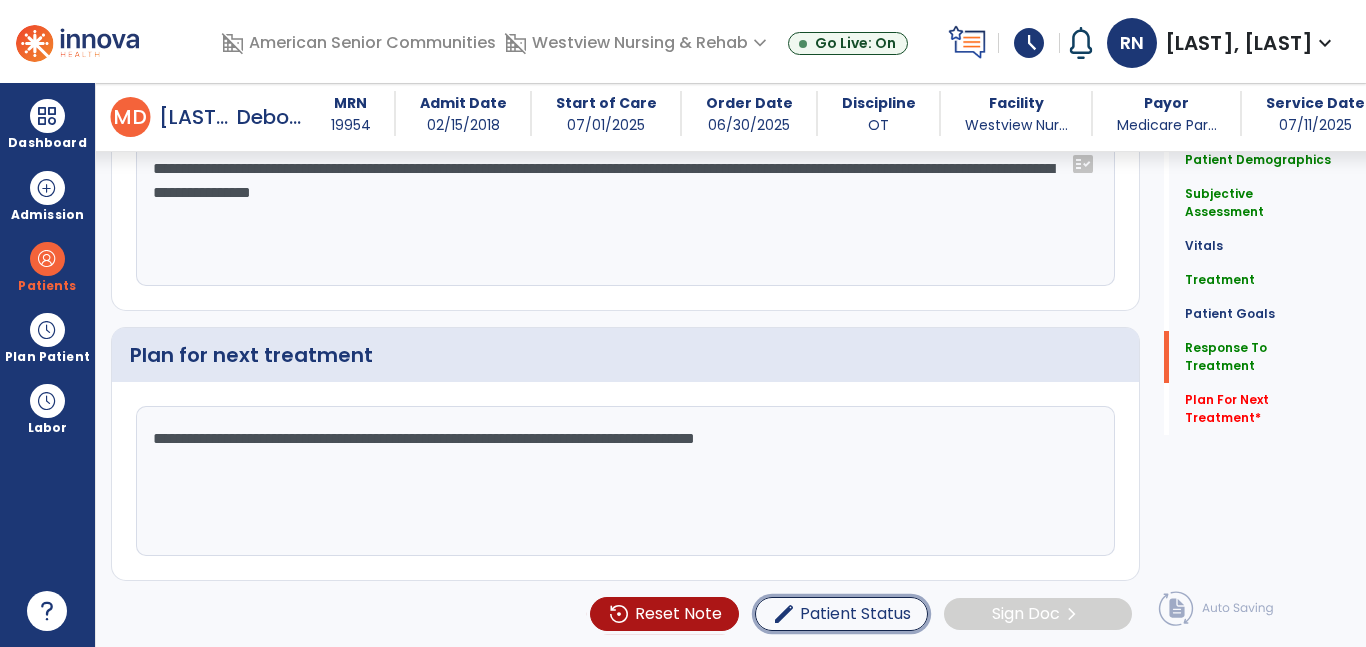 type 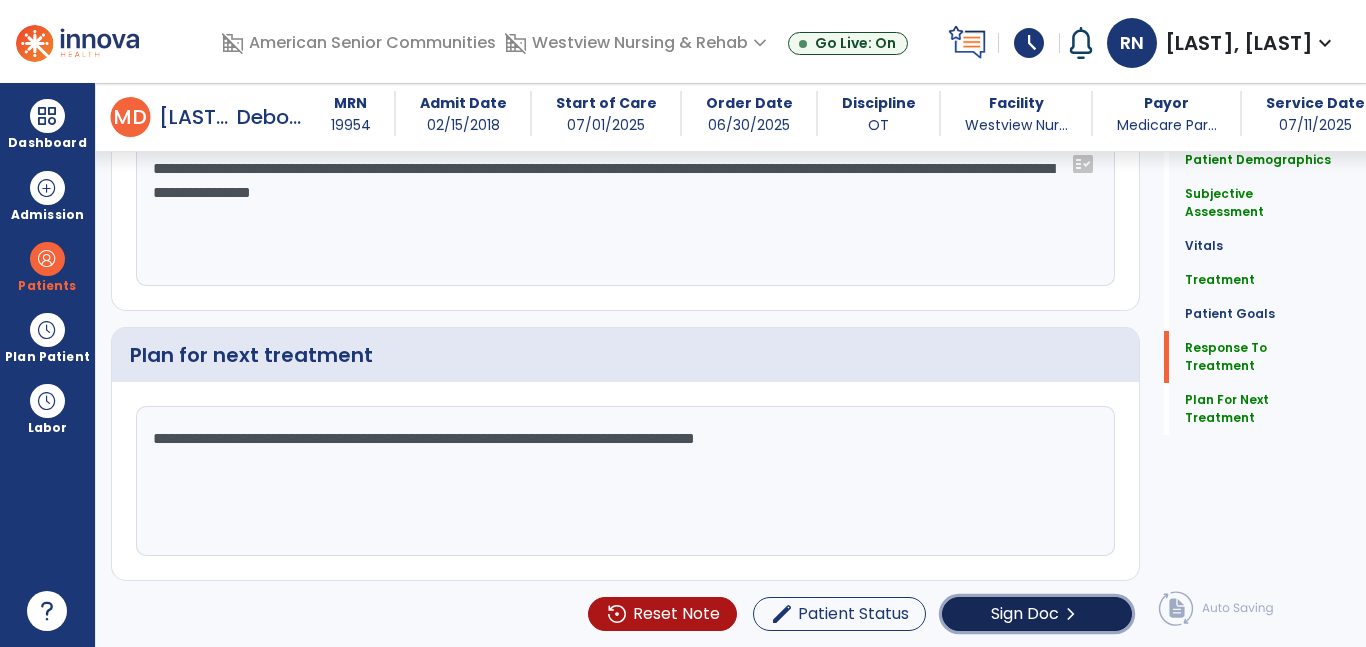 type 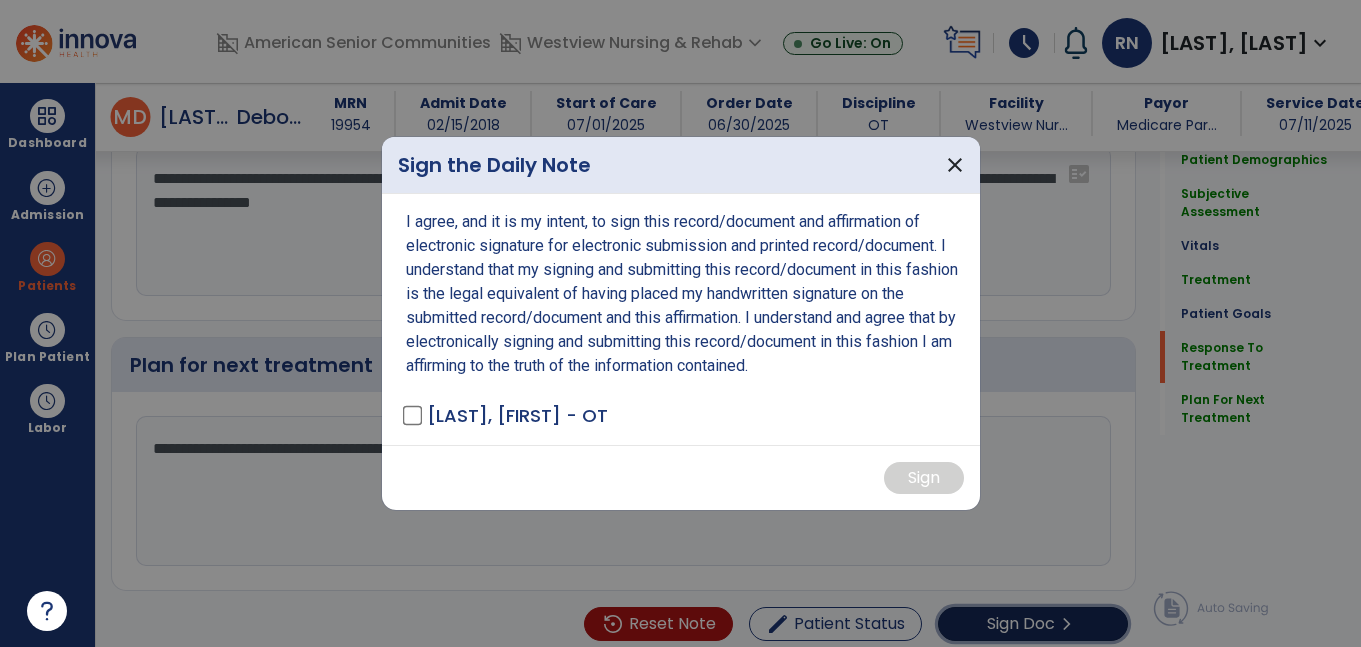 scroll, scrollTop: 2629, scrollLeft: 0, axis: vertical 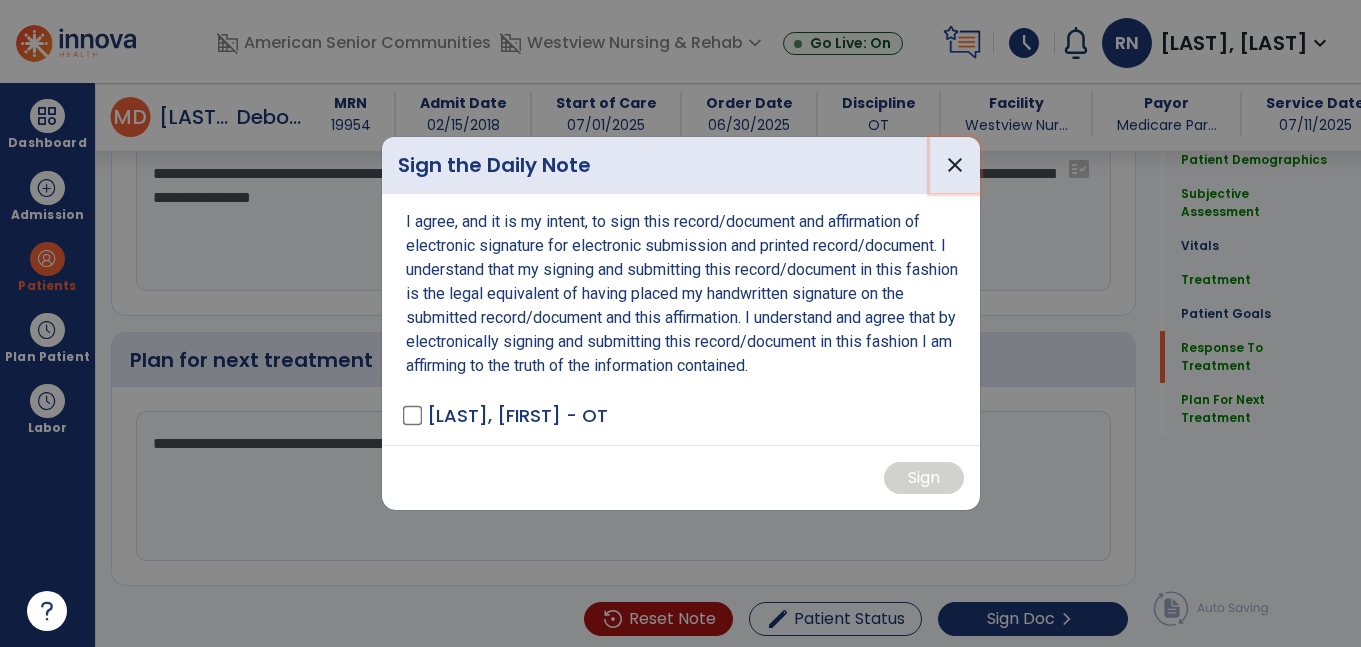 type 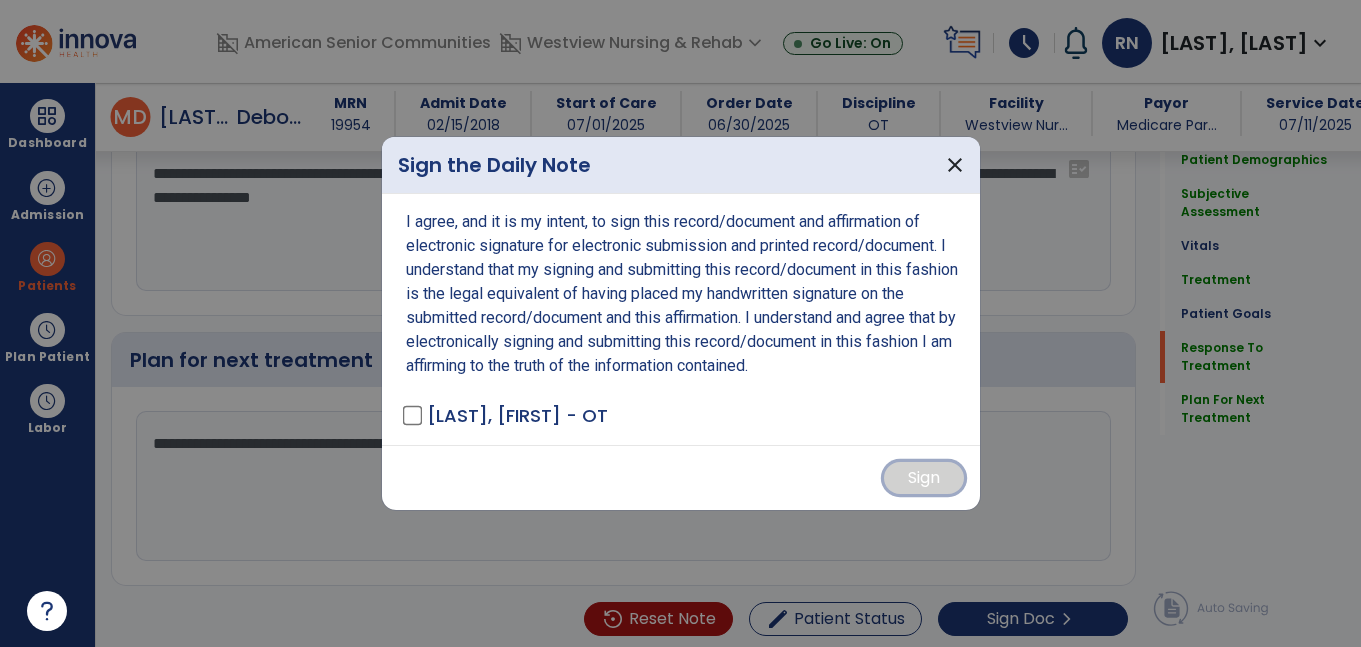 type 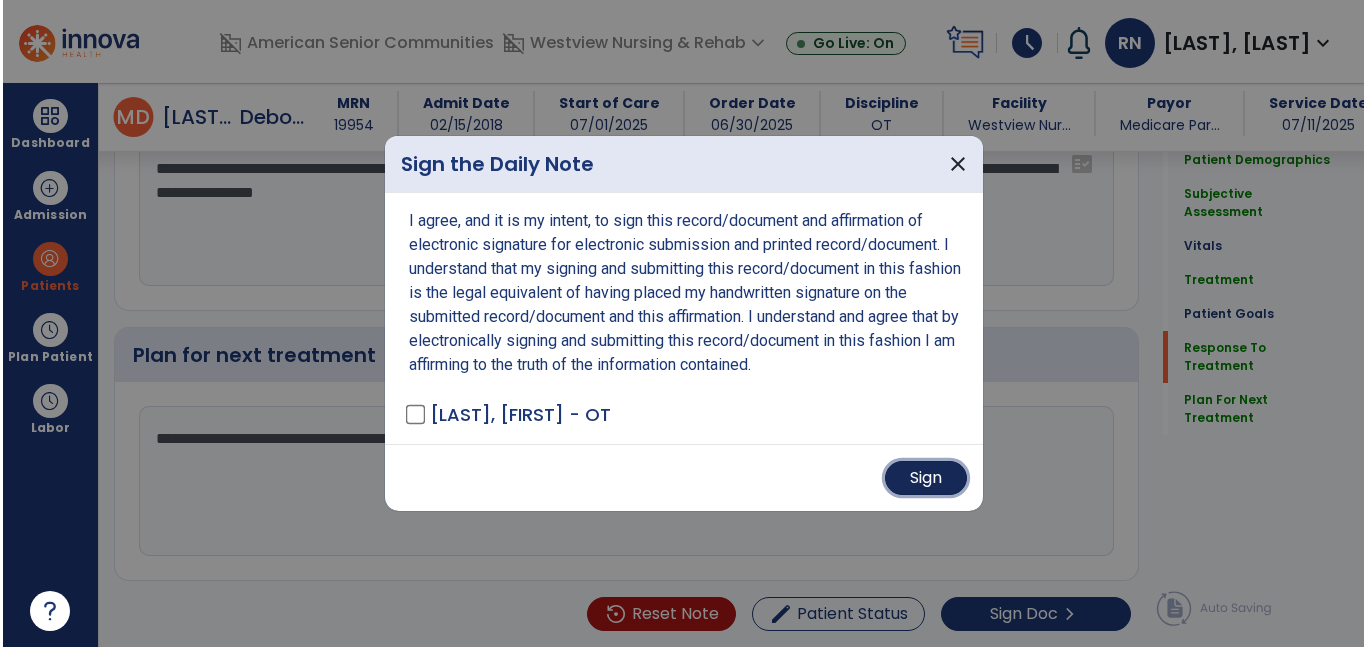scroll, scrollTop: 2624, scrollLeft: 0, axis: vertical 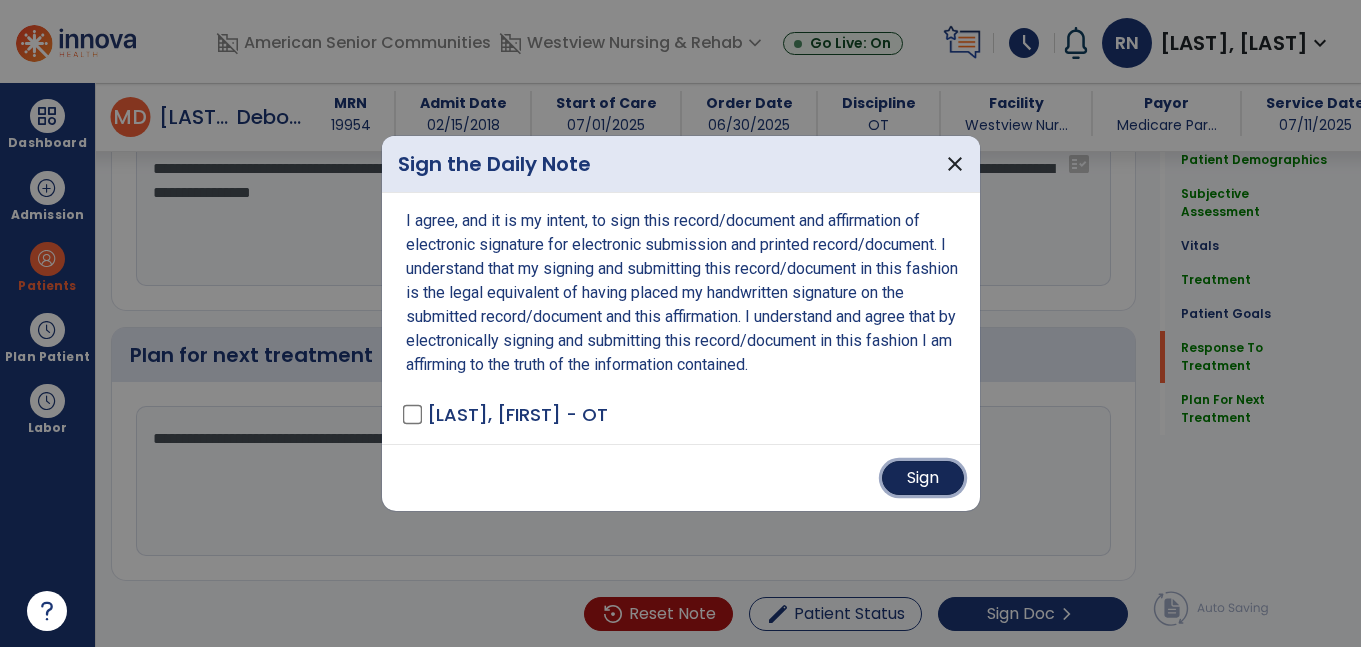 click on "Sign" at bounding box center (923, 478) 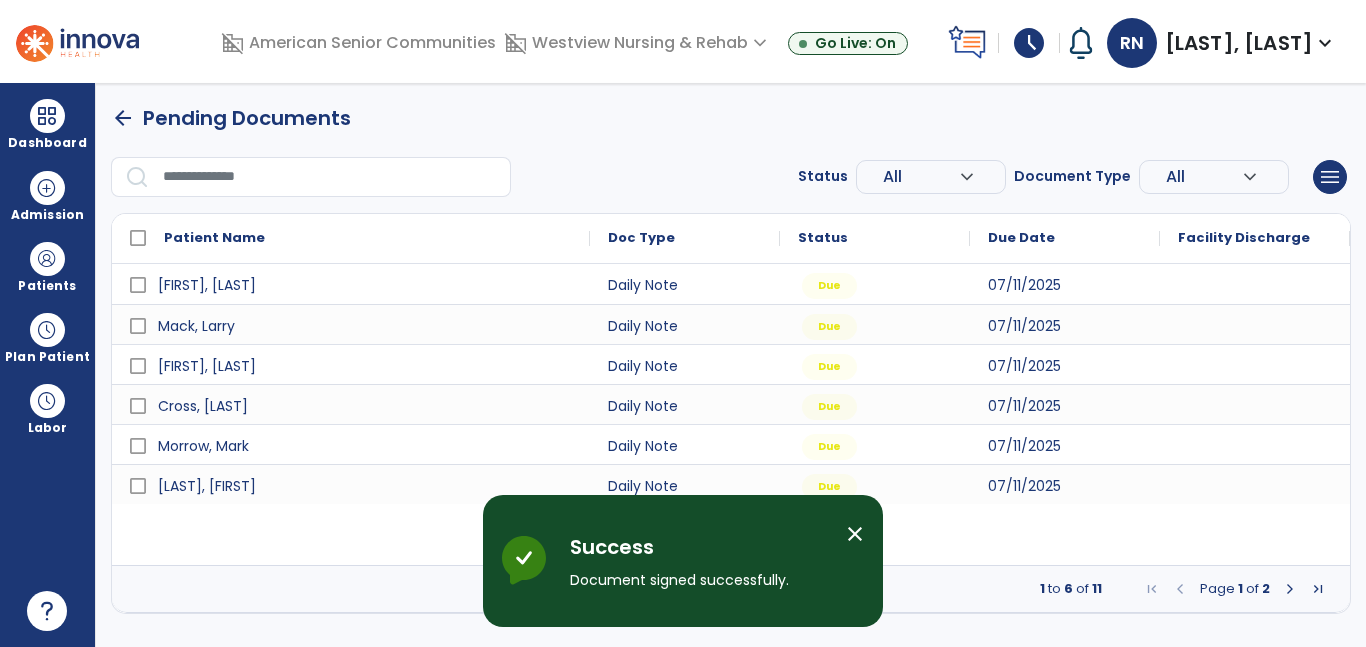 scroll, scrollTop: 0, scrollLeft: 0, axis: both 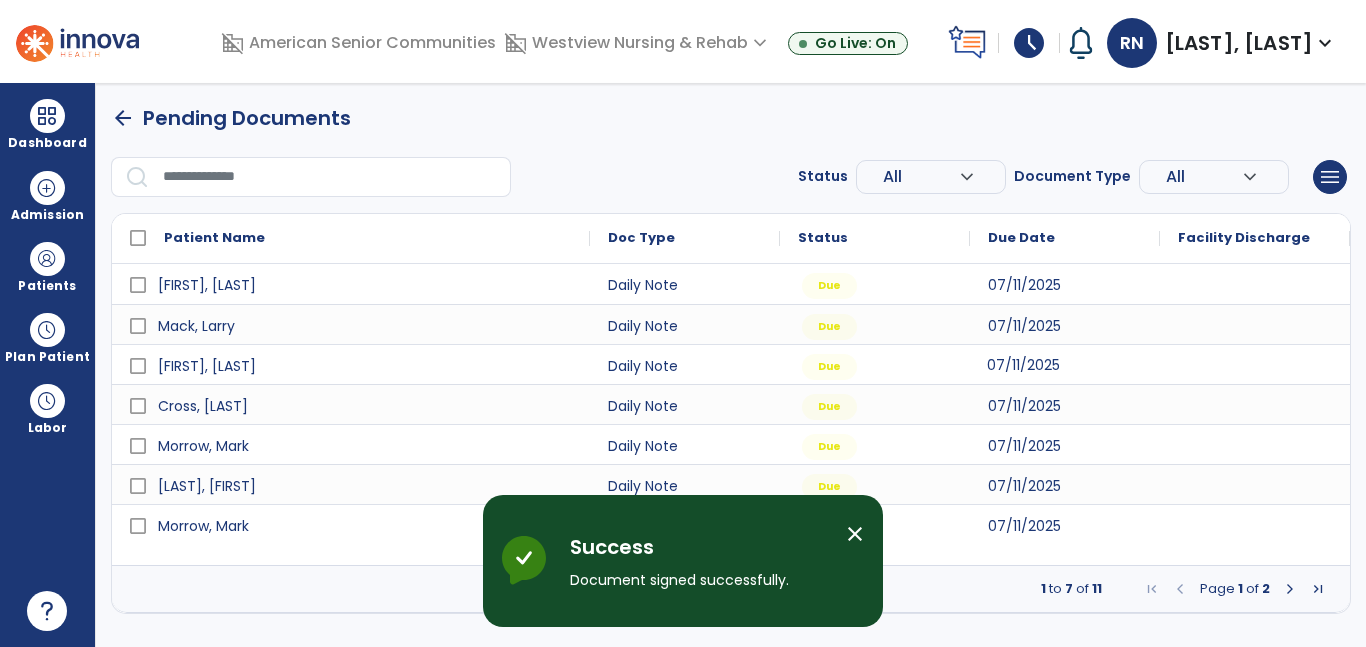 click on "07/11/2025" at bounding box center (1065, 364) 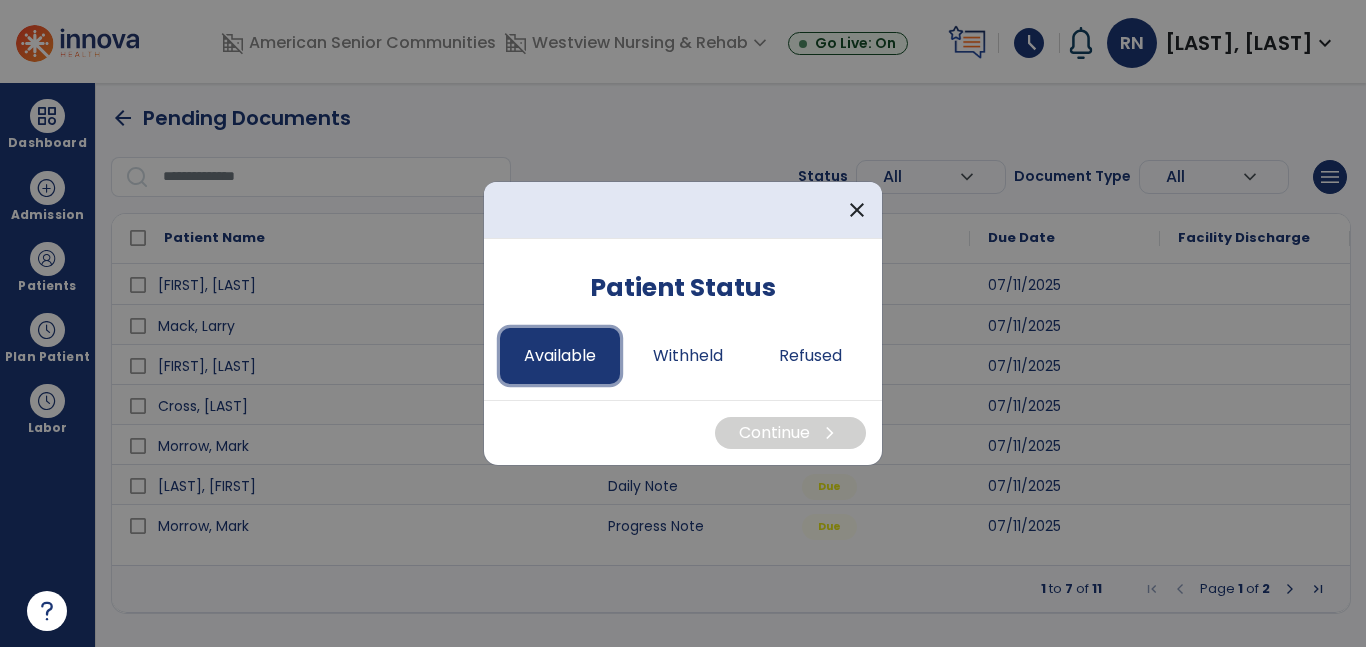 click on "Available" at bounding box center [560, 356] 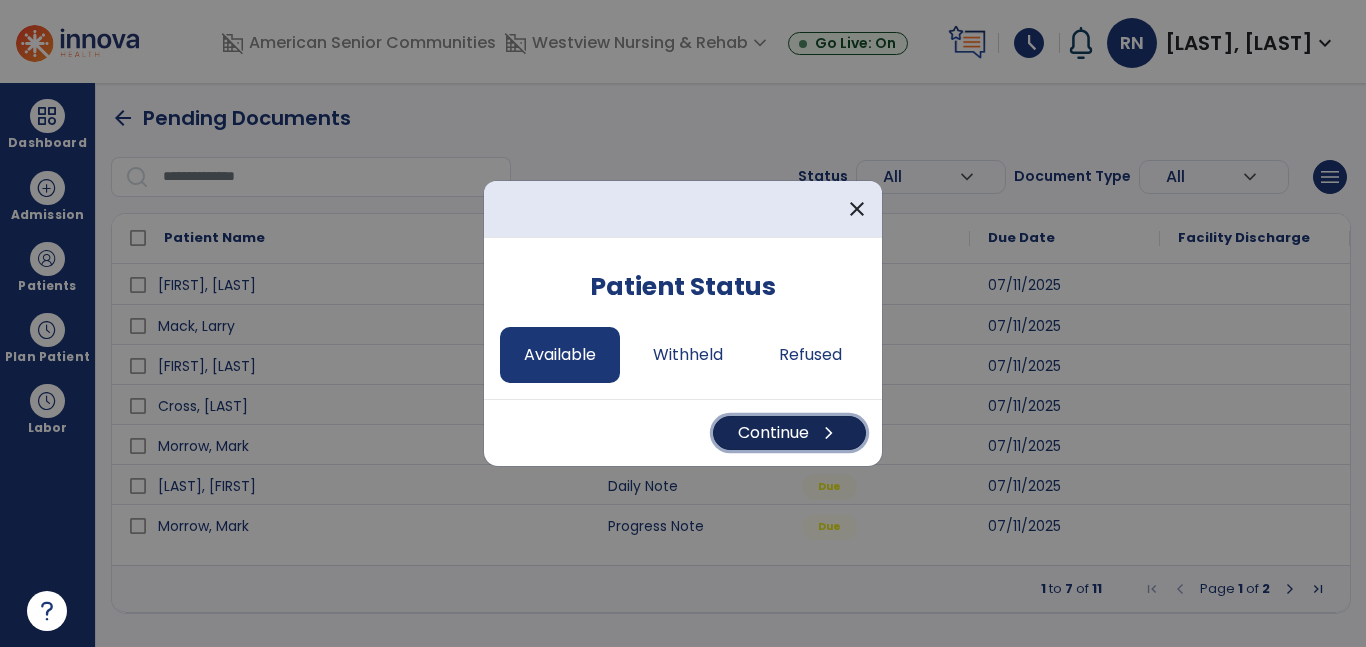 click on "Continue   chevron_right" at bounding box center [789, 433] 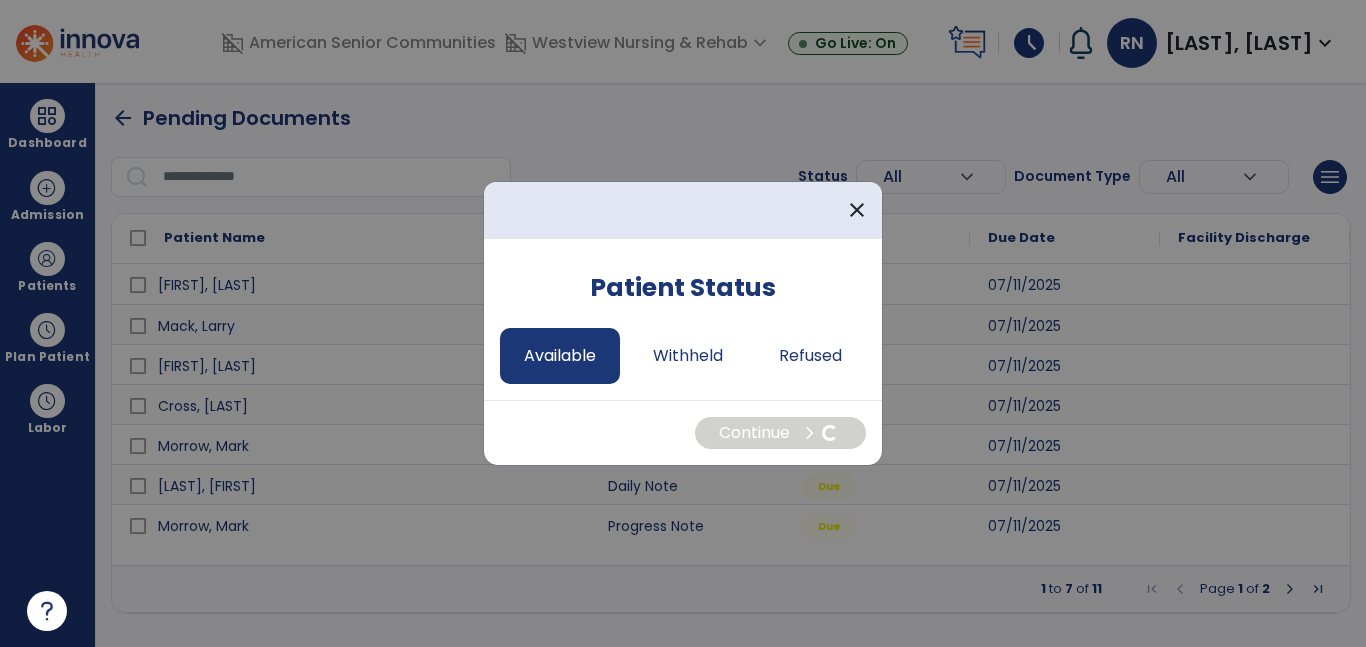 select on "*" 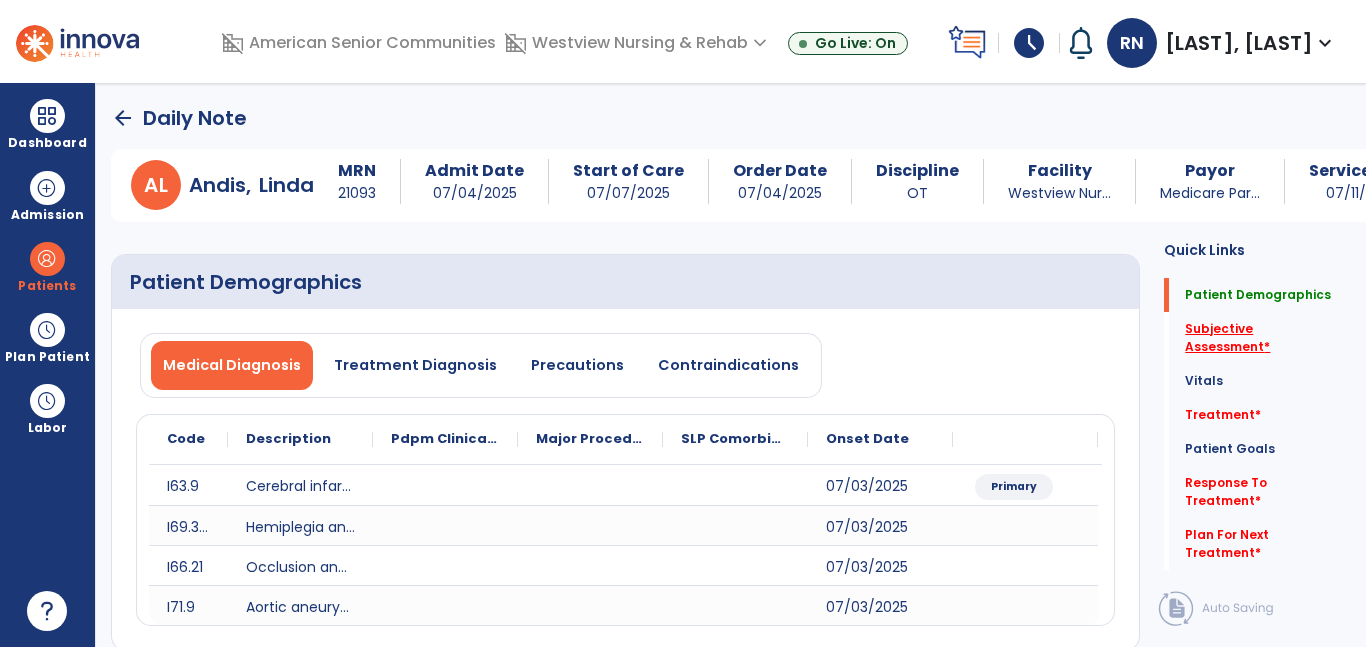 click on "Subjective Assessment   *" 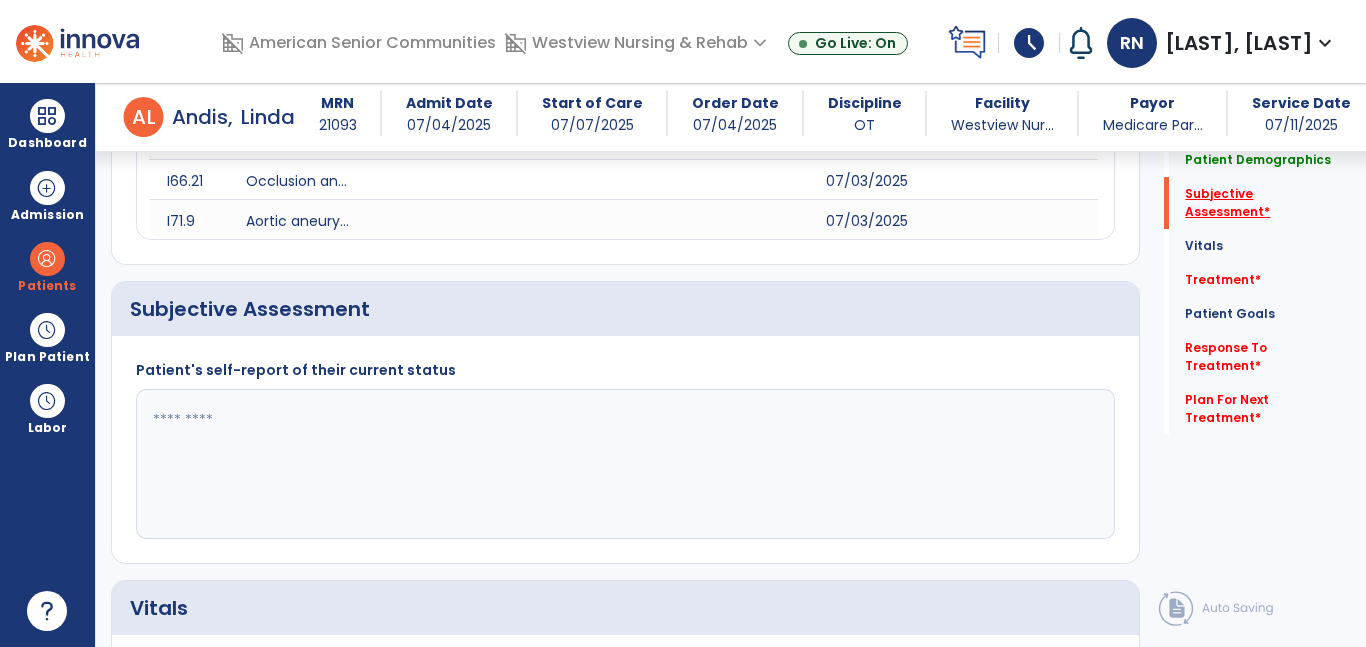scroll, scrollTop: 443, scrollLeft: 0, axis: vertical 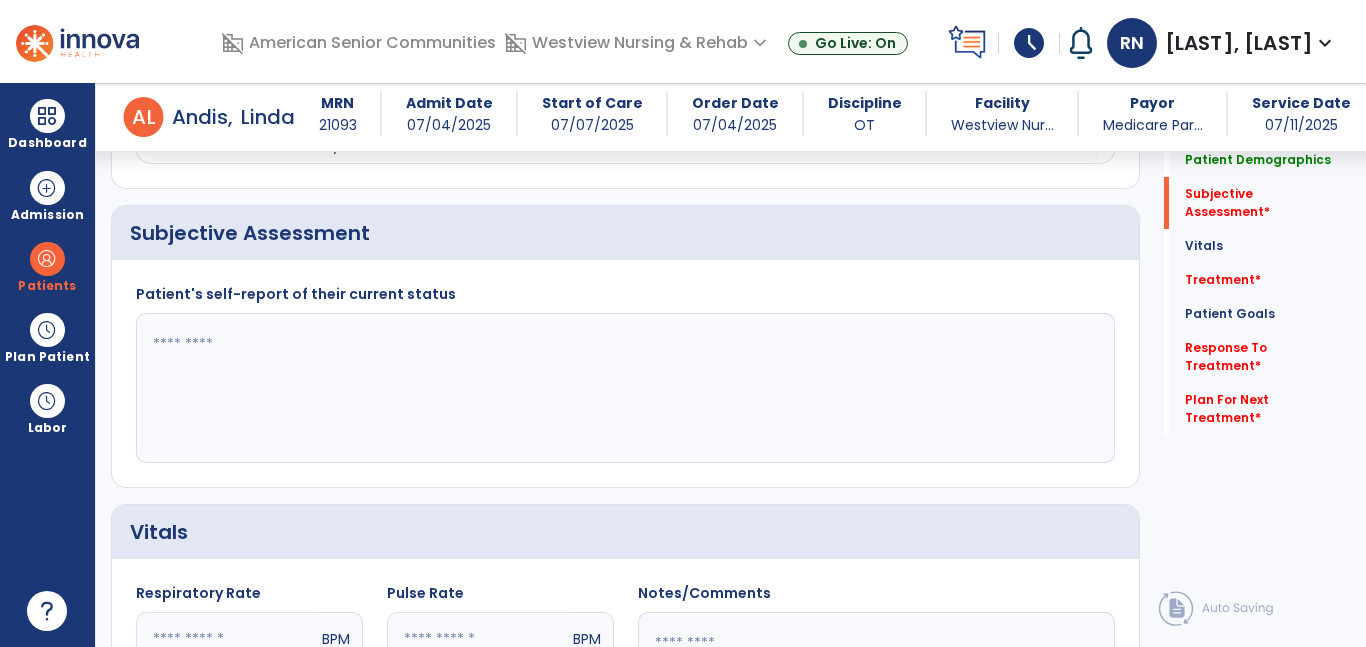 click 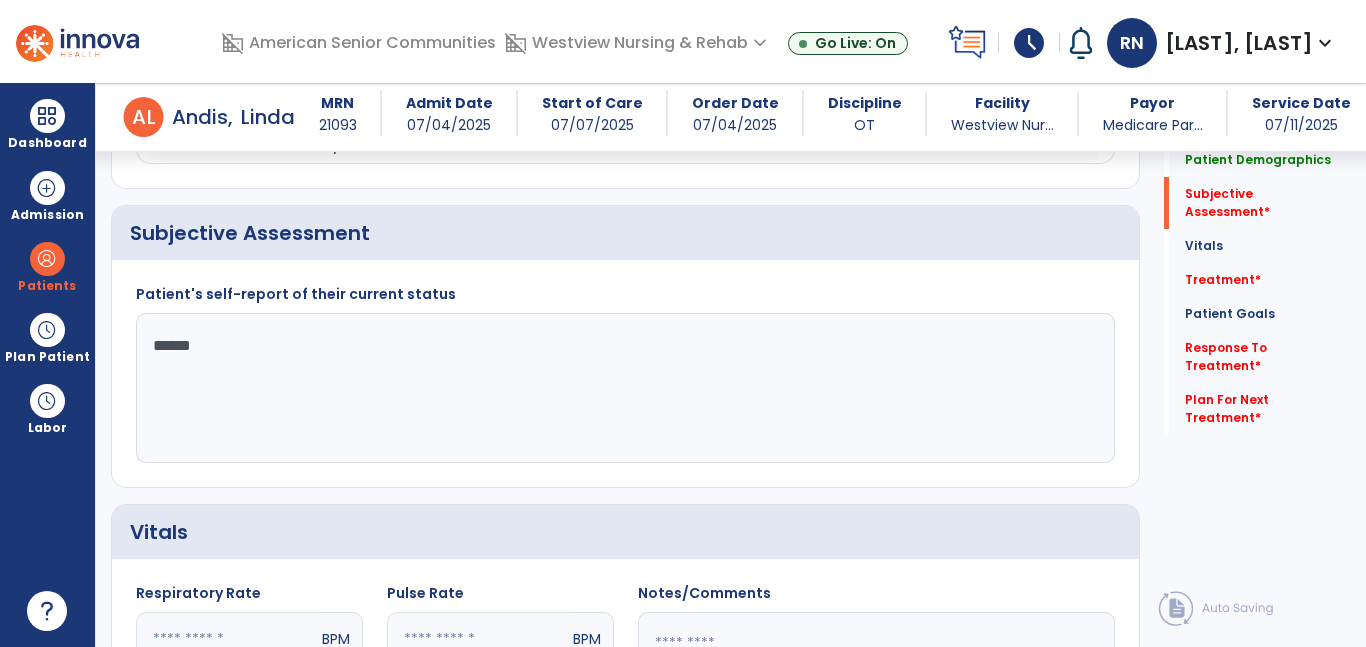 type on "*******" 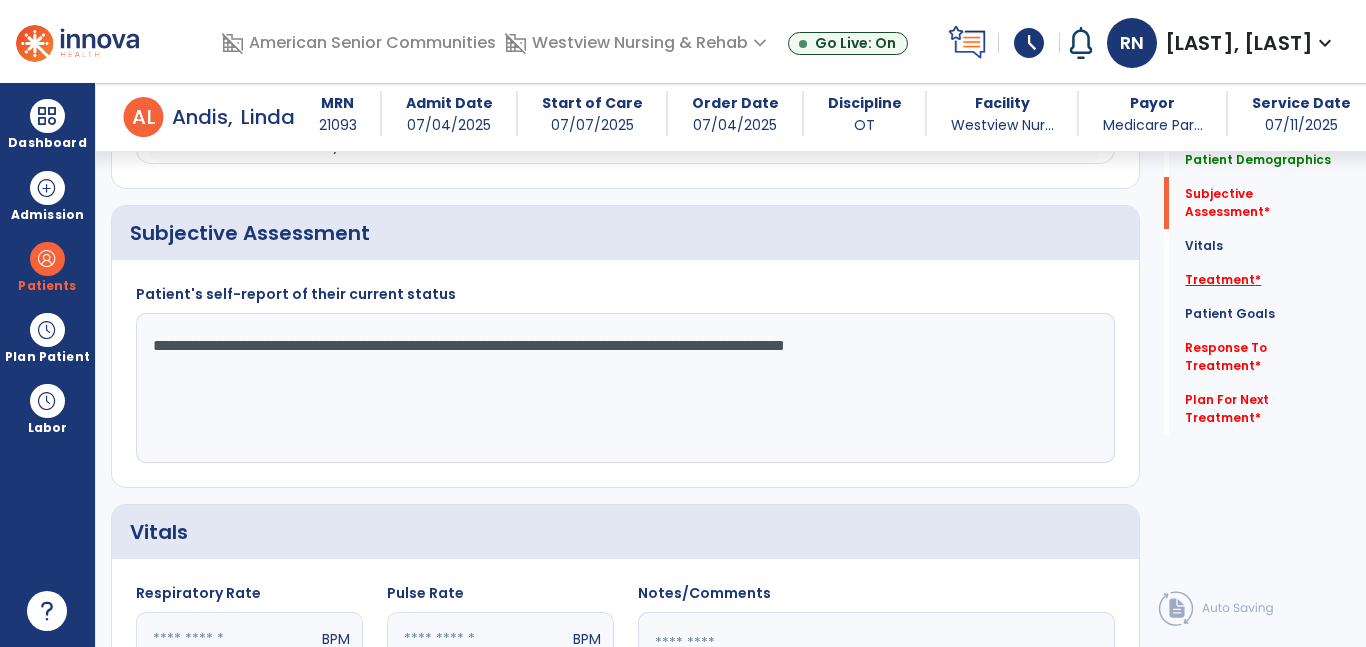 type on "**********" 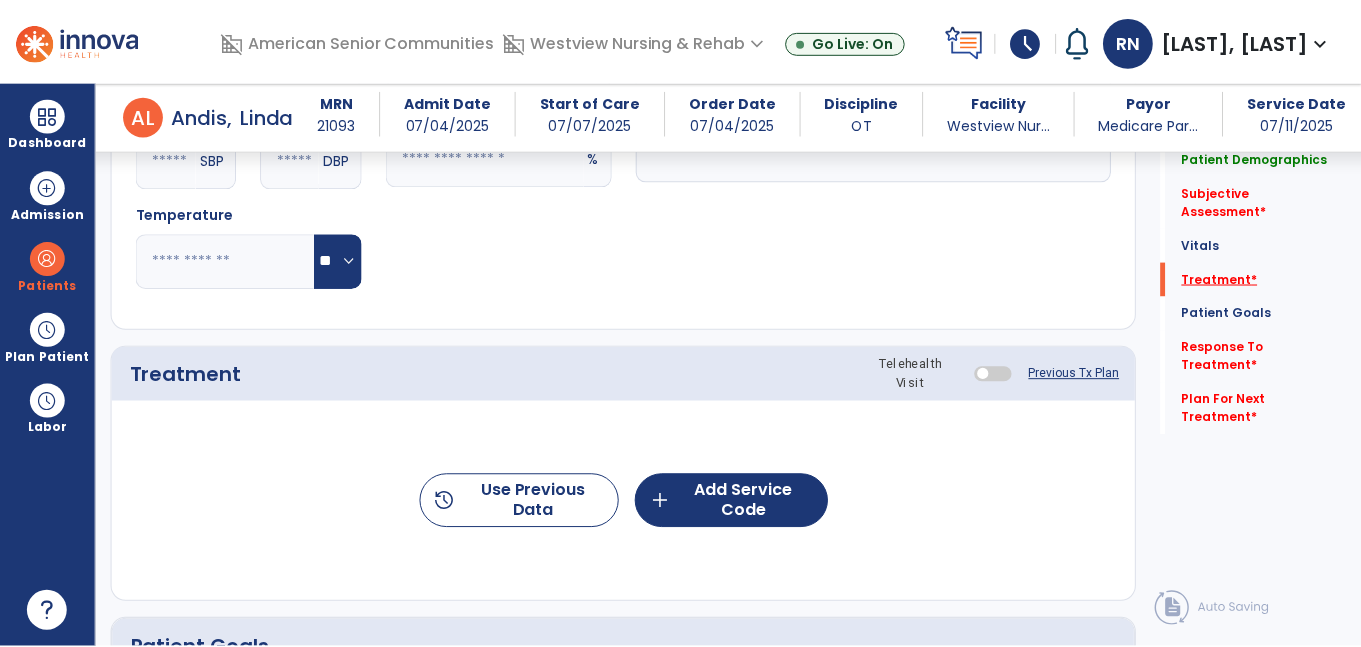 scroll, scrollTop: 1132, scrollLeft: 0, axis: vertical 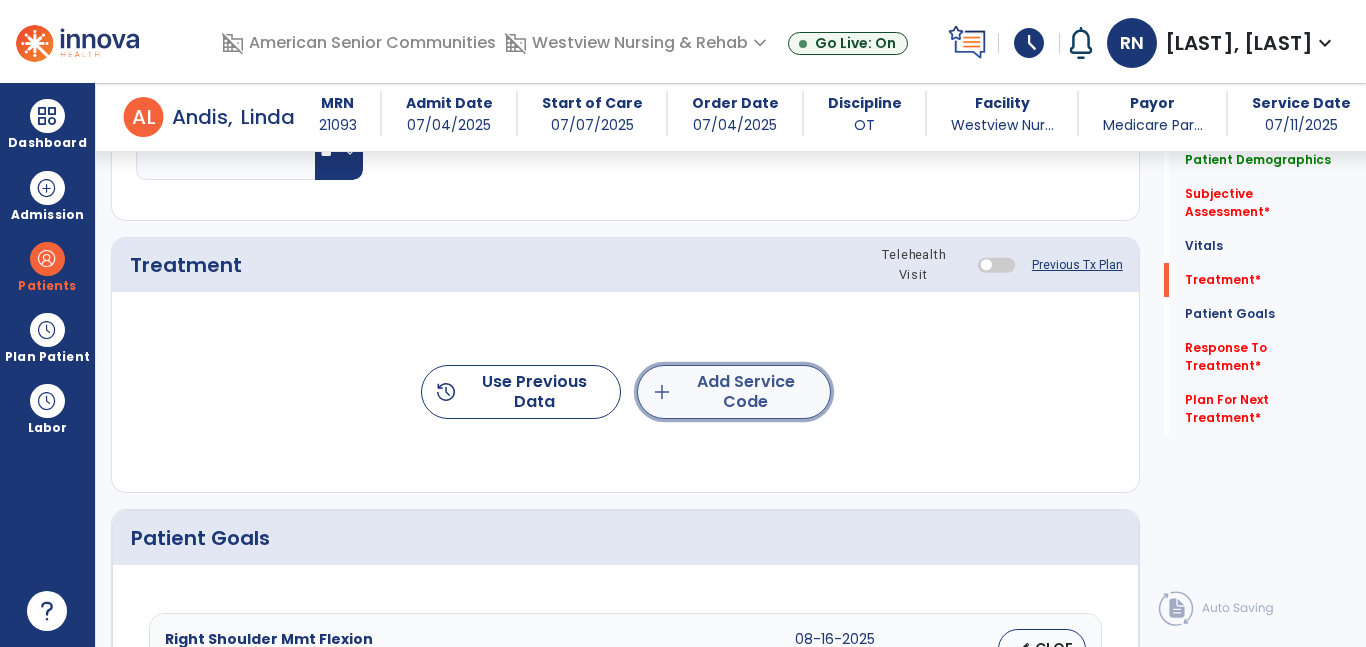 click on "add  Add Service Code" 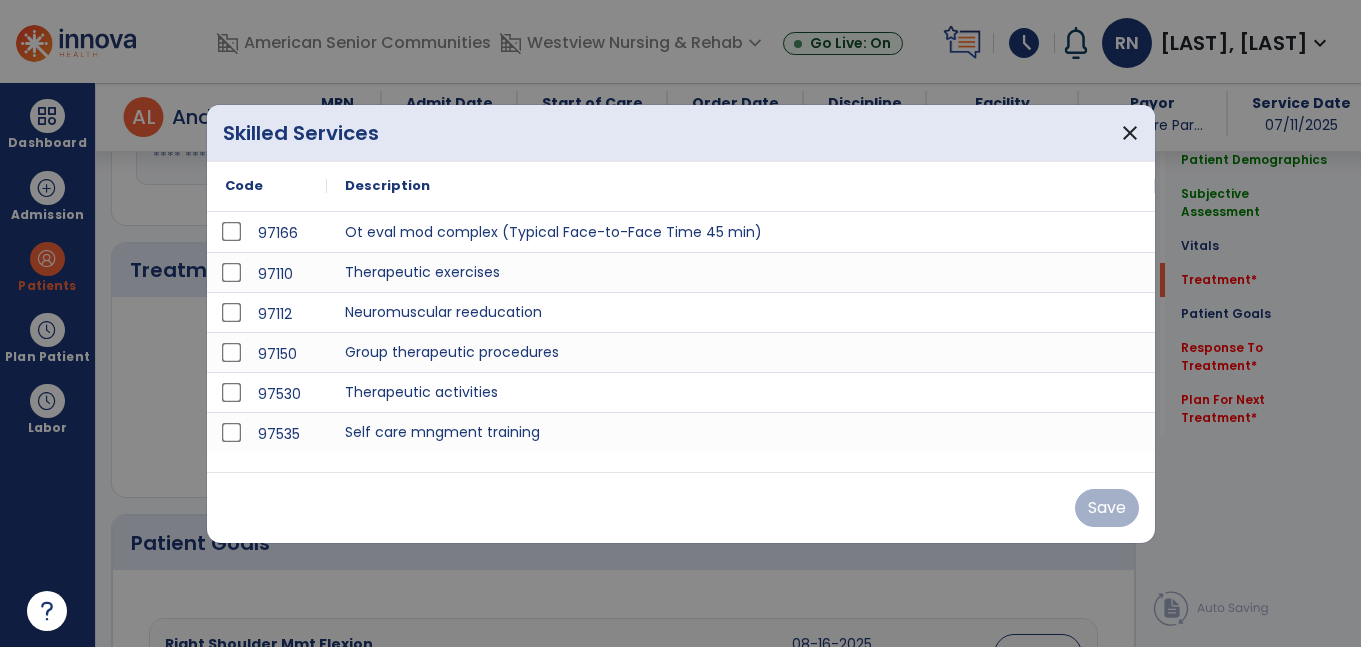 scroll, scrollTop: 1132, scrollLeft: 0, axis: vertical 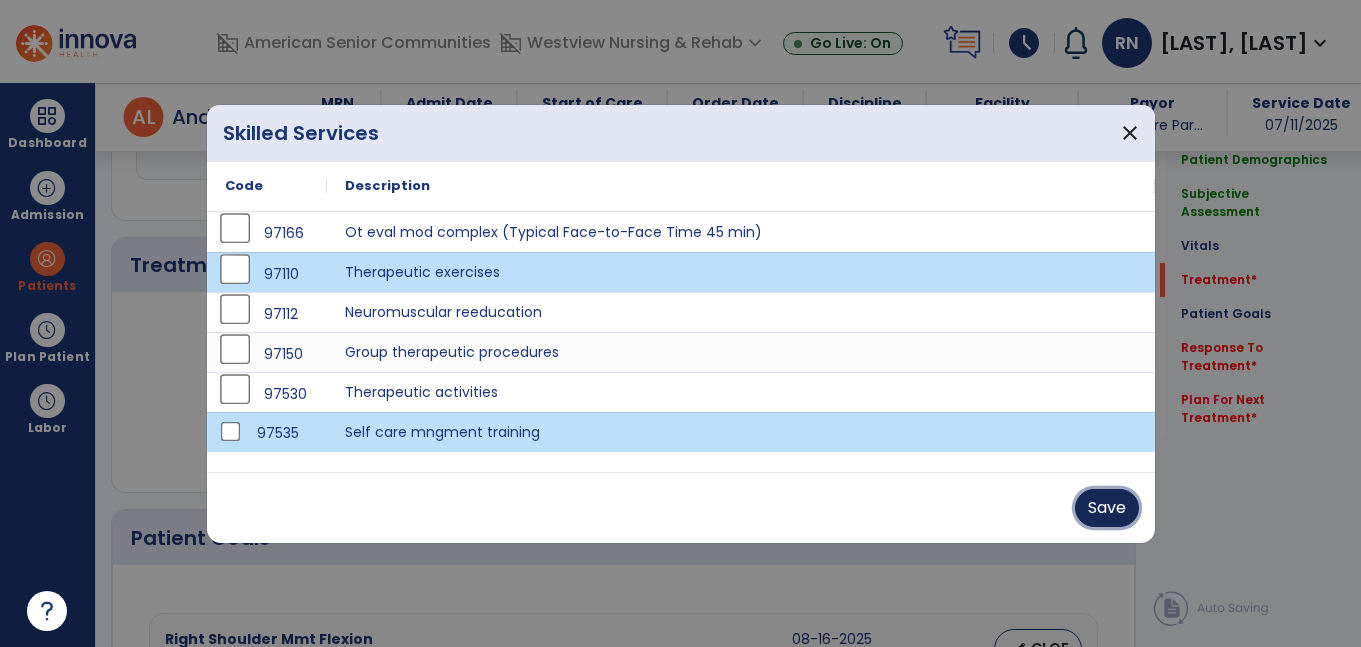 click on "Save" at bounding box center [1107, 508] 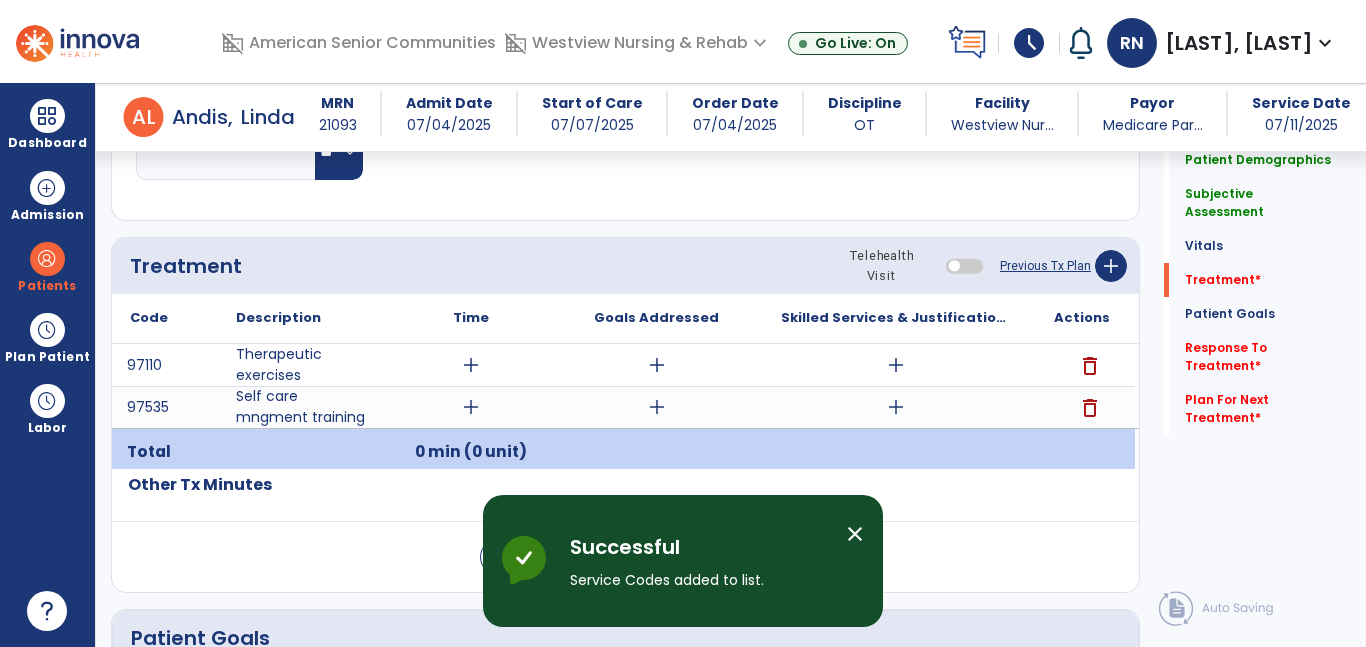 click on "add" at bounding box center [471, 365] 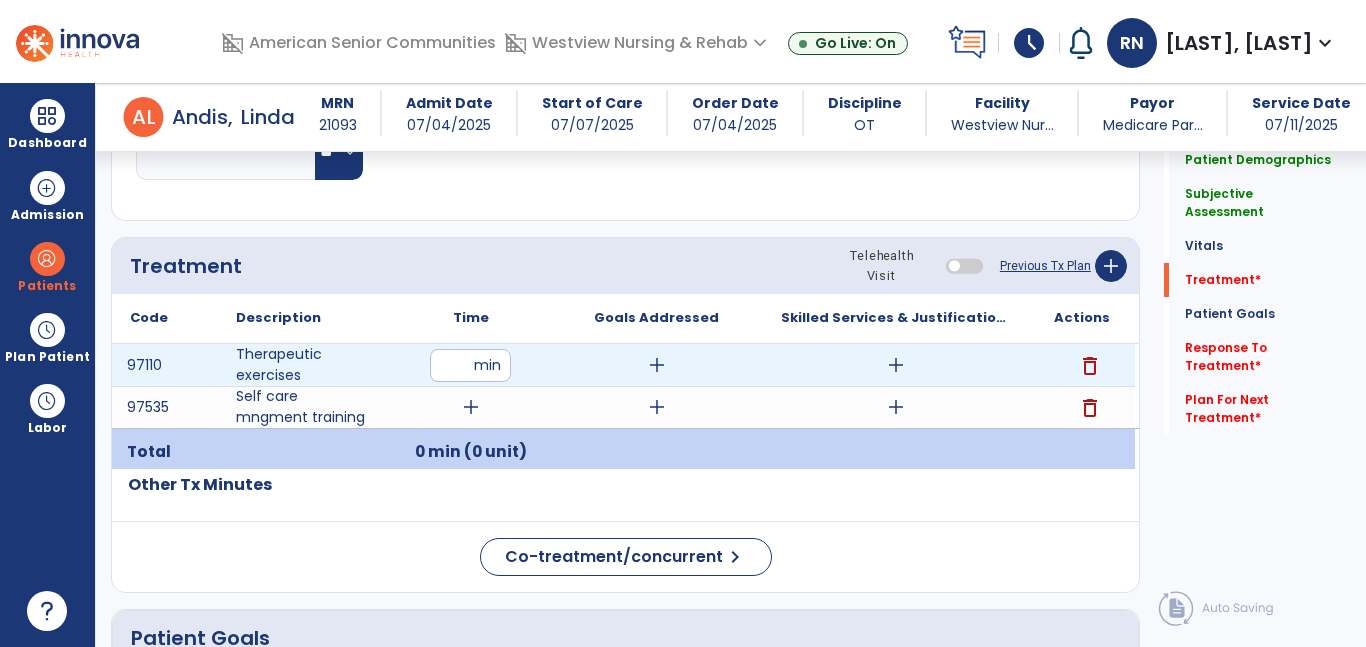 type on "**" 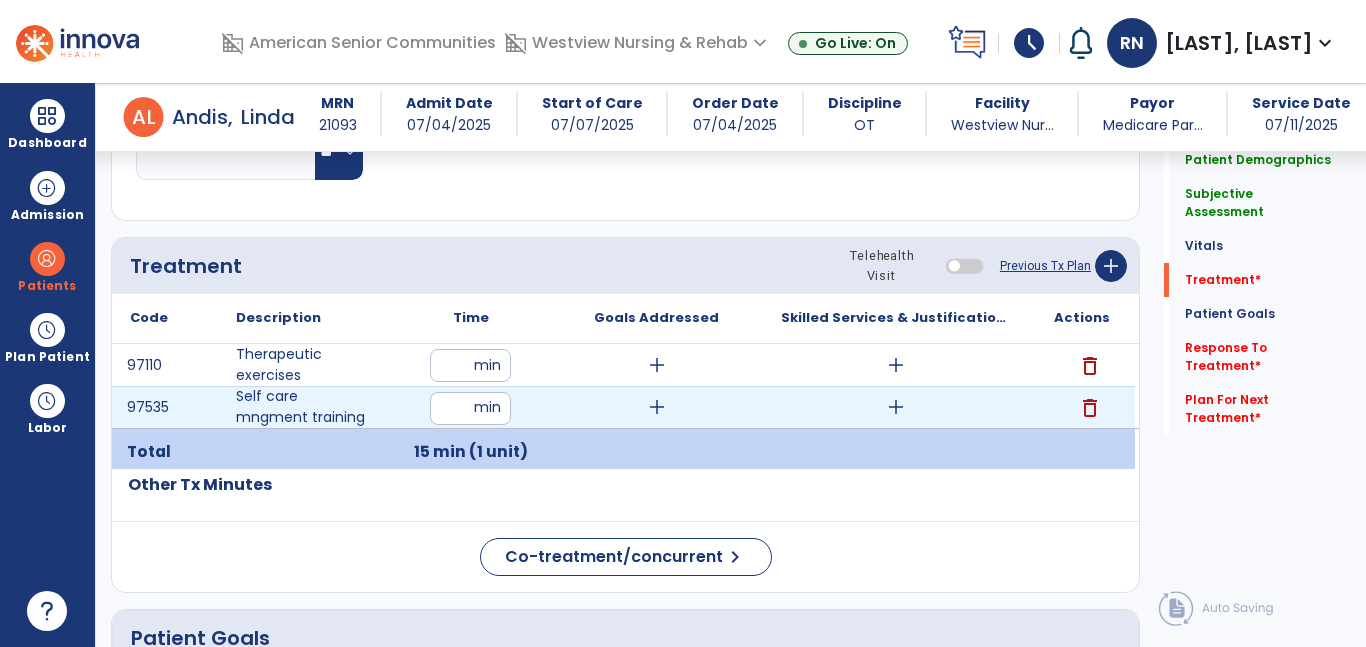 type on "**" 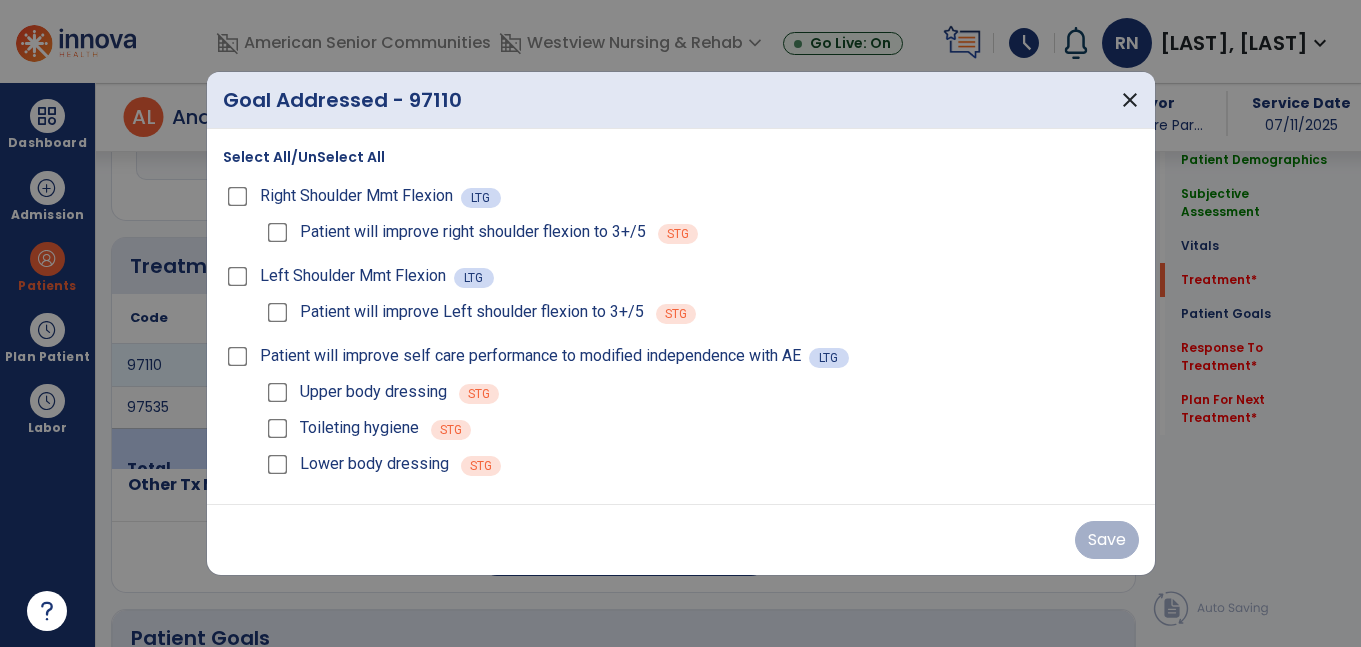 scroll, scrollTop: 1132, scrollLeft: 0, axis: vertical 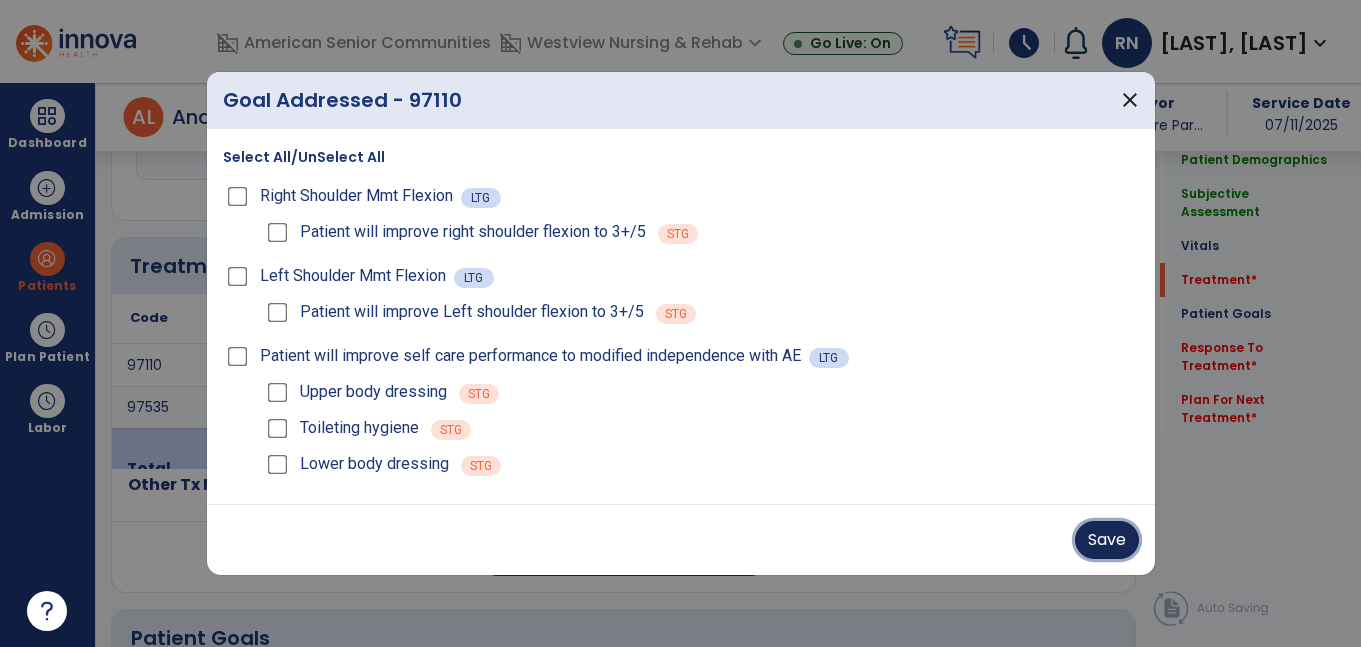click on "Save" at bounding box center [1107, 540] 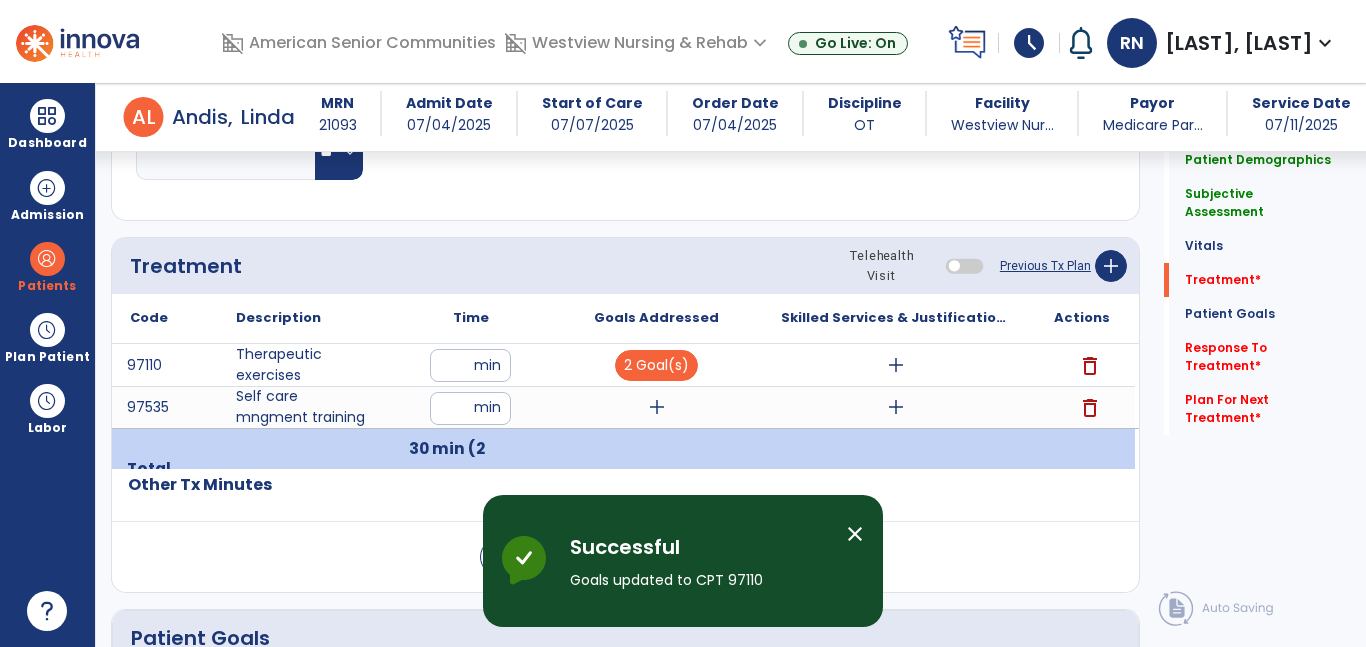 click on "add" at bounding box center (656, 407) 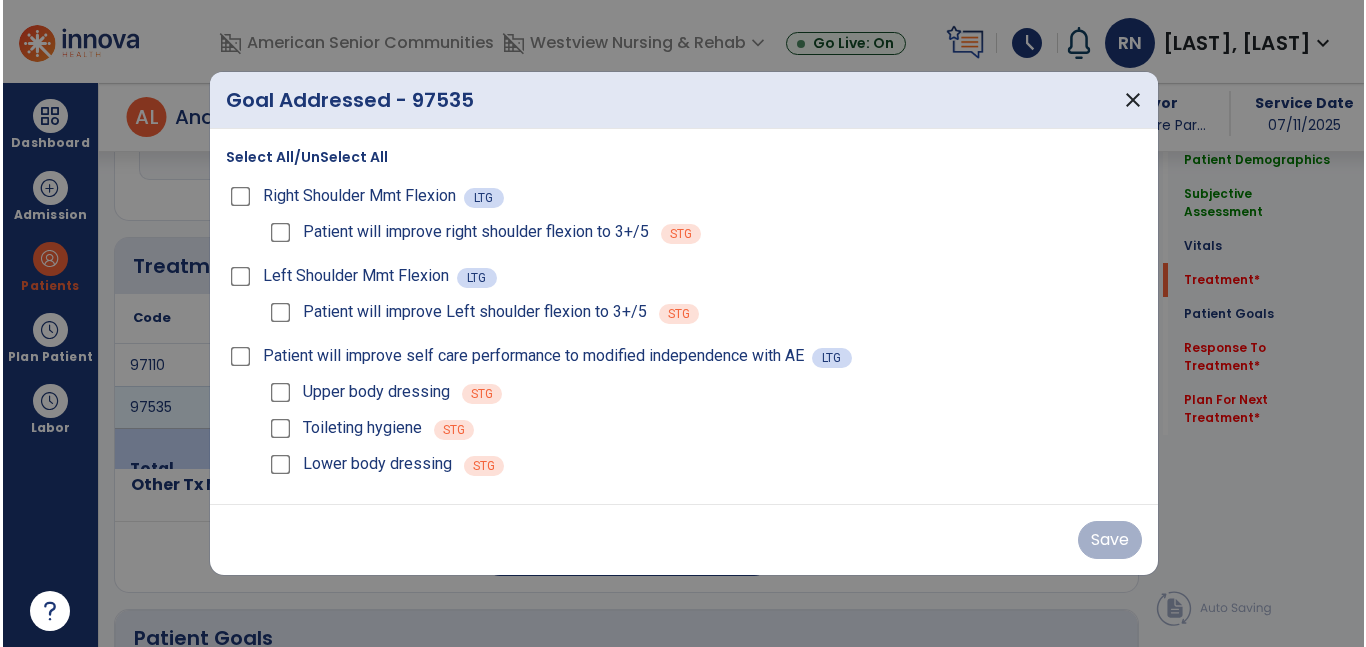 scroll, scrollTop: 1132, scrollLeft: 0, axis: vertical 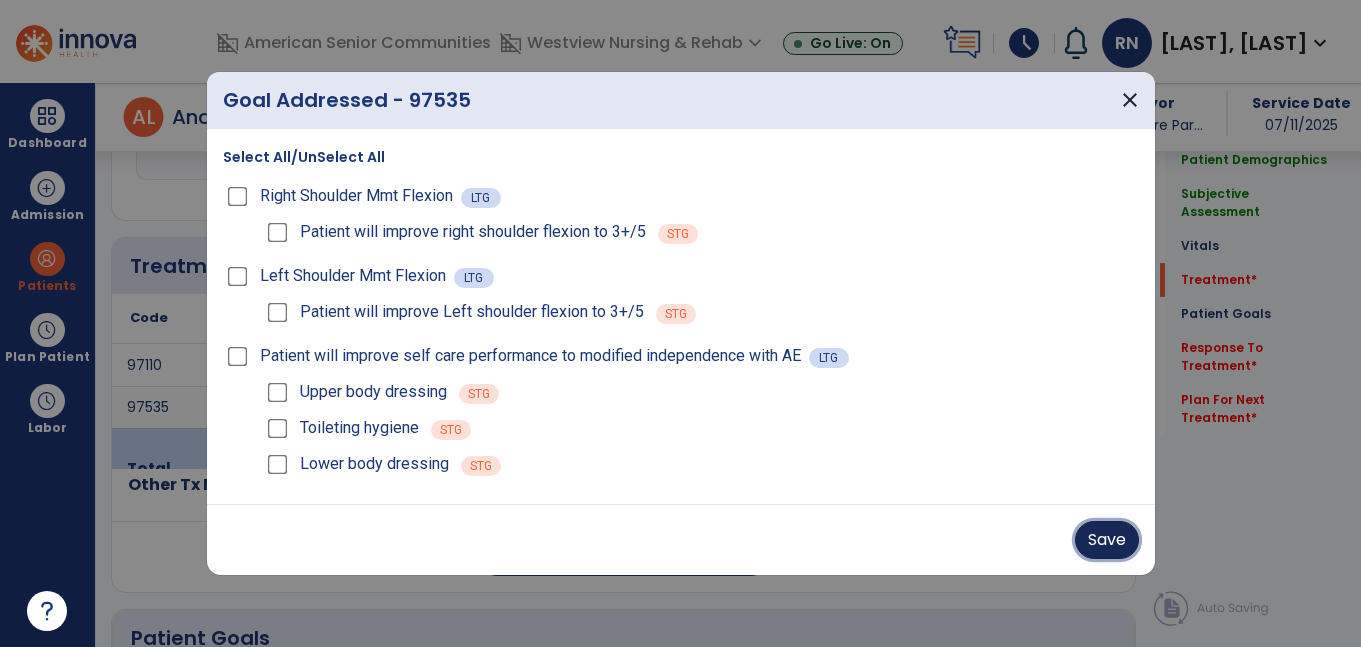 click on "Save" at bounding box center [1107, 540] 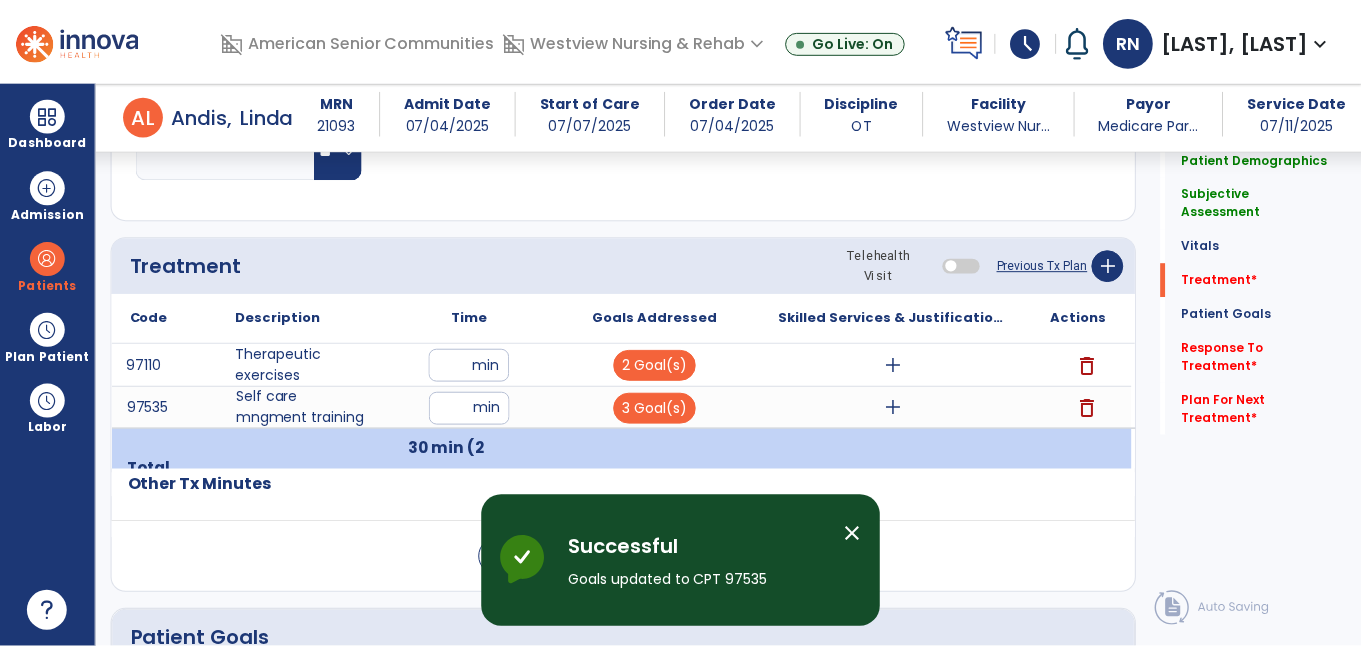 scroll, scrollTop: 1134, scrollLeft: 0, axis: vertical 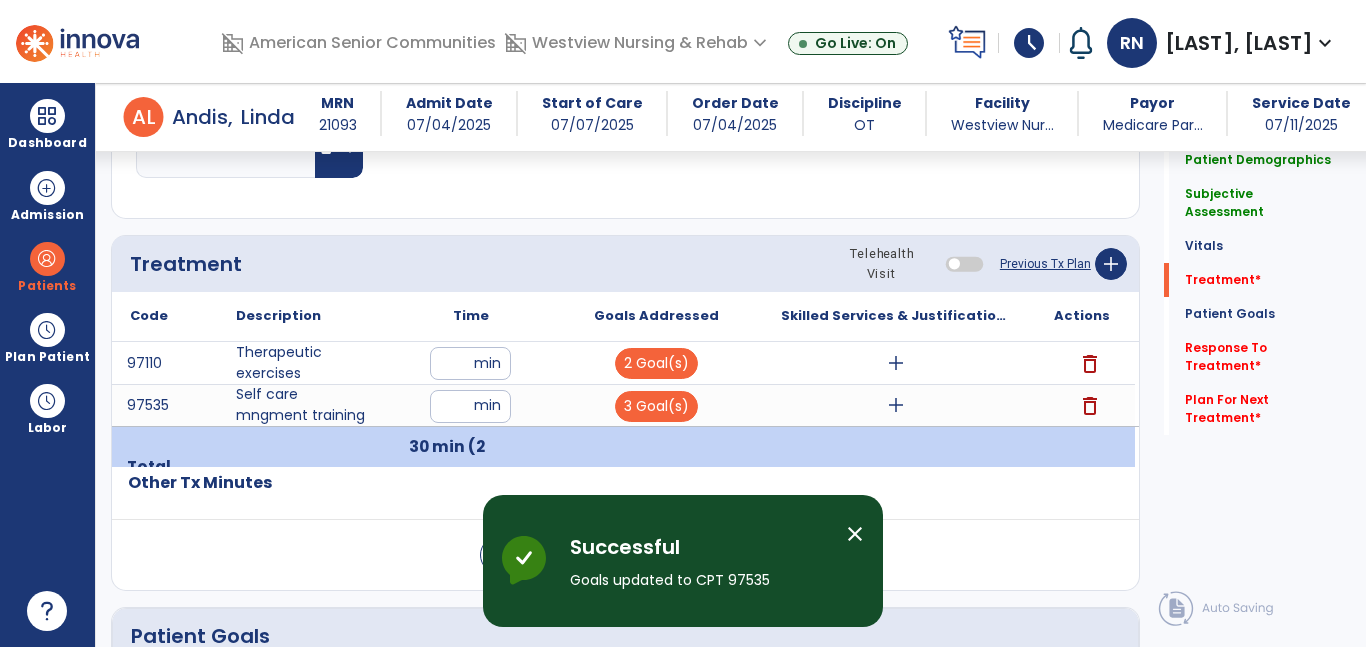 click on "add" at bounding box center [896, 363] 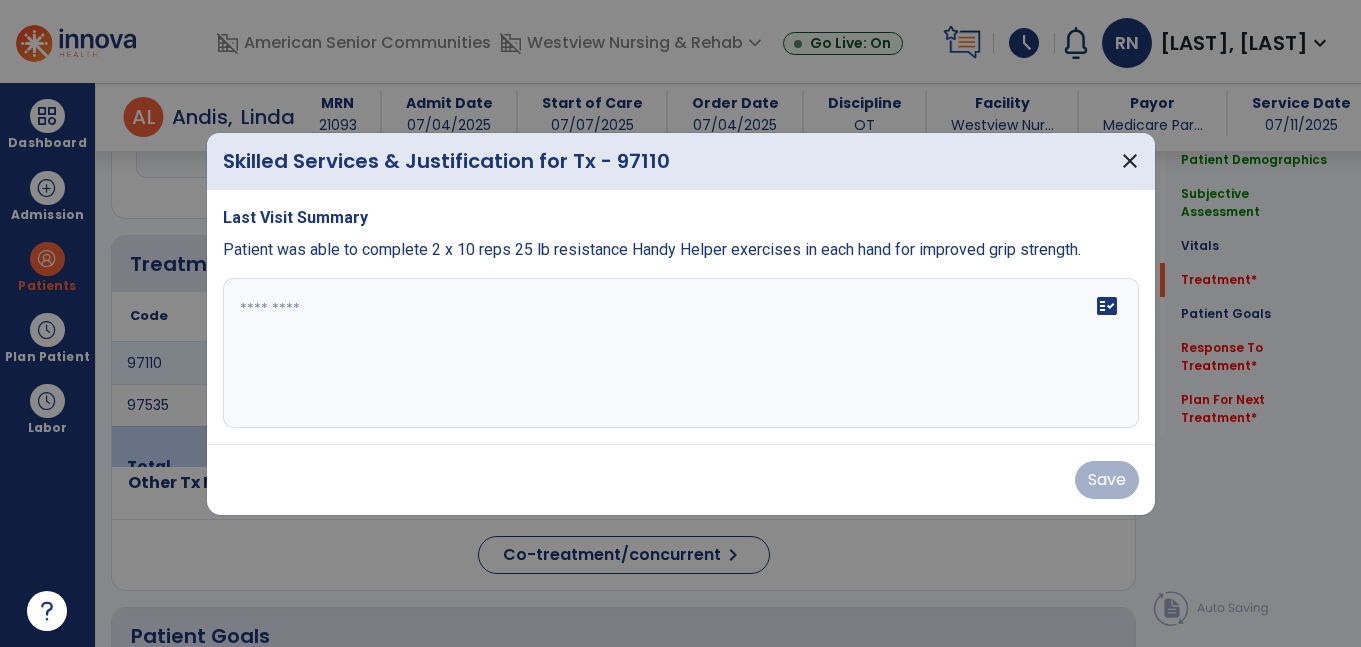 click on "fact_check" at bounding box center (681, 353) 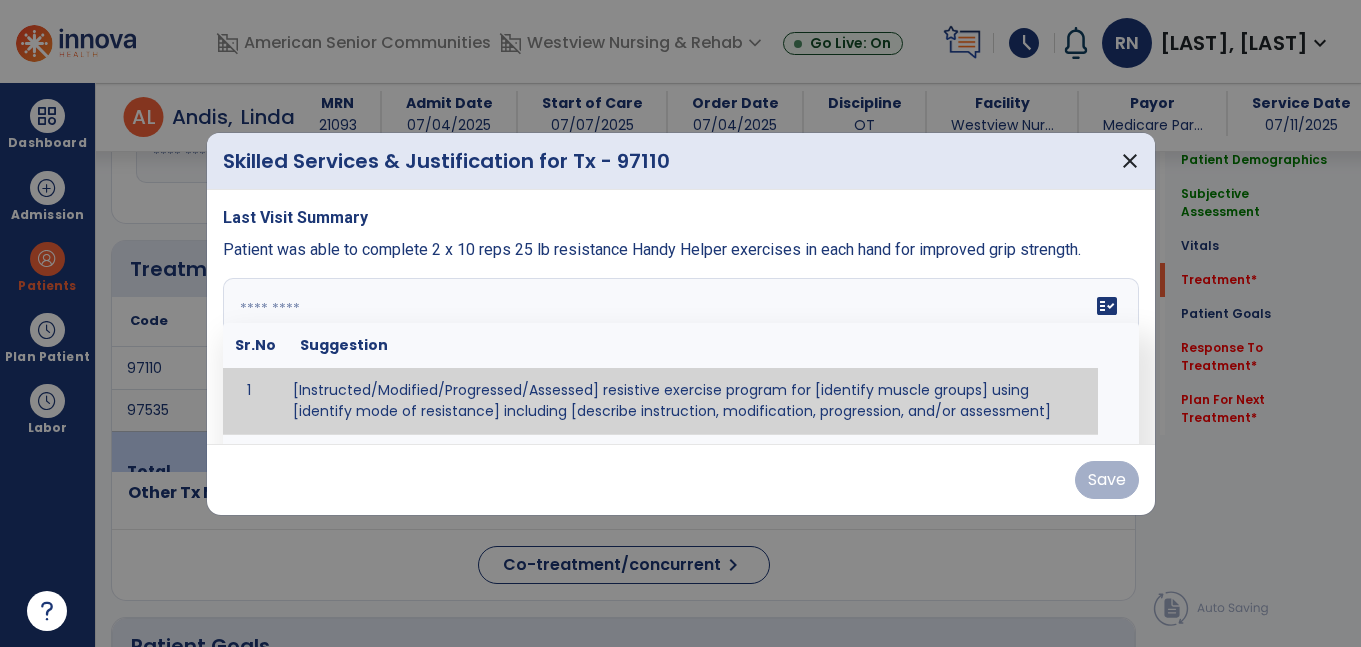scroll, scrollTop: 1134, scrollLeft: 0, axis: vertical 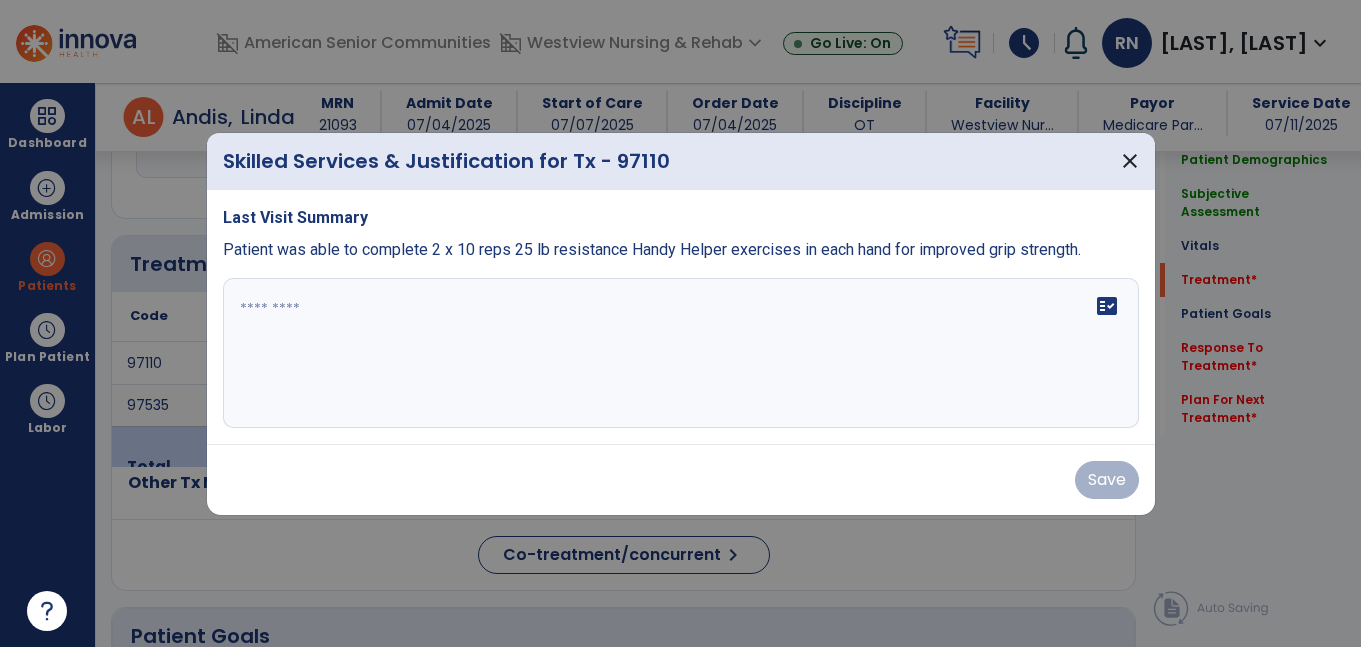 click at bounding box center [681, 353] 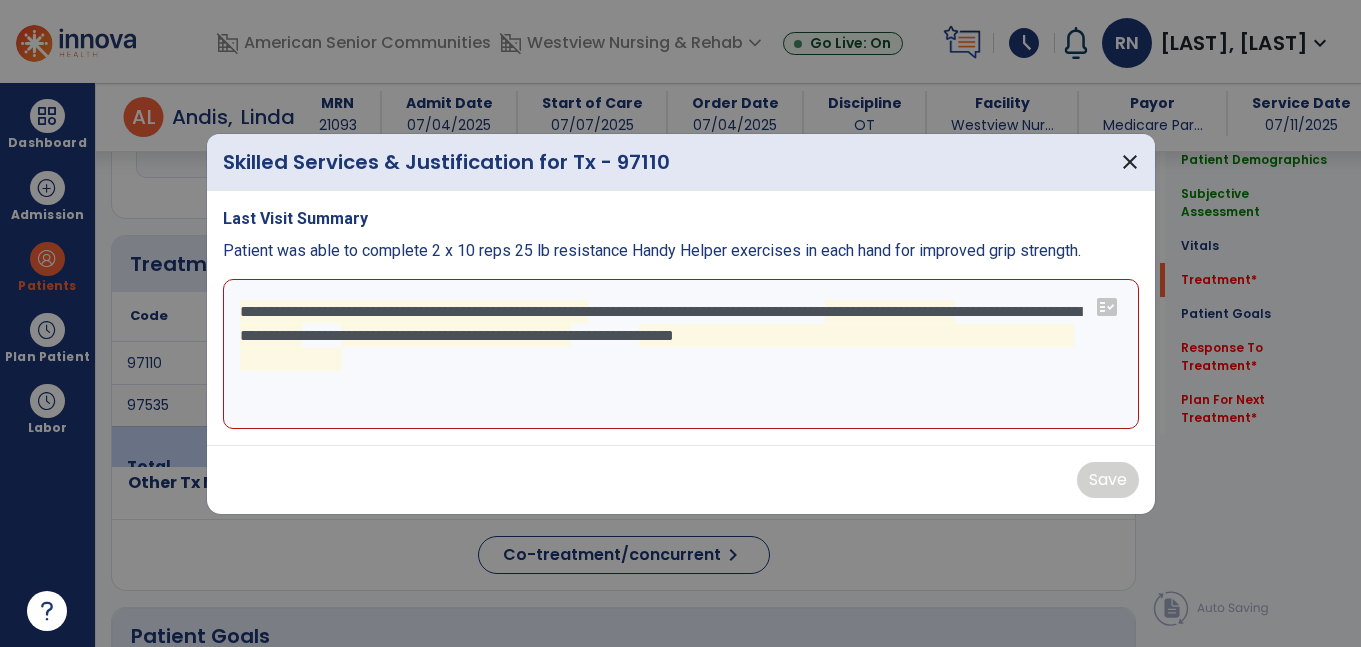 click on "**********" at bounding box center [681, 354] 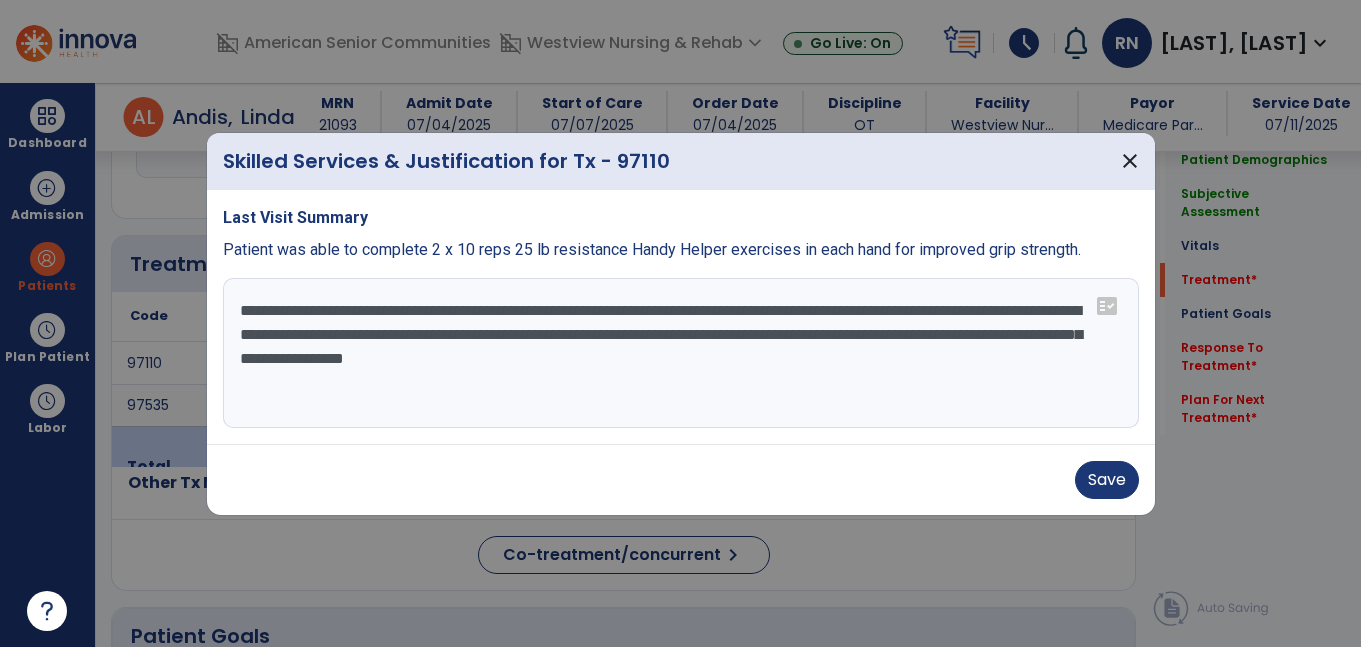 type on "**********" 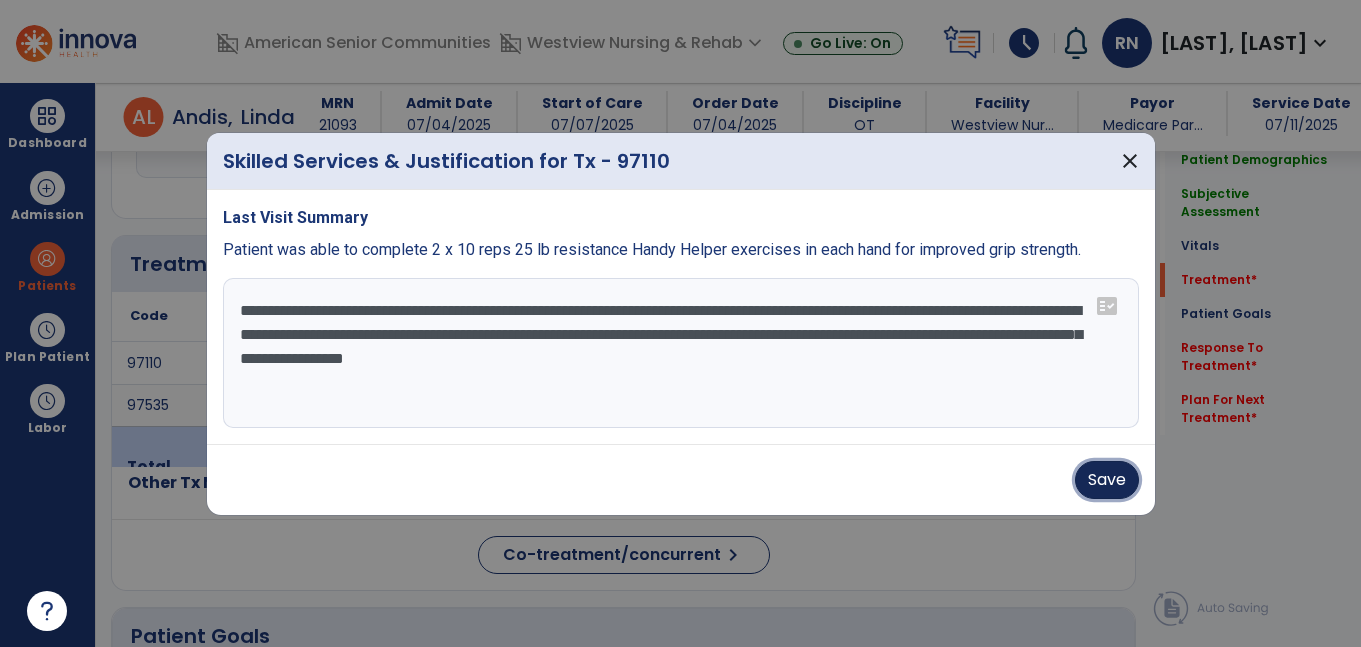 type 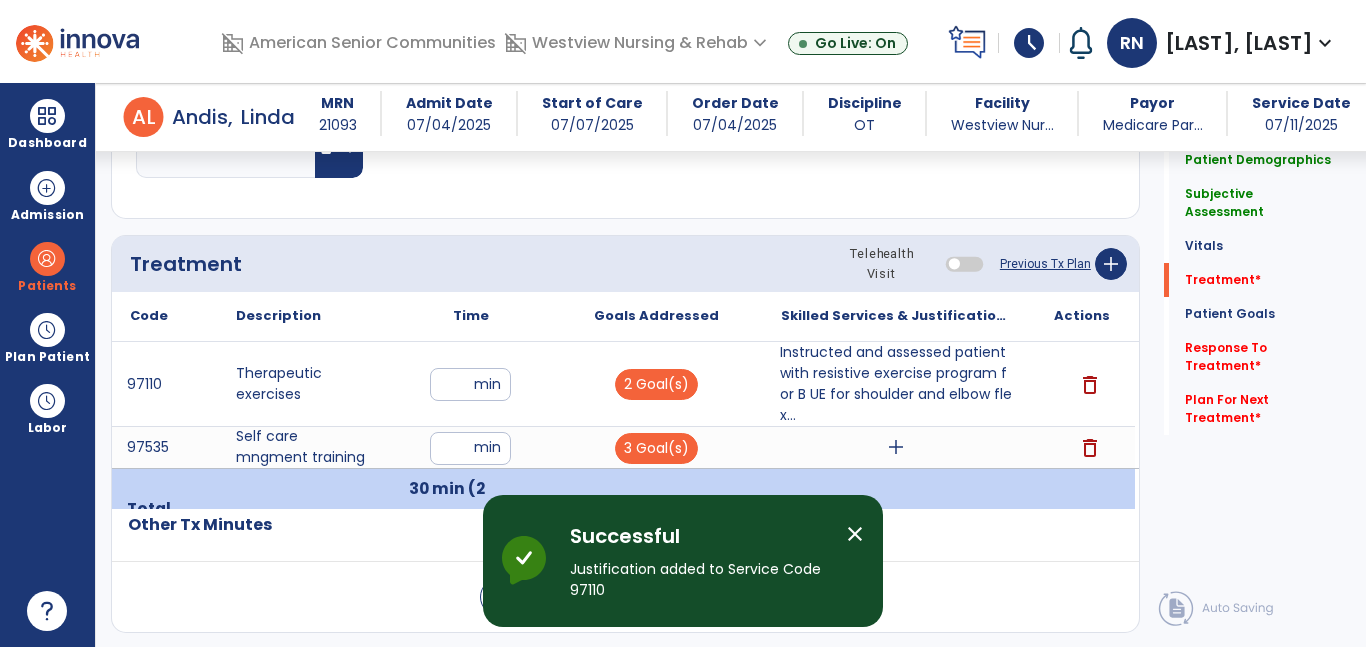 click on "add" at bounding box center (896, 447) 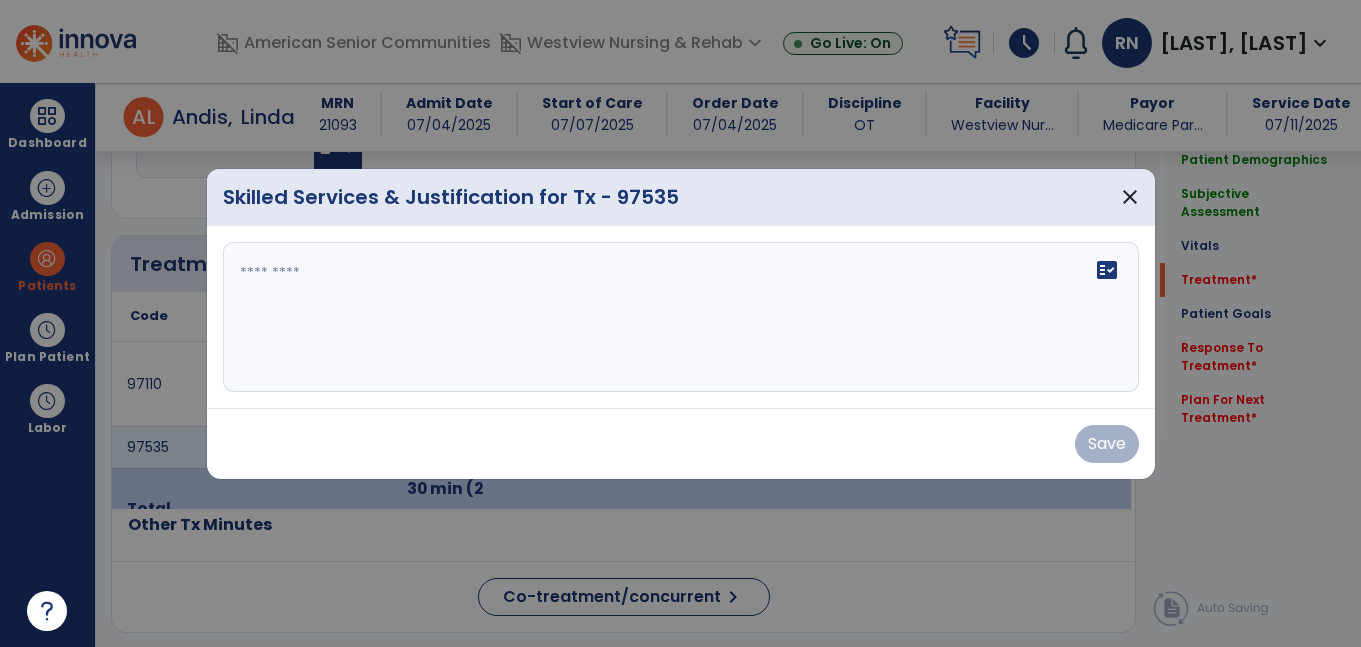 click on "fact_check" at bounding box center (681, 317) 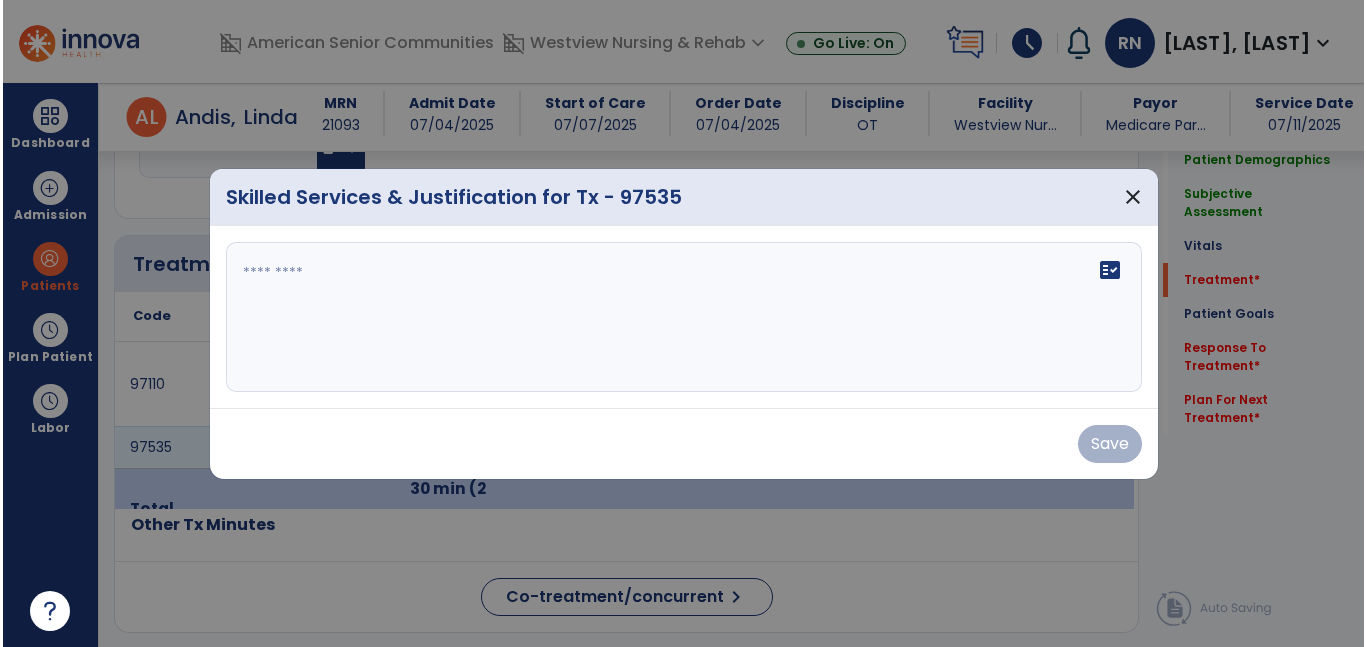 scroll, scrollTop: 1134, scrollLeft: 0, axis: vertical 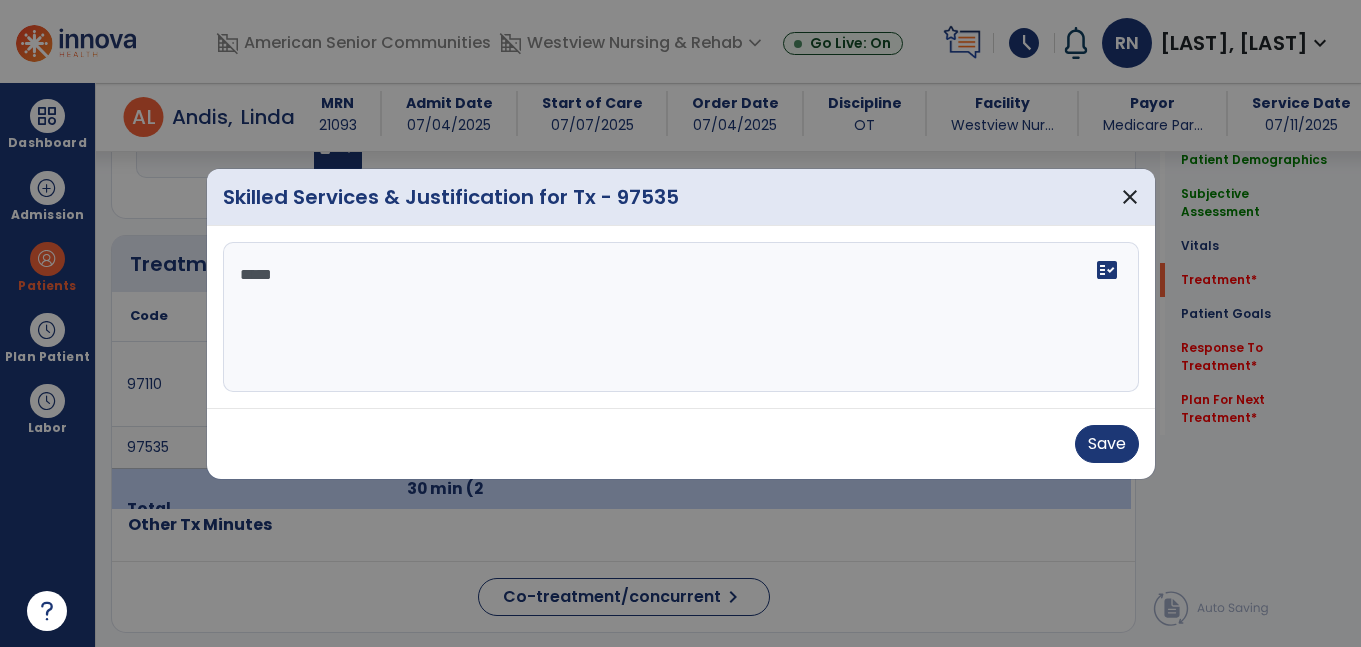 type on "******" 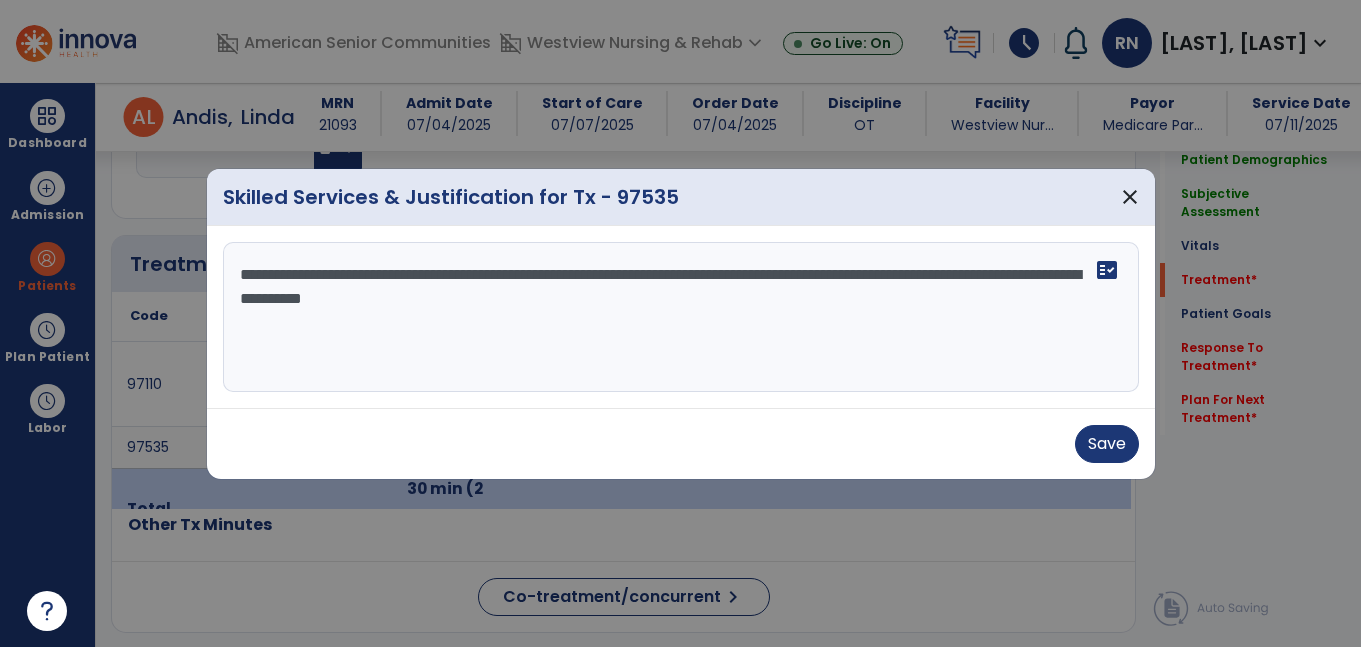 type on "**********" 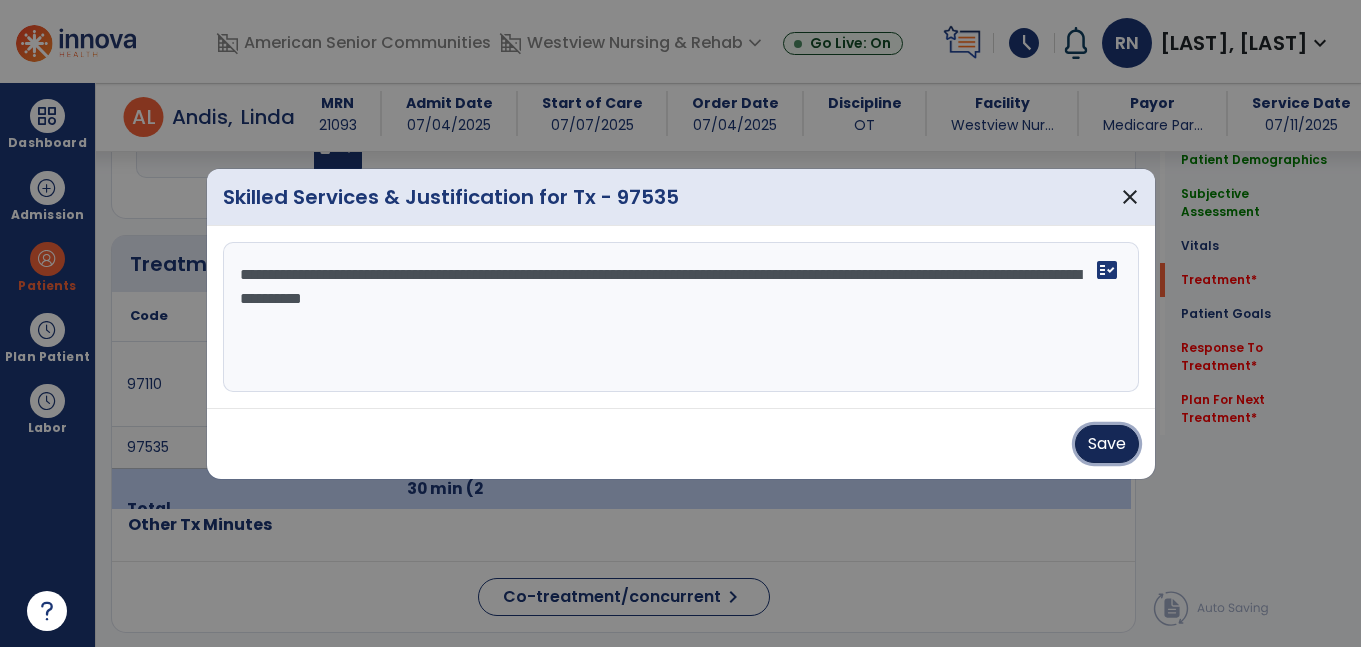 type 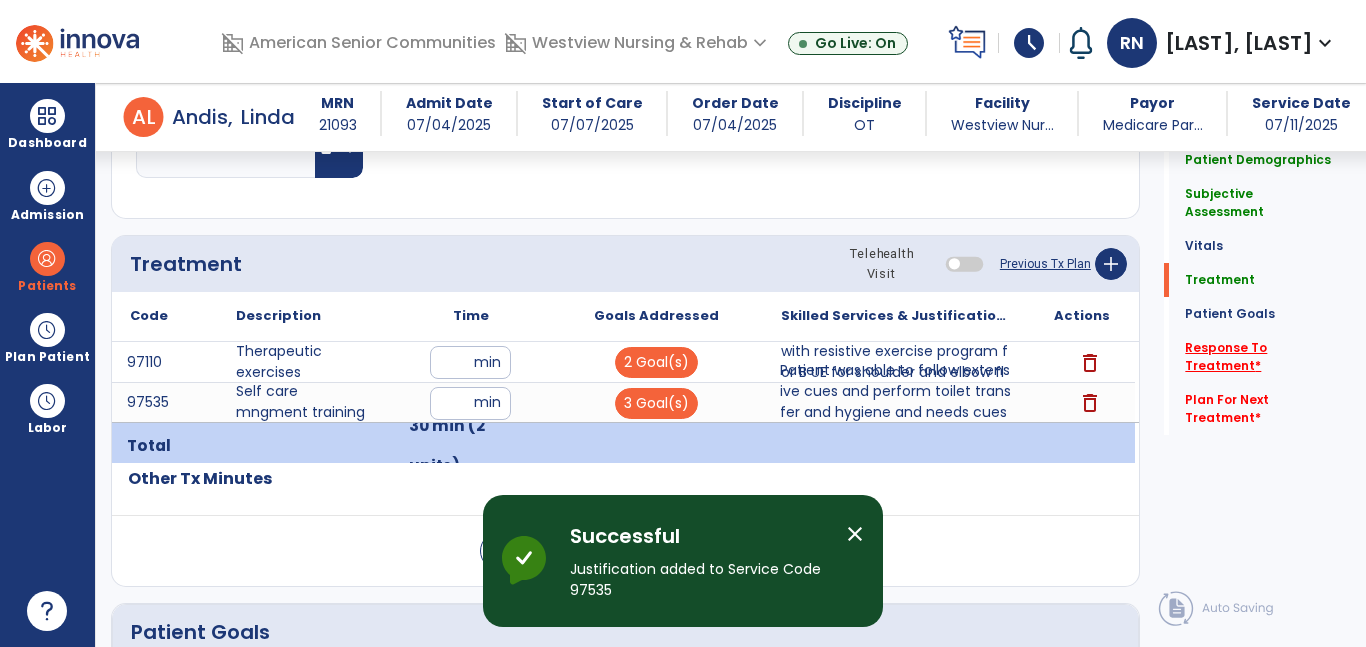 click on "Response To Treatment   *" 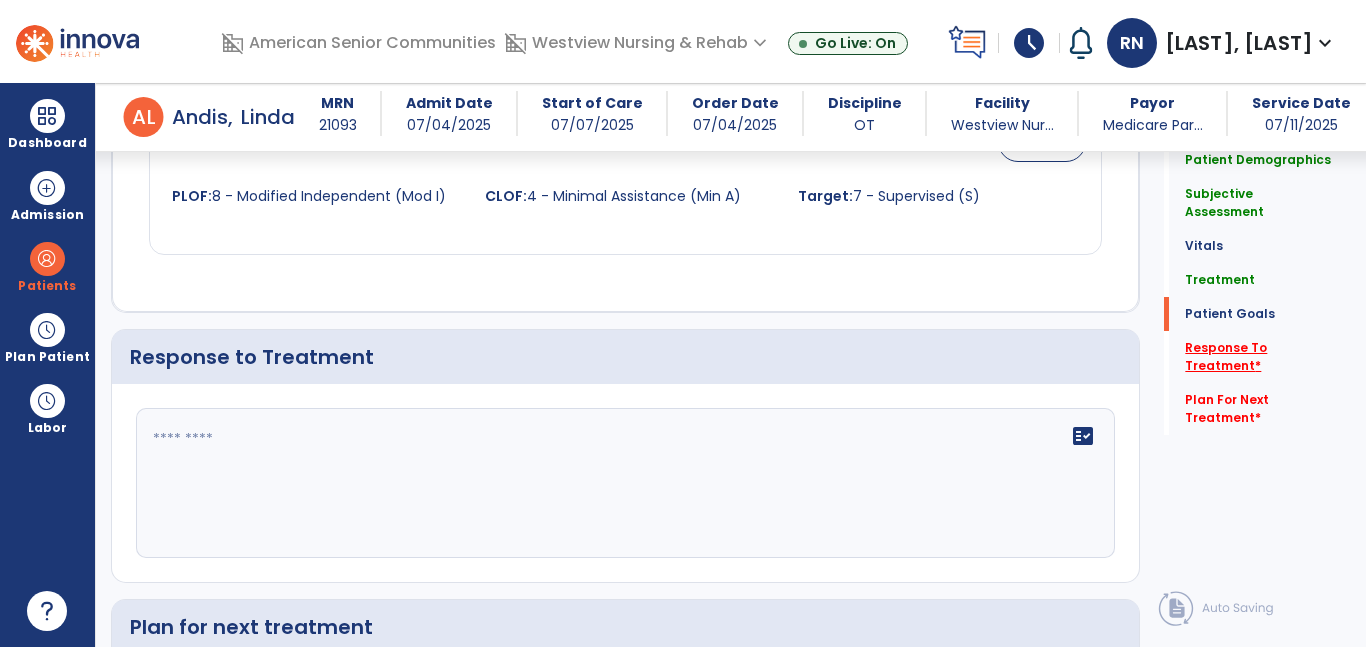 scroll, scrollTop: 2754, scrollLeft: 0, axis: vertical 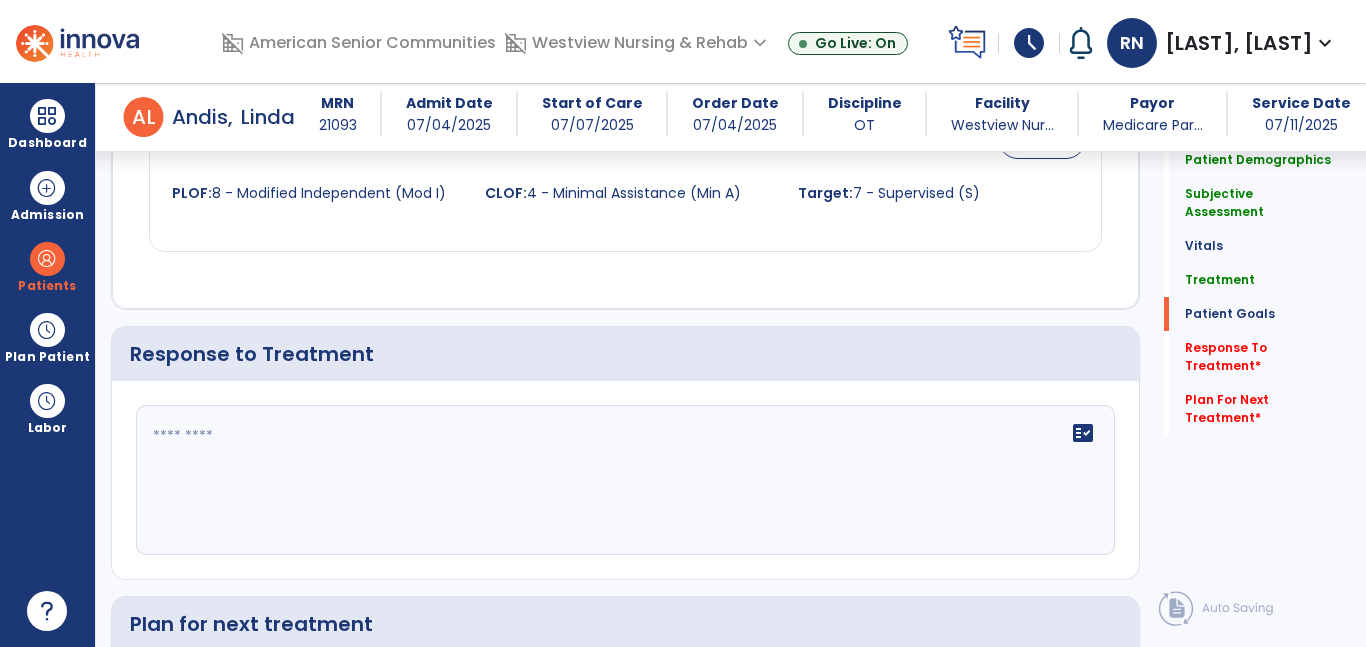 click 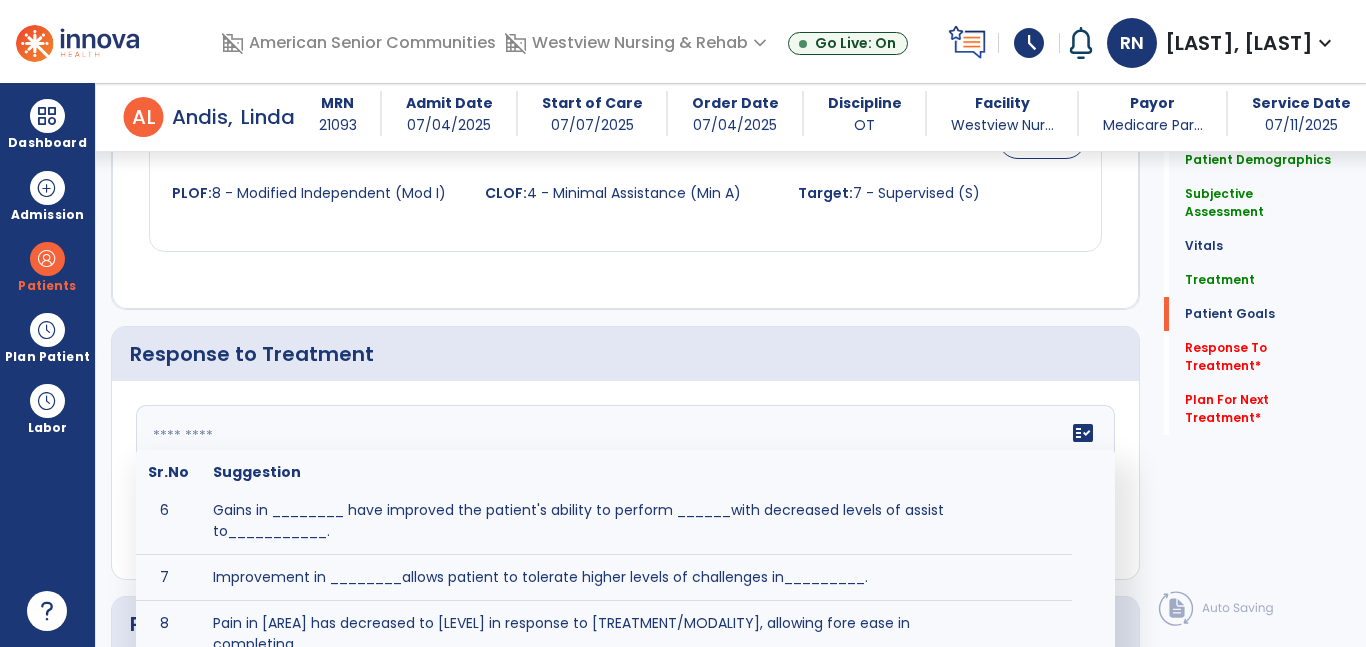 scroll, scrollTop: 287, scrollLeft: 0, axis: vertical 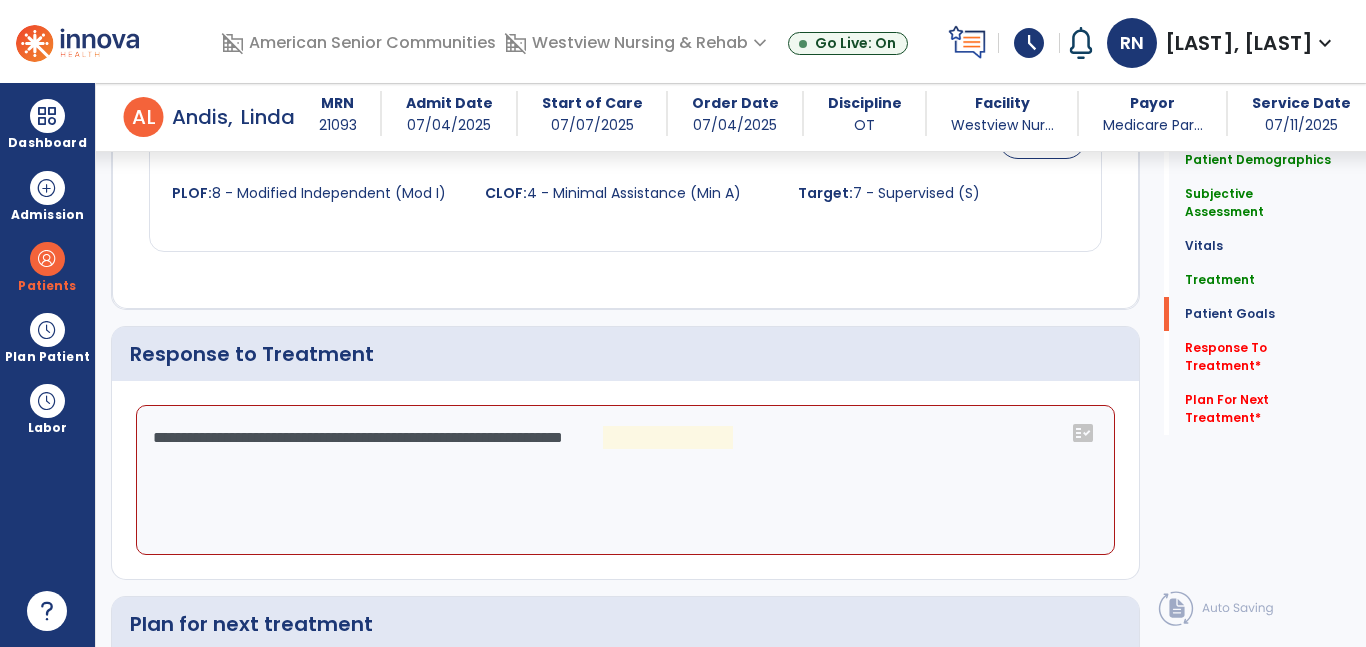 click on "**********" 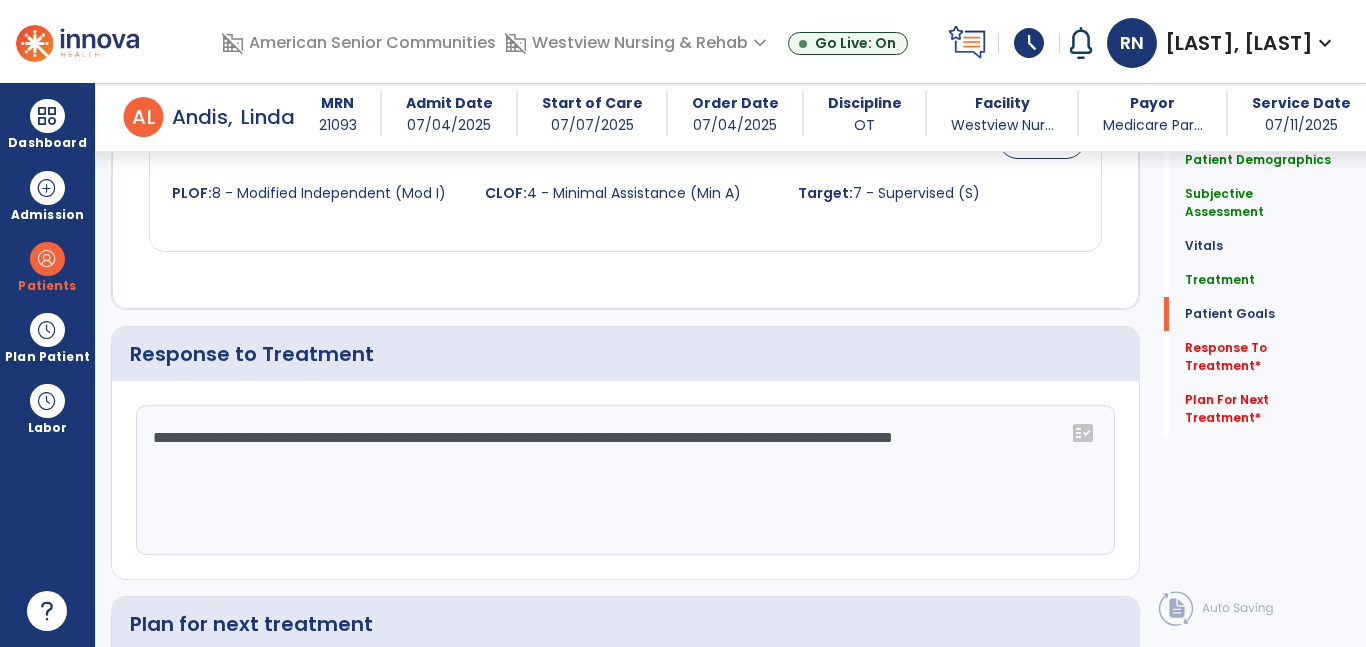 type on "**********" 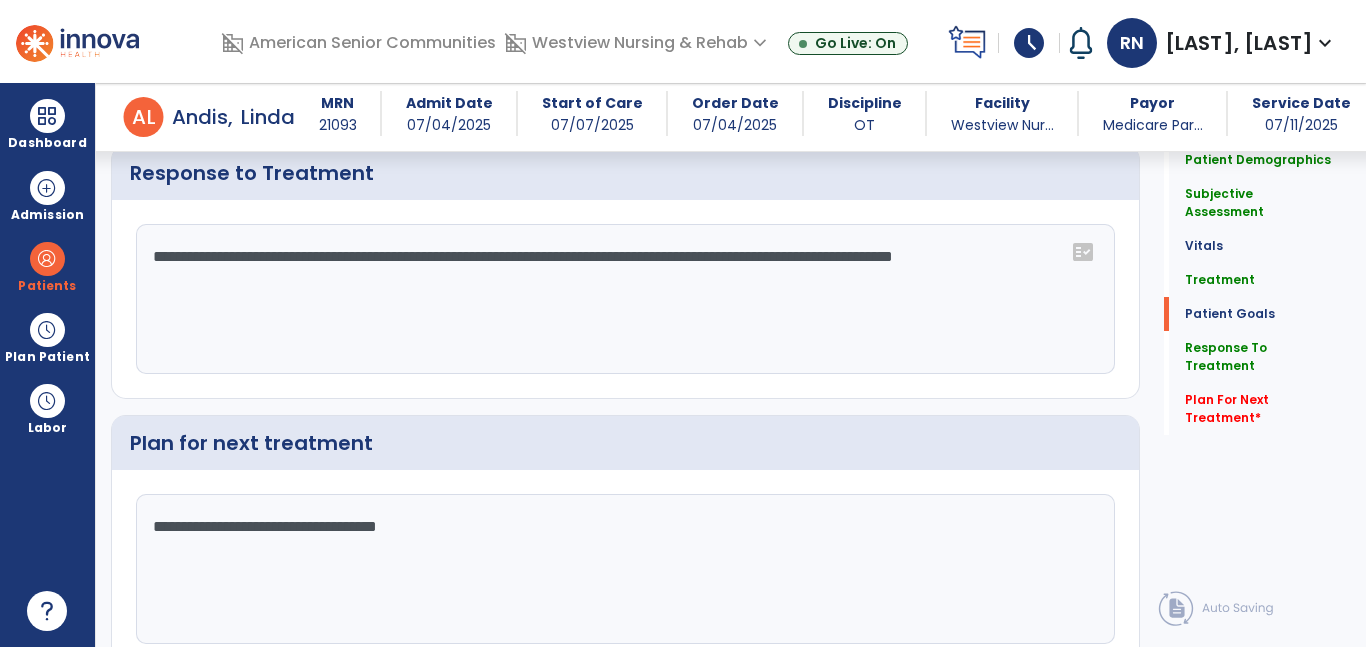 scroll, scrollTop: 3023, scrollLeft: 0, axis: vertical 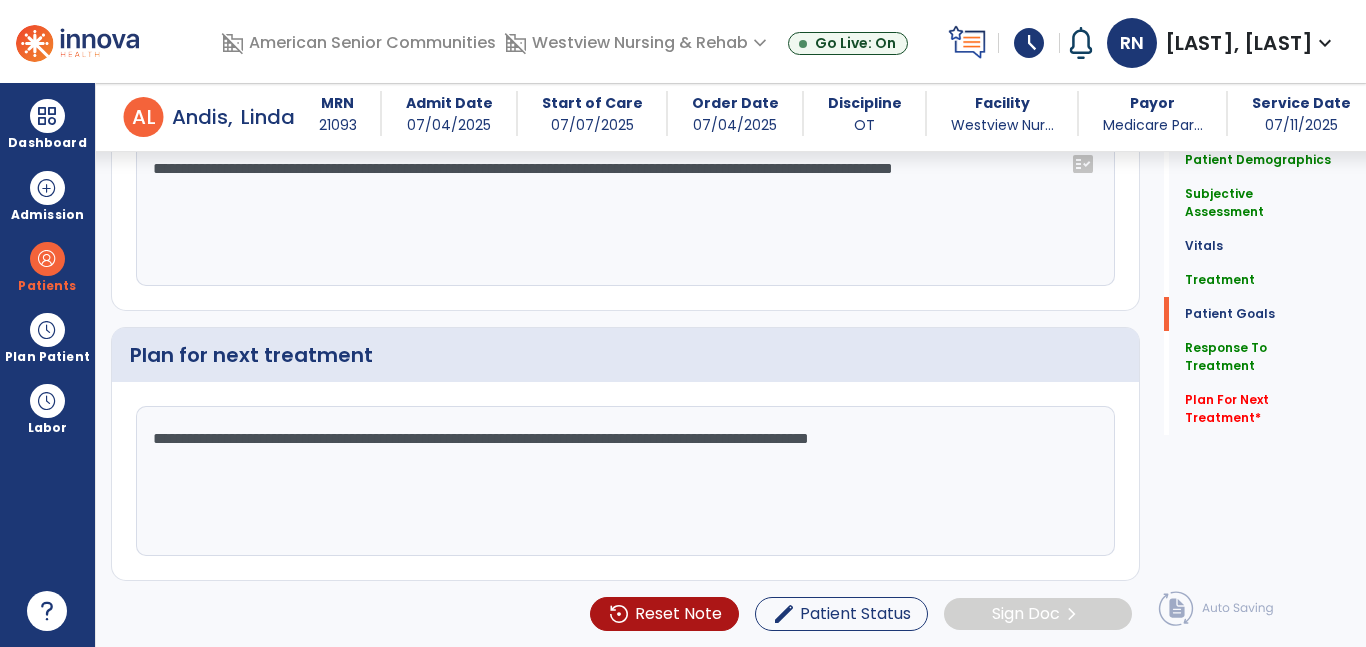 type on "**********" 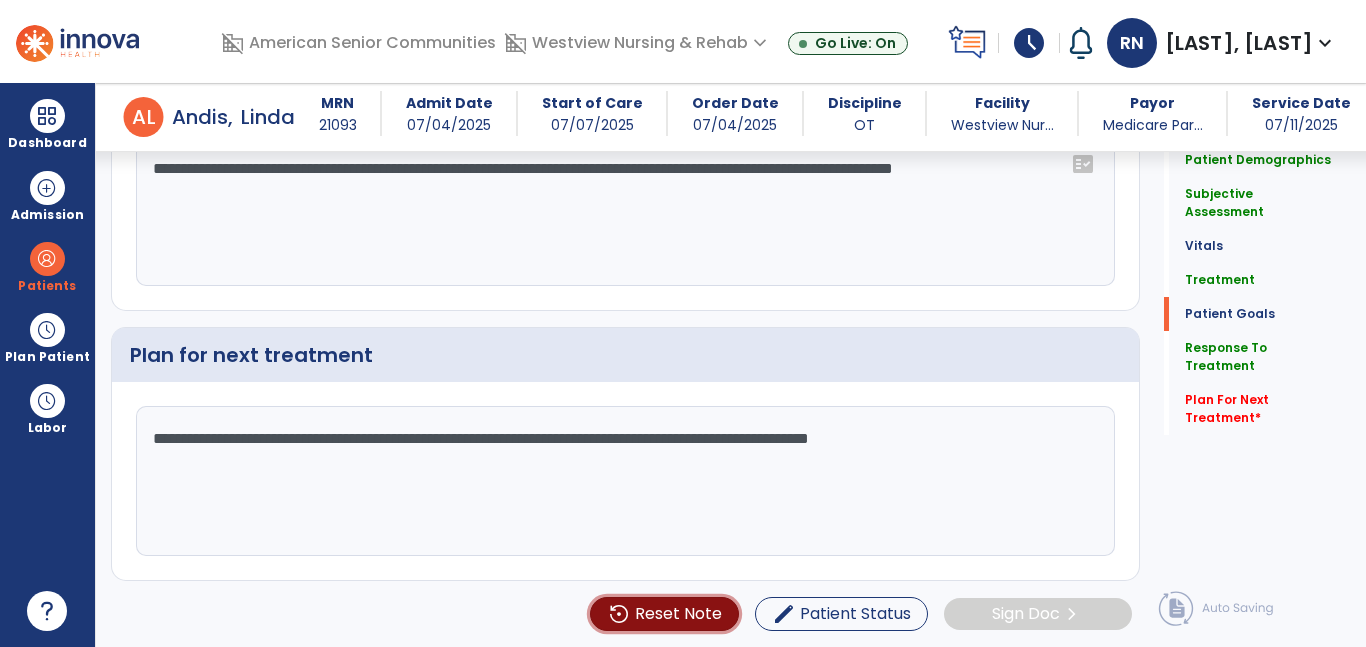 type 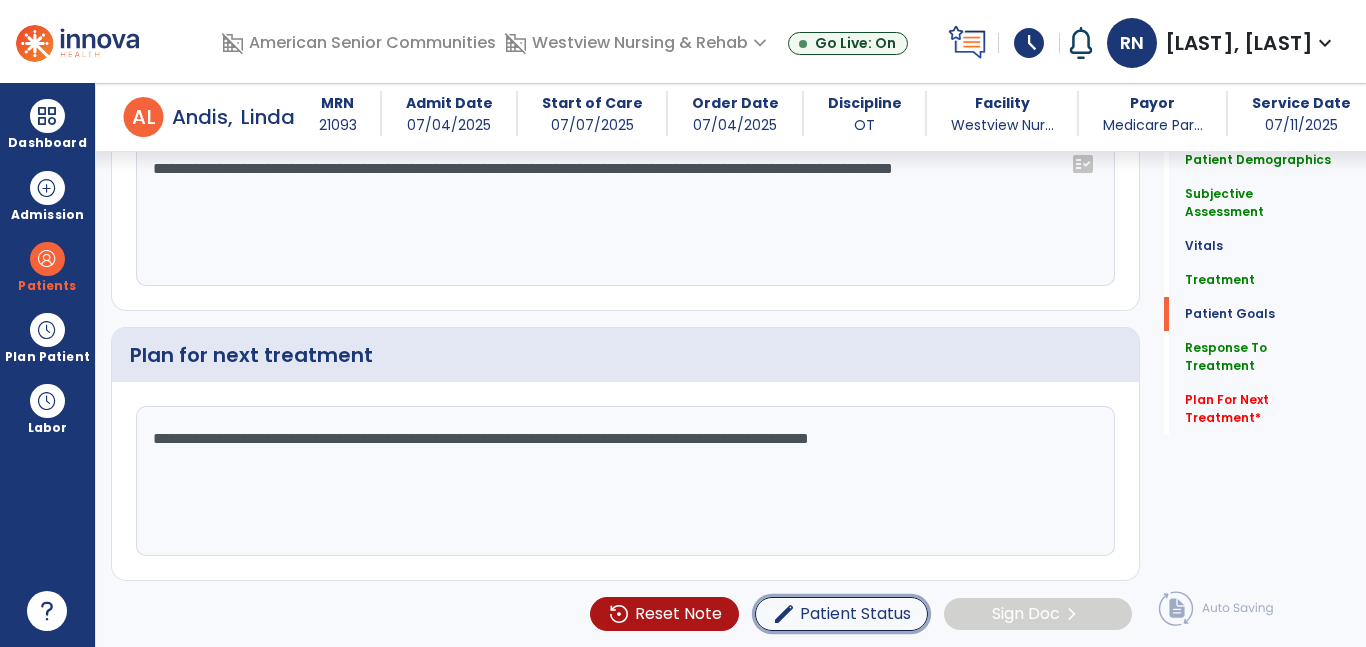 type 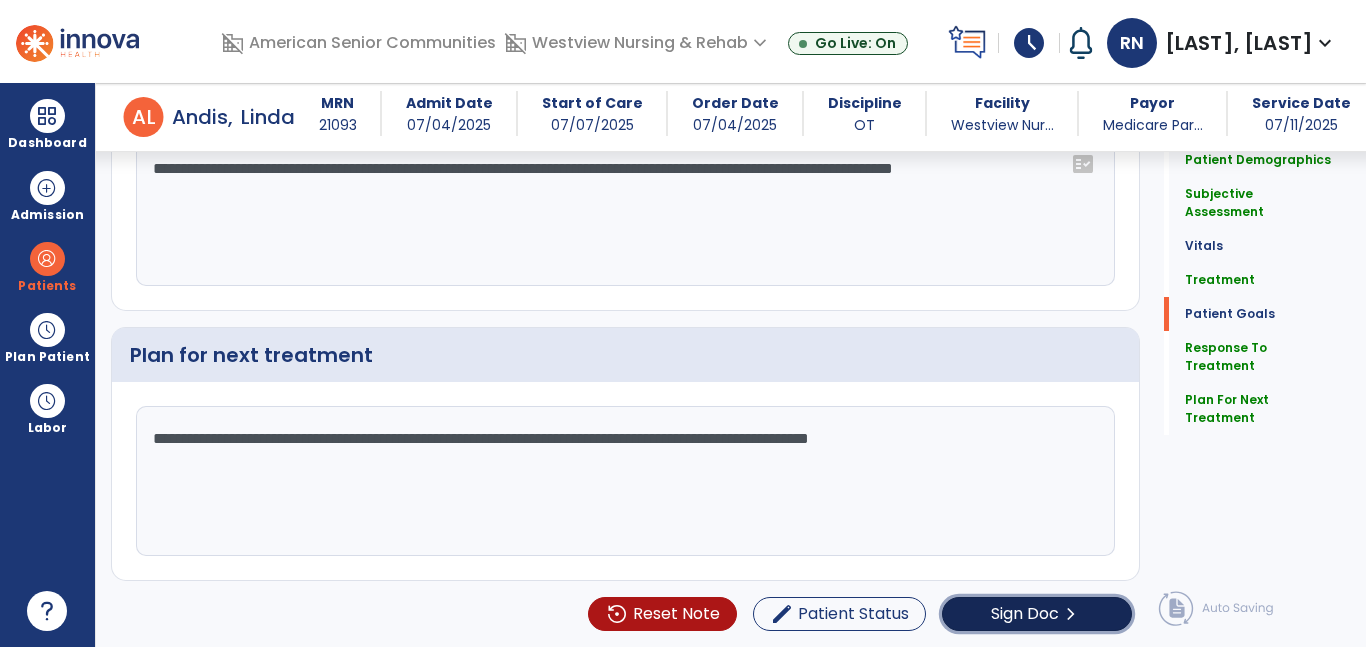 click on "Sign Doc" 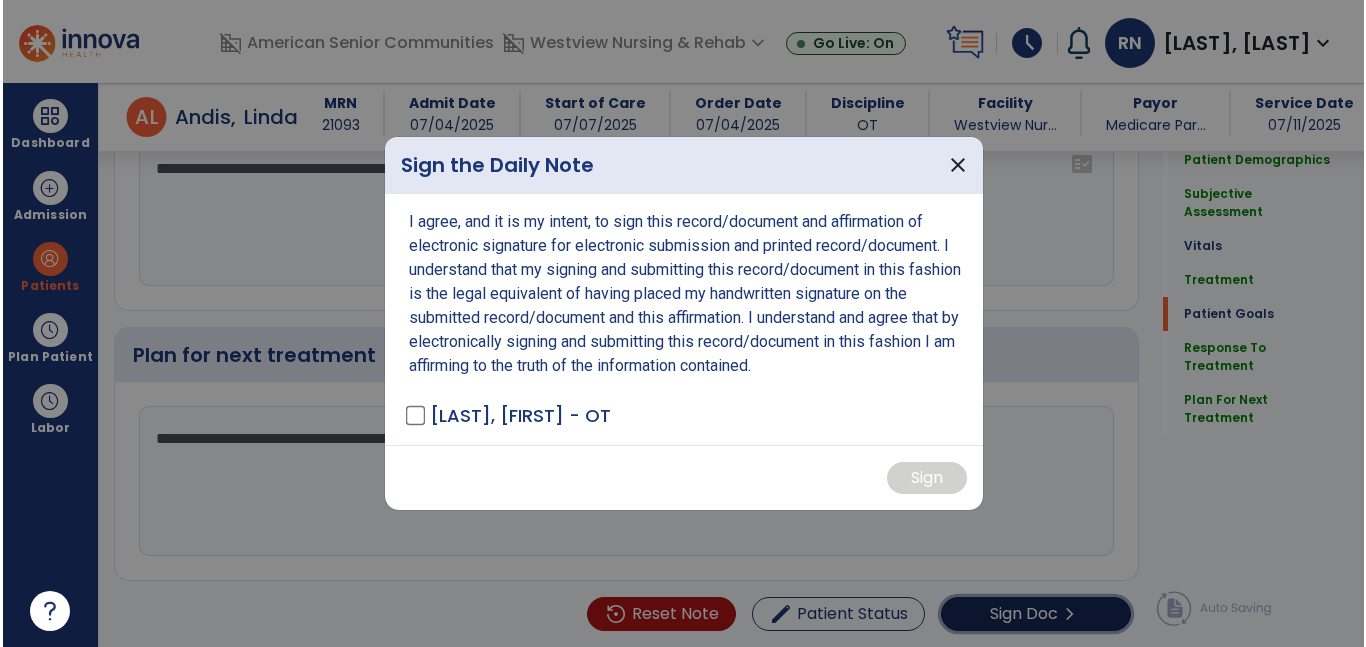 scroll, scrollTop: 3023, scrollLeft: 0, axis: vertical 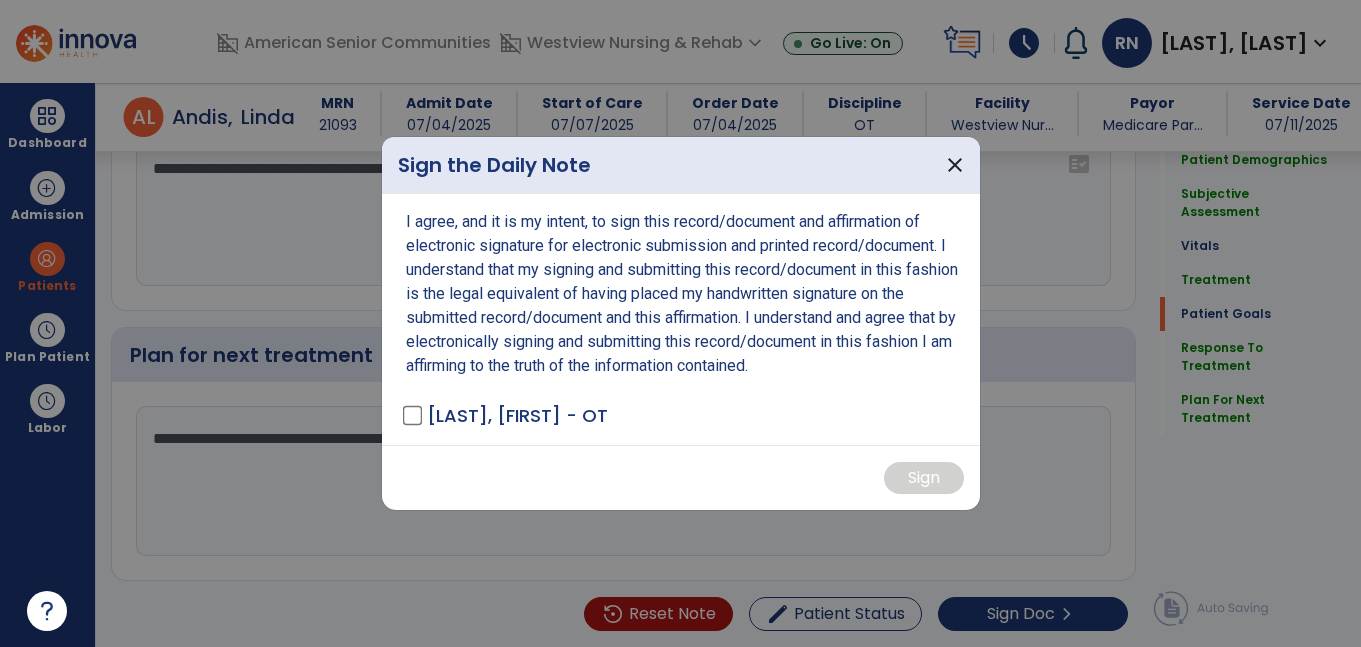 click on "Sign" at bounding box center (681, 477) 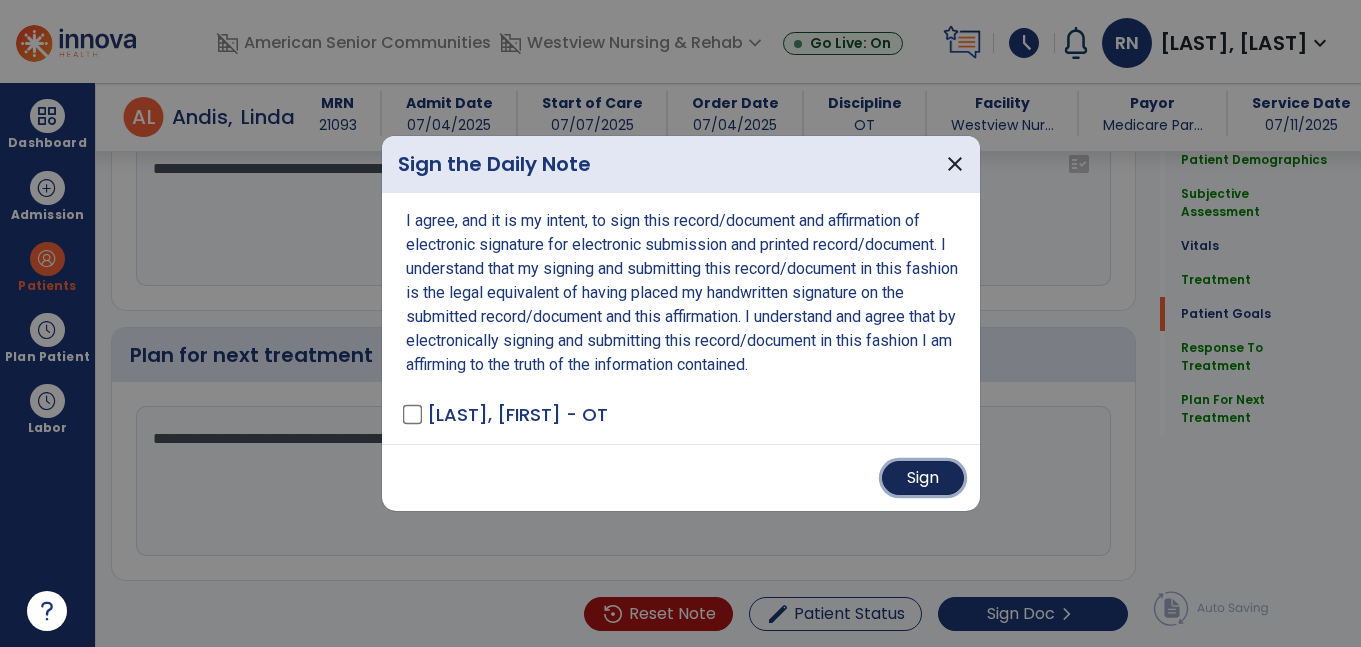 click on "Sign" at bounding box center (923, 478) 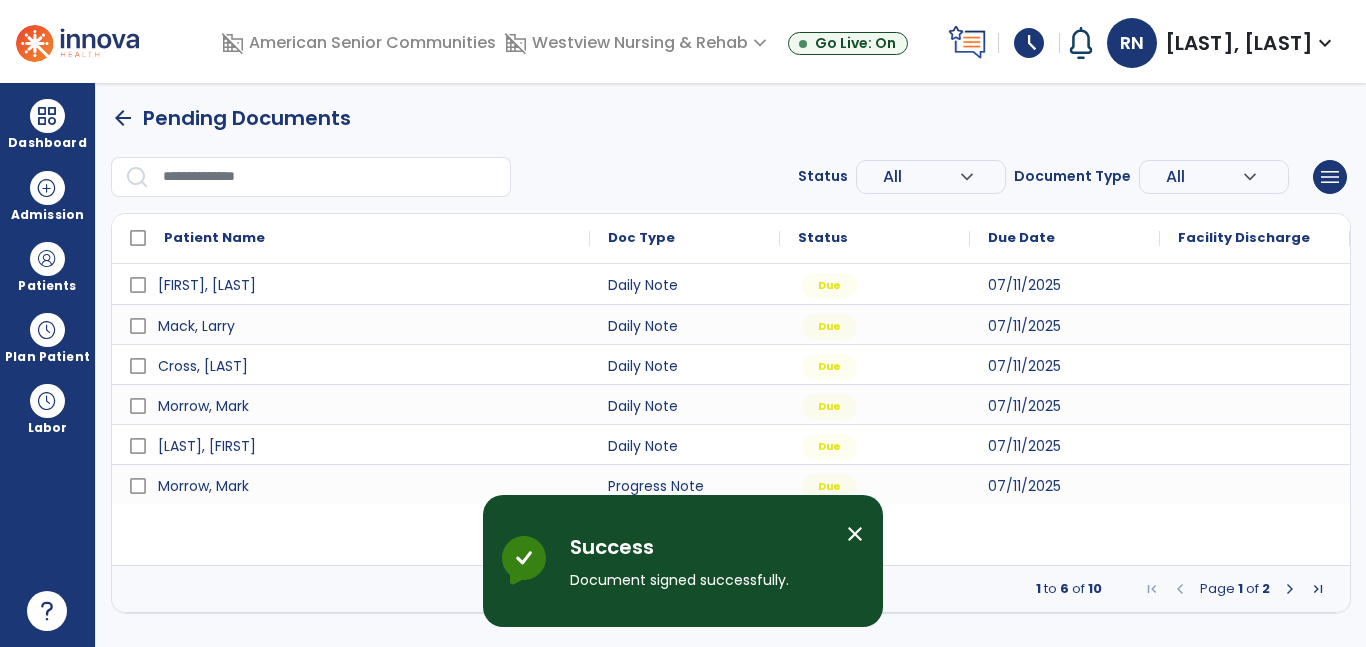scroll, scrollTop: 0, scrollLeft: 0, axis: both 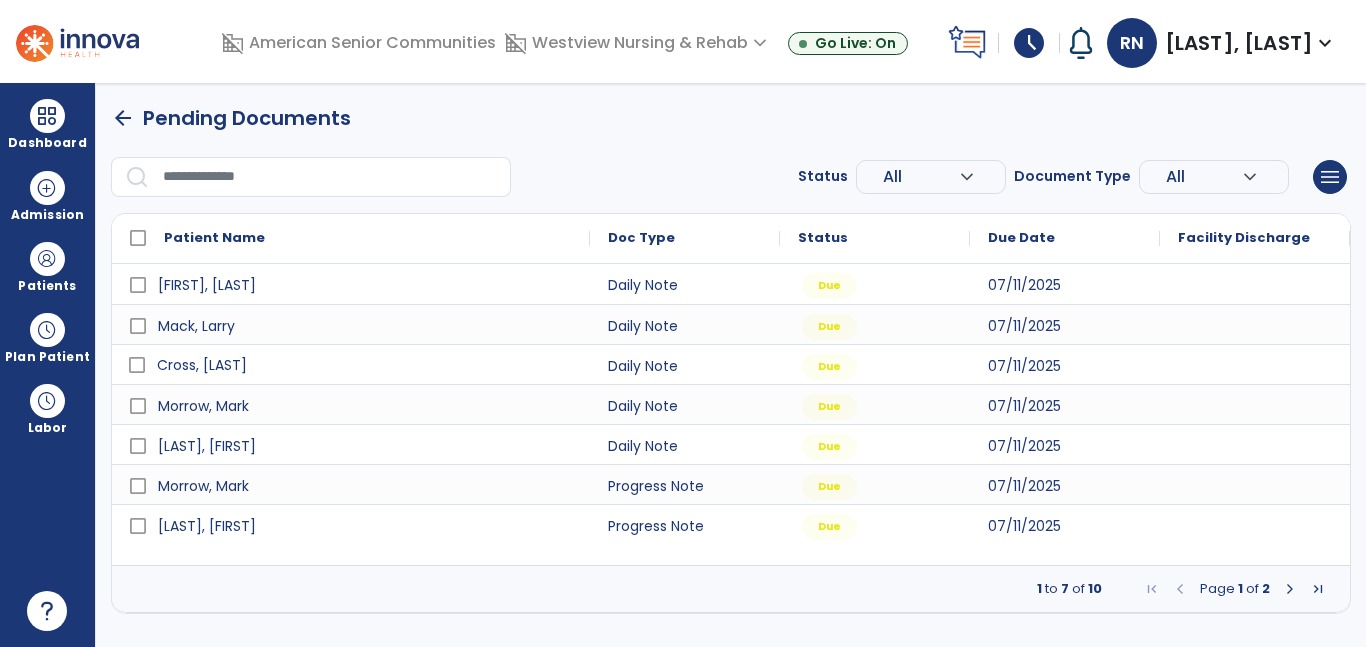 click on "Cross, [LAST]" at bounding box center (202, 365) 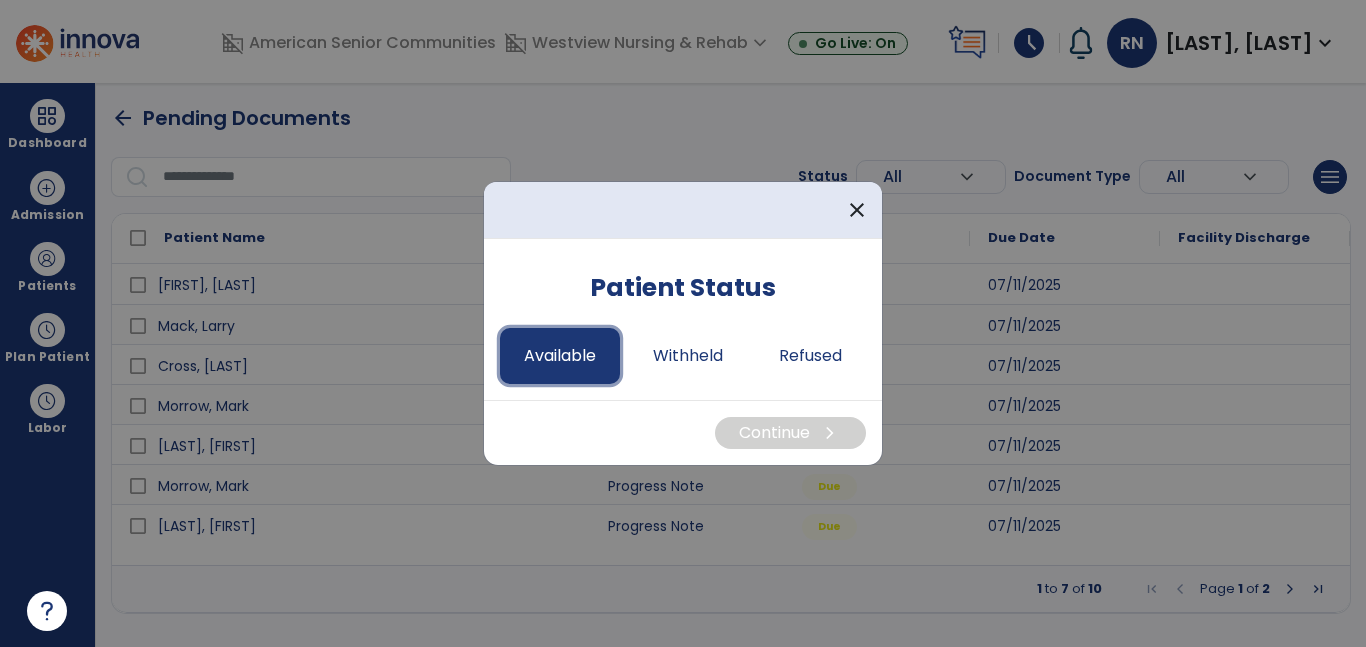 click on "Available" at bounding box center [560, 356] 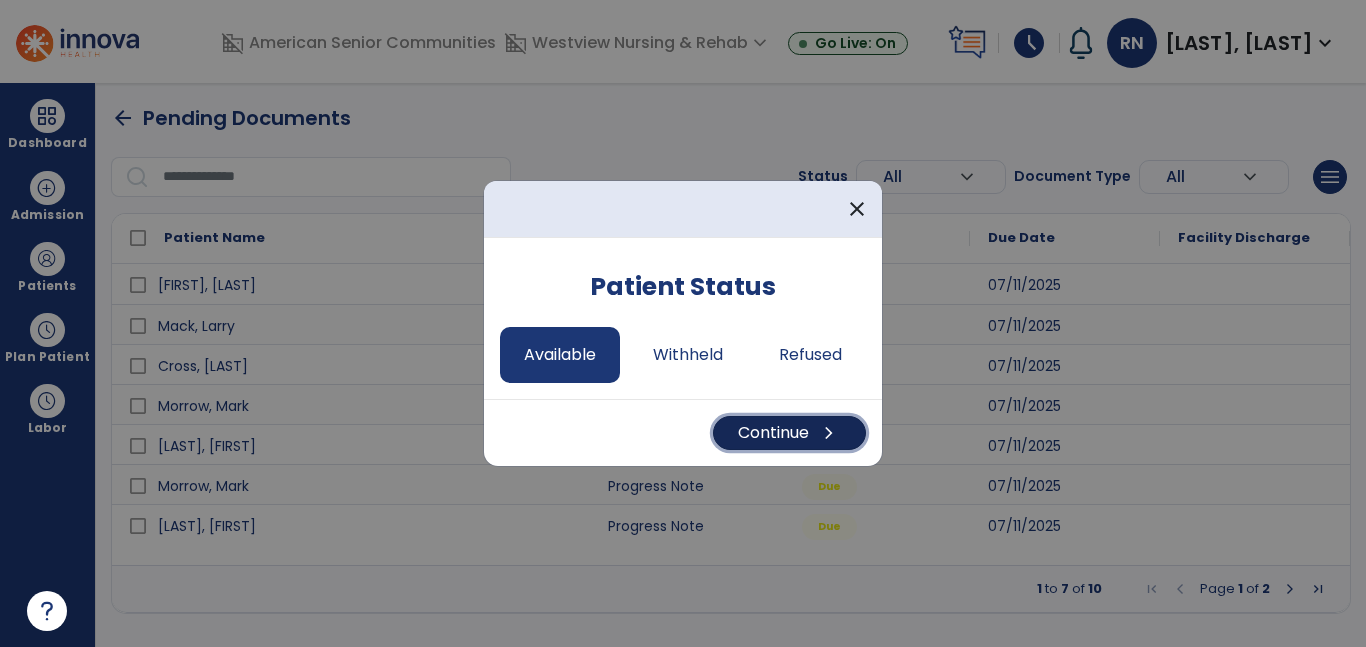 click on "Continue   chevron_right" at bounding box center [789, 433] 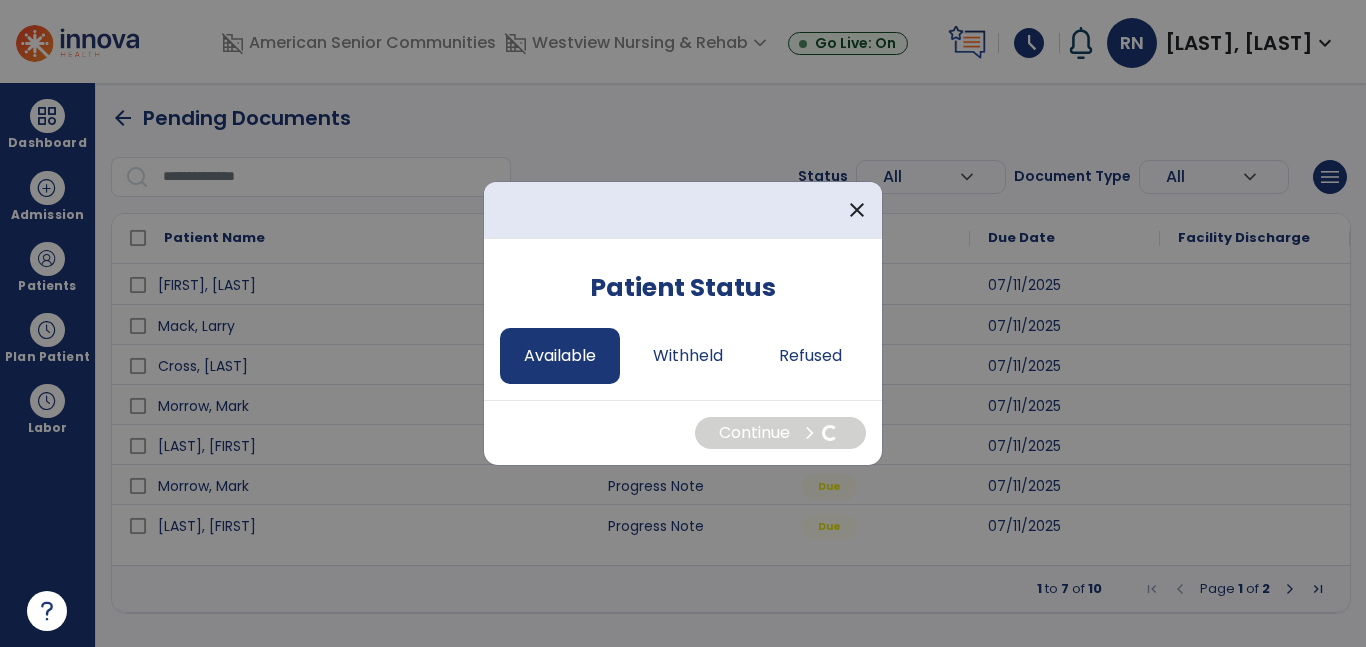 select on "*" 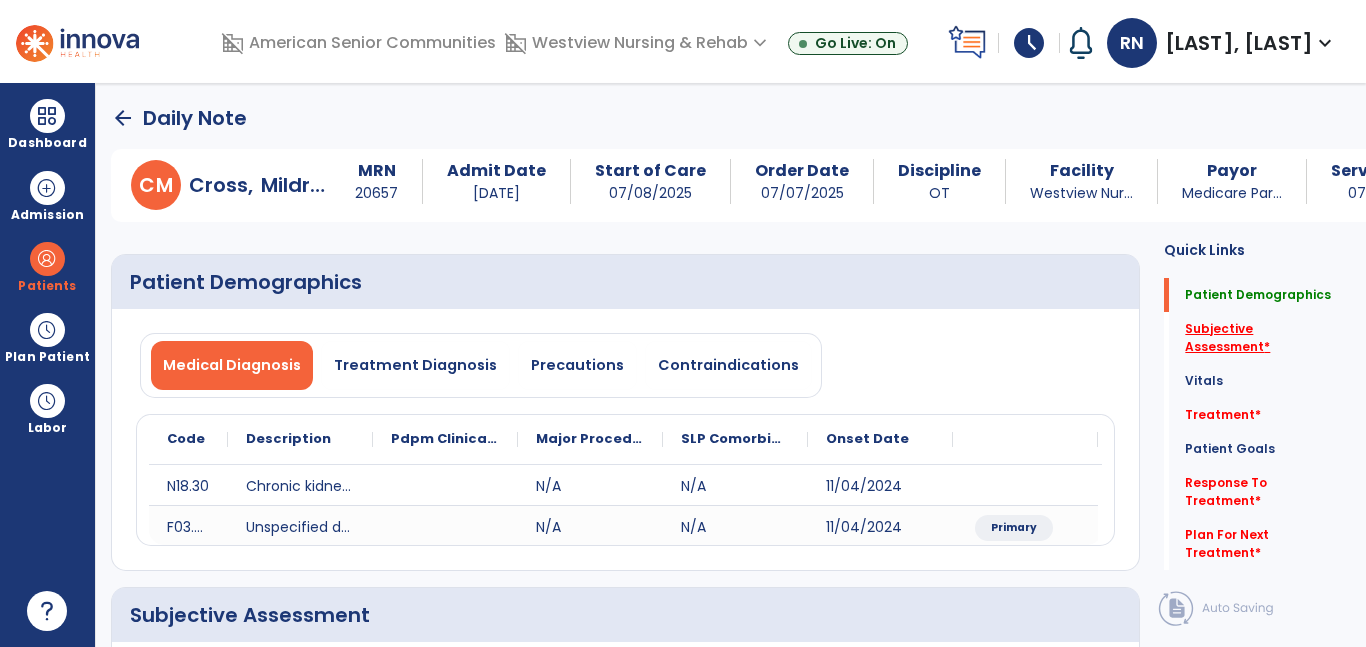 click on "Subjective Assessment   *" 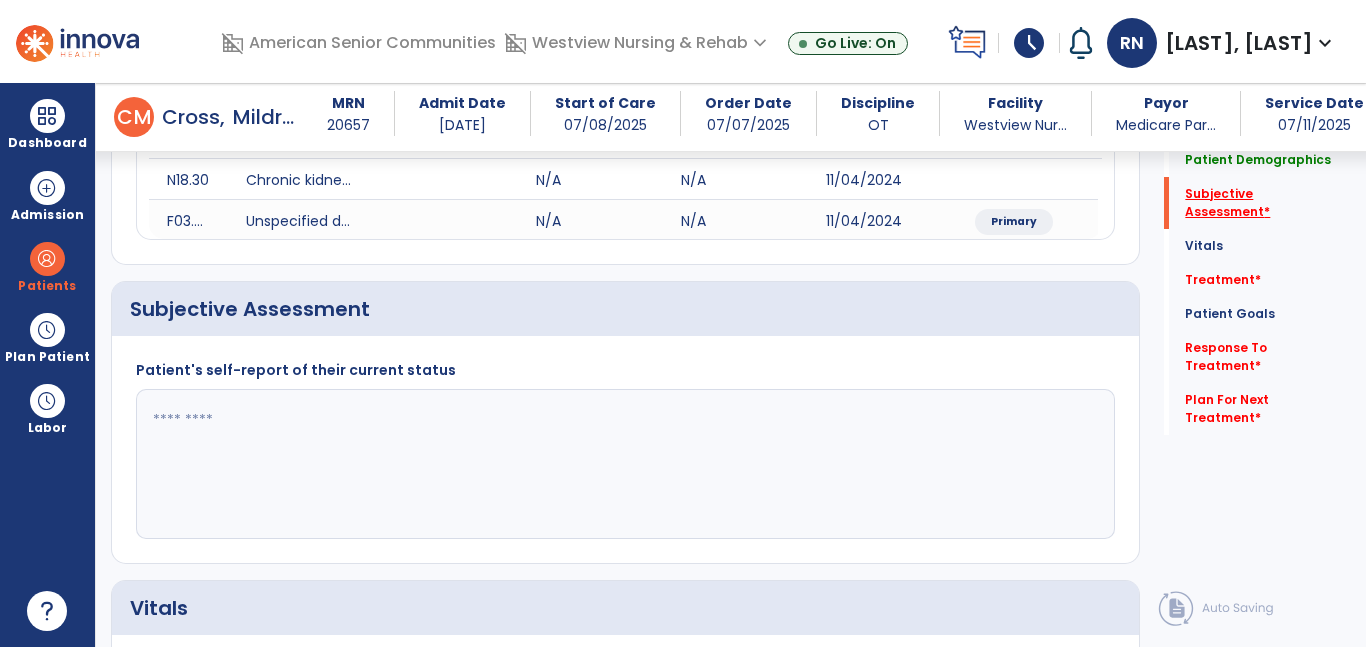 scroll, scrollTop: 363, scrollLeft: 0, axis: vertical 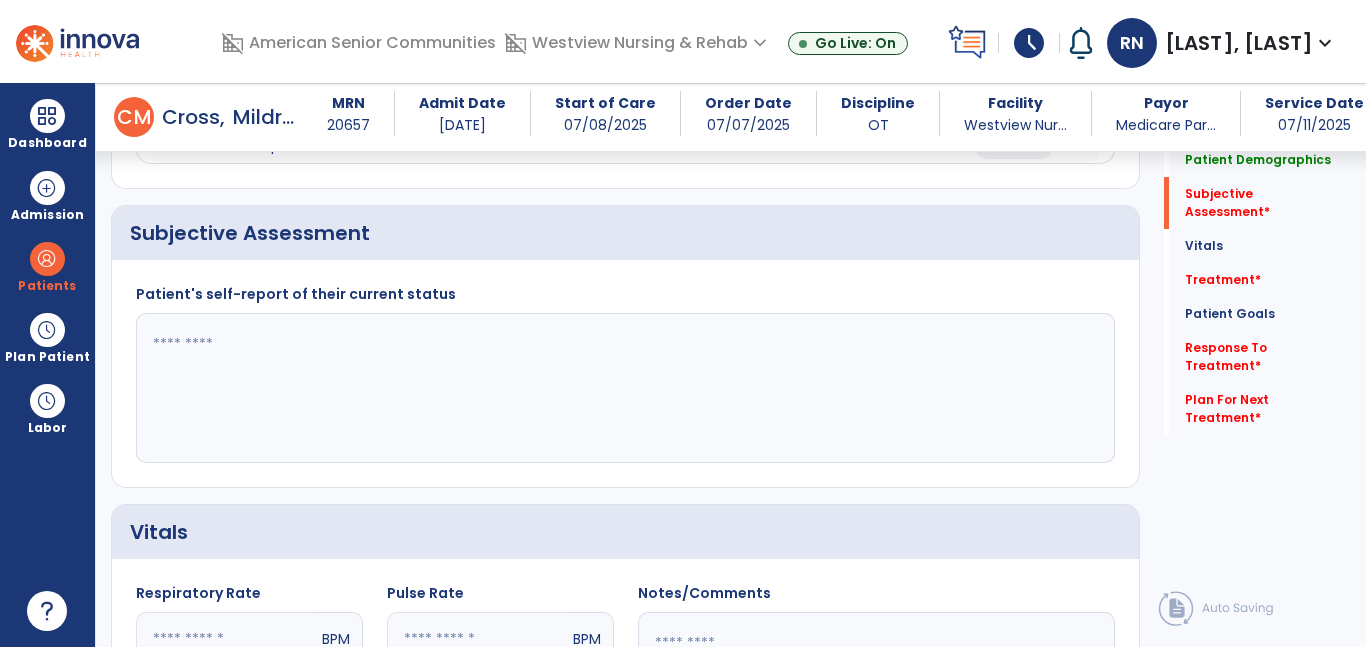 click 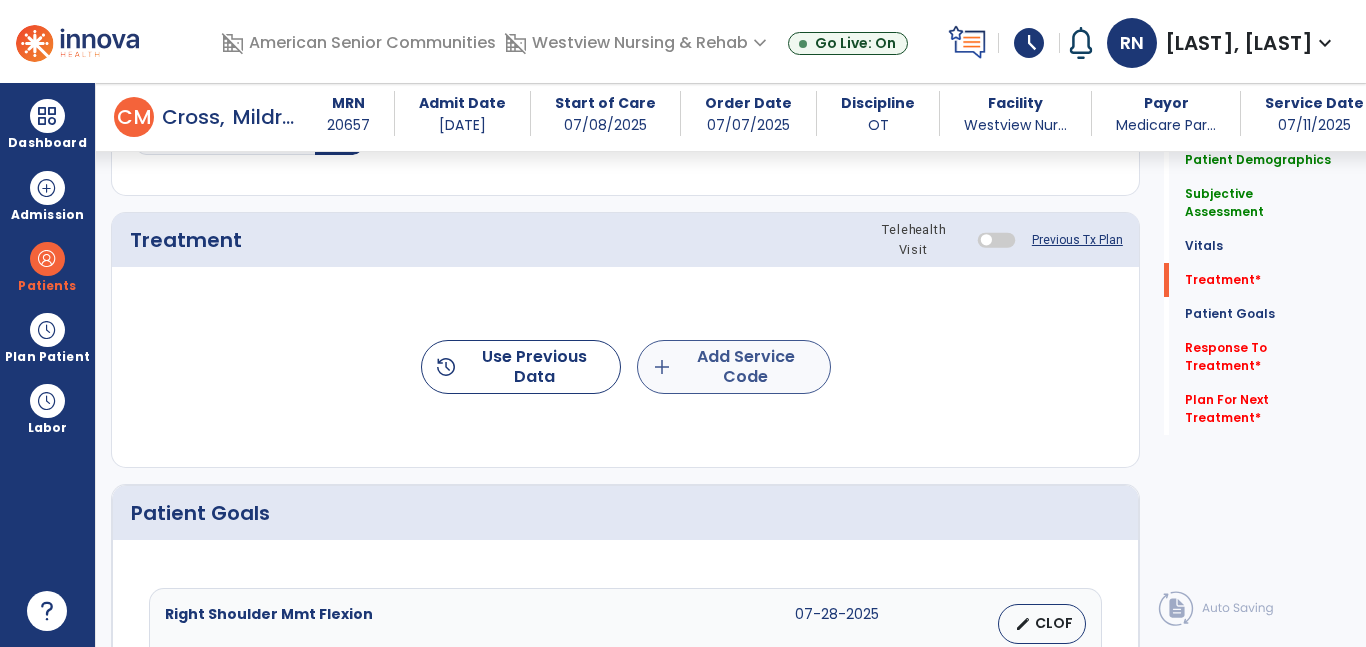 type on "**********" 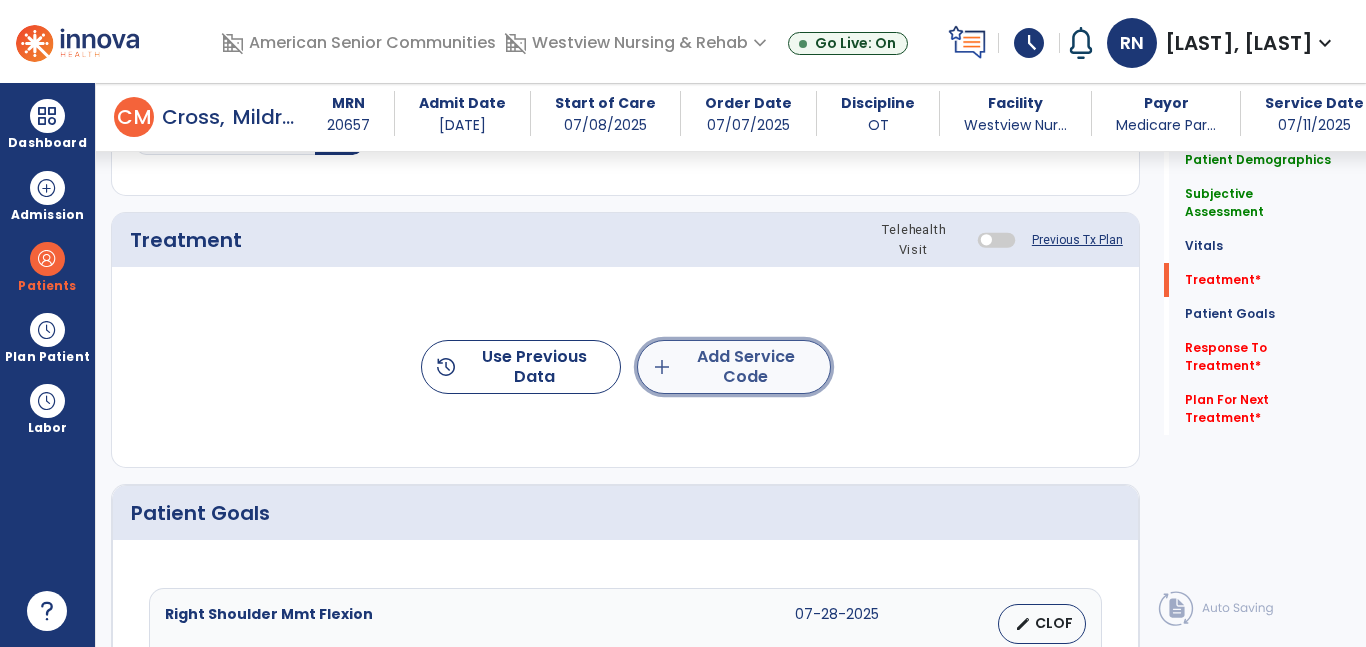 click on "add  Add Service Code" 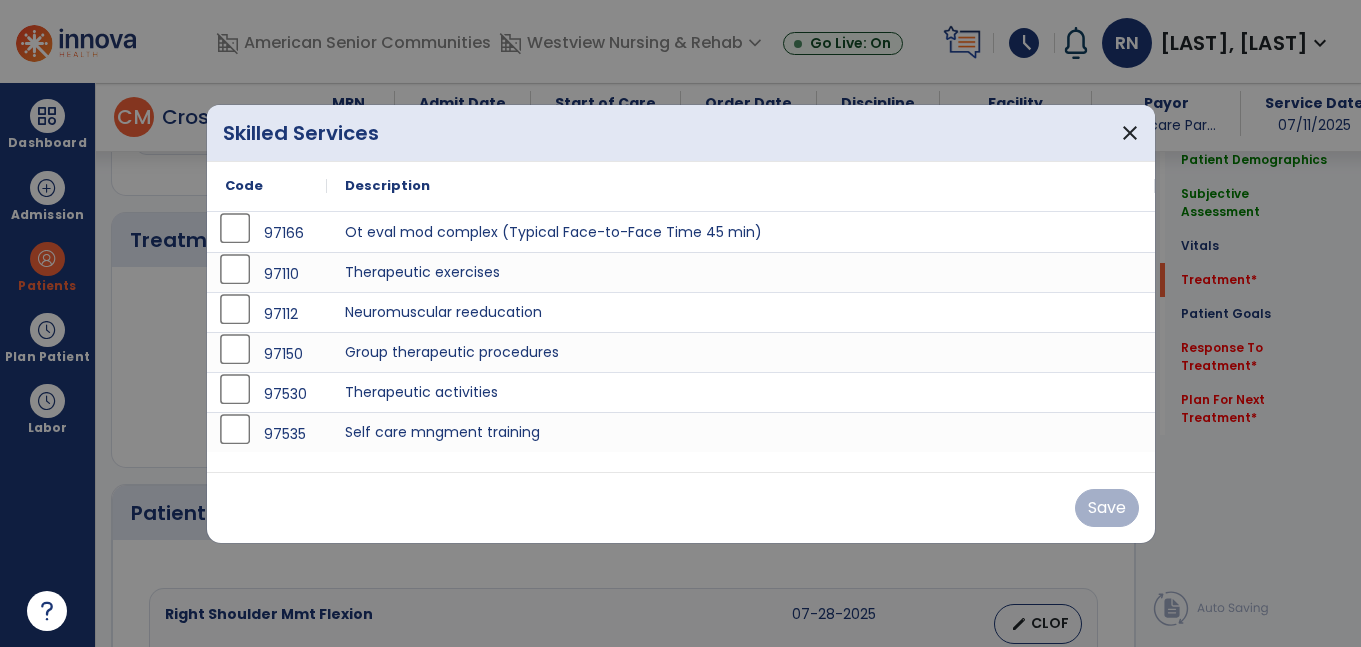 scroll, scrollTop: 1077, scrollLeft: 0, axis: vertical 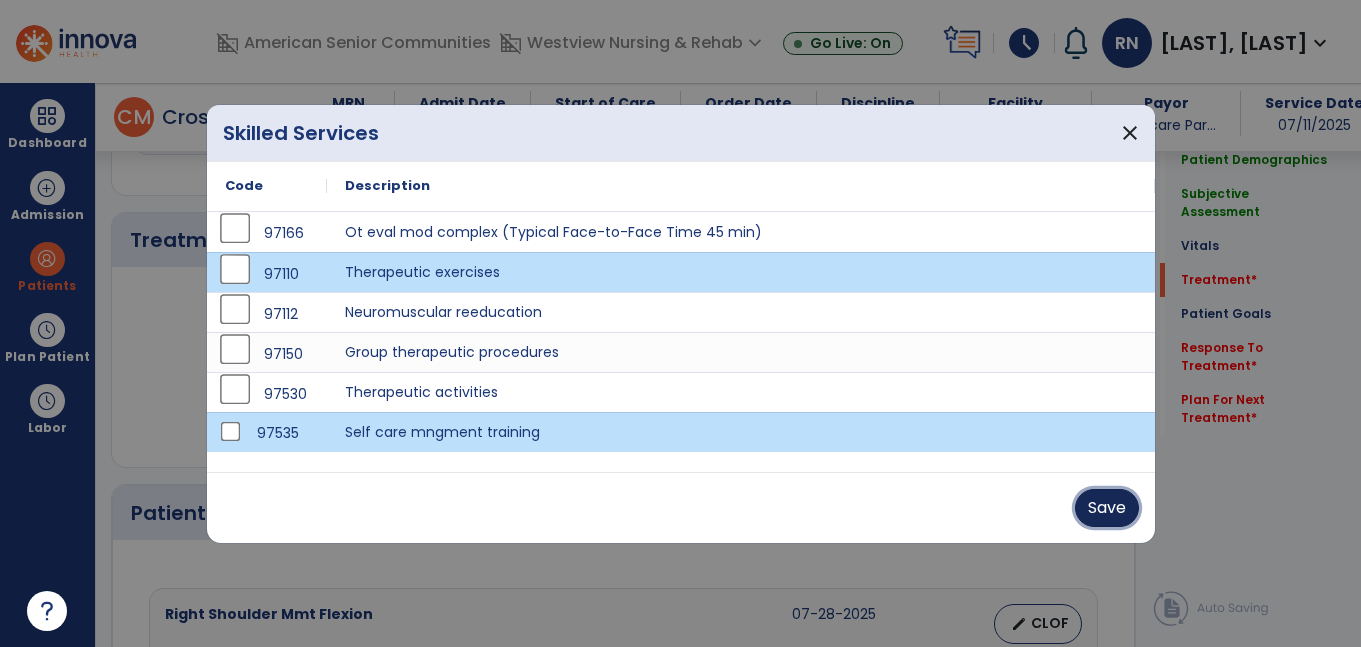 click on "Save" at bounding box center (1107, 508) 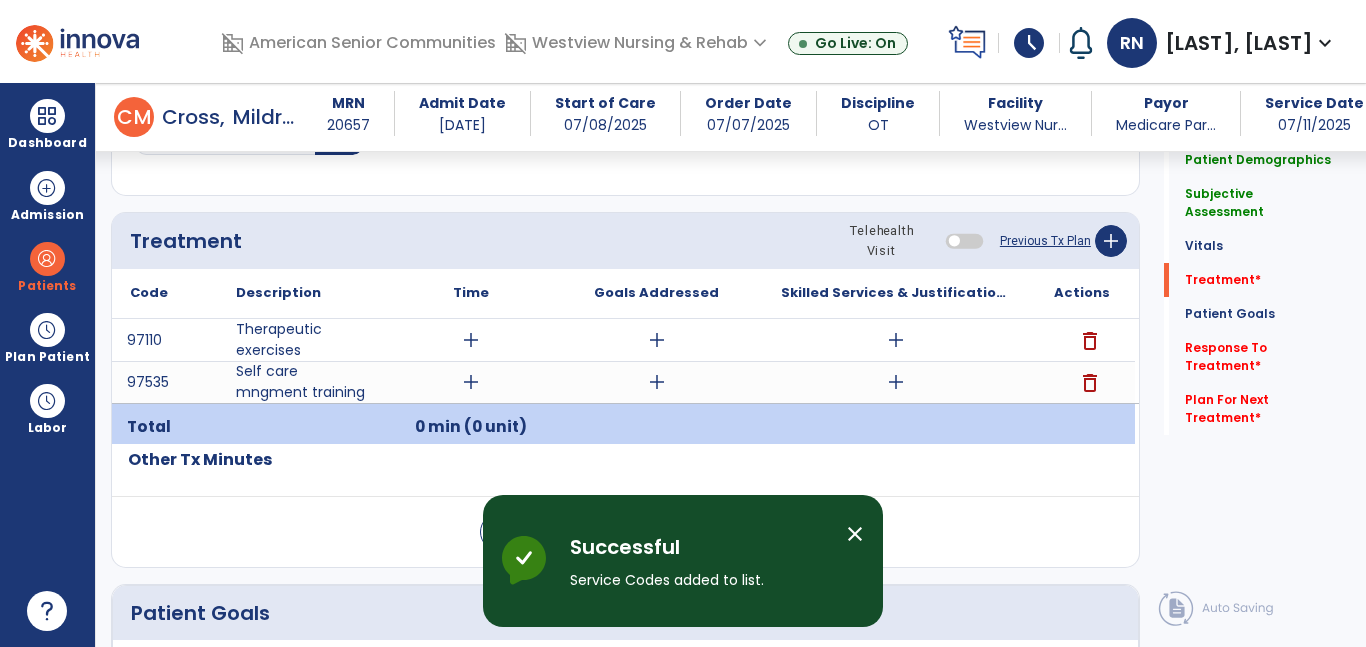 click on "add" at bounding box center (471, 340) 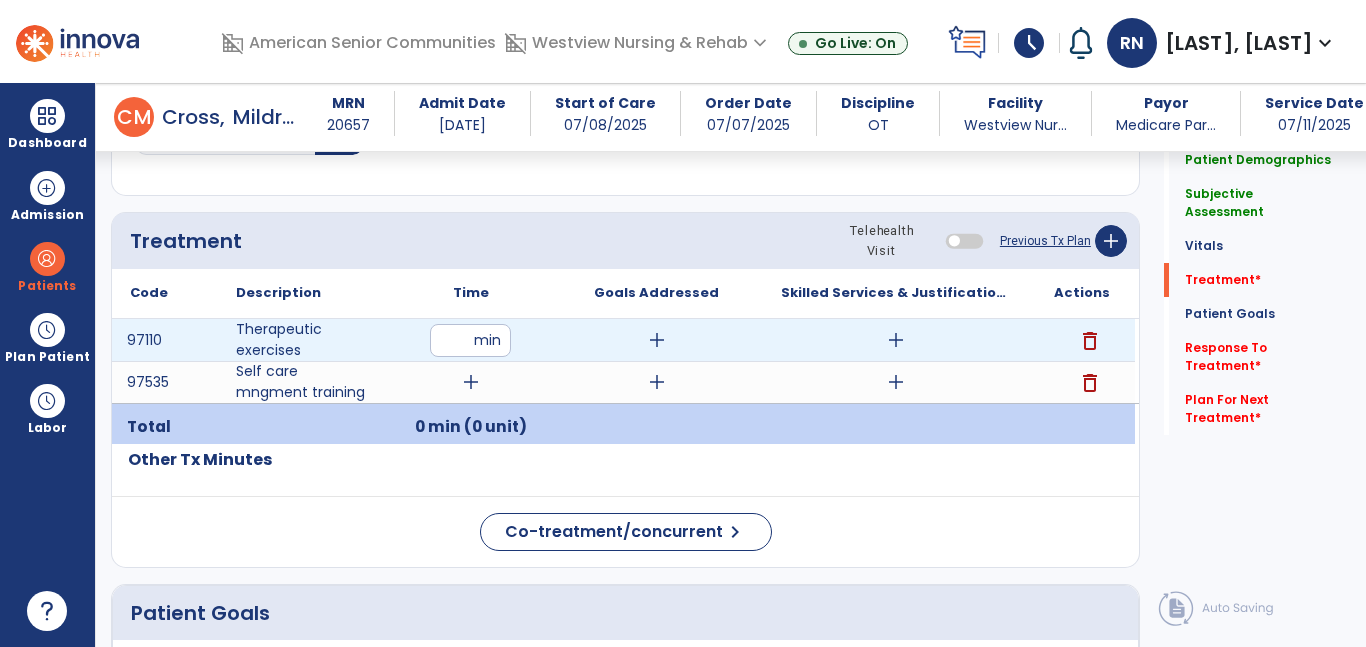 type on "**" 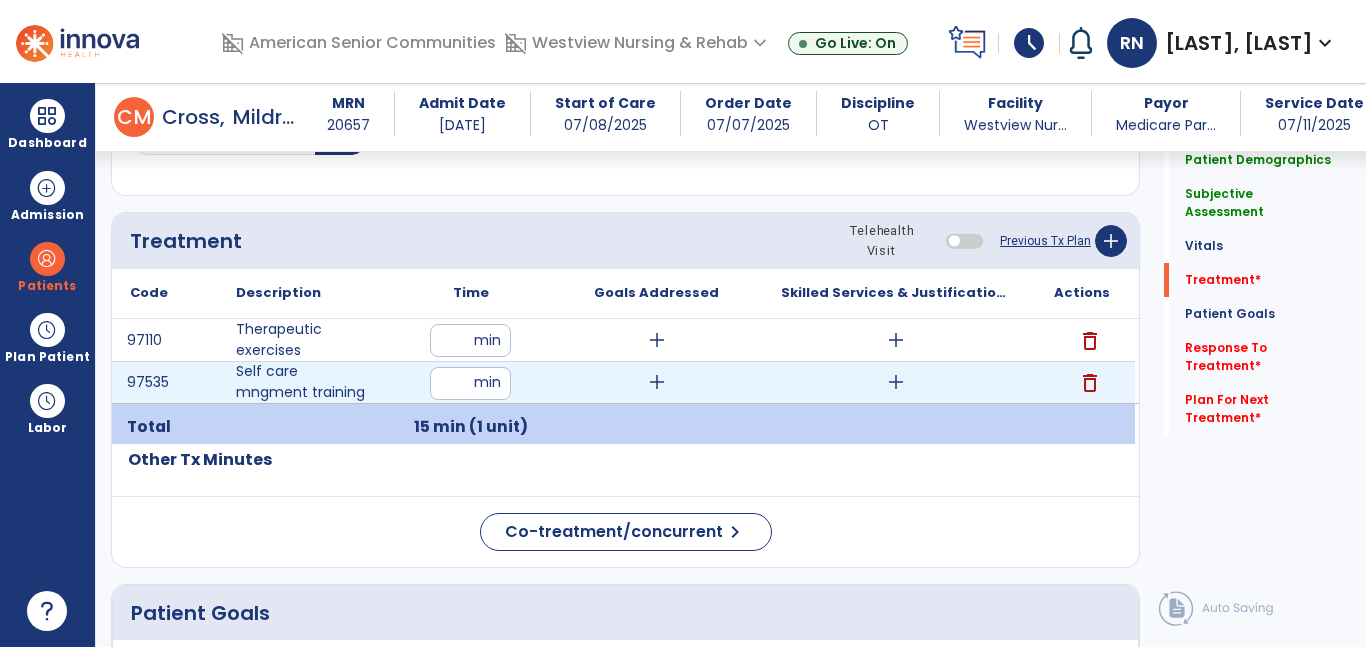 type on "**" 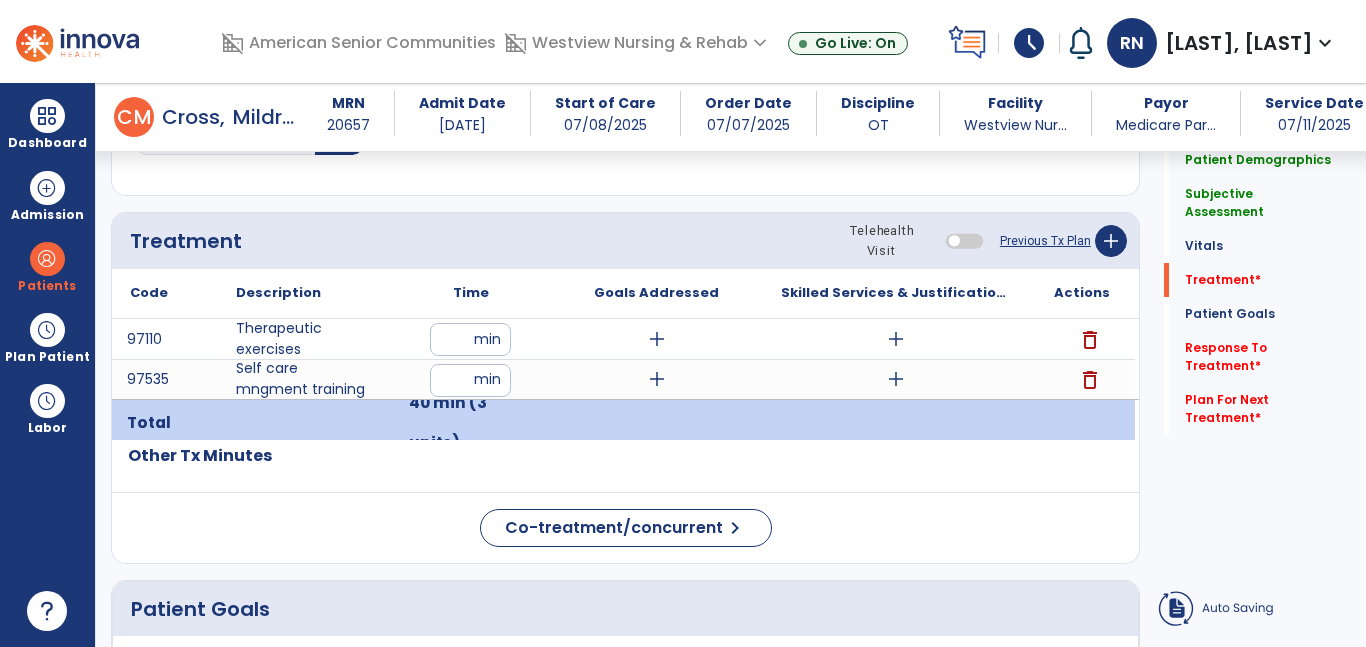 click on "add" at bounding box center [657, 339] 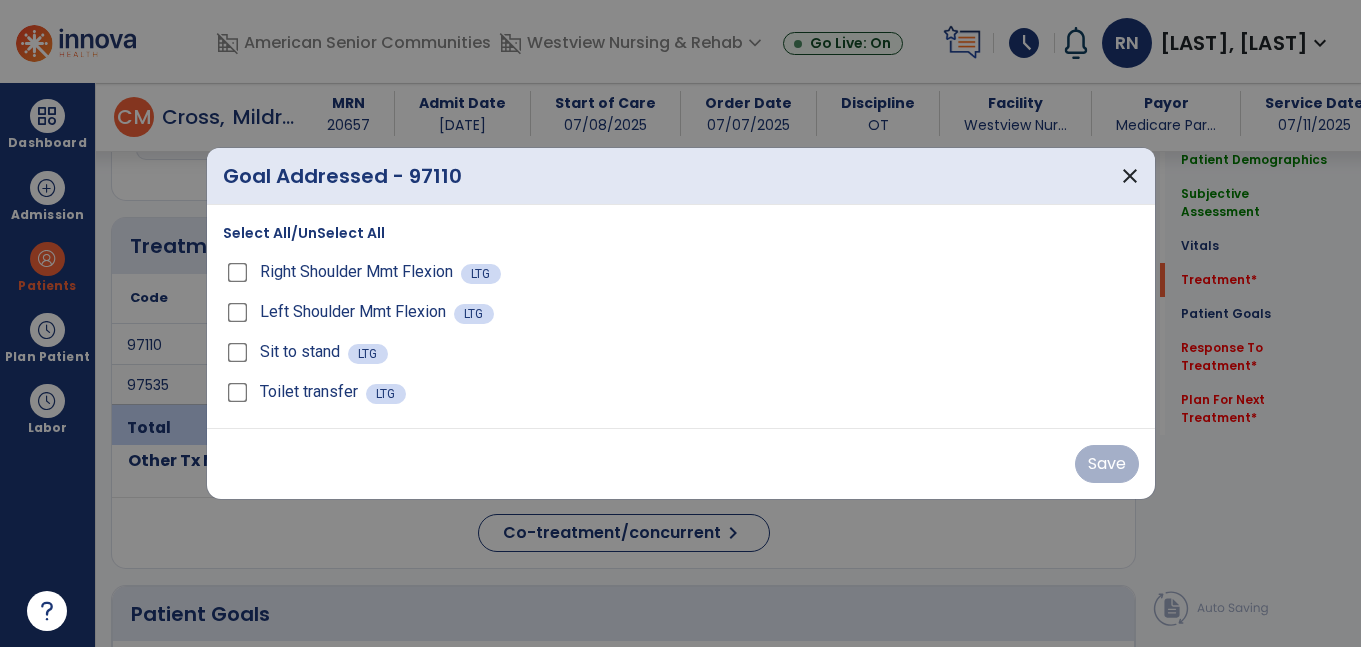 scroll, scrollTop: 1077, scrollLeft: 0, axis: vertical 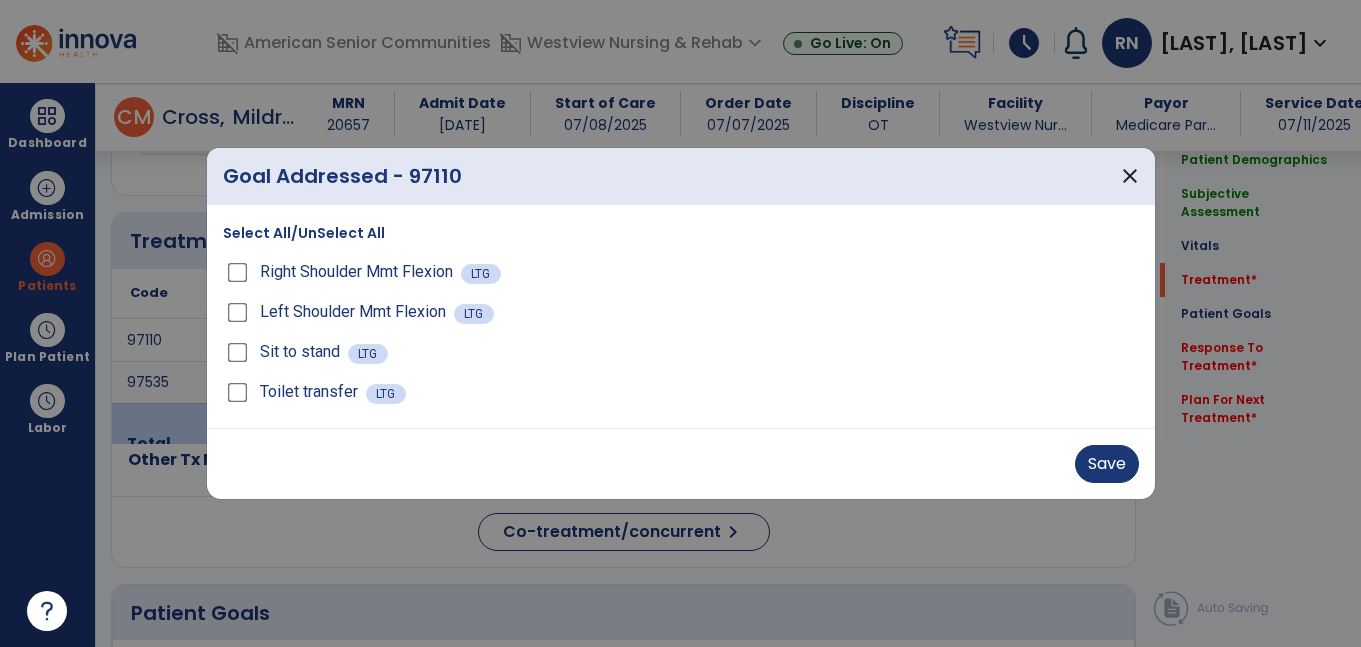click on "Save" at bounding box center (681, 463) 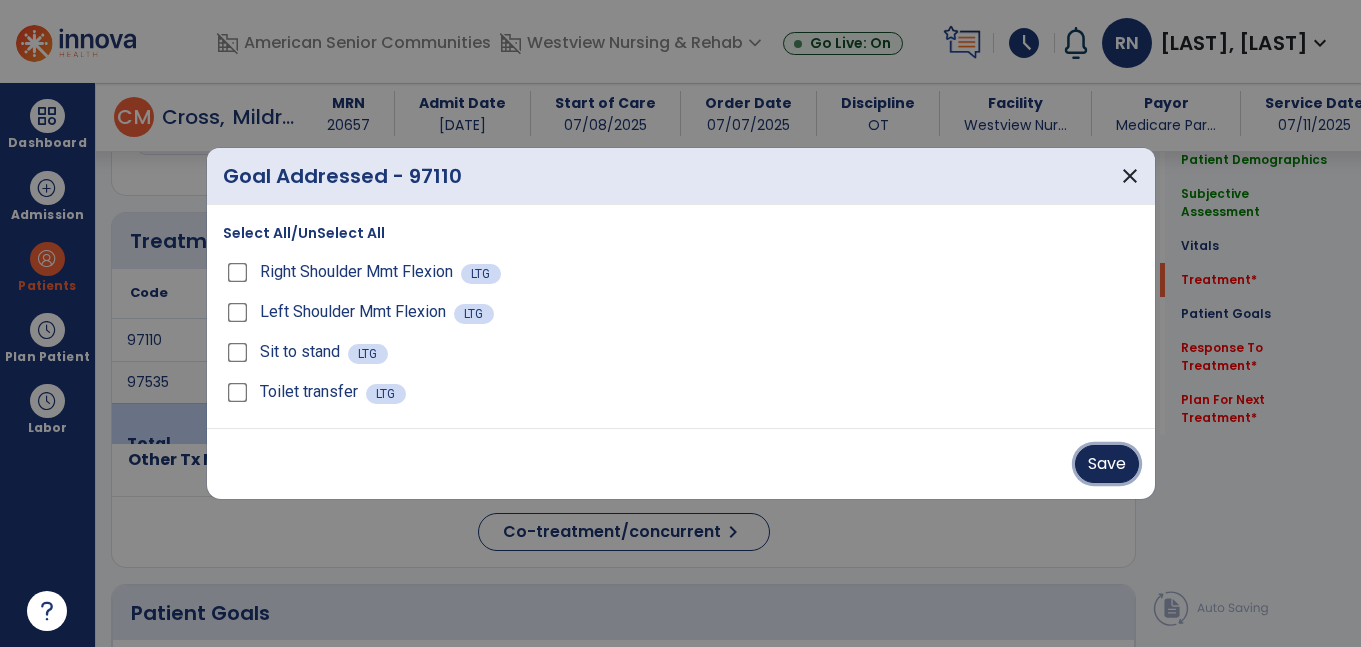 click on "Save" at bounding box center (1107, 464) 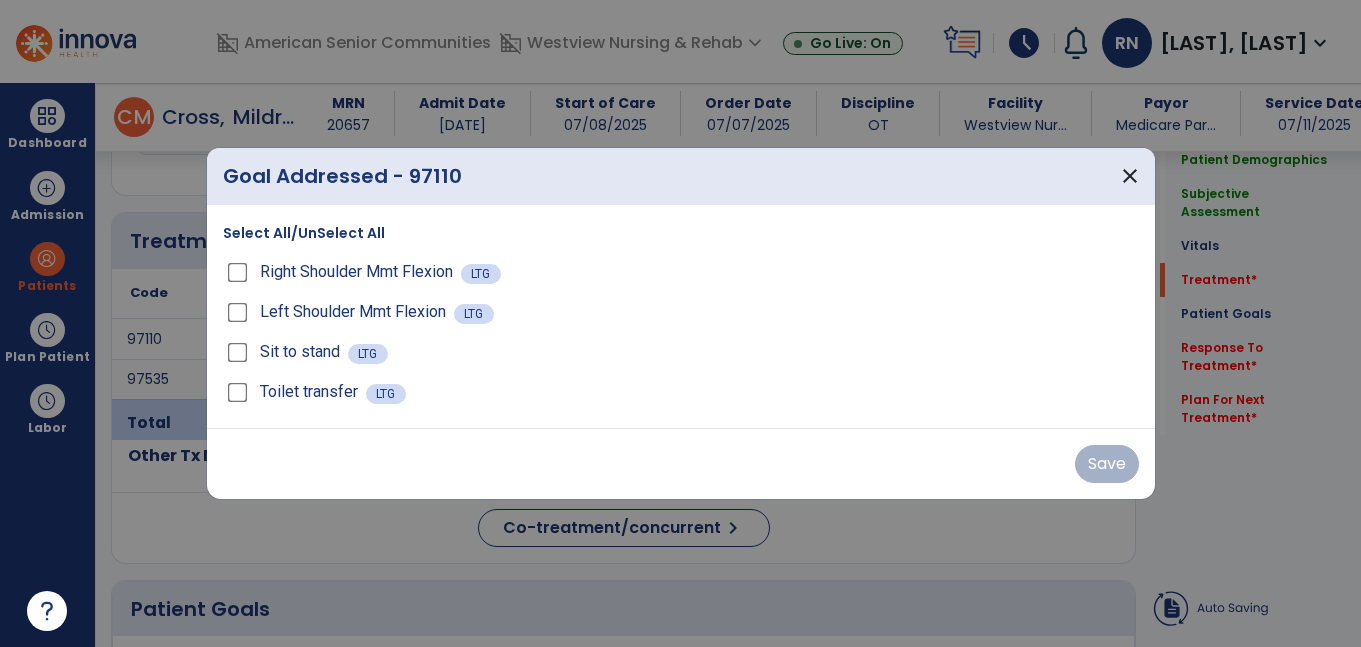 click on "Other Tx Minutes" 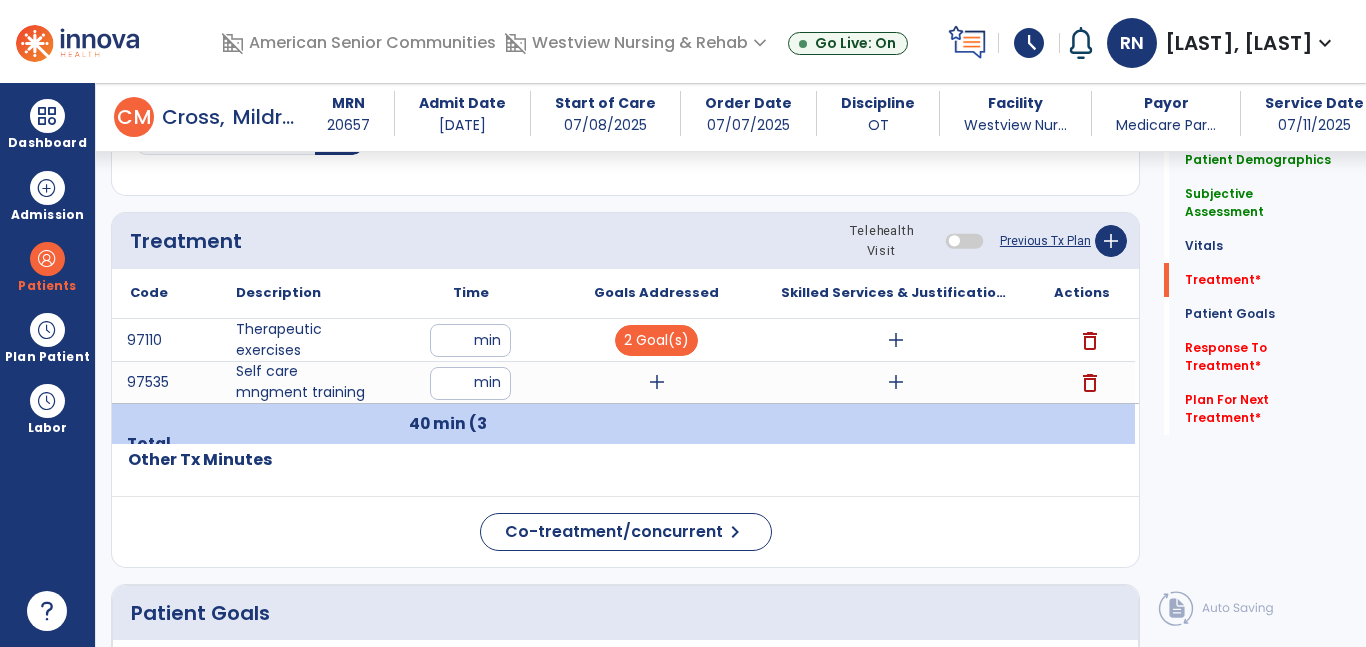 click on "add" at bounding box center (656, 382) 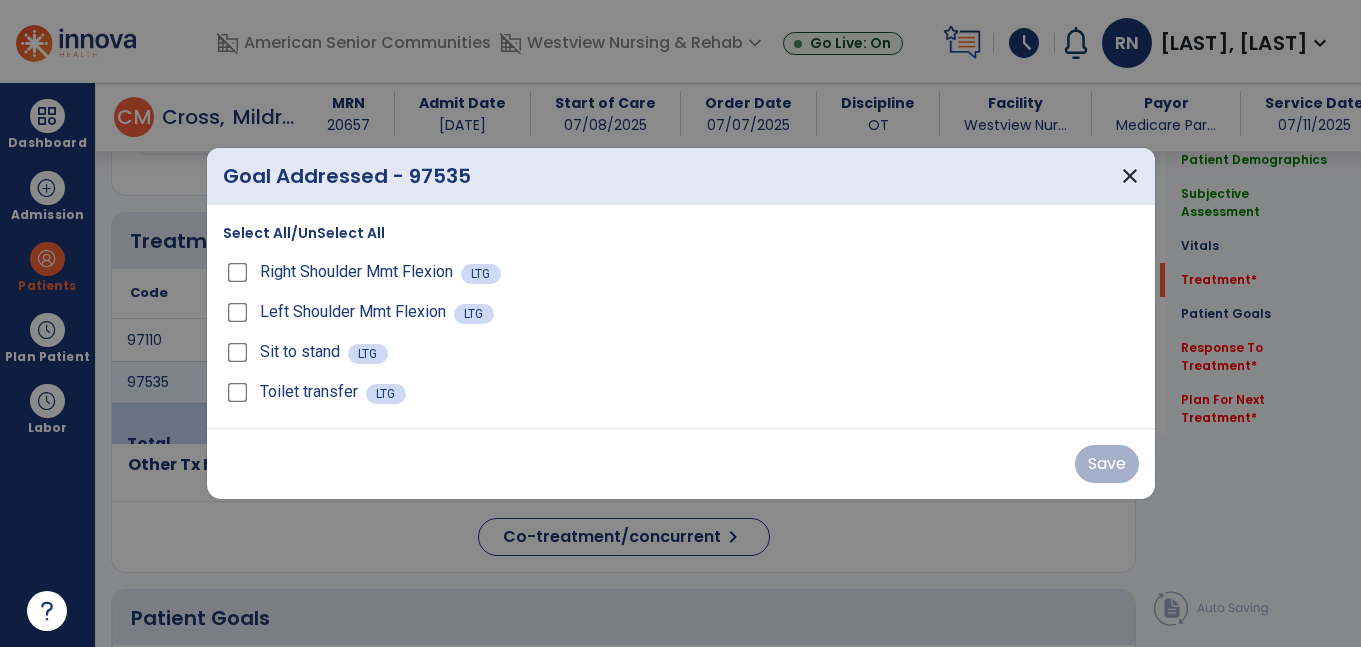 scroll, scrollTop: 1077, scrollLeft: 0, axis: vertical 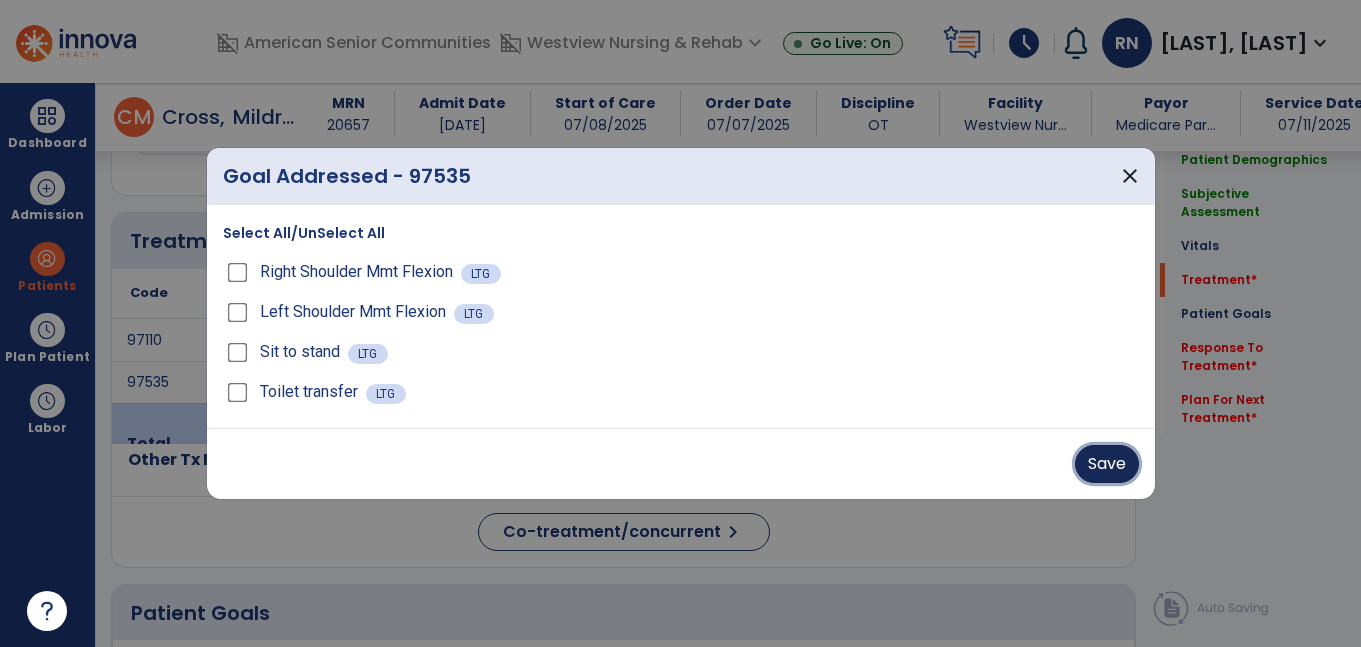click on "Save" at bounding box center [1107, 464] 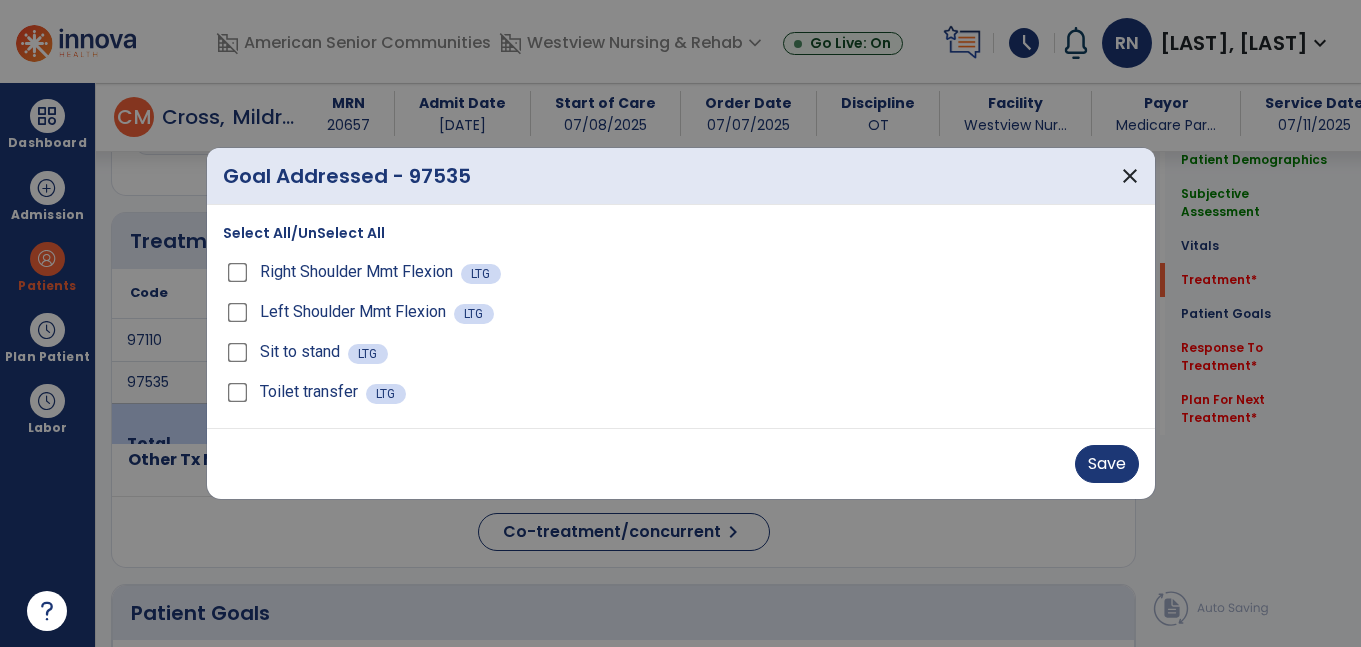 click on "Save" at bounding box center [681, 464] 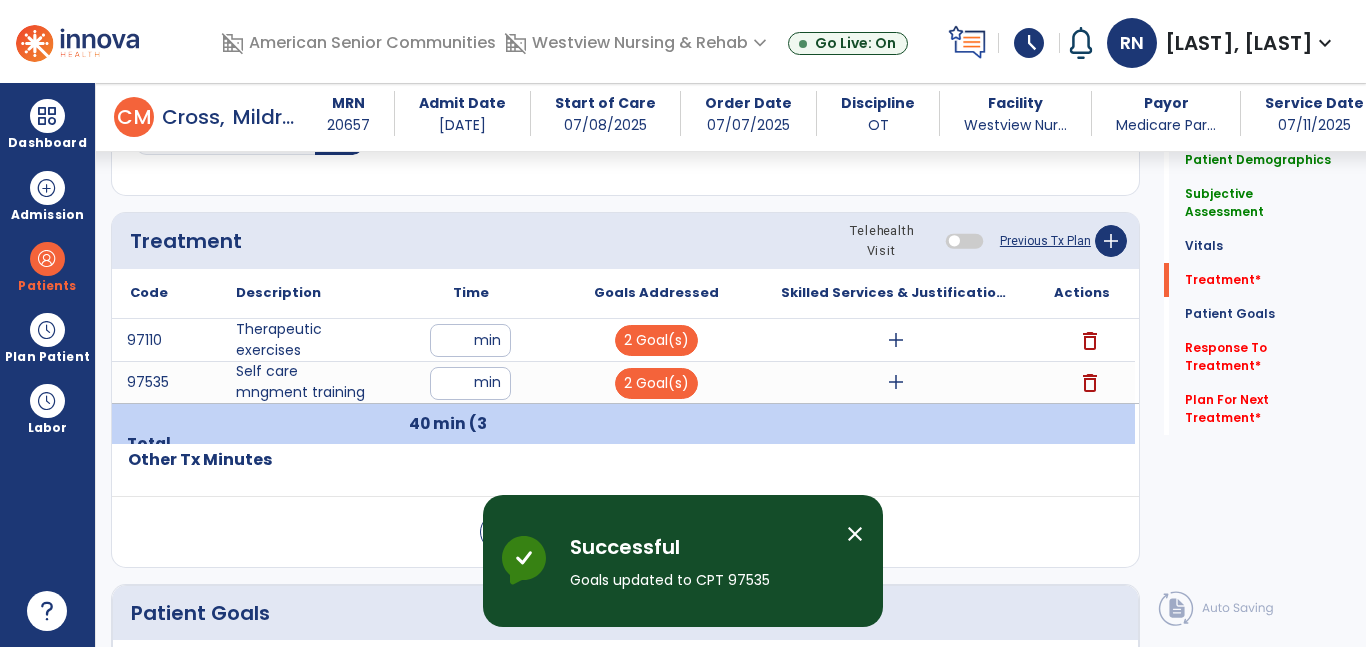 click on "add" at bounding box center [896, 340] 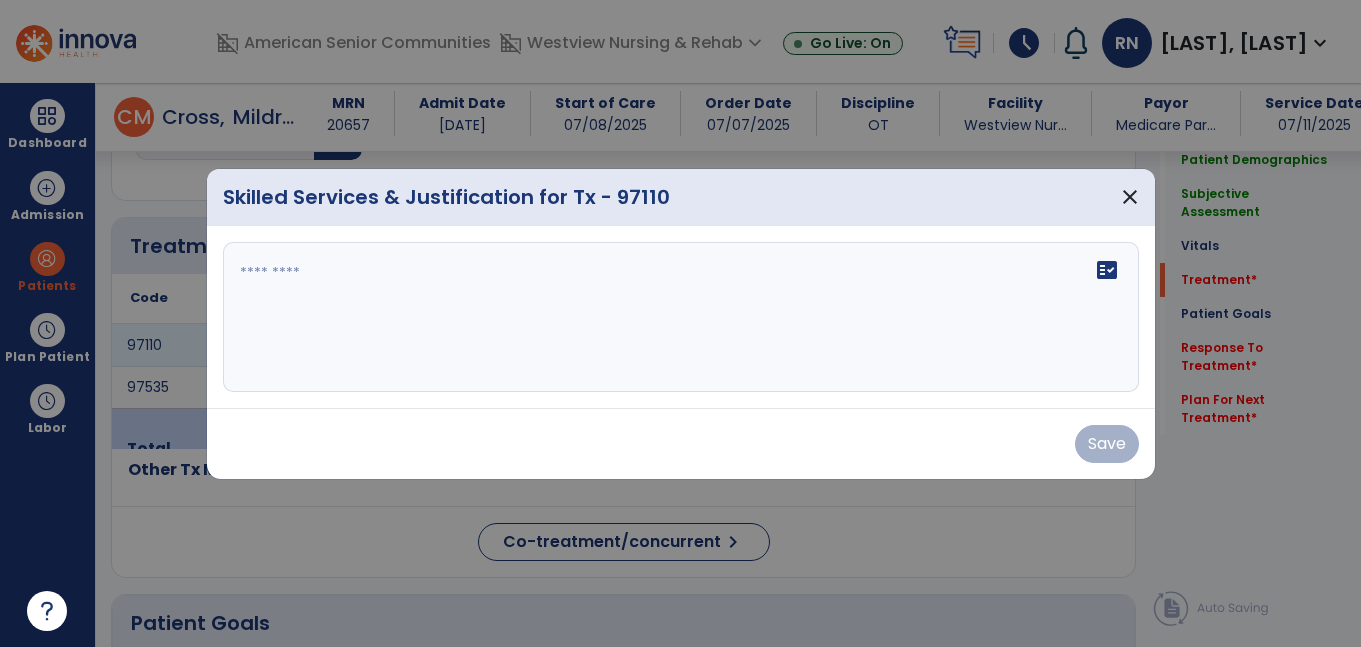 scroll, scrollTop: 1077, scrollLeft: 0, axis: vertical 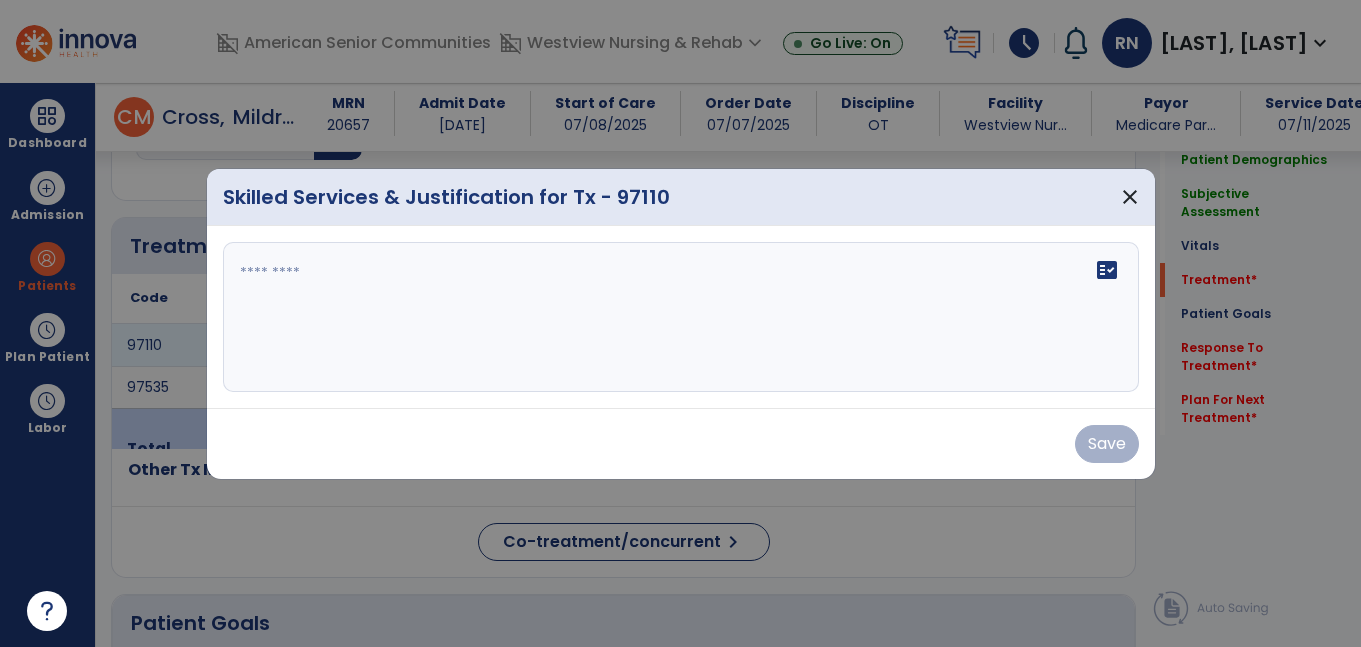 click on "fact_check" at bounding box center [681, 317] 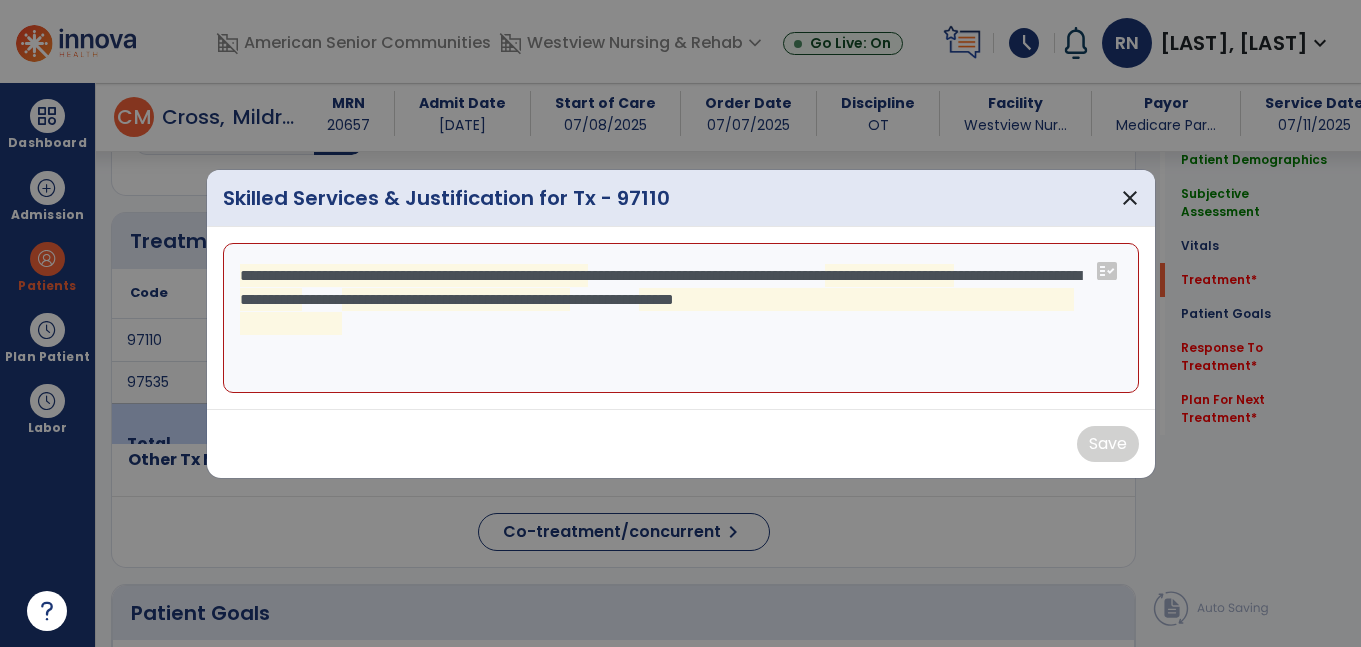click on "**********" at bounding box center [681, 318] 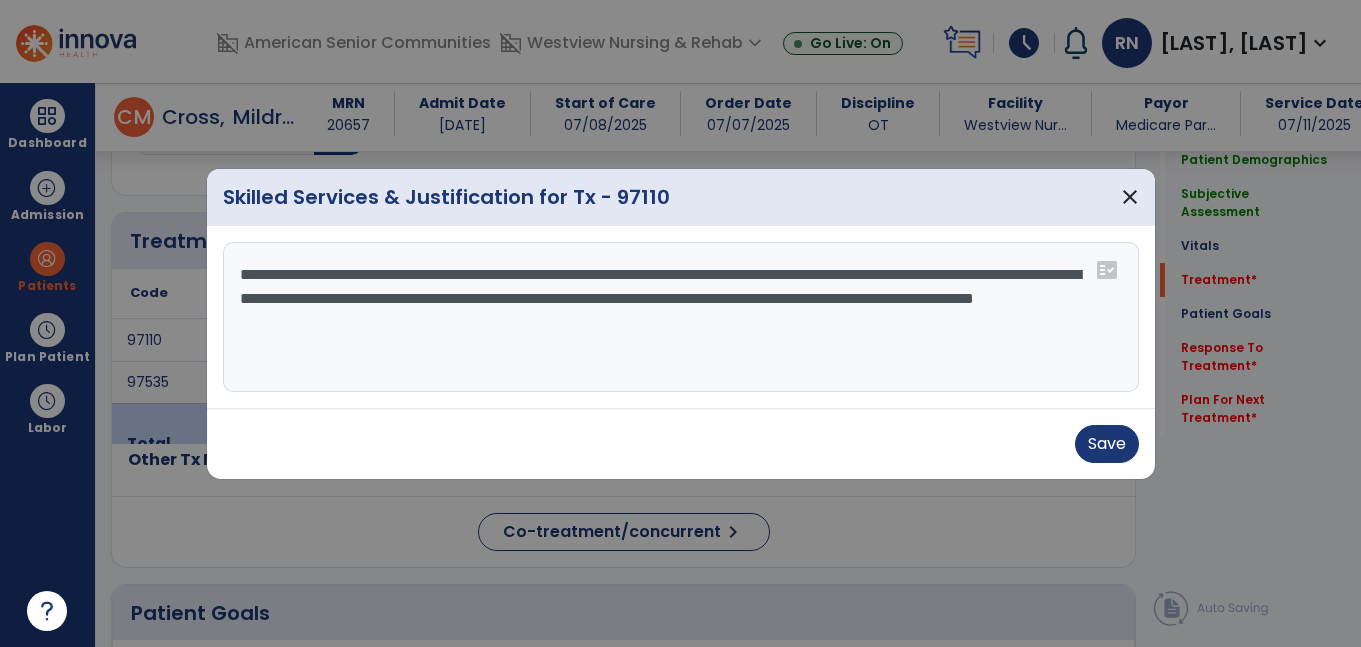 type on "**********" 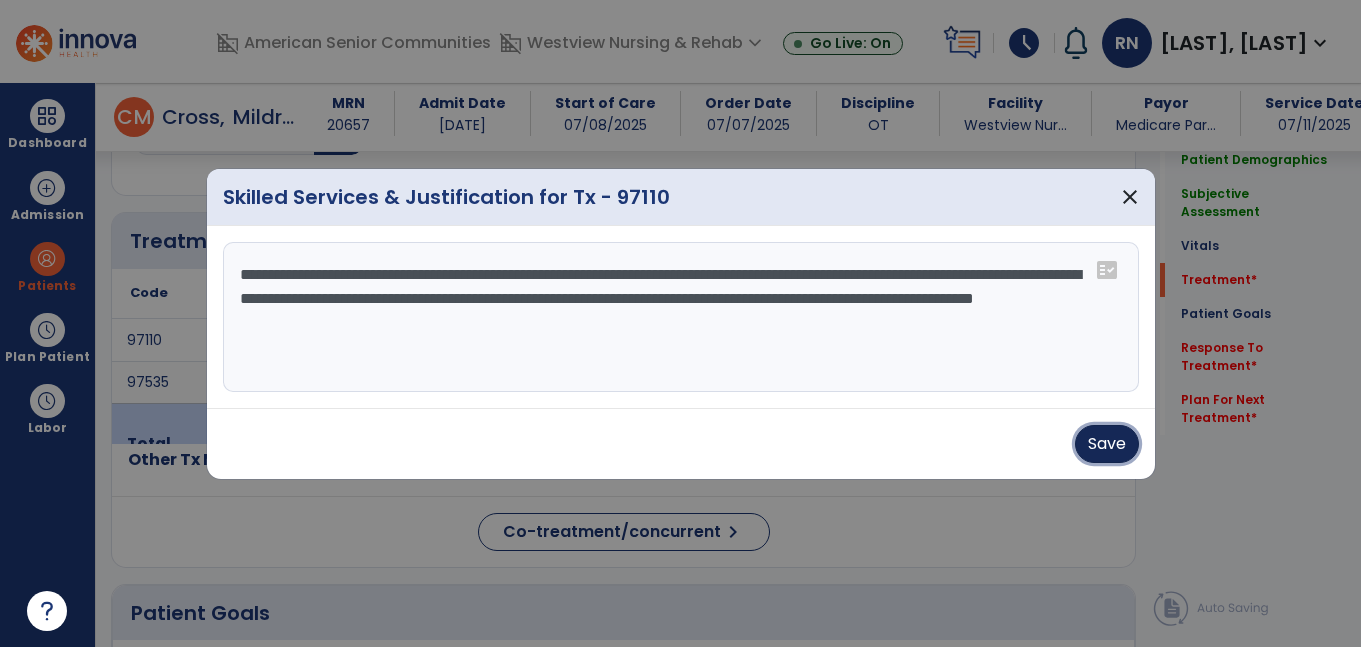 type 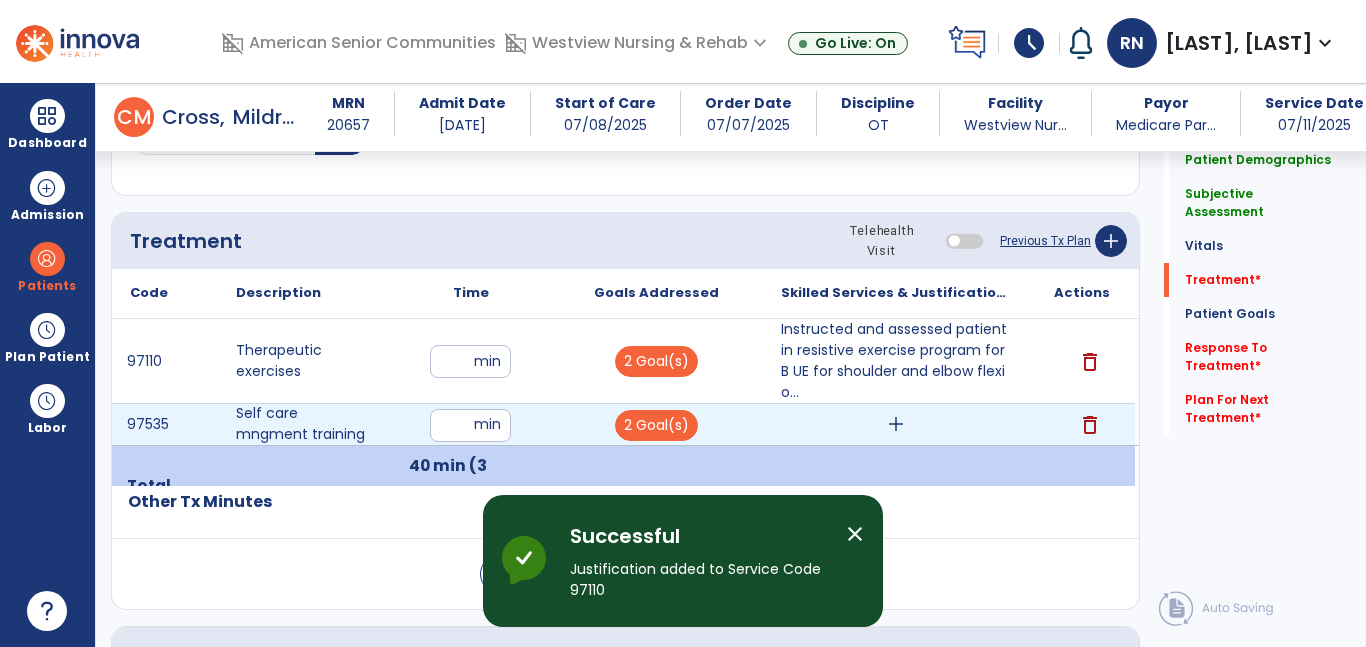 click on "add" at bounding box center (896, 424) 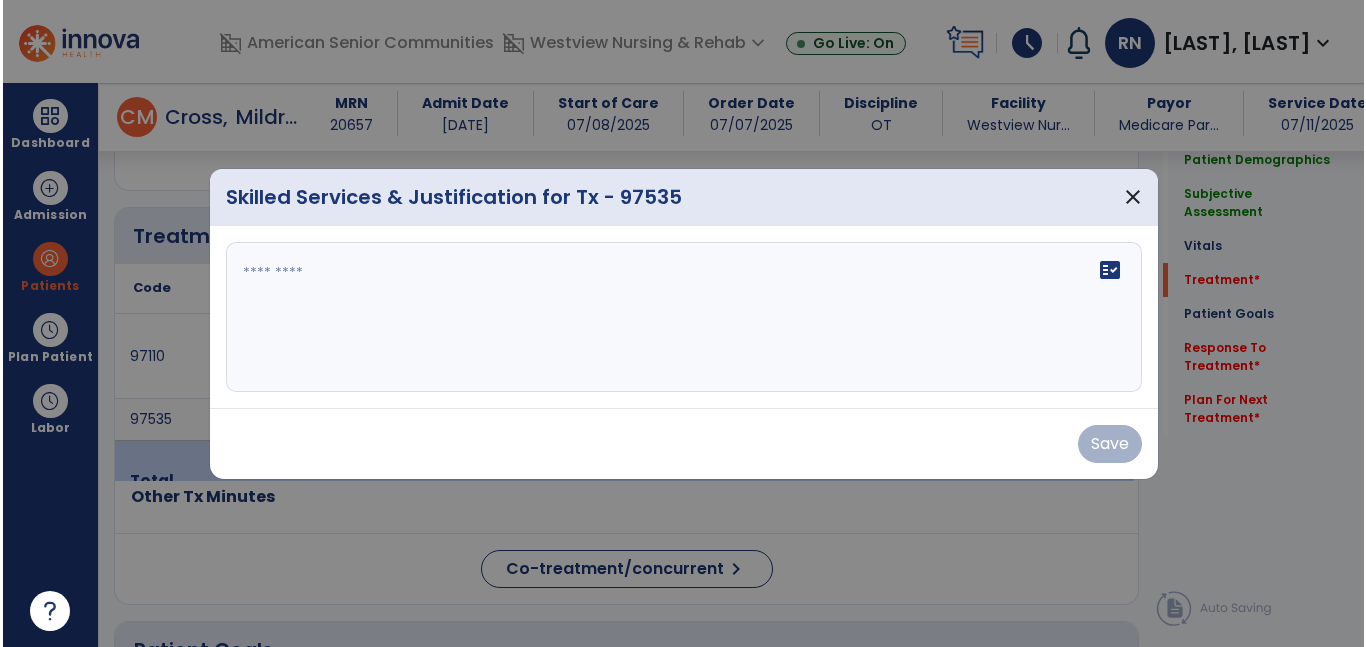 scroll, scrollTop: 1077, scrollLeft: 0, axis: vertical 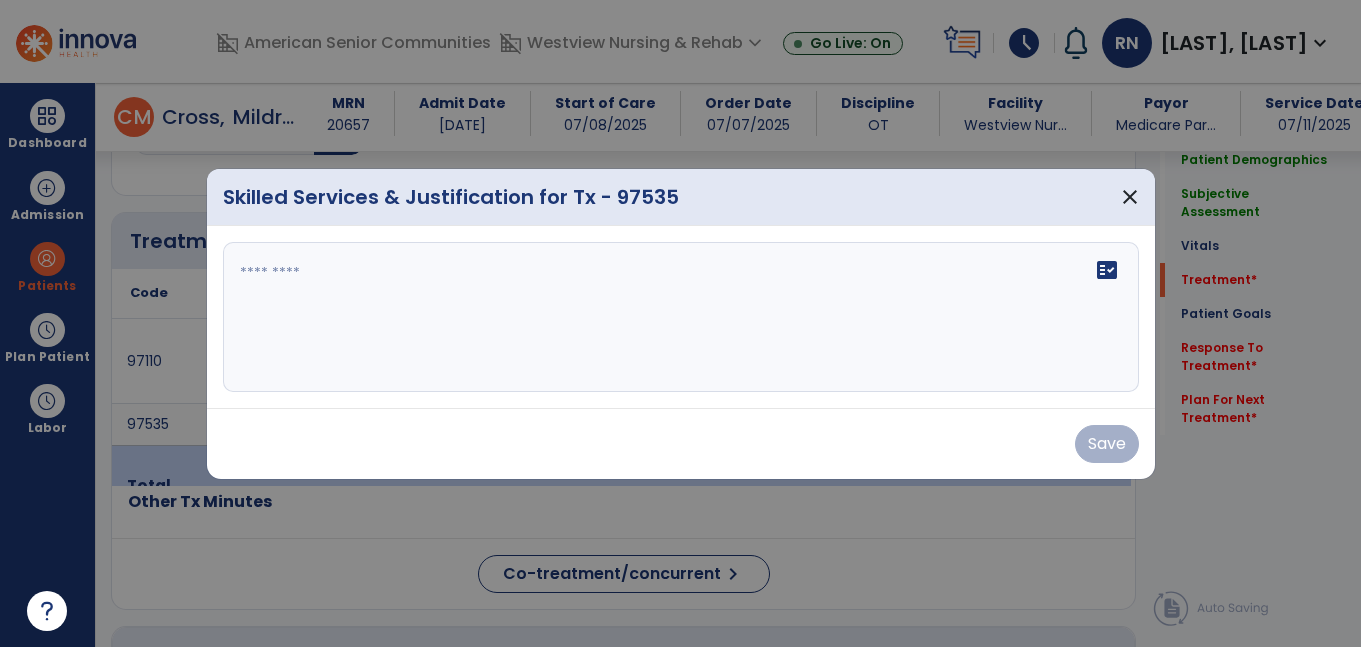 click on "fact_check" at bounding box center [681, 317] 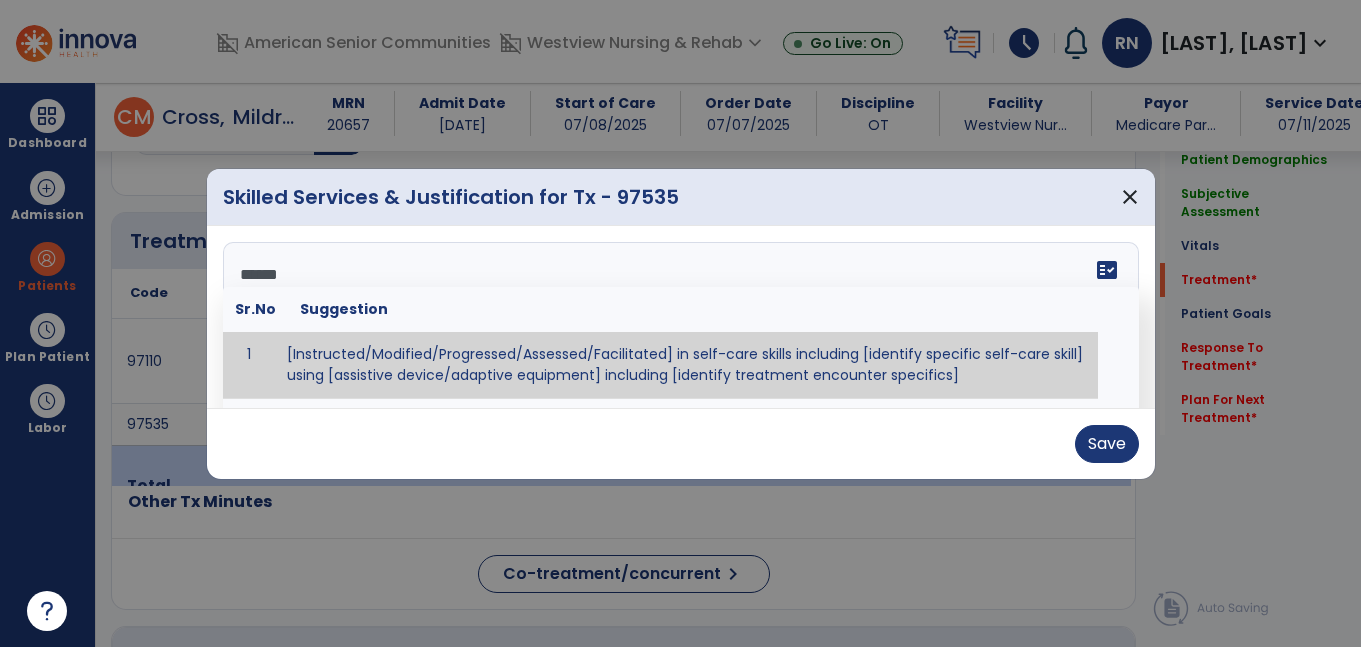 type on "*******" 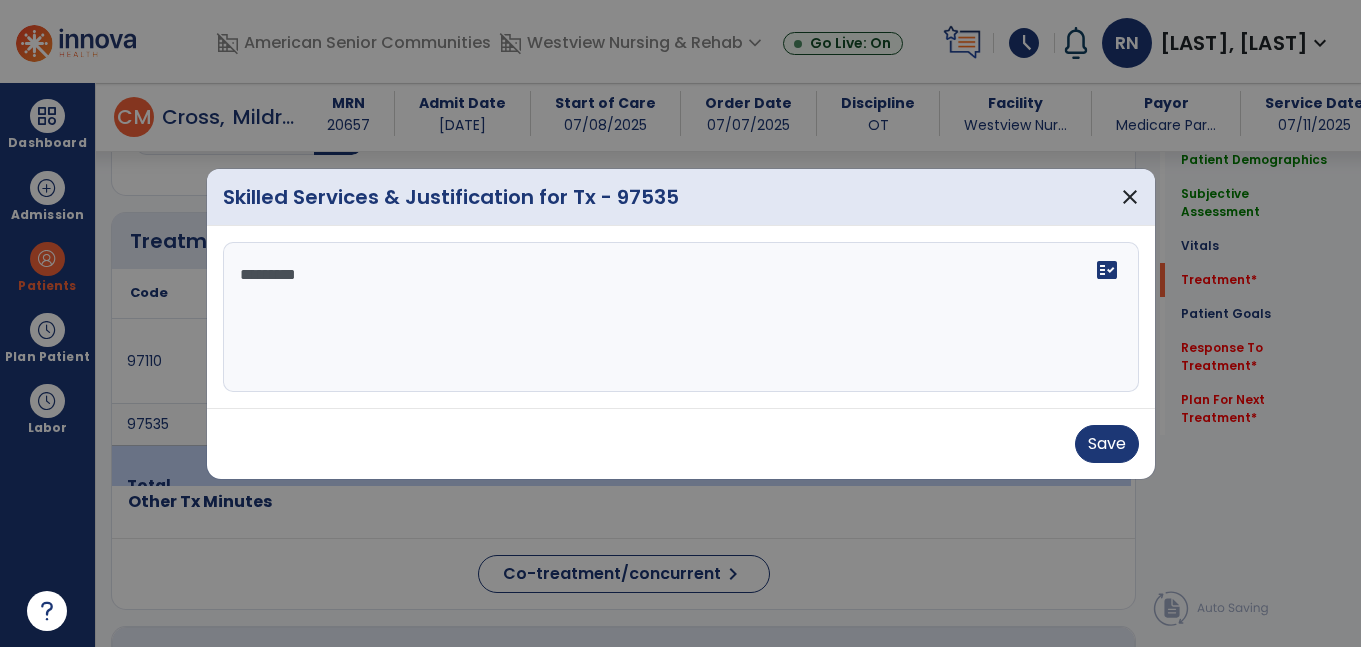 type on "**********" 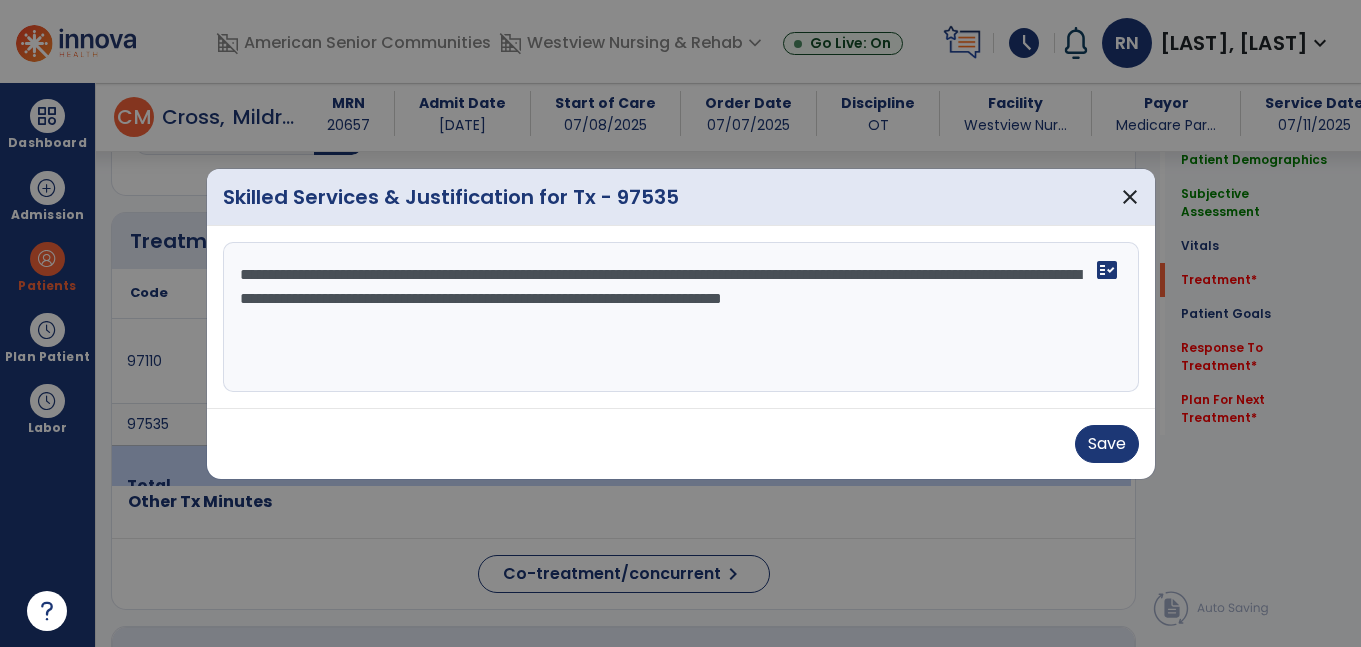 type on "**********" 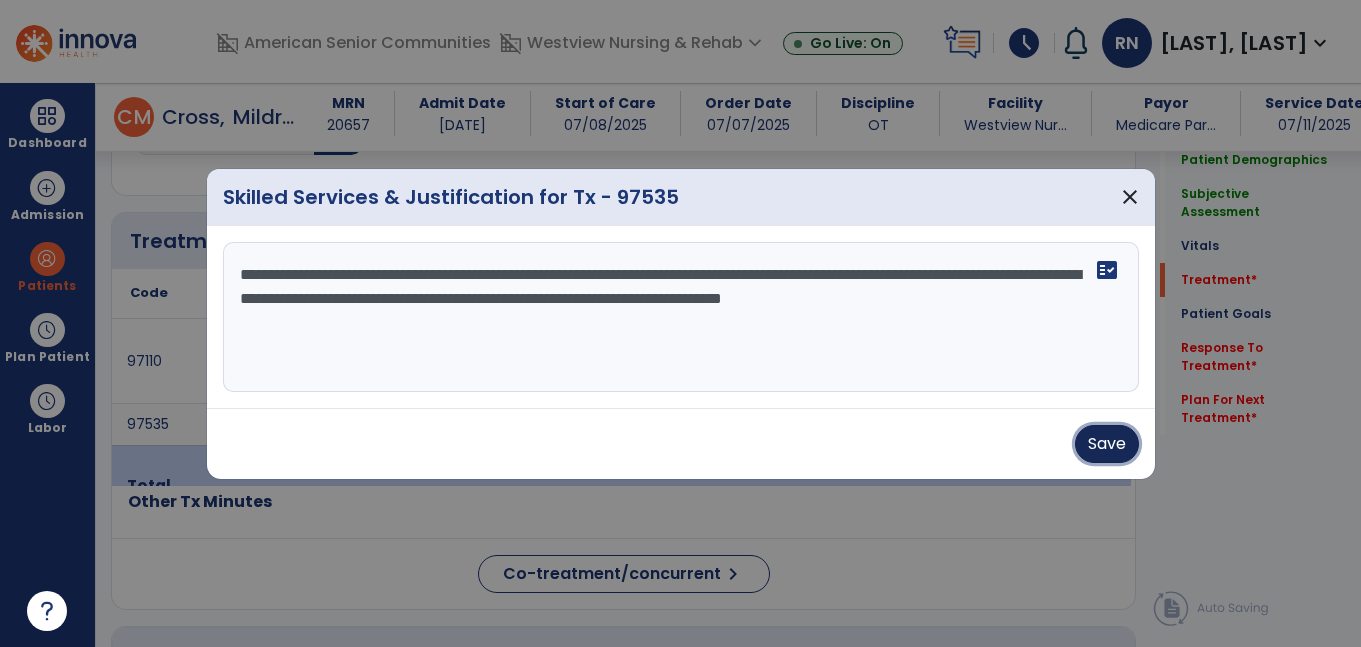 type 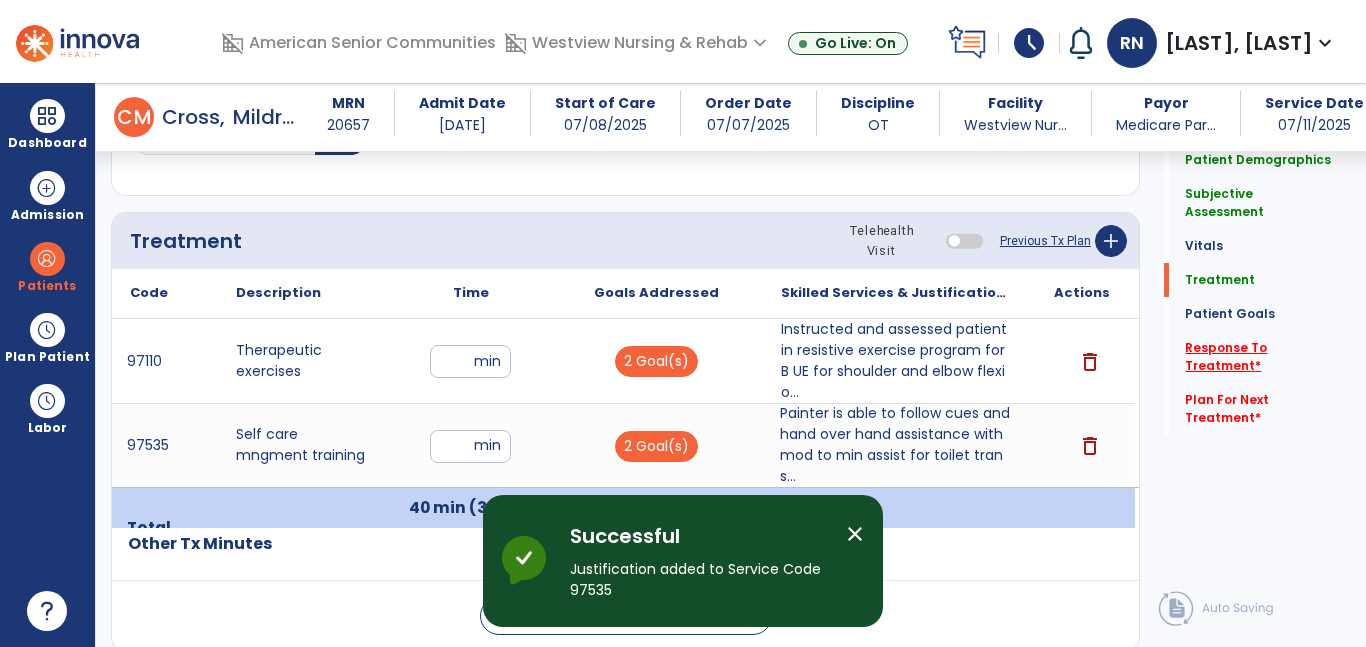 click on "Response To Treatment   *" 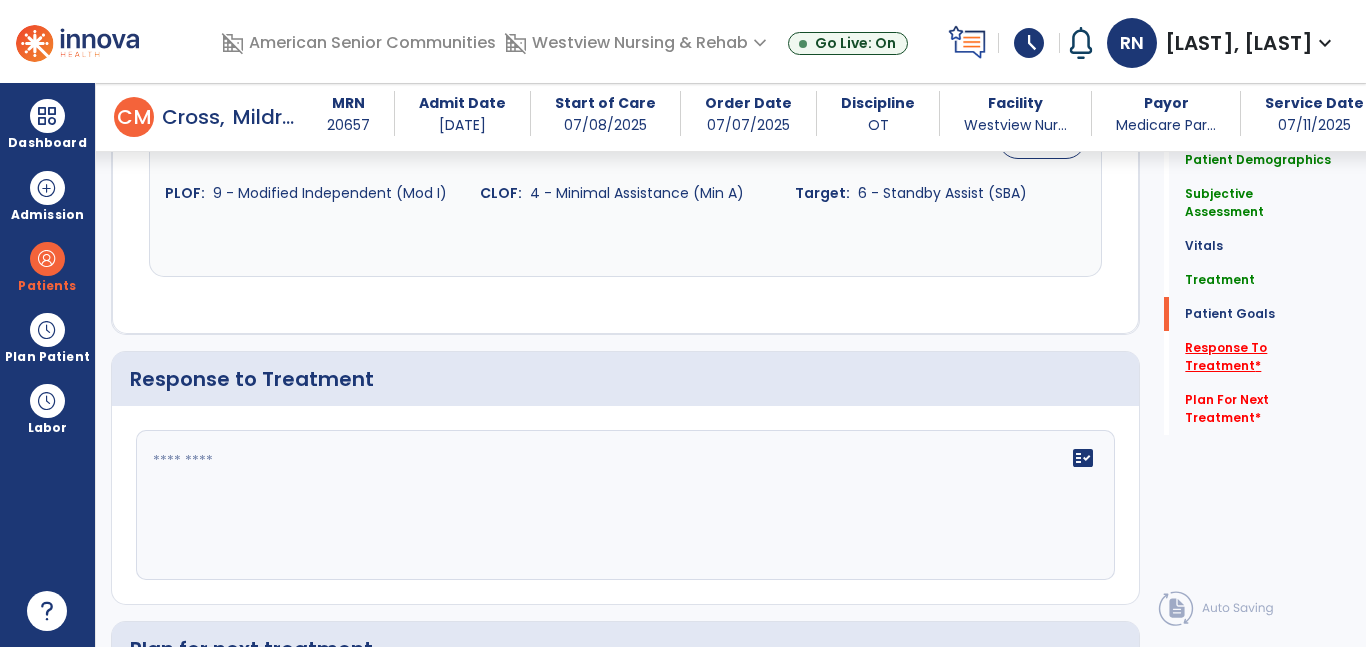 scroll, scrollTop: 2405, scrollLeft: 0, axis: vertical 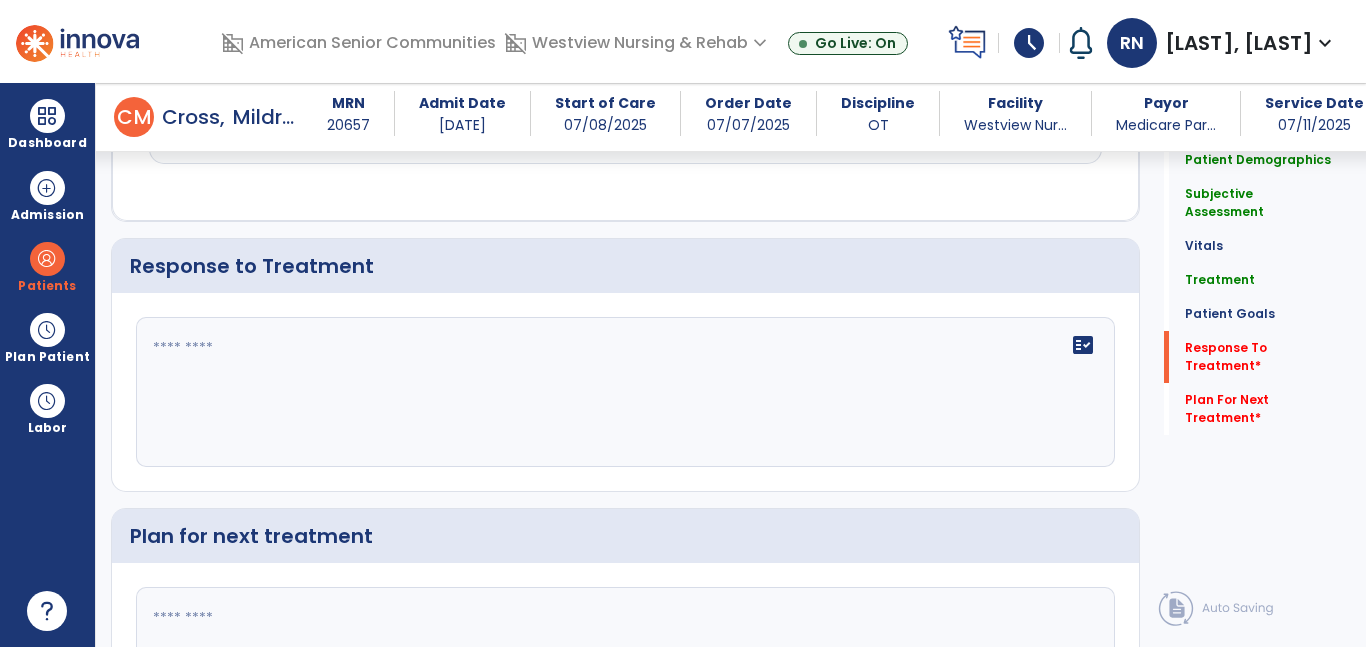 click on "fact_check" 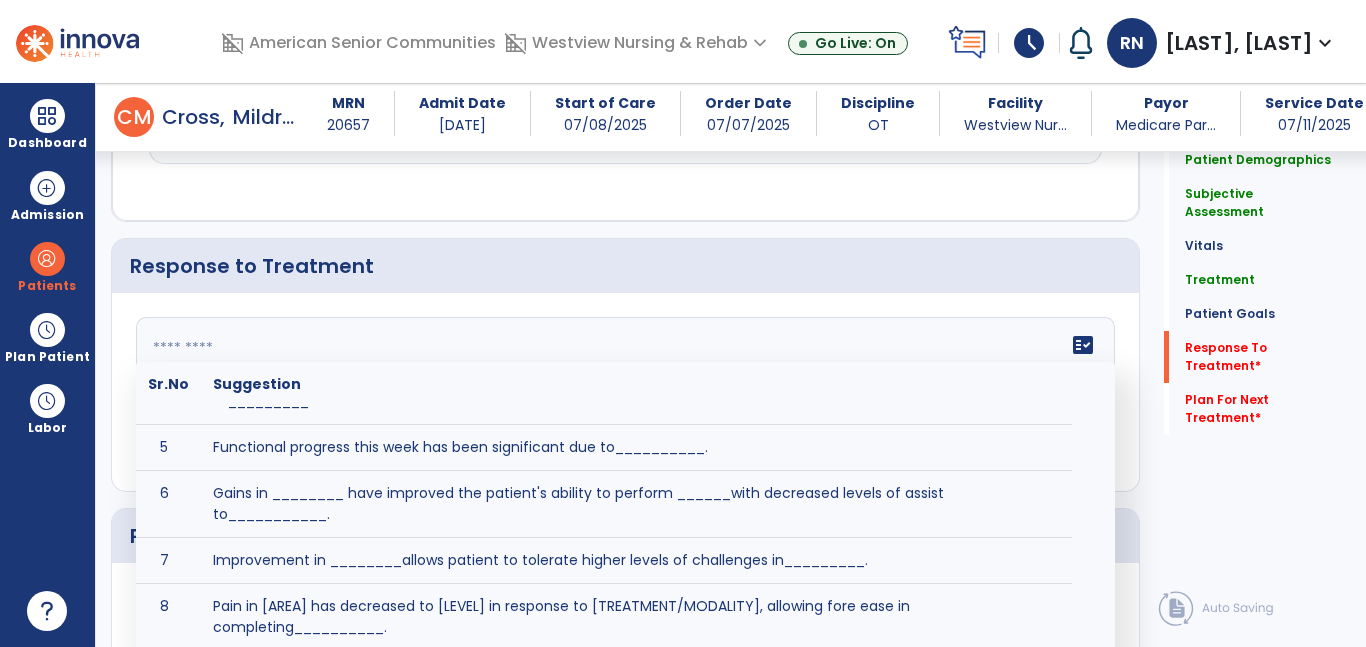 scroll, scrollTop: 235, scrollLeft: 0, axis: vertical 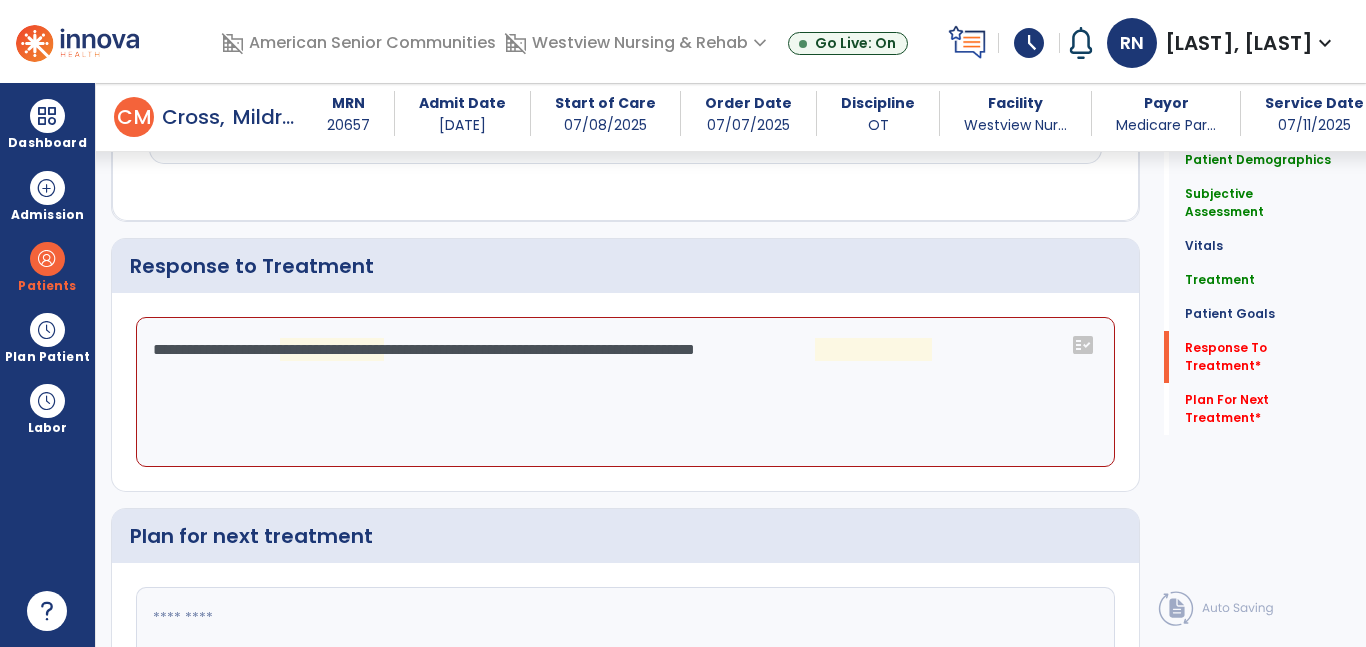 click on "**********" 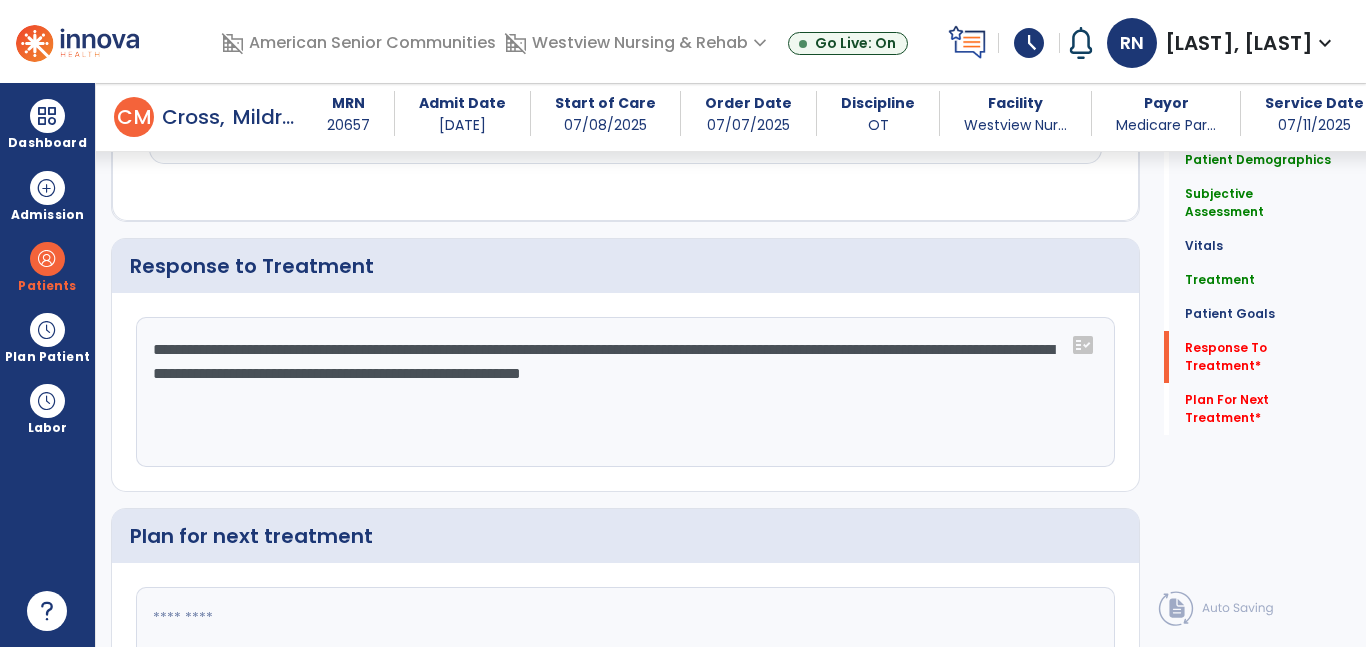 type on "**********" 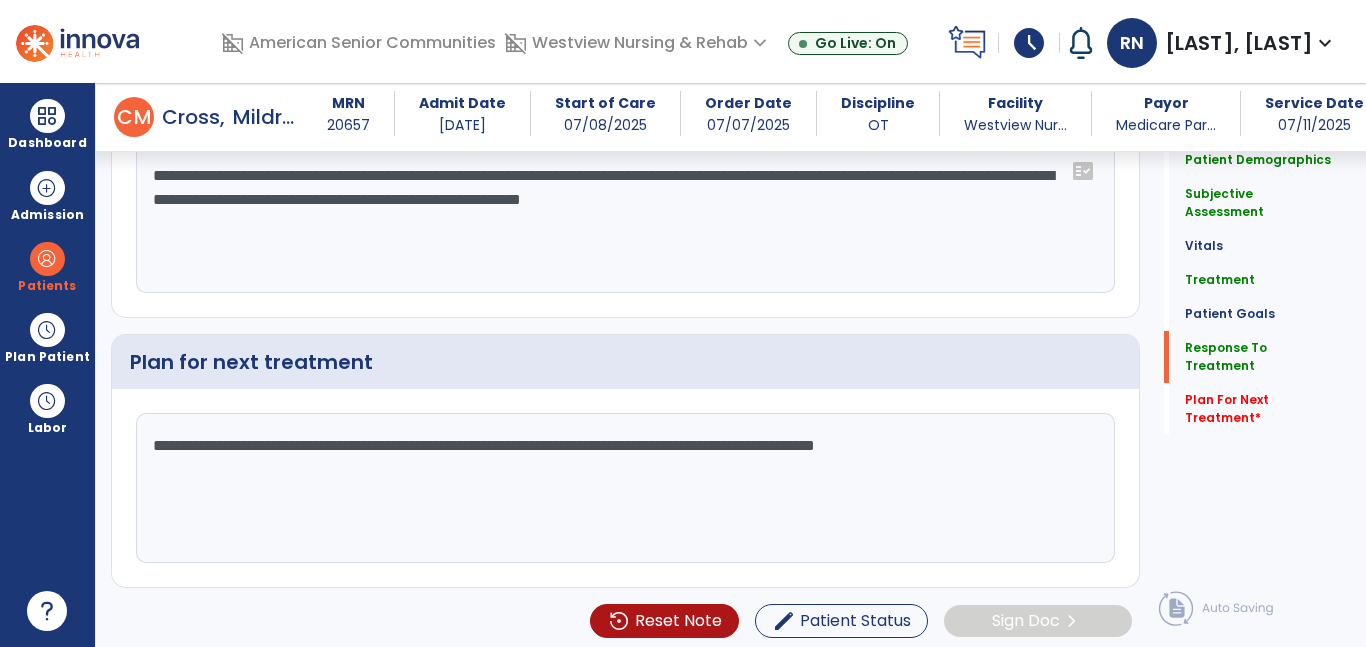 scroll, scrollTop: 2586, scrollLeft: 0, axis: vertical 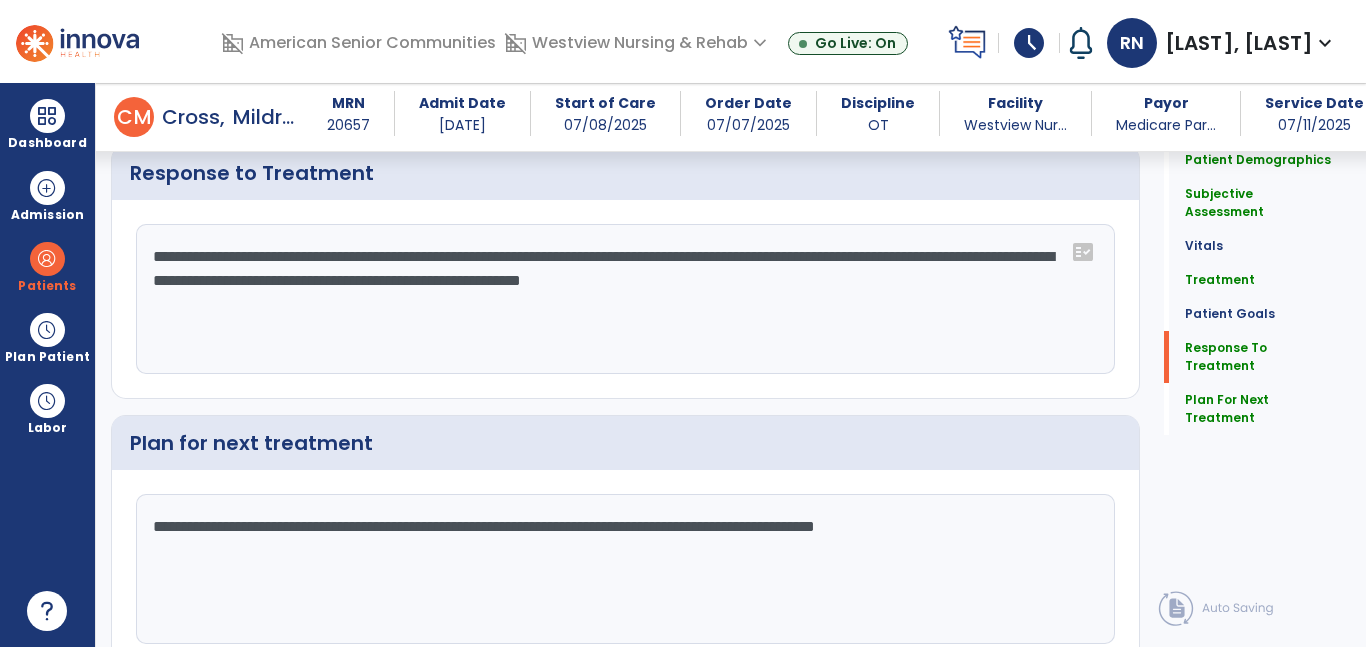 type on "**********" 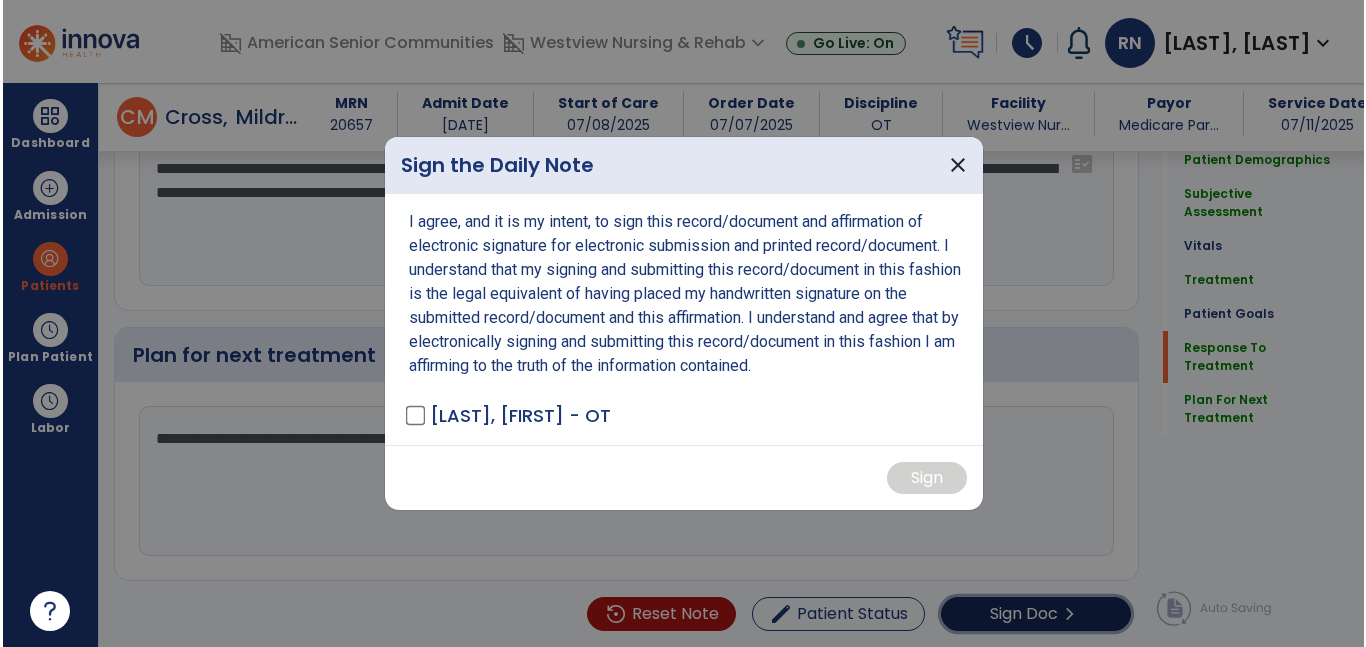 scroll, scrollTop: 2586, scrollLeft: 0, axis: vertical 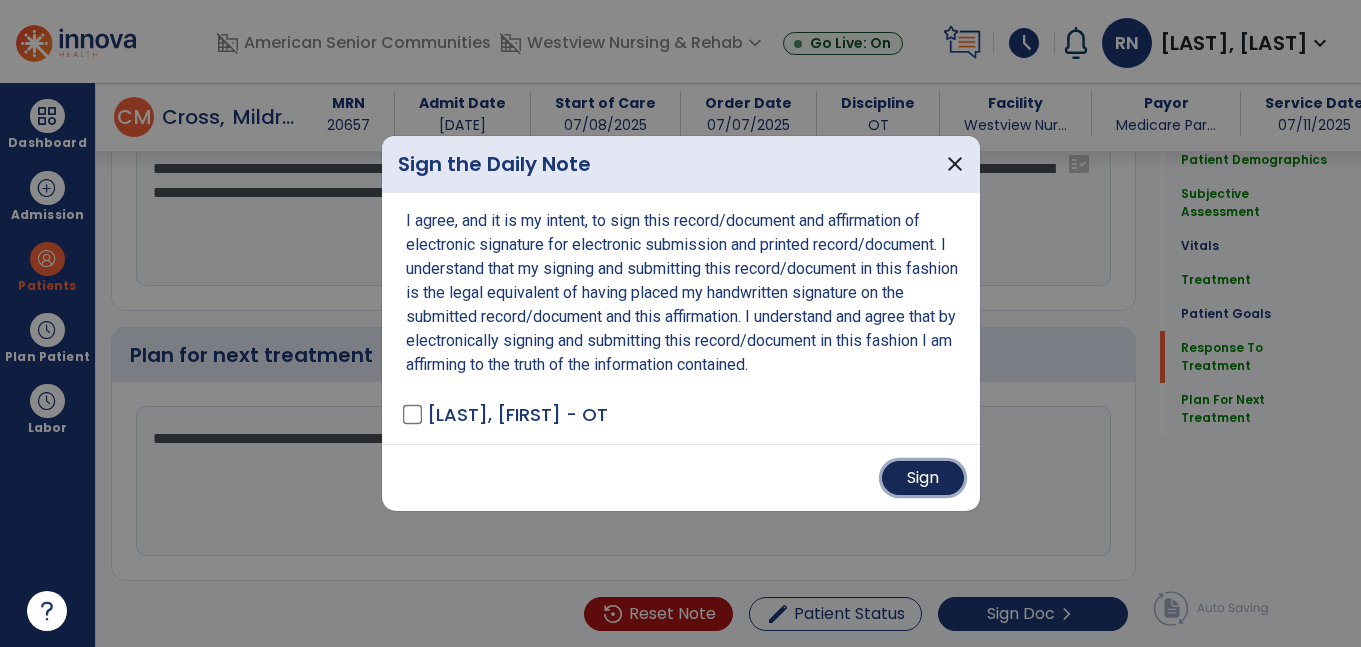 click on "Sign" at bounding box center (923, 478) 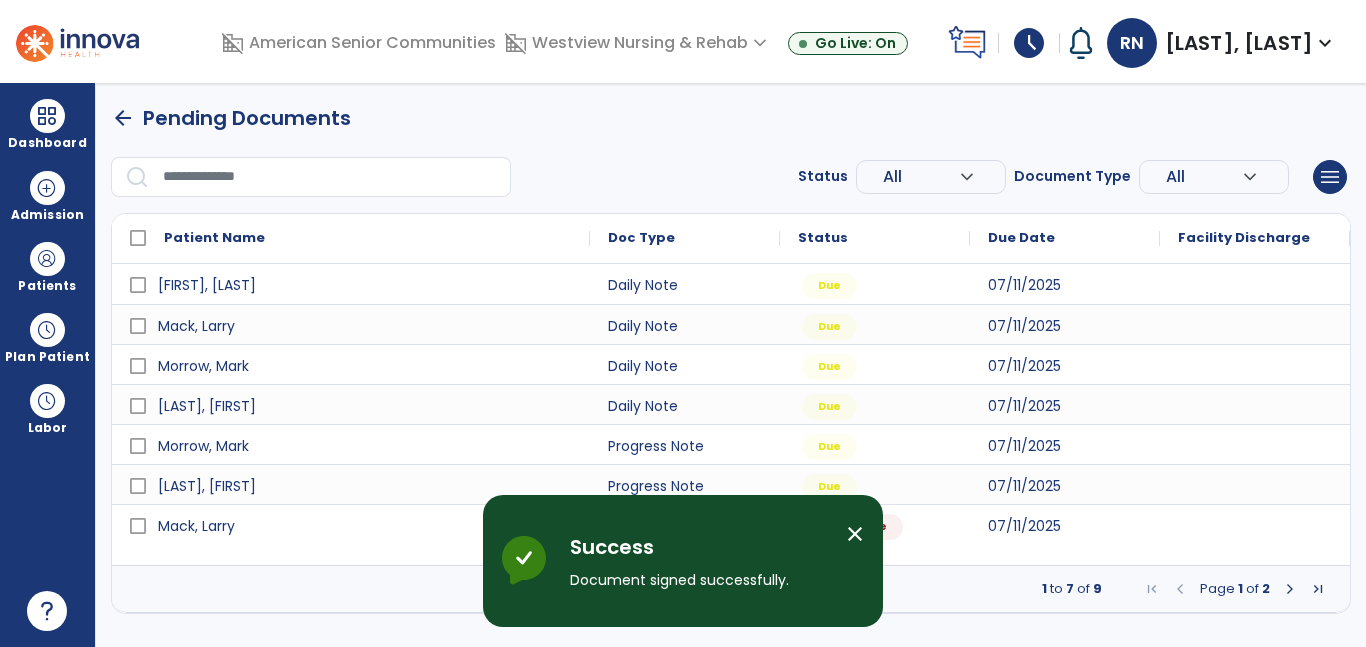 scroll, scrollTop: 0, scrollLeft: 0, axis: both 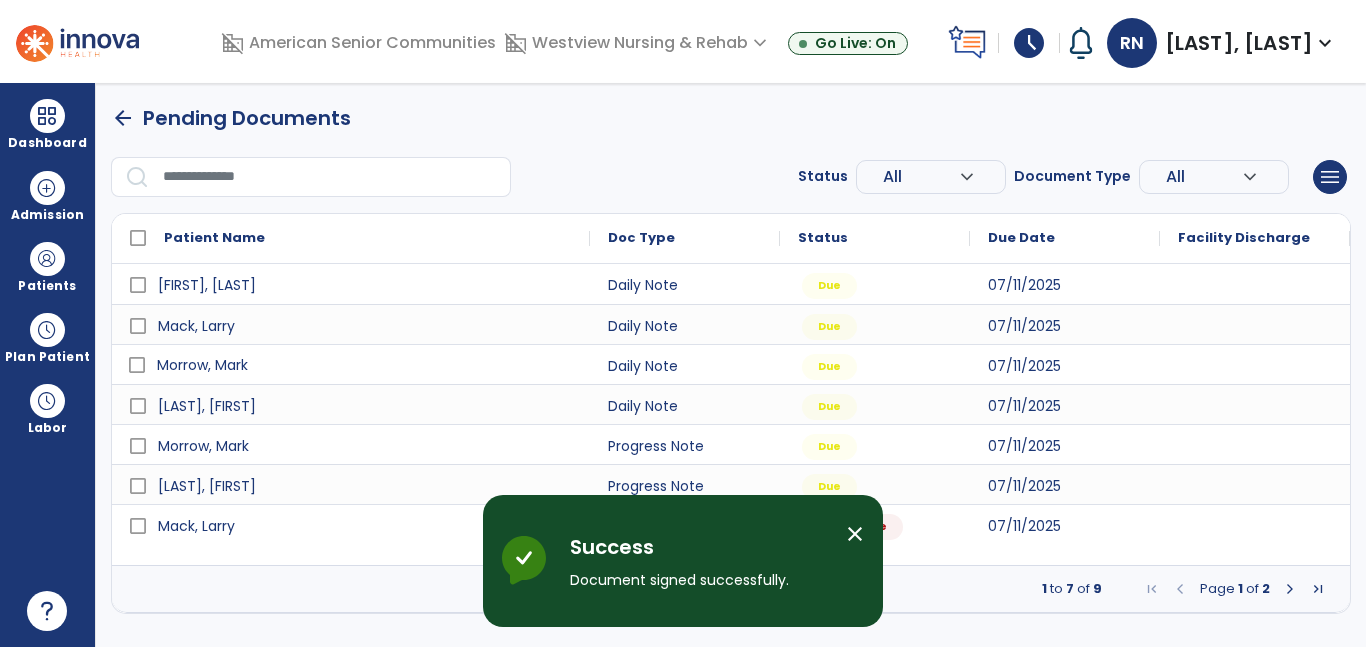 click on "Morrow, Mark" at bounding box center [202, 365] 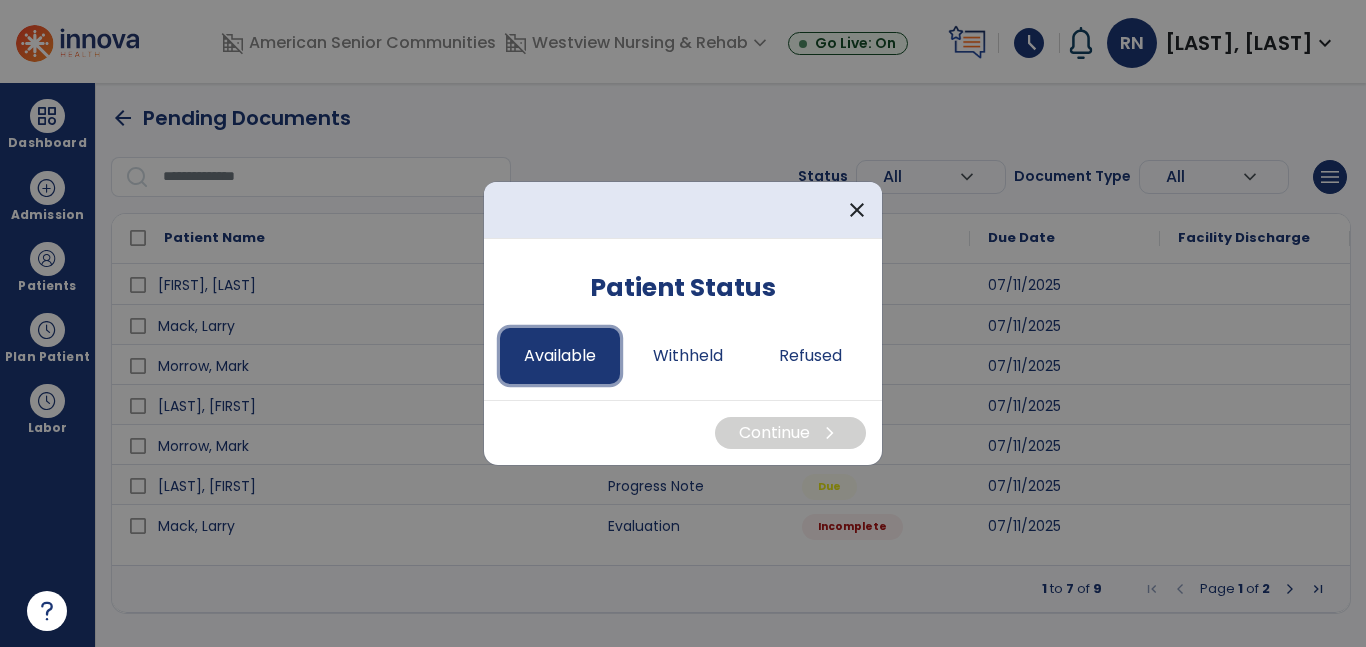 click on "Available" at bounding box center [560, 356] 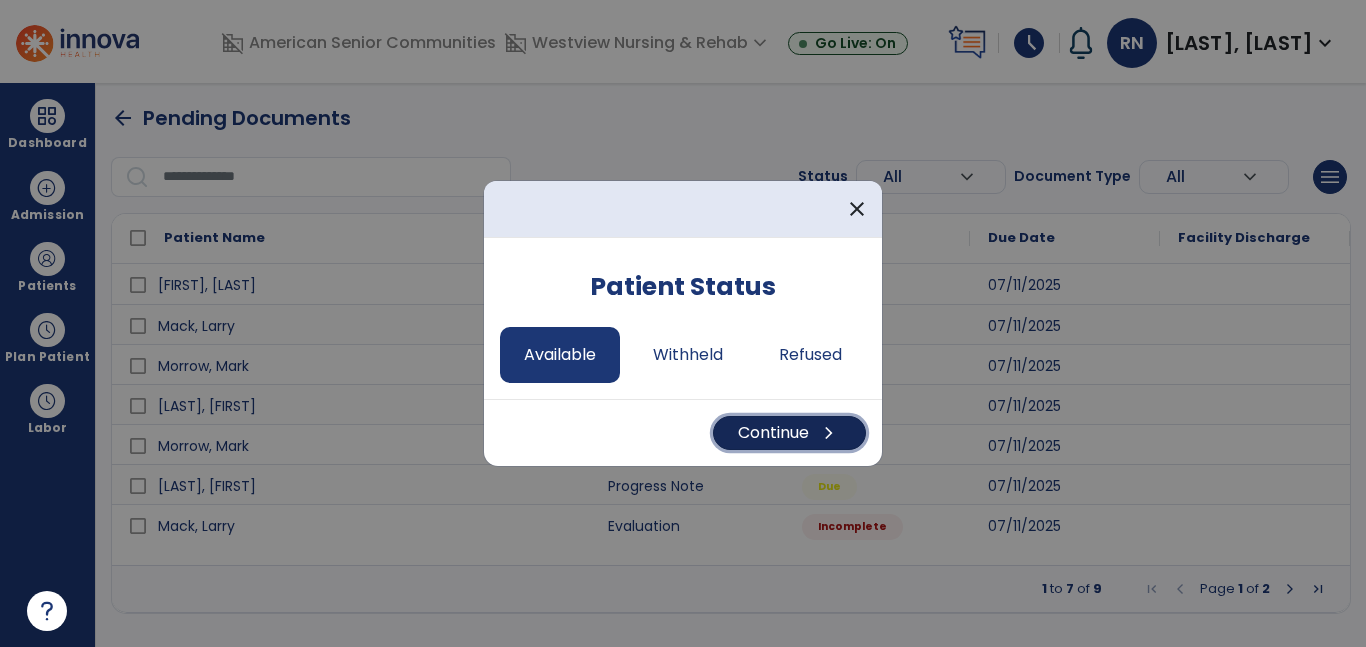 click on "Continue   chevron_right" at bounding box center (789, 433) 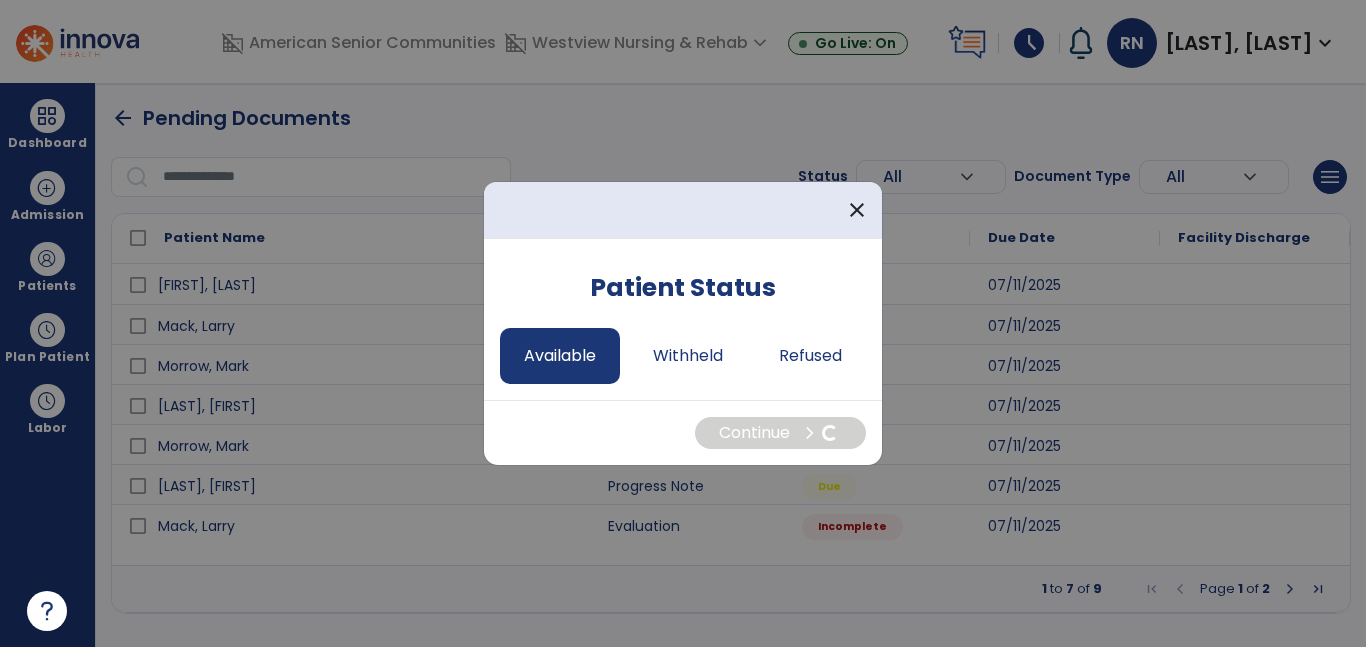 select on "*" 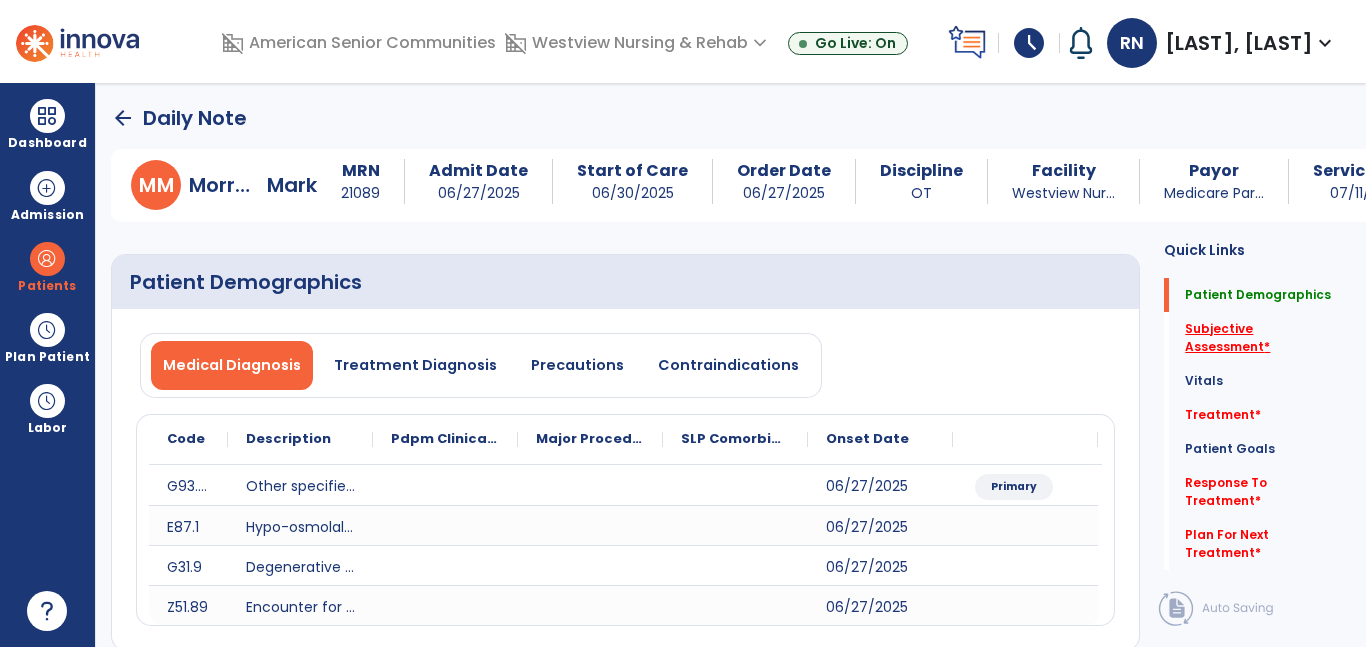 click on "Subjective Assessment   *" 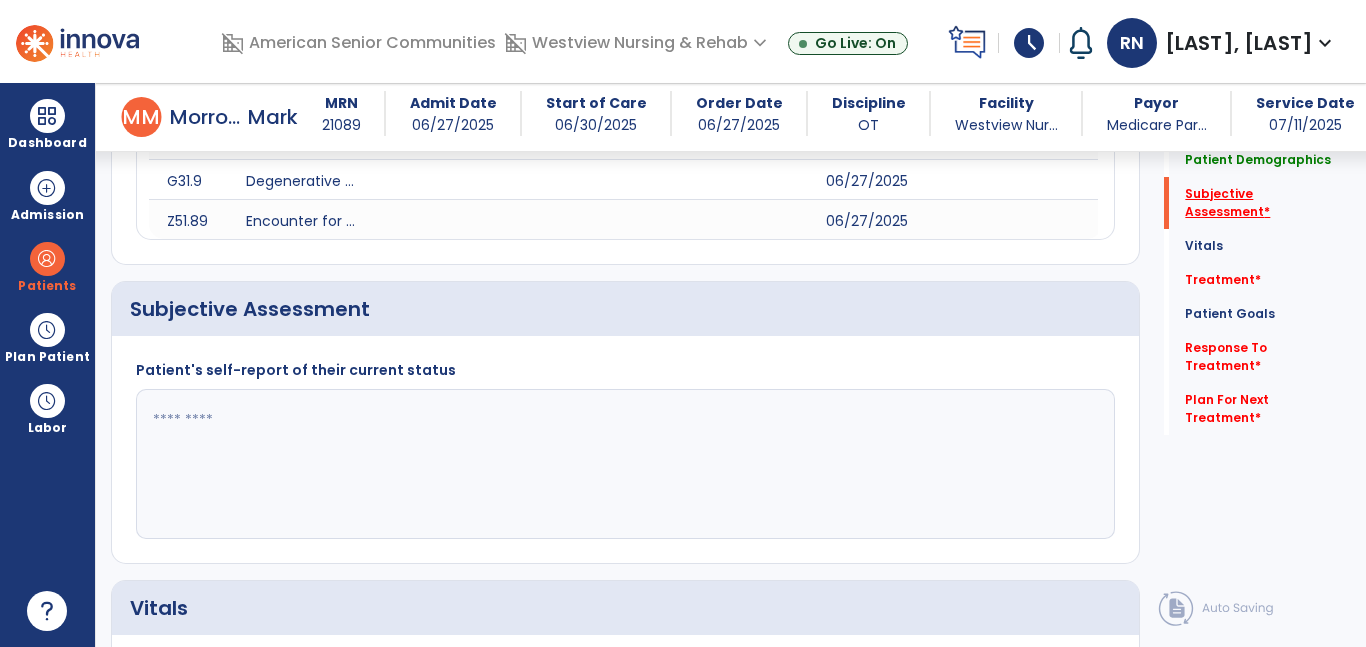 scroll, scrollTop: 443, scrollLeft: 0, axis: vertical 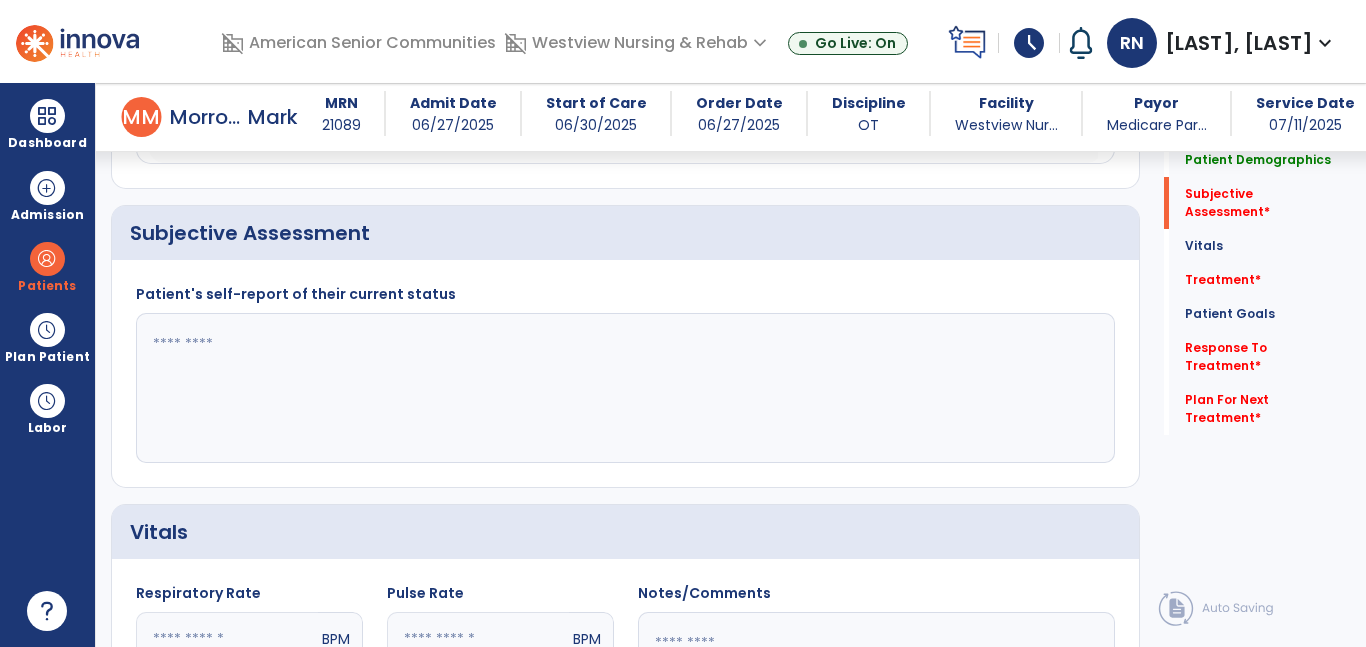 click 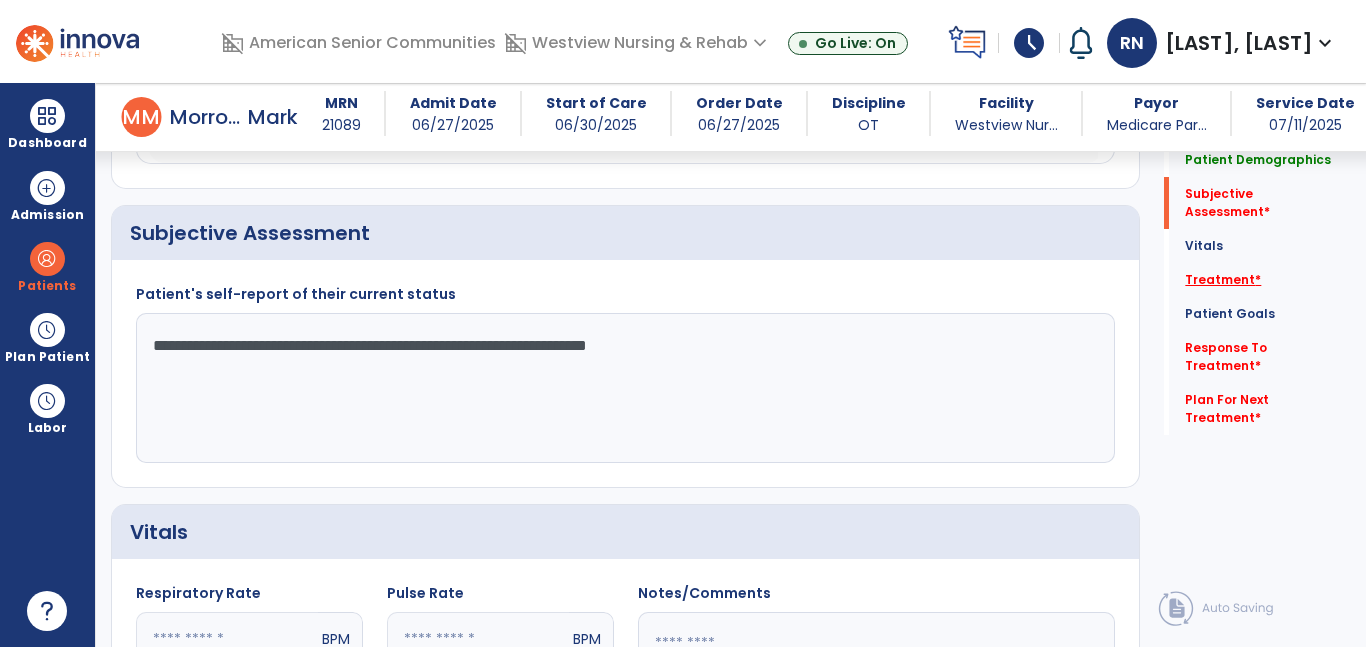 type on "**********" 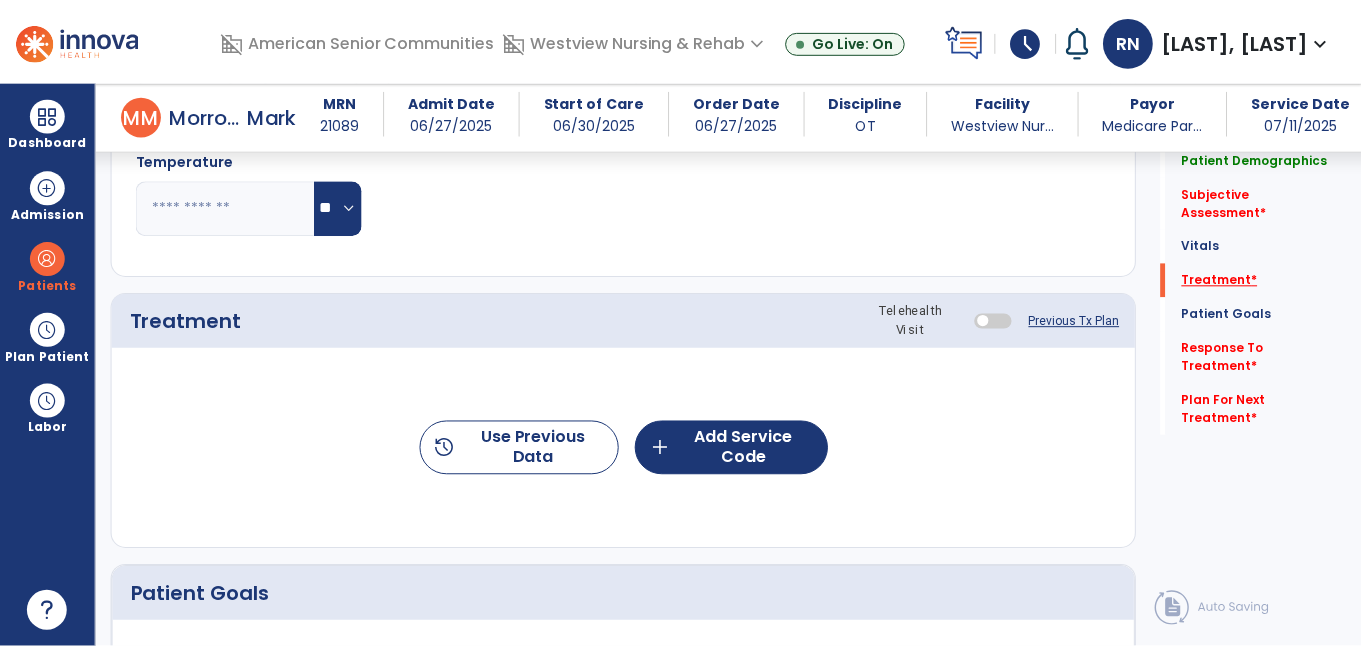 scroll, scrollTop: 1132, scrollLeft: 0, axis: vertical 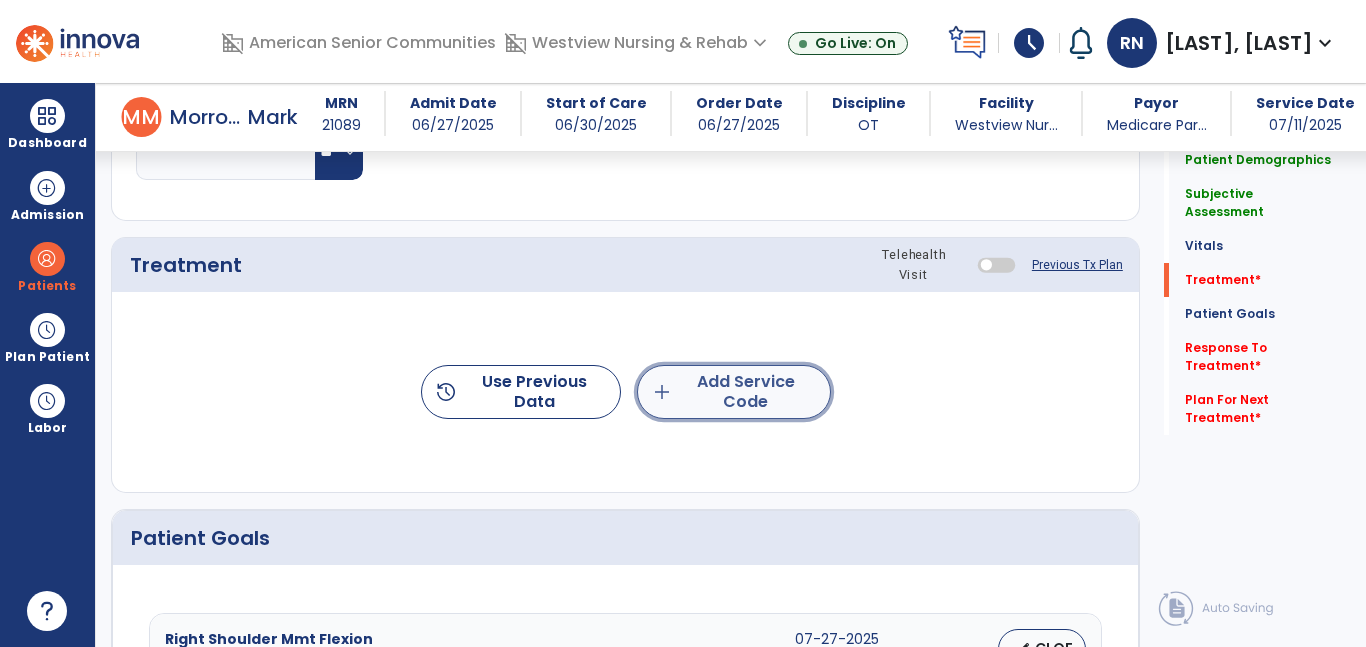click on "add  Add Service Code" 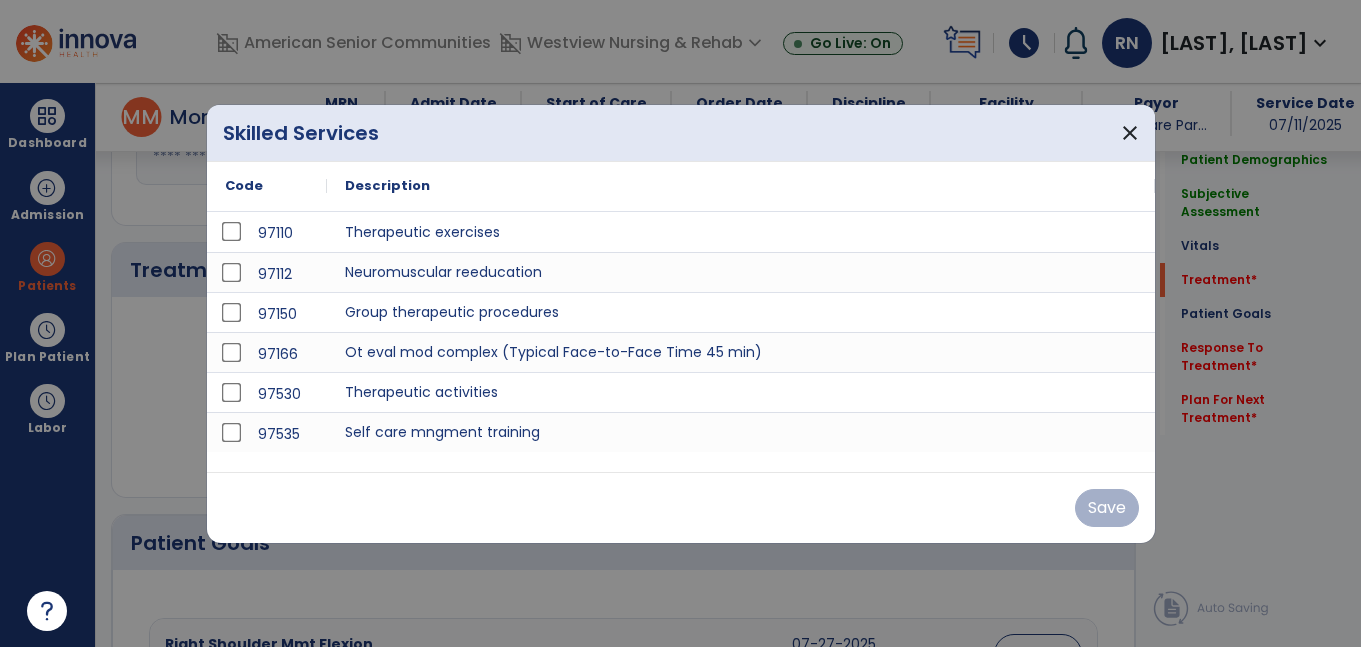scroll, scrollTop: 1132, scrollLeft: 0, axis: vertical 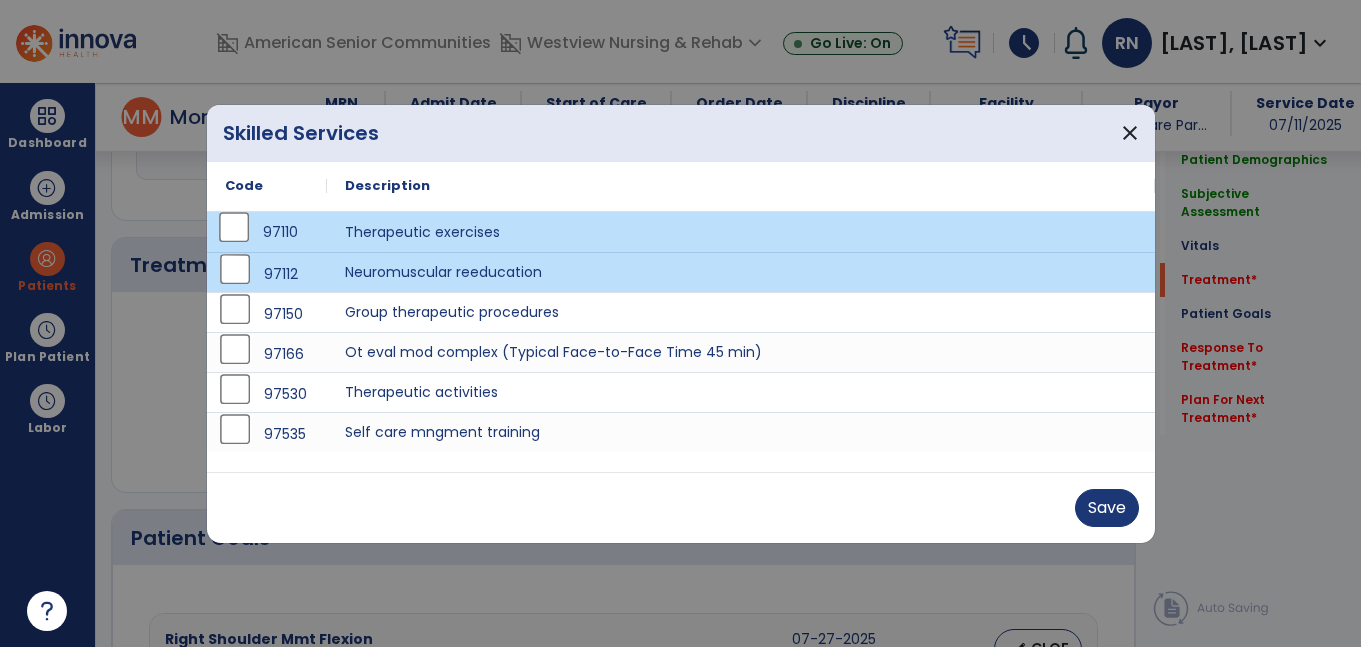 click on "Save" at bounding box center (681, 507) 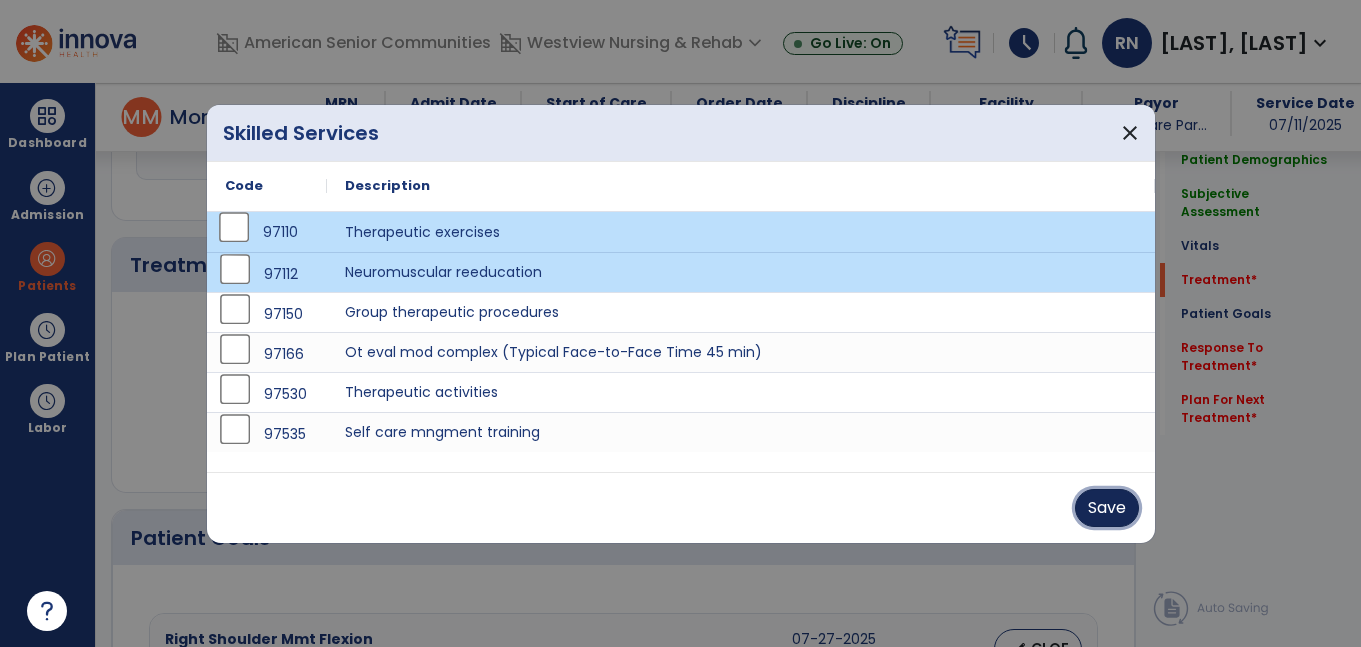 click on "Save" at bounding box center [1107, 508] 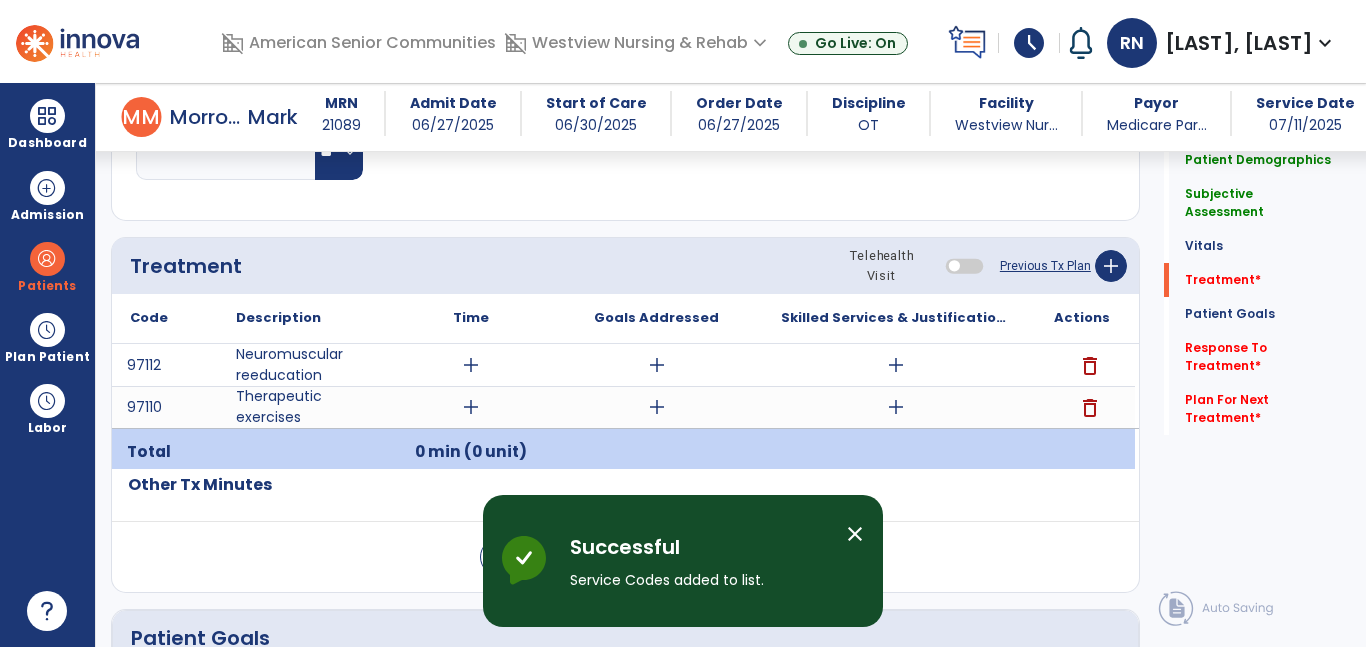click on "add" at bounding box center (471, 365) 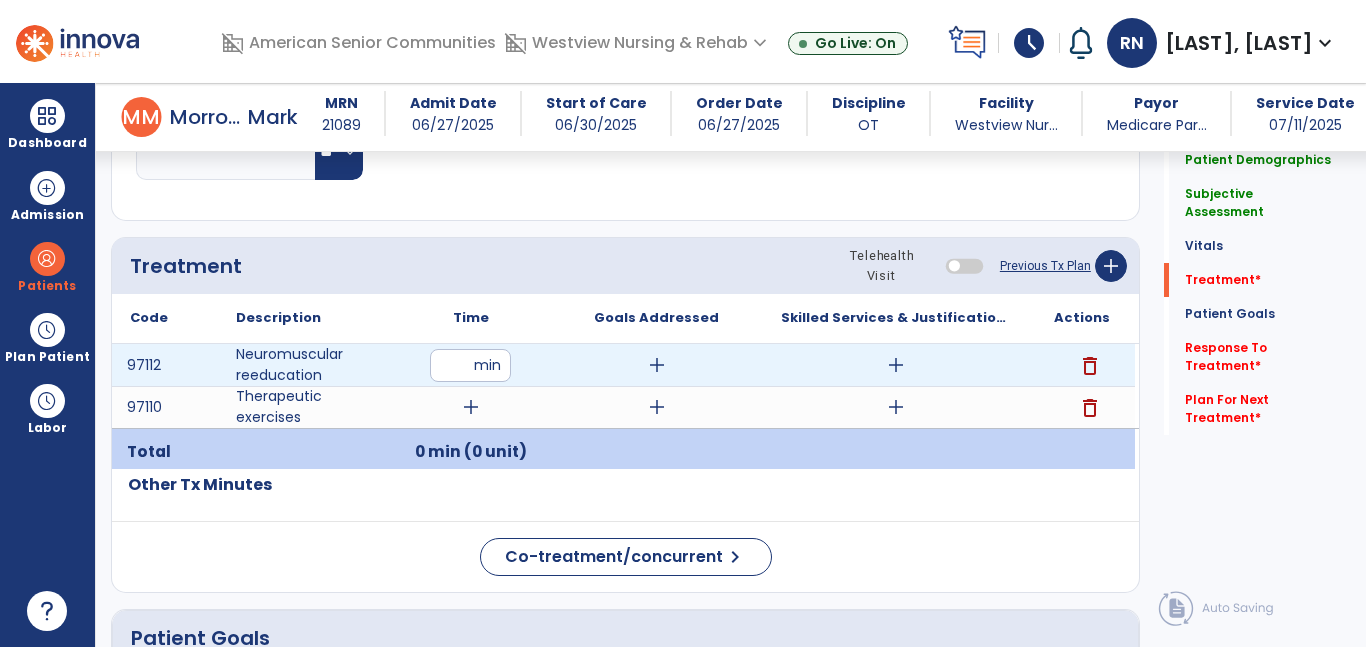 type on "**" 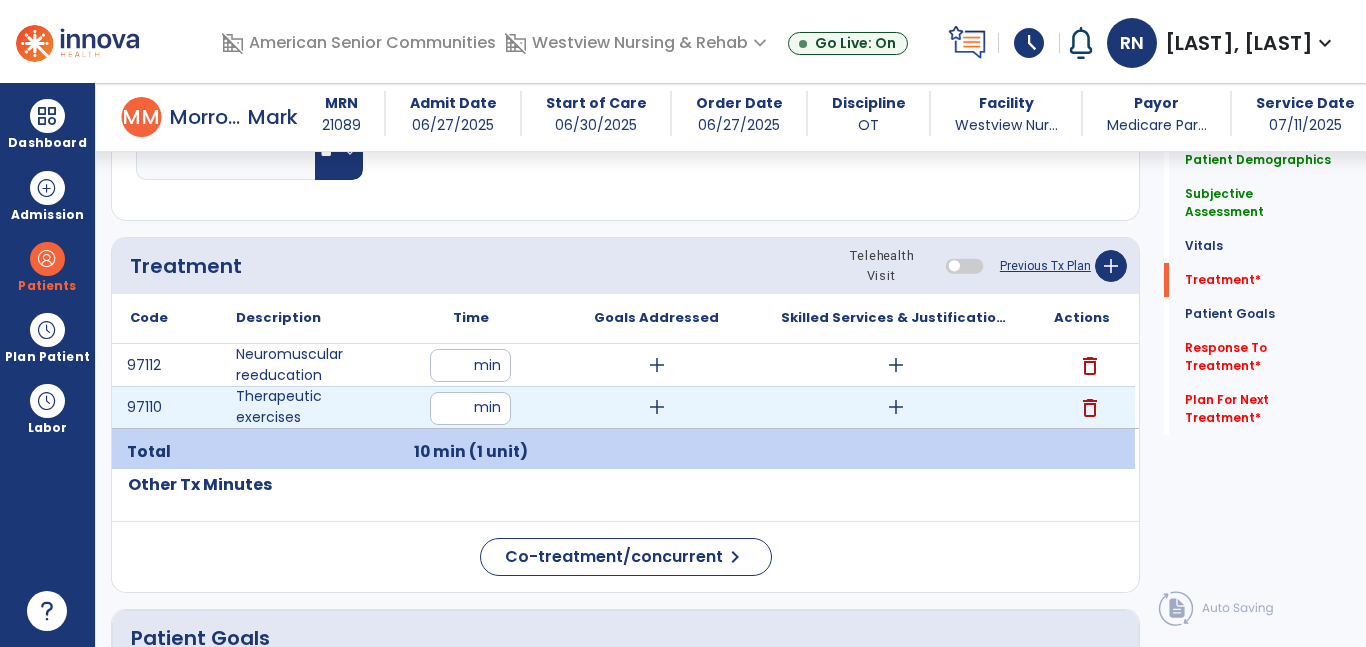 type on "**" 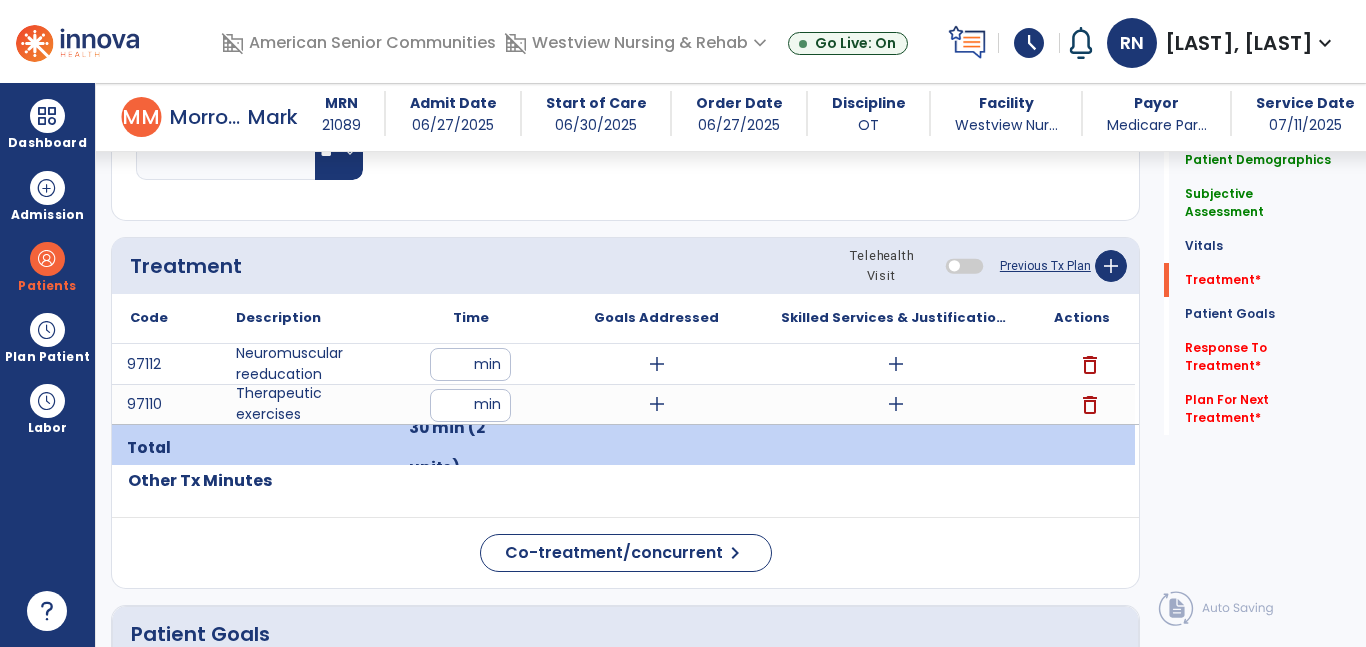 click on "add" at bounding box center (657, 364) 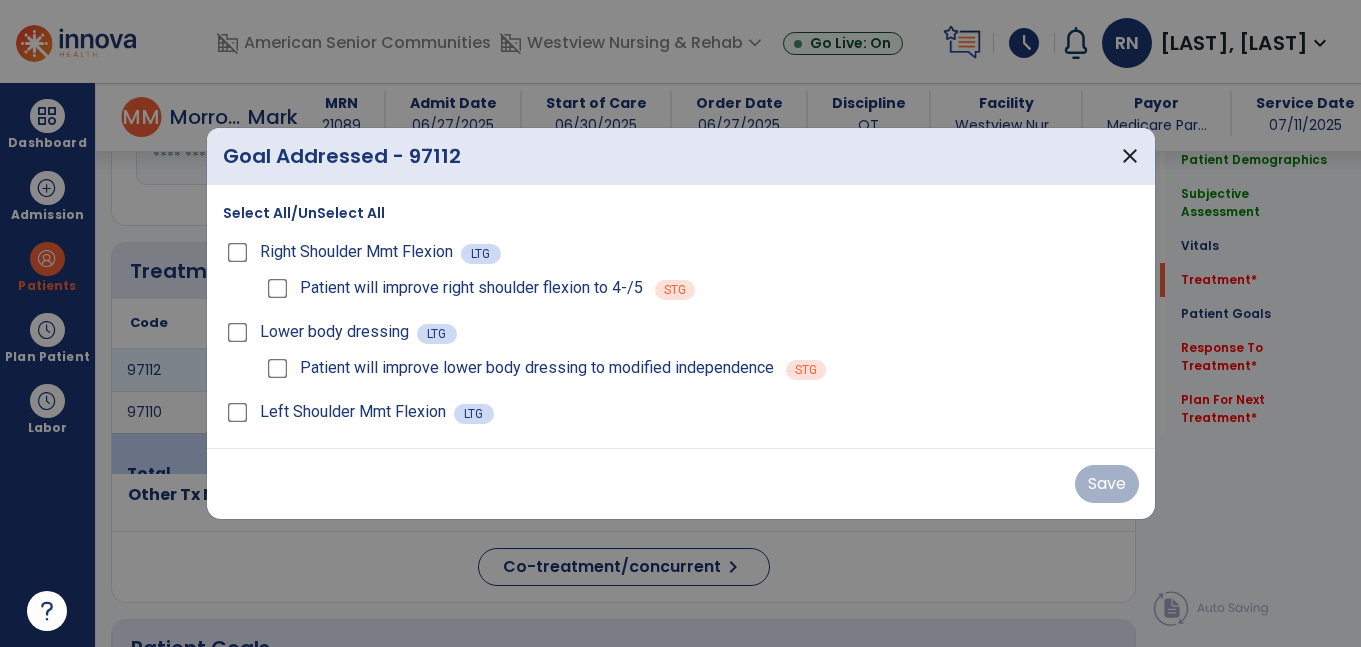 scroll, scrollTop: 1132, scrollLeft: 0, axis: vertical 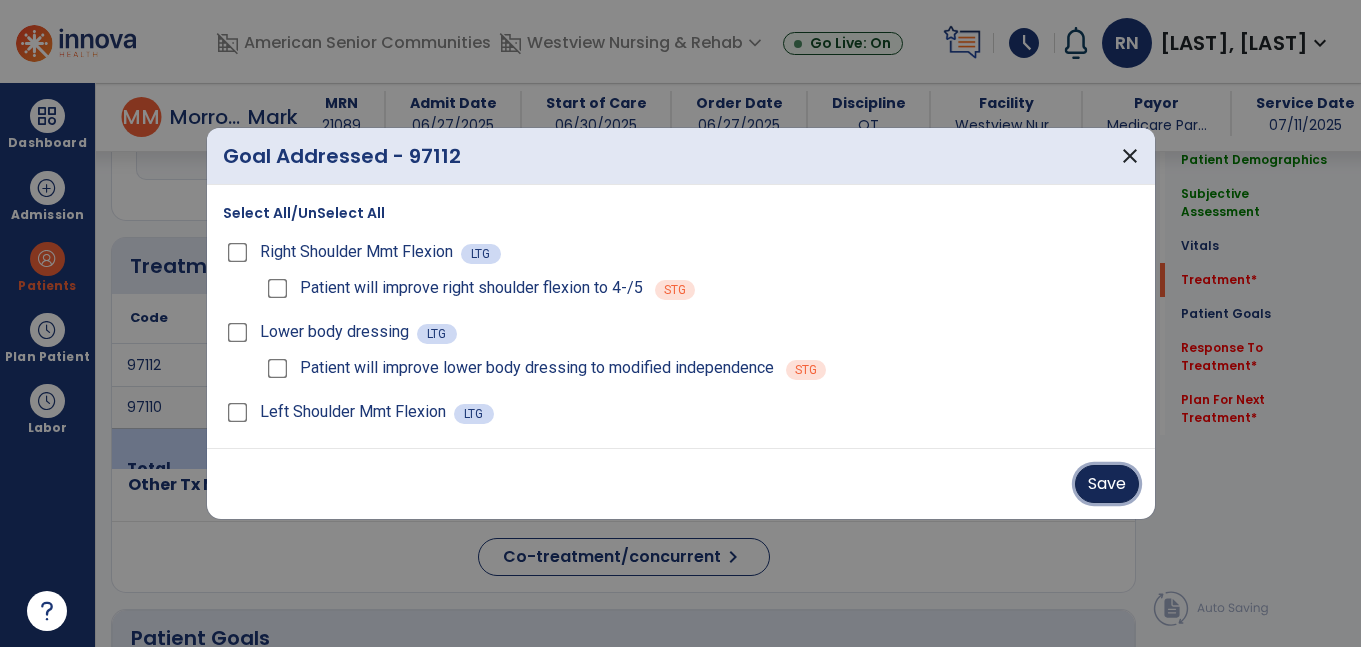 click on "Save" at bounding box center (1107, 484) 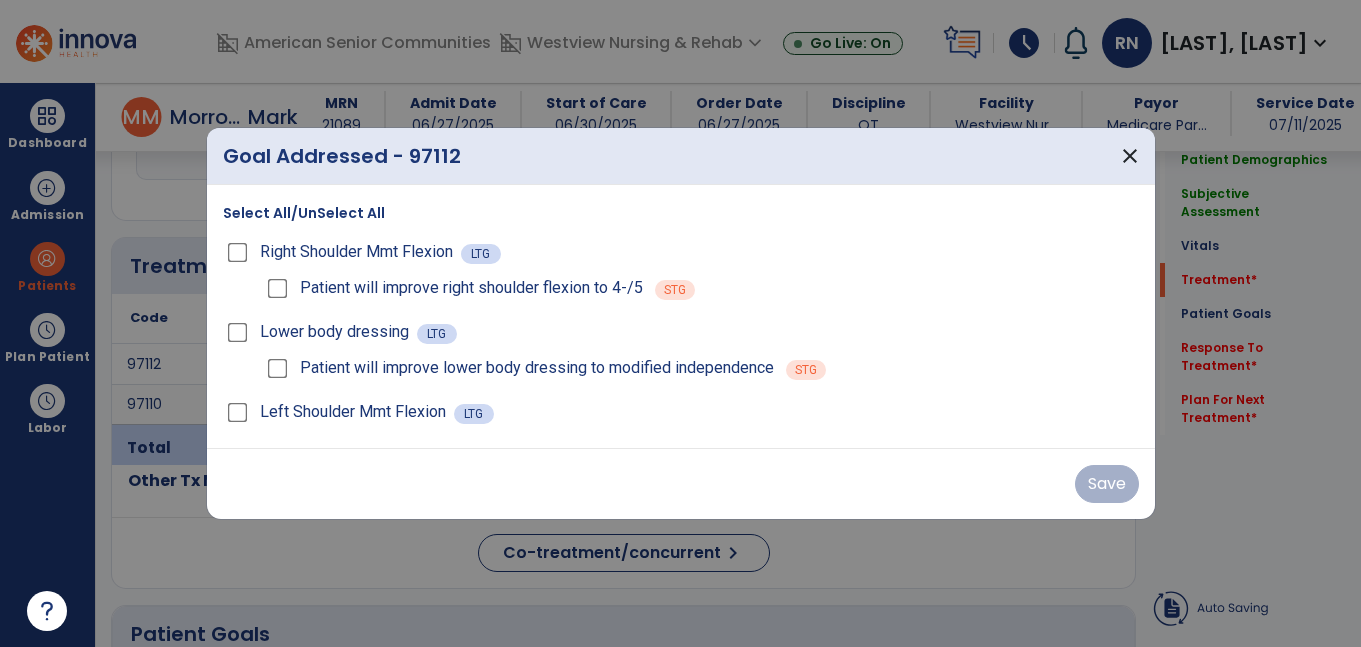 click on "Save" at bounding box center (681, 484) 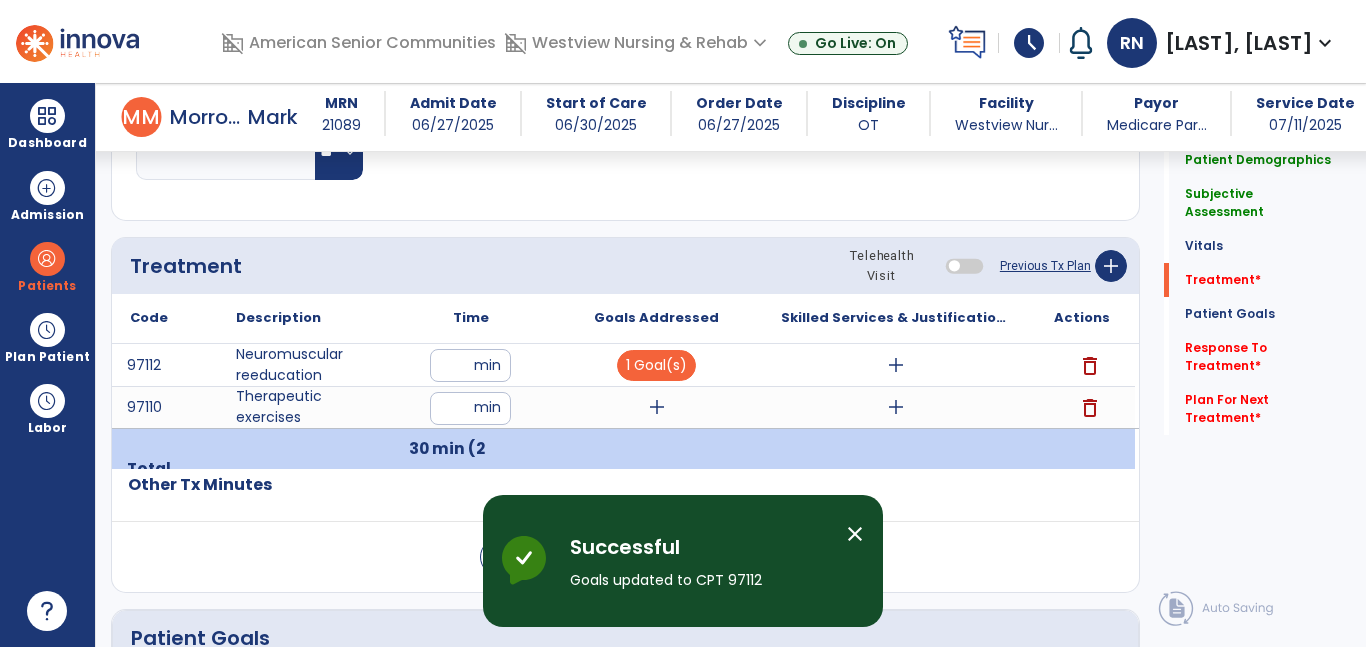 click on "add" at bounding box center [656, 407] 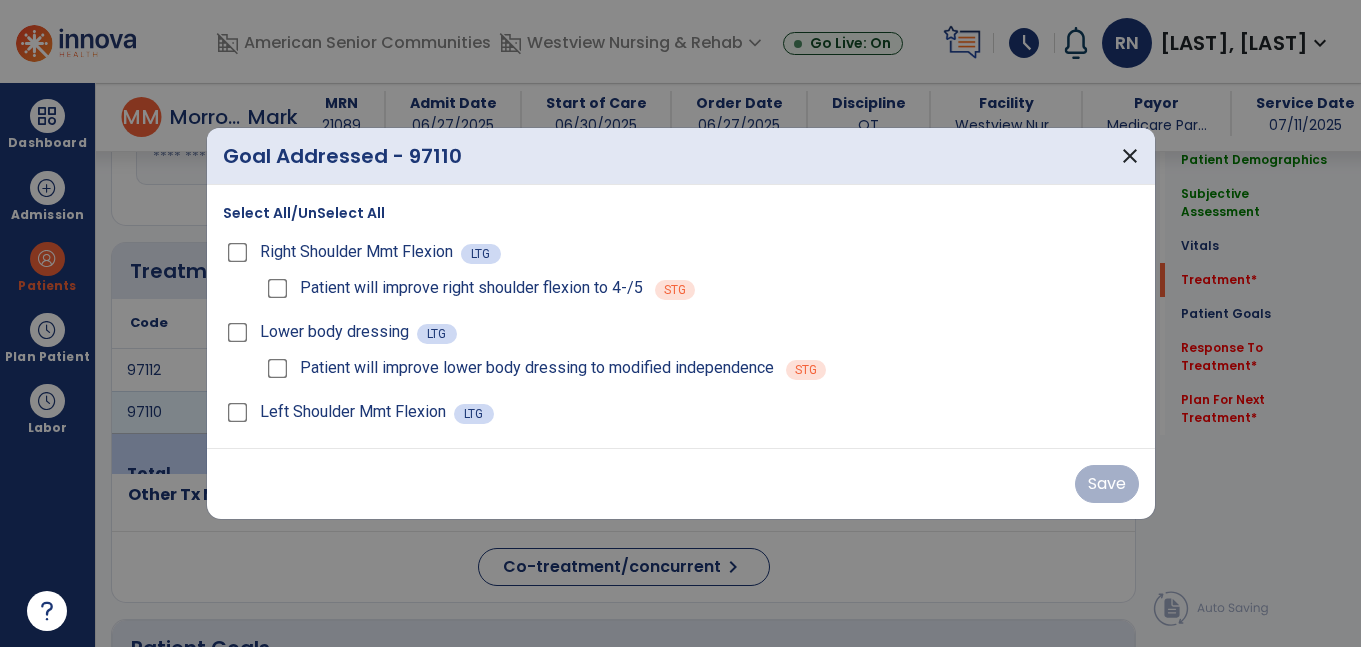 scroll, scrollTop: 1132, scrollLeft: 0, axis: vertical 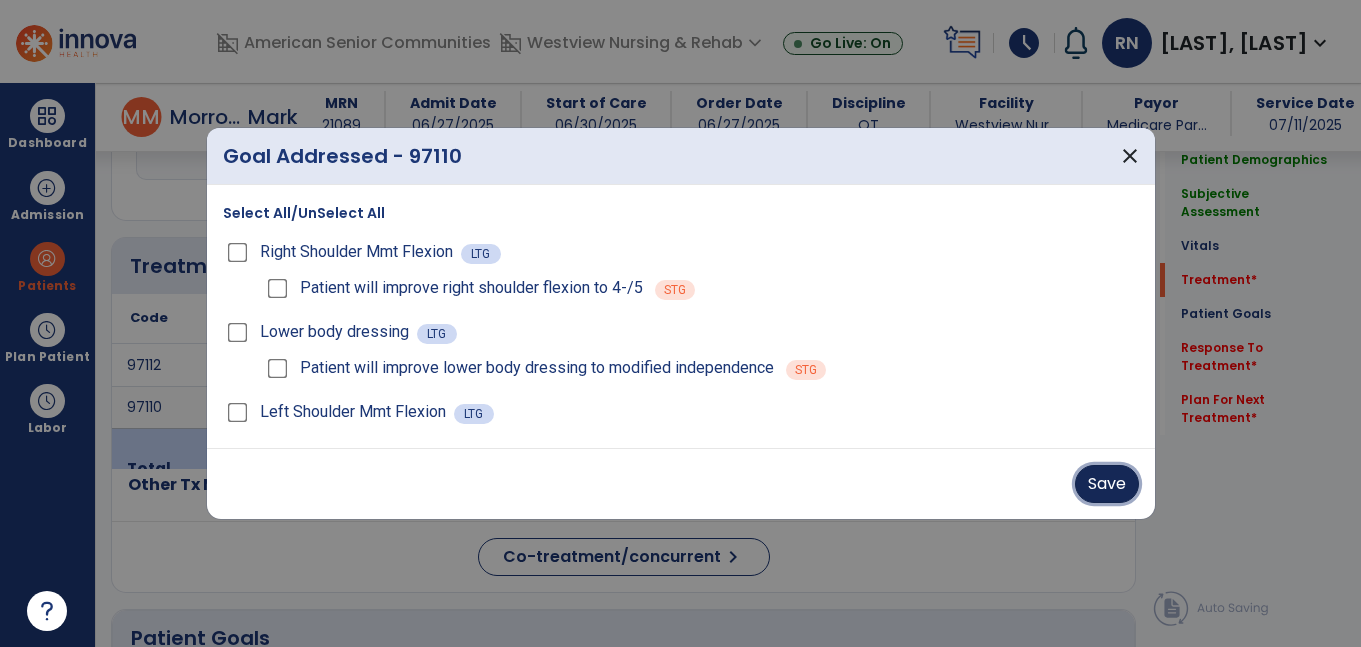 click on "Save" at bounding box center (1107, 484) 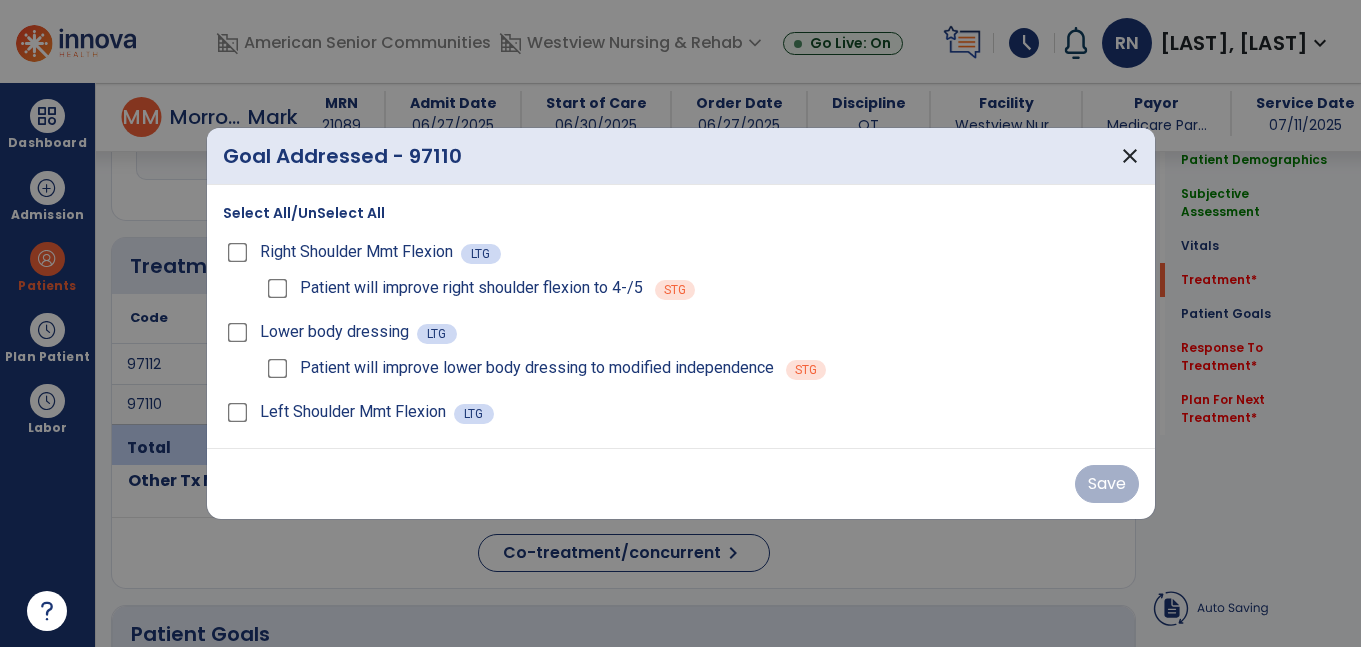 click on "Save" at bounding box center [681, 484] 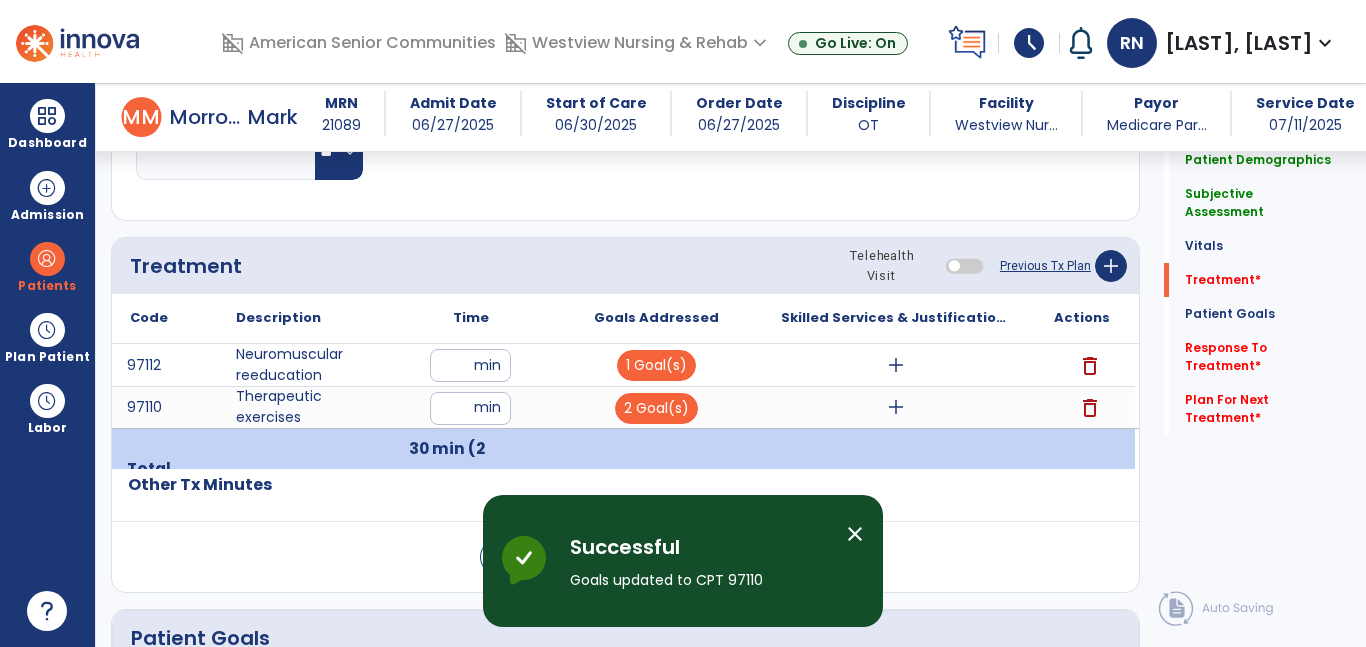 click on "add" at bounding box center [896, 365] 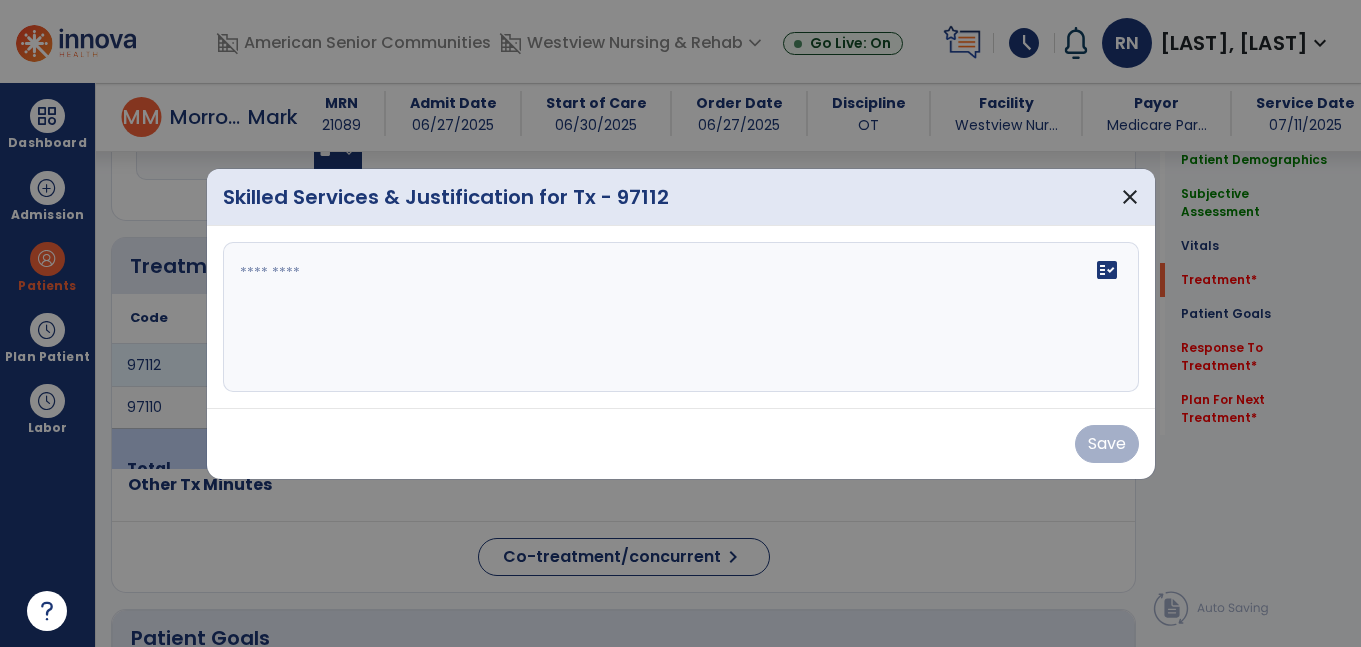 click on "fact_check" at bounding box center (681, 317) 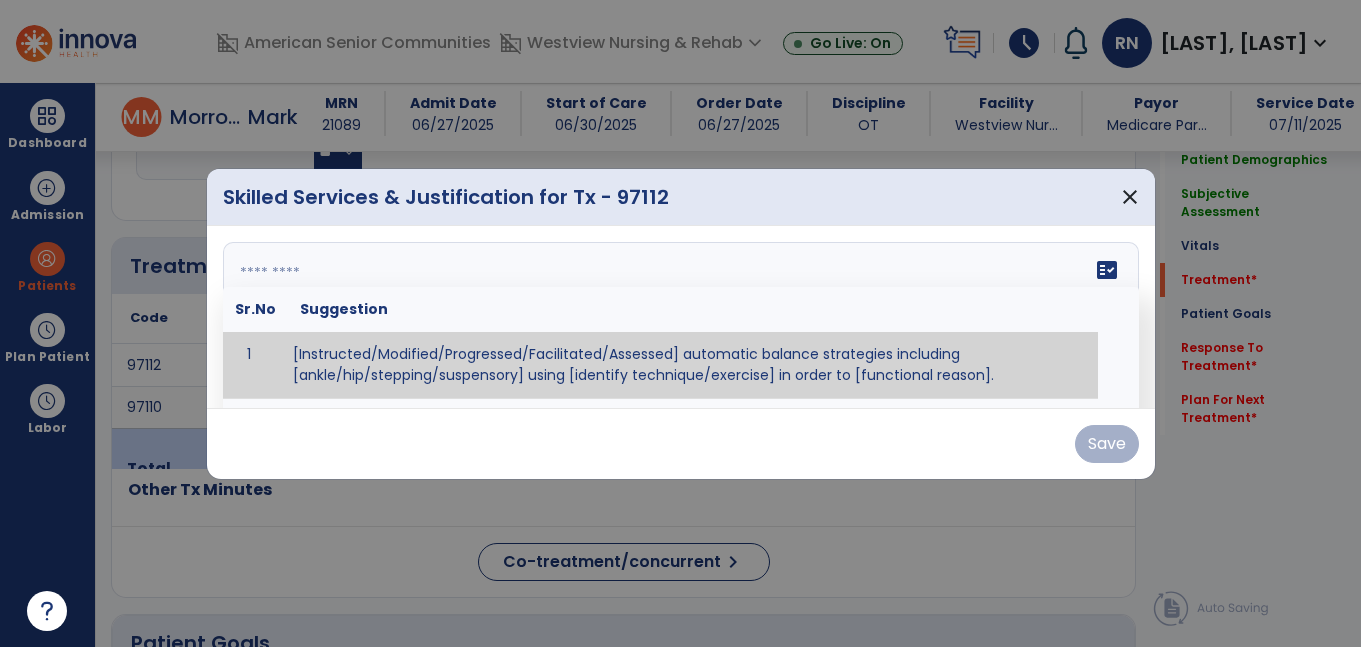 scroll, scrollTop: 1132, scrollLeft: 0, axis: vertical 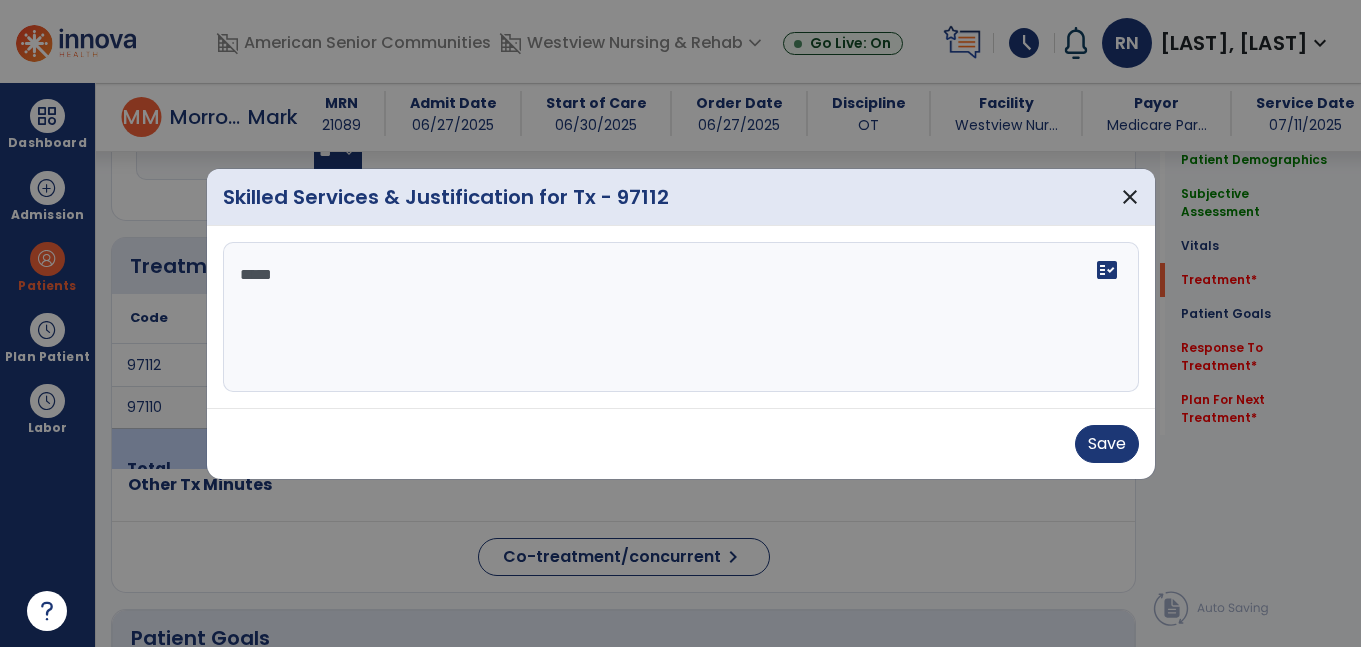 type on "******" 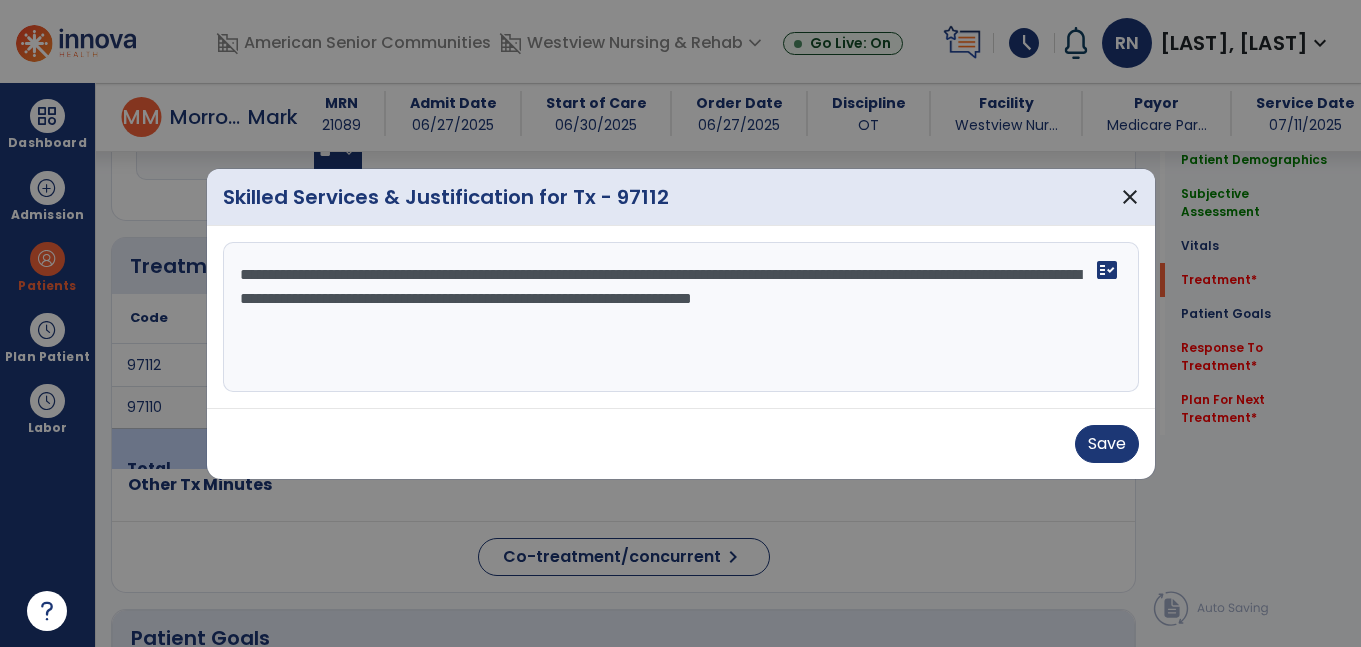 type on "**********" 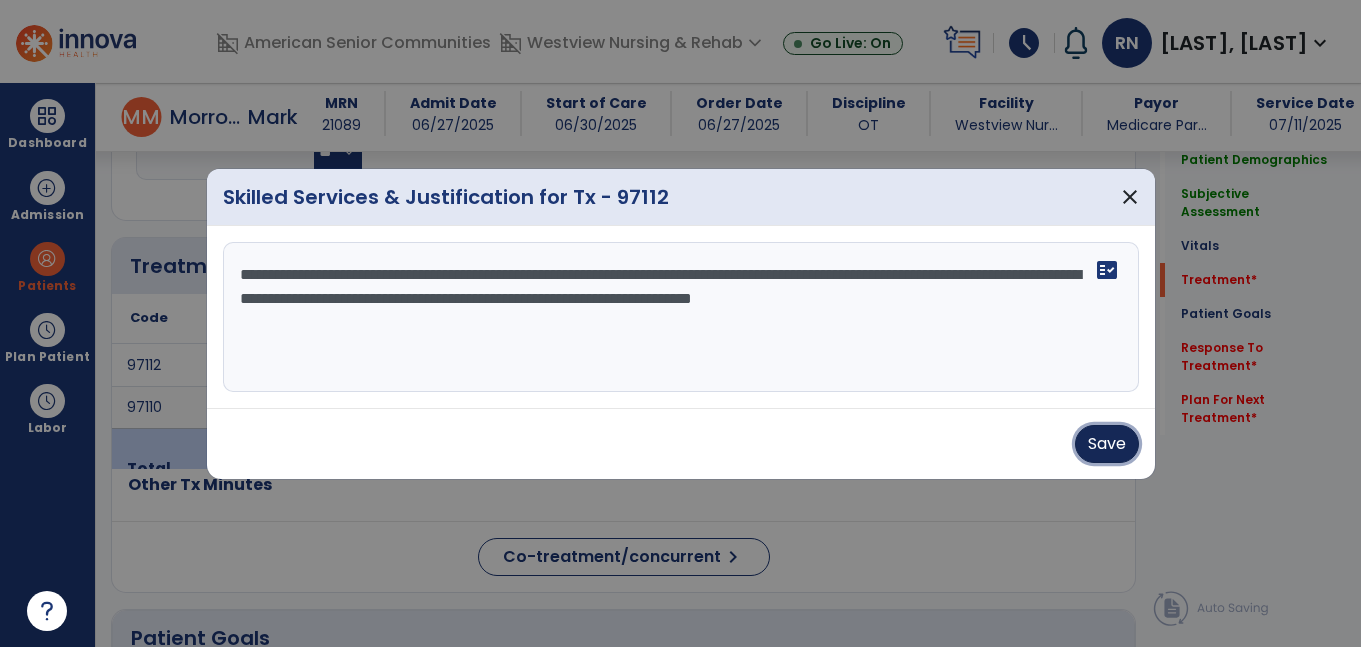click on "Save" at bounding box center (1107, 444) 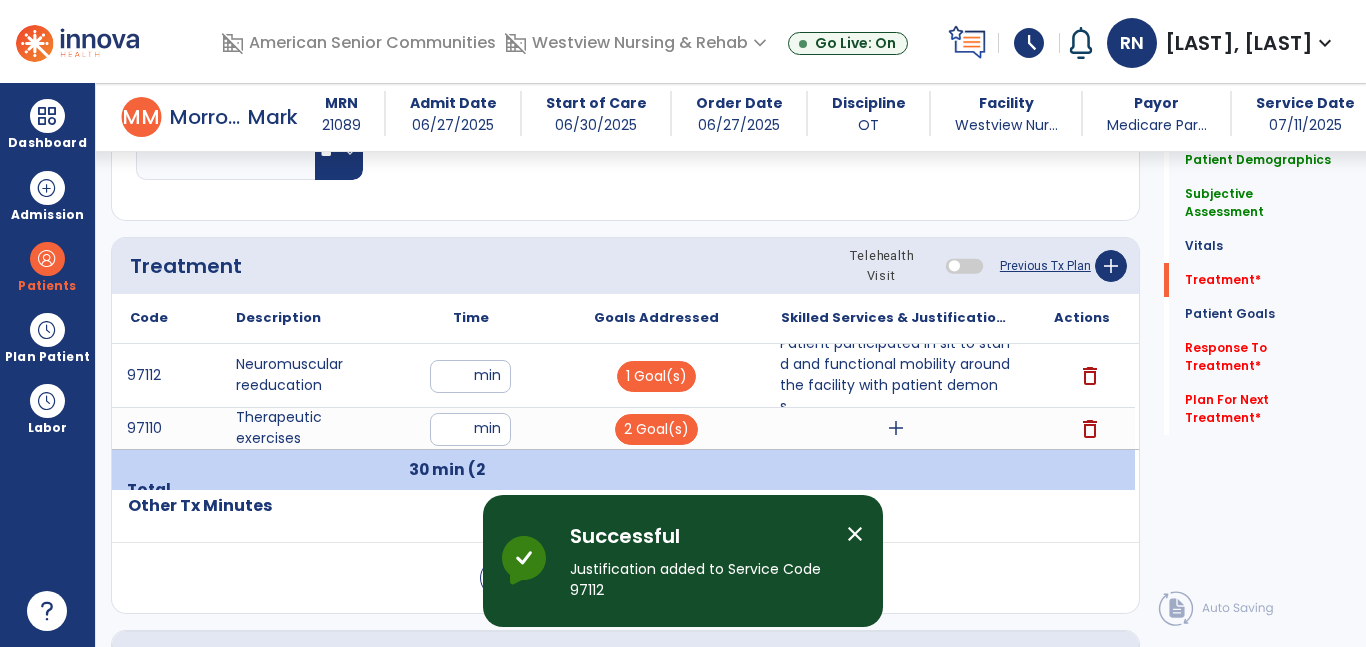 click on "add" at bounding box center (896, 428) 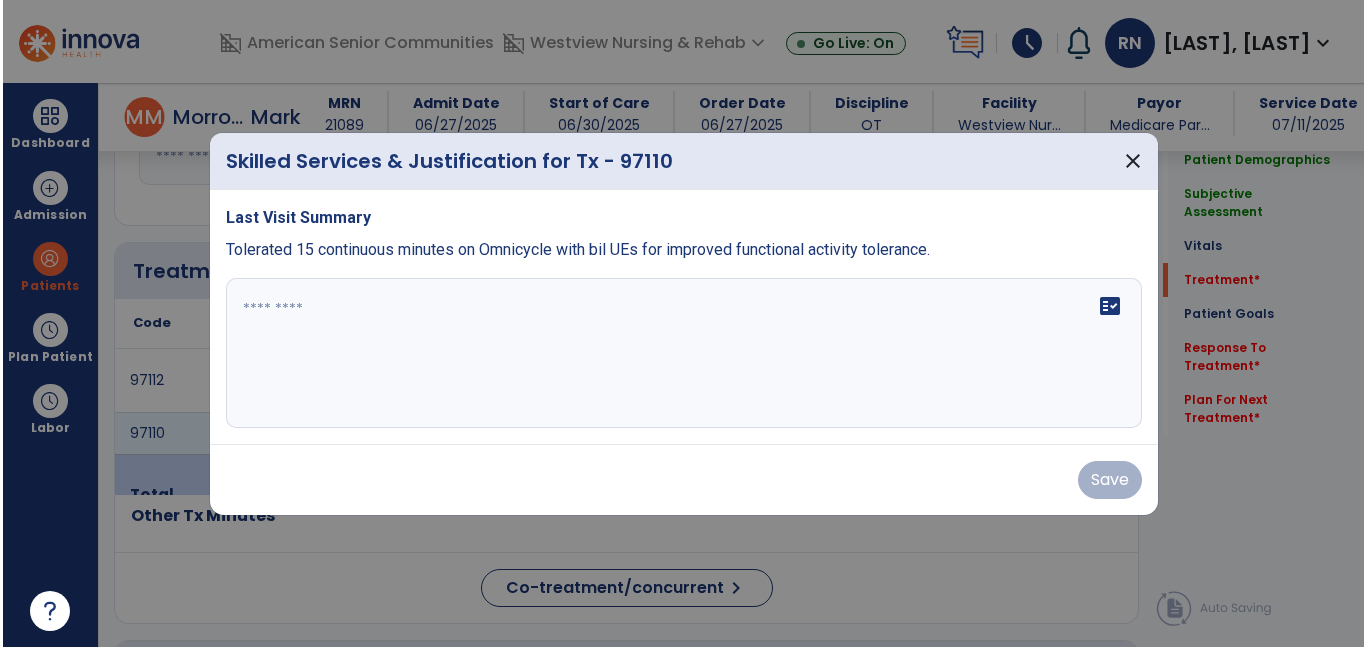 scroll, scrollTop: 1132, scrollLeft: 0, axis: vertical 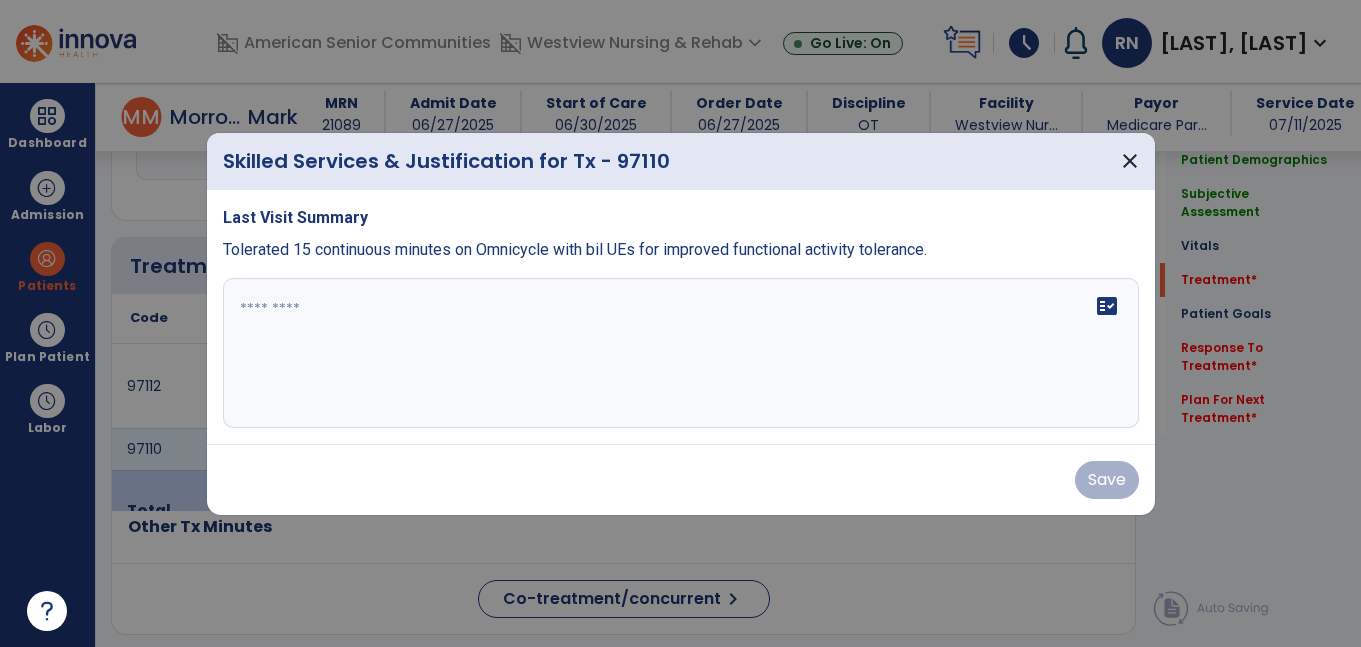 click at bounding box center [681, 353] 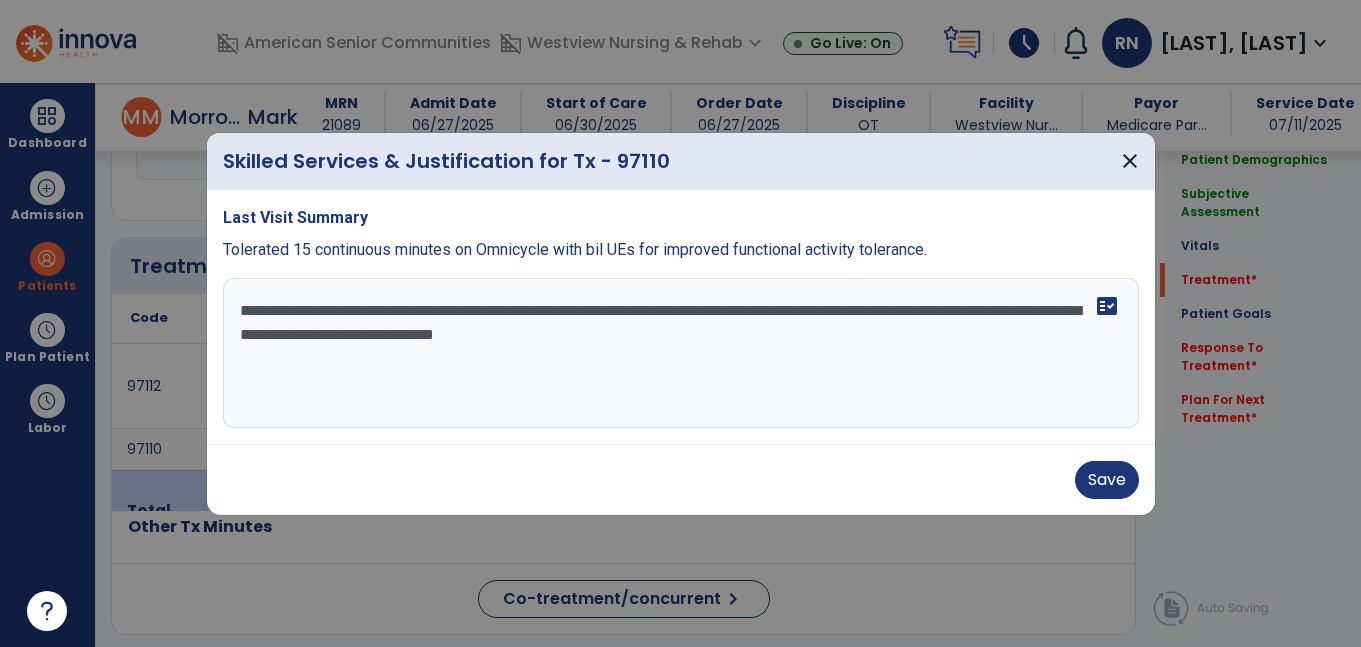 type on "**********" 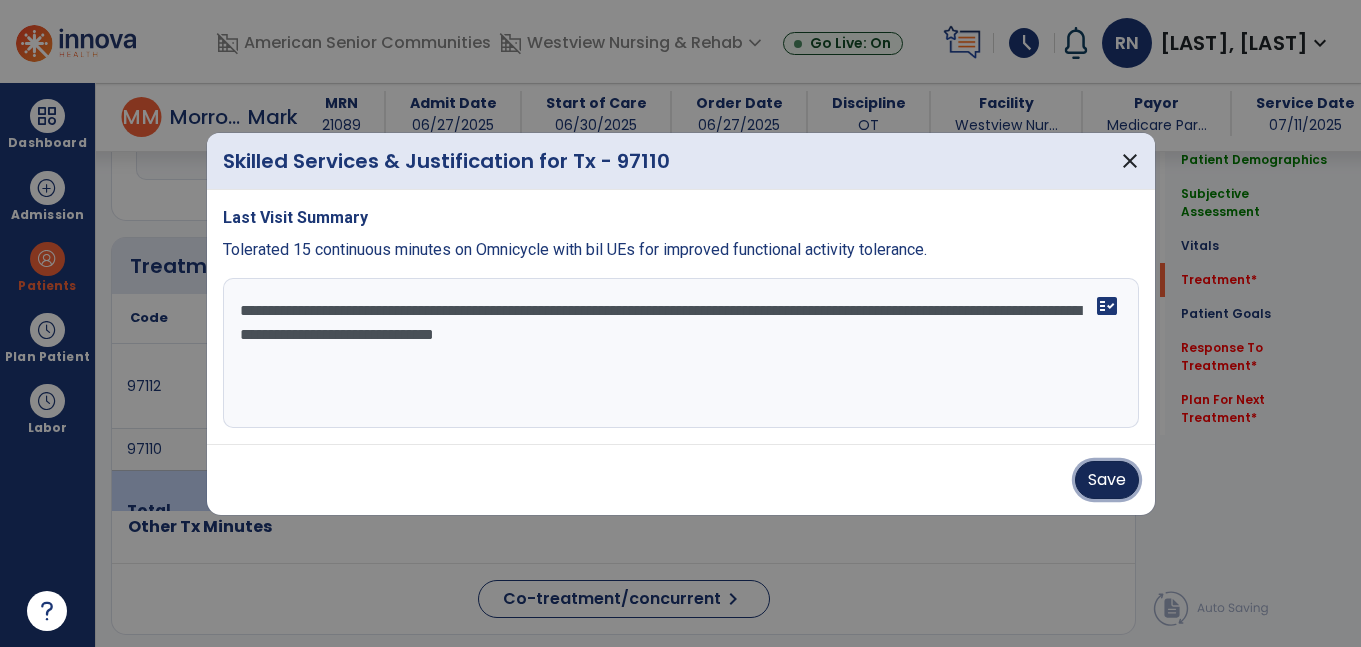 type 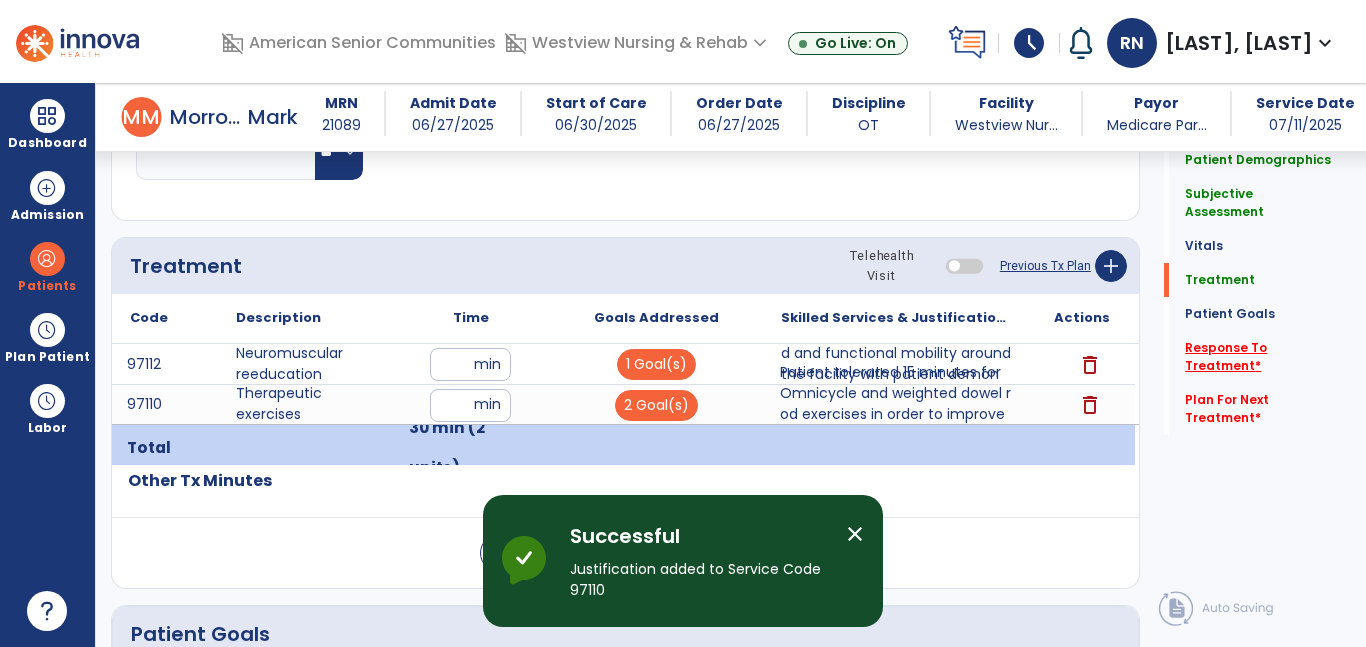 click on "Response To Treatment   *" 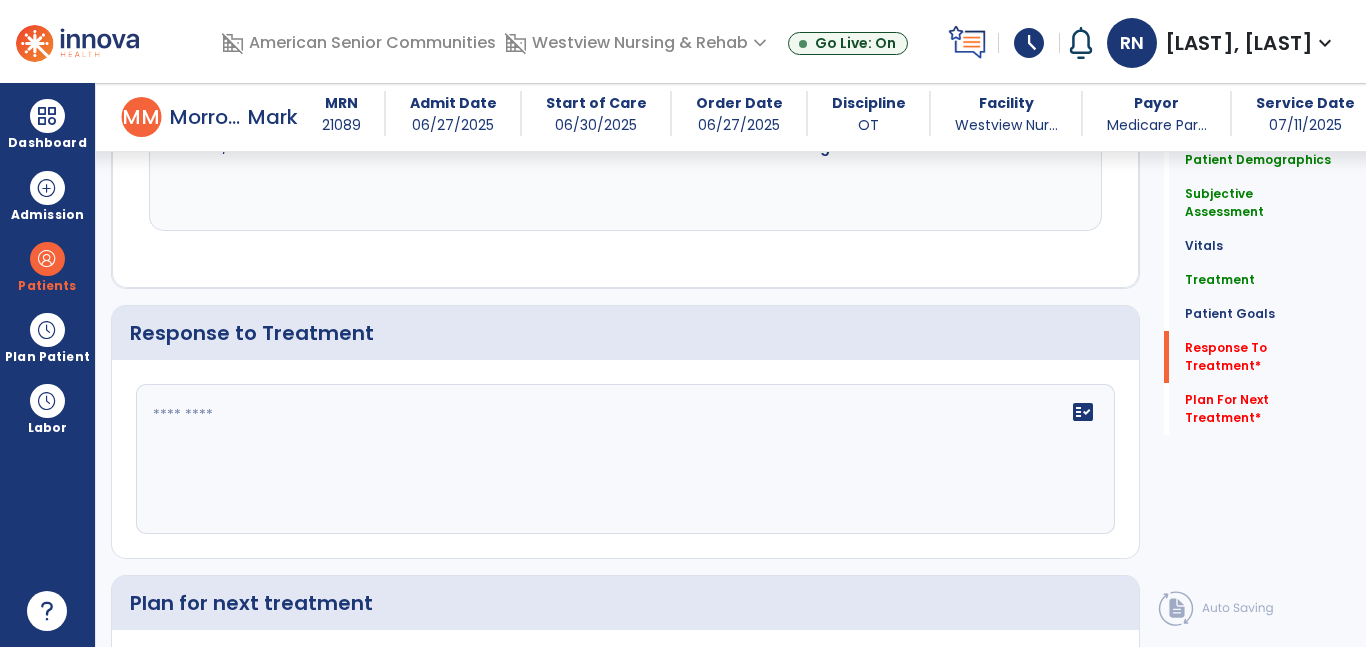 click 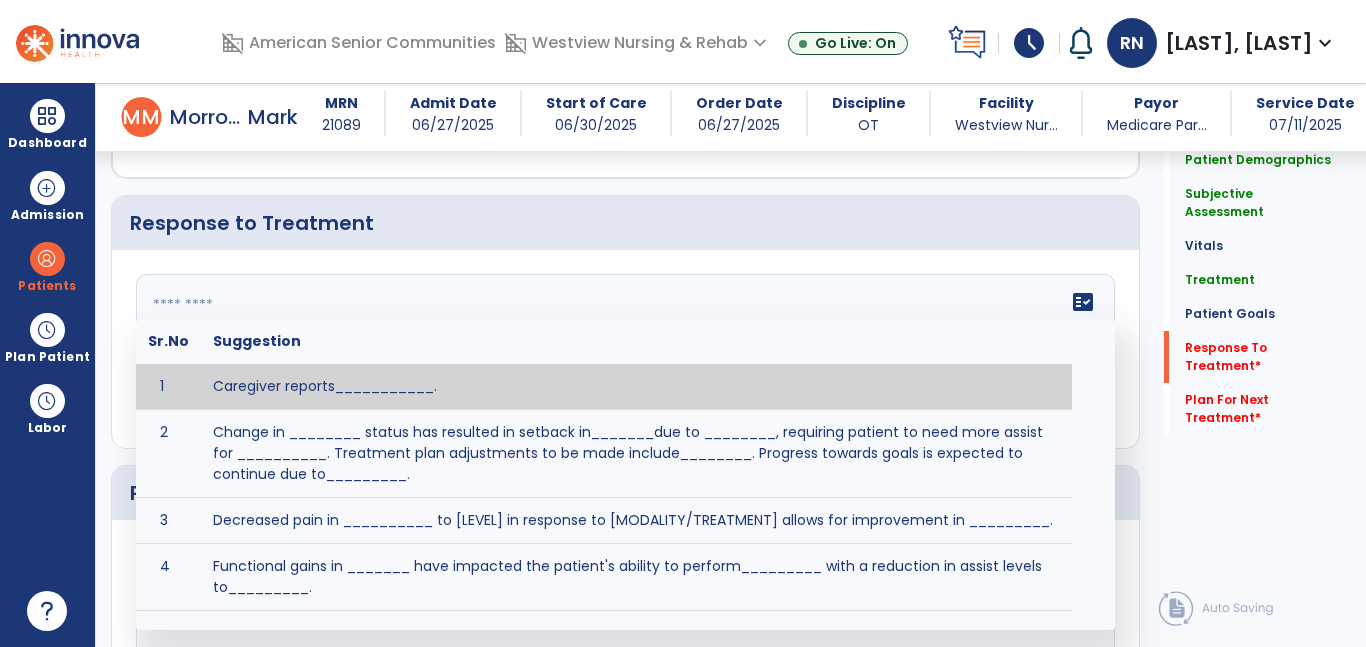 scroll, scrollTop: 2513, scrollLeft: 0, axis: vertical 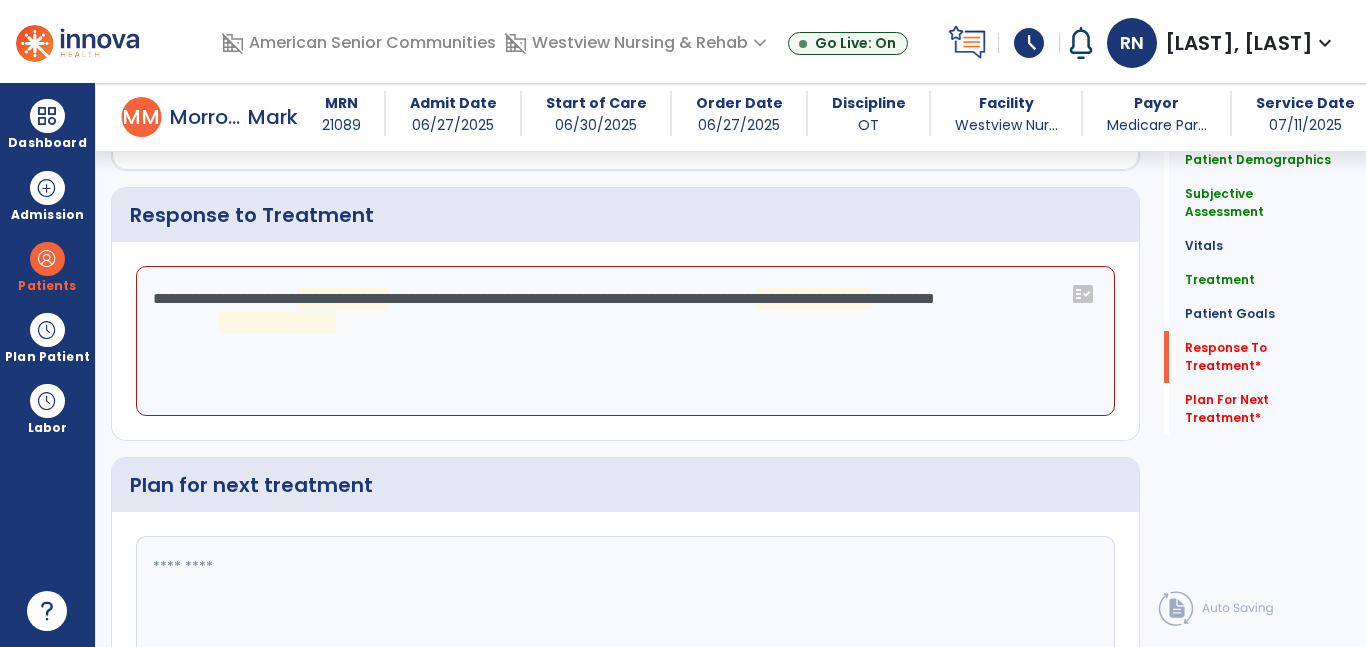 click on "**********" 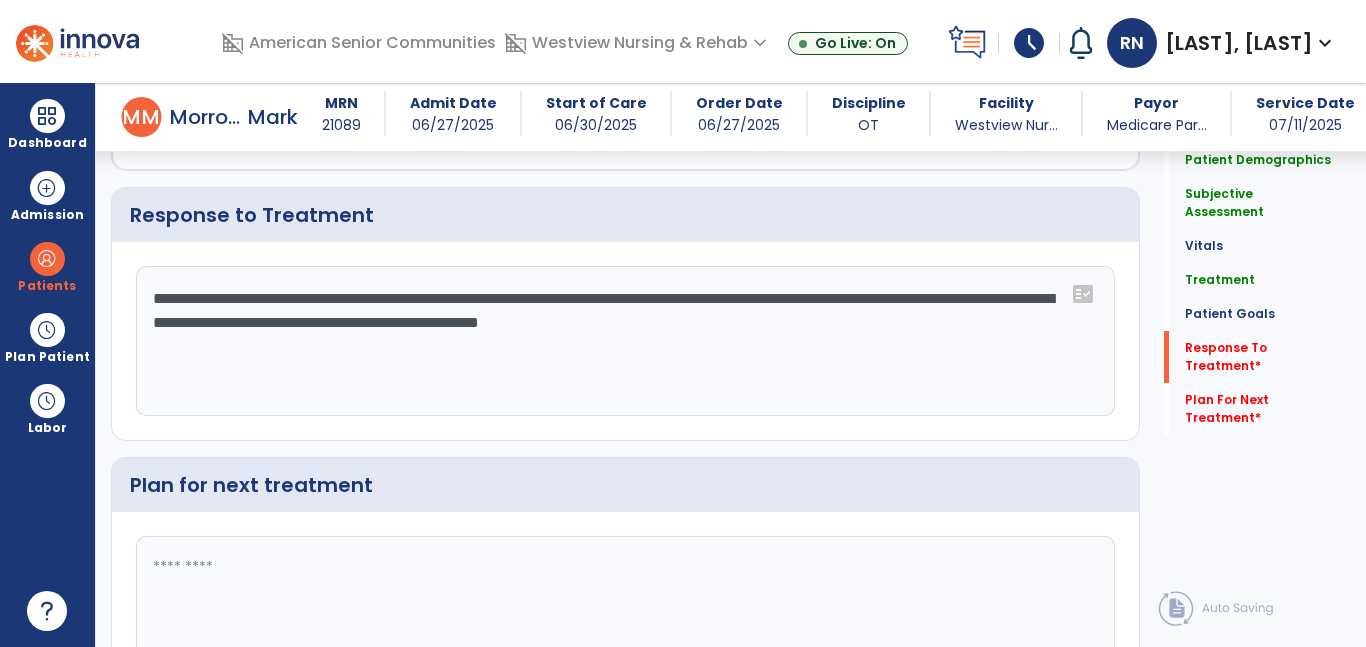 type on "**********" 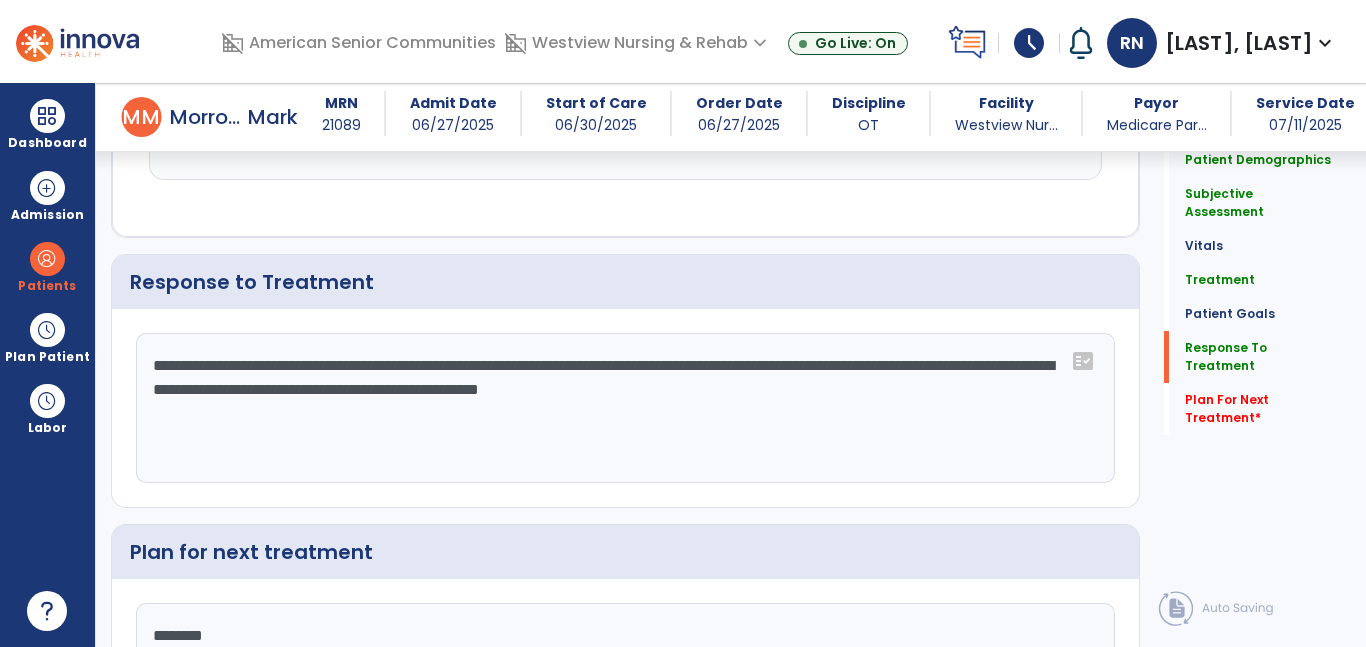 scroll, scrollTop: 2513, scrollLeft: 0, axis: vertical 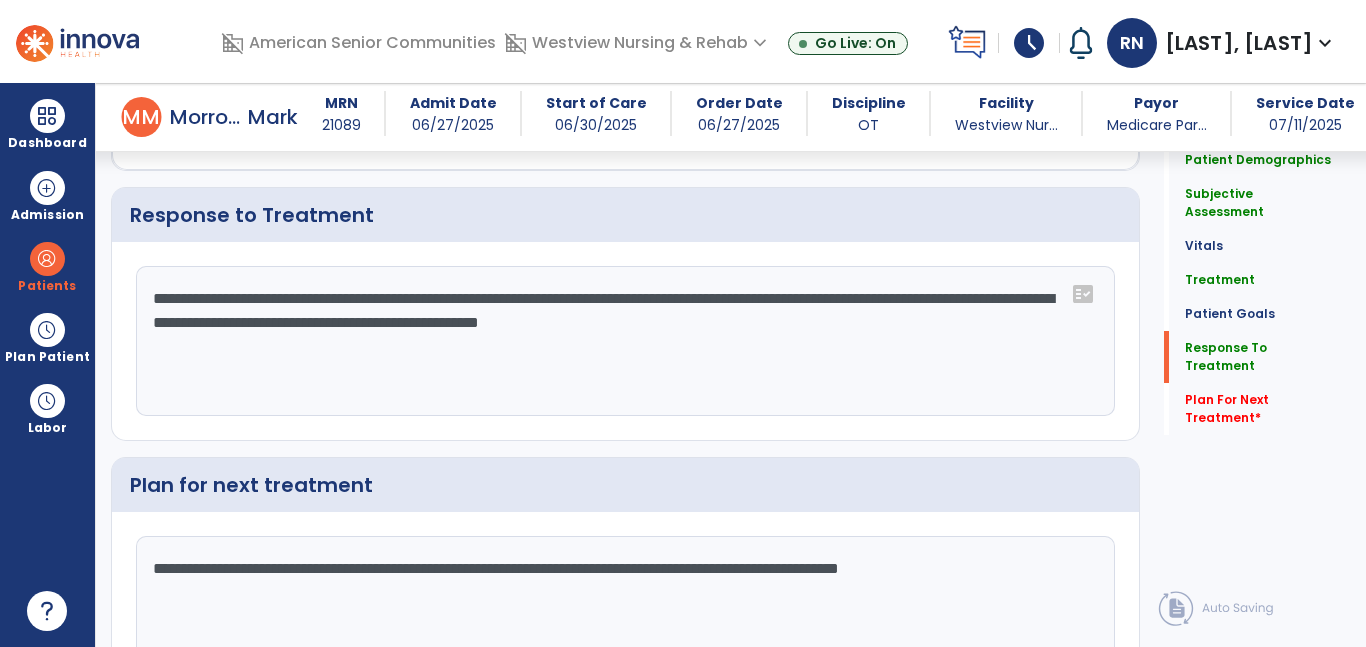 type on "**********" 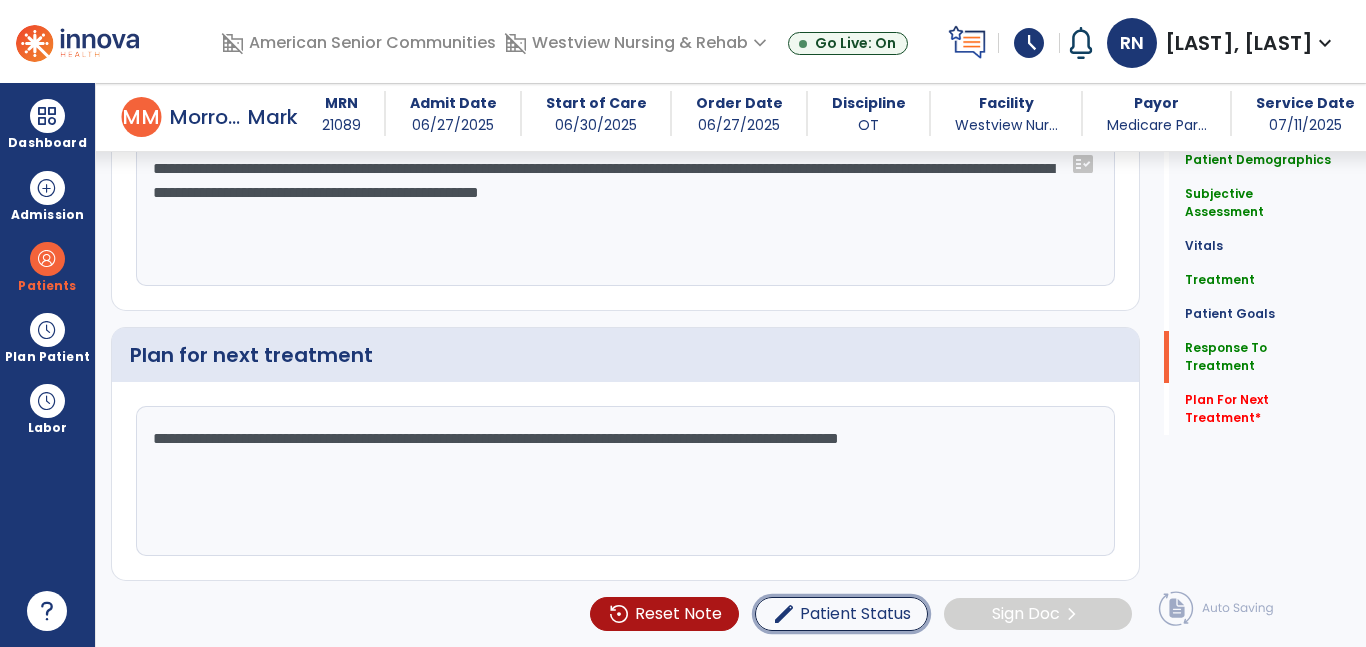 type 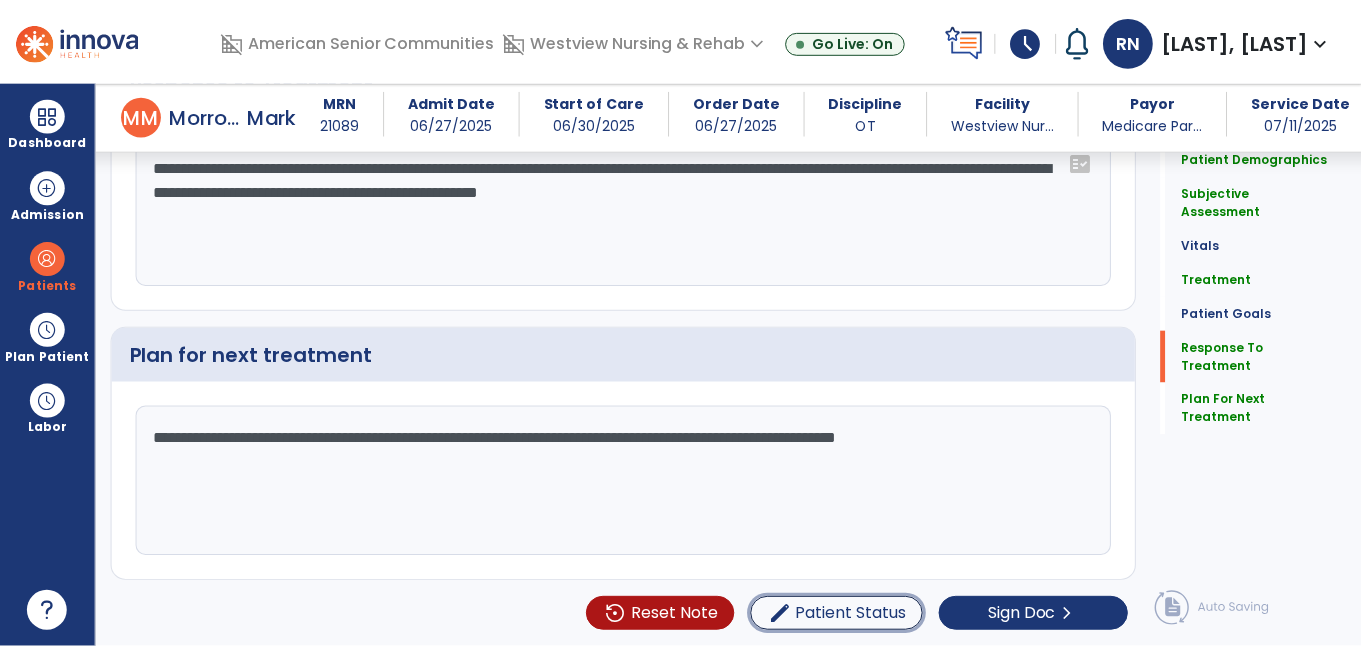 scroll, scrollTop: 2576, scrollLeft: 0, axis: vertical 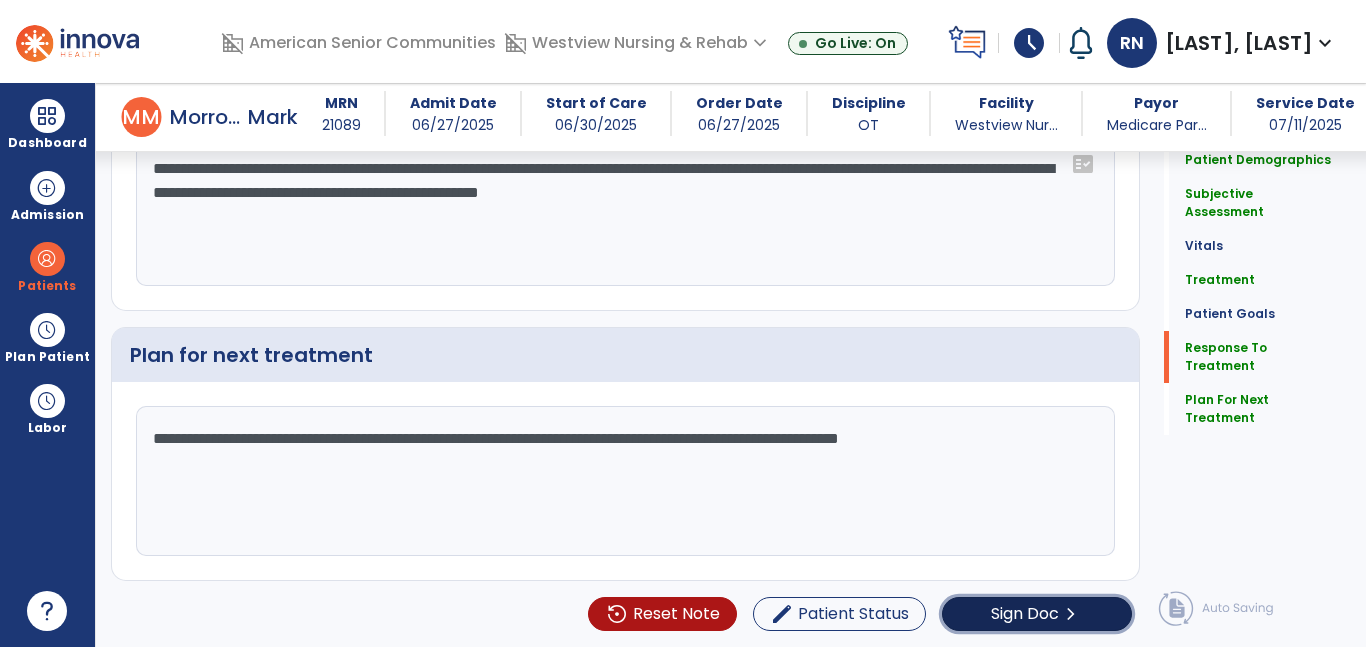 type 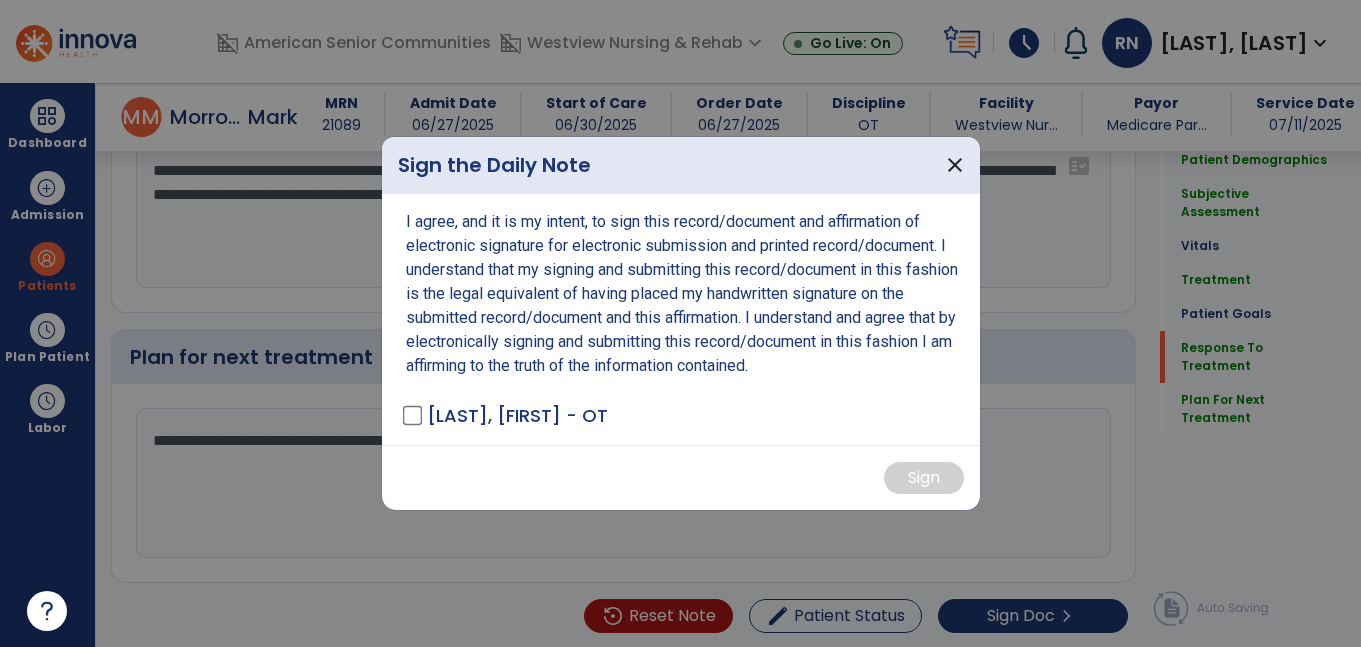 click at bounding box center (680, 323) 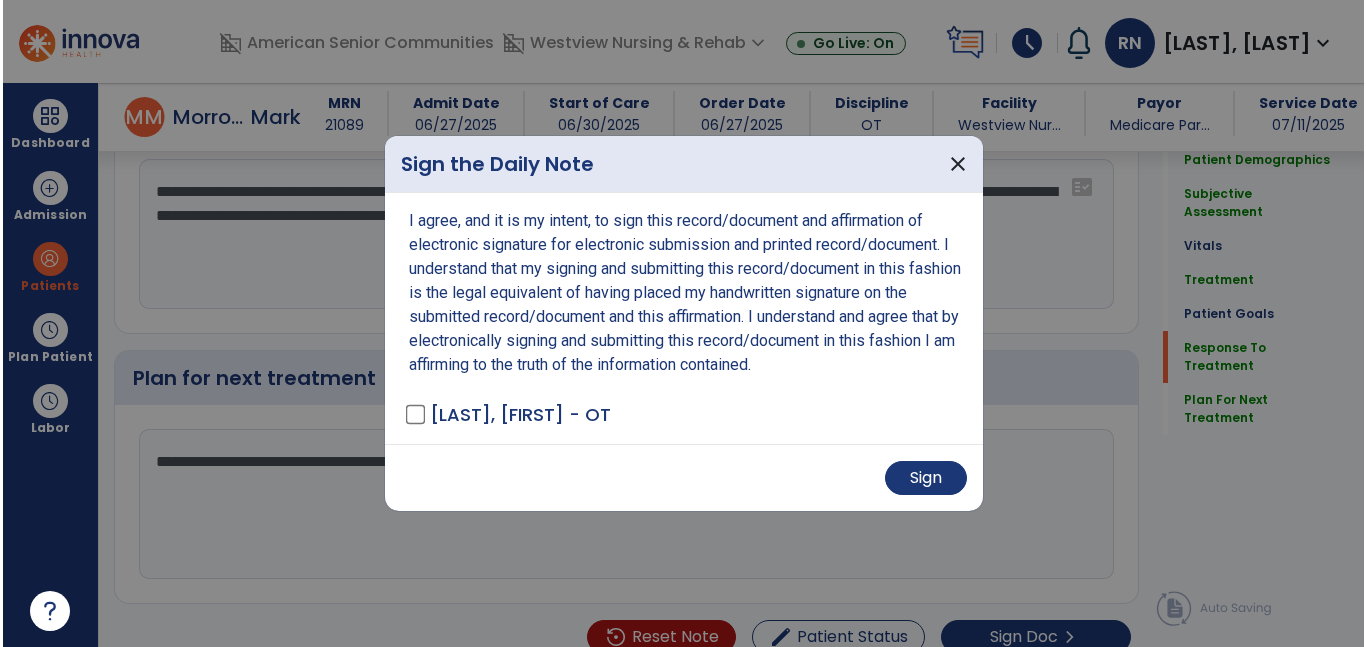 scroll, scrollTop: 2664, scrollLeft: 0, axis: vertical 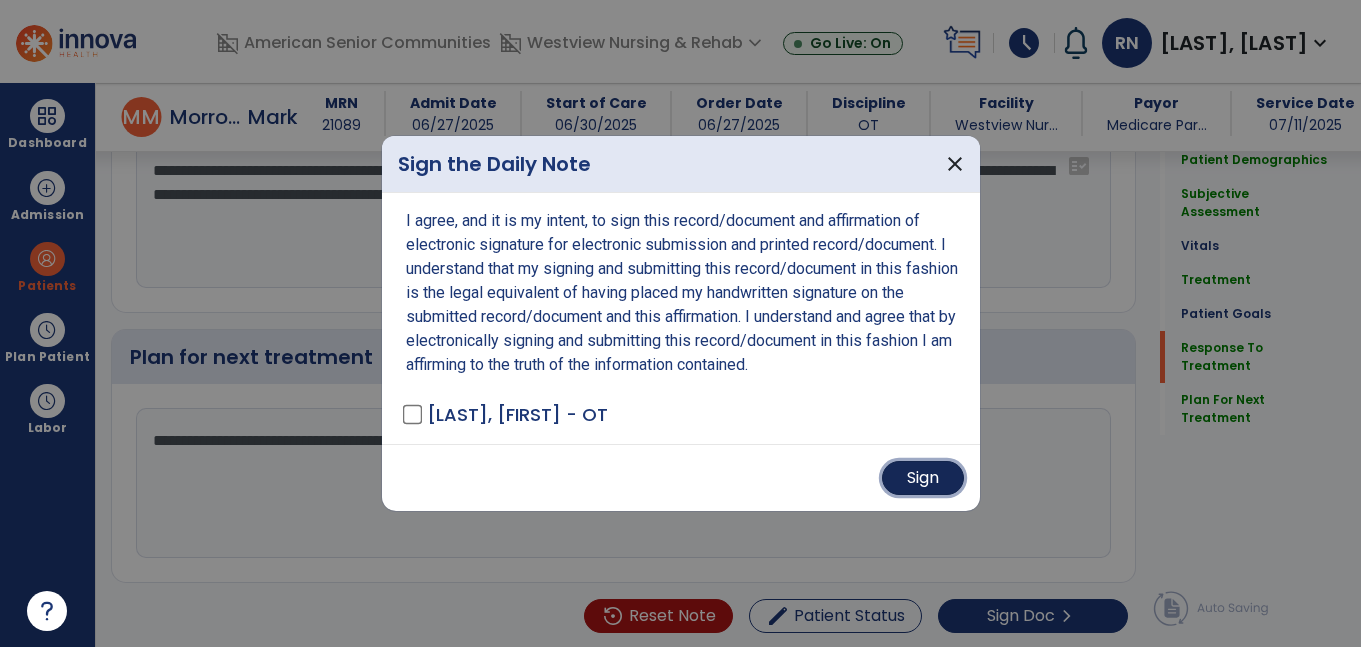 click on "Sign" at bounding box center (923, 478) 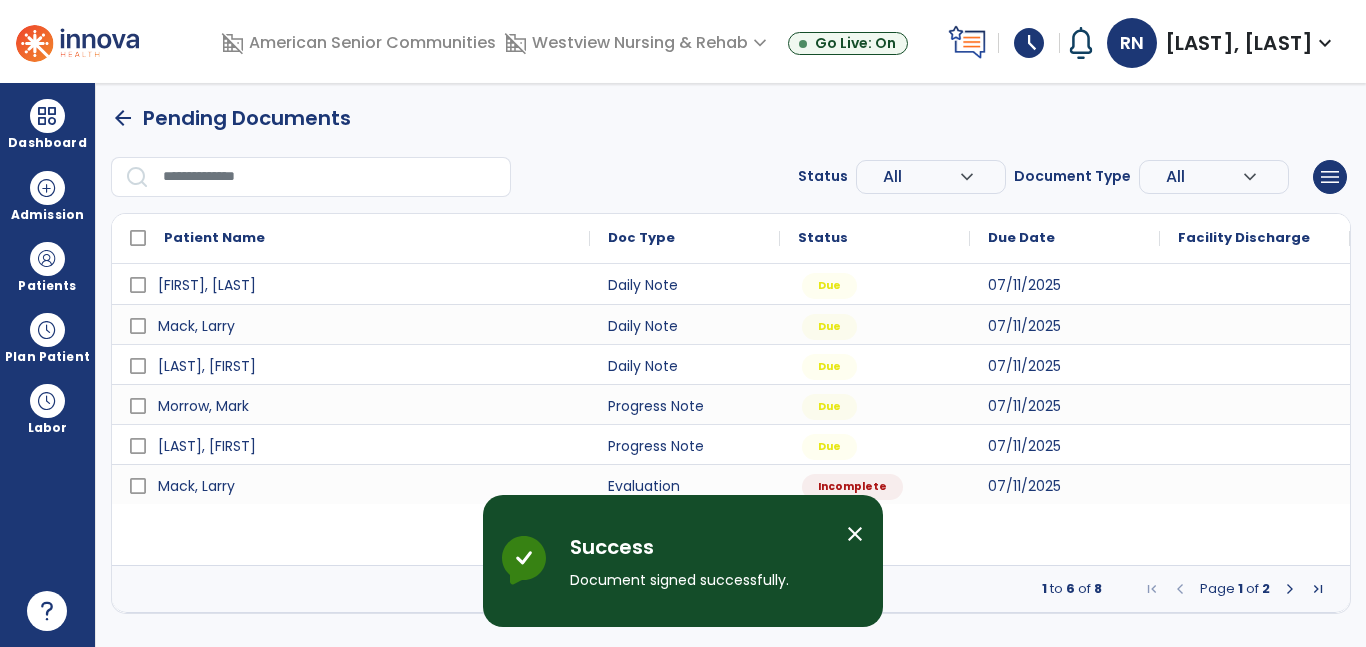 scroll, scrollTop: 0, scrollLeft: 0, axis: both 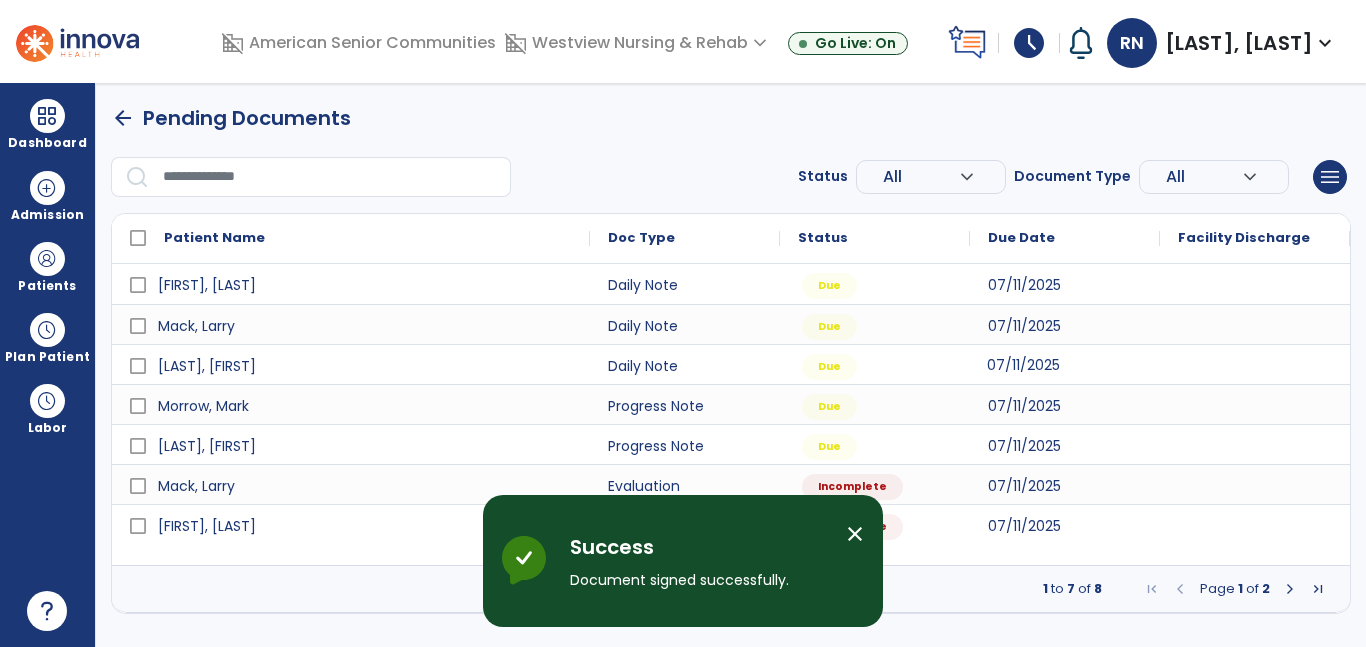 click on "07/11/2025" at bounding box center [1065, 364] 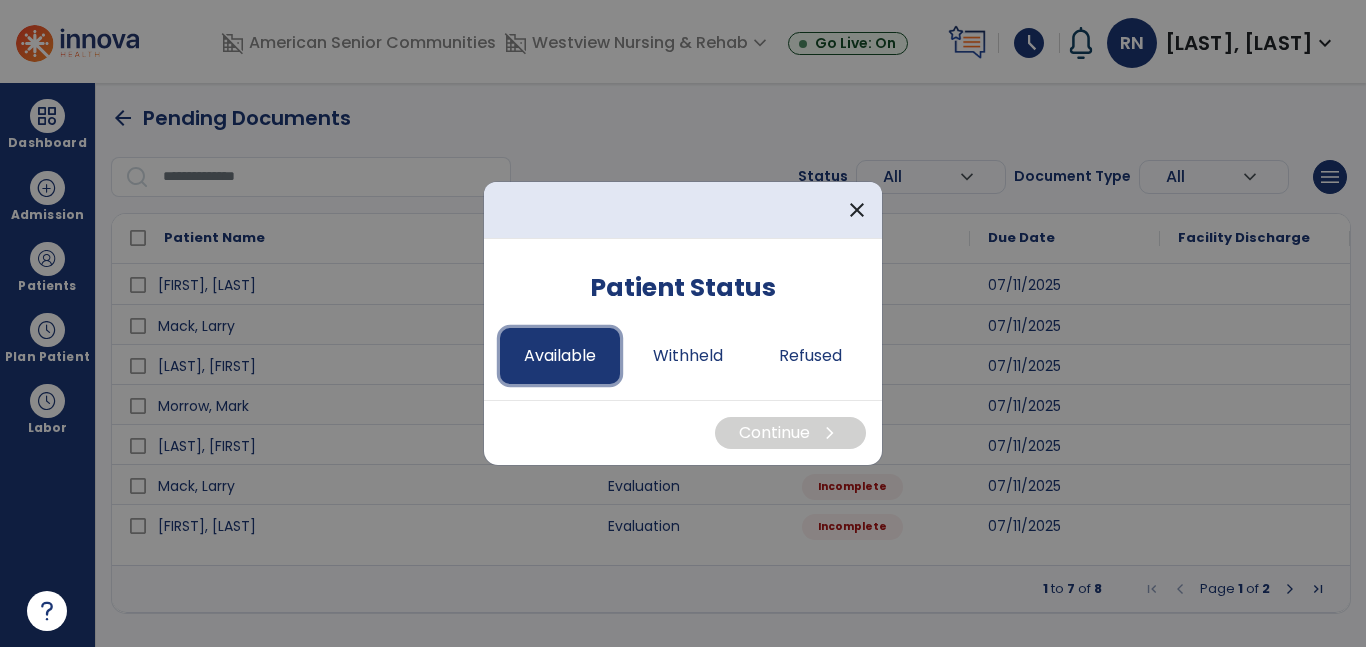 click on "Available" at bounding box center (560, 356) 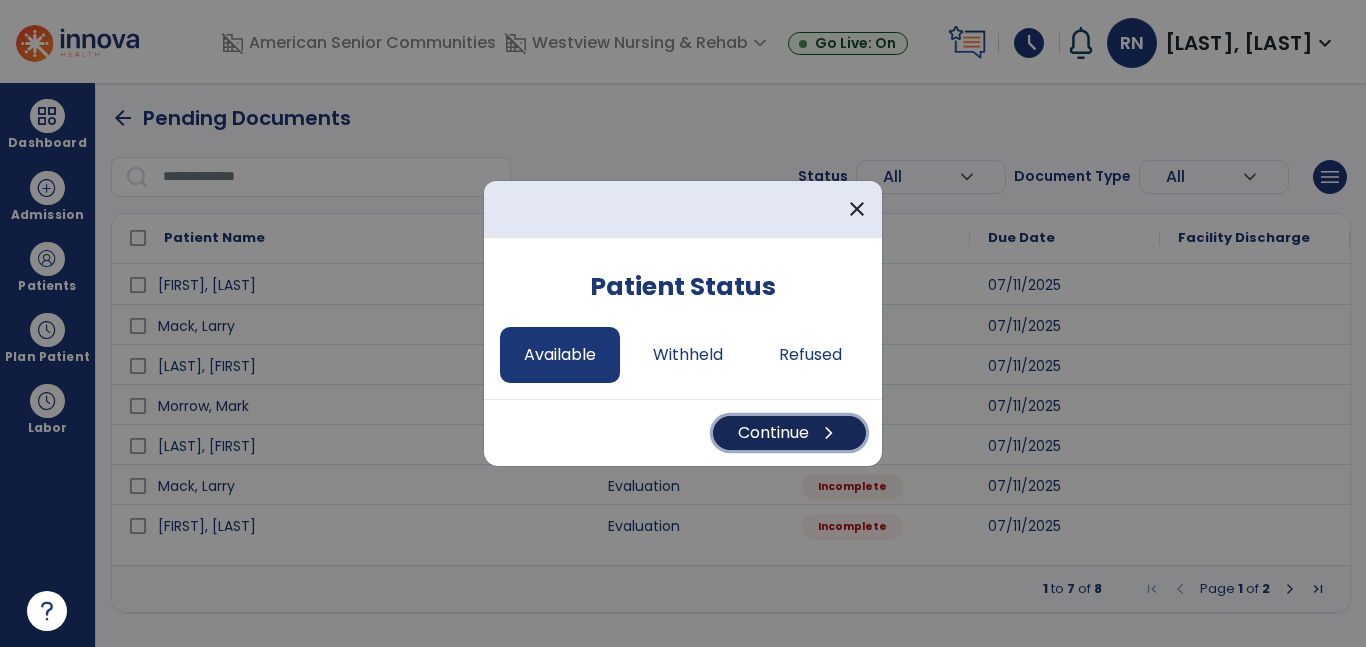 click on "Continue   chevron_right" at bounding box center (789, 433) 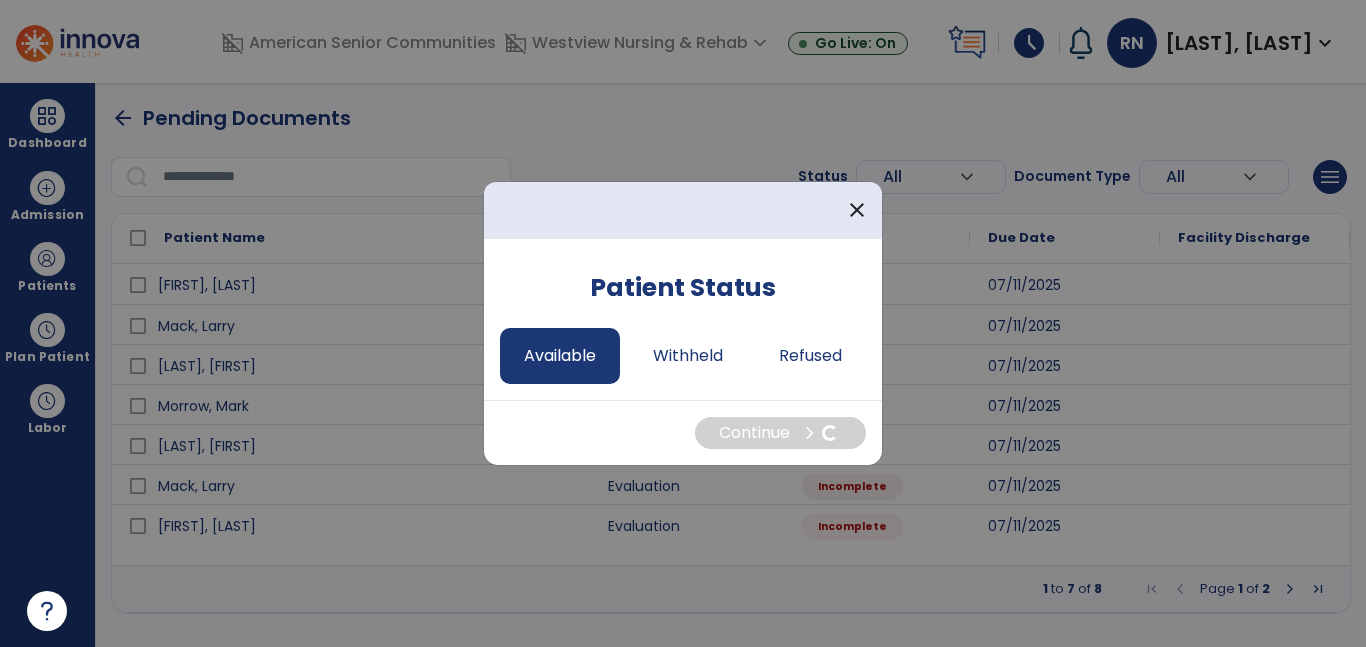 select on "*" 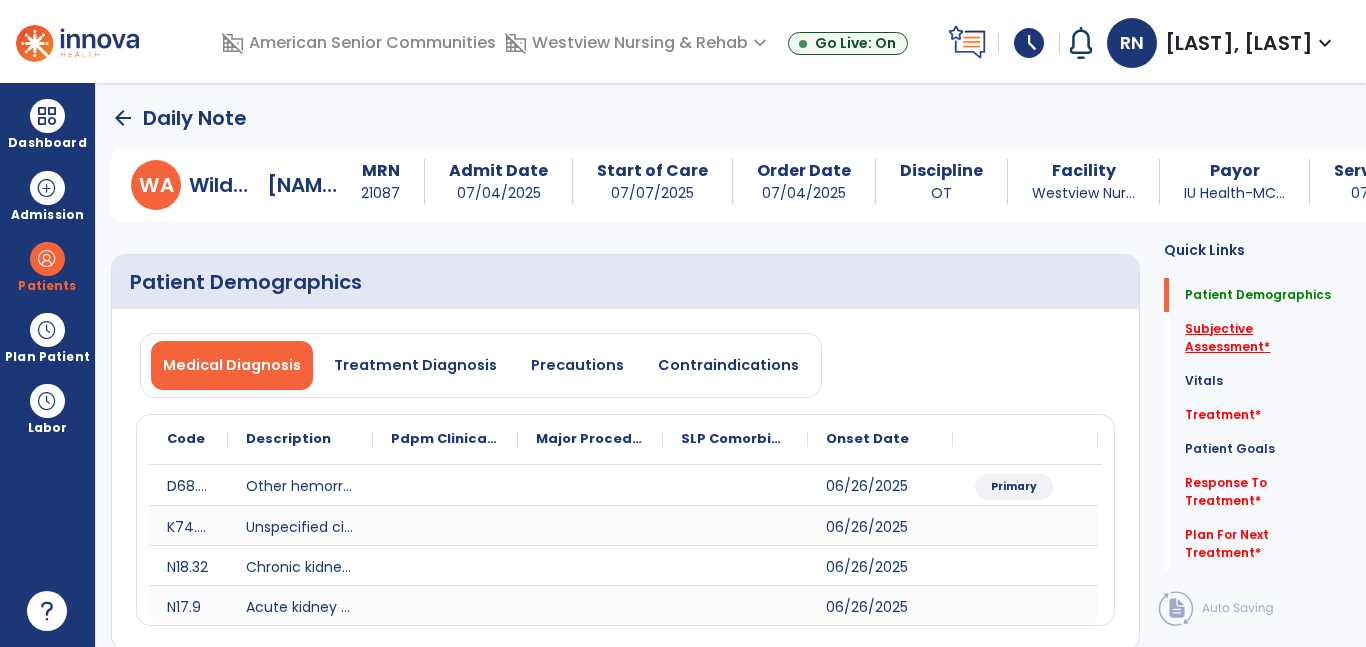 click on "Subjective Assessment   *" 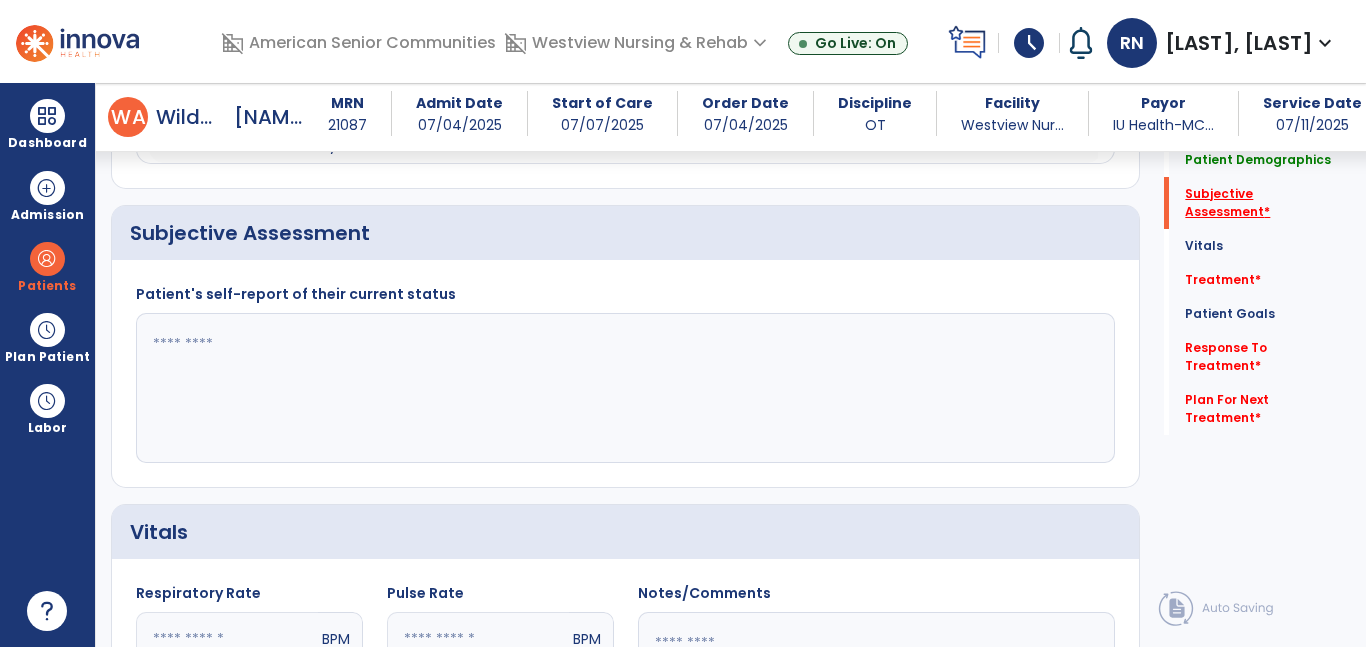 scroll, scrollTop: 523, scrollLeft: 0, axis: vertical 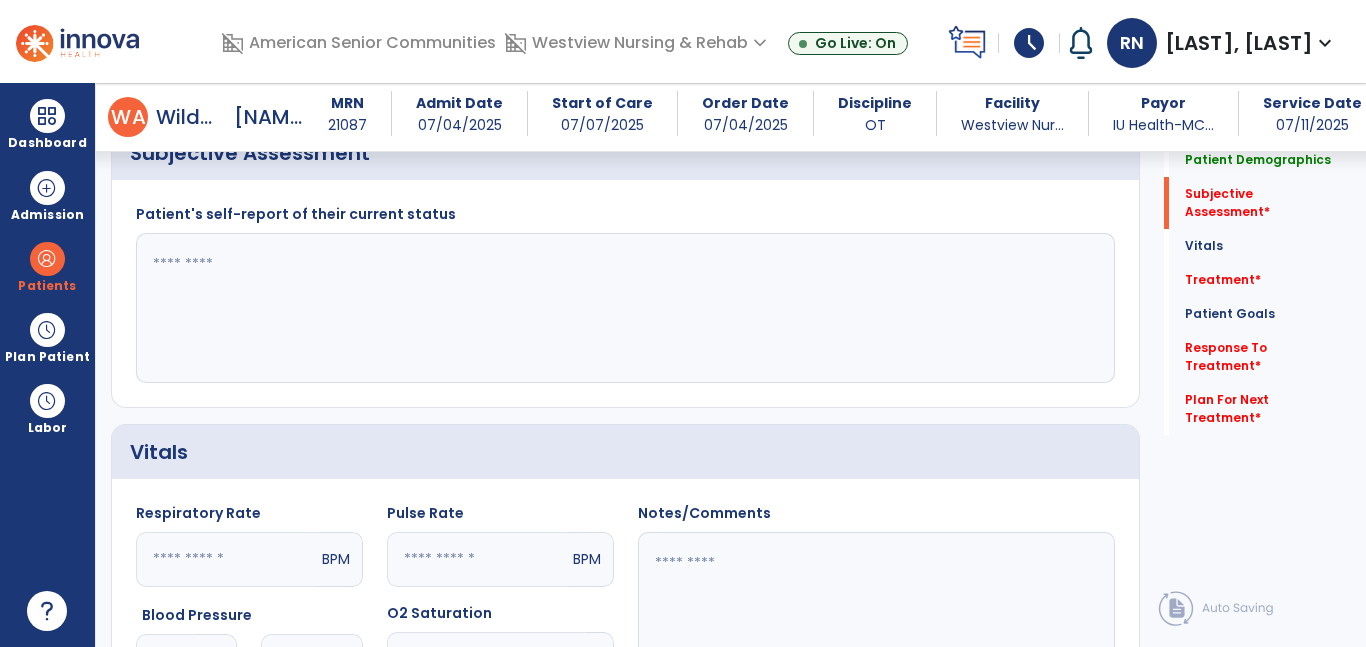 click 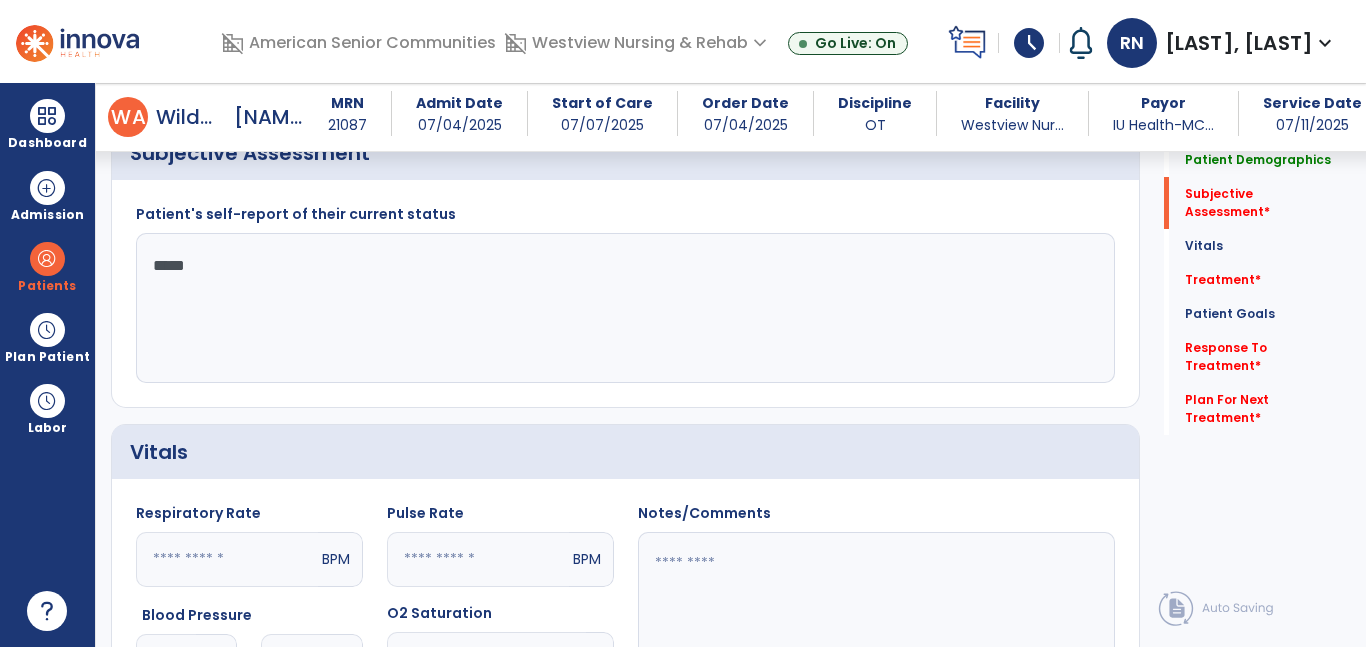 type on "******" 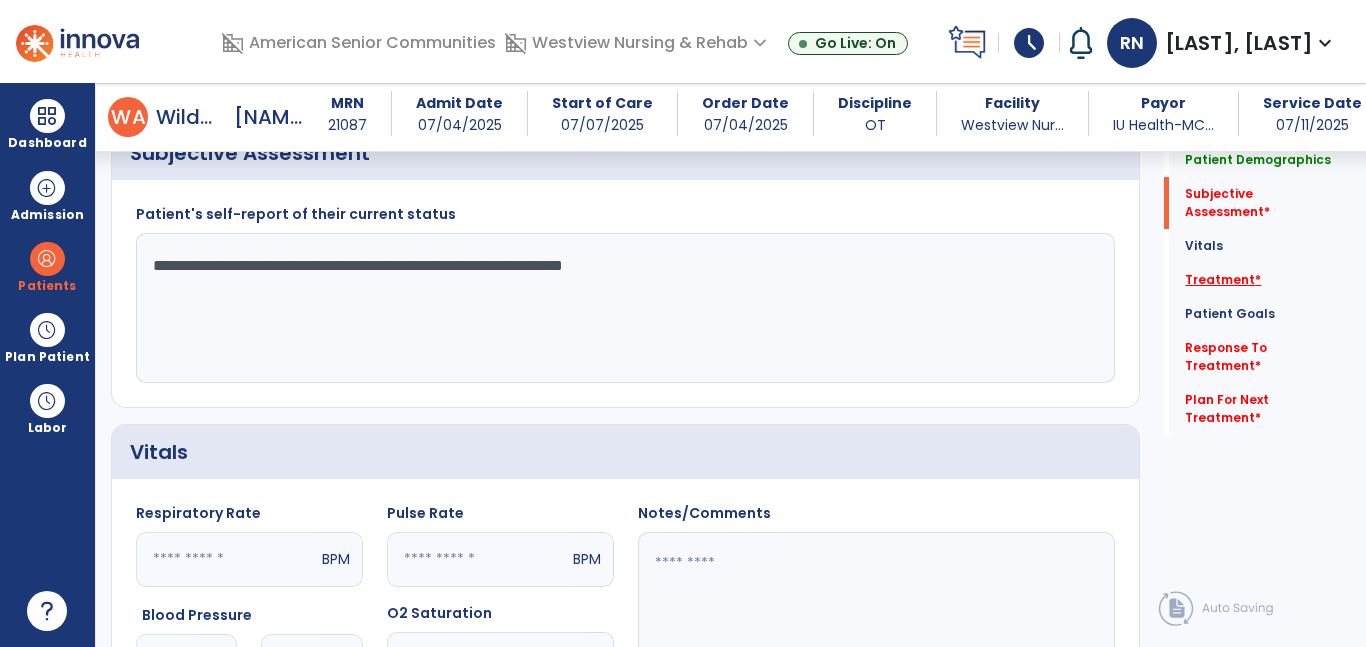 type on "**********" 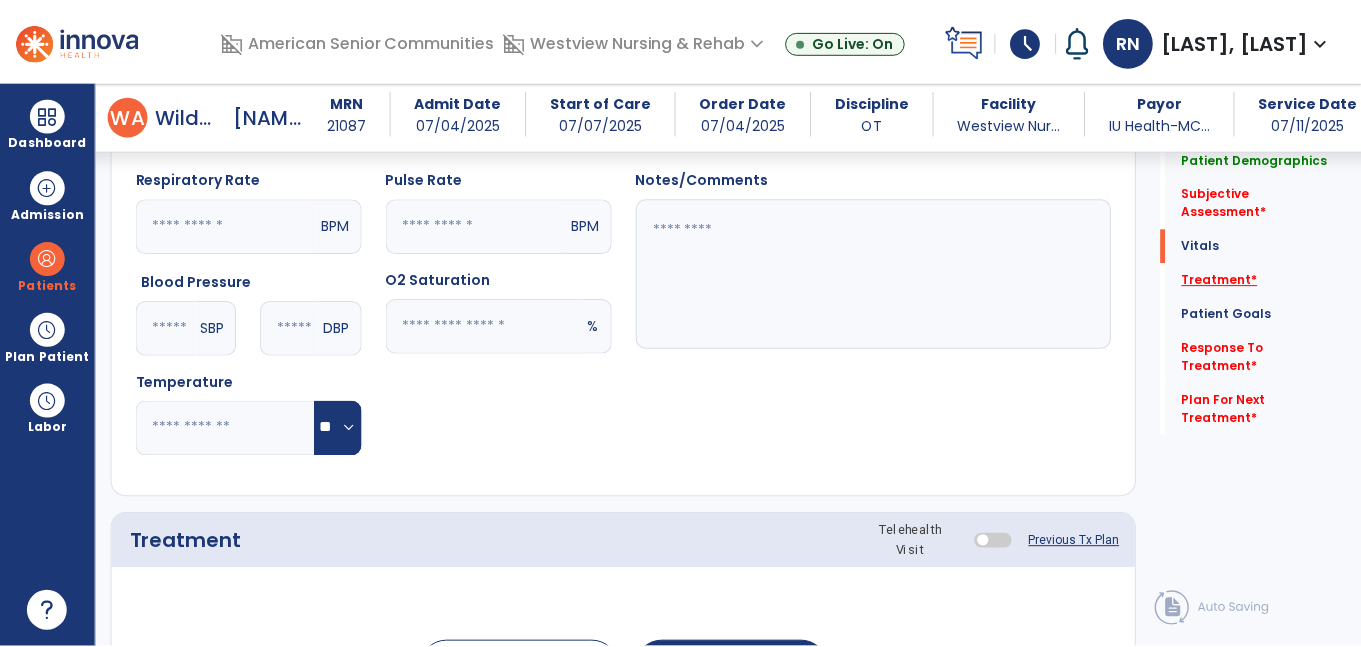 scroll, scrollTop: 1132, scrollLeft: 0, axis: vertical 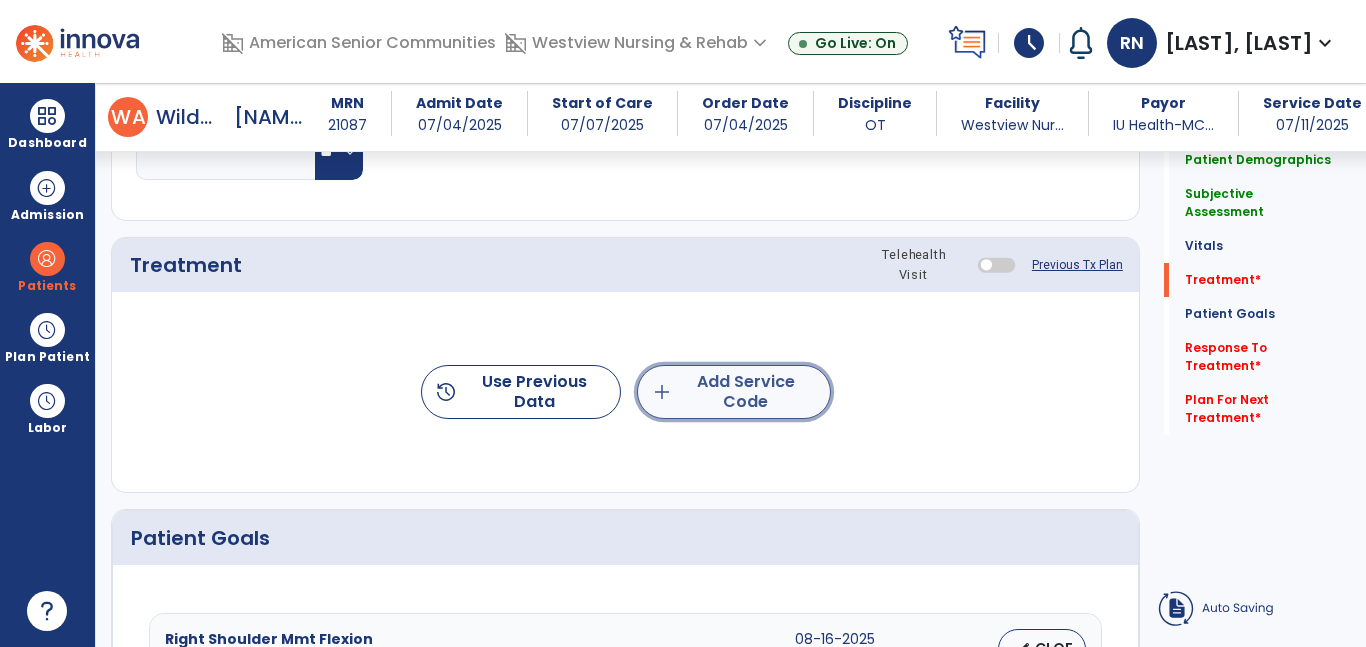 click on "add  Add Service Code" 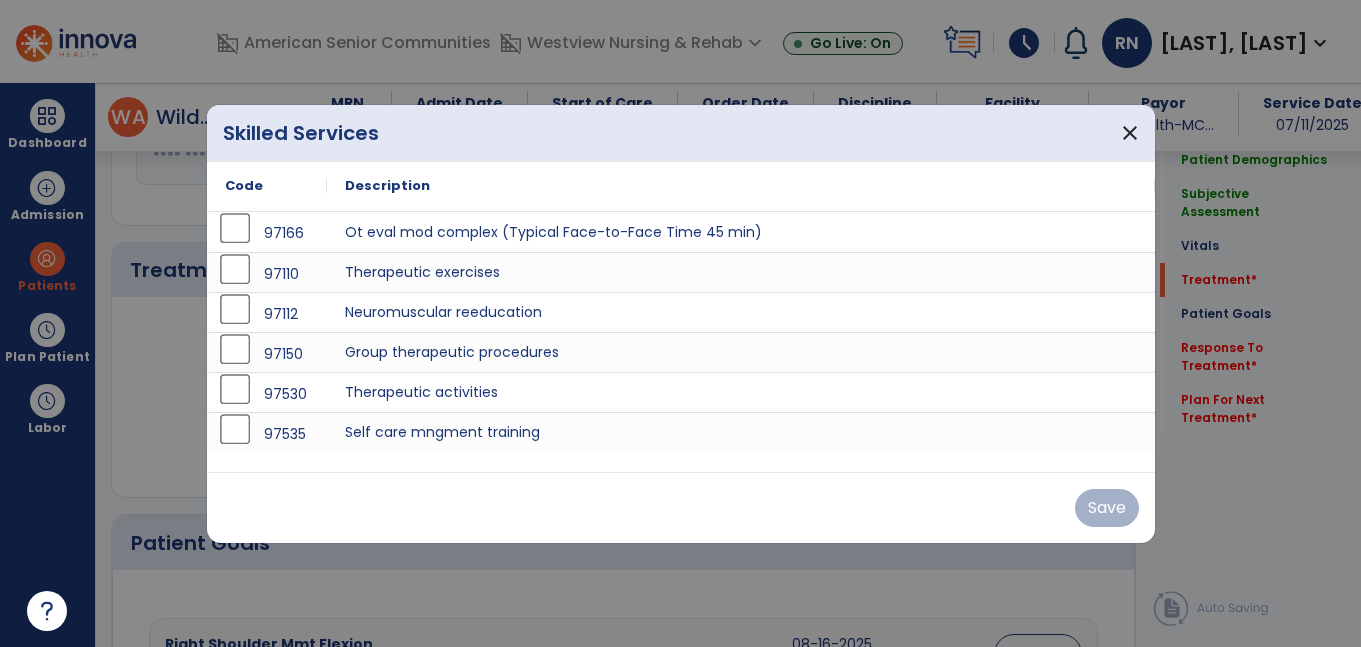 scroll, scrollTop: 1132, scrollLeft: 0, axis: vertical 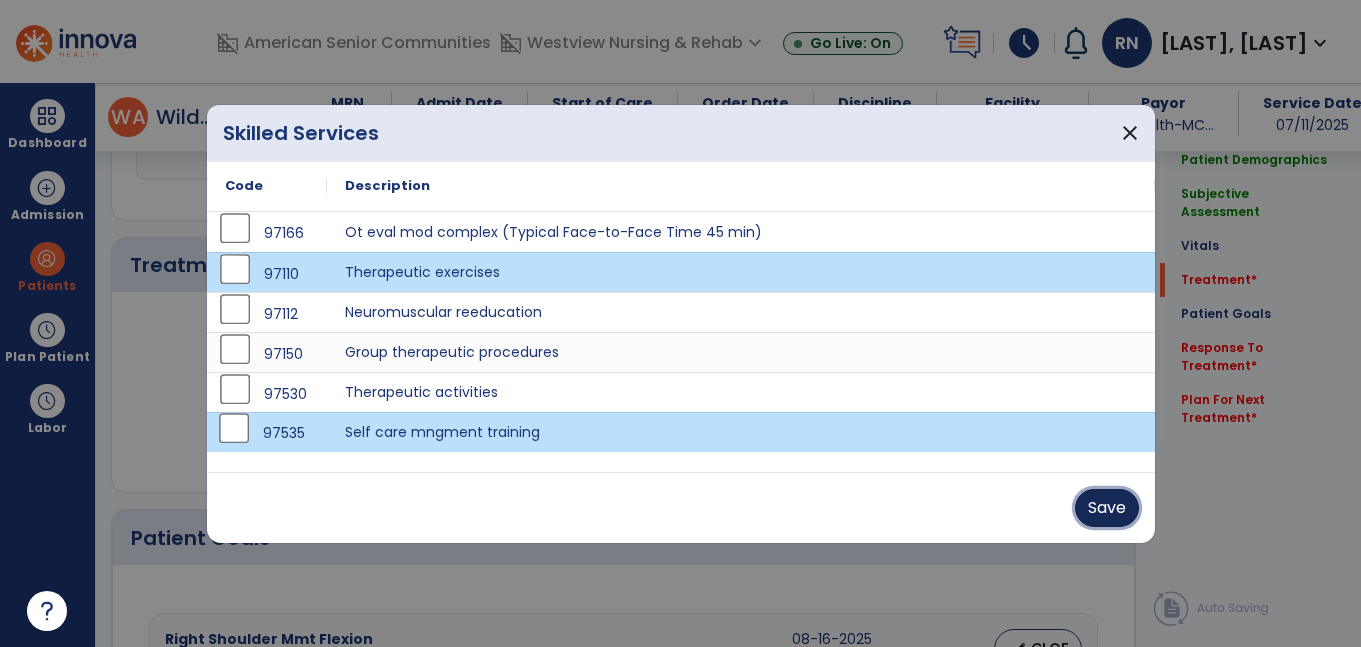 click on "Save" at bounding box center [1107, 508] 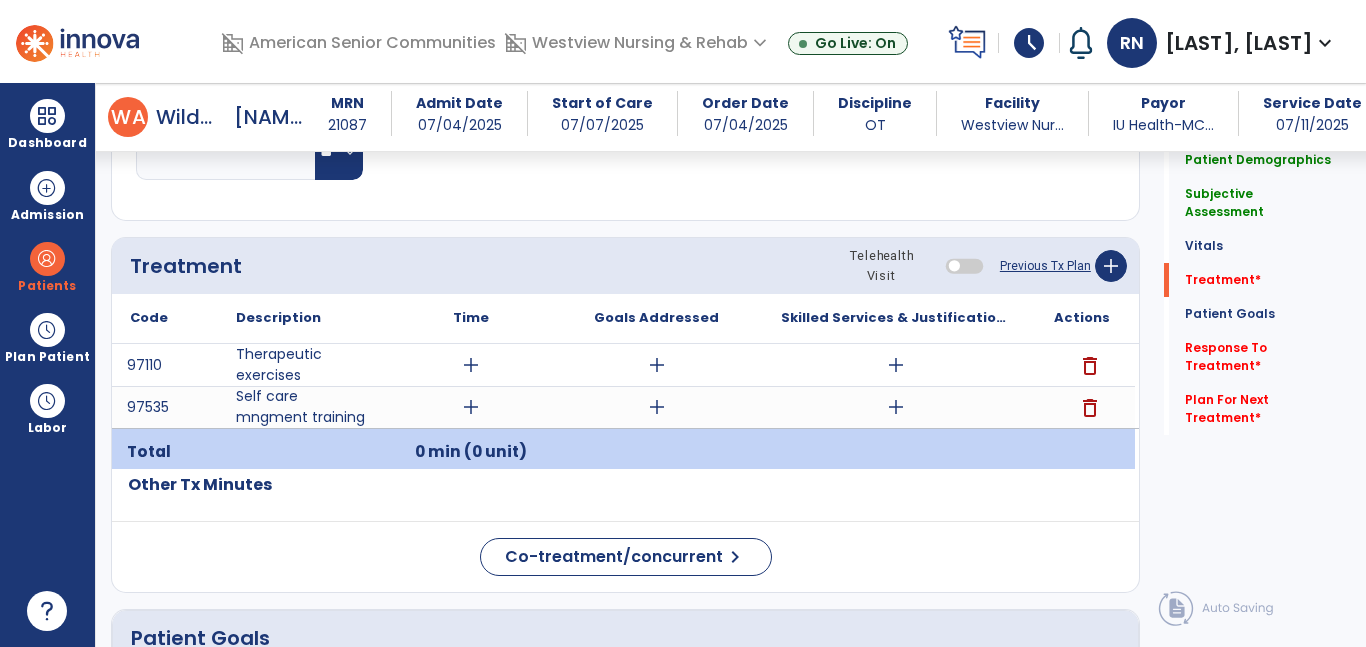 click on "add" at bounding box center [471, 365] 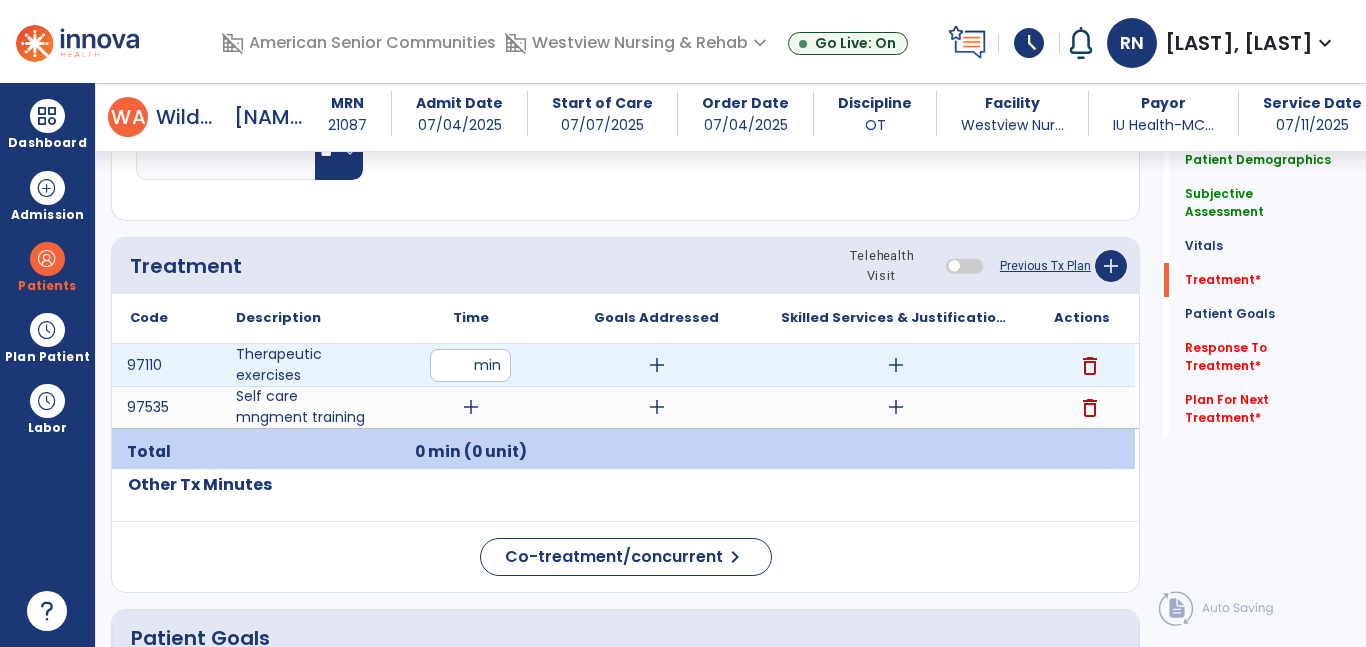 type on "**" 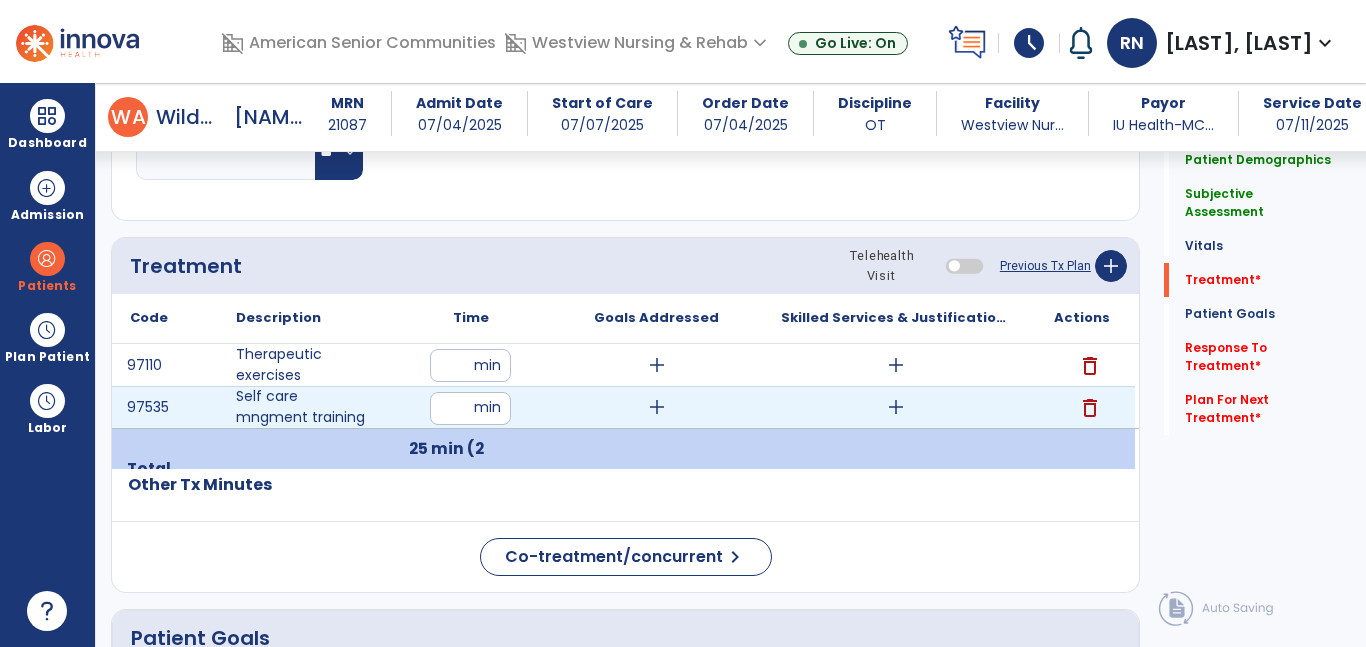 type on "**" 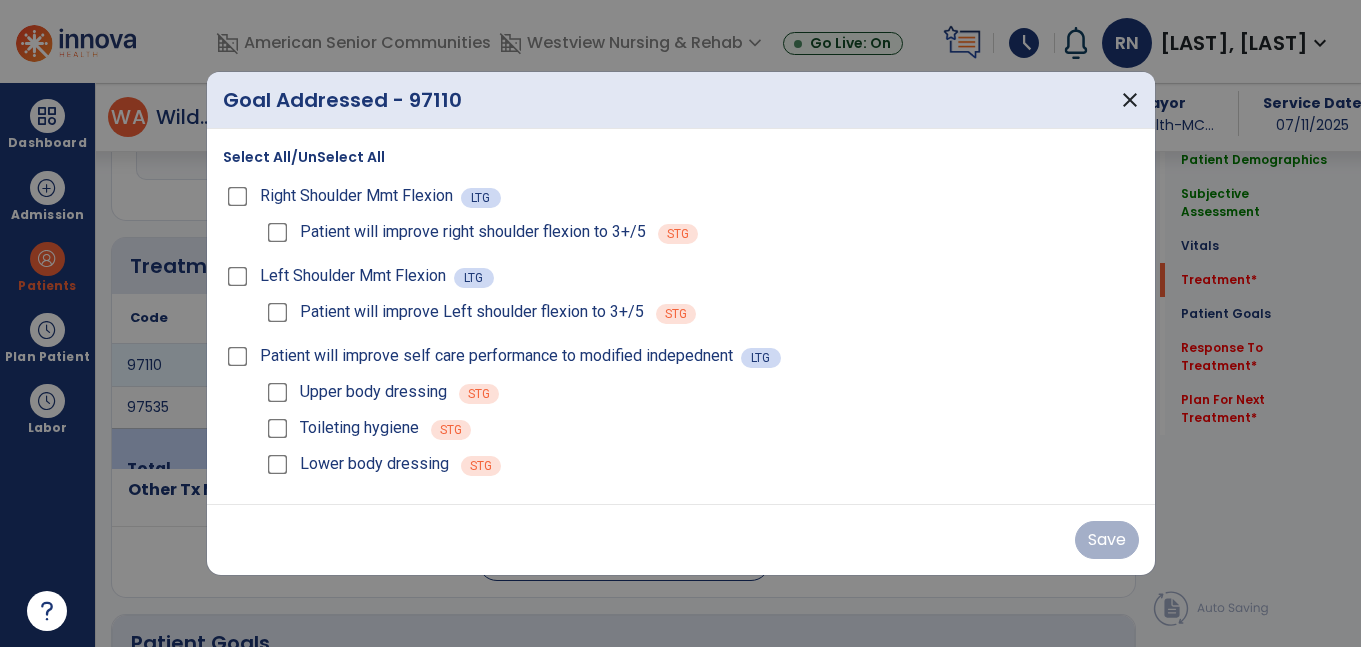 scroll, scrollTop: 1132, scrollLeft: 0, axis: vertical 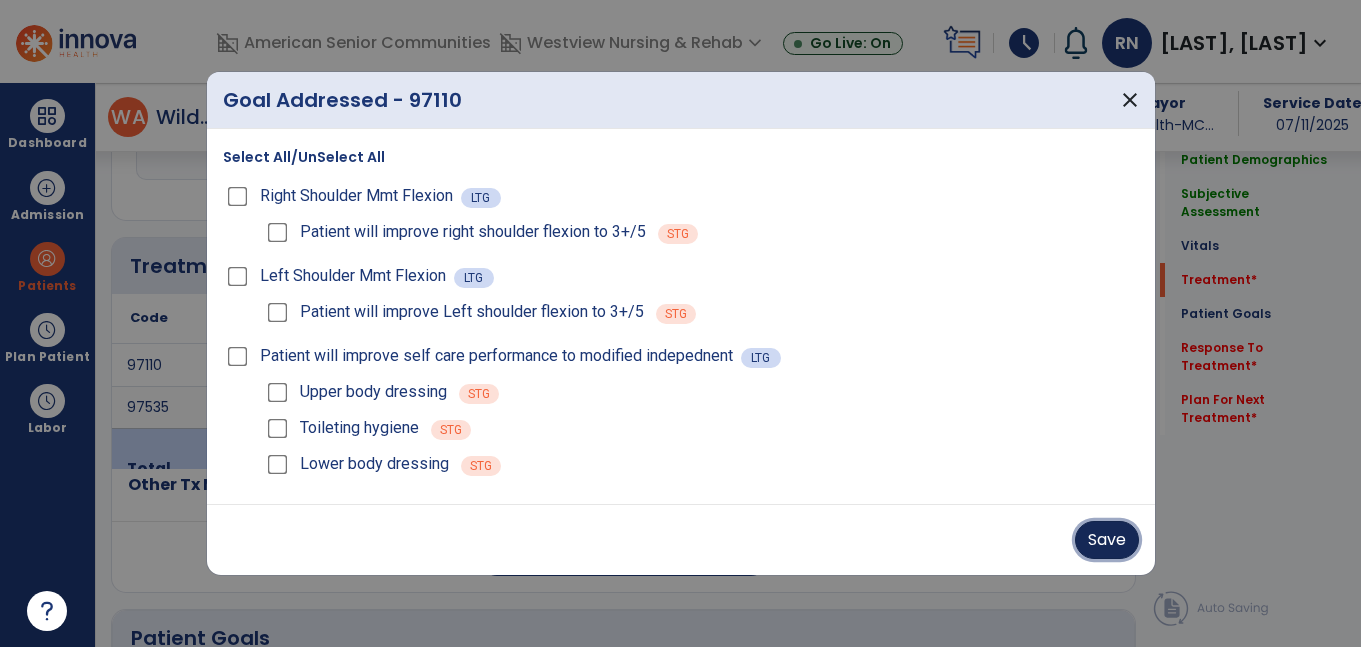 click on "Save" at bounding box center [1107, 540] 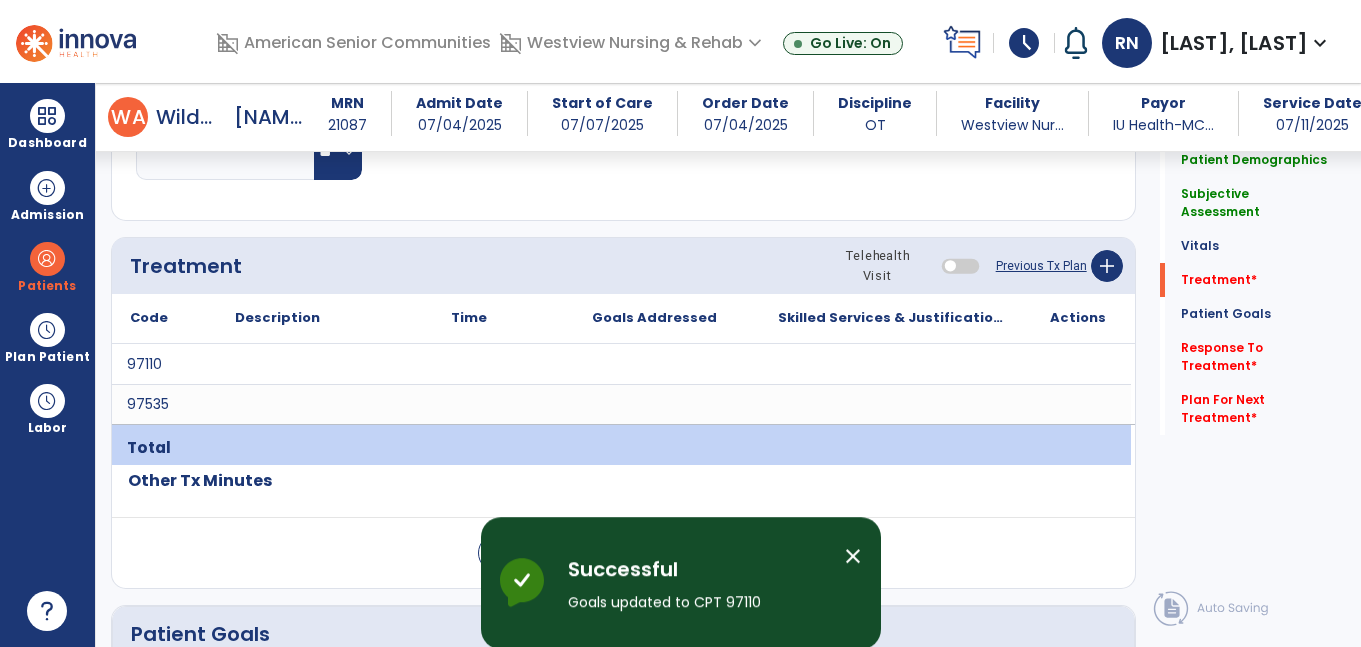 click on "Co-treatment/concurrent  chevron_right" 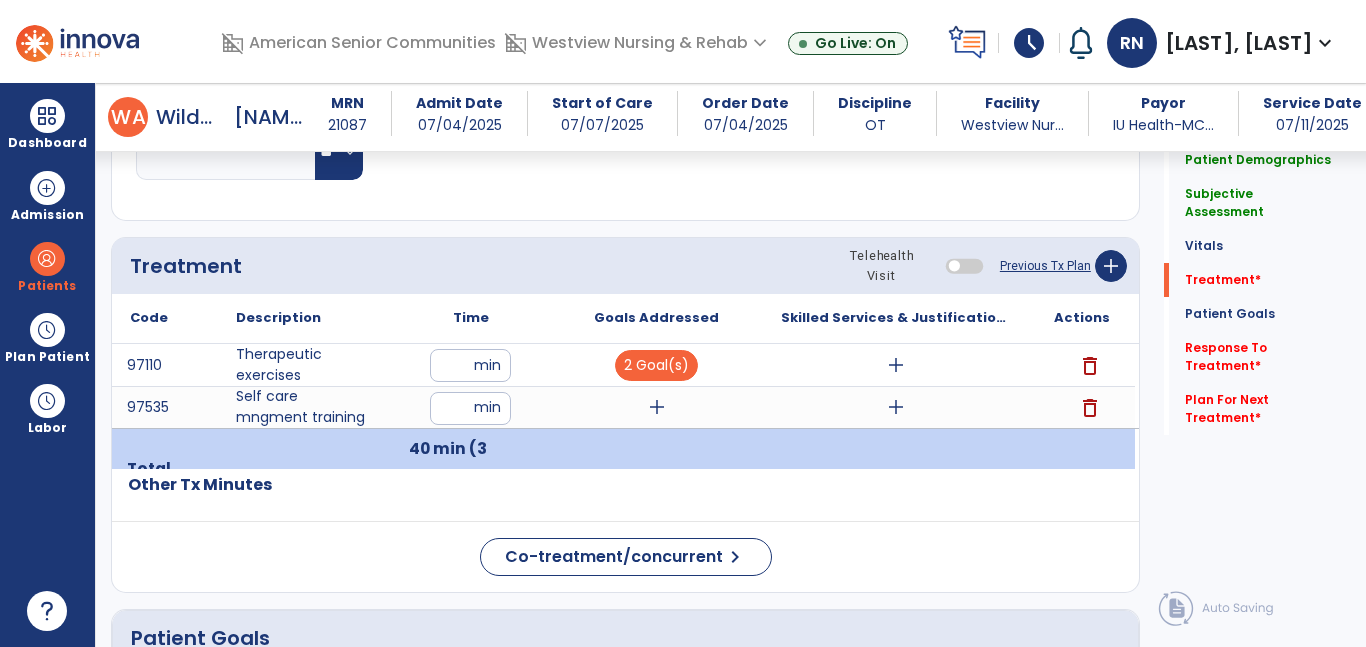 click on "add" at bounding box center [657, 407] 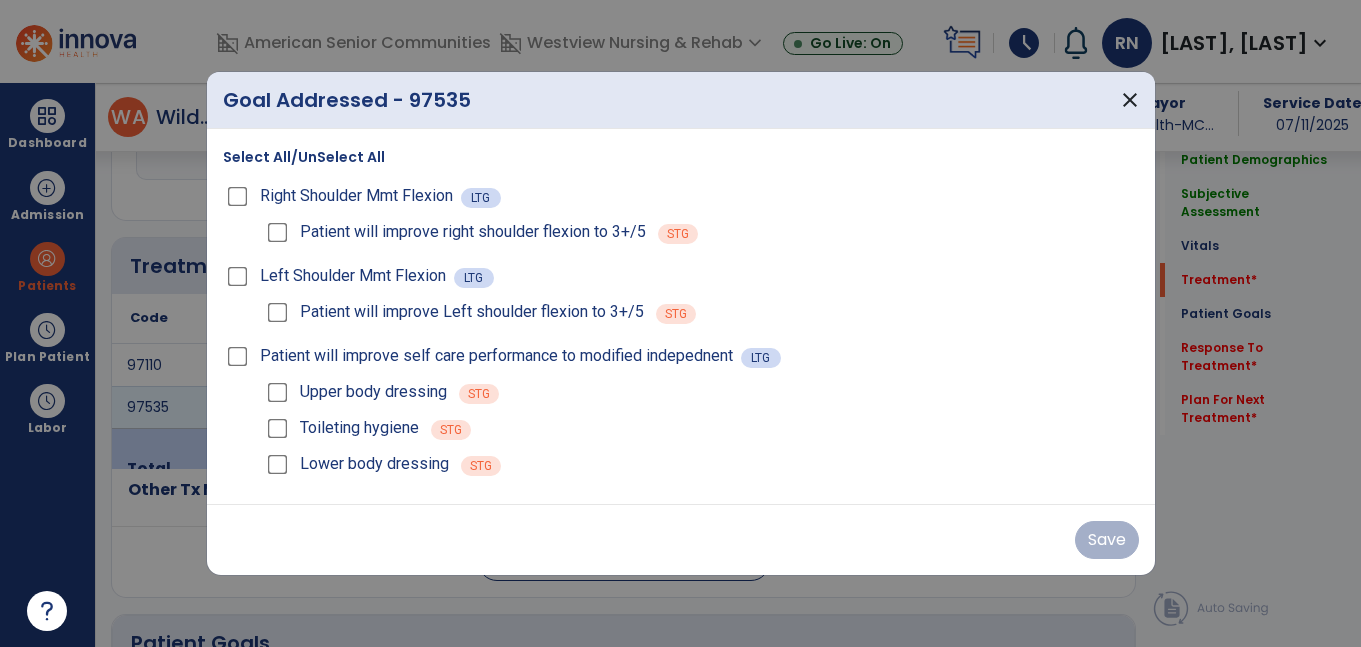 scroll, scrollTop: 1132, scrollLeft: 0, axis: vertical 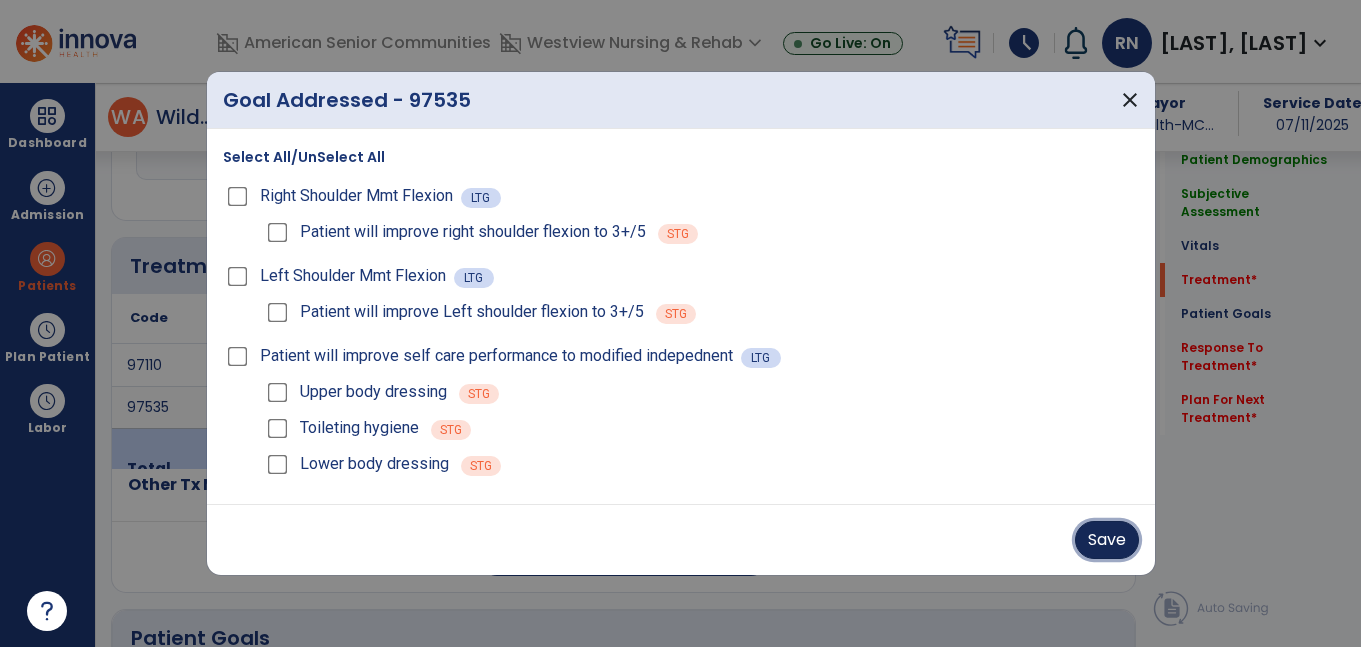 click on "Save" at bounding box center (1107, 540) 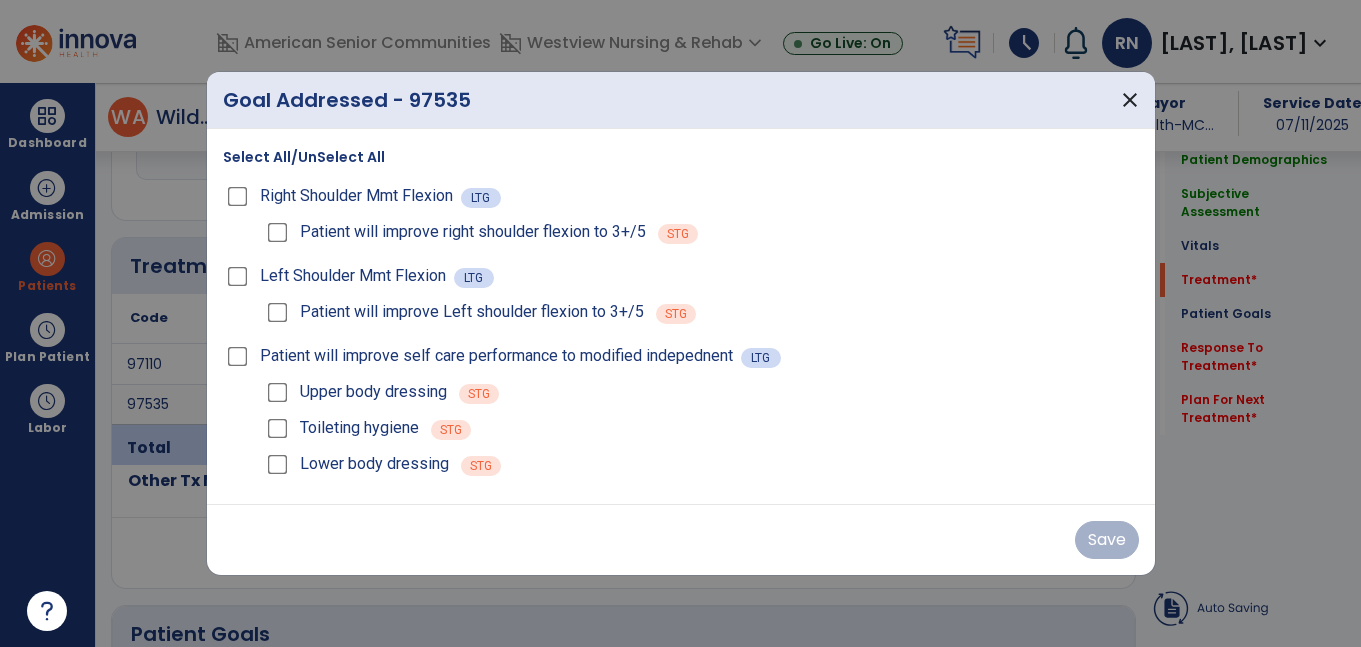 click on "Save" at bounding box center (681, 540) 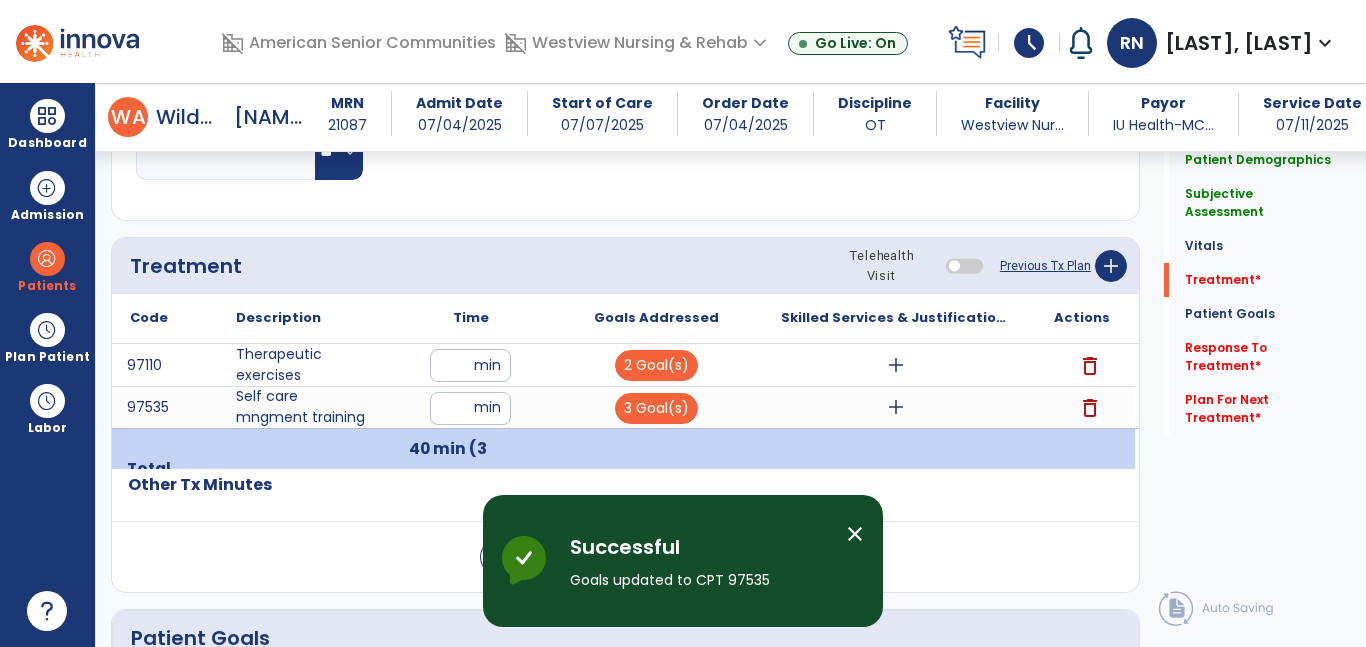 click on "add" at bounding box center [896, 365] 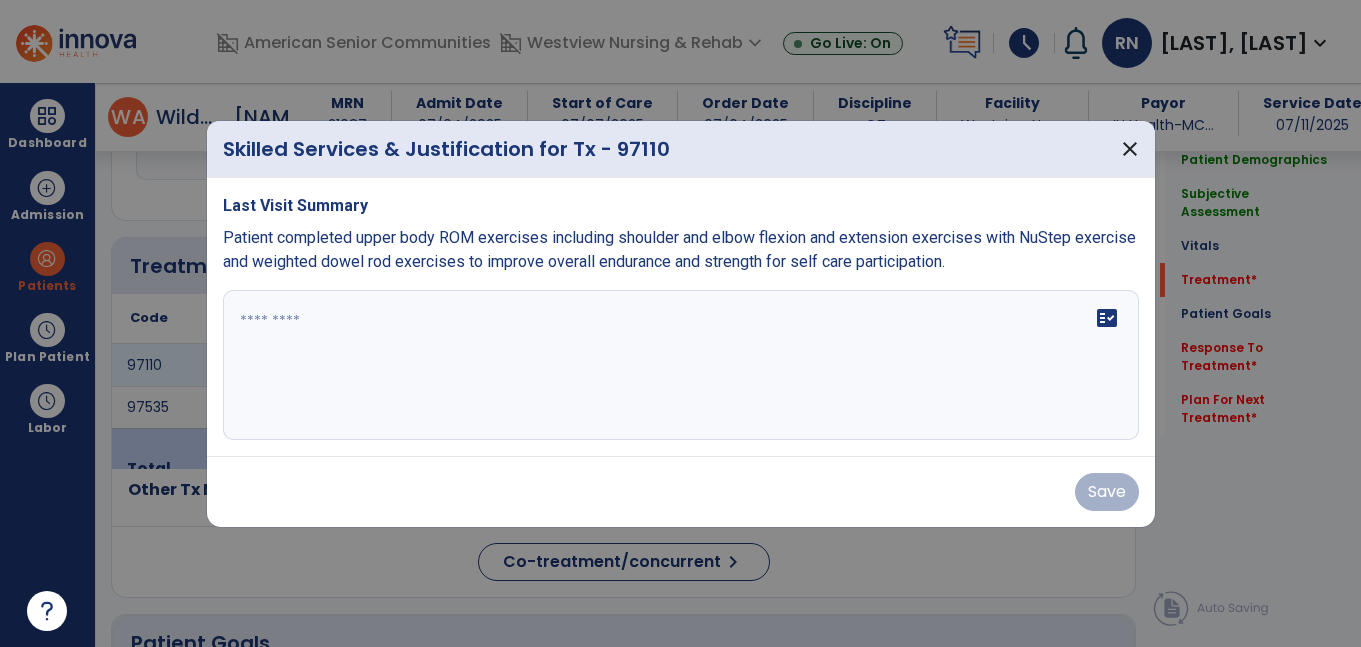 scroll, scrollTop: 1132, scrollLeft: 0, axis: vertical 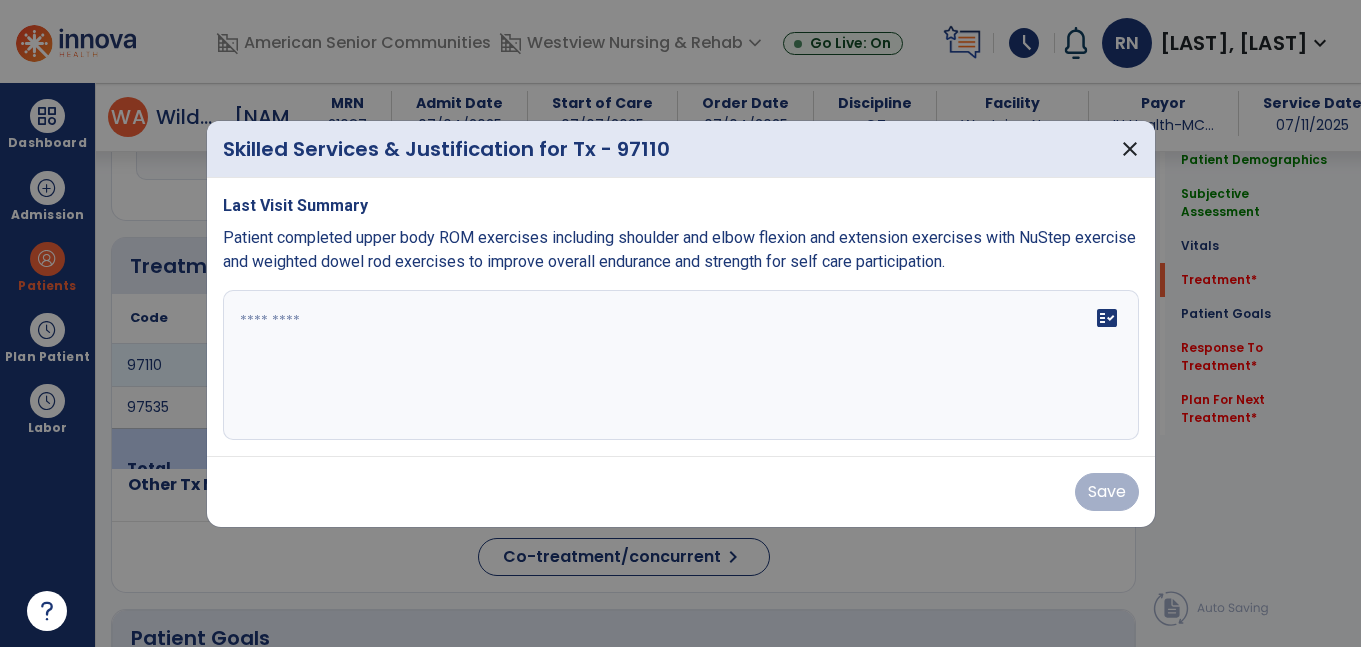 click at bounding box center (681, 365) 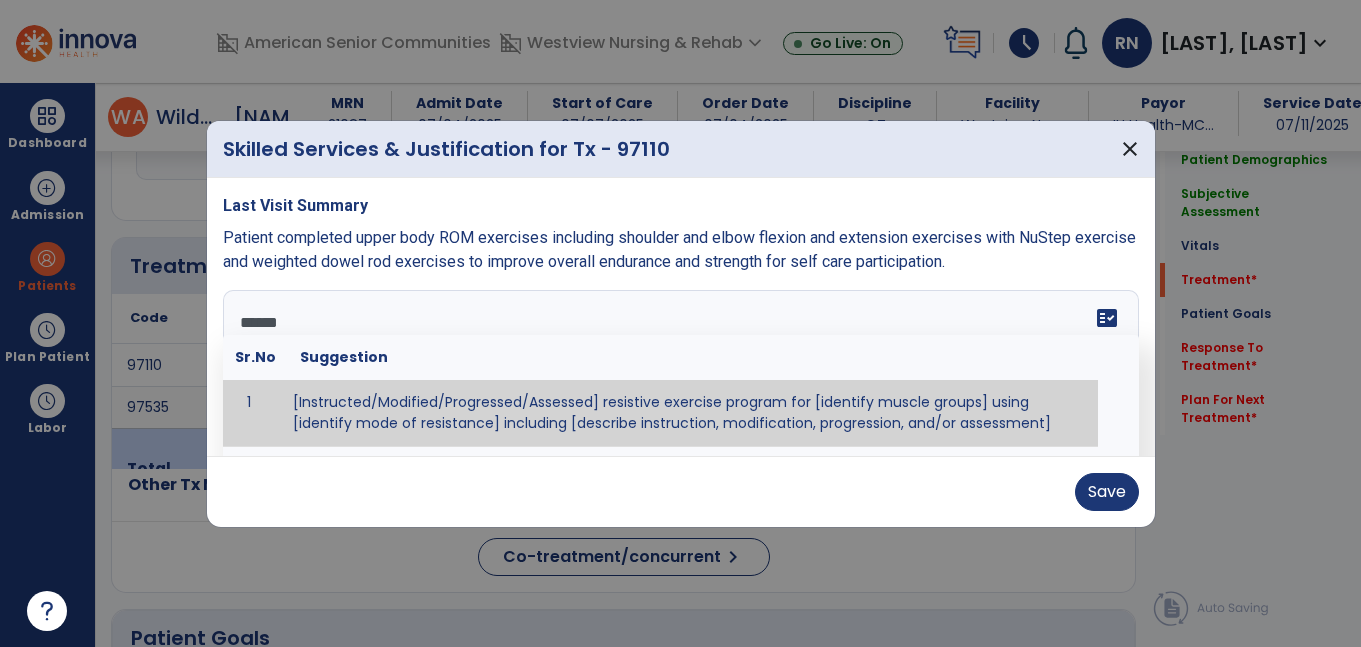 type on "*******" 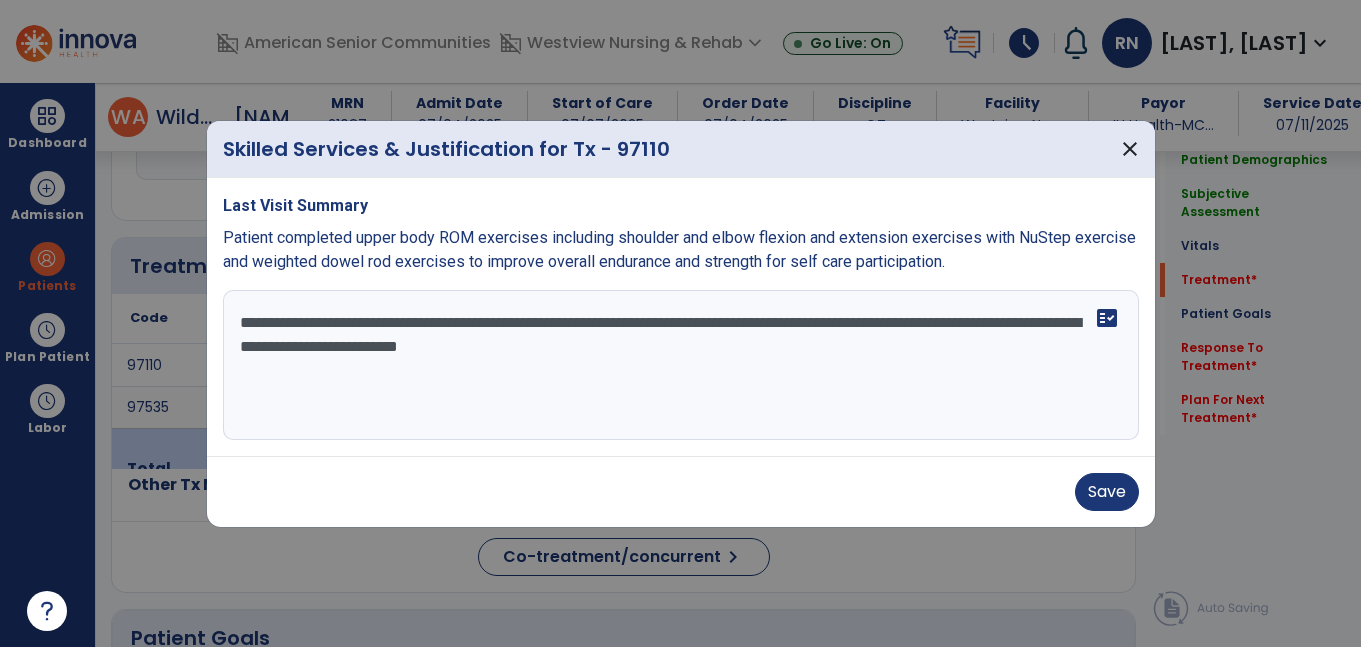 type on "**********" 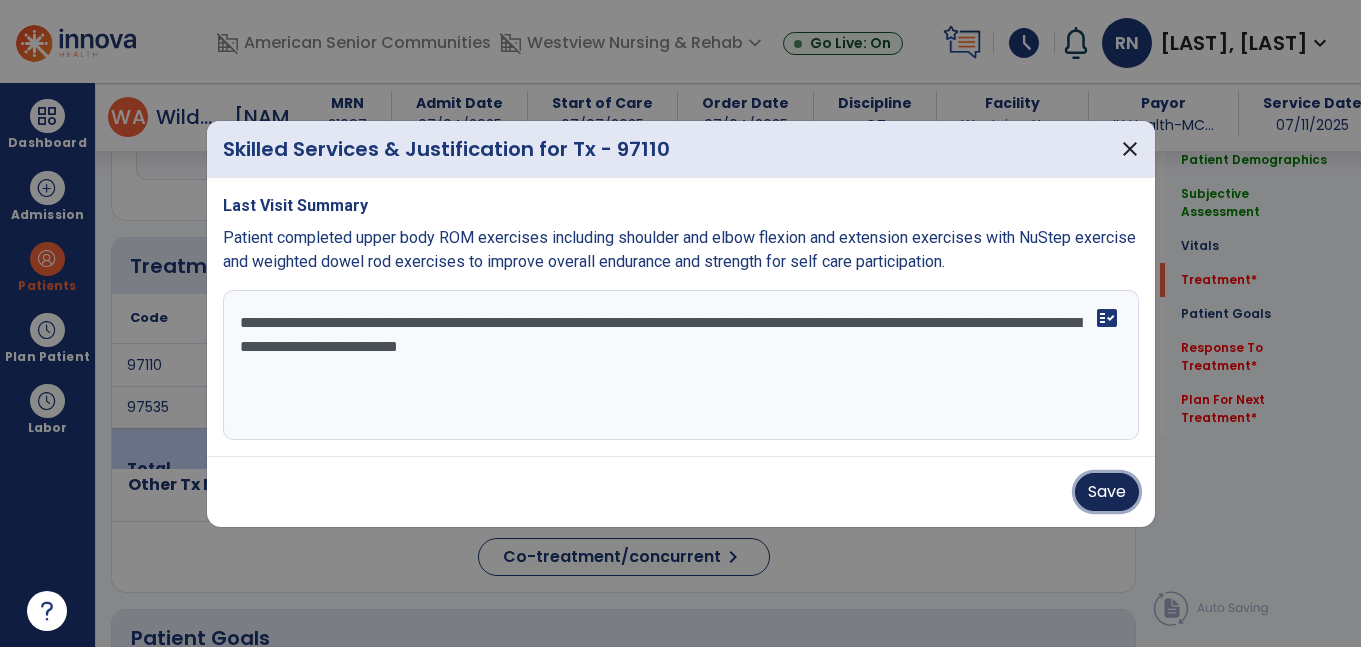 type 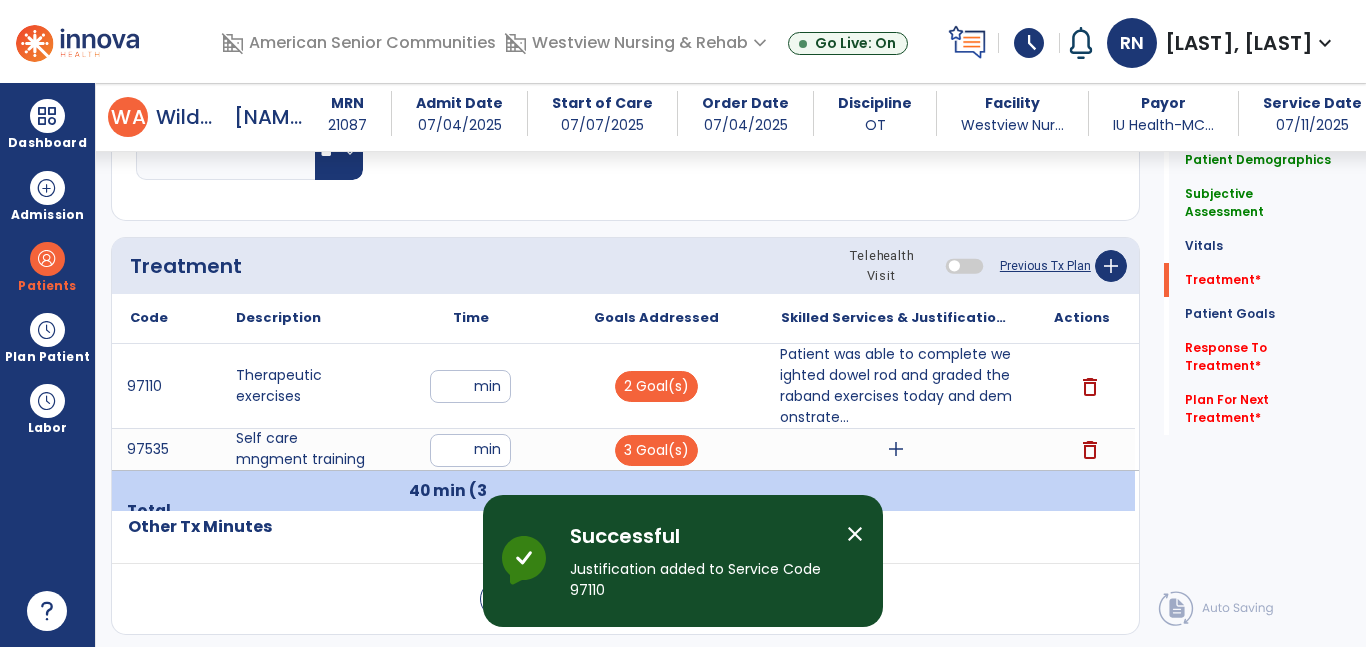 click on "add" at bounding box center (896, 449) 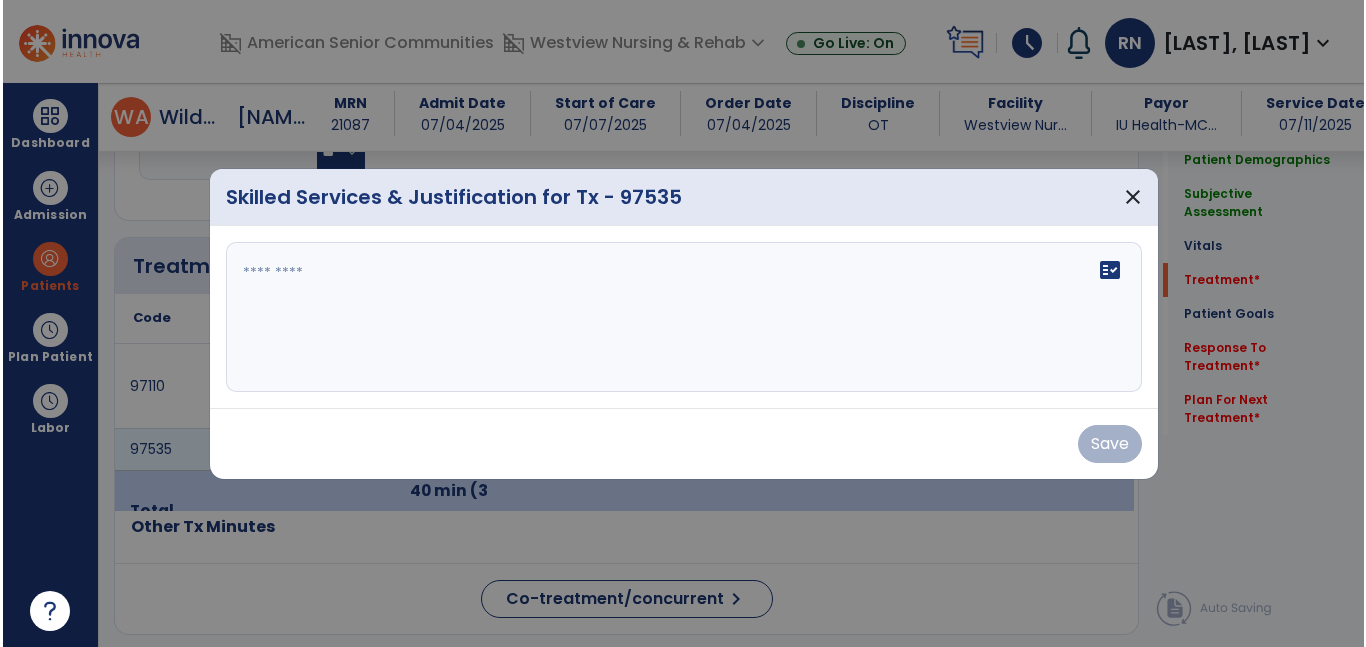 scroll, scrollTop: 1132, scrollLeft: 0, axis: vertical 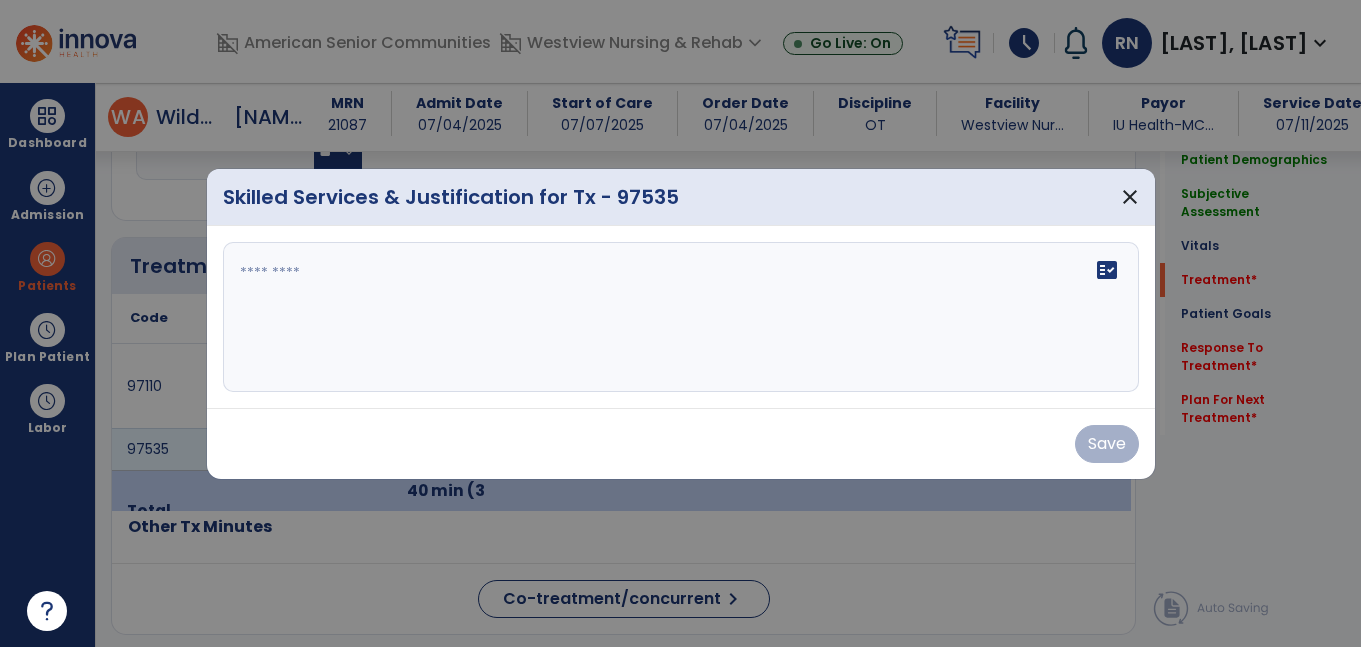 click on "fact_check" at bounding box center [681, 317] 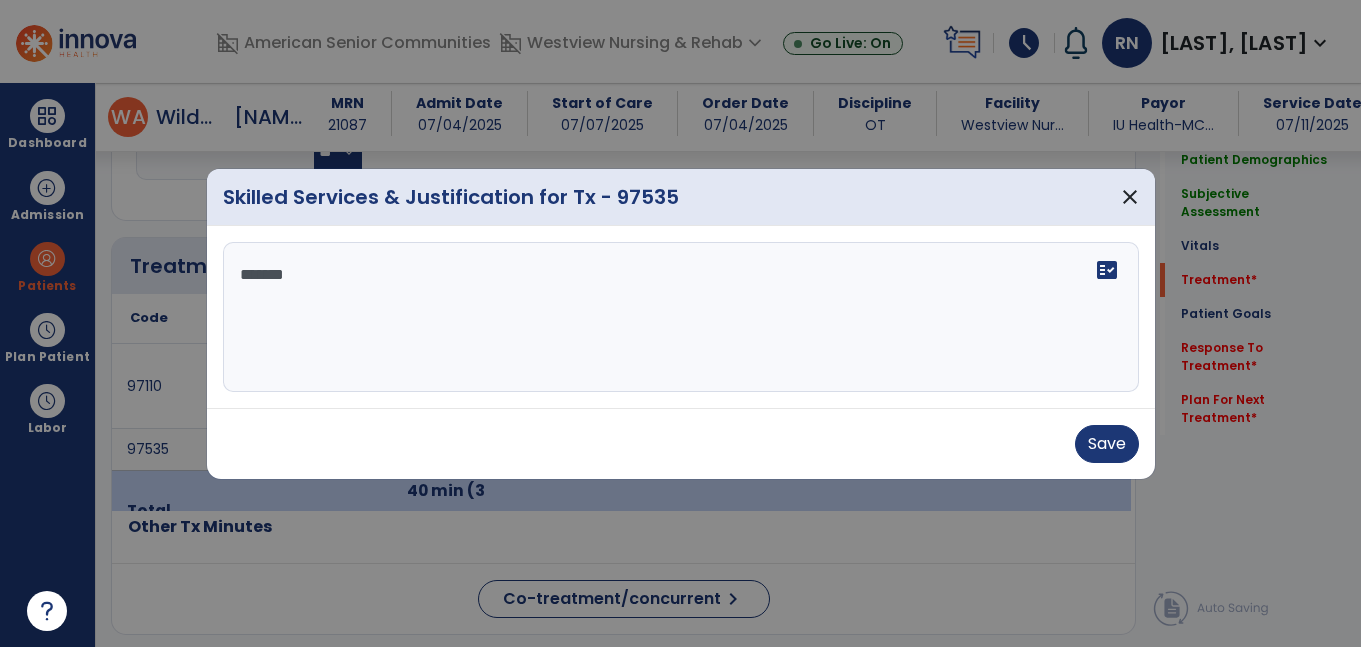 type on "********" 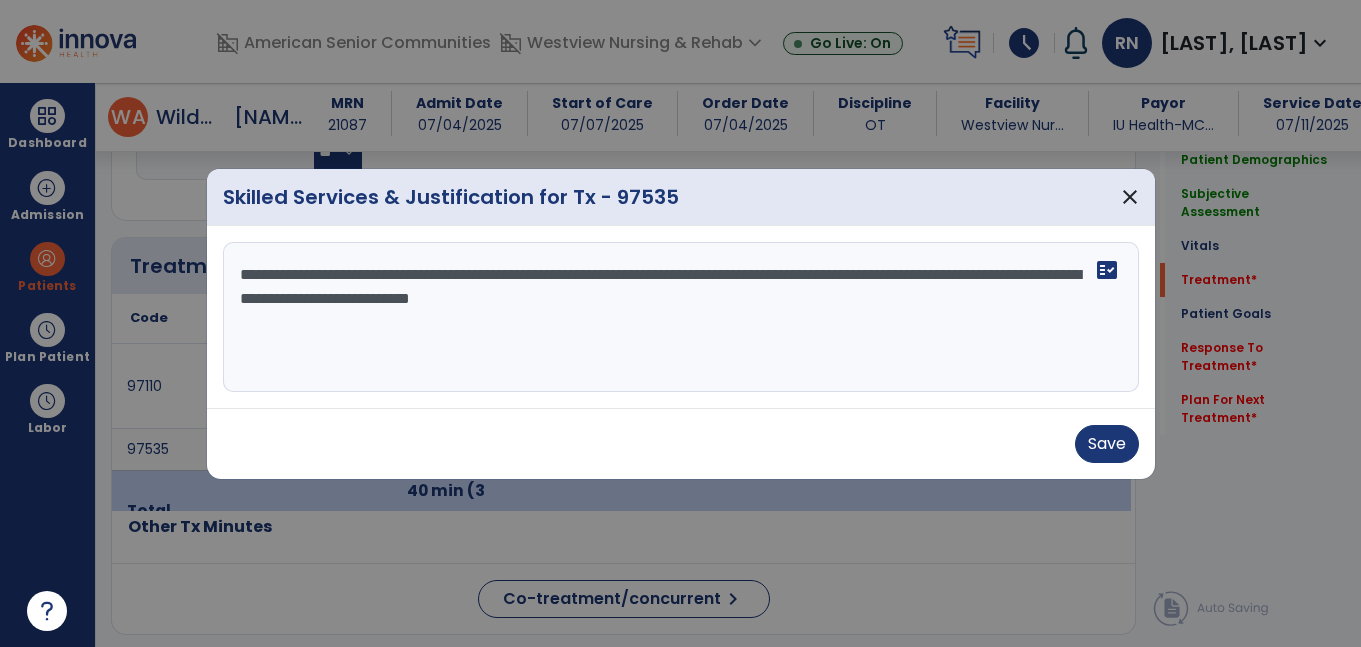 type on "**********" 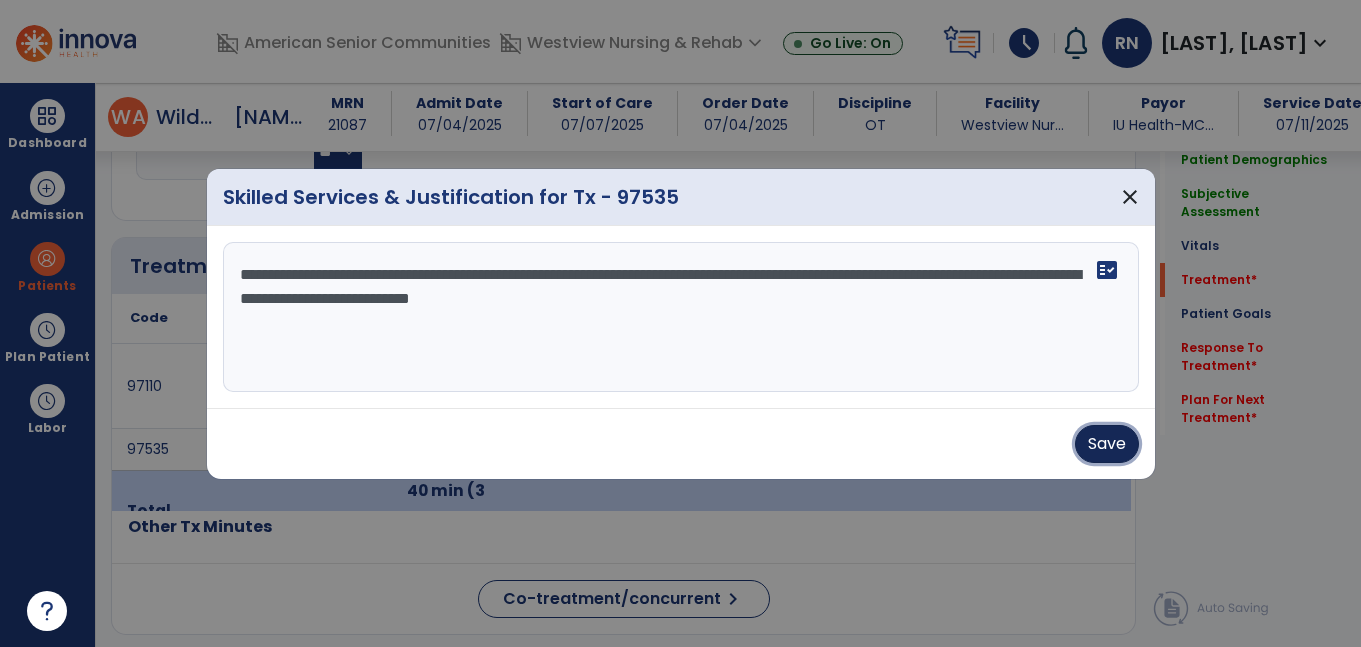 type 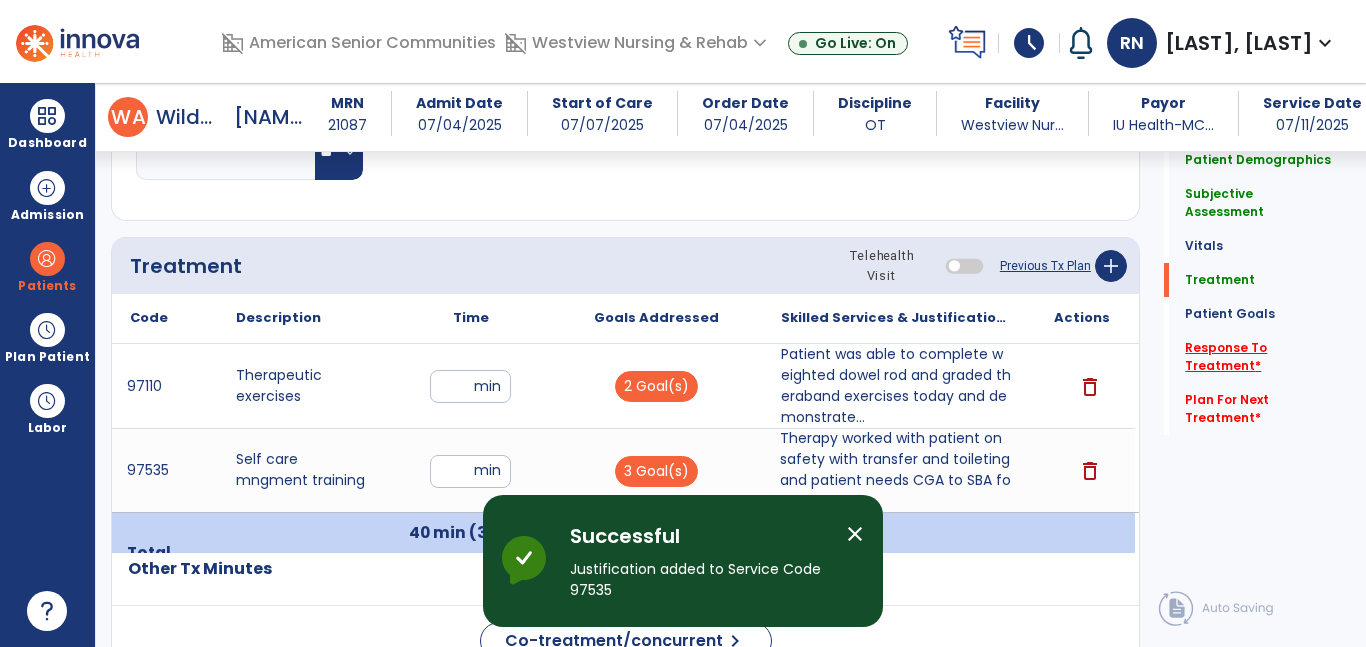 click on "Response To Treatment   *" 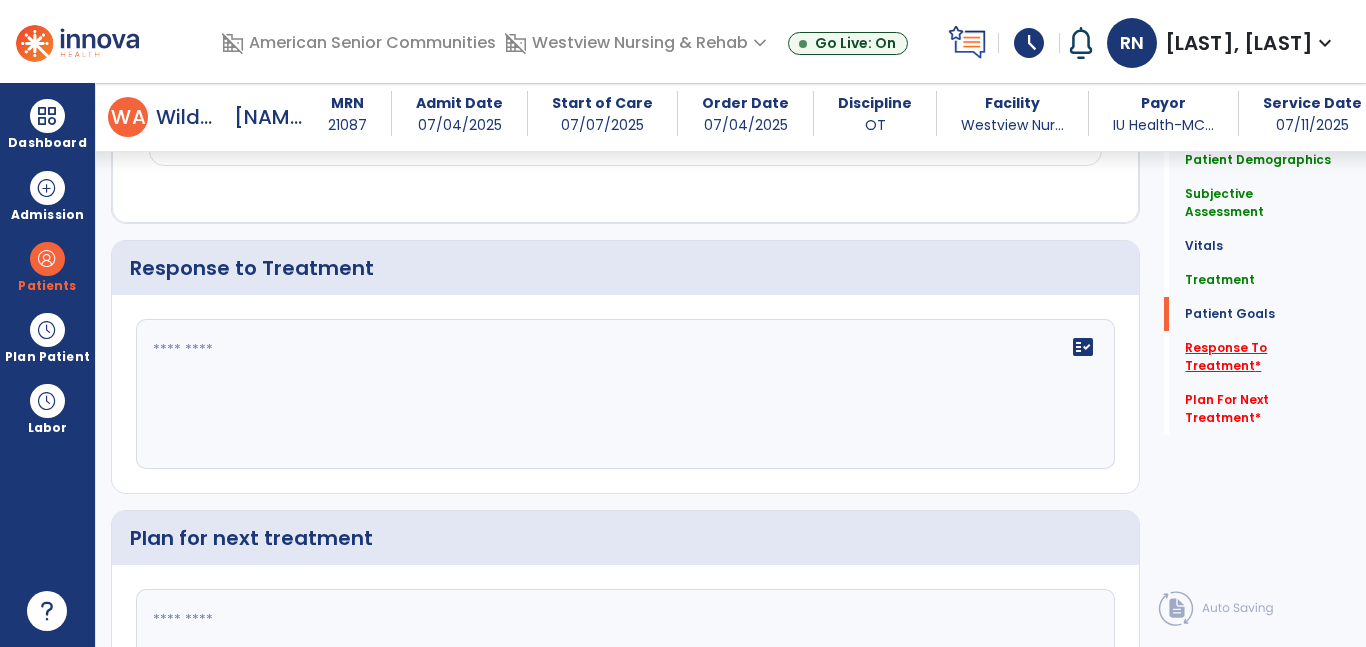 scroll, scrollTop: 2821, scrollLeft: 0, axis: vertical 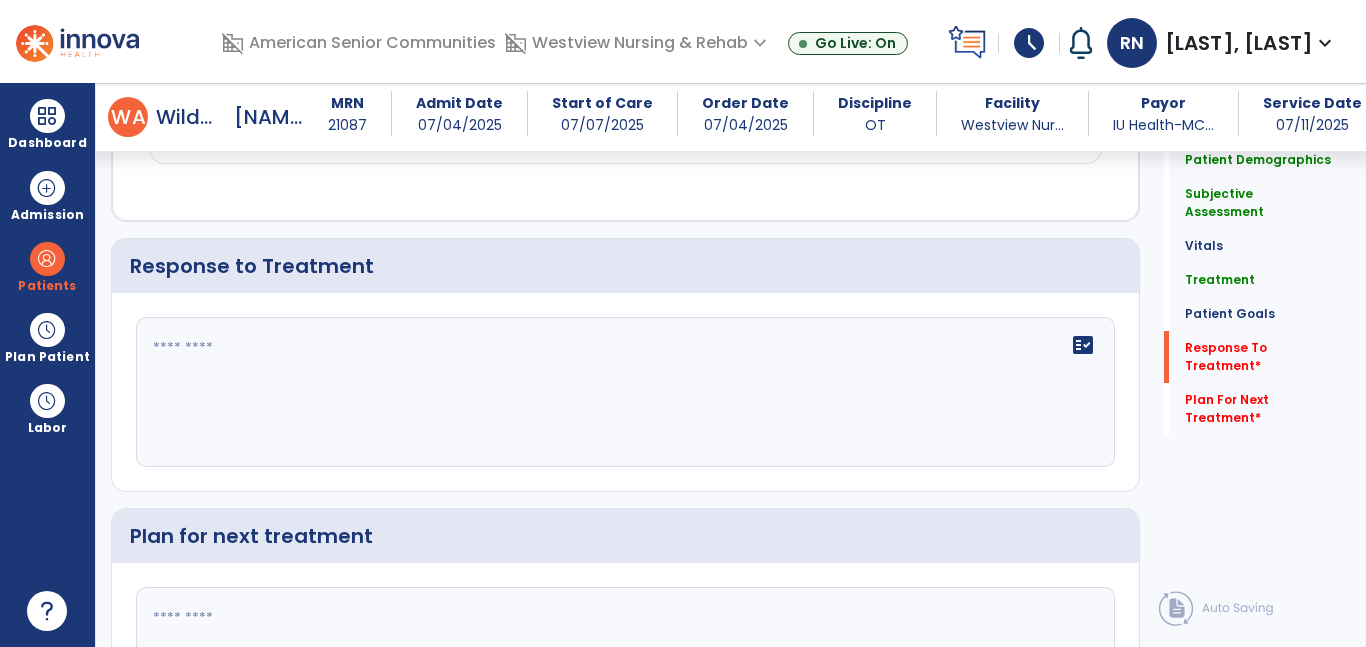 click 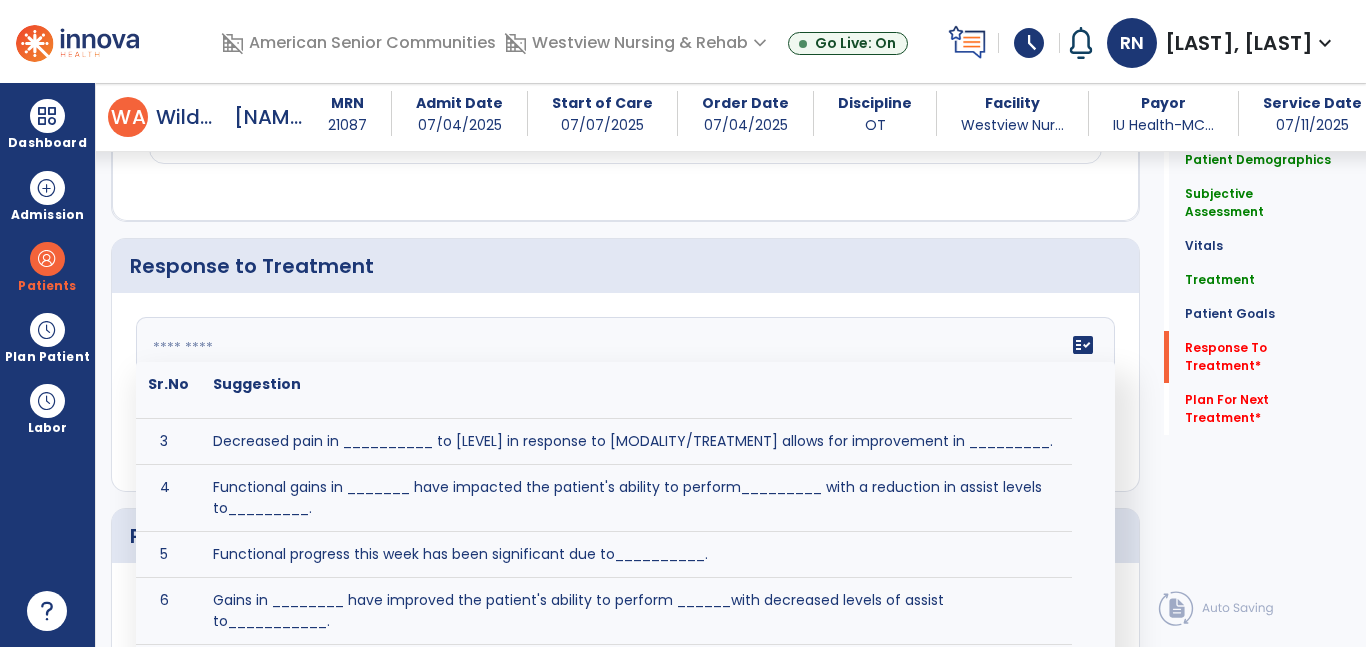 scroll, scrollTop: 231, scrollLeft: 0, axis: vertical 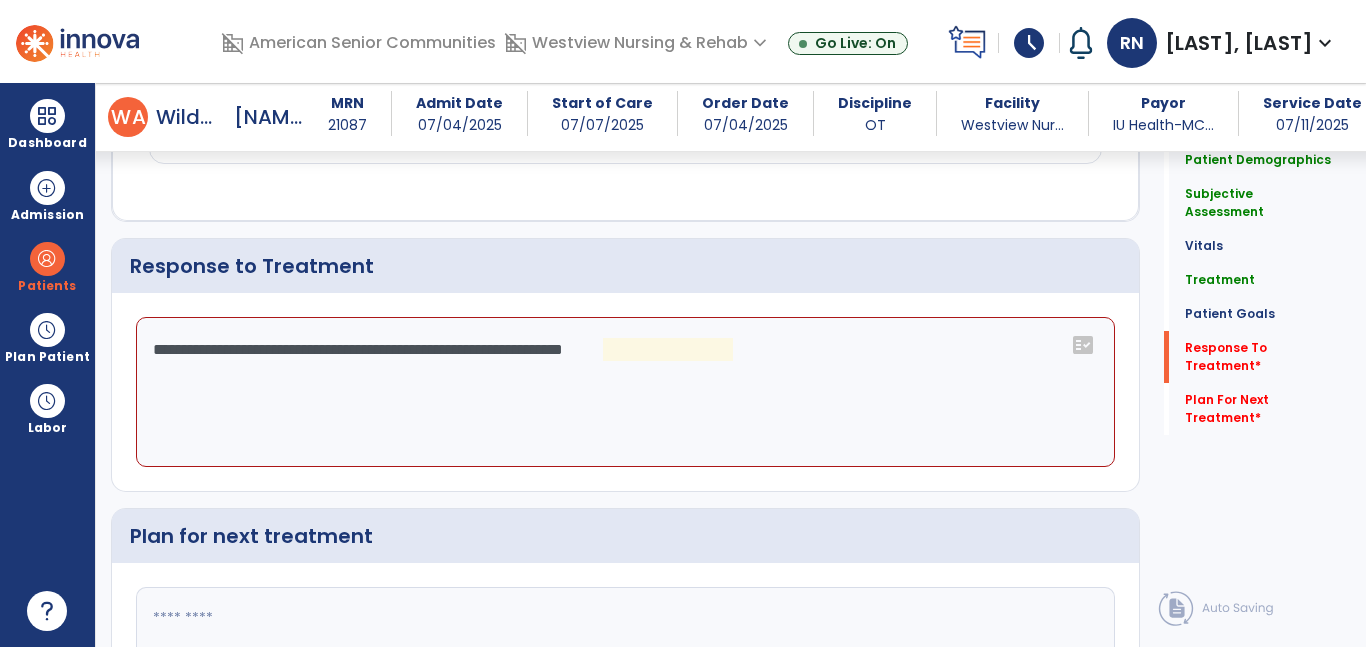 click on "**********" 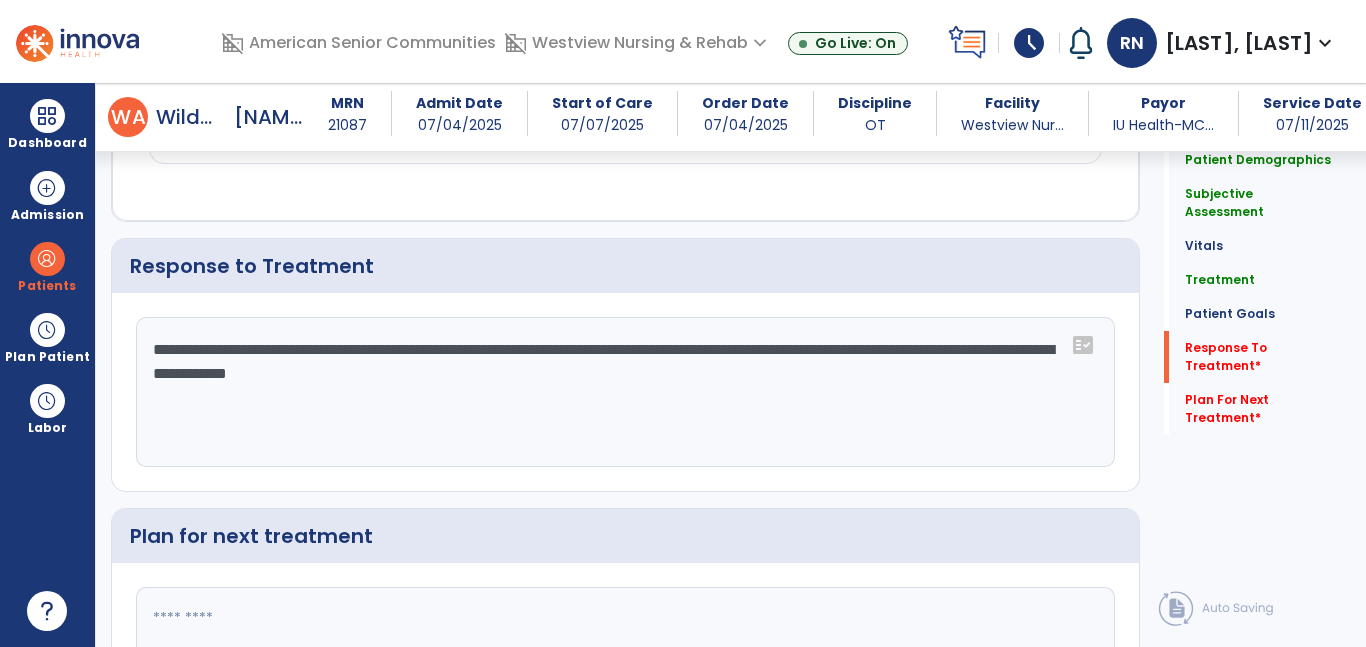 type on "**********" 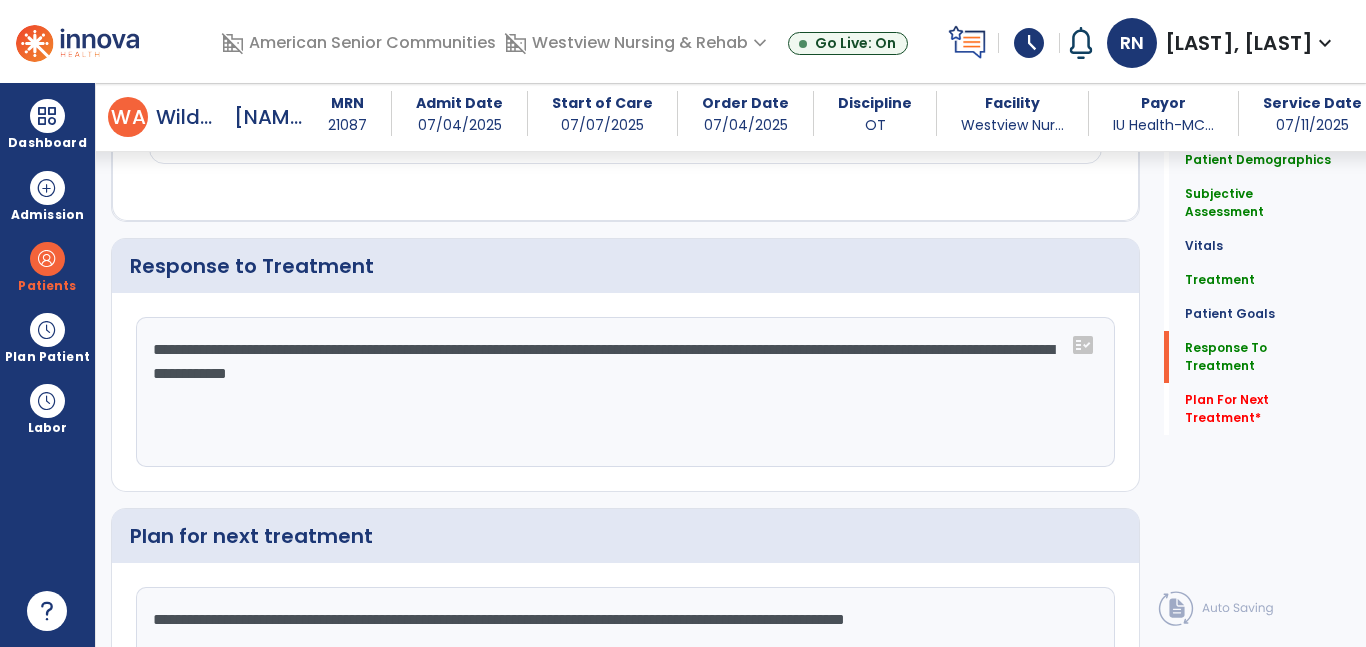 scroll, scrollTop: 2829, scrollLeft: 0, axis: vertical 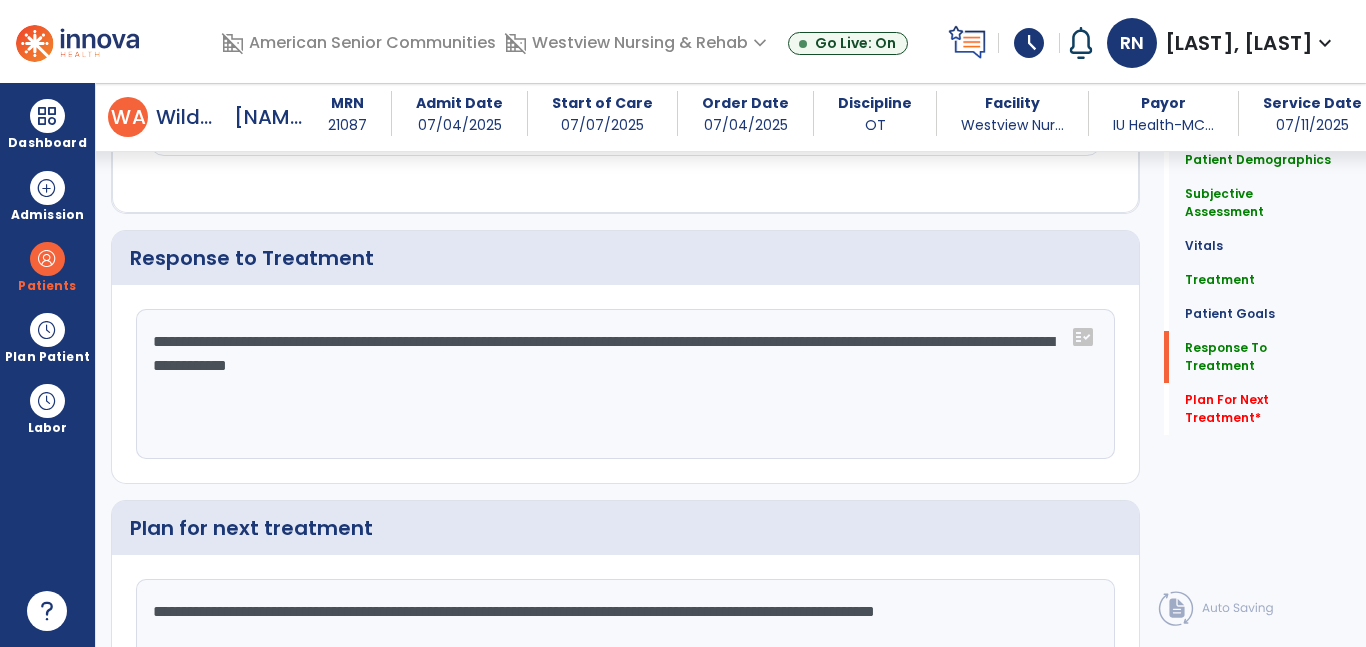 type on "**********" 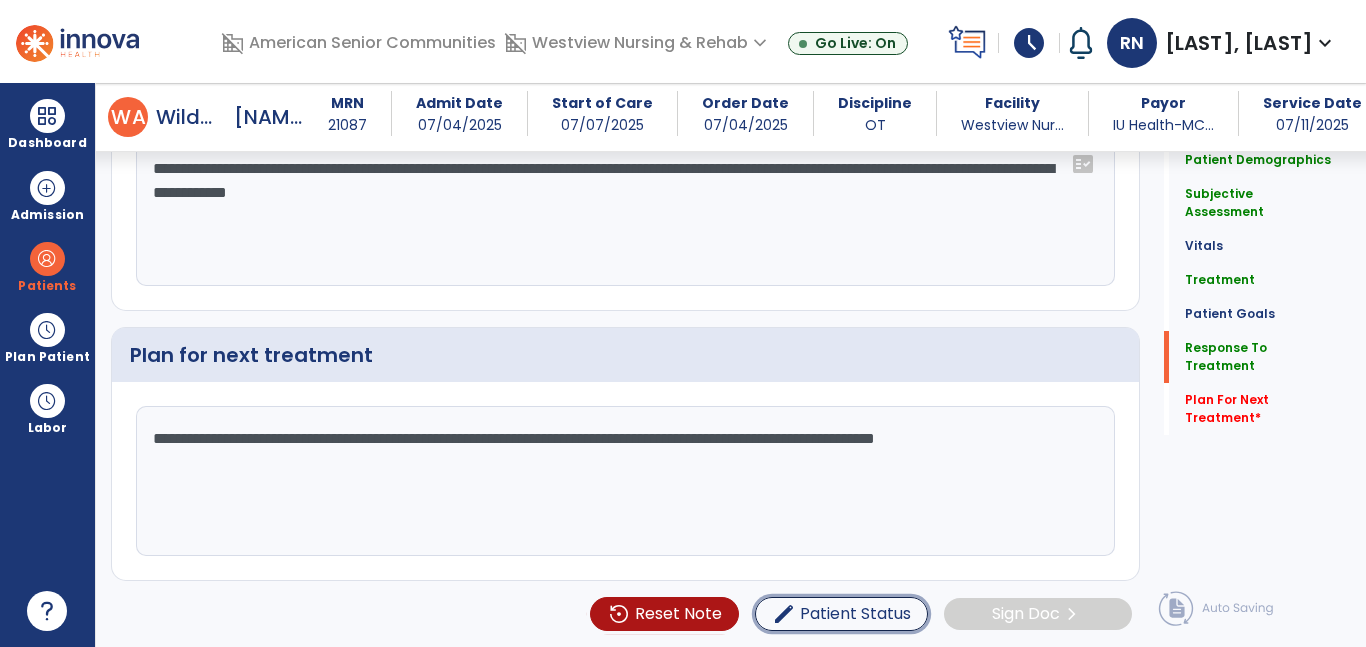 type 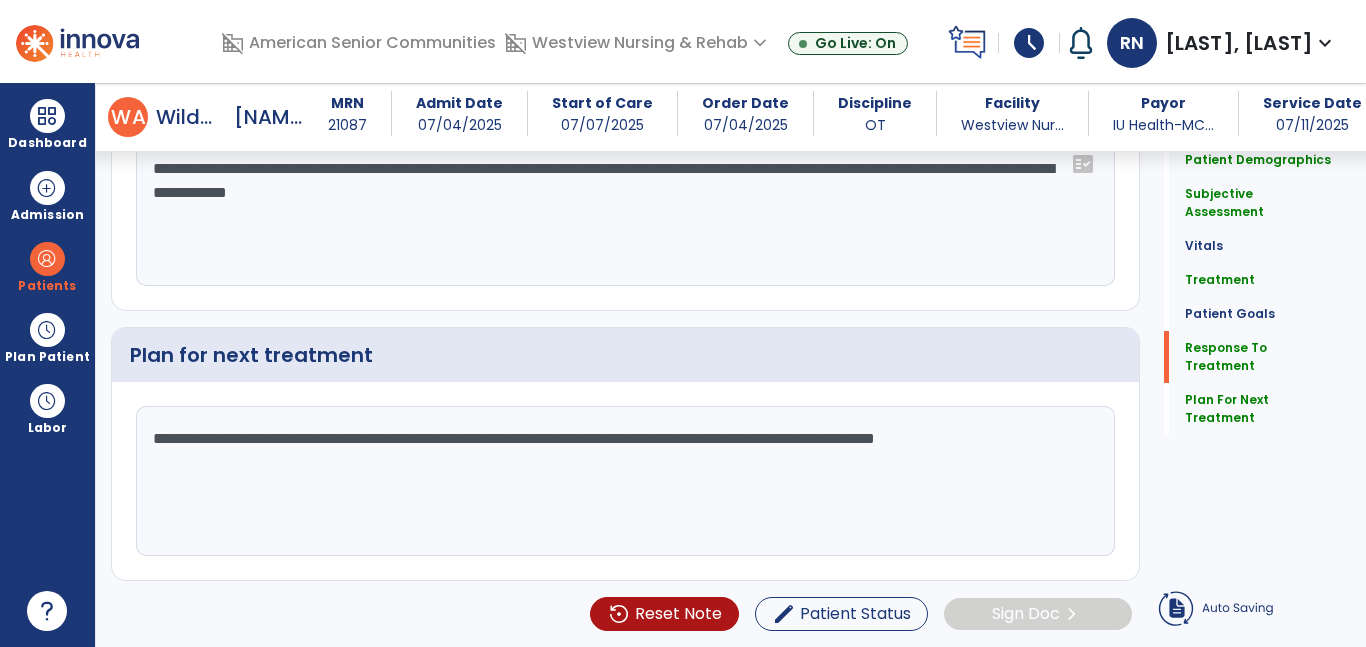 type 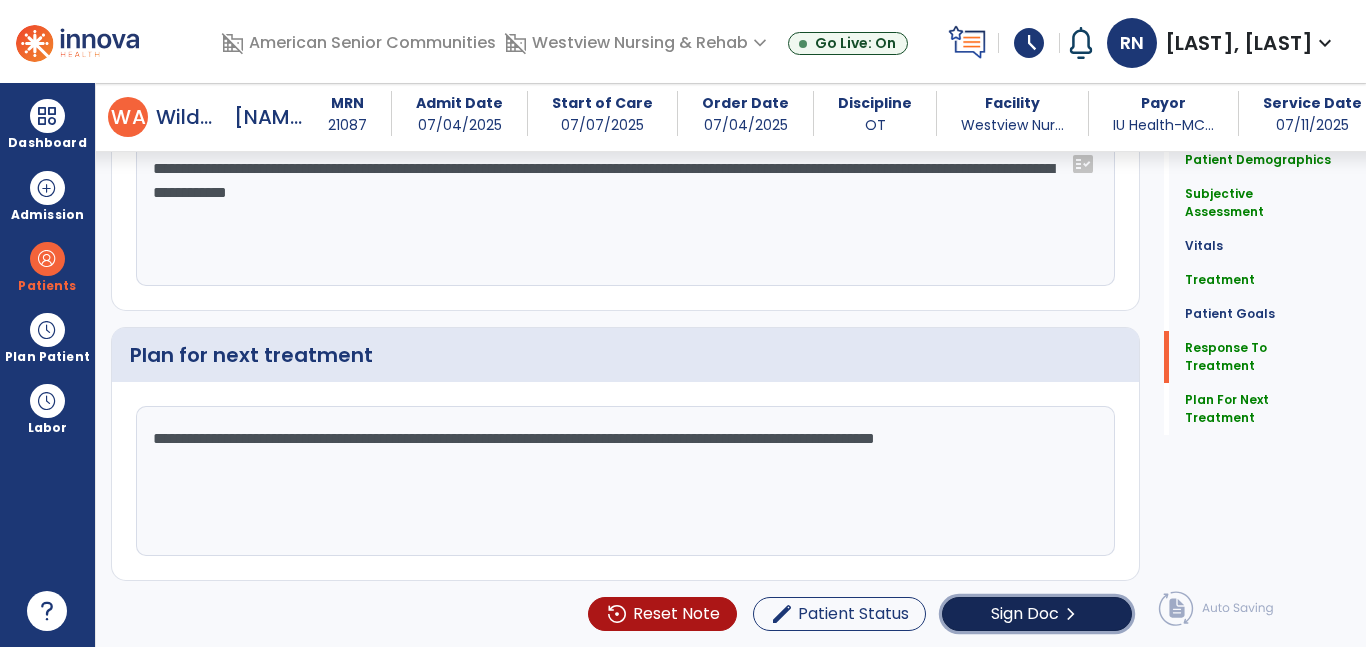 click on "Sign Doc  chevron_right" 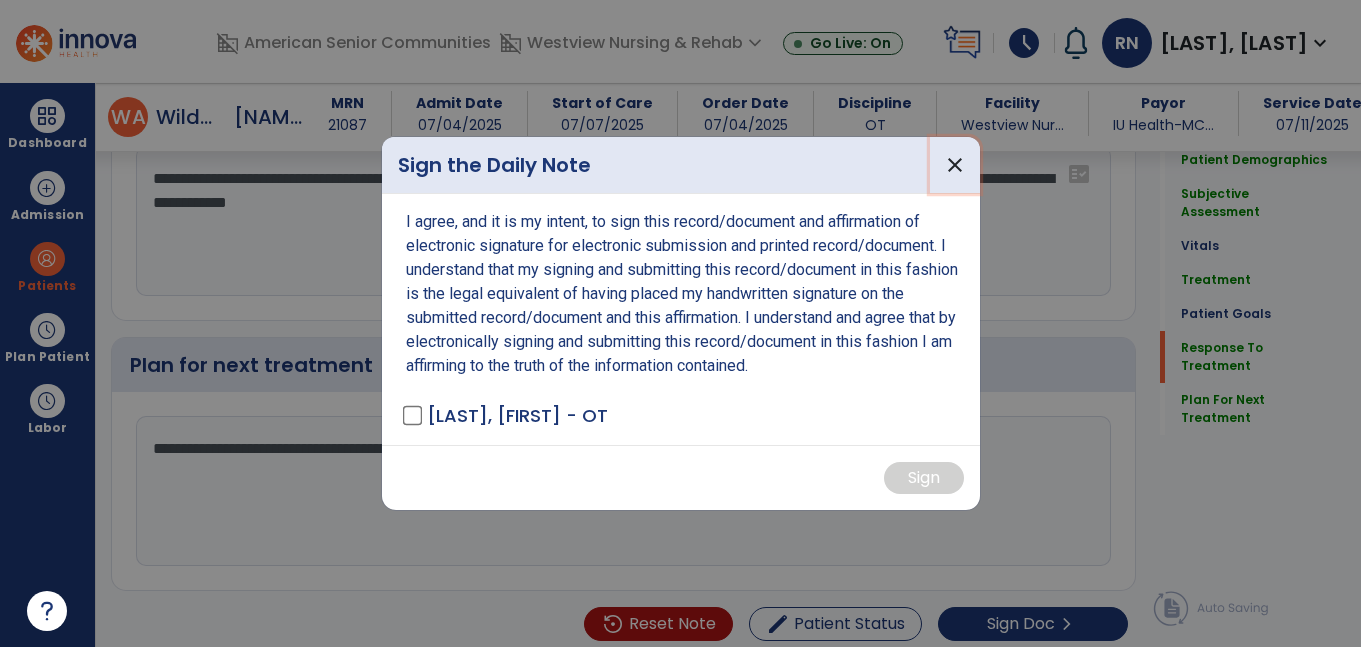 type 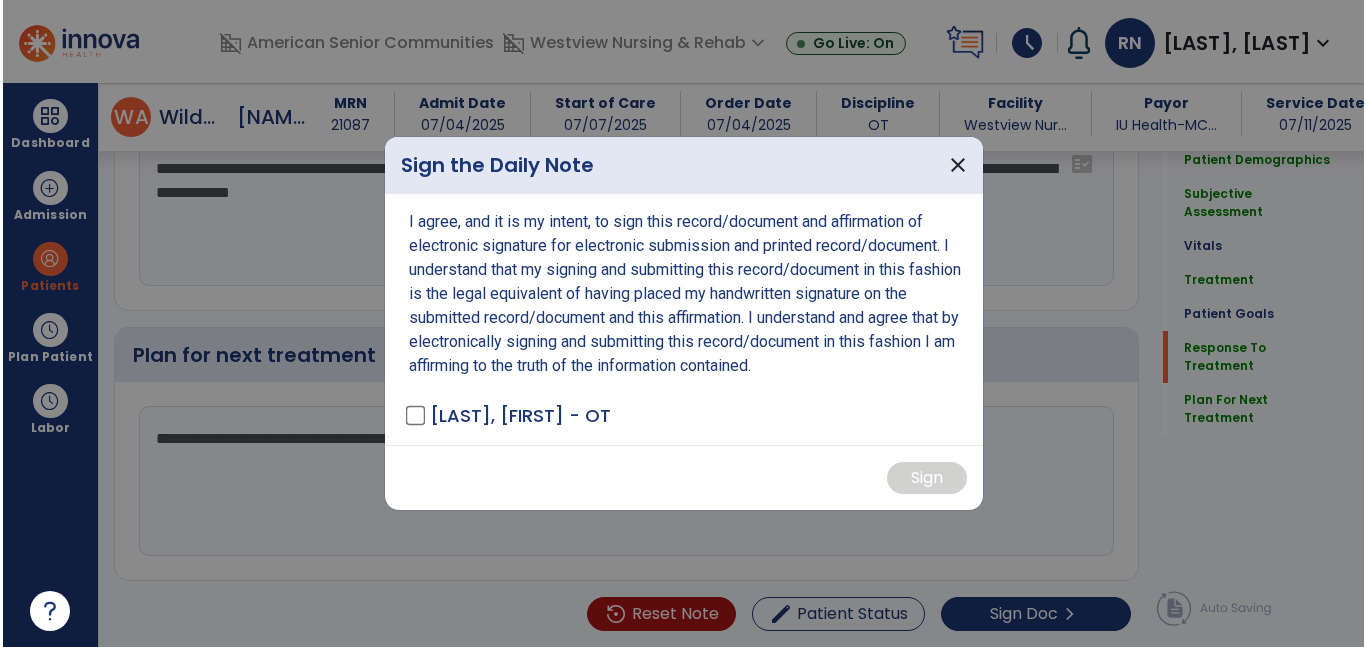 scroll, scrollTop: 3002, scrollLeft: 0, axis: vertical 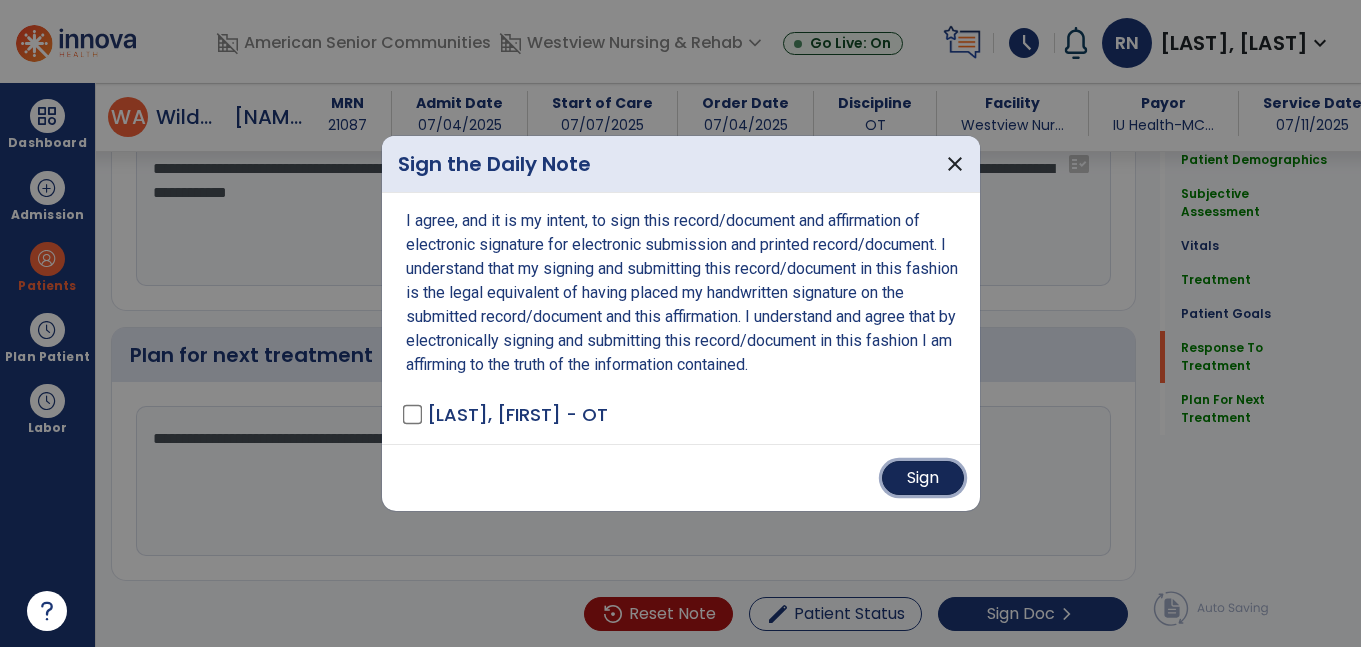 type 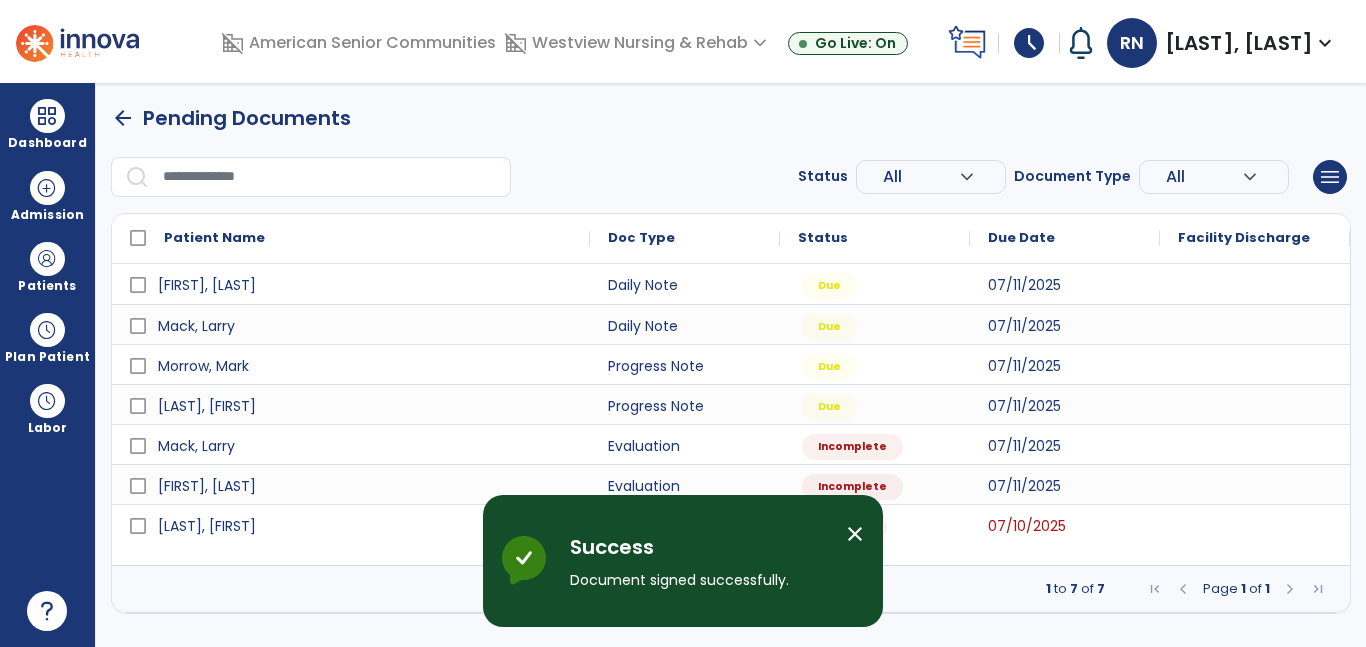 scroll, scrollTop: 0, scrollLeft: 0, axis: both 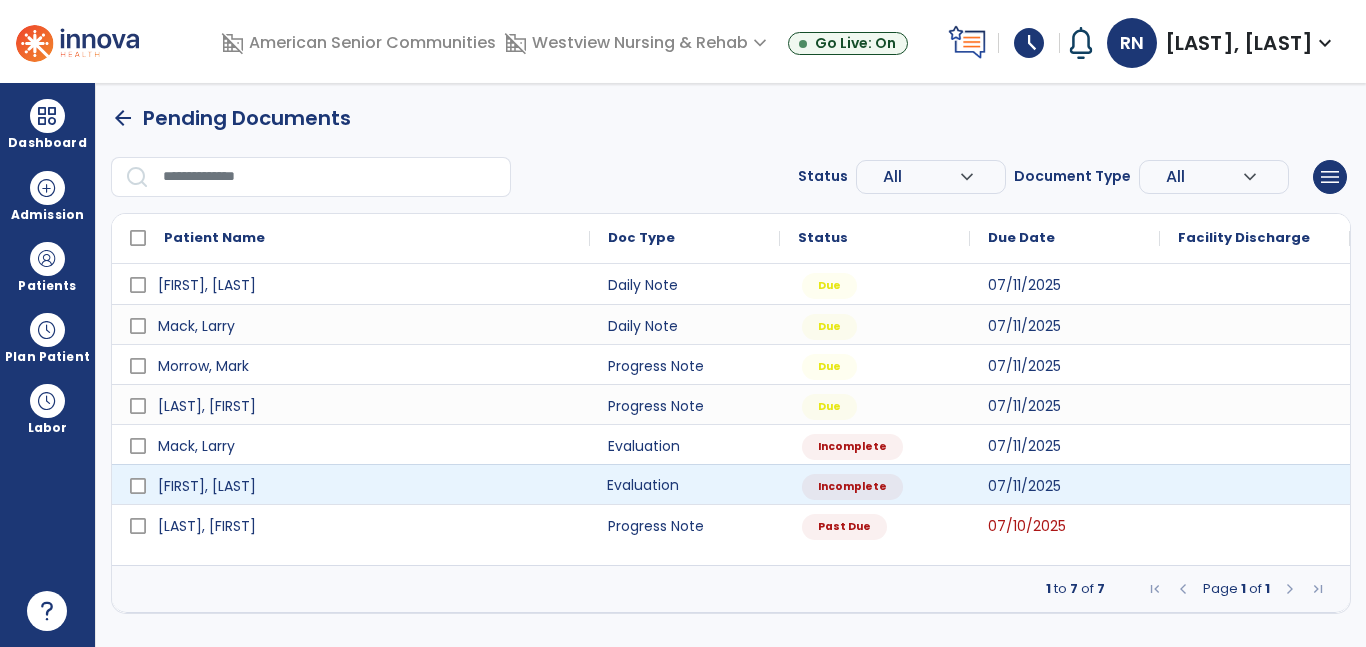 click on "Evaluation" at bounding box center [685, 484] 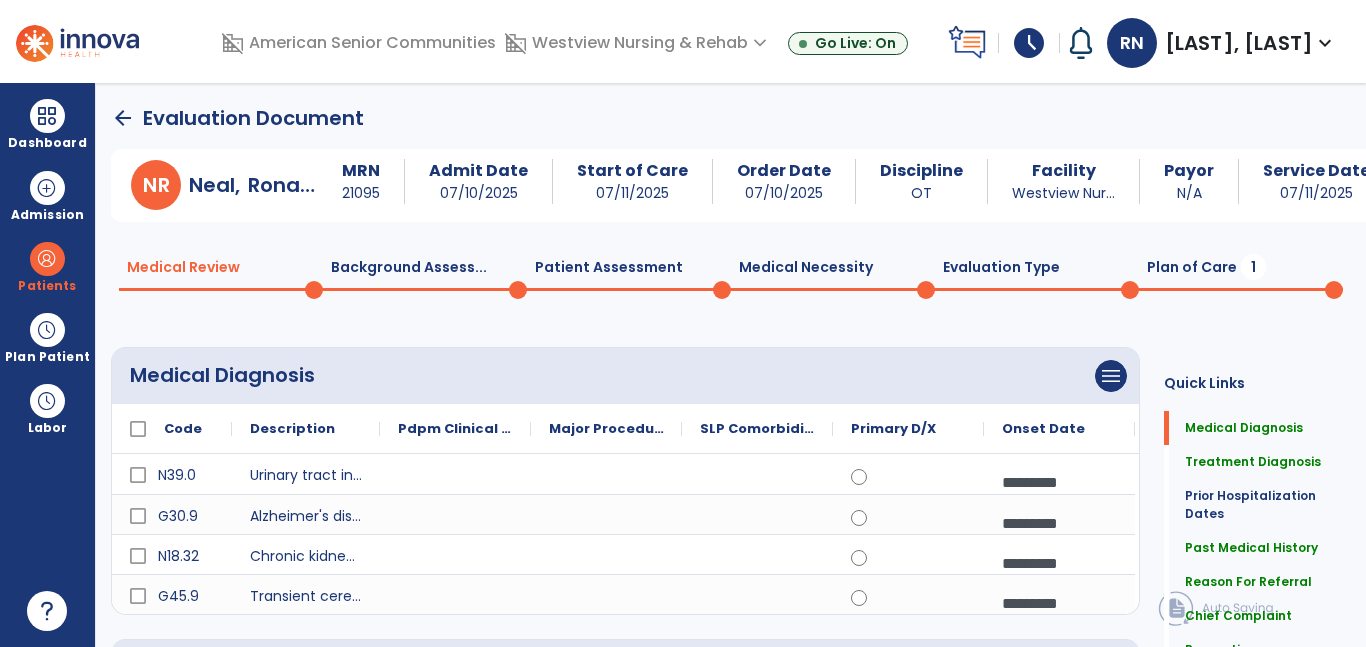 click on "Plan of Care  1" 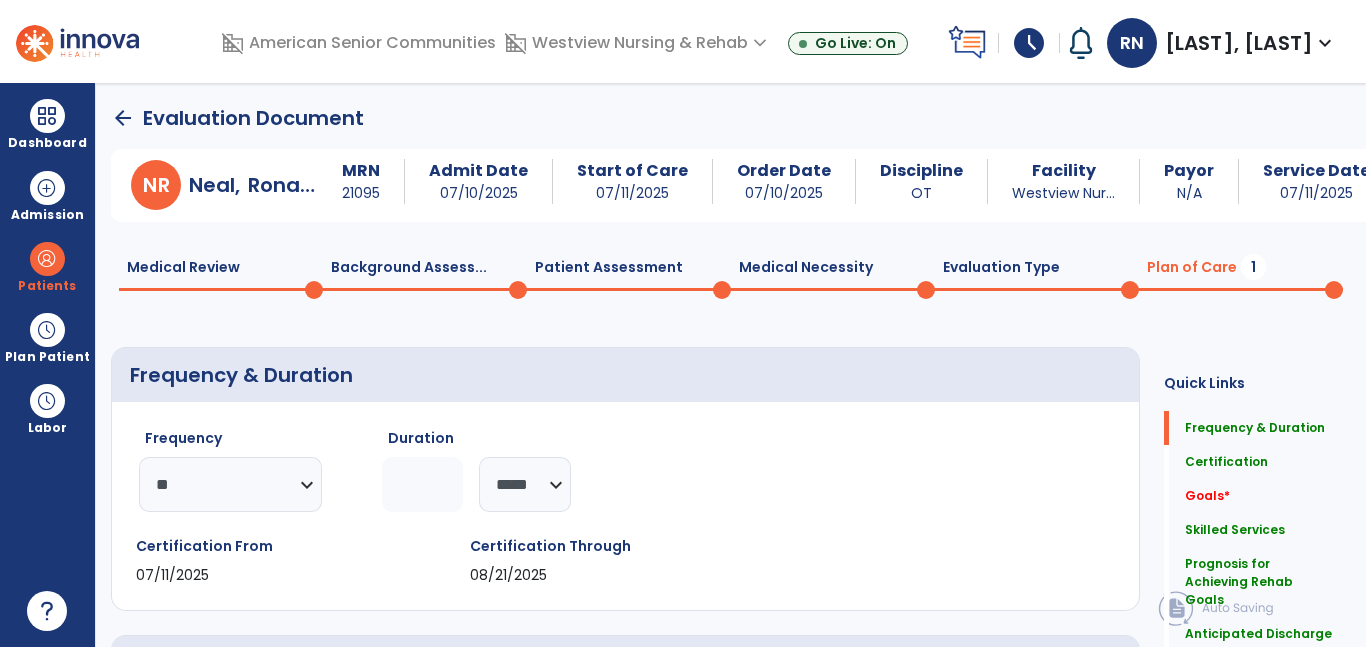 click 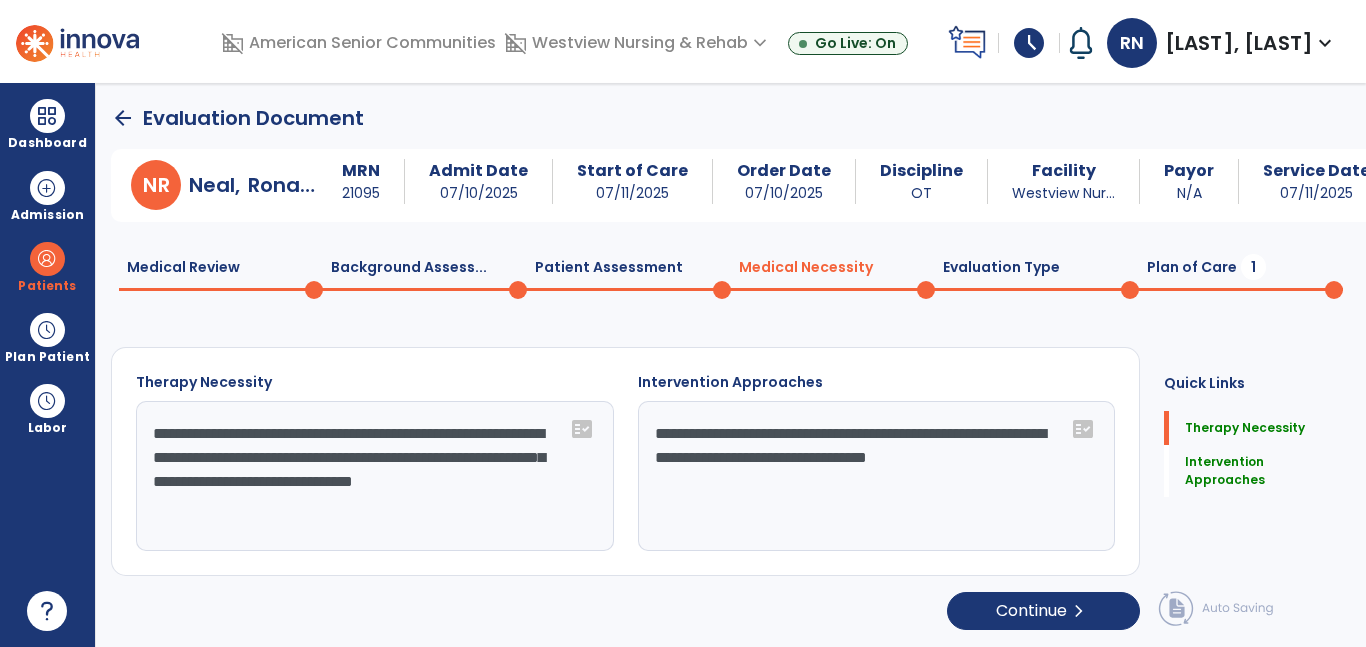 click on "Patient Assessment  0" 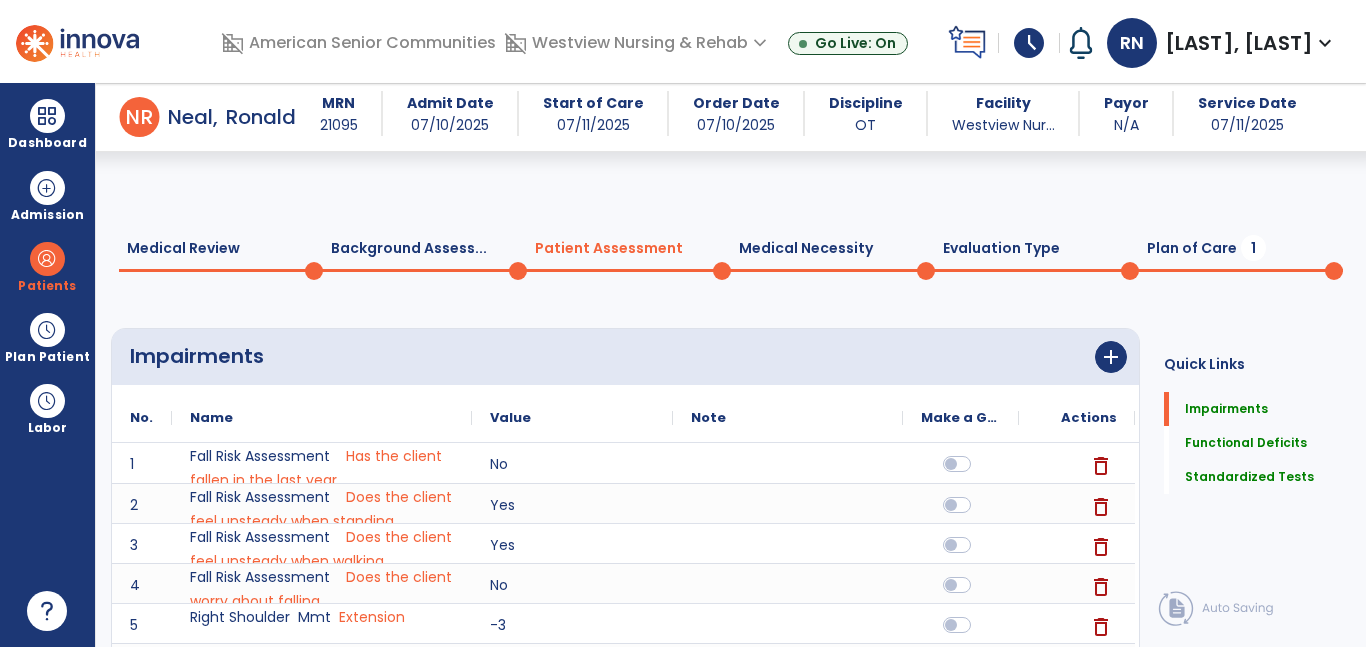 scroll, scrollTop: 275, scrollLeft: 0, axis: vertical 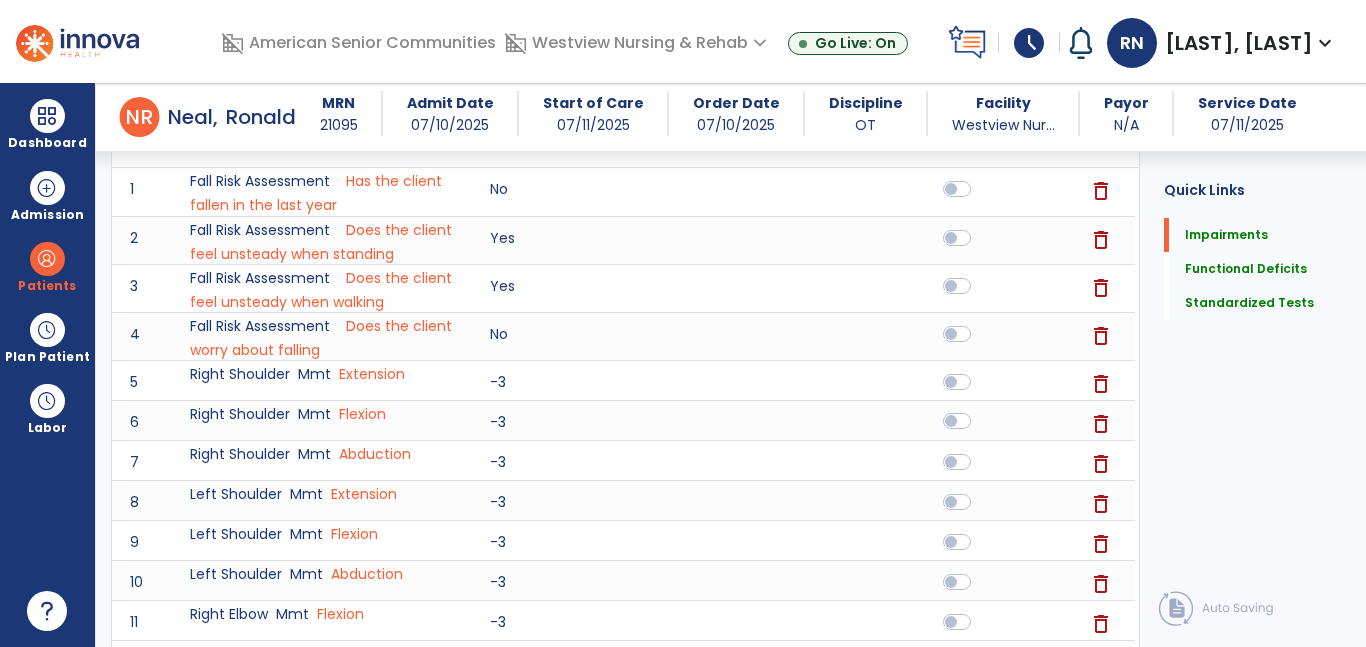 click 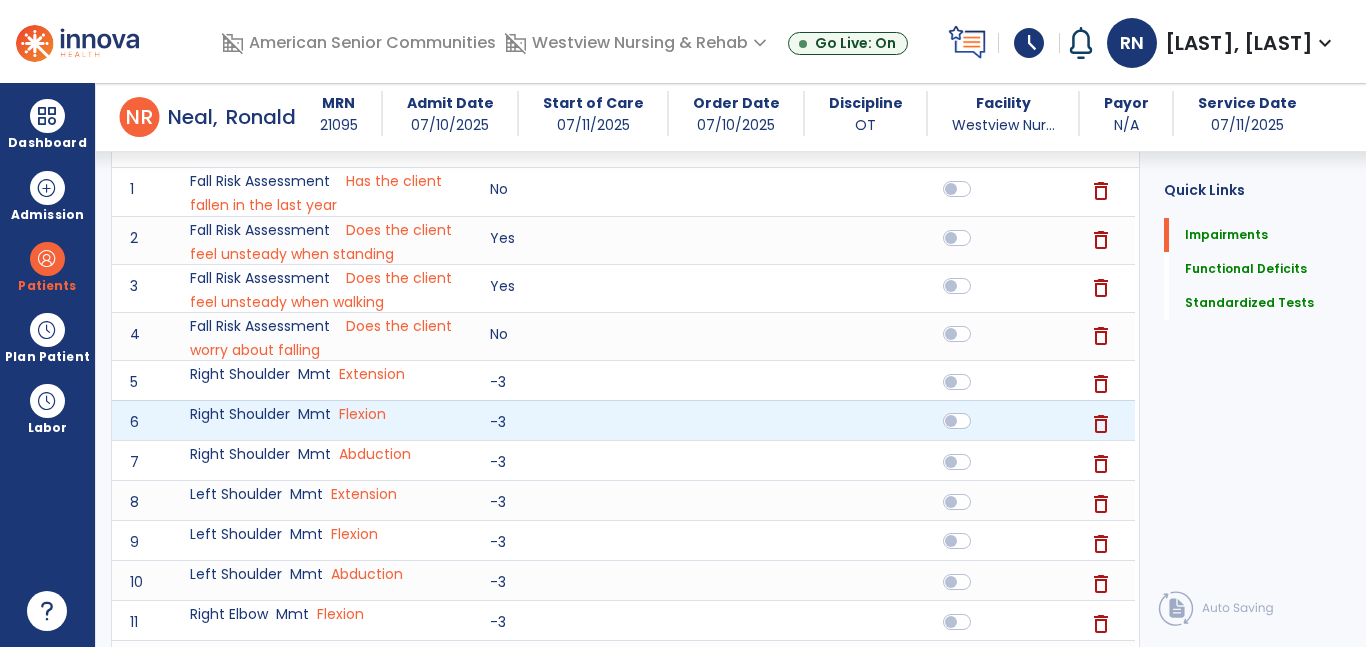 click 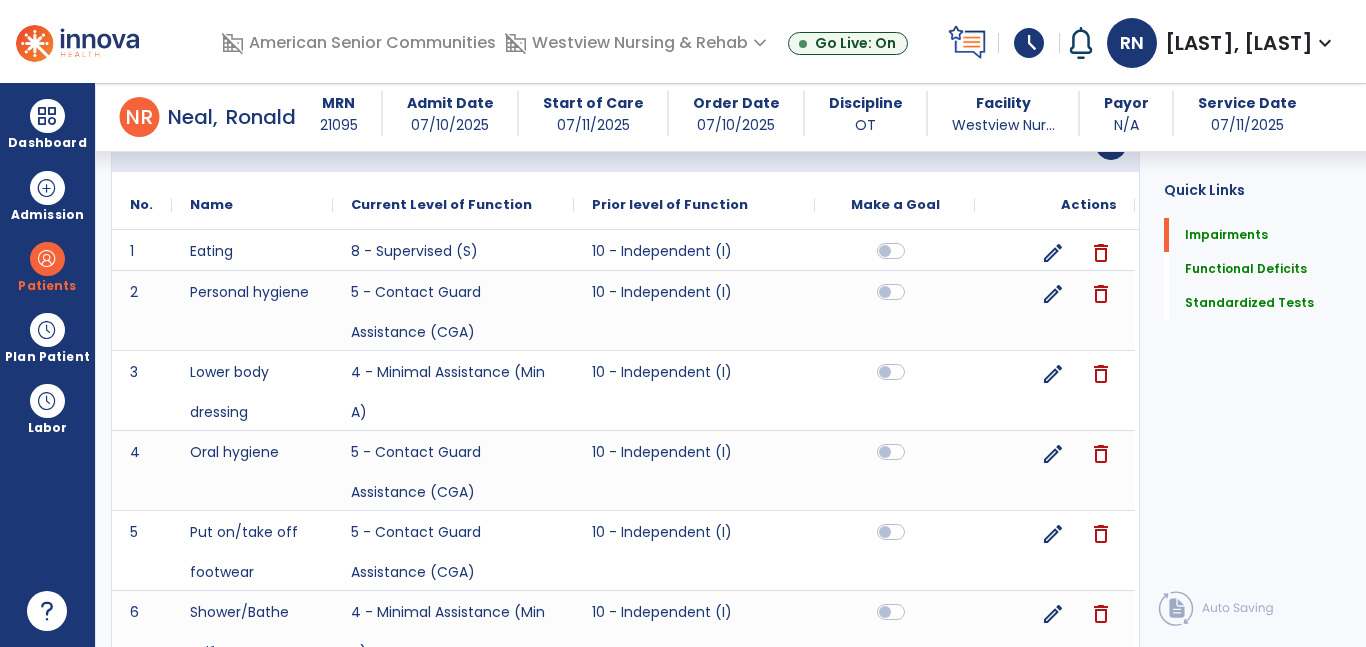 scroll, scrollTop: 948, scrollLeft: 0, axis: vertical 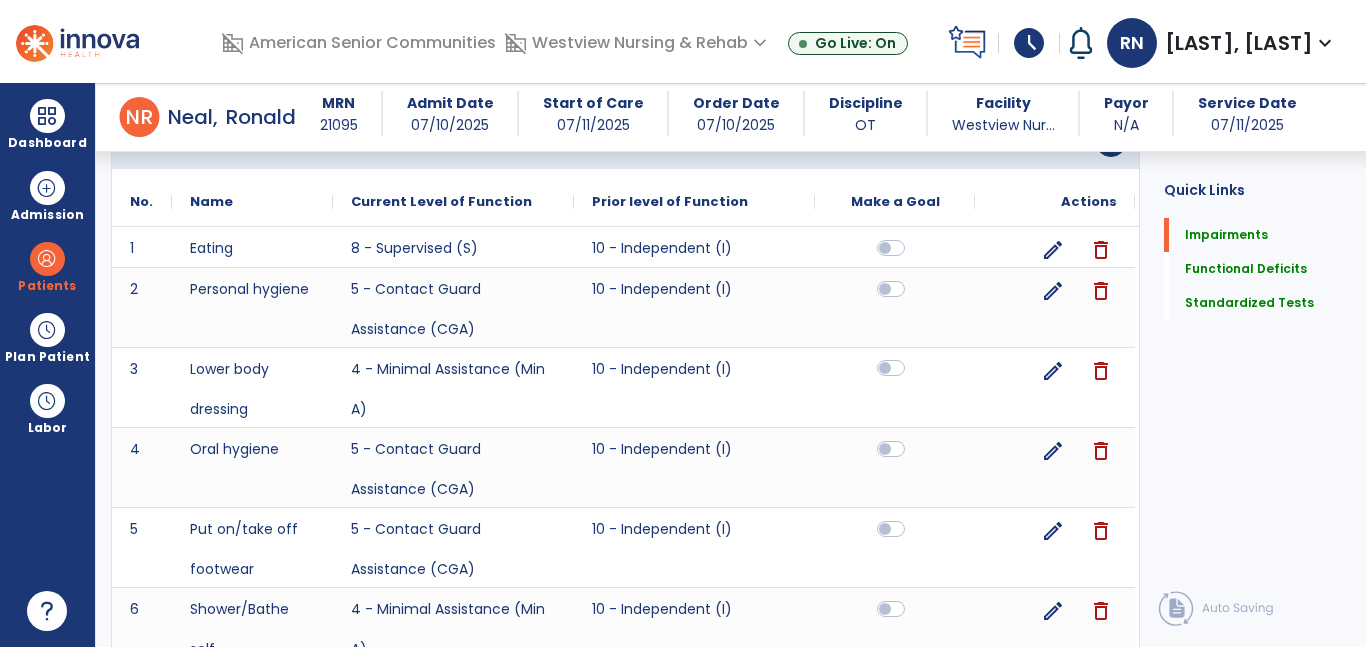 click 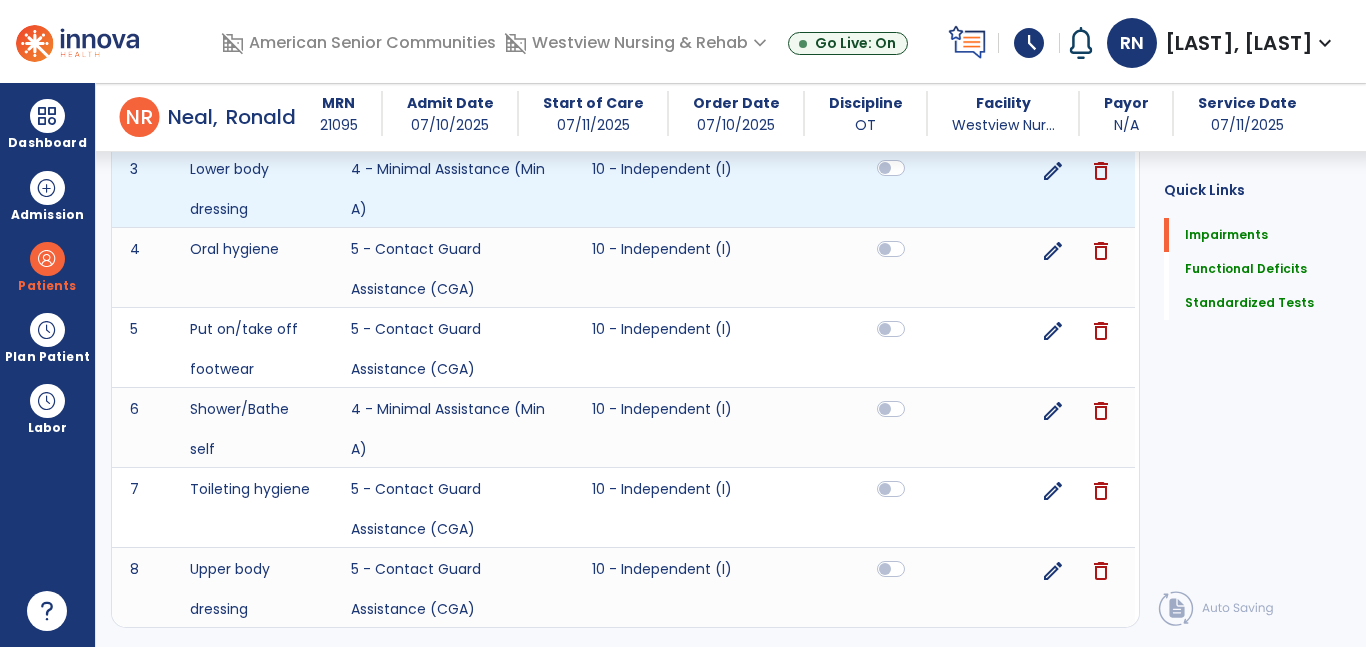 scroll, scrollTop: 1150, scrollLeft: 0, axis: vertical 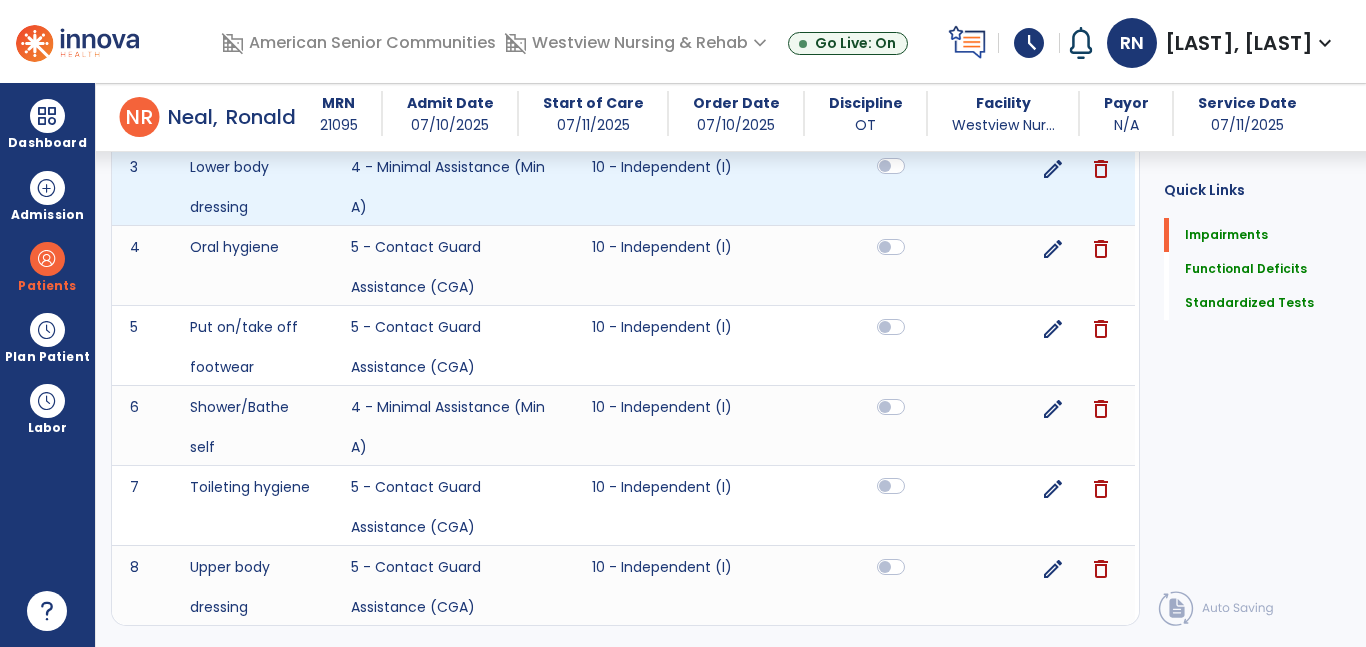 click 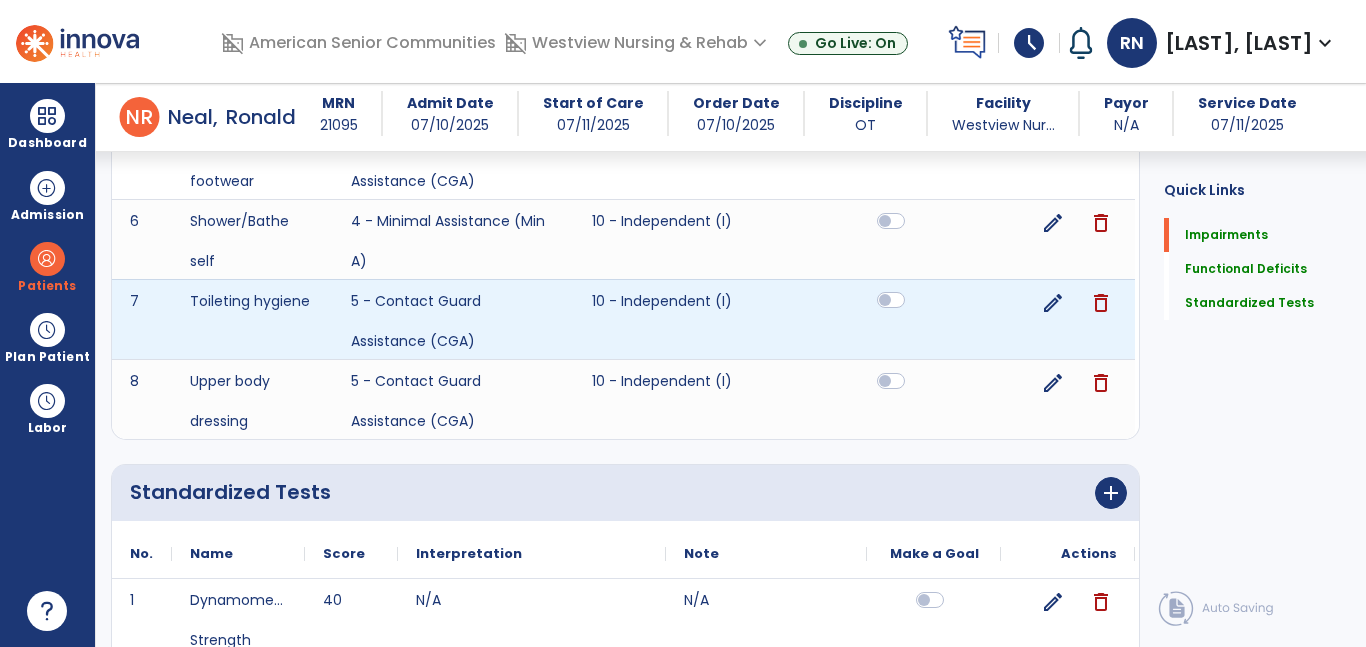 scroll, scrollTop: 1337, scrollLeft: 0, axis: vertical 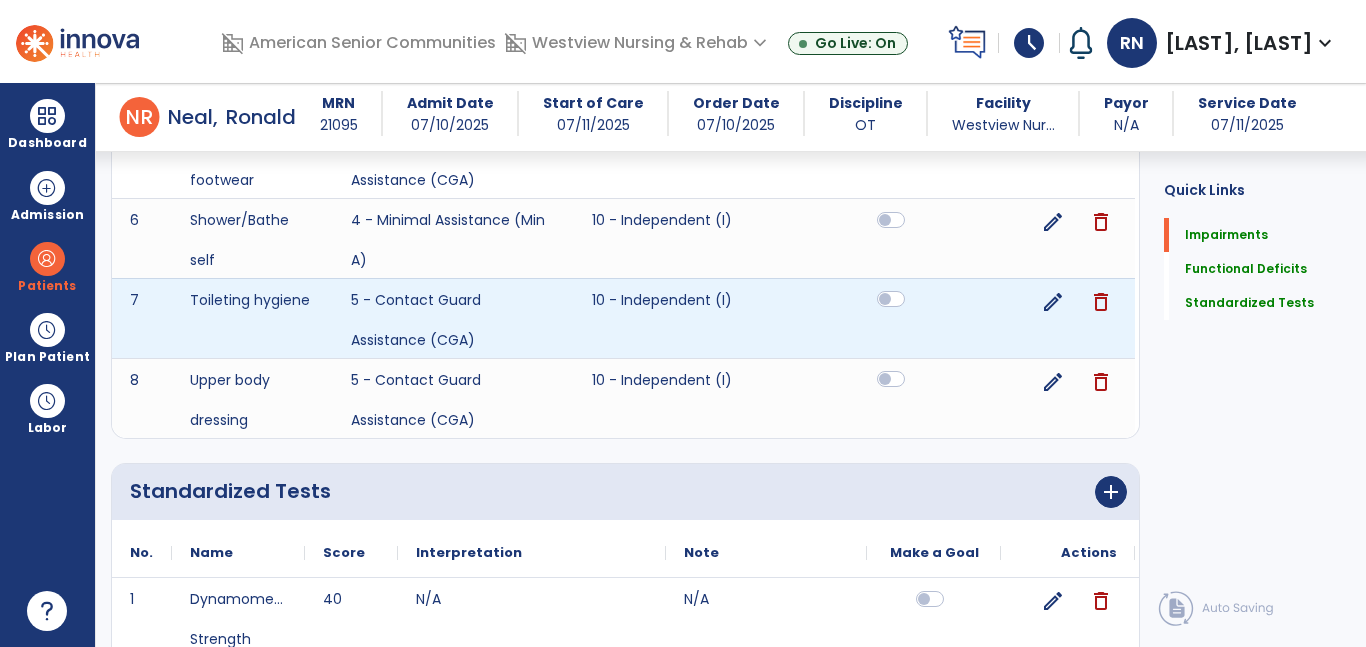 click 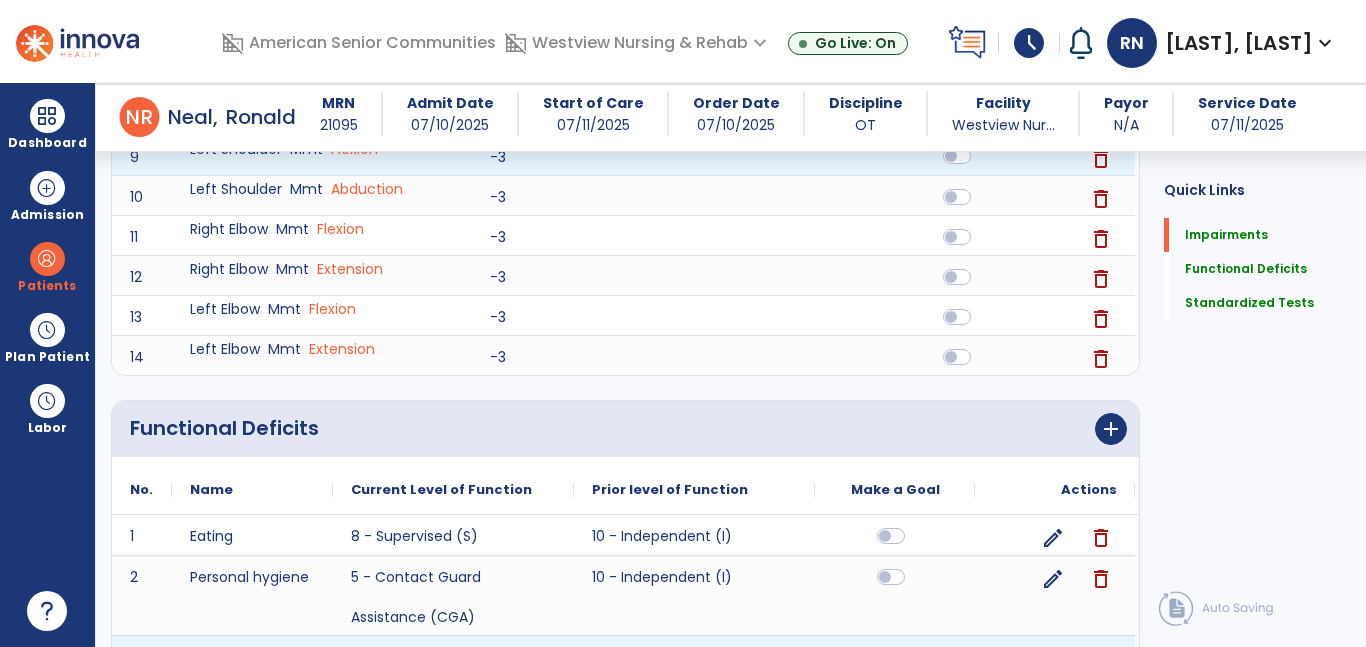 scroll, scrollTop: 0, scrollLeft: 0, axis: both 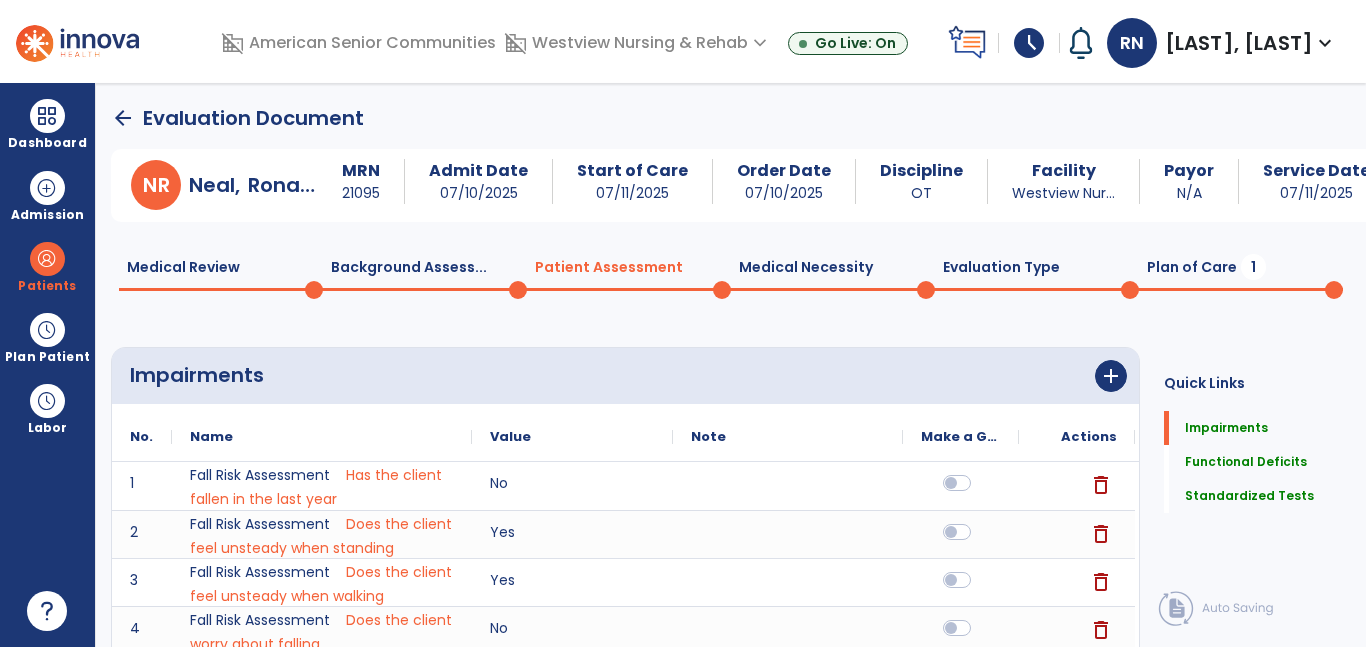 click on "Plan of Care  1" 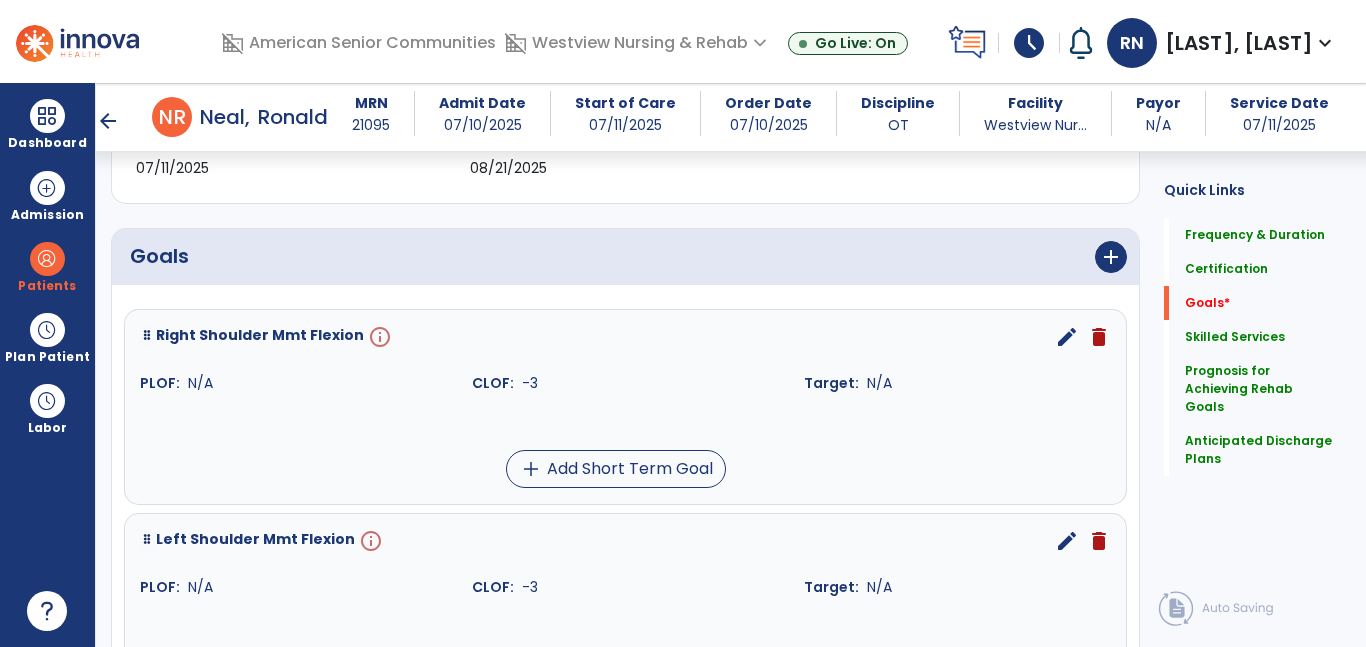 scroll, scrollTop: 393, scrollLeft: 0, axis: vertical 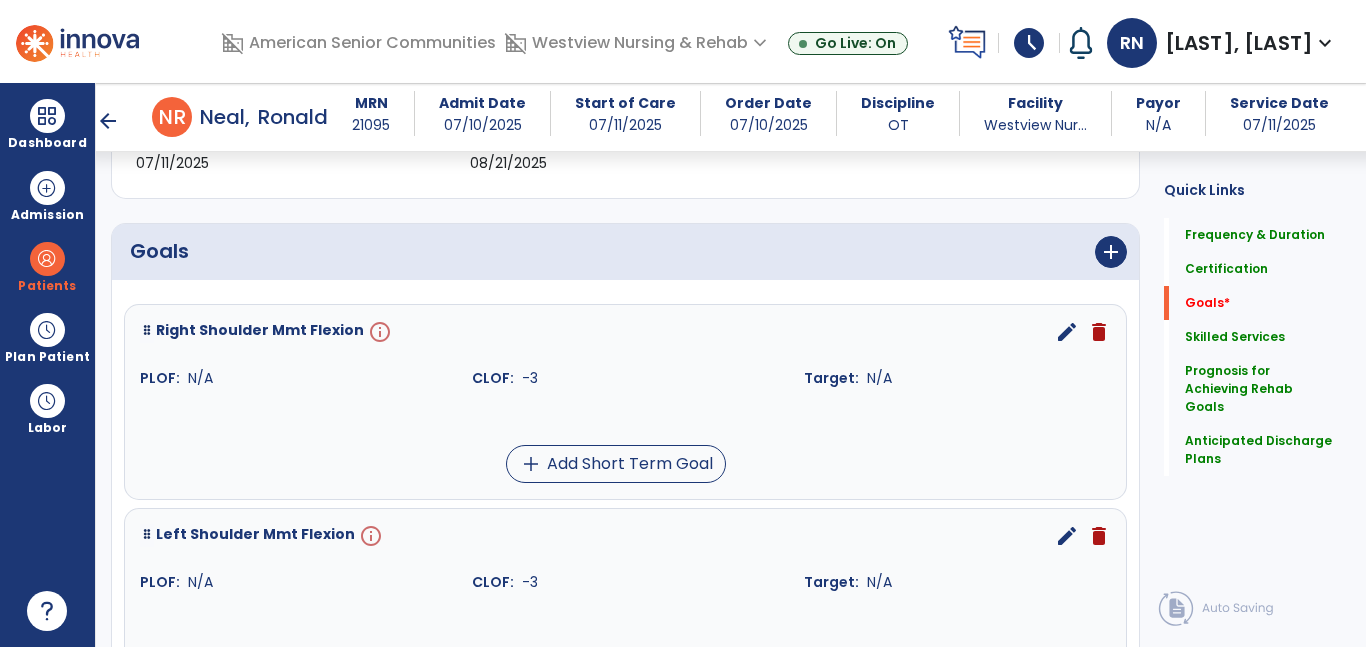click on "edit" at bounding box center [1067, 332] 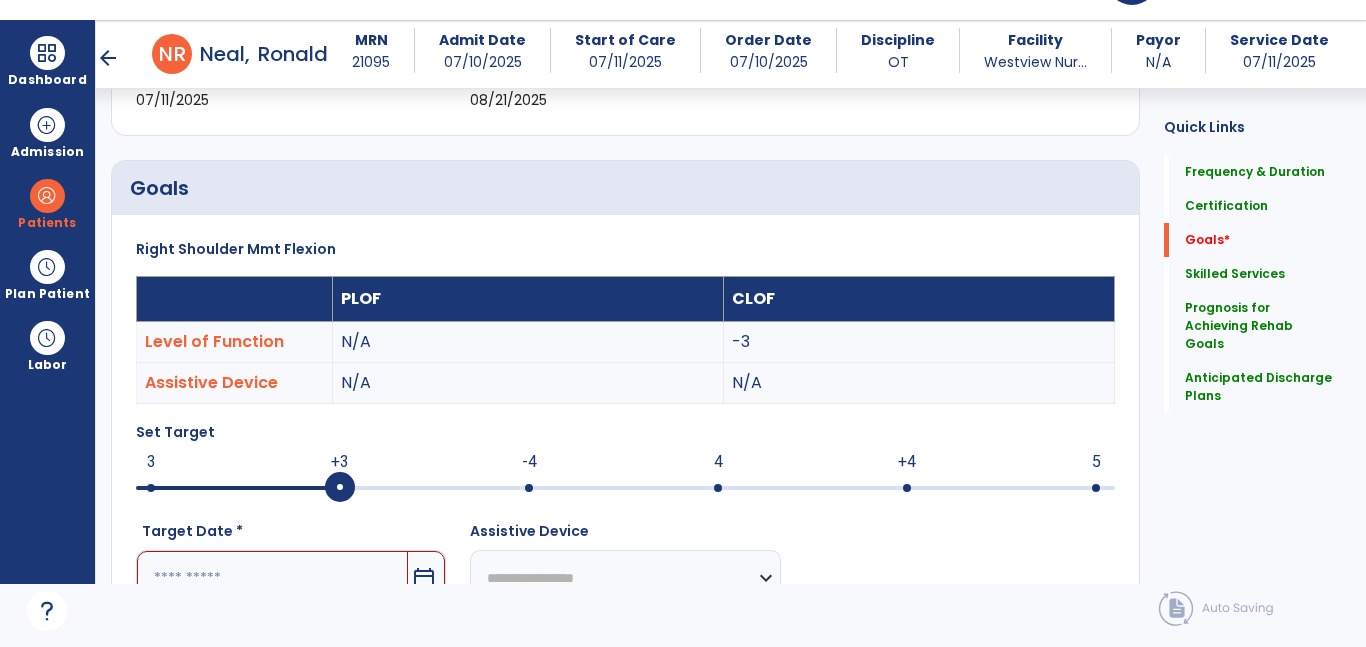 scroll, scrollTop: 534, scrollLeft: 0, axis: vertical 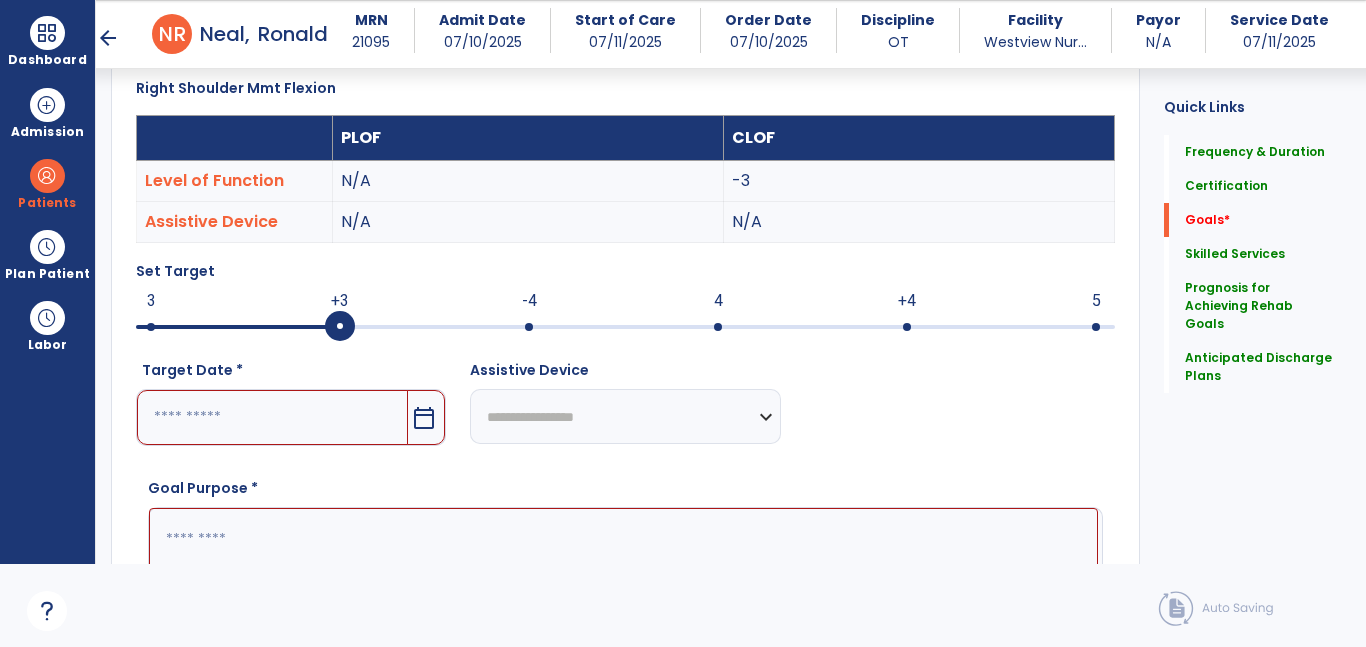 click at bounding box center [625, 327] 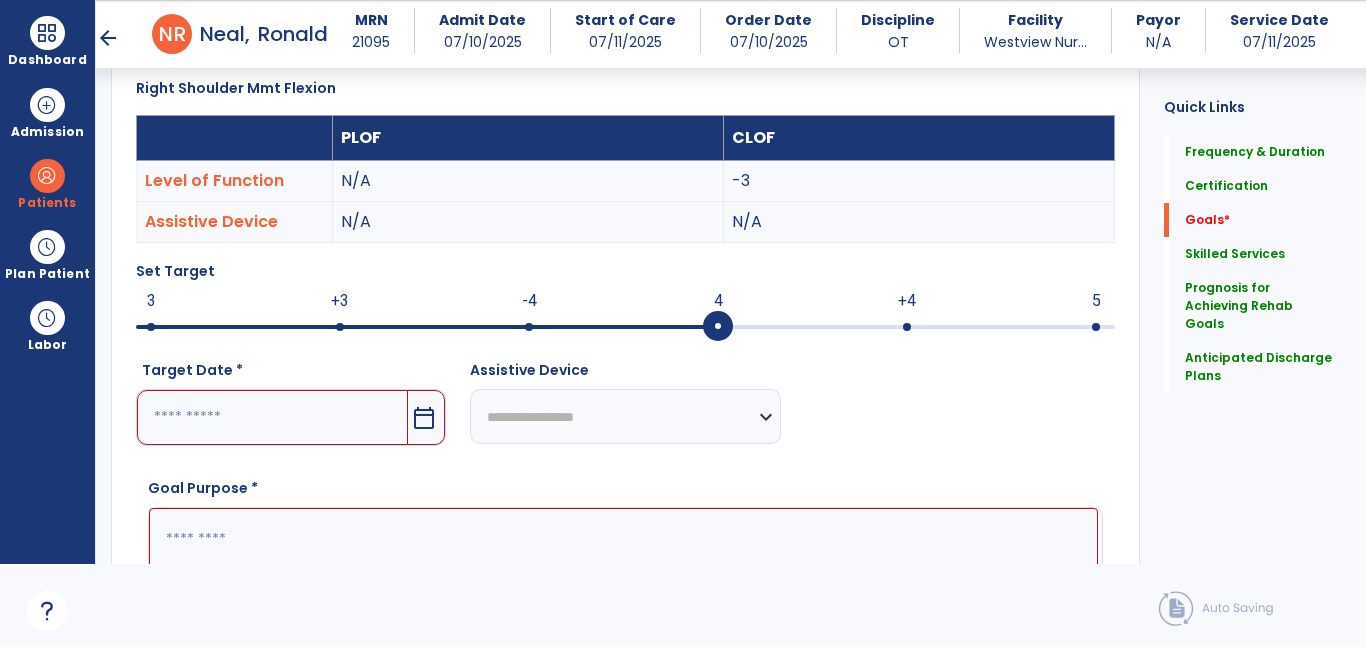 click at bounding box center (272, 417) 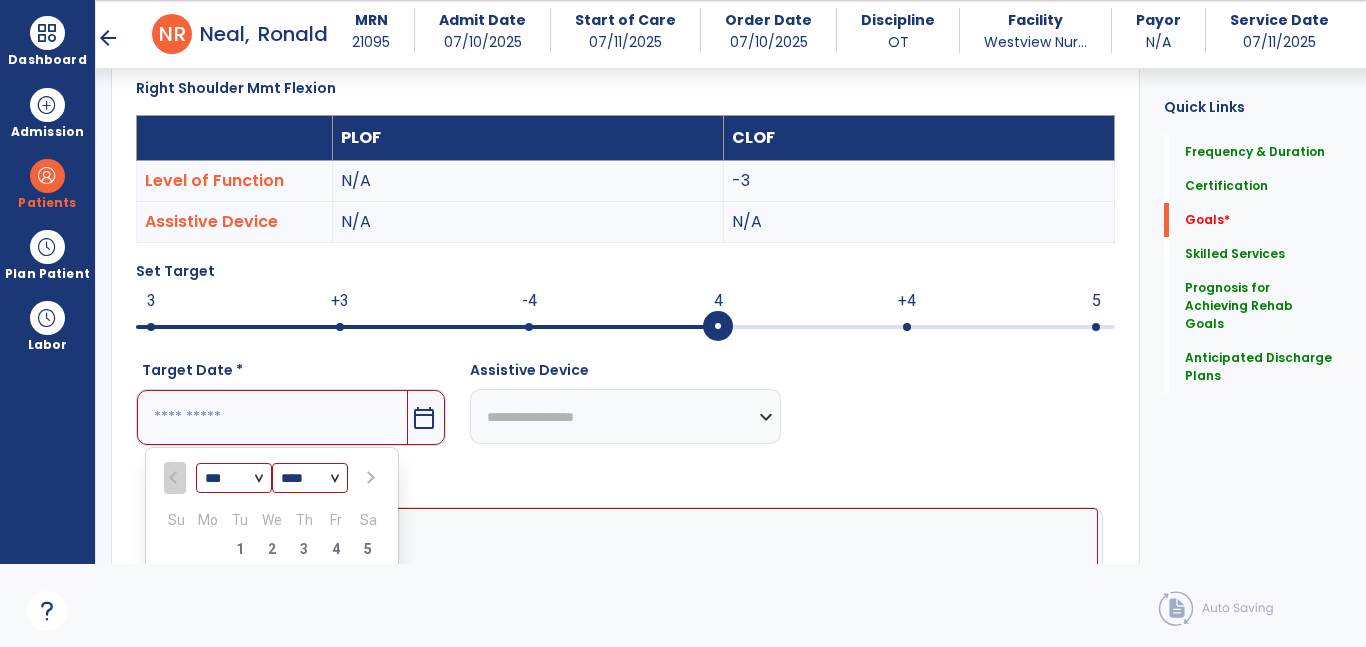 scroll, scrollTop: 837, scrollLeft: 0, axis: vertical 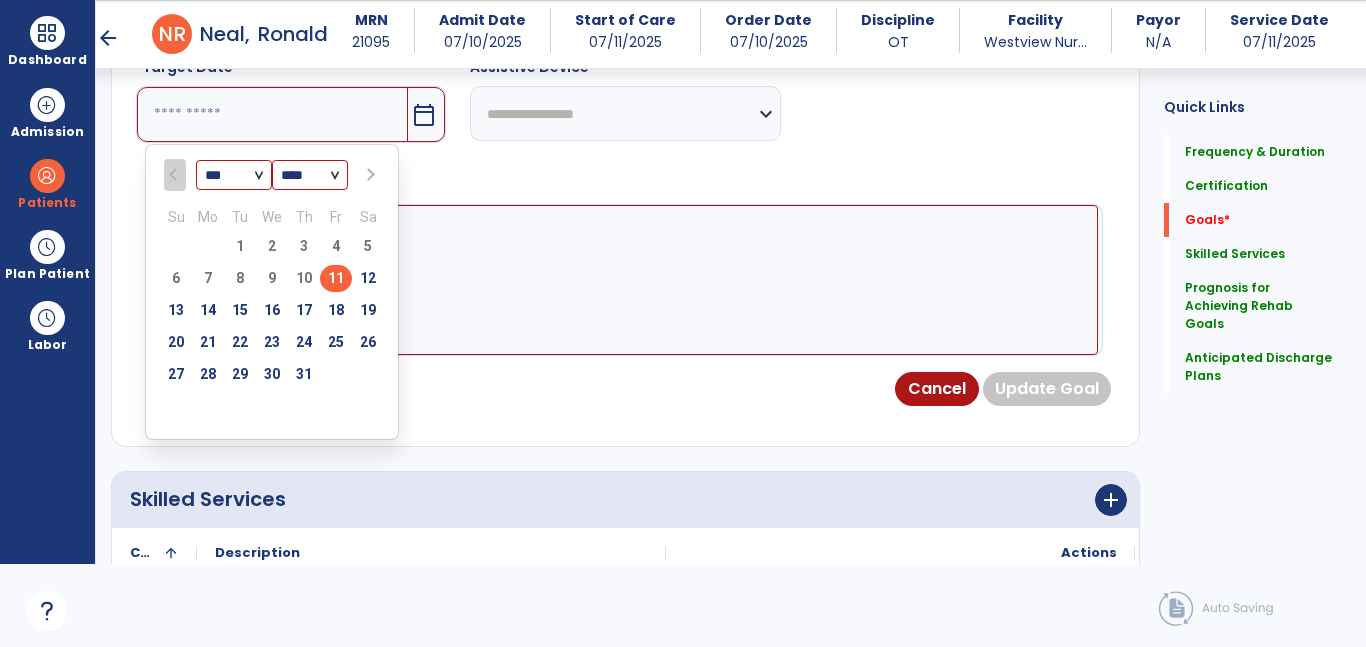 click at bounding box center [368, 175] 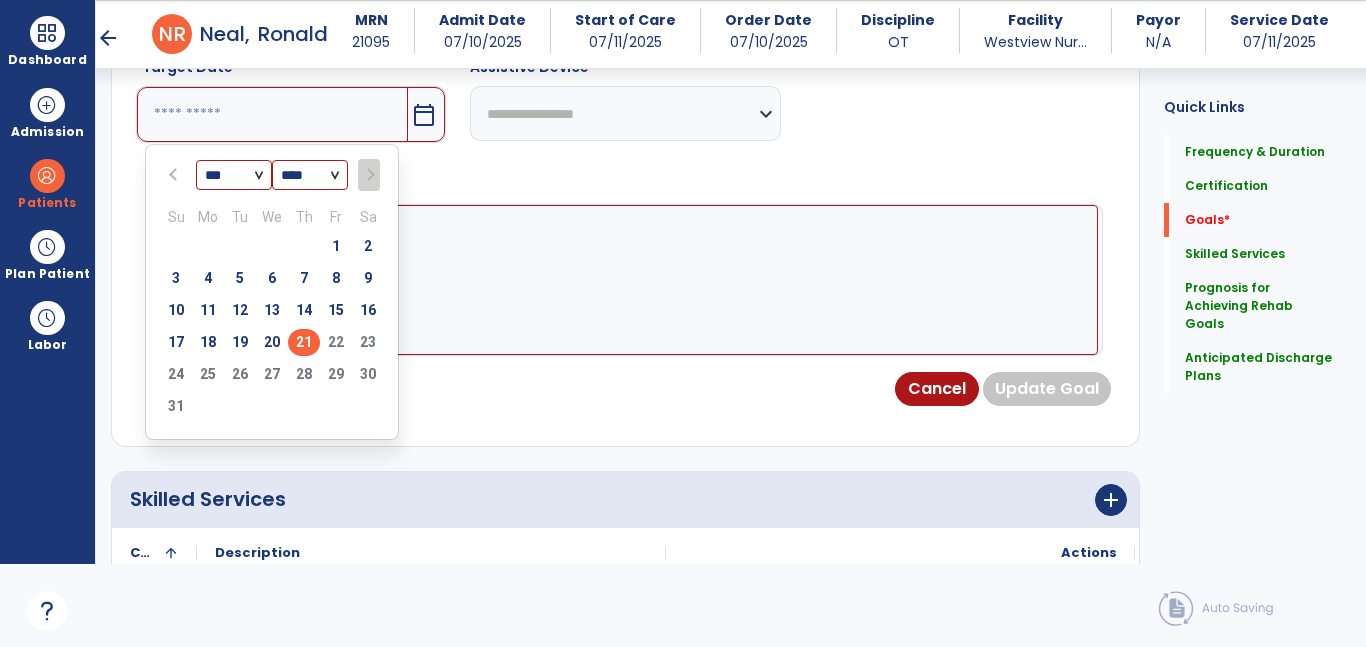 click on "21" at bounding box center (304, 342) 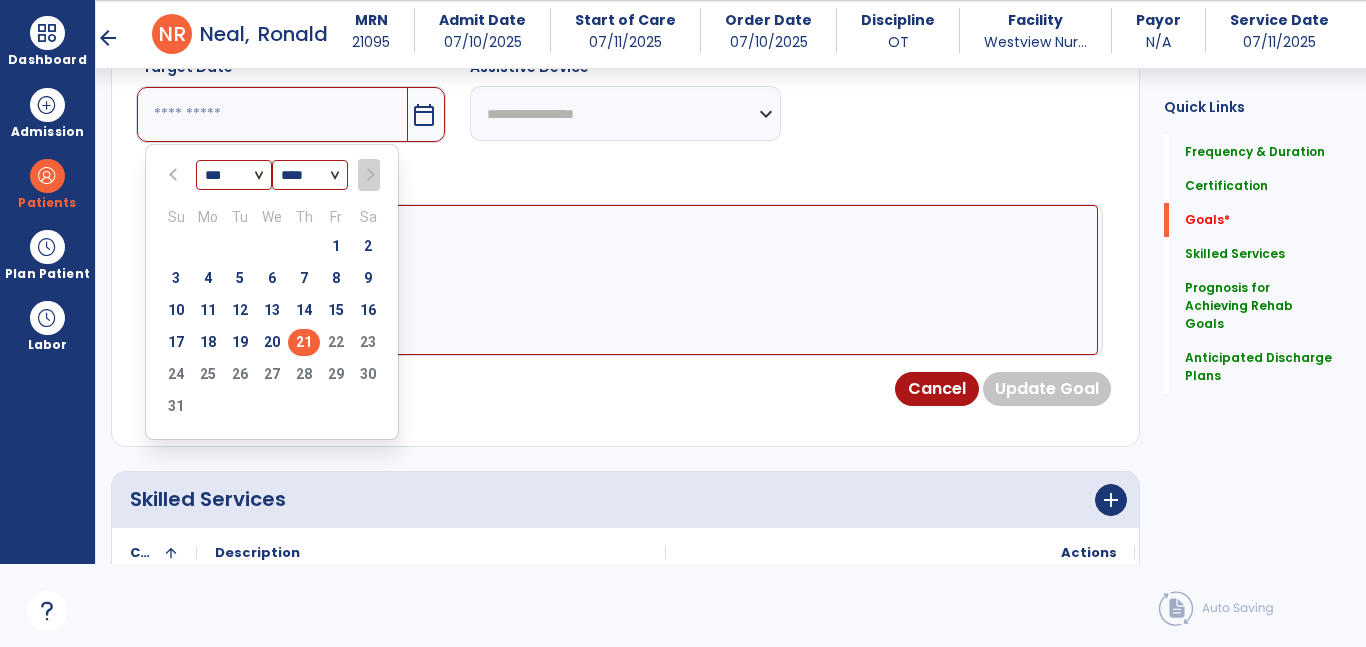 type on "*********" 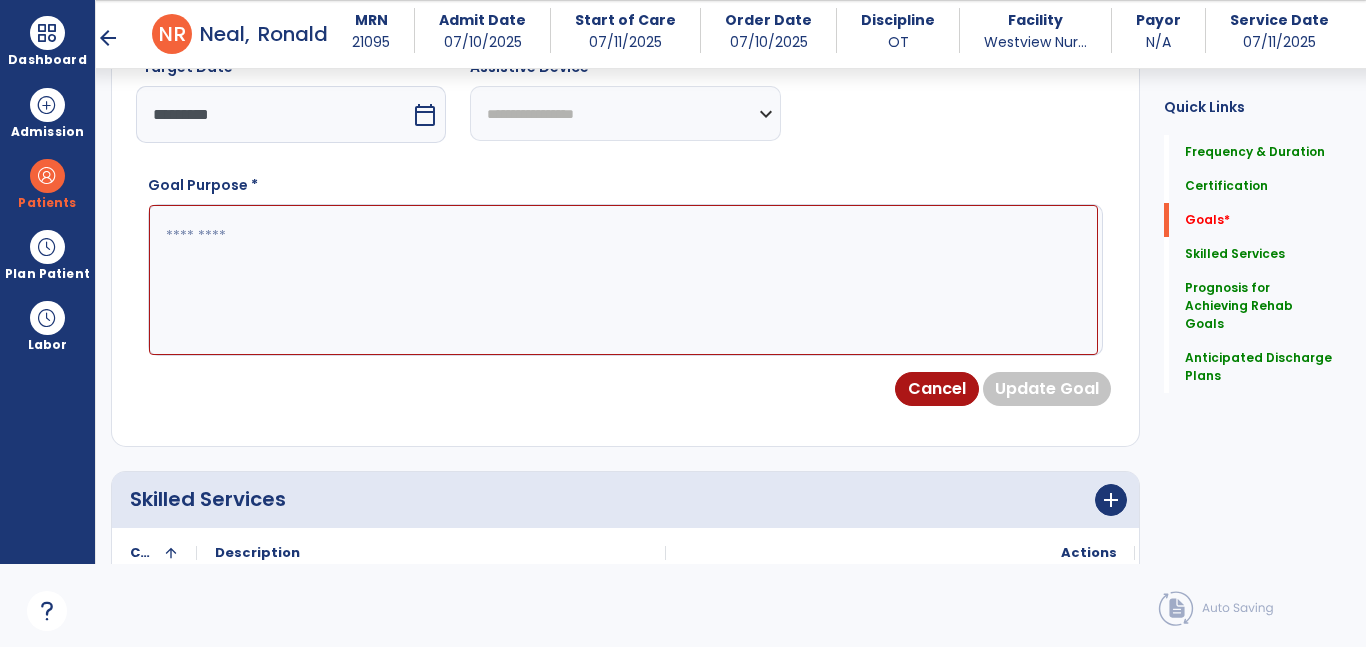 click at bounding box center (623, 280) 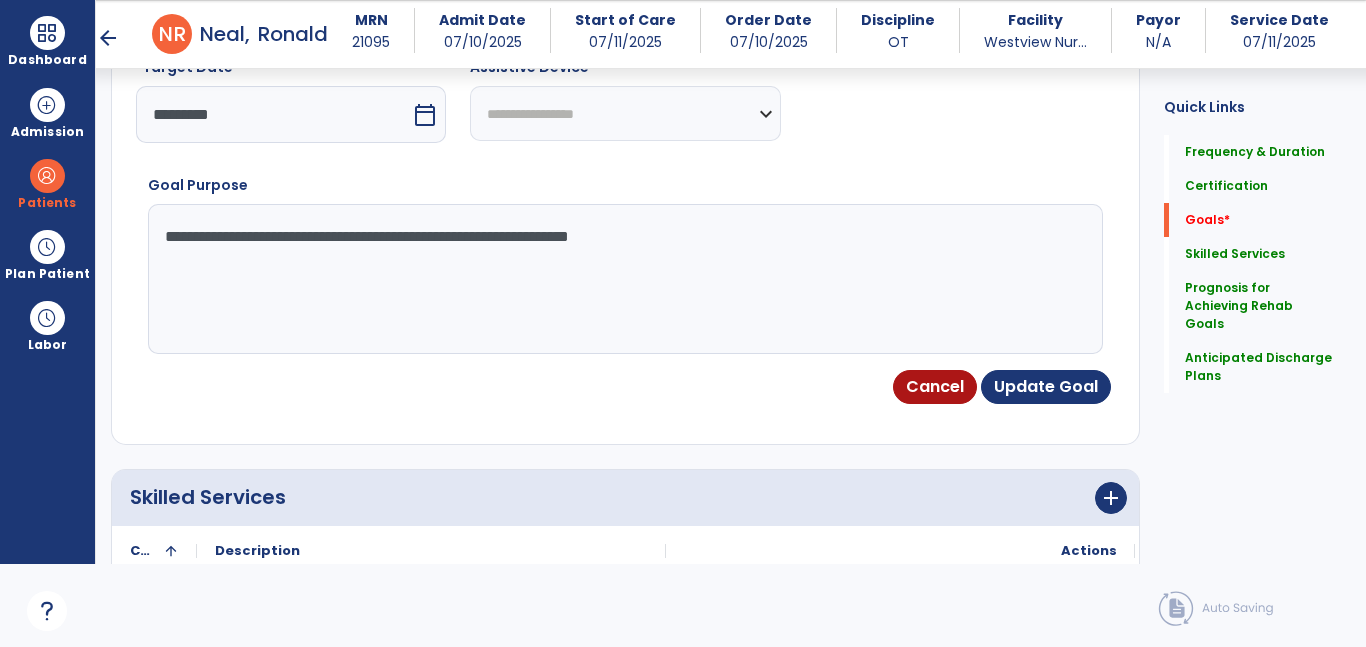 type on "**********" 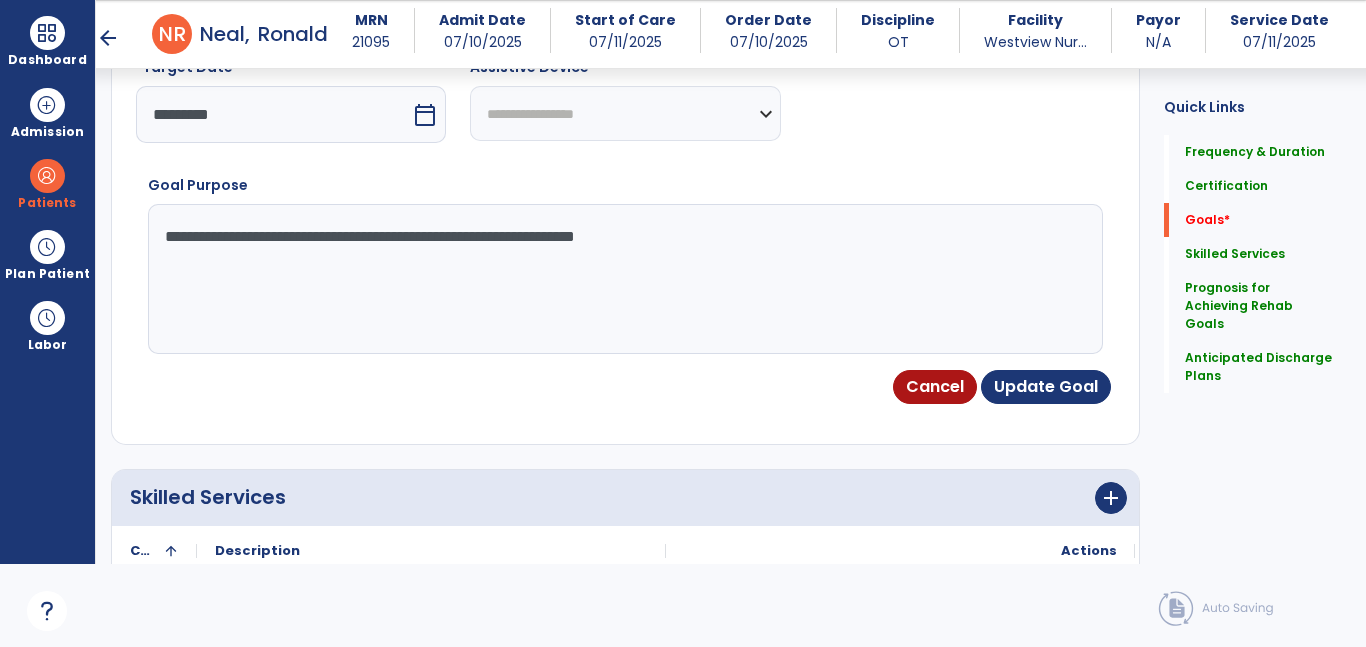 click on "**********" at bounding box center [623, 279] 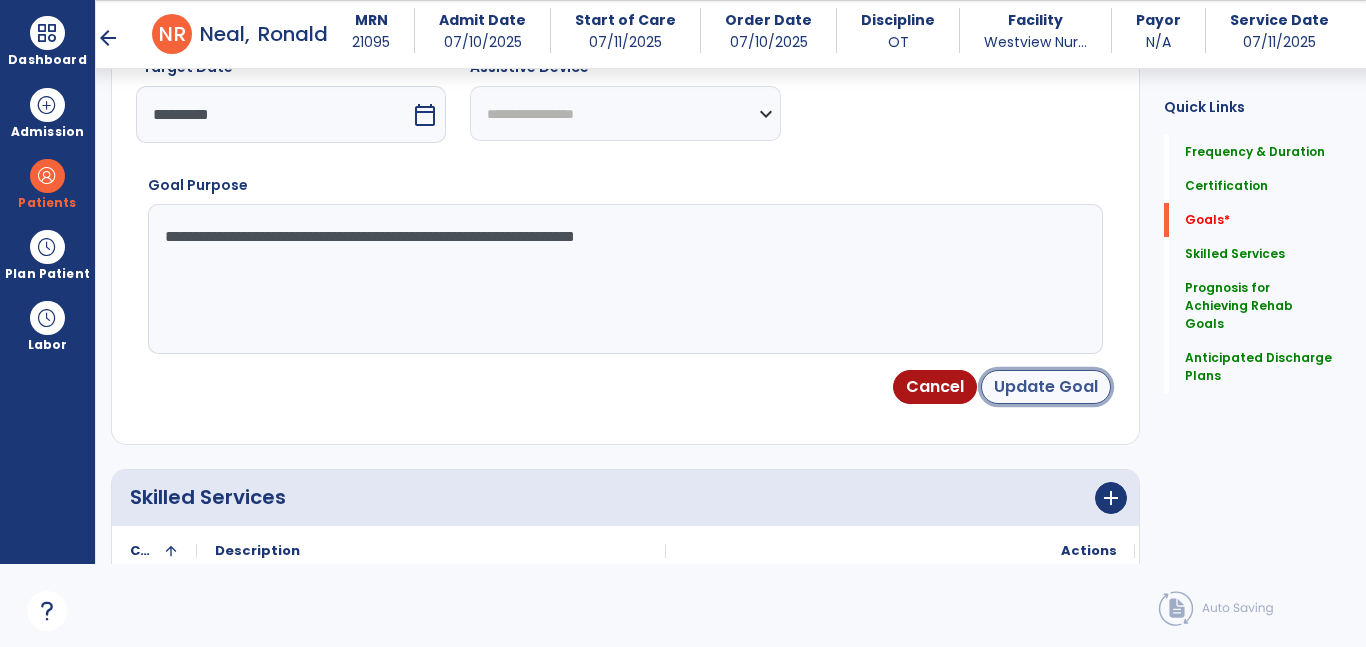 click on "Update Goal" at bounding box center (1046, 387) 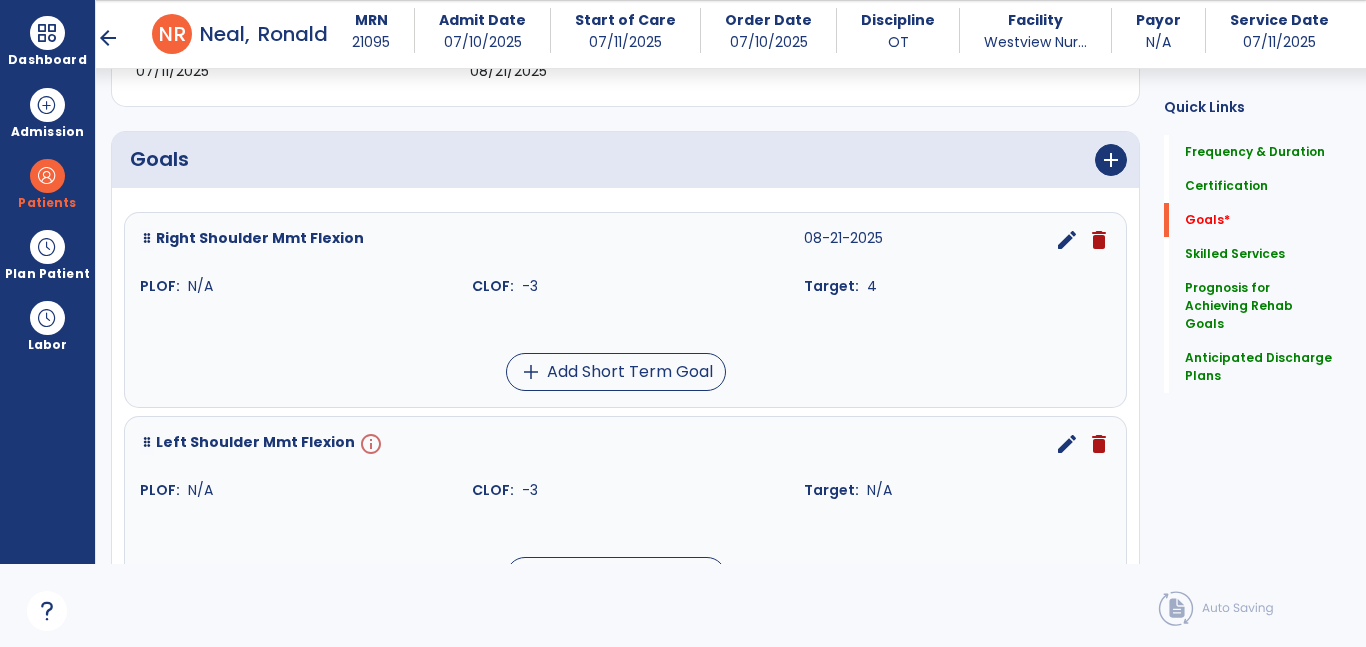 click on "edit" at bounding box center [1067, 444] 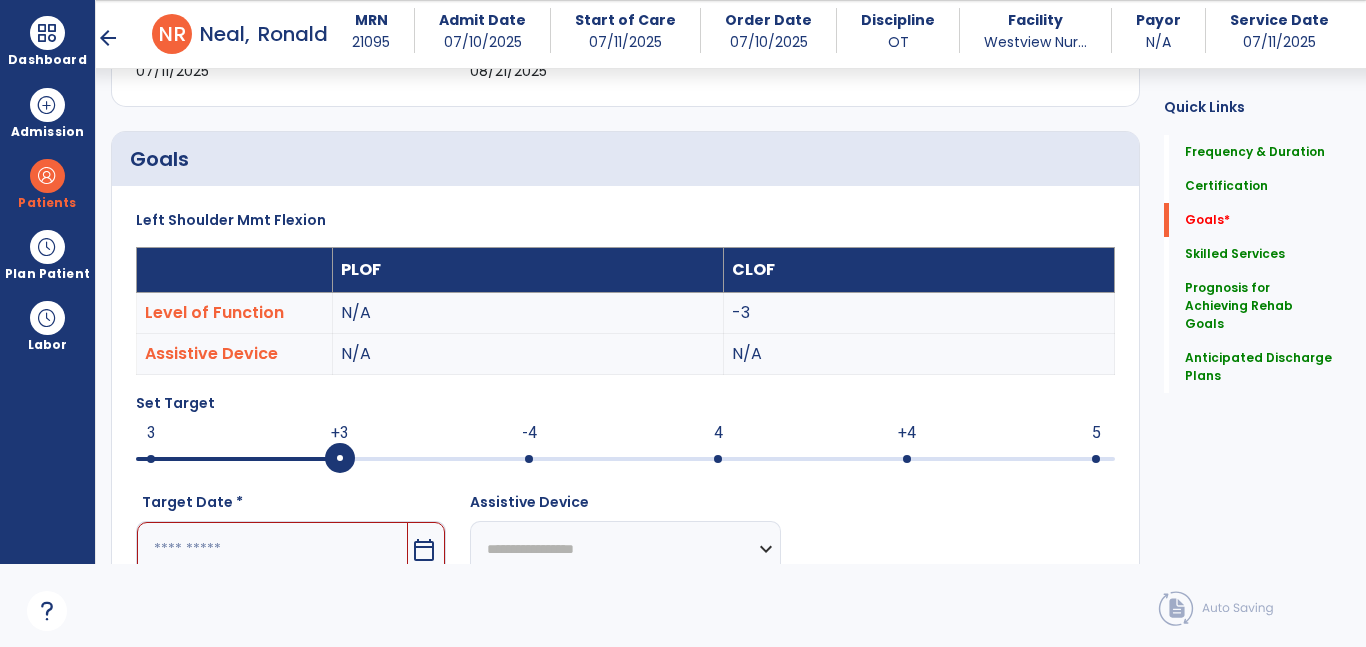 scroll, scrollTop: 534, scrollLeft: 0, axis: vertical 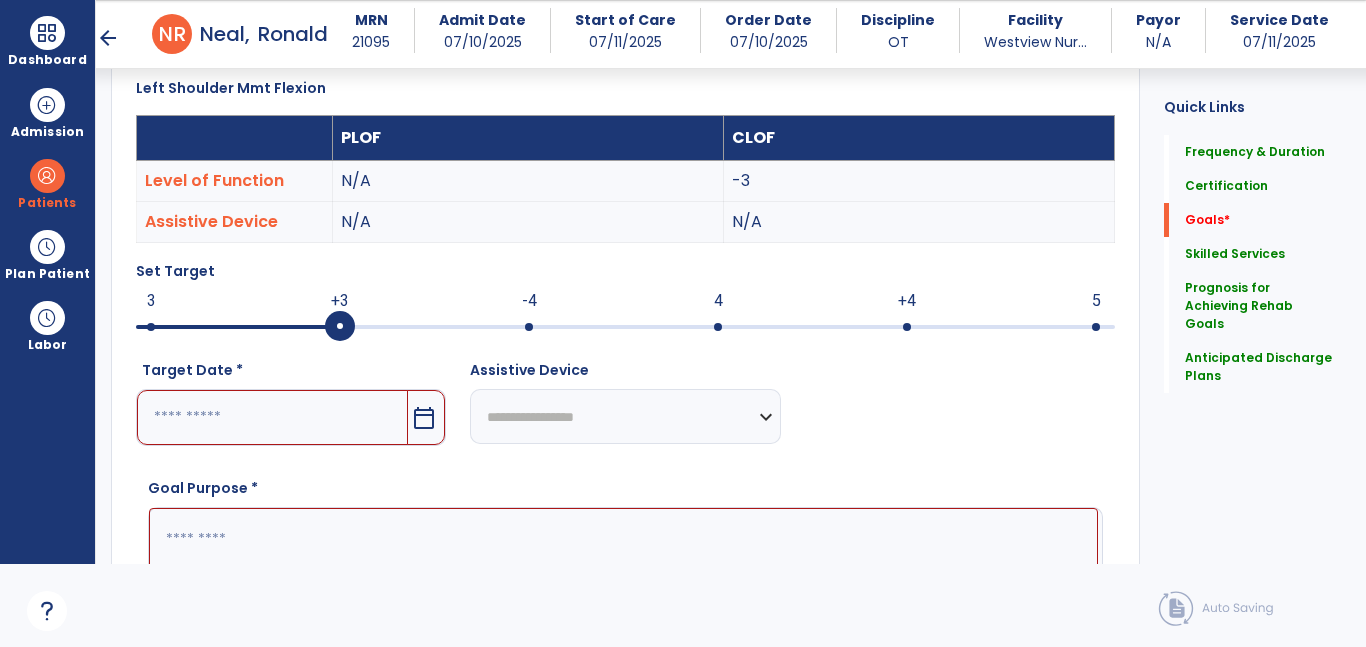 click at bounding box center [625, 327] 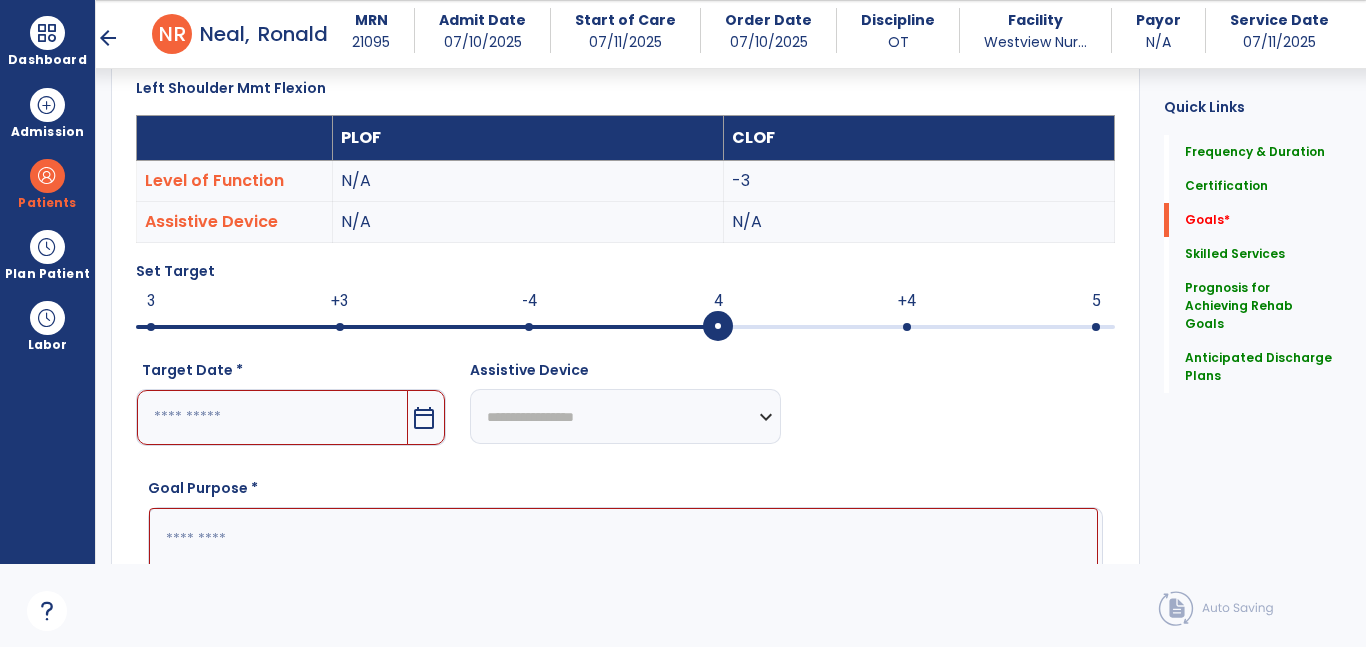 click at bounding box center (272, 417) 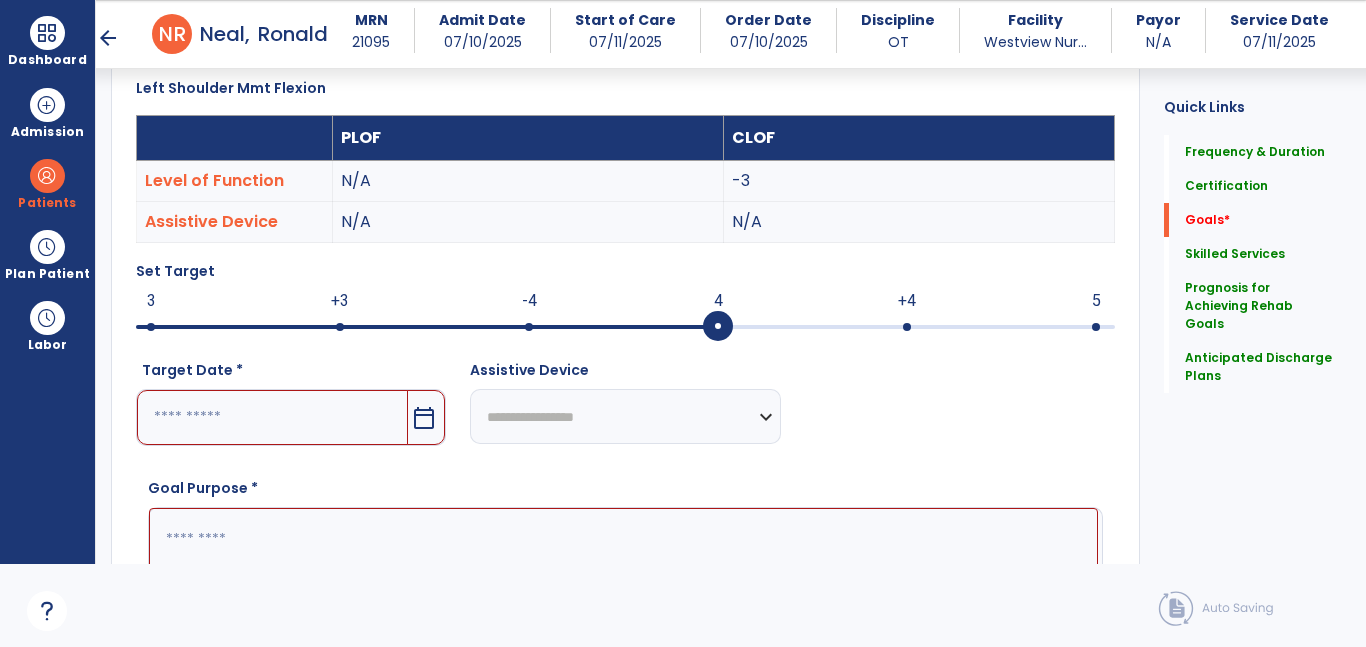 scroll, scrollTop: 837, scrollLeft: 0, axis: vertical 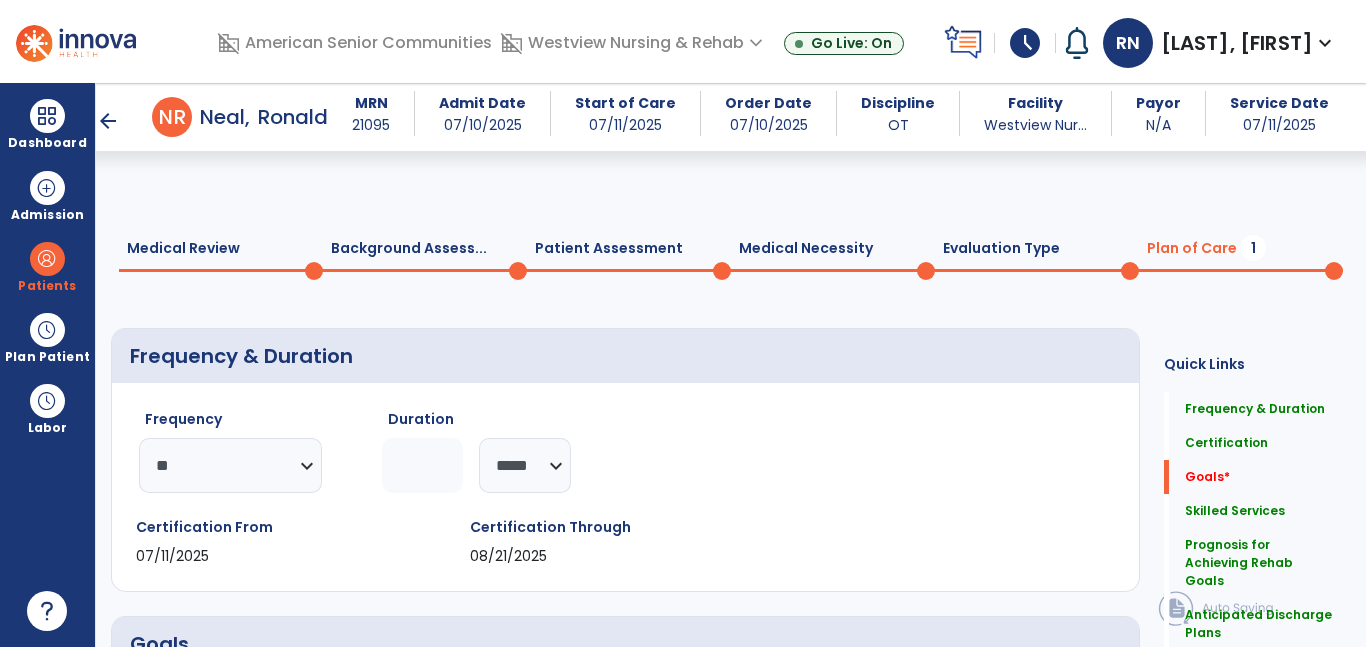 select on "**" 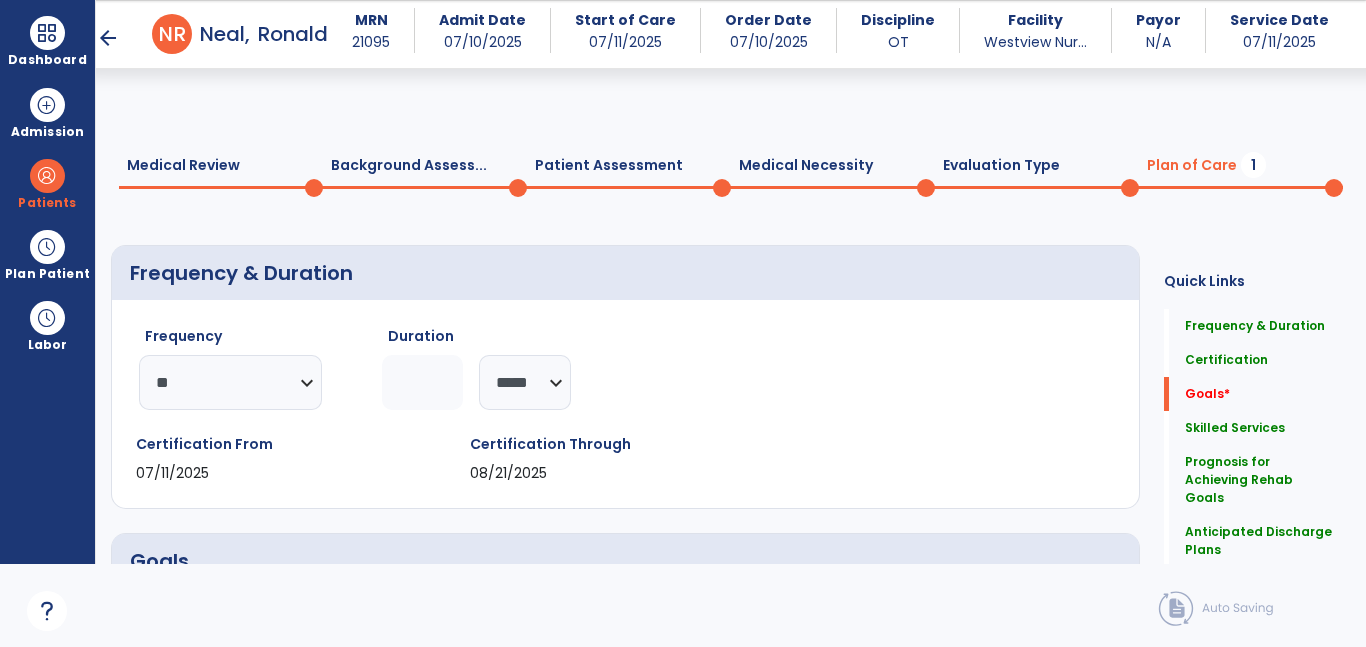 scroll, scrollTop: 837, scrollLeft: 0, axis: vertical 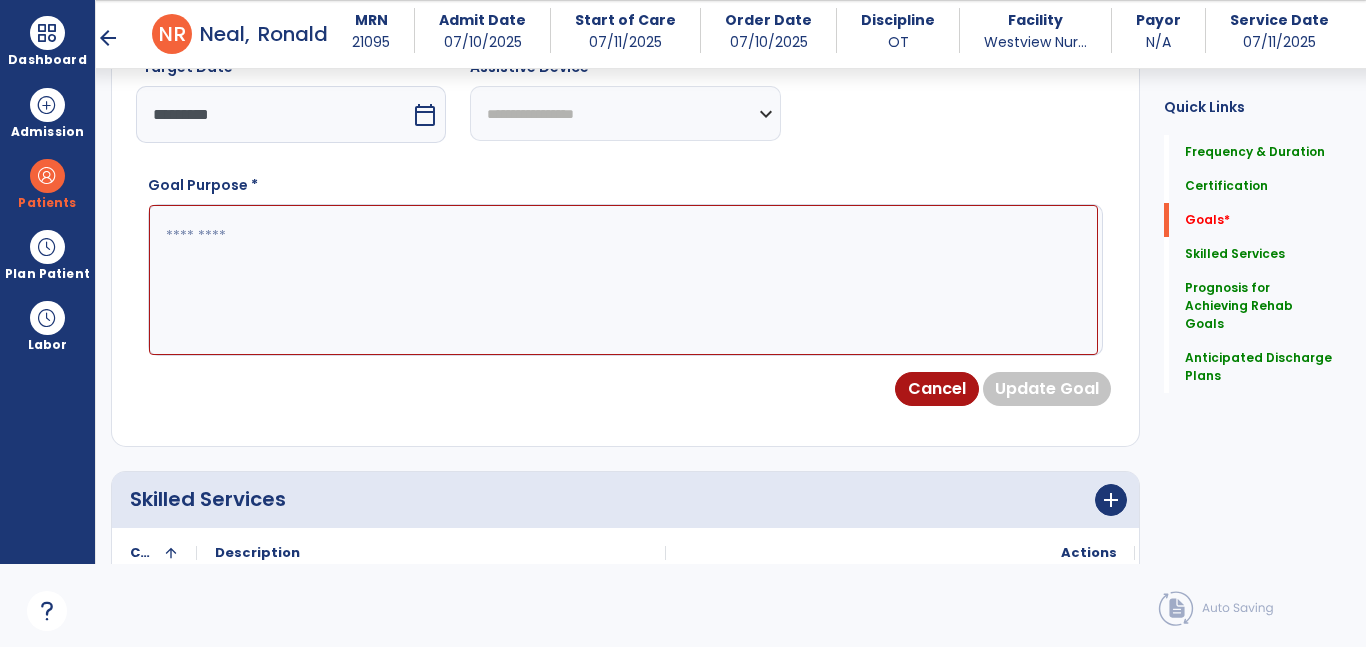 type on "**********" 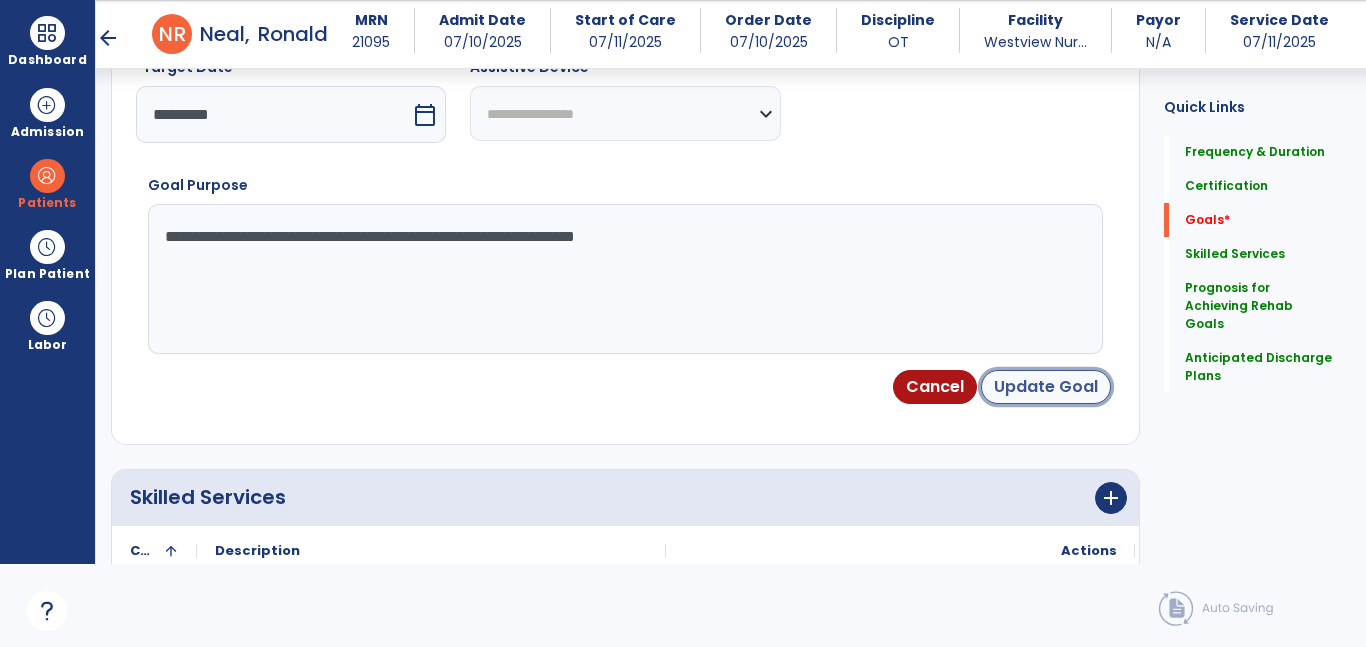 click on "Update Goal" at bounding box center [1046, 387] 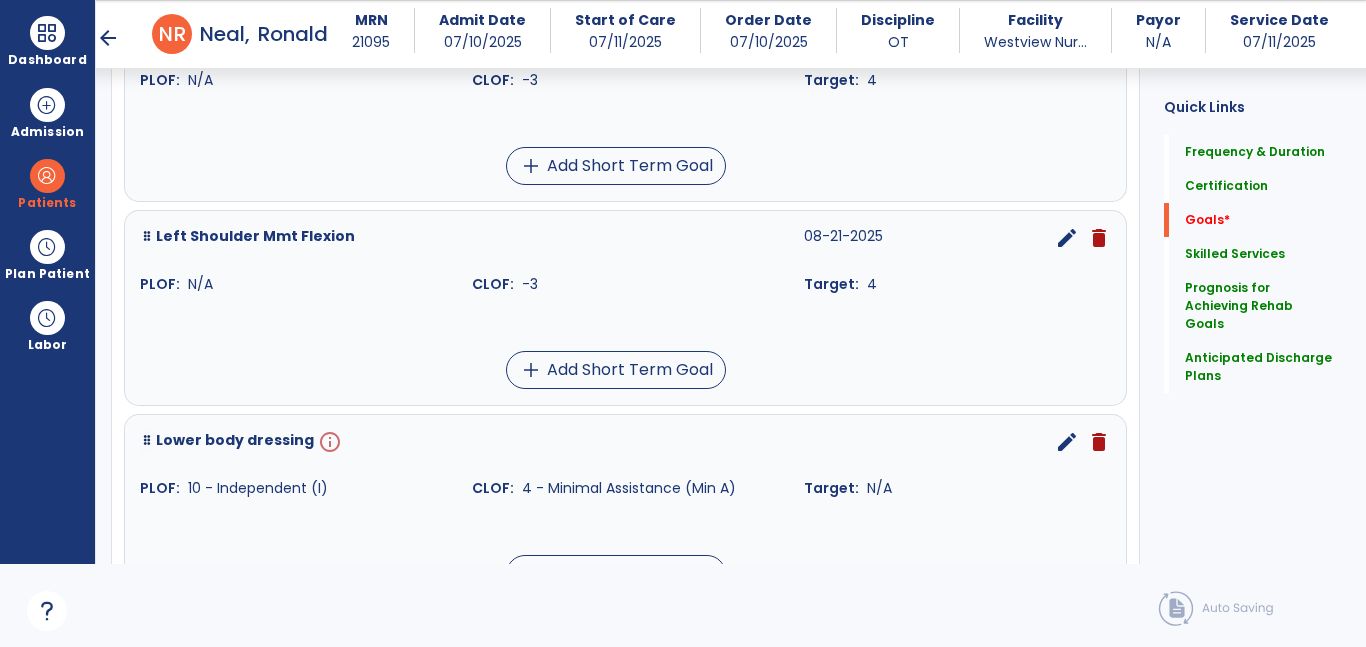 scroll, scrollTop: 627, scrollLeft: 0, axis: vertical 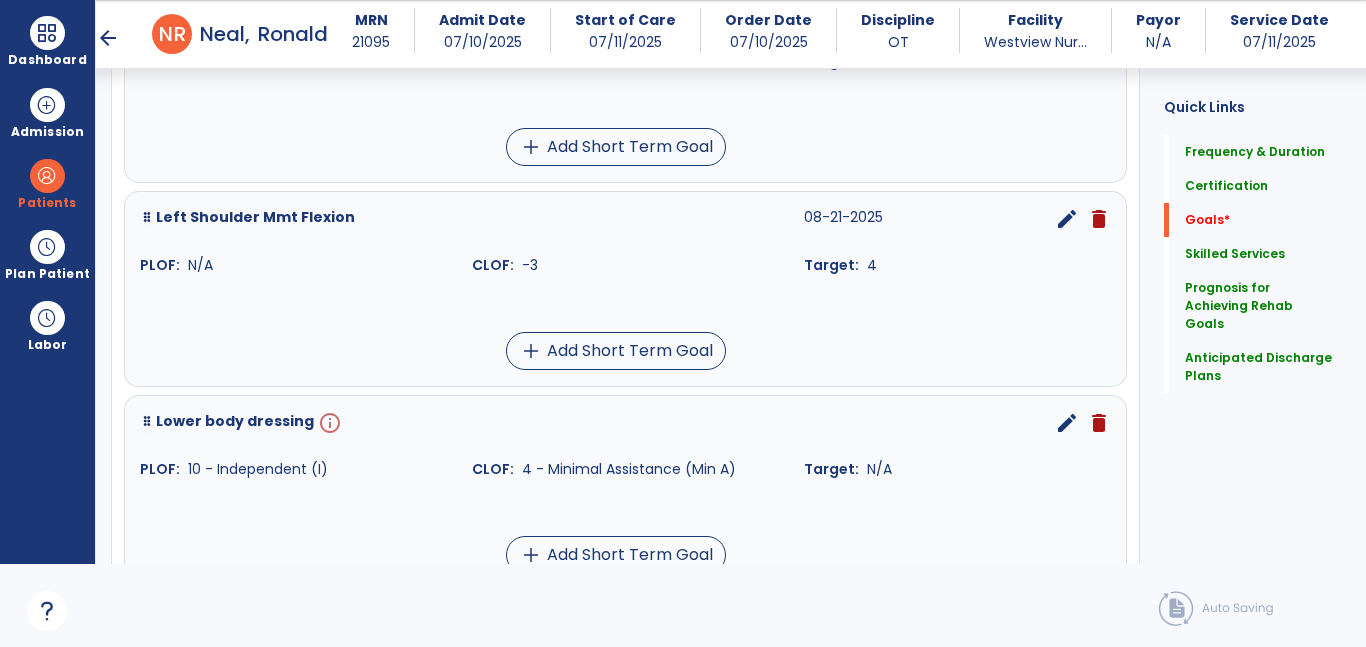 click on "edit" at bounding box center [1067, 423] 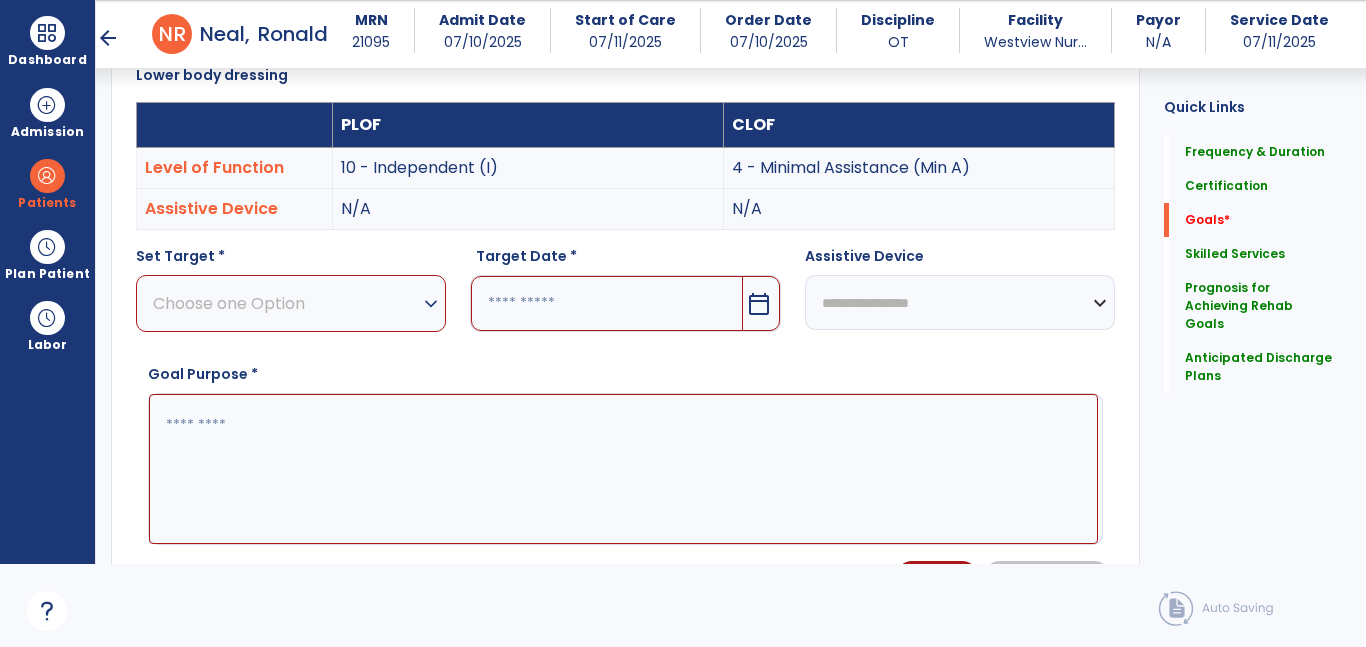 scroll, scrollTop: 534, scrollLeft: 0, axis: vertical 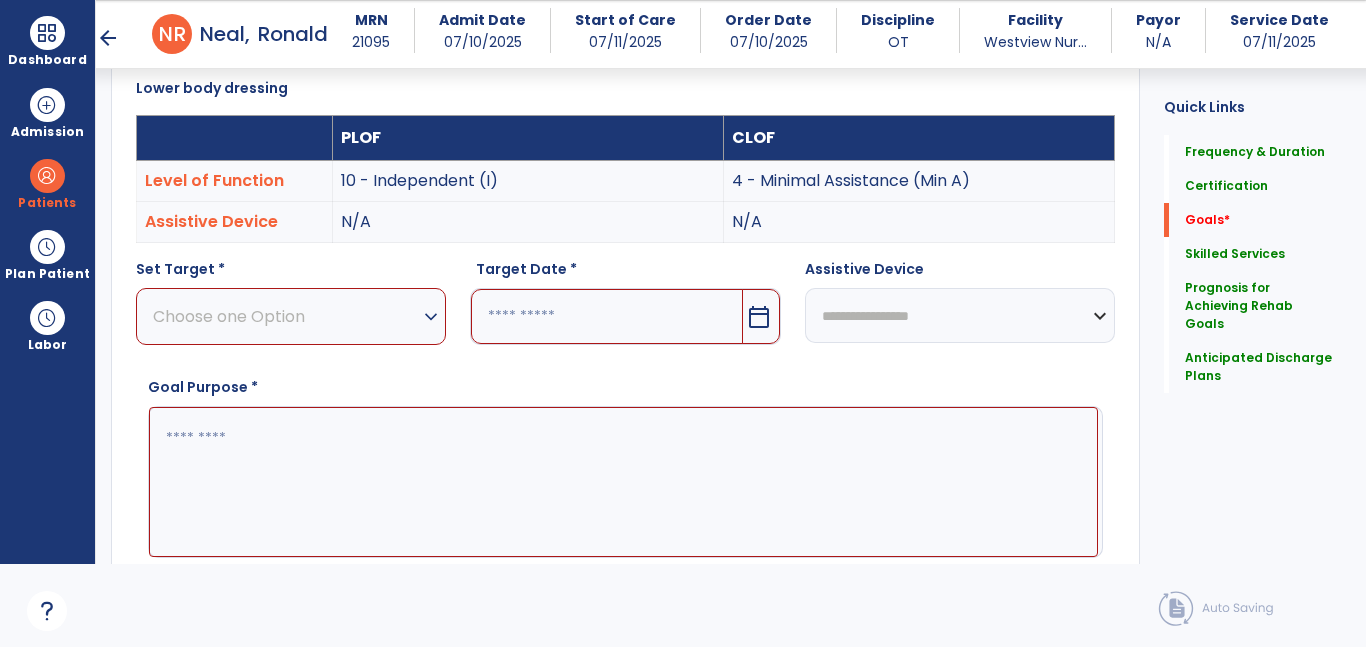 click on "Choose one Option" at bounding box center [286, 316] 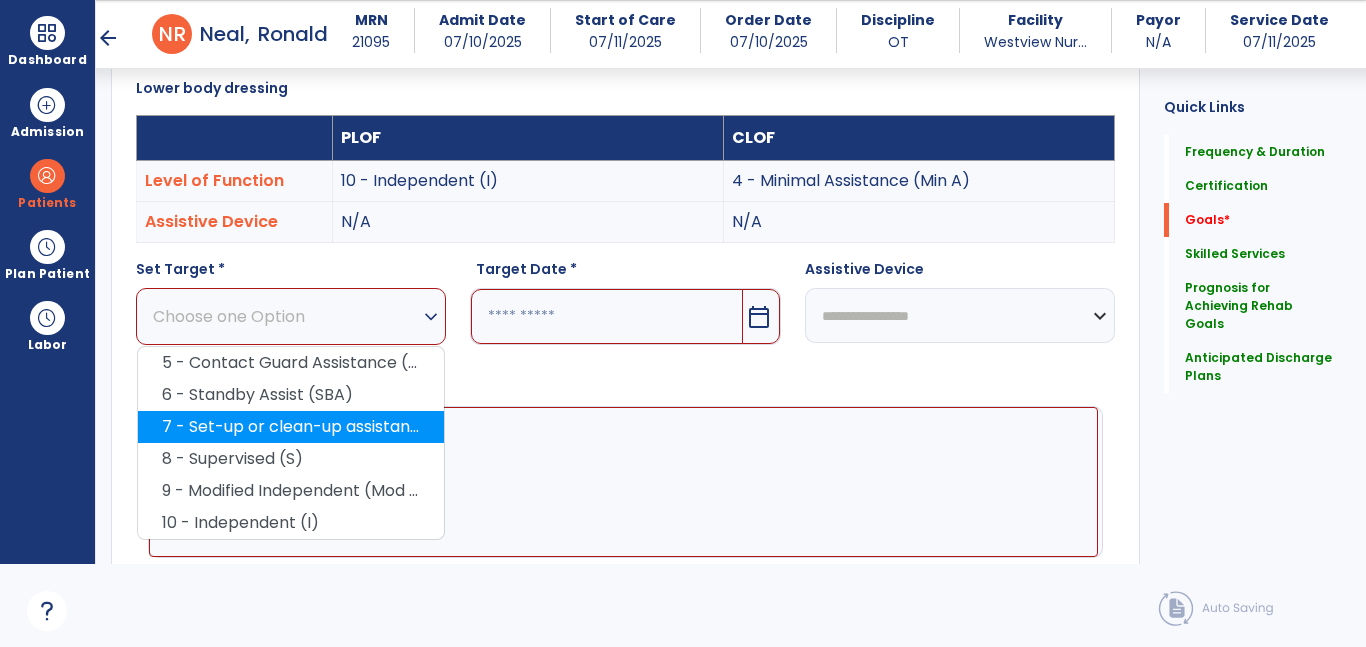 click on "7 - Set-up or clean-up assistance" at bounding box center [291, 427] 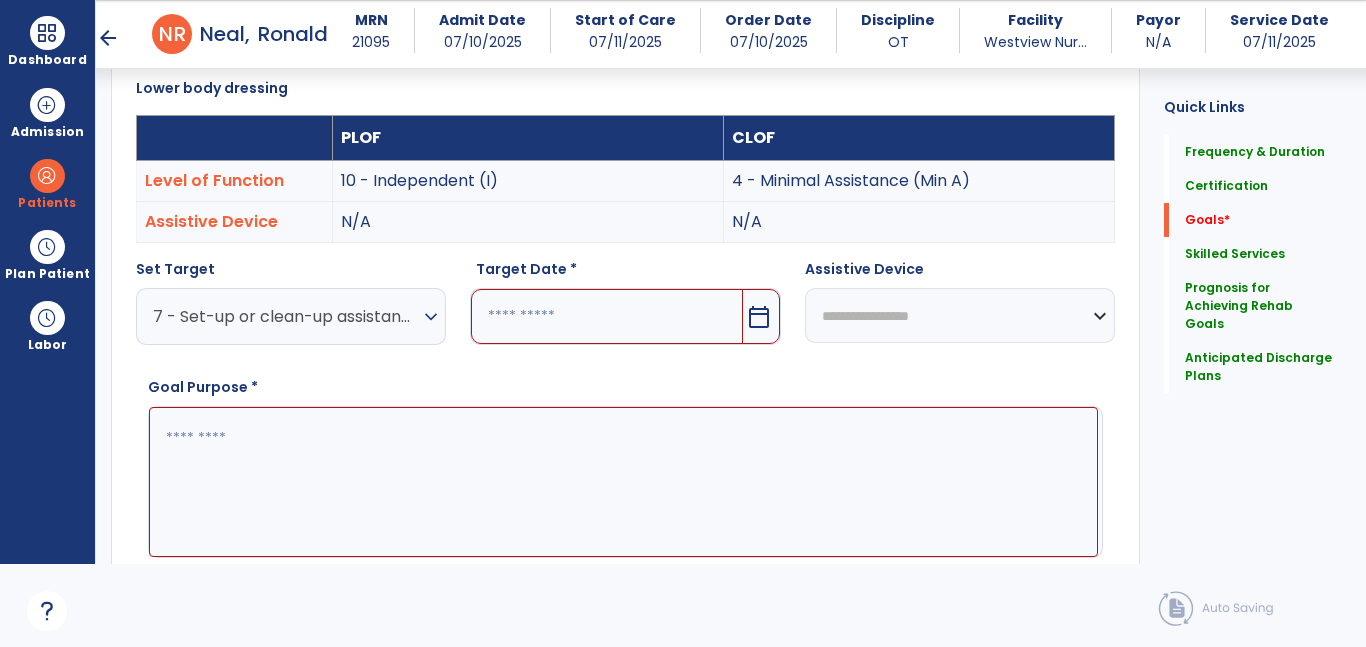 click at bounding box center [606, 316] 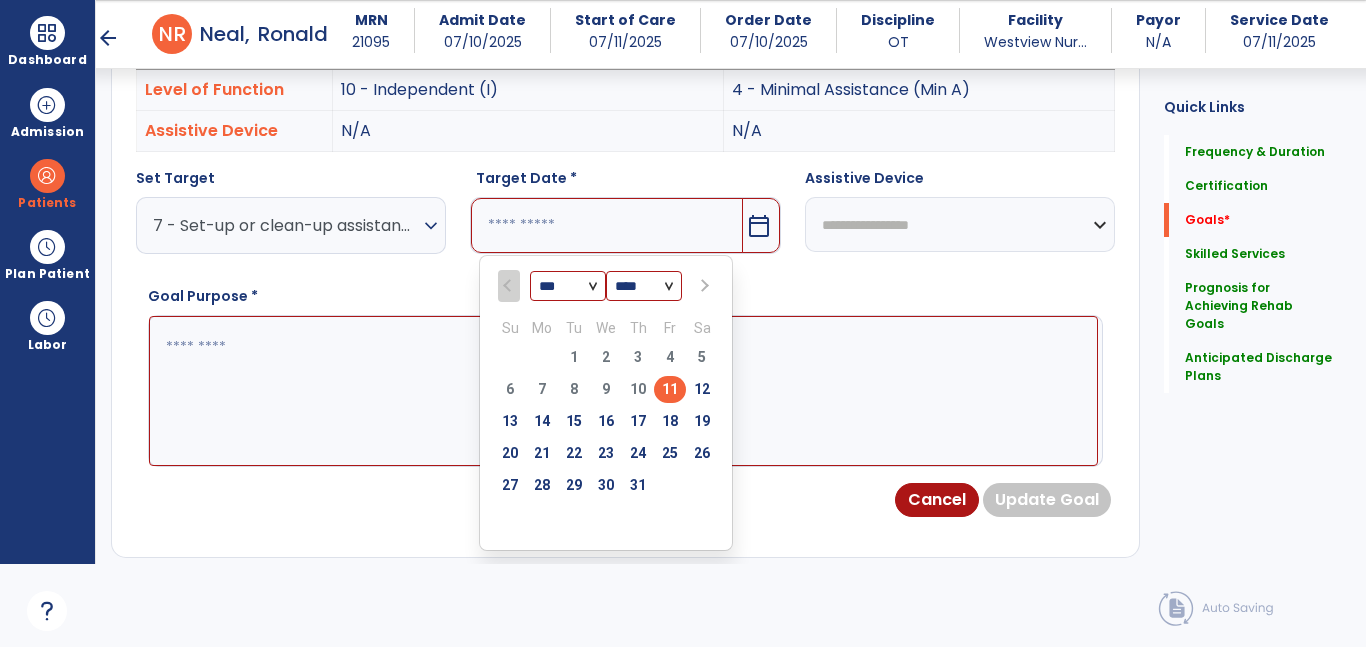 scroll, scrollTop: 631, scrollLeft: 0, axis: vertical 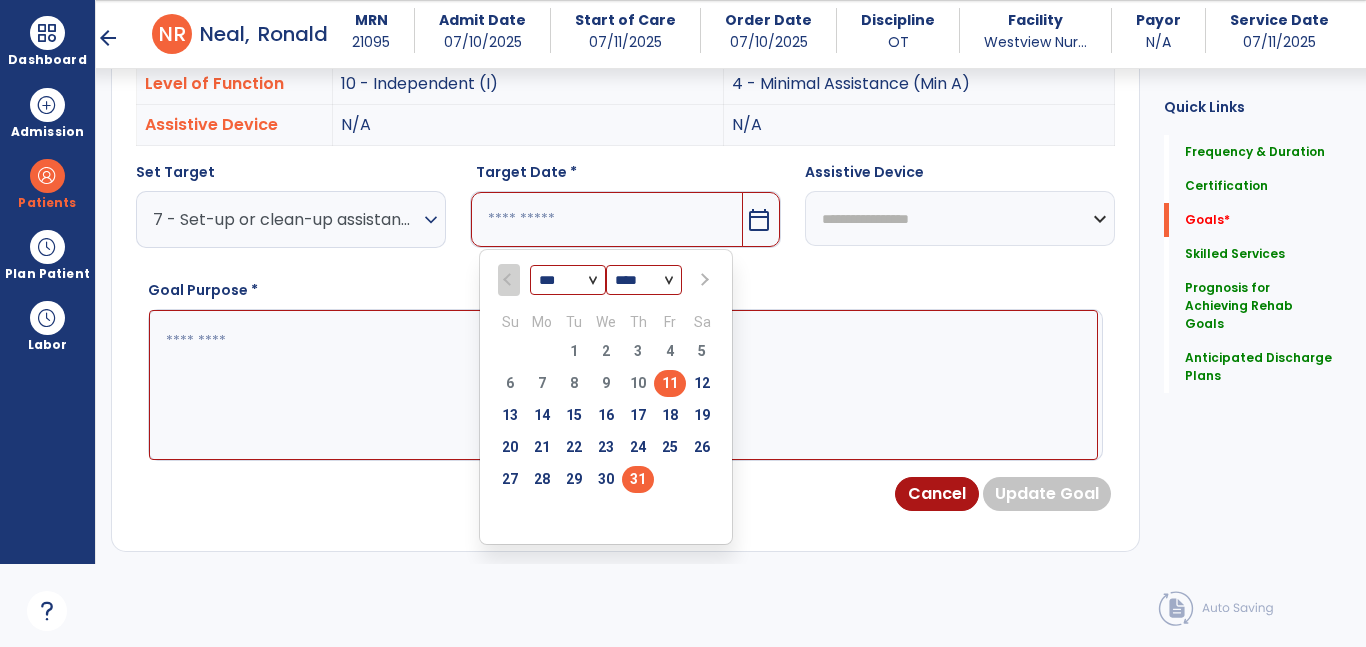 click on "31" at bounding box center [638, 479] 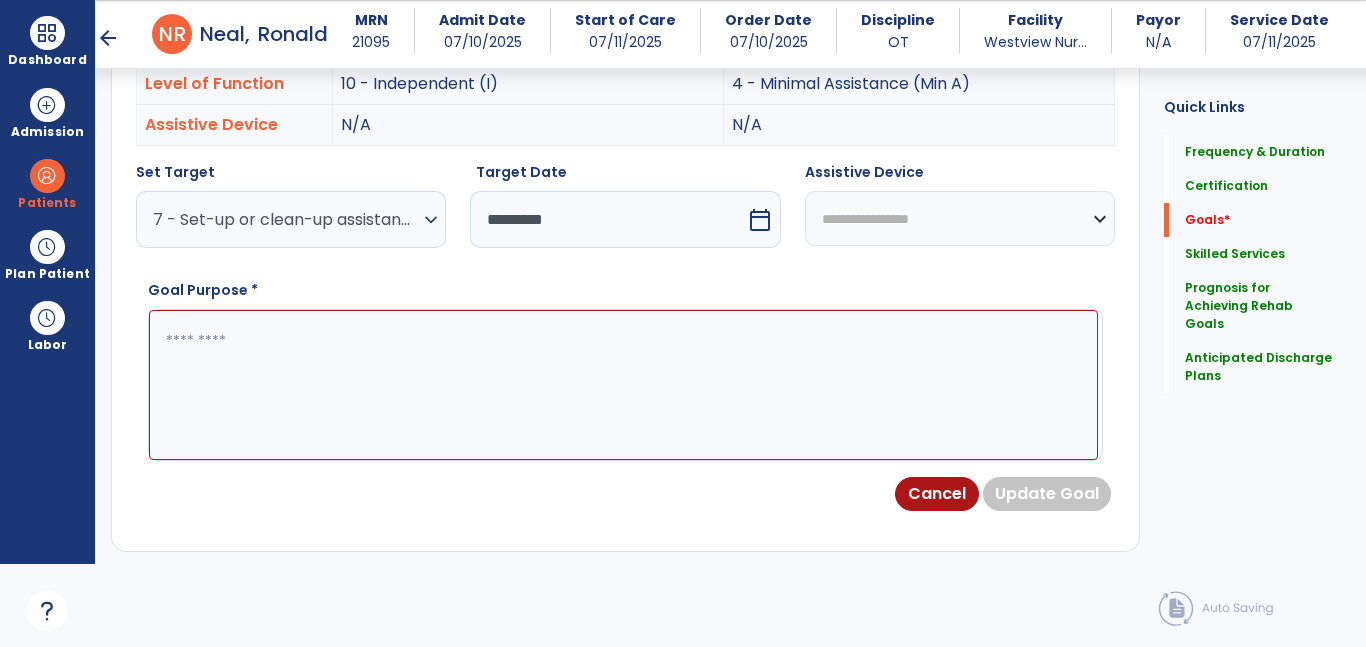 click at bounding box center [623, 385] 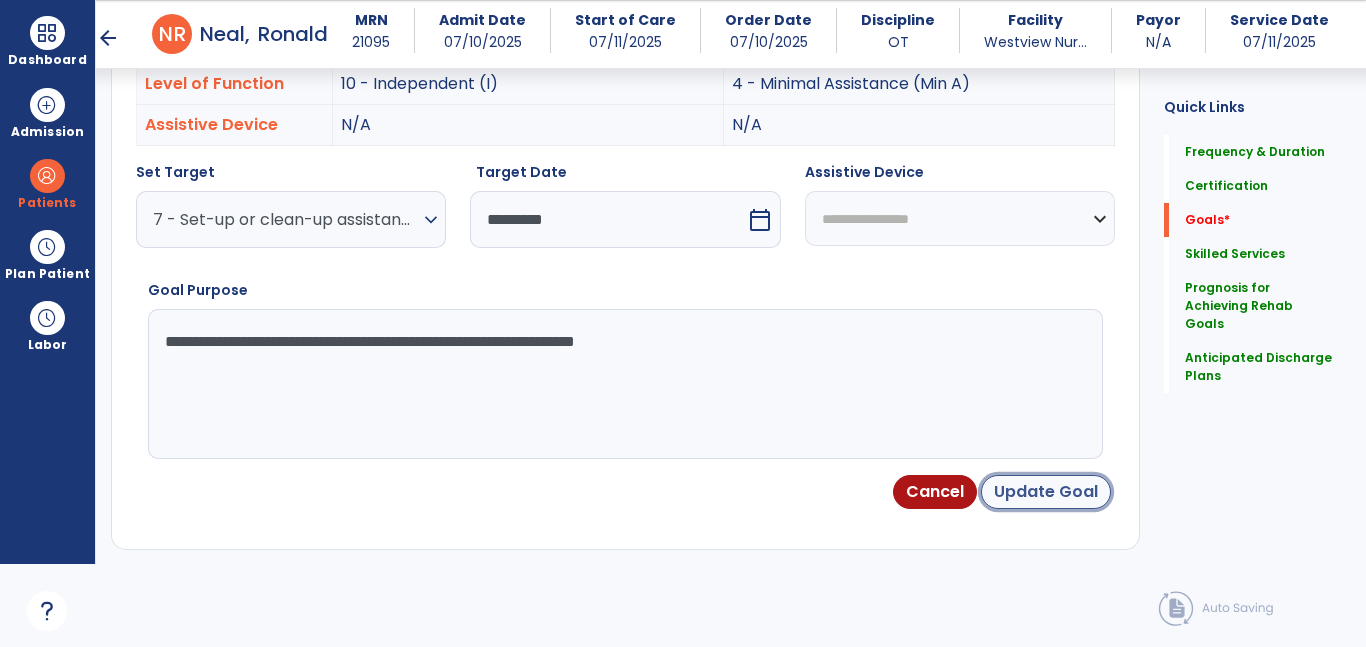 click on "Update Goal" at bounding box center [1046, 492] 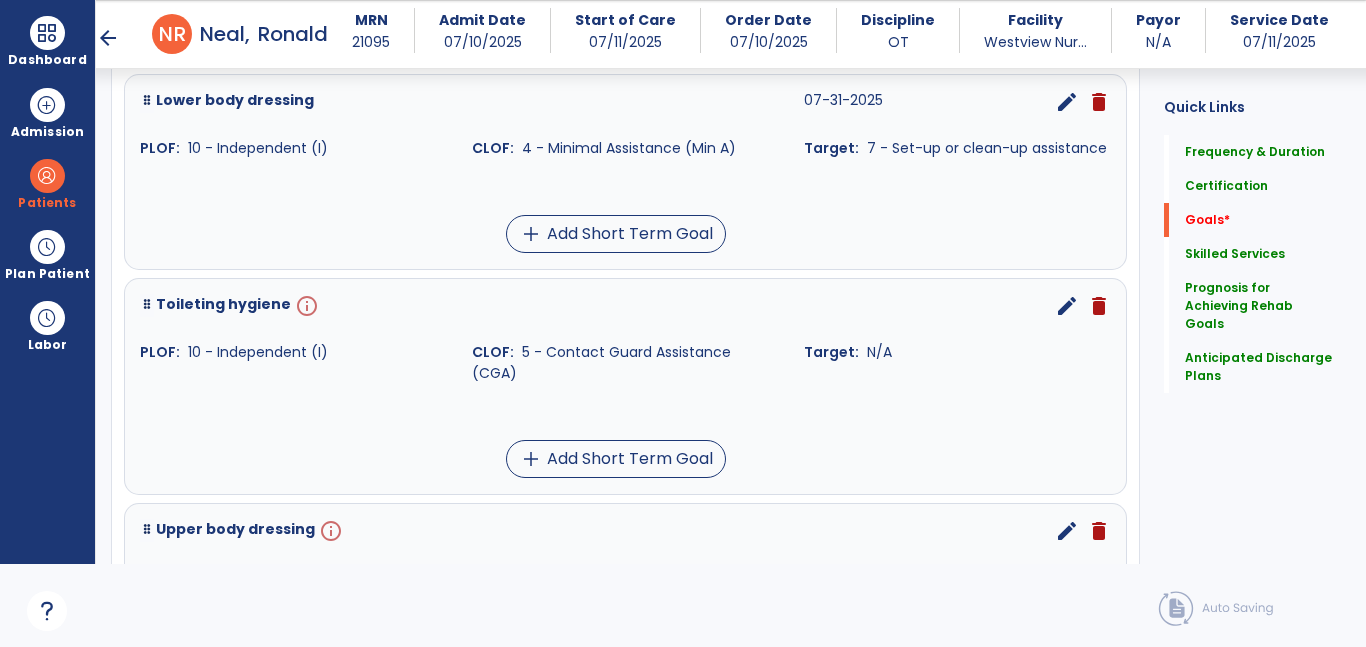 scroll, scrollTop: 947, scrollLeft: 0, axis: vertical 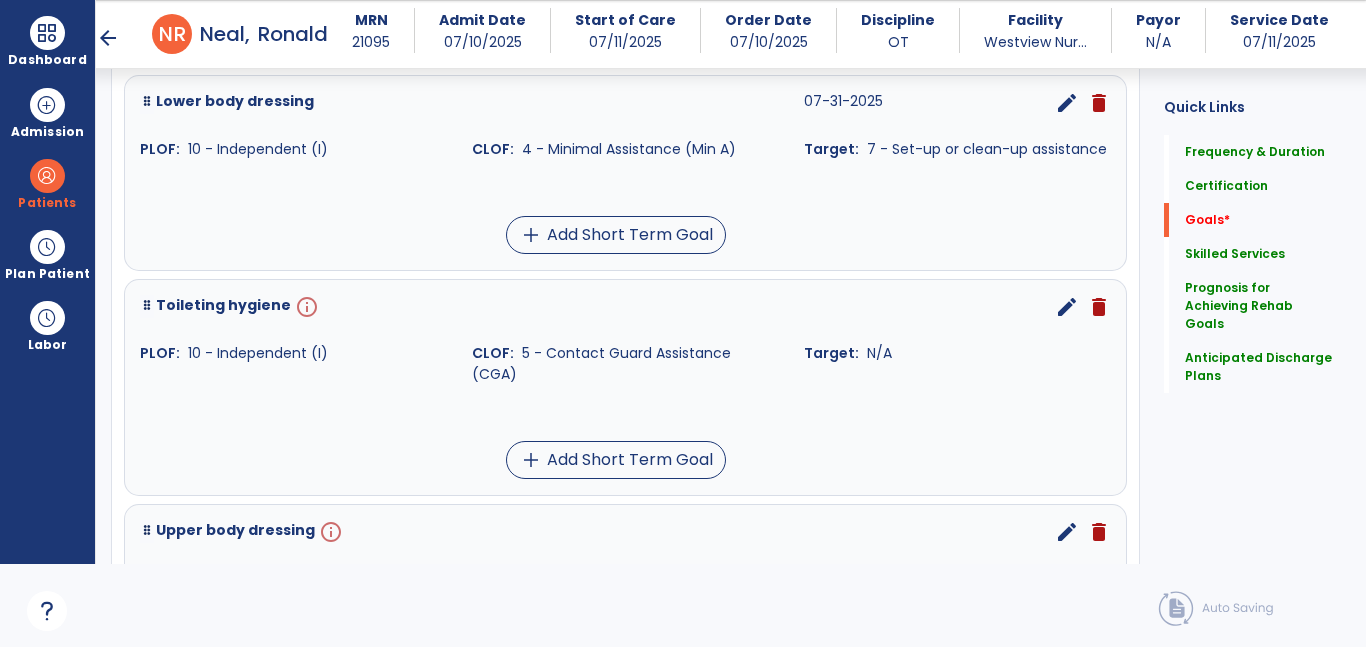 click on "edit" at bounding box center [1067, 307] 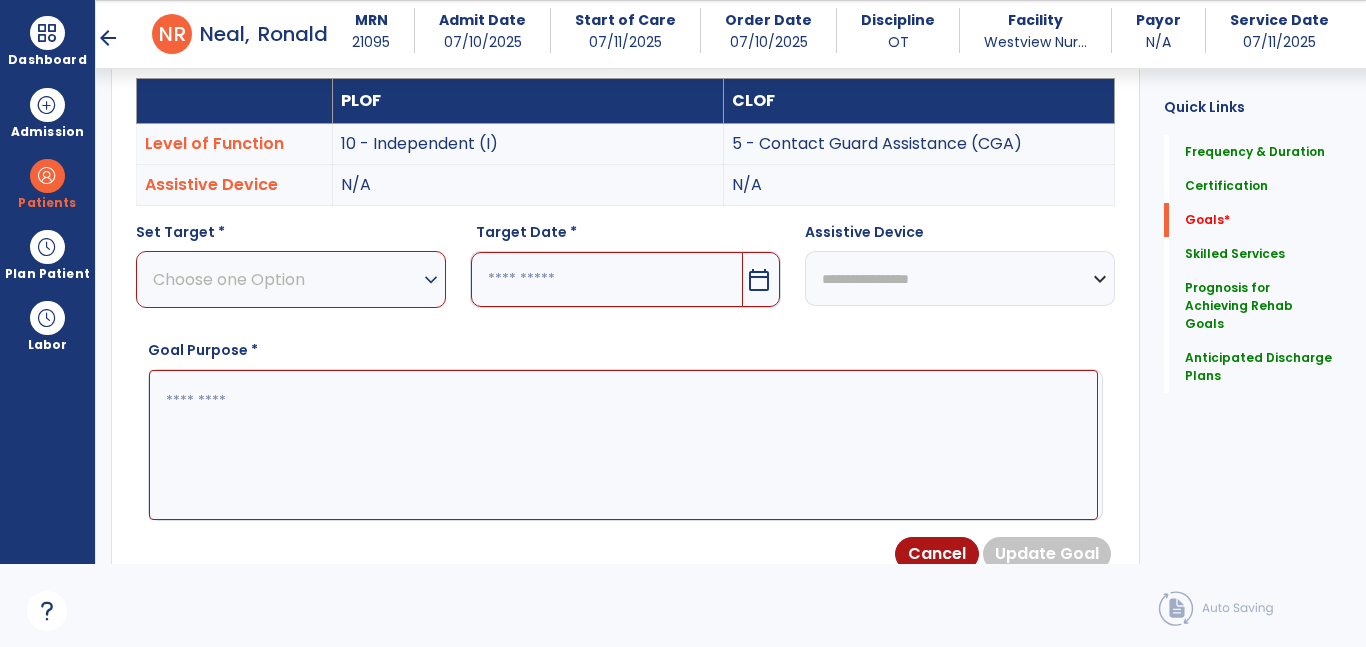 scroll, scrollTop: 534, scrollLeft: 0, axis: vertical 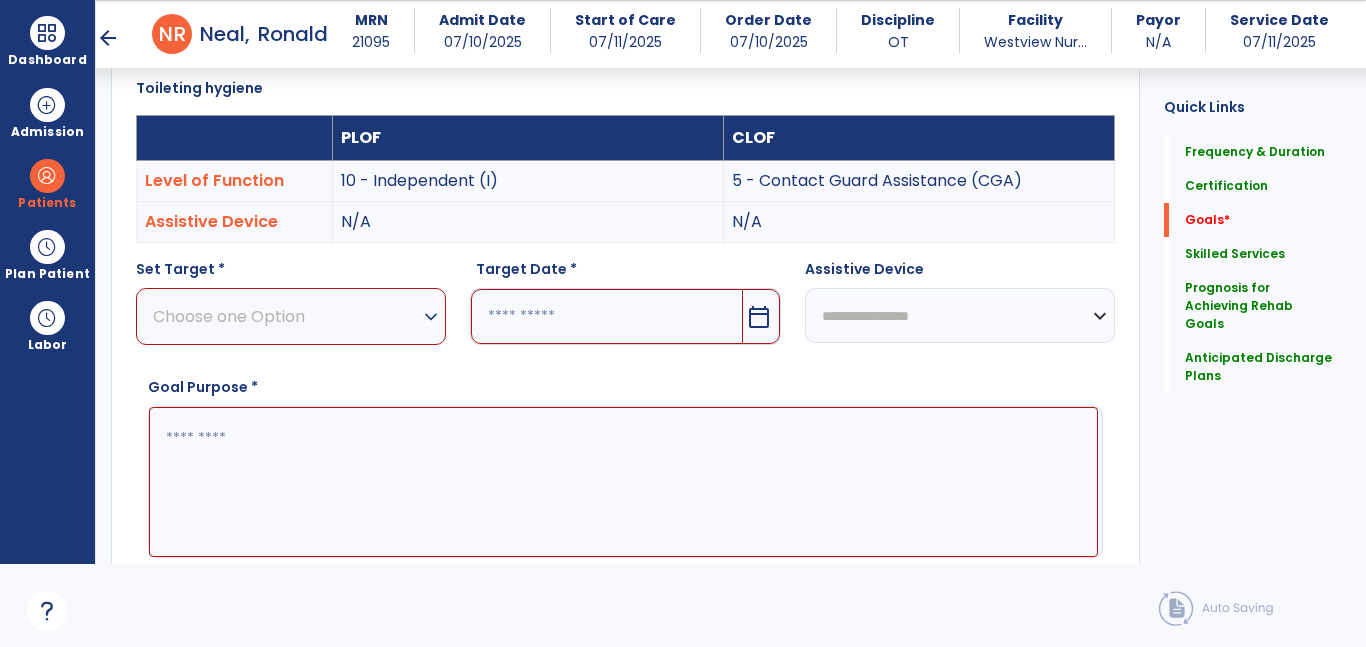 click on "Choose one Option" at bounding box center (286, 316) 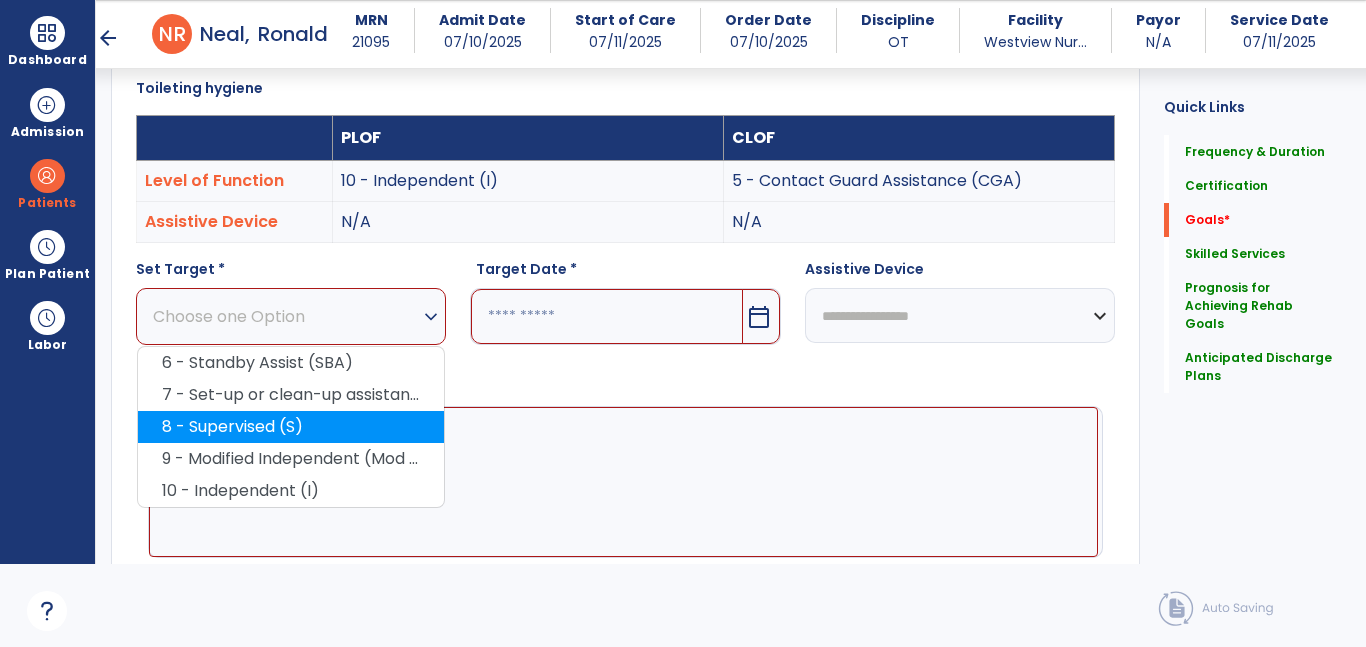 click on "8 - Supervised (S)" at bounding box center (291, 427) 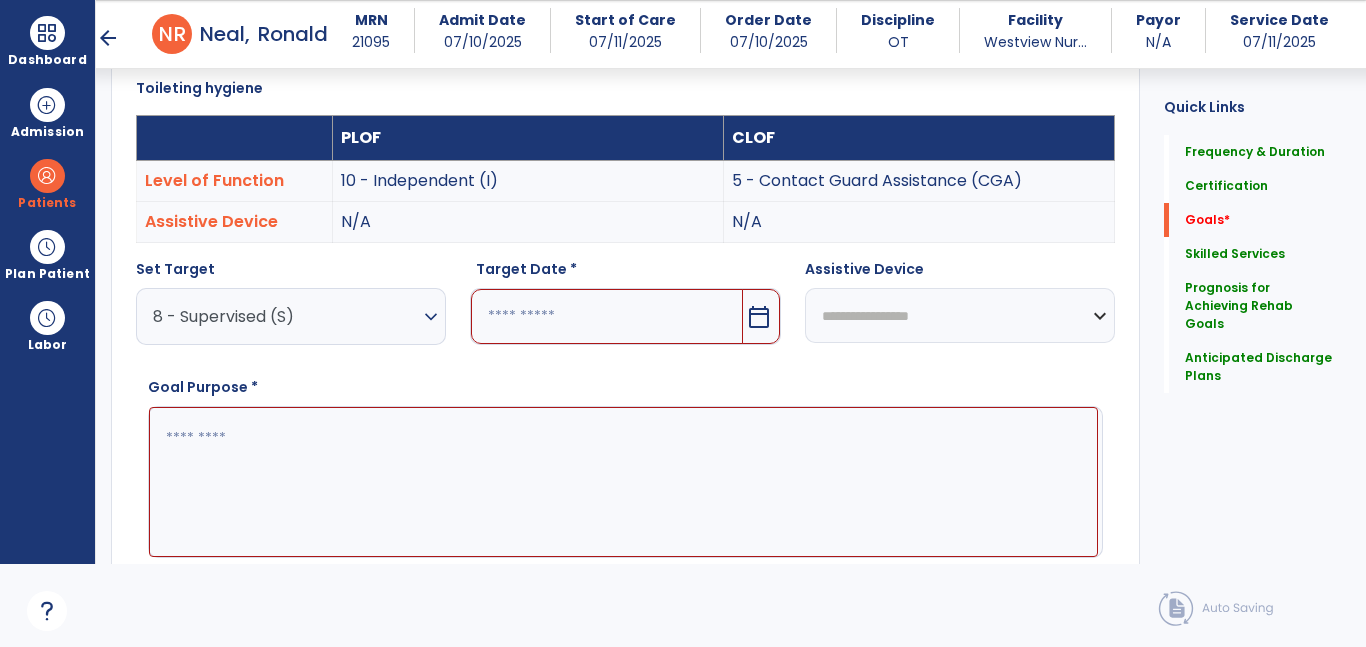 click at bounding box center (606, 316) 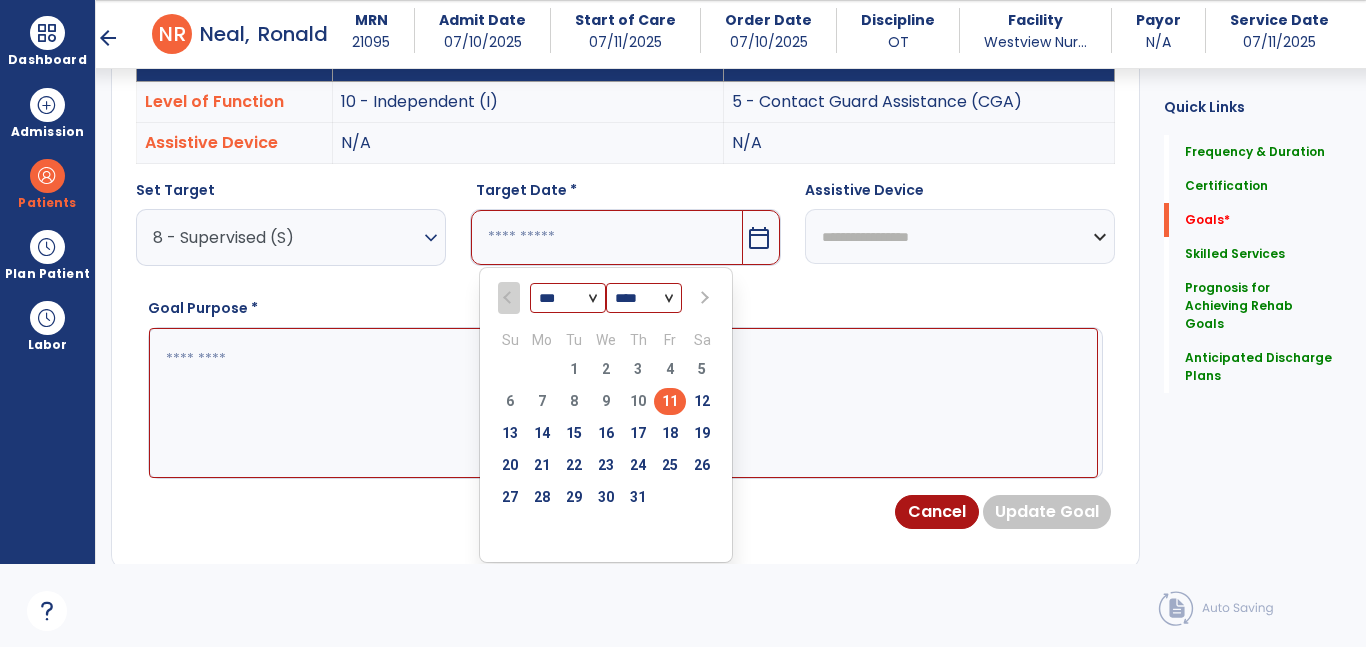 scroll, scrollTop: 614, scrollLeft: 0, axis: vertical 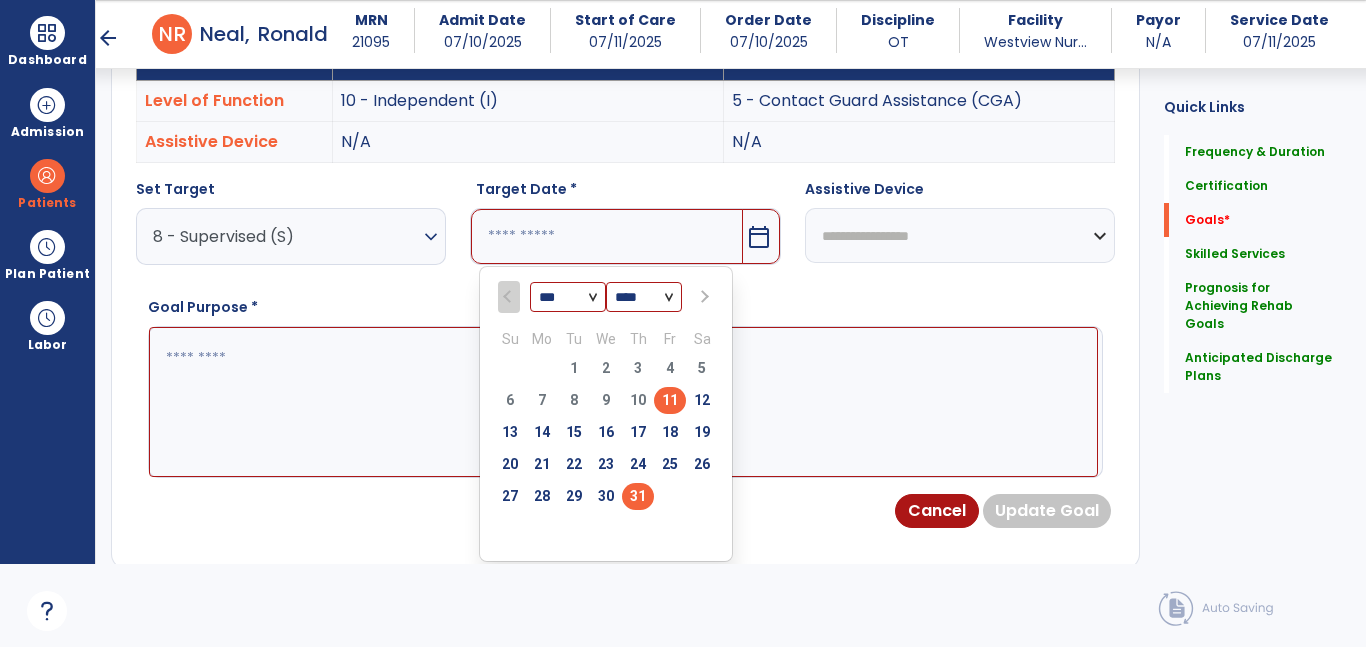 click on "31" at bounding box center [638, 496] 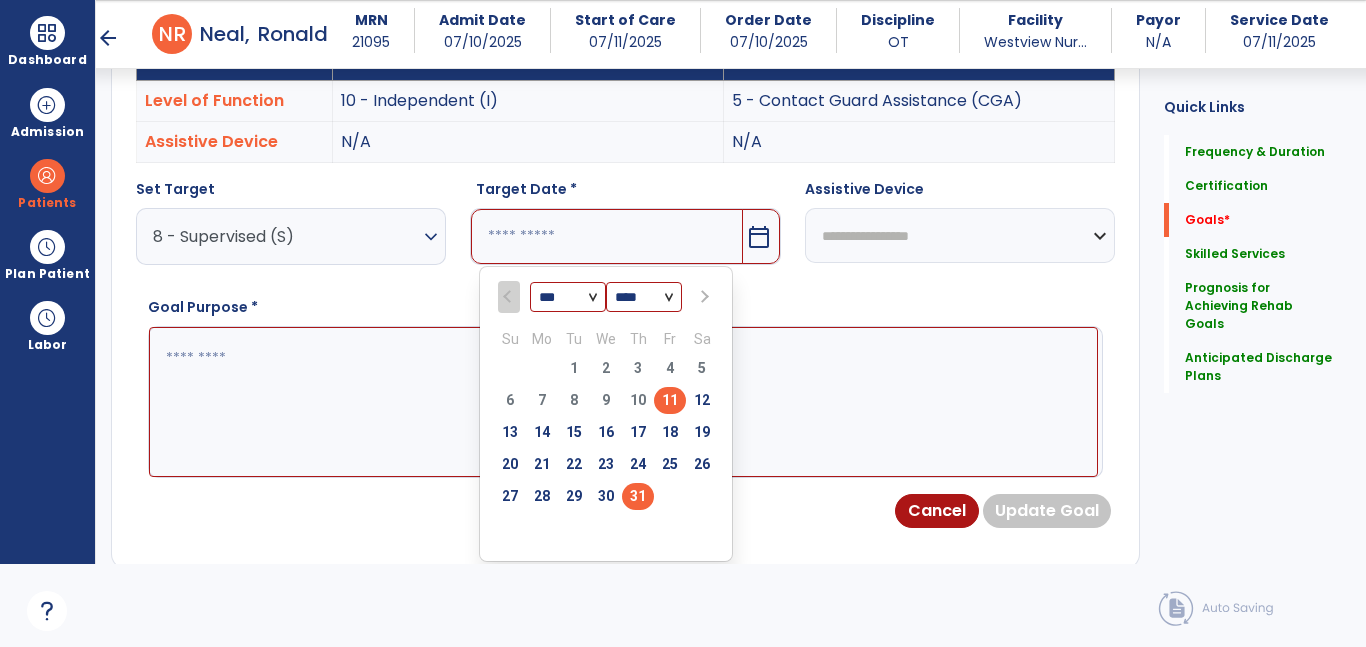 type on "*********" 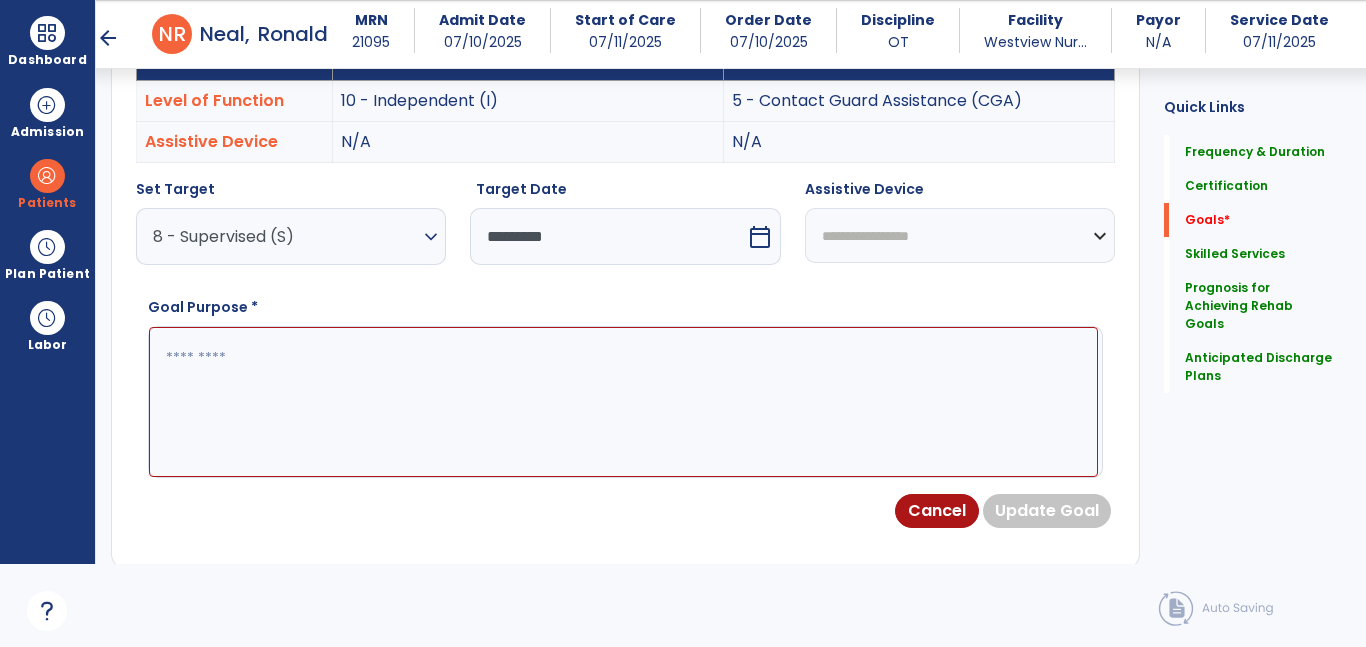click at bounding box center (623, 402) 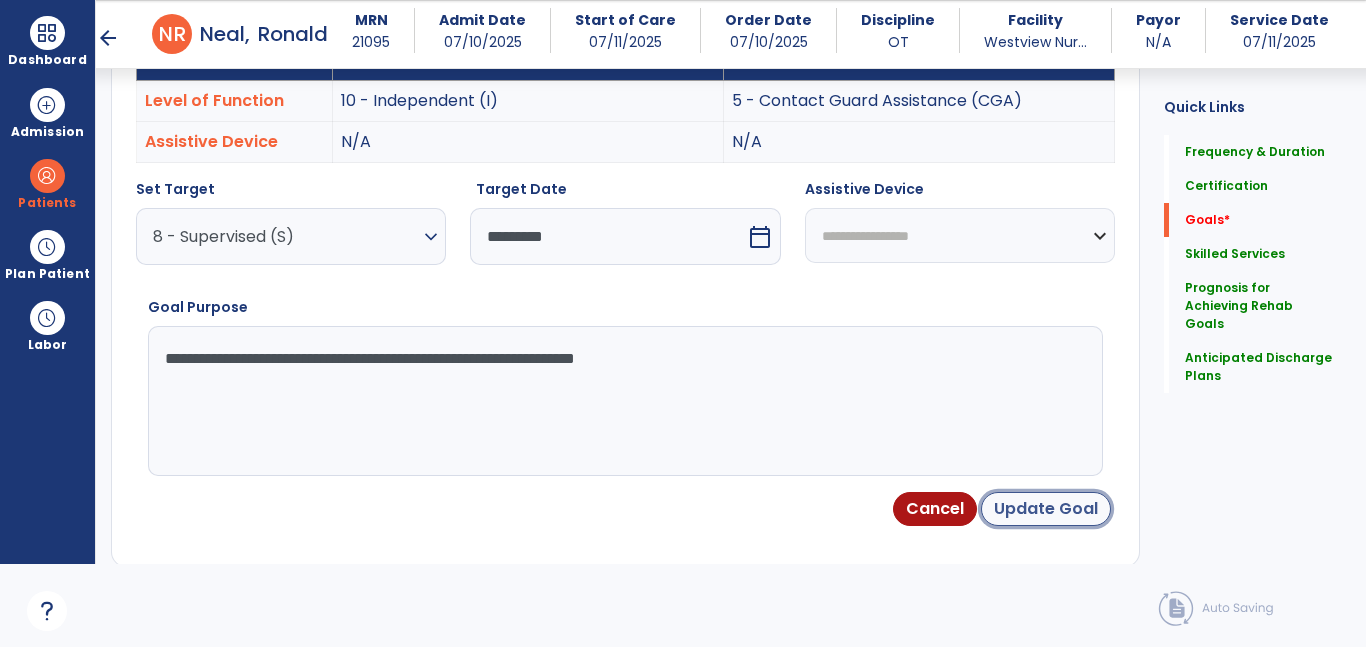 click on "Update Goal" at bounding box center (1046, 509) 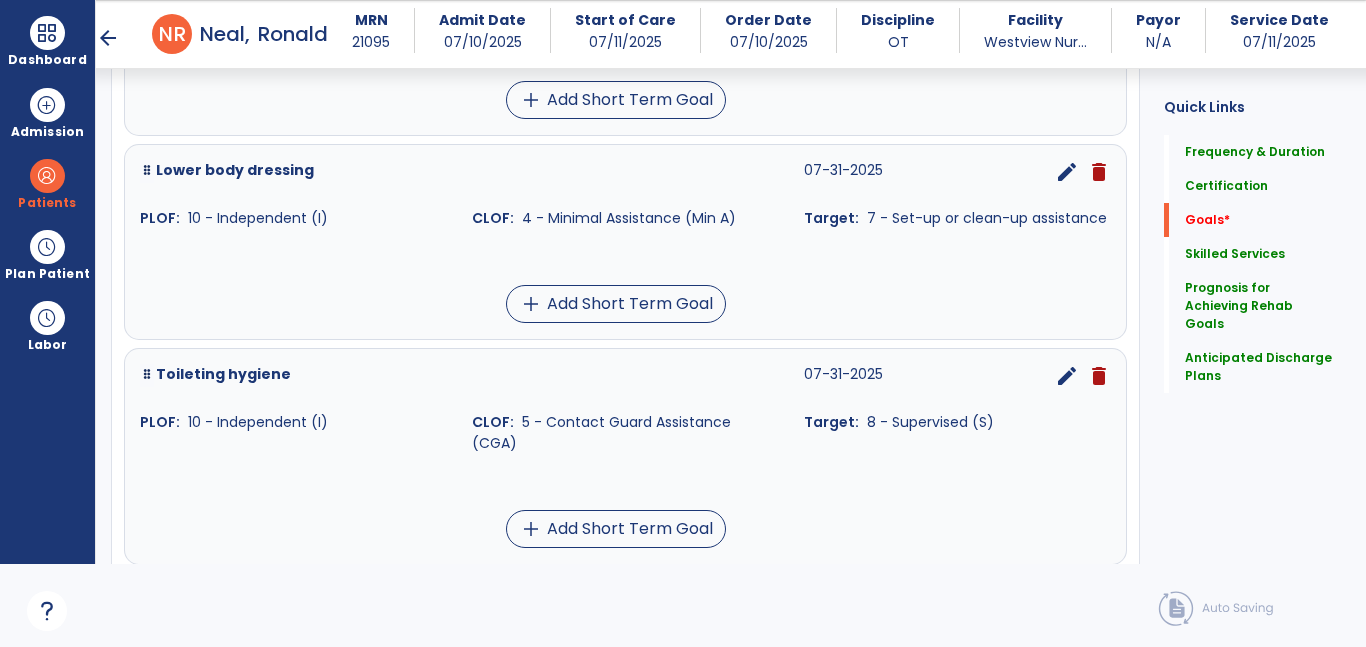 click on "edit" at bounding box center (1067, 376) 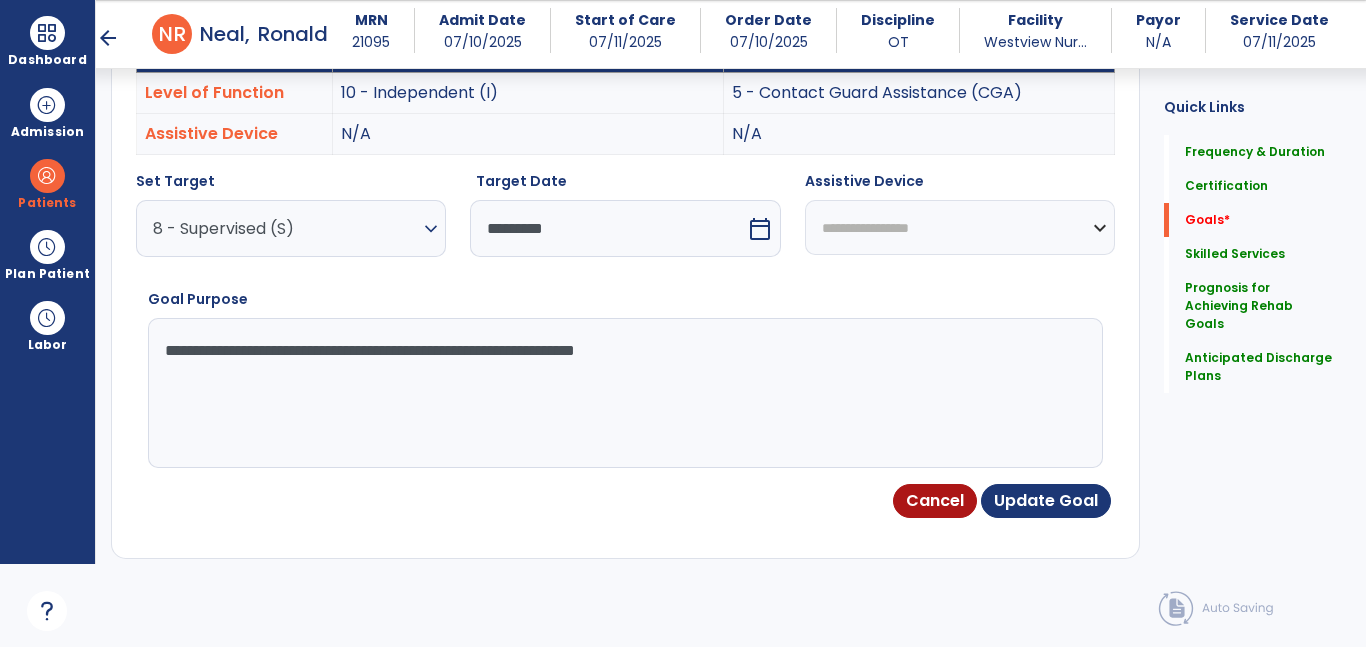 scroll, scrollTop: 534, scrollLeft: 0, axis: vertical 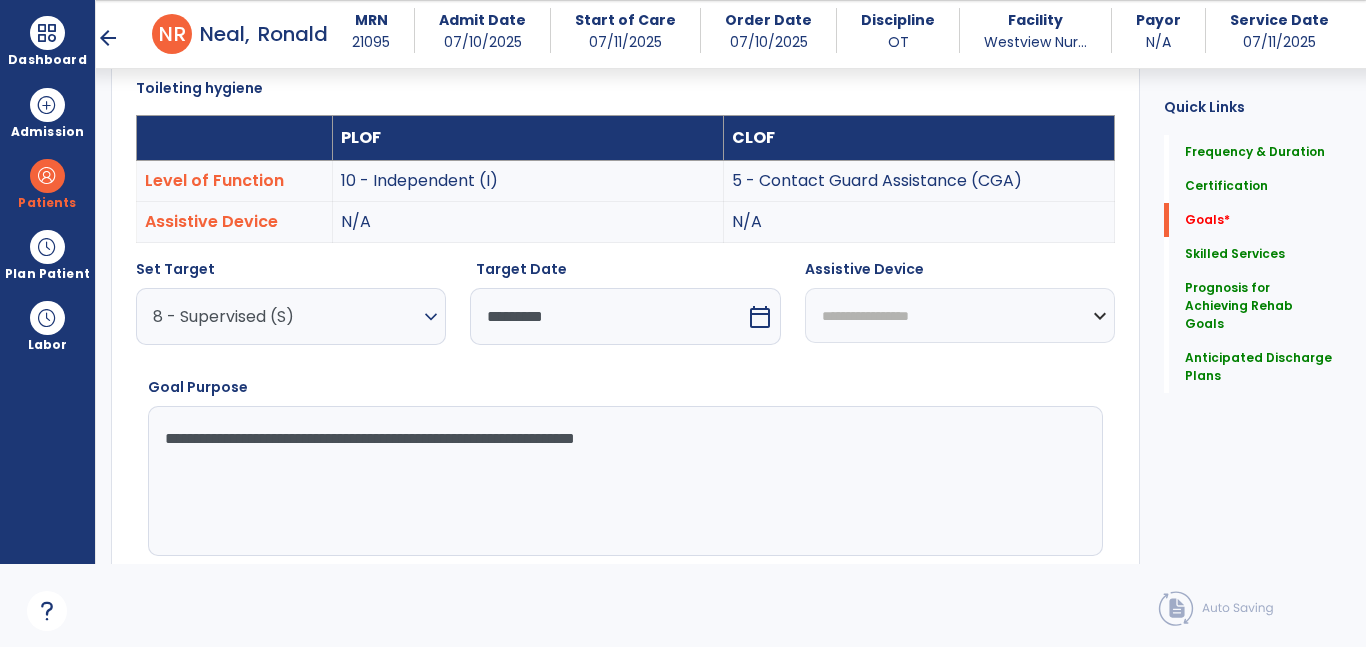 click on "8 - Supervised (S)" at bounding box center (286, 316) 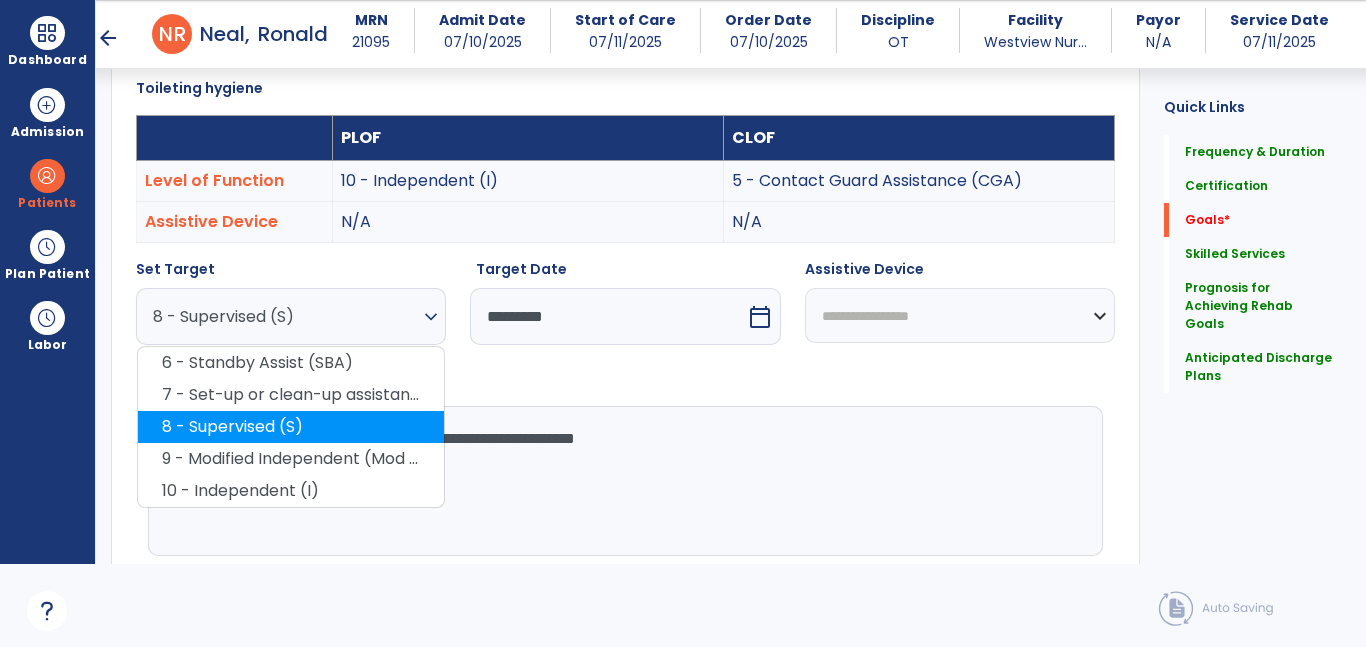 click on "8 - Supervised (S)" at bounding box center (291, 427) 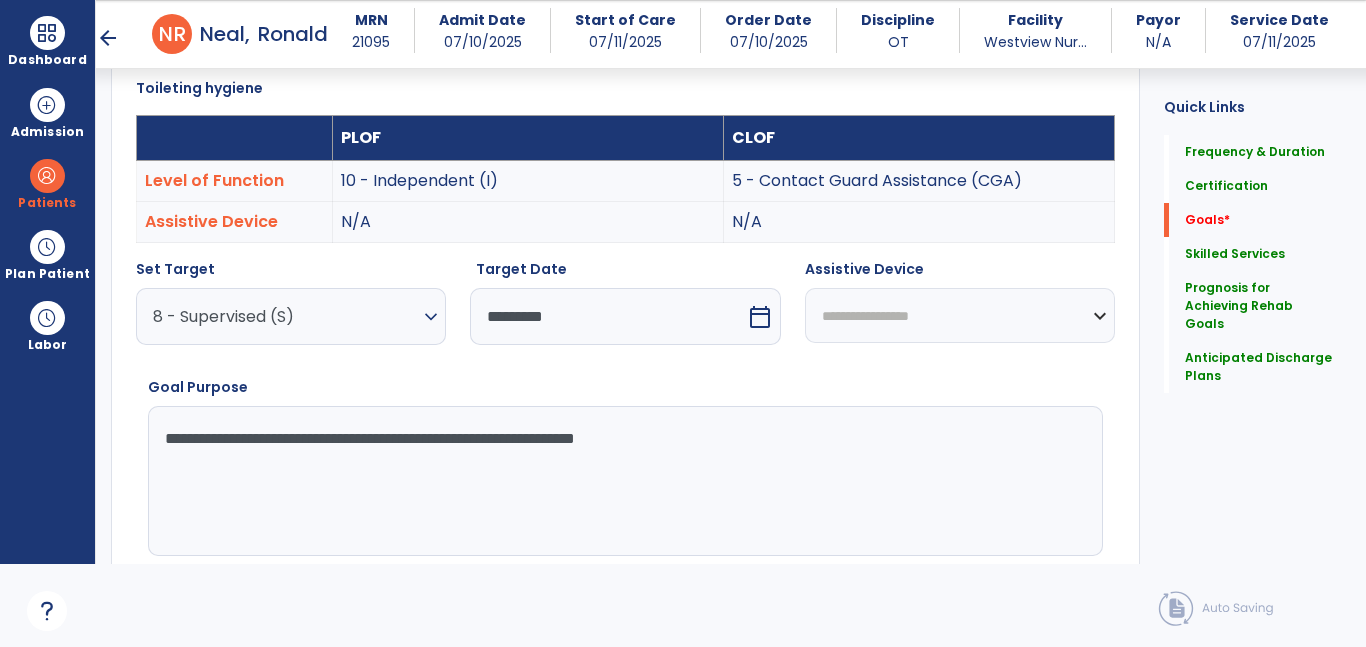 click on "*********" at bounding box center (607, 316) 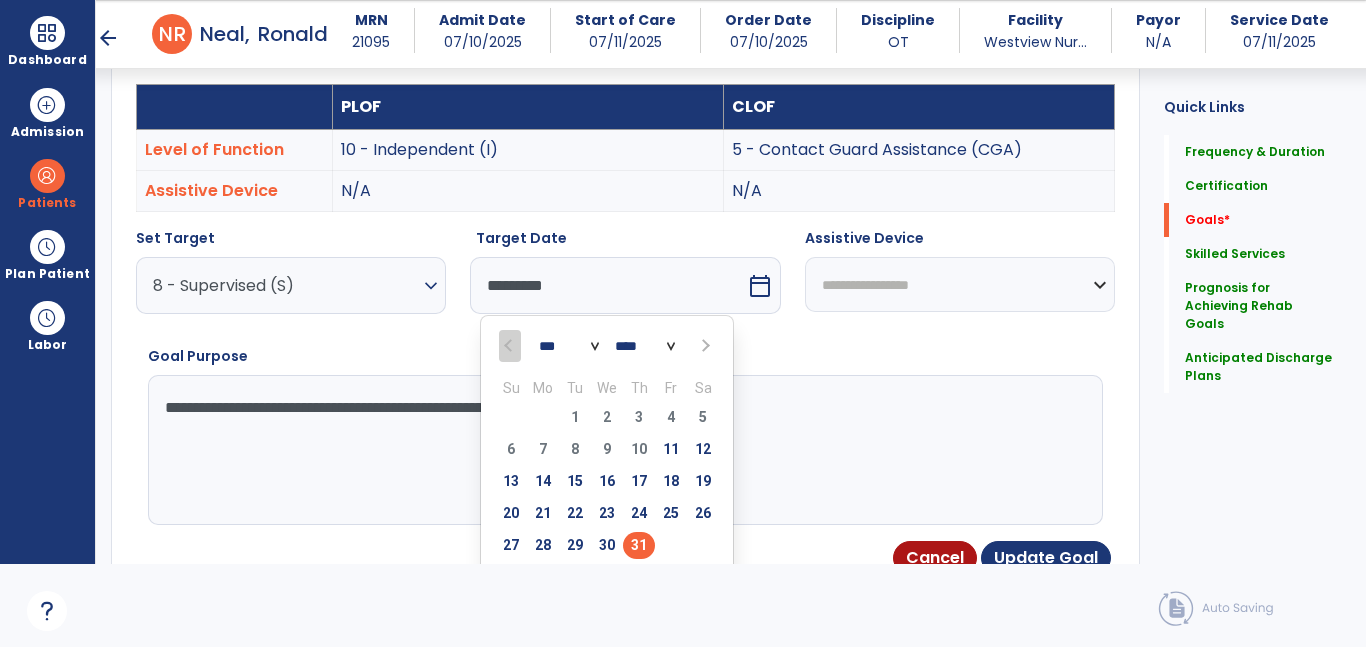scroll, scrollTop: 567, scrollLeft: 0, axis: vertical 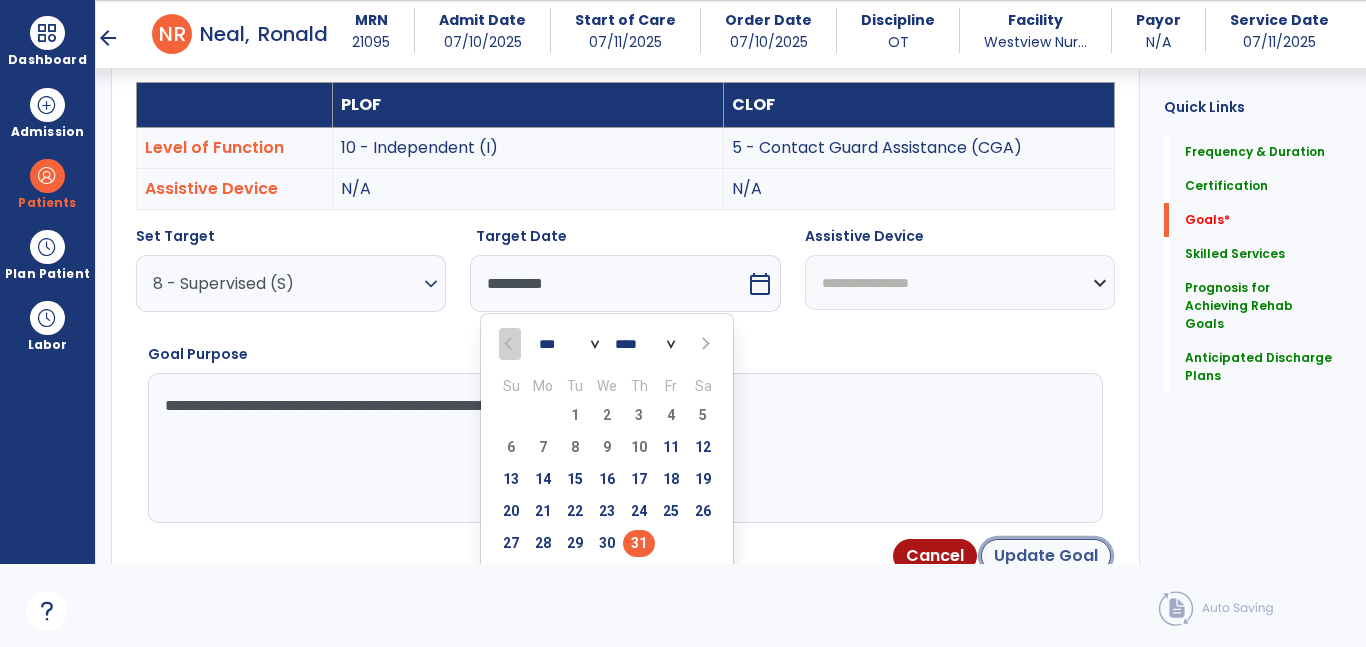 click on "Update Goal" at bounding box center (1046, 556) 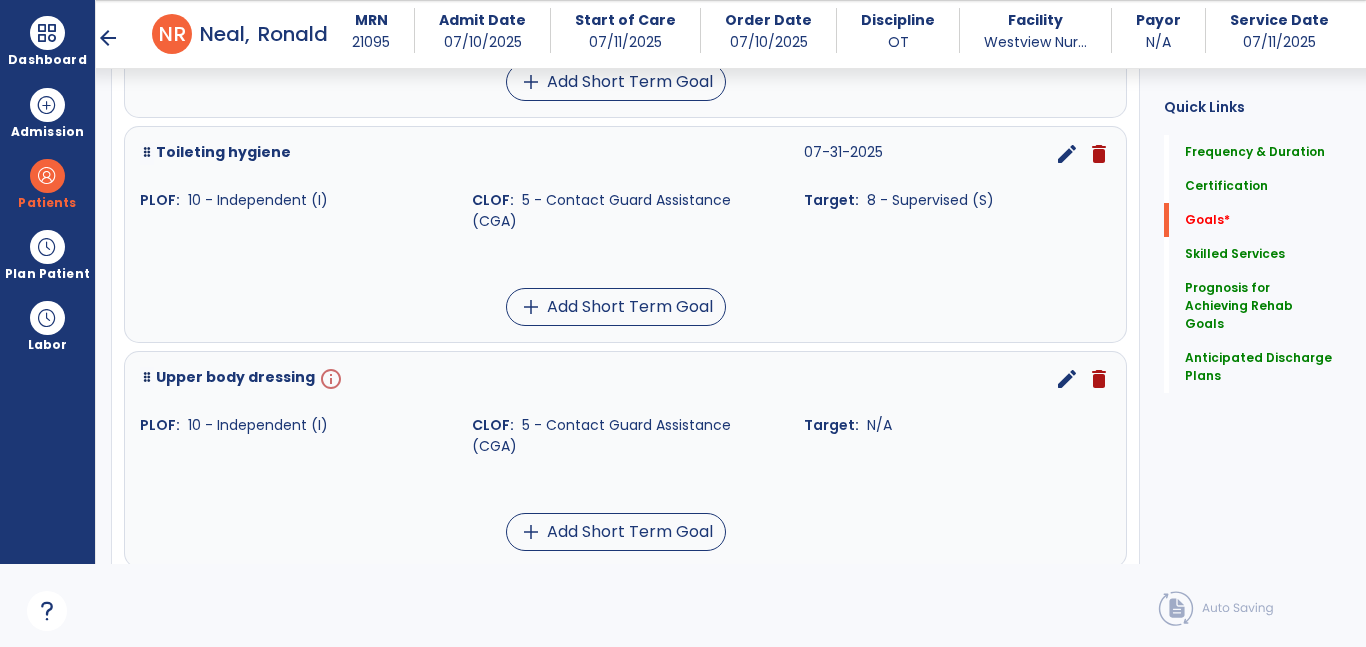 scroll, scrollTop: 1101, scrollLeft: 0, axis: vertical 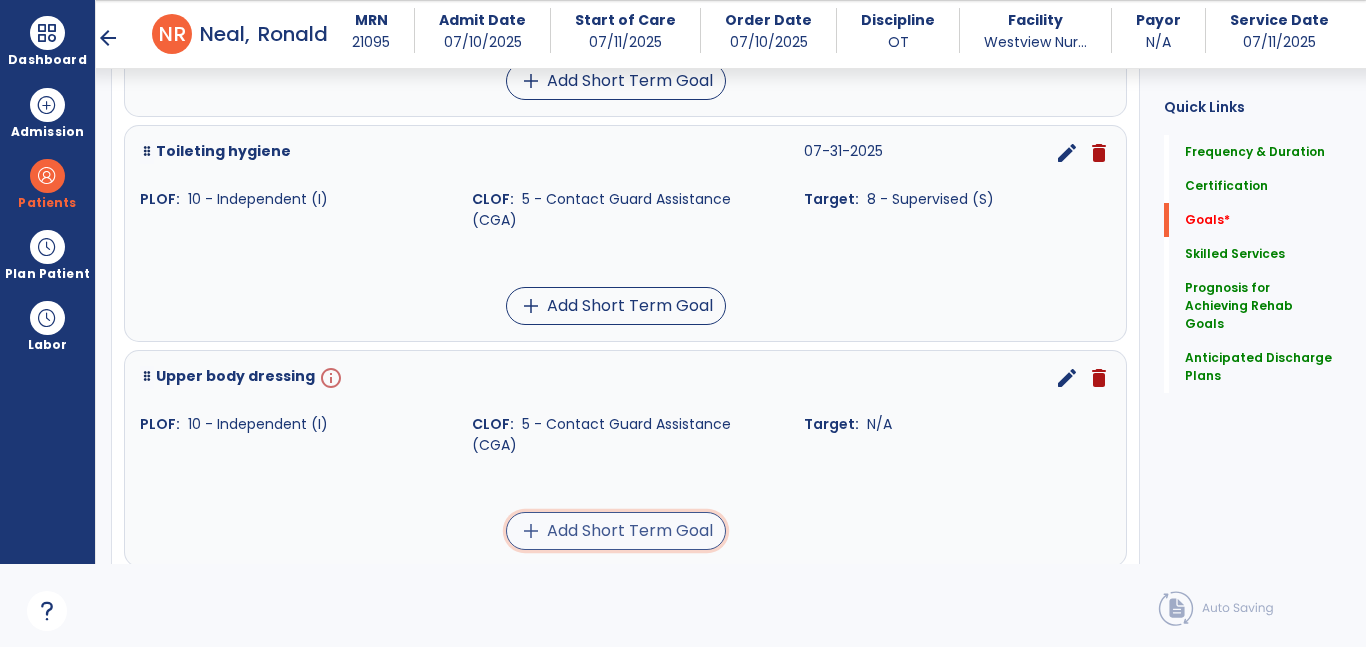 click on "add  Add Short Term Goal" at bounding box center [616, 531] 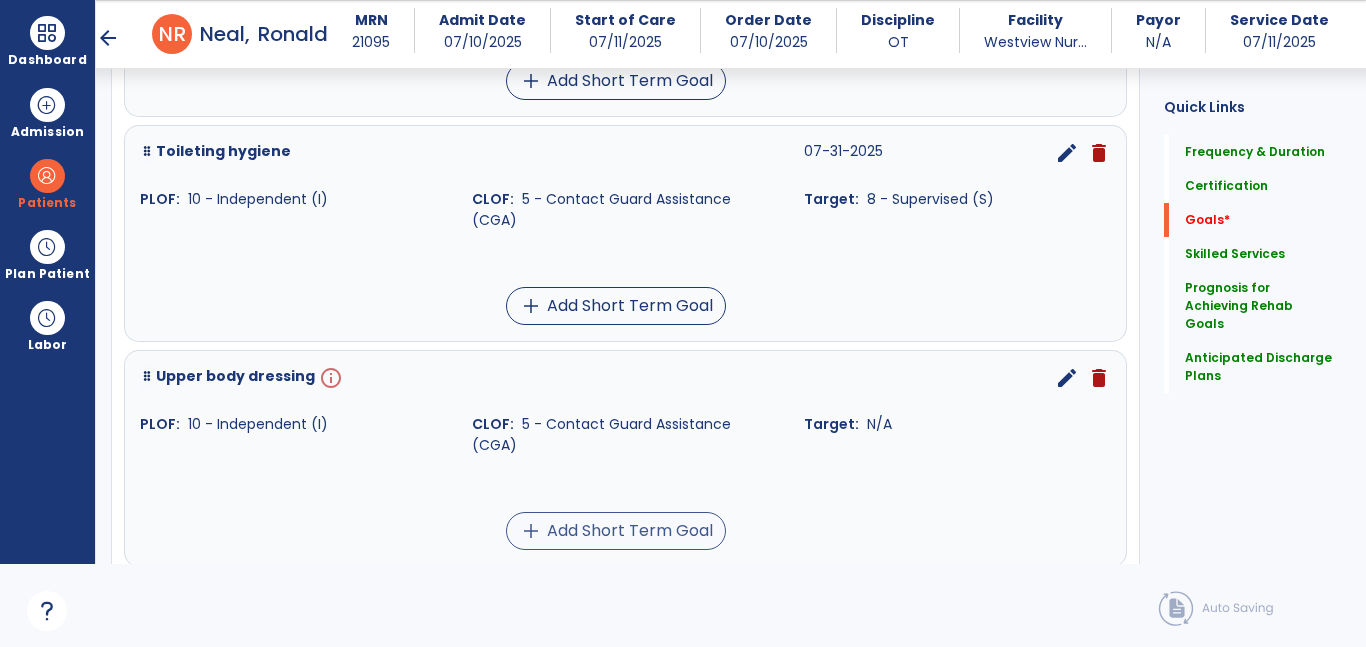 scroll, scrollTop: 0, scrollLeft: 0, axis: both 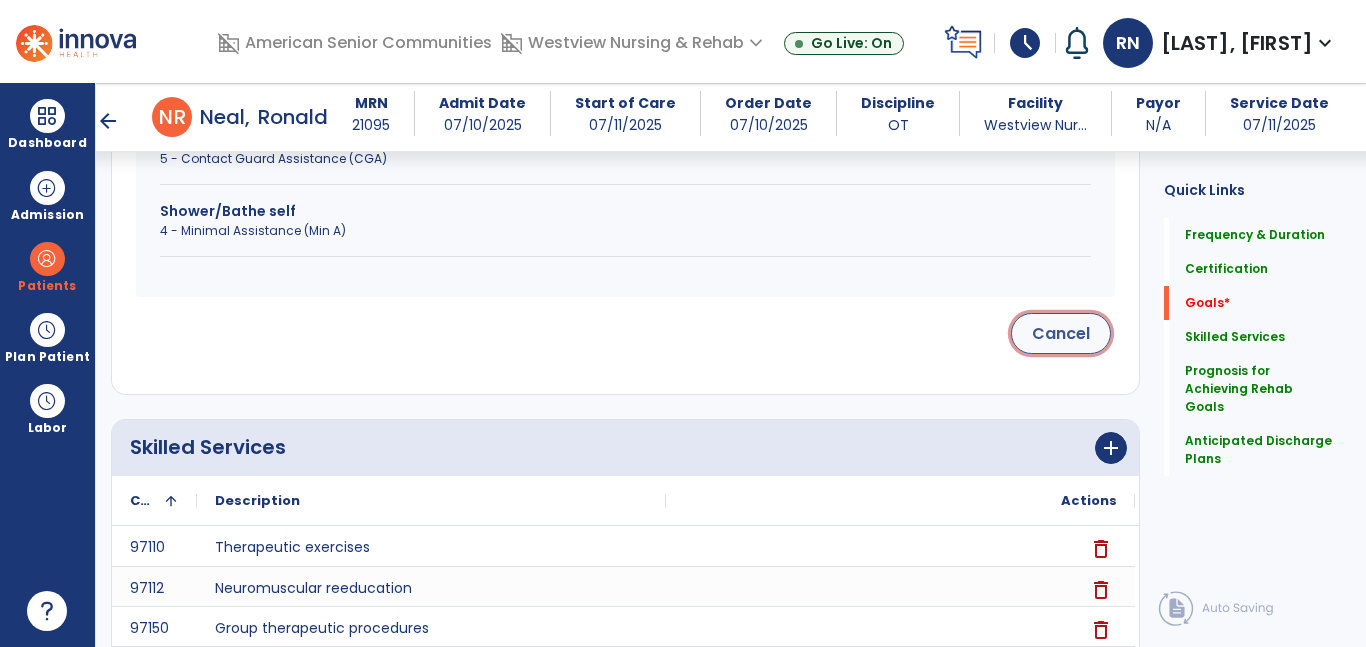 click on "Cancel" at bounding box center [1061, 333] 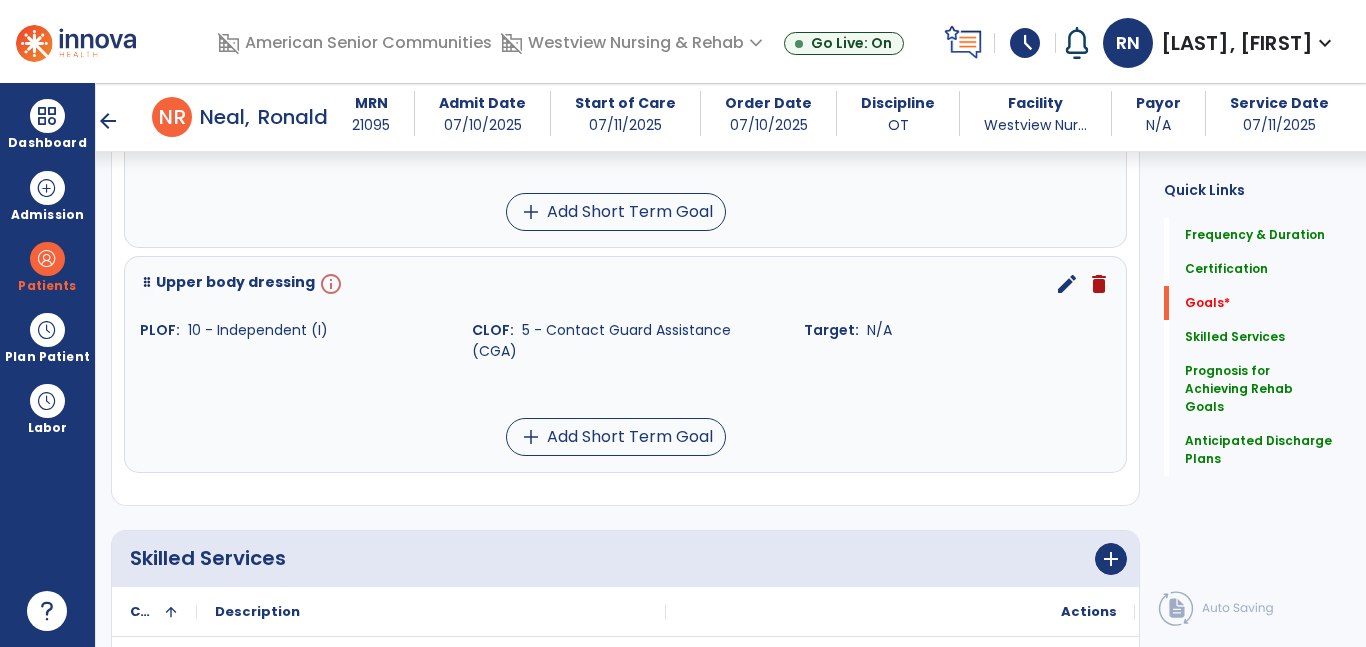 scroll, scrollTop: 1269, scrollLeft: 0, axis: vertical 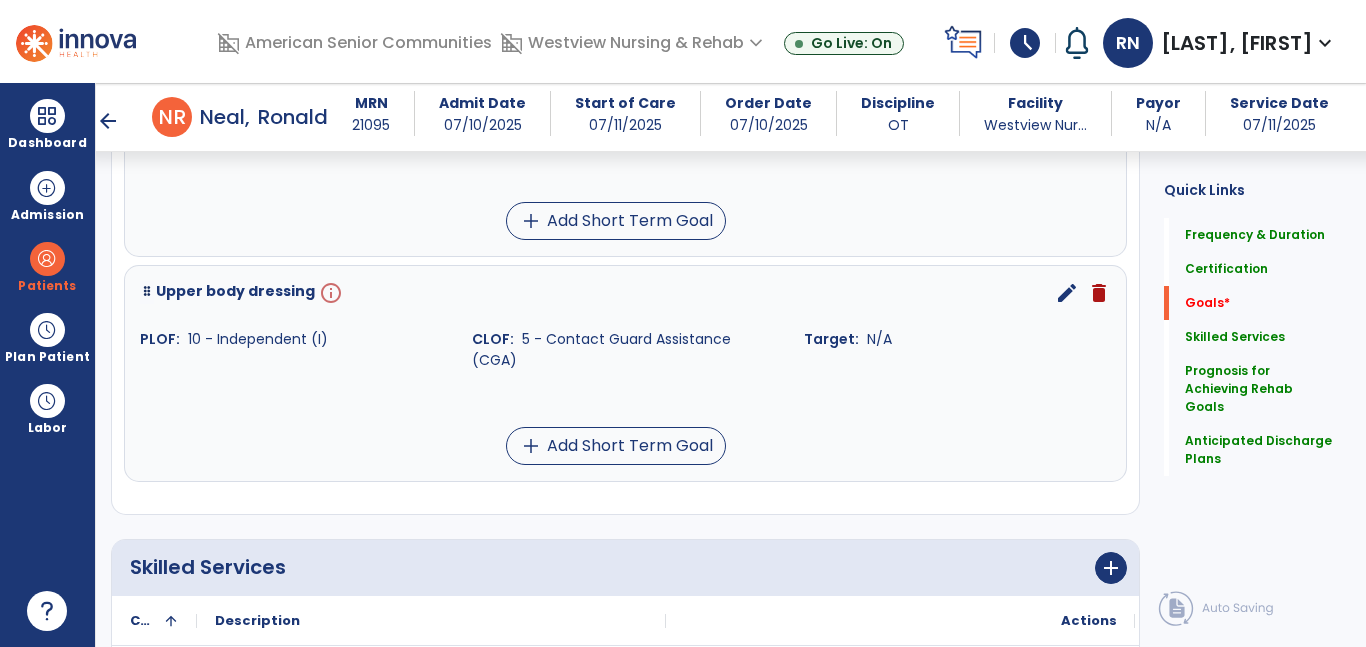 click on "edit" at bounding box center [1067, 293] 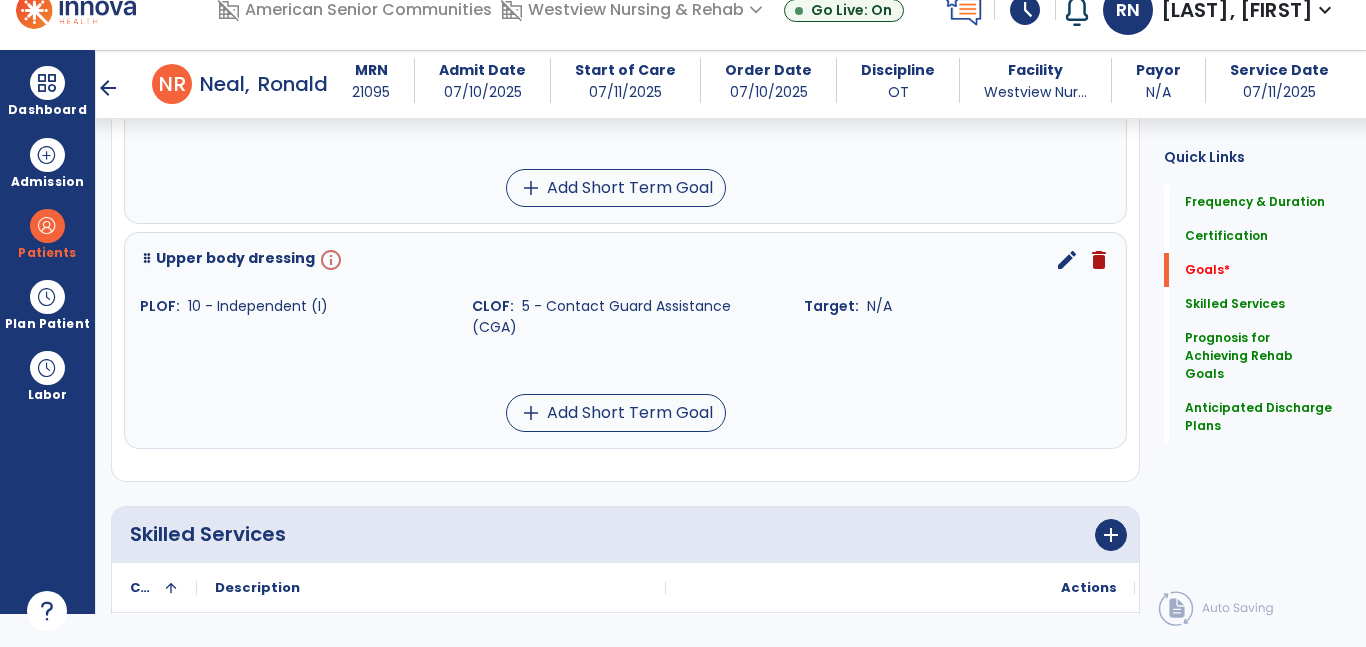 scroll, scrollTop: 1235, scrollLeft: 0, axis: vertical 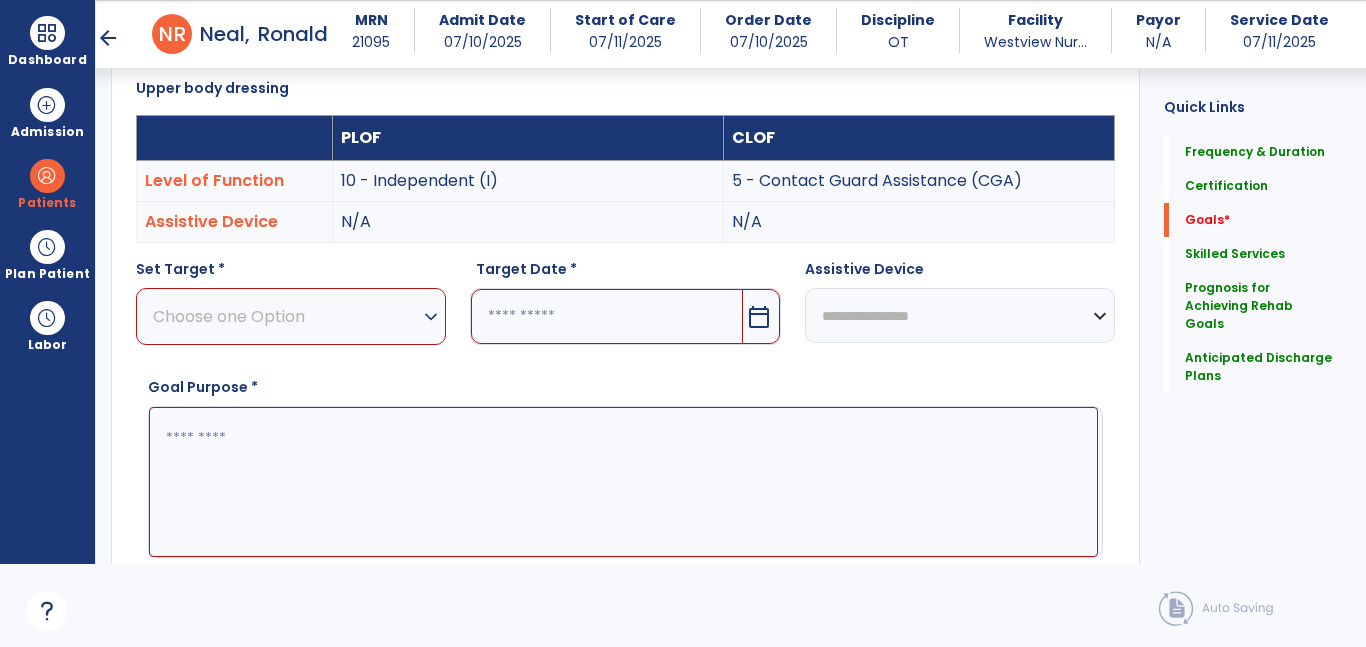 click on "Choose one Option" at bounding box center [286, 316] 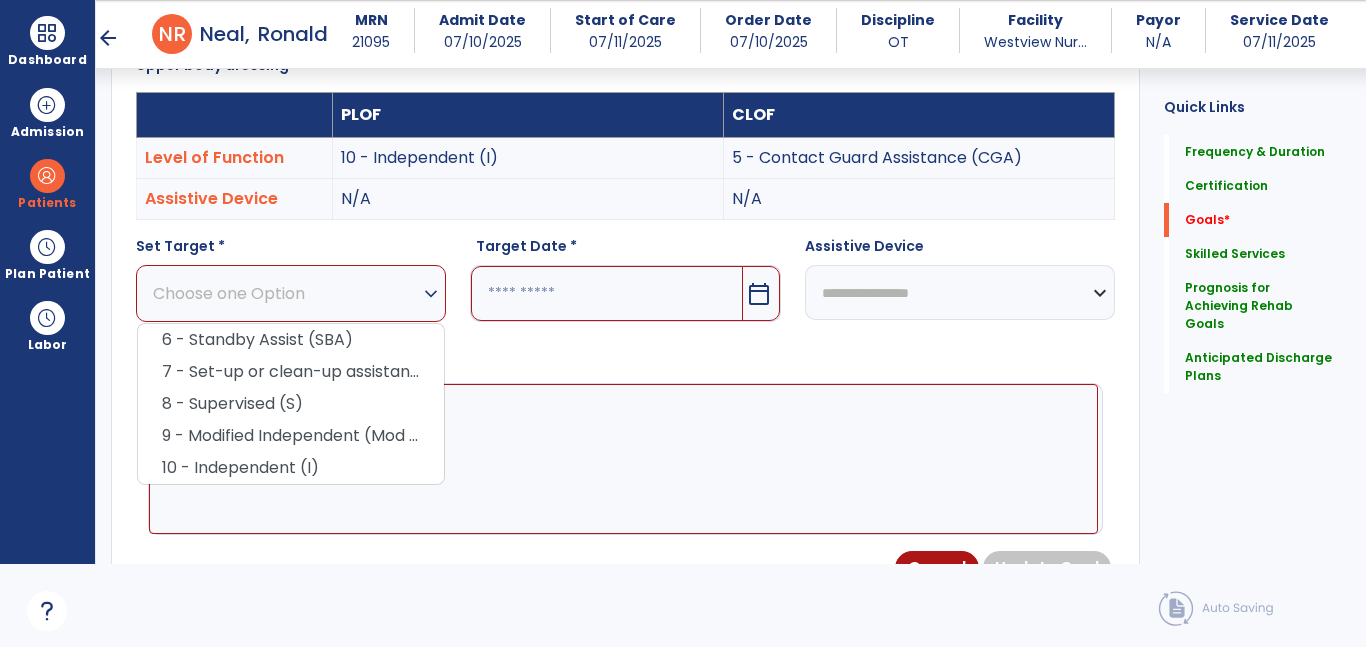 scroll, scrollTop: 558, scrollLeft: 0, axis: vertical 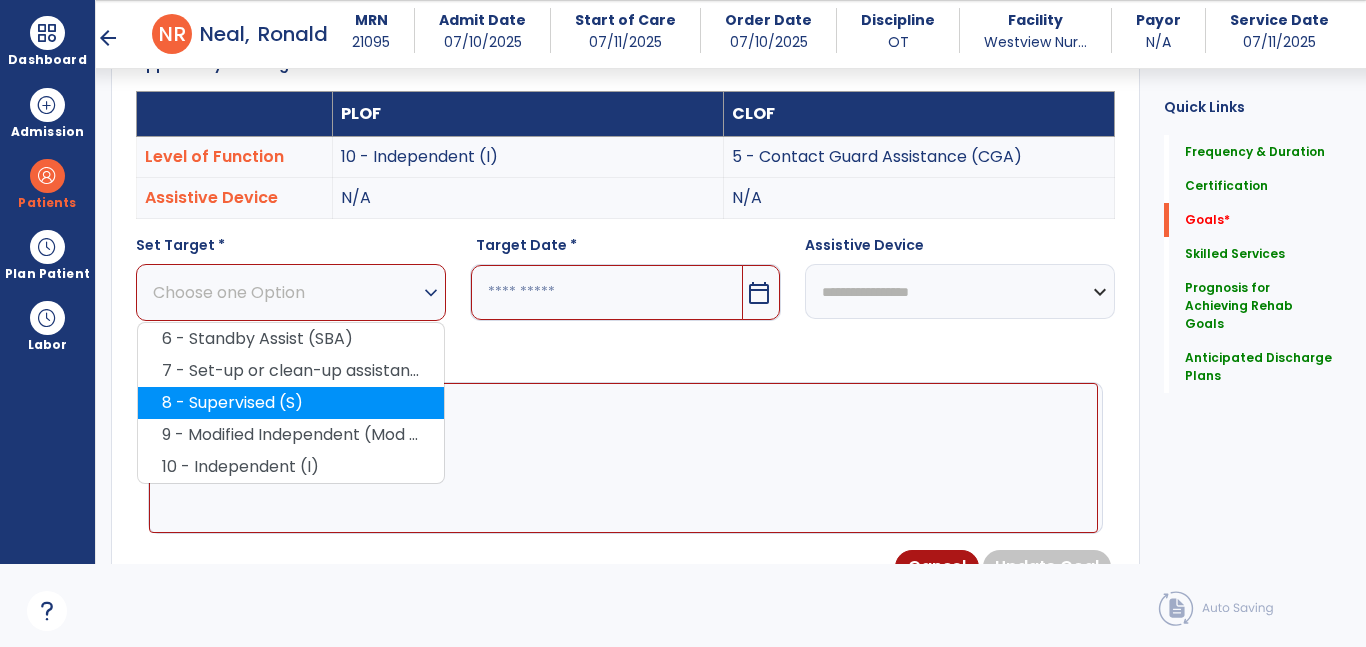 click on "8 - Supervised (S)" at bounding box center (291, 403) 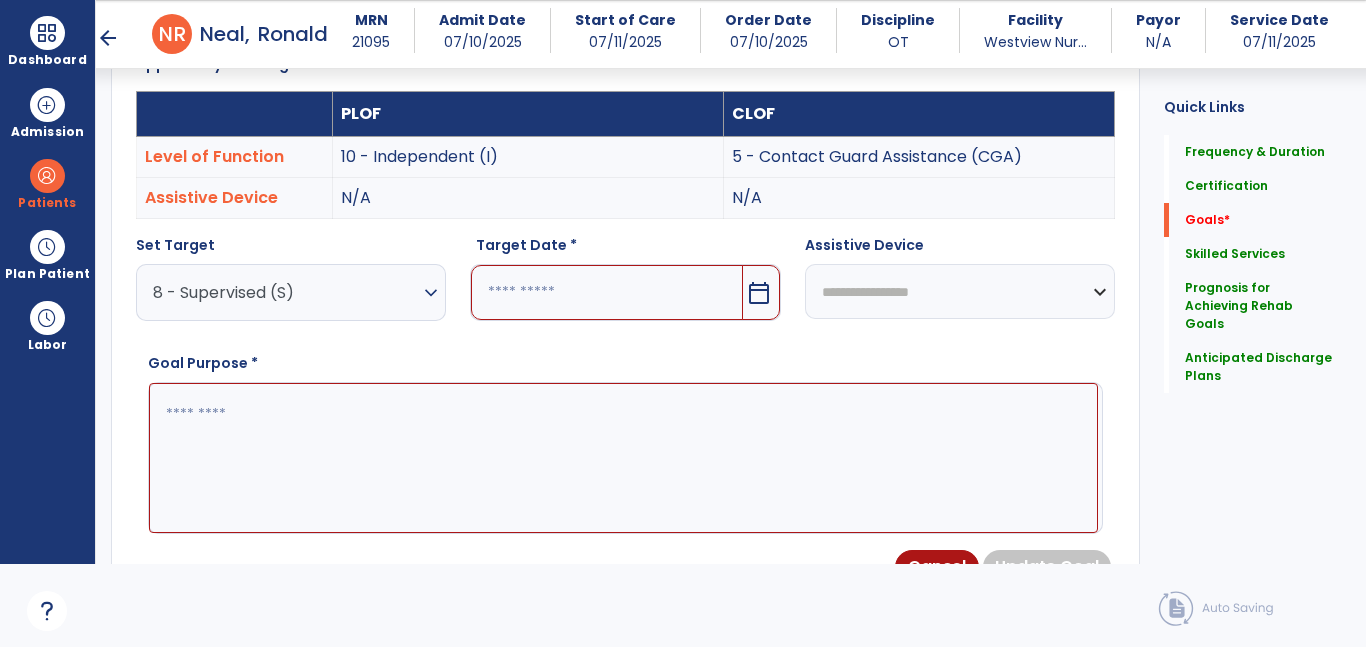 click at bounding box center [606, 292] 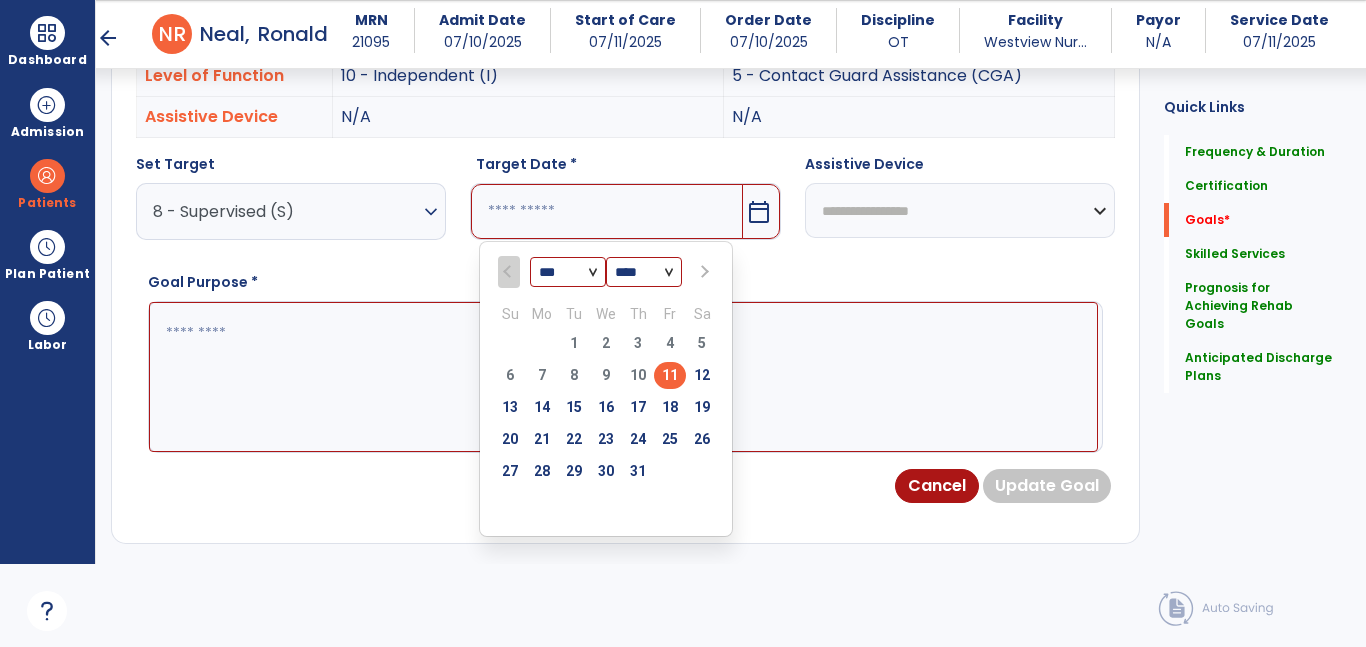 scroll, scrollTop: 635, scrollLeft: 0, axis: vertical 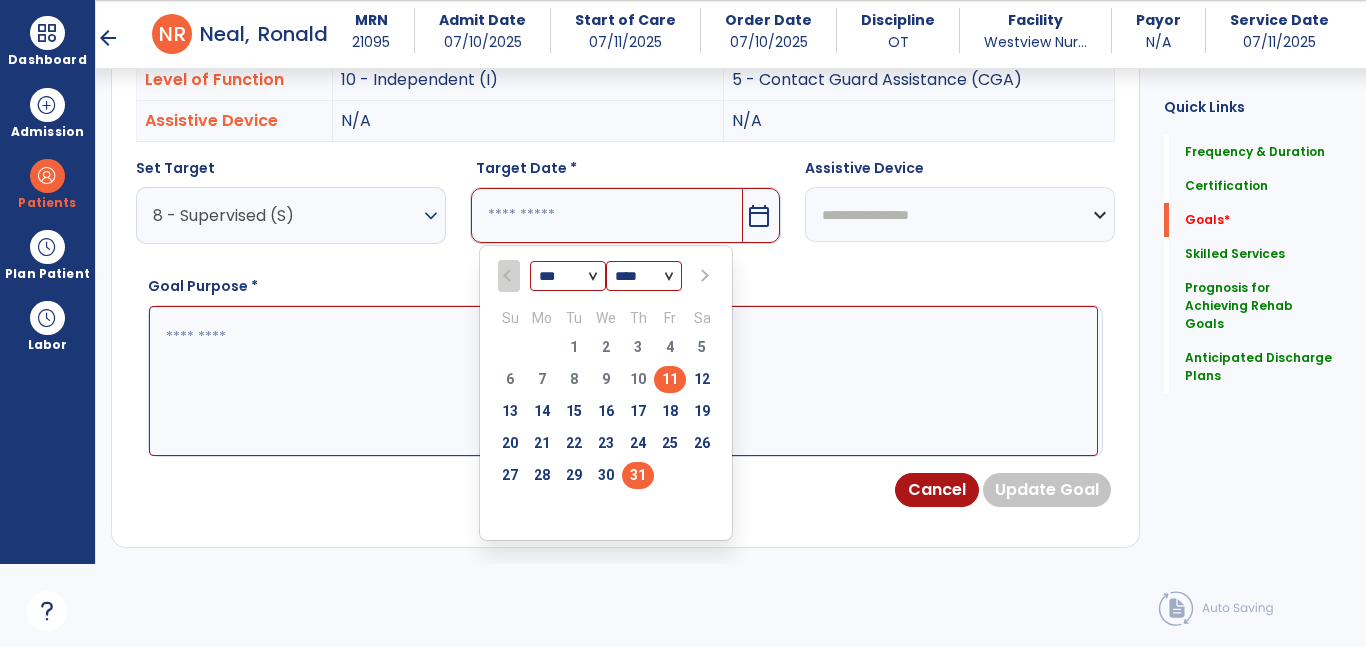 click on "31" at bounding box center (638, 475) 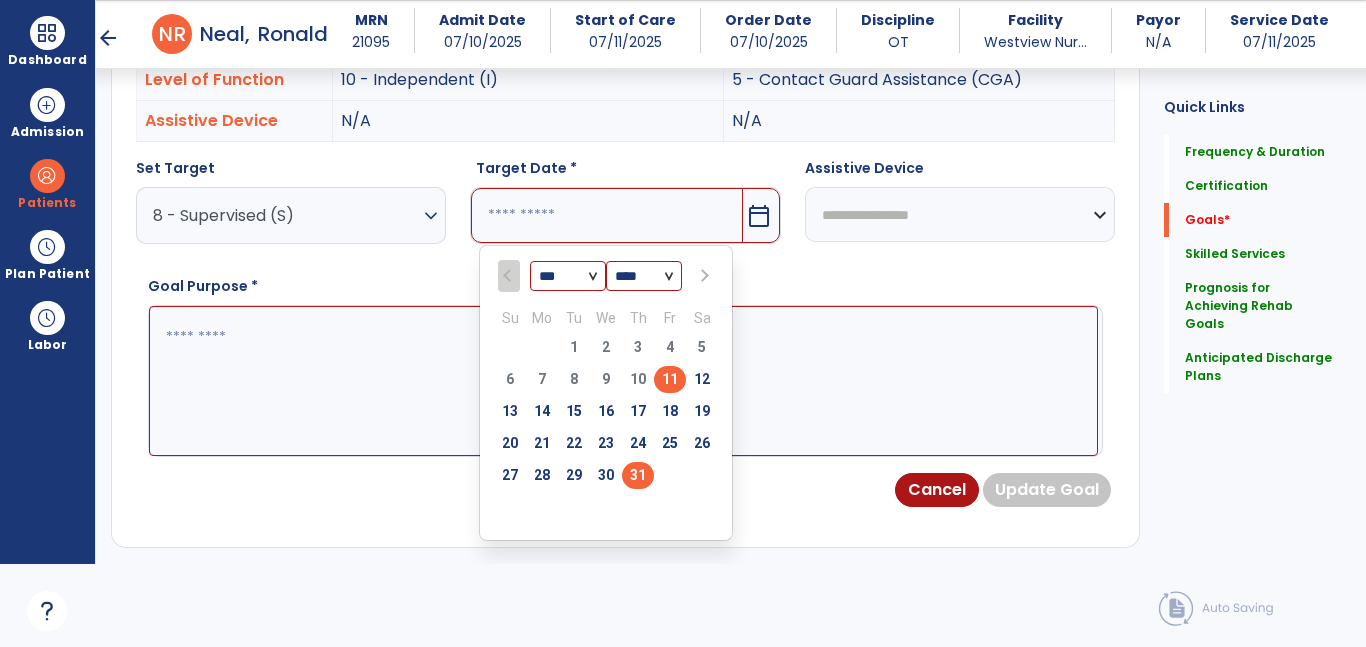 type on "*********" 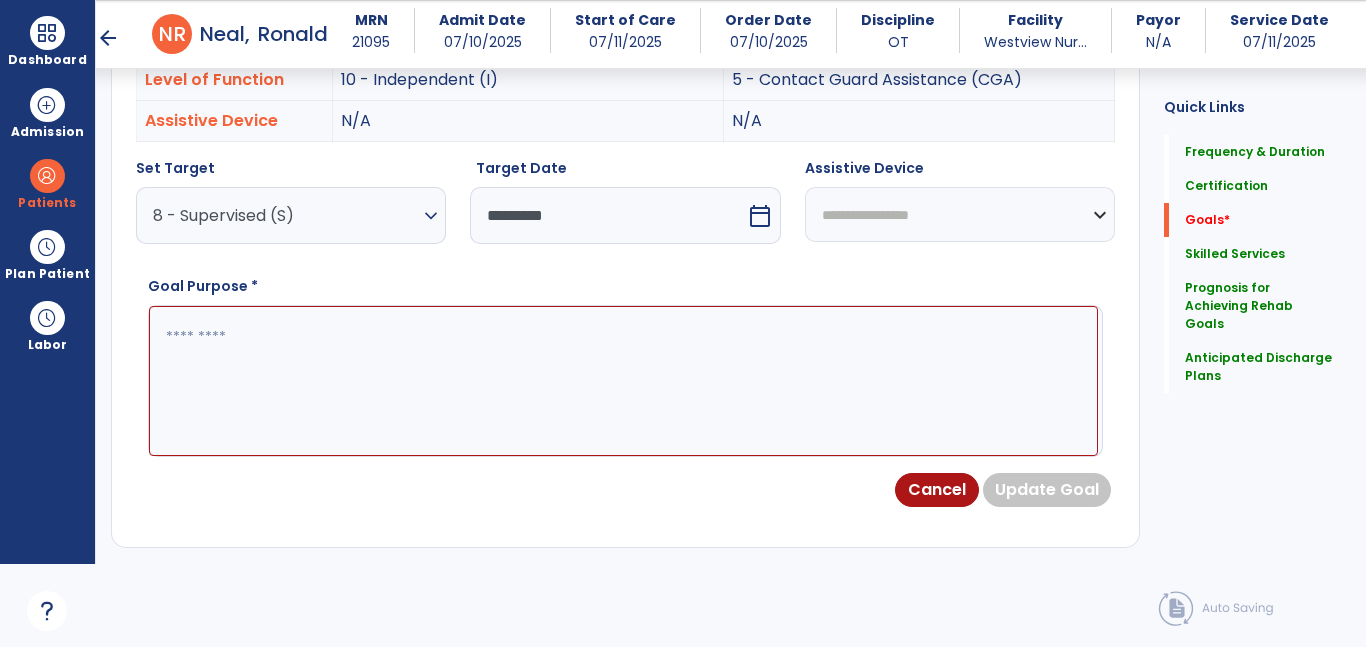 click at bounding box center (623, 381) 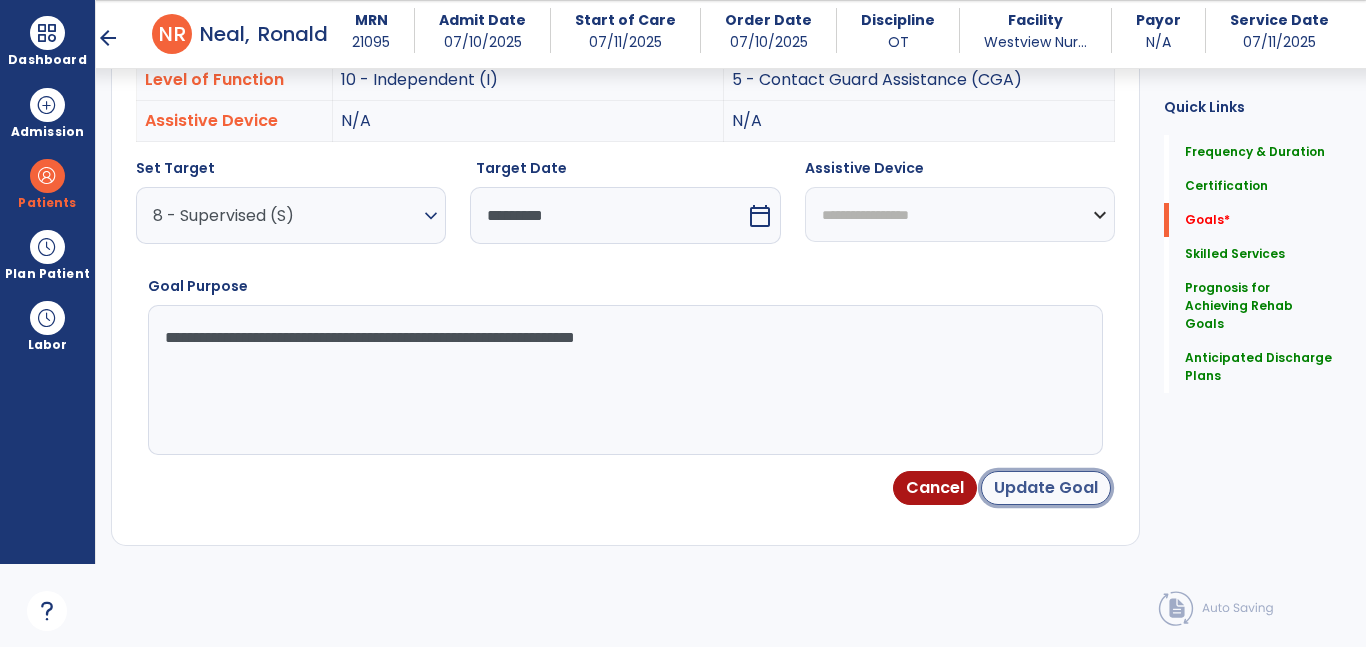 click on "Update Goal" at bounding box center [1046, 488] 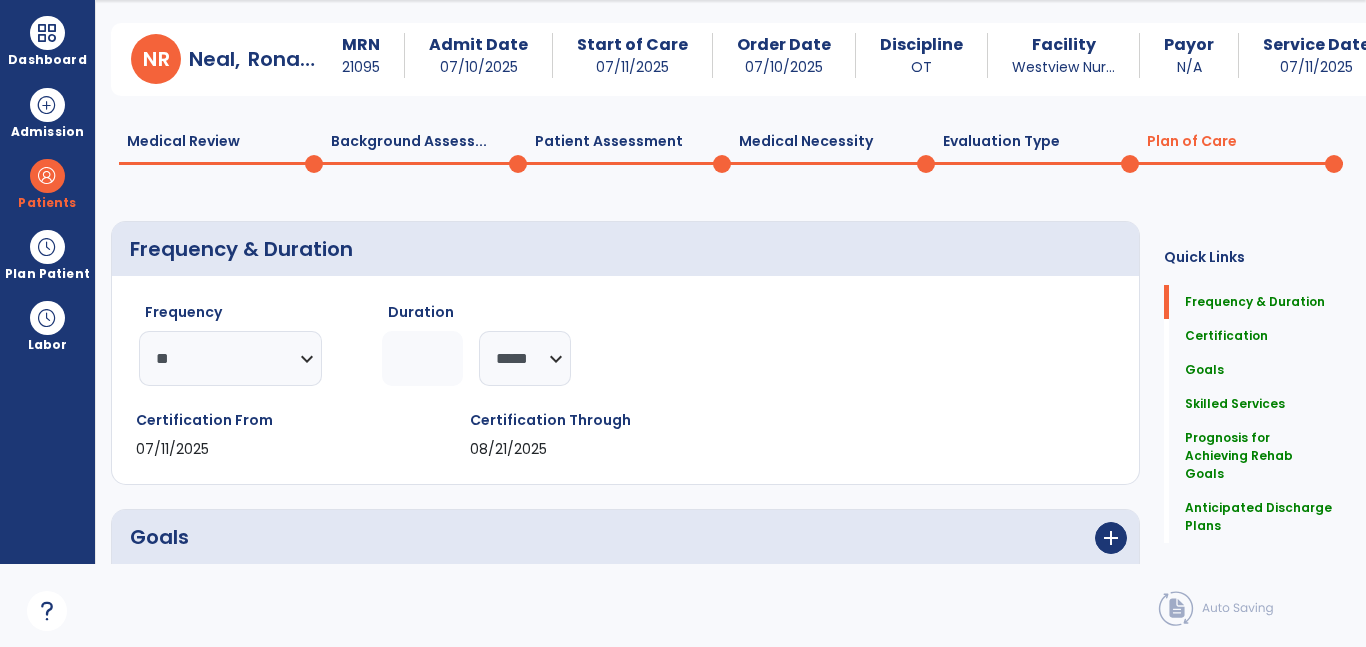 scroll, scrollTop: 190, scrollLeft: 0, axis: vertical 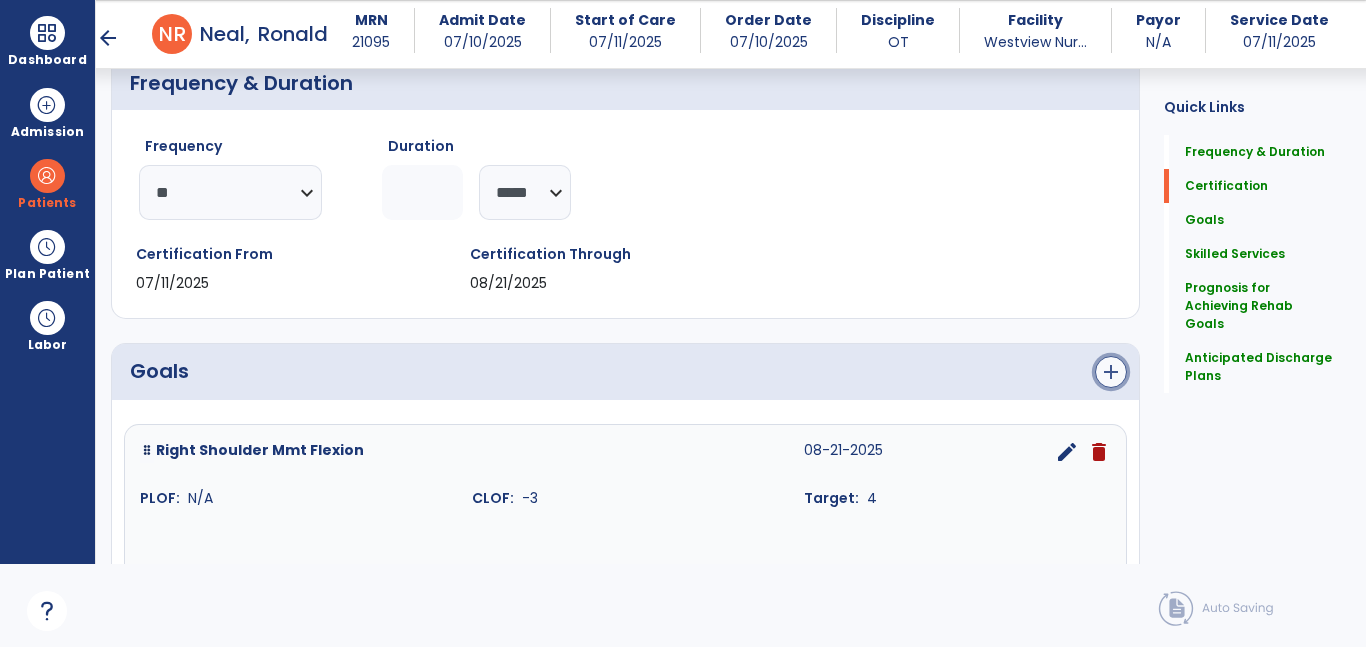 click on "add" at bounding box center (1111, 372) 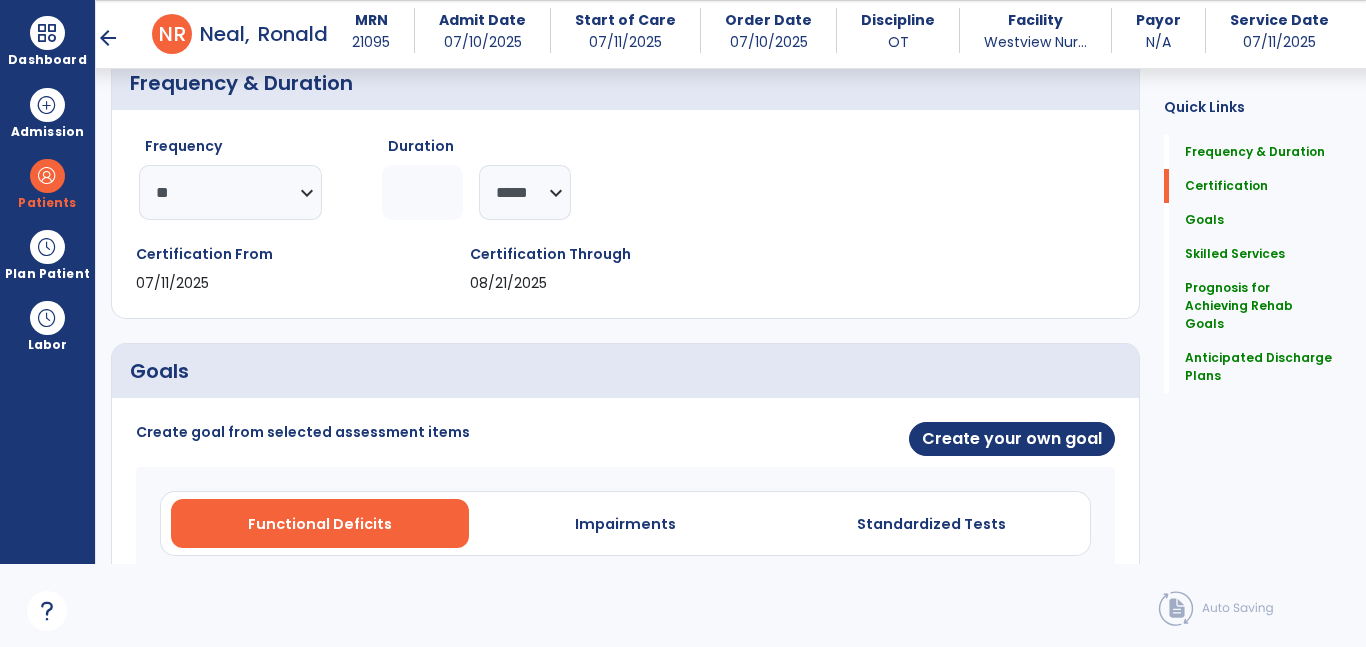 click on "Quick Links  Frequency & Duration   Frequency & Duration   Certification   Certification   Goals   Goals   Skilled Services   Skilled Services   Prognosis for Achieving Rehab Goals   Prognosis for Achieving Rehab Goals   Anticipated Discharge Plans   Anticipated Discharge Plans" 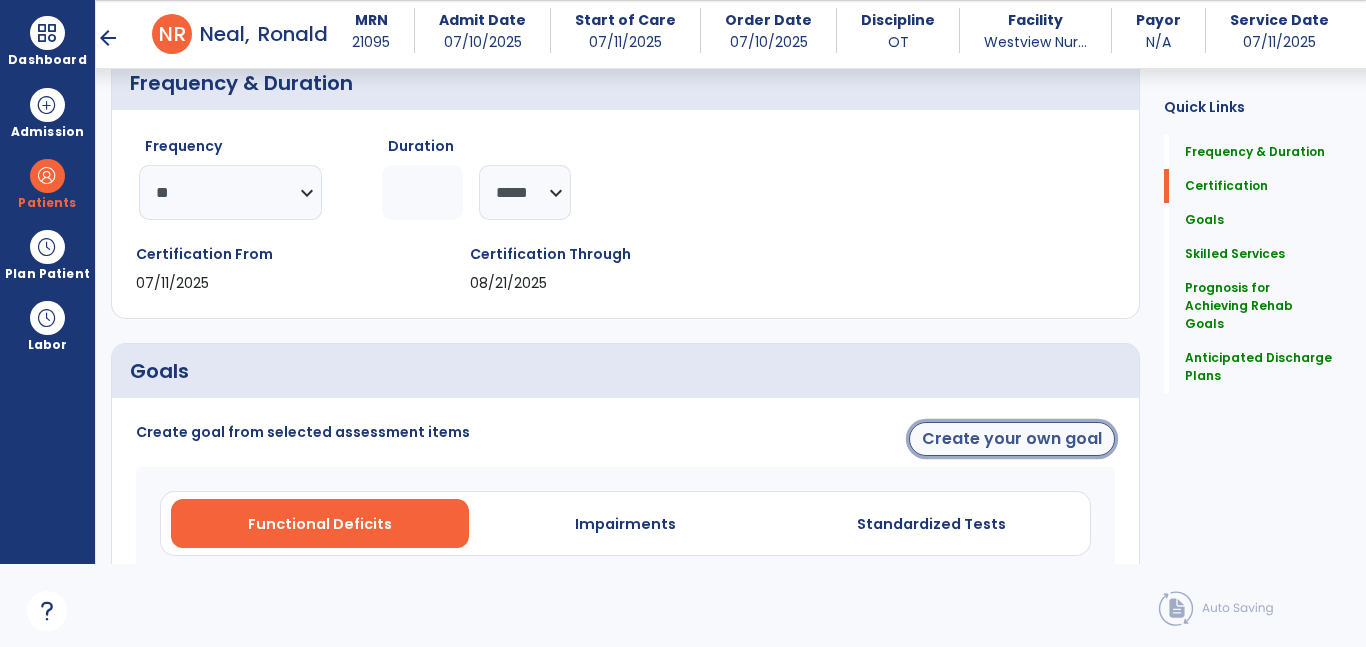 click on "Create your own goal" at bounding box center (1012, 439) 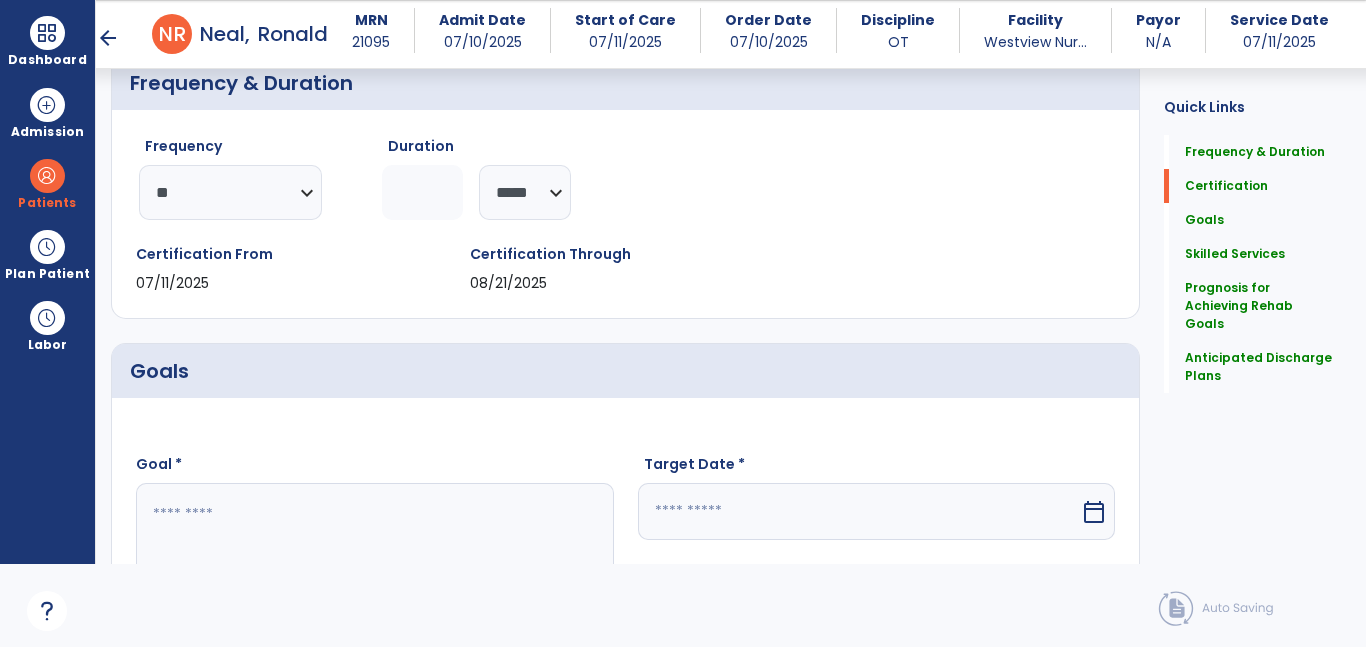 click at bounding box center [374, 558] 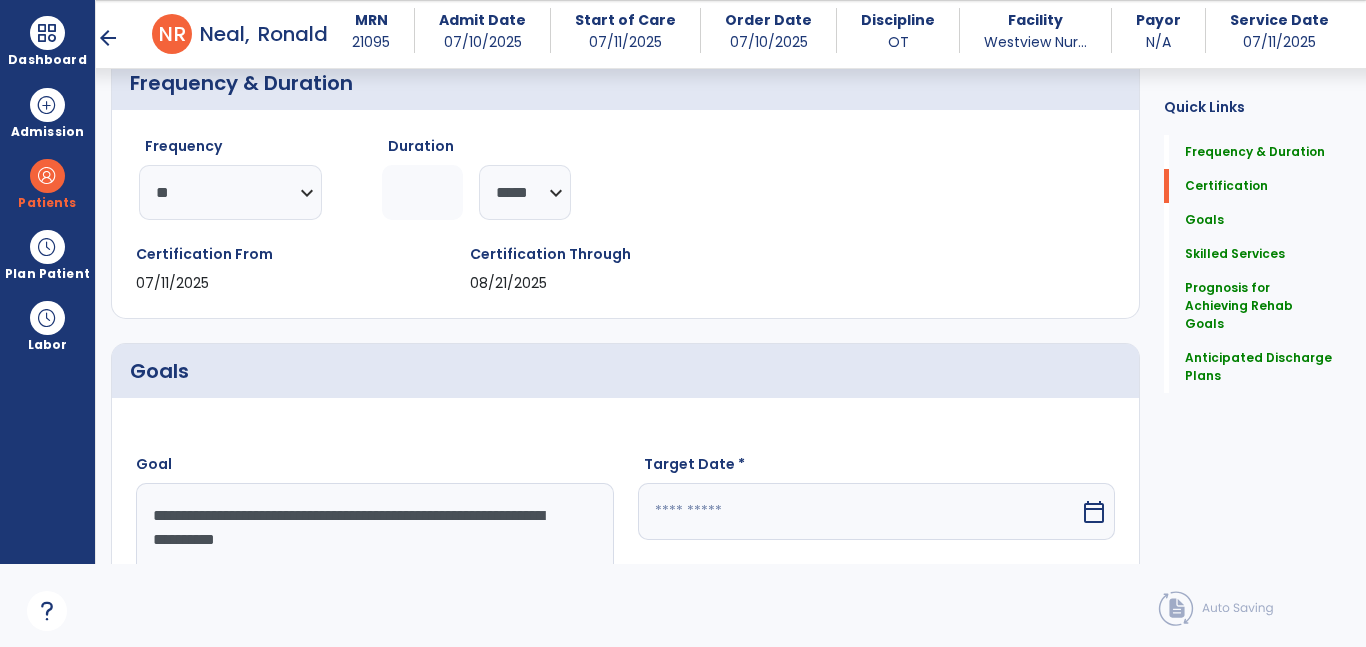 type on "**********" 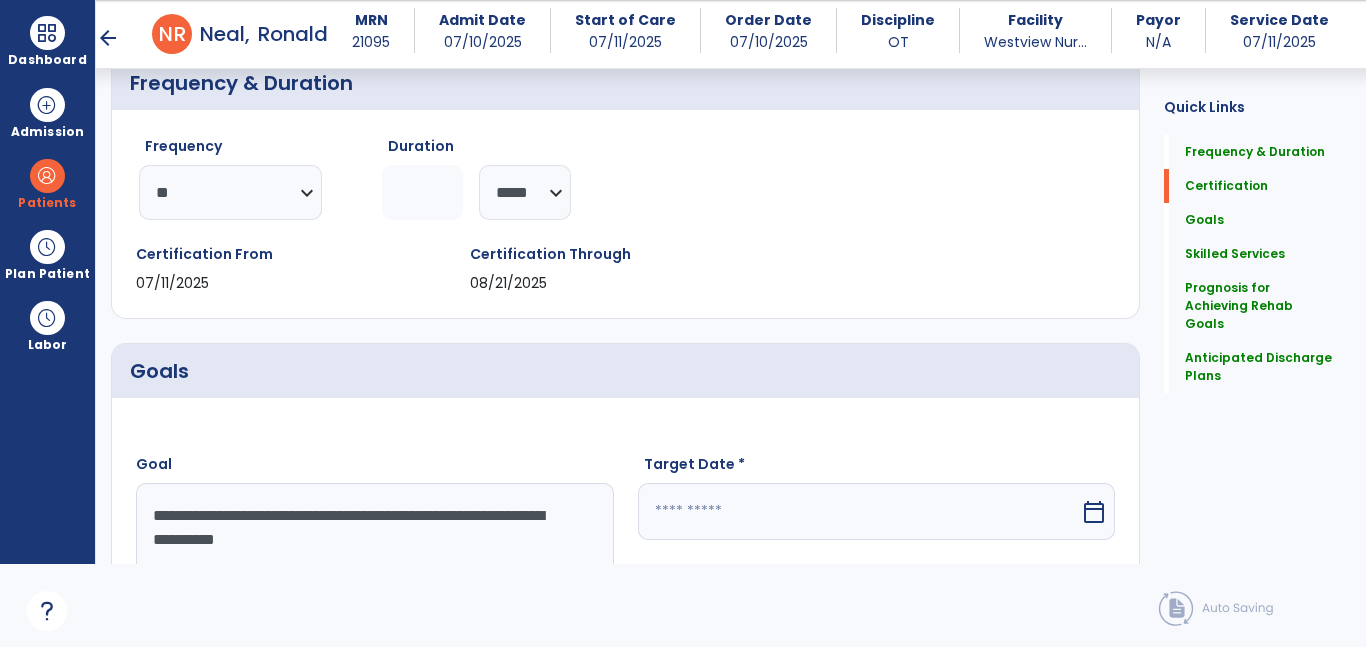 click at bounding box center [859, 511] 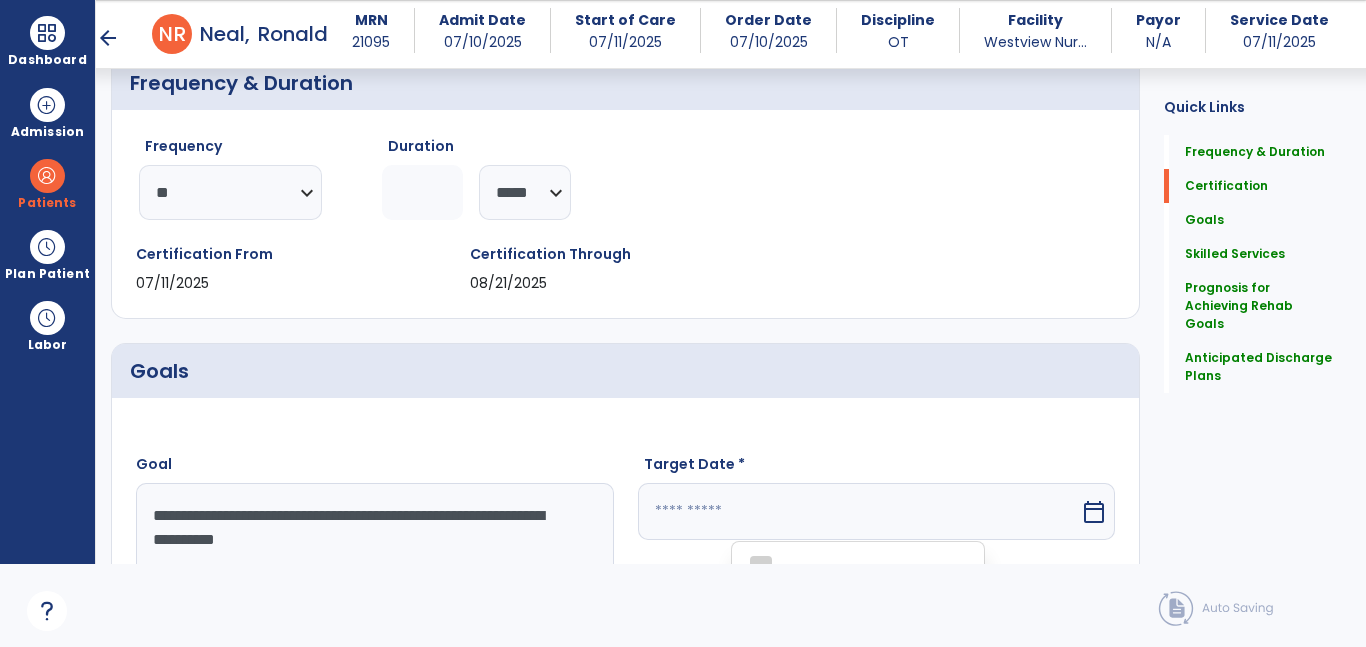 scroll, scrollTop: 587, scrollLeft: 0, axis: vertical 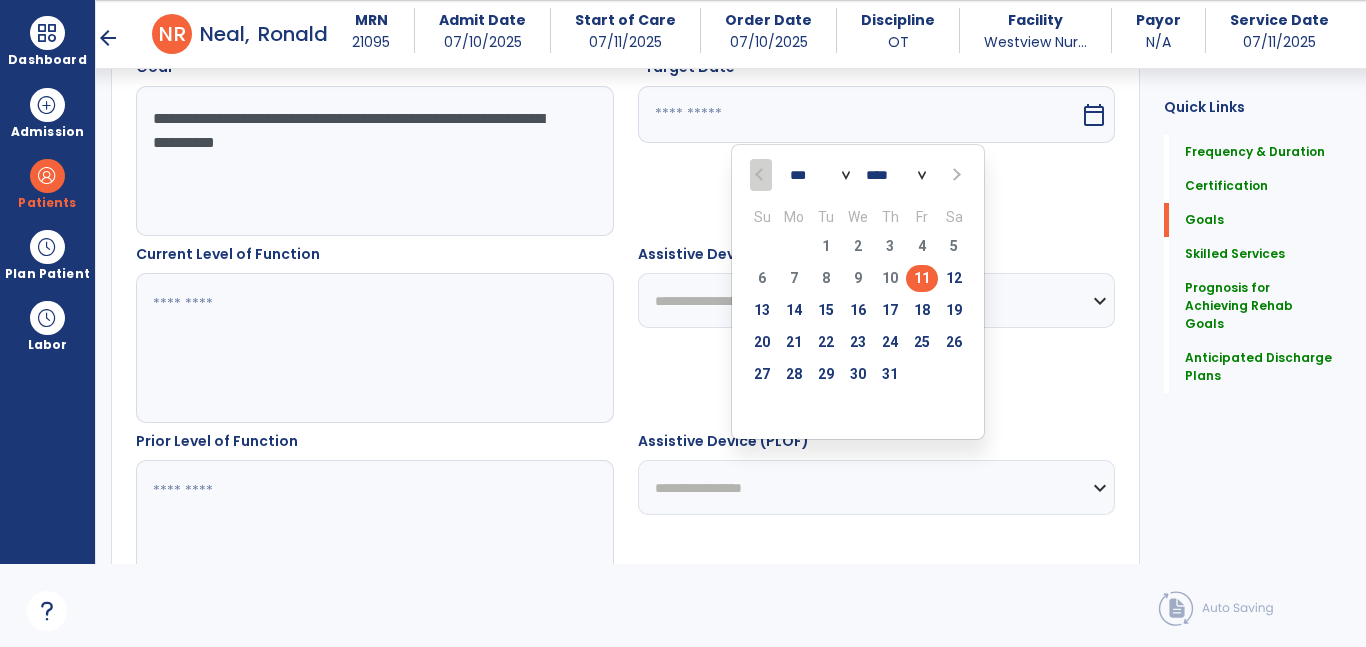 click at bounding box center (954, 175) 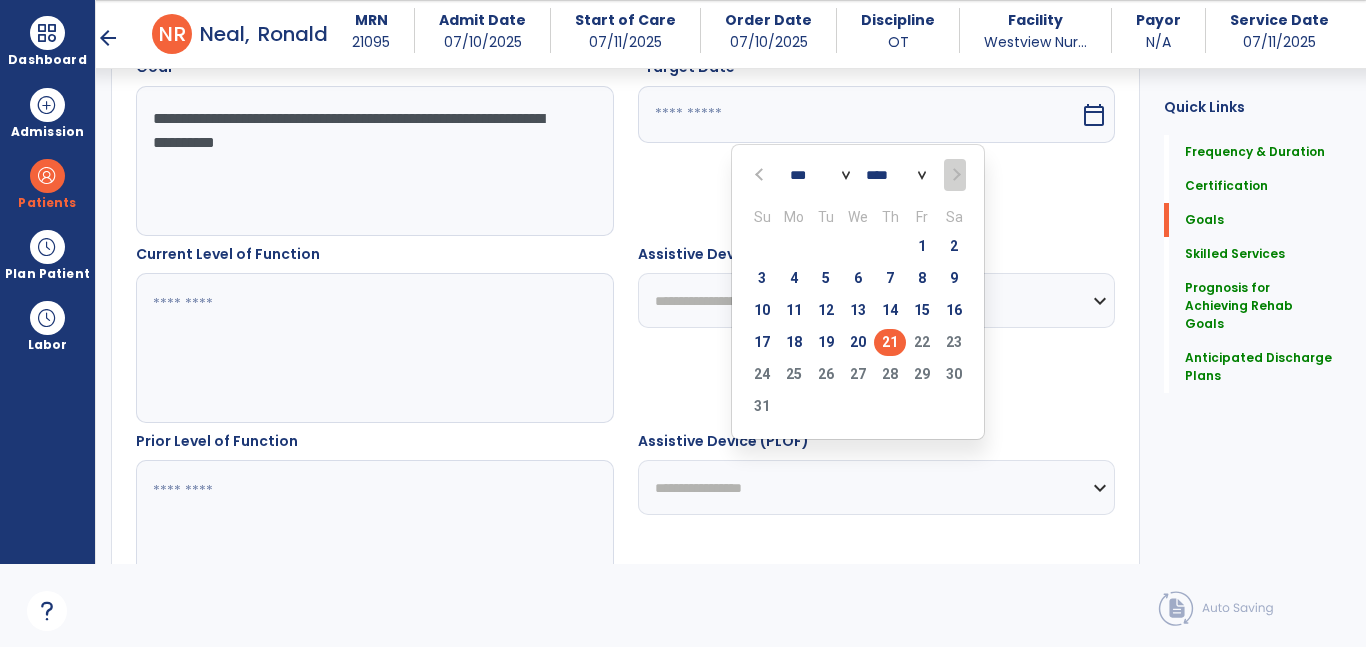 click on "21" at bounding box center [890, 342] 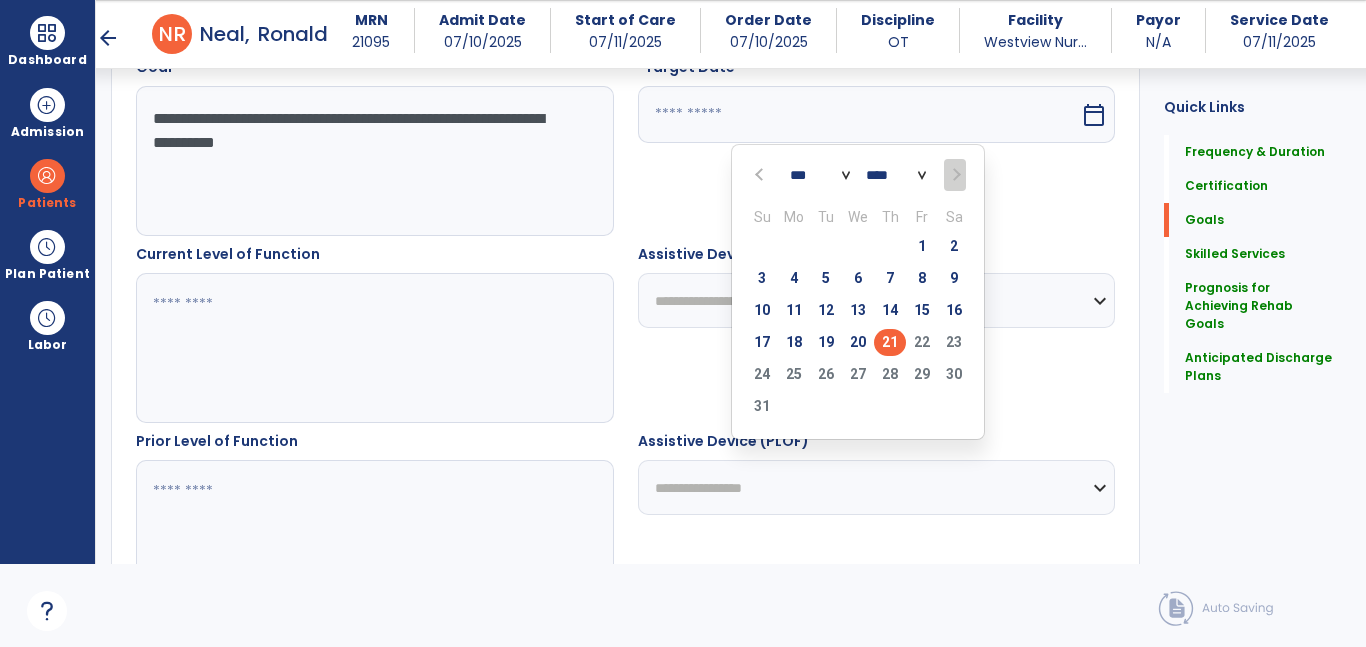 type on "*********" 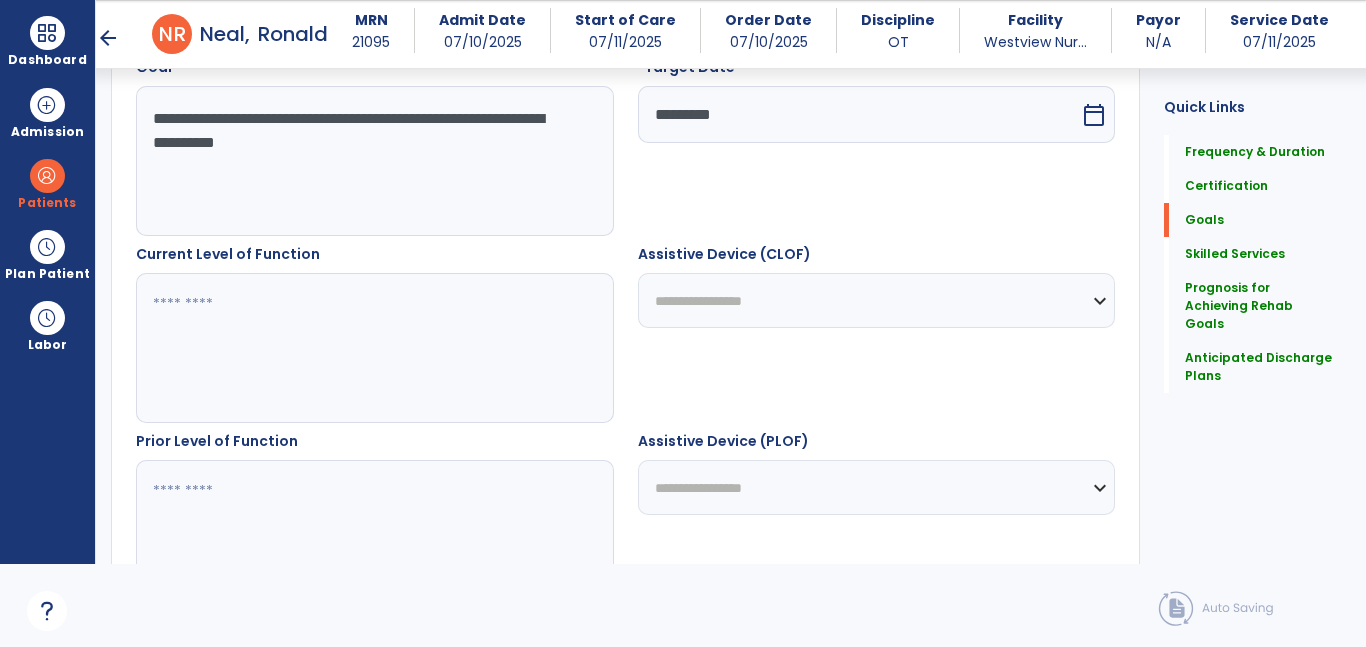 click at bounding box center [374, 348] 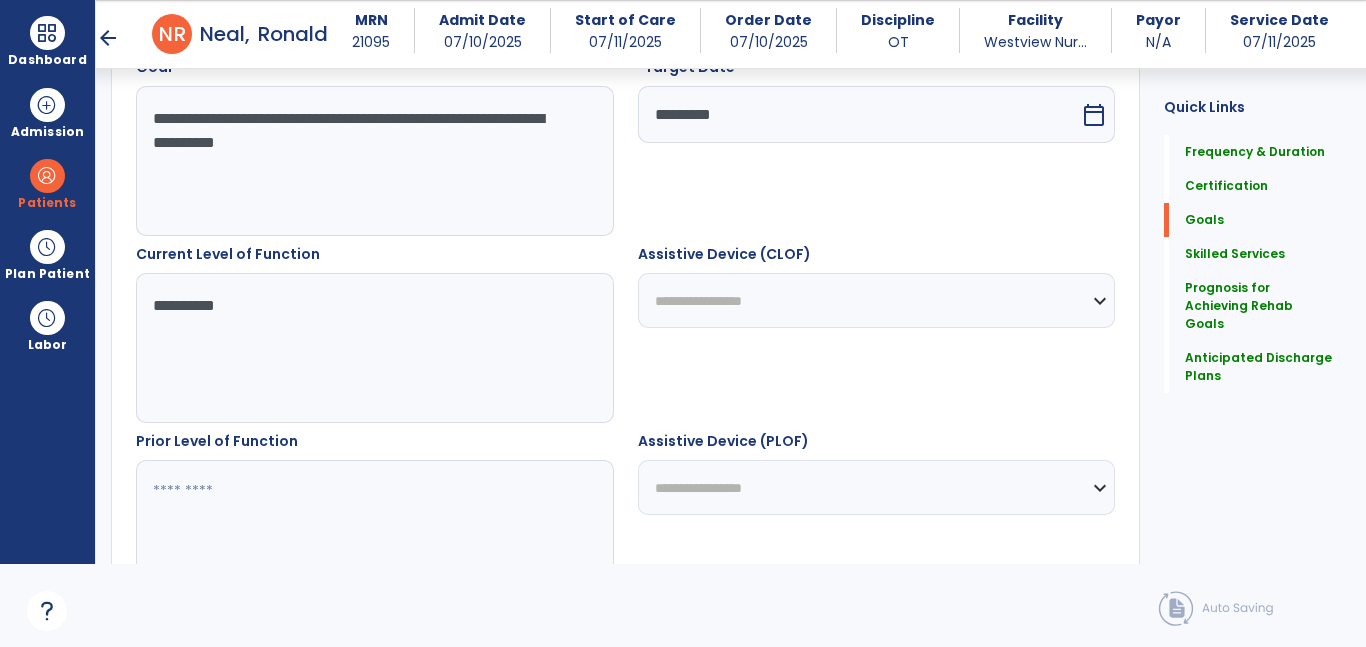 type on "**********" 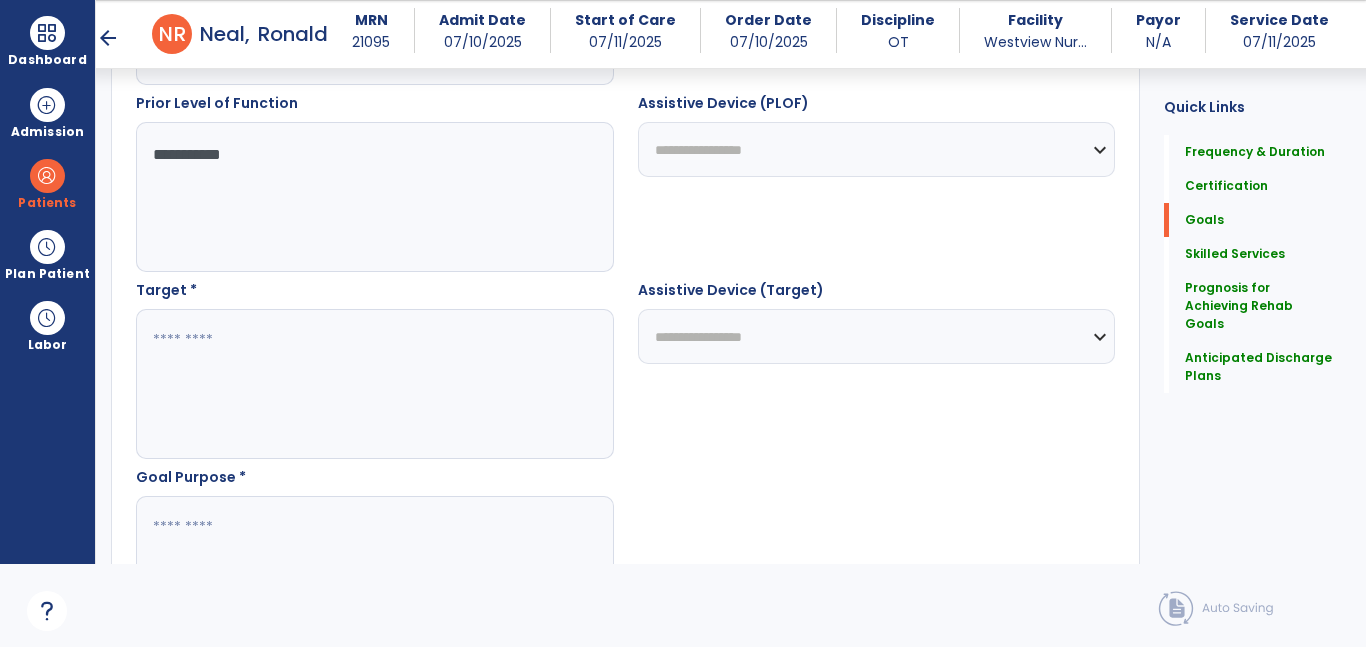 type on "**********" 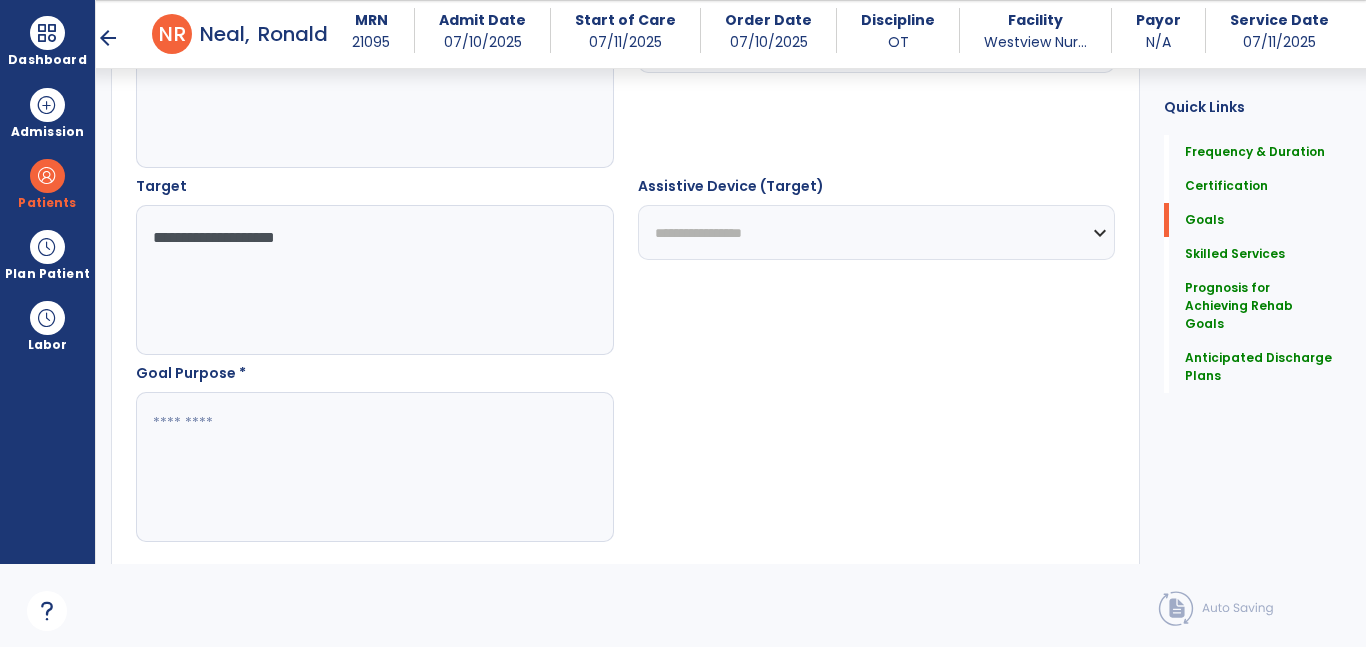 scroll, scrollTop: 1036, scrollLeft: 0, axis: vertical 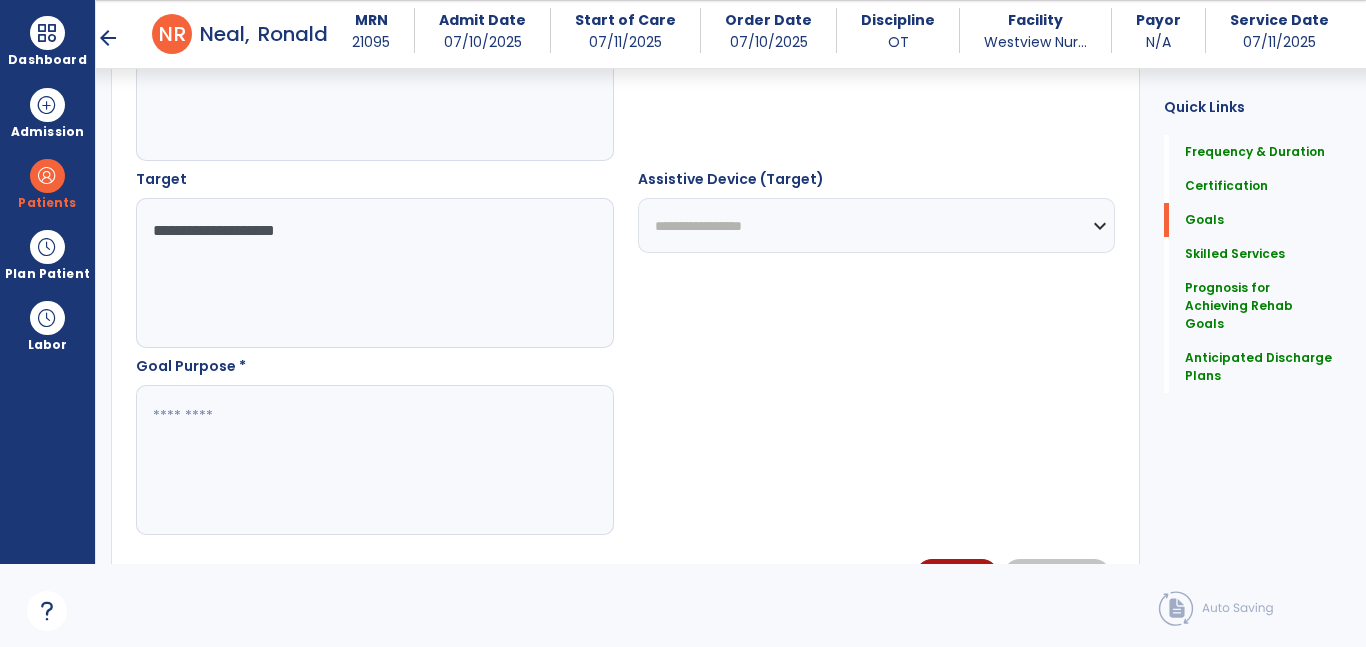 type on "**********" 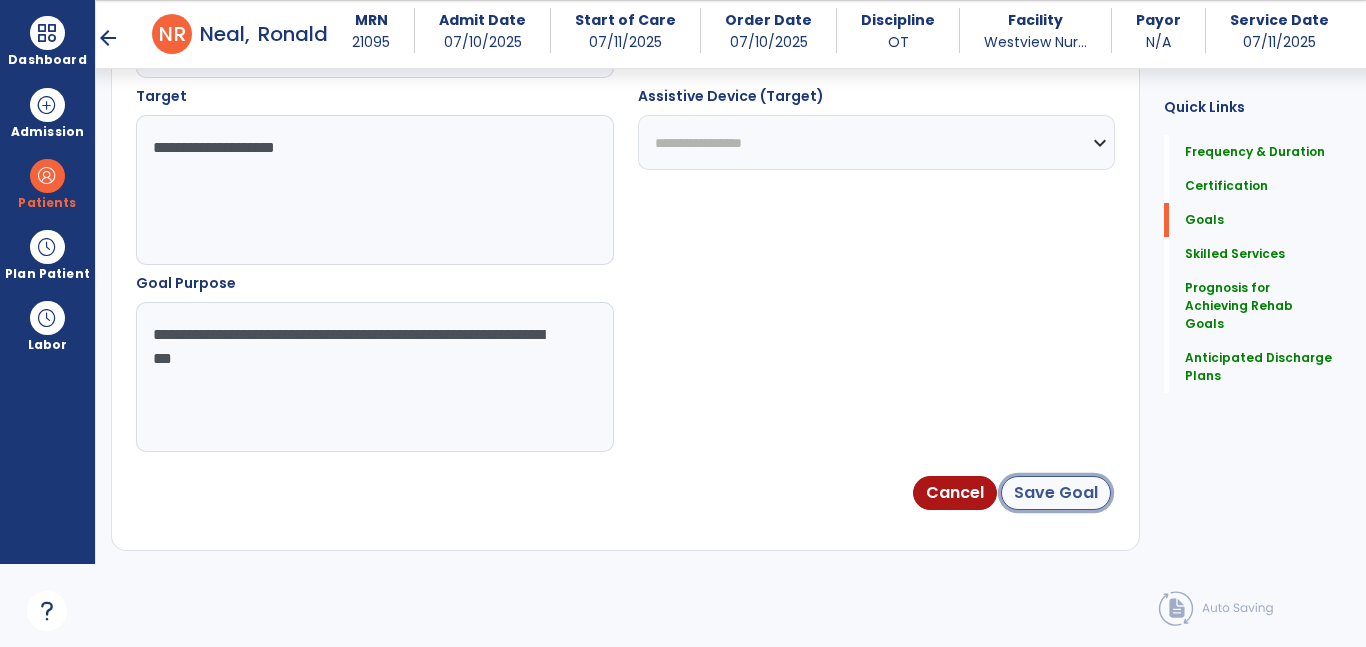 click on "Save Goal" at bounding box center (1056, 493) 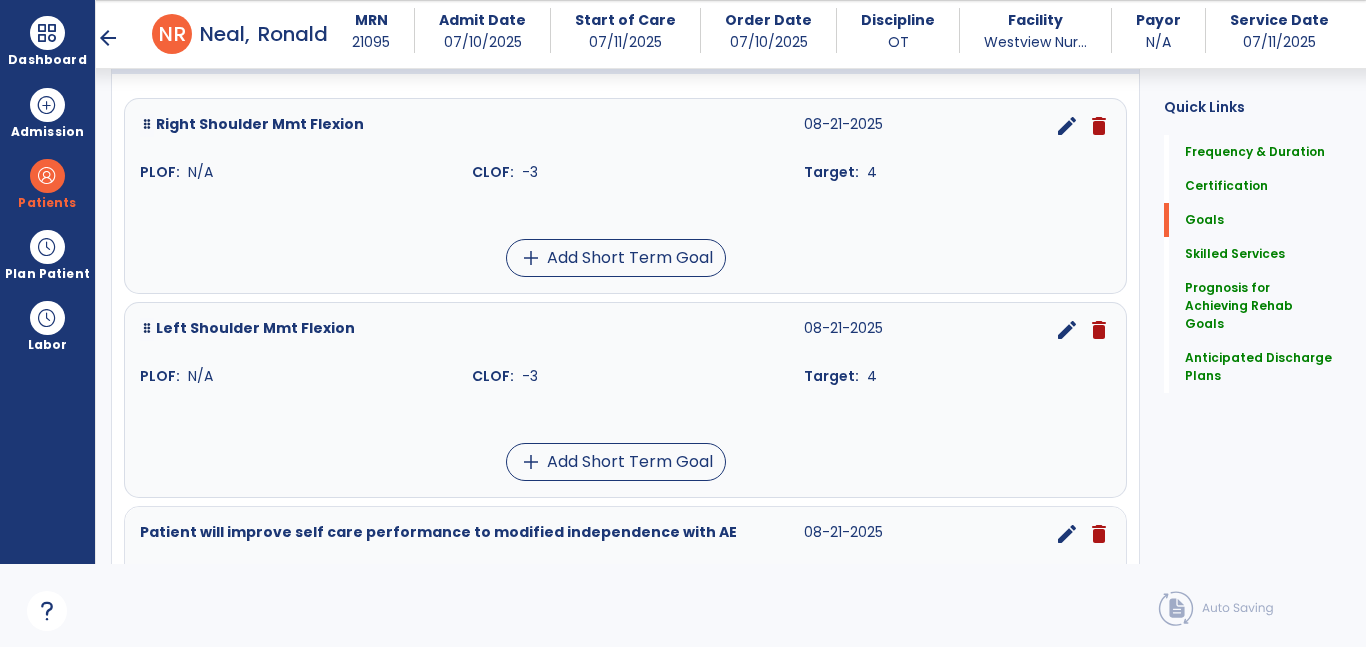 scroll, scrollTop: 507, scrollLeft: 0, axis: vertical 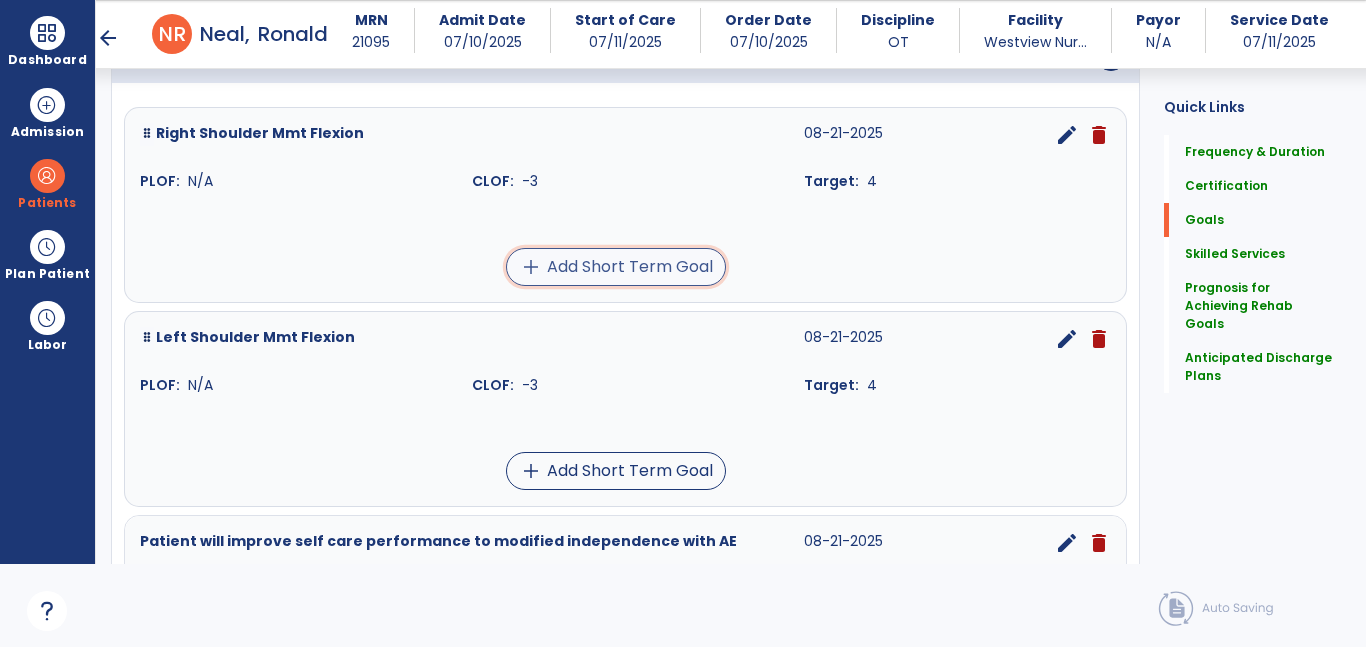 click on "add  Add Short Term Goal" at bounding box center (616, 267) 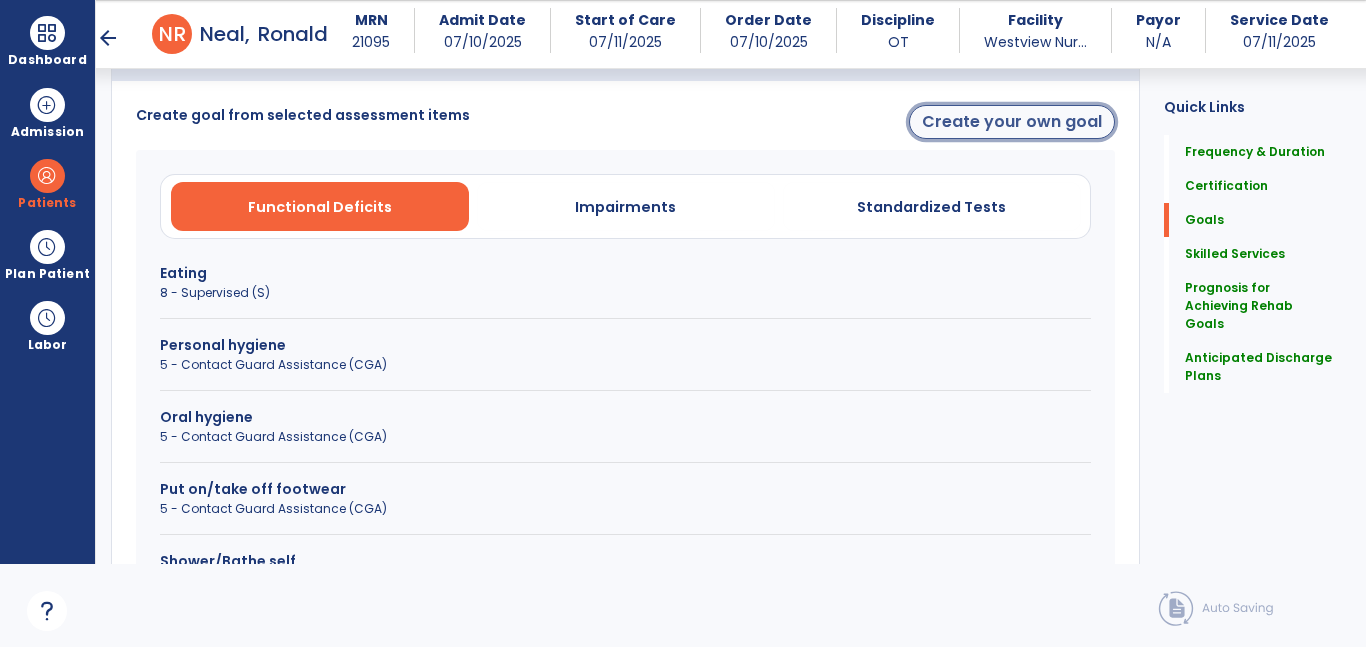 click on "Create your own goal" at bounding box center (1012, 122) 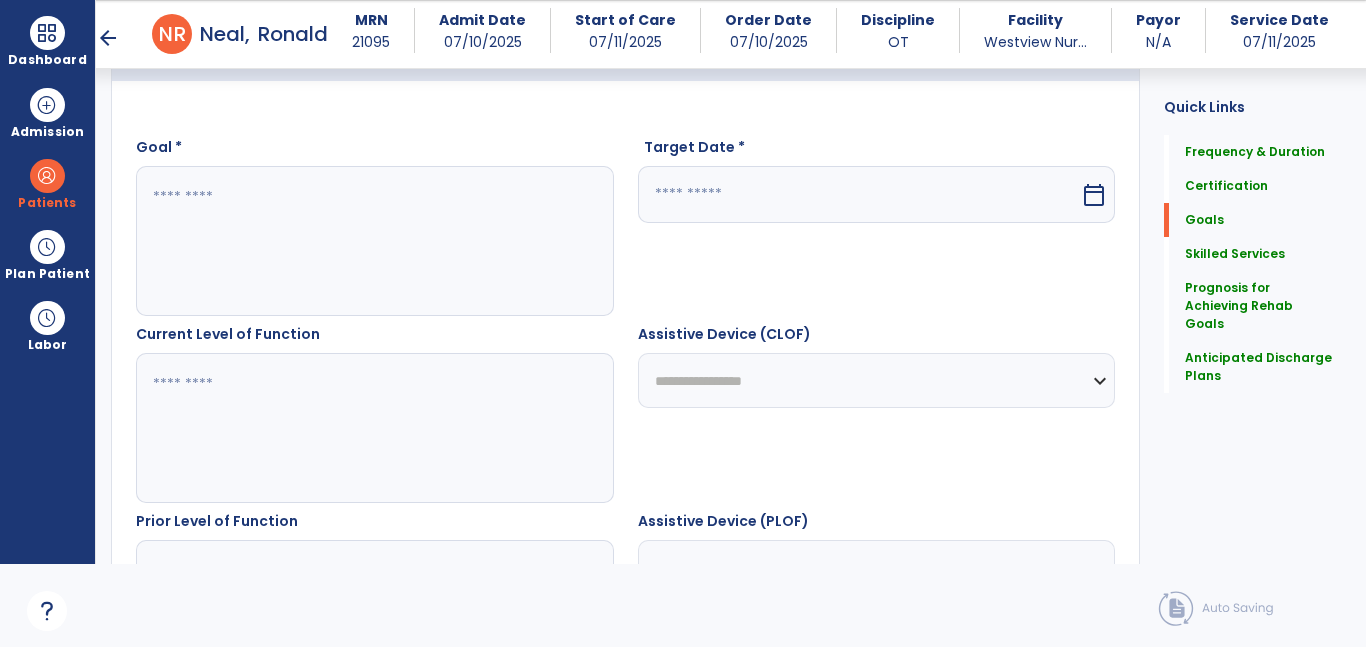 click at bounding box center [374, 241] 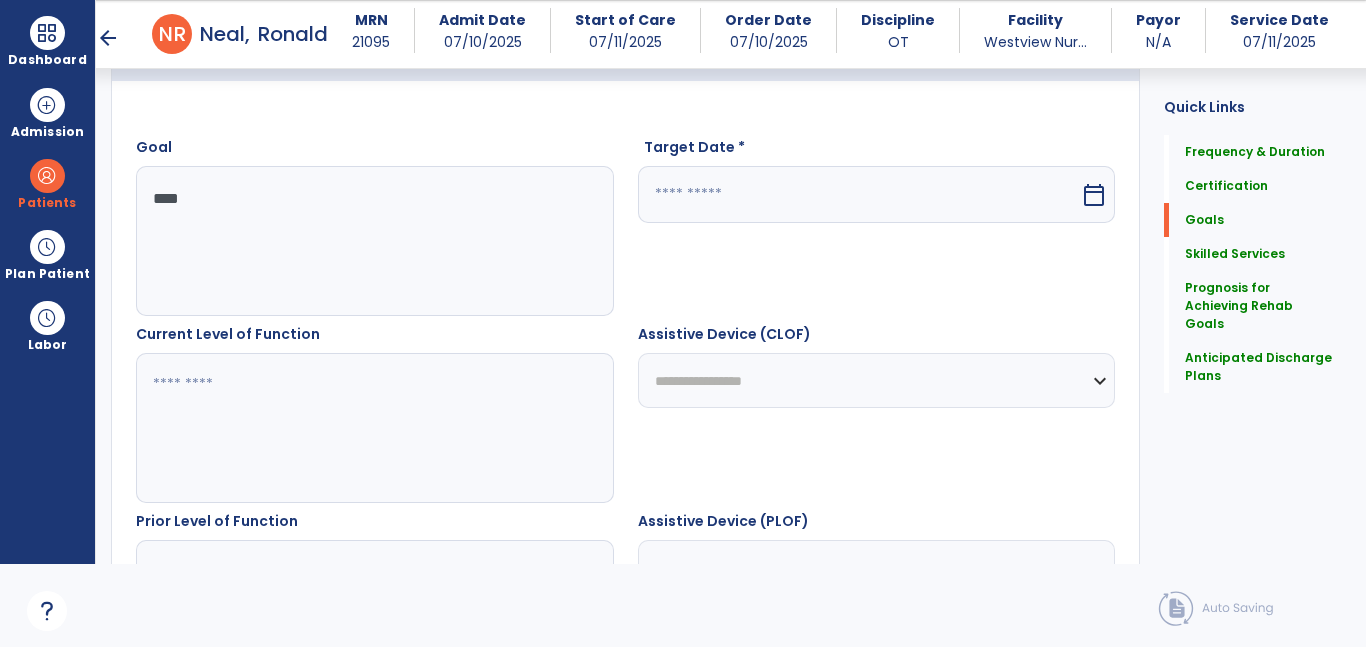 type on "*****" 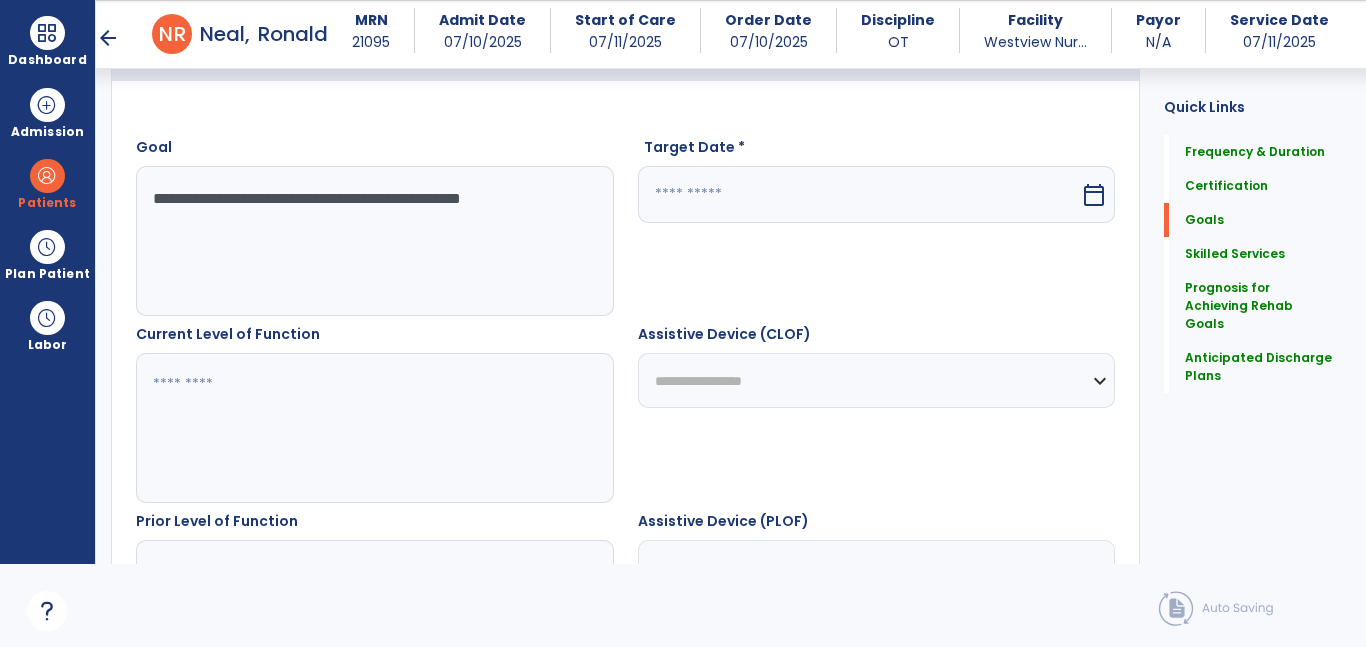 type on "**********" 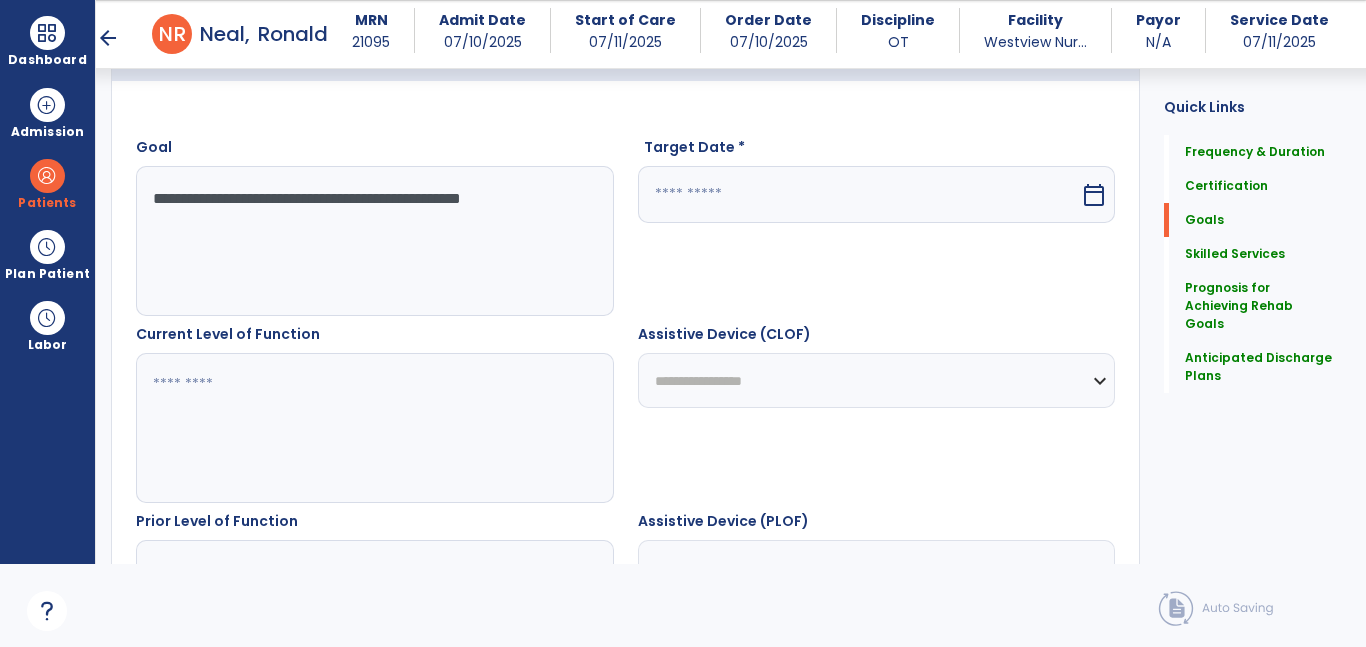 click at bounding box center (859, 194) 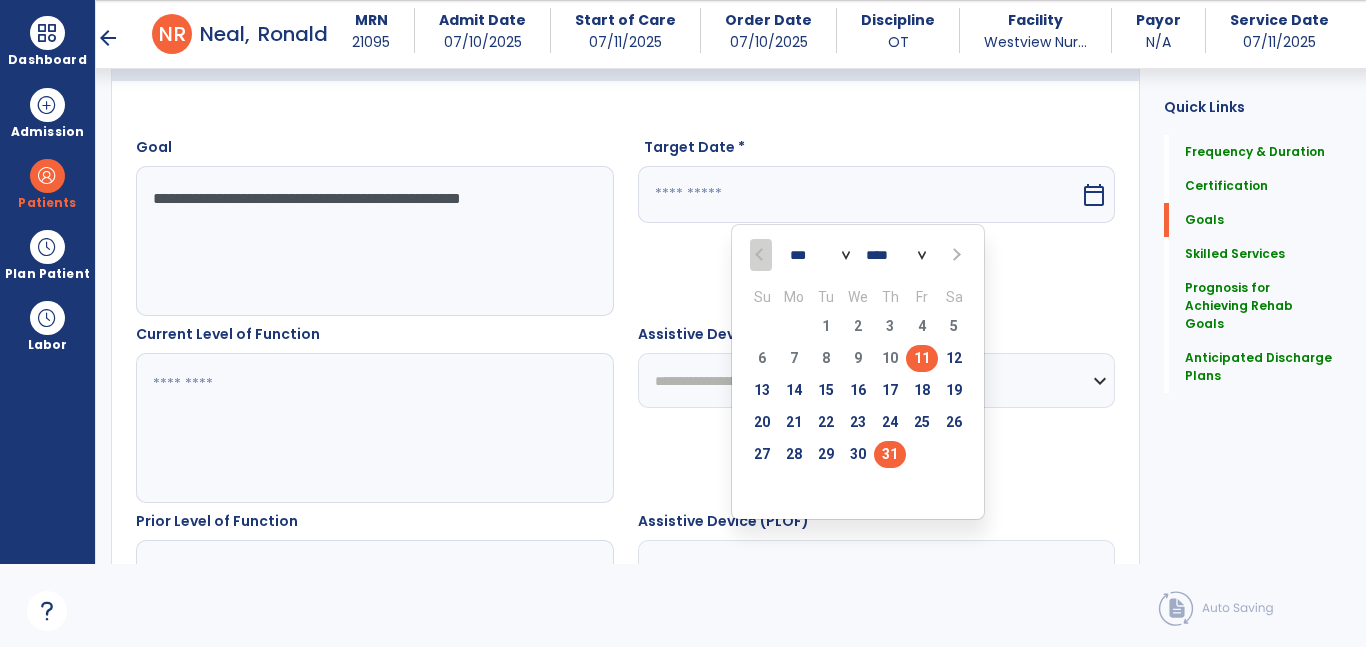 click on "31" at bounding box center (890, 454) 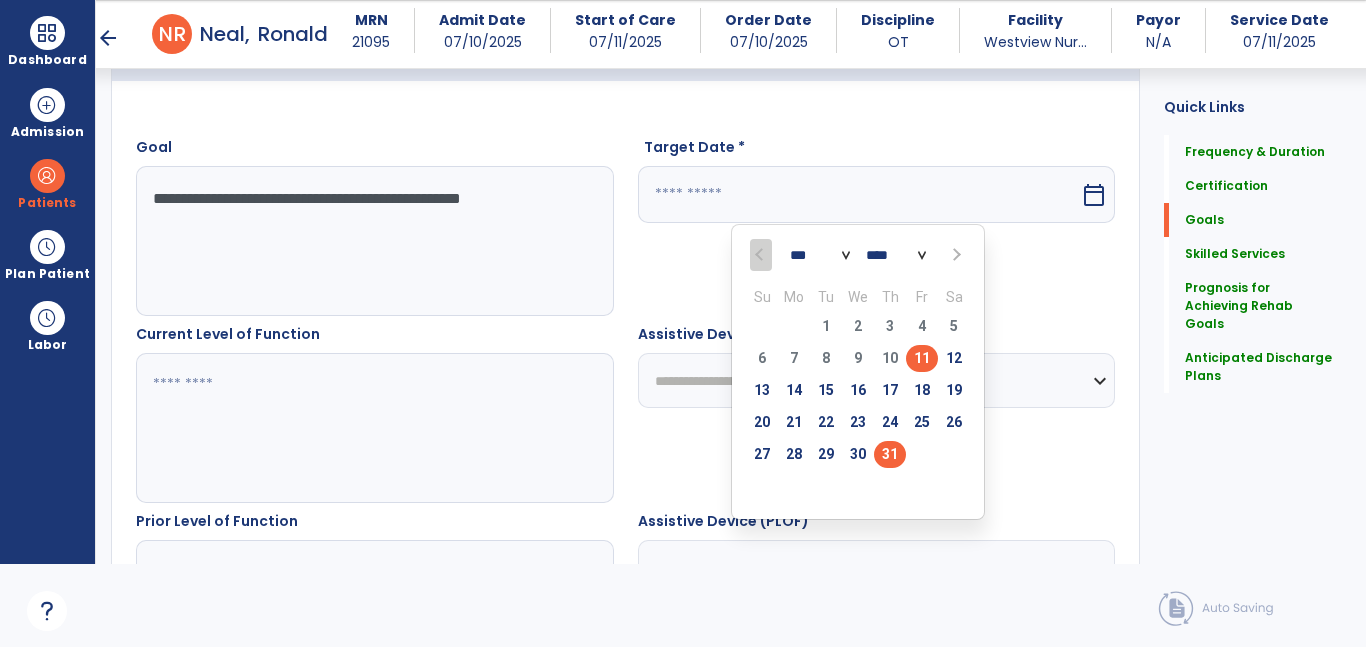 type on "*********" 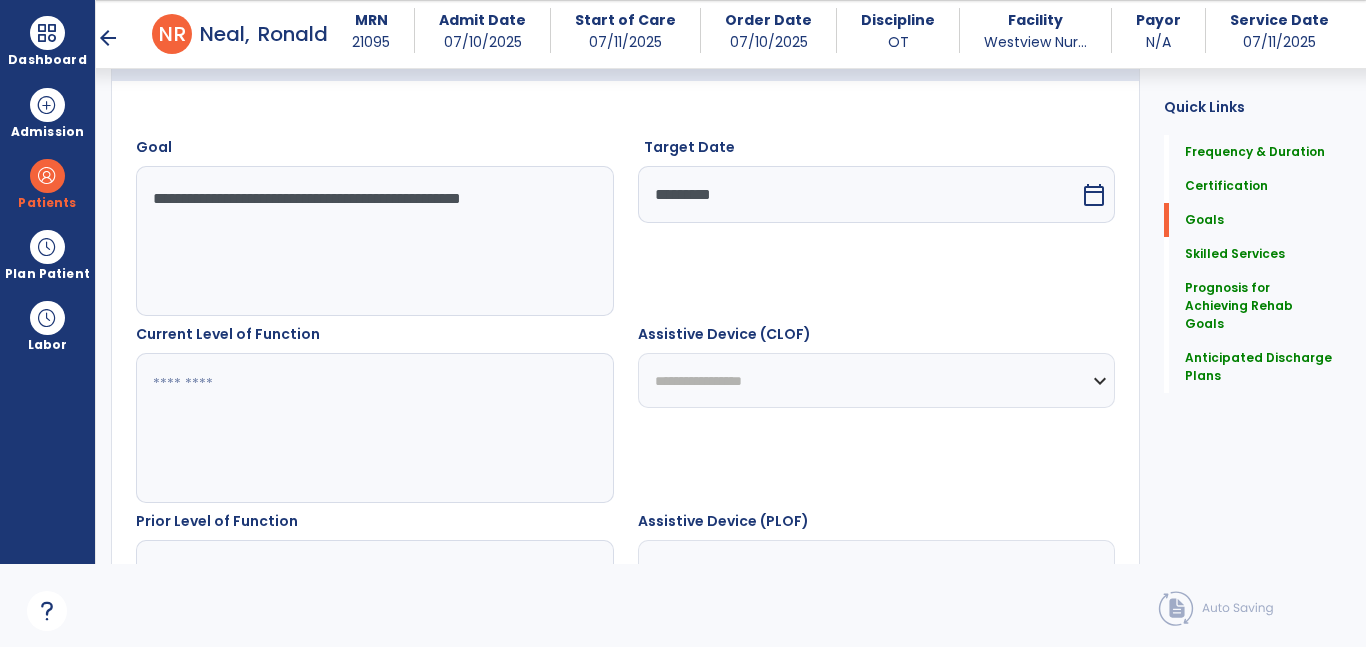click at bounding box center (374, 428) 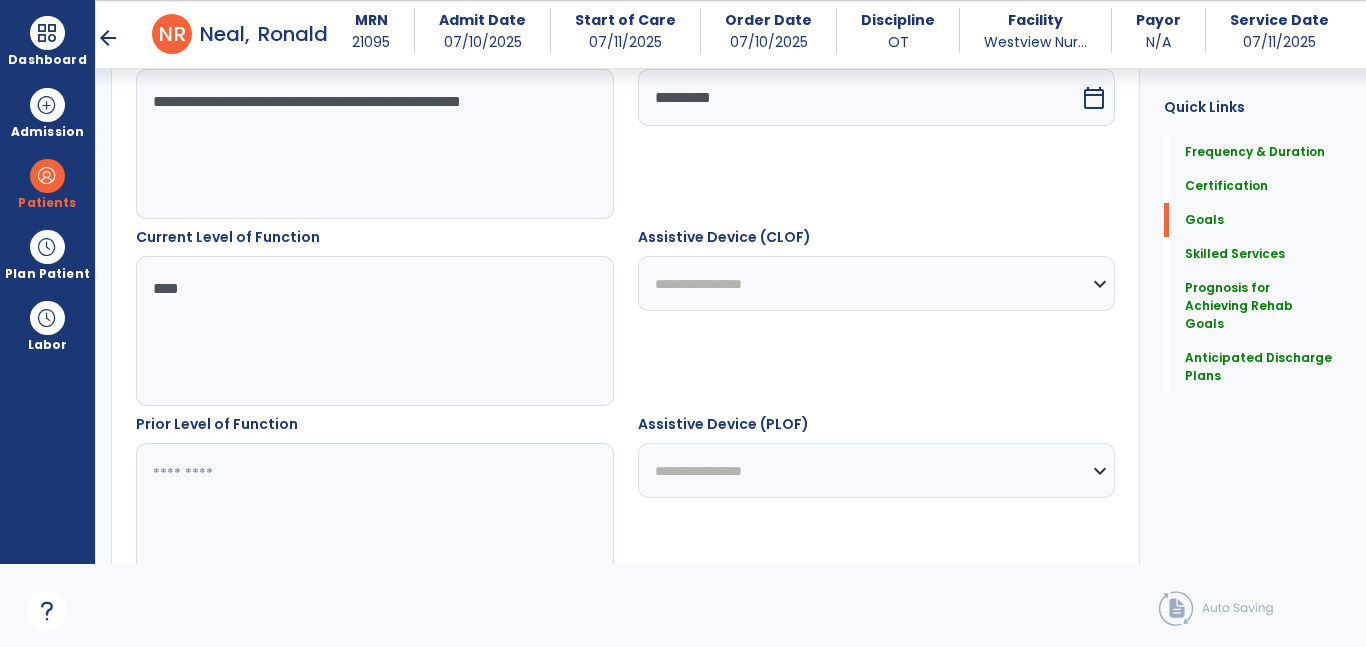 scroll, scrollTop: 617, scrollLeft: 0, axis: vertical 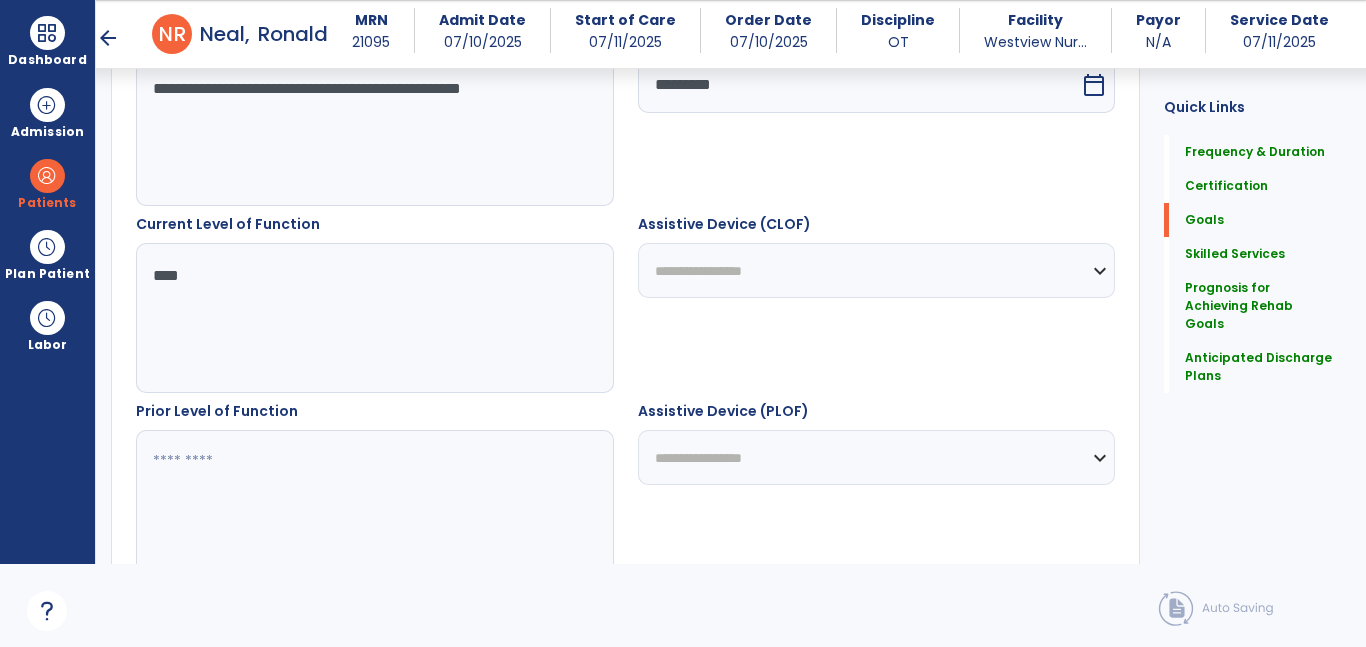 type on "****" 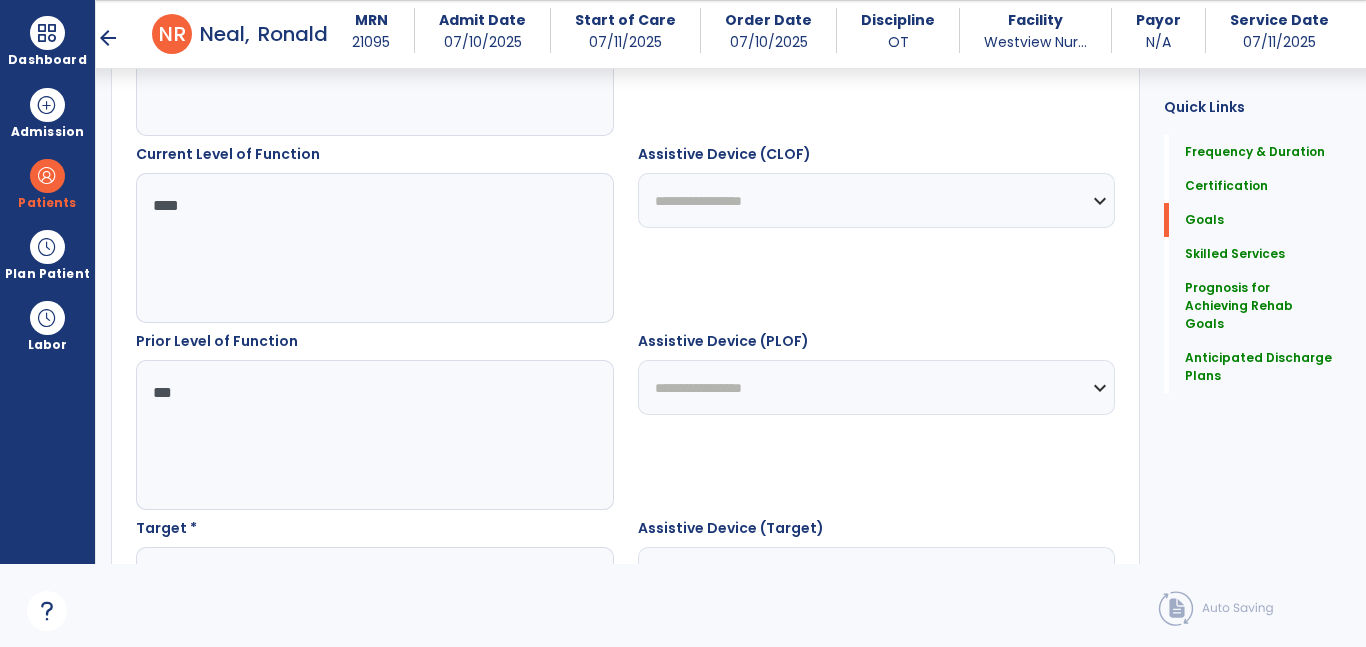 scroll, scrollTop: 714, scrollLeft: 0, axis: vertical 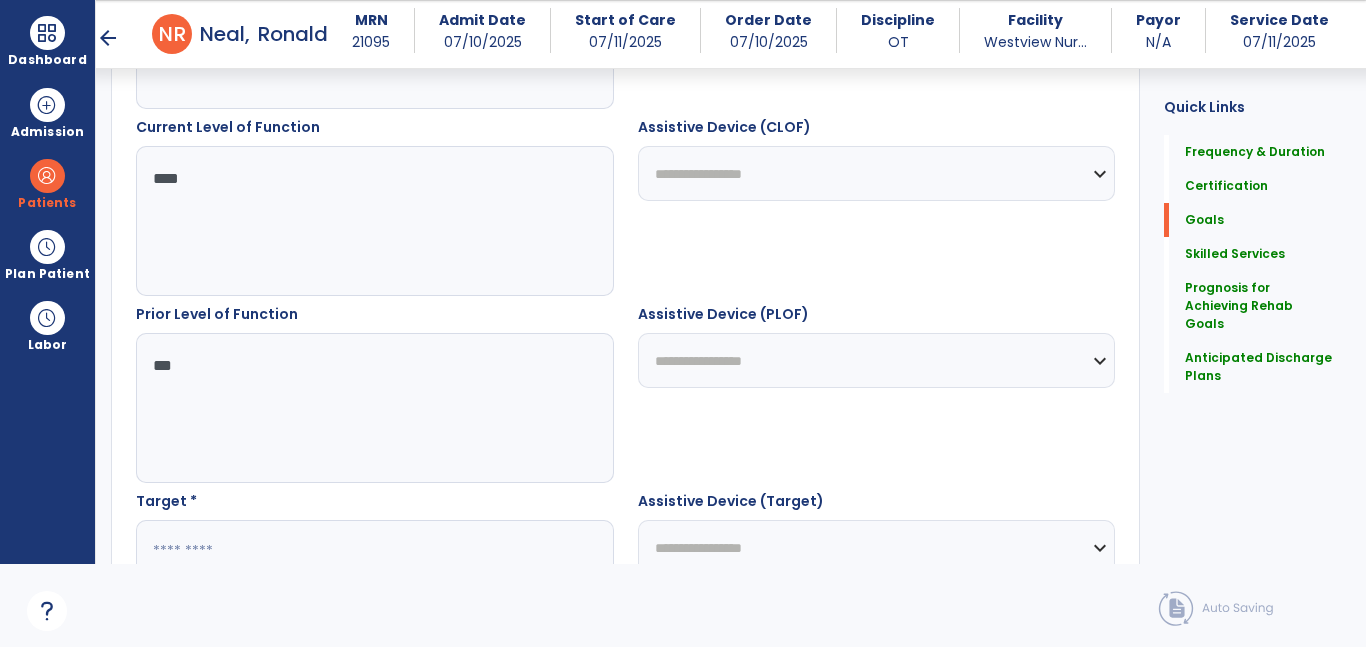 type on "***" 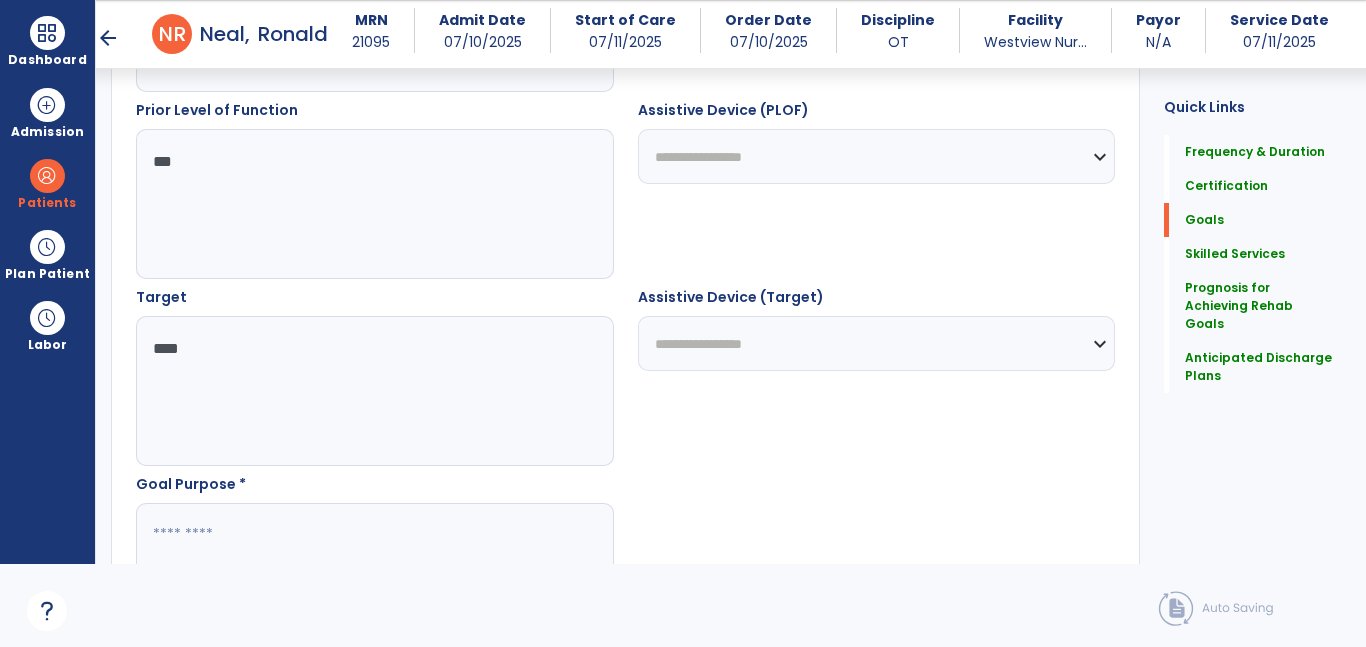 scroll, scrollTop: 920, scrollLeft: 0, axis: vertical 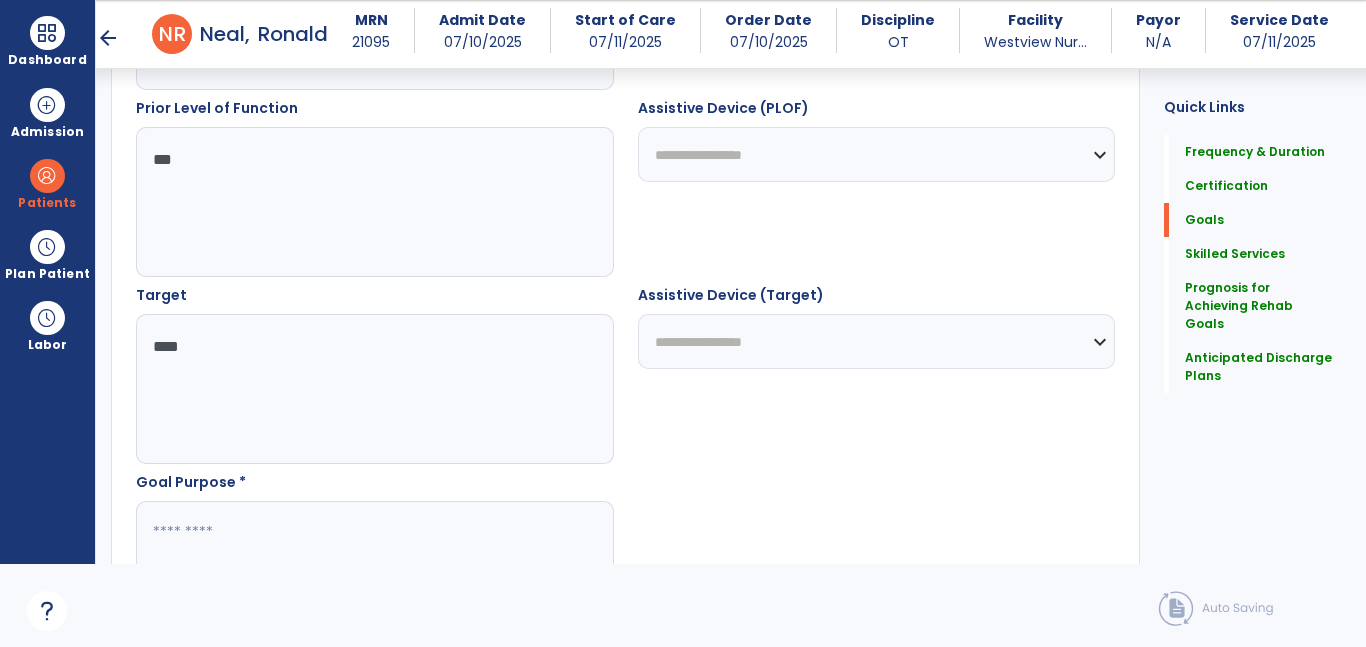 type on "****" 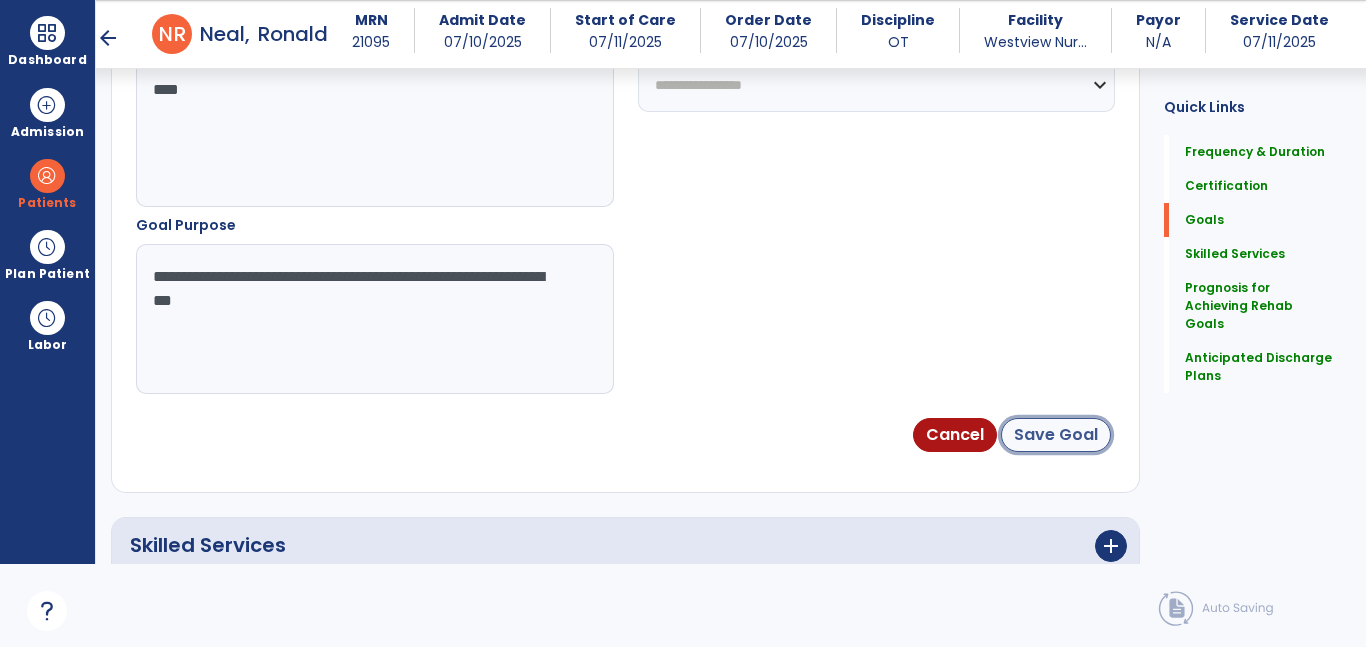 click on "Save Goal" at bounding box center [1056, 435] 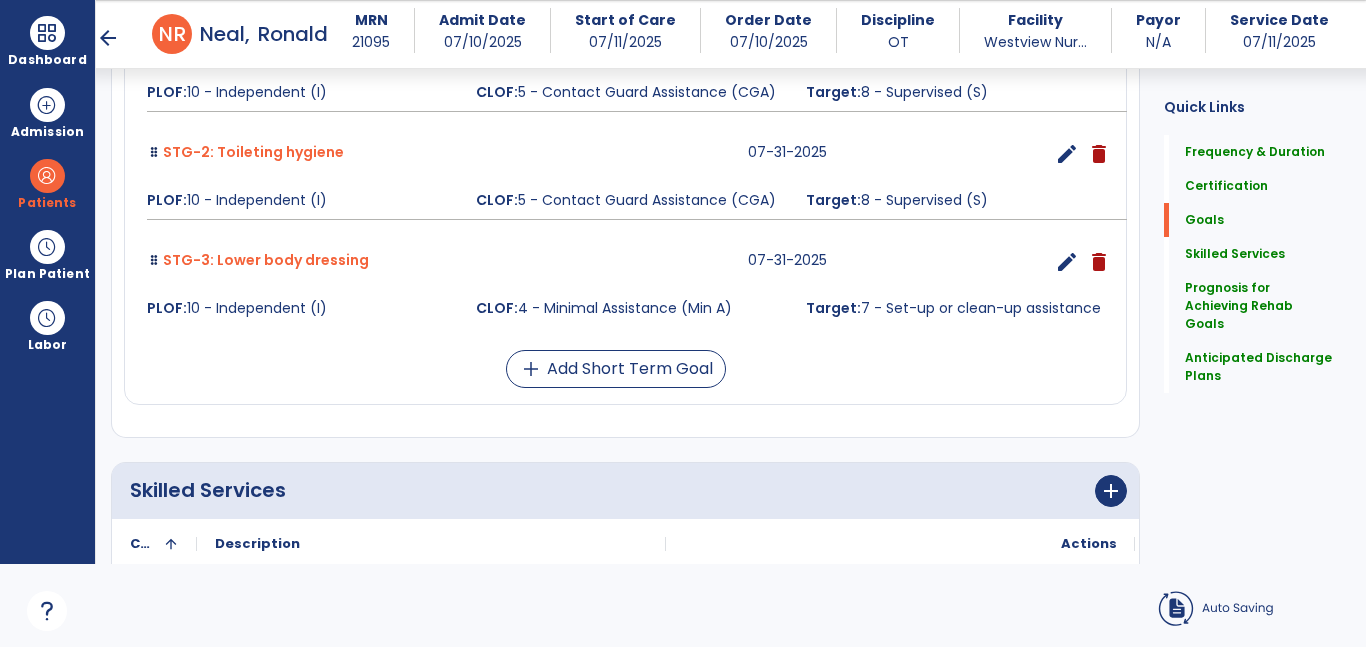 scroll, scrollTop: 98, scrollLeft: 0, axis: vertical 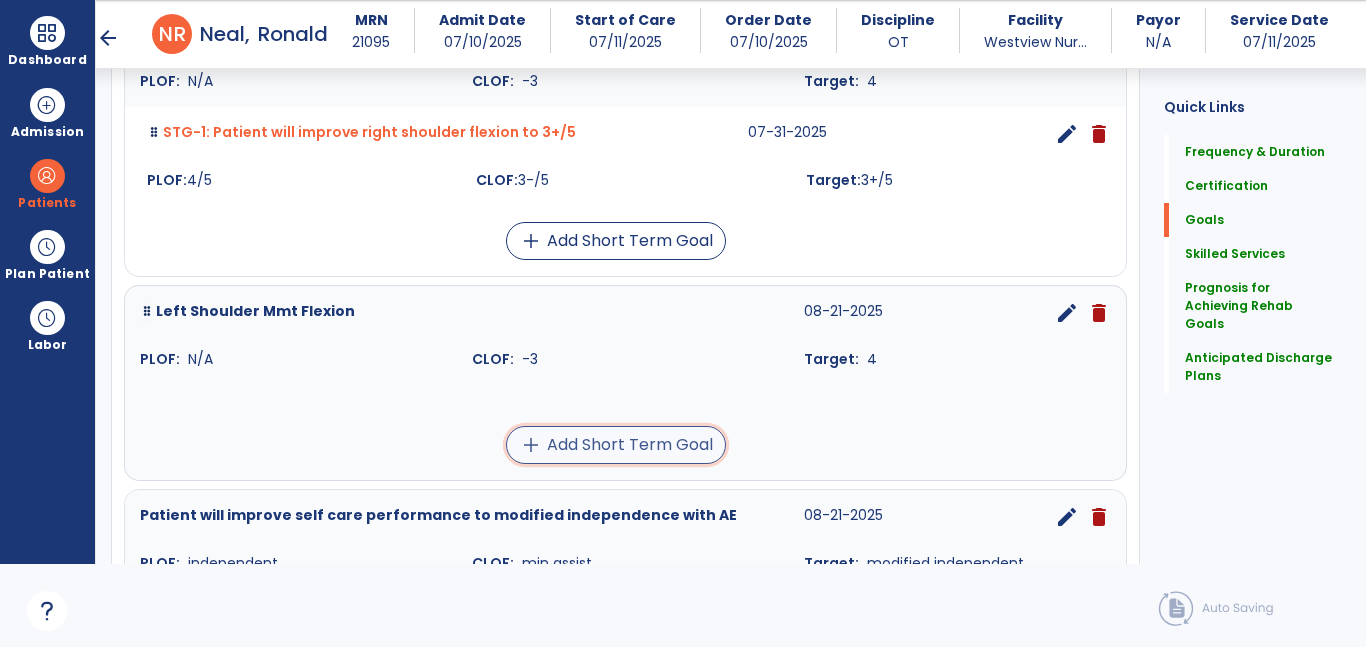 click on "add  Add Short Term Goal" at bounding box center [616, 445] 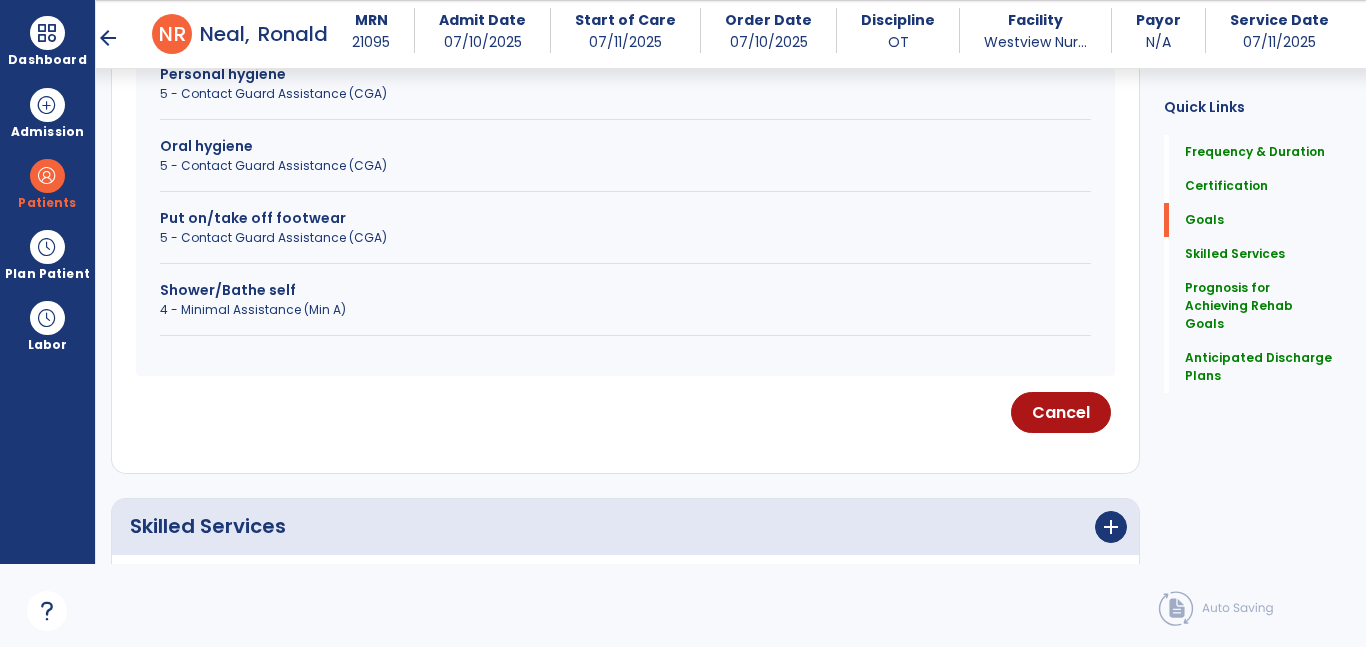 scroll, scrollTop: 264, scrollLeft: 0, axis: vertical 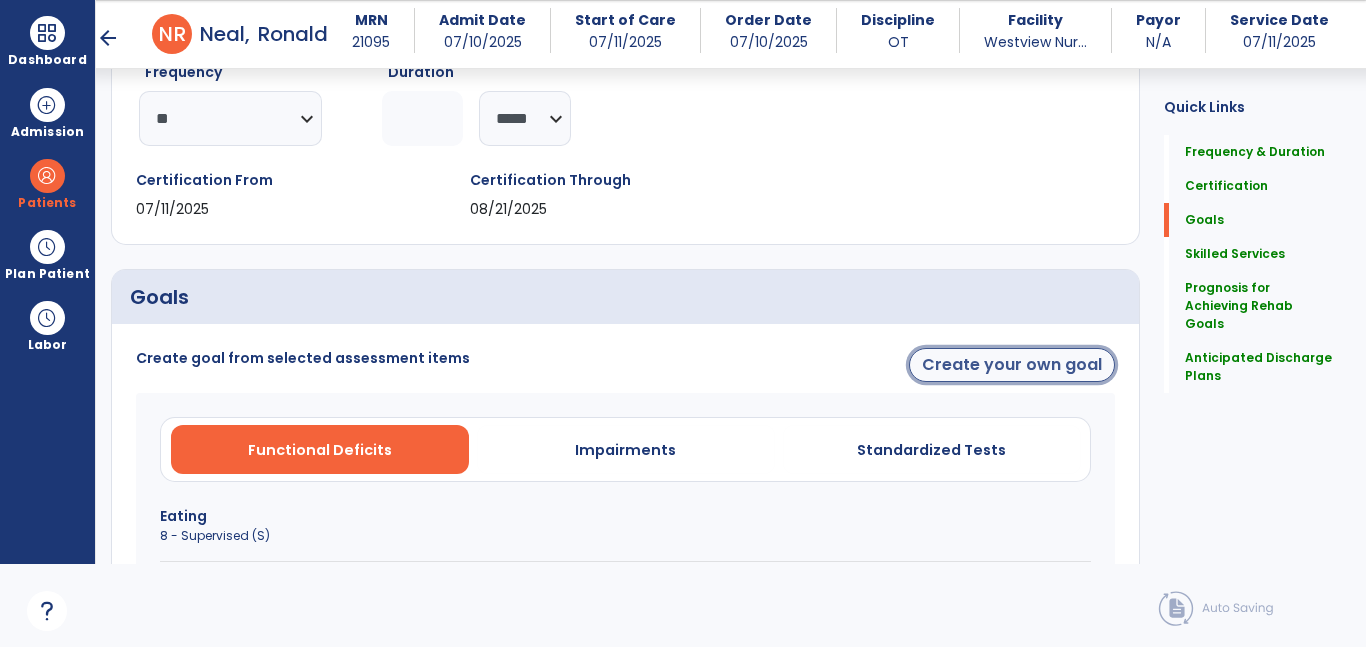click on "Create your own goal" at bounding box center [1012, 365] 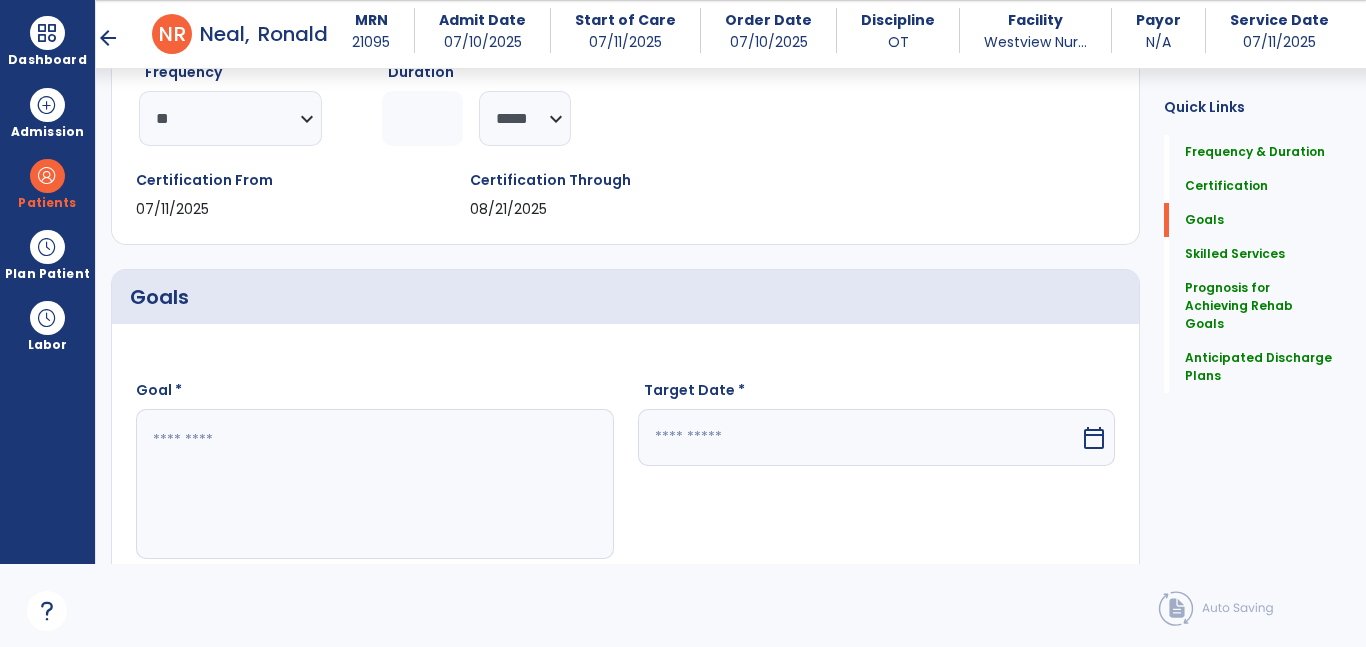 click at bounding box center [374, 484] 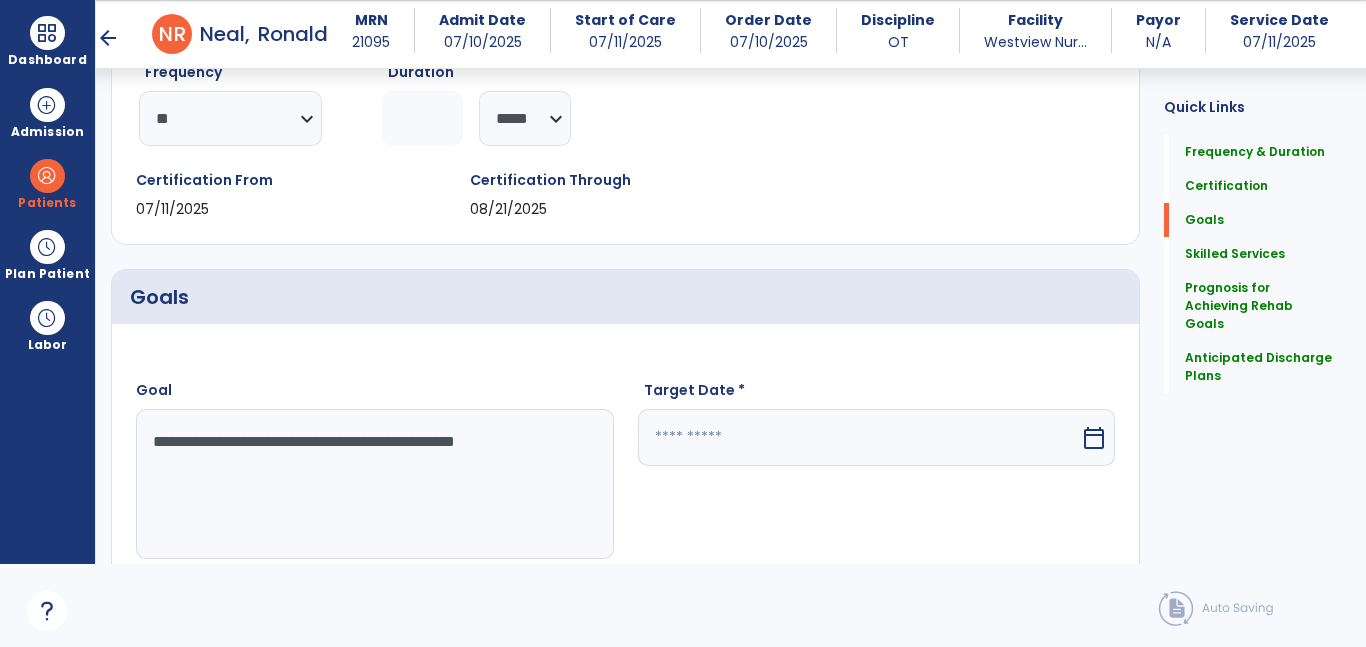 type on "**********" 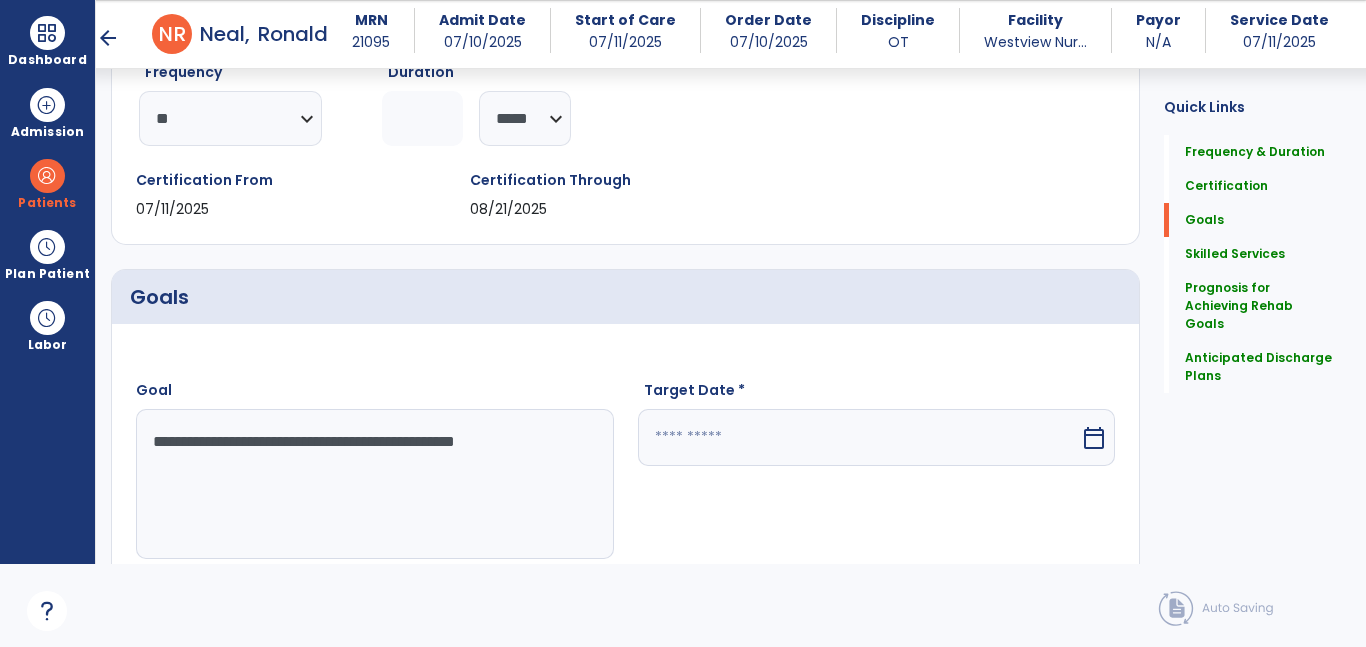click at bounding box center [859, 437] 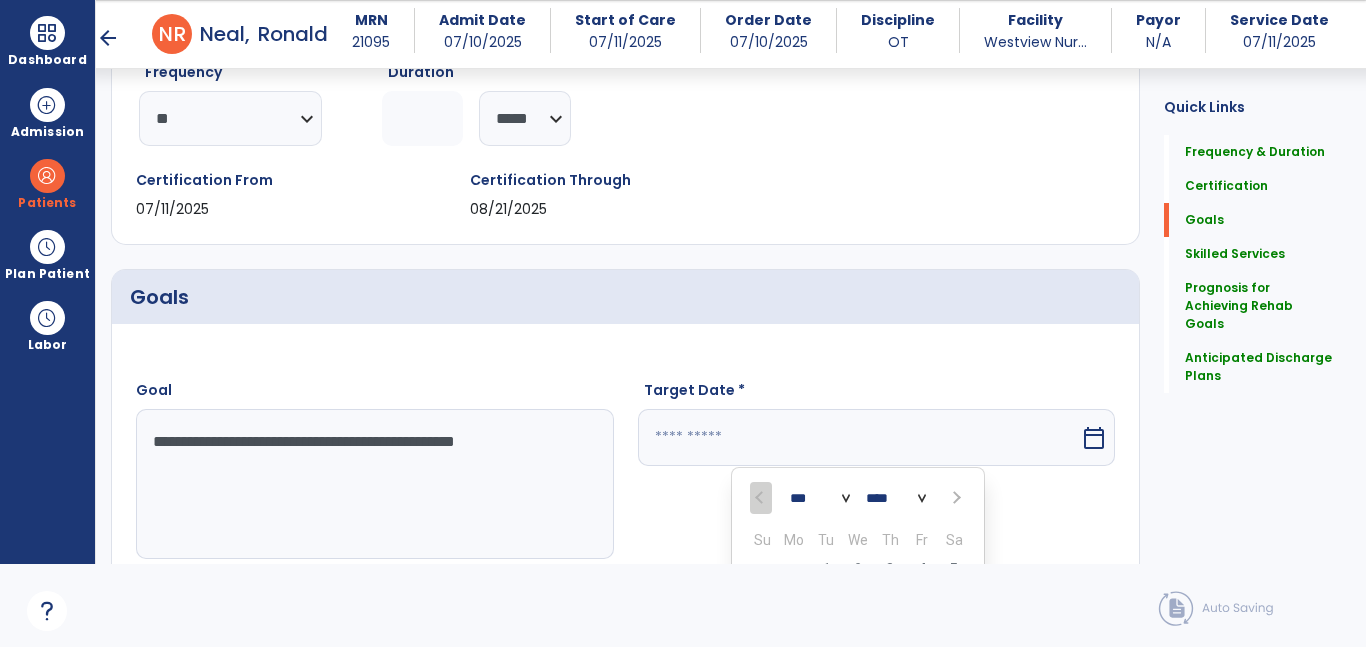 scroll, scrollTop: 587, scrollLeft: 0, axis: vertical 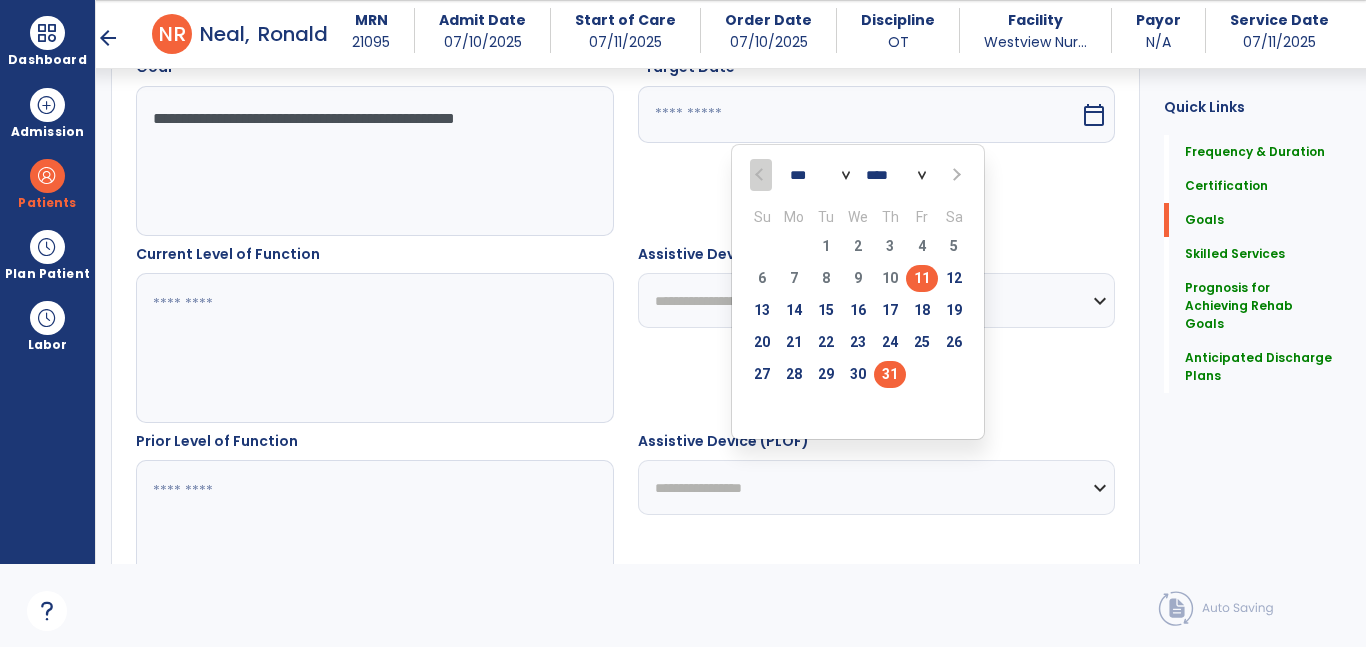 click on "31" at bounding box center (890, 374) 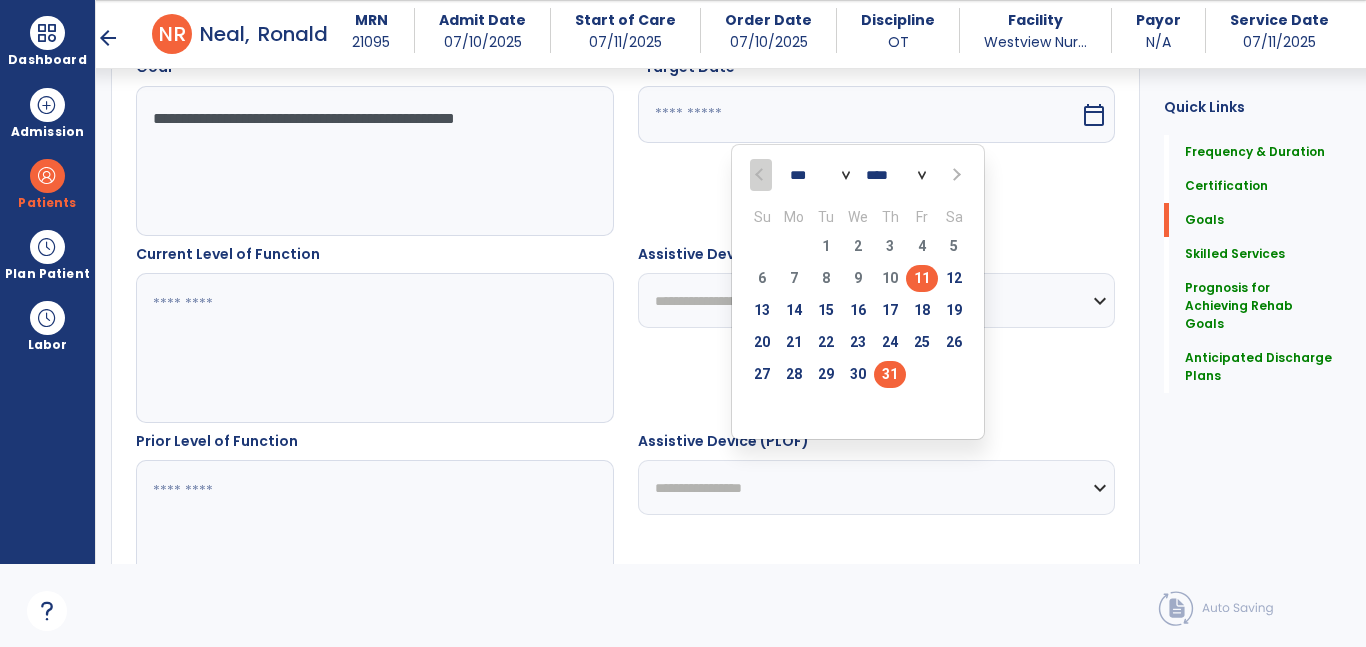 type on "*********" 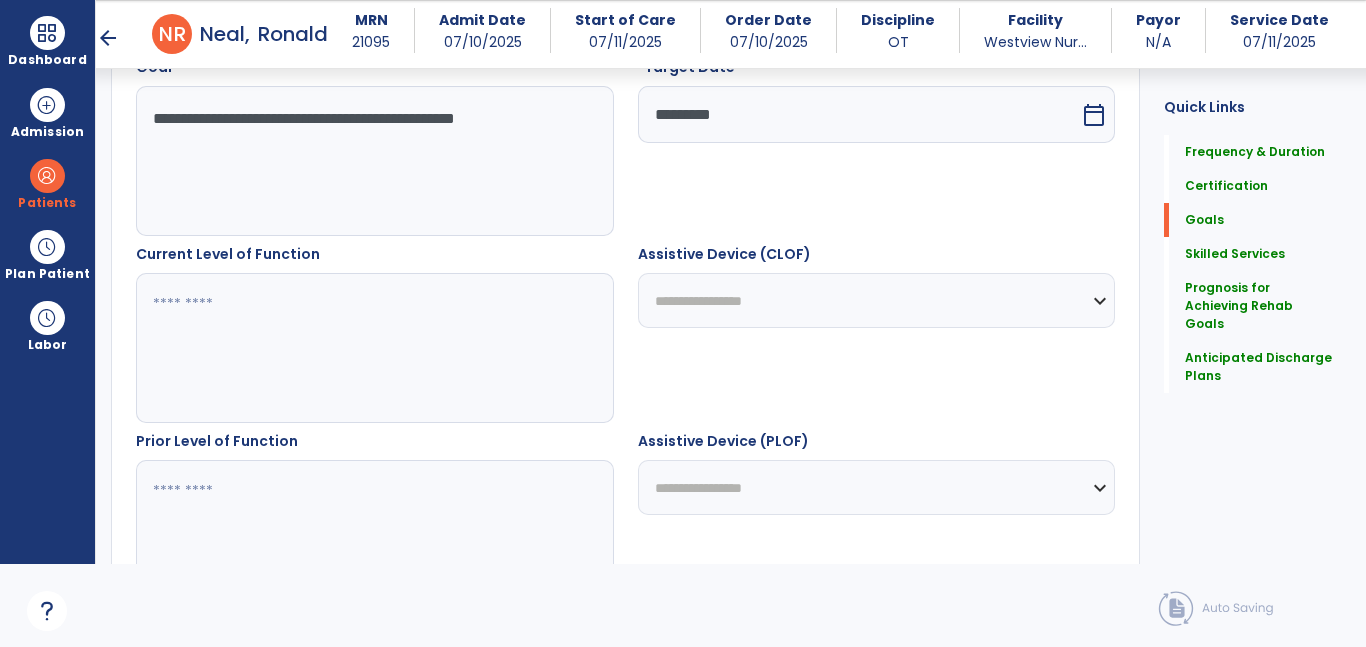click at bounding box center [374, 348] 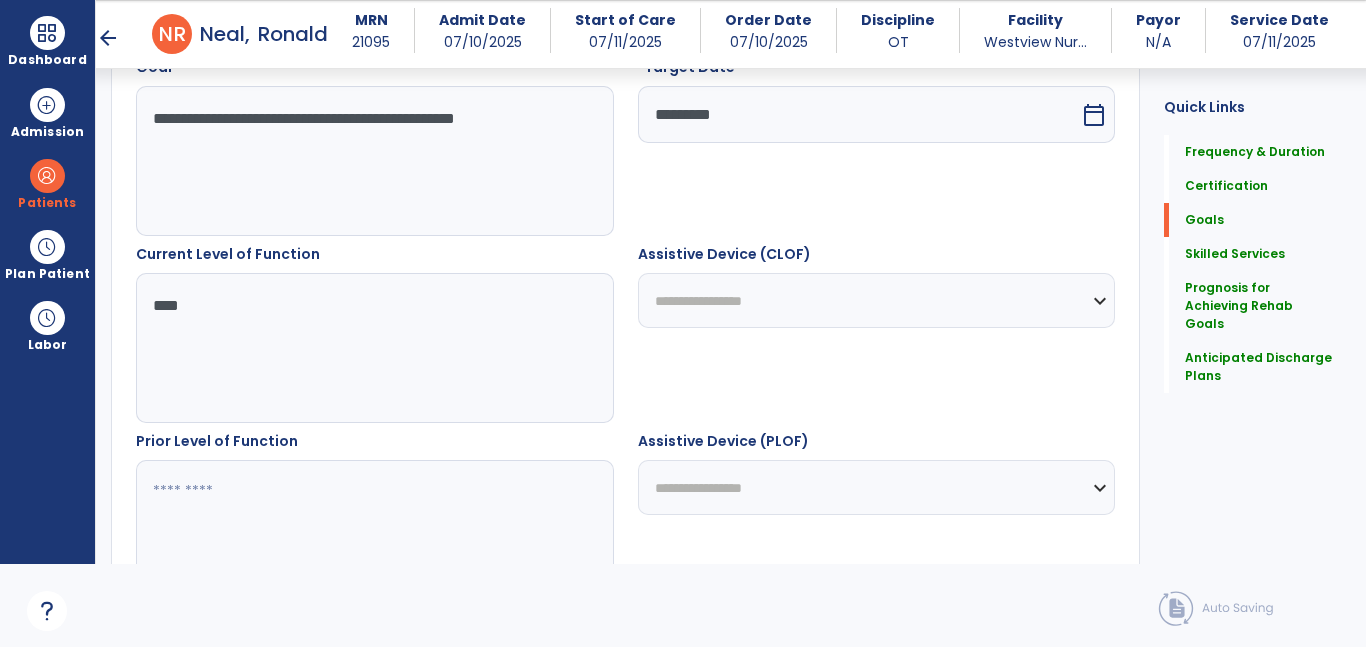 type on "****" 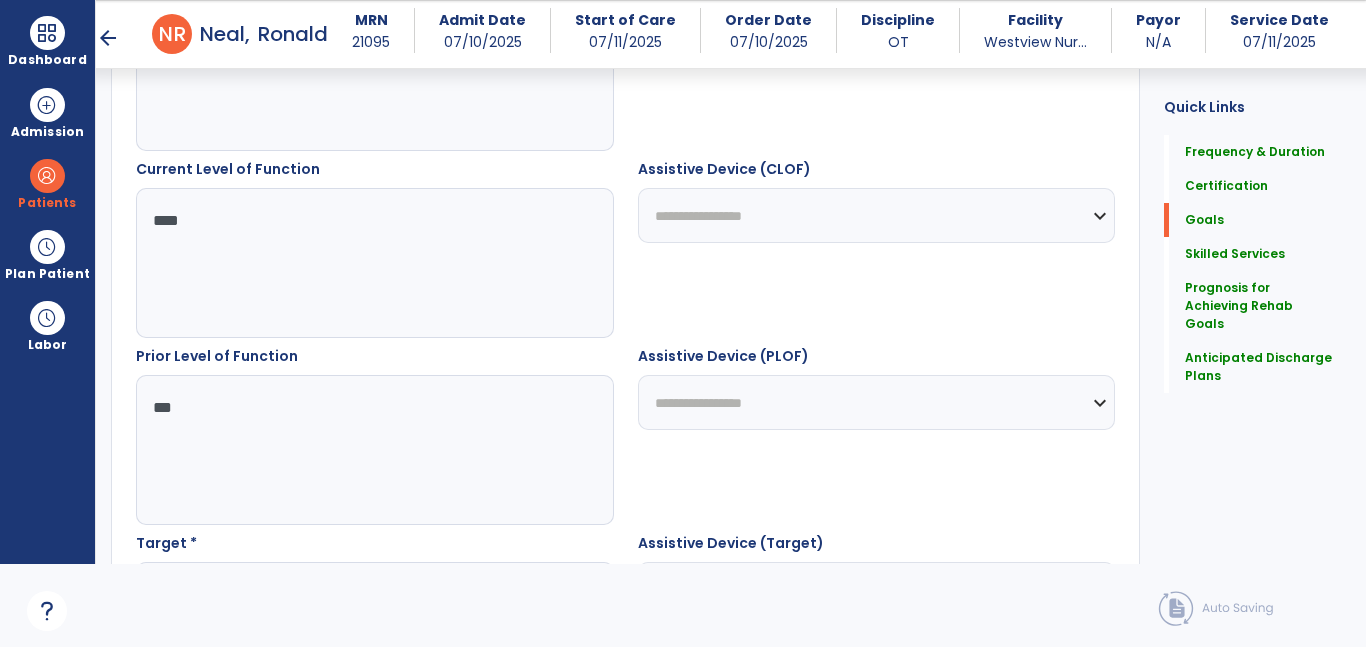 scroll, scrollTop: 694, scrollLeft: 0, axis: vertical 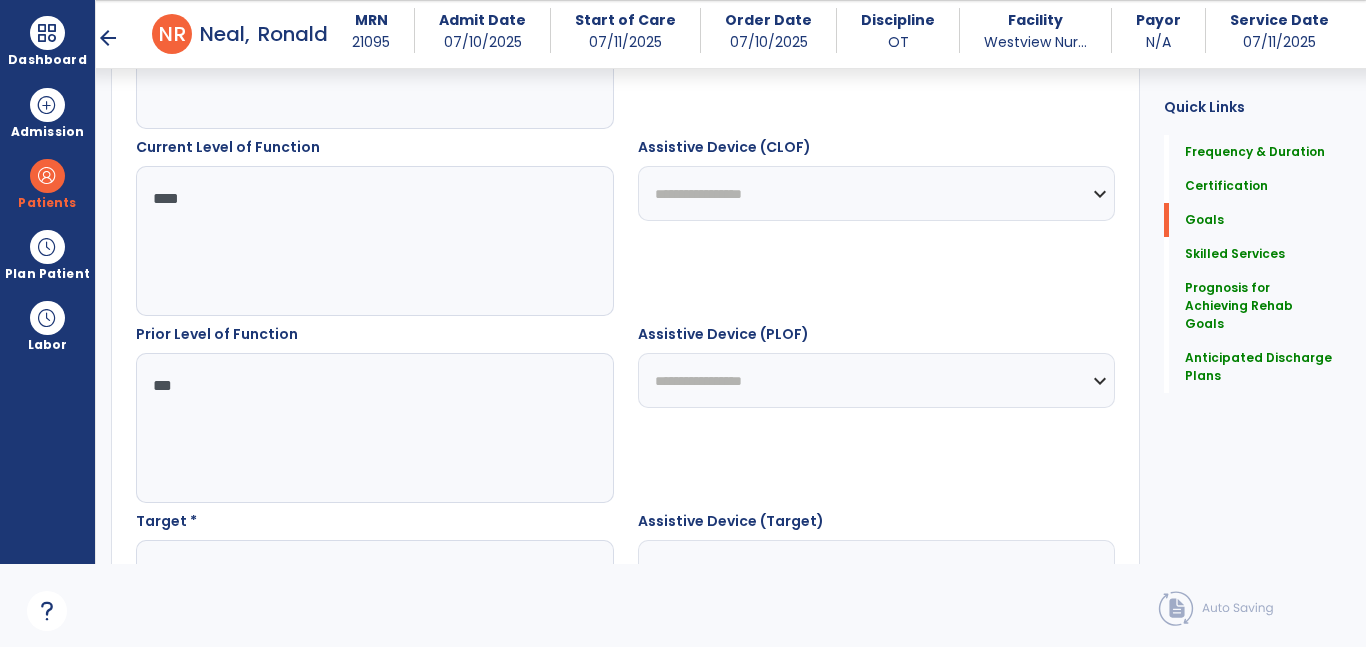 type on "***" 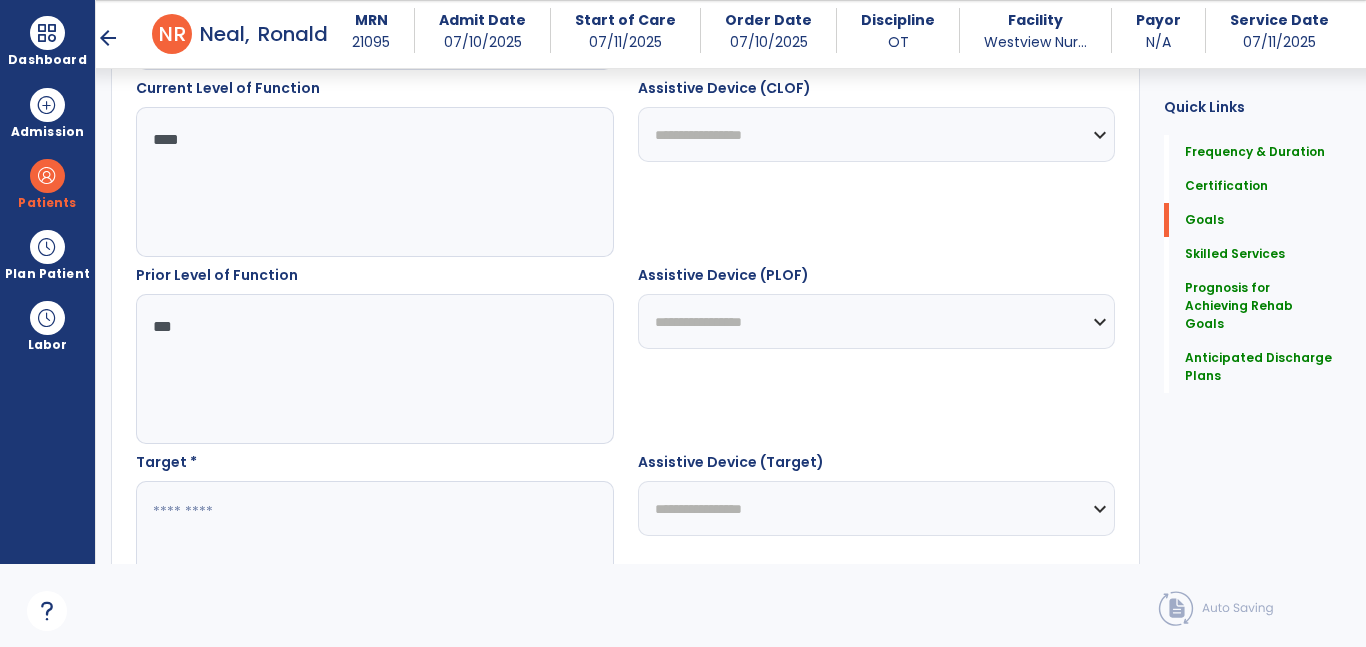 scroll, scrollTop: 778, scrollLeft: 0, axis: vertical 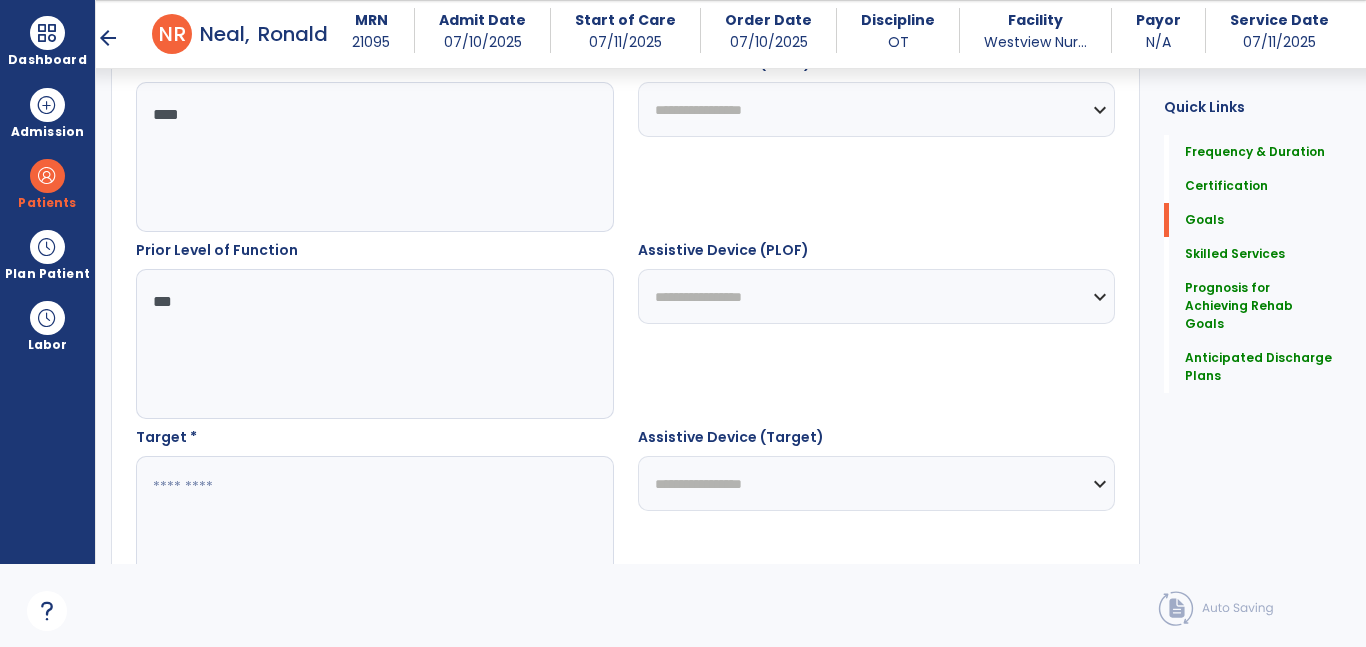 click at bounding box center [374, 531] 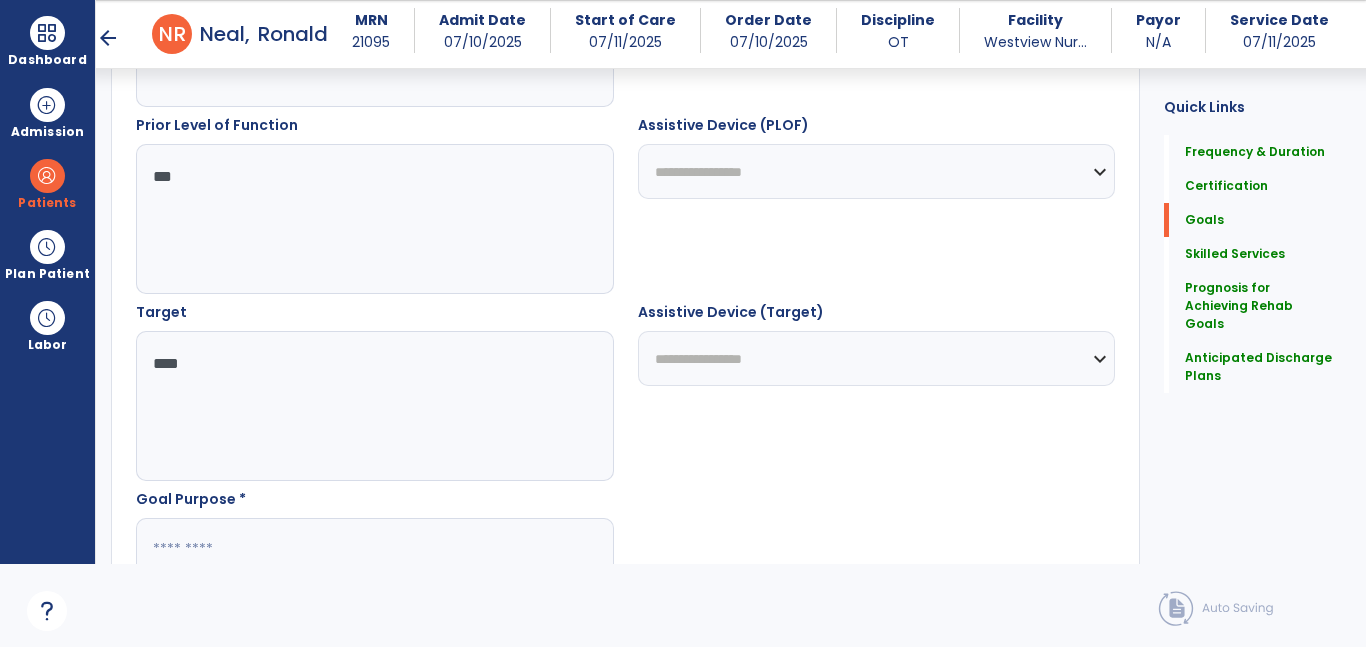 scroll, scrollTop: 906, scrollLeft: 0, axis: vertical 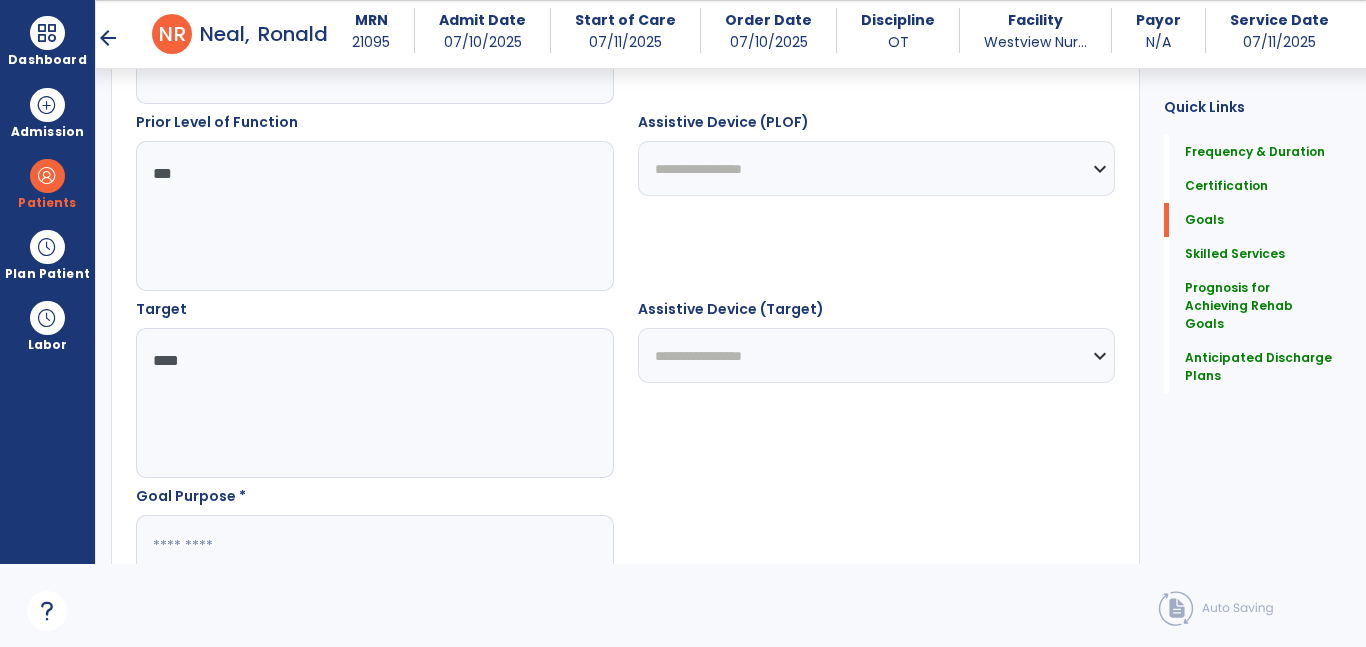 type on "****" 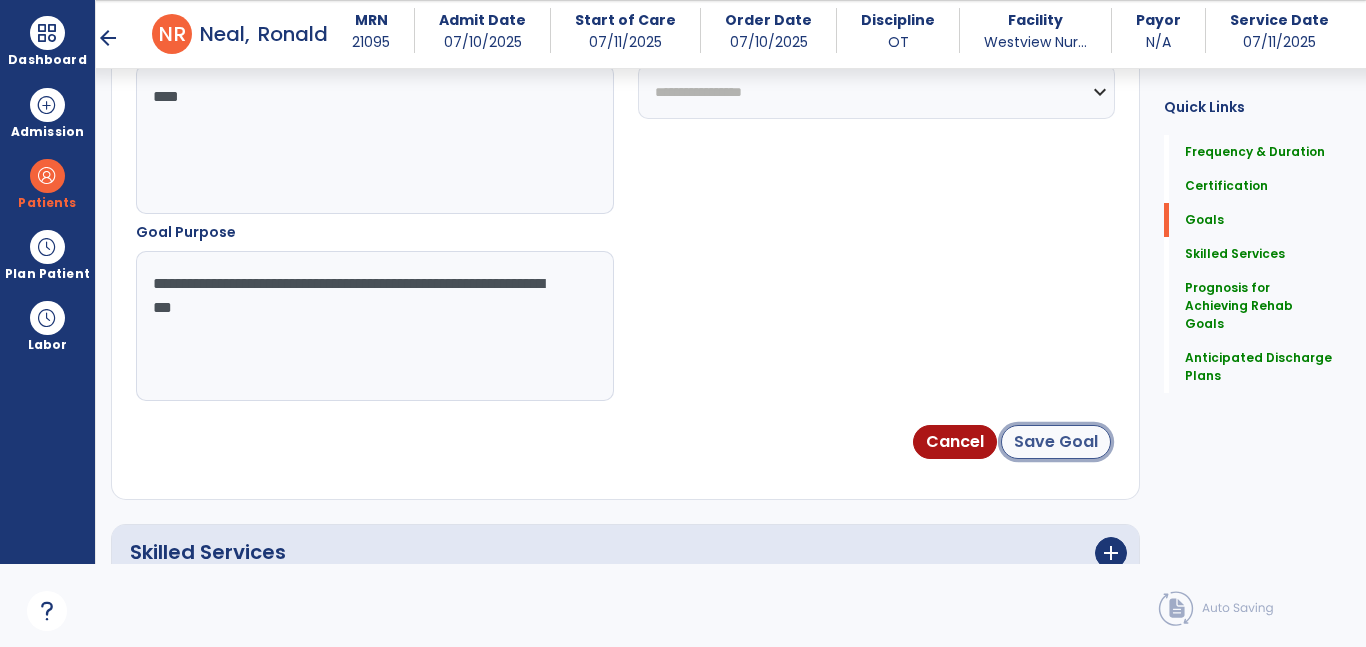 click on "Save Goal" at bounding box center [1056, 442] 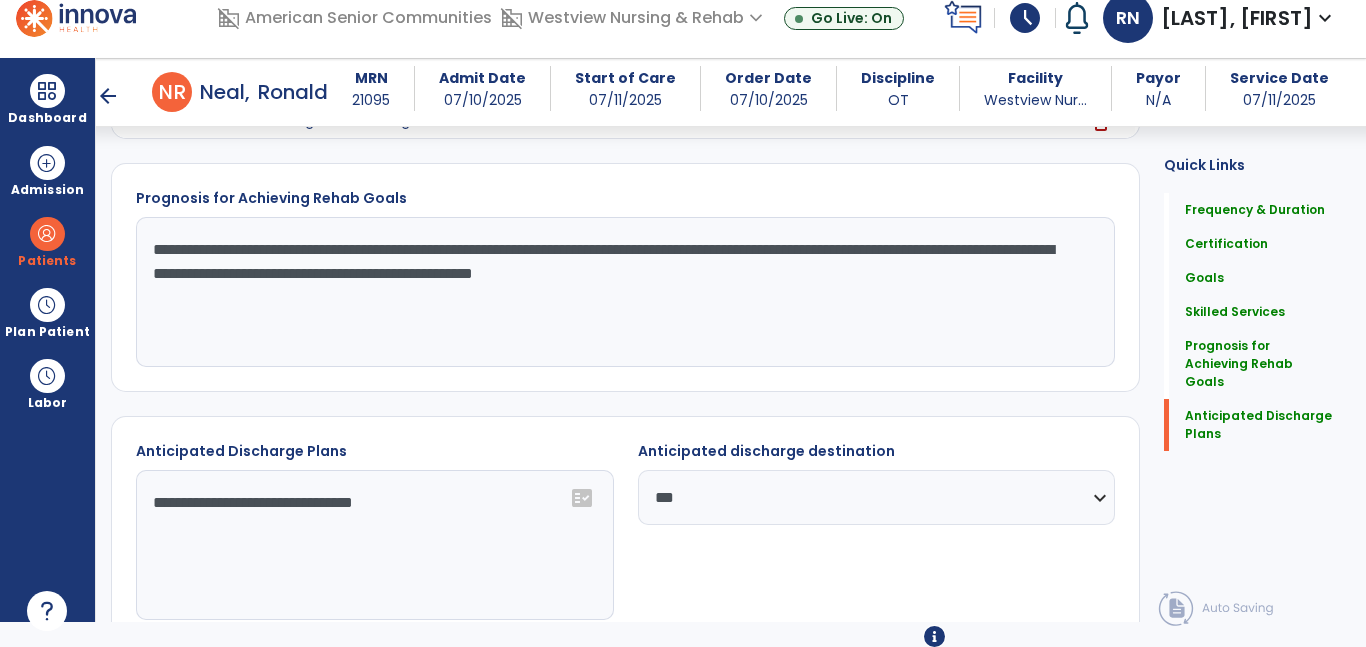 scroll, scrollTop: 2101, scrollLeft: 0, axis: vertical 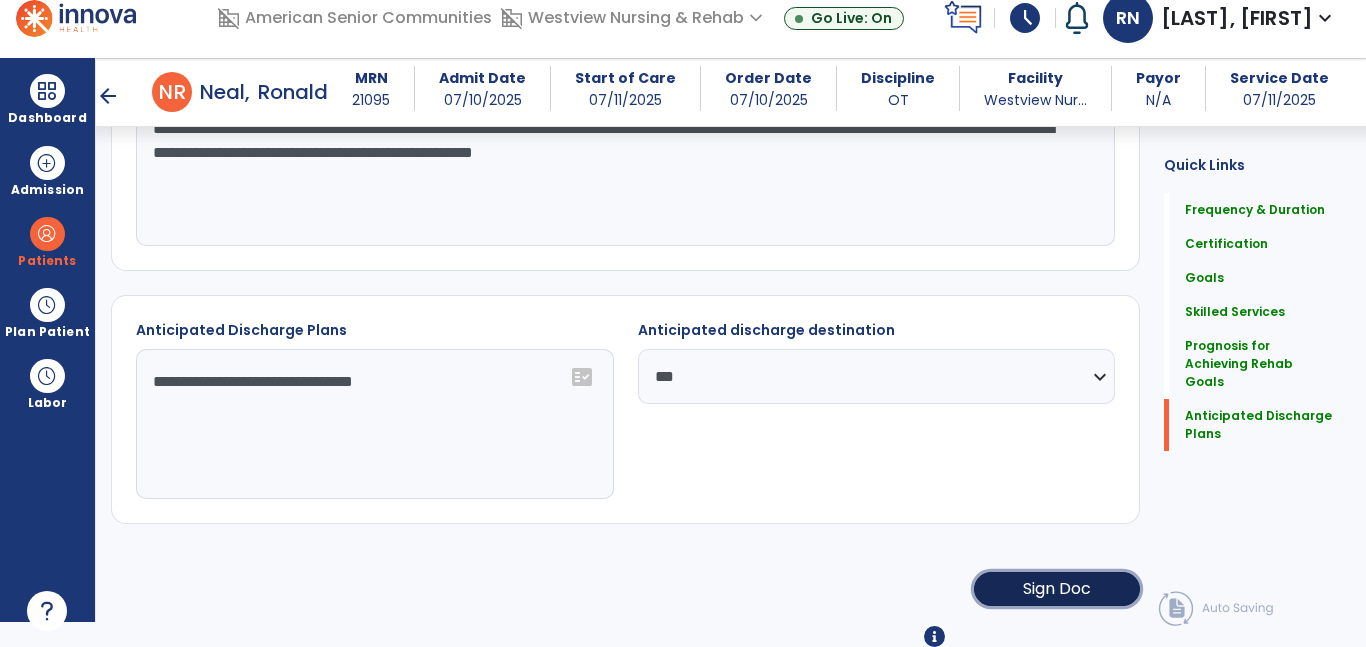 click on "Sign Doc" 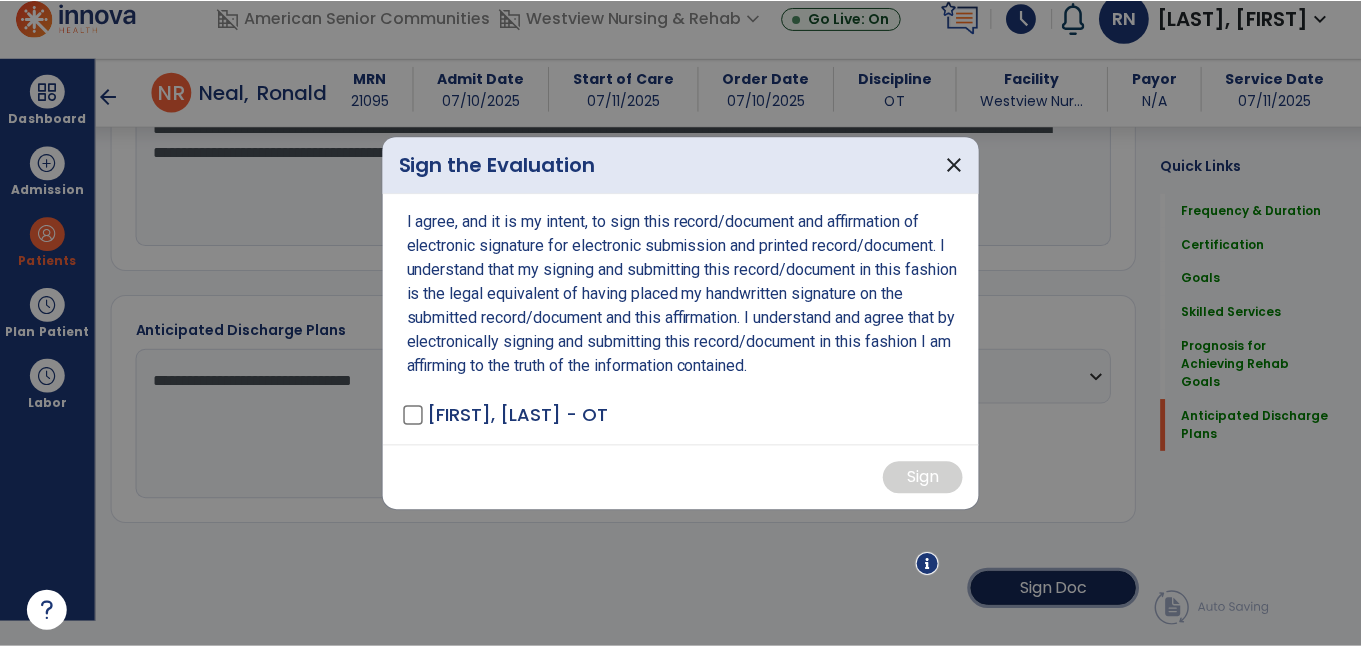 scroll, scrollTop: 0, scrollLeft: 0, axis: both 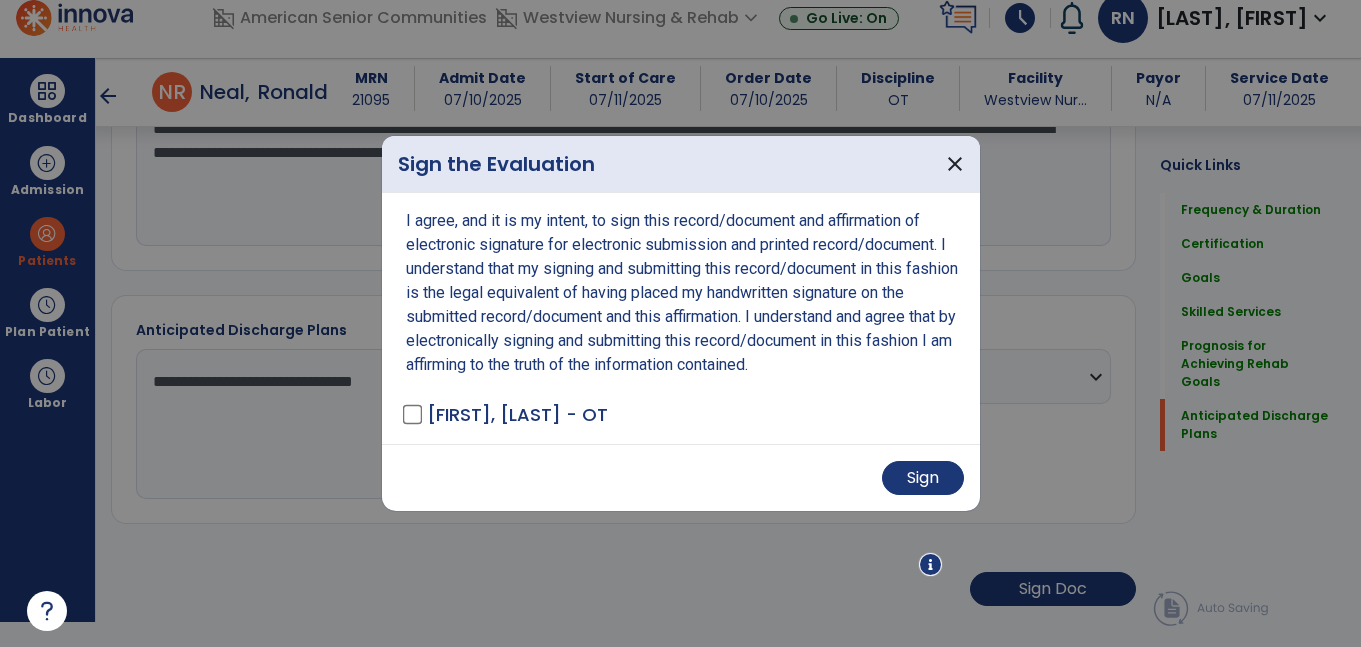 click on "Sign" at bounding box center (681, 477) 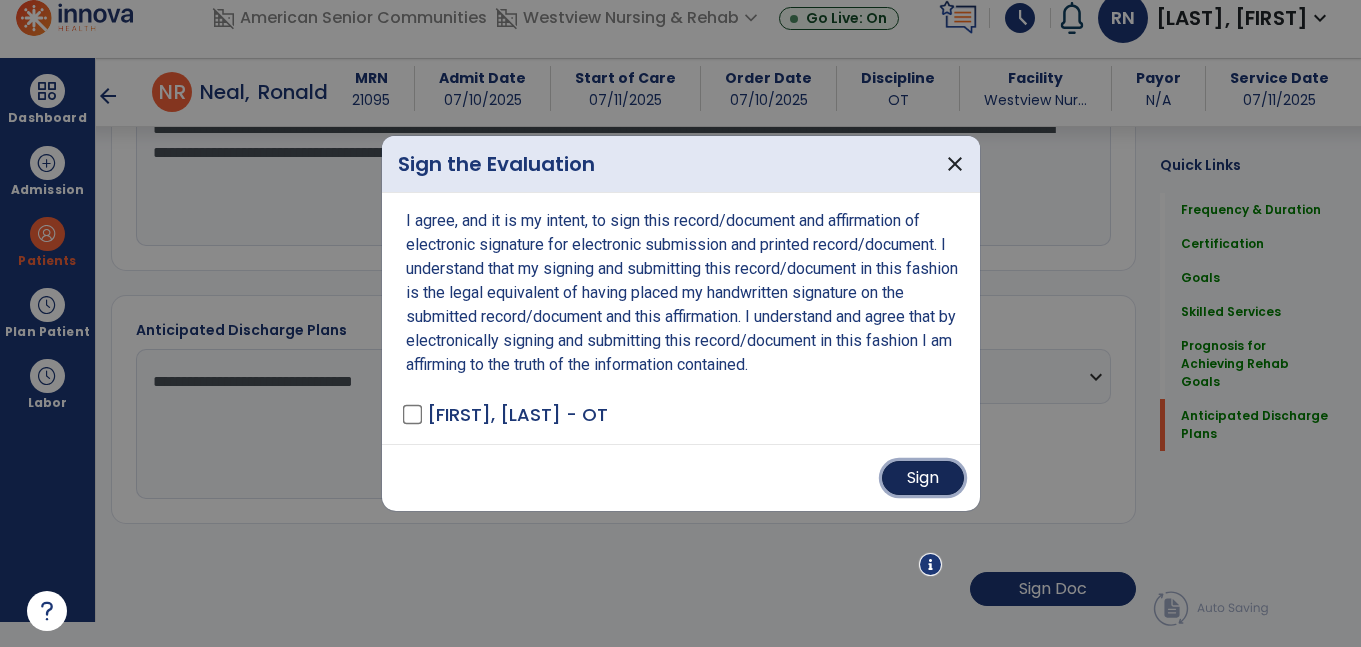 click on "Sign" at bounding box center [923, 478] 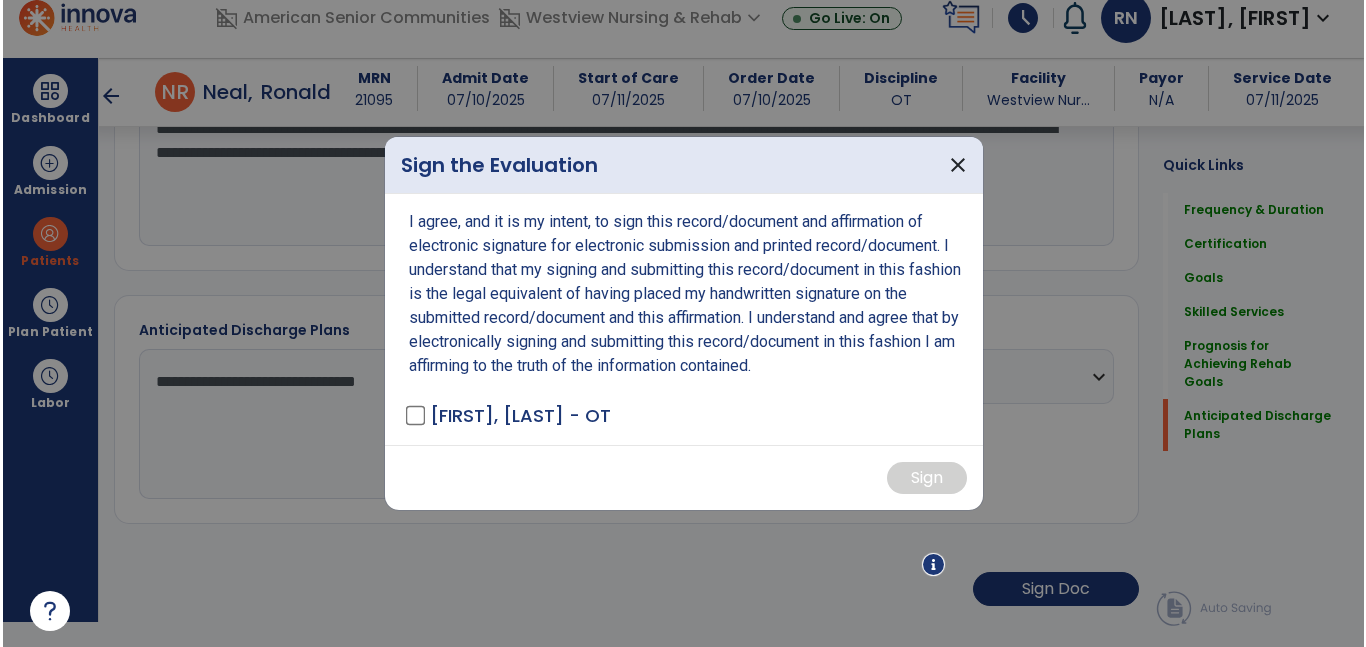 scroll, scrollTop: 2100, scrollLeft: 0, axis: vertical 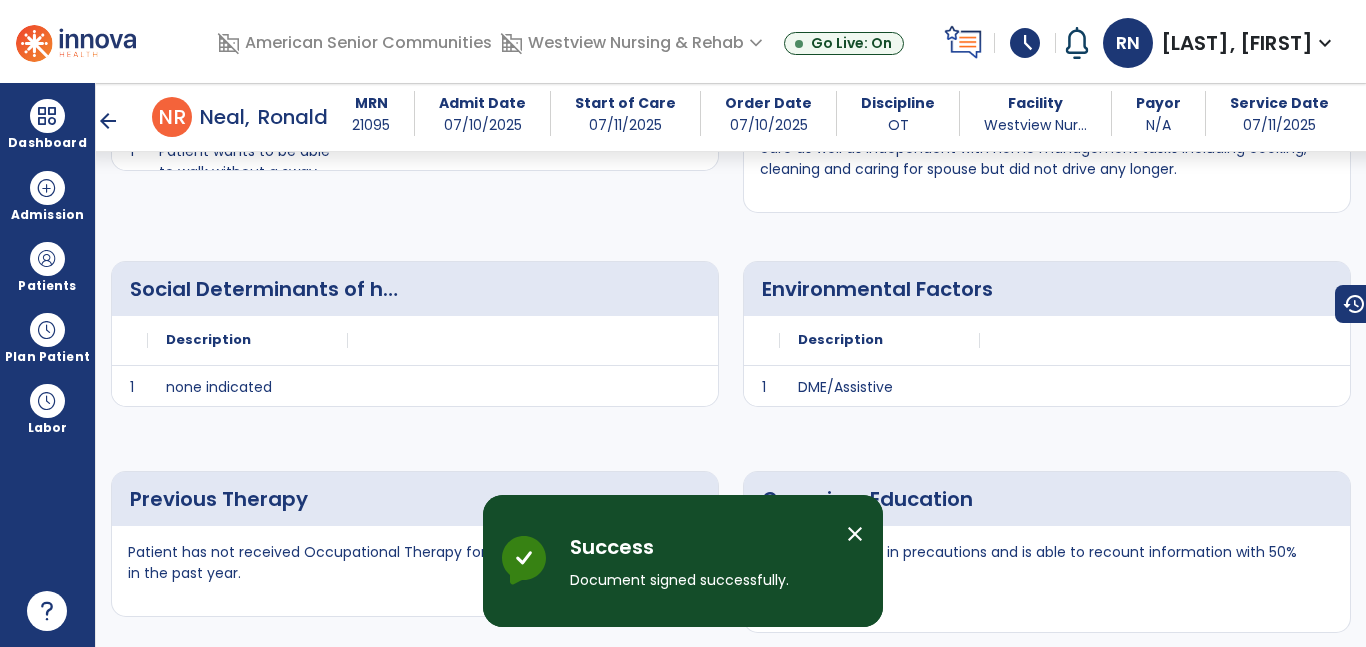 click on "arrow_back" at bounding box center [108, 121] 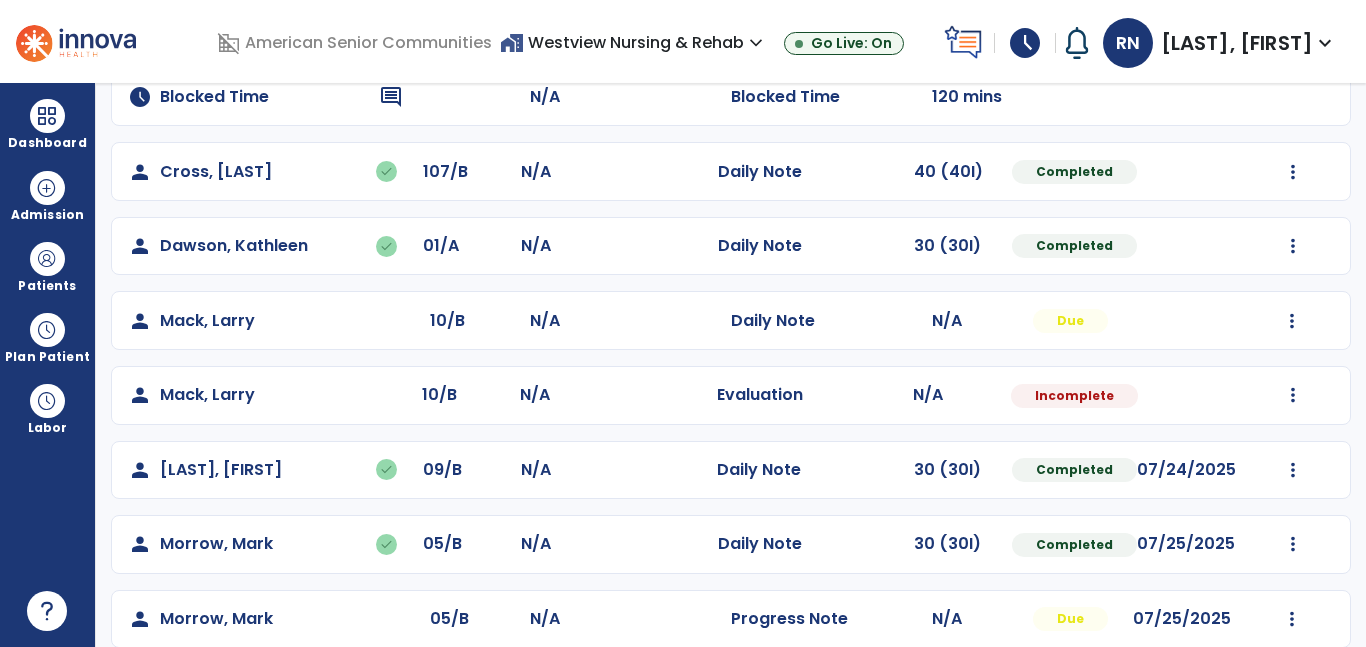 scroll, scrollTop: 337, scrollLeft: 0, axis: vertical 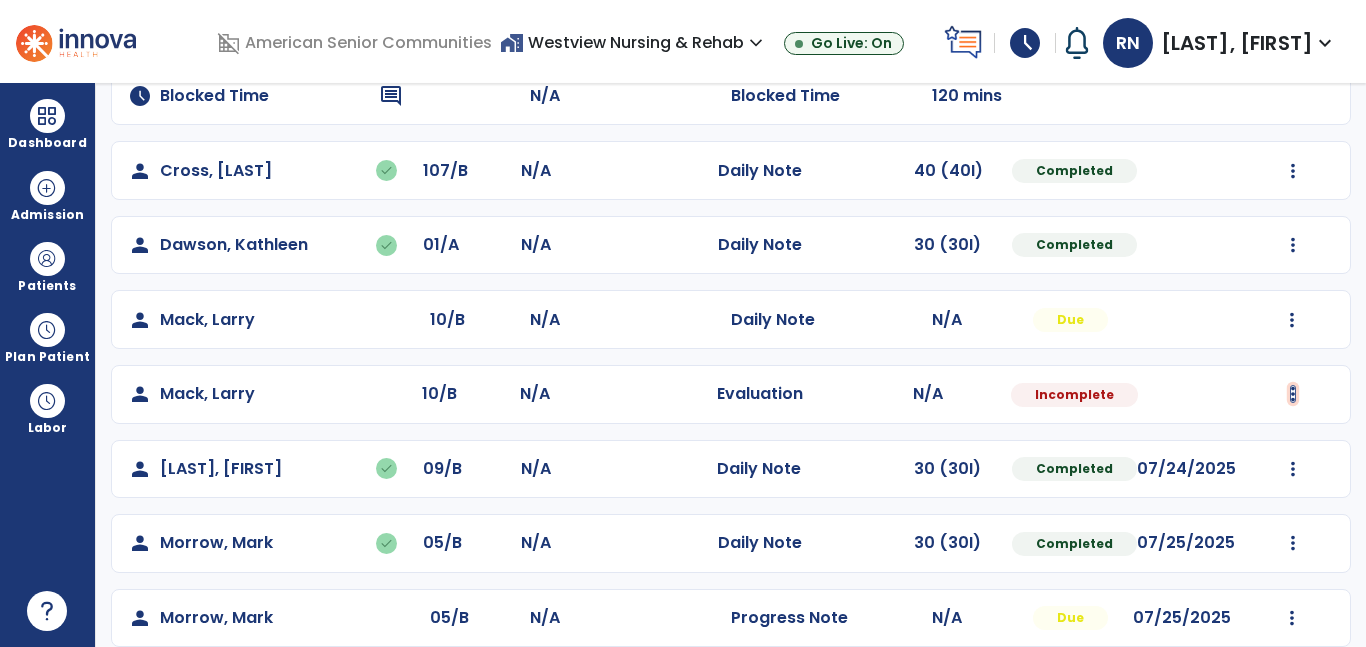 click at bounding box center [1293, 22] 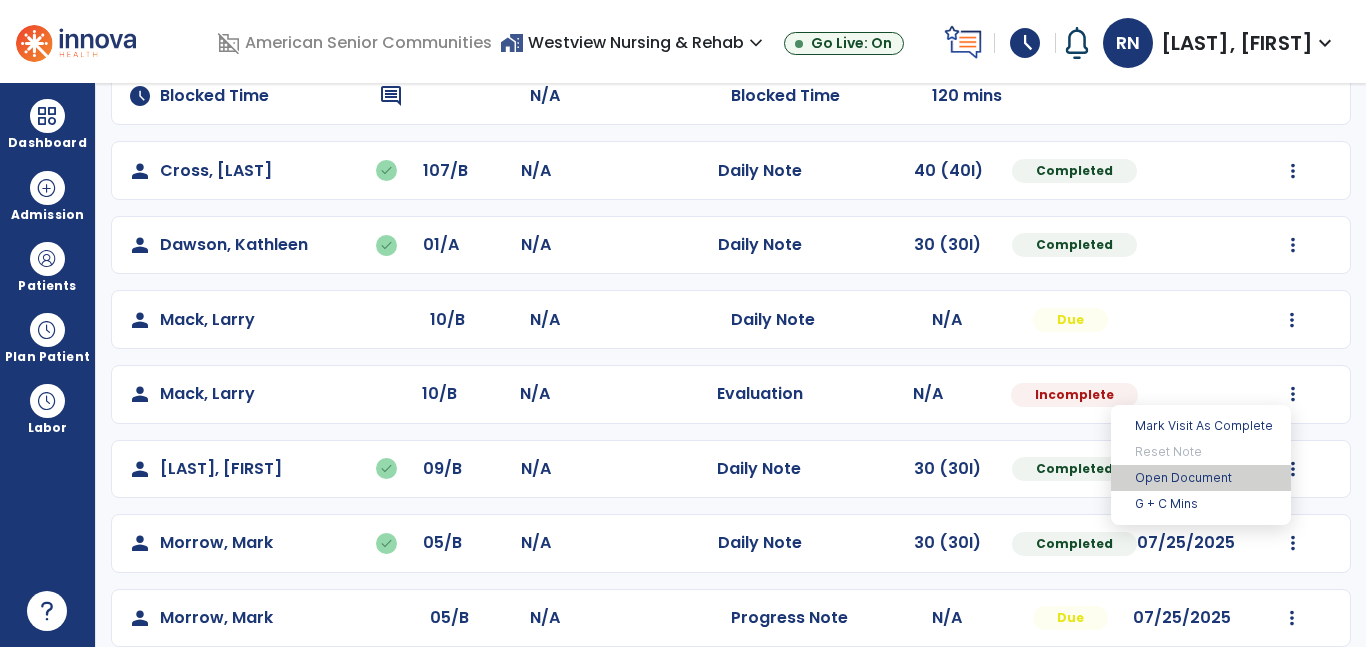 click on "Open Document" at bounding box center (1201, 478) 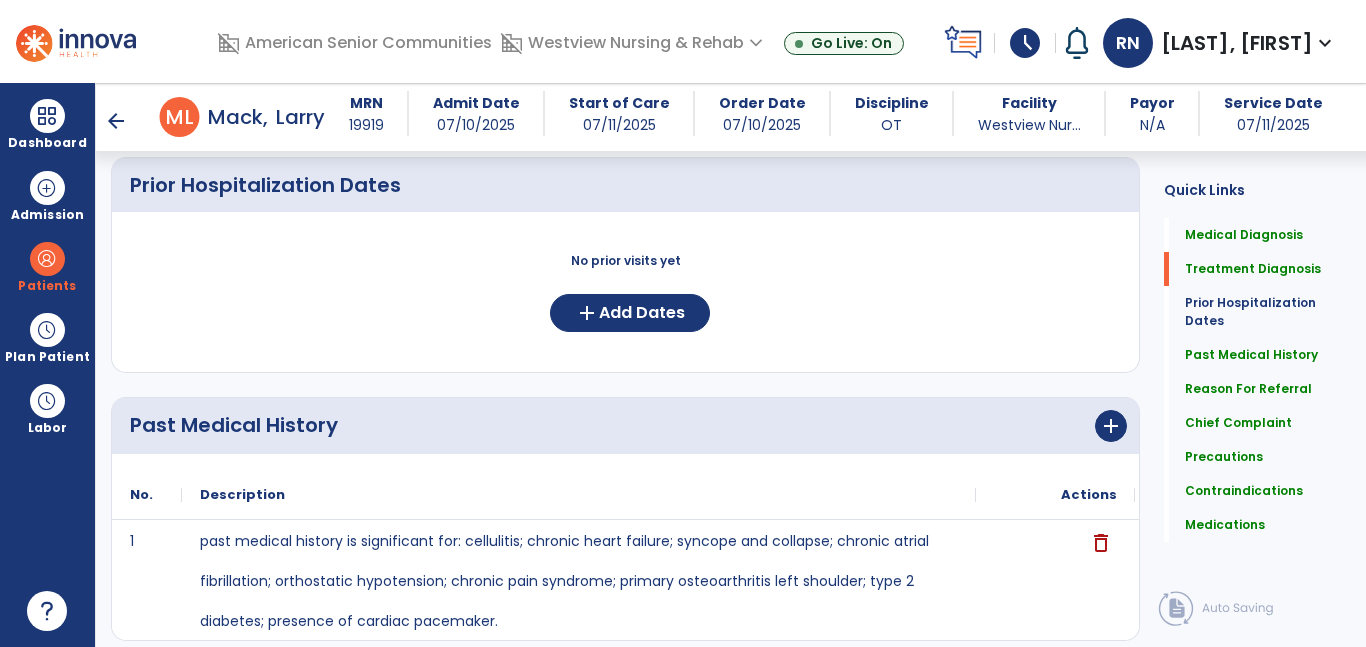 scroll, scrollTop: 0, scrollLeft: 0, axis: both 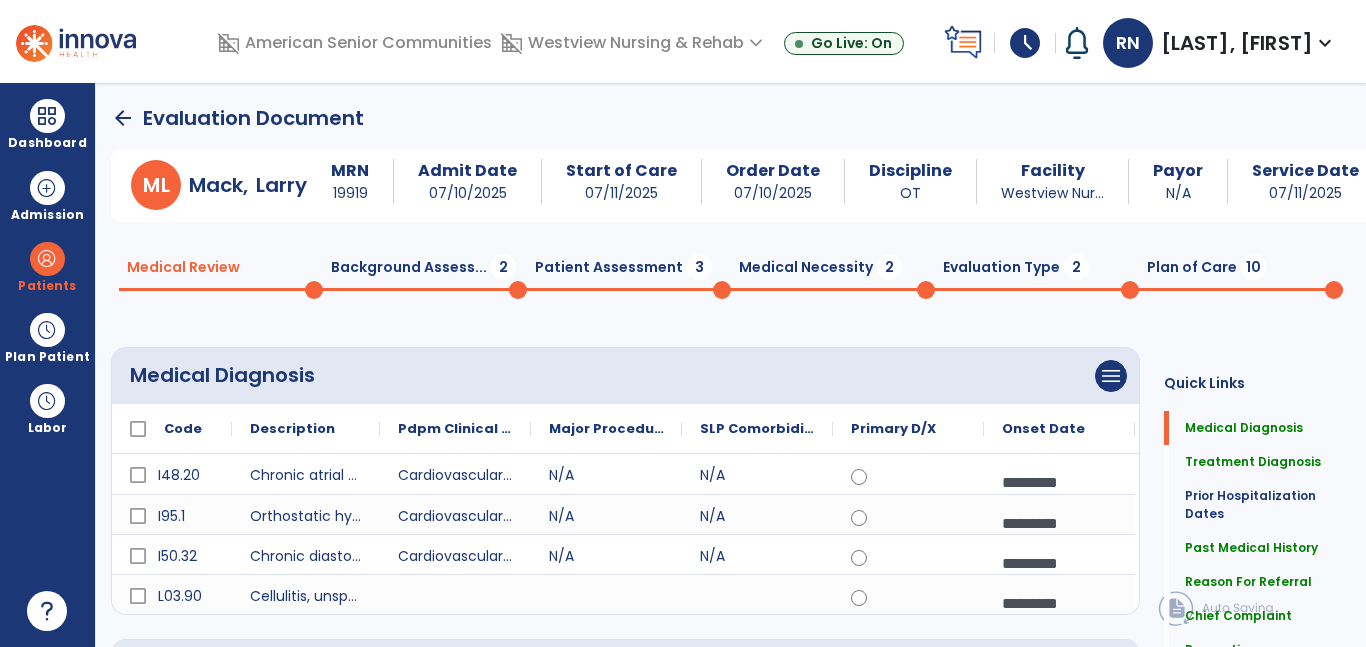 click on "Background Assess...  2" 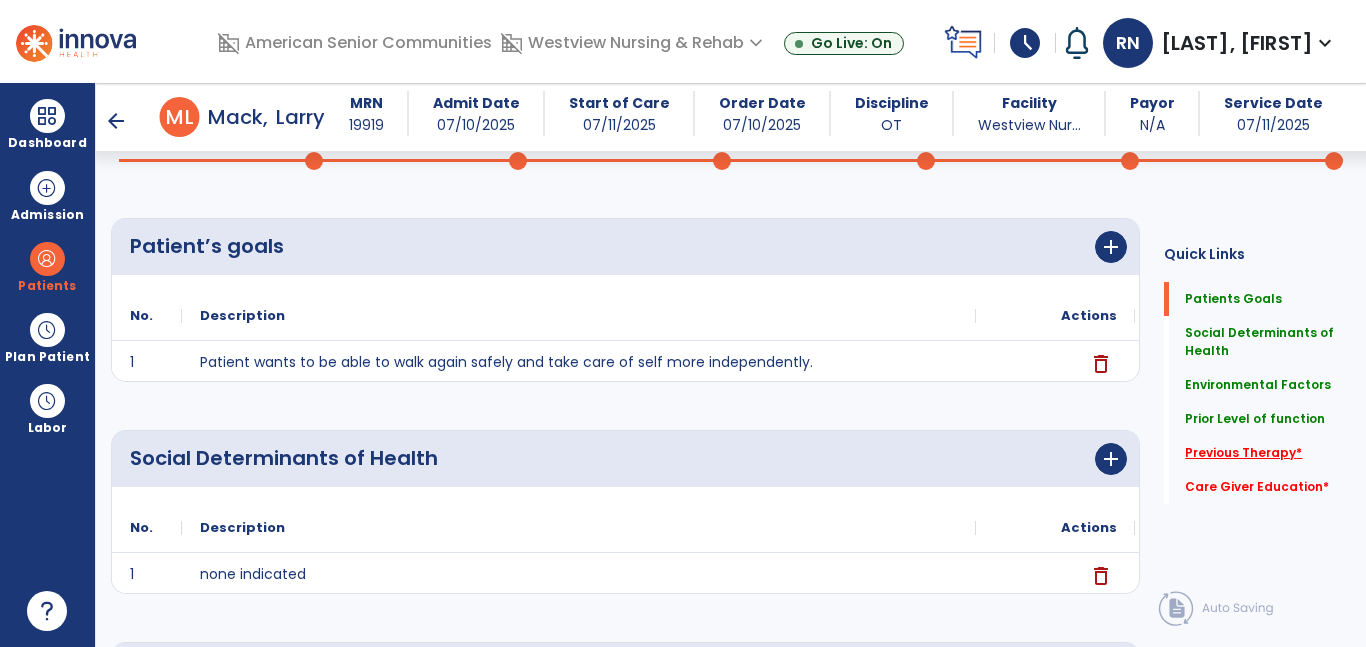 click on "Previous Therapy   *" 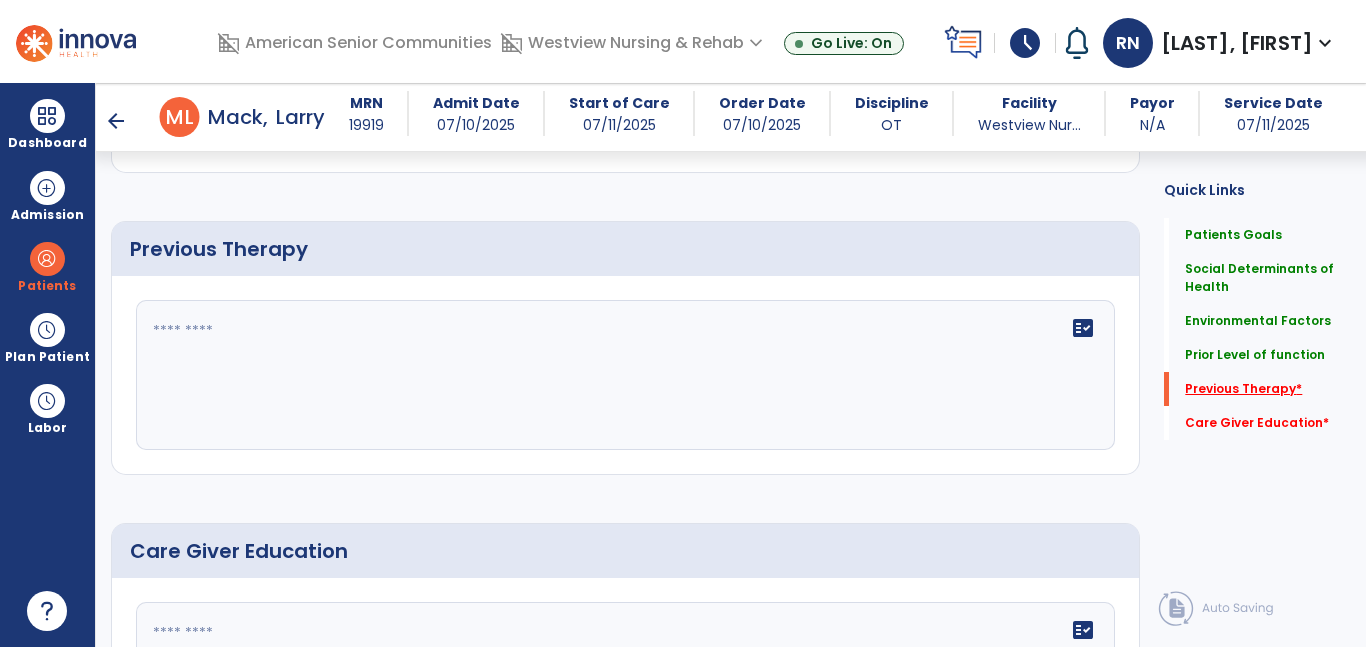 scroll, scrollTop: 1096, scrollLeft: 0, axis: vertical 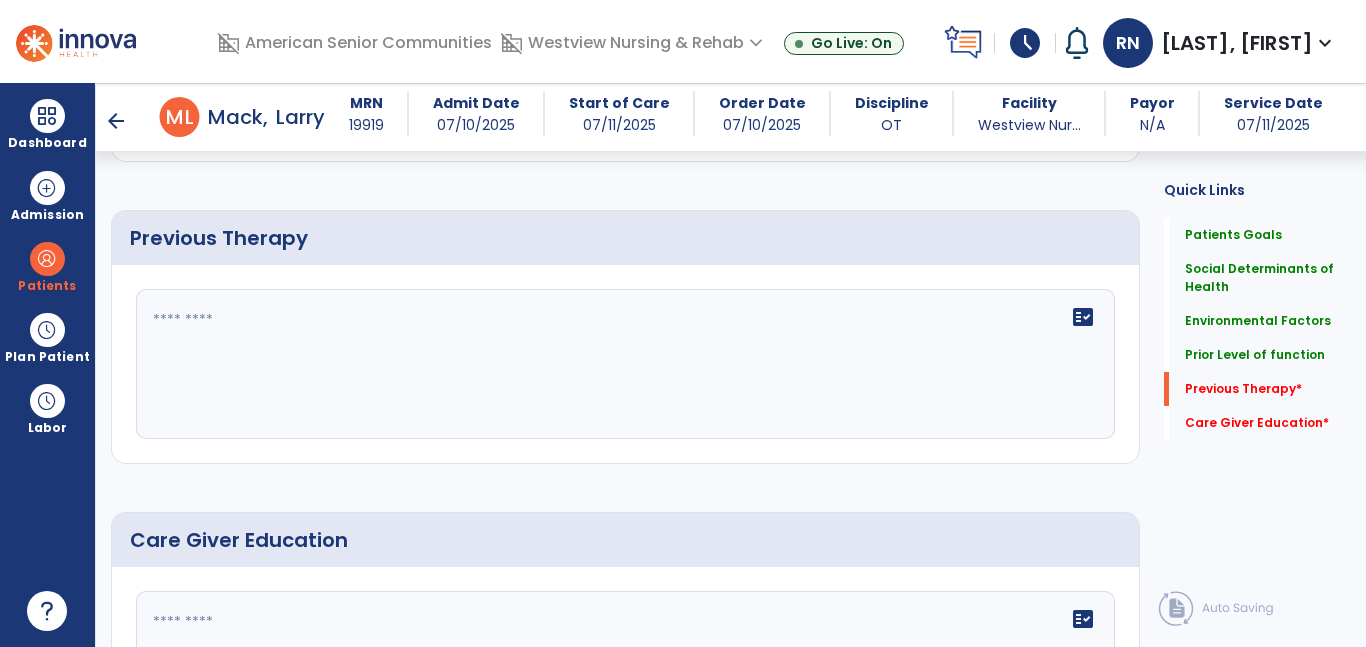 click on "fact_check" 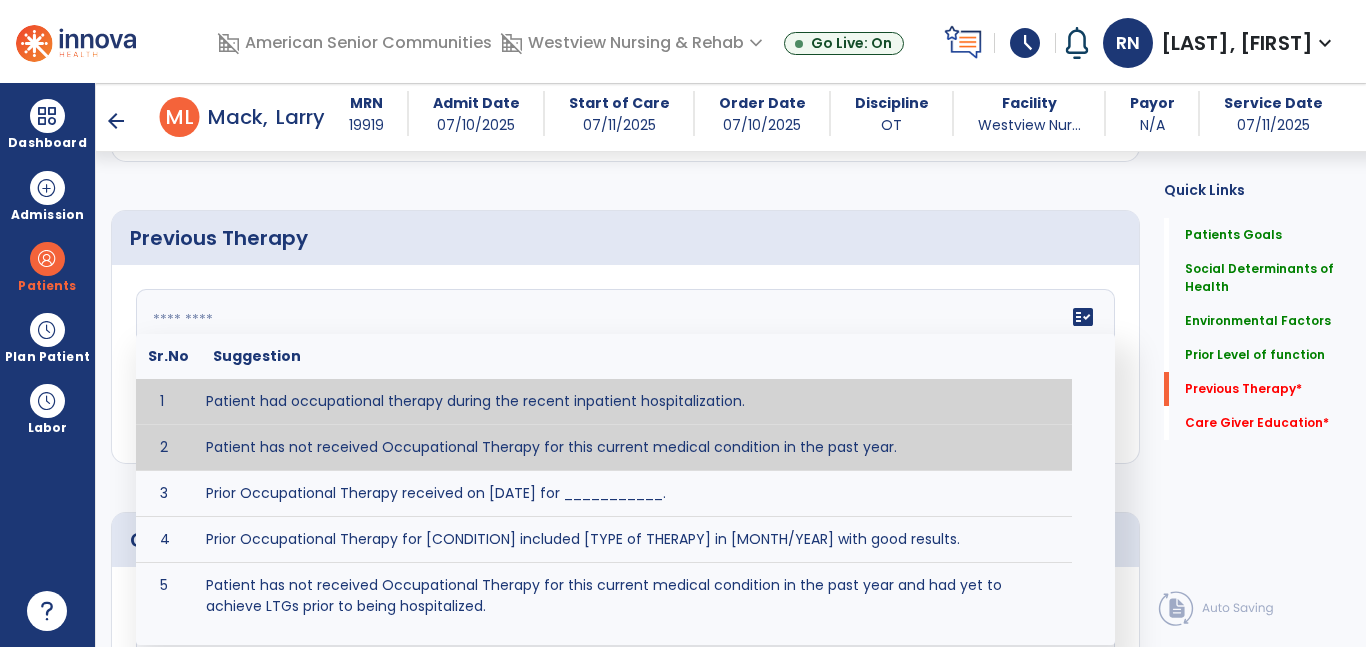 type on "**********" 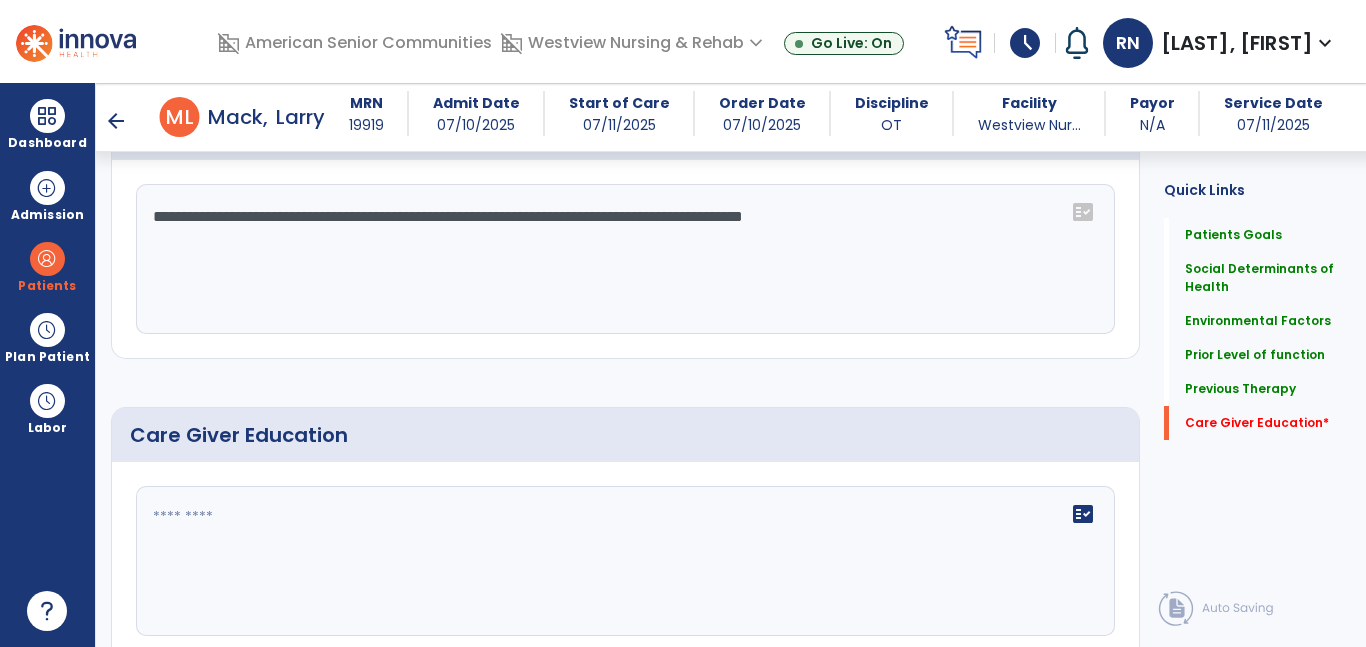 click 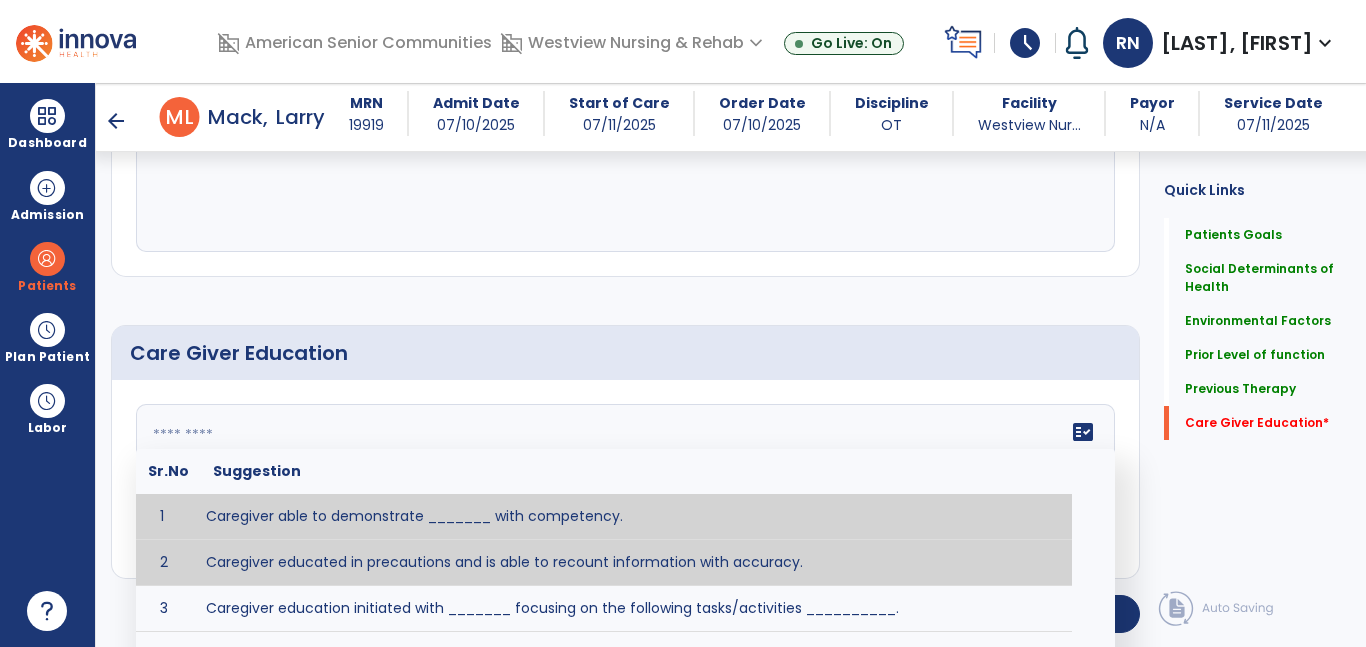 type on "**********" 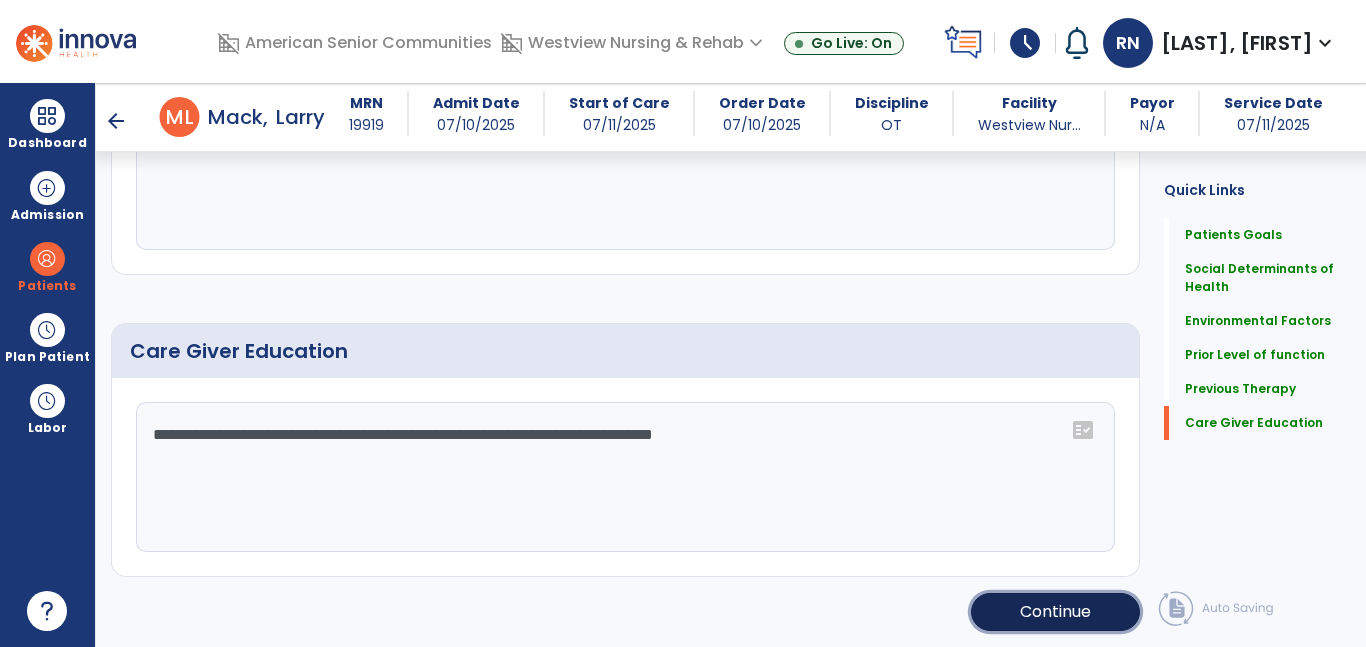 click on "Continue" 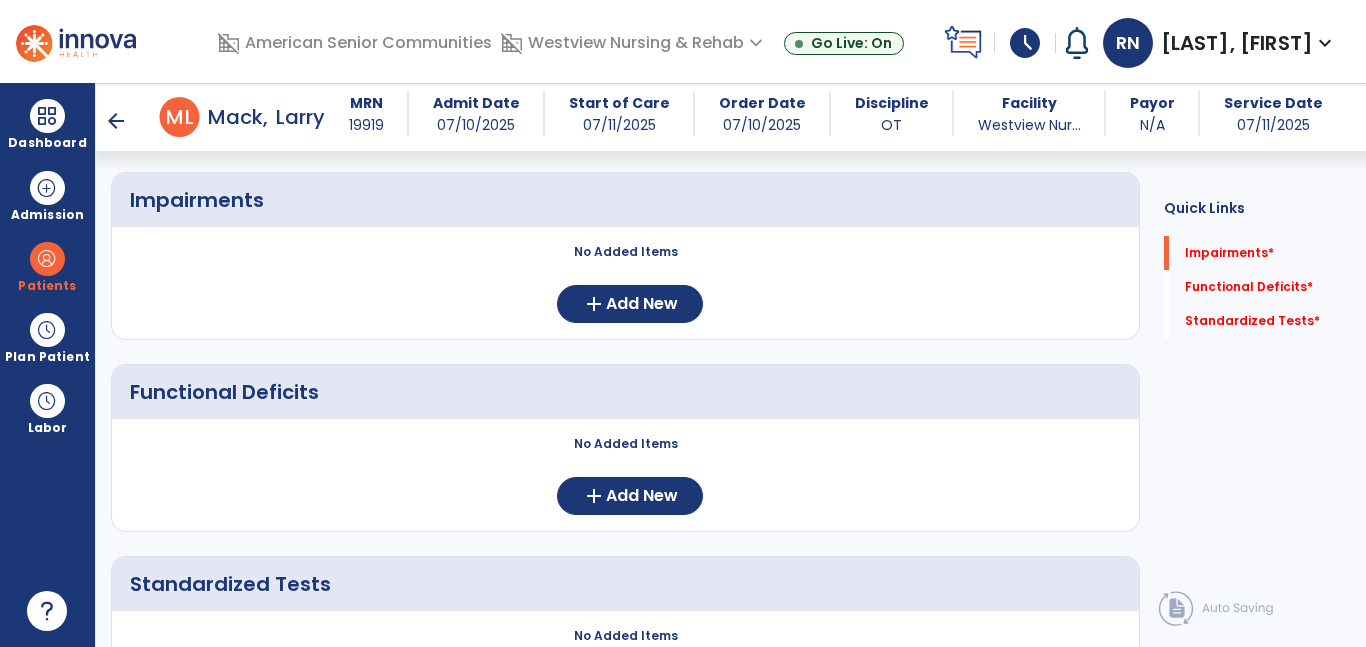 scroll, scrollTop: 137, scrollLeft: 0, axis: vertical 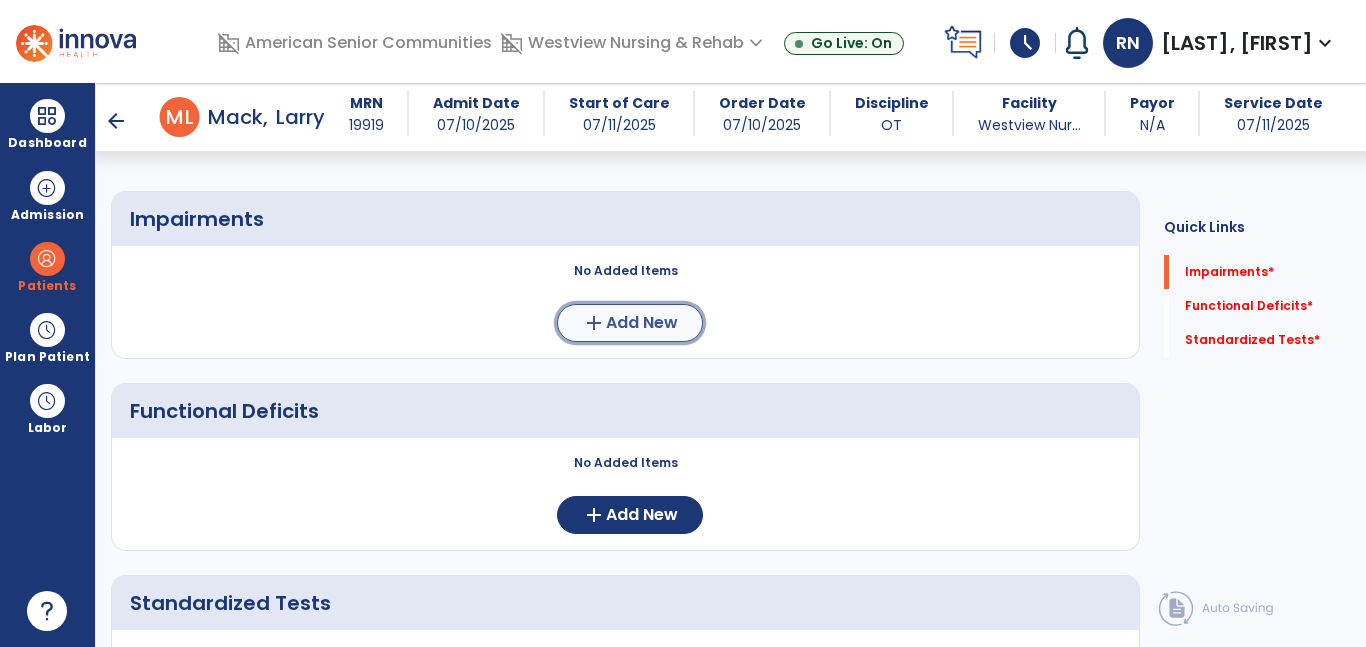 click on "add" 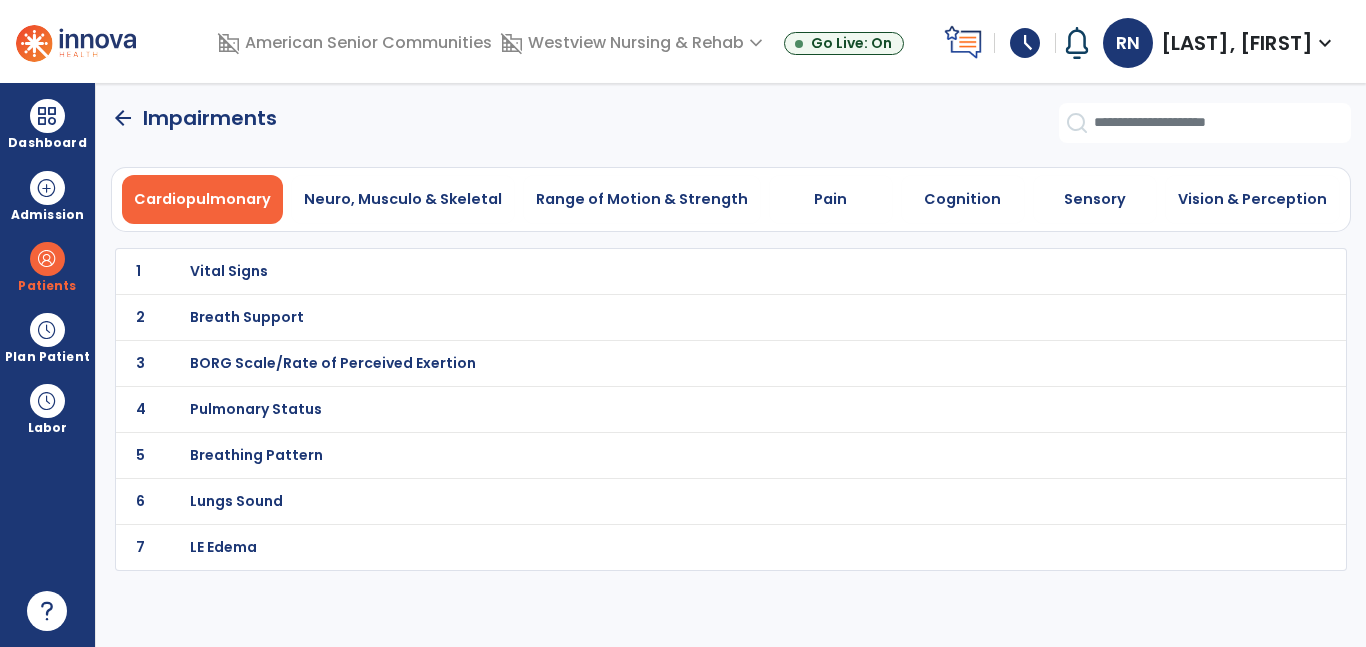 scroll, scrollTop: 0, scrollLeft: 0, axis: both 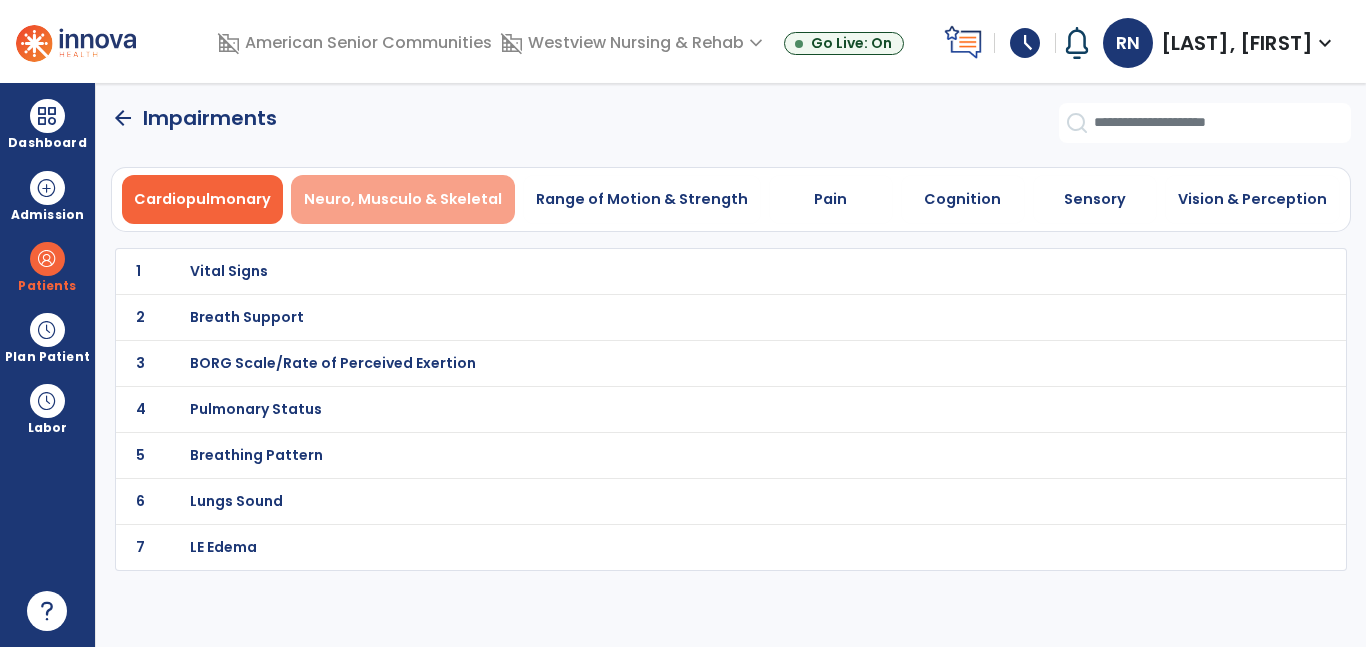 click on "Neuro, Musculo & Skeletal" at bounding box center [403, 199] 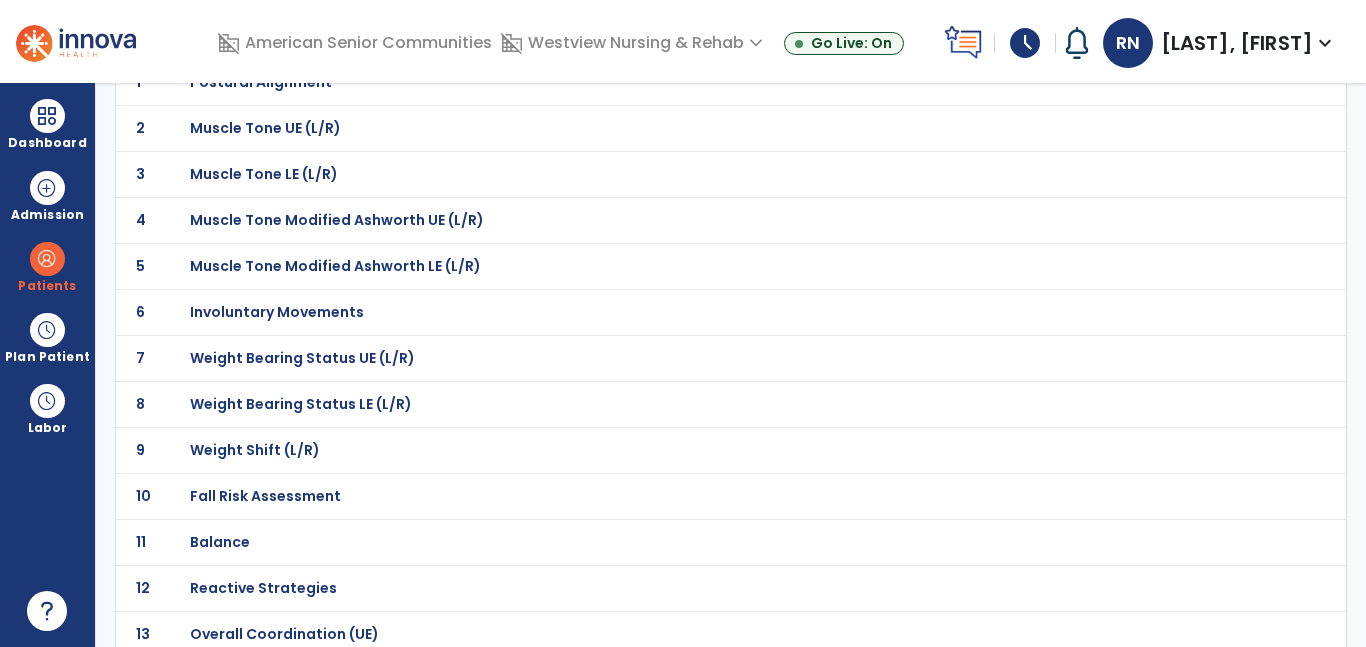 scroll, scrollTop: 191, scrollLeft: 0, axis: vertical 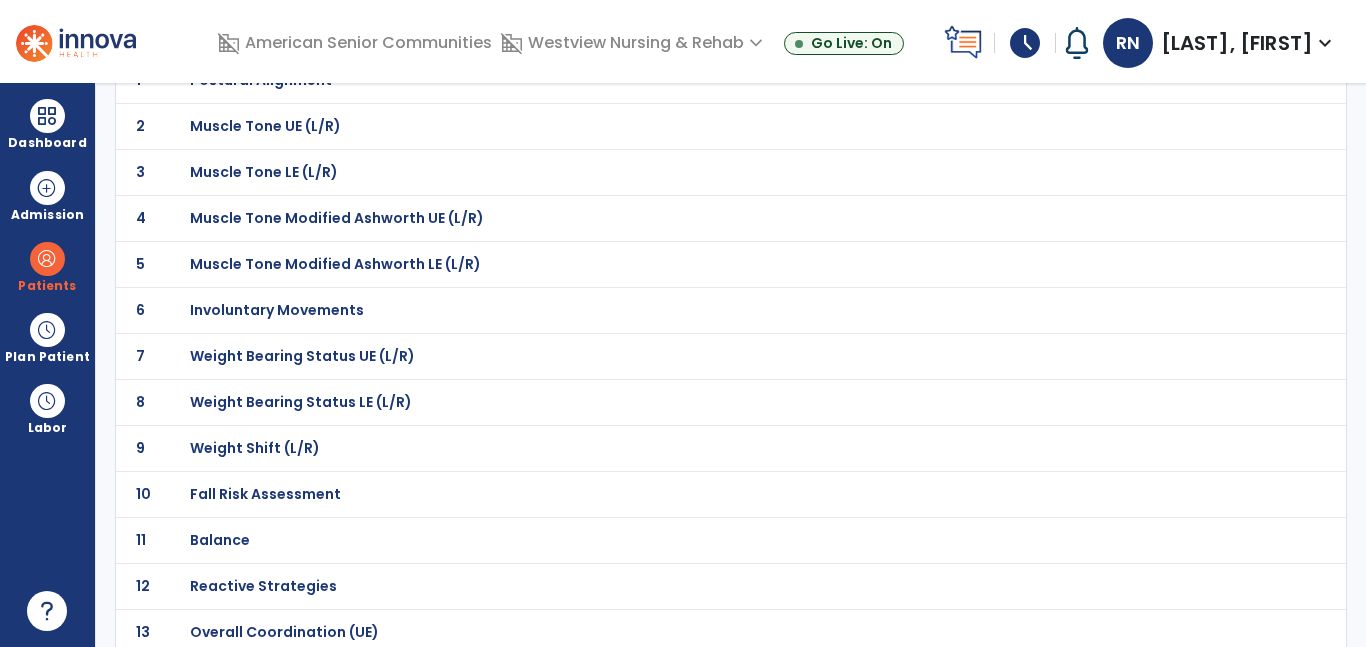 click on "Fall Risk Assessment" at bounding box center (261, 80) 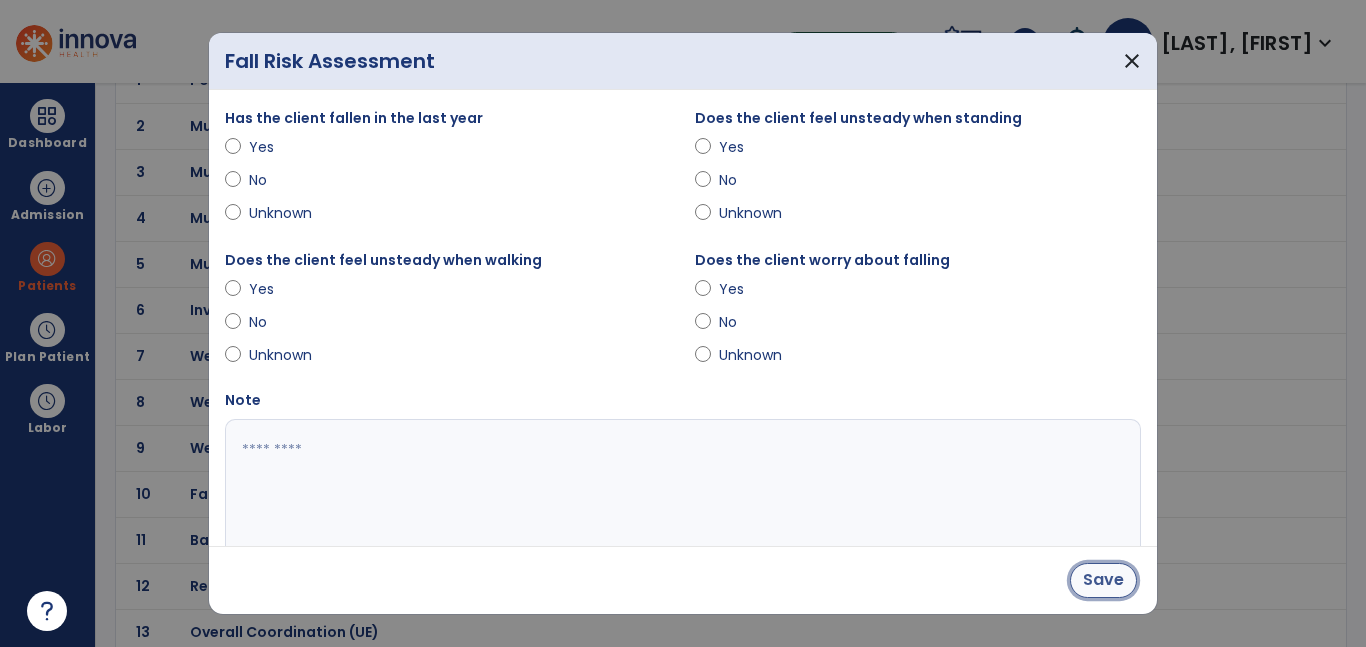 click on "Save" at bounding box center (1103, 580) 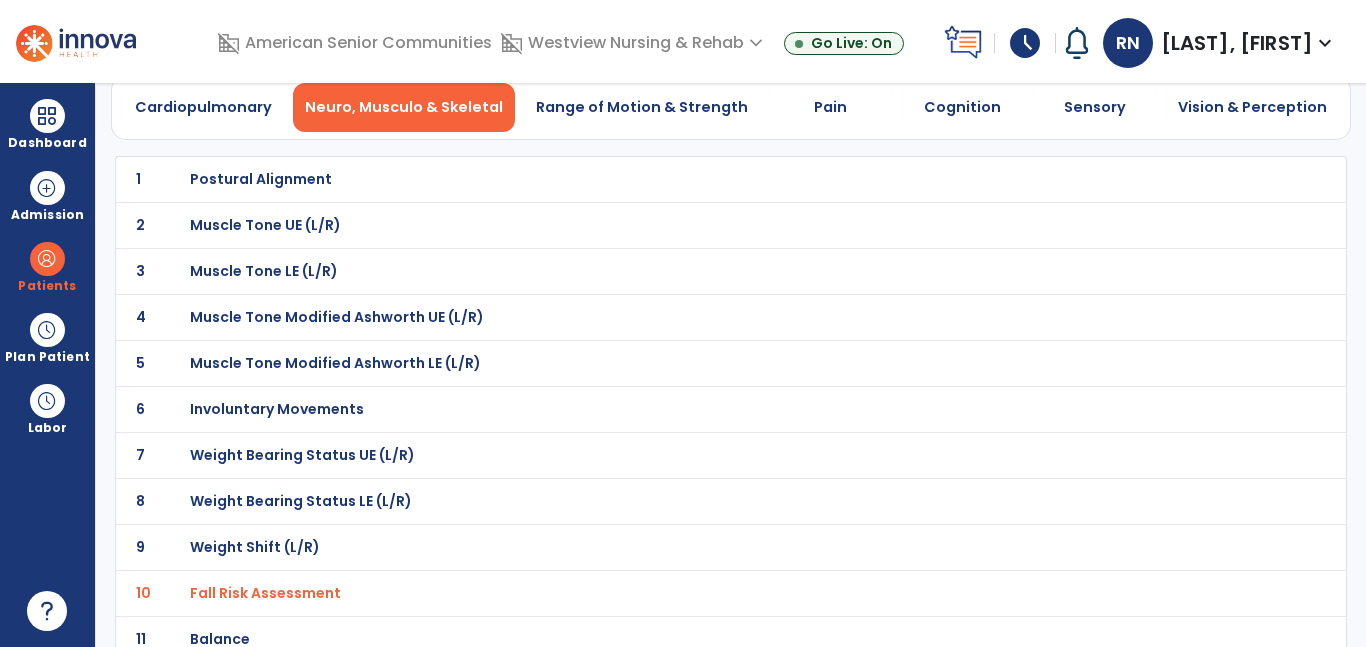 scroll, scrollTop: 0, scrollLeft: 0, axis: both 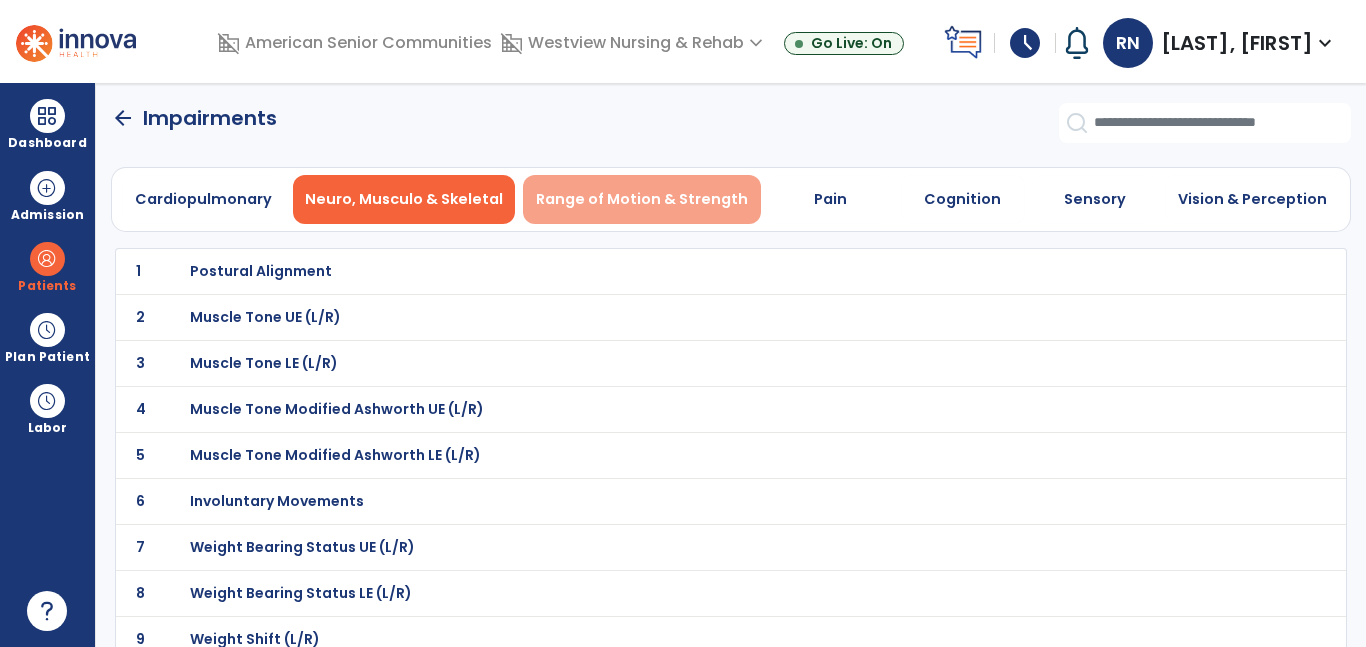 click on "Range of Motion & Strength" at bounding box center (642, 199) 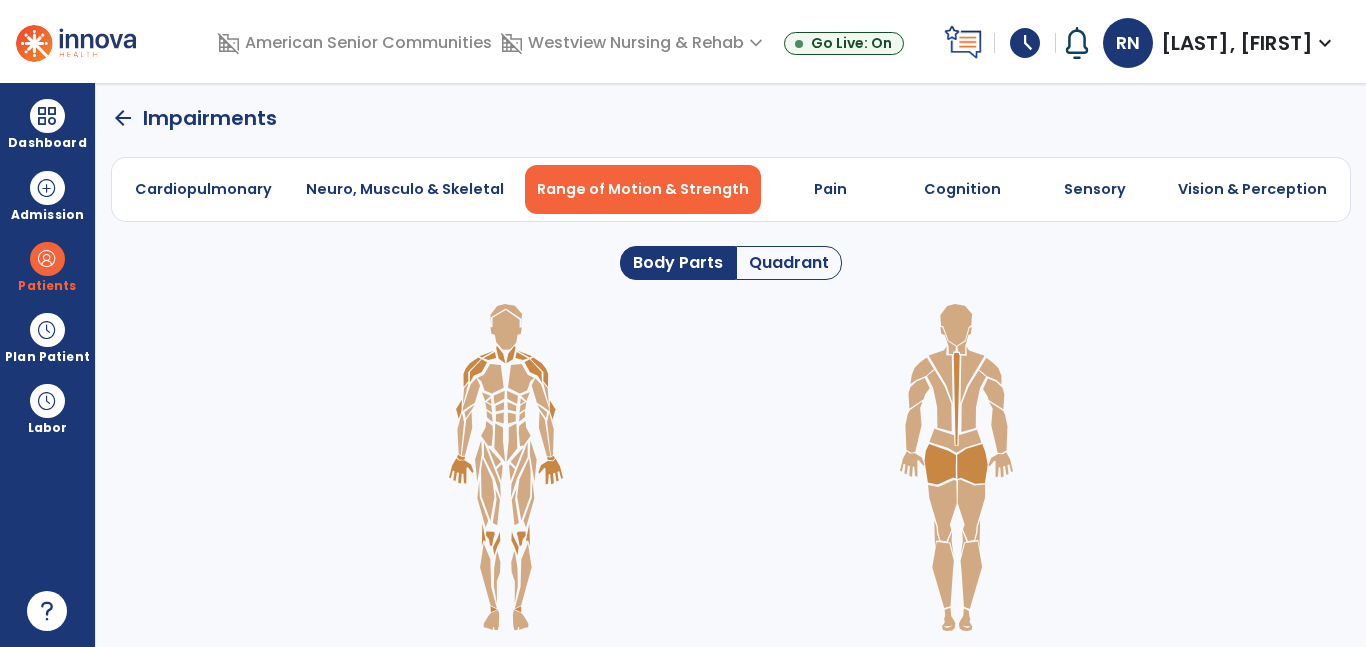 click 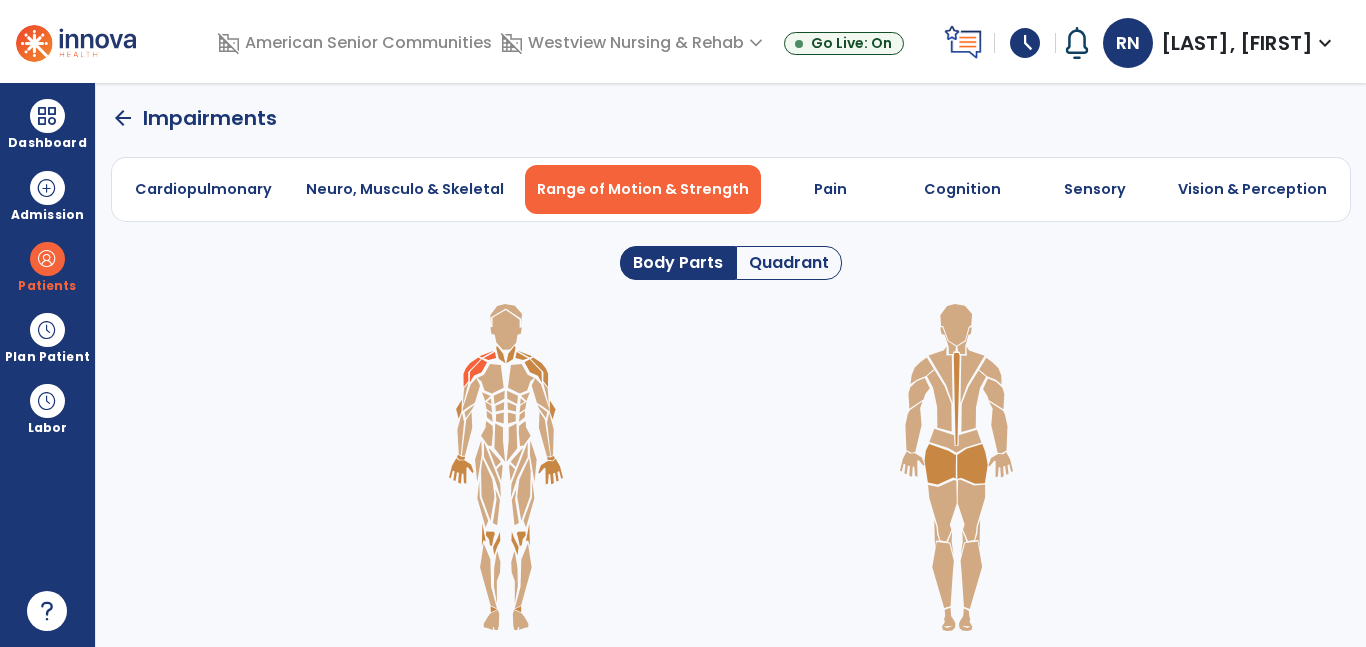 click 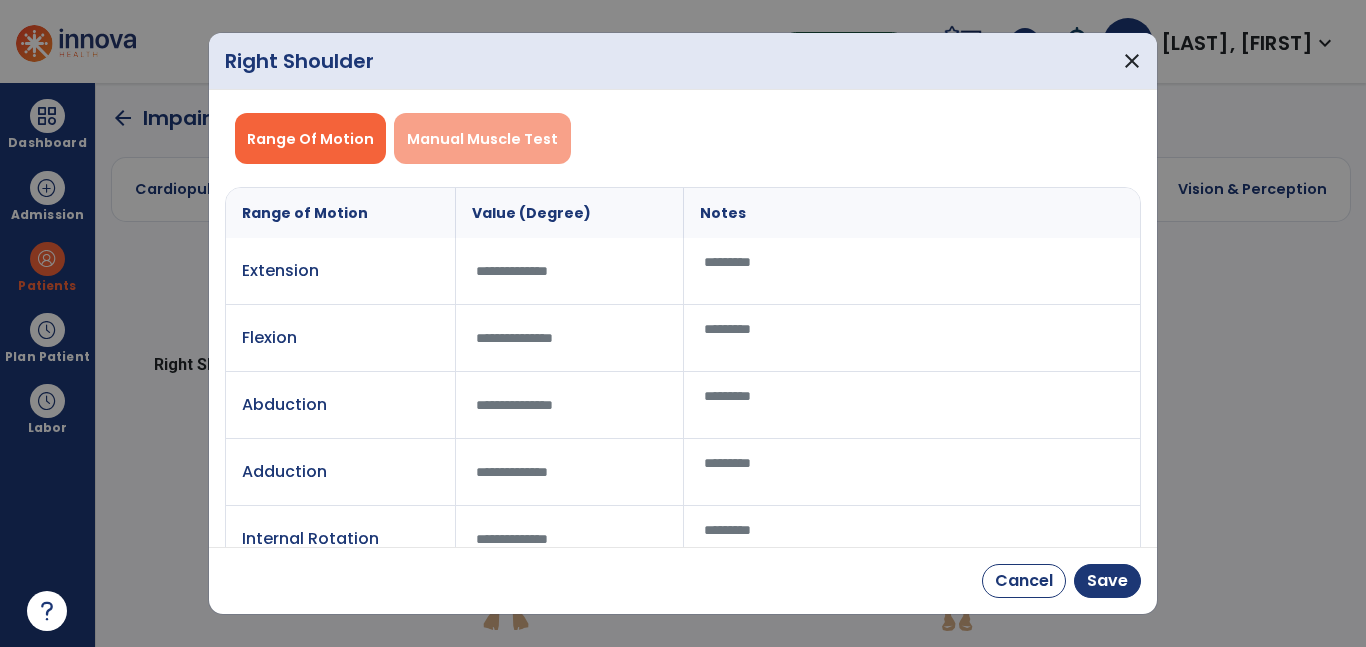 click on "Manual Muscle Test" at bounding box center [482, 139] 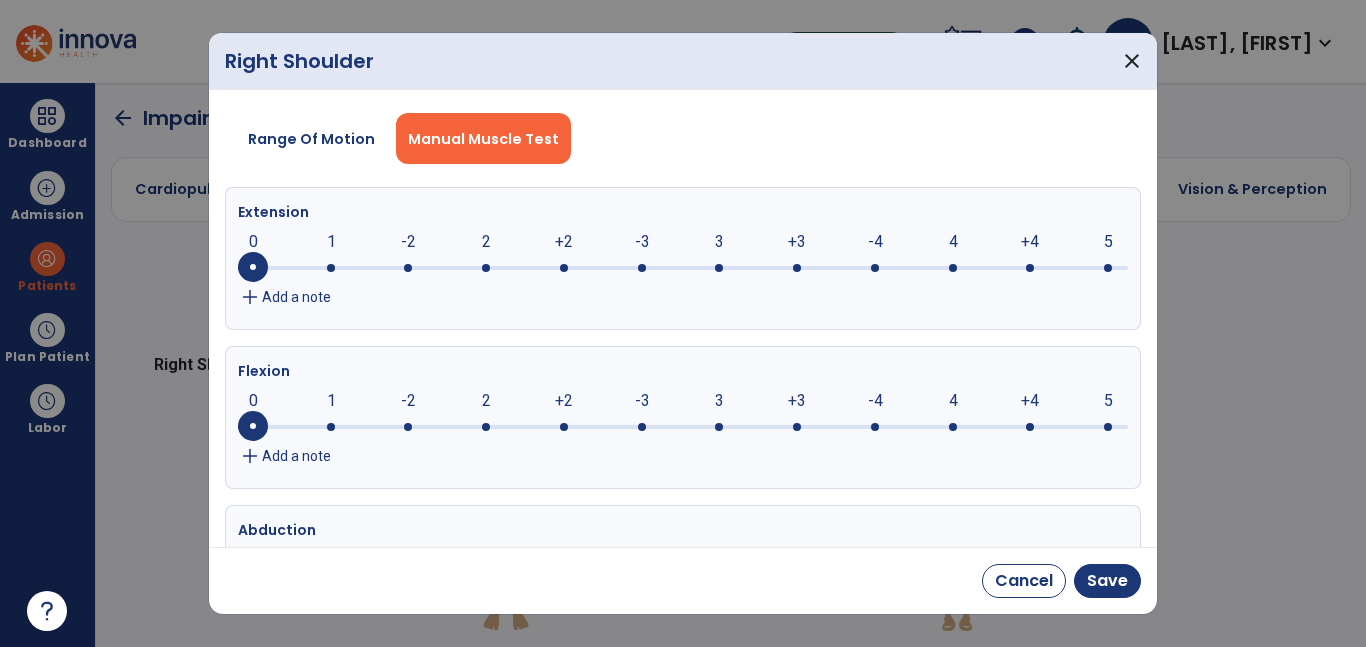 click 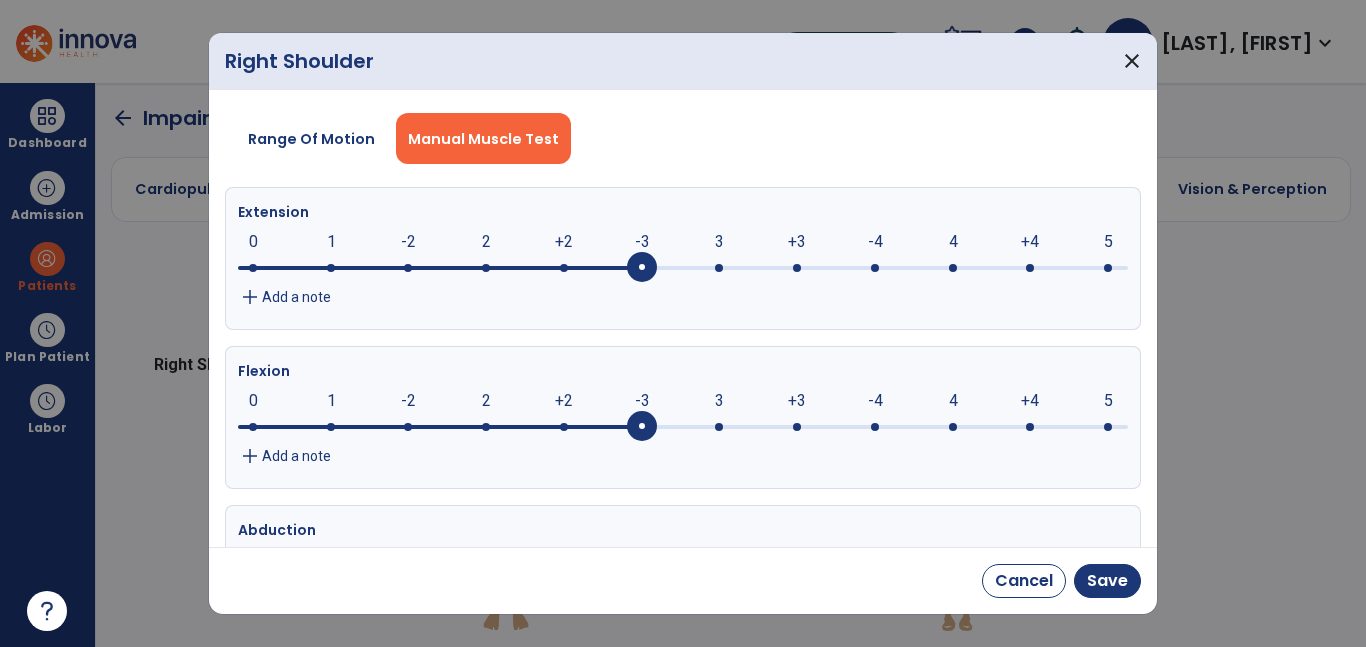 click 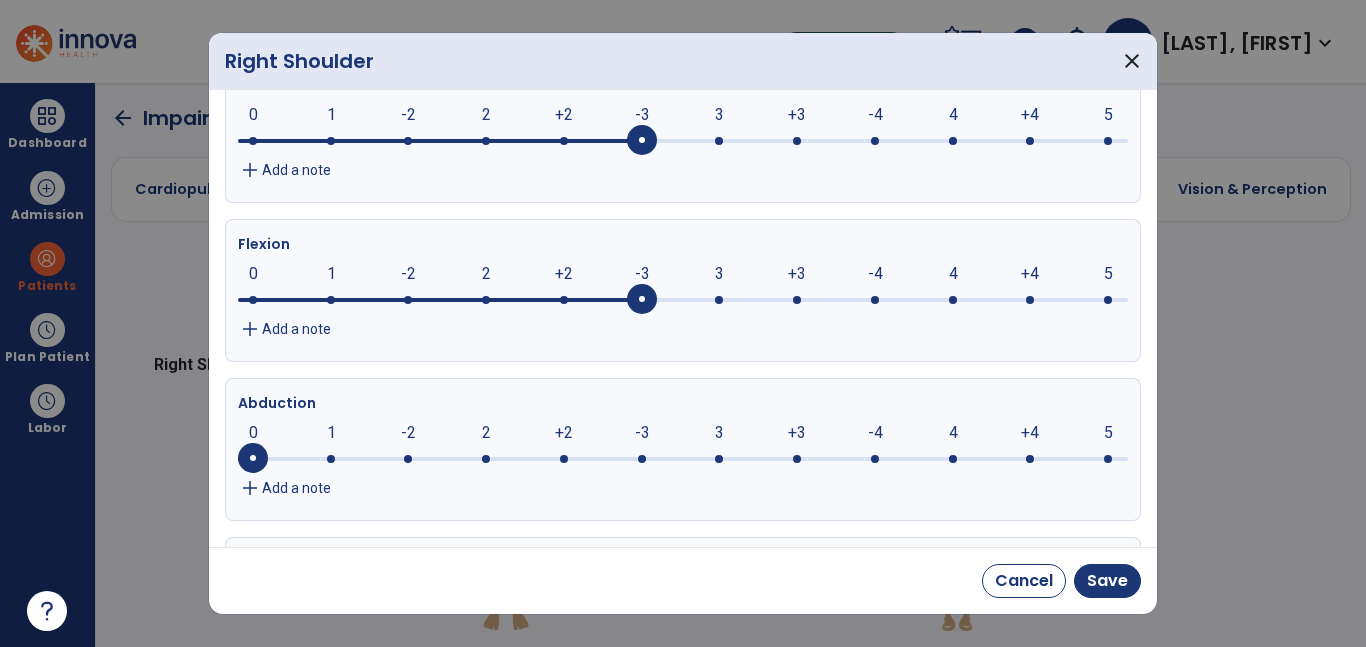 scroll, scrollTop: 131, scrollLeft: 0, axis: vertical 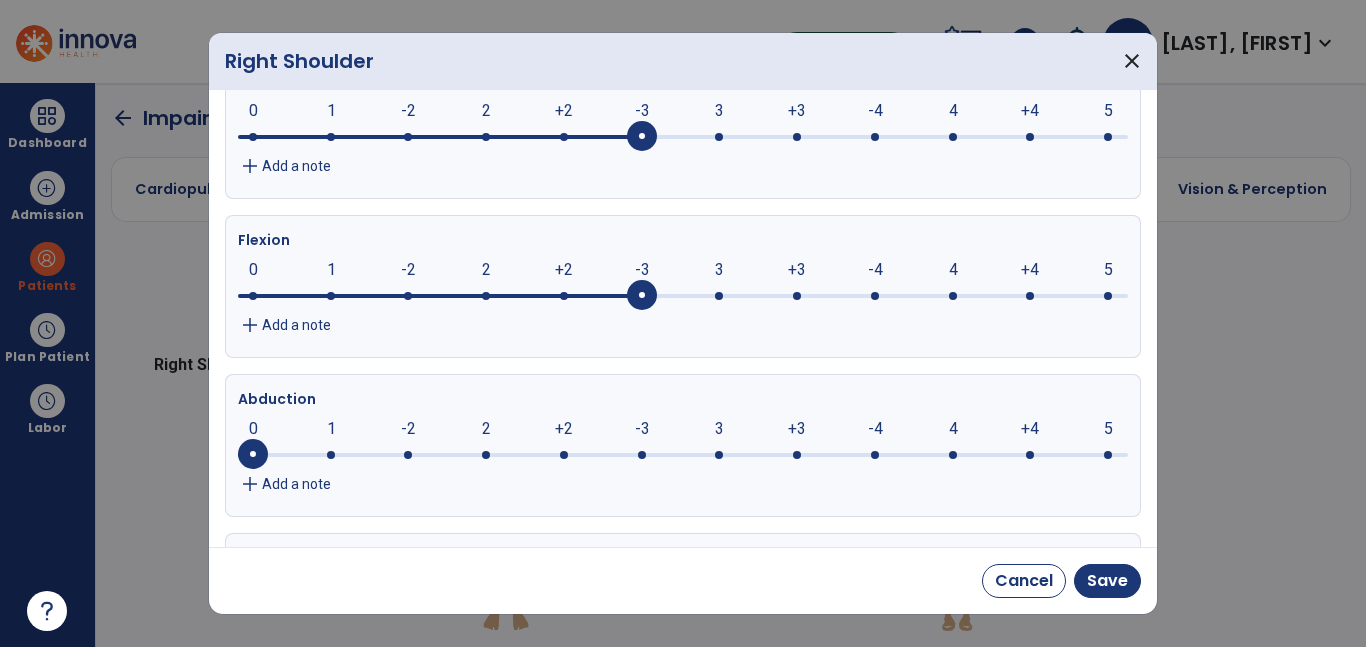 click 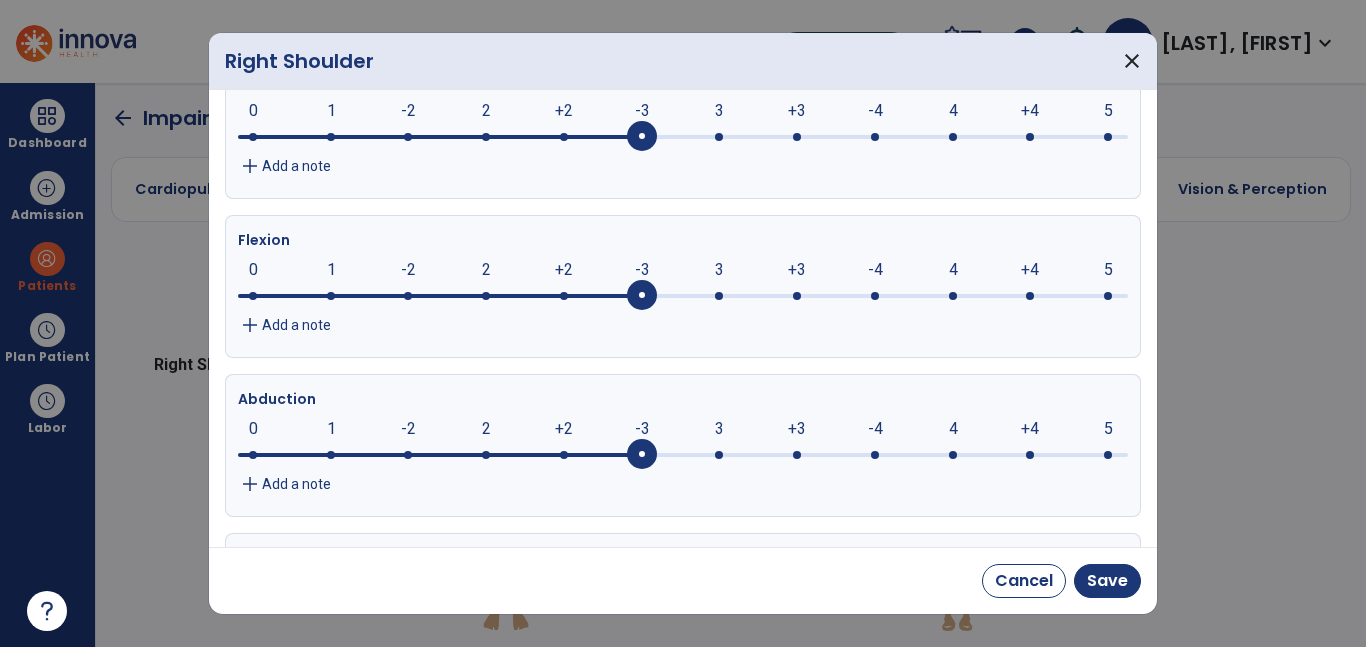 click 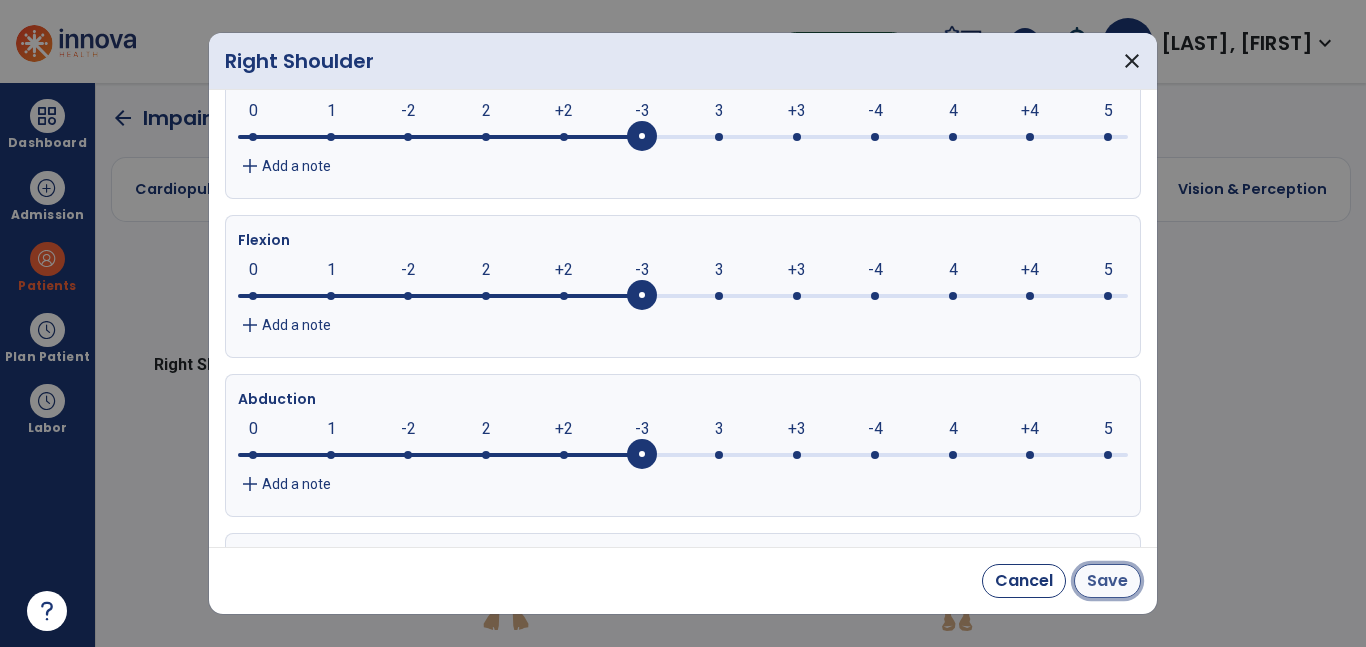 click on "Save" at bounding box center [1107, 581] 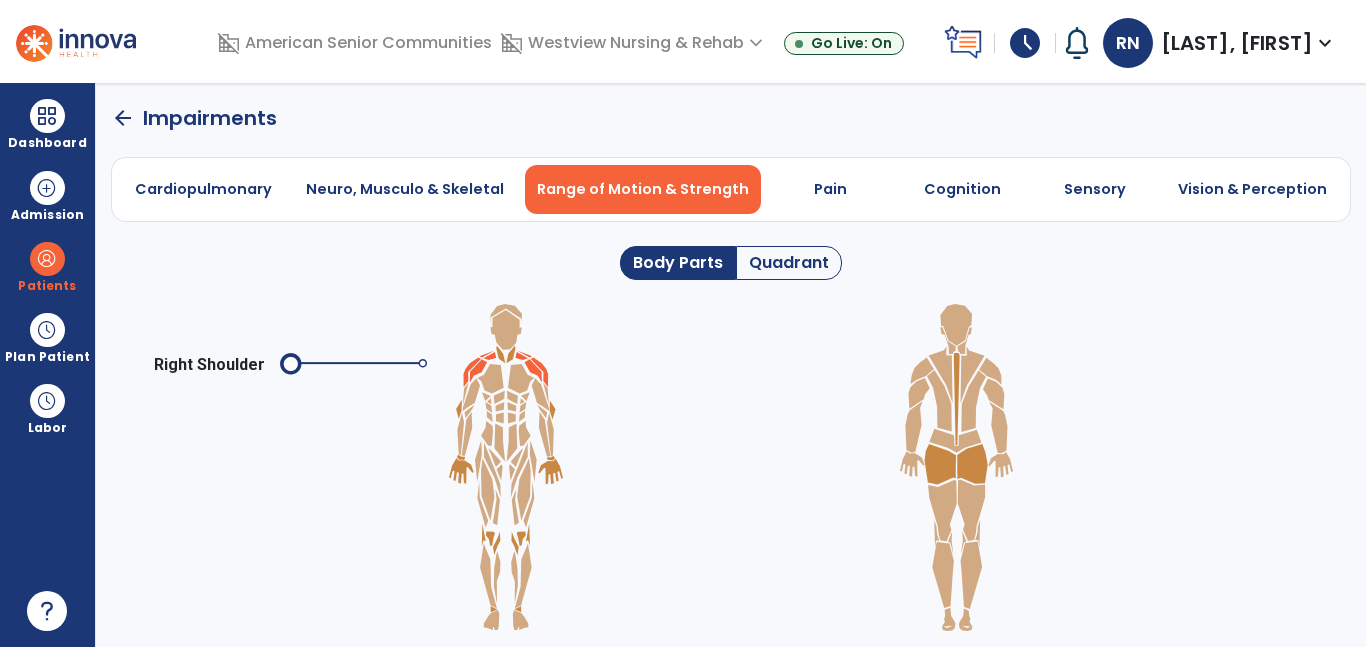 click 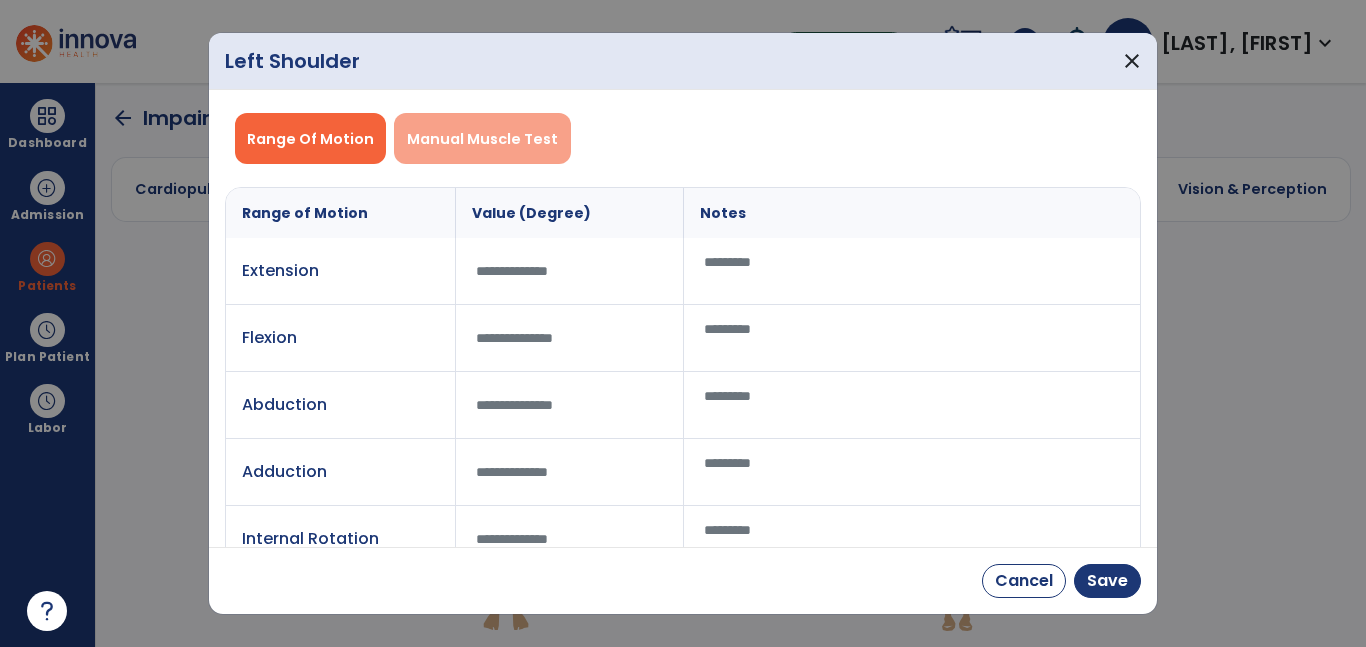 click on "Manual Muscle Test" at bounding box center (482, 139) 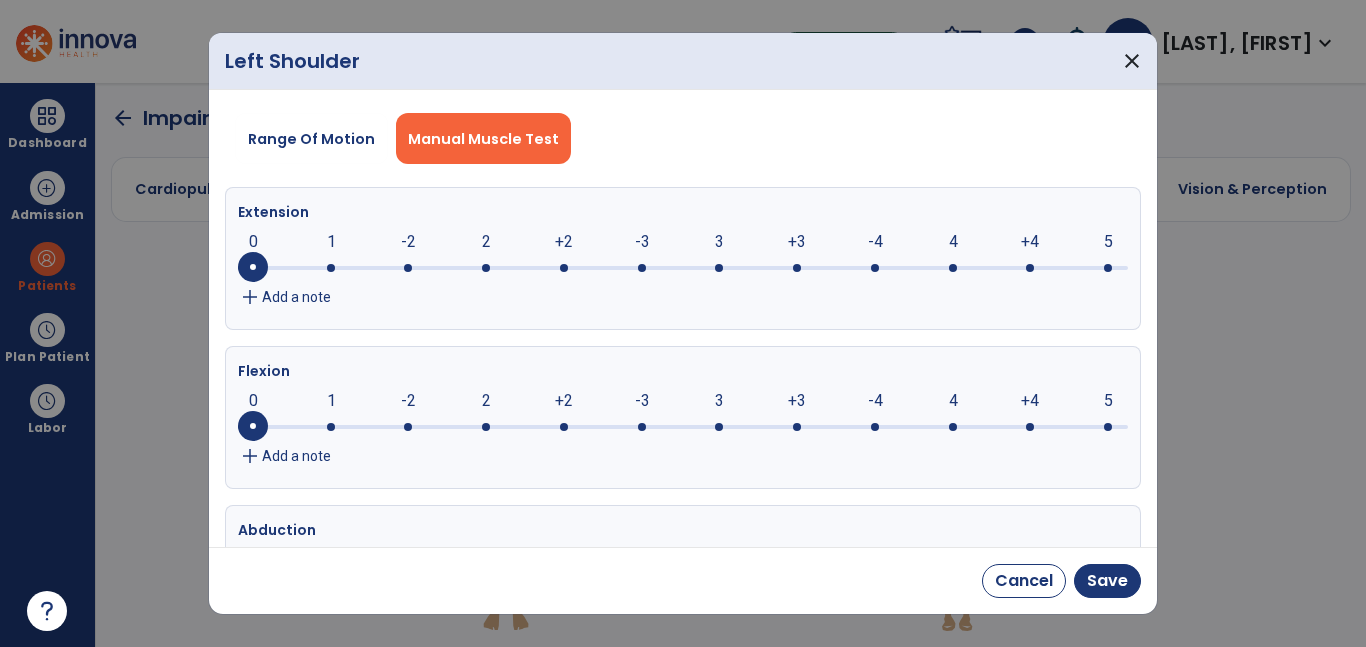 click 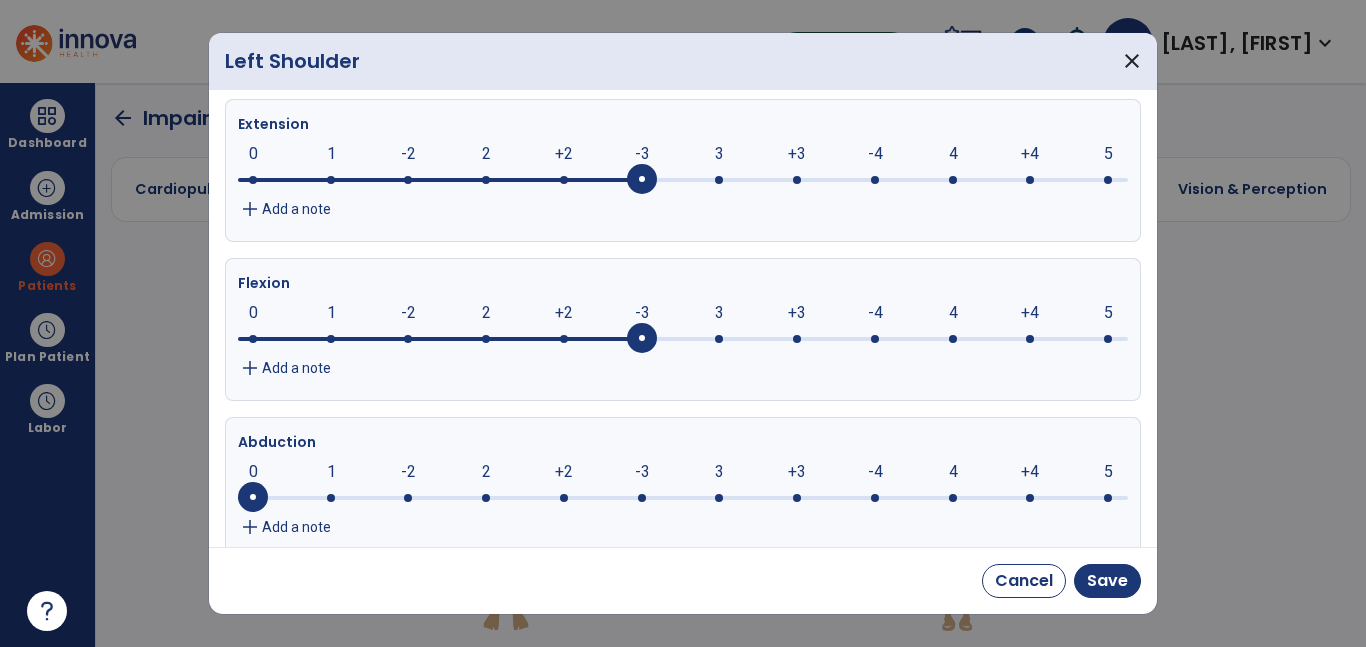 scroll, scrollTop: 92, scrollLeft: 0, axis: vertical 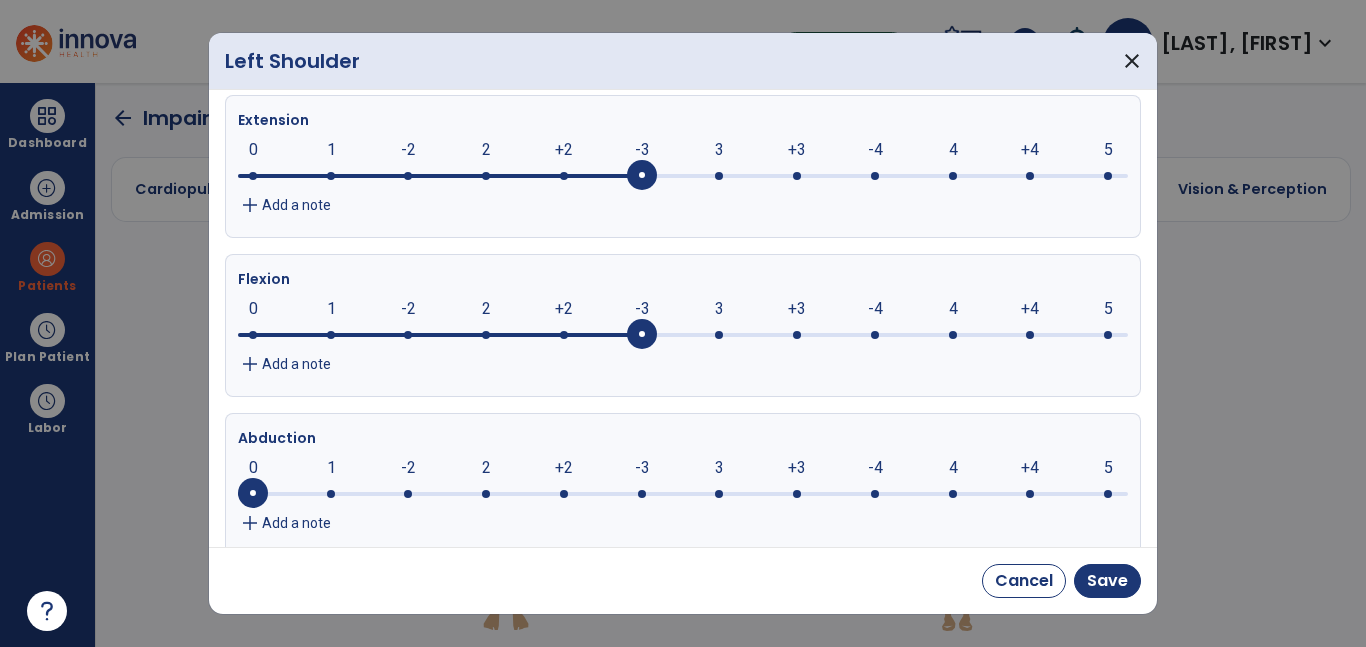 click 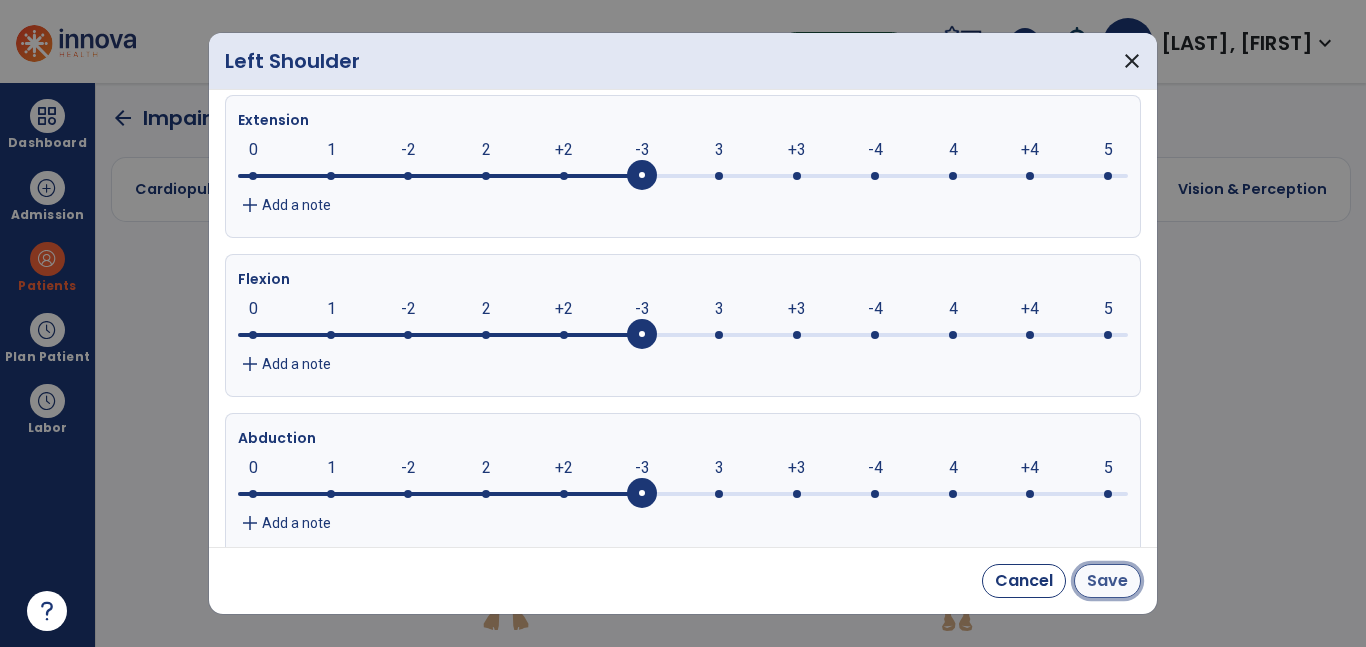 click on "Save" at bounding box center [1107, 581] 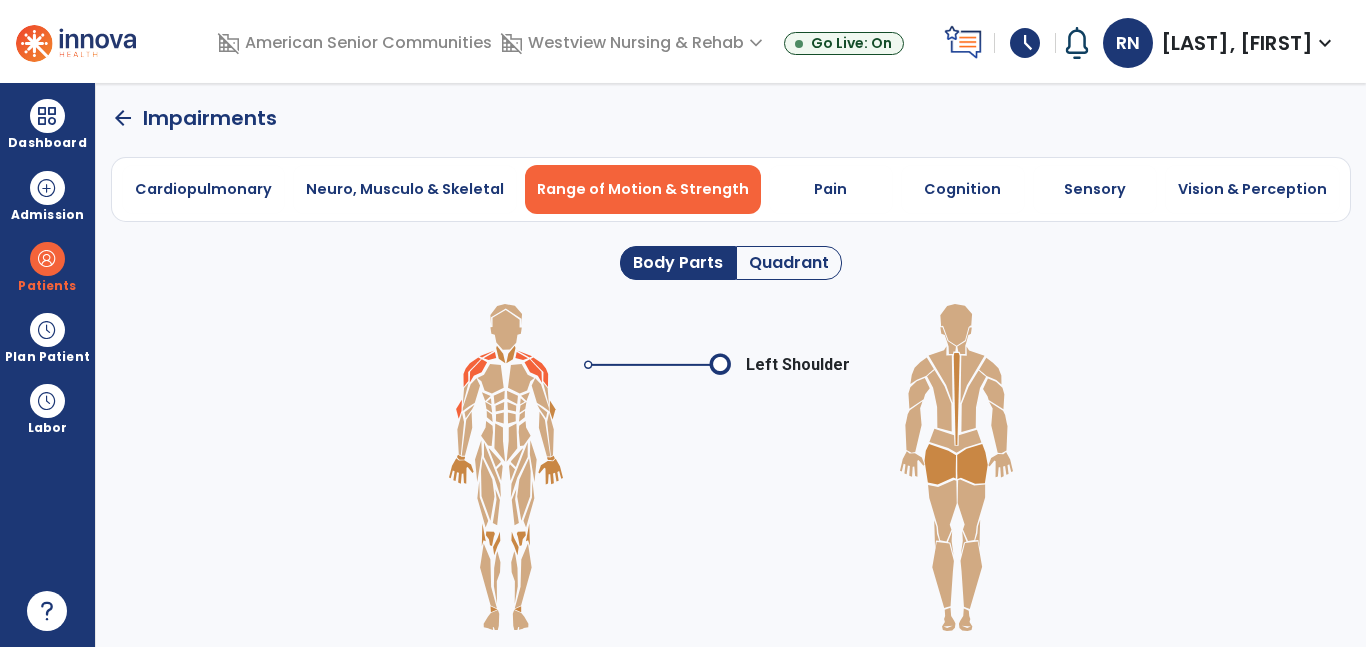 click 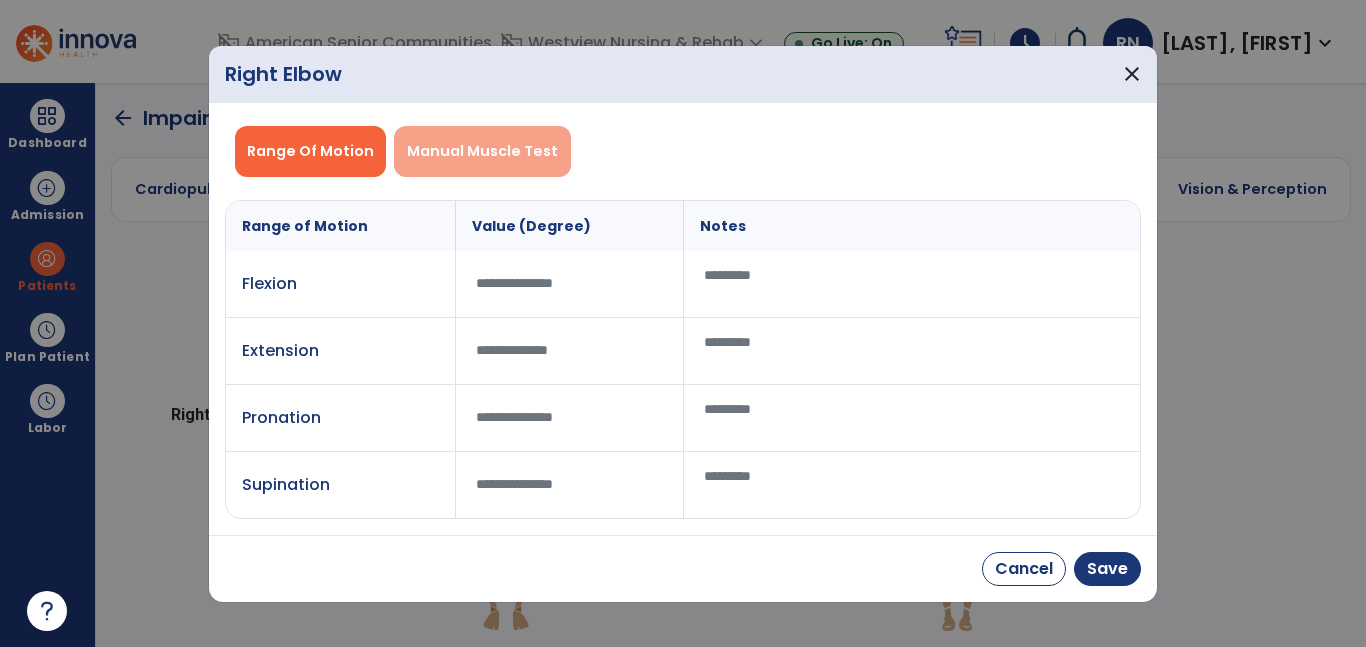 click on "Manual Muscle Test" at bounding box center (482, 151) 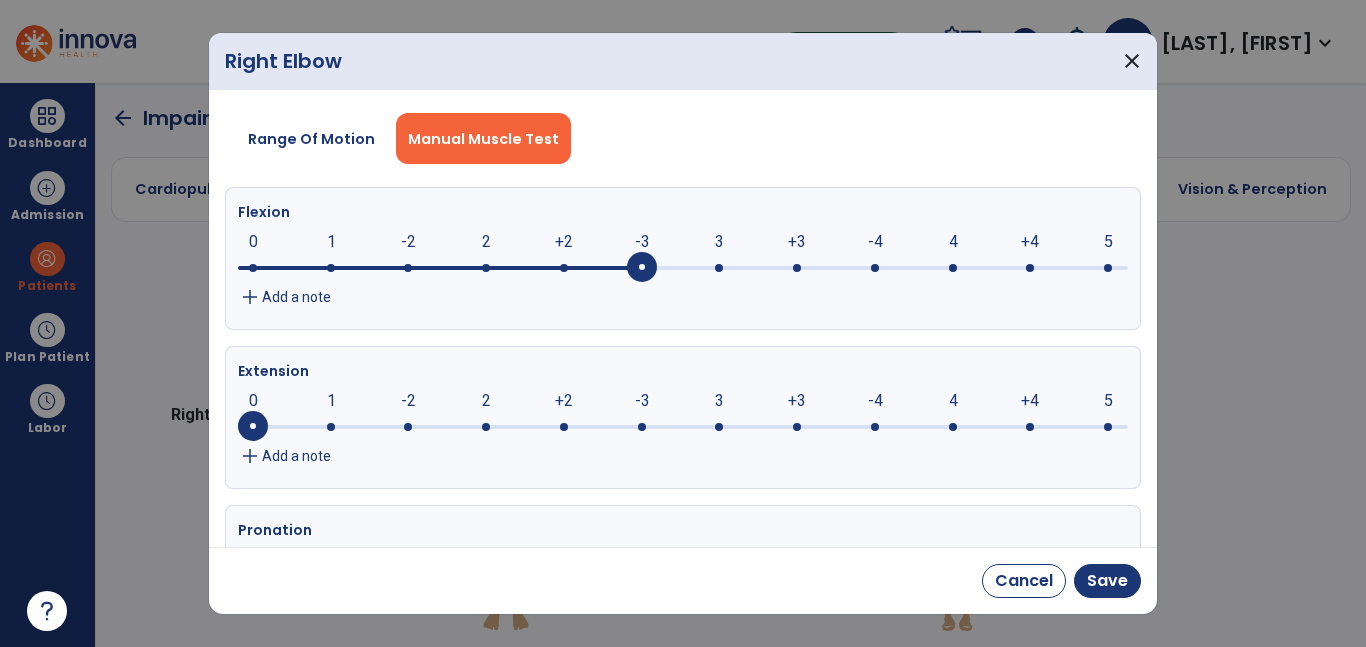 click 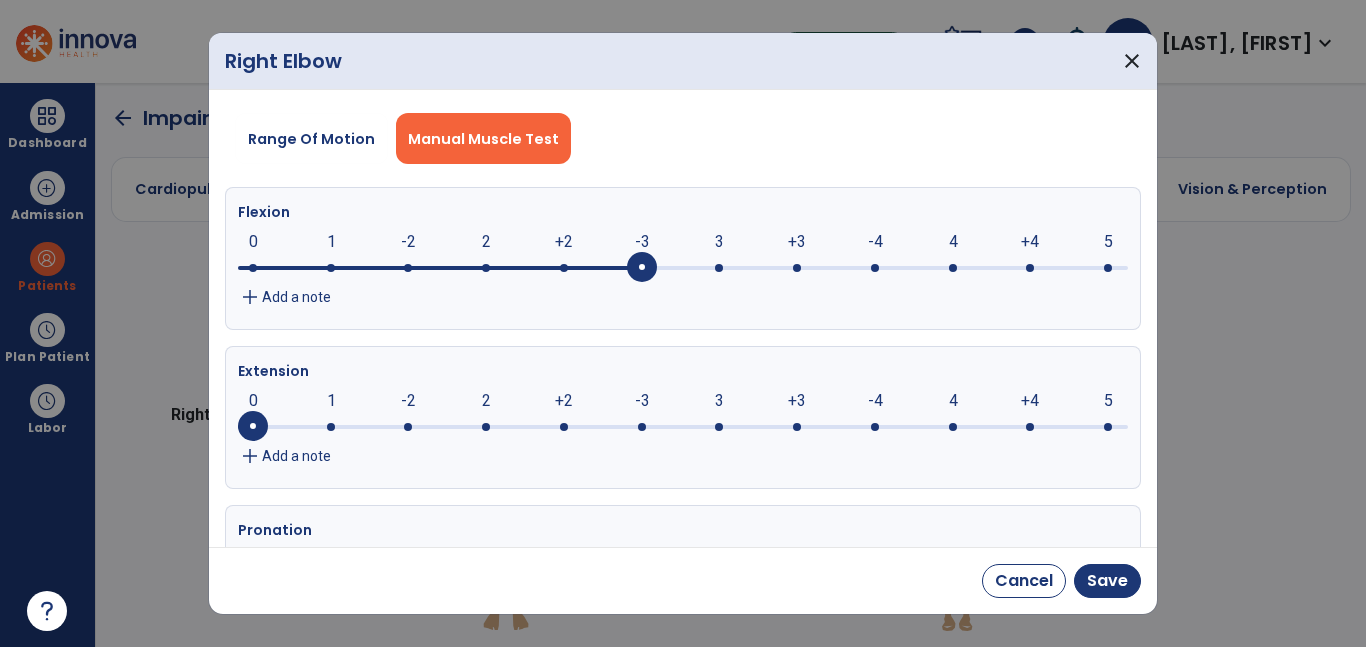 click 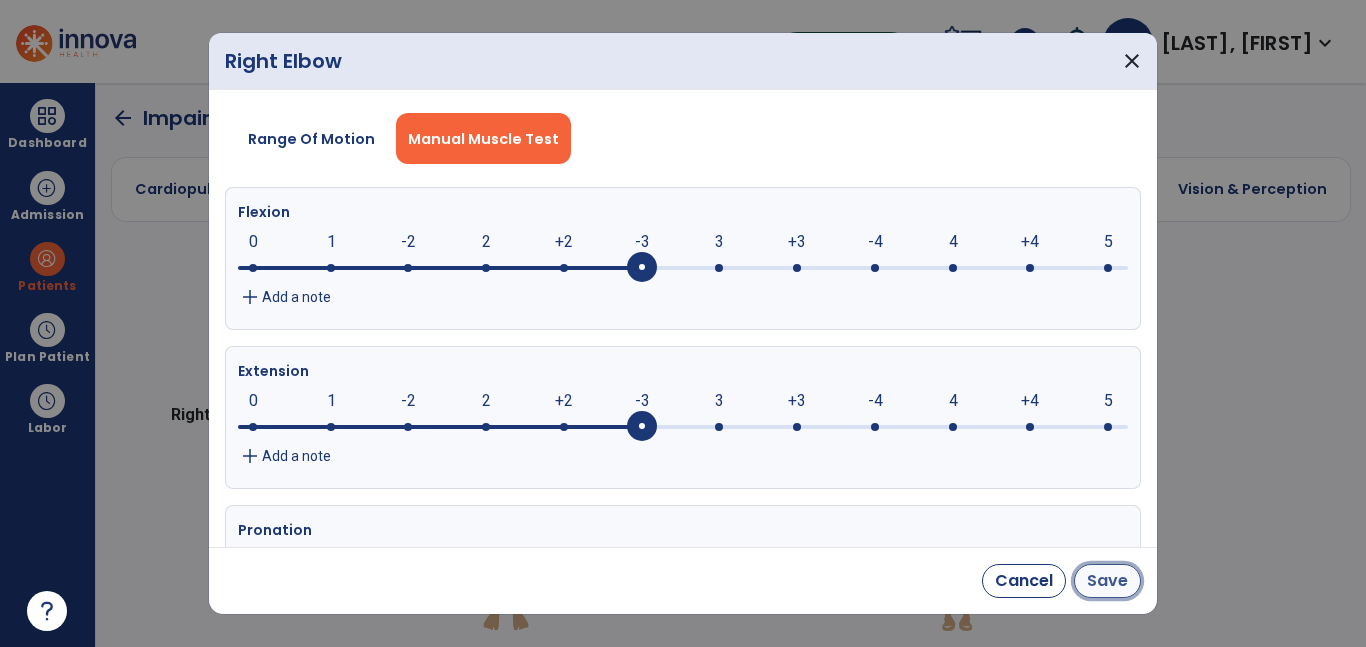 click on "Save" at bounding box center [1107, 581] 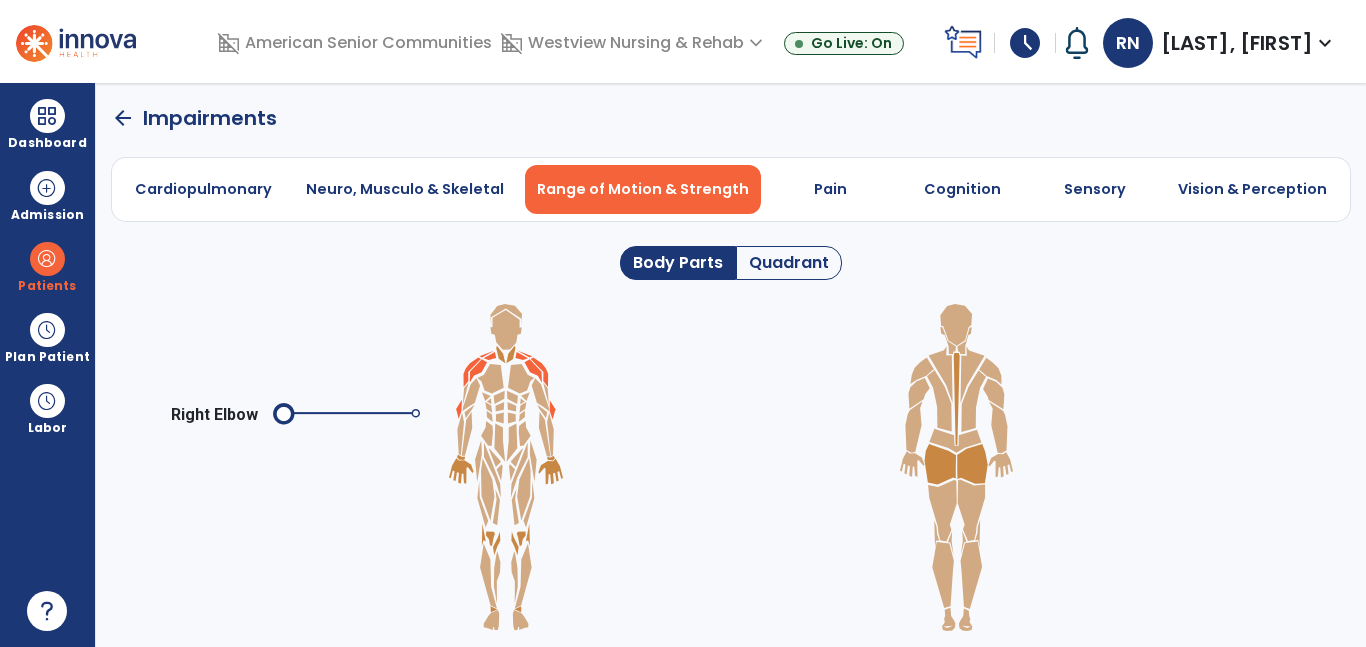 click 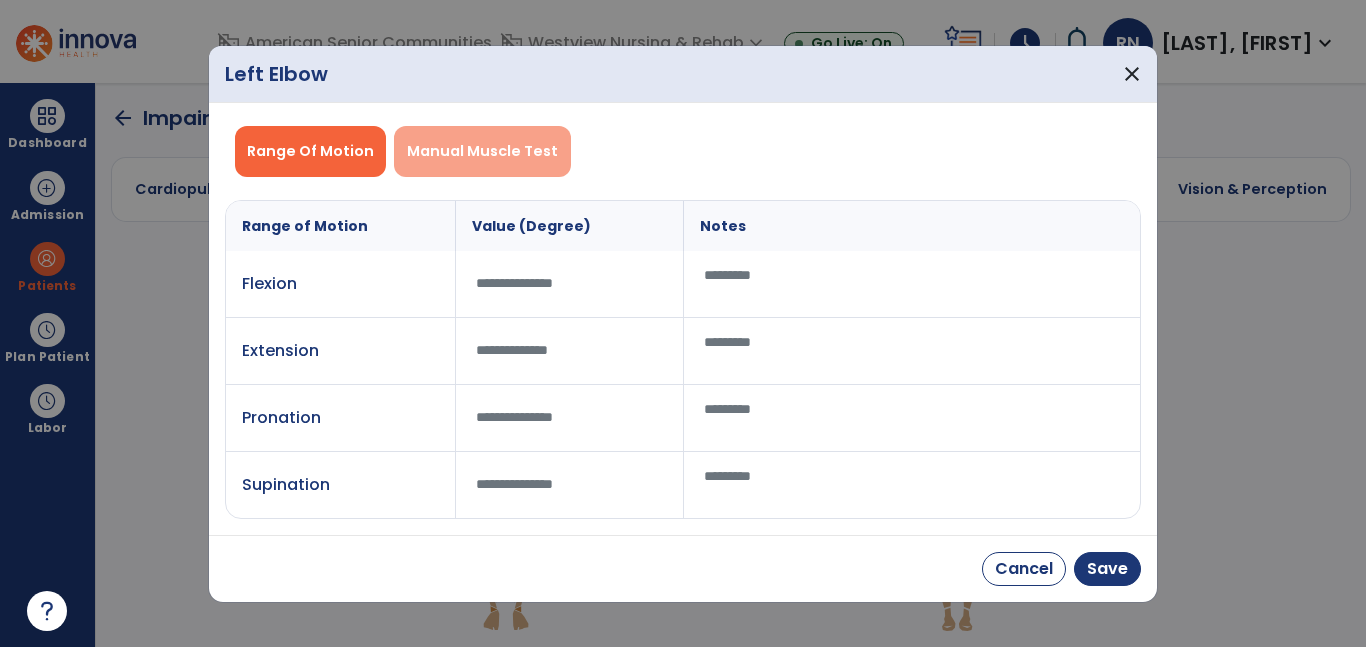 click on "Manual Muscle Test" at bounding box center [482, 151] 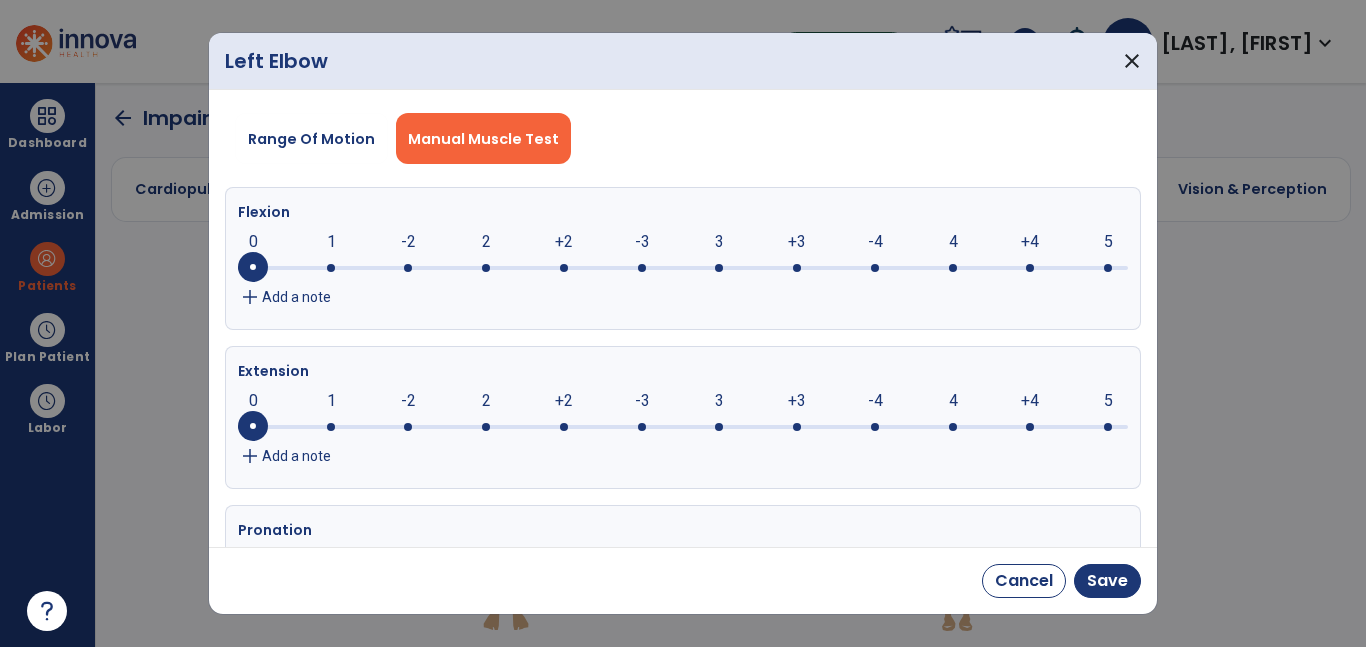 click 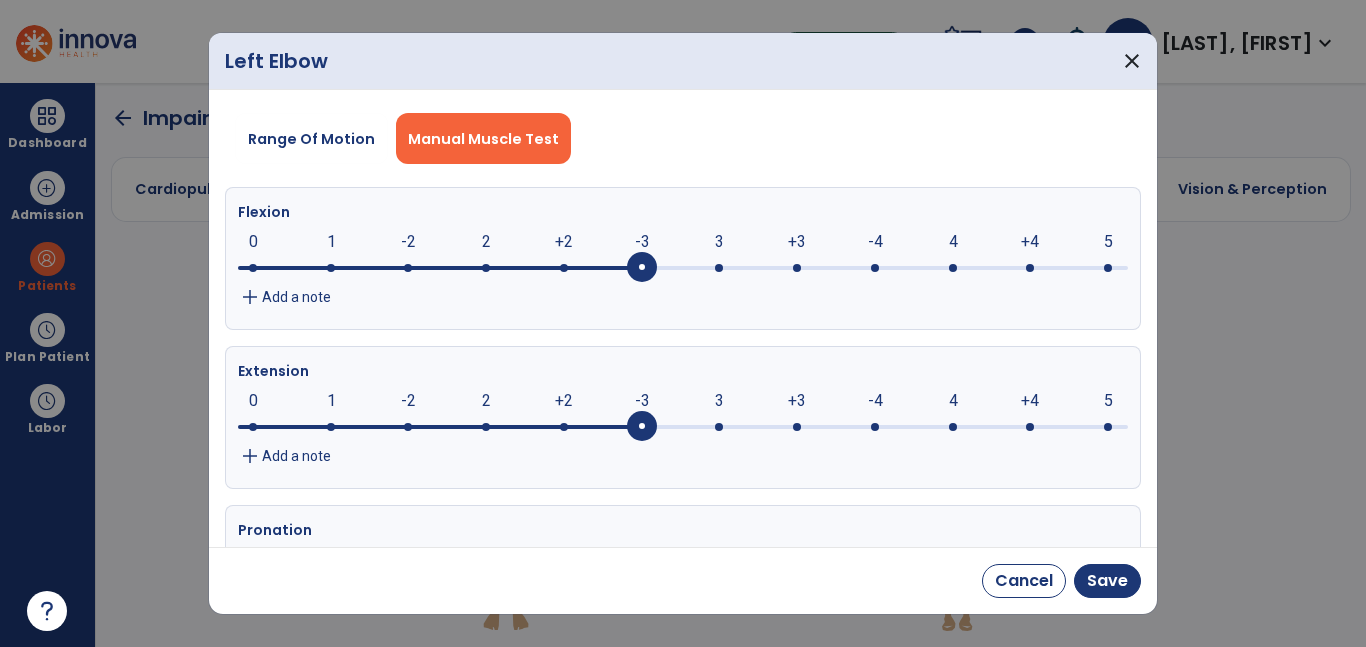 click 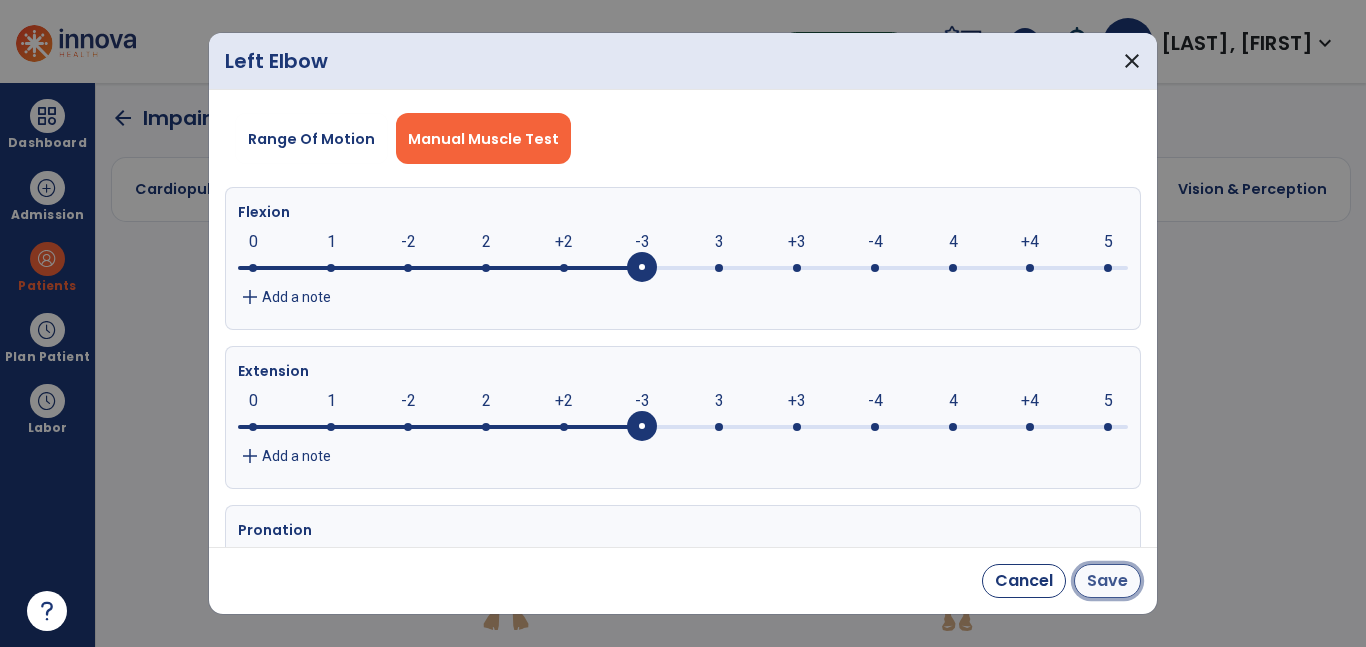 click on "Save" at bounding box center (1107, 581) 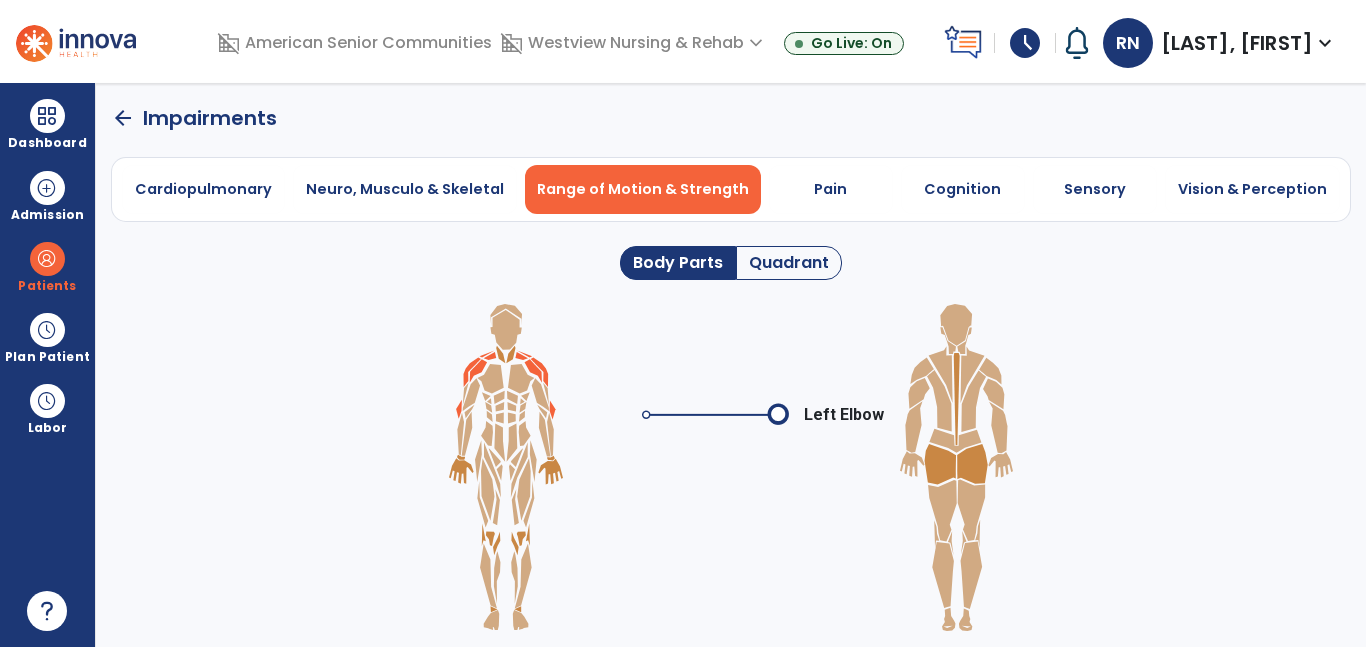 click on "arrow_back" 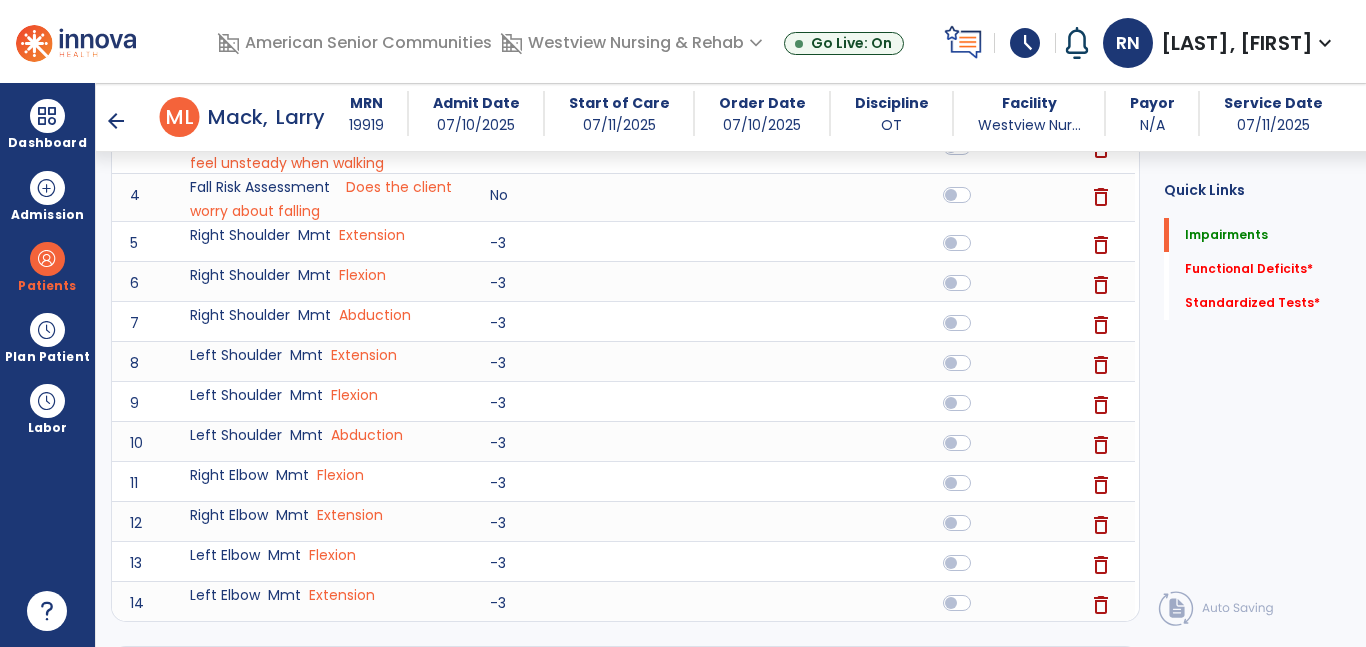scroll, scrollTop: 412, scrollLeft: 0, axis: vertical 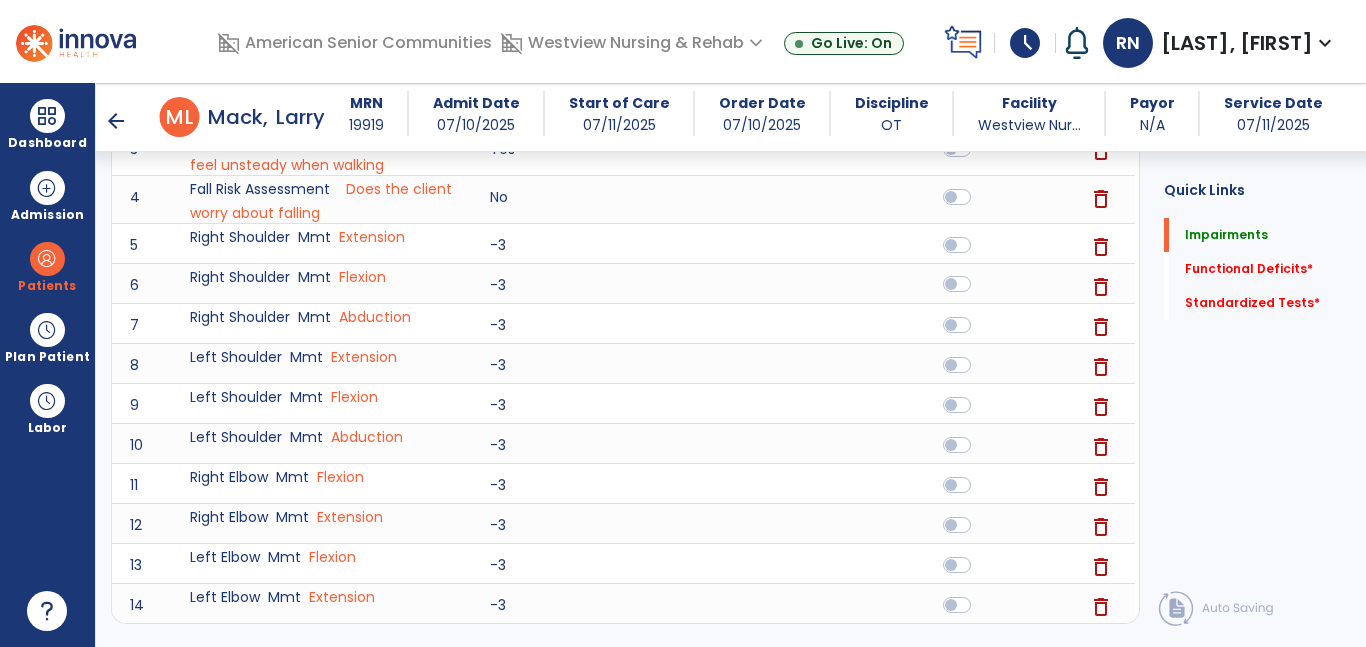 click 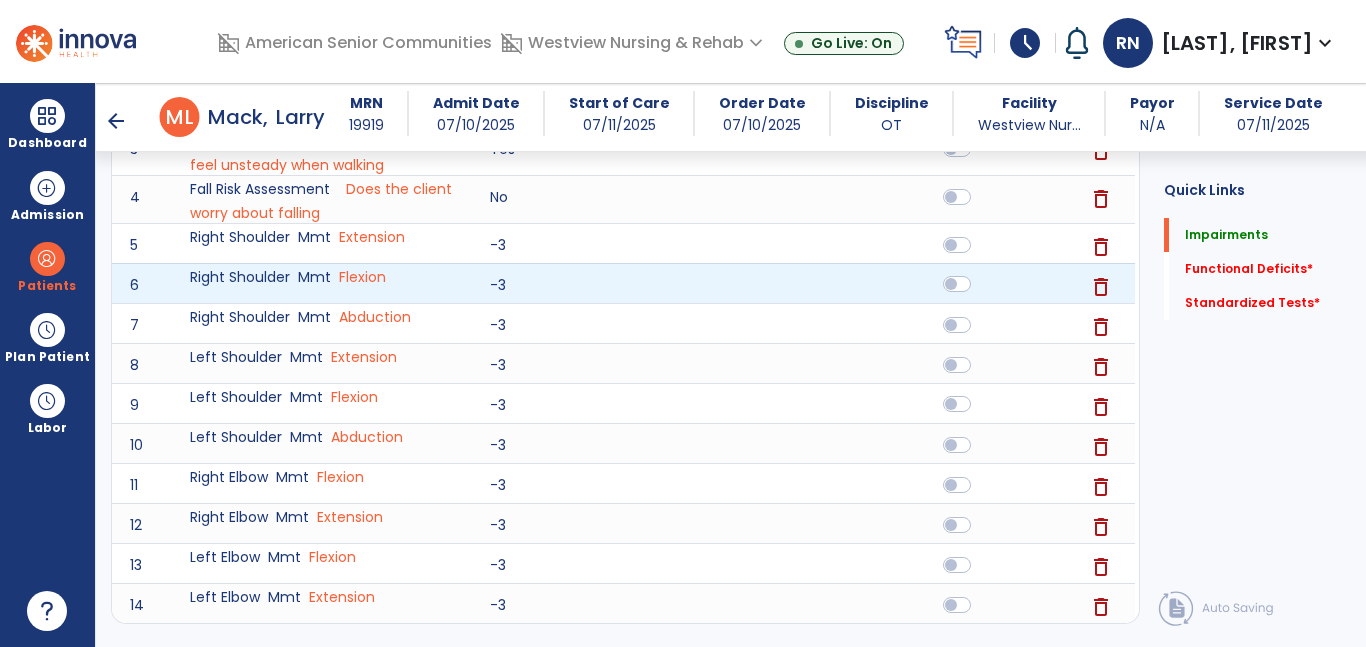 click 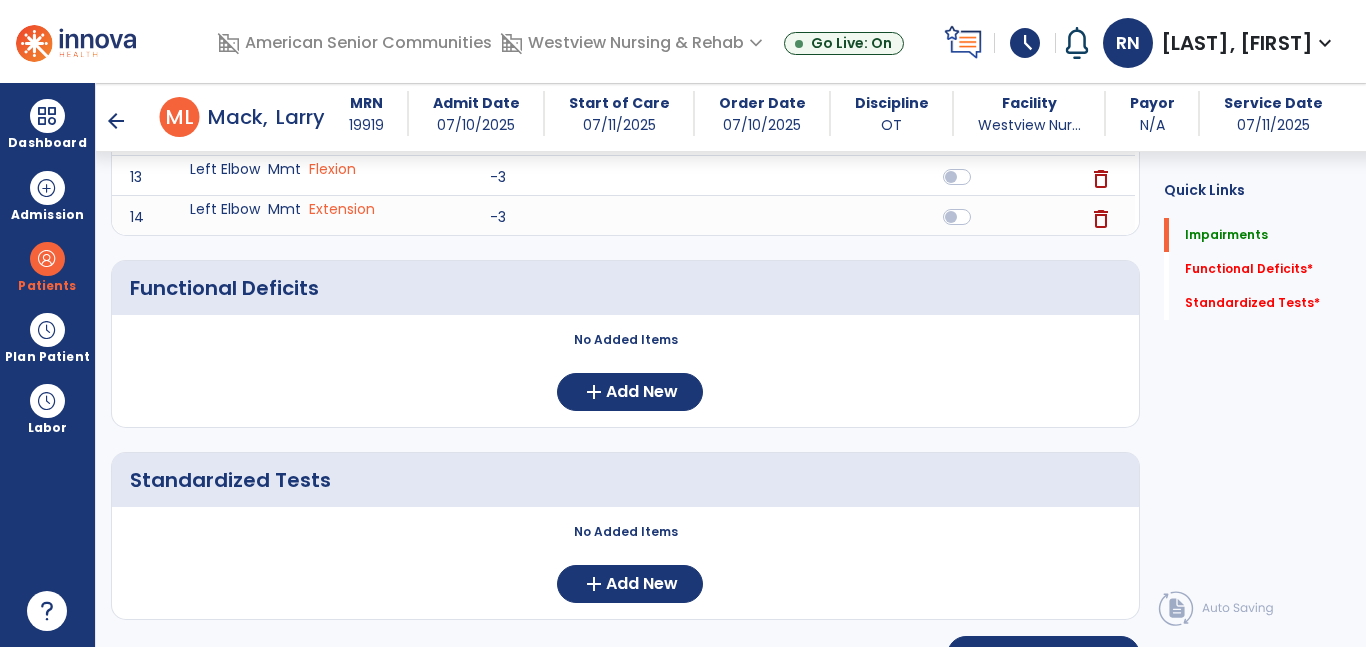 scroll, scrollTop: 805, scrollLeft: 0, axis: vertical 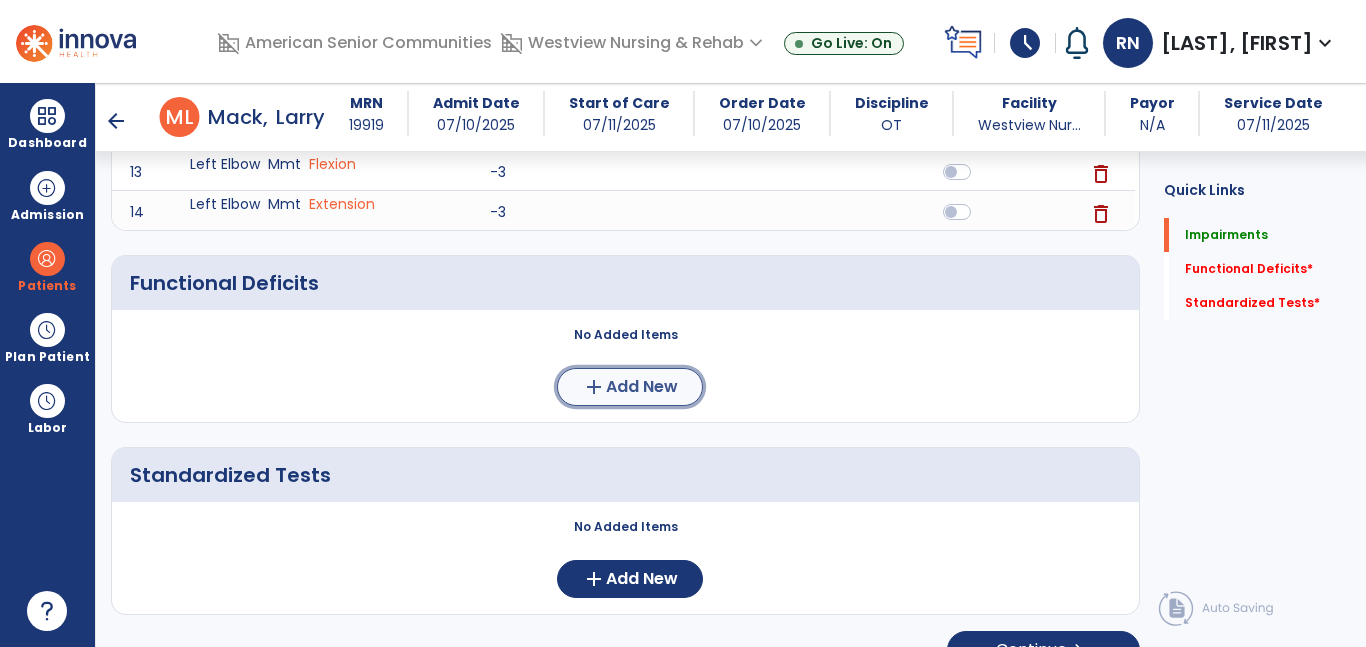 click on "Add New" 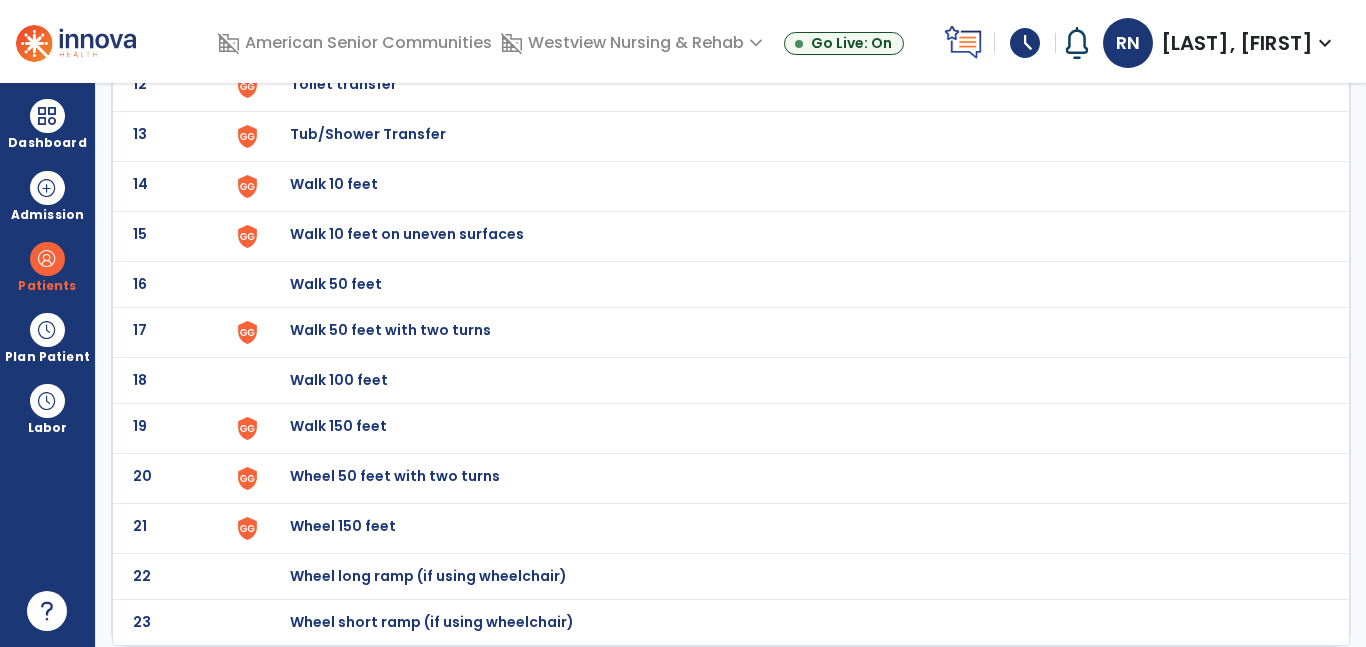 scroll, scrollTop: 0, scrollLeft: 0, axis: both 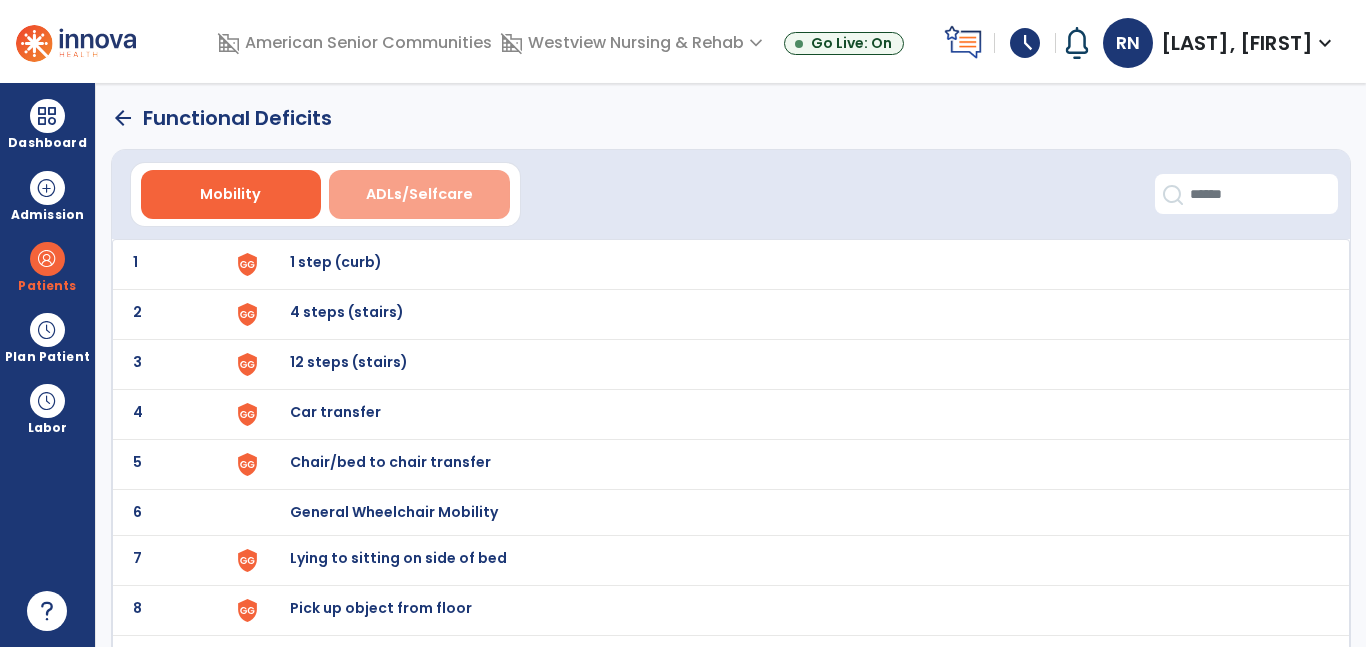 click on "ADLs/Selfcare" at bounding box center (419, 194) 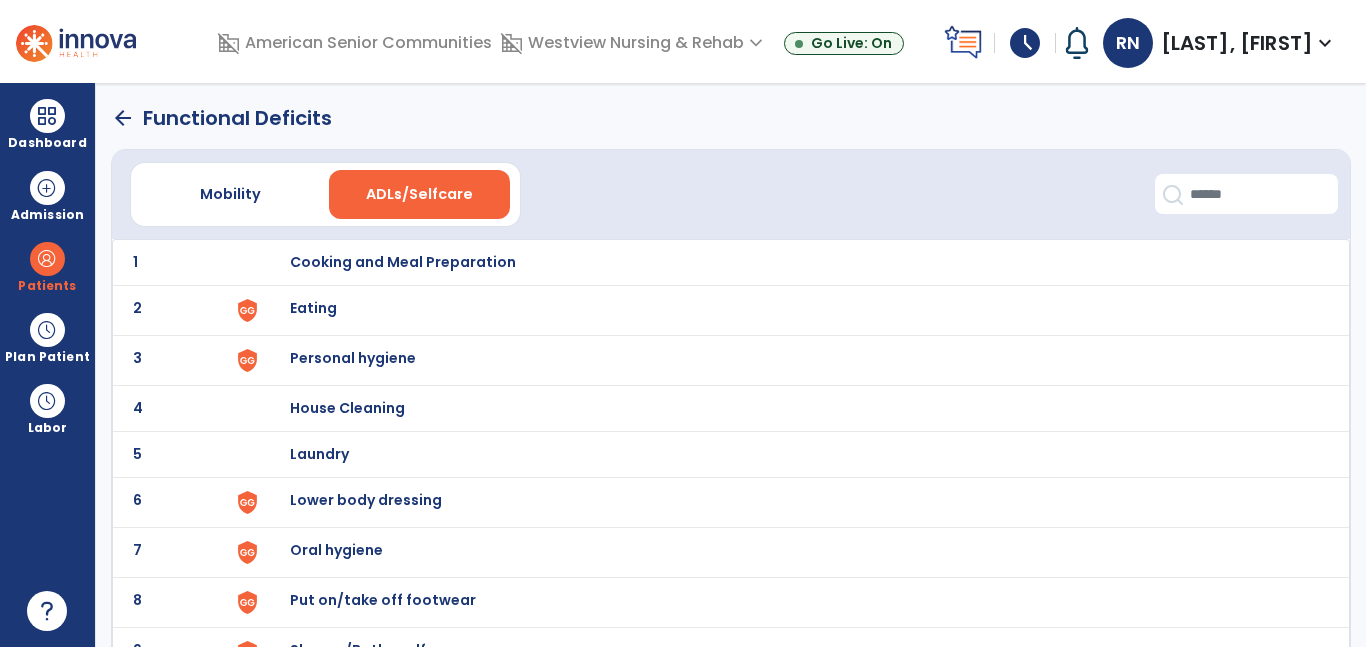 click on "Eating" at bounding box center (403, 262) 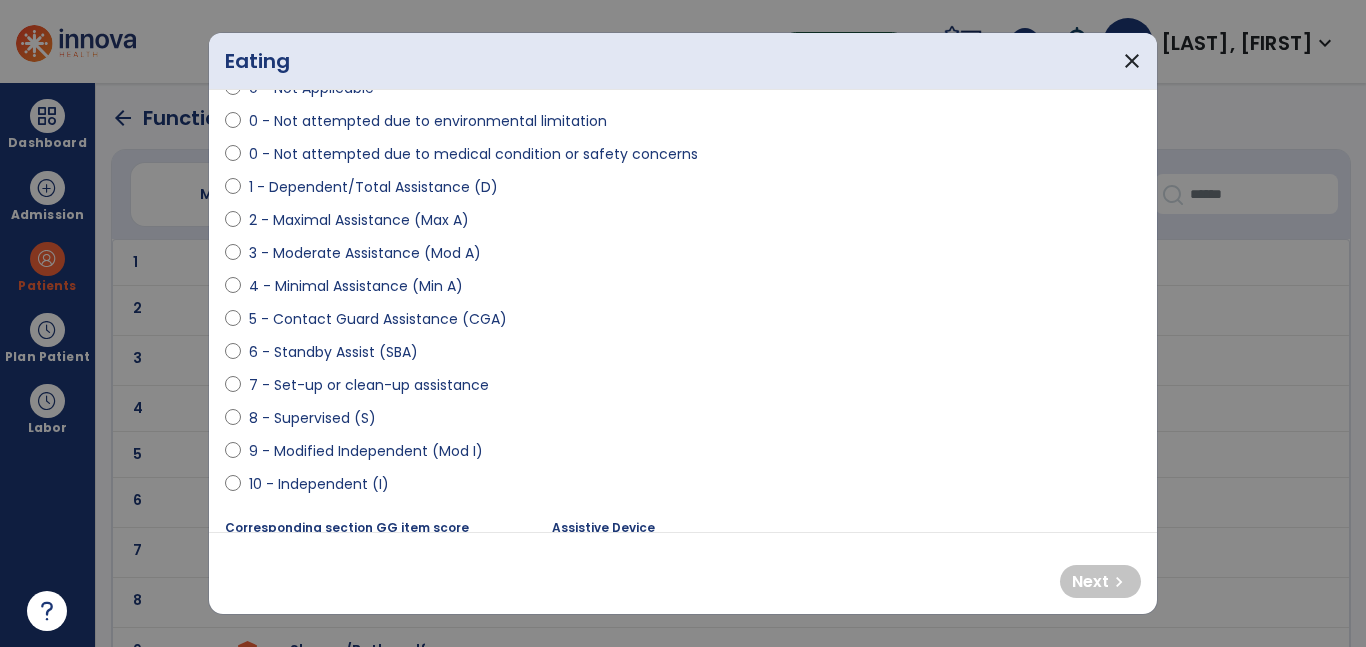 scroll, scrollTop: 157, scrollLeft: 0, axis: vertical 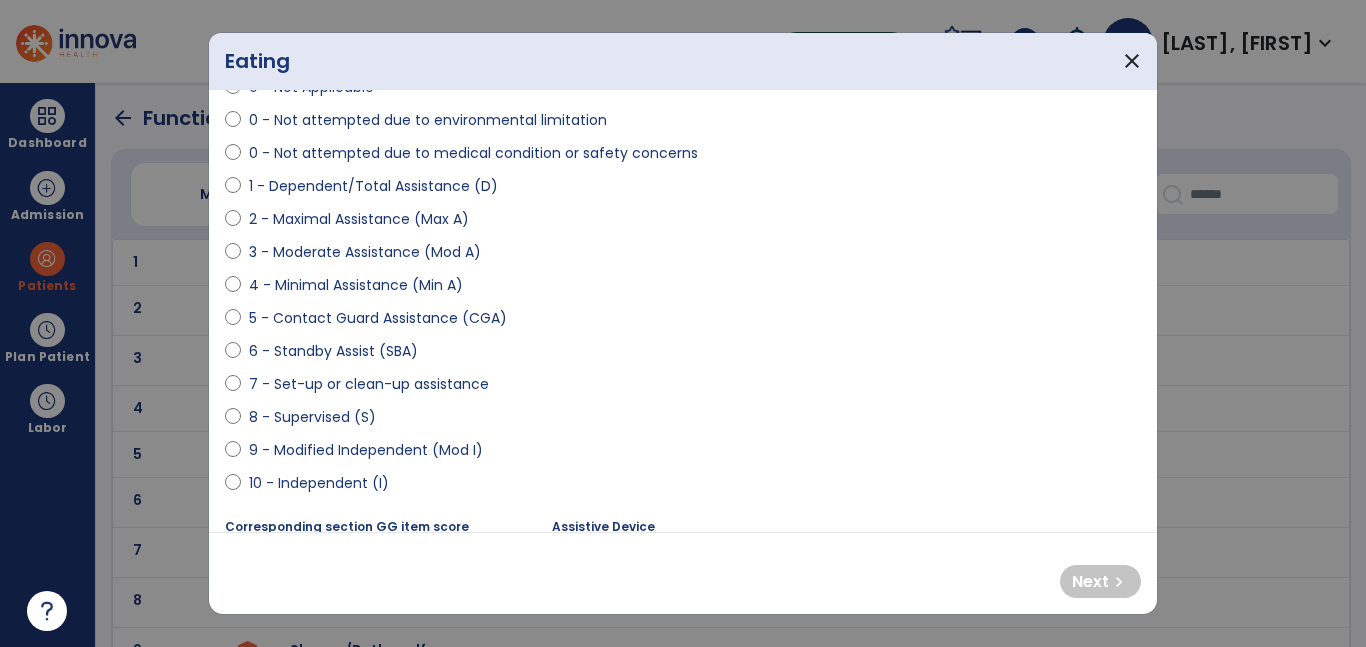 select on "**********" 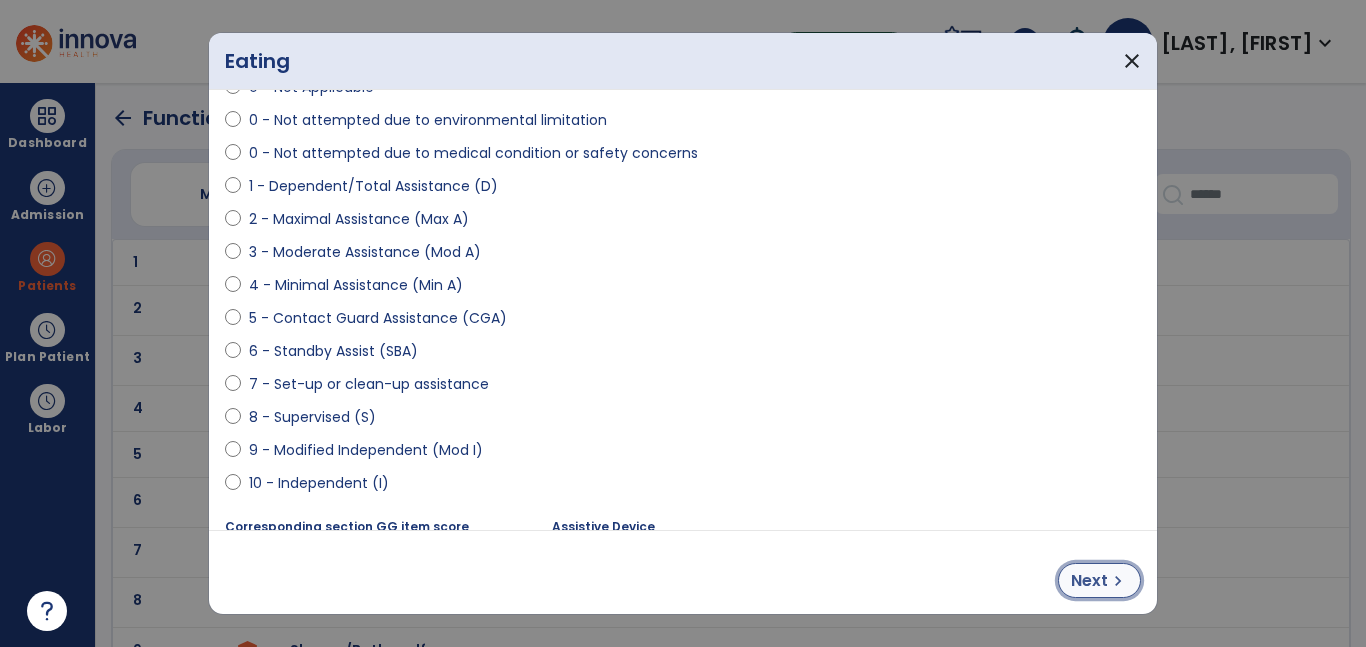 click on "Next" at bounding box center (1089, 581) 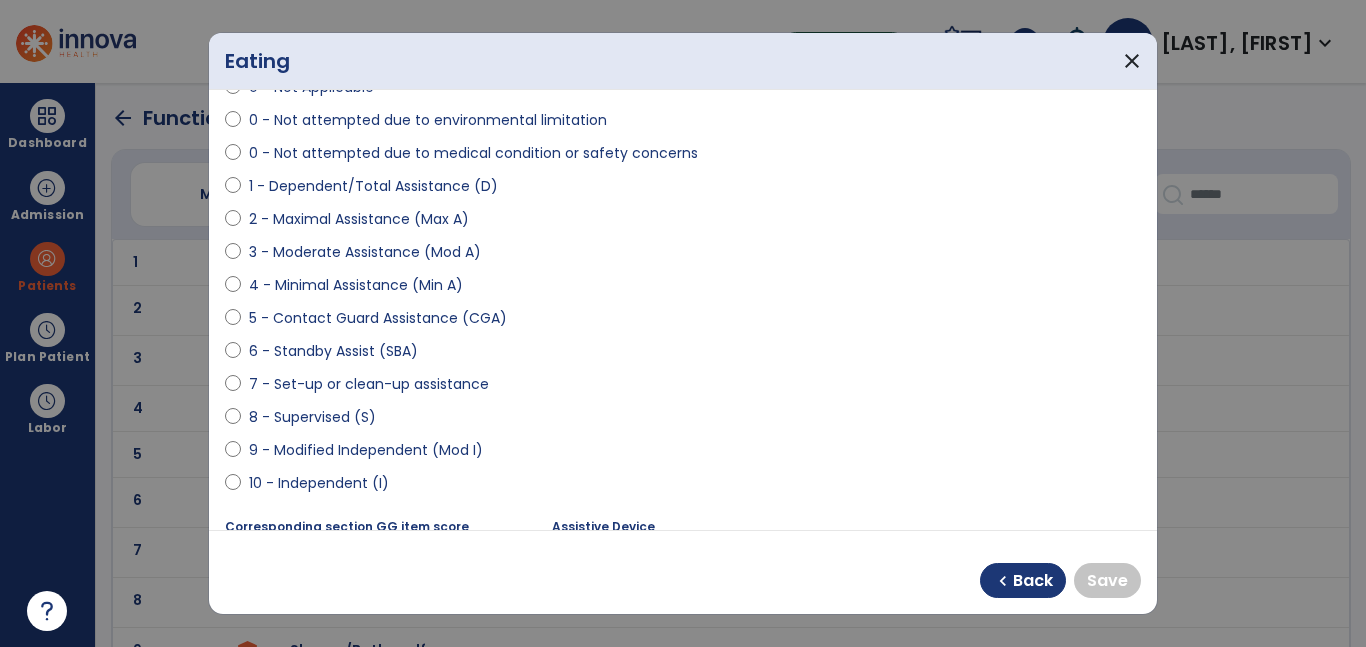 select on "**********" 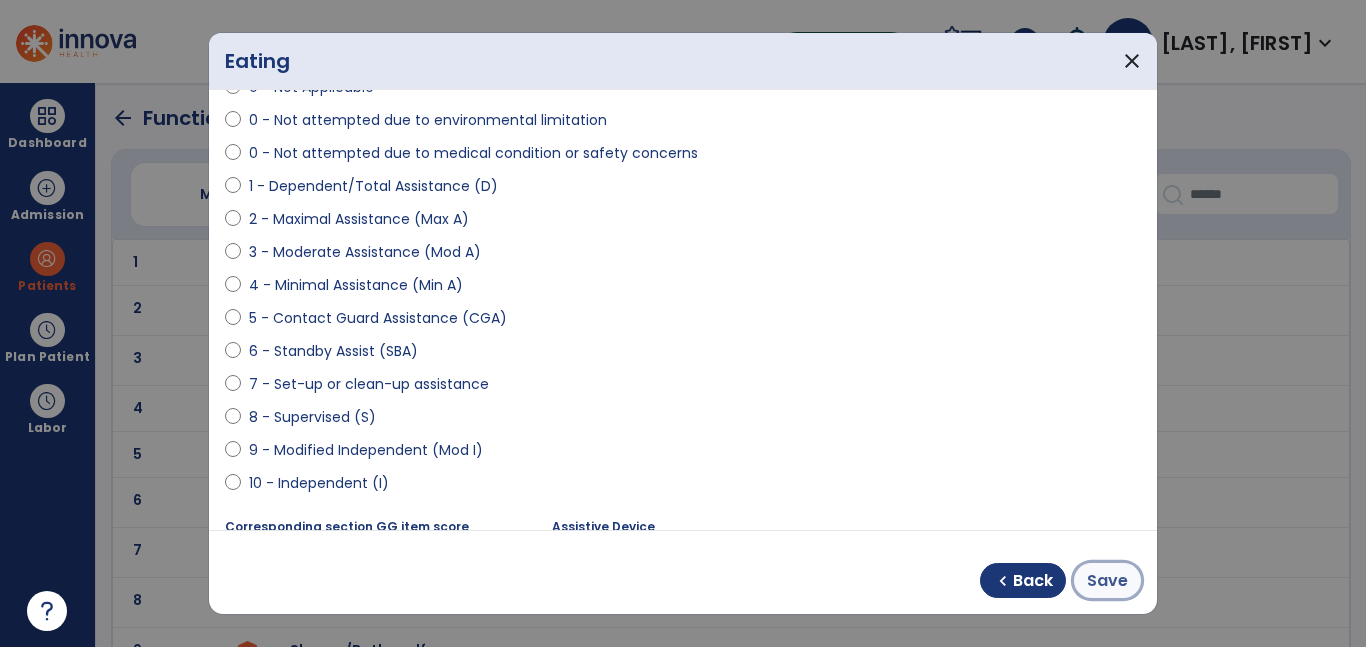 click on "Save" at bounding box center [1107, 581] 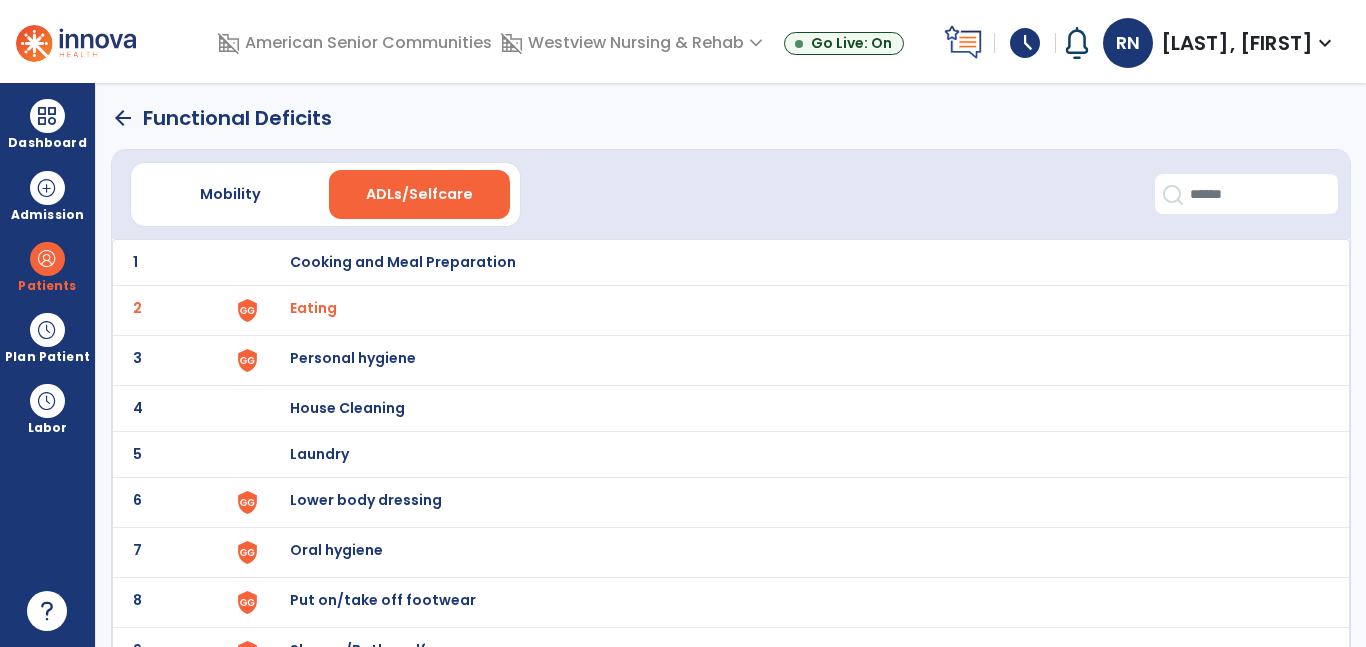 click on "Personal hygiene" at bounding box center (403, 262) 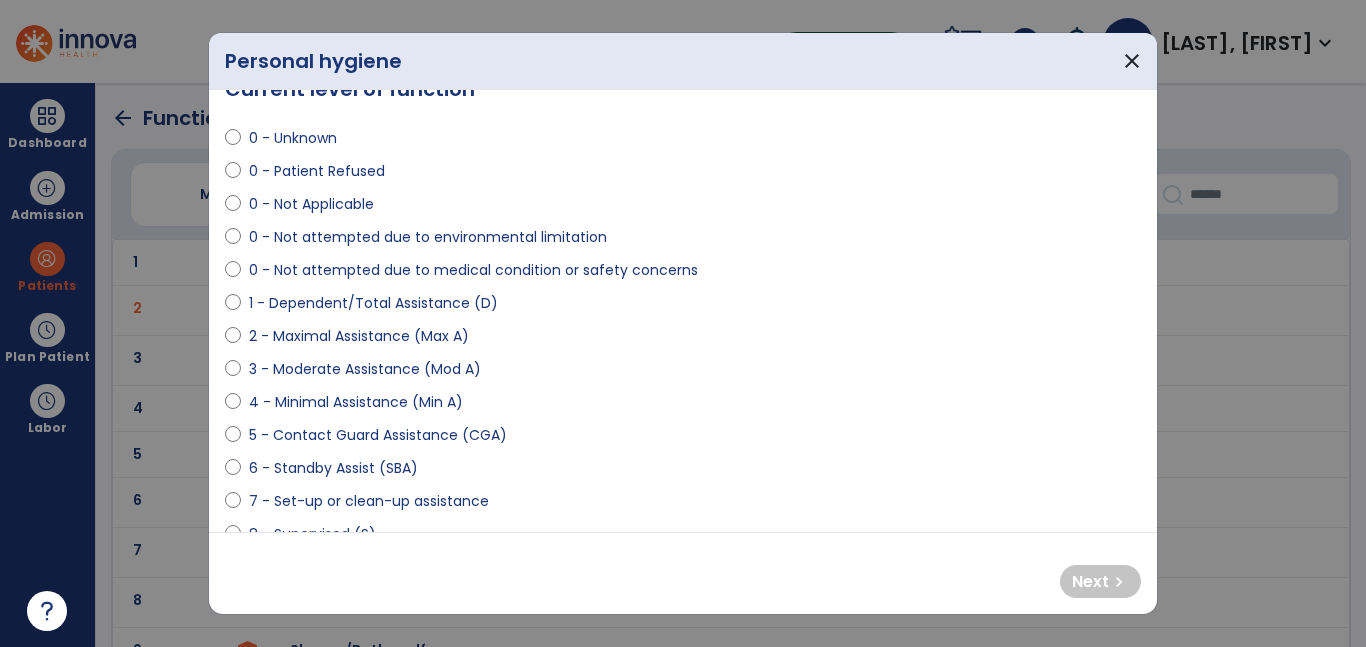 scroll, scrollTop: 68, scrollLeft: 0, axis: vertical 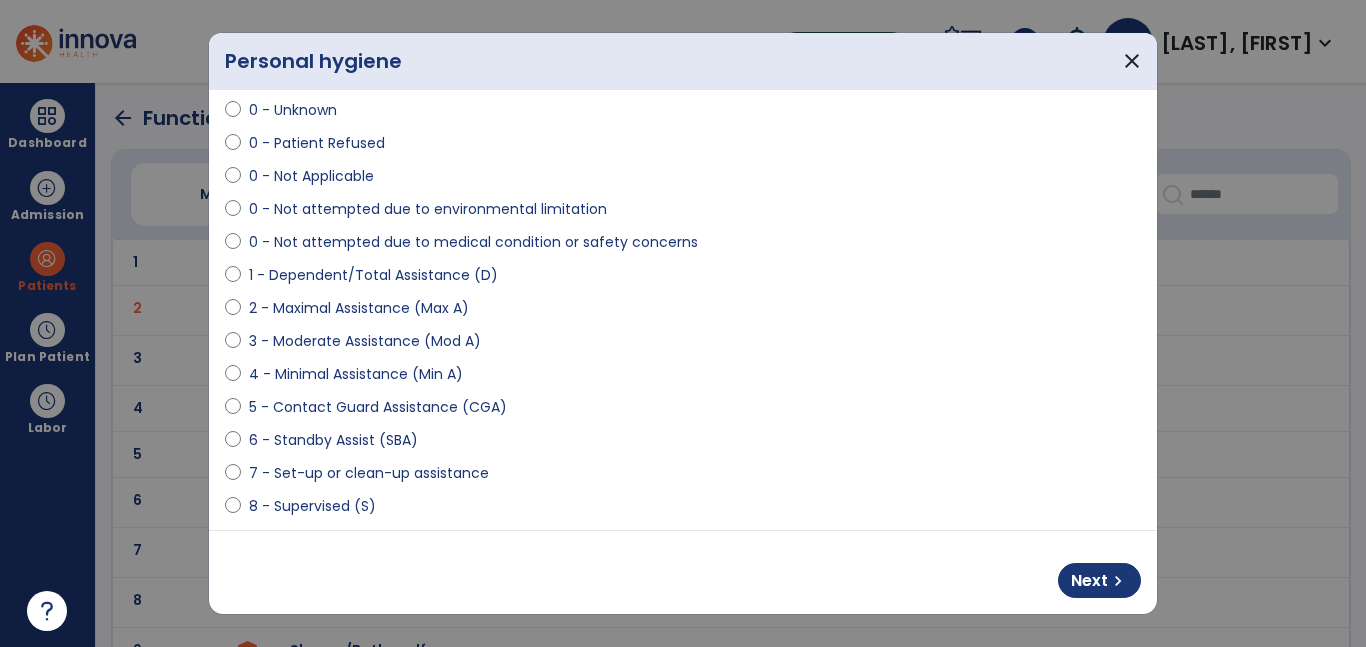 select on "**********" 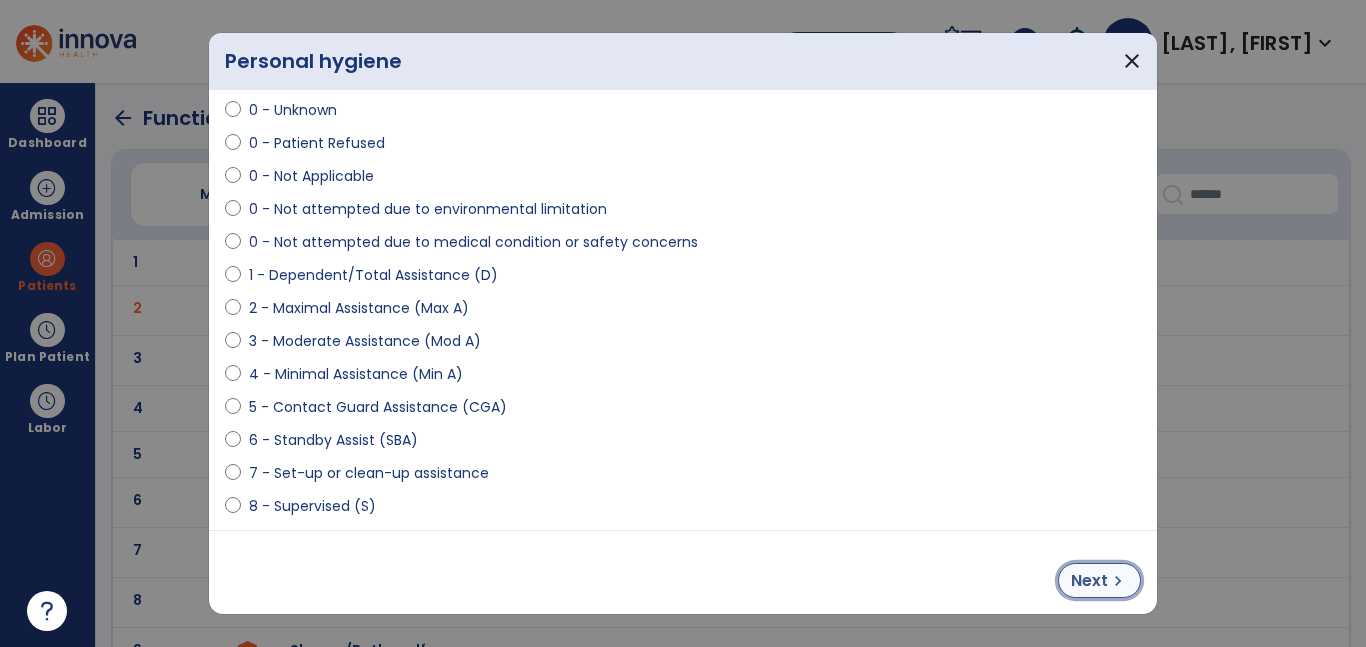 click on "chevron_right" at bounding box center (1118, 581) 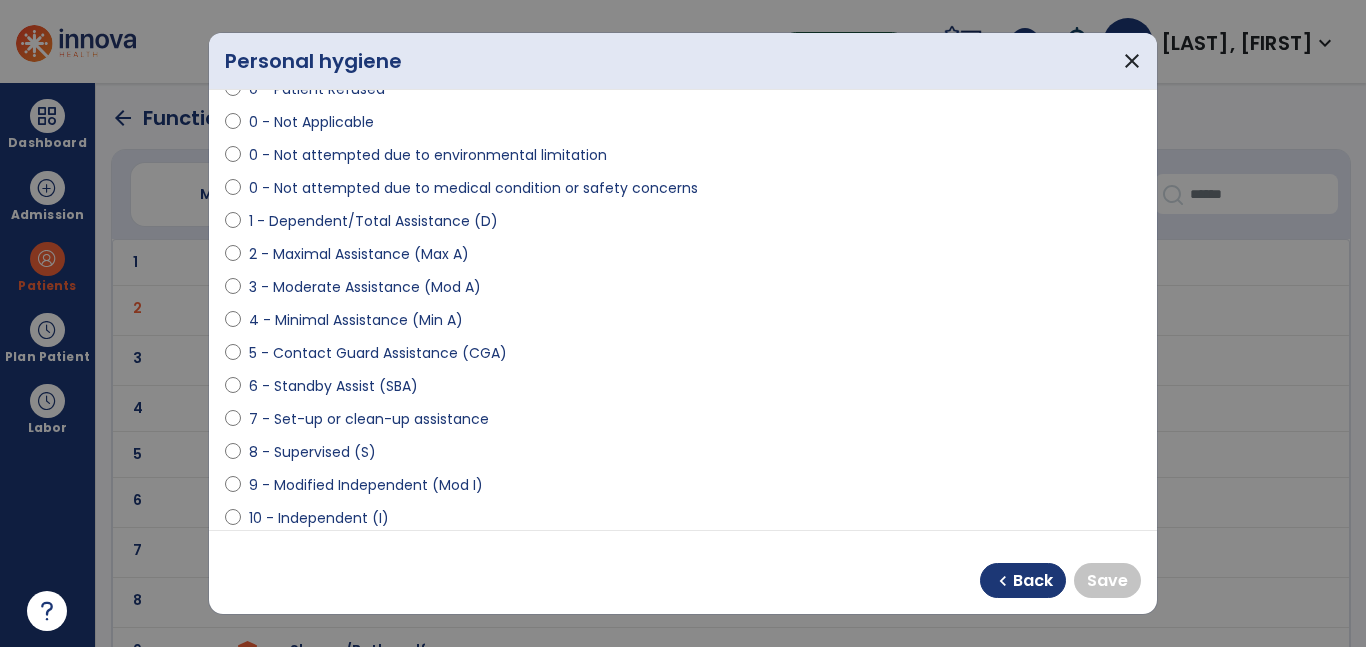 scroll, scrollTop: 129, scrollLeft: 0, axis: vertical 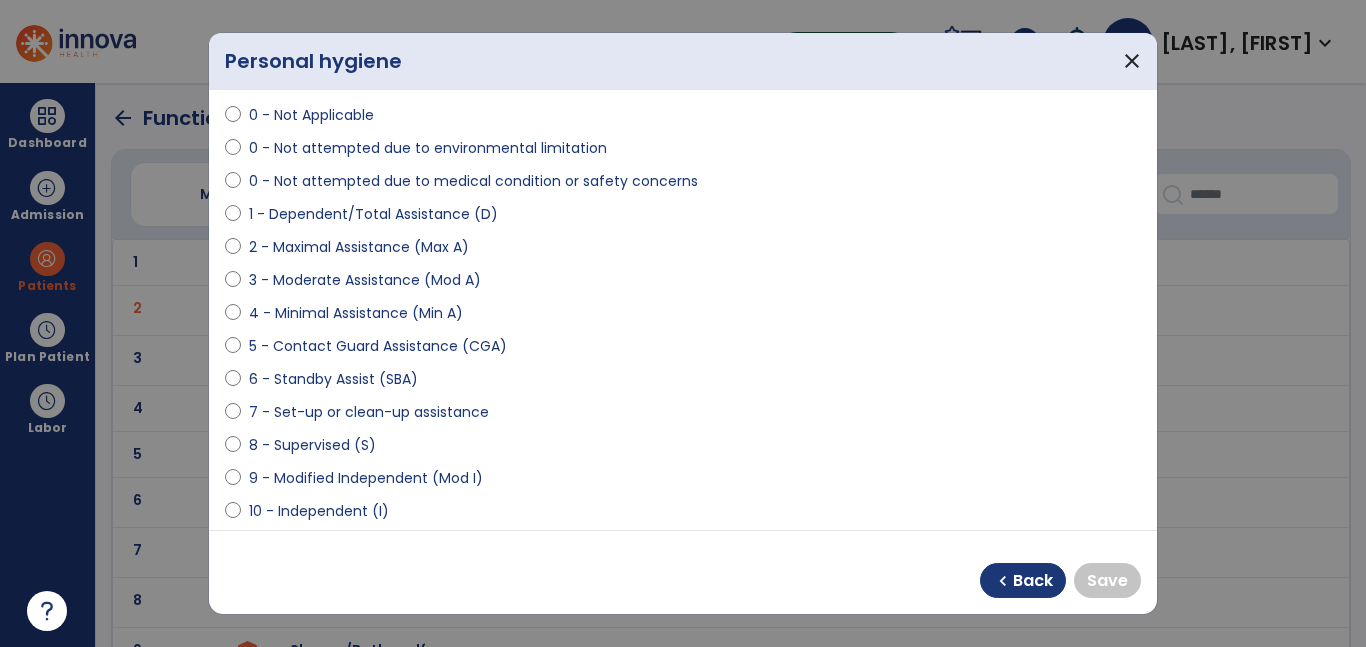 select on "**********" 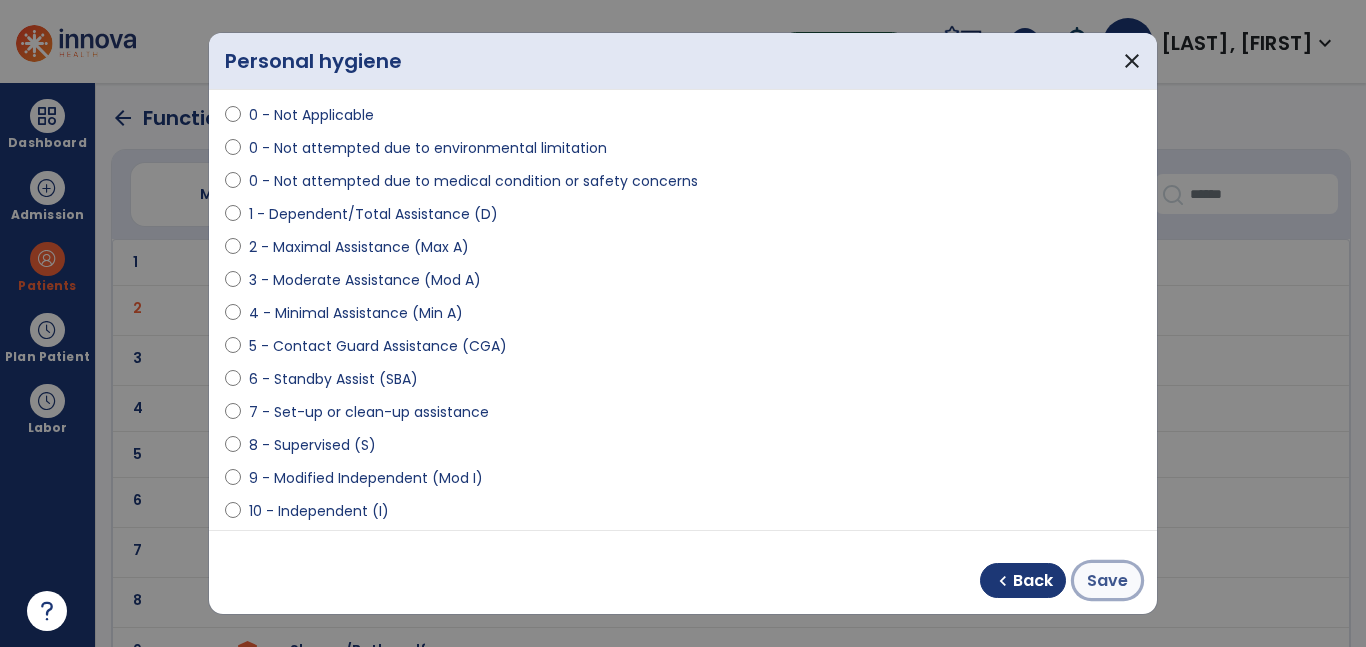 click on "Save" at bounding box center (1107, 581) 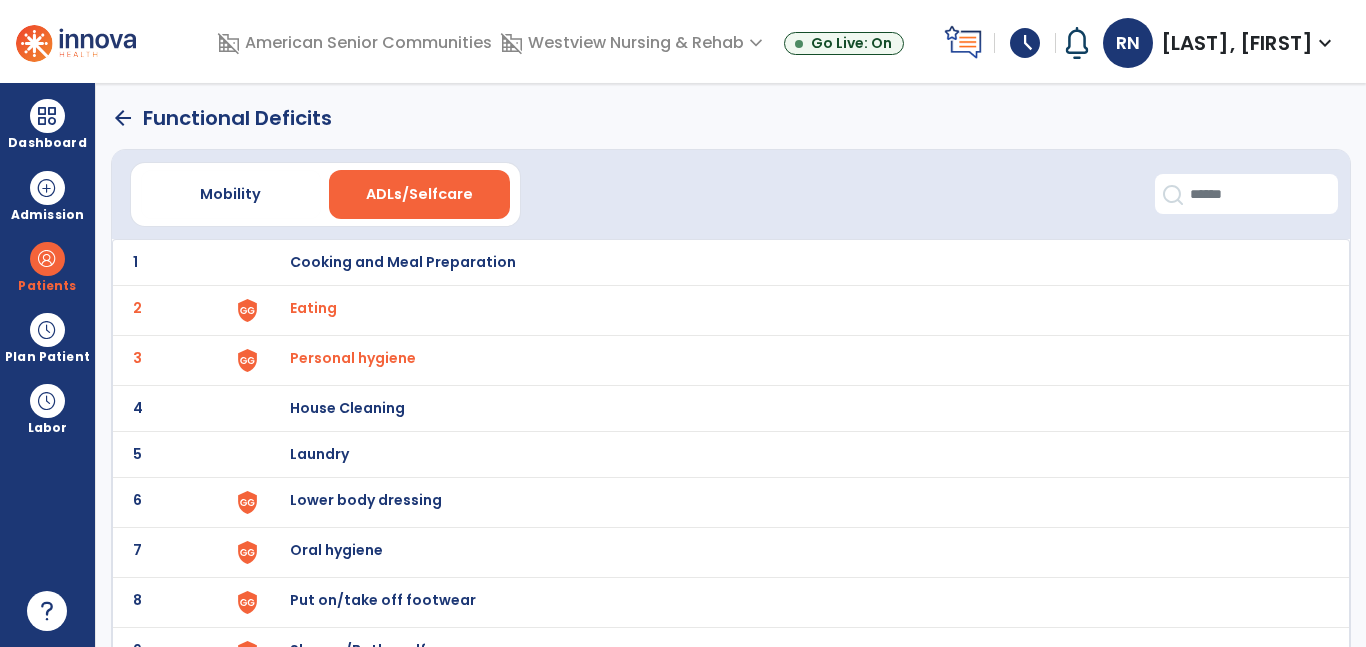 click on "Lower body dressing" at bounding box center (789, 262) 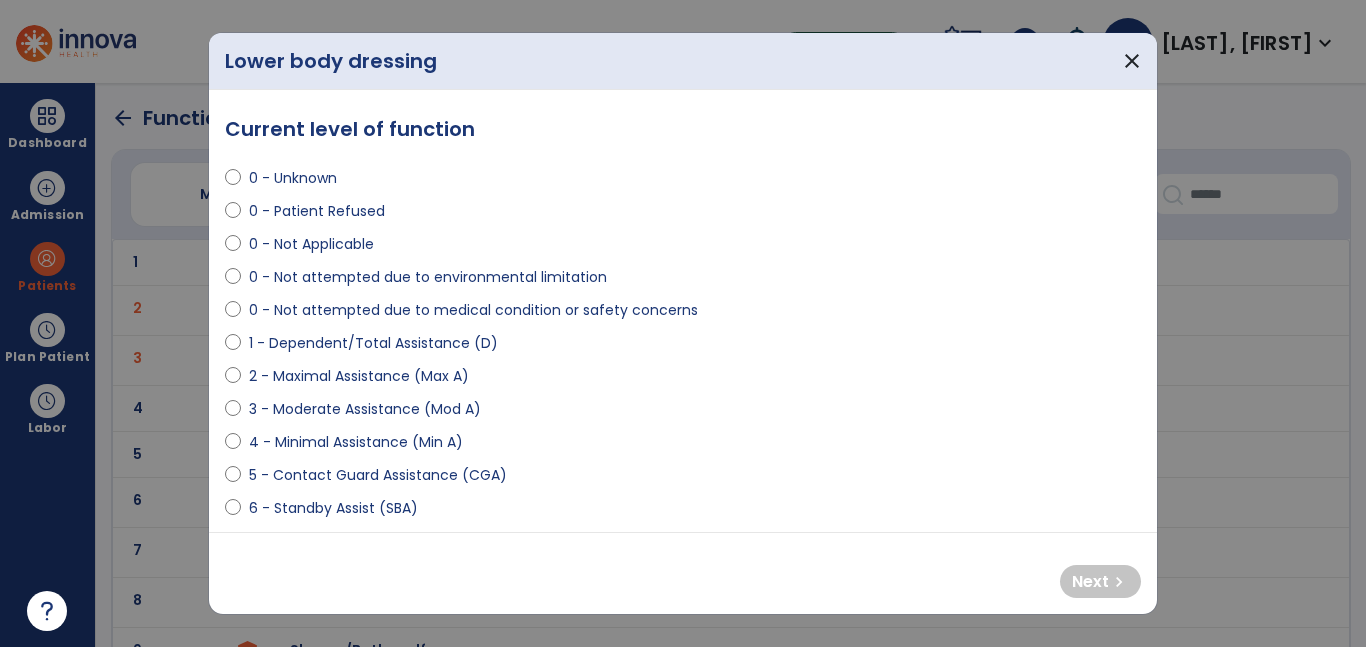 select on "**********" 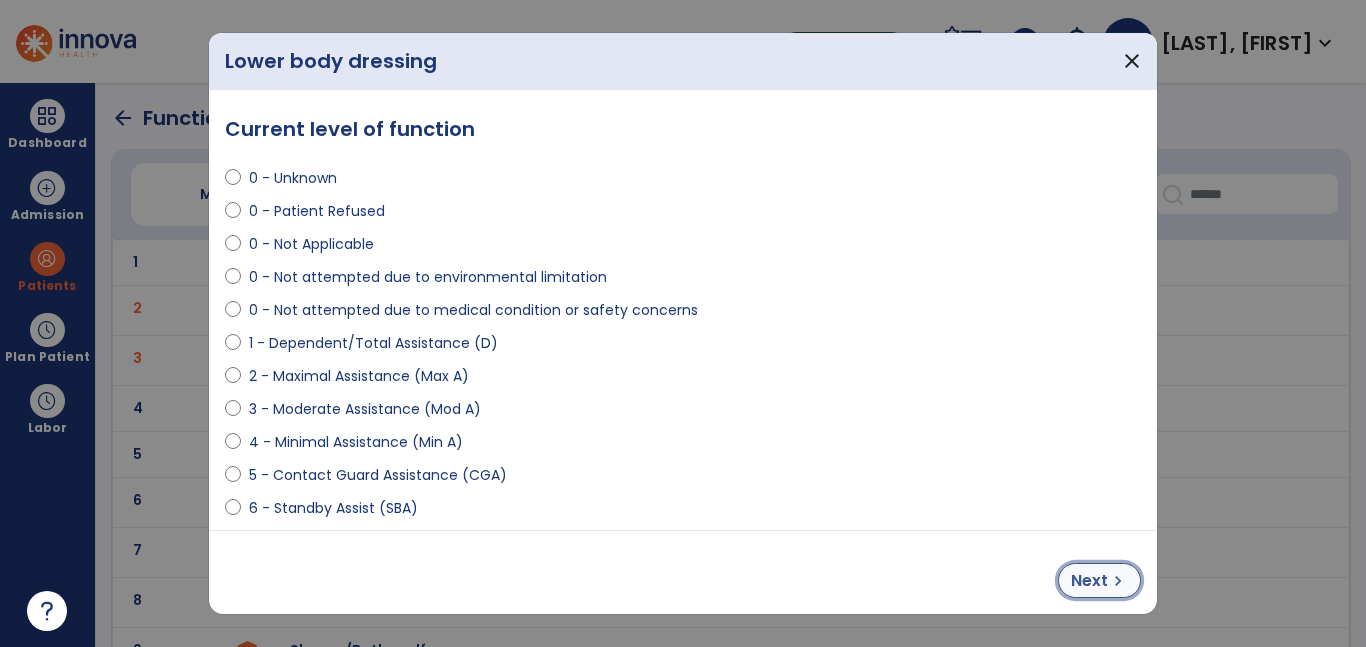 click on "Next" at bounding box center (1089, 581) 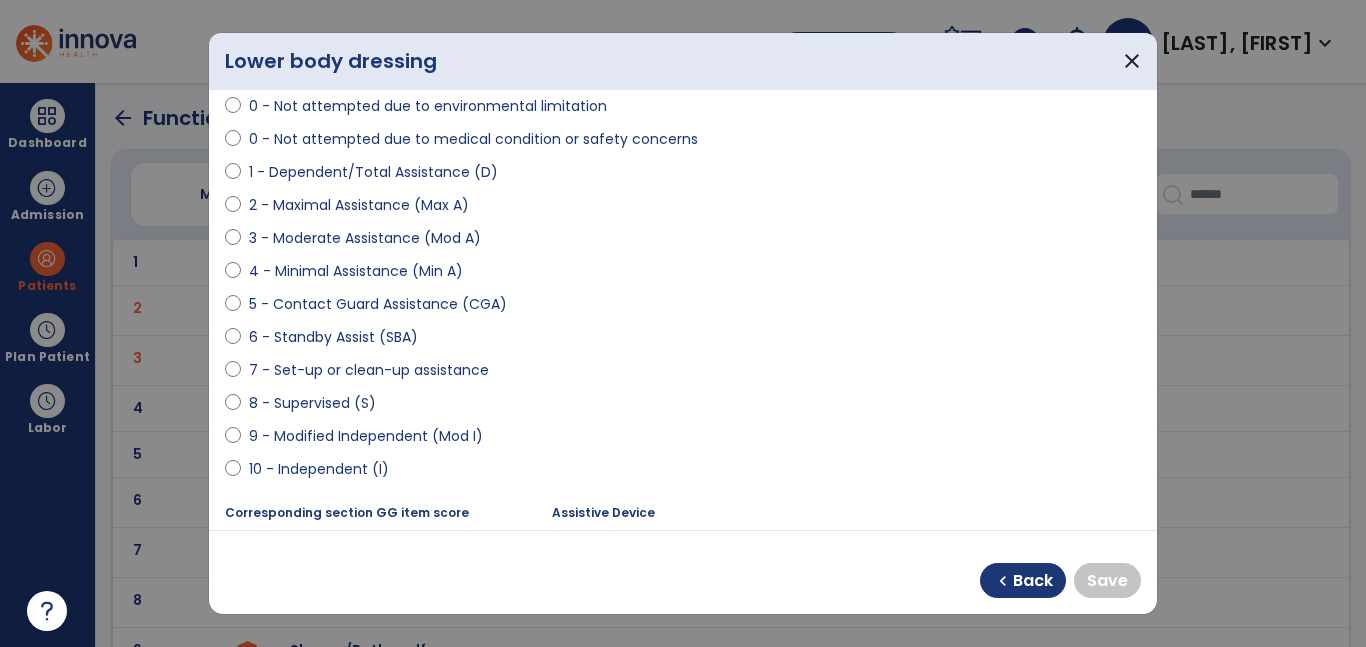 scroll, scrollTop: 172, scrollLeft: 0, axis: vertical 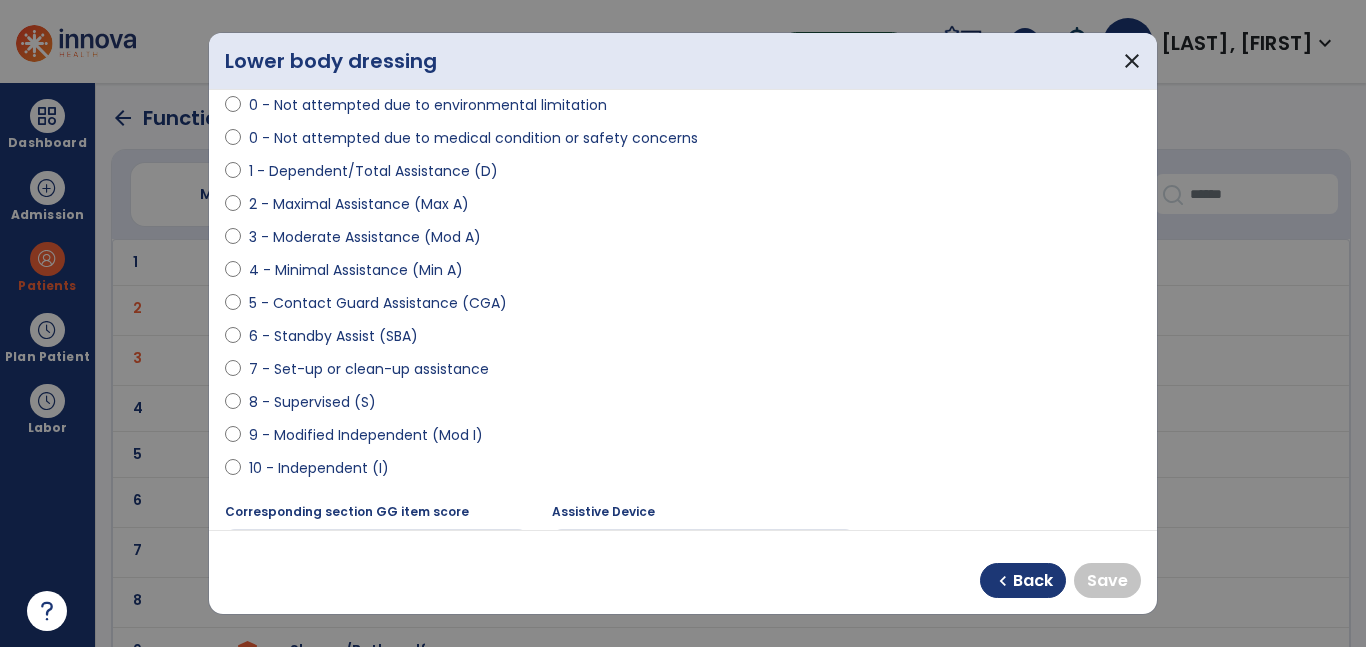 select on "**********" 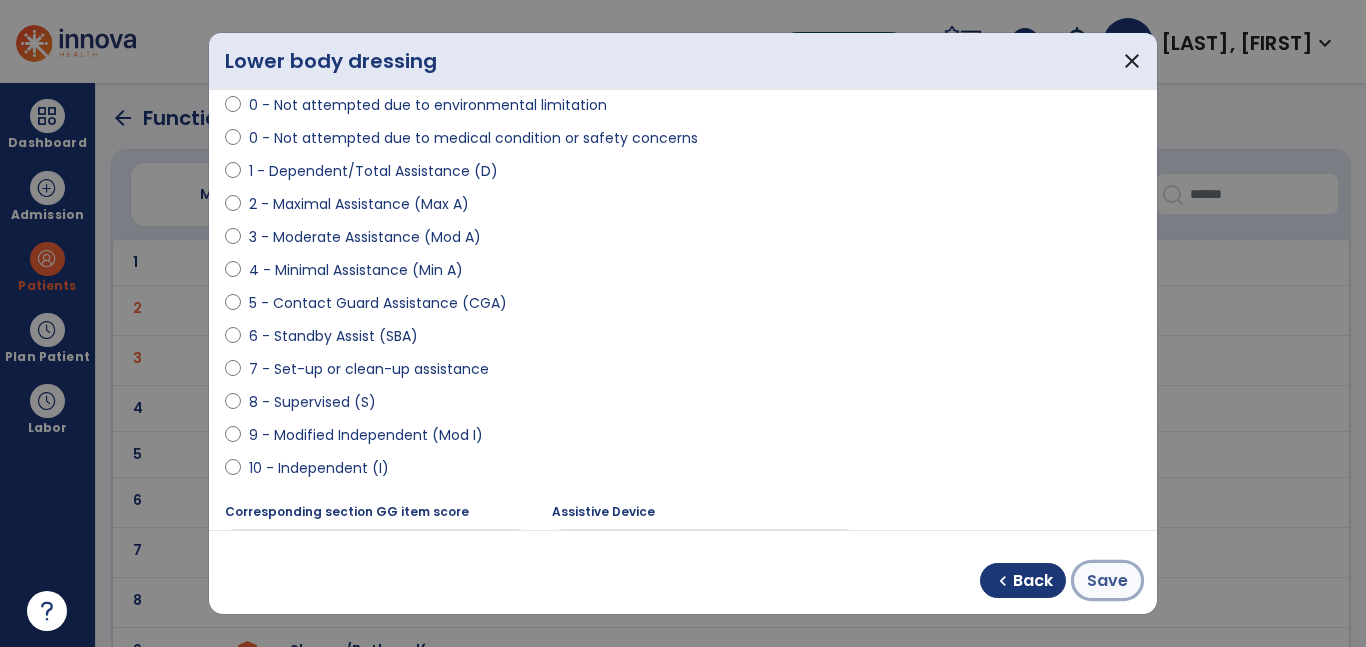 click on "Save" at bounding box center [1107, 580] 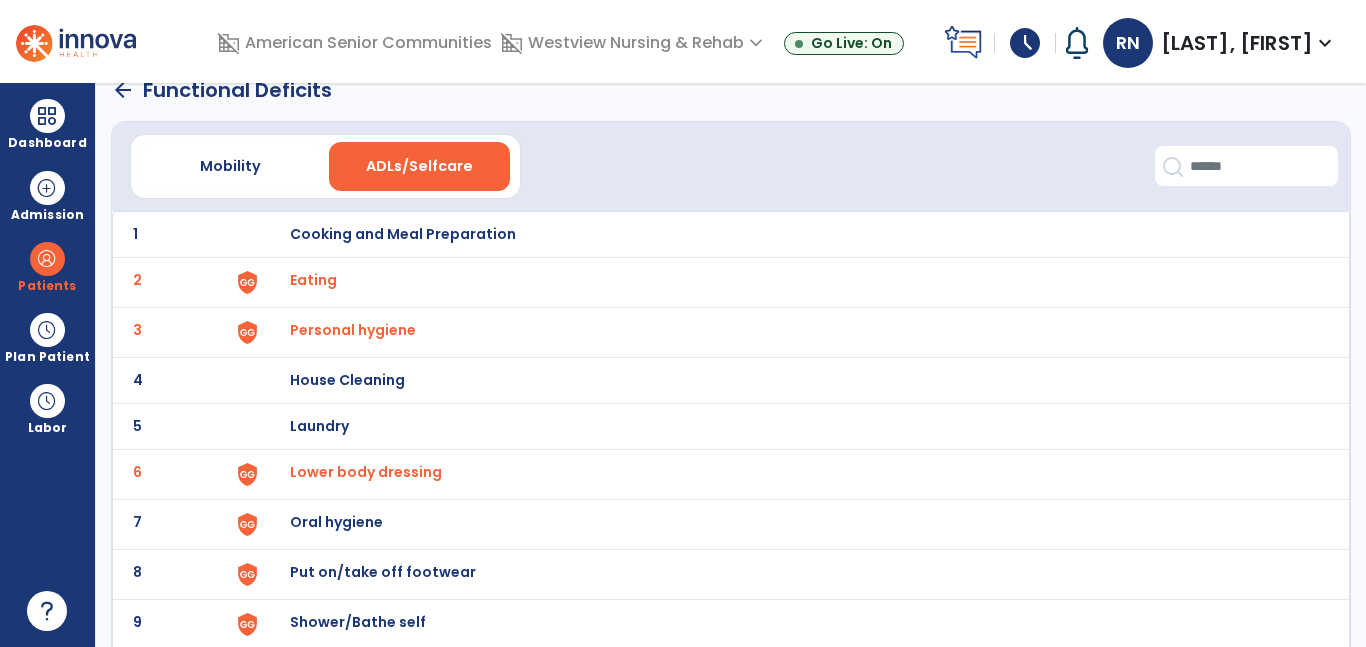 scroll, scrollTop: 37, scrollLeft: 0, axis: vertical 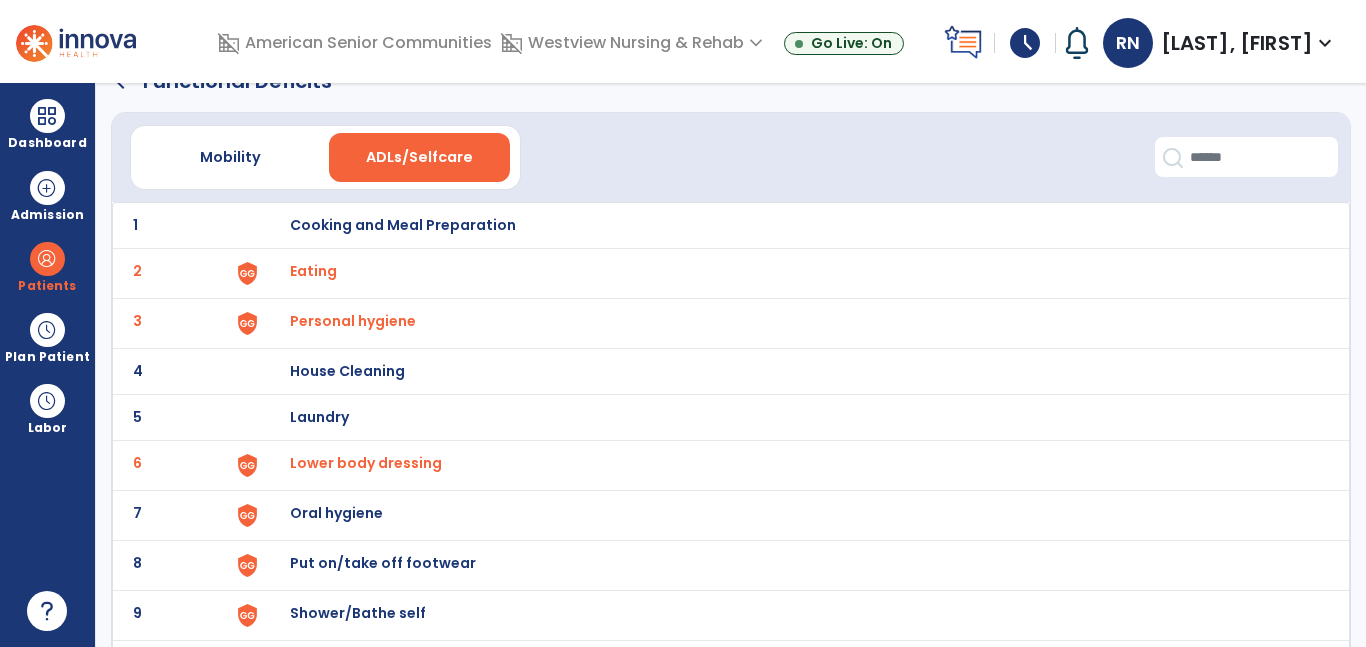 click on "Oral hygiene" at bounding box center [789, 225] 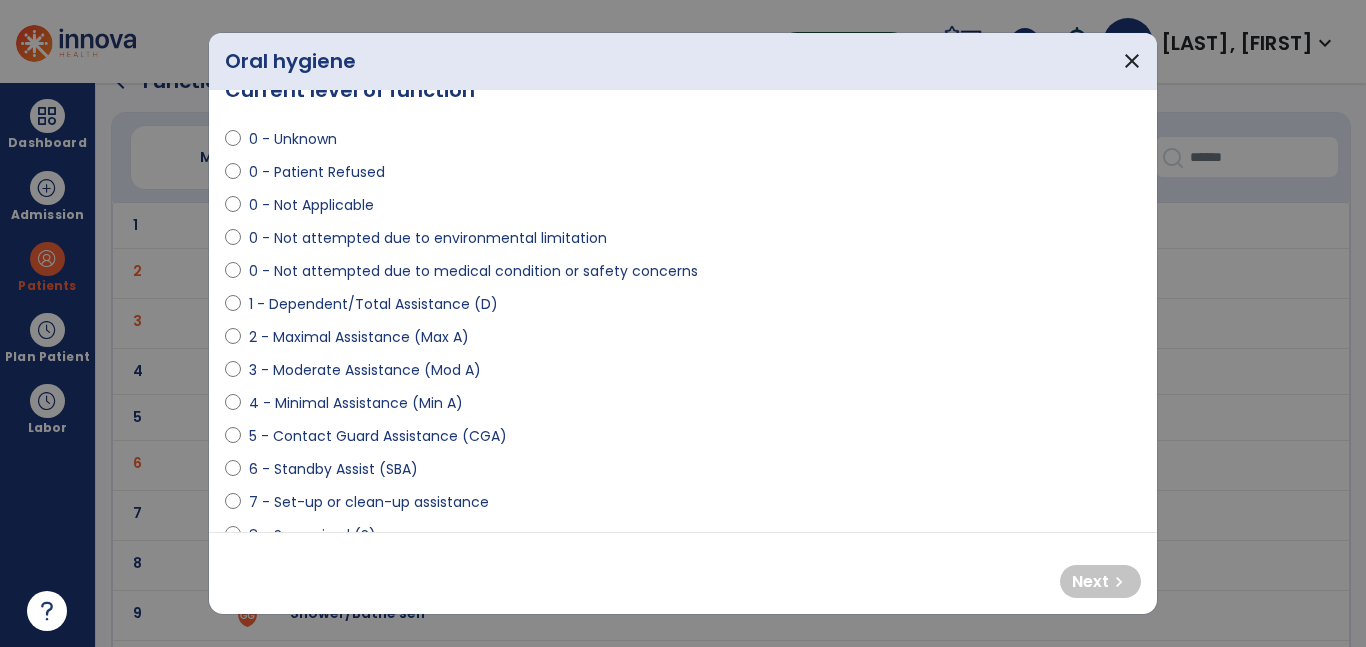 scroll, scrollTop: 43, scrollLeft: 0, axis: vertical 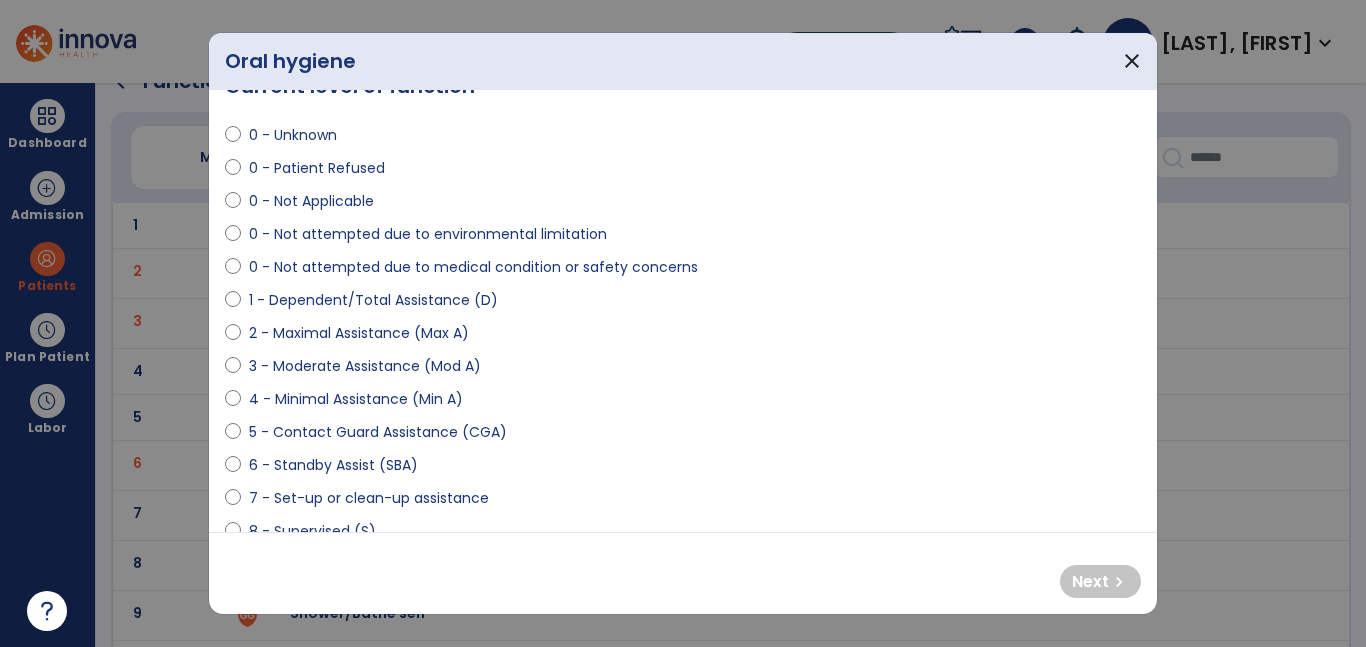 select on "**********" 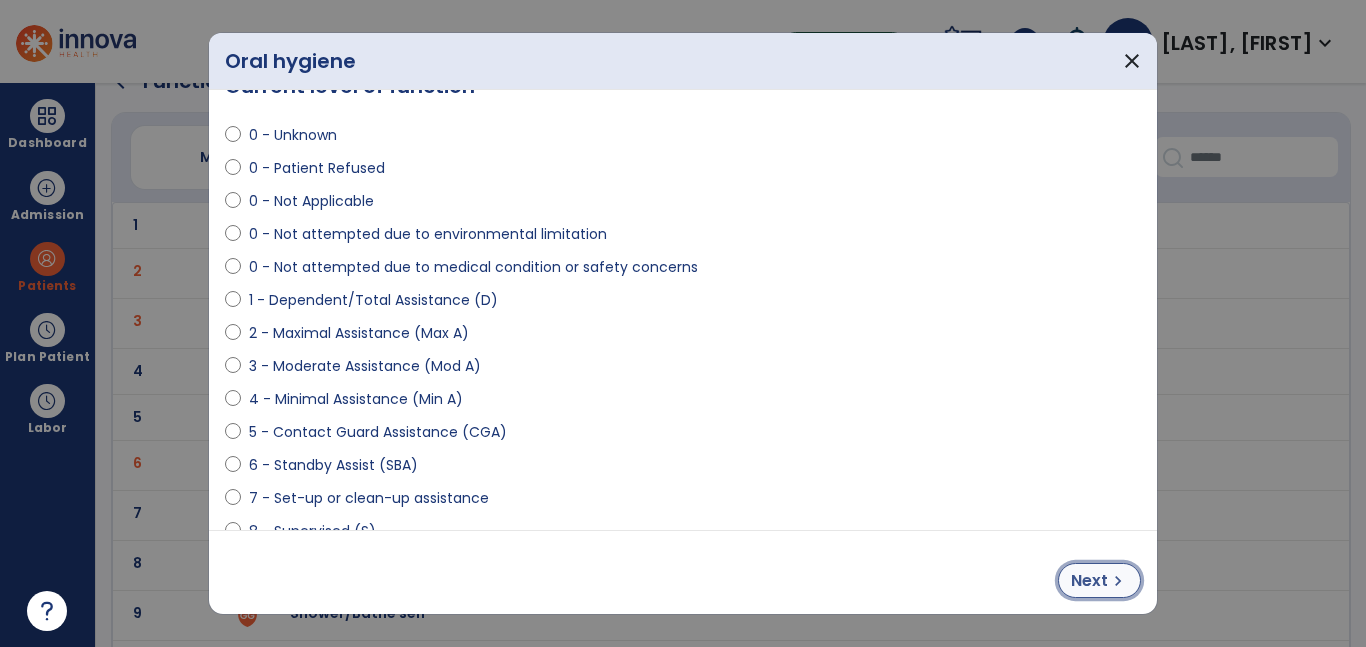 click on "Next  chevron_right" at bounding box center (1099, 580) 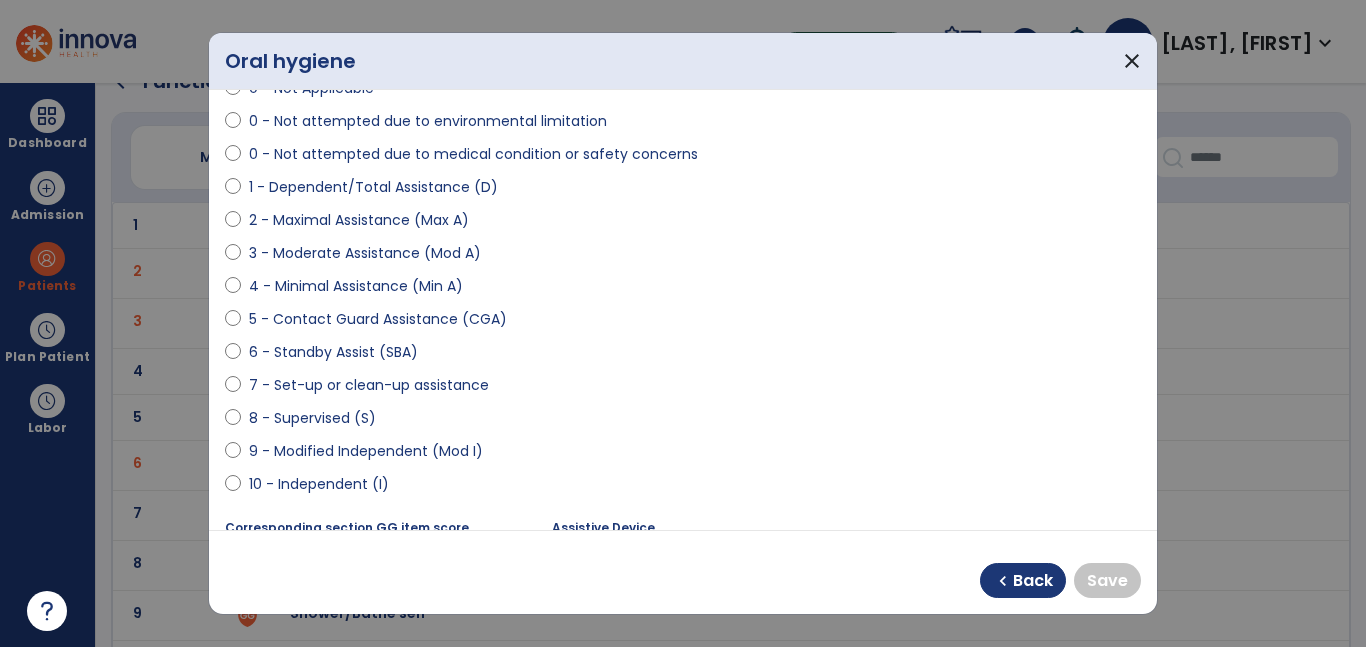 scroll, scrollTop: 164, scrollLeft: 0, axis: vertical 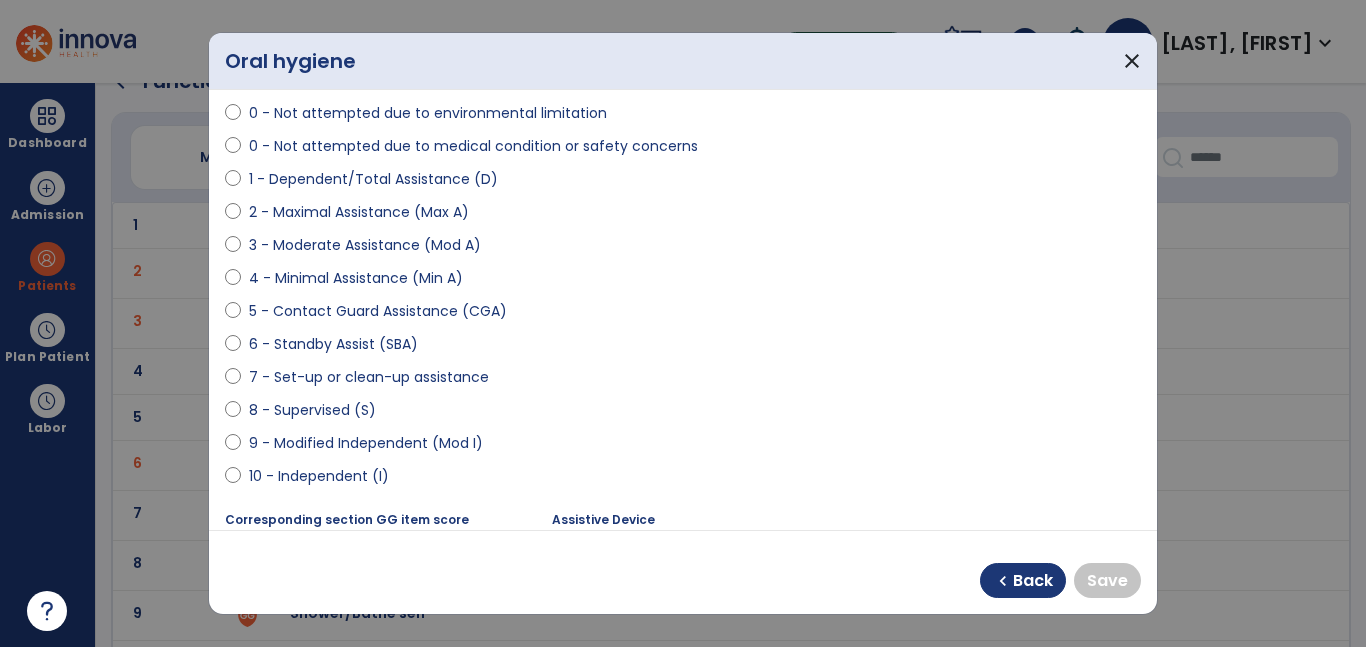 click on "10 - Independent (I)" at bounding box center (319, 476) 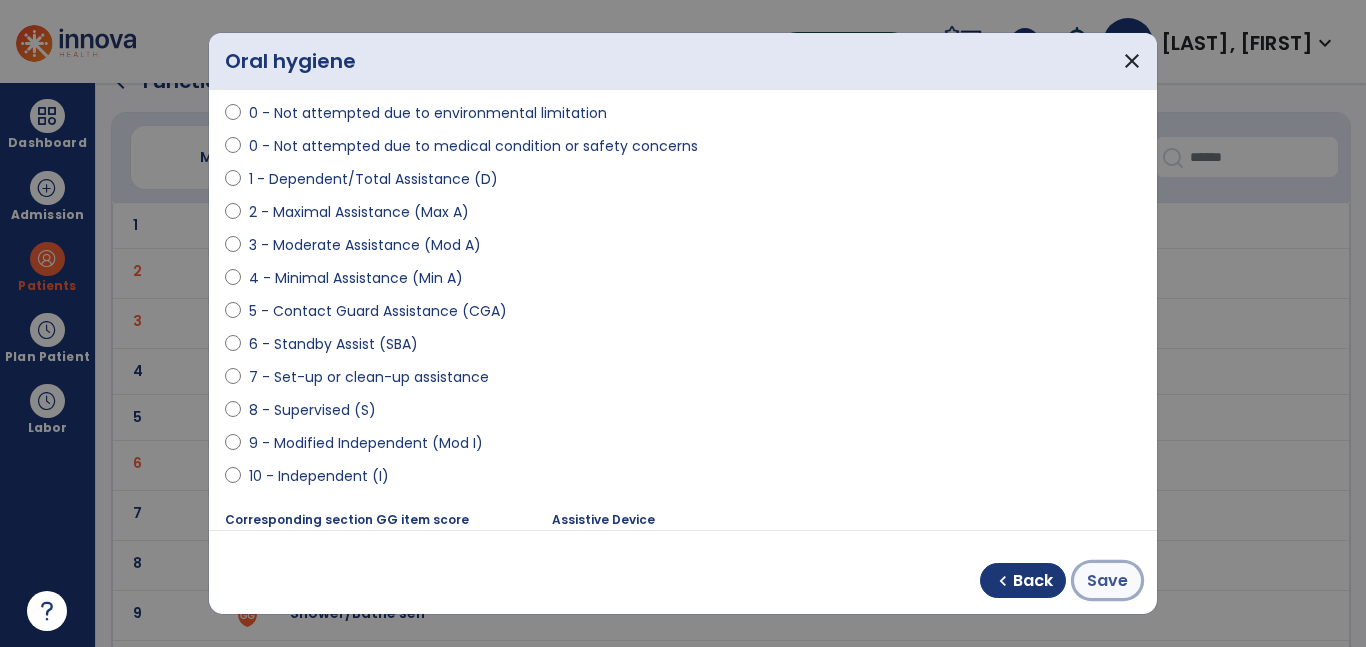 click on "Save" at bounding box center [1107, 581] 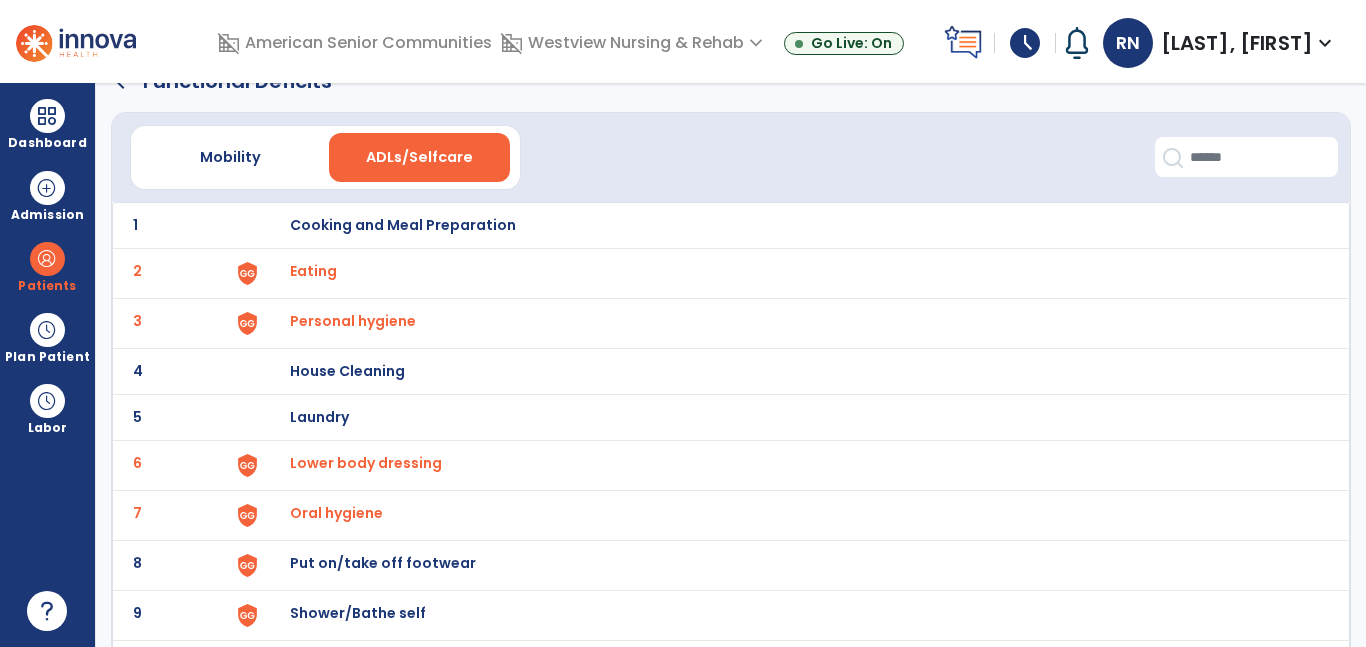 click on "Put on/take off footwear" at bounding box center [403, 225] 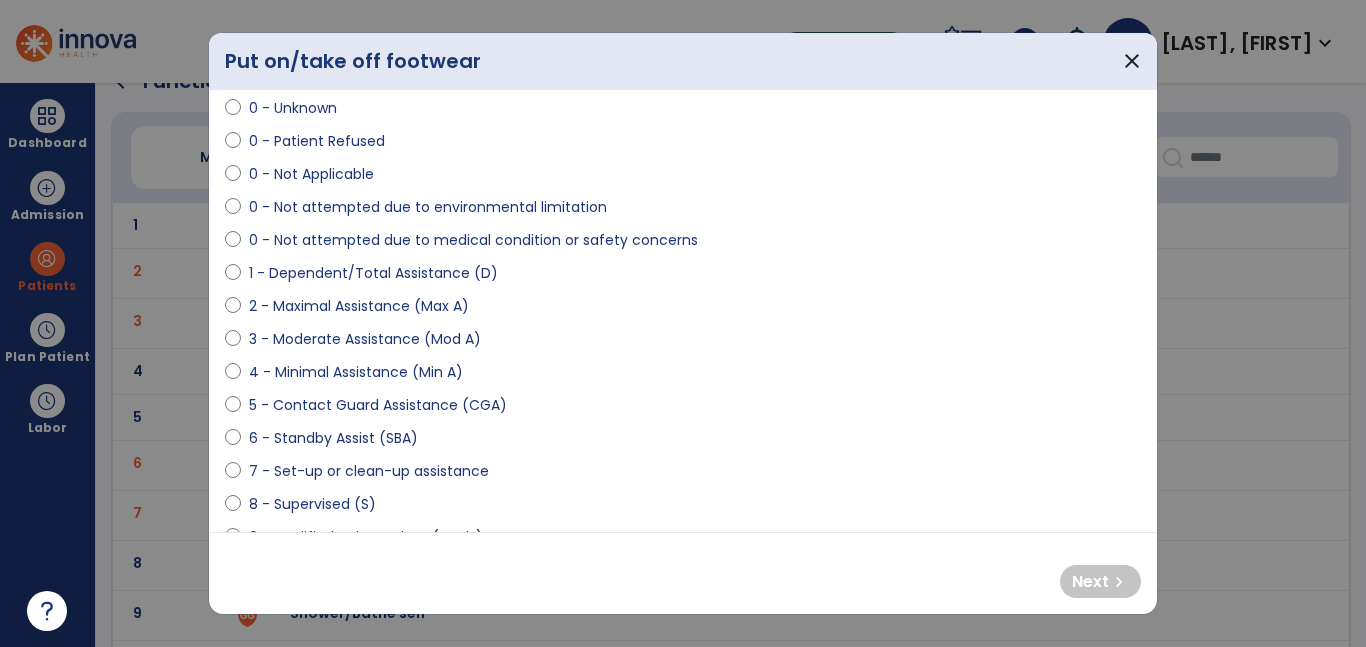 scroll, scrollTop: 77, scrollLeft: 0, axis: vertical 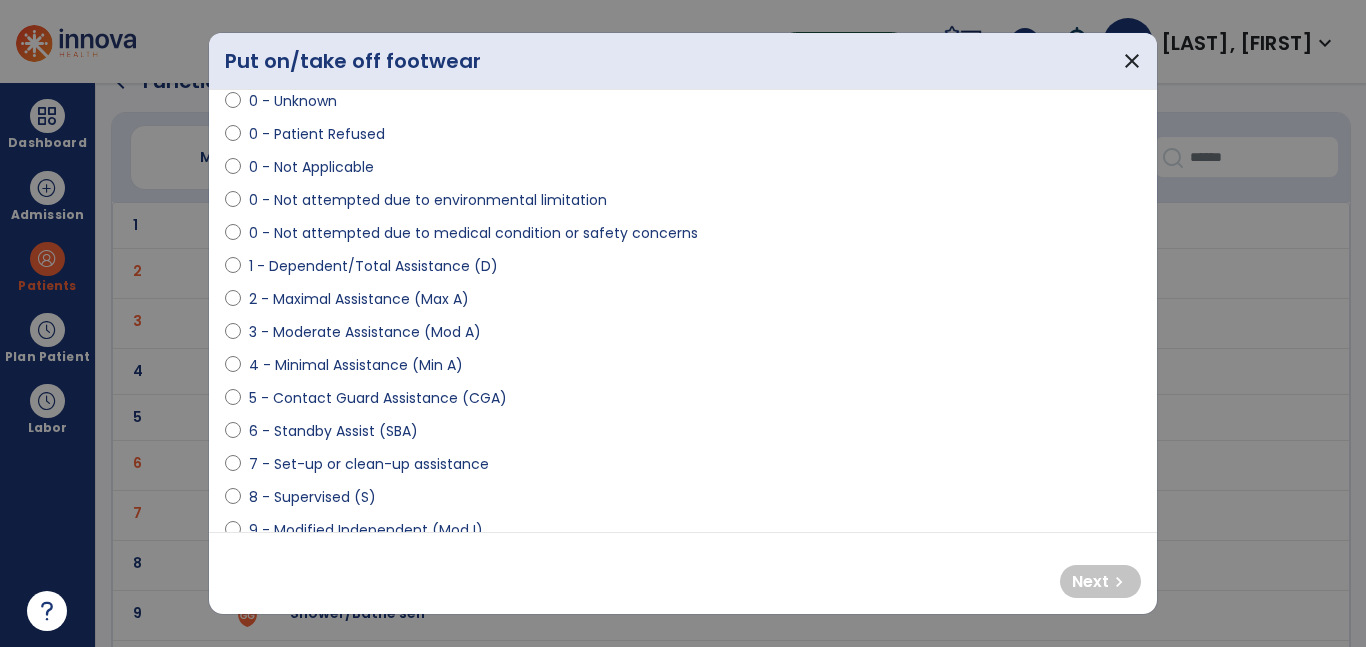 select on "**********" 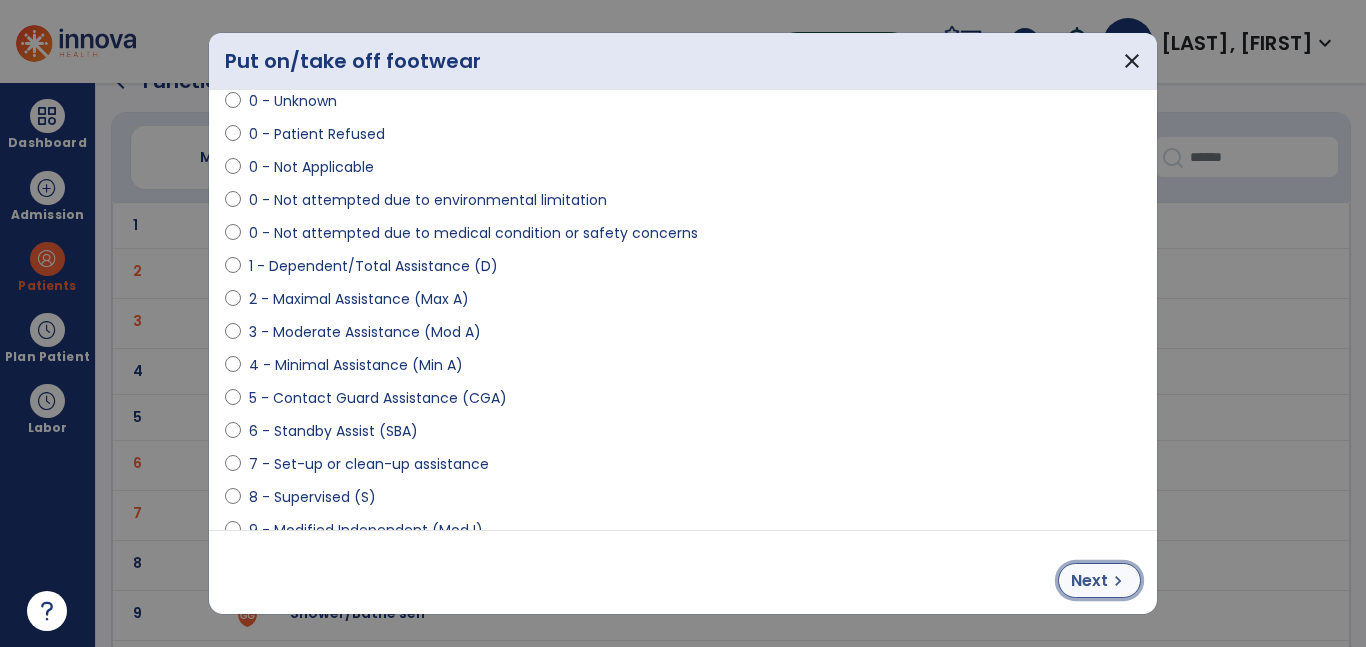 click on "Next" at bounding box center [1089, 581] 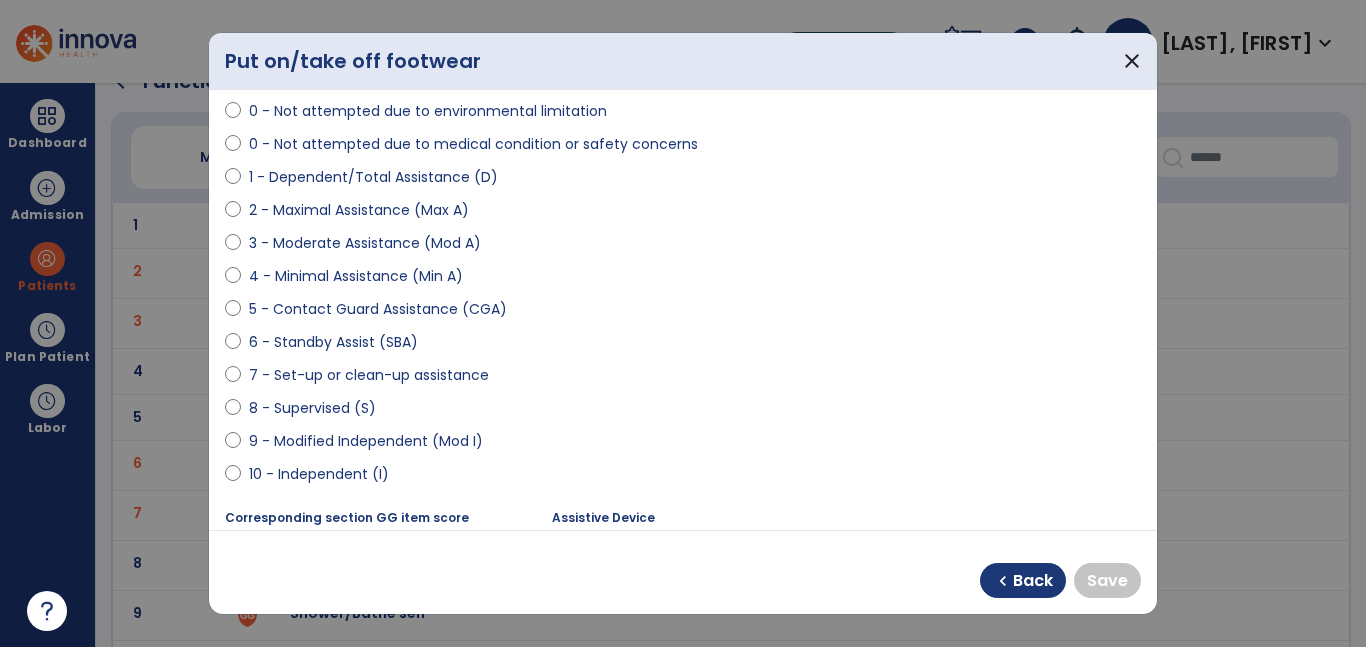scroll, scrollTop: 167, scrollLeft: 0, axis: vertical 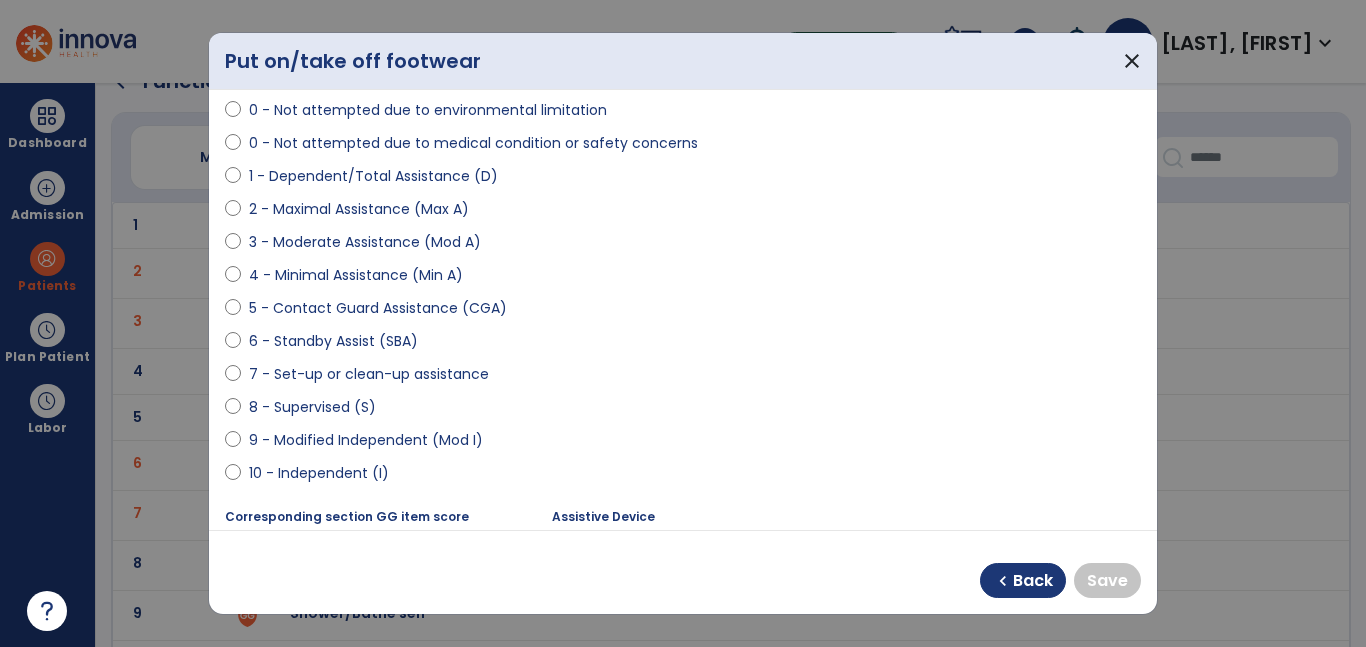 select on "**********" 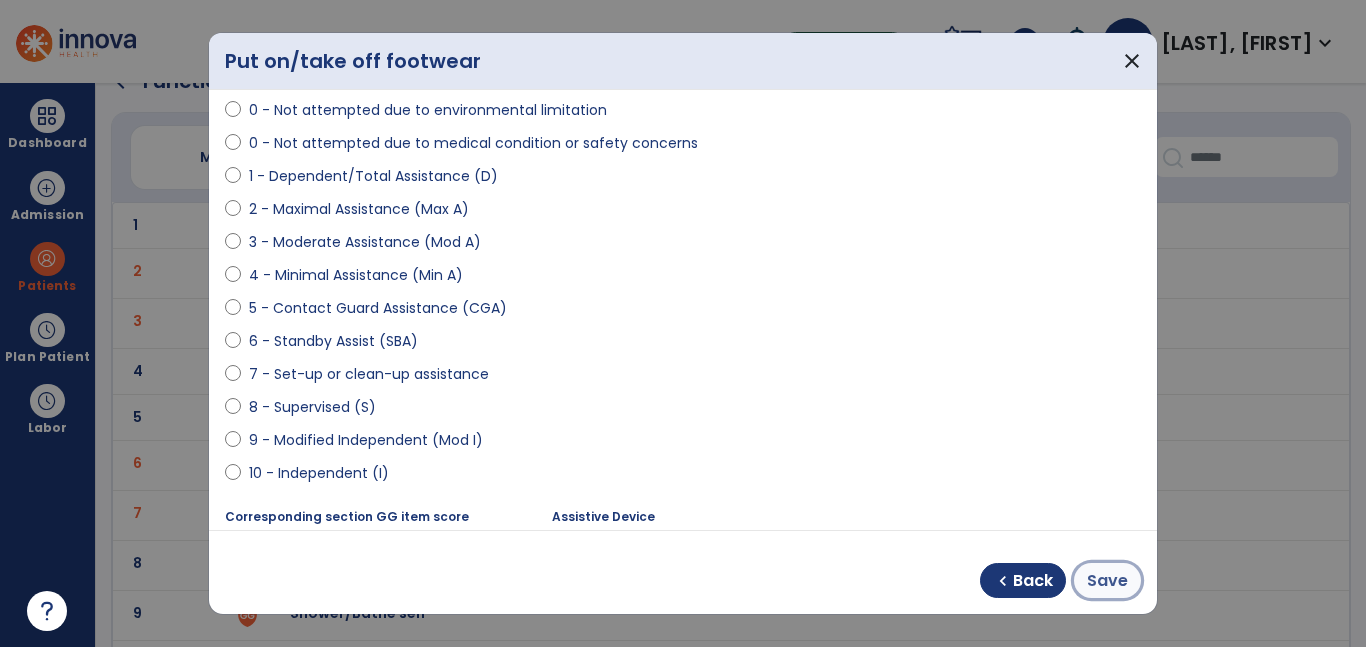 click on "Save" at bounding box center [1107, 581] 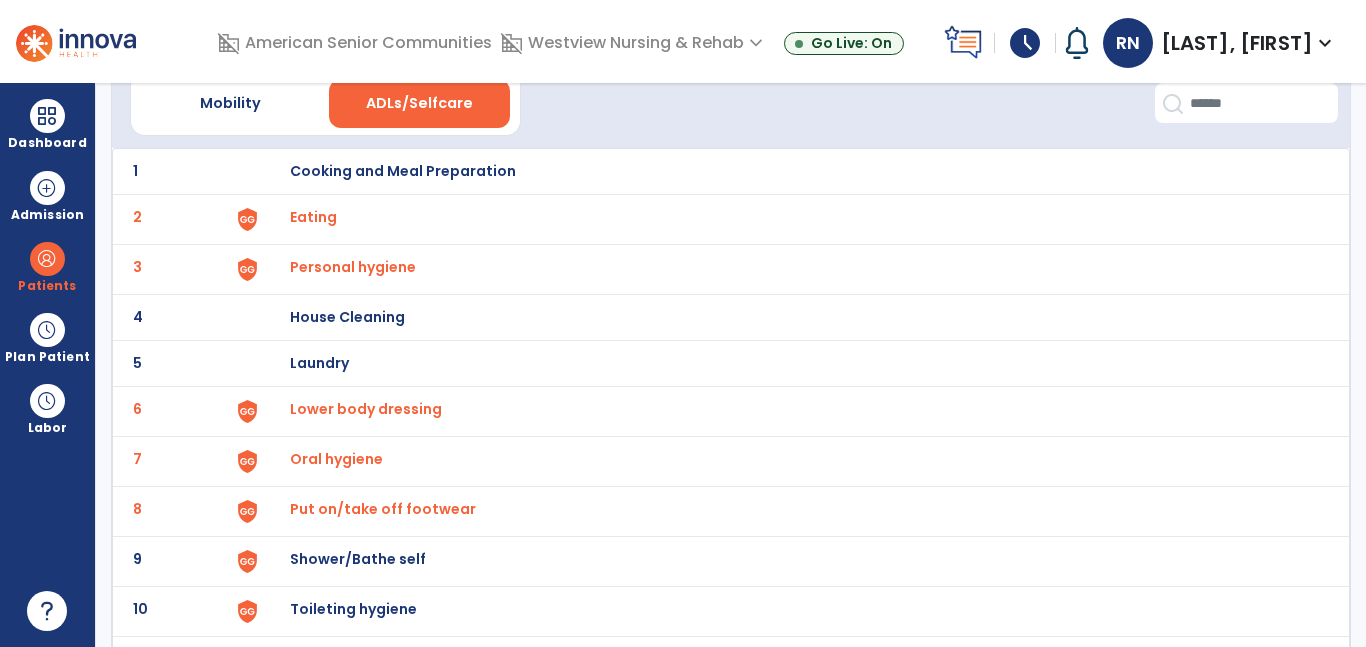 scroll, scrollTop: 109, scrollLeft: 0, axis: vertical 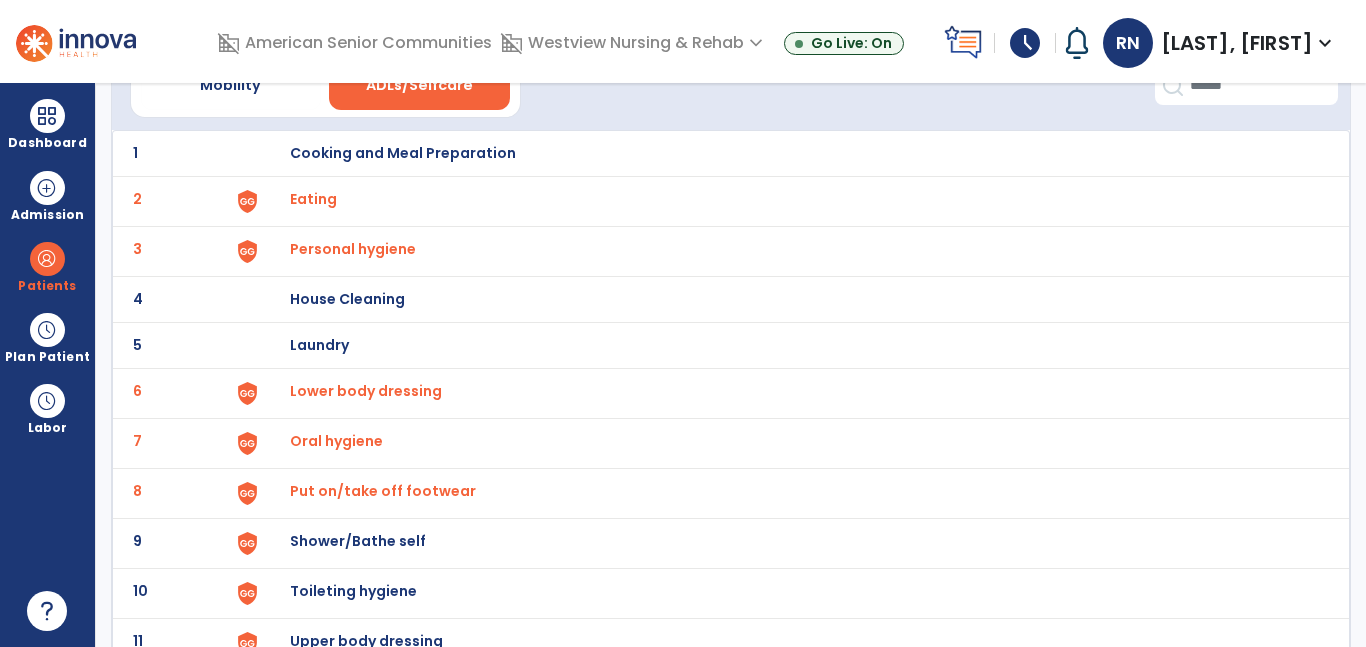 click on "Shower/Bathe self" at bounding box center (789, 153) 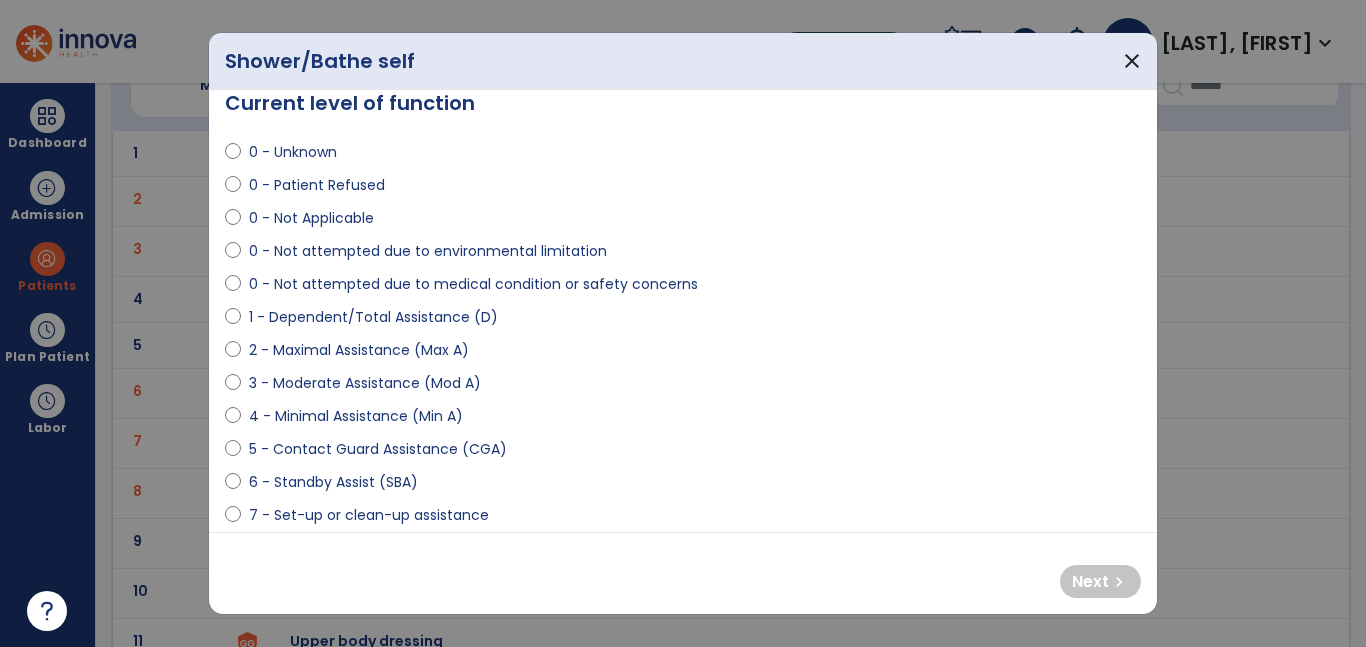 scroll, scrollTop: 41, scrollLeft: 0, axis: vertical 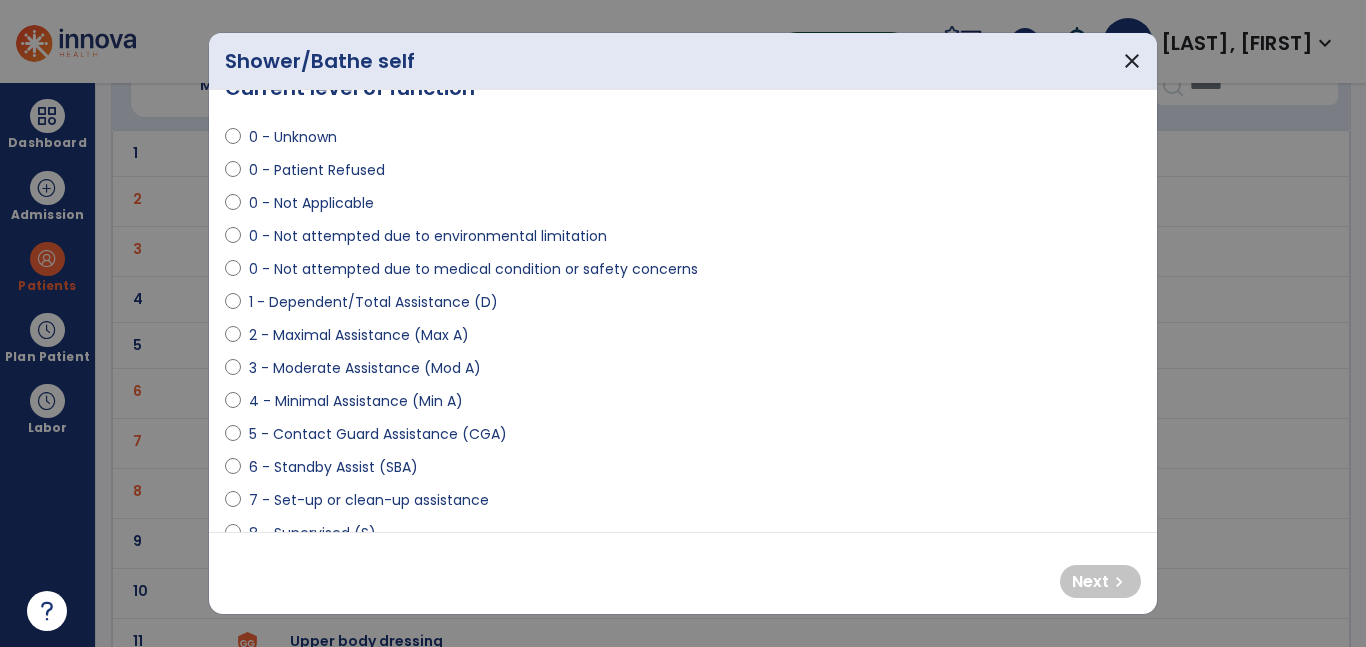 click on "3 - Moderate Assistance (Mod A)" at bounding box center (365, 368) 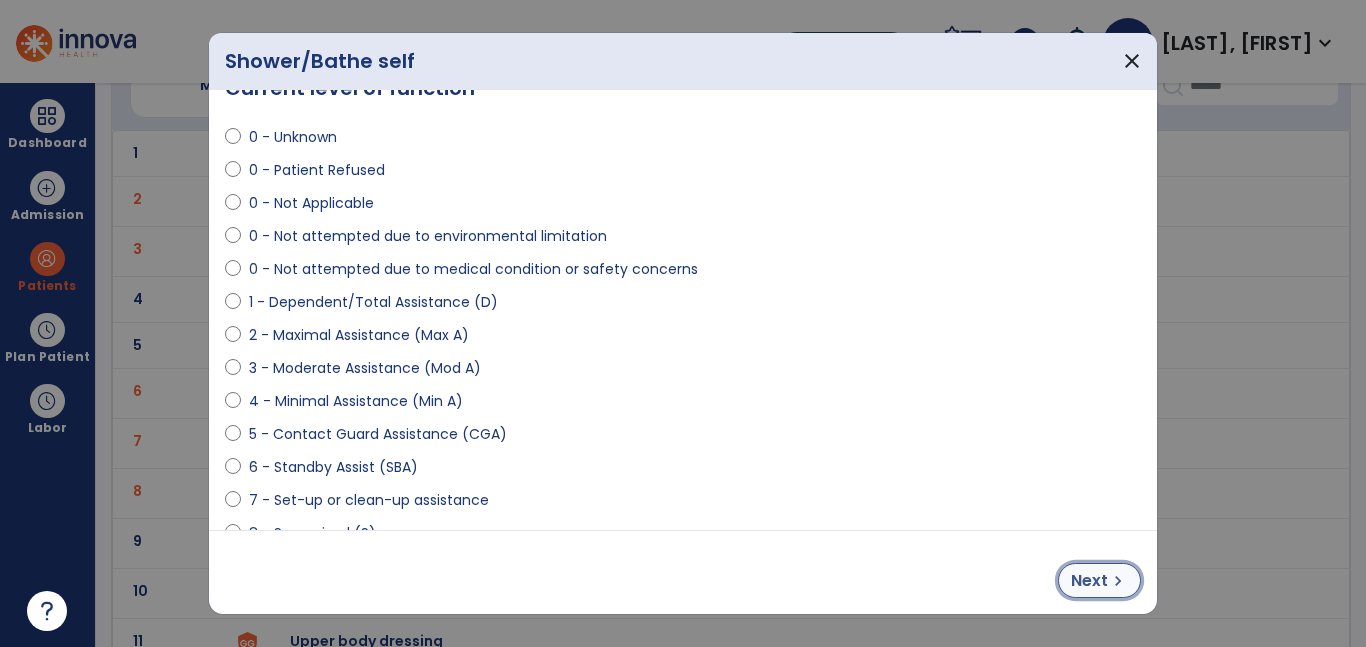 click on "Next" at bounding box center (1089, 581) 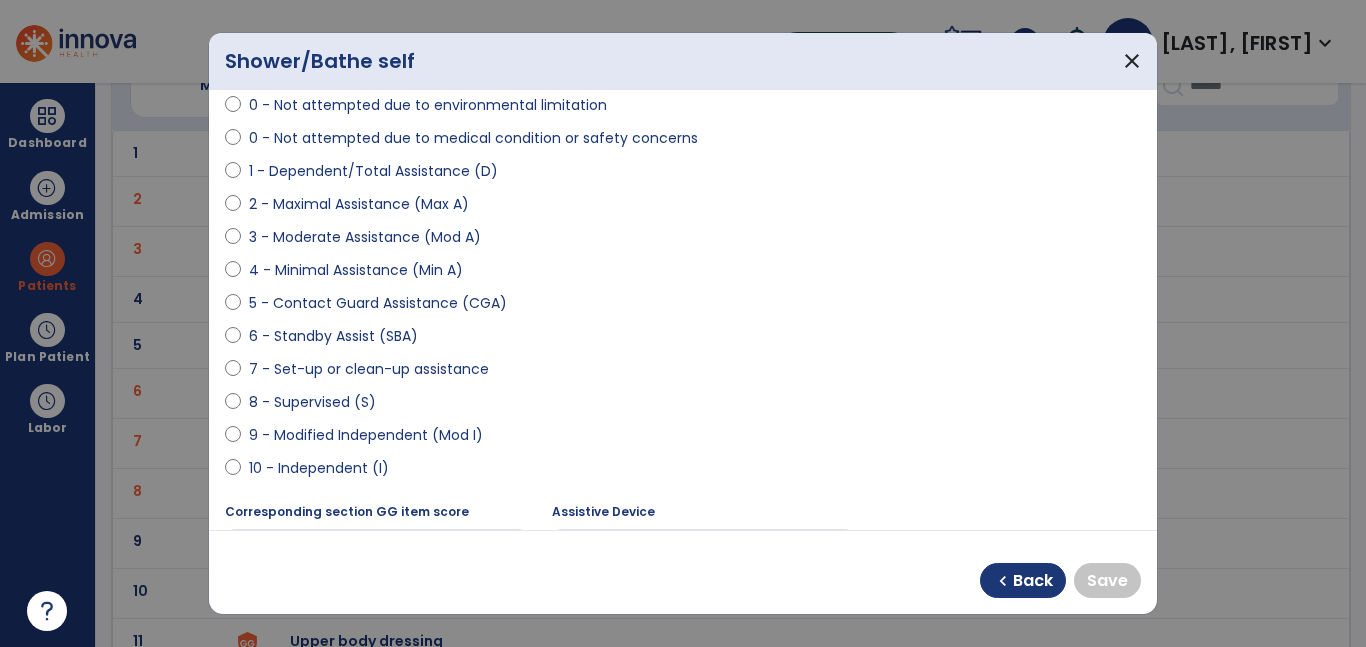 scroll, scrollTop: 188, scrollLeft: 0, axis: vertical 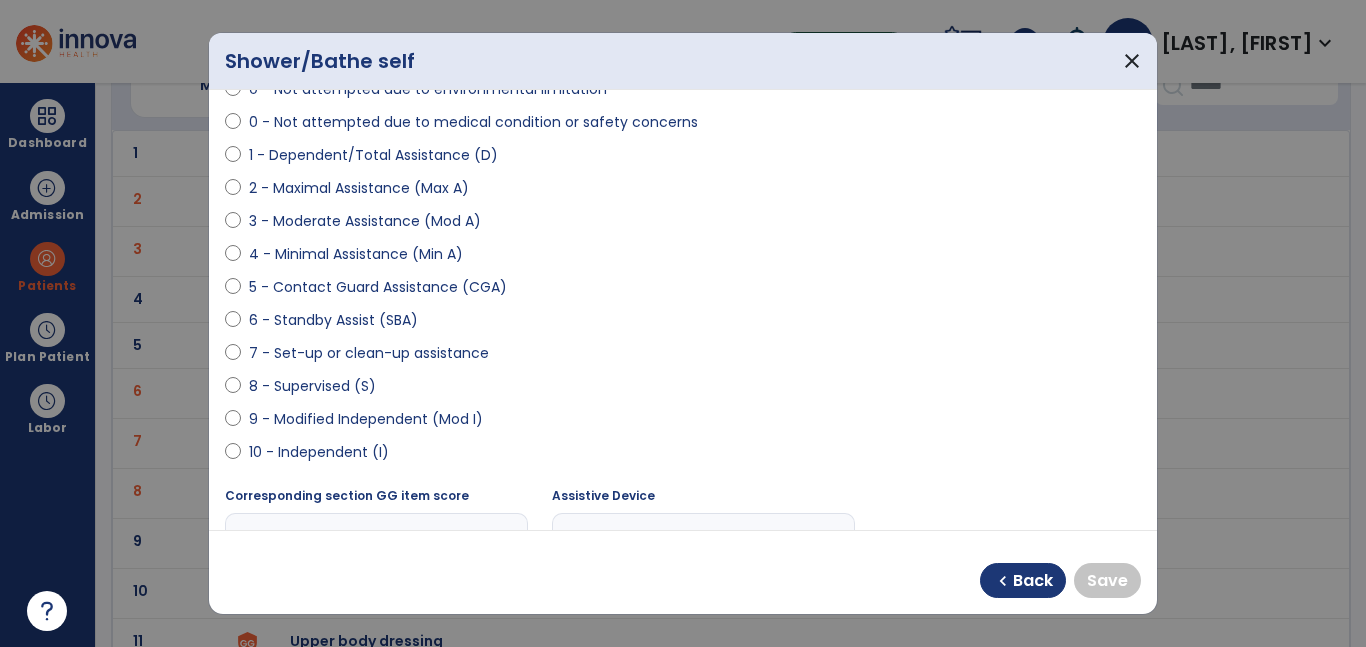 click on "10 - Independent (I)" at bounding box center (319, 452) 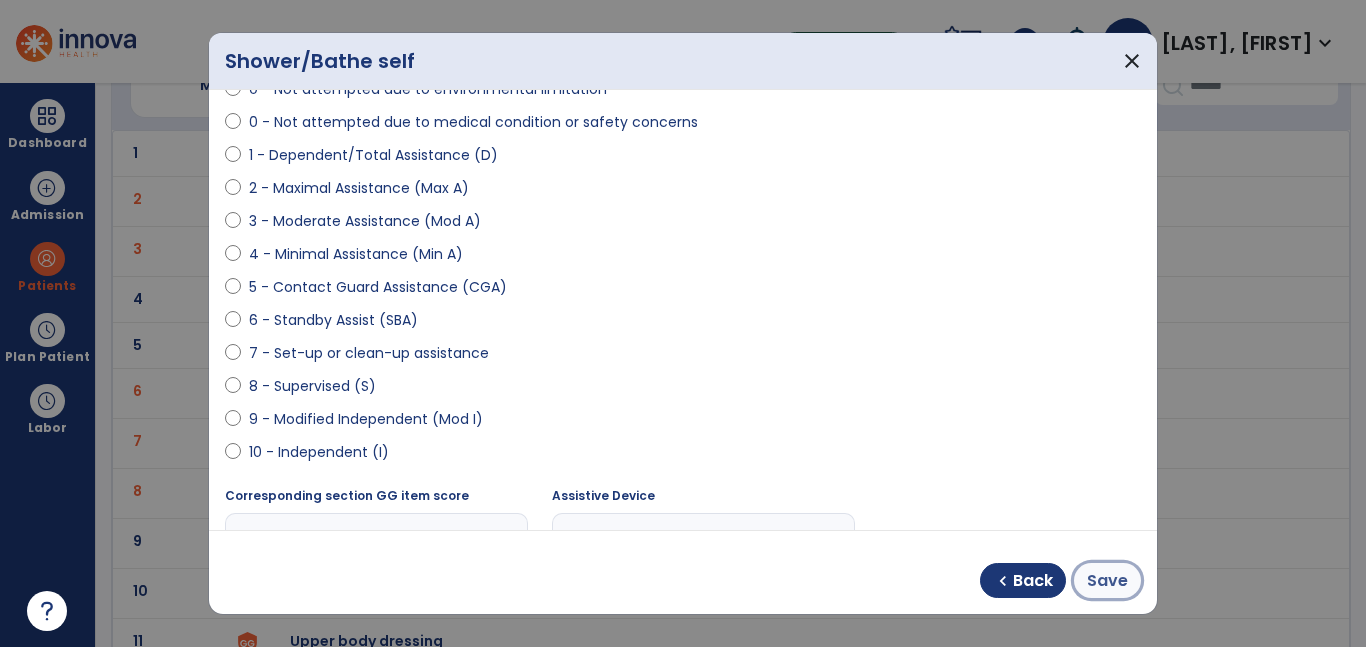 click on "Save" at bounding box center (1107, 581) 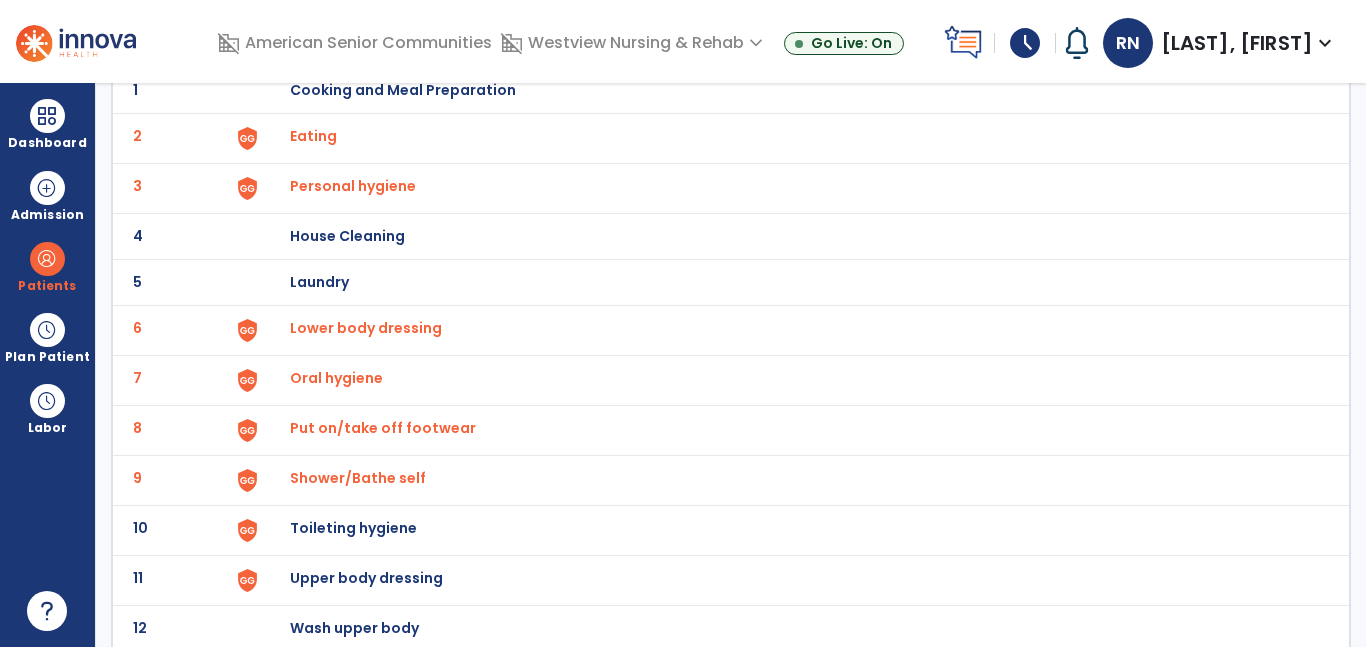 scroll, scrollTop: 185, scrollLeft: 0, axis: vertical 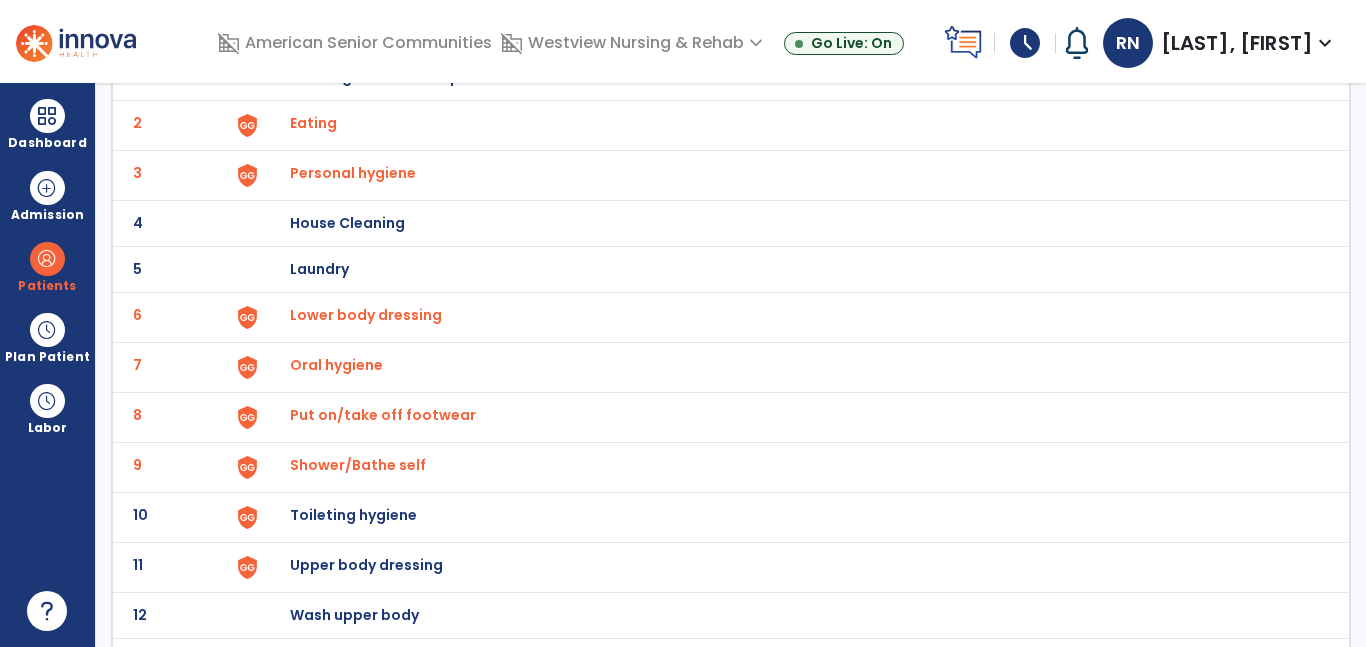 click on "Toileting hygiene" at bounding box center (789, 77) 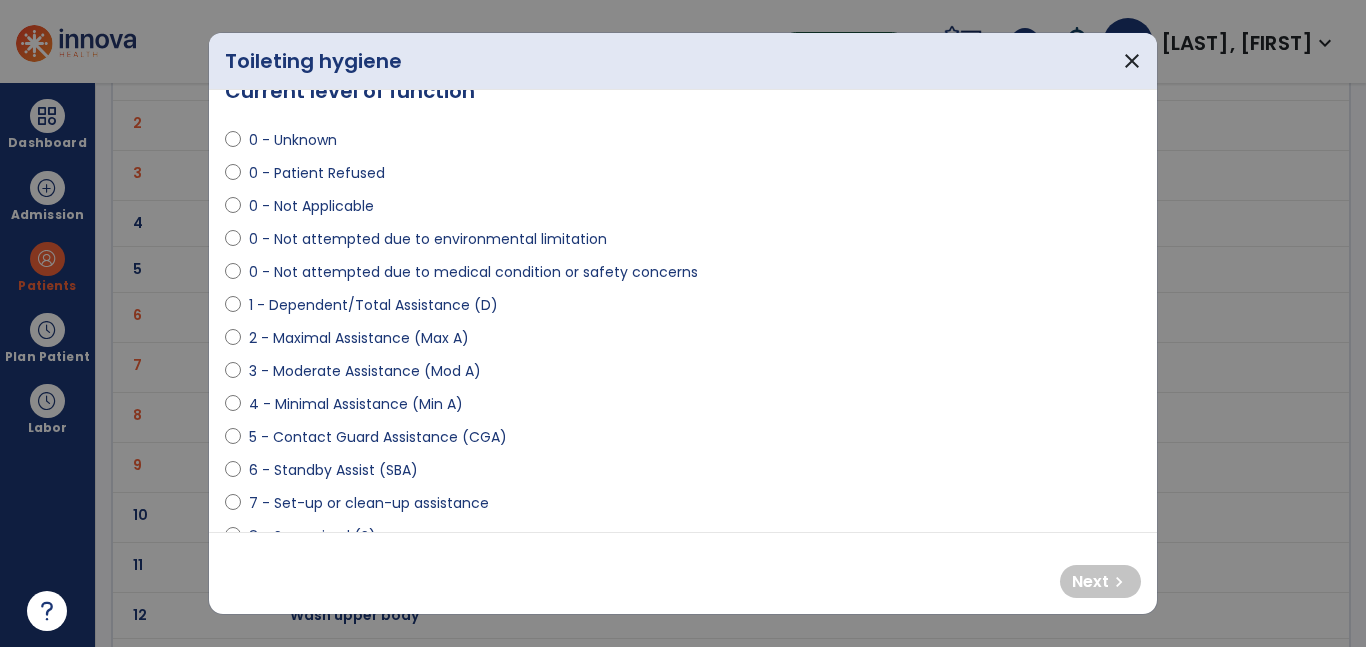 scroll, scrollTop: 41, scrollLeft: 0, axis: vertical 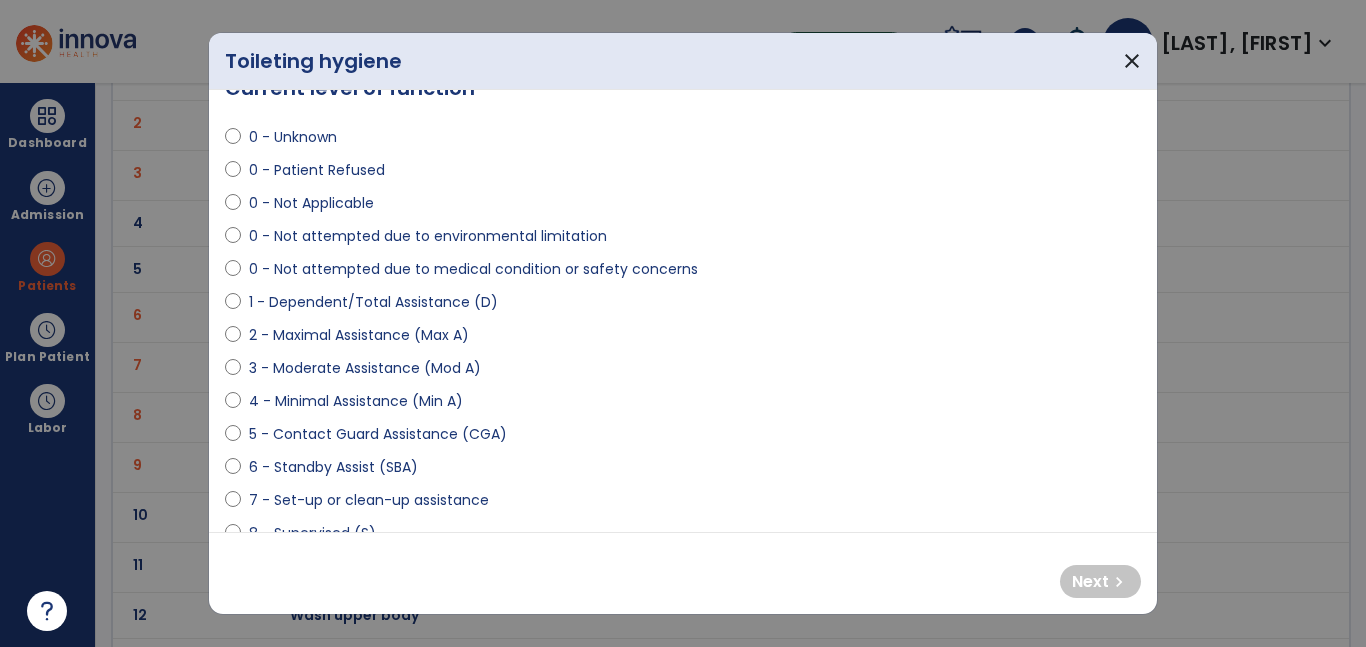 select on "**********" 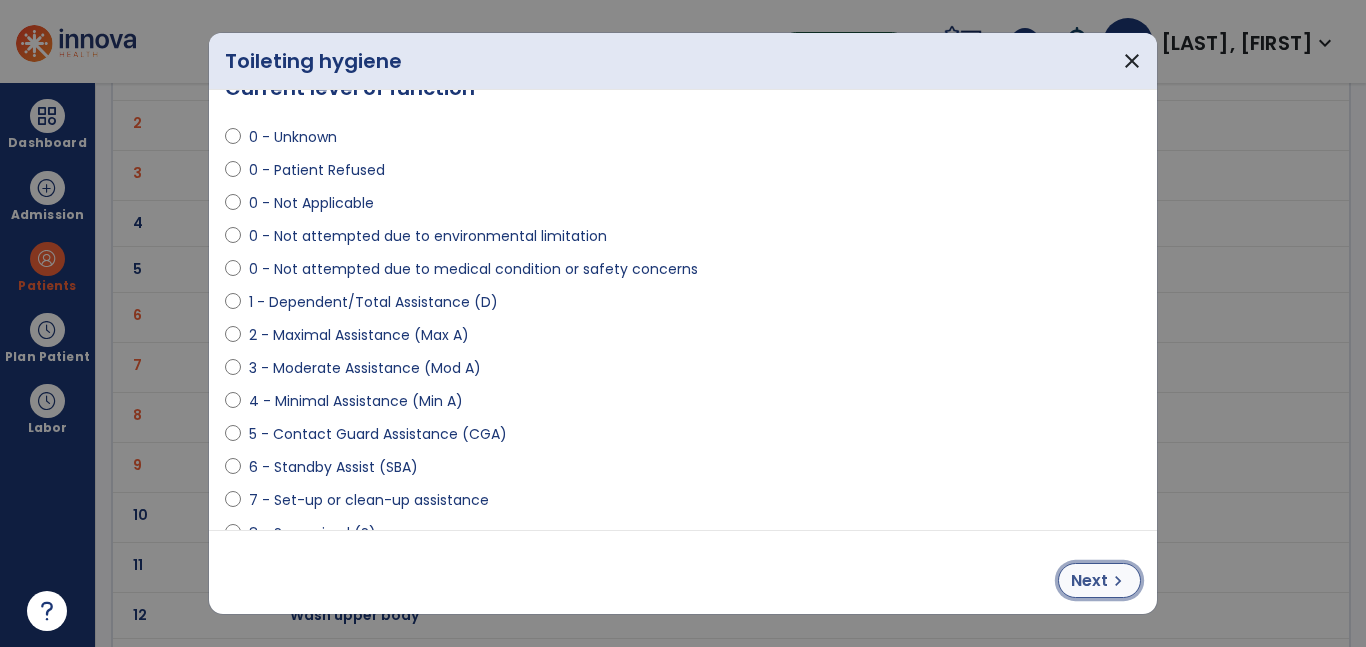 click on "chevron_right" at bounding box center (1118, 581) 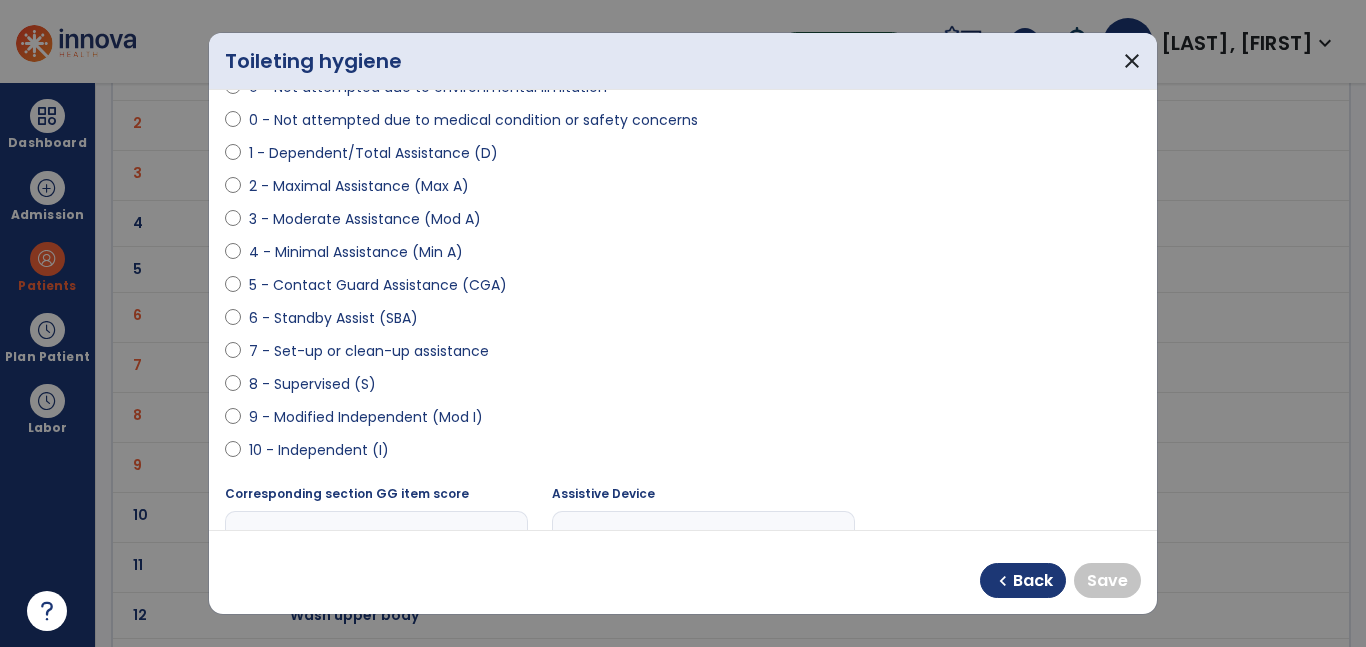 scroll, scrollTop: 191, scrollLeft: 0, axis: vertical 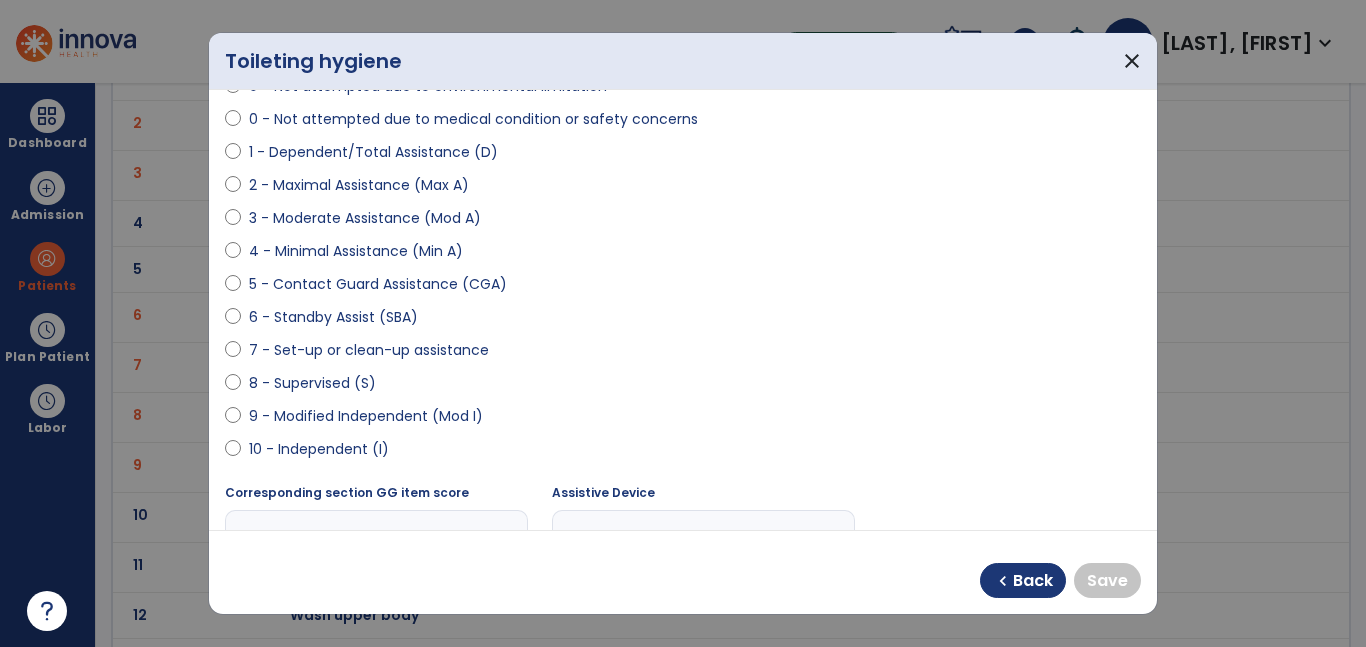 select on "**********" 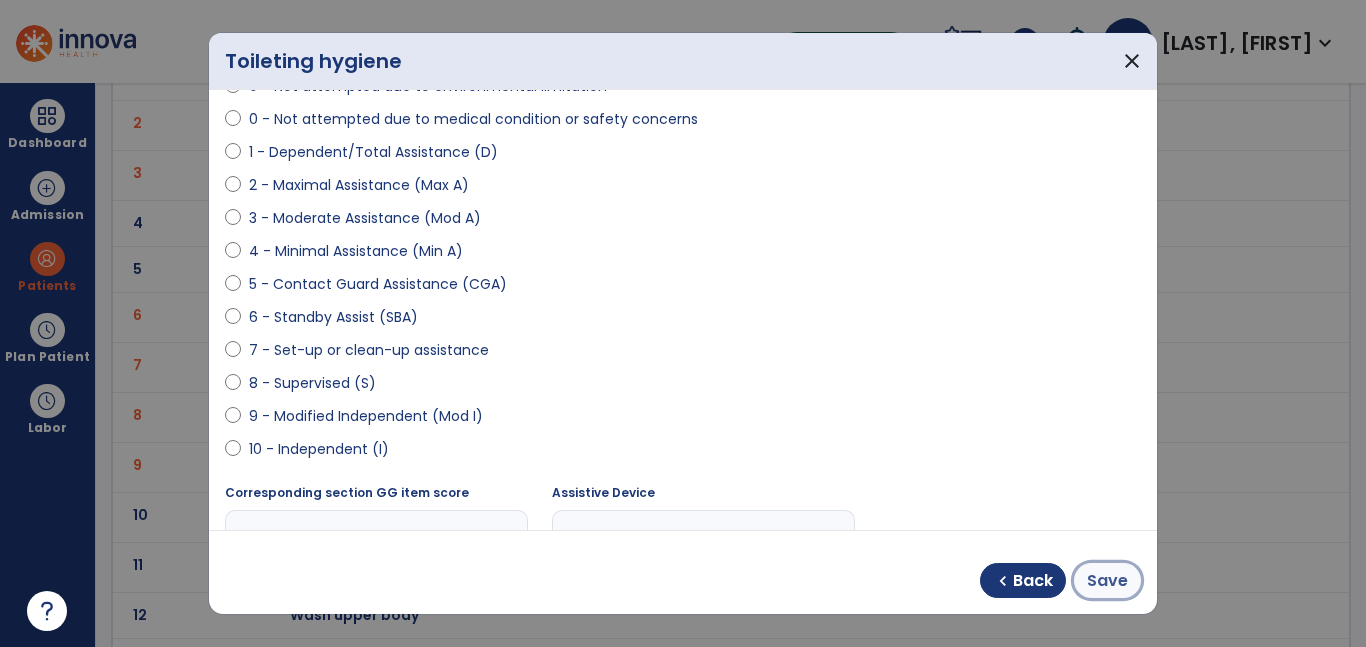 click on "Save" at bounding box center [1107, 581] 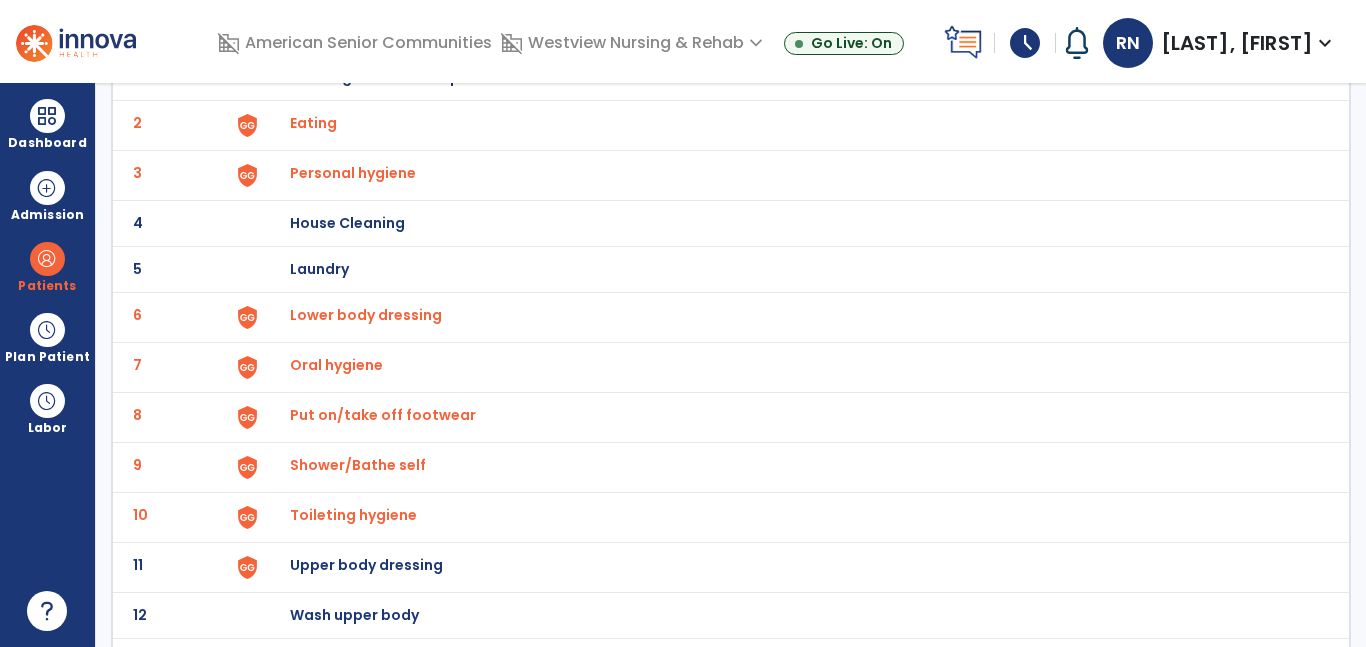 scroll, scrollTop: 224, scrollLeft: 0, axis: vertical 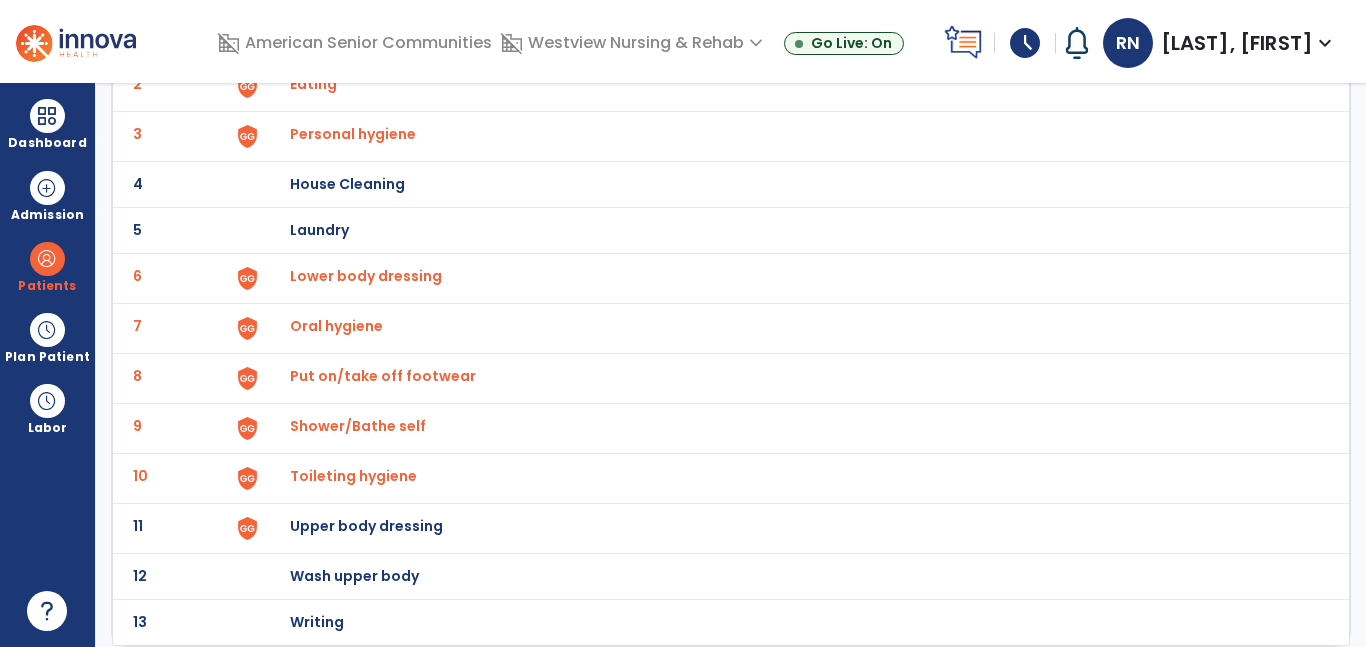 click on "Upper body dressing" at bounding box center [789, 38] 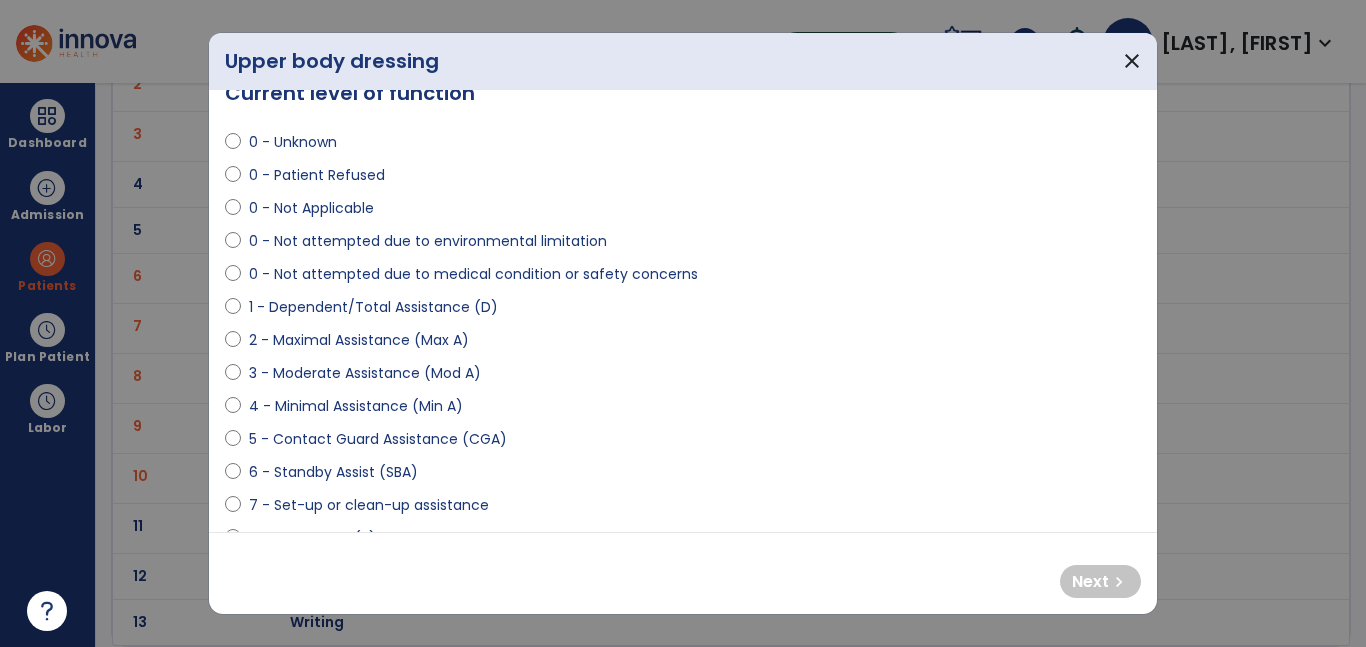 scroll, scrollTop: 37, scrollLeft: 0, axis: vertical 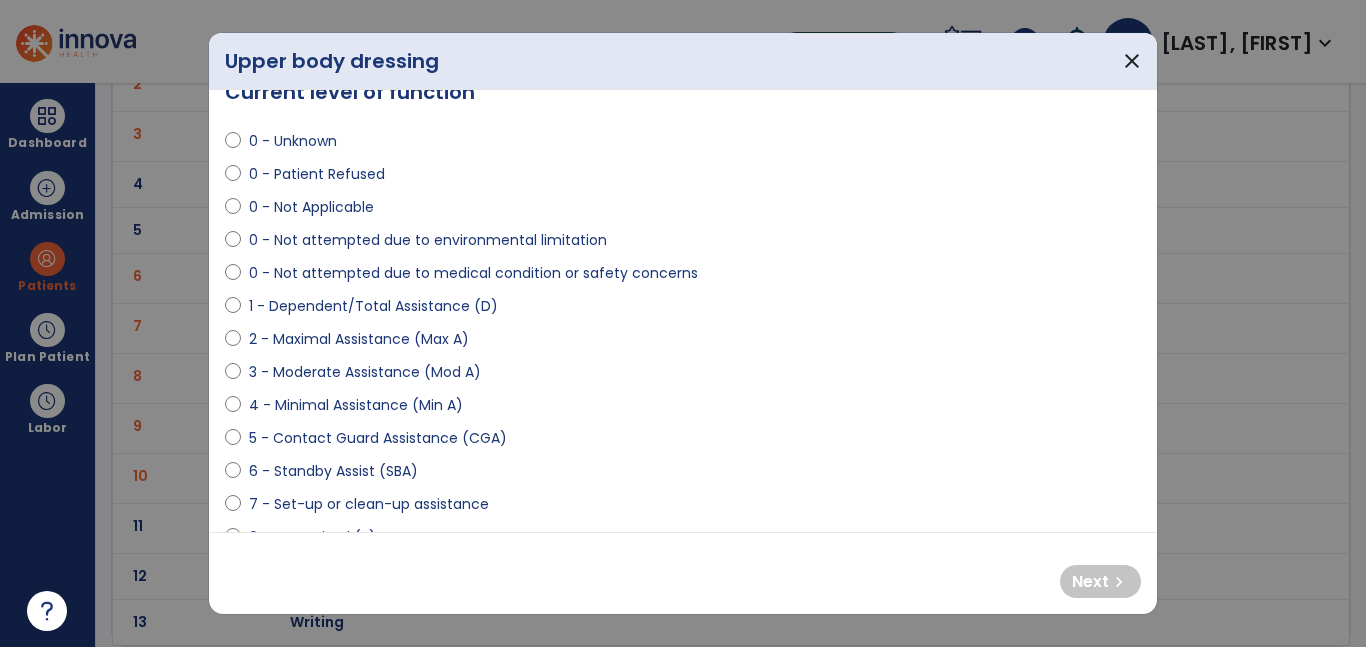select on "**********" 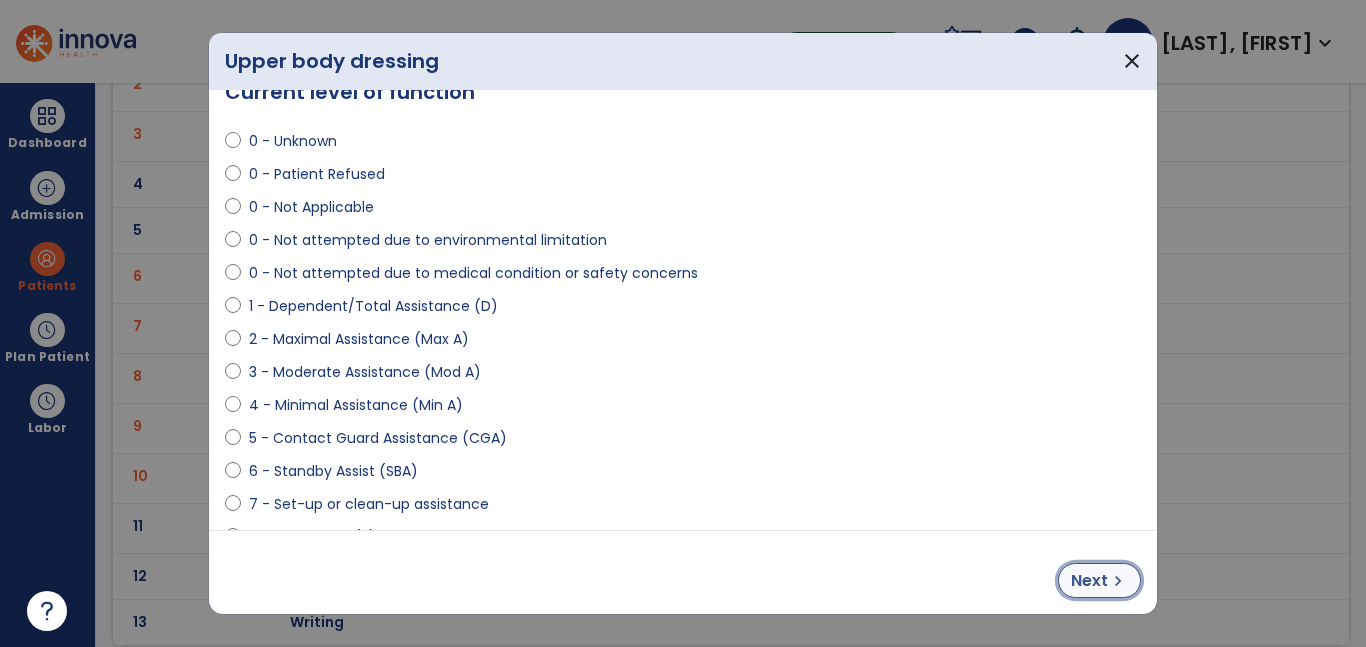 click on "chevron_right" at bounding box center [1118, 581] 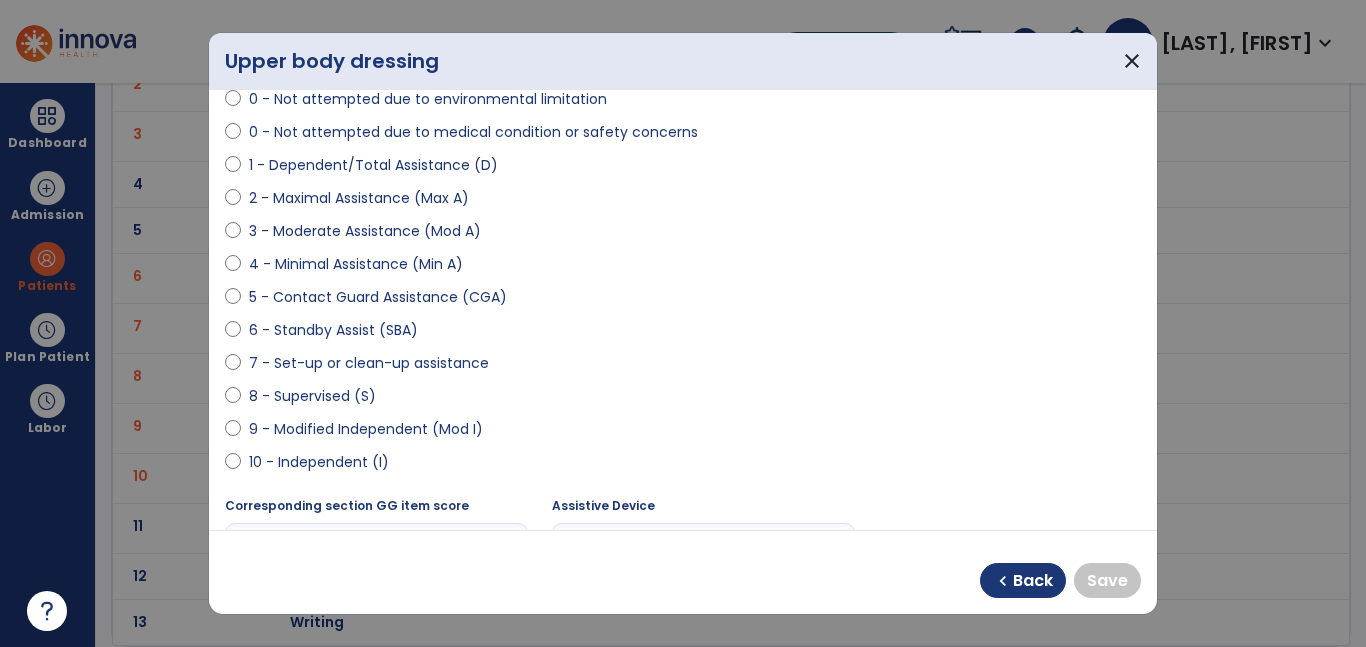 scroll, scrollTop: 187, scrollLeft: 0, axis: vertical 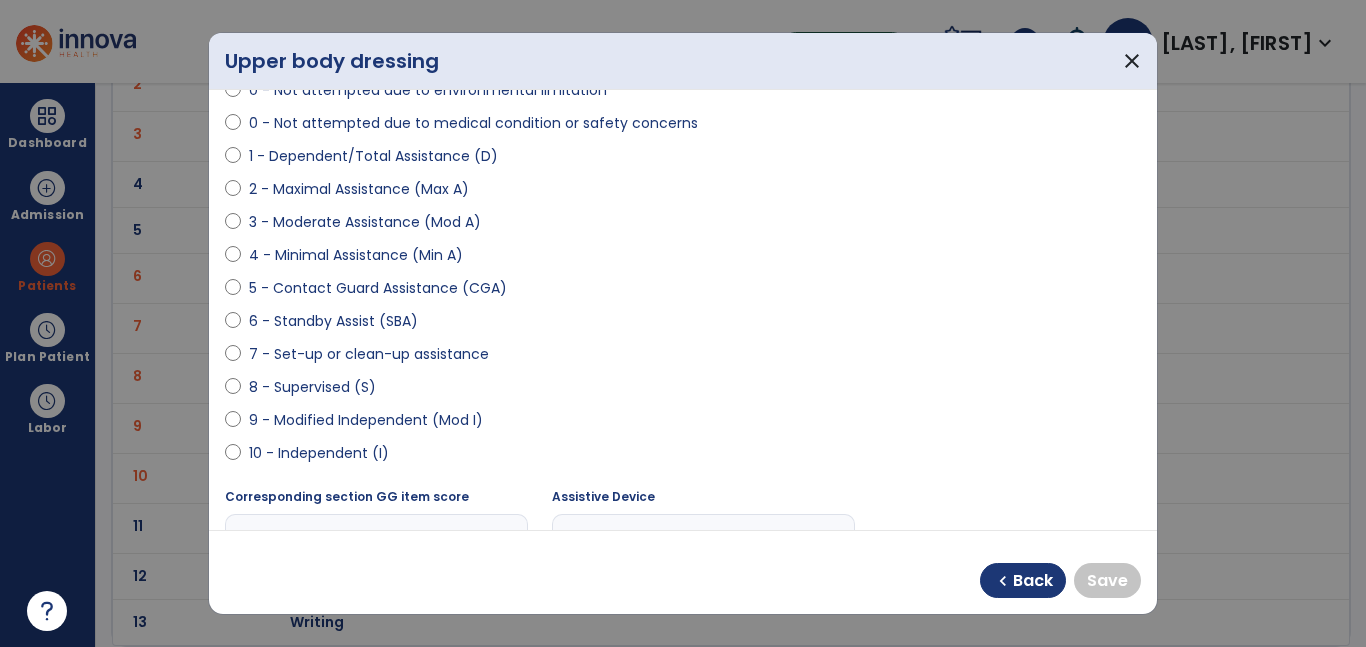 select on "**********" 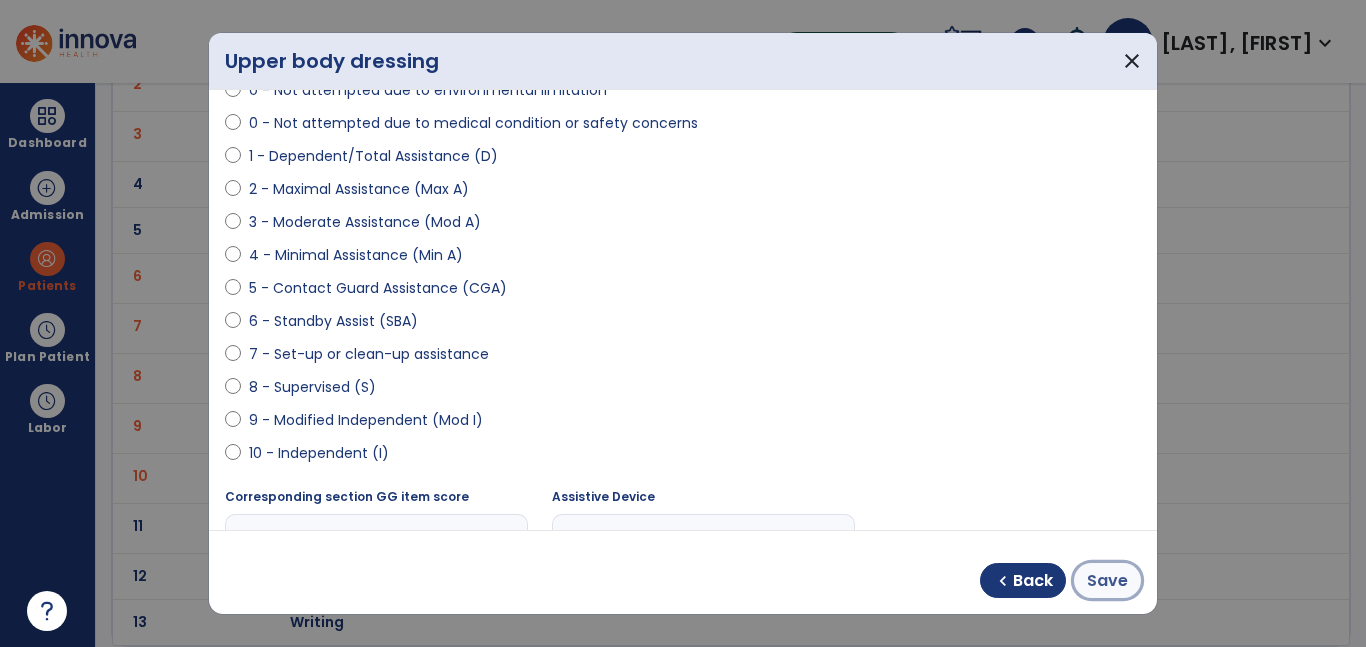 click on "Save" at bounding box center (1107, 581) 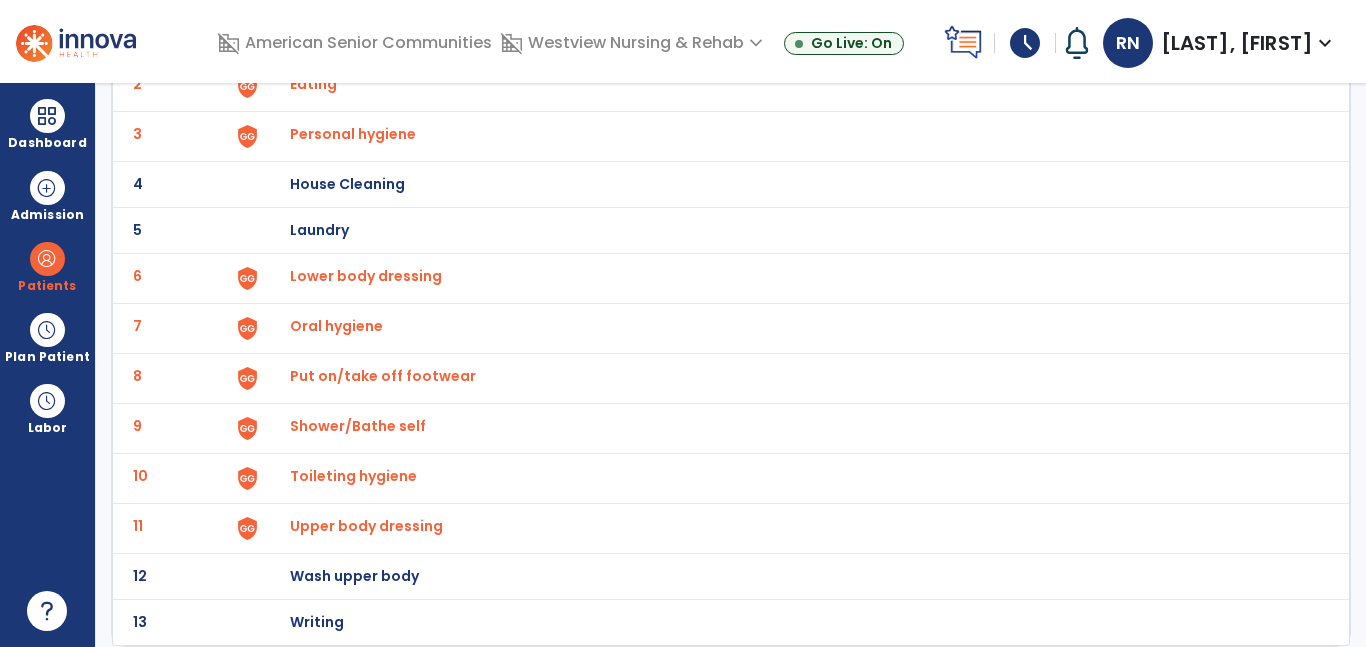 scroll, scrollTop: 0, scrollLeft: 0, axis: both 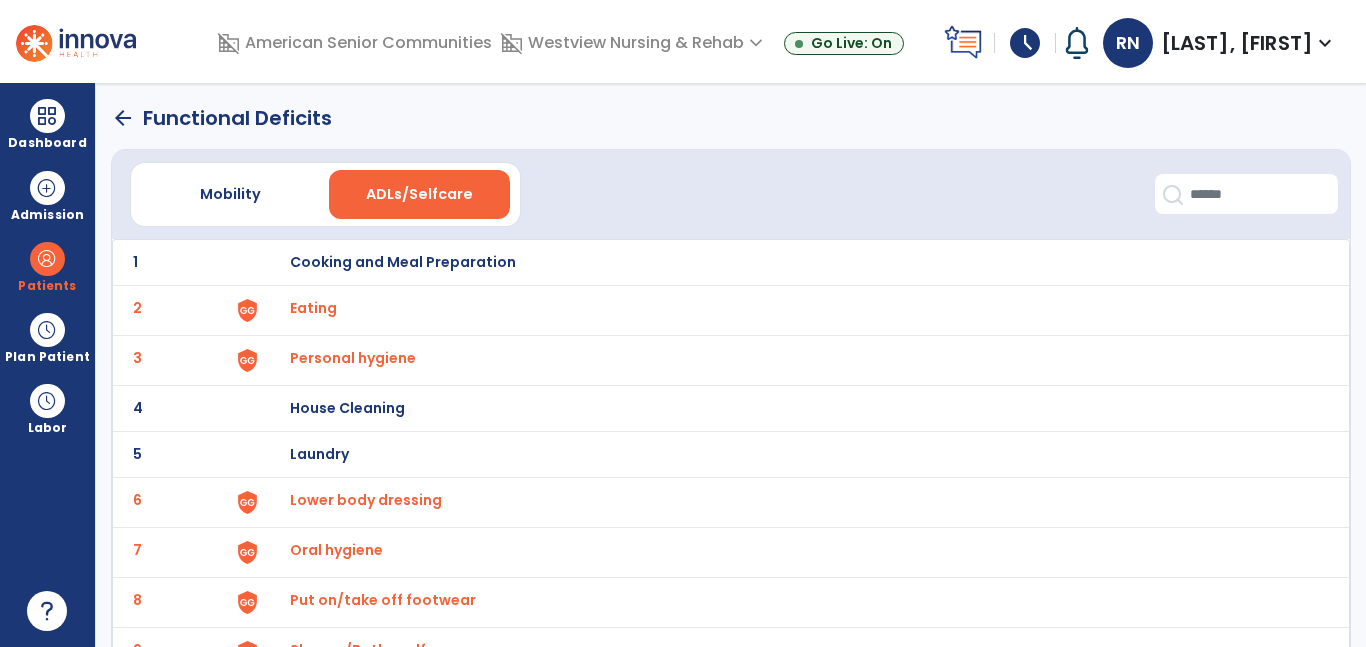 click on "arrow_back" 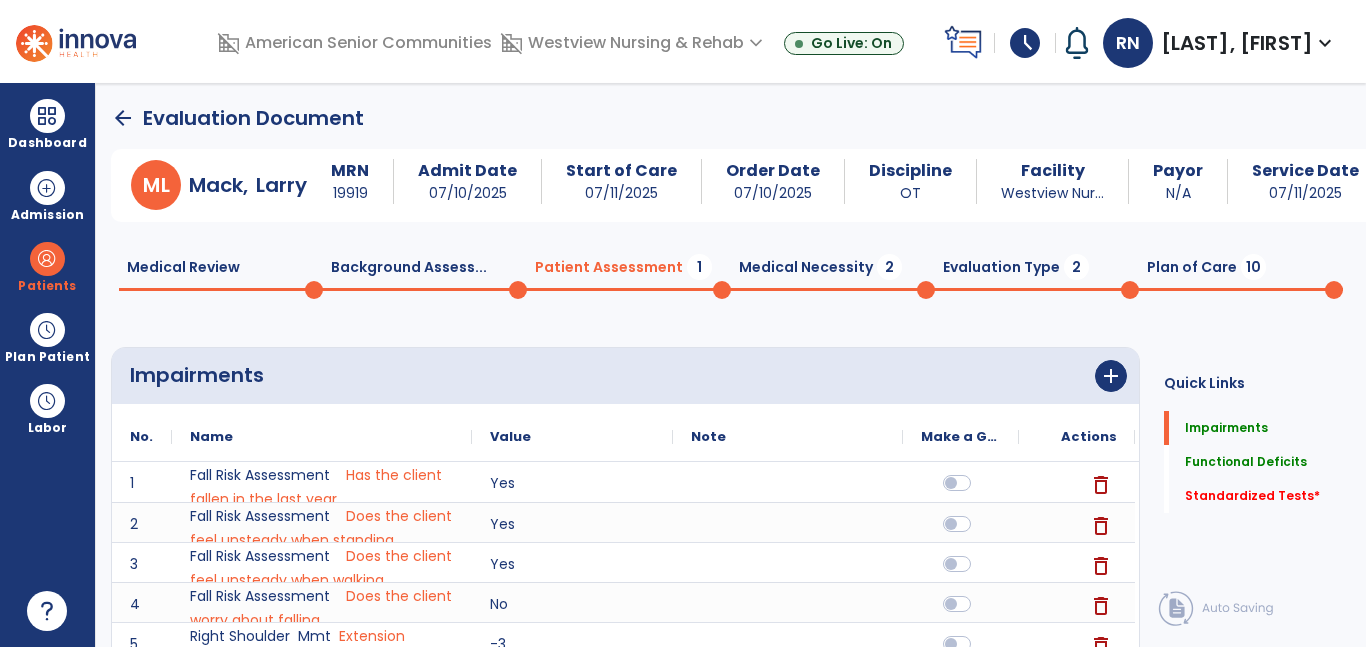 scroll, scrollTop: 20, scrollLeft: 0, axis: vertical 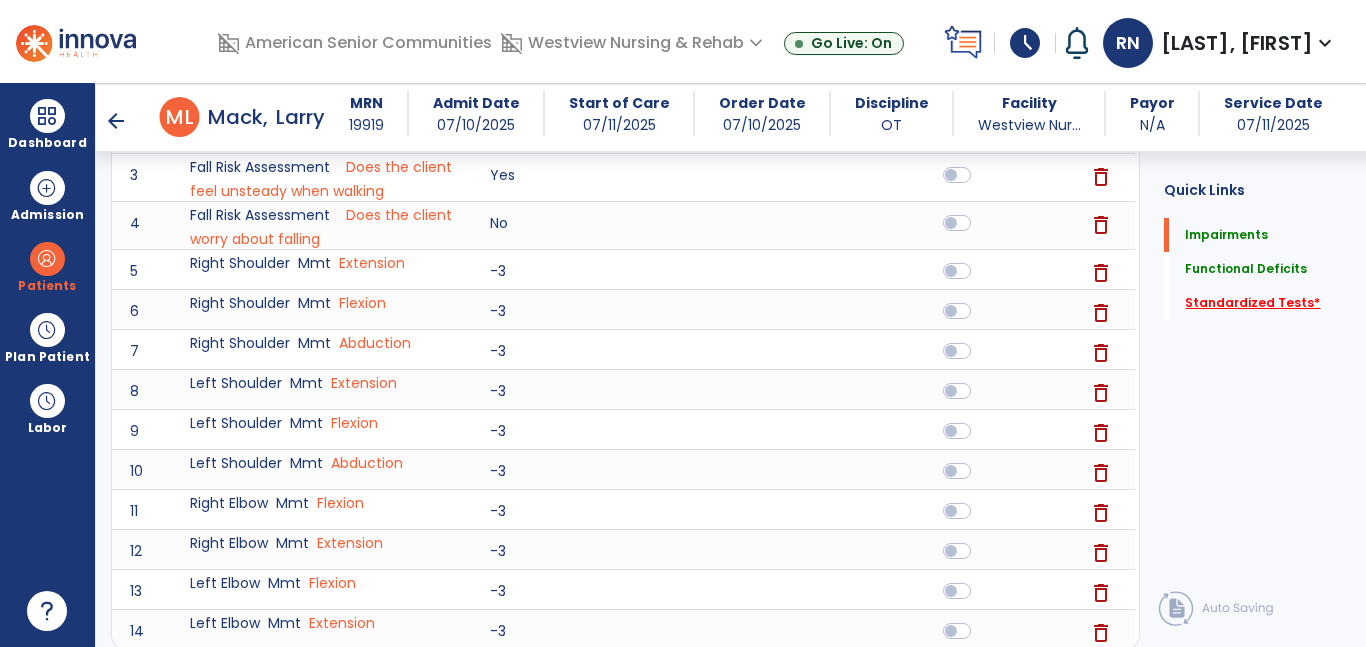 click on "Standardized Tests   *" 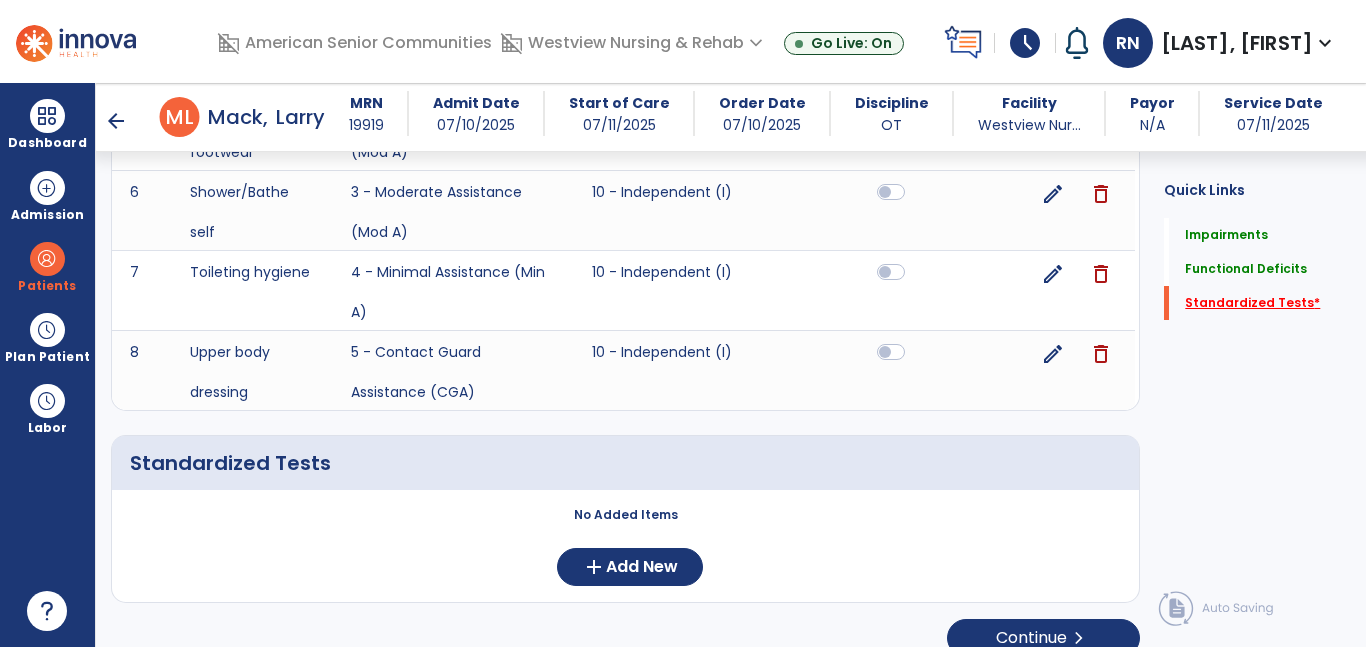 scroll, scrollTop: 1391, scrollLeft: 0, axis: vertical 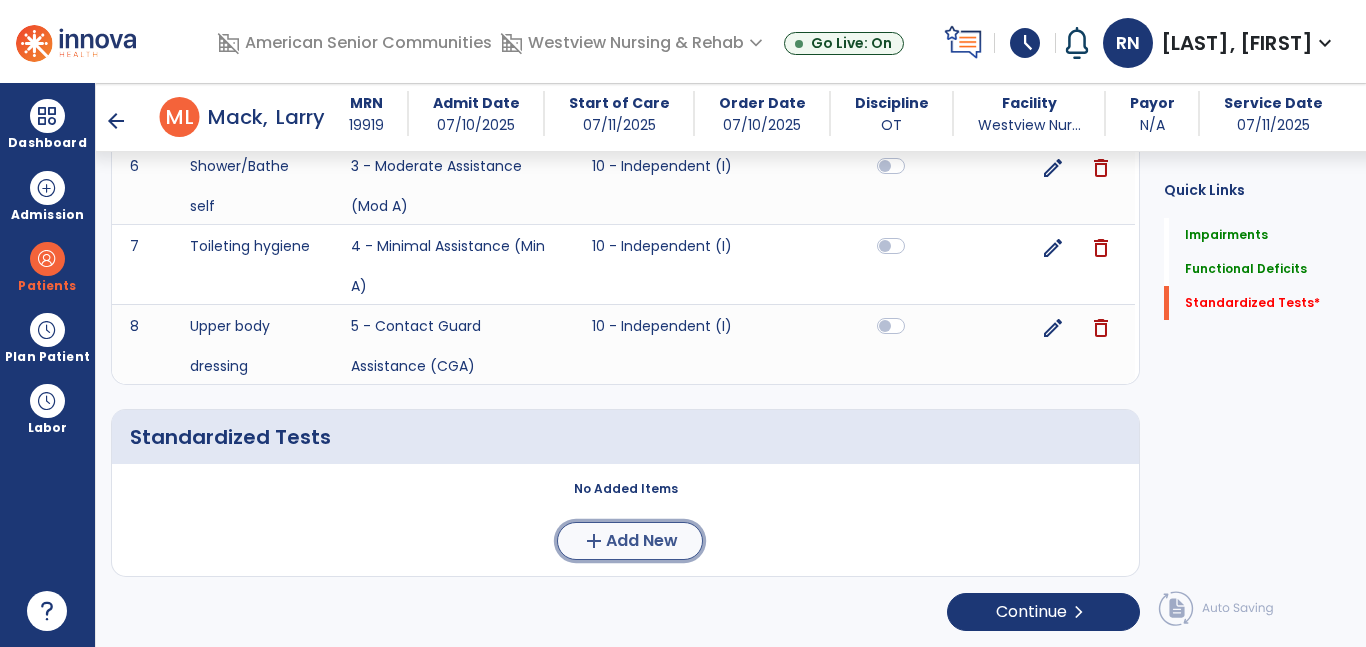 click on "Add New" 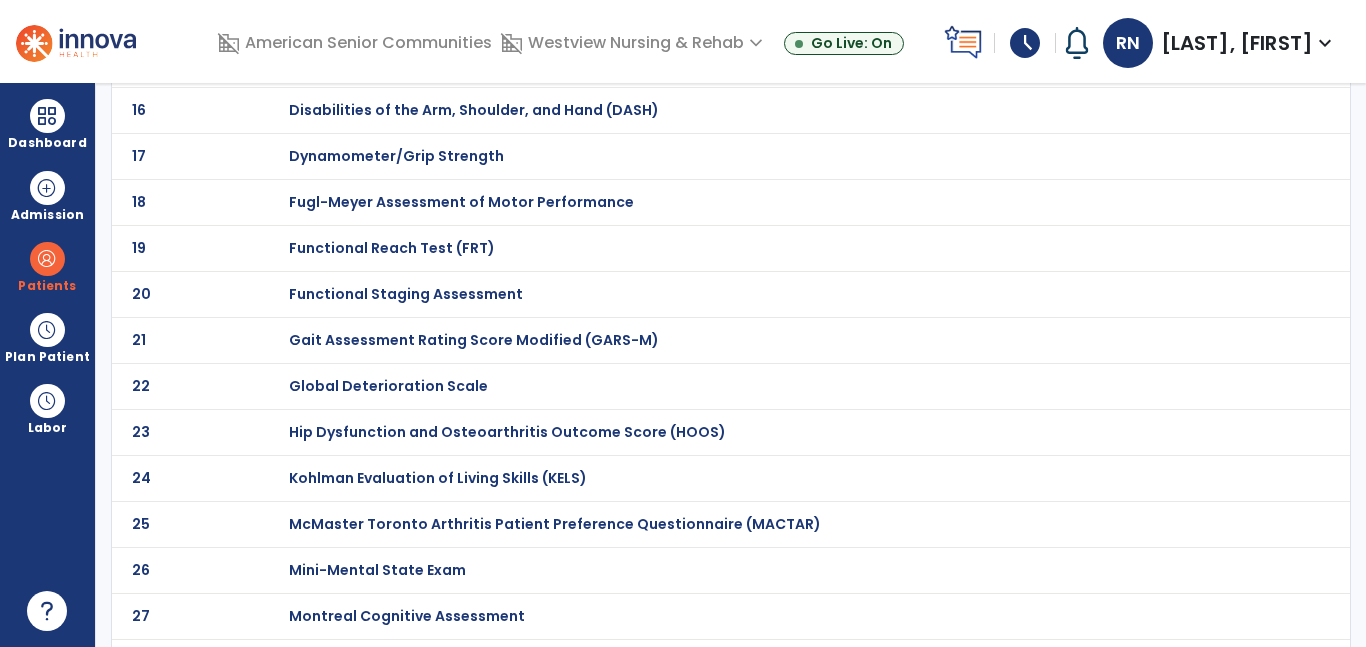 scroll, scrollTop: 739, scrollLeft: 0, axis: vertical 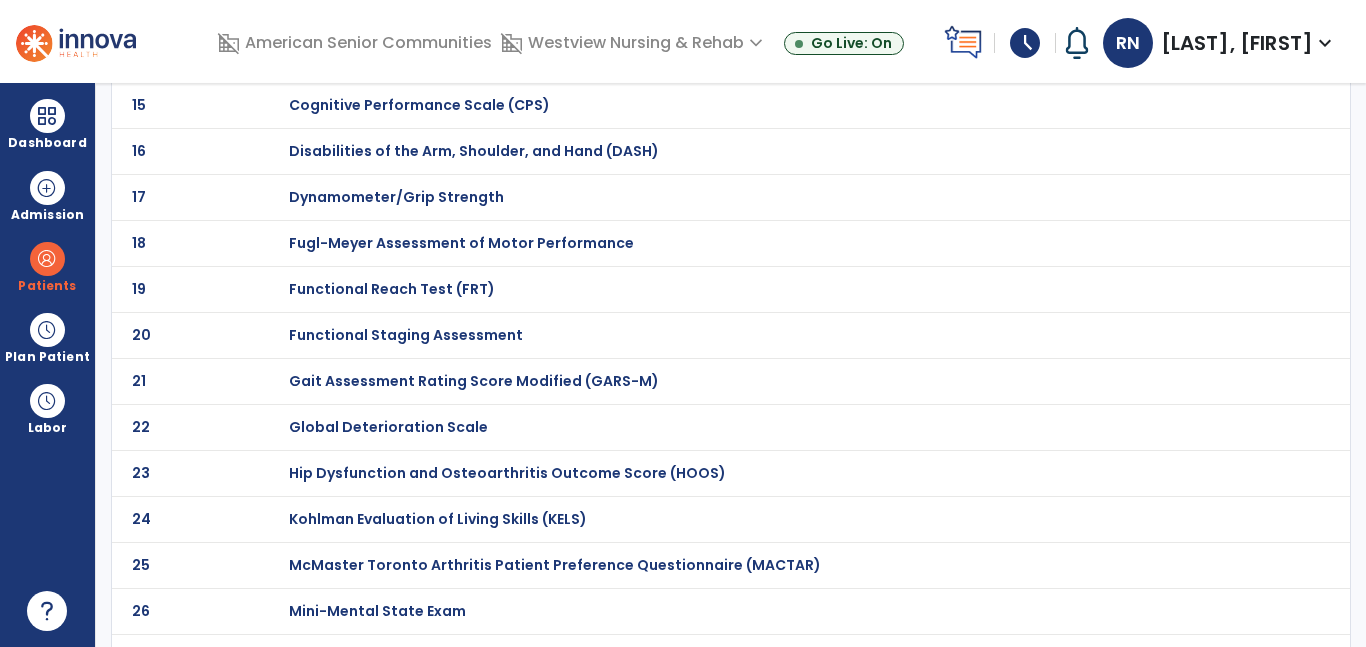 click on "Functional Staging Assessment" at bounding box center [360, -539] 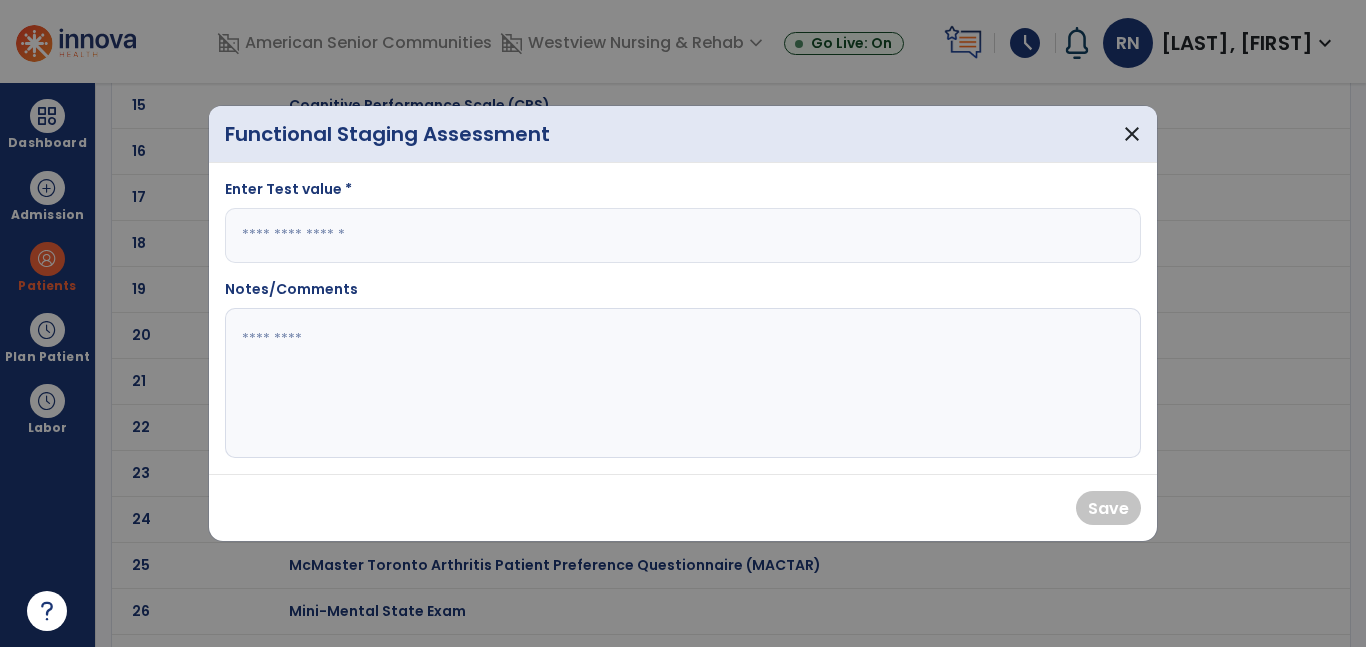 click at bounding box center (683, 235) 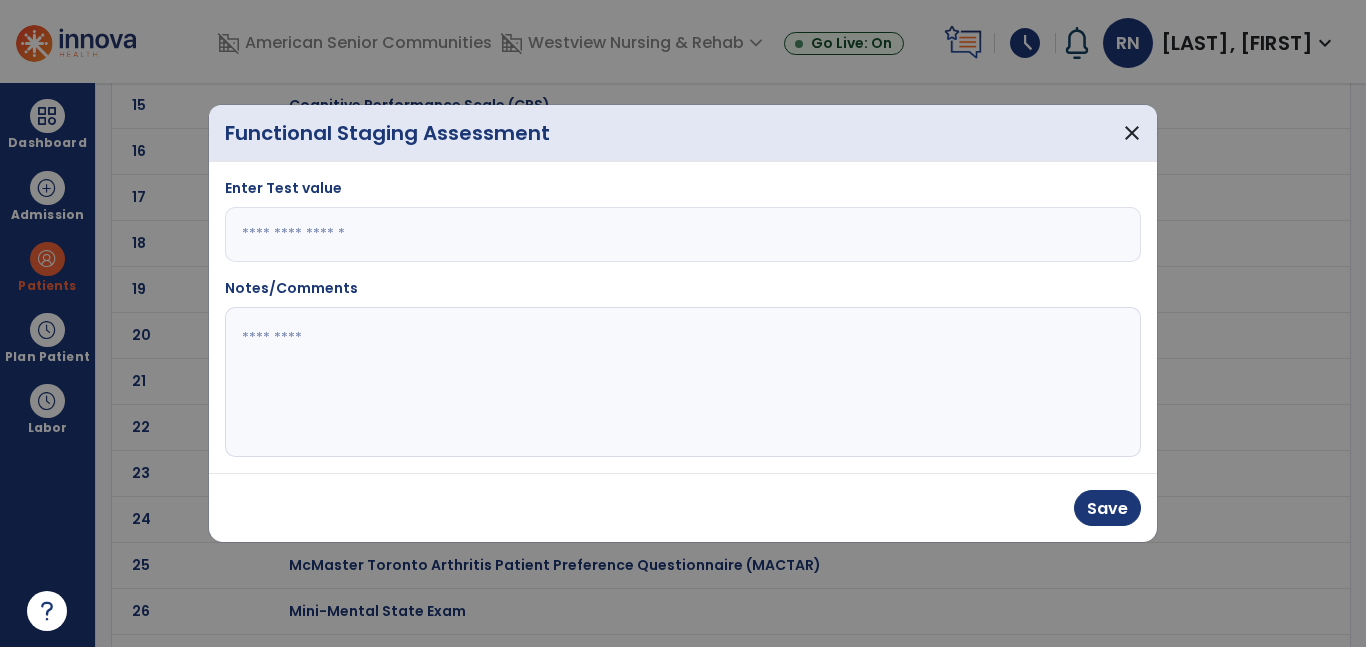 type on "*" 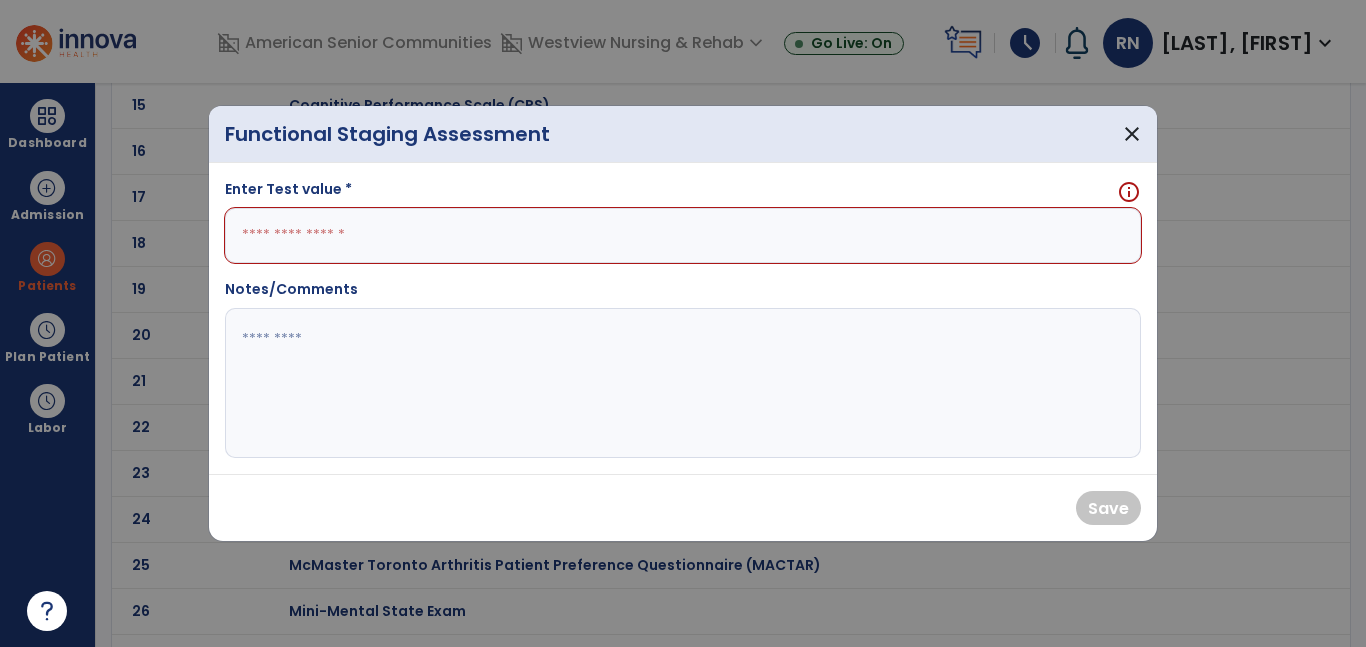 type on "*" 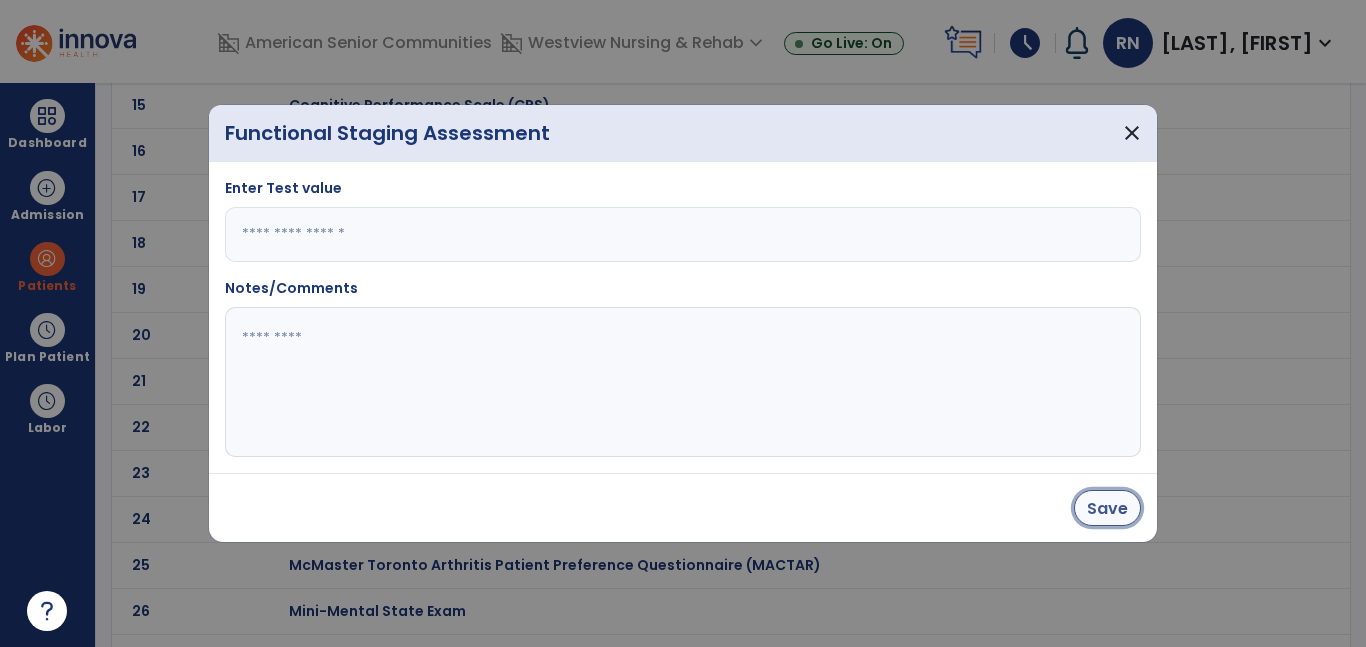 click on "Save" at bounding box center [1107, 508] 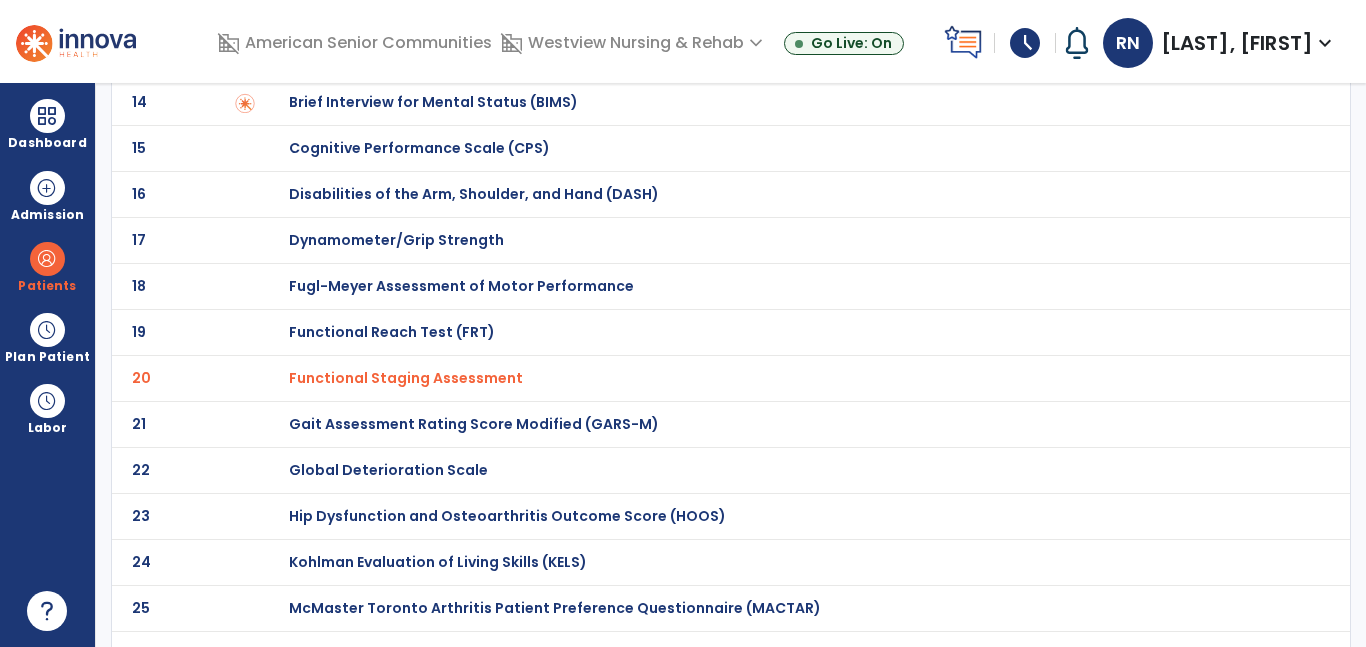 scroll, scrollTop: 678, scrollLeft: 0, axis: vertical 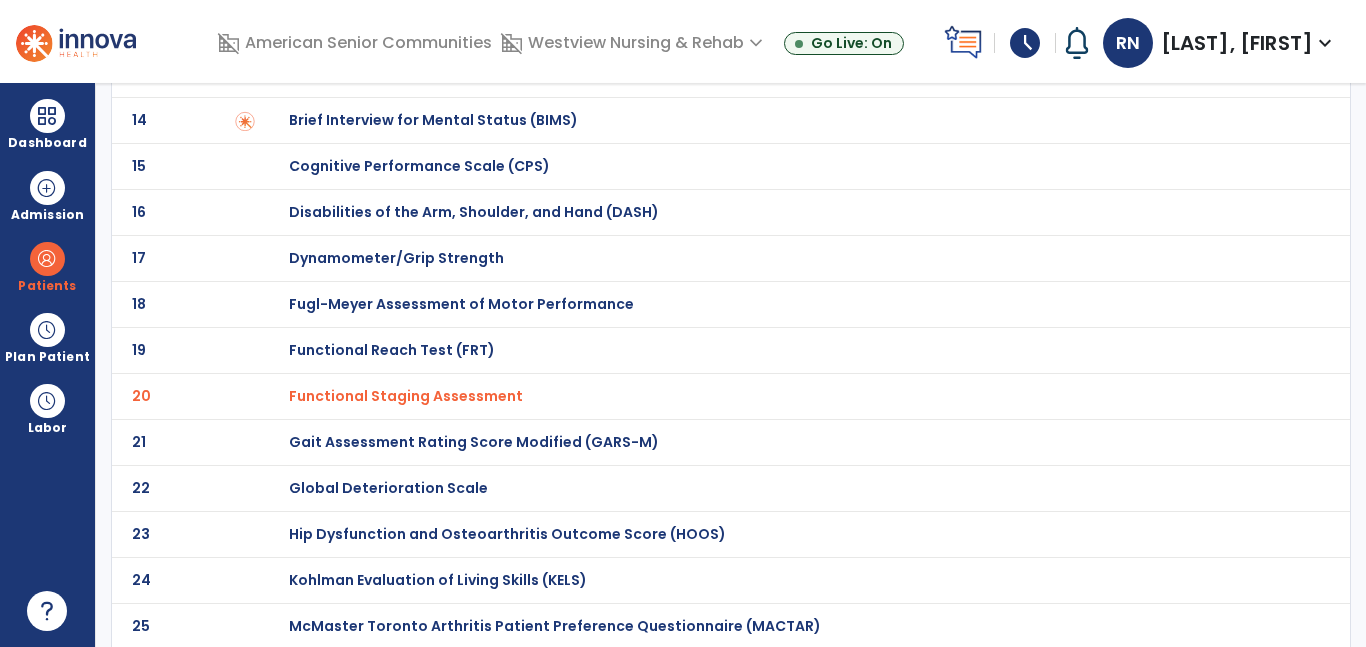 click on "Dynamometer/Grip Strength" at bounding box center (360, -478) 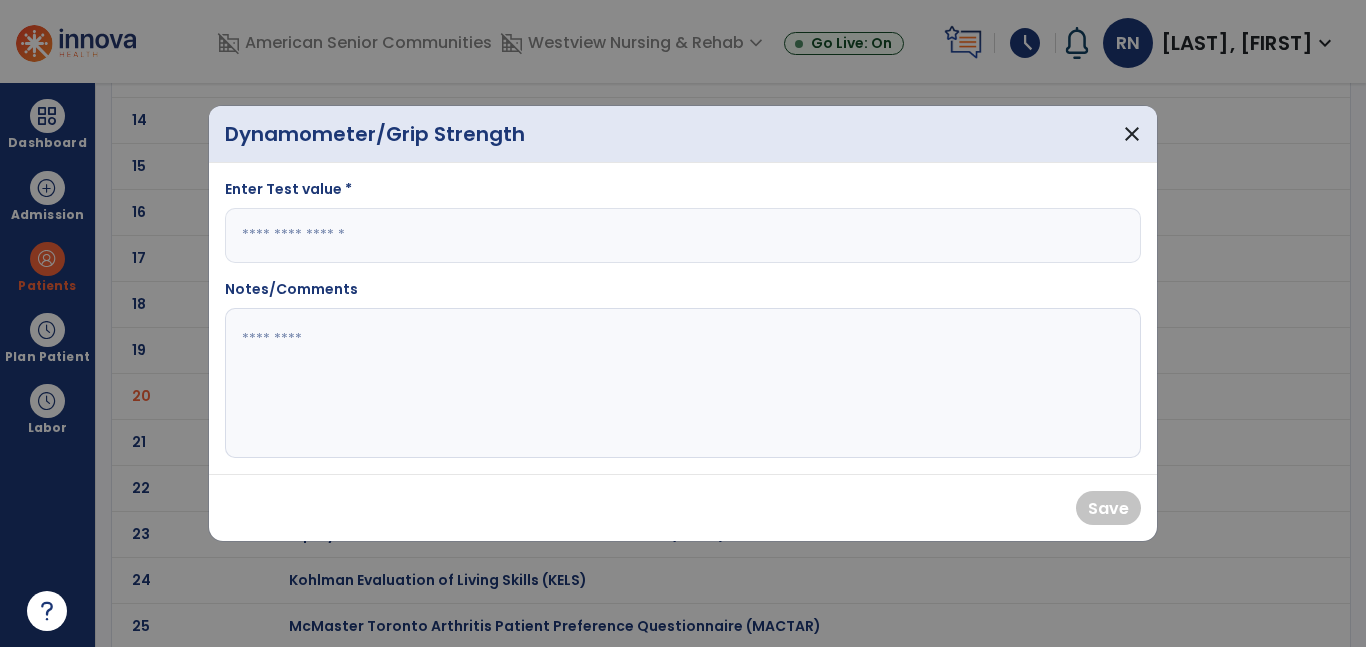 click at bounding box center [683, 235] 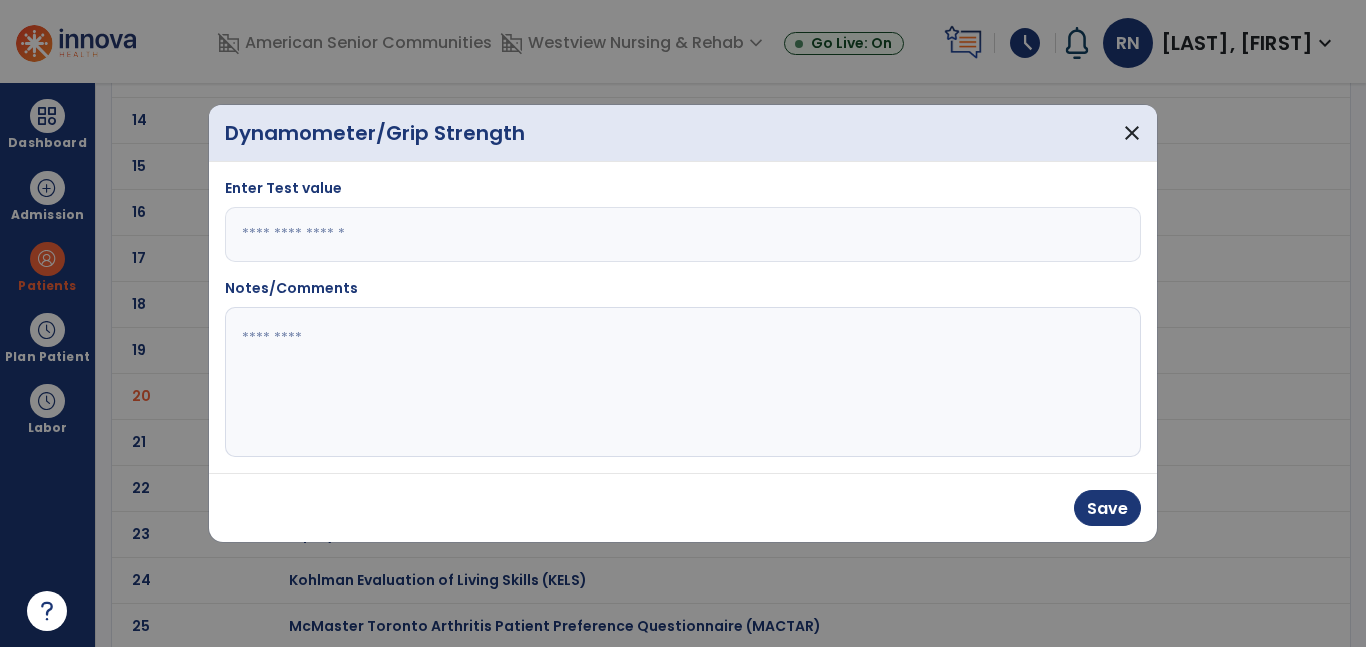 type on "**" 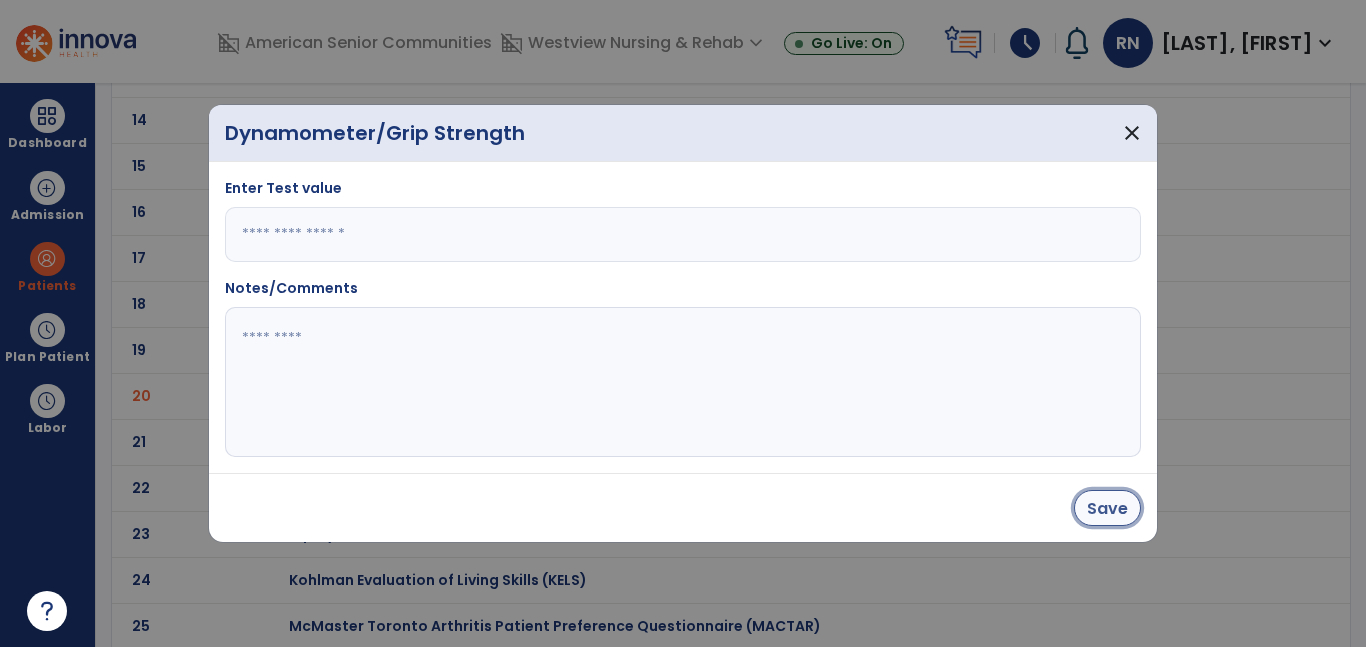 click on "Save" at bounding box center [1107, 508] 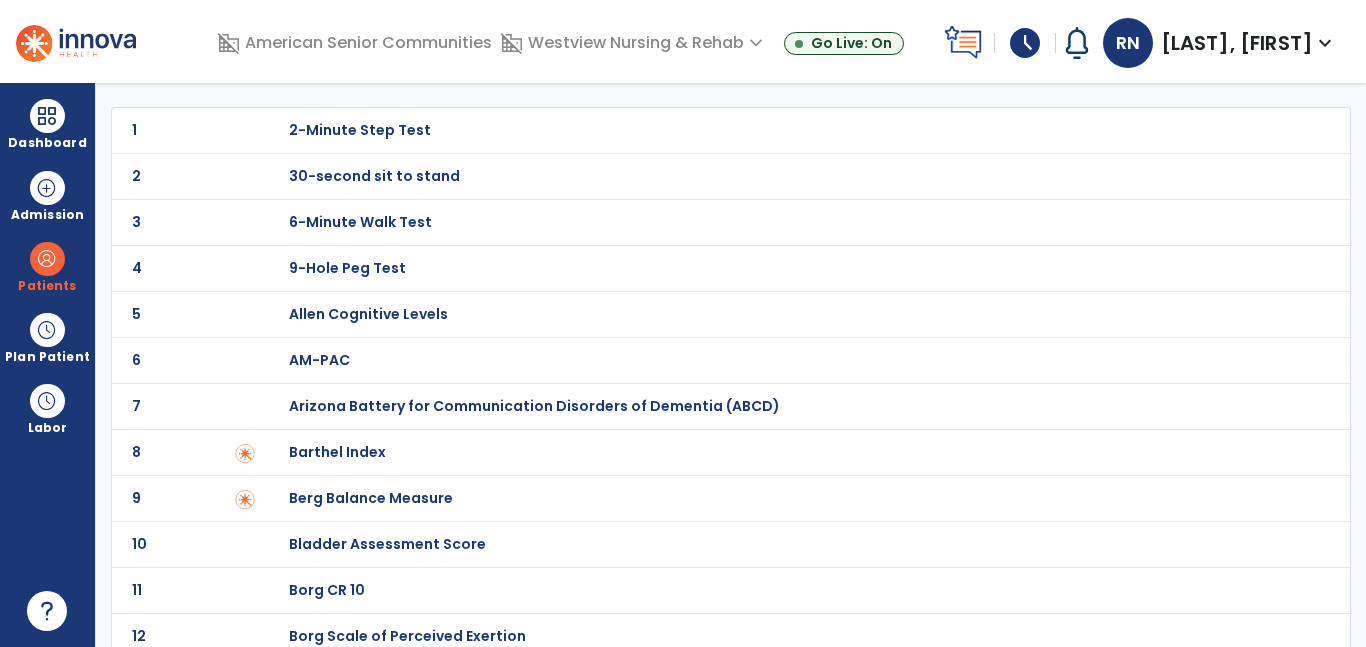 scroll, scrollTop: 69, scrollLeft: 0, axis: vertical 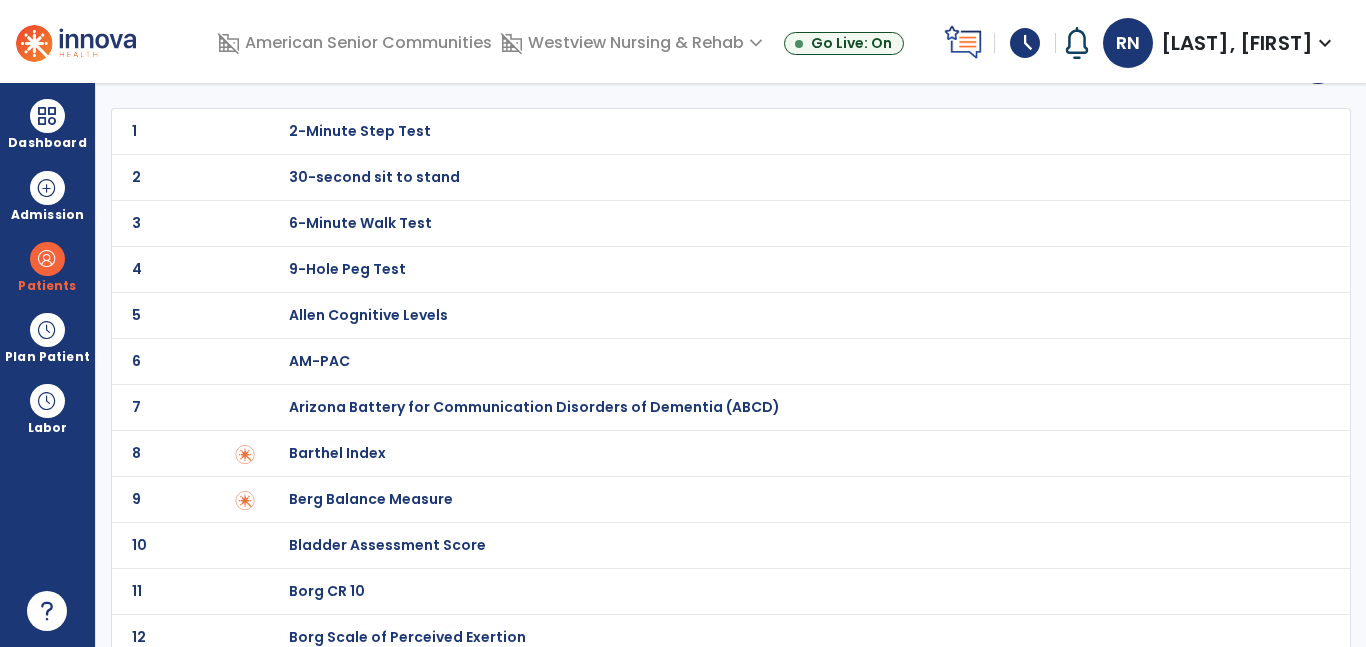 click on "30-second sit to stand" at bounding box center [360, 131] 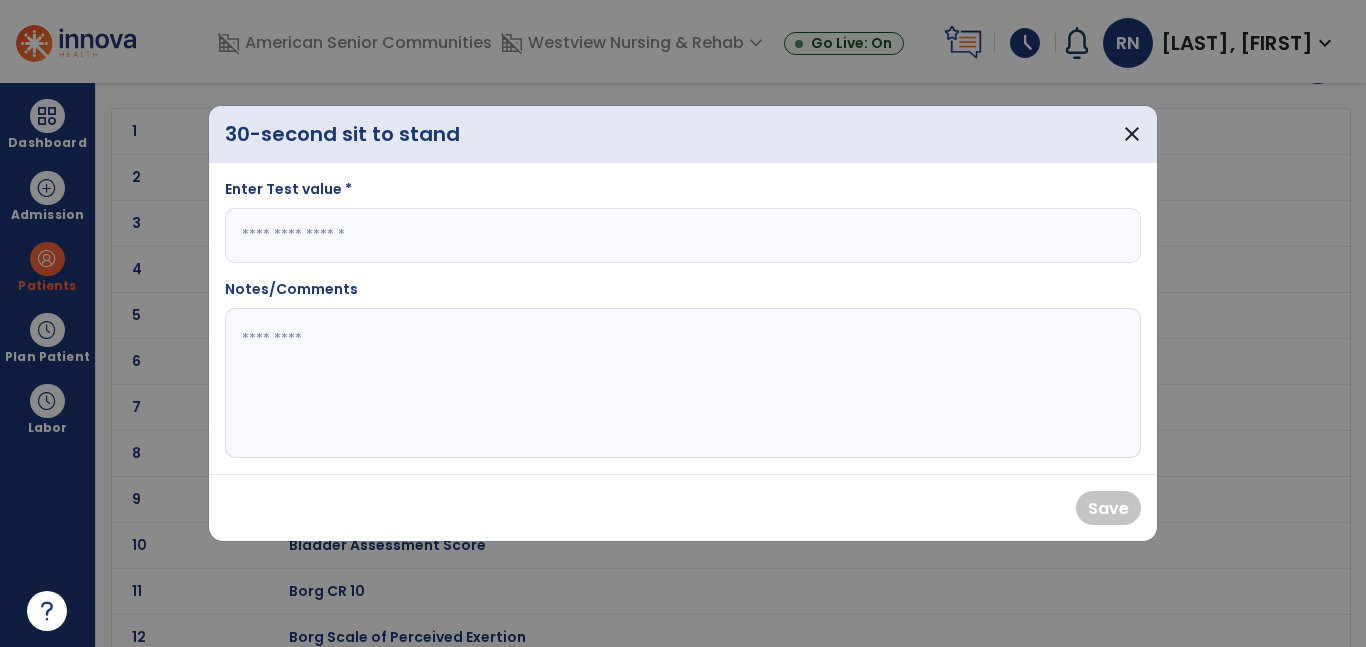 click at bounding box center [683, 235] 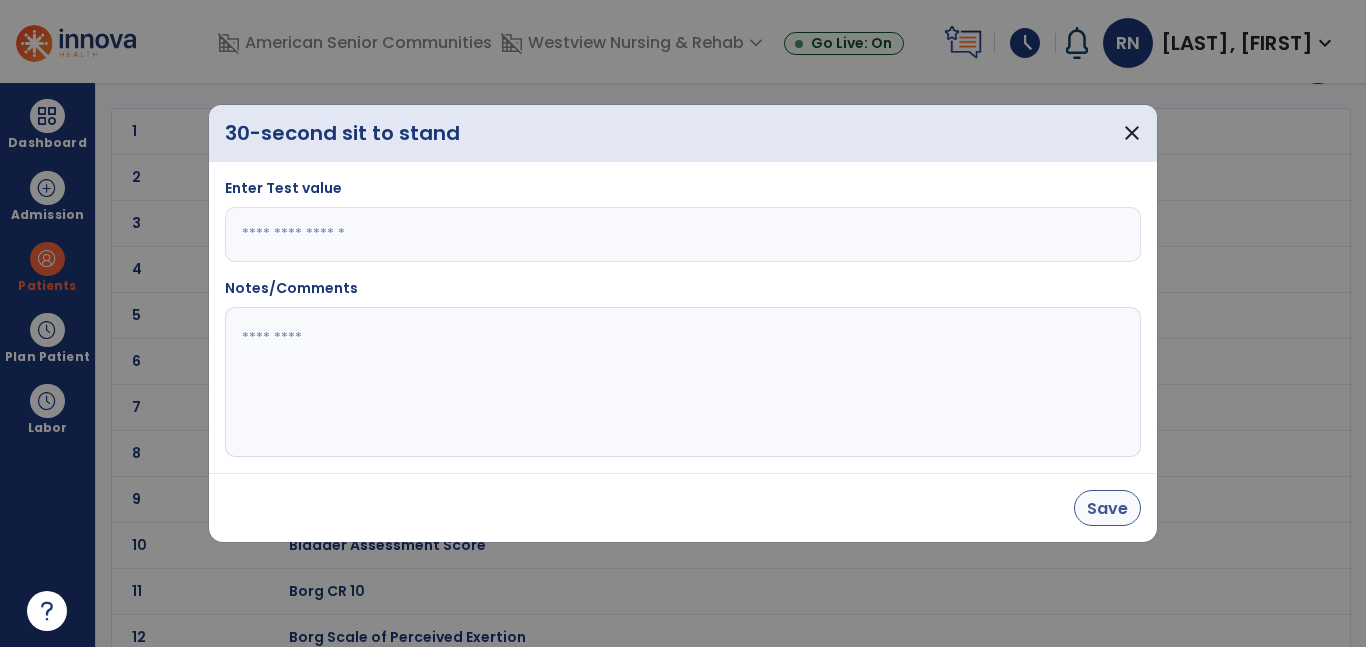 type on "*" 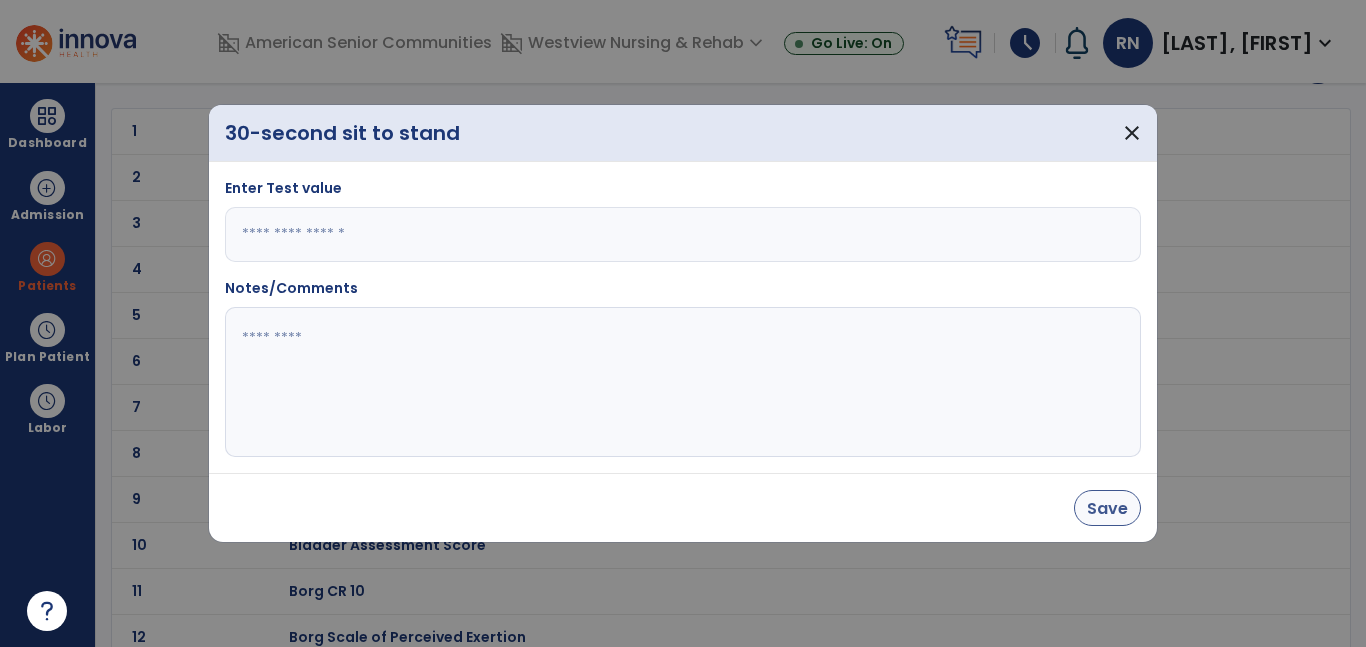 type on "*" 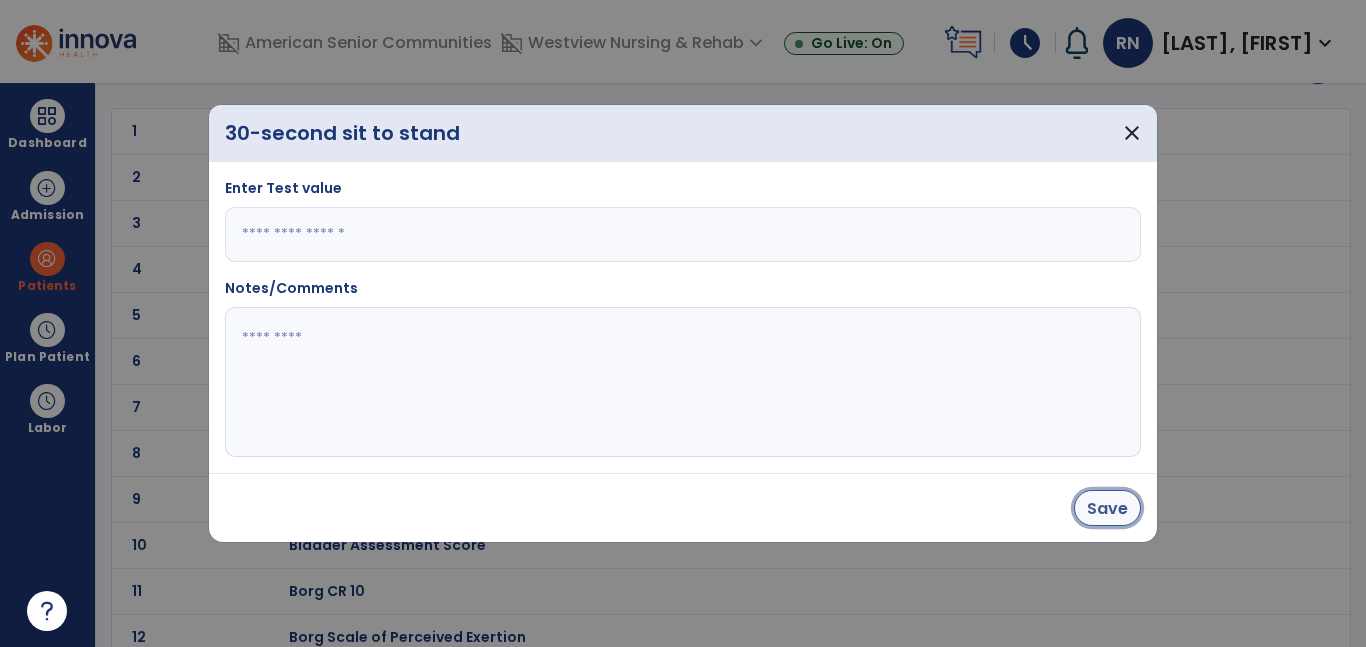 click on "Save" at bounding box center [1107, 508] 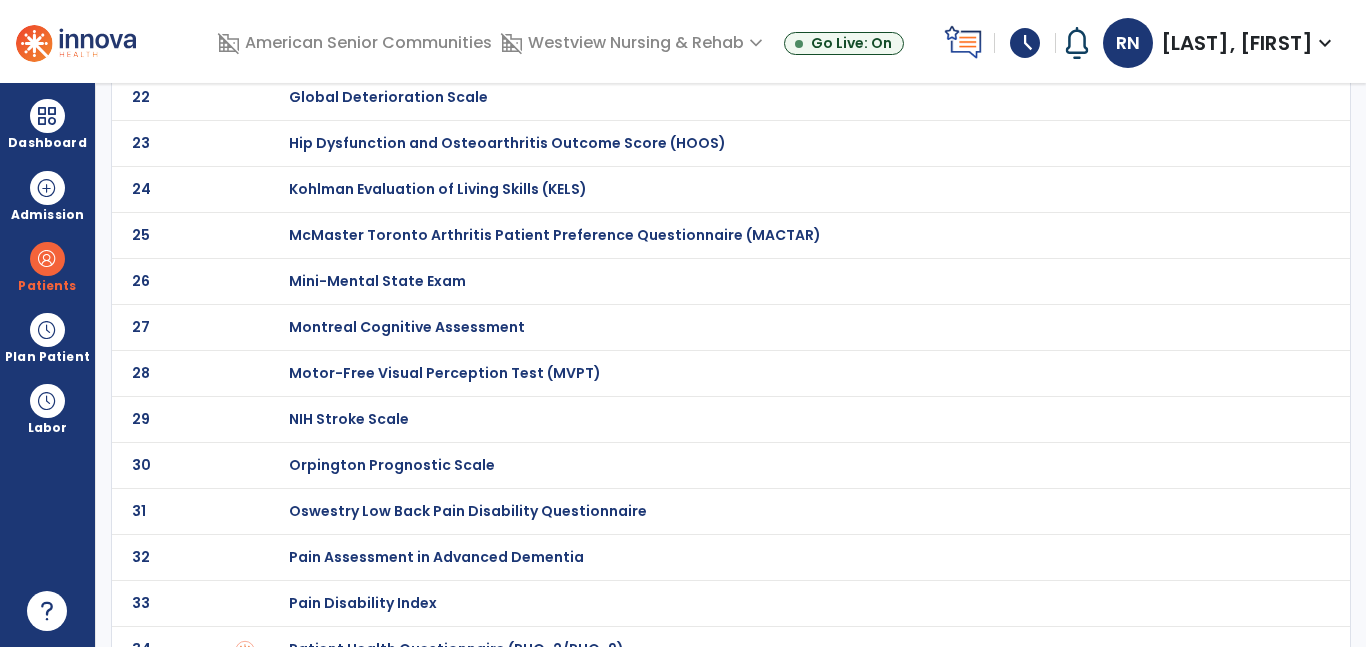 scroll, scrollTop: 1694, scrollLeft: 0, axis: vertical 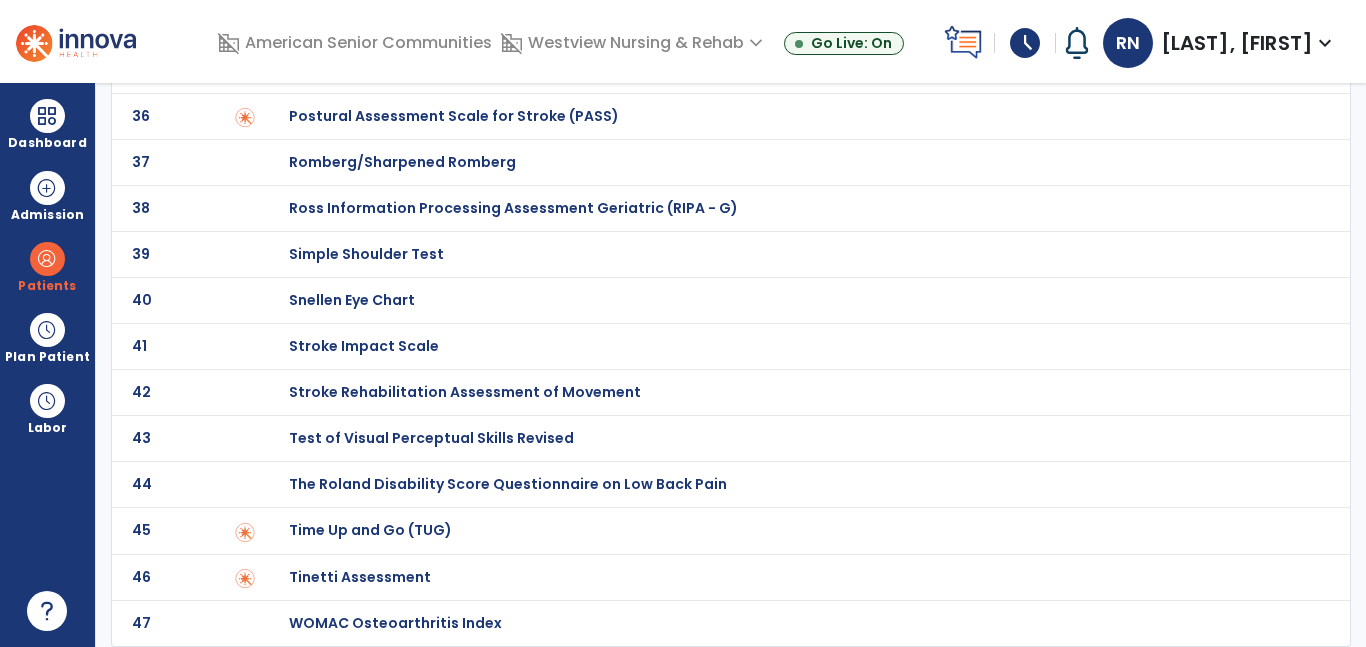 click on "Time Up and Go (TUG)" at bounding box center [360, -1494] 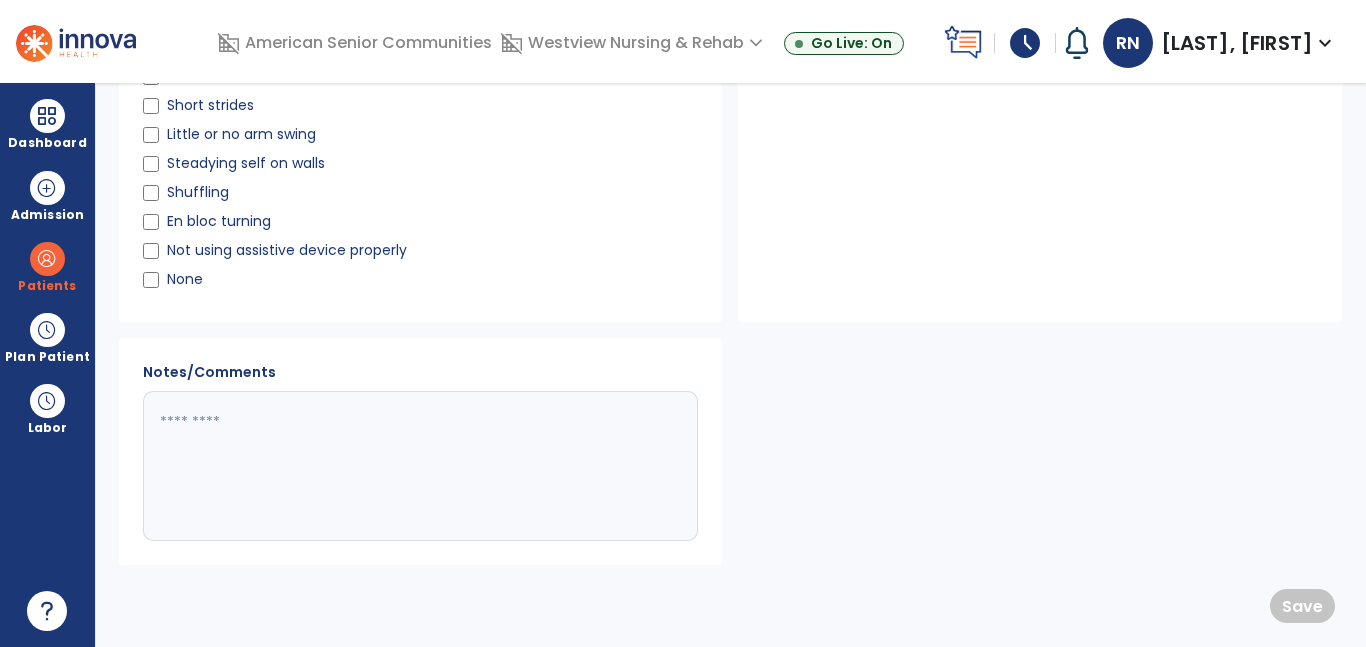 scroll, scrollTop: 0, scrollLeft: 0, axis: both 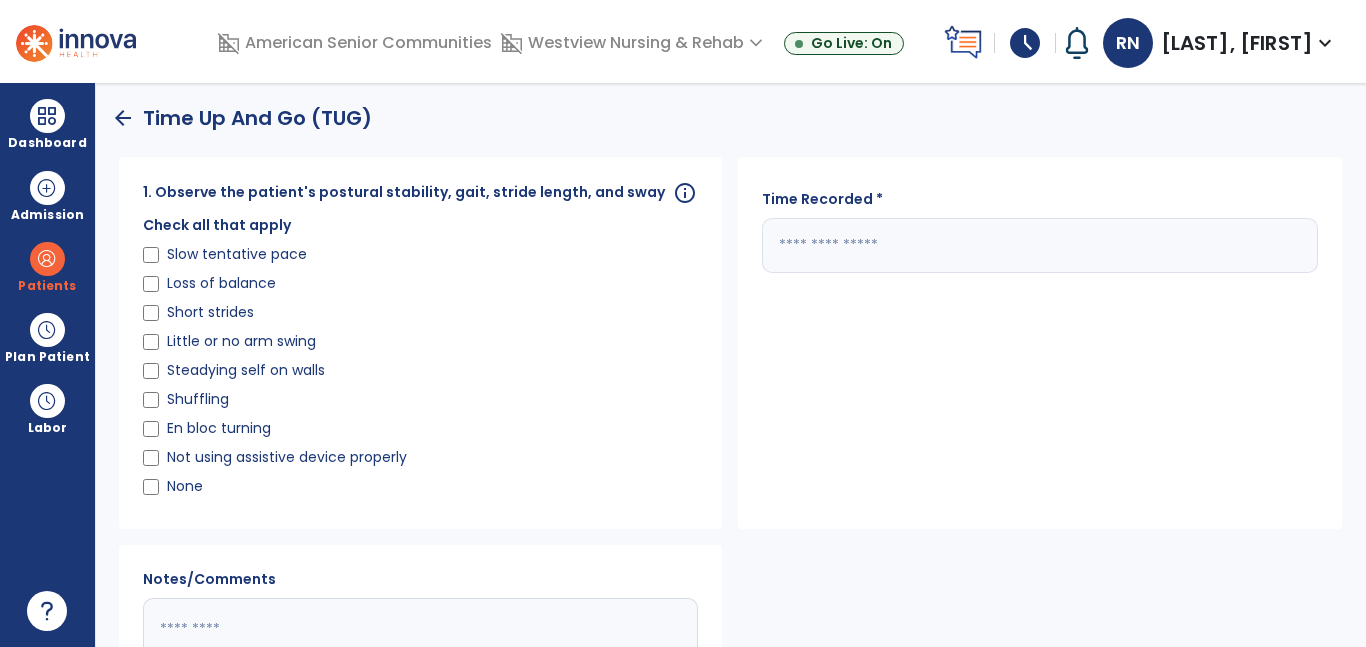 click 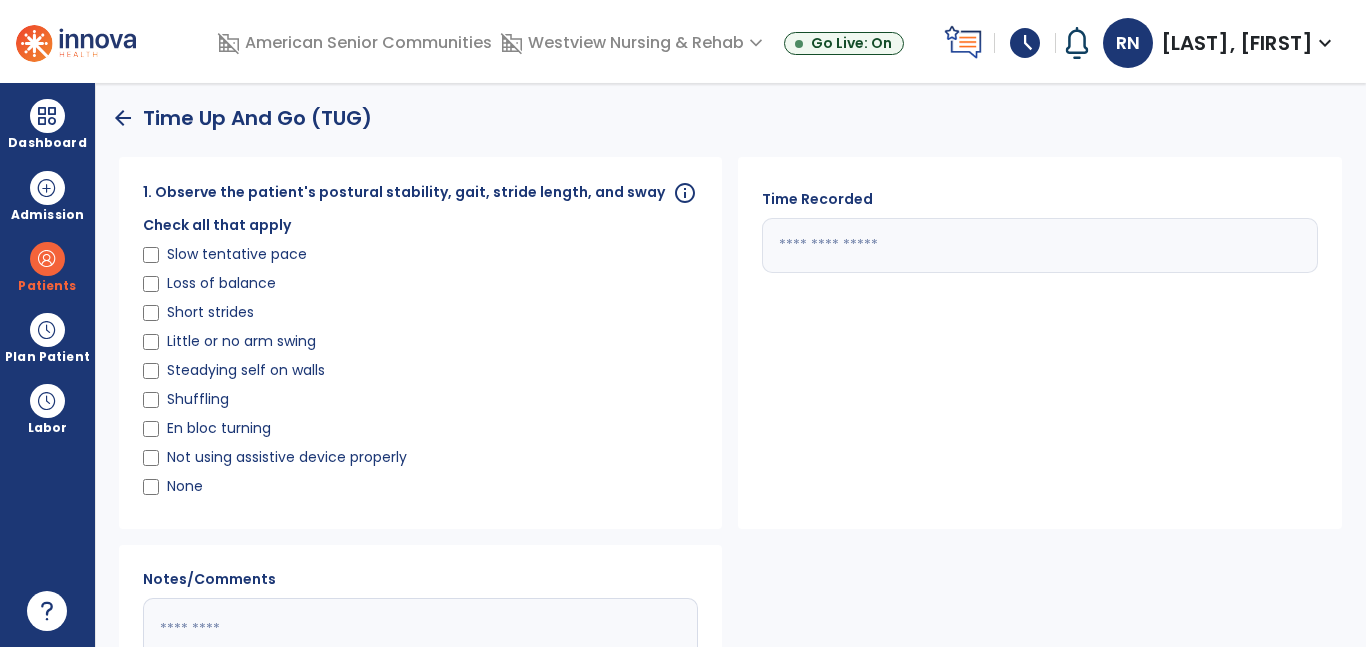 type on "**" 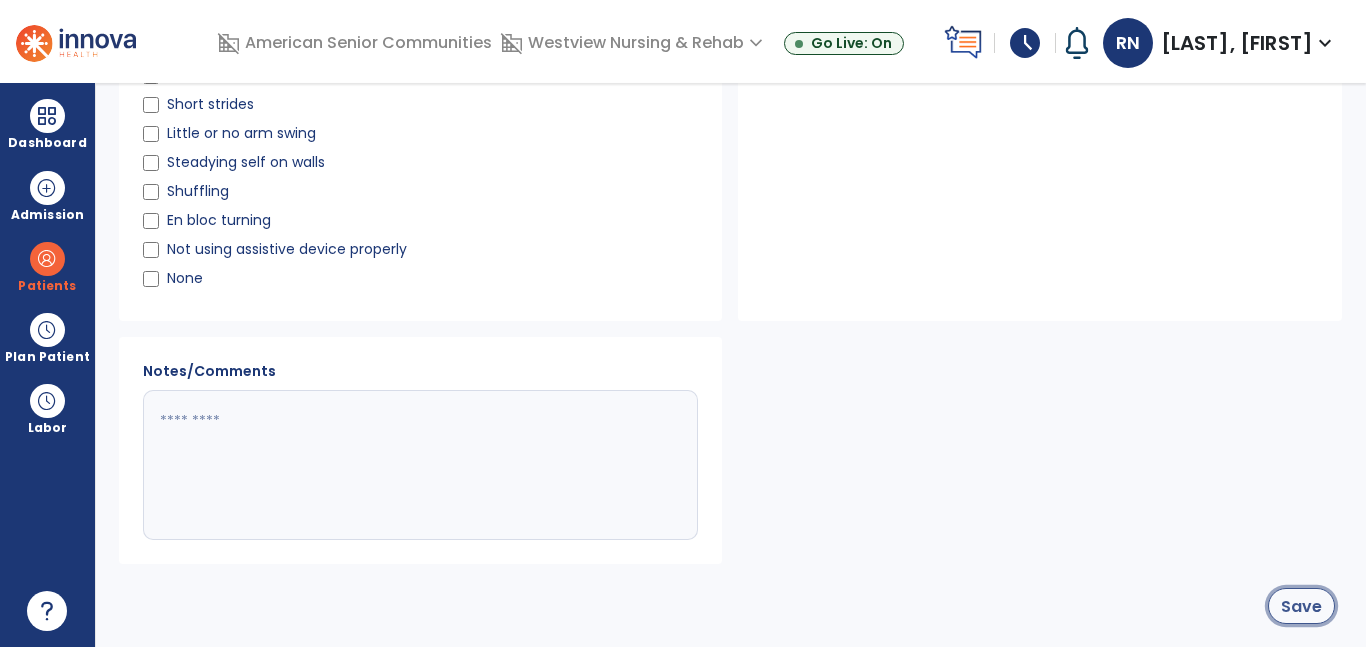 click on "Save" 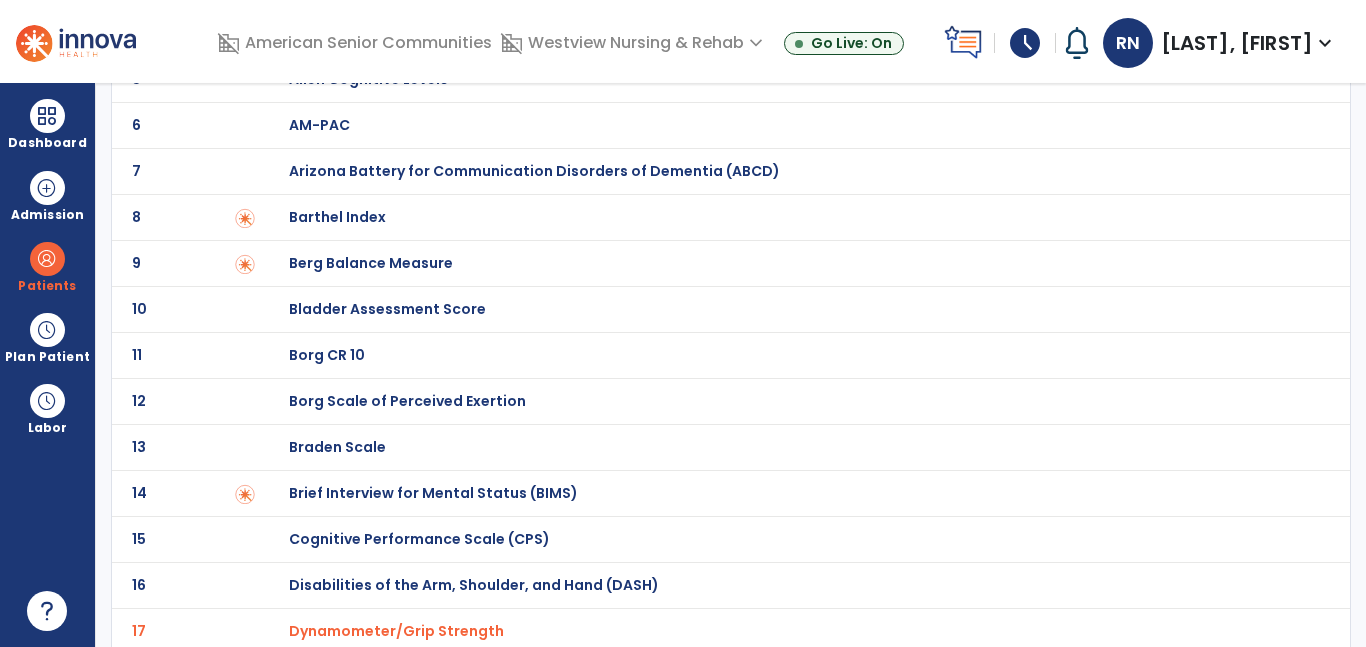 scroll, scrollTop: 0, scrollLeft: 0, axis: both 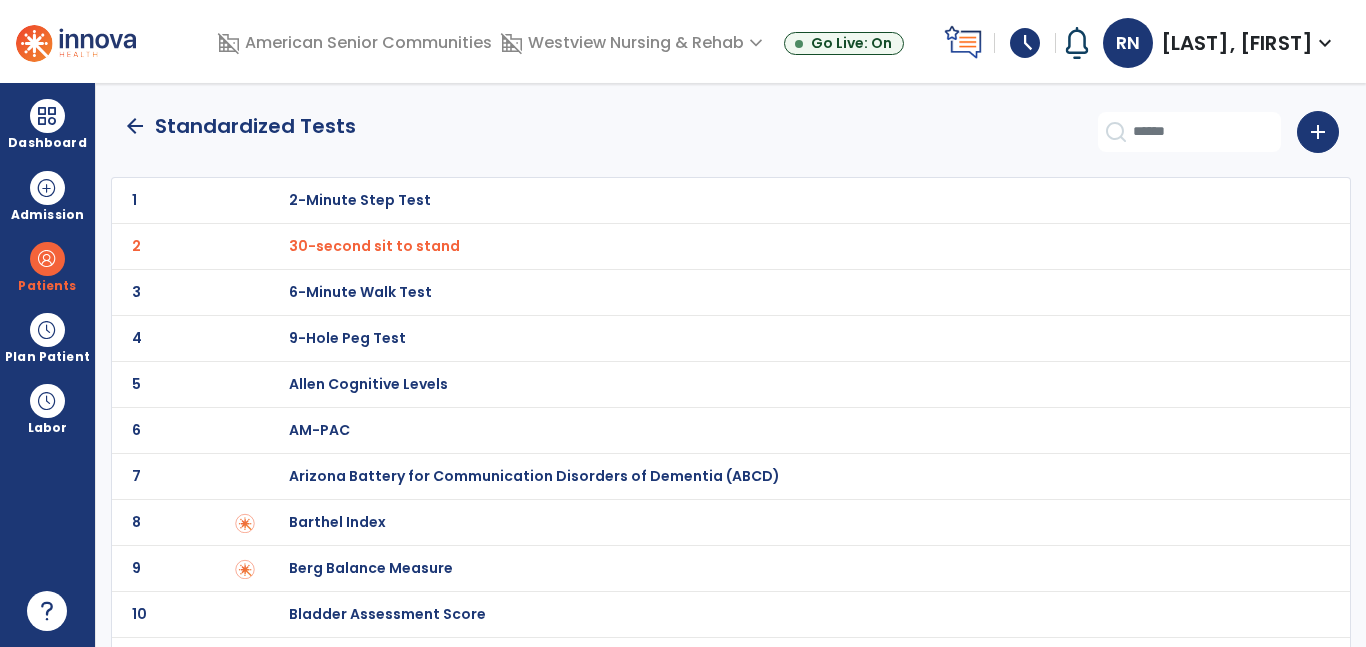click on "arrow_back" 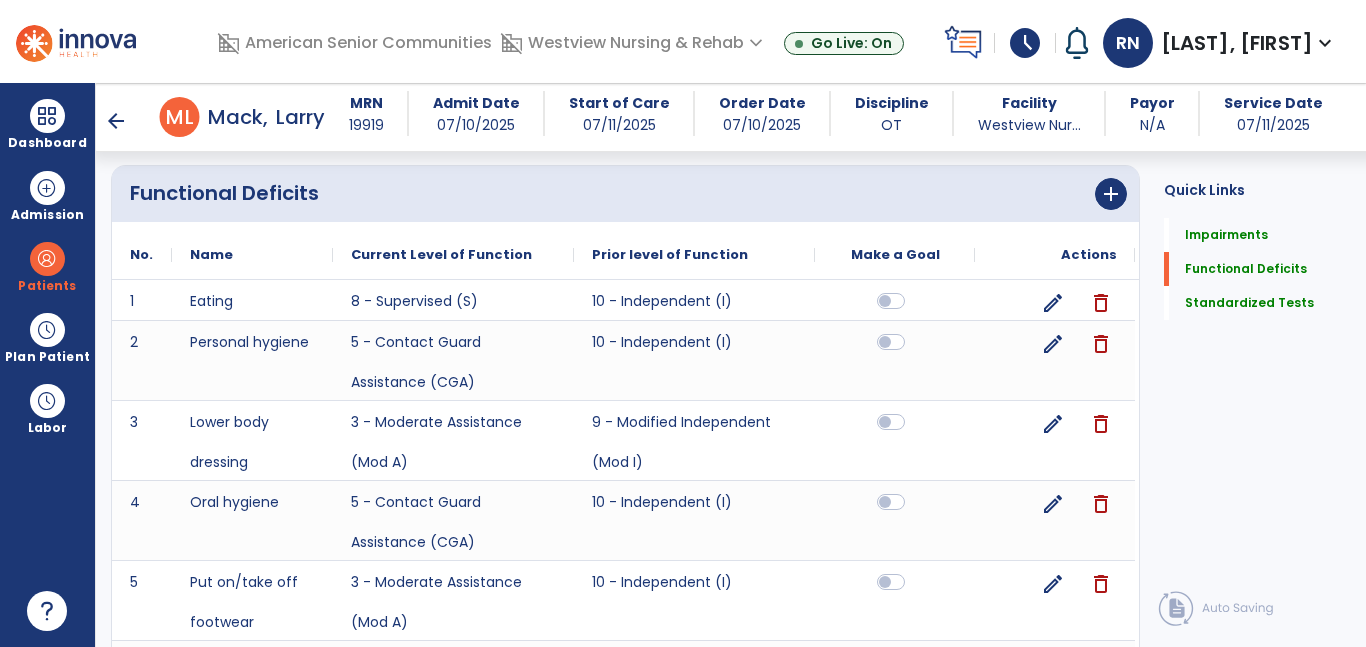 scroll, scrollTop: 899, scrollLeft: 0, axis: vertical 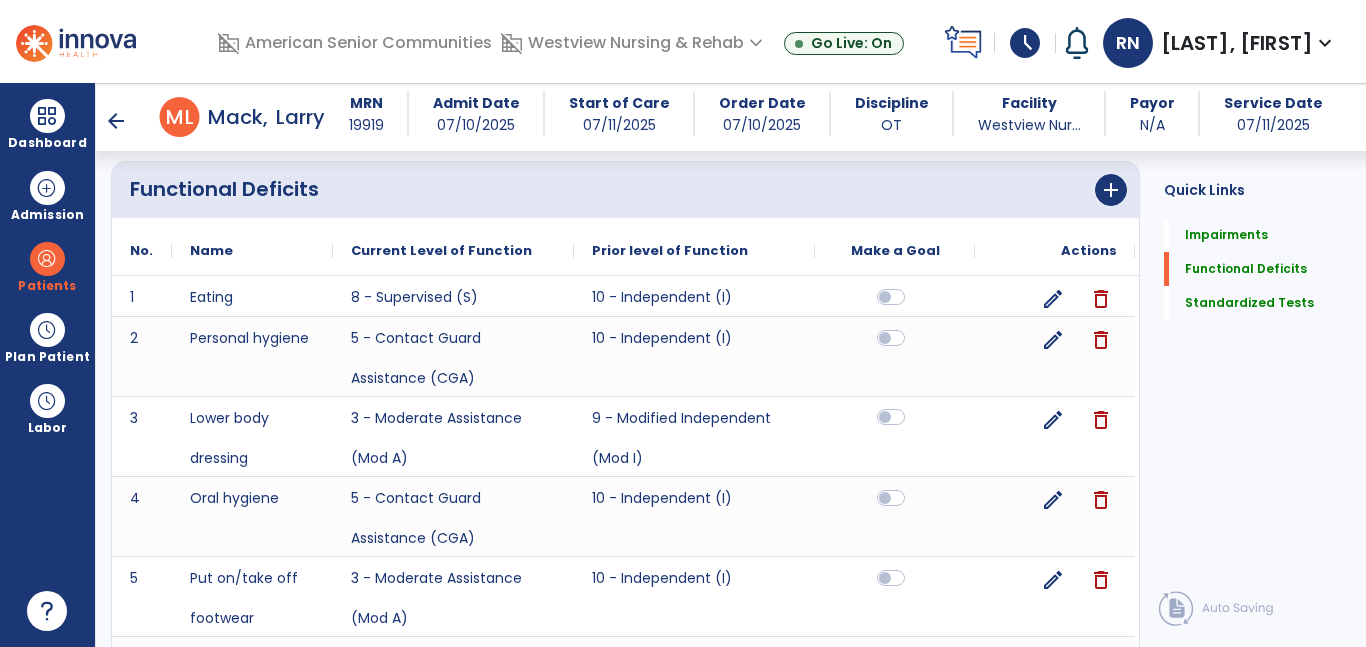 click 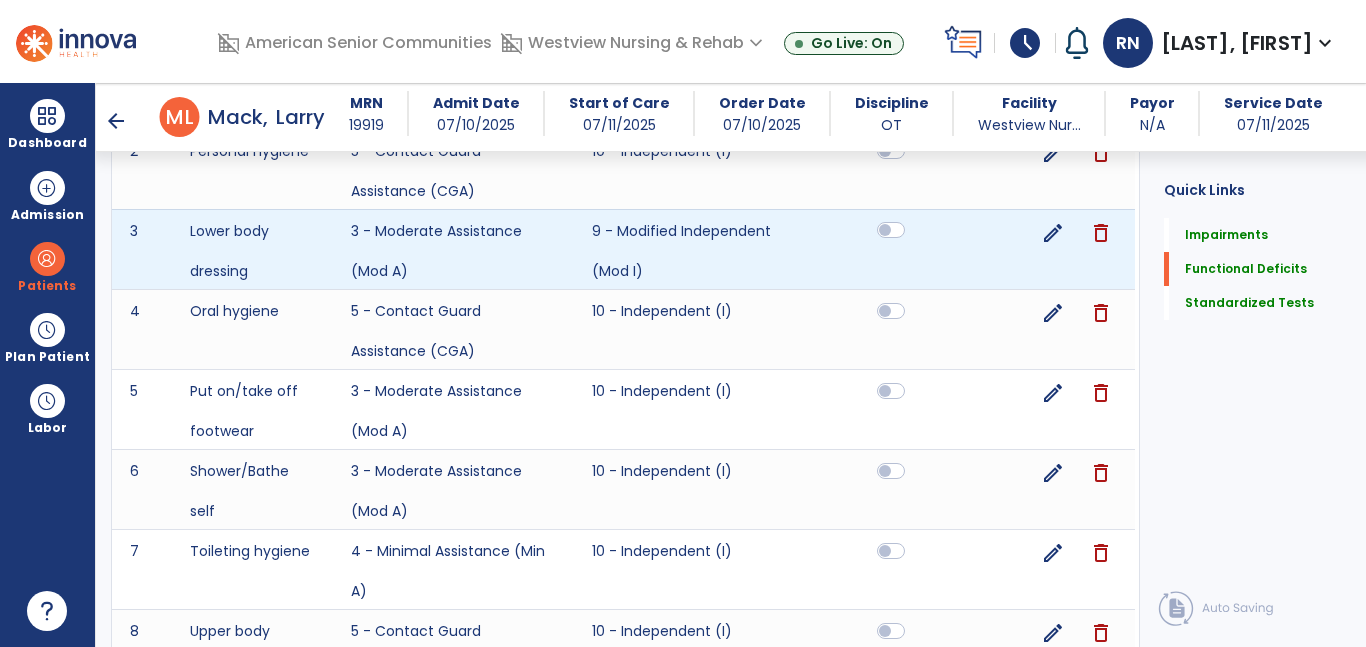 scroll, scrollTop: 1093, scrollLeft: 0, axis: vertical 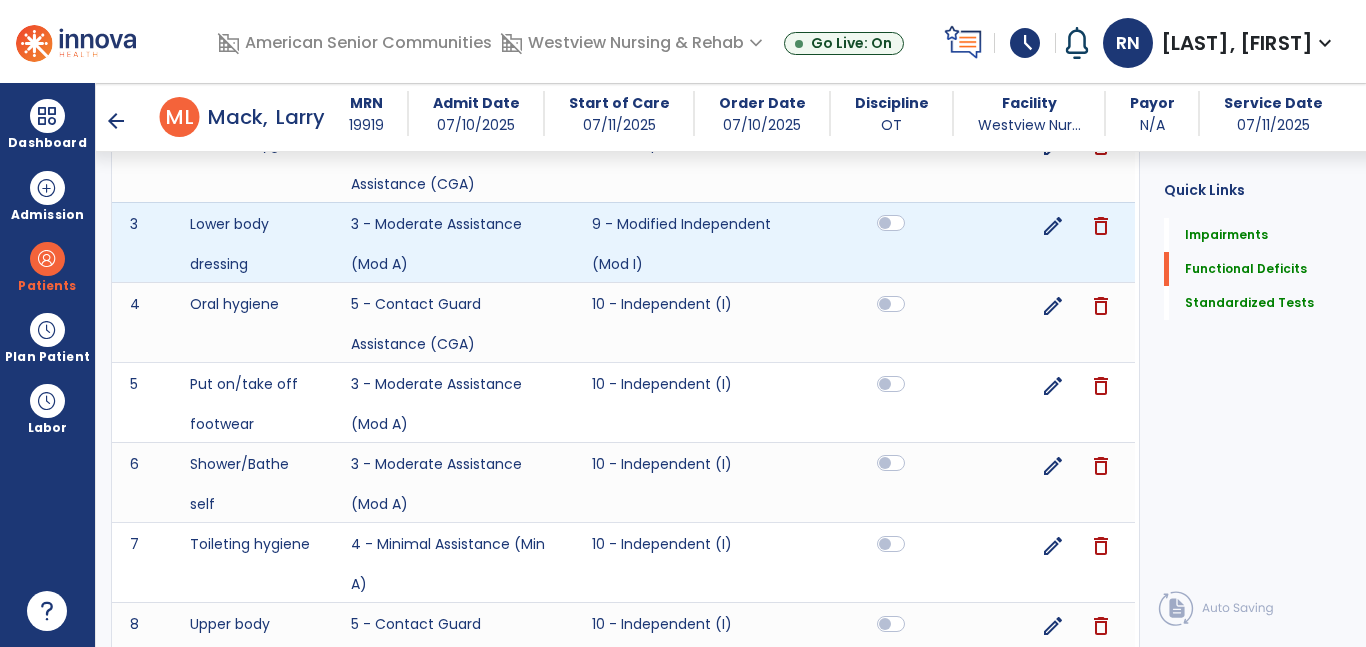 click 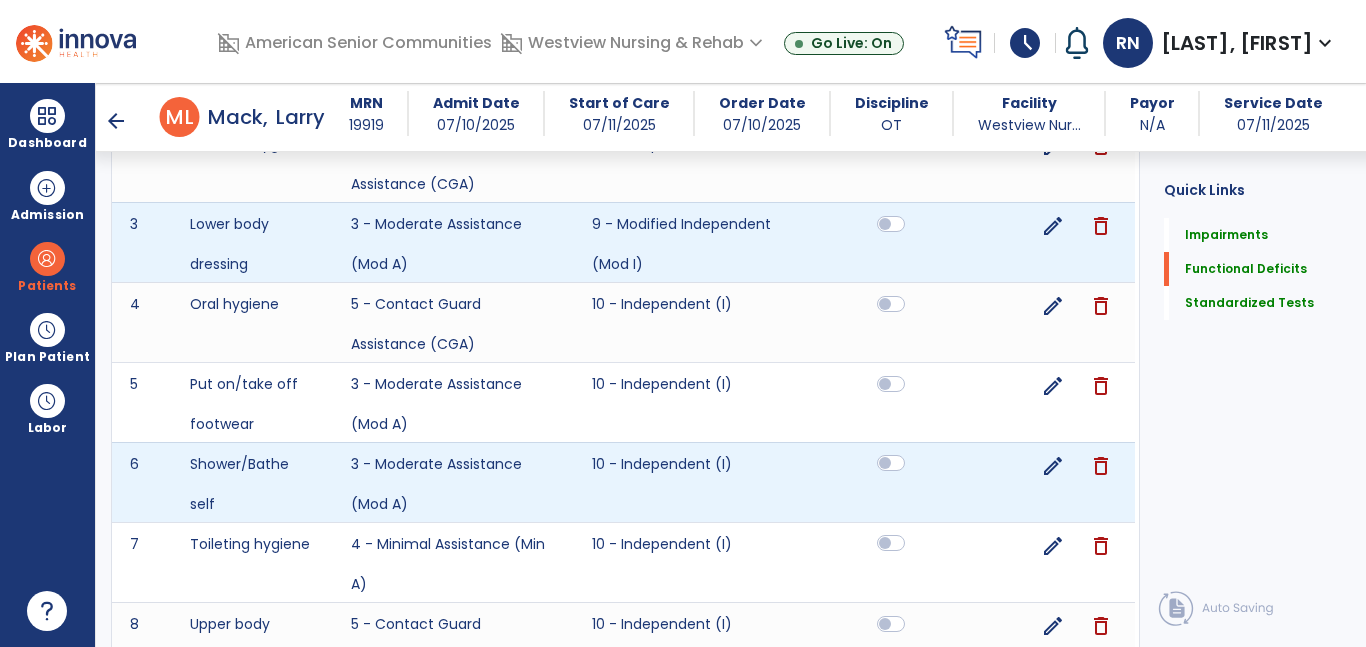 click 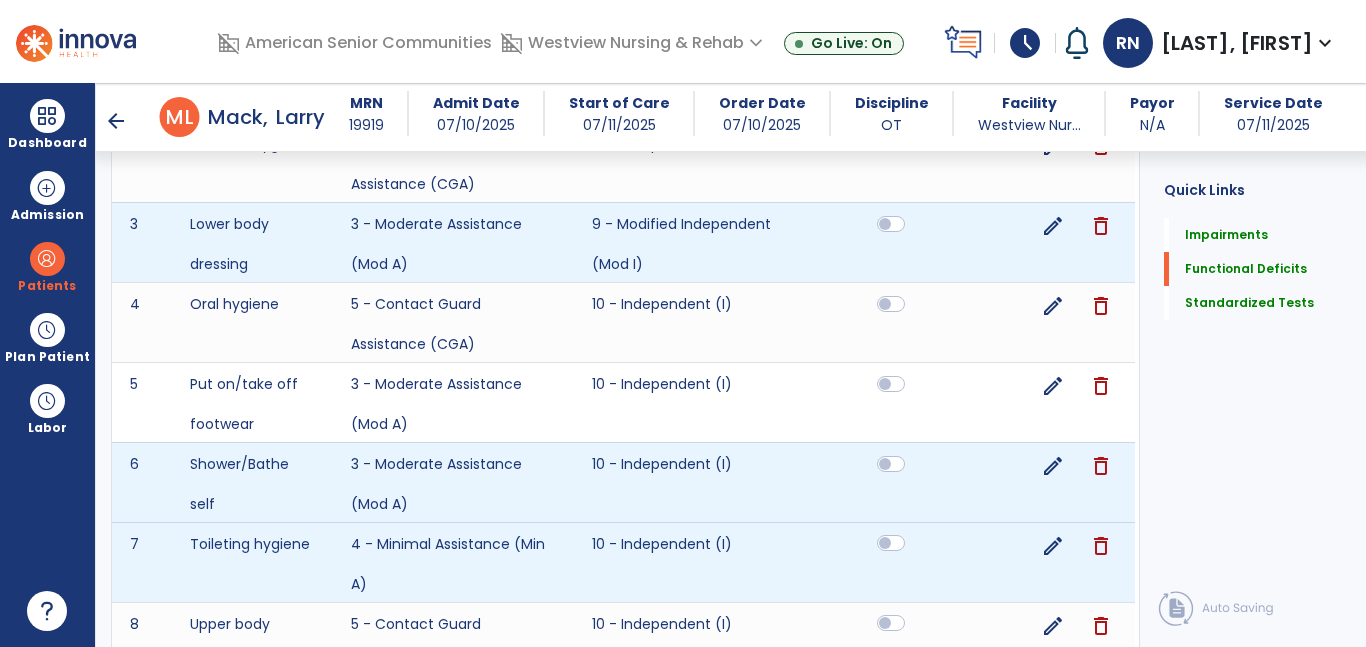 click 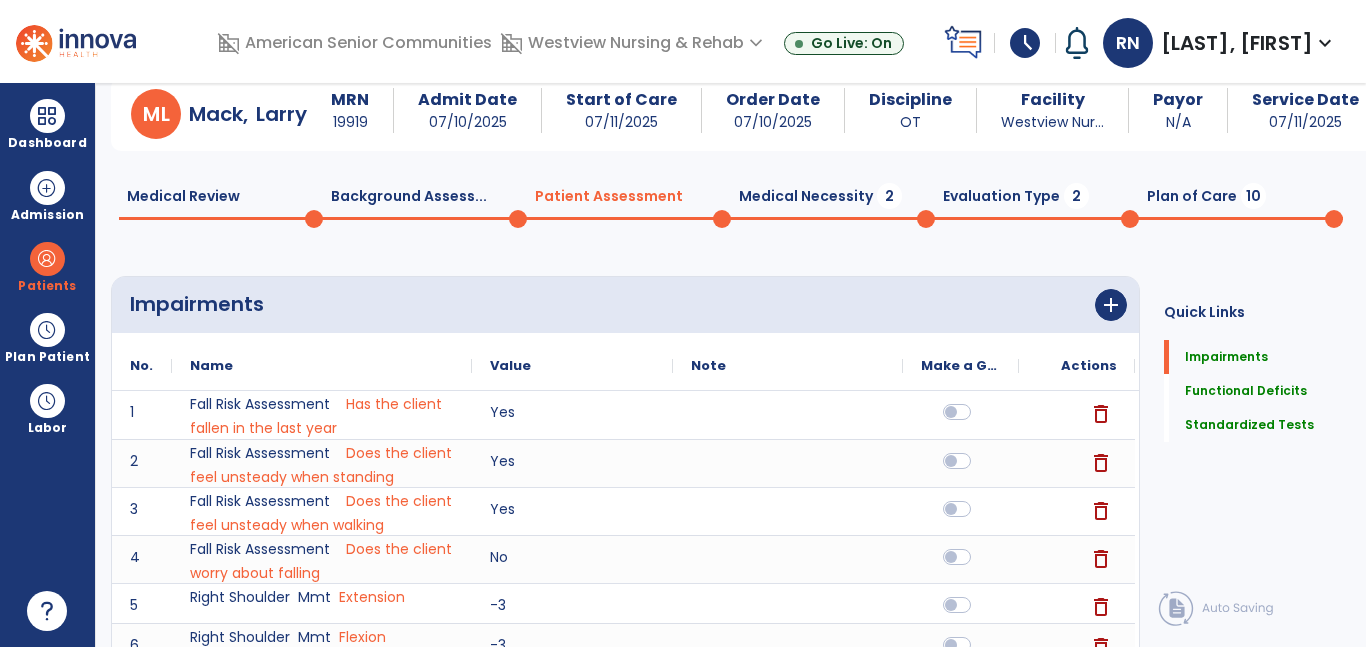 scroll, scrollTop: 0, scrollLeft: 0, axis: both 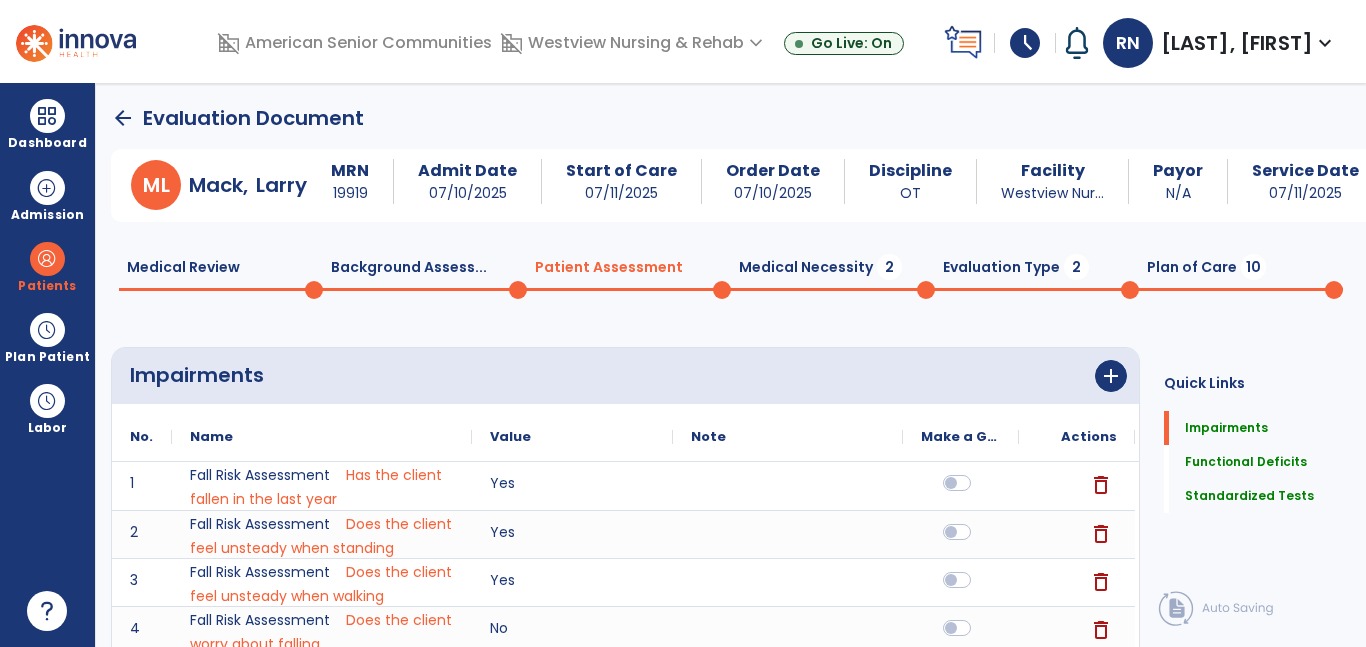click 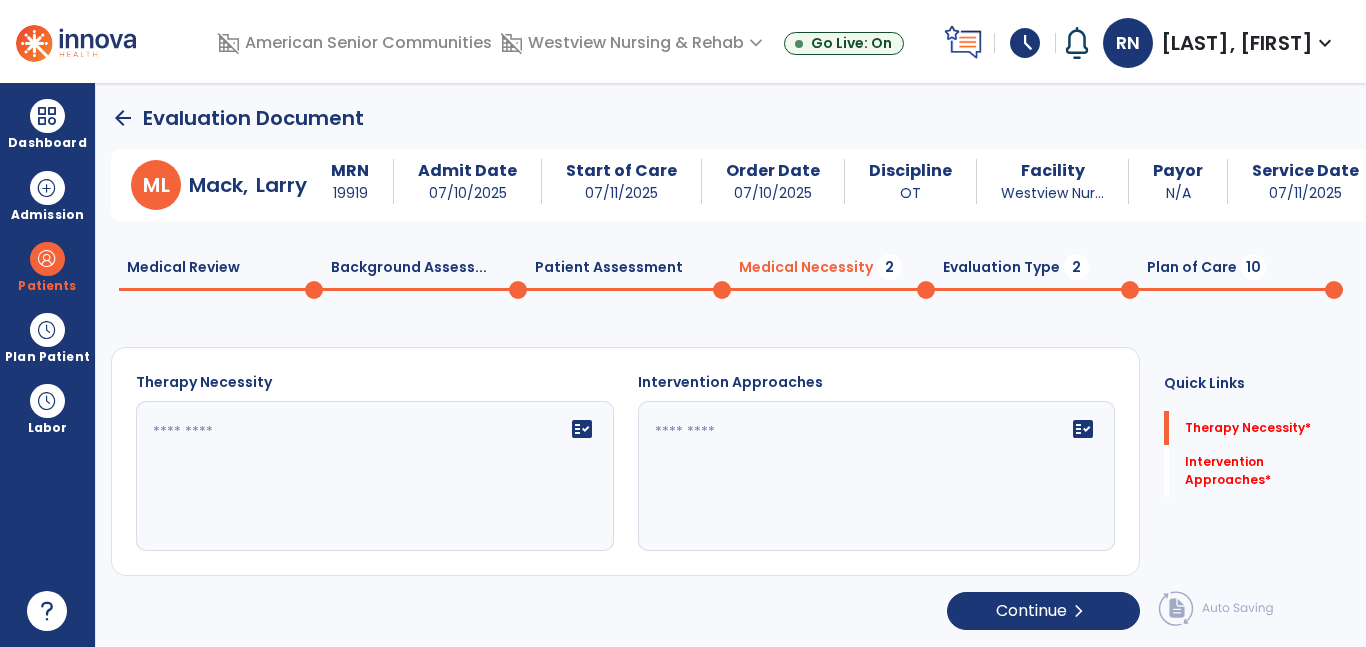 click 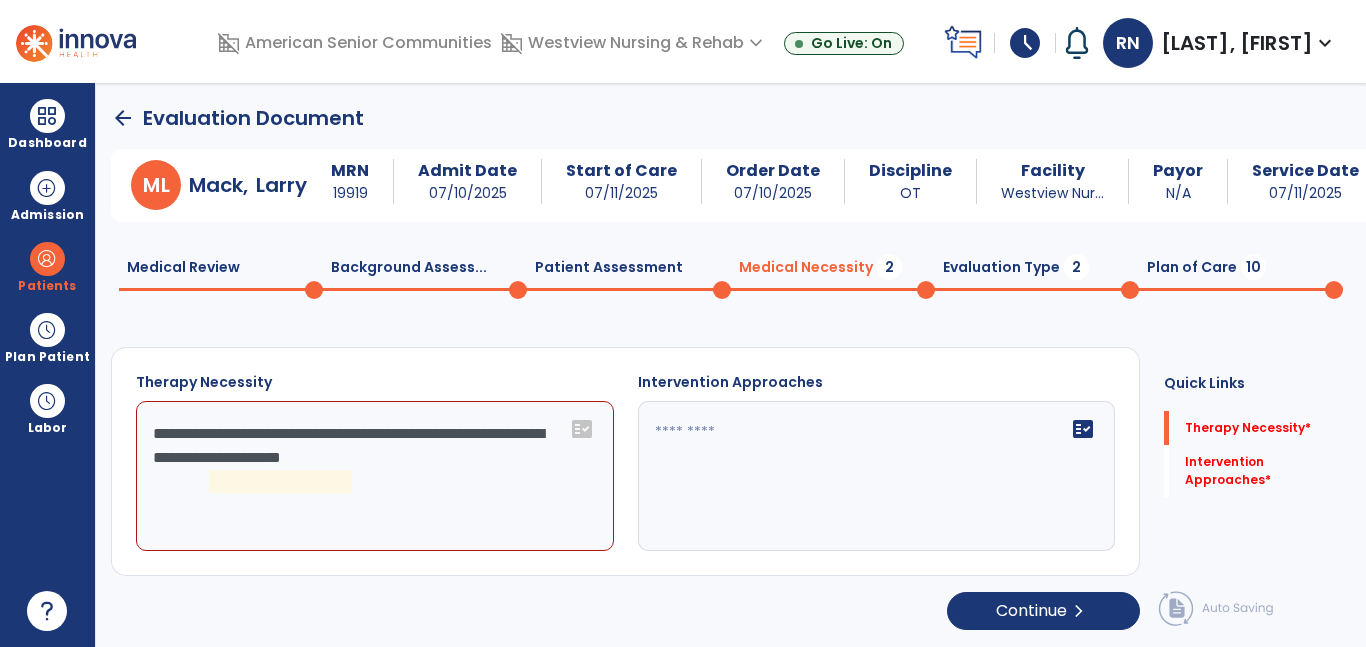 click on "**********" 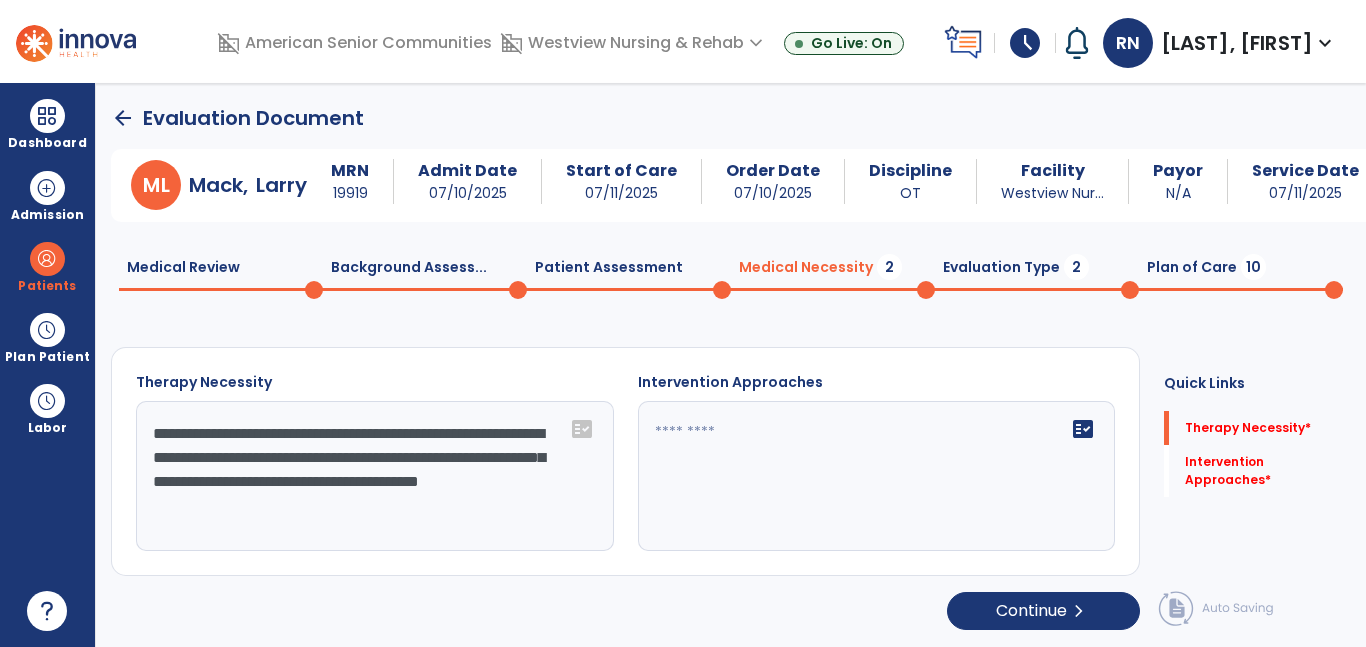 type on "**********" 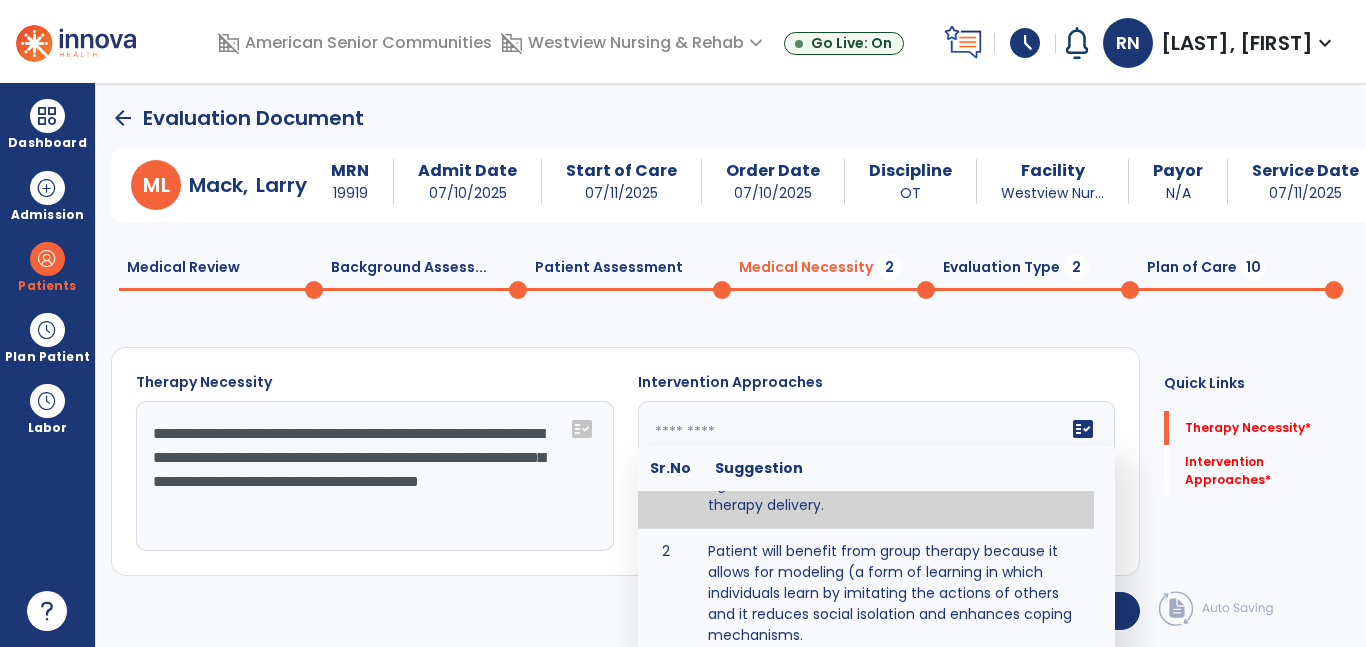 scroll, scrollTop: 316, scrollLeft: 0, axis: vertical 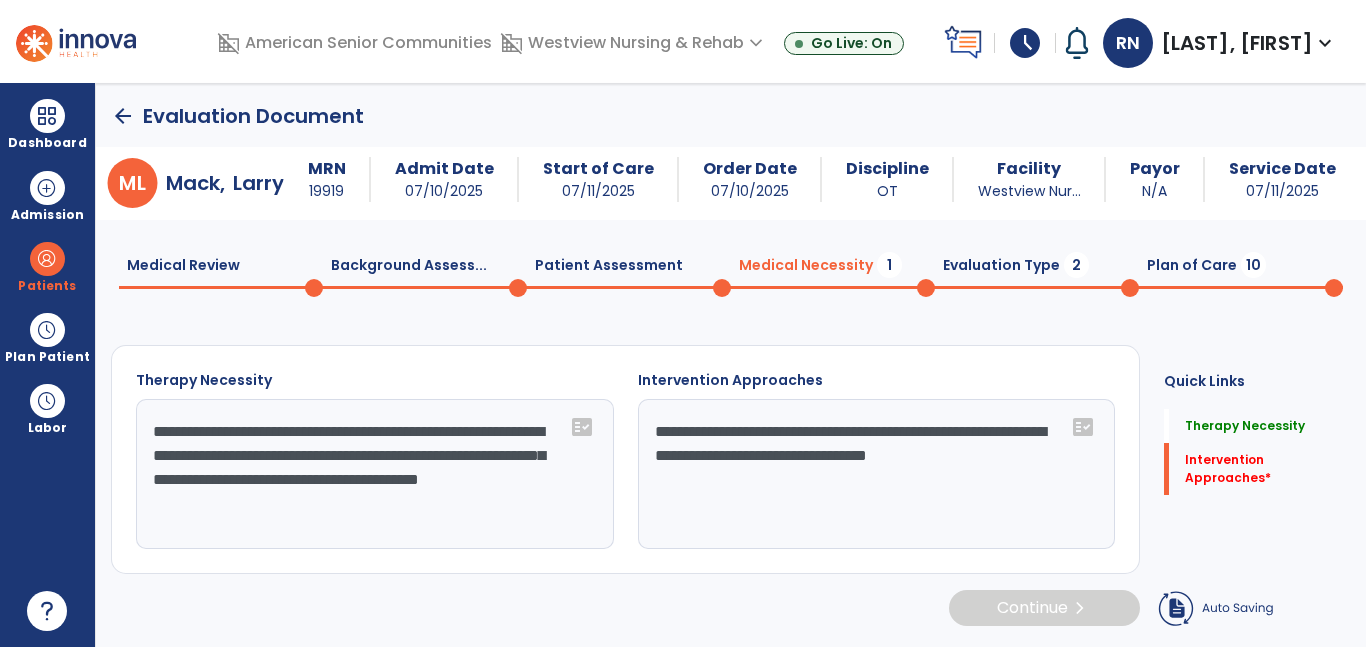type on "**********" 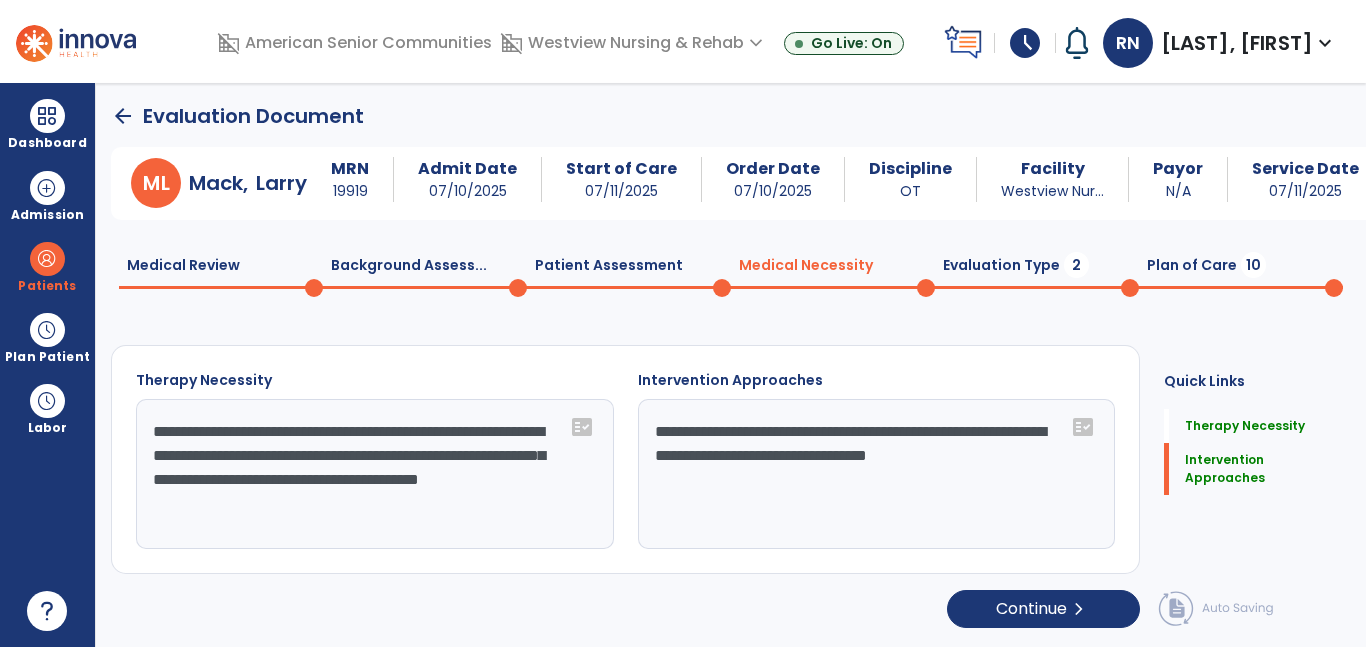 scroll, scrollTop: 0, scrollLeft: 0, axis: both 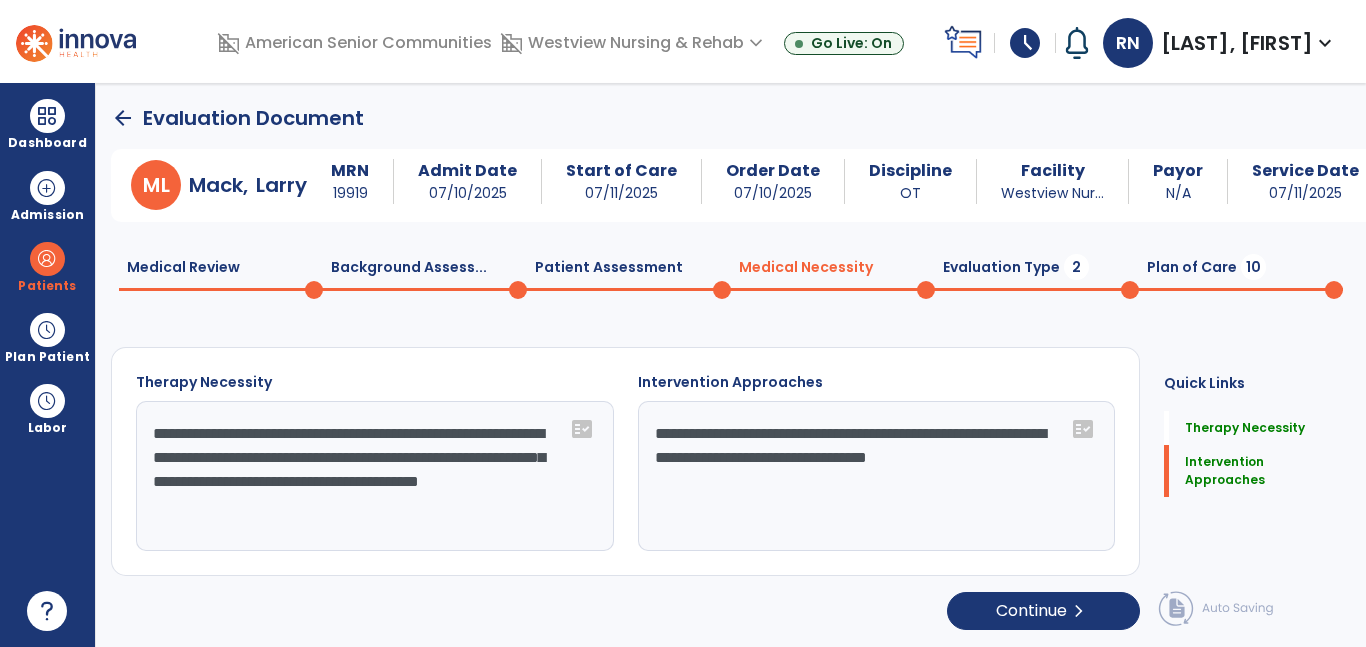 click on "Evaluation Type  2" 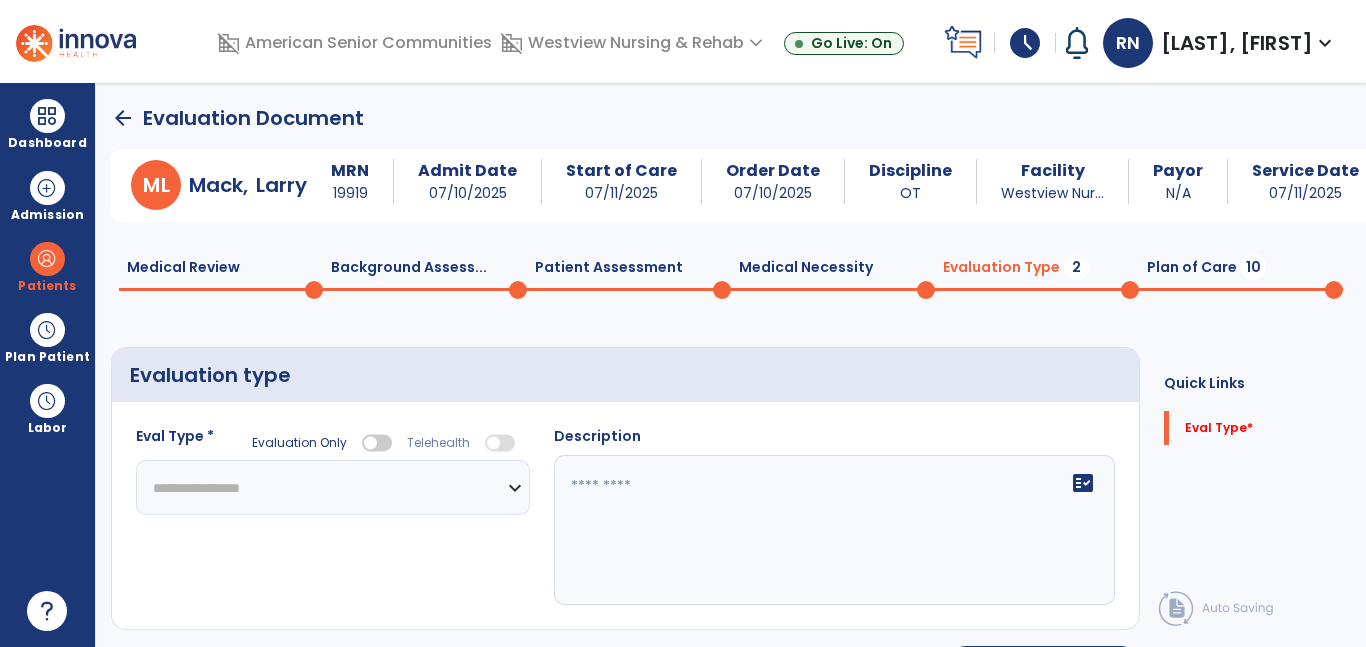 click on "**********" 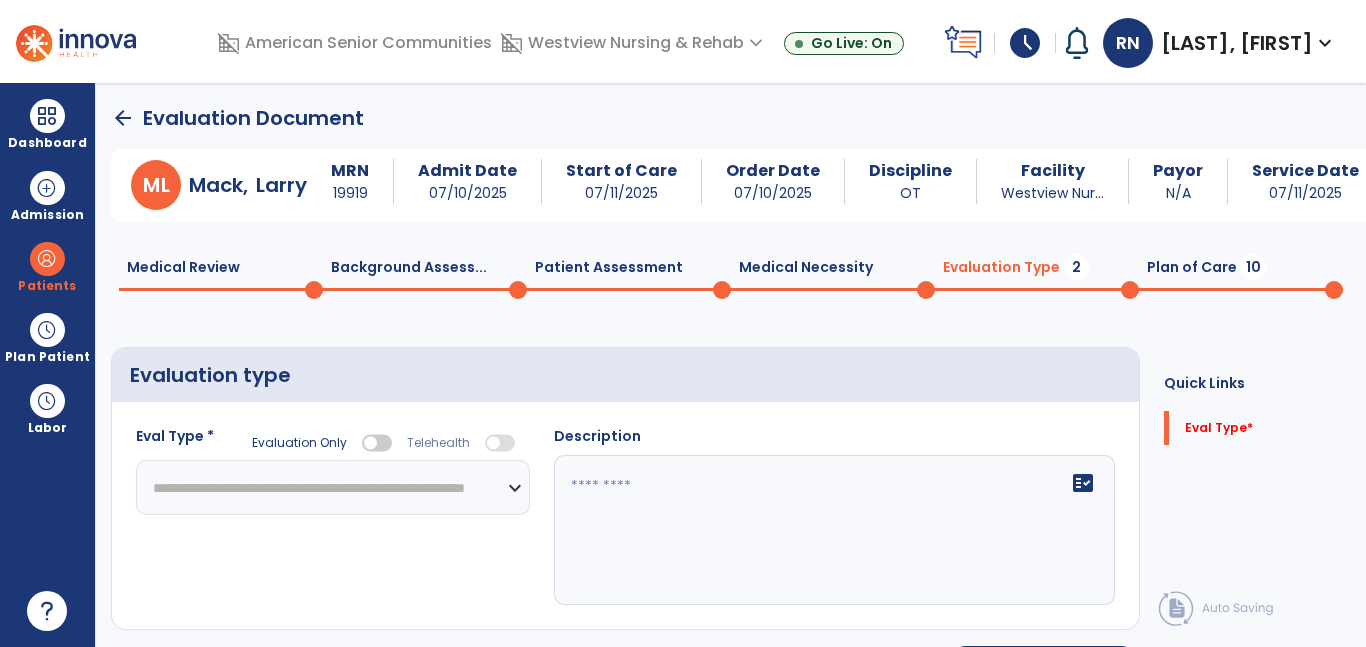 click on "**********" 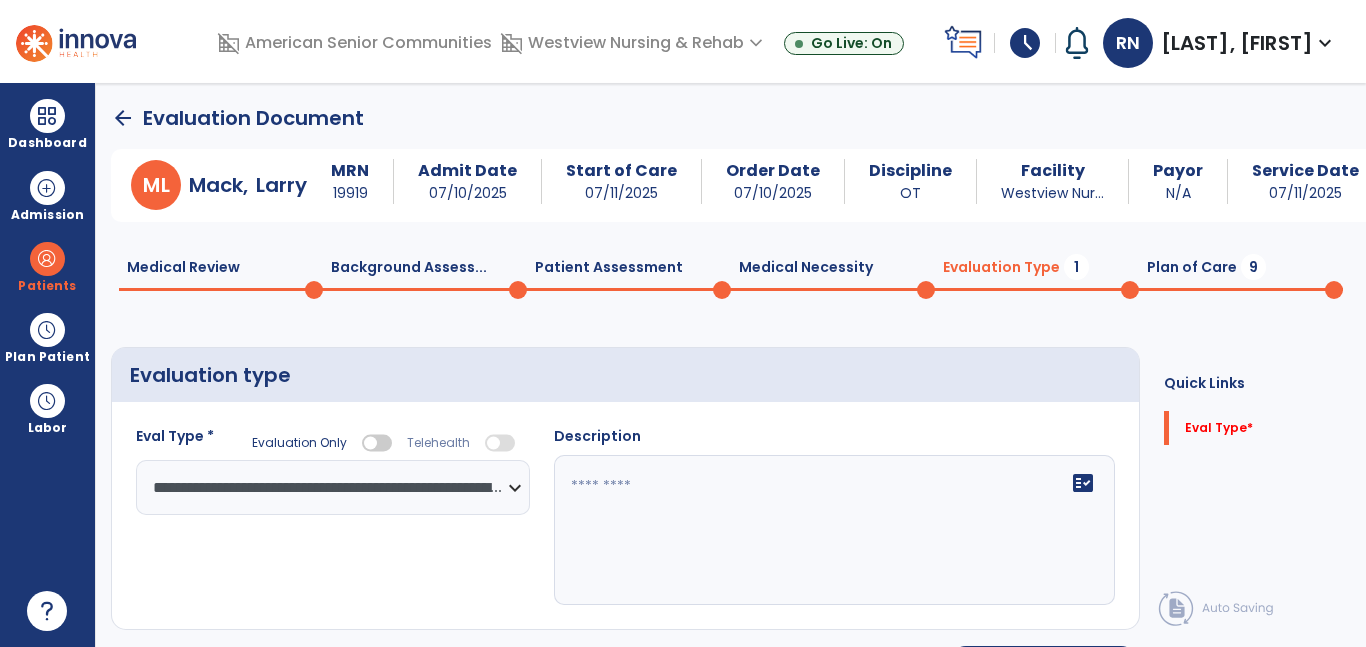 click 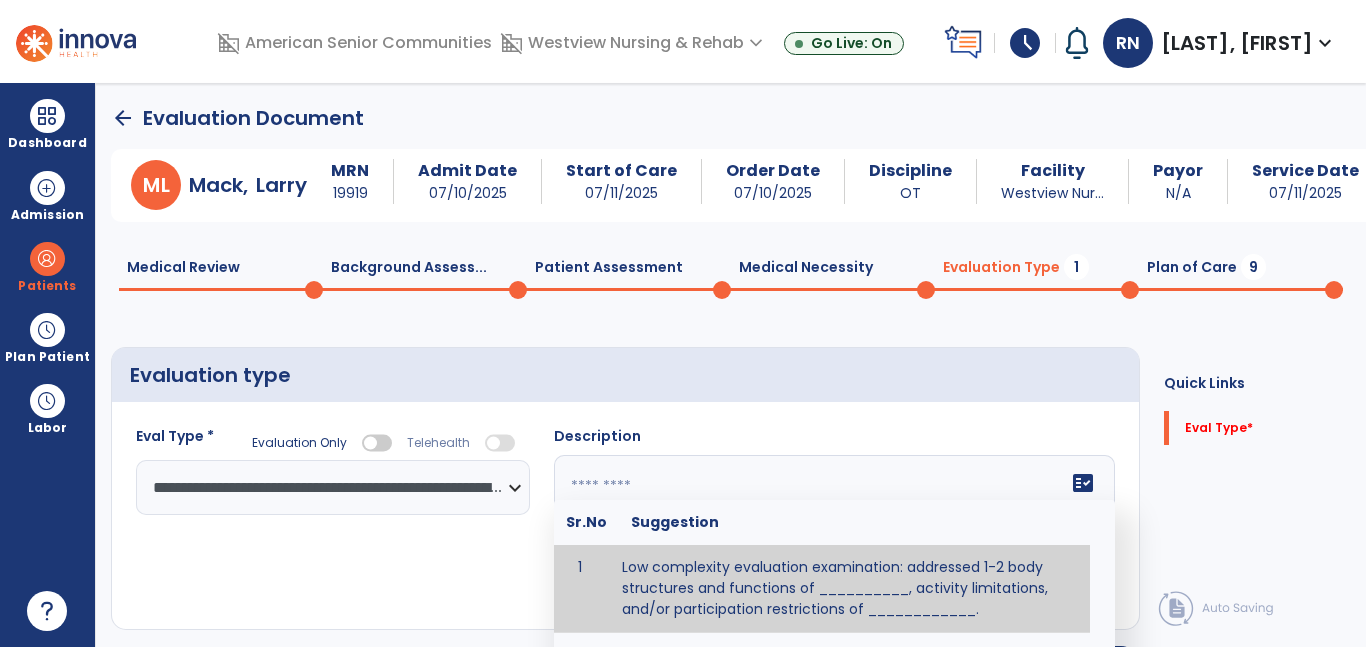click 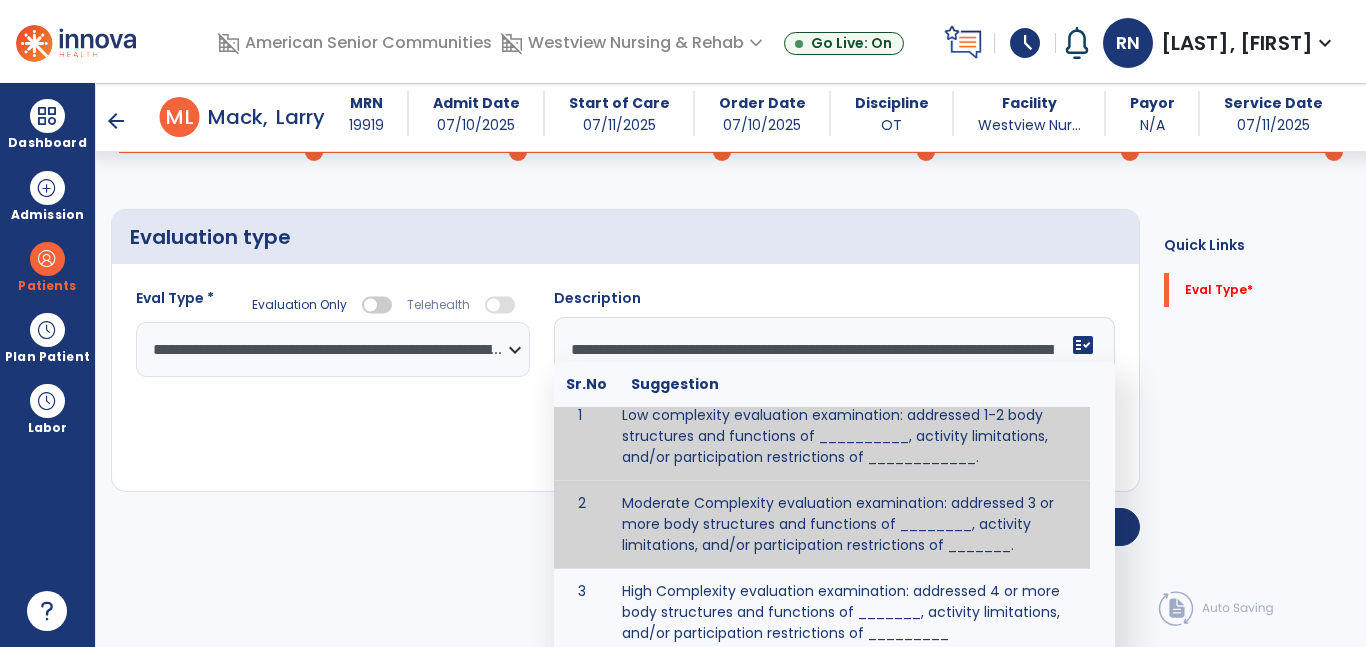 scroll, scrollTop: 35, scrollLeft: 0, axis: vertical 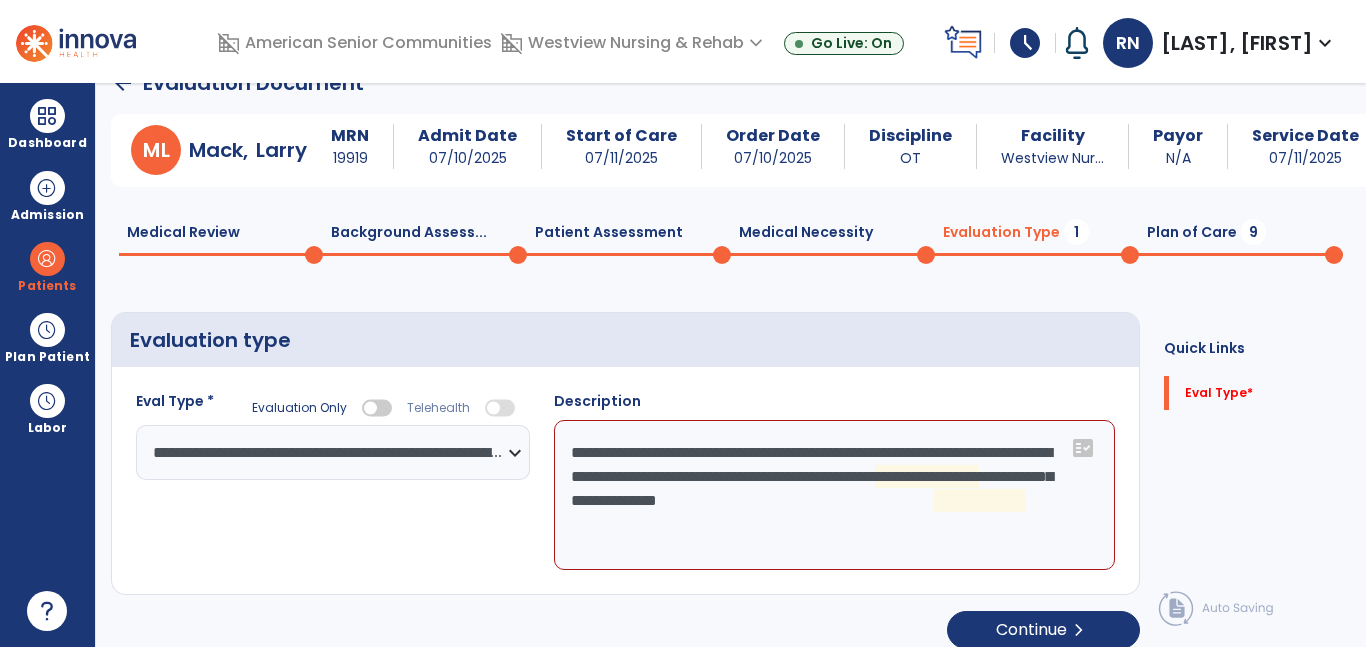 click on "**********" 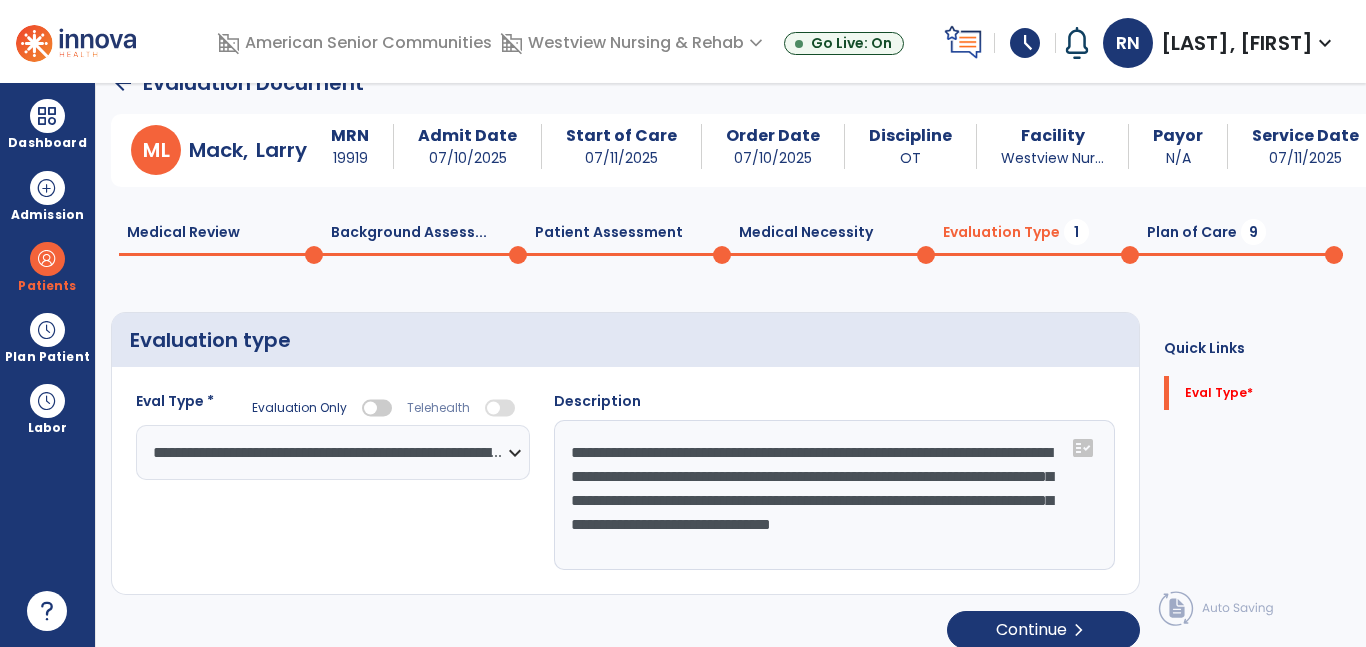 type on "**********" 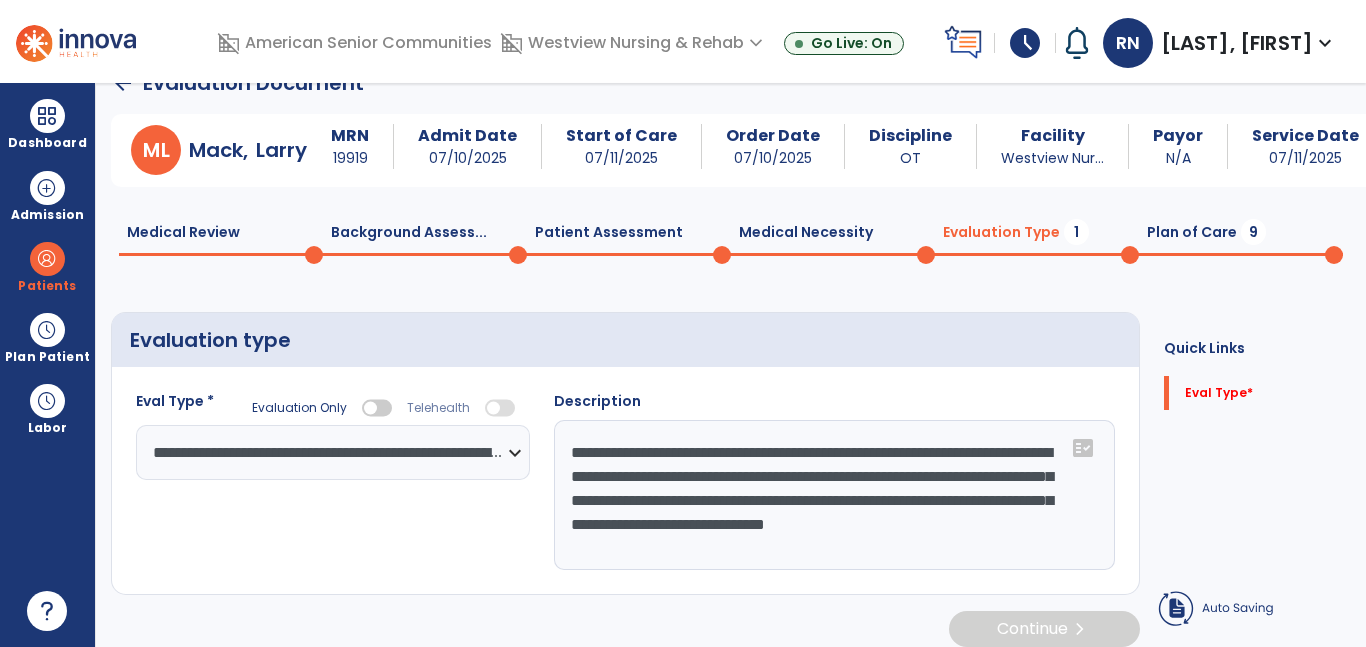click on "9" 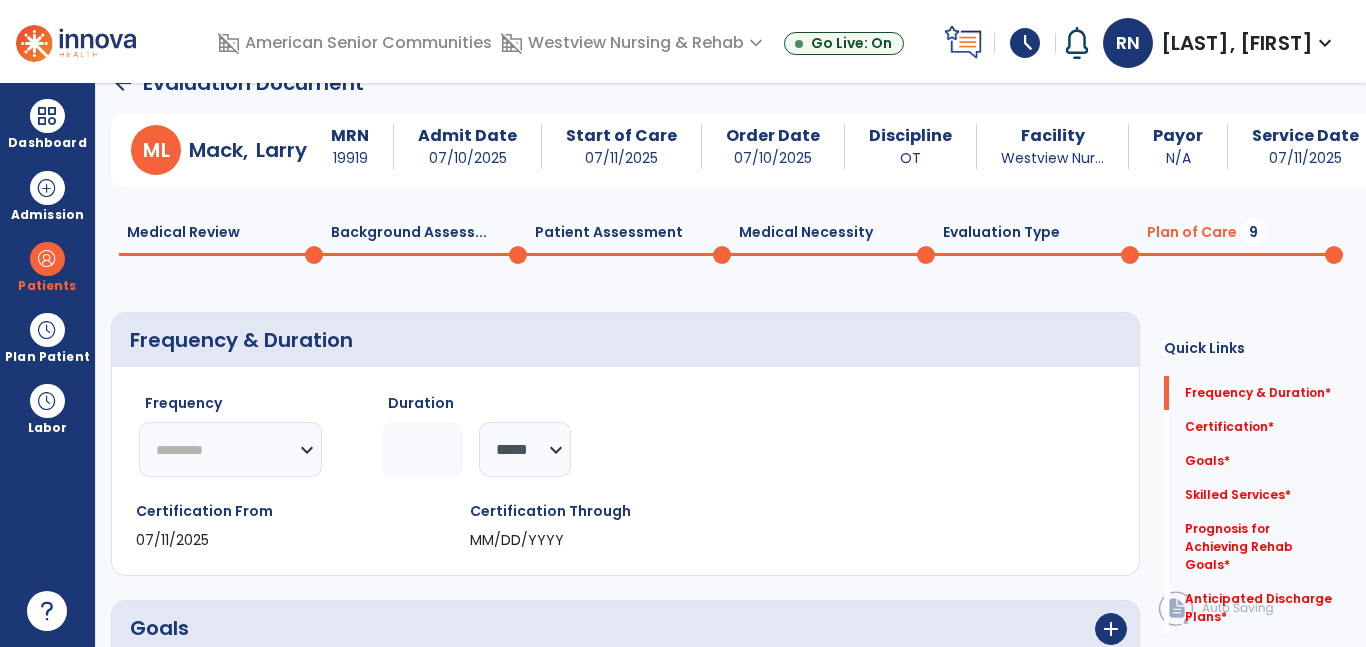 click on "********* ** ** ** ** ** ** **" 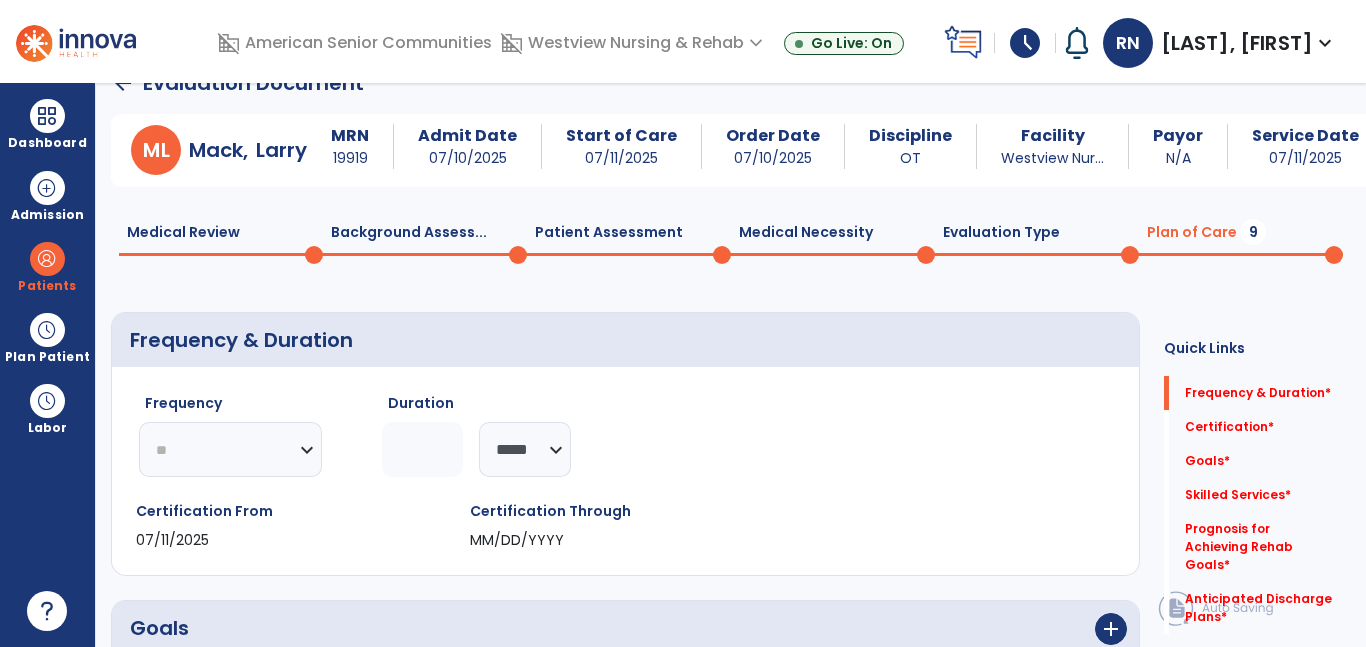 click on "********* ** ** ** ** ** ** **" 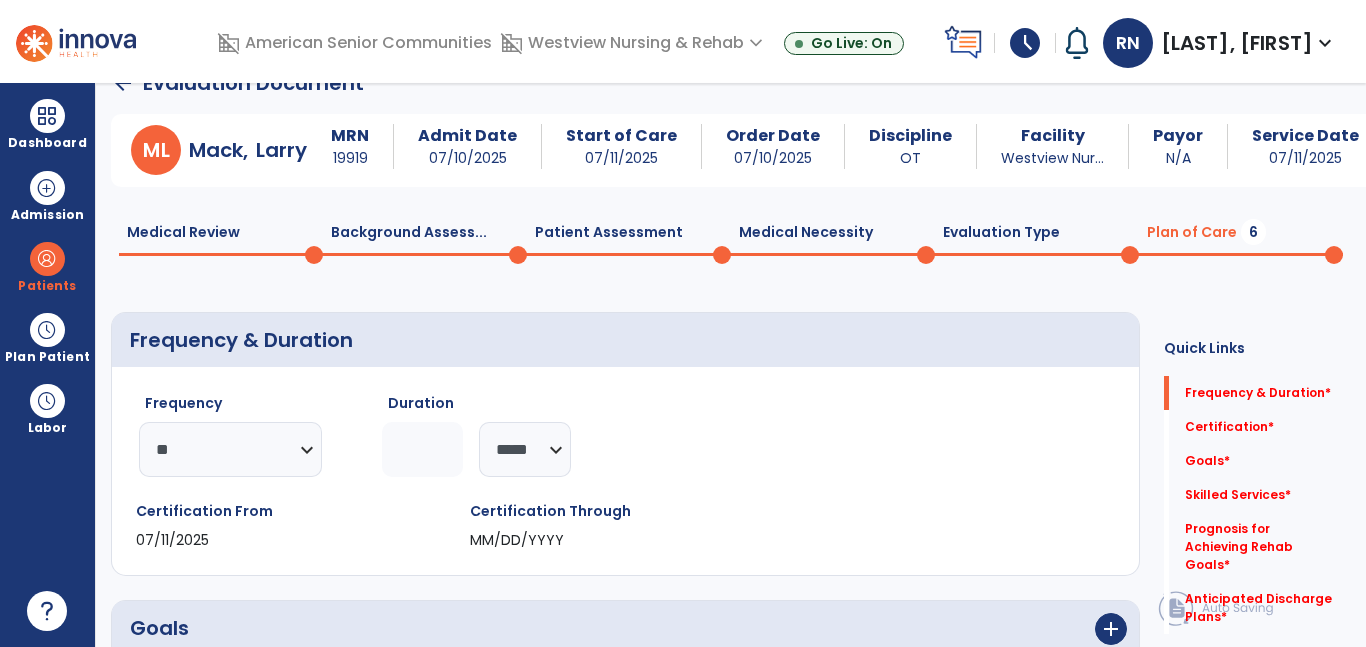click 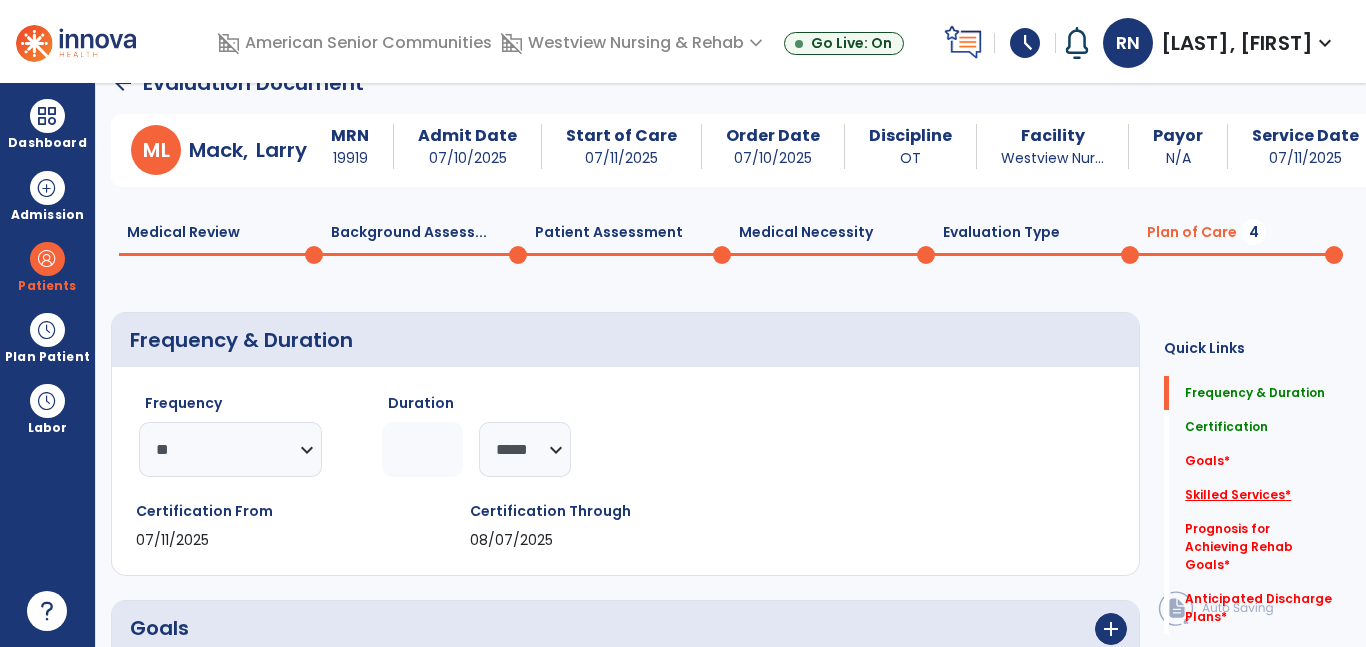 type on "*" 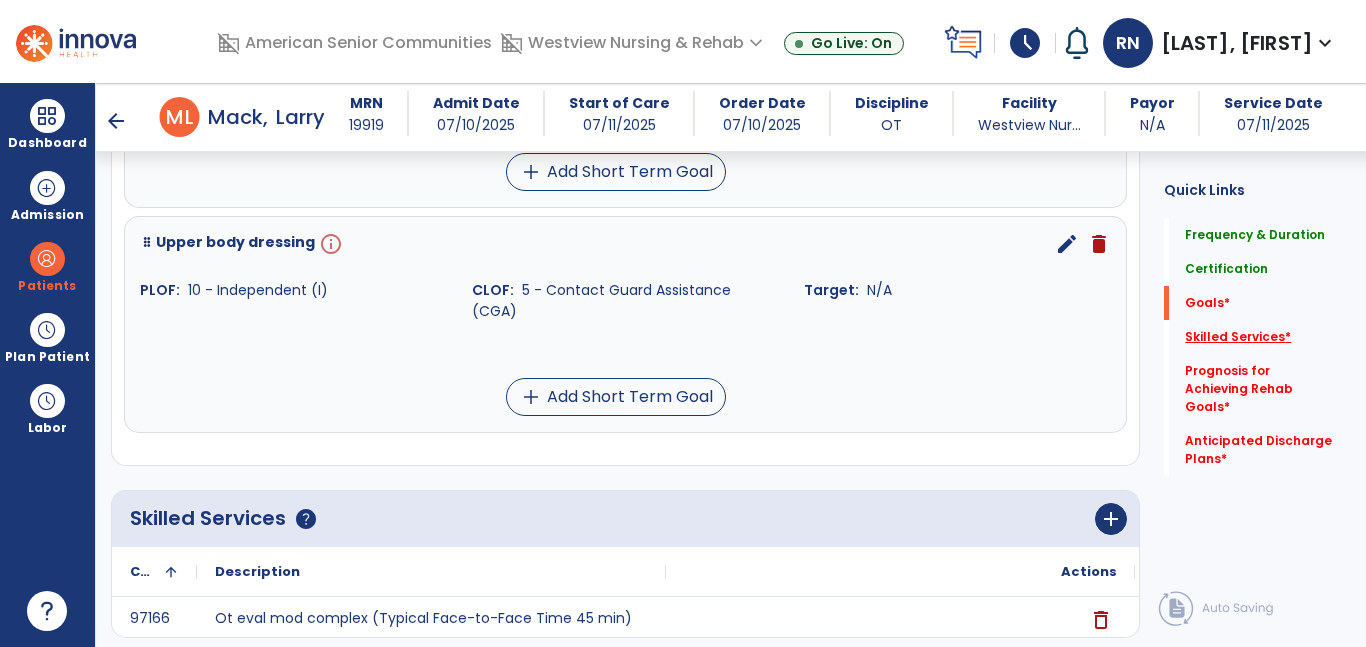 scroll, scrollTop: 1699, scrollLeft: 0, axis: vertical 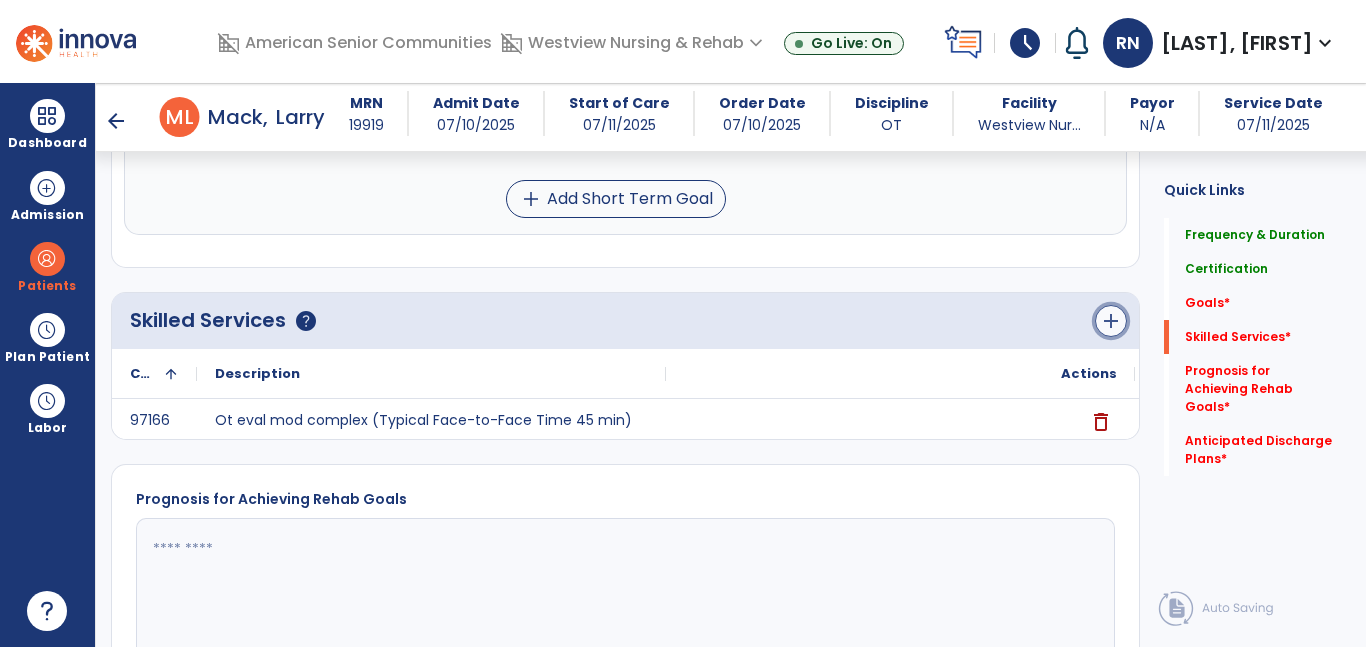 click on "add" 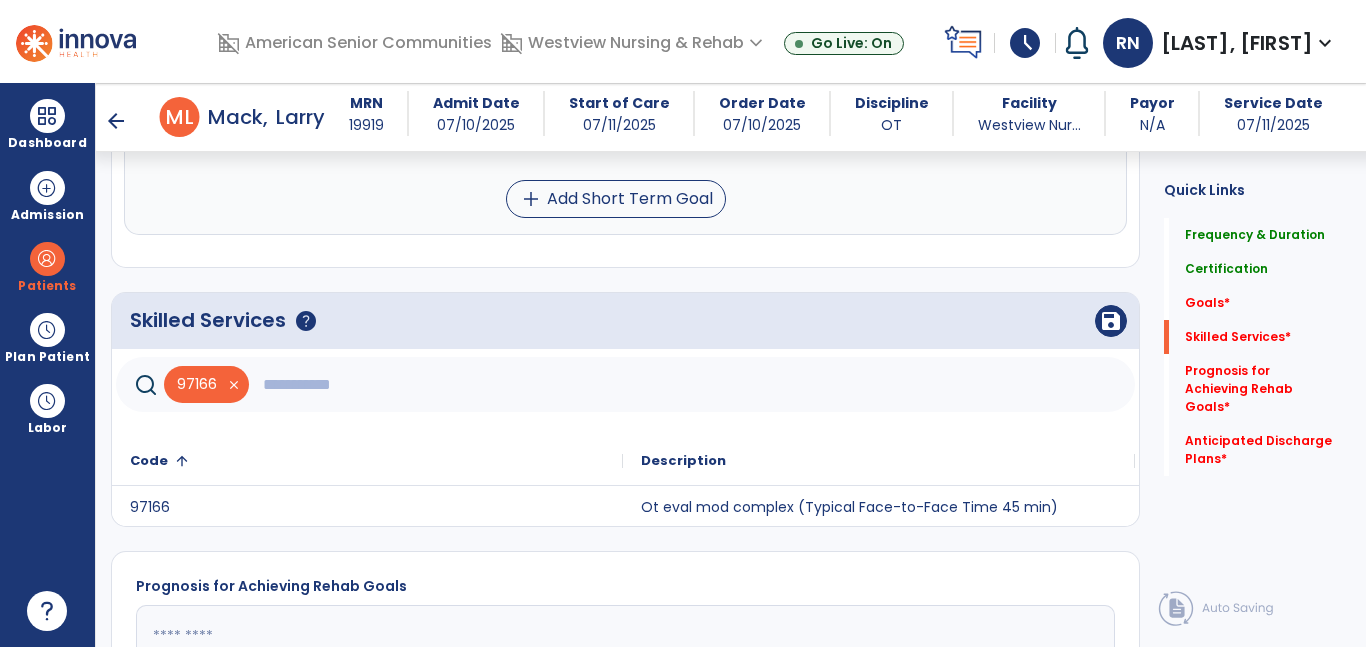 click 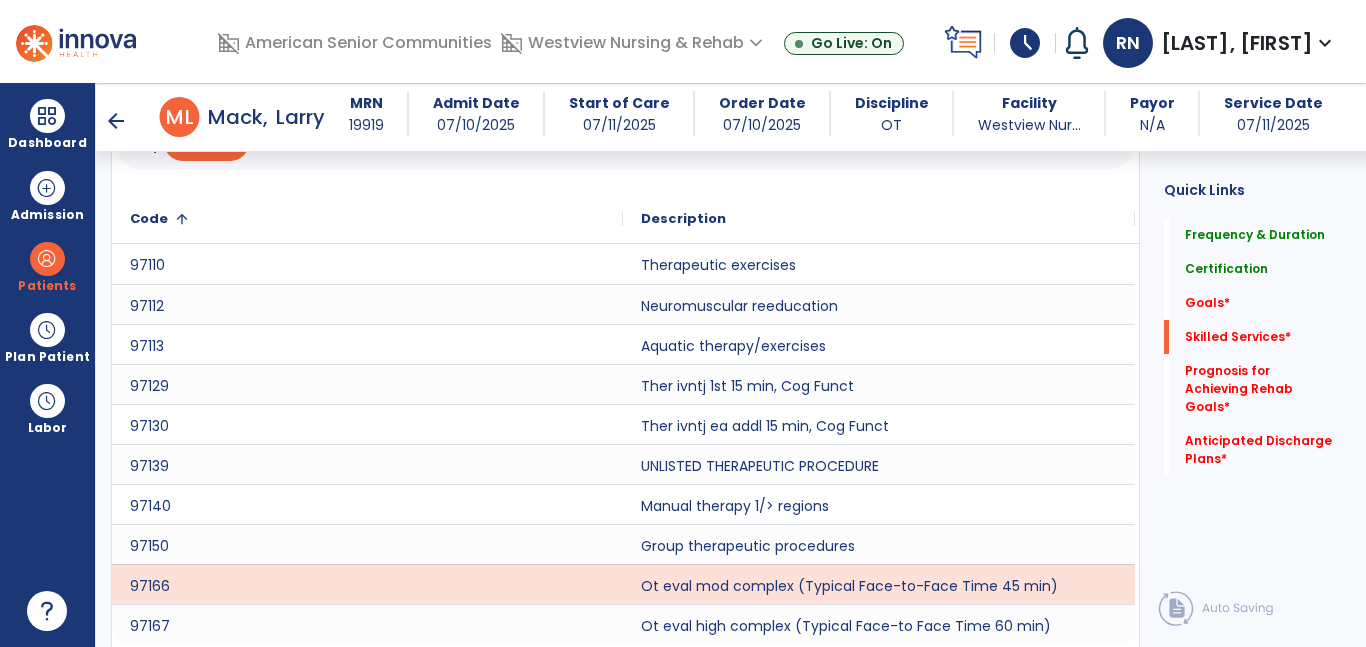 scroll, scrollTop: 1963, scrollLeft: 0, axis: vertical 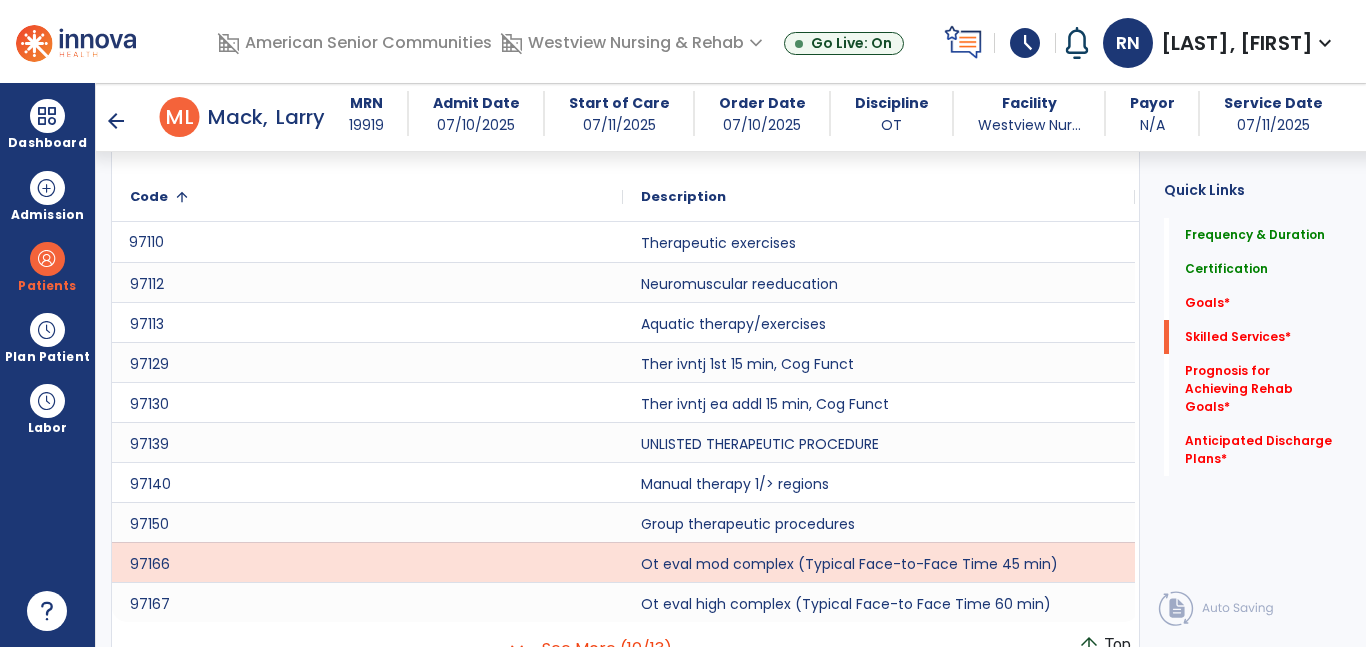 click on "97110" 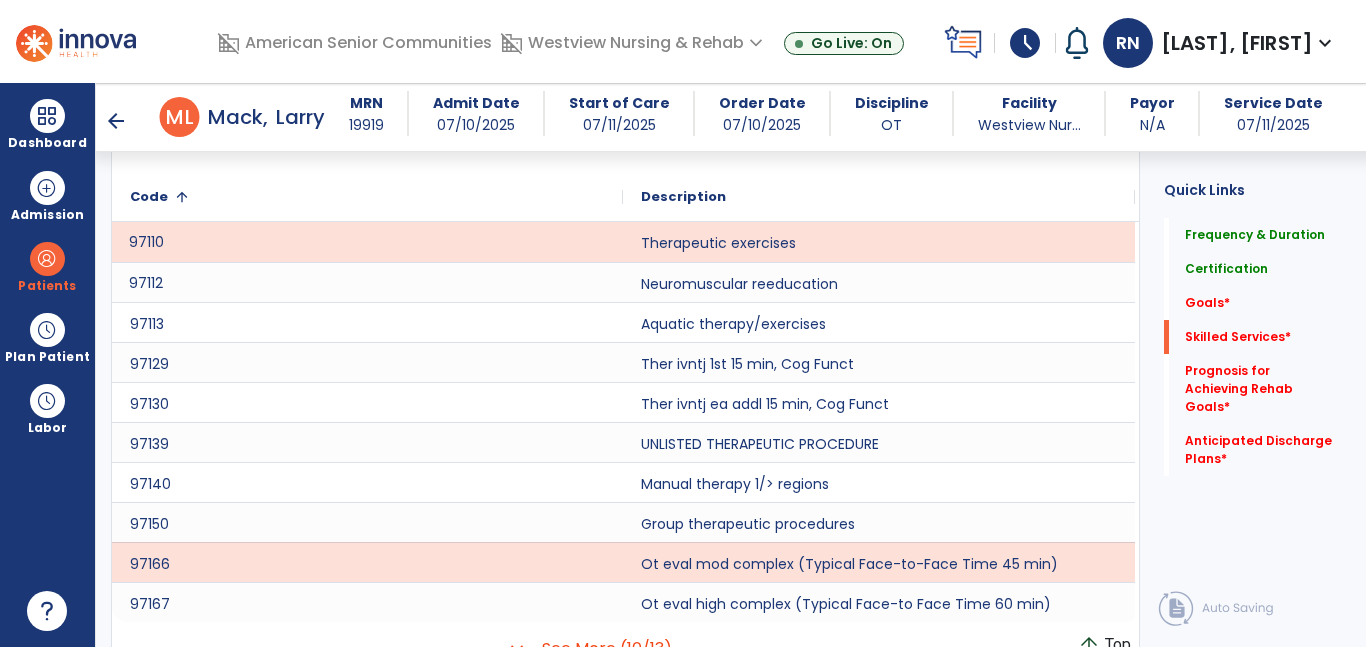click on "97112" 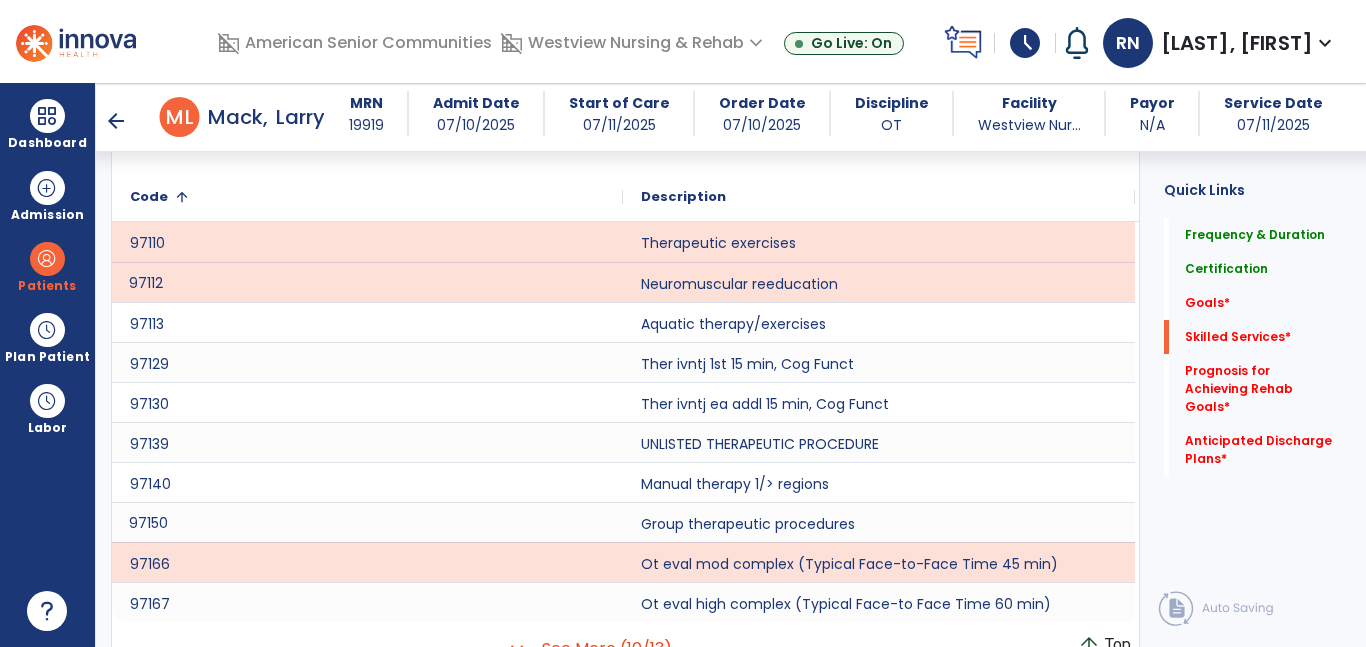 click on "97150" 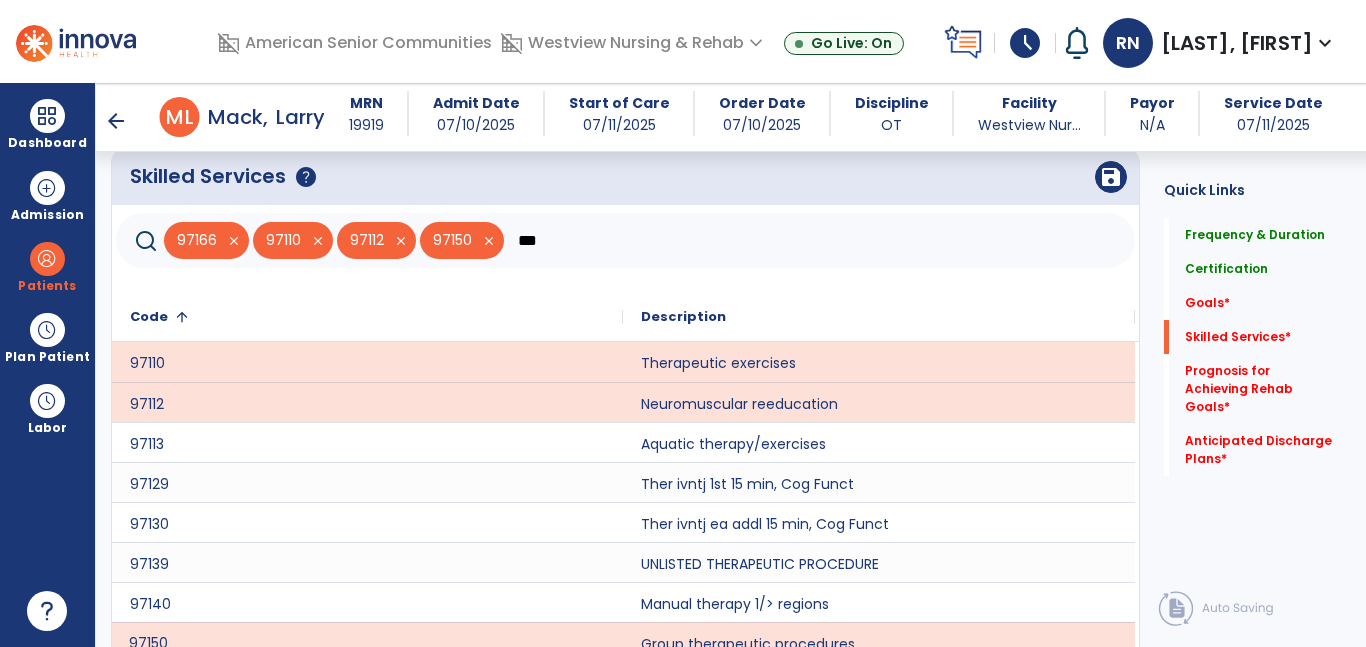 scroll, scrollTop: 1837, scrollLeft: 0, axis: vertical 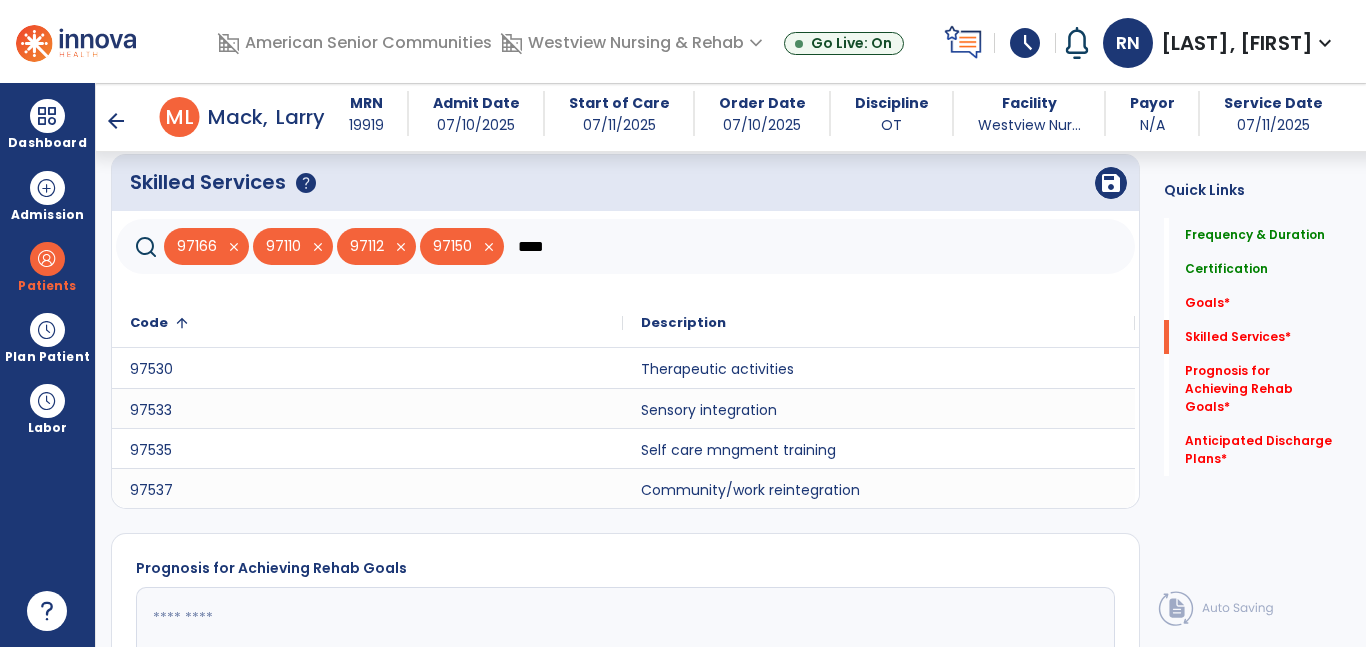 type on "****" 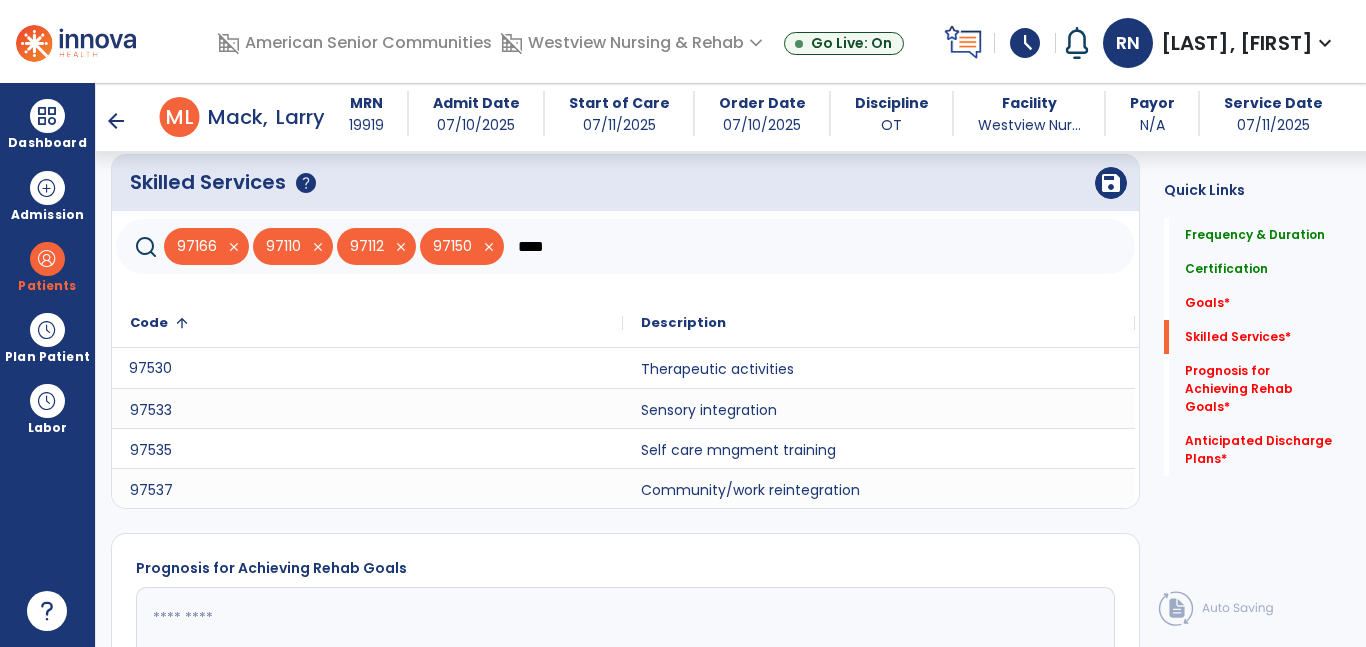 click on "97530" 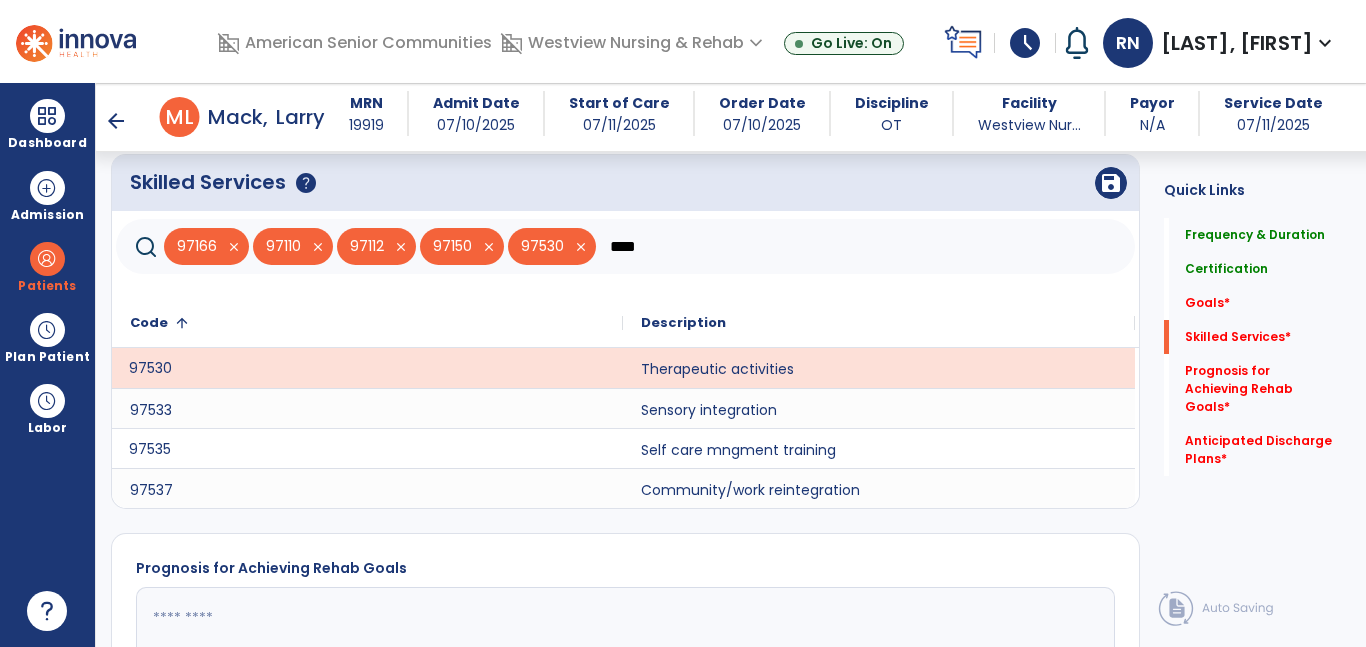 click on "97535" 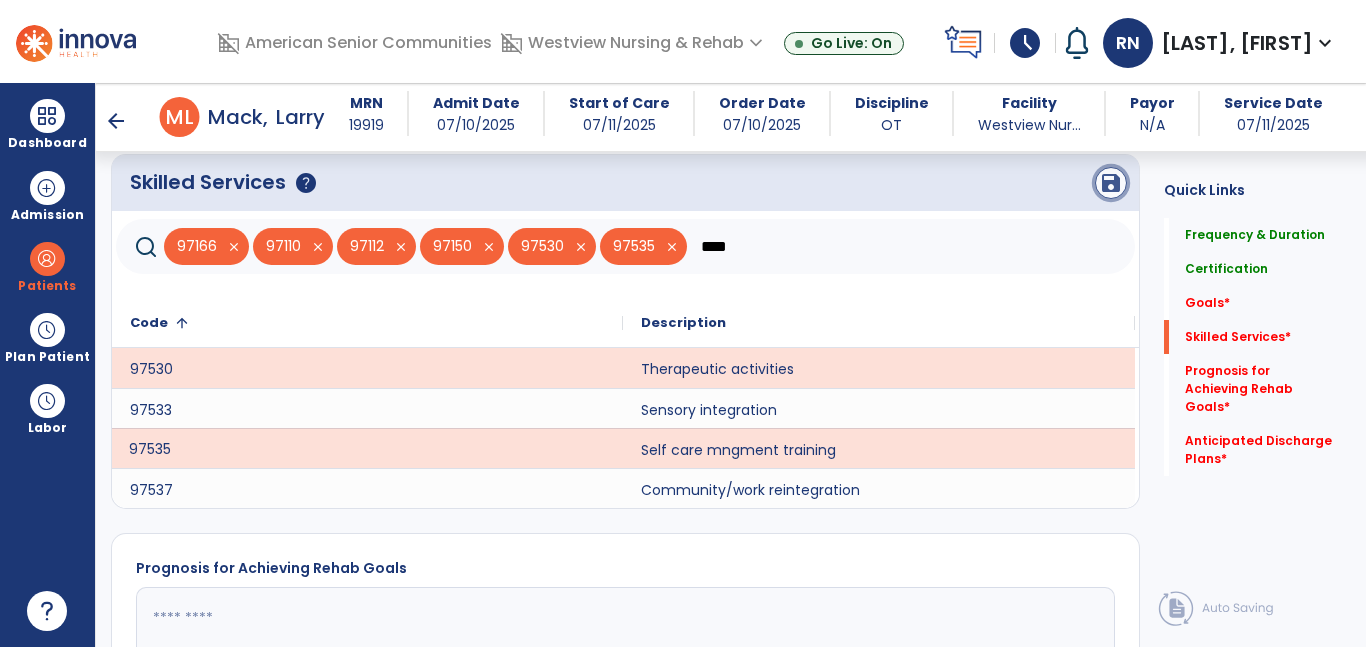 click on "save" 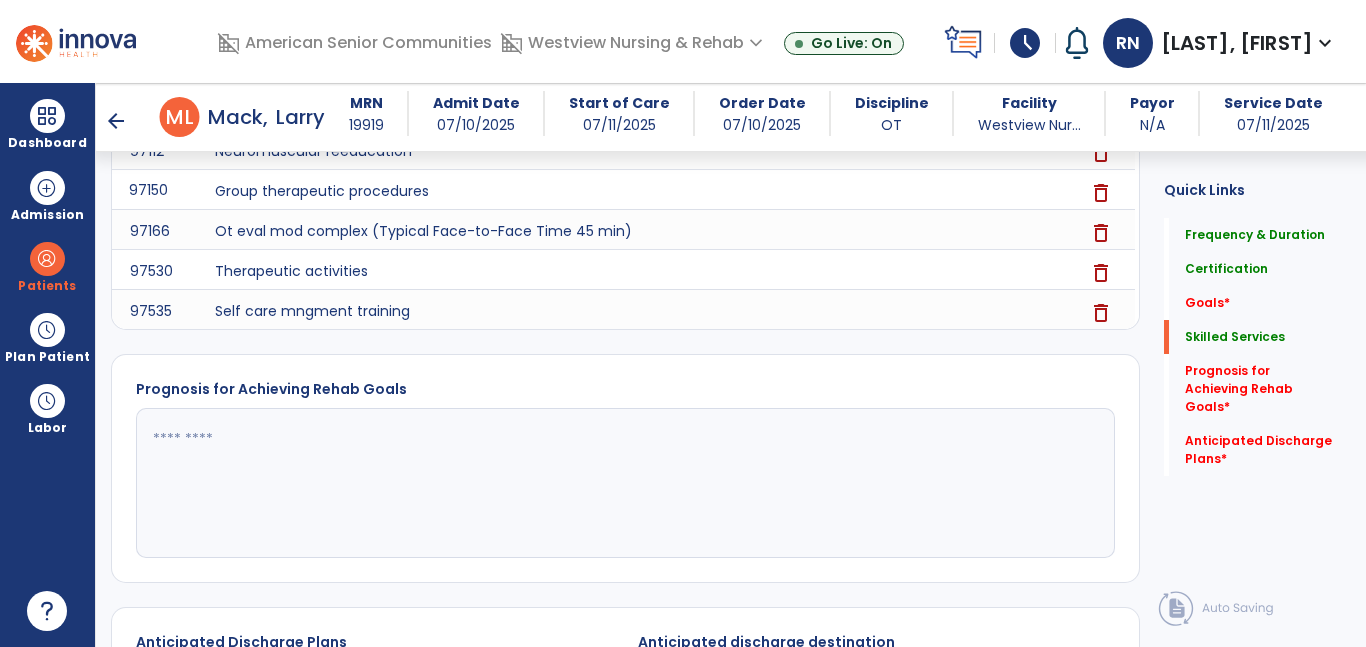 scroll, scrollTop: 2015, scrollLeft: 0, axis: vertical 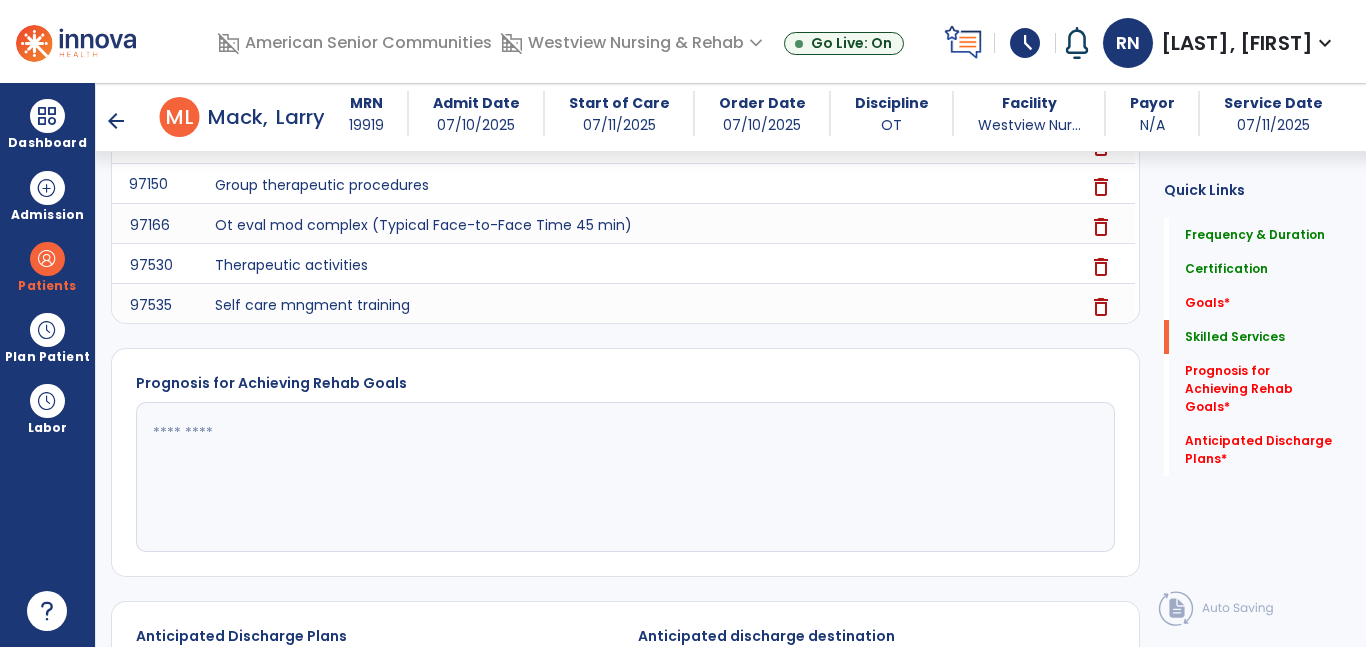 click 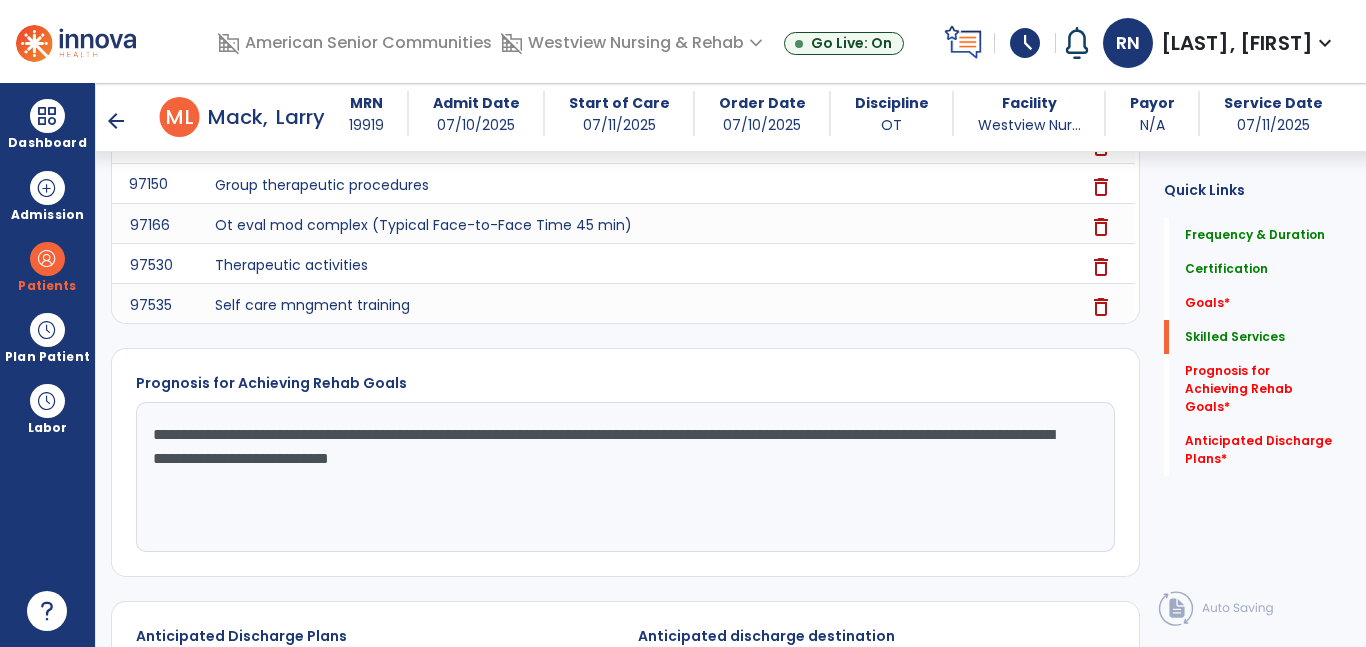type on "**********" 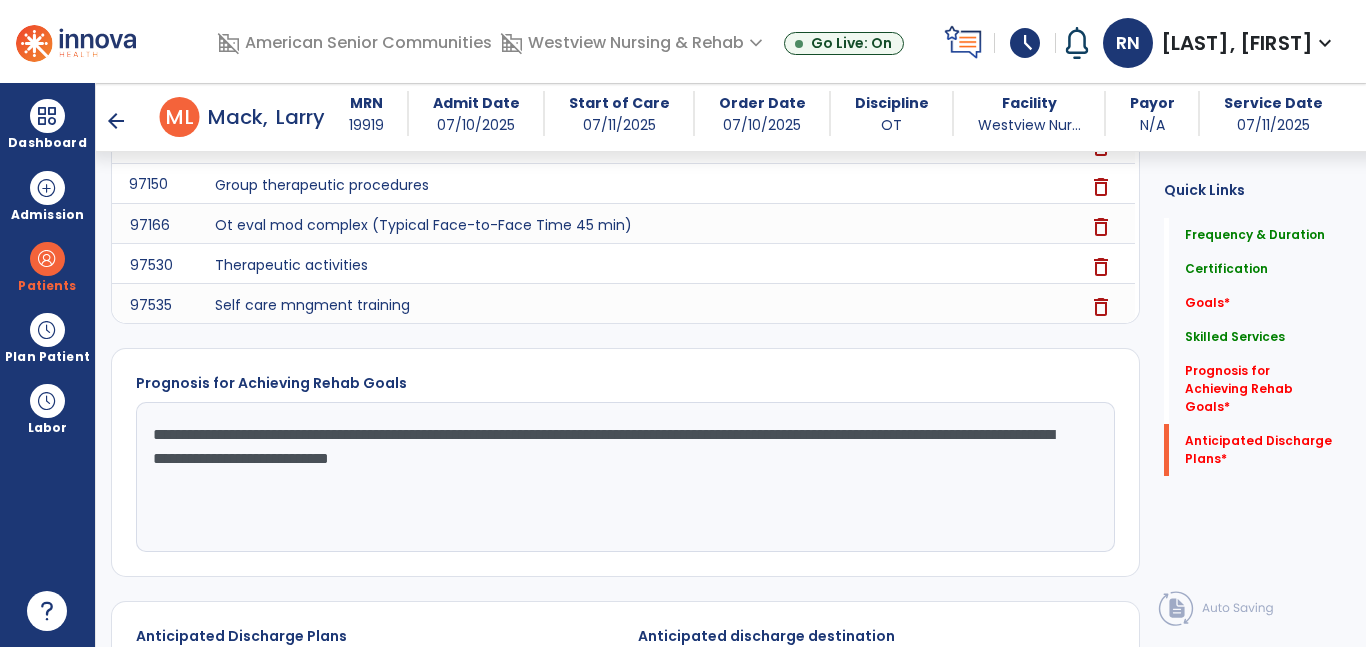 scroll, scrollTop: 2274, scrollLeft: 0, axis: vertical 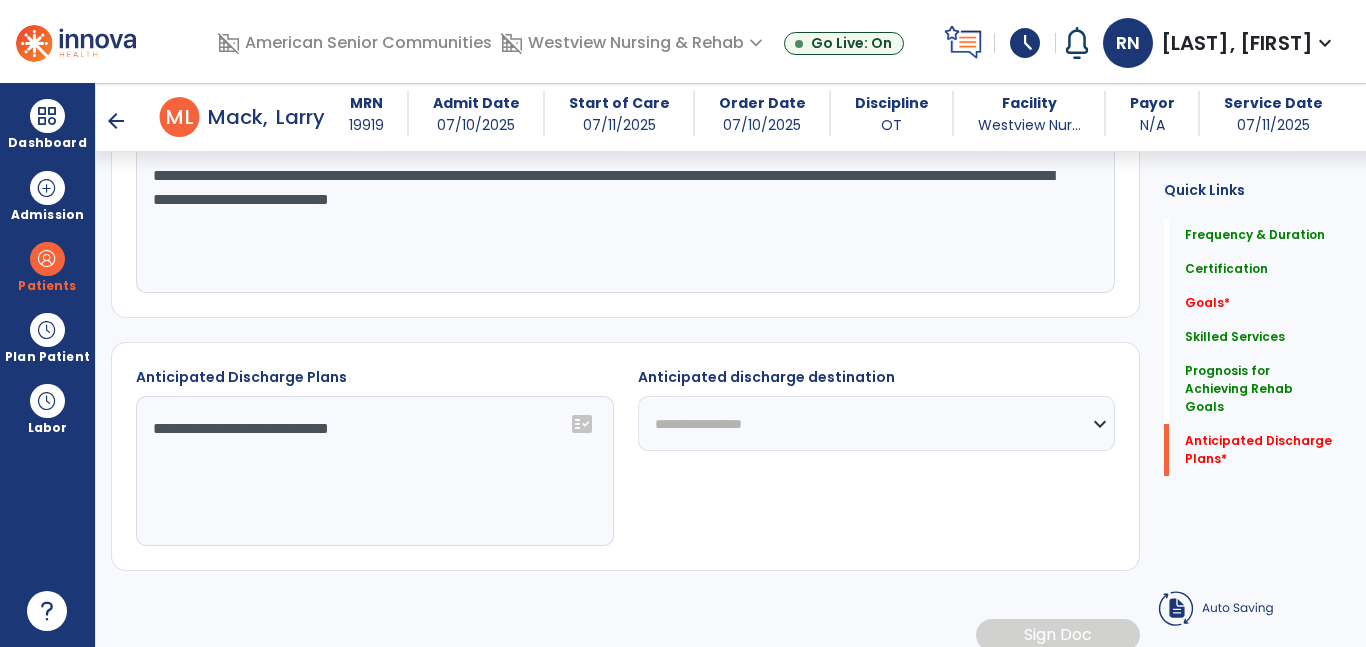 type on "**********" 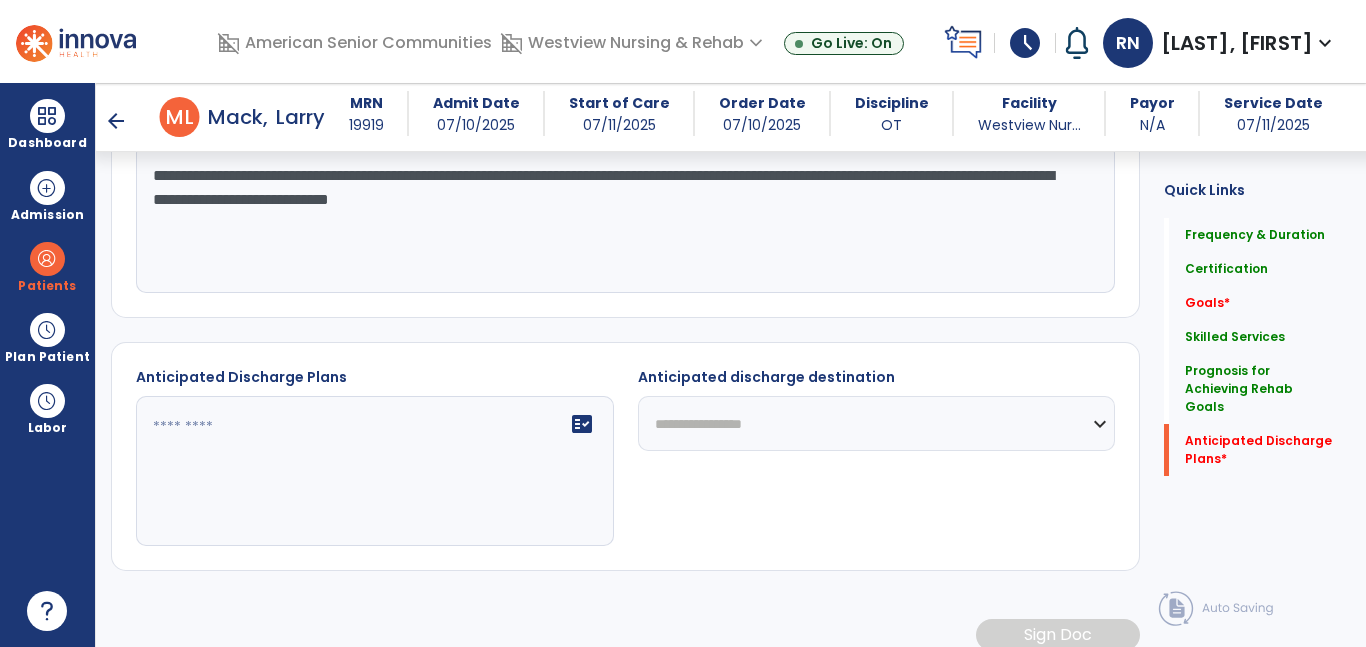 click on "**********" 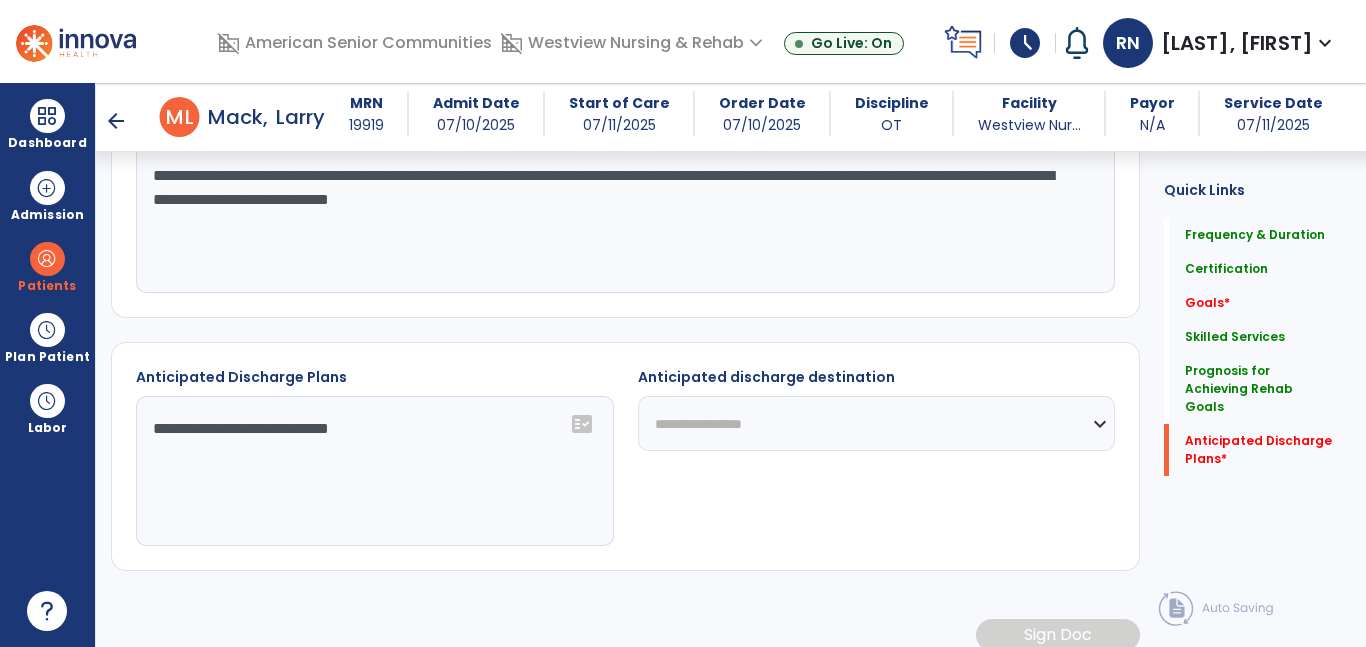select on "**********" 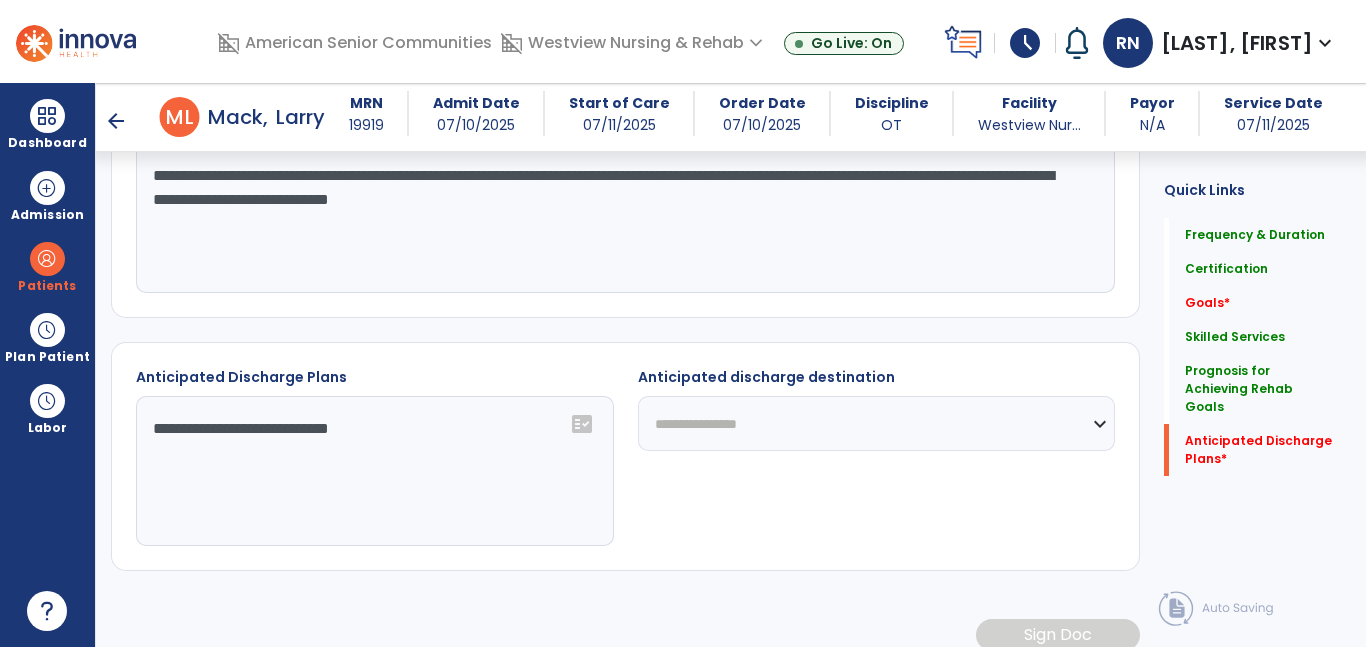 click on "**********" 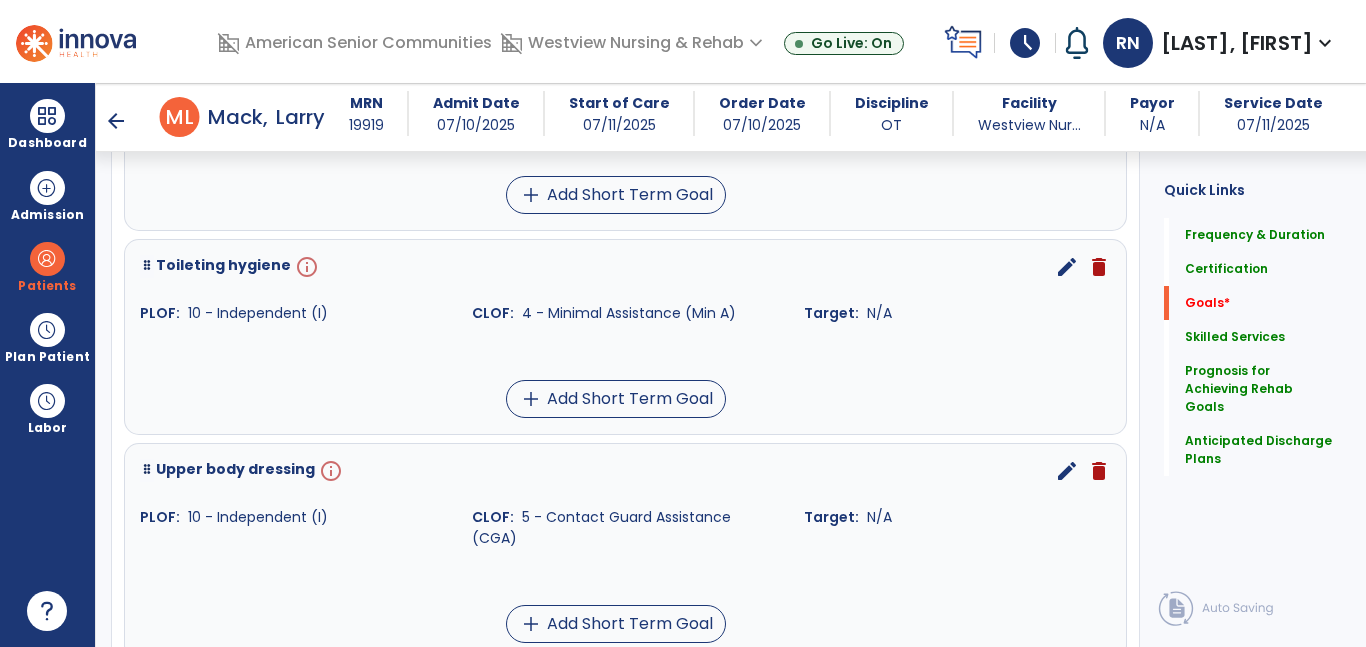 scroll, scrollTop: 1306, scrollLeft: 0, axis: vertical 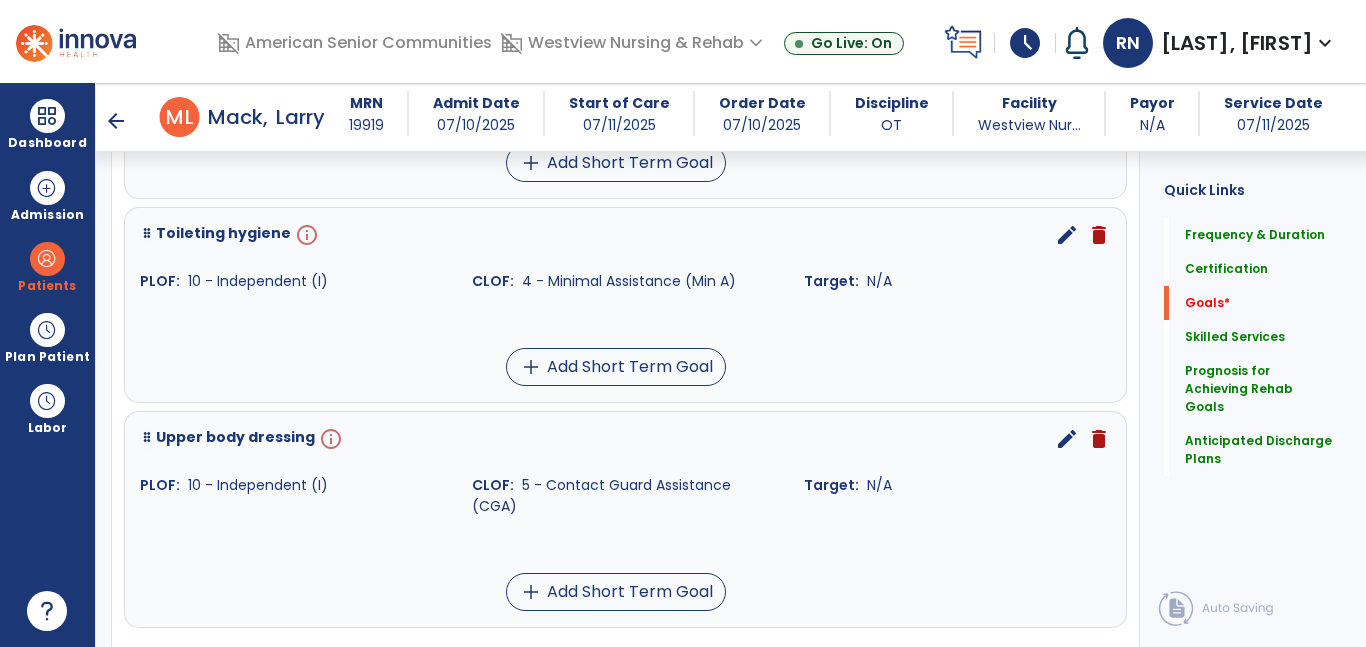 click on "edit" at bounding box center (1067, 439) 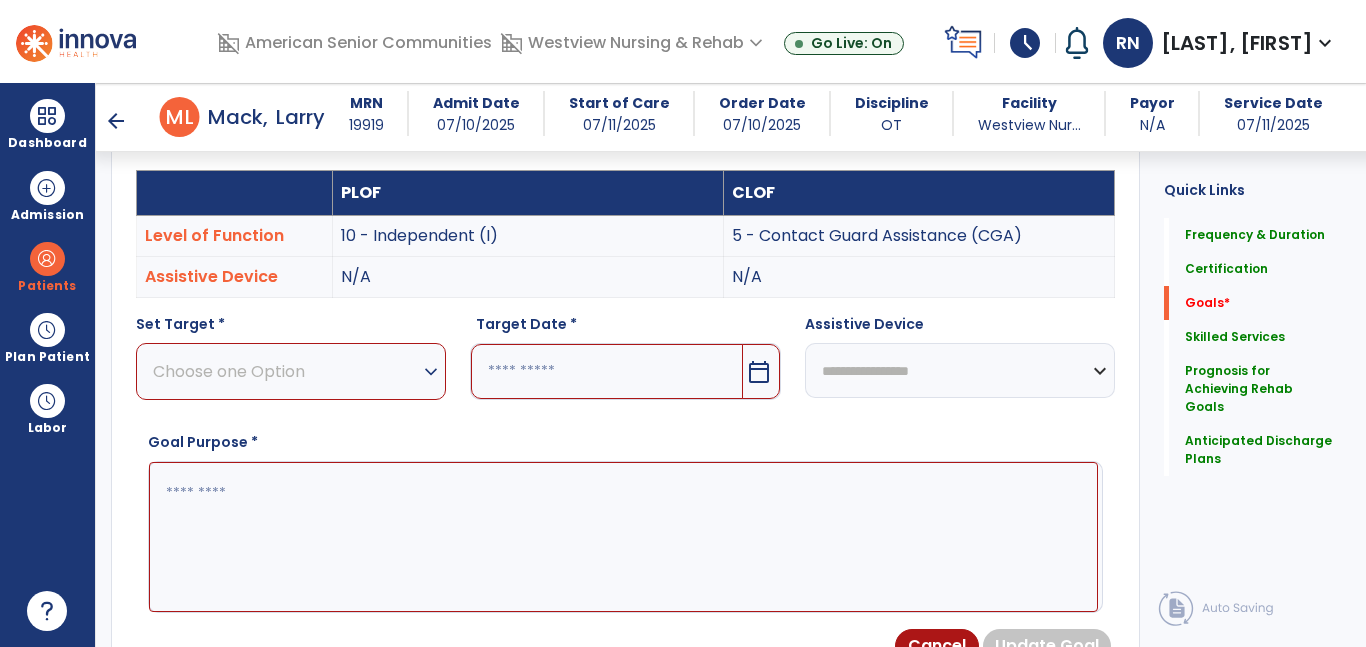 scroll, scrollTop: 534, scrollLeft: 0, axis: vertical 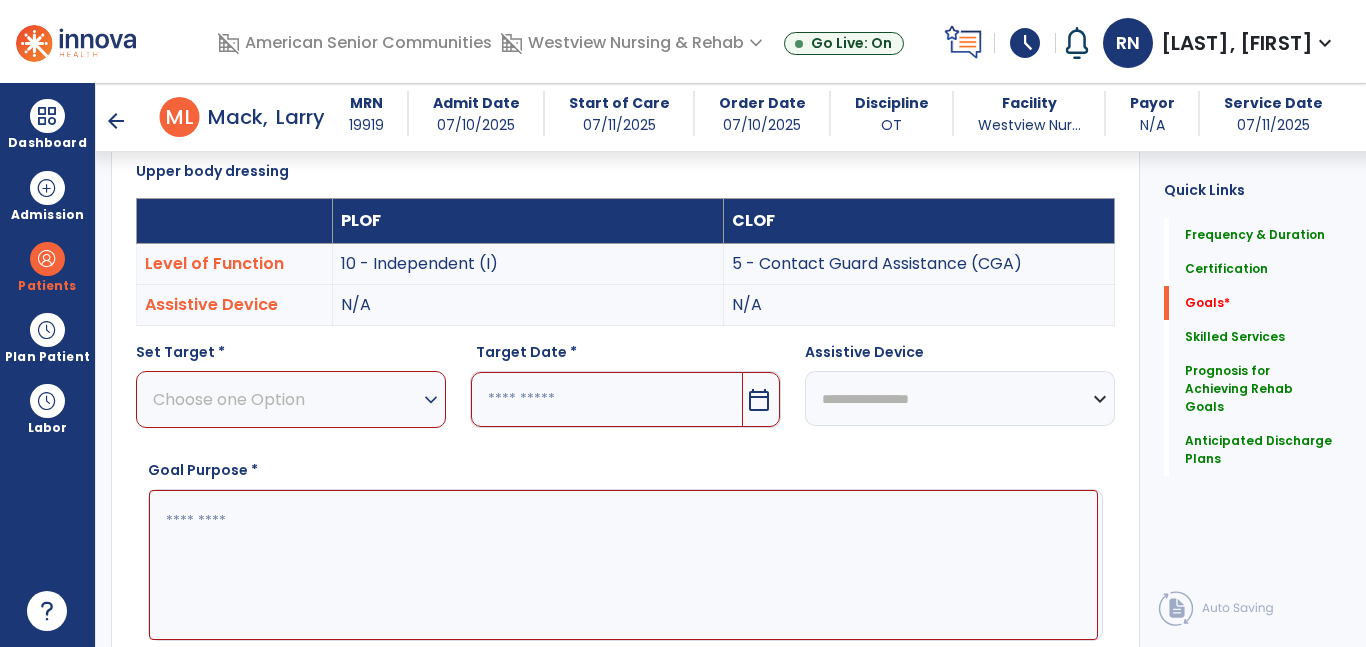 click on "Choose one Option" at bounding box center [286, 399] 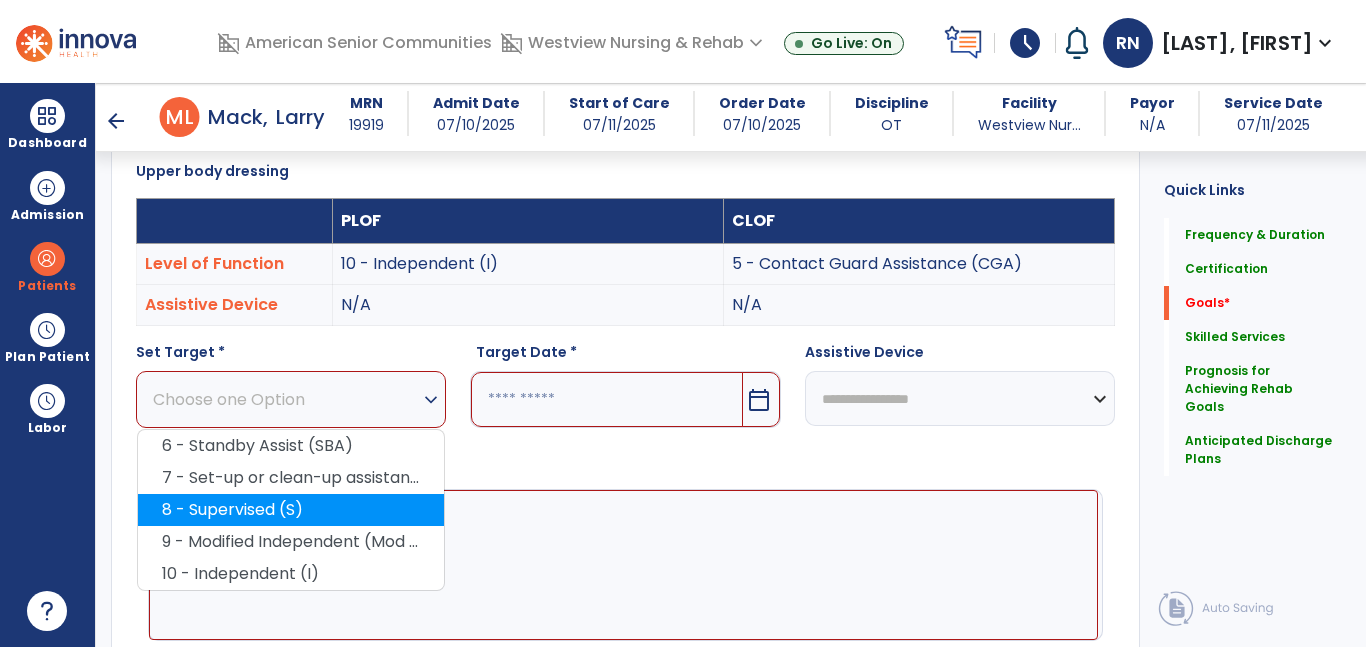 click on "8 - Supervised (S)" at bounding box center (291, 510) 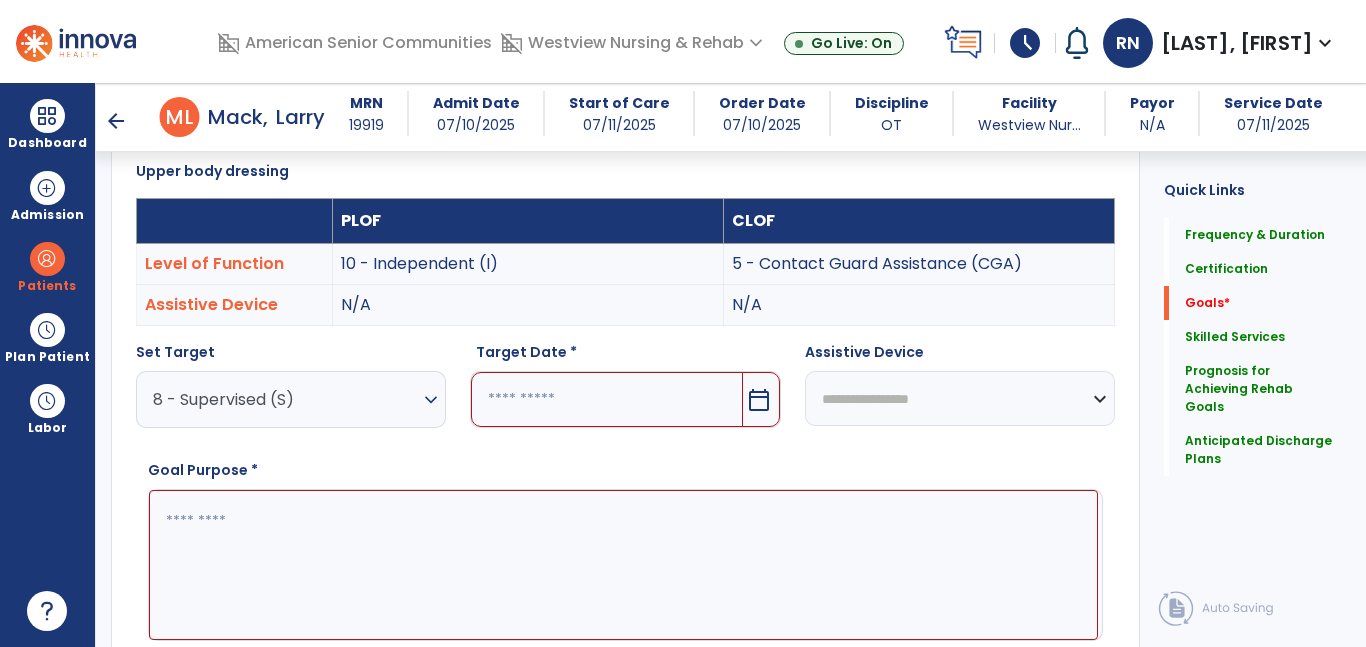 click at bounding box center (606, 399) 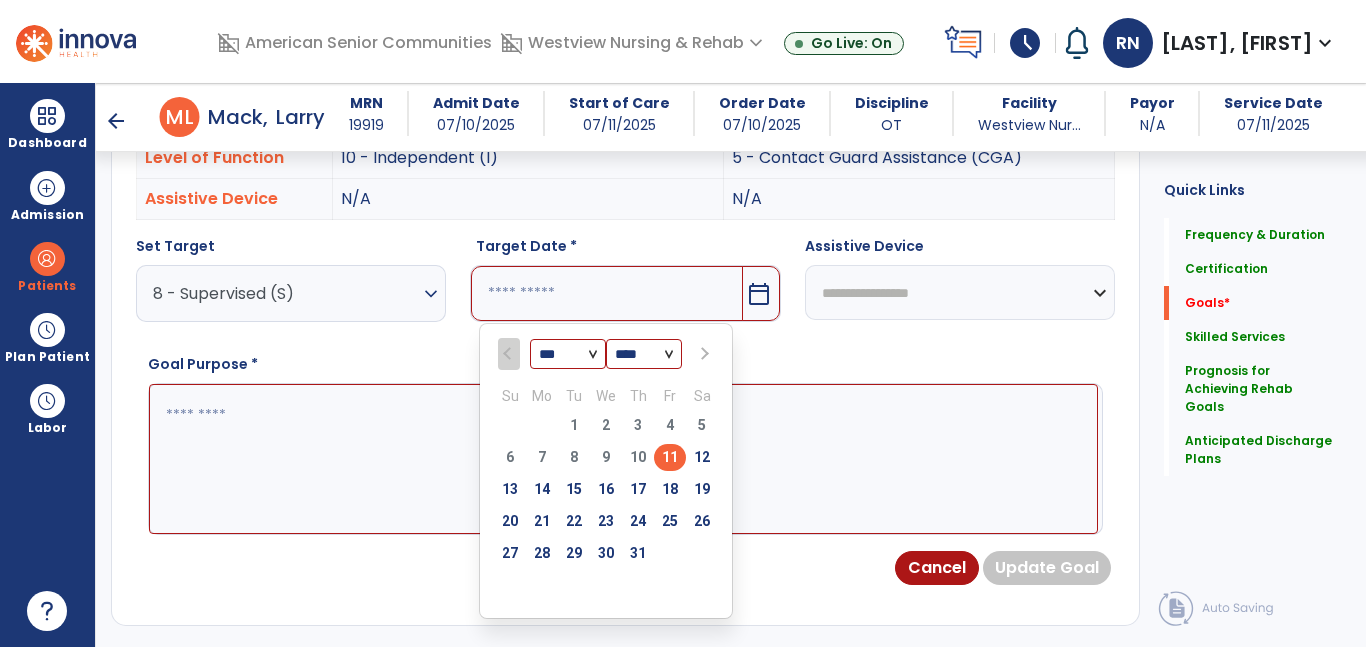 scroll, scrollTop: 641, scrollLeft: 0, axis: vertical 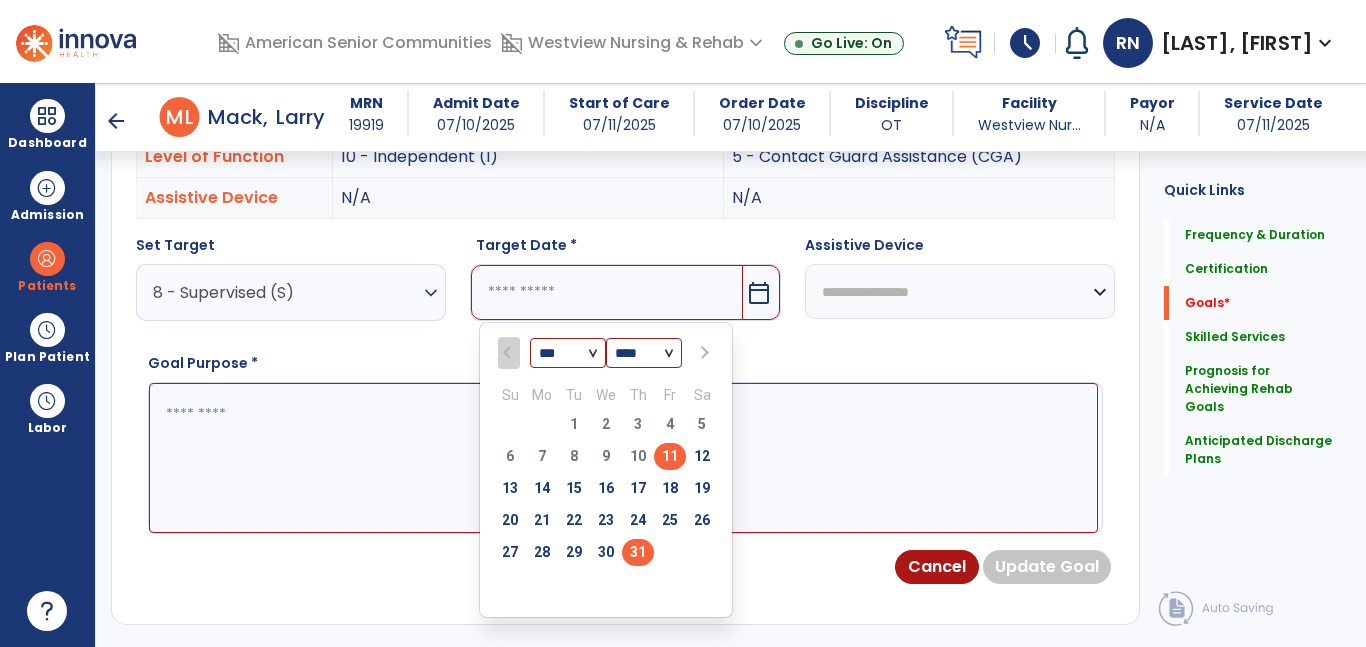 click on "31" at bounding box center (638, 552) 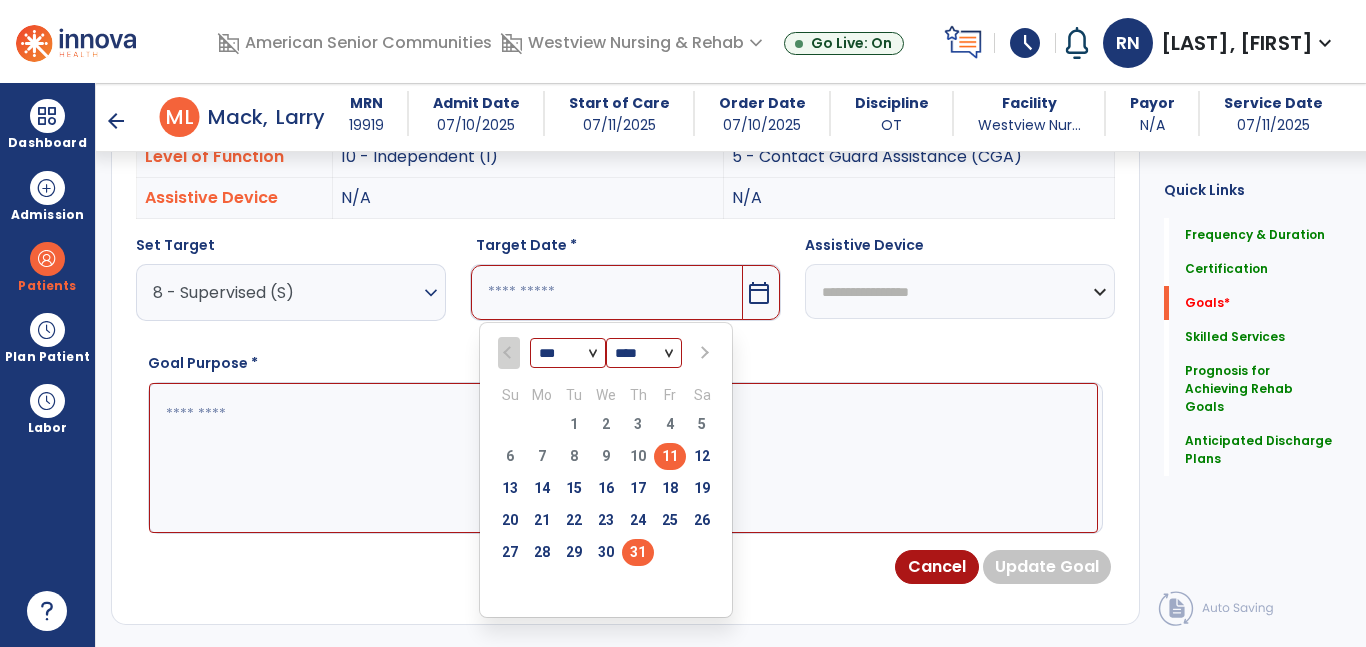 type on "*********" 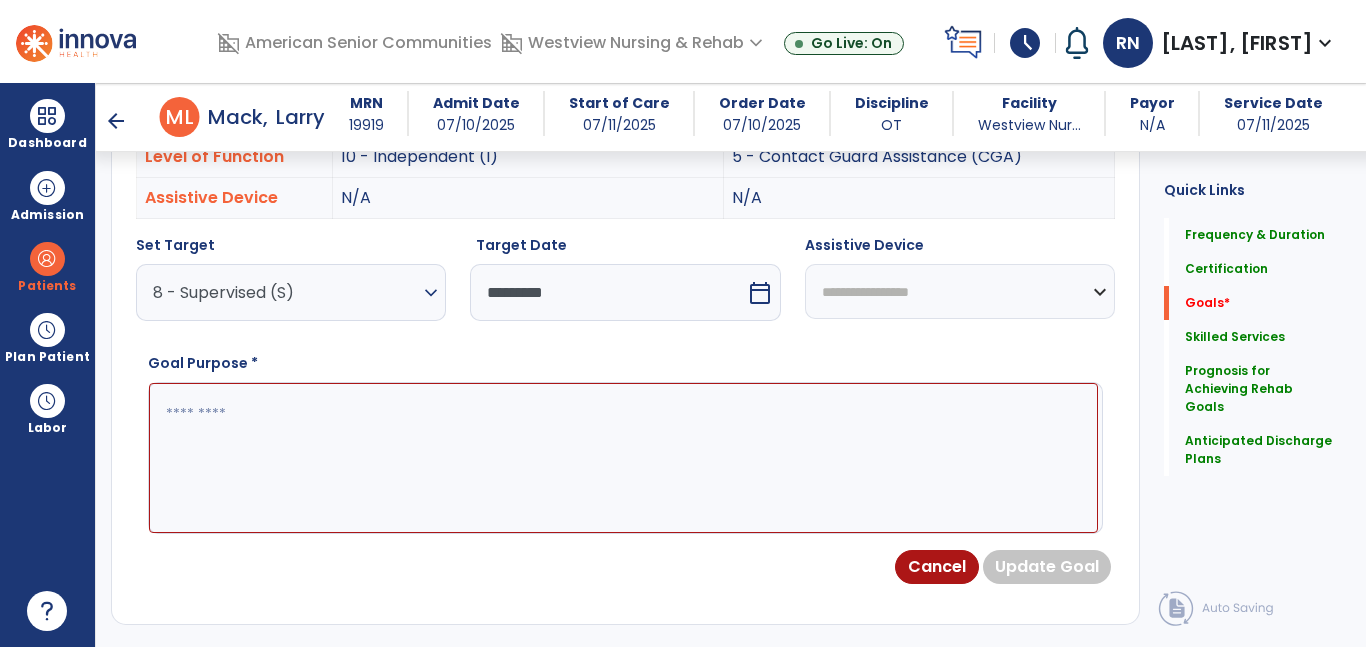 click at bounding box center (623, 458) 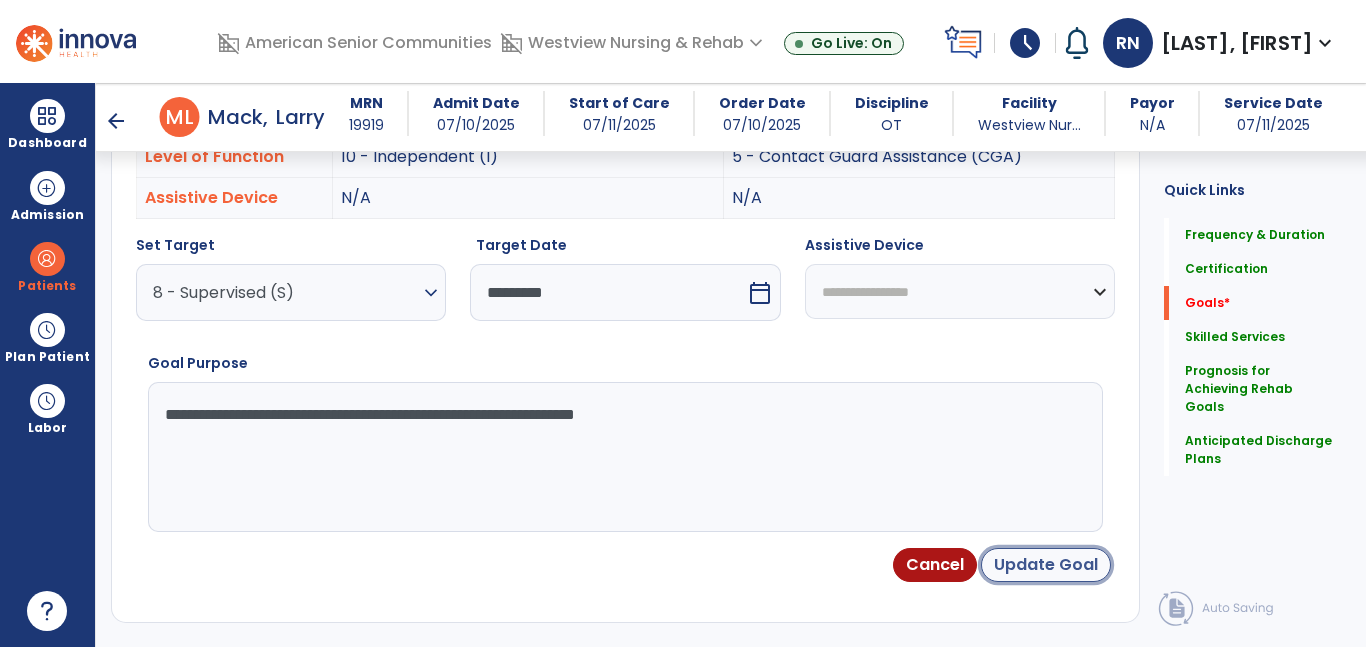 click on "Update Goal" at bounding box center [1046, 565] 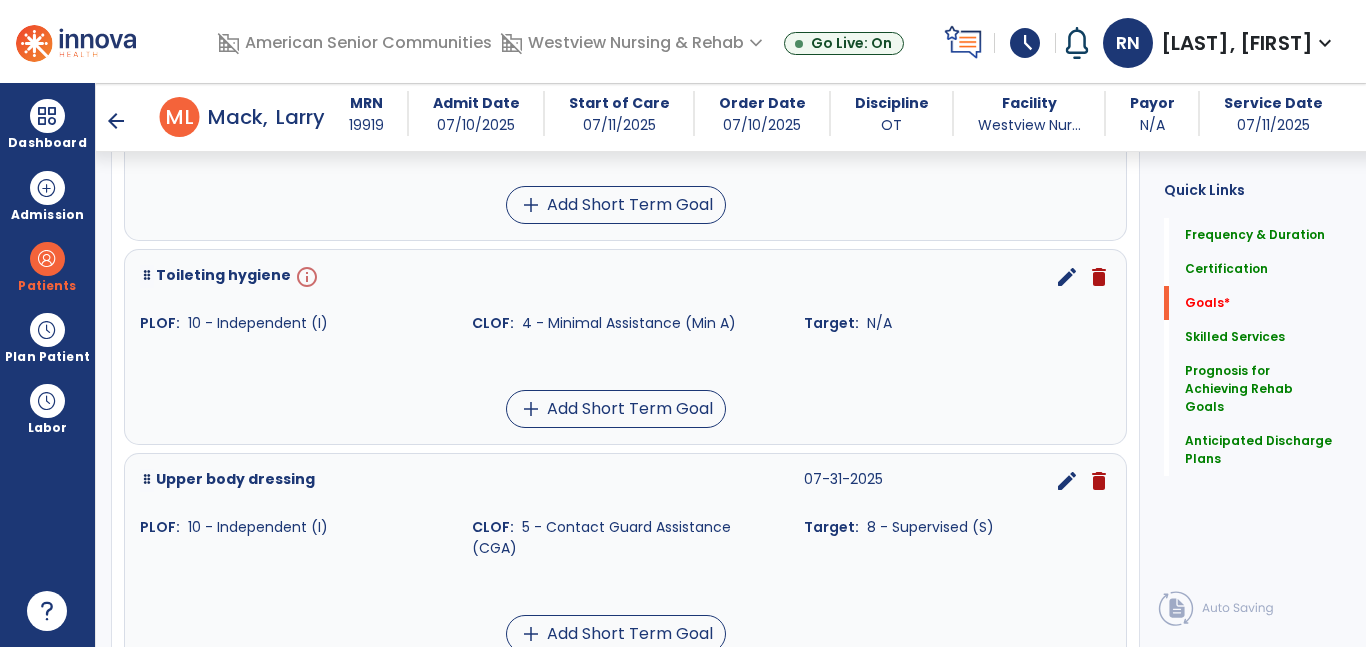 click on "edit" at bounding box center (1067, 277) 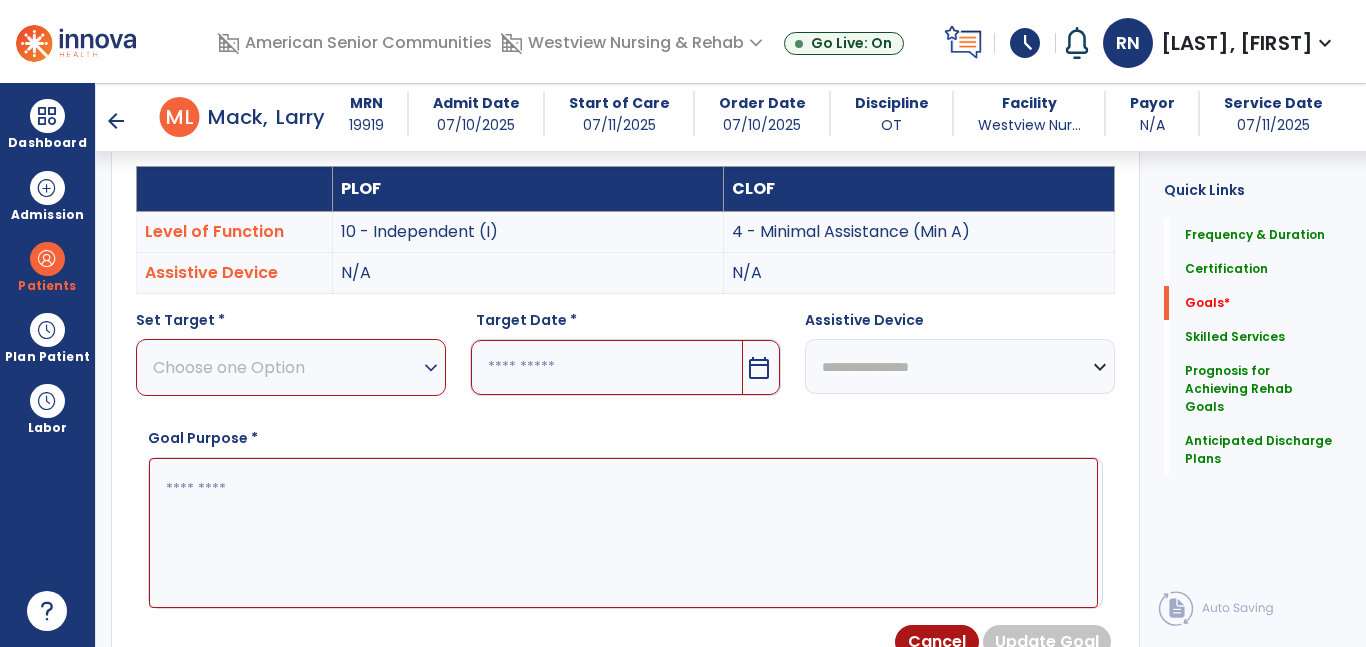 scroll, scrollTop: 534, scrollLeft: 0, axis: vertical 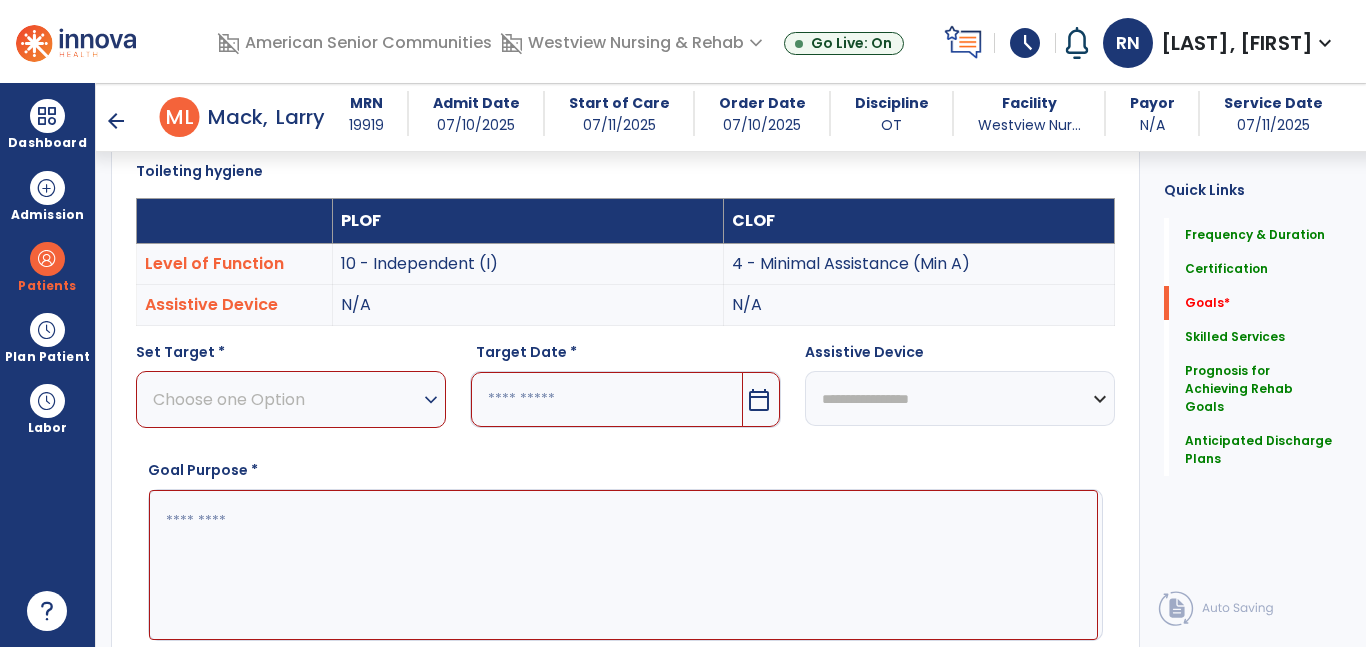 click on "Choose one Option" at bounding box center (286, 399) 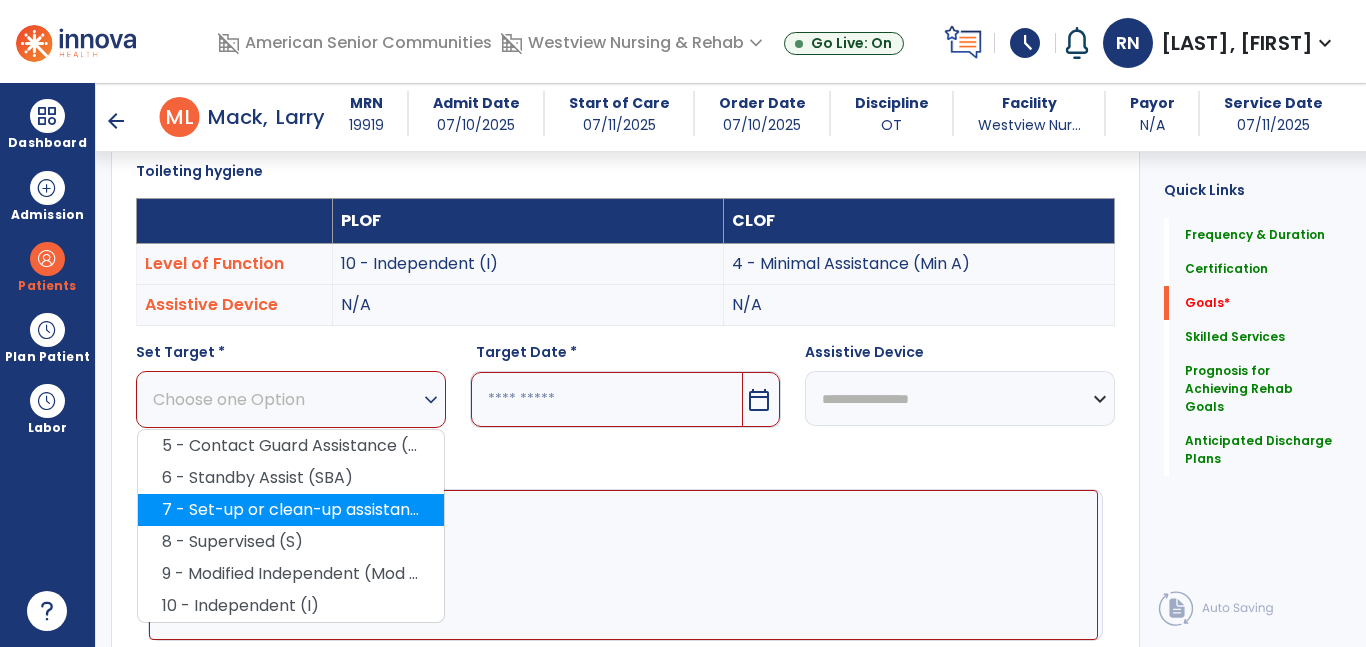 click on "7 - Set-up or clean-up assistance" at bounding box center (291, 510) 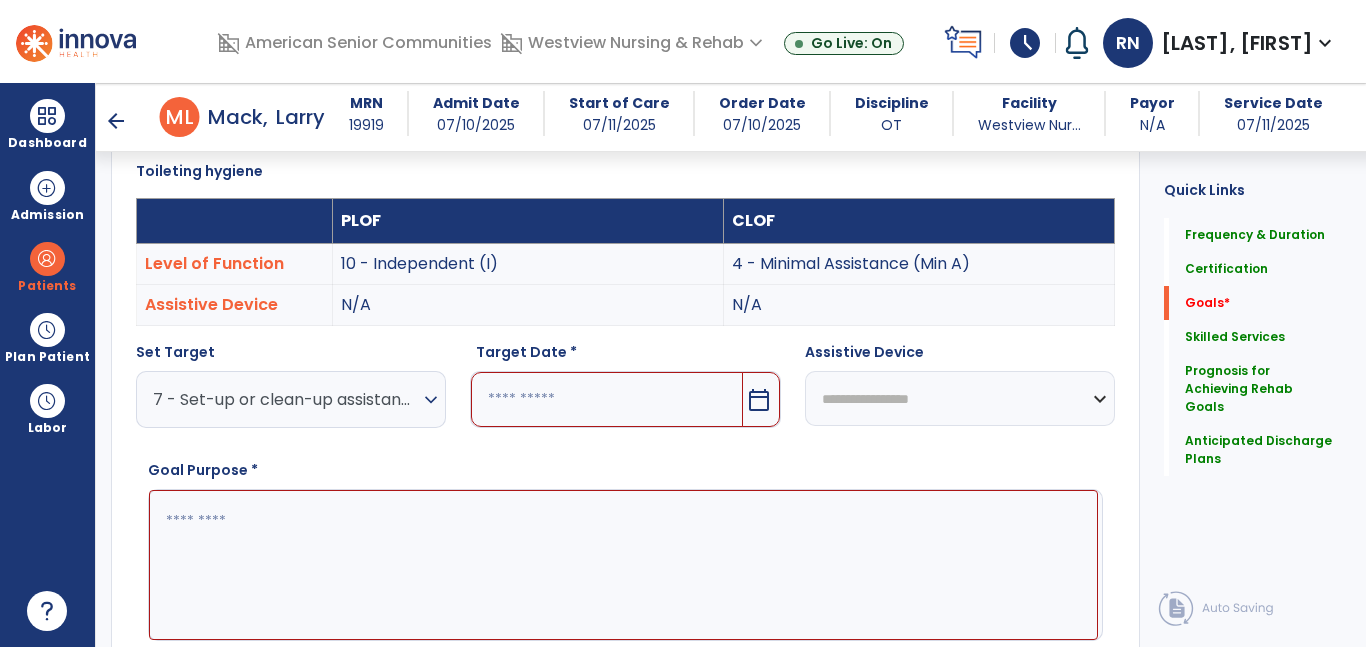 click at bounding box center [606, 399] 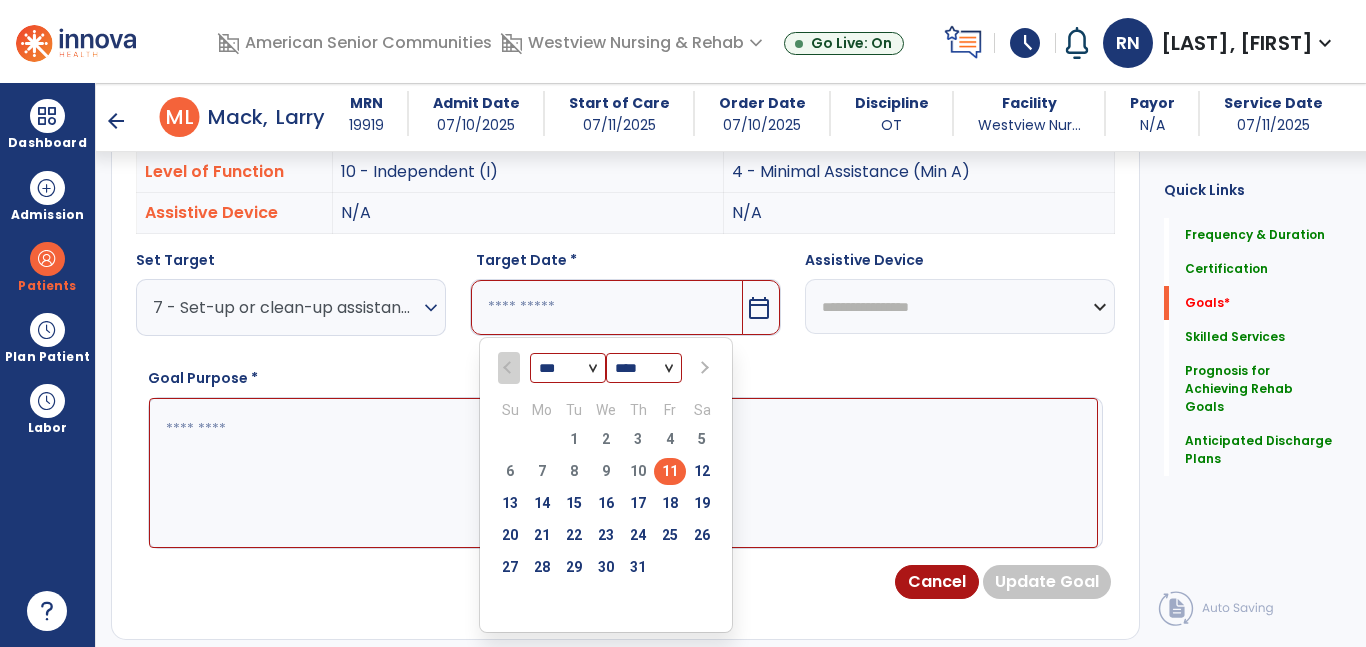 scroll, scrollTop: 627, scrollLeft: 0, axis: vertical 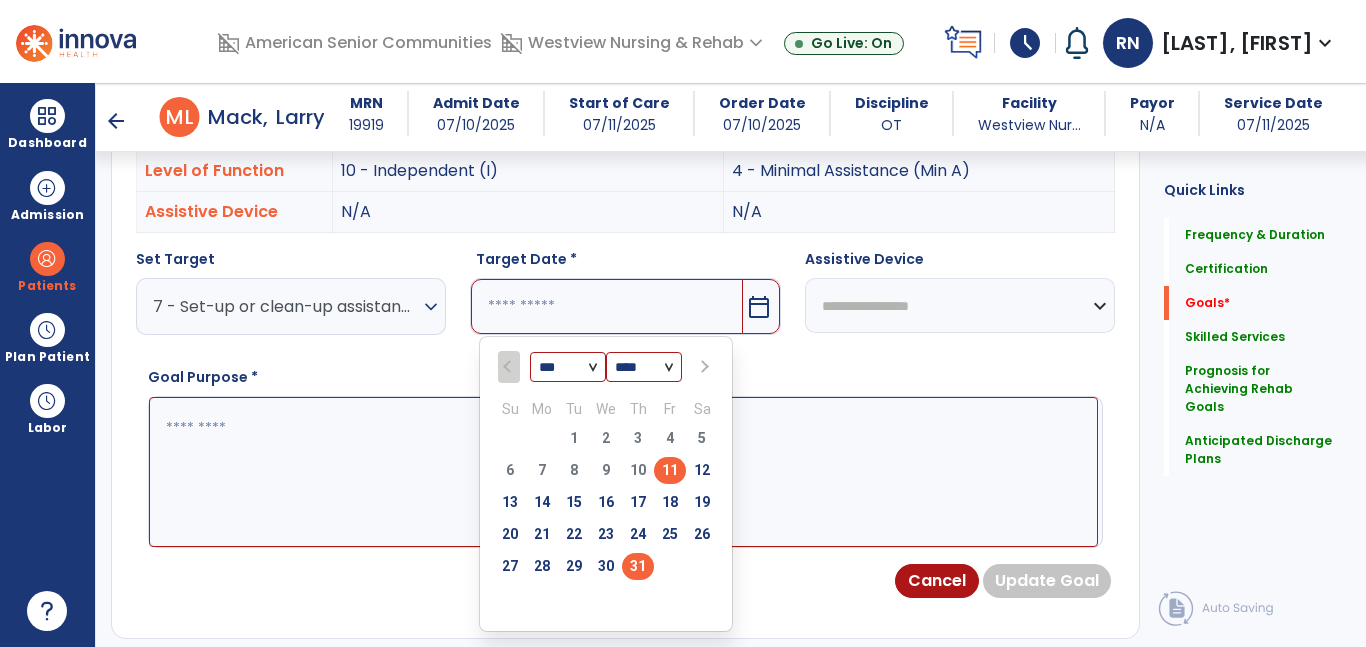 click on "31" at bounding box center (638, 566) 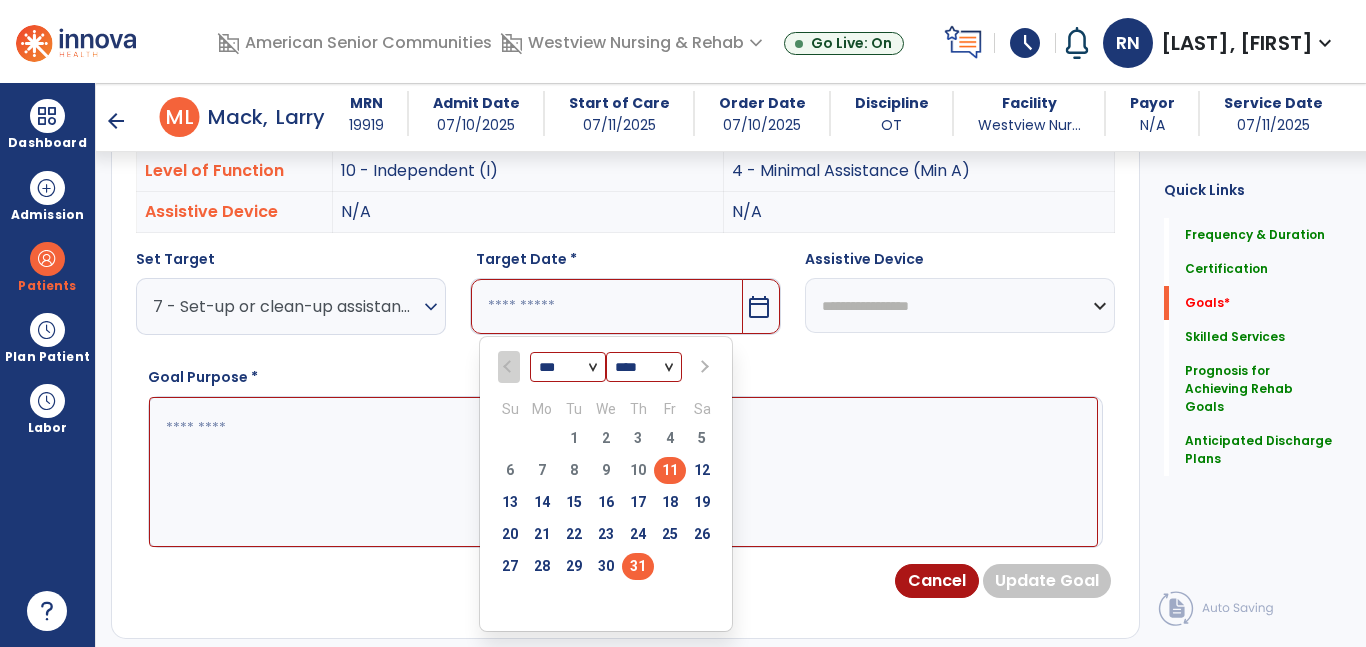 type on "*********" 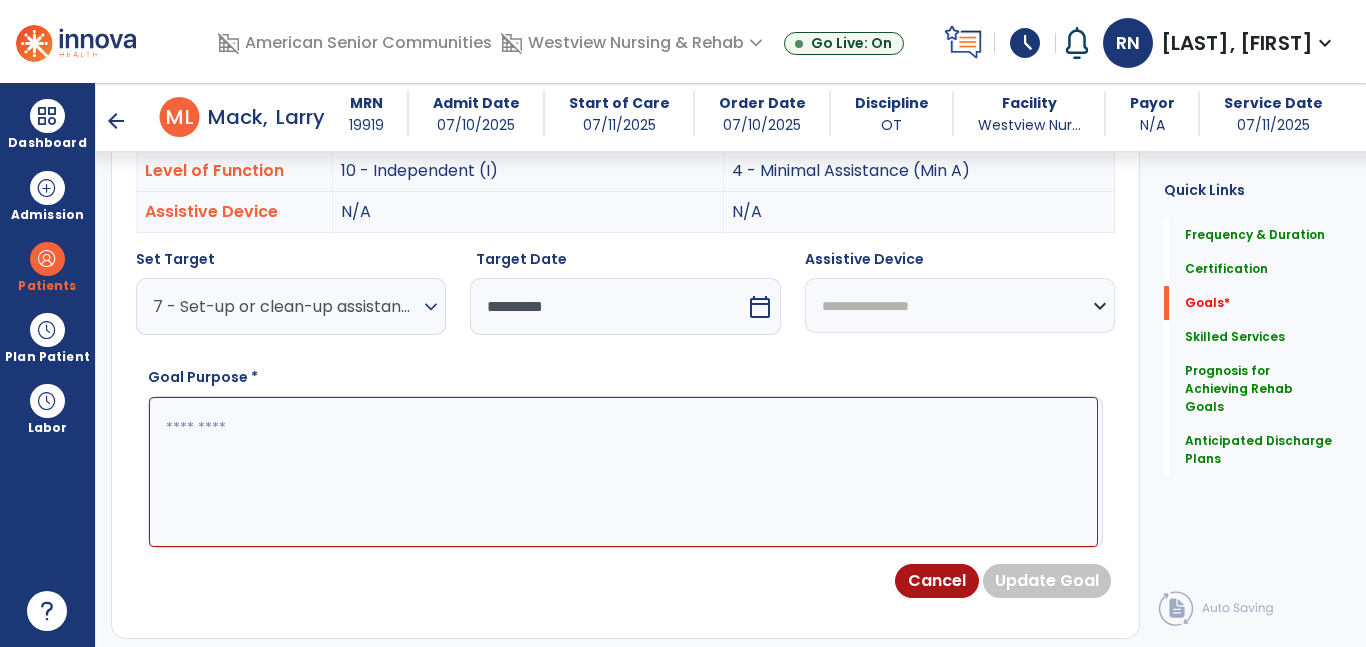 click at bounding box center [623, 472] 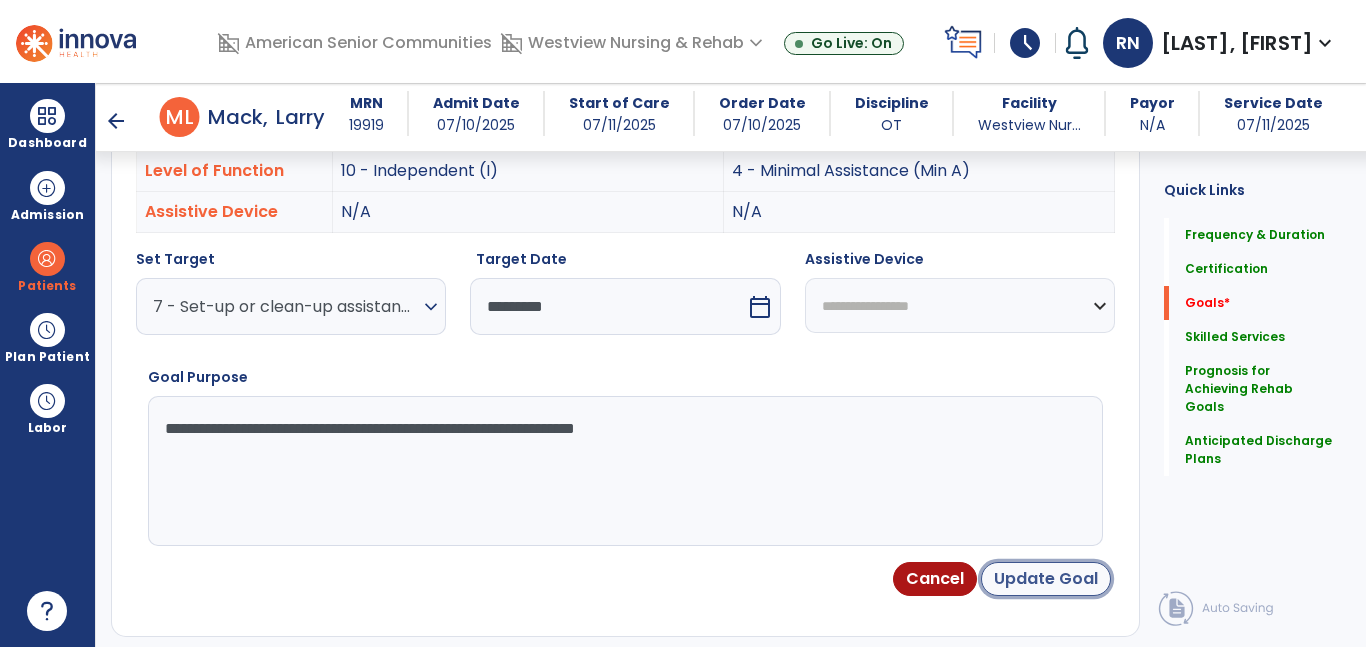 click on "Update Goal" at bounding box center [1046, 579] 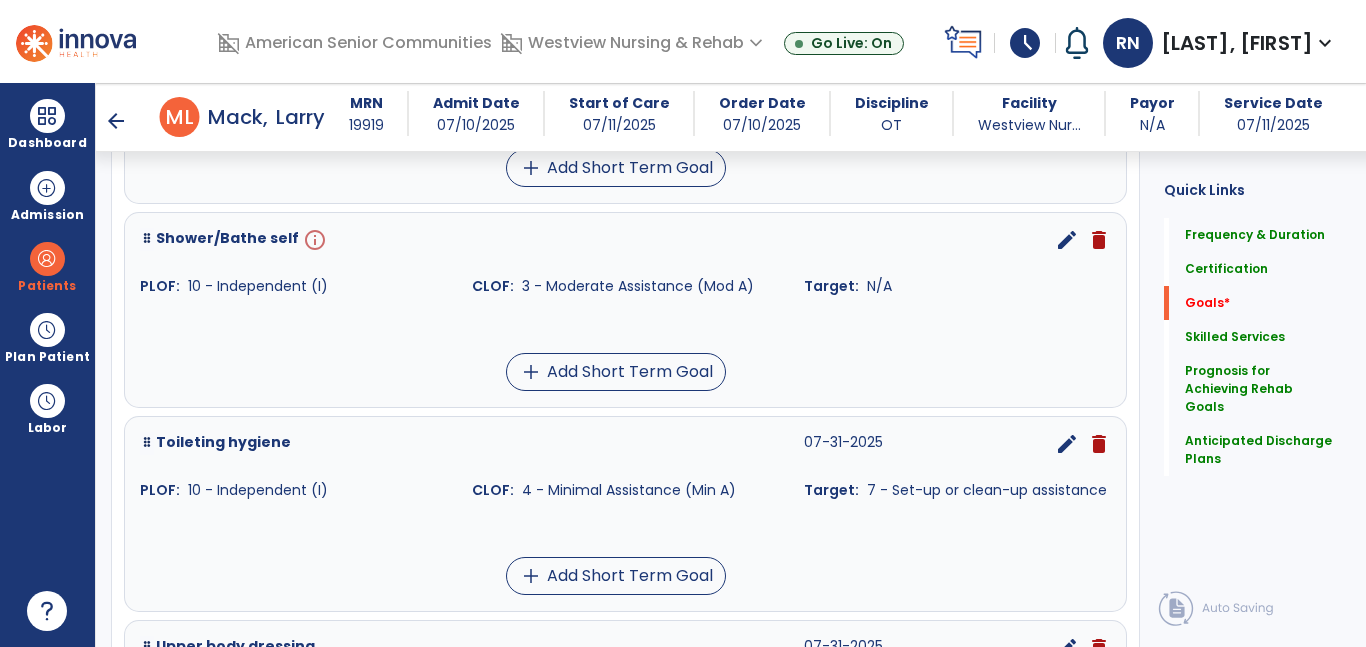 scroll, scrollTop: 1095, scrollLeft: 0, axis: vertical 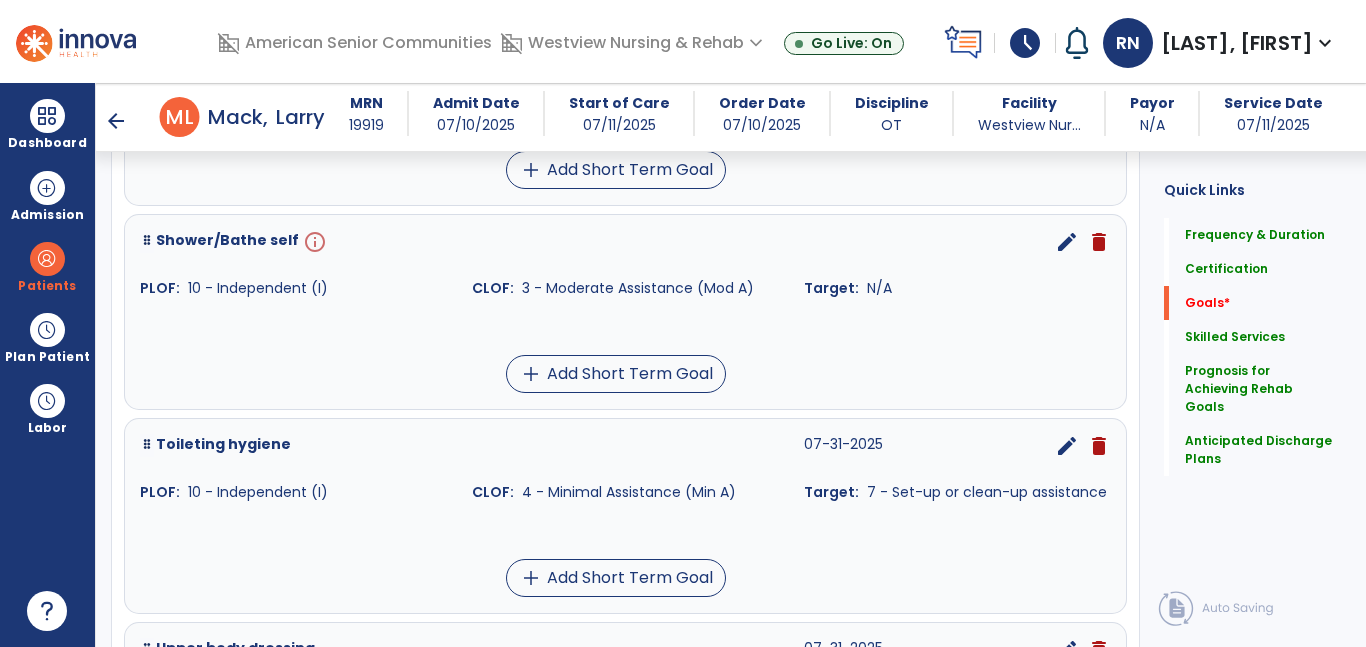 click on "edit" at bounding box center [1067, 242] 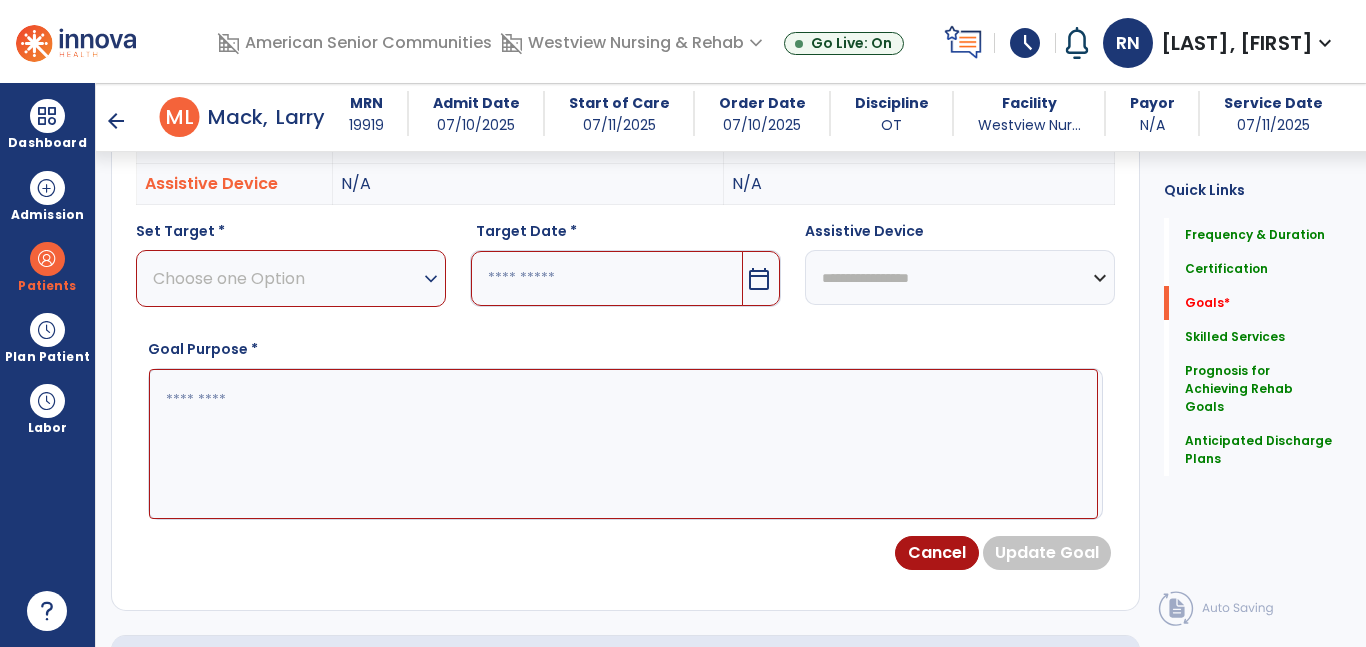 scroll, scrollTop: 534, scrollLeft: 0, axis: vertical 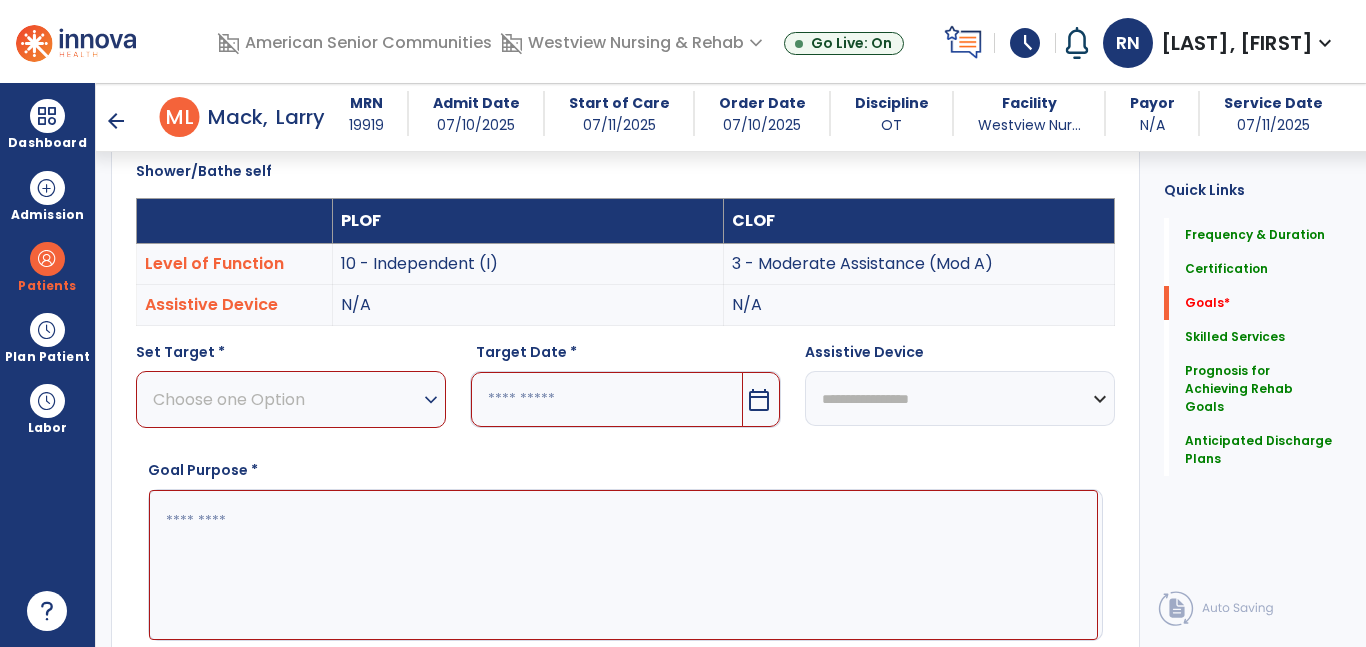 click on "Choose one Option" at bounding box center [286, 399] 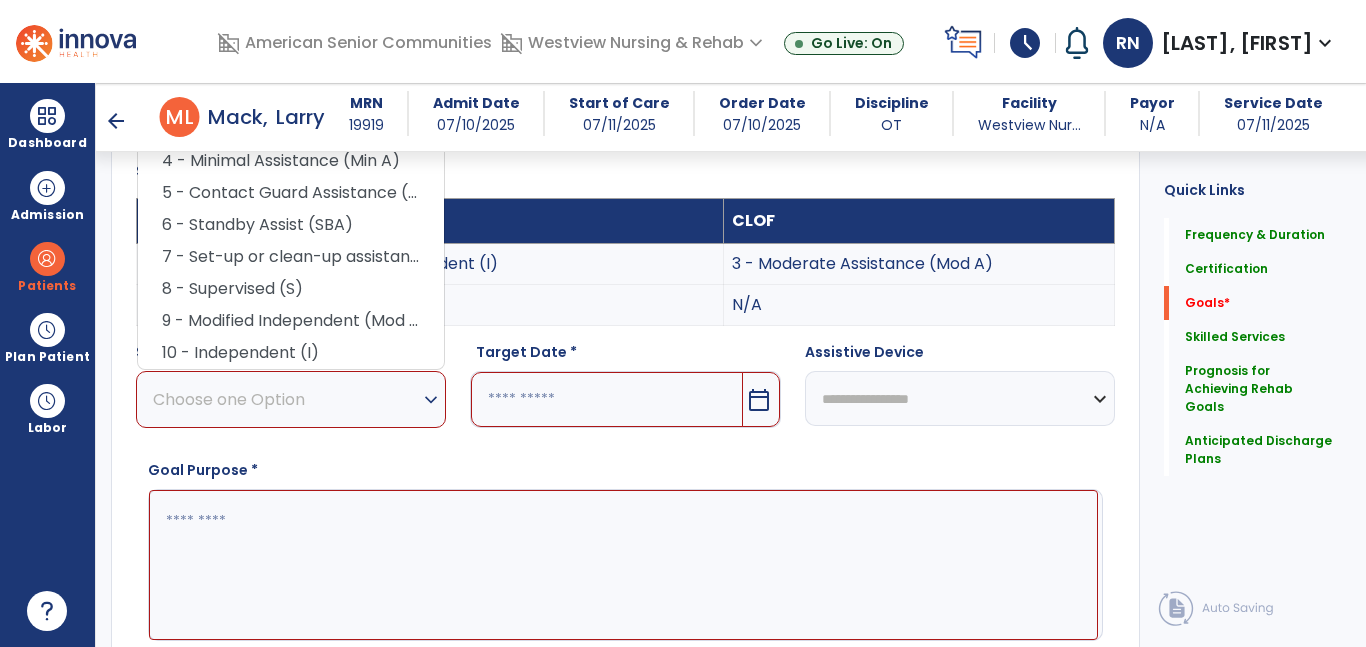 click on "Choose one Option   expand_more" at bounding box center (291, 399) 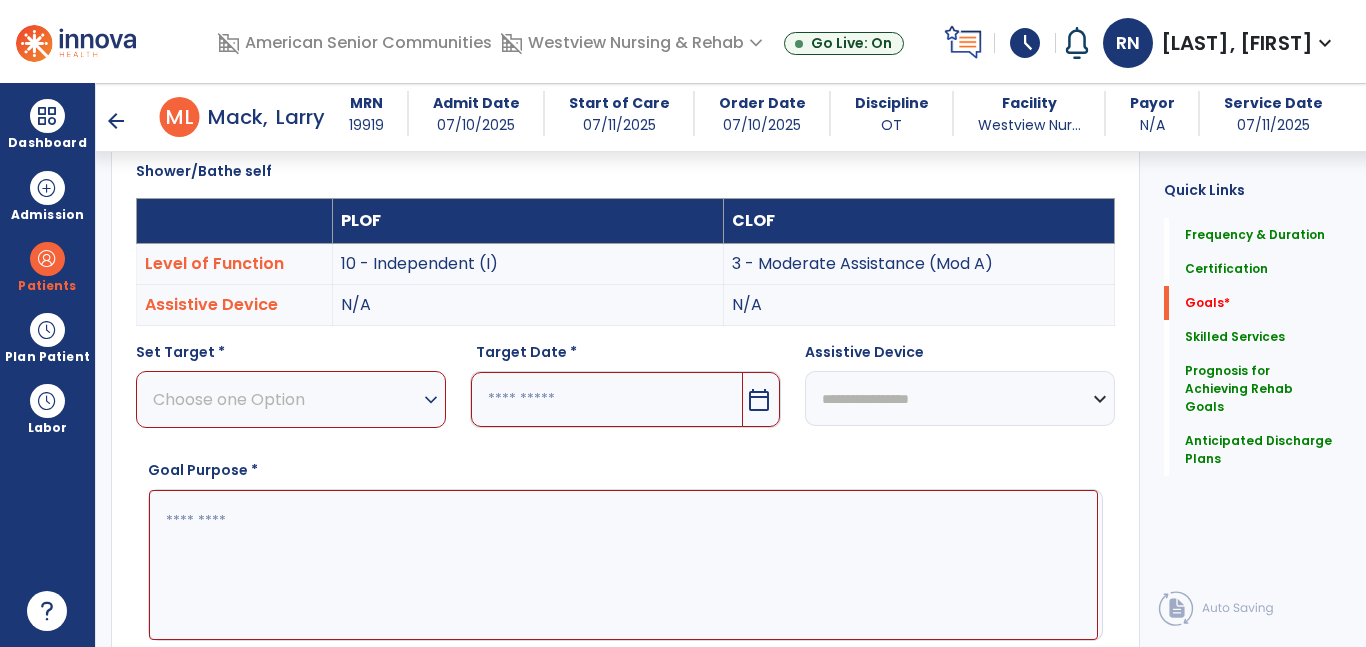 click on "Choose one Option" at bounding box center (286, 399) 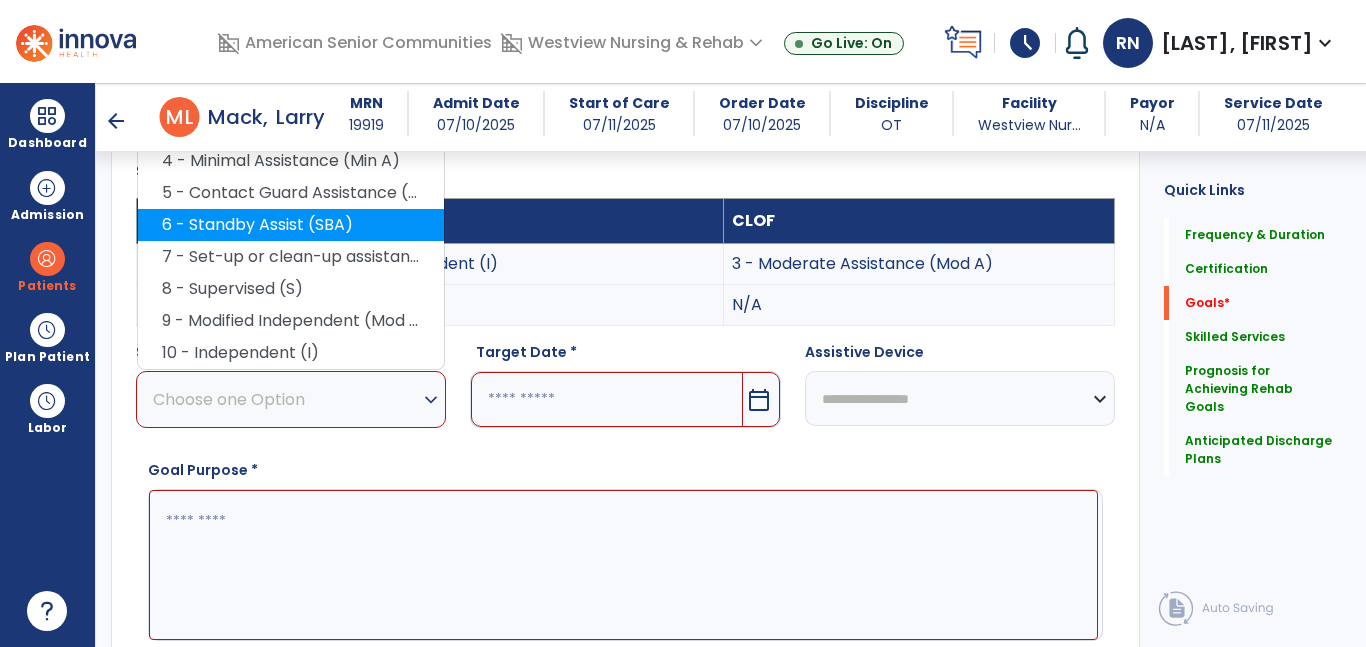 click on "6 - Standby Assist (SBA)" at bounding box center [291, 225] 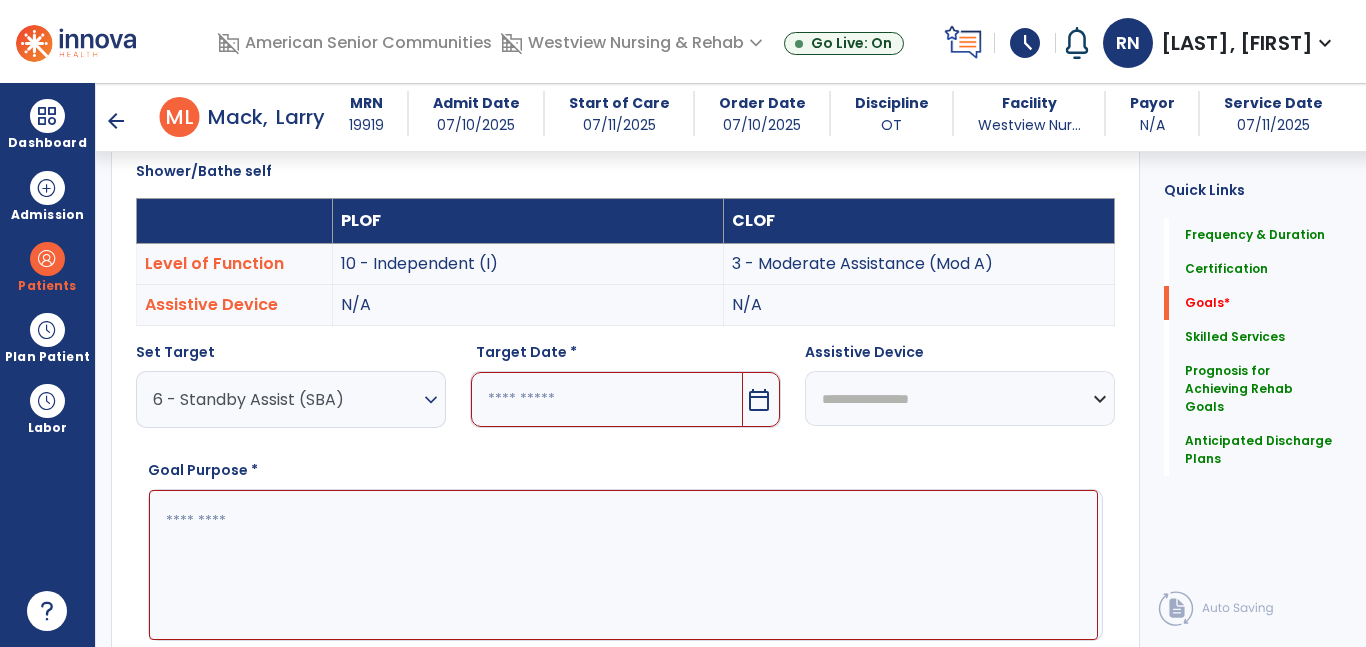 click at bounding box center [606, 399] 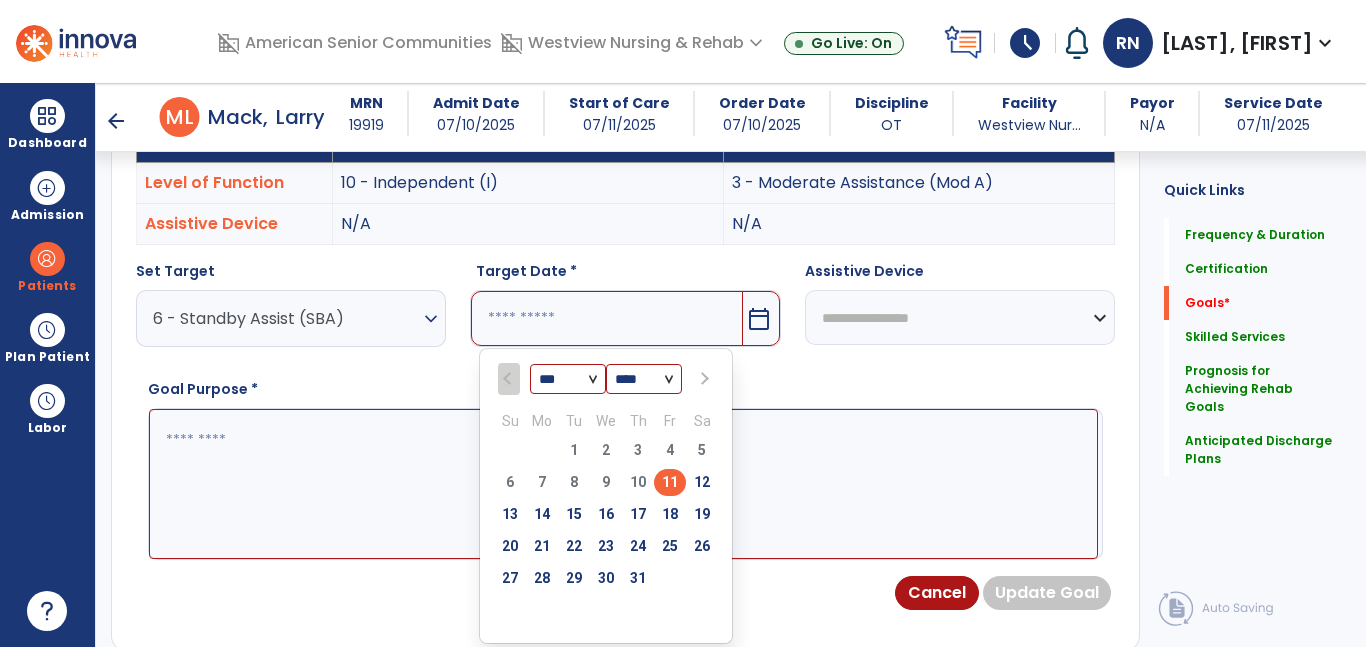 scroll, scrollTop: 620, scrollLeft: 0, axis: vertical 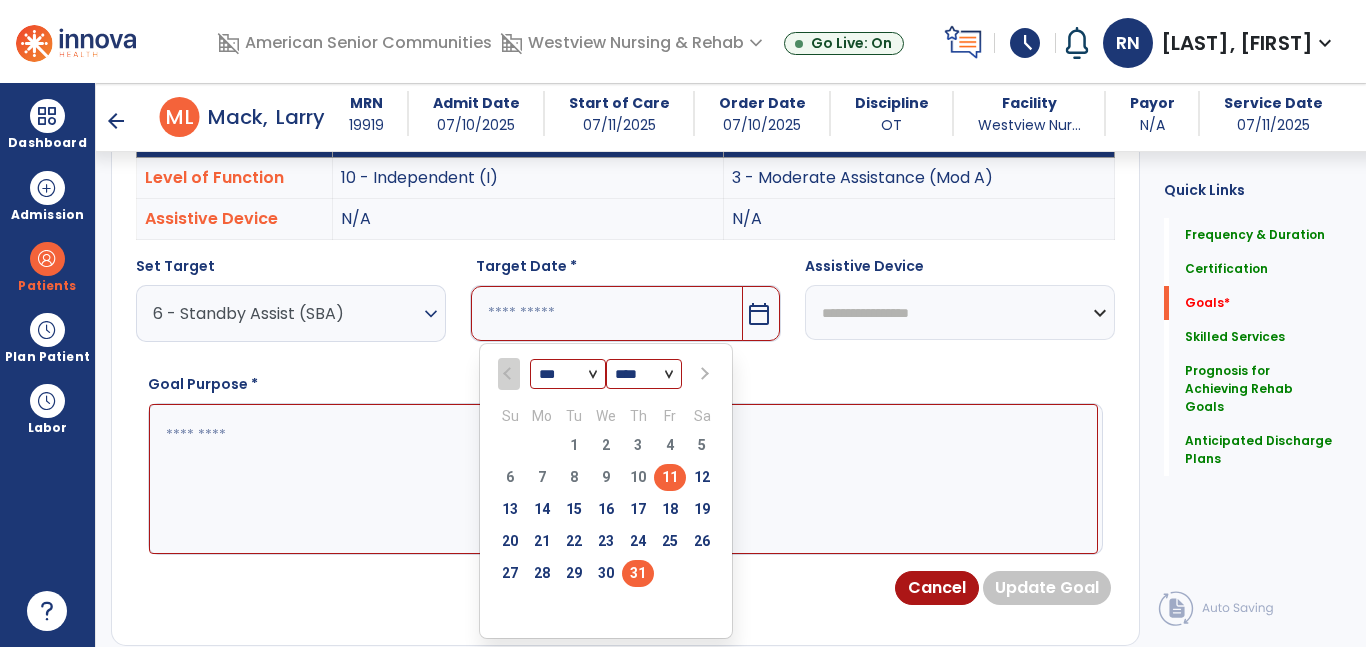 click on "31" at bounding box center [638, 573] 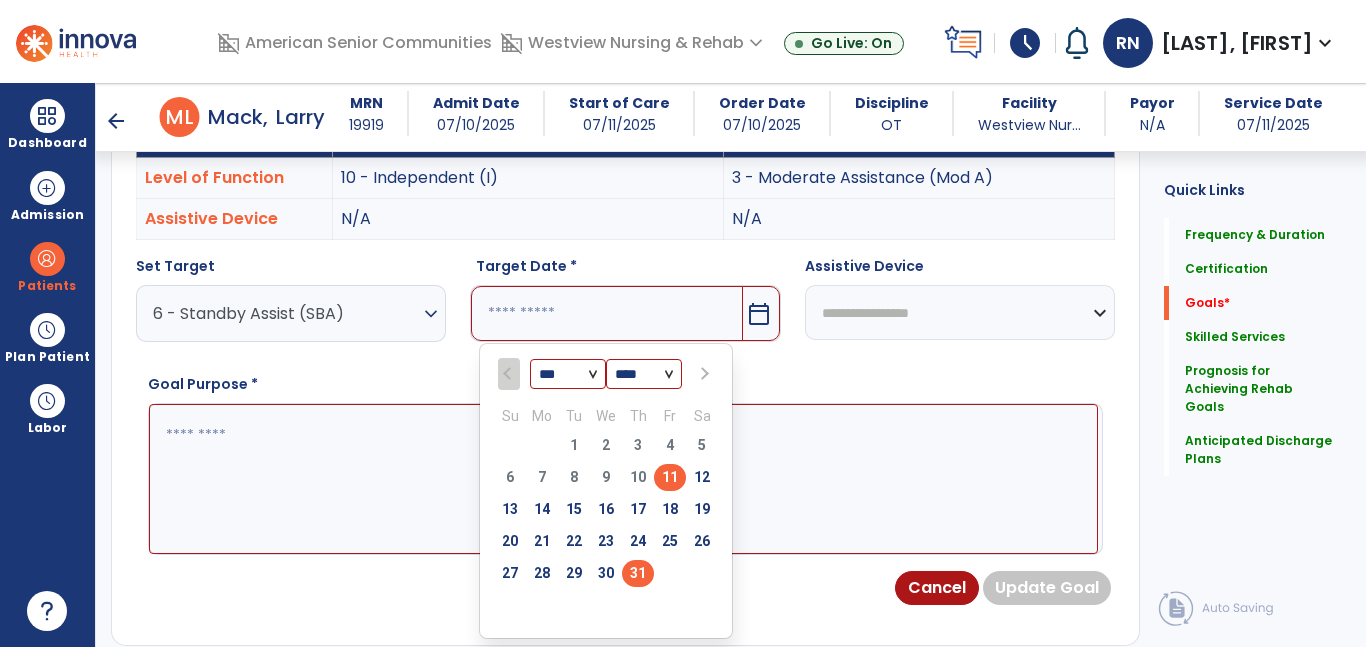 type on "*********" 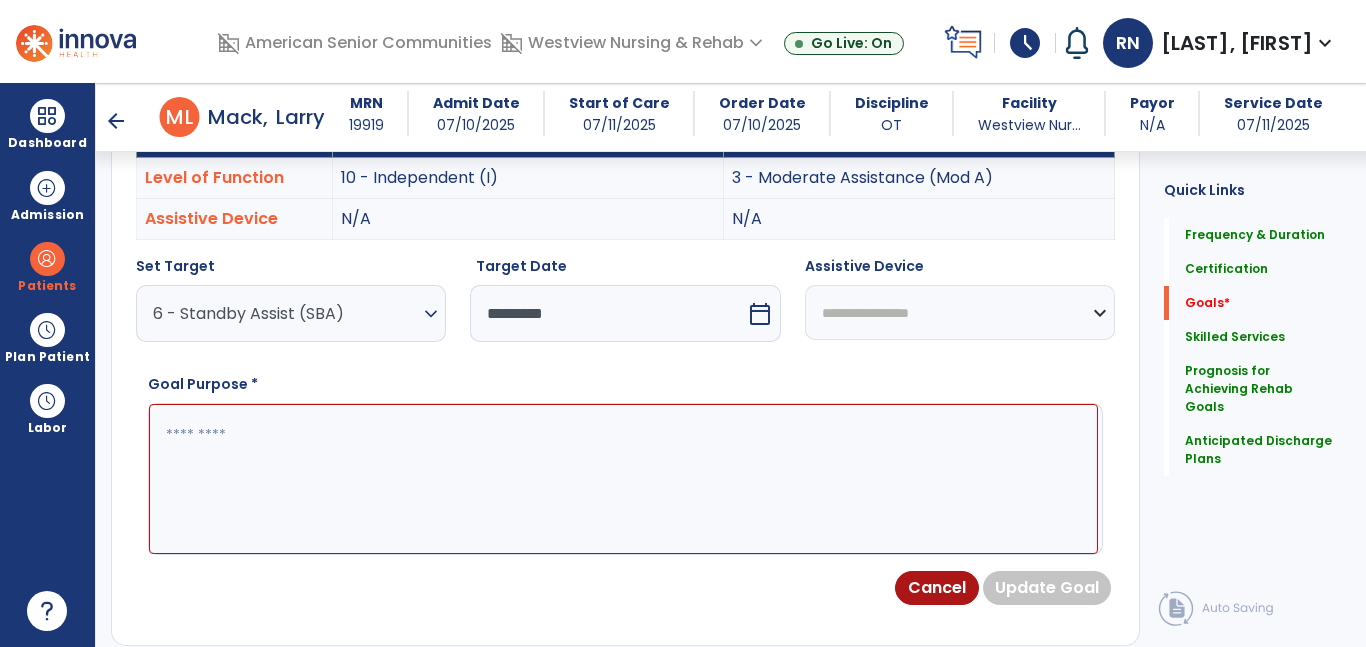 click at bounding box center (623, 479) 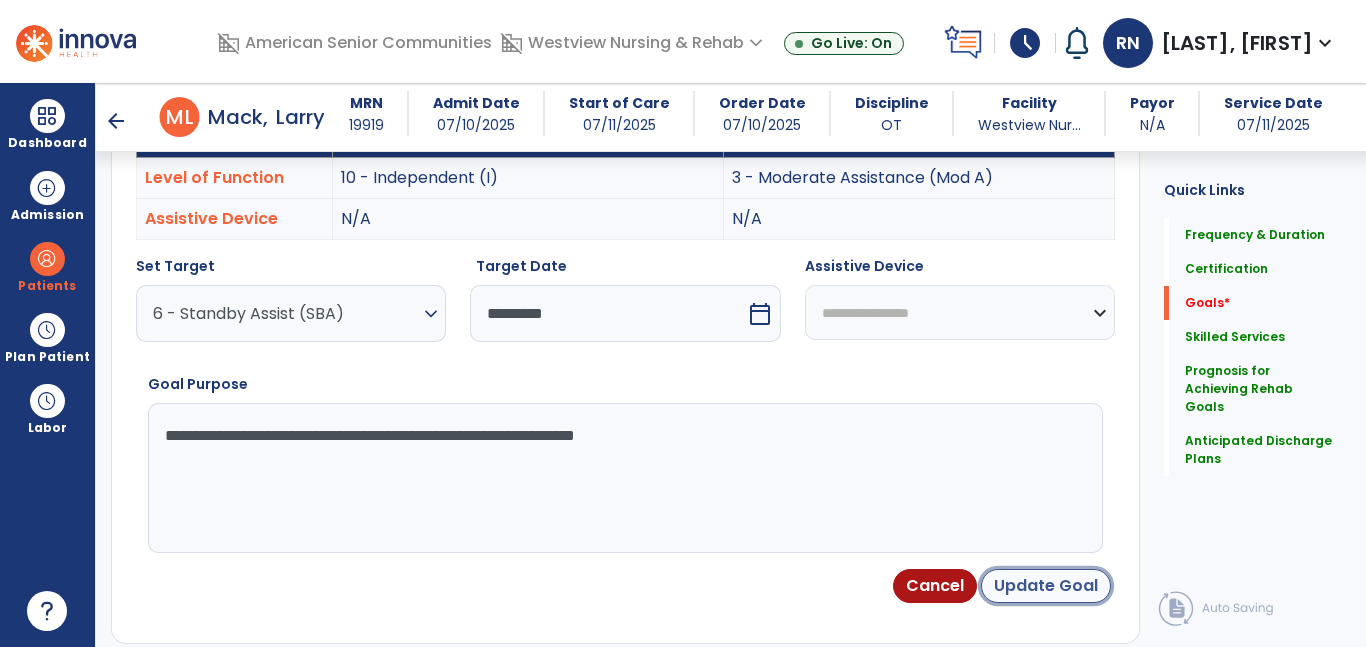 click on "Update Goal" at bounding box center (1046, 586) 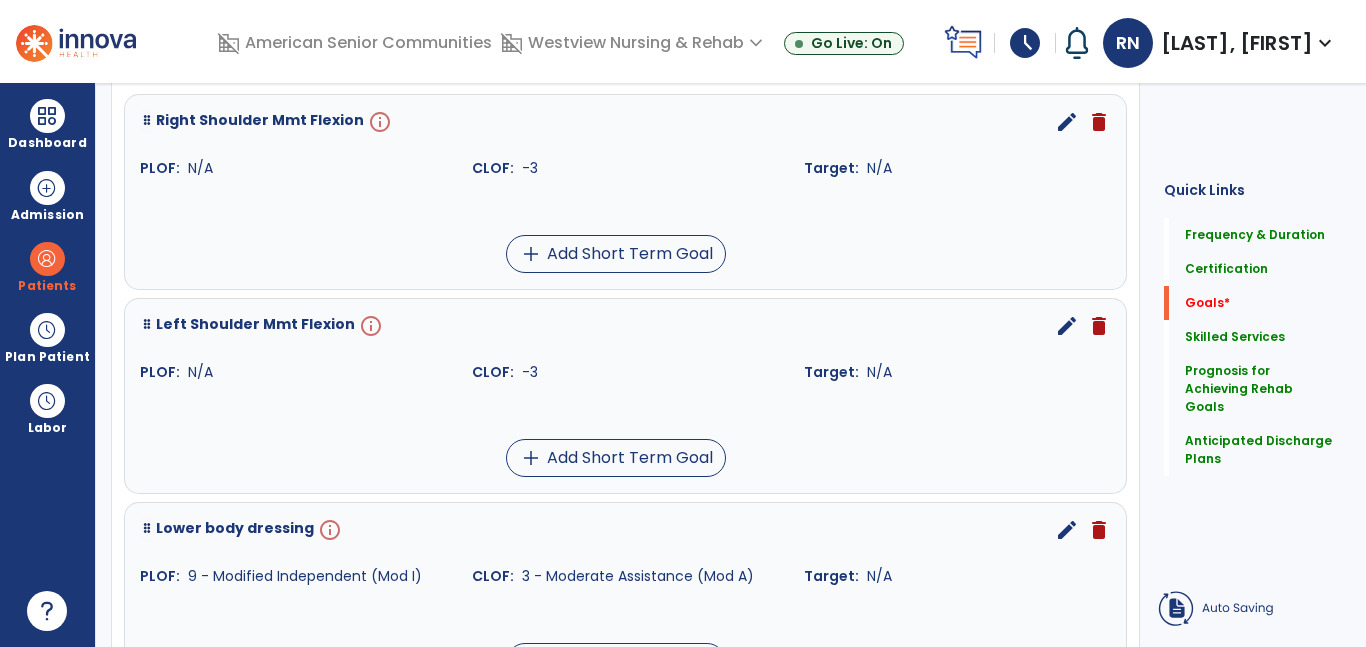 scroll, scrollTop: 28, scrollLeft: 0, axis: vertical 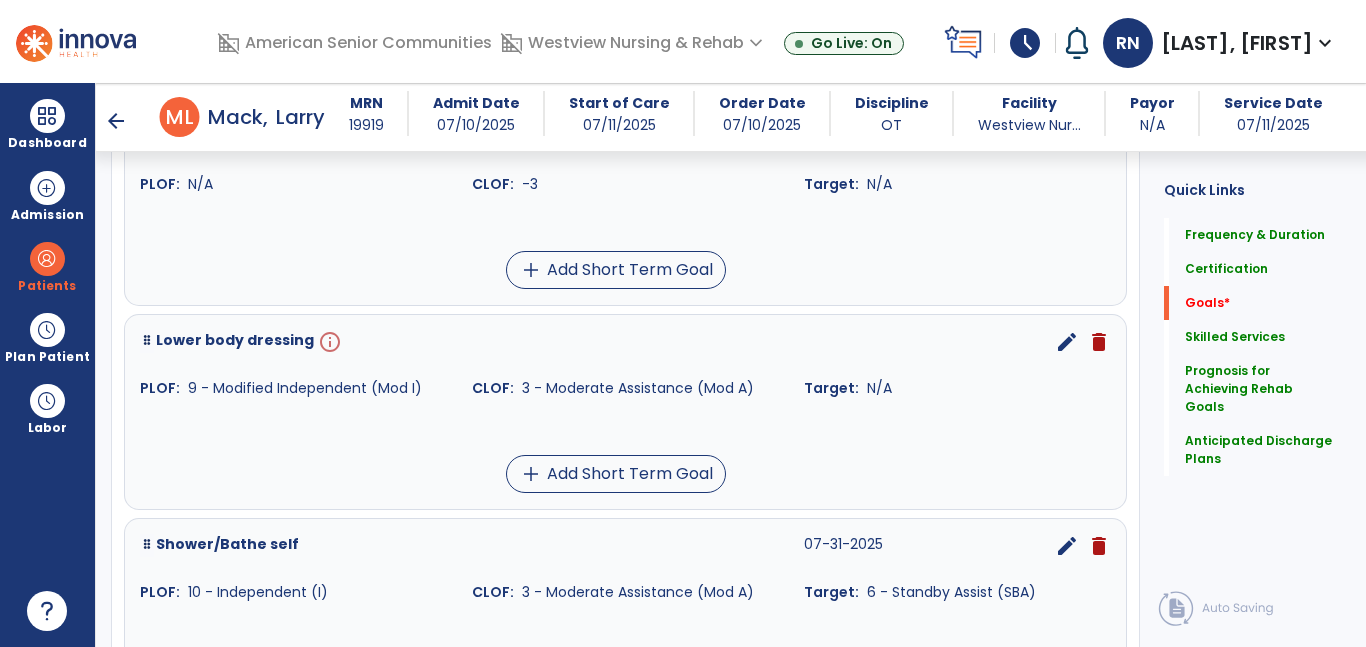 click on "edit" at bounding box center [1067, 342] 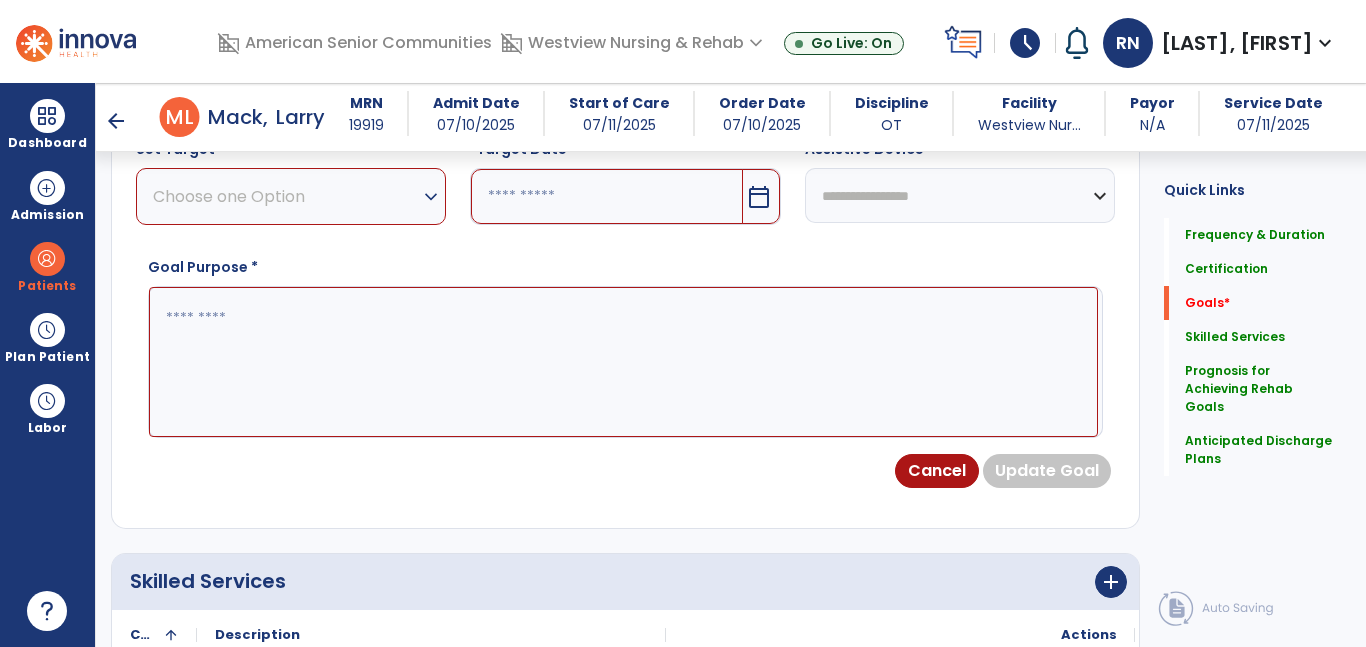 scroll, scrollTop: 534, scrollLeft: 0, axis: vertical 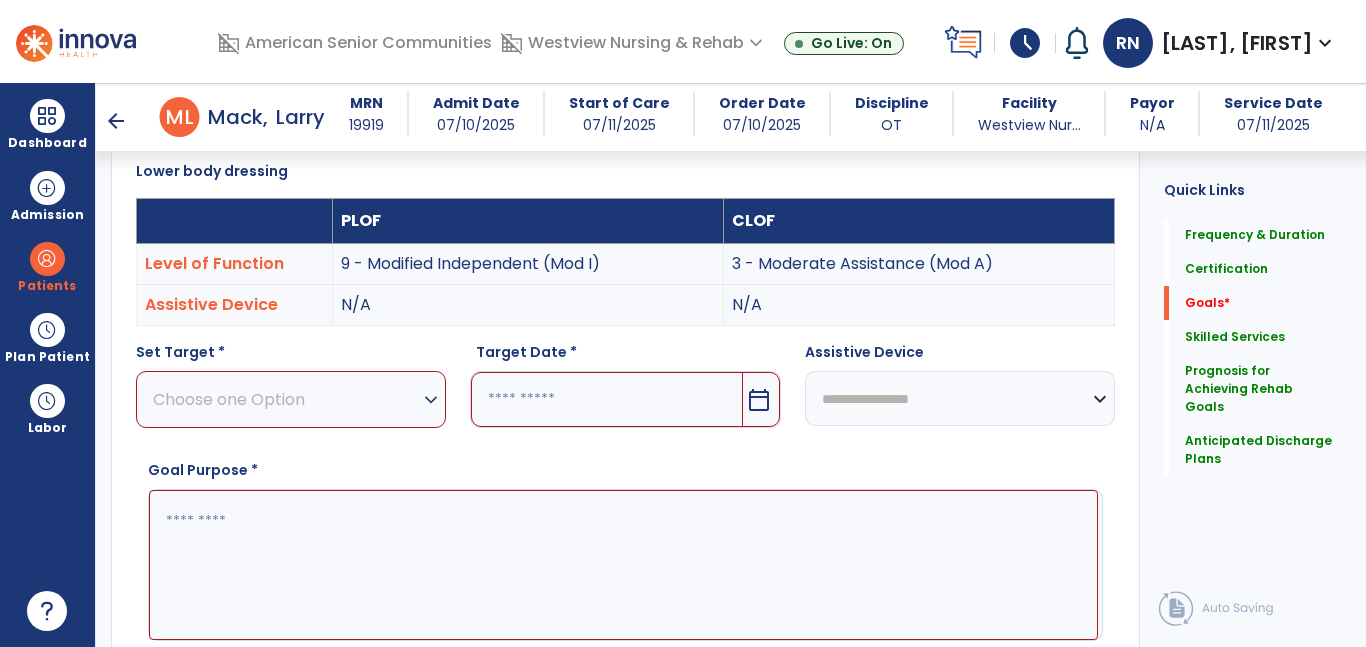 click on "Choose one Option" at bounding box center [286, 399] 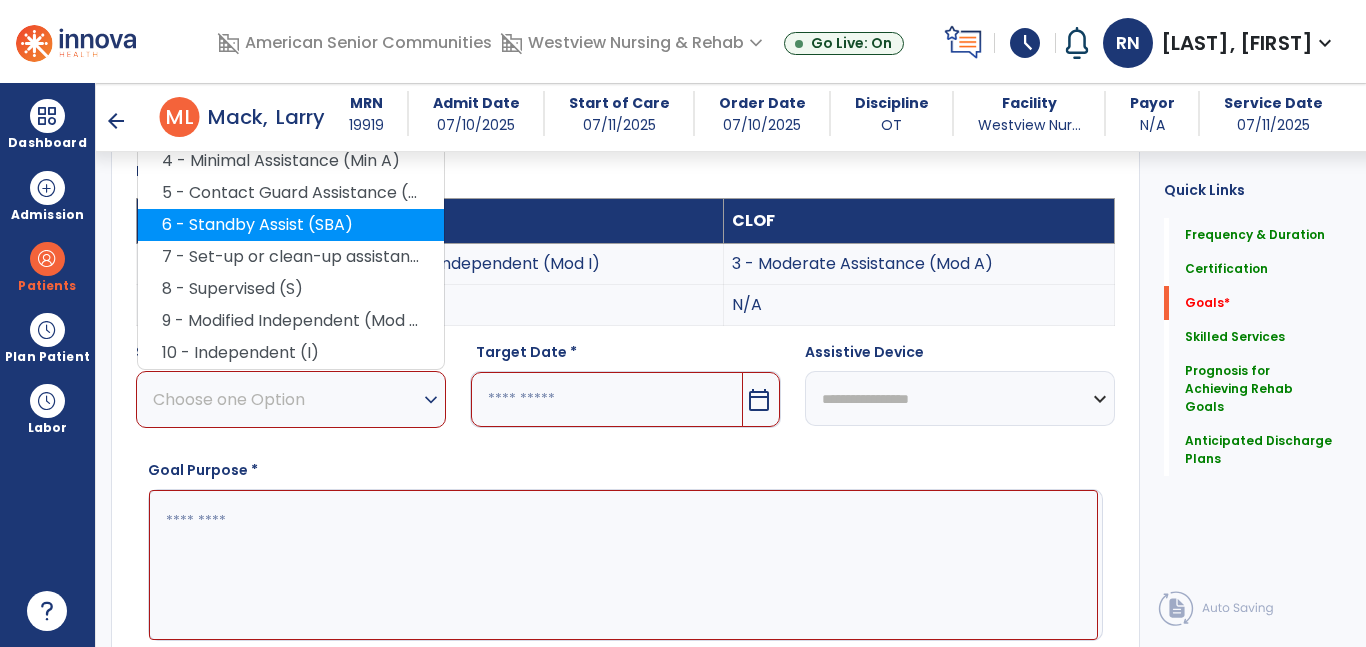 click on "6 - Standby Assist (SBA)" at bounding box center [291, 225] 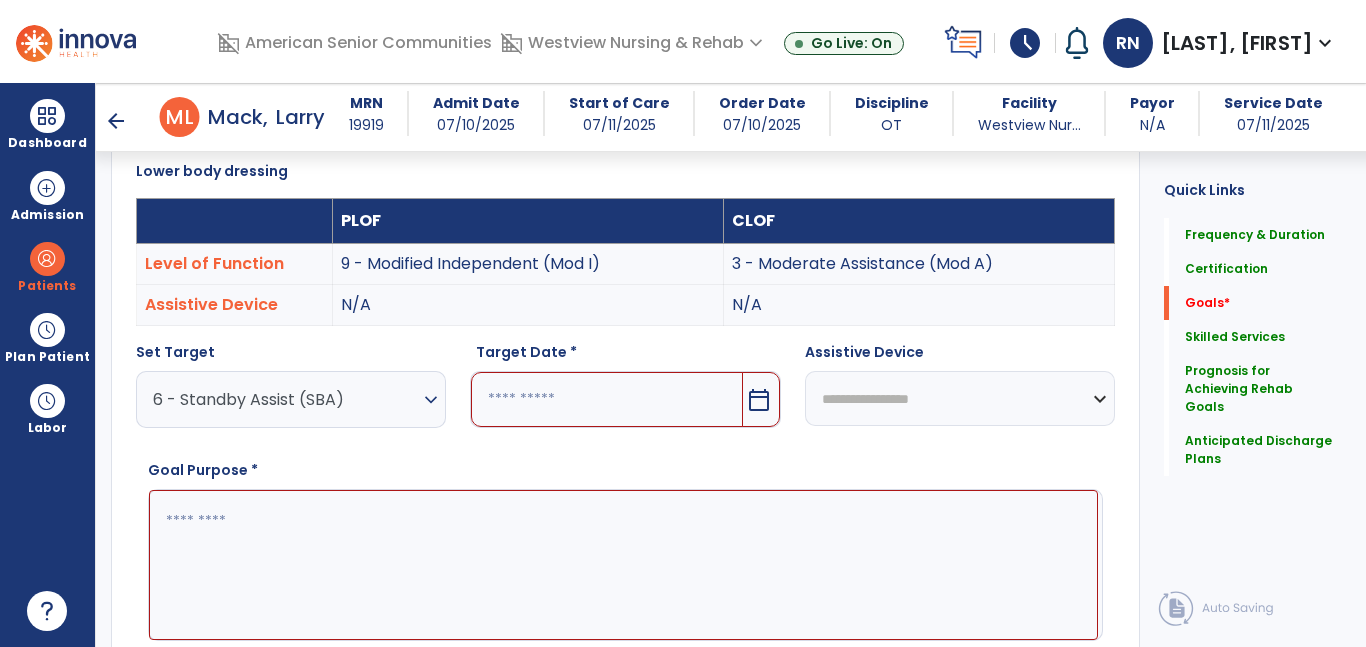 click at bounding box center (606, 399) 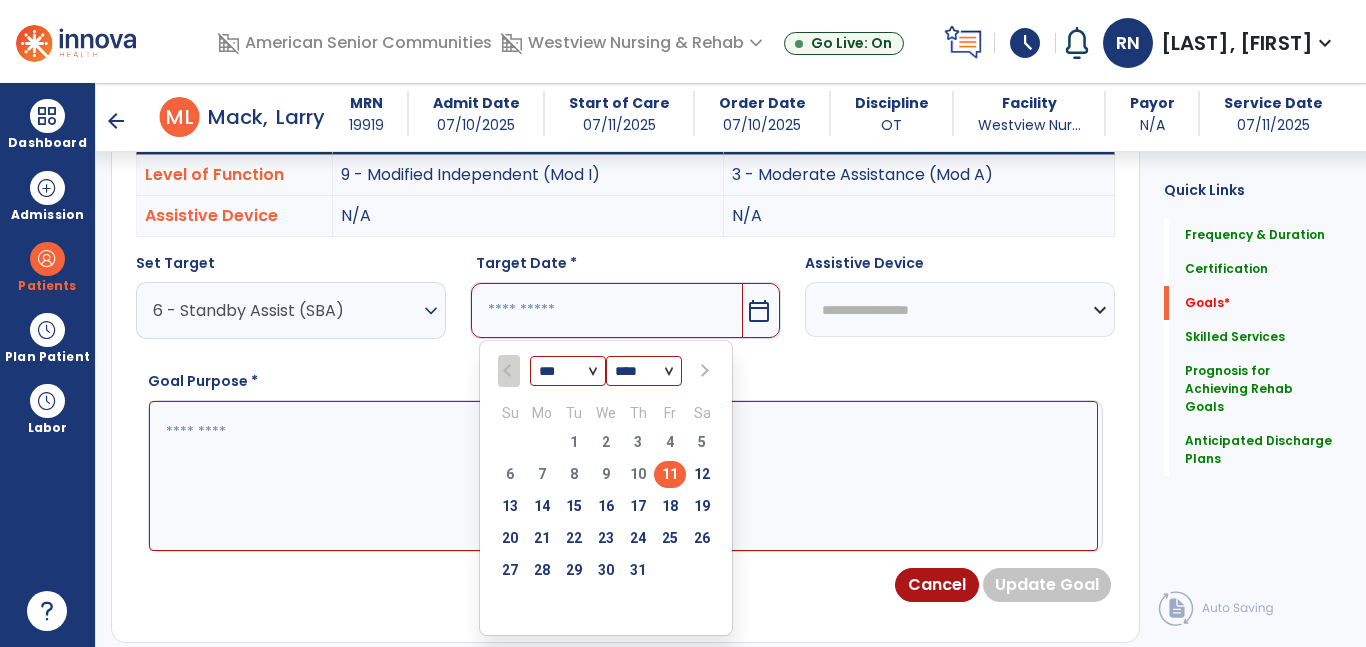 scroll, scrollTop: 625, scrollLeft: 0, axis: vertical 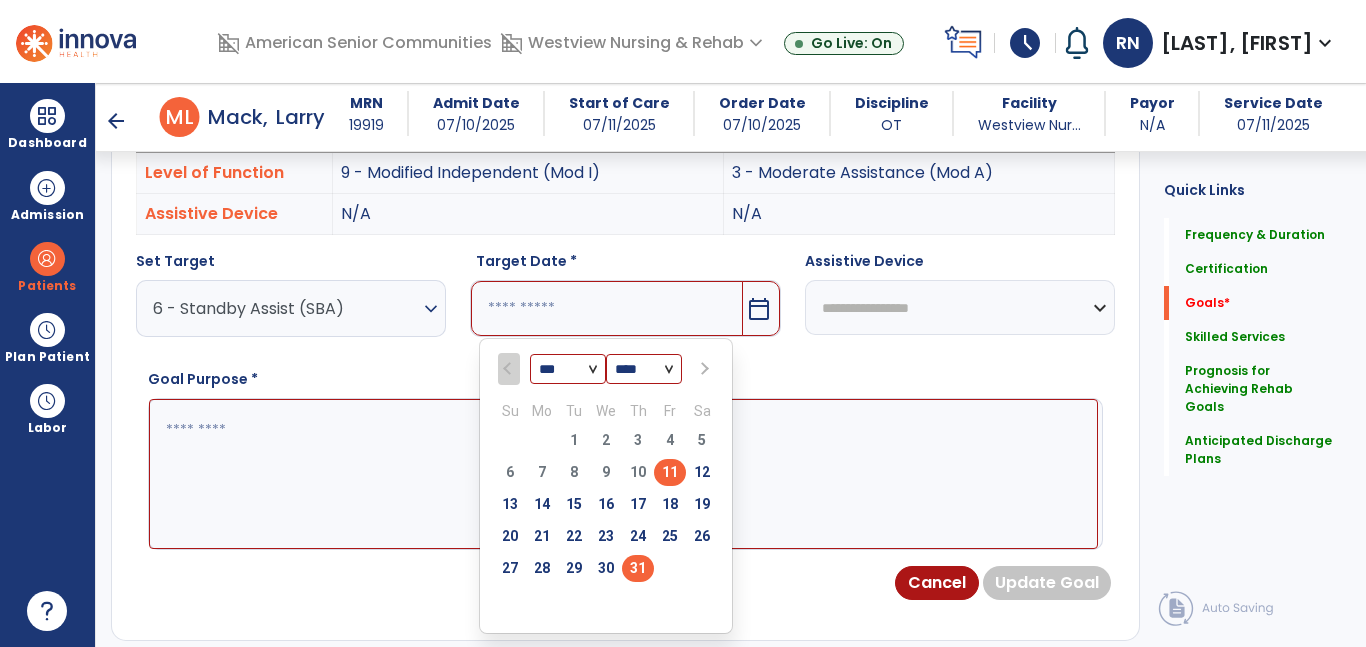 click on "31" at bounding box center [638, 568] 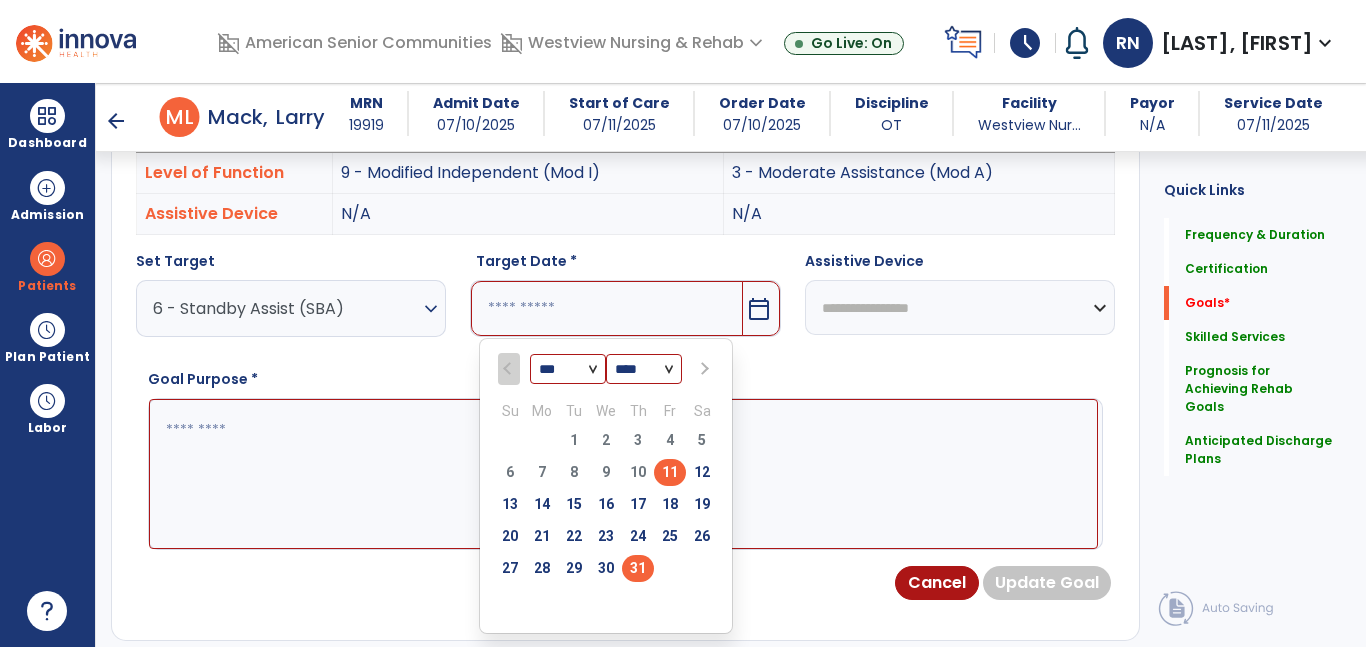 type on "*********" 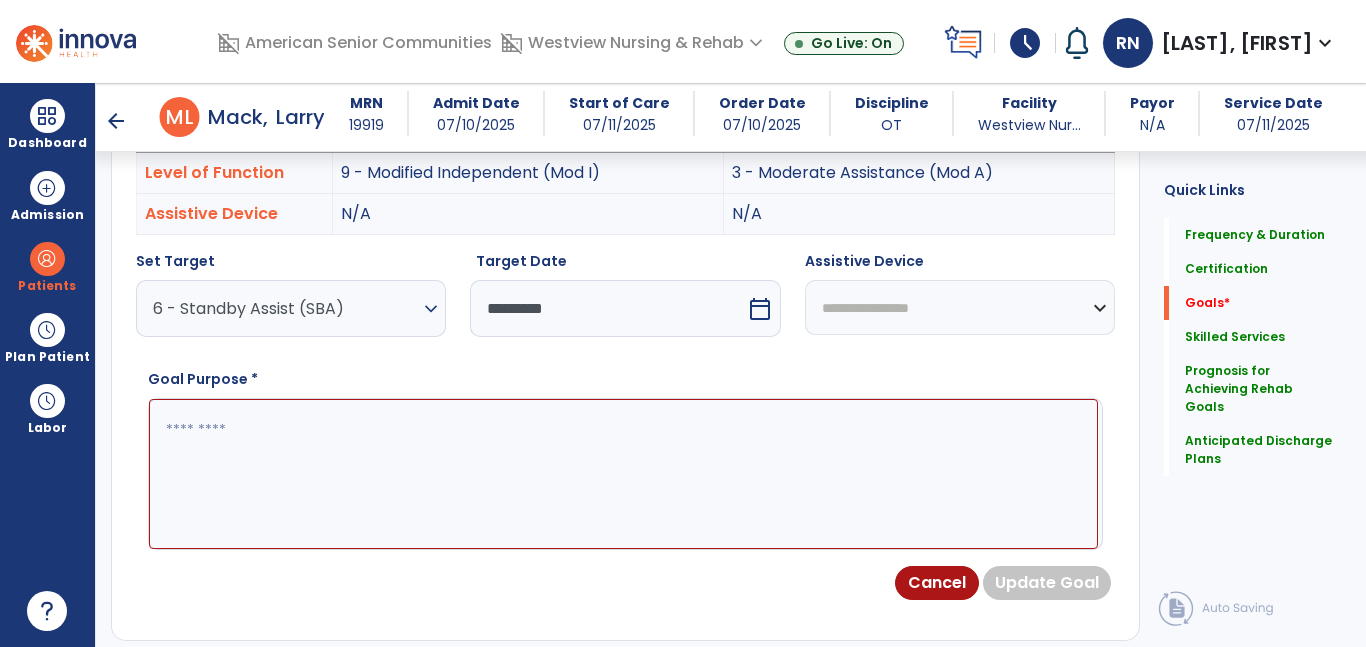 click at bounding box center [623, 474] 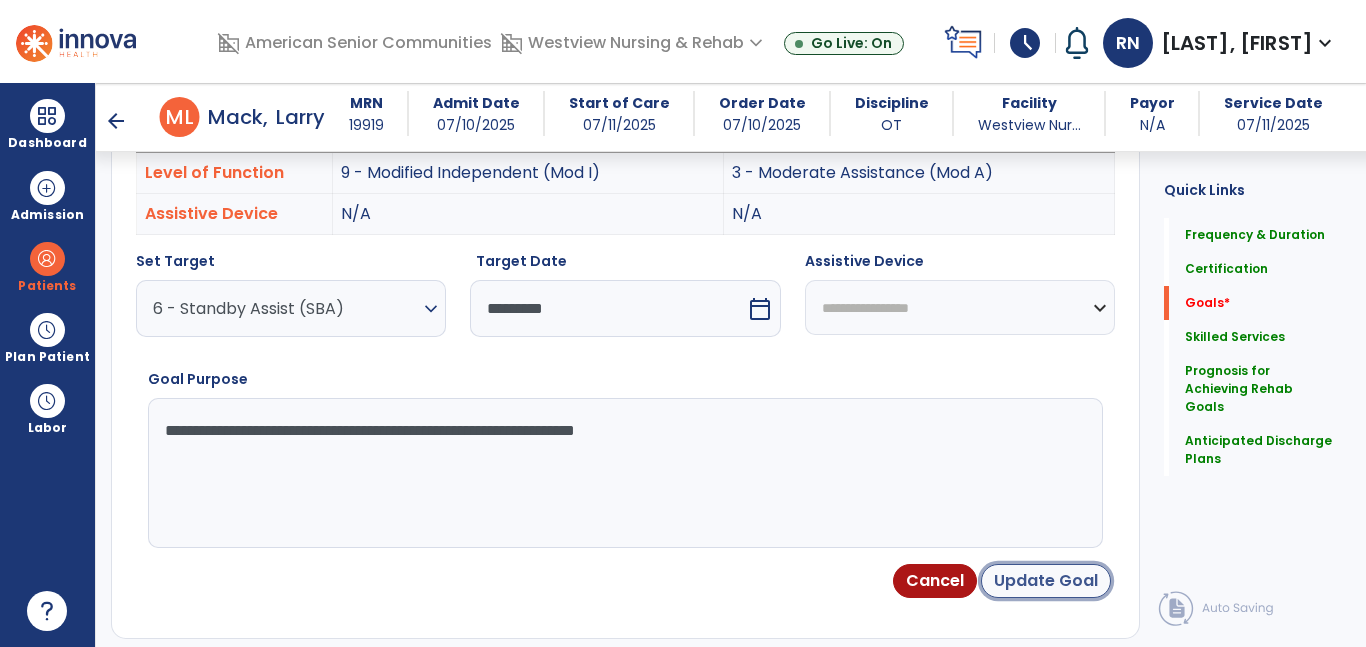 click on "Update Goal" at bounding box center [1046, 581] 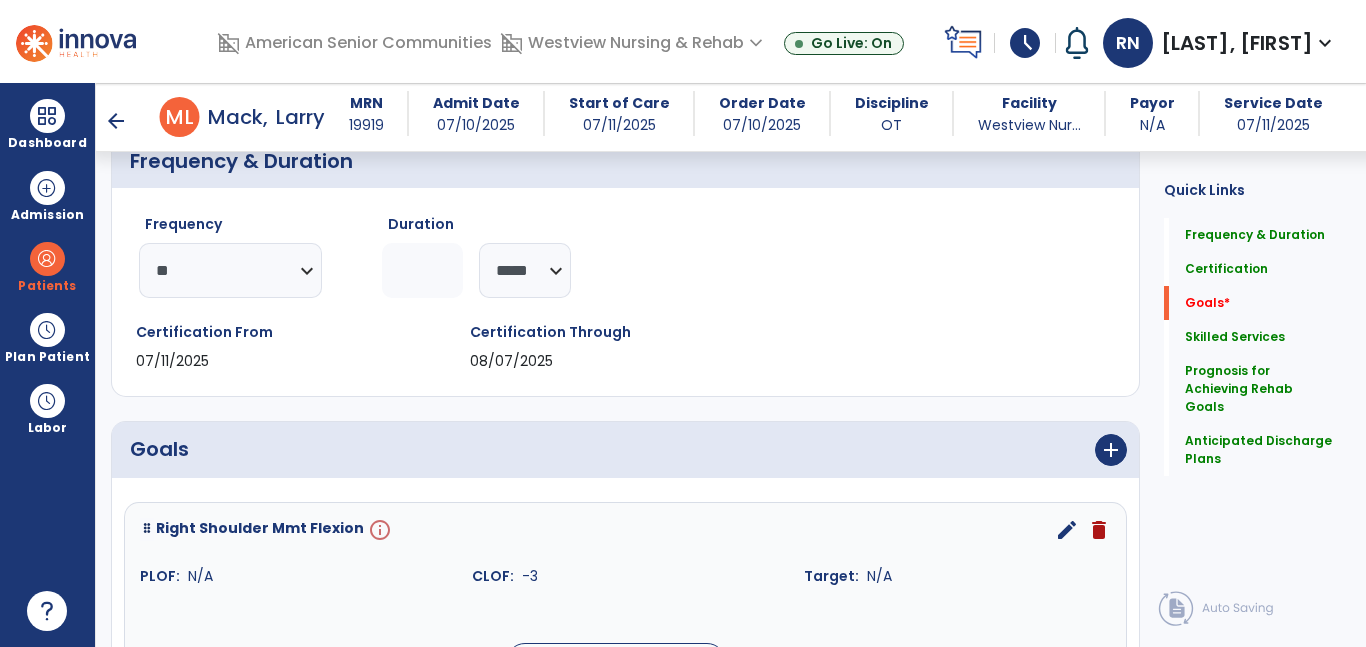 scroll, scrollTop: 450, scrollLeft: 0, axis: vertical 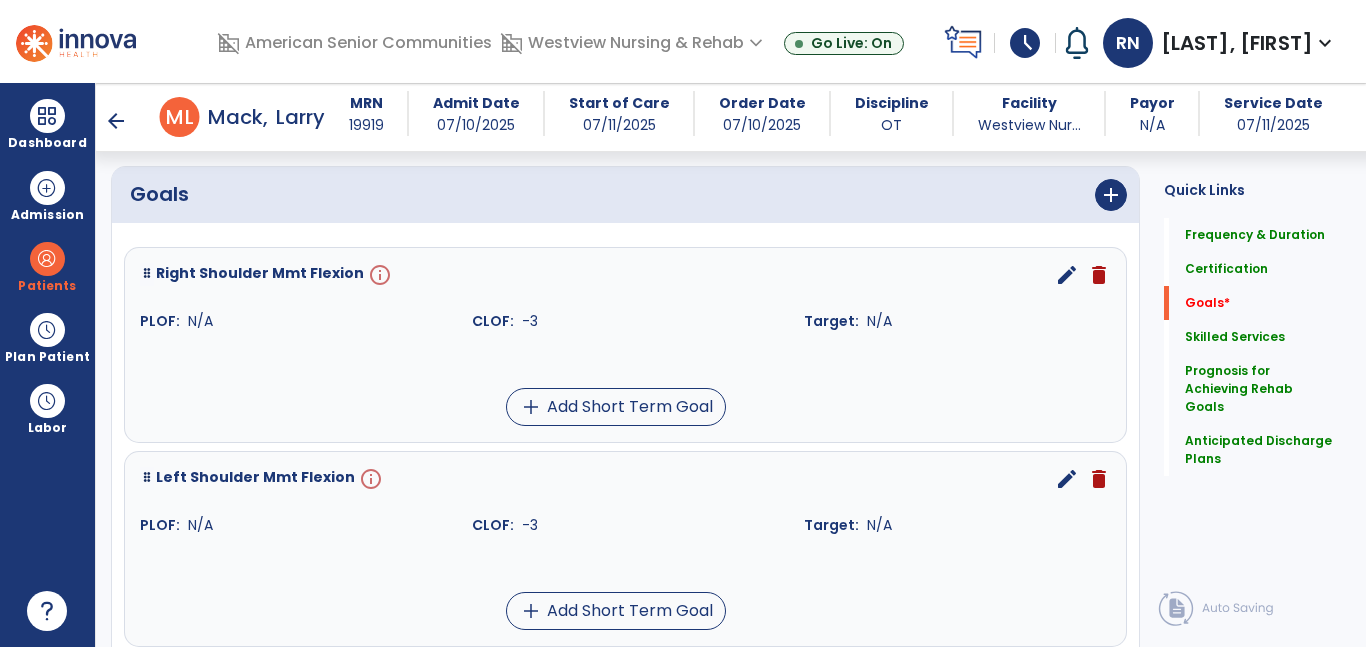 click on "edit" at bounding box center (1067, 275) 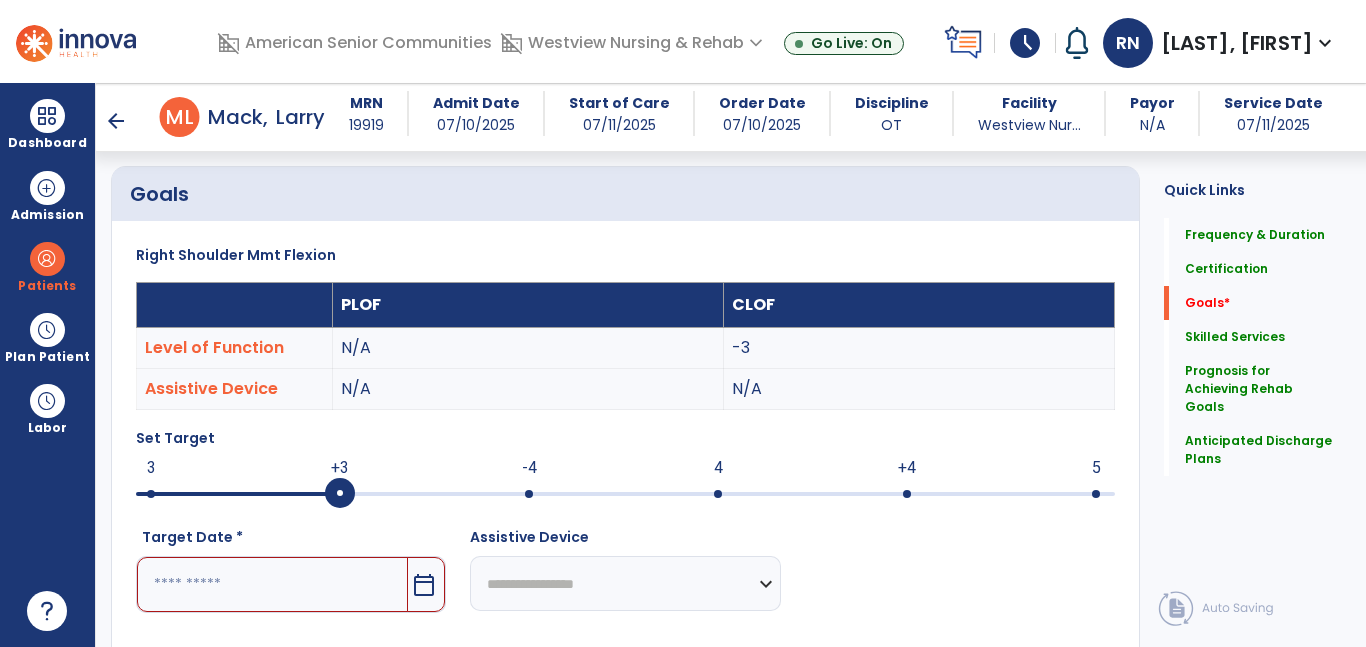 scroll, scrollTop: 534, scrollLeft: 0, axis: vertical 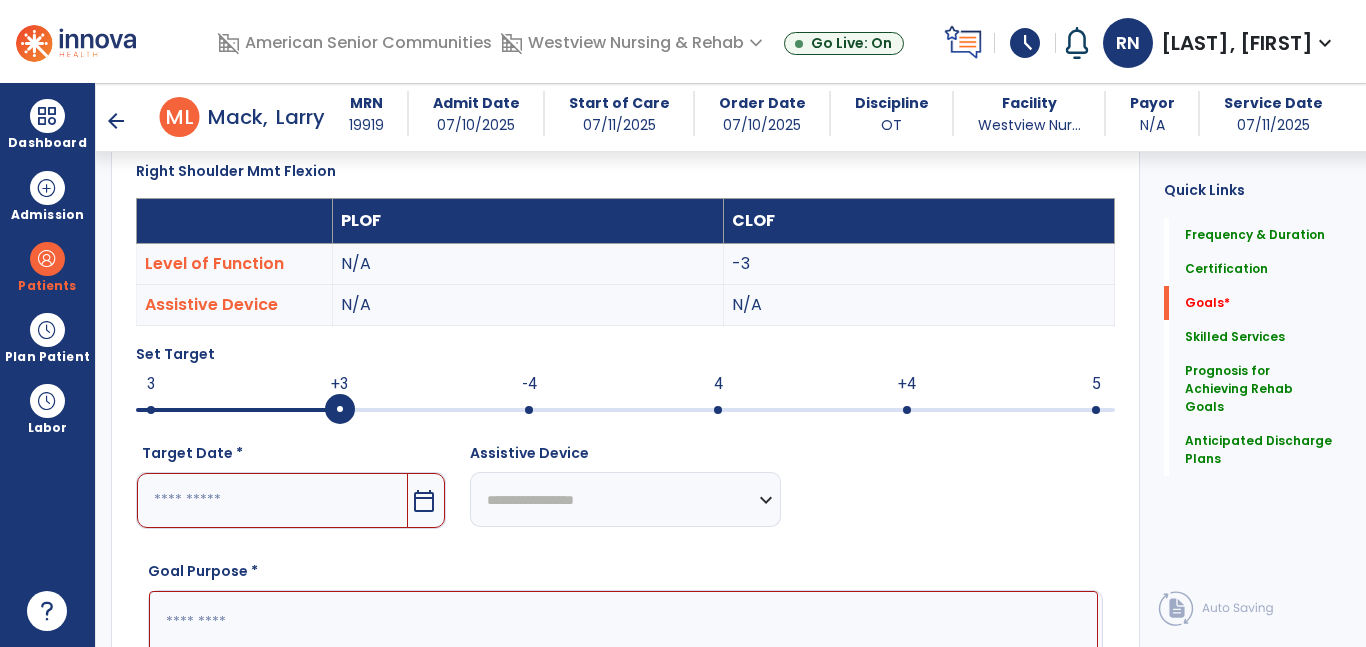 click at bounding box center (625, 410) 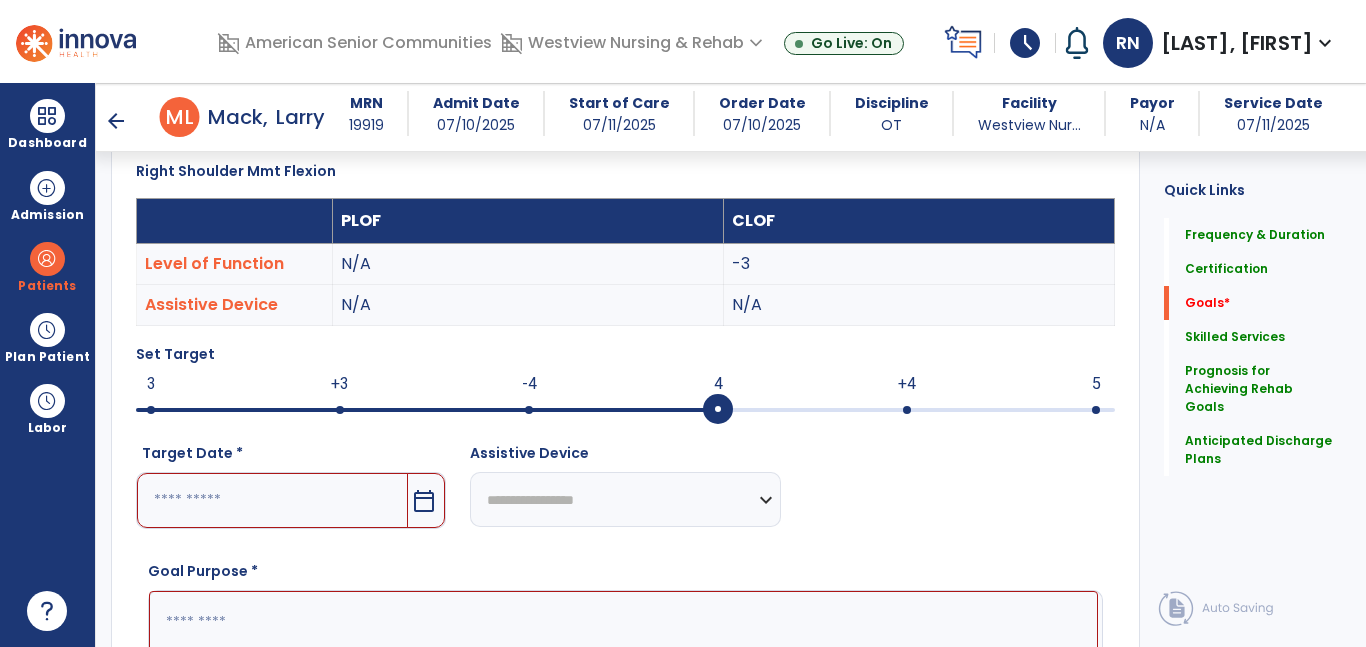 click at bounding box center (272, 500) 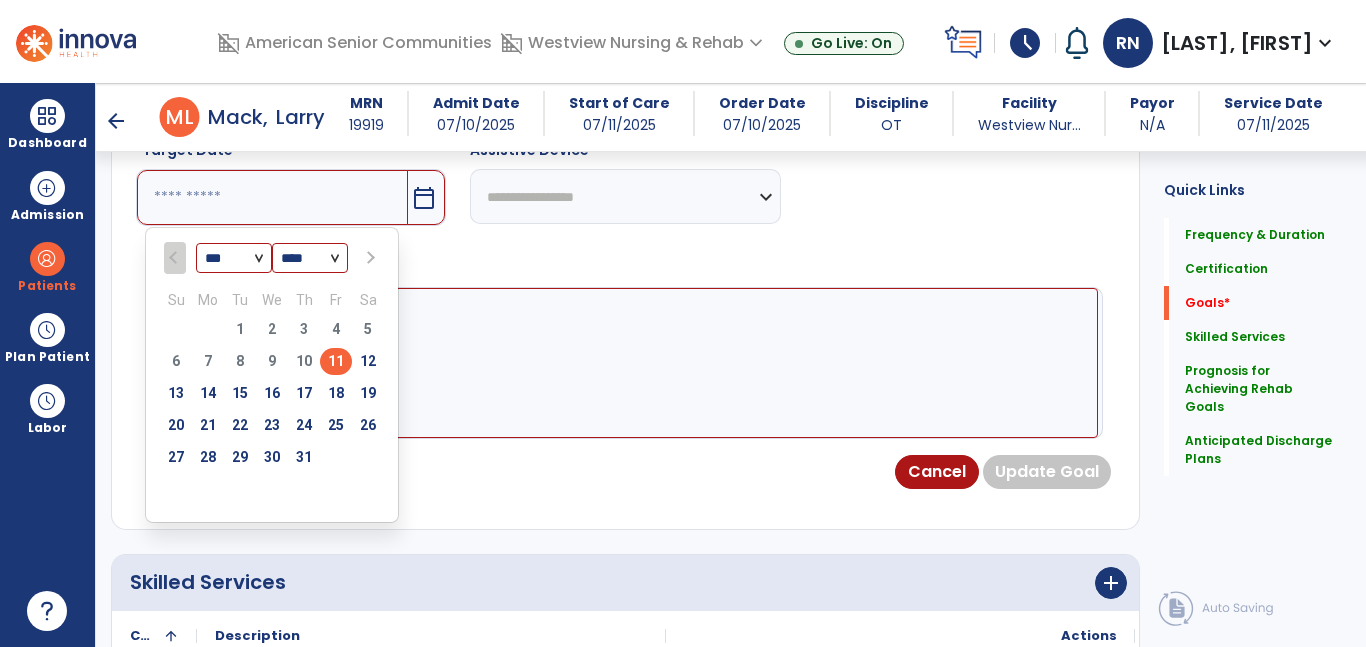 scroll, scrollTop: 841, scrollLeft: 0, axis: vertical 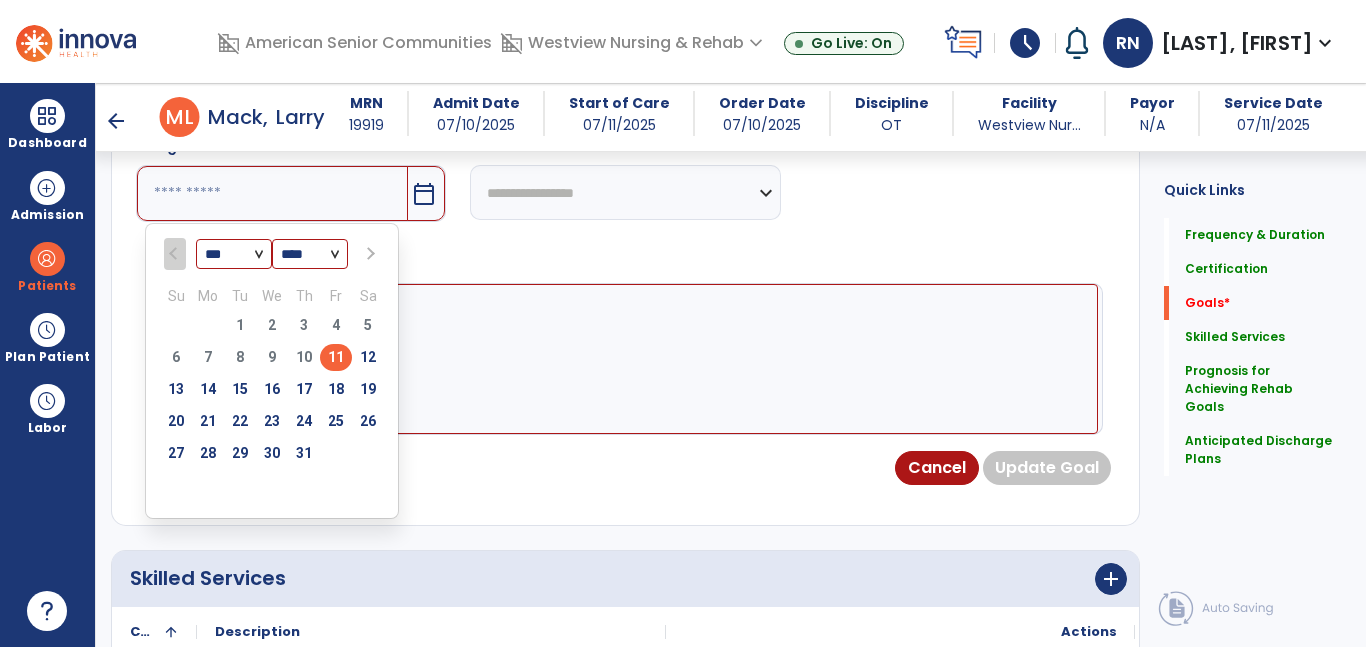 click at bounding box center [368, 254] 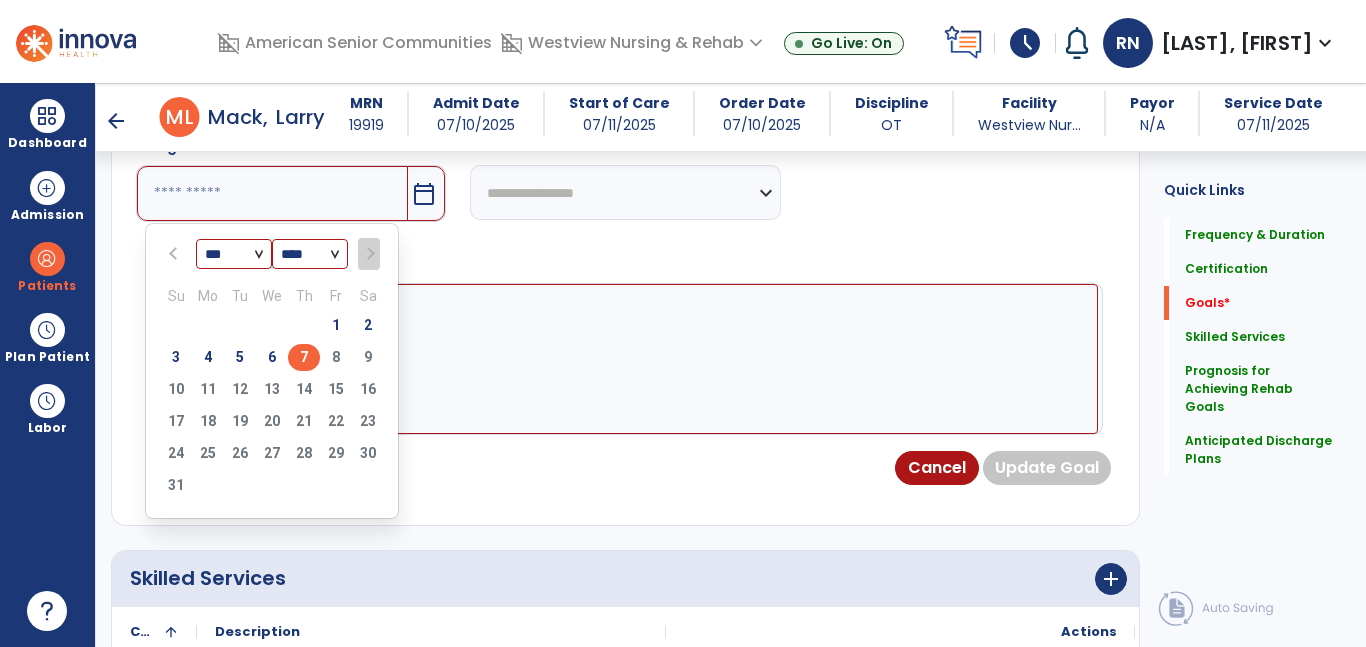 click on "7" at bounding box center (304, 357) 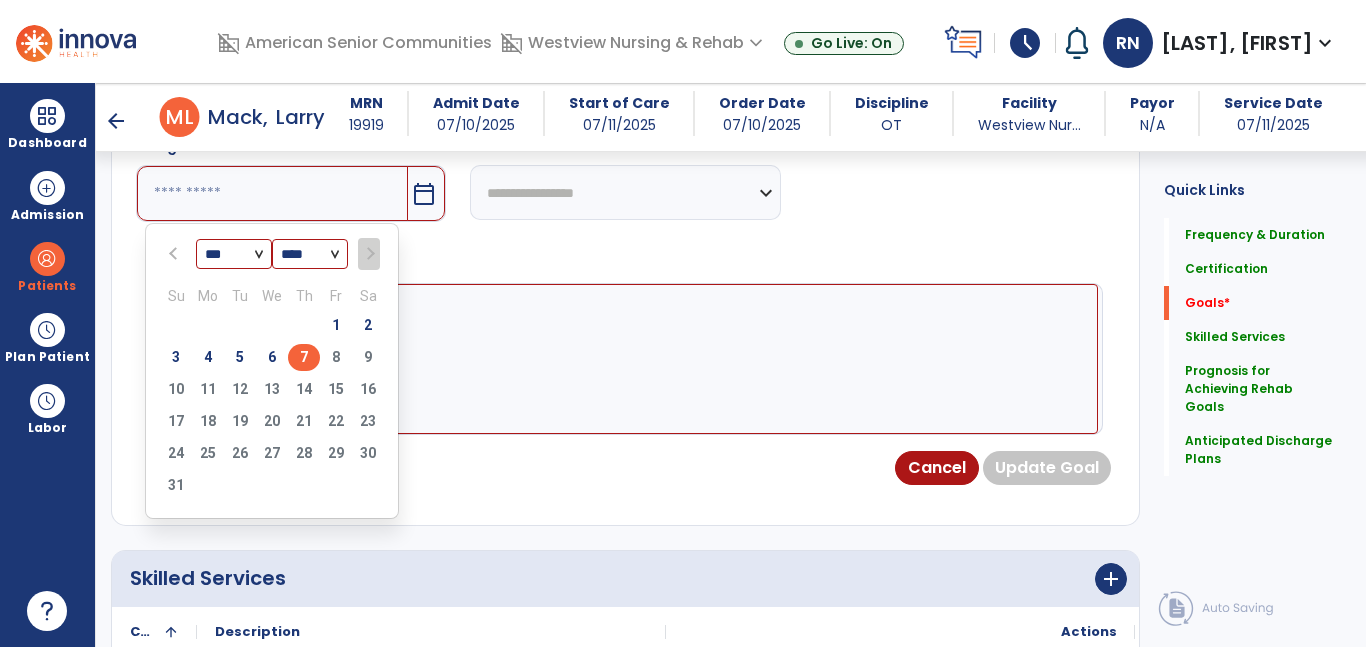 type on "********" 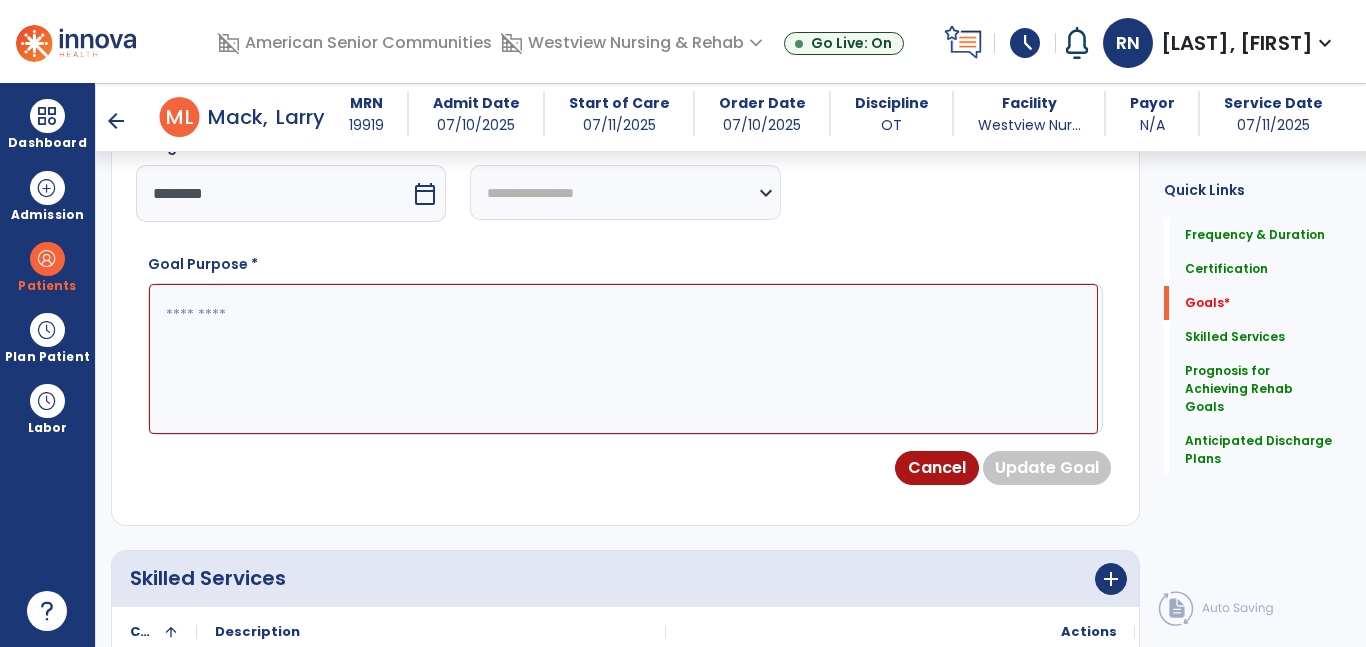 click at bounding box center (623, 359) 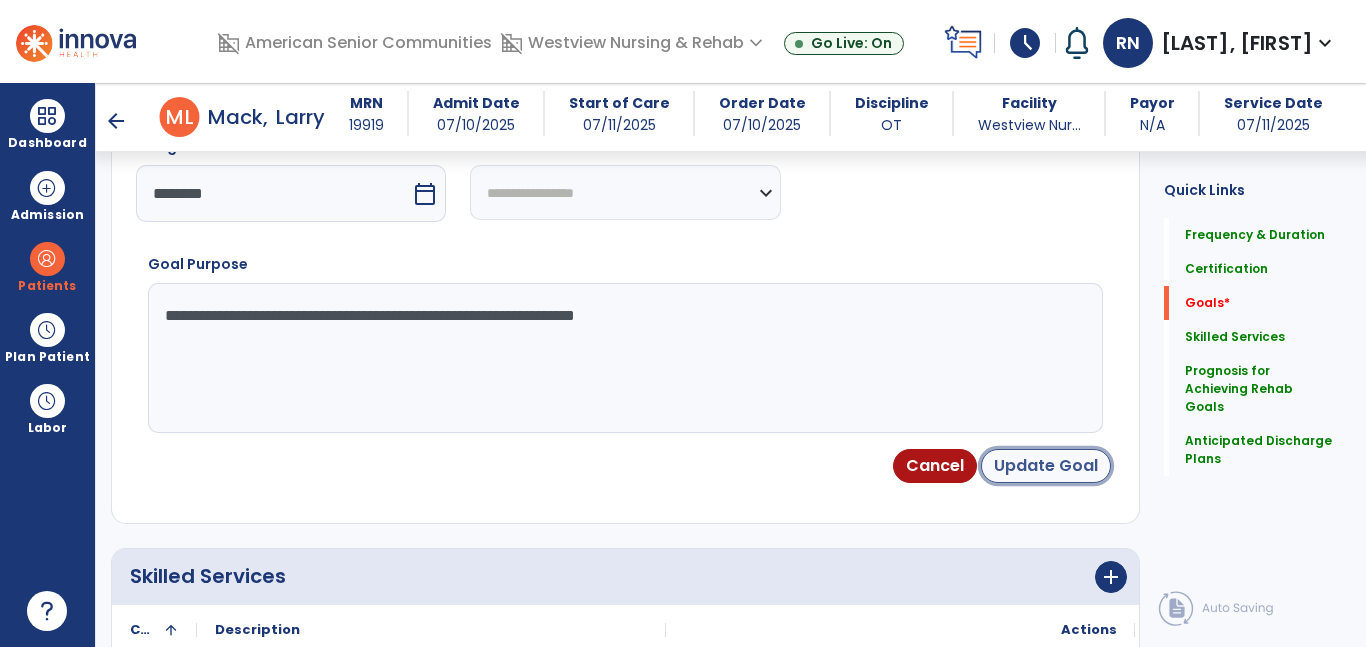 click on "Update Goal" at bounding box center [1046, 466] 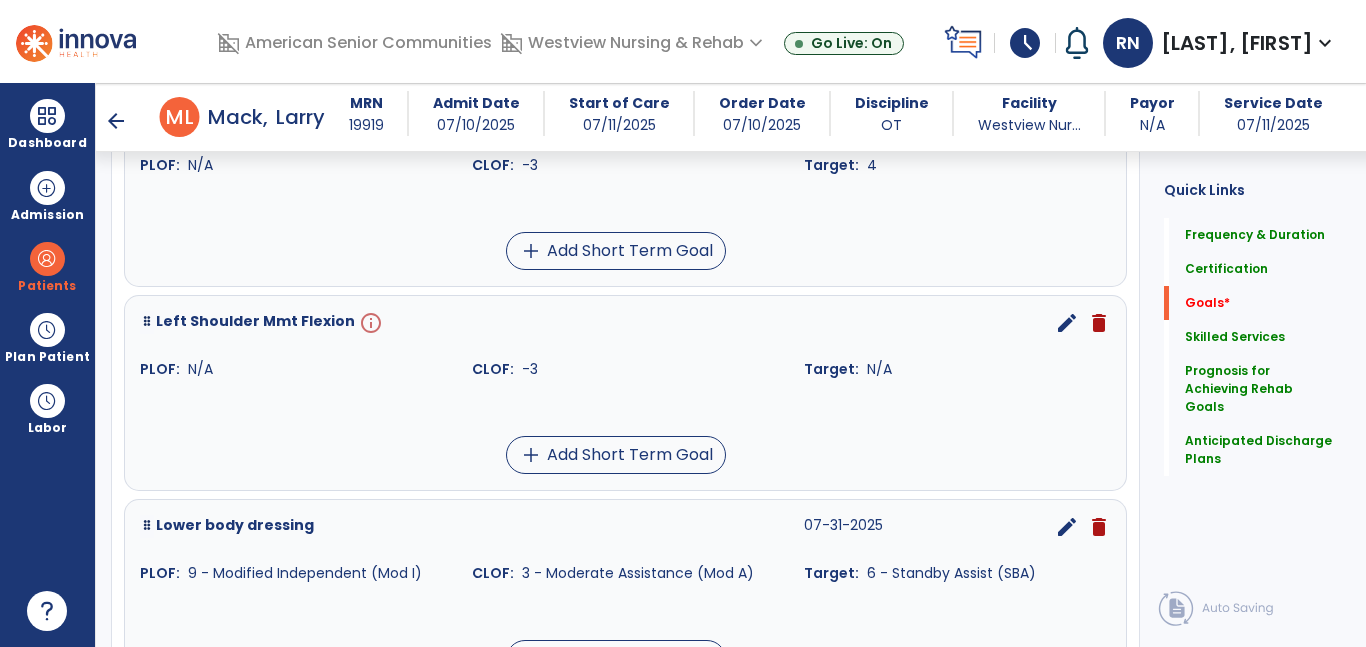 scroll, scrollTop: 601, scrollLeft: 0, axis: vertical 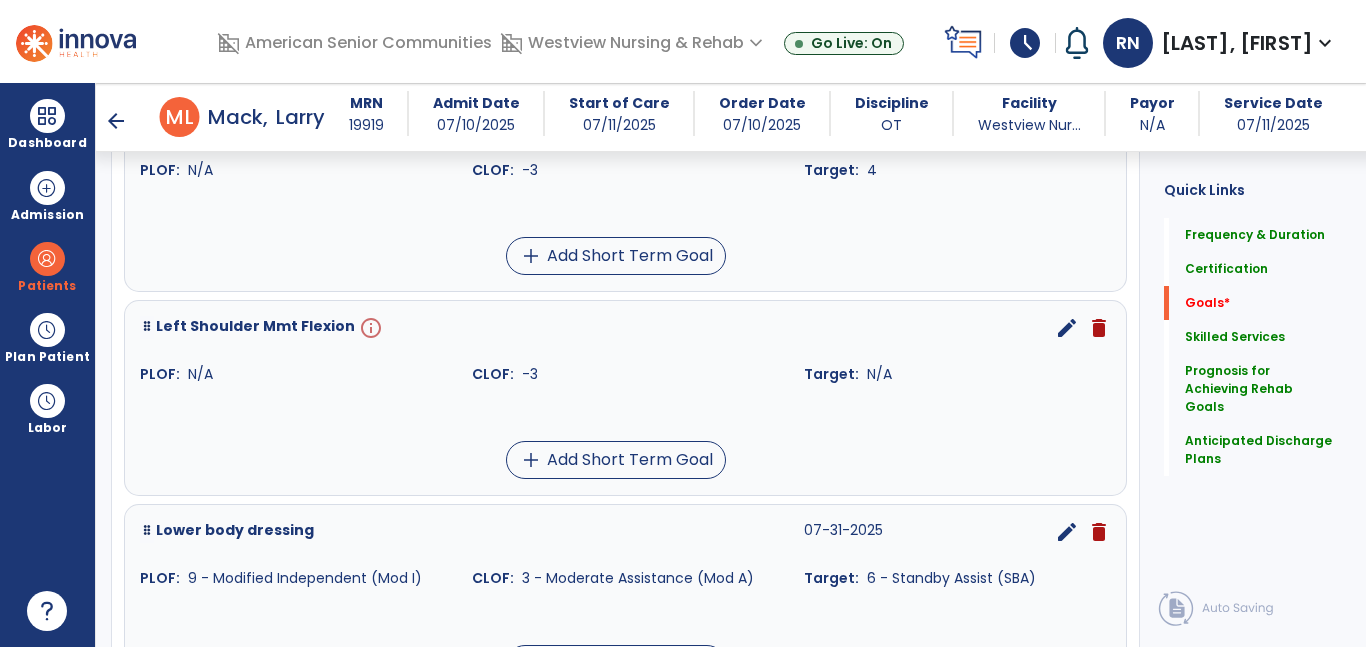click on "edit" at bounding box center (1067, 328) 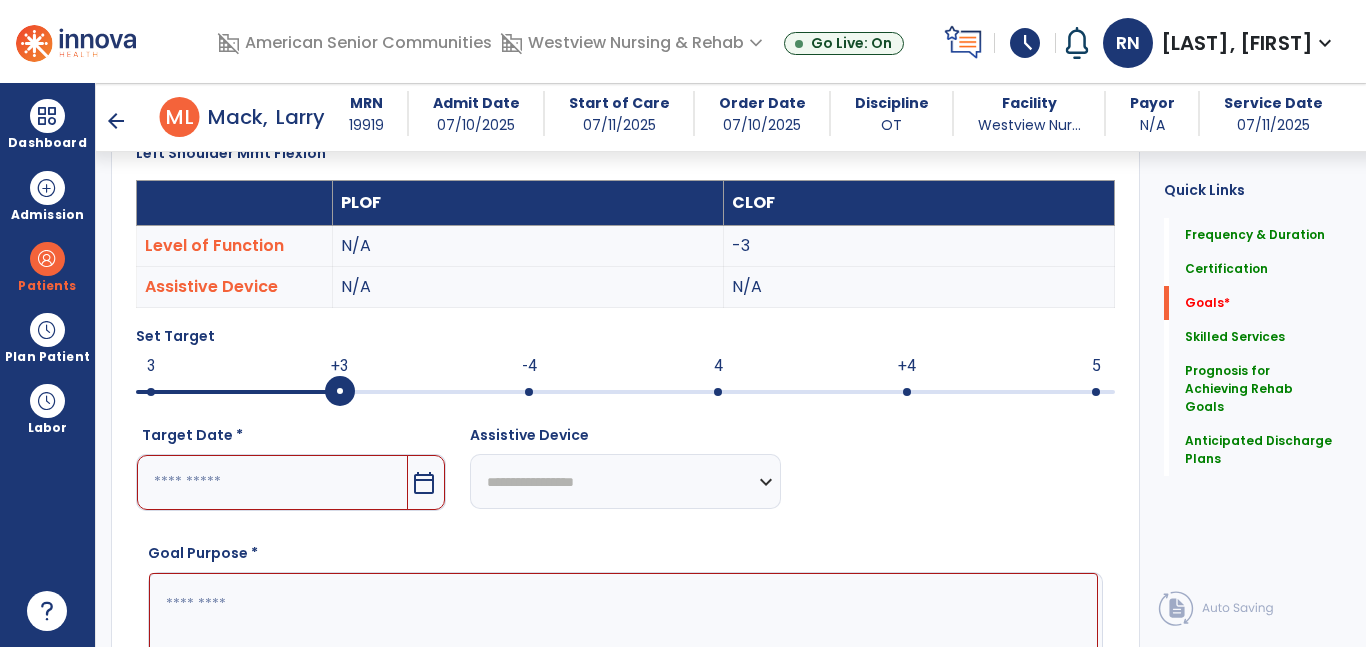 scroll, scrollTop: 534, scrollLeft: 0, axis: vertical 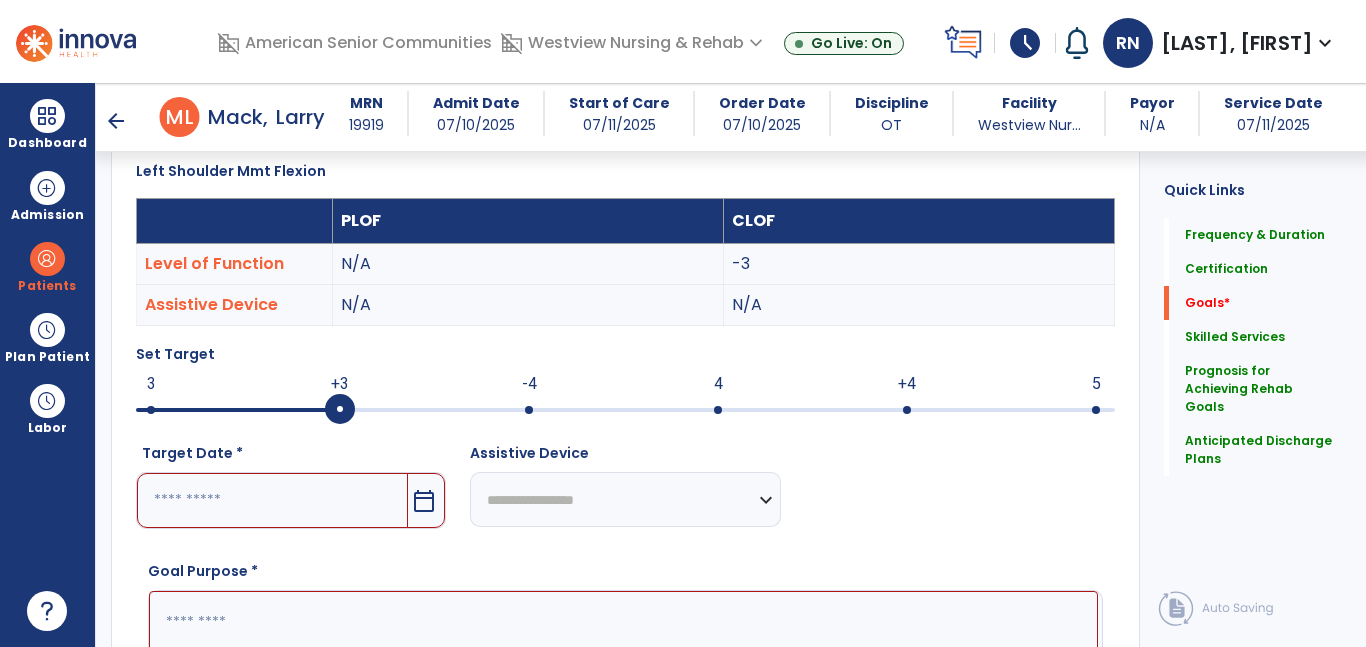 click at bounding box center (718, 410) 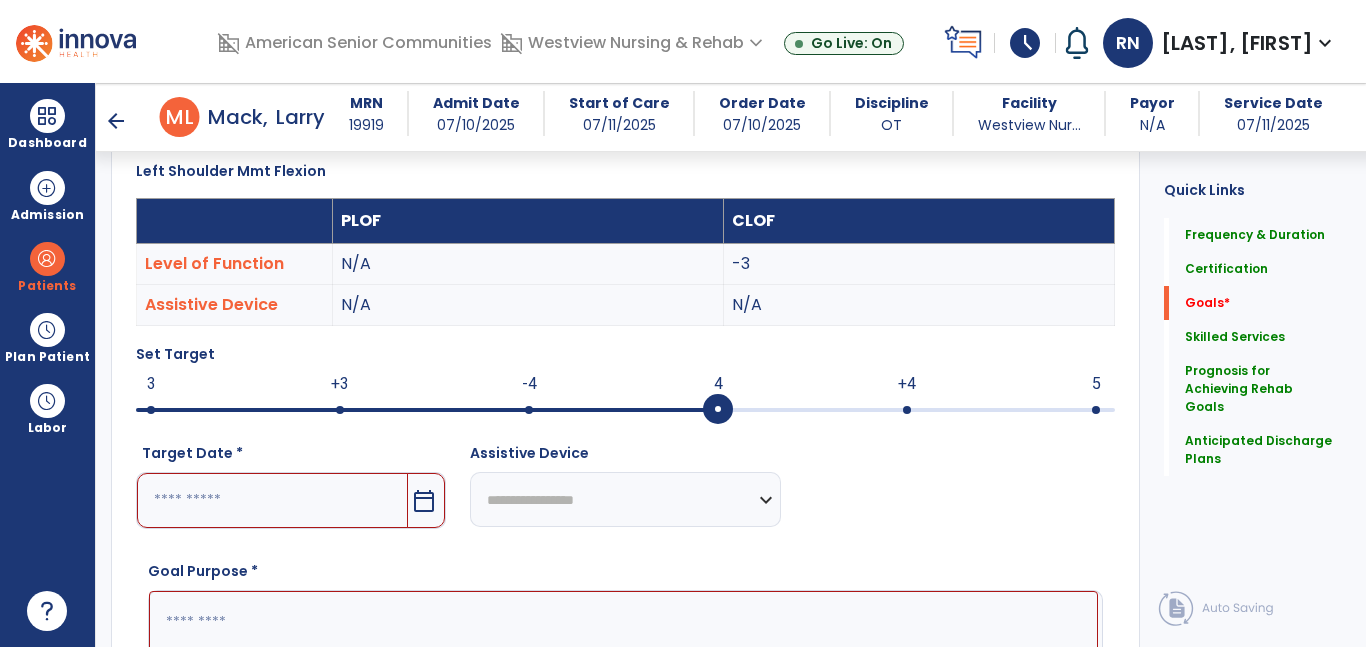 click at bounding box center [272, 500] 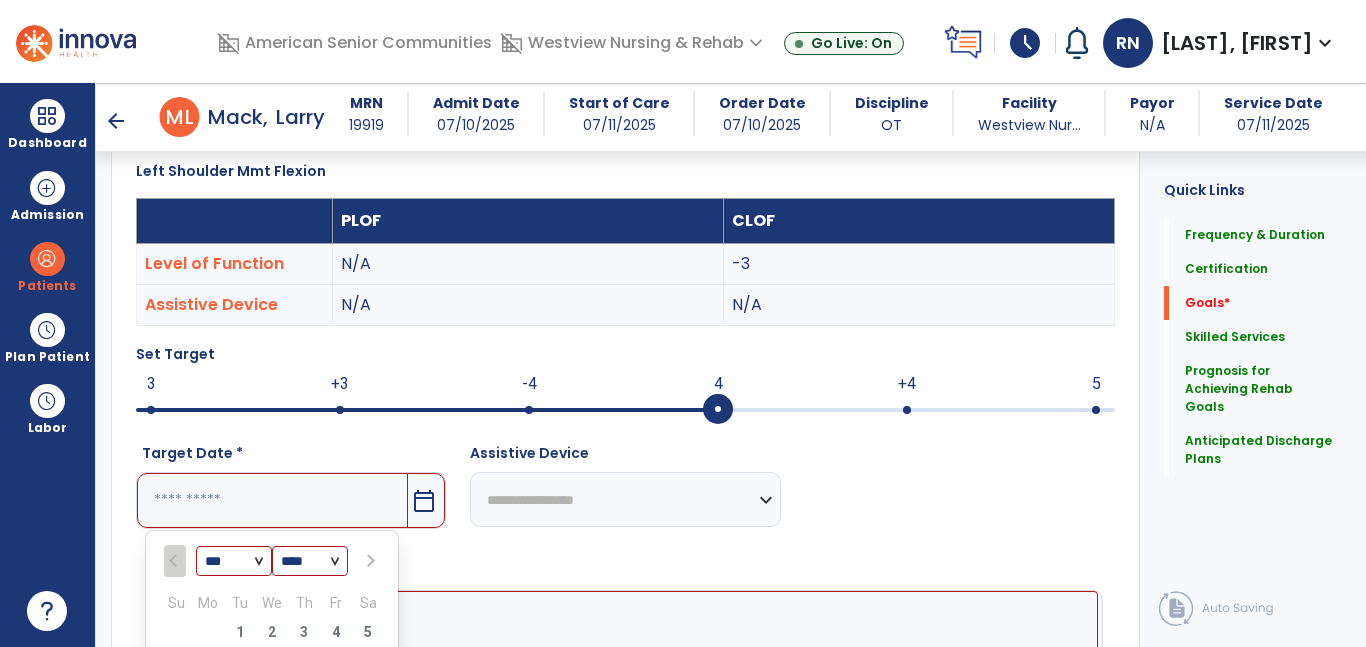 scroll, scrollTop: 837, scrollLeft: 0, axis: vertical 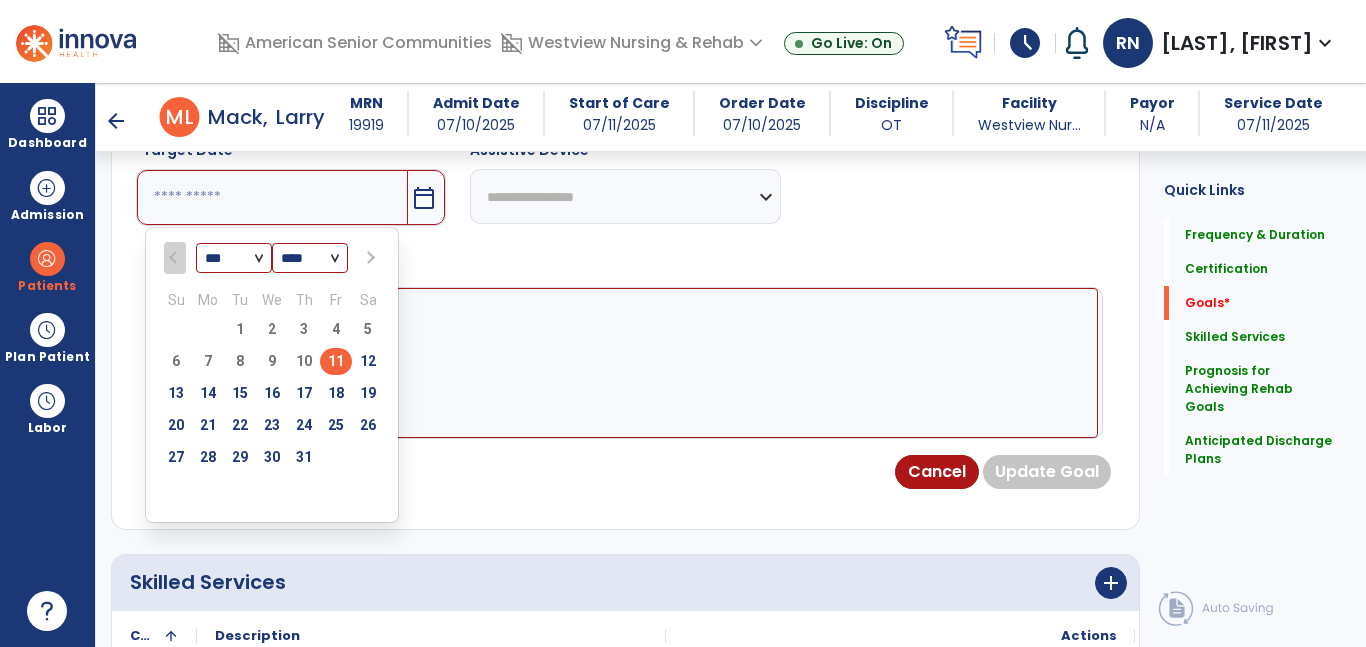 click at bounding box center [368, 258] 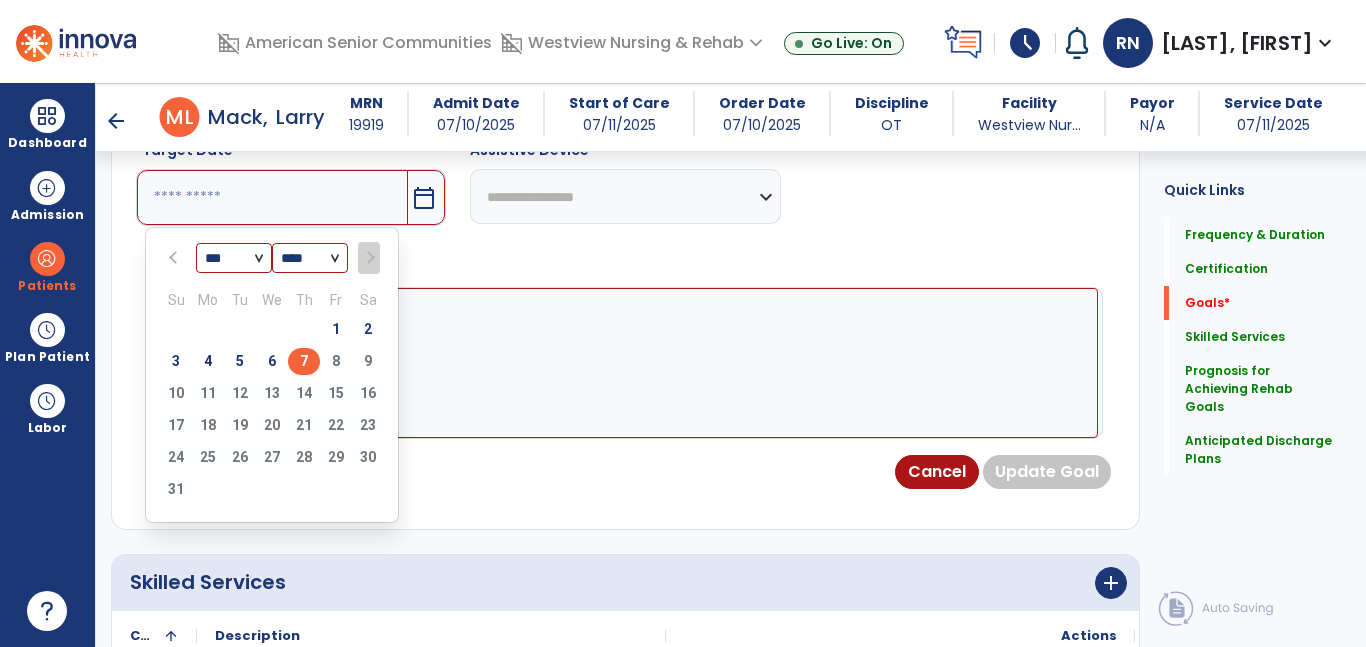 click on "7" at bounding box center (304, 361) 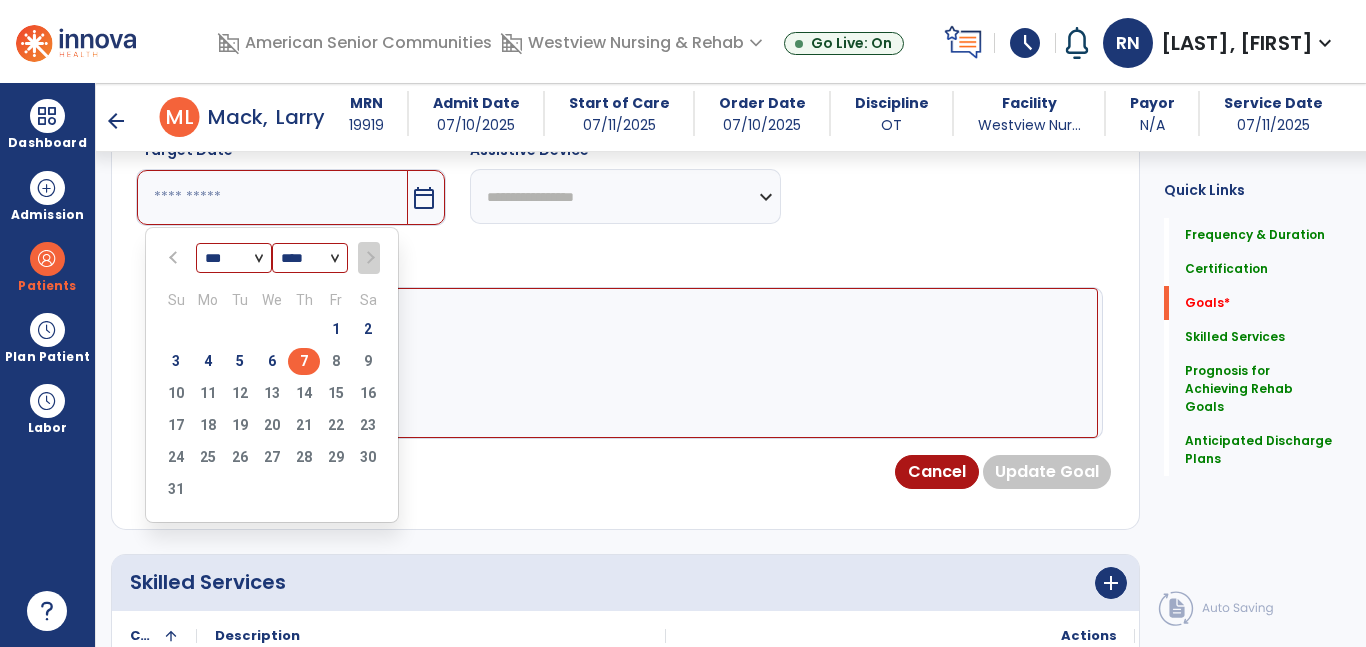 type on "********" 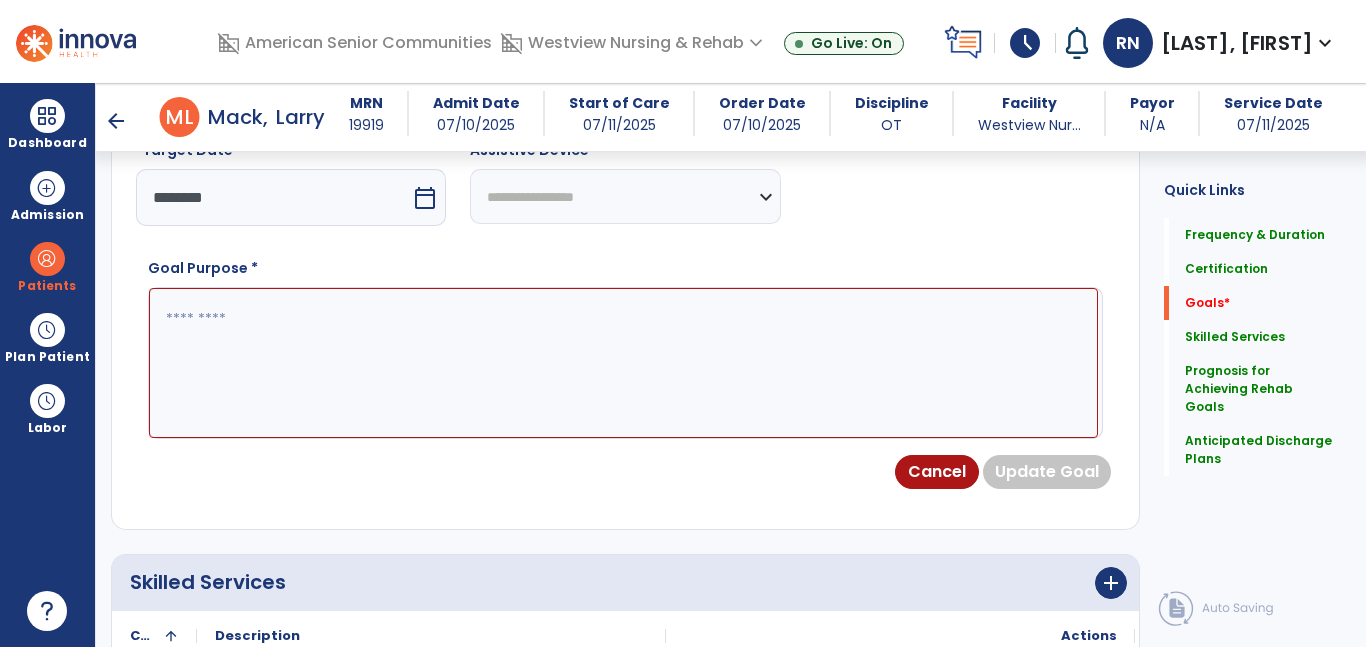 click at bounding box center [623, 363] 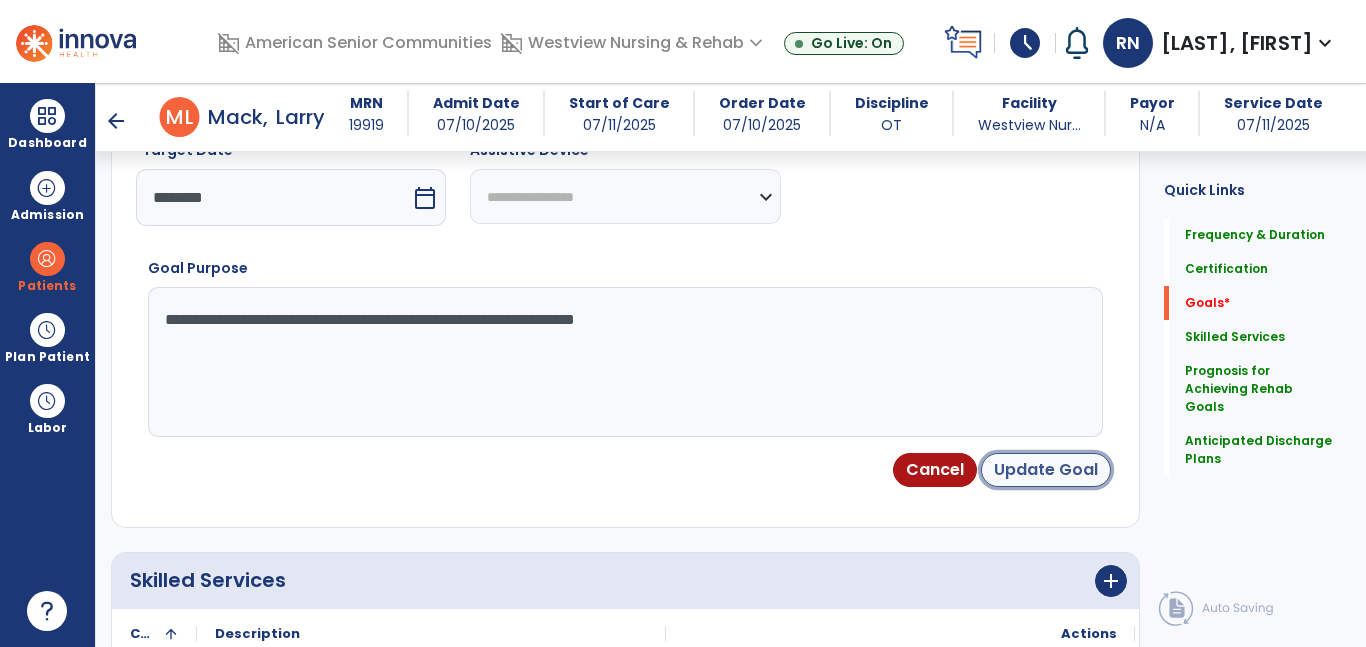 click on "Update Goal" at bounding box center (1046, 470) 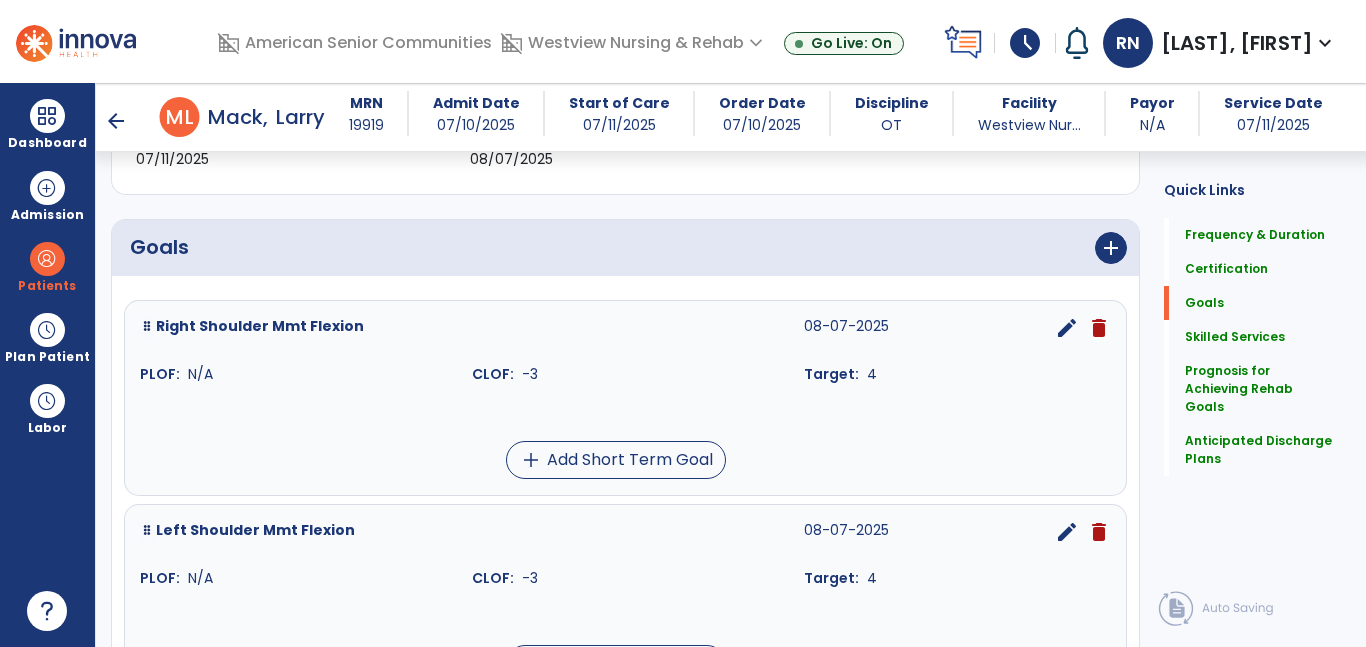 scroll, scrollTop: 234, scrollLeft: 0, axis: vertical 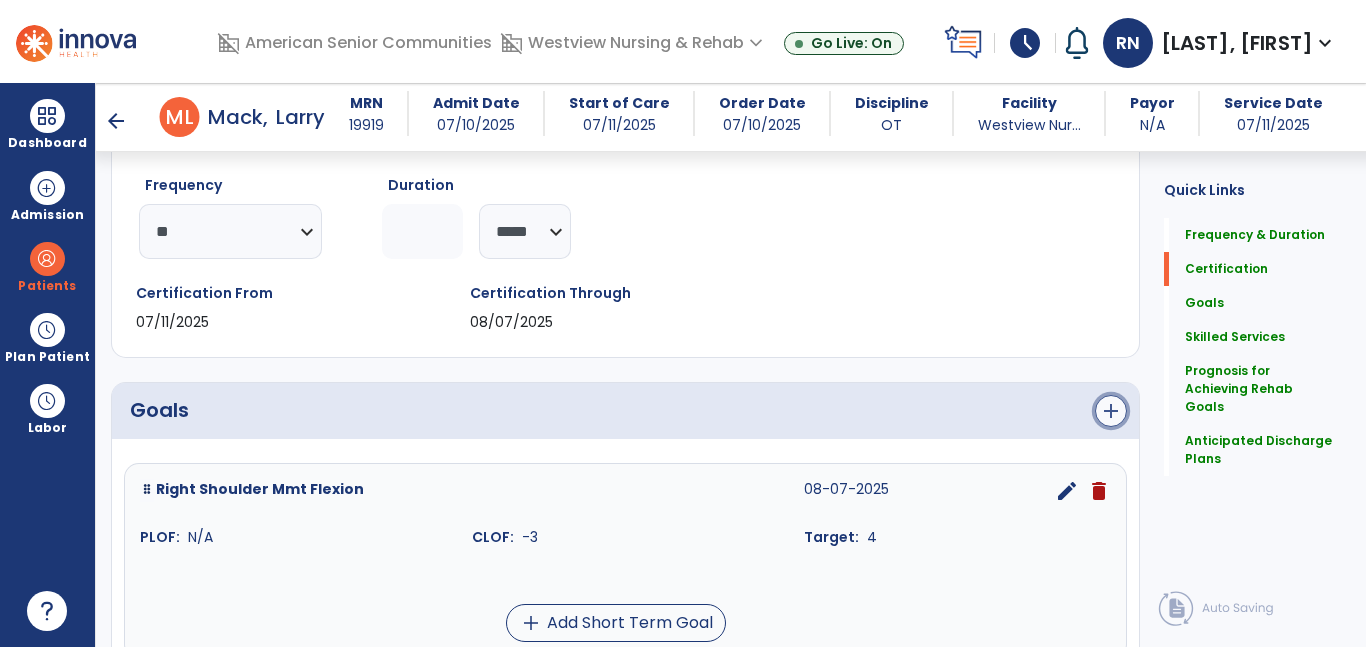 click on "add" at bounding box center (1111, 411) 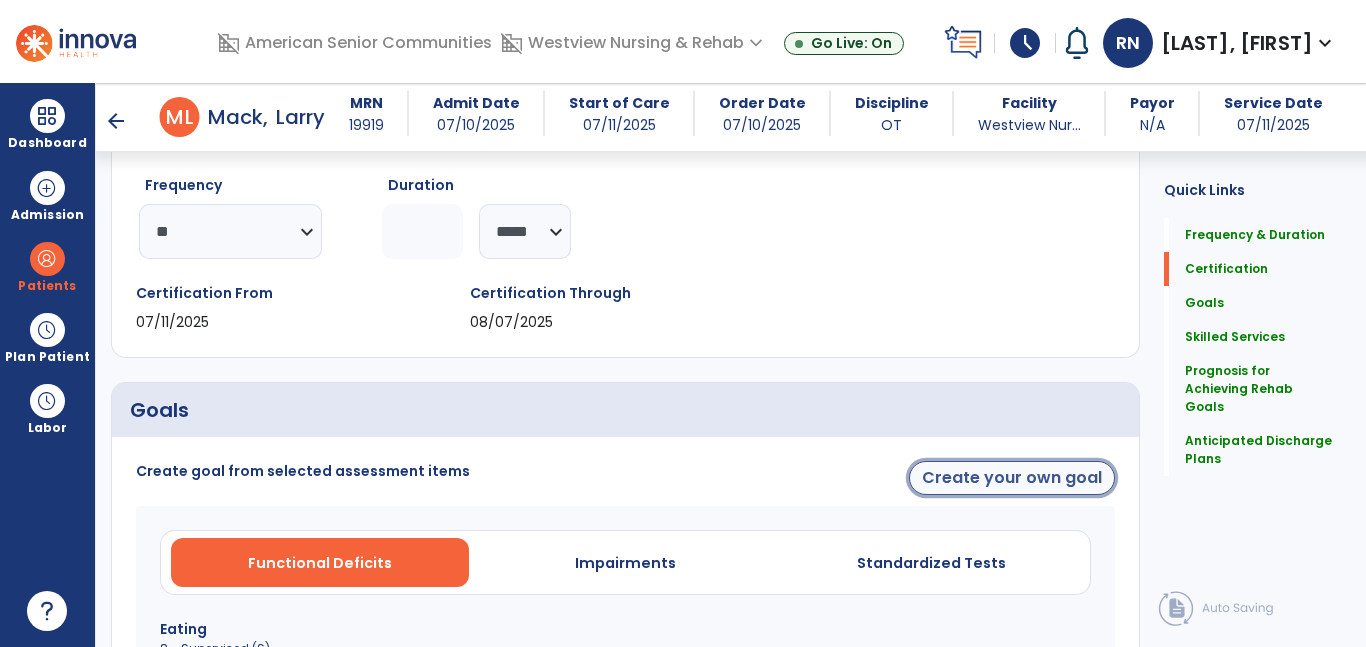 click on "Create your own goal" at bounding box center (1012, 478) 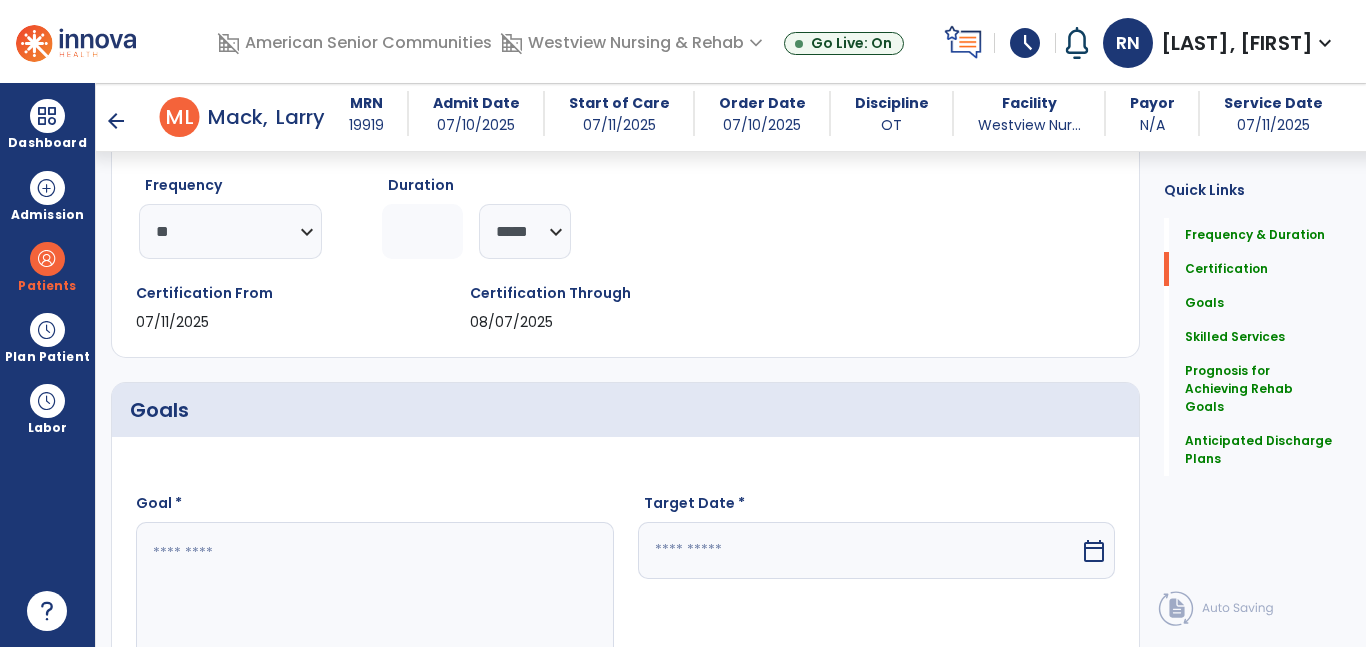 click on "**********" at bounding box center [625, 977] 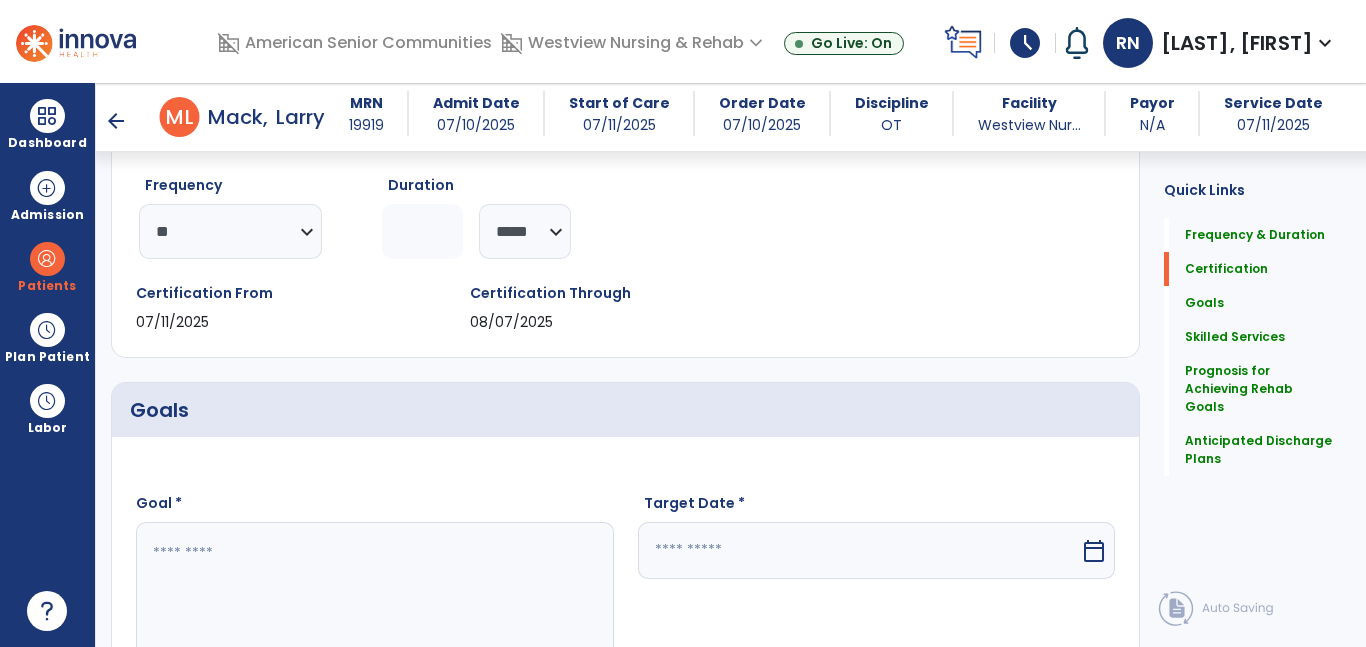 click at bounding box center [374, 597] 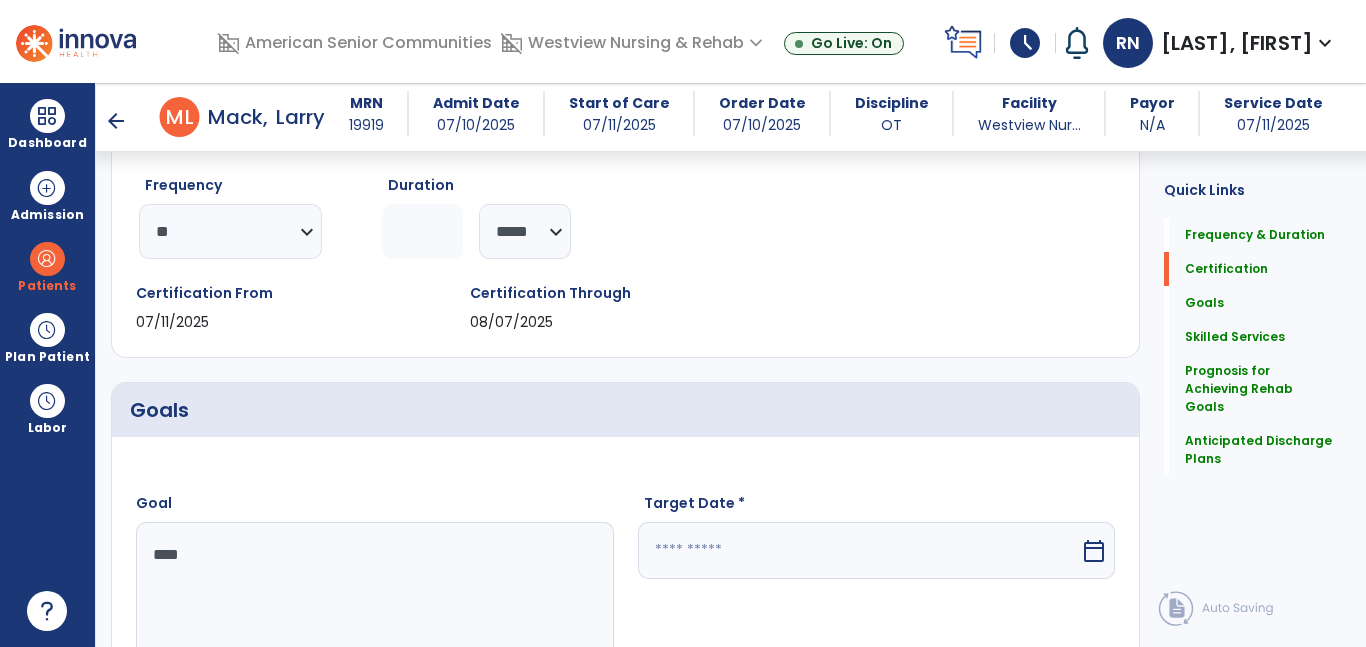 type on "*****" 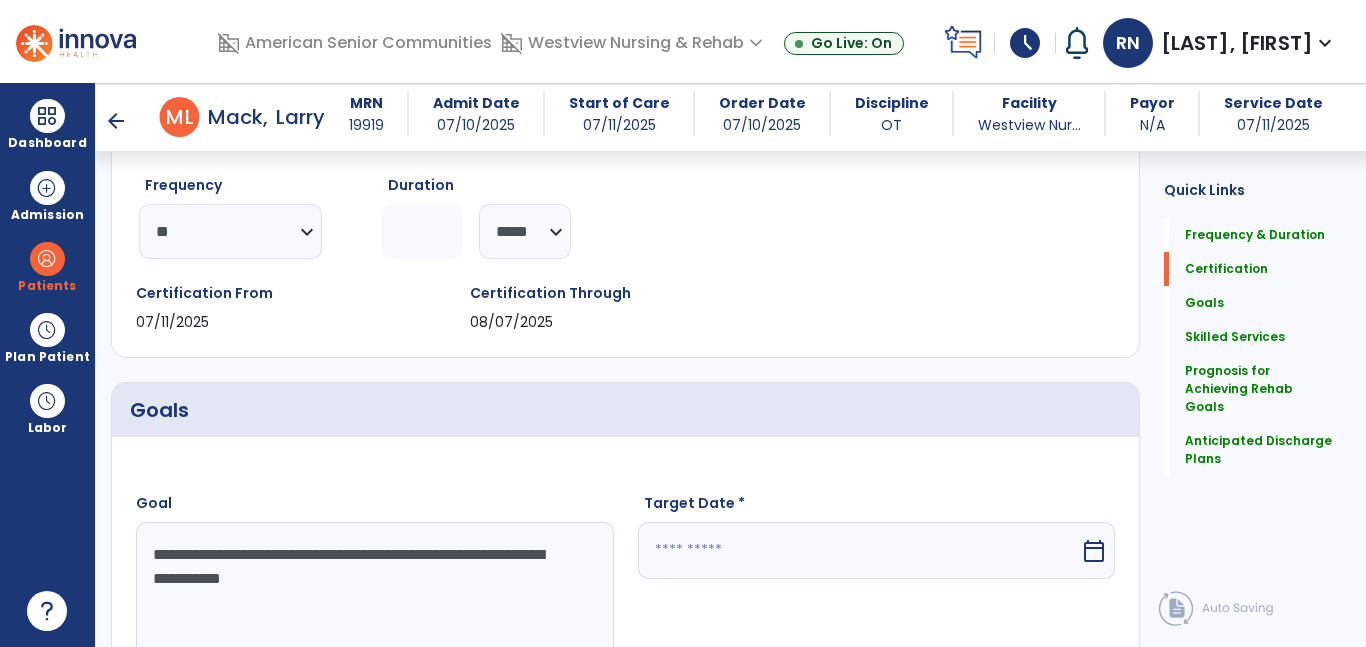 type on "**********" 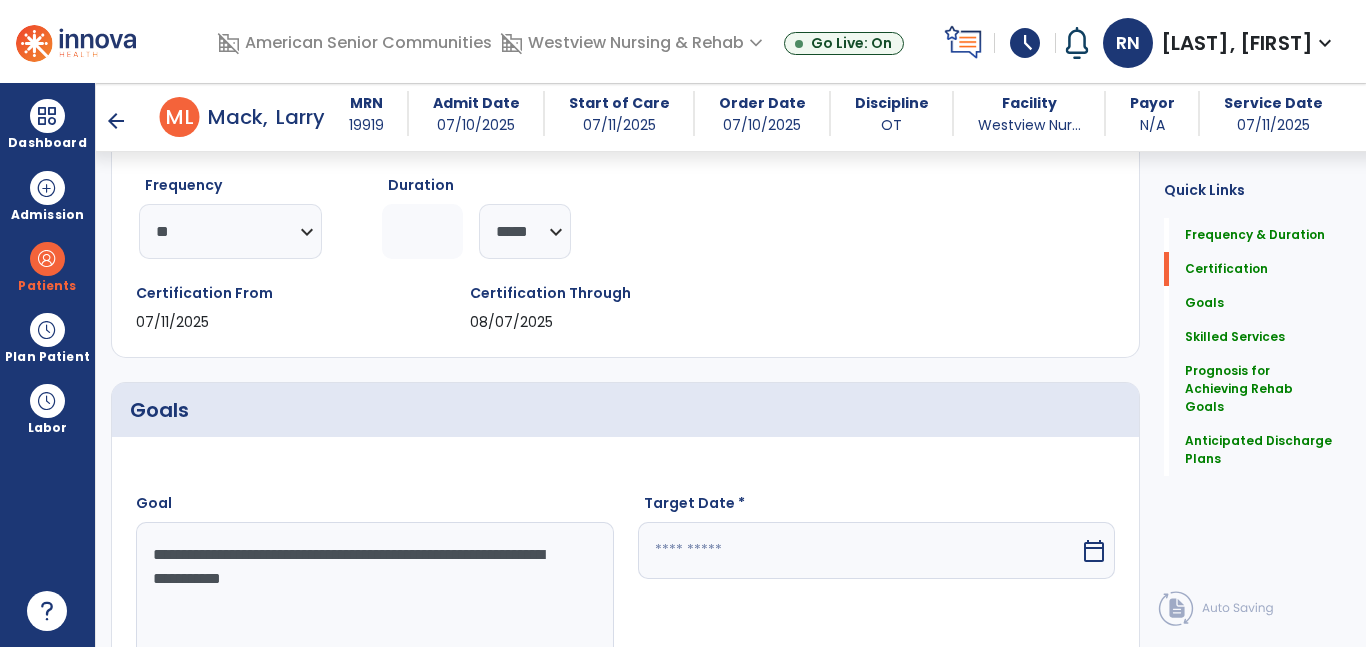 click at bounding box center [859, 550] 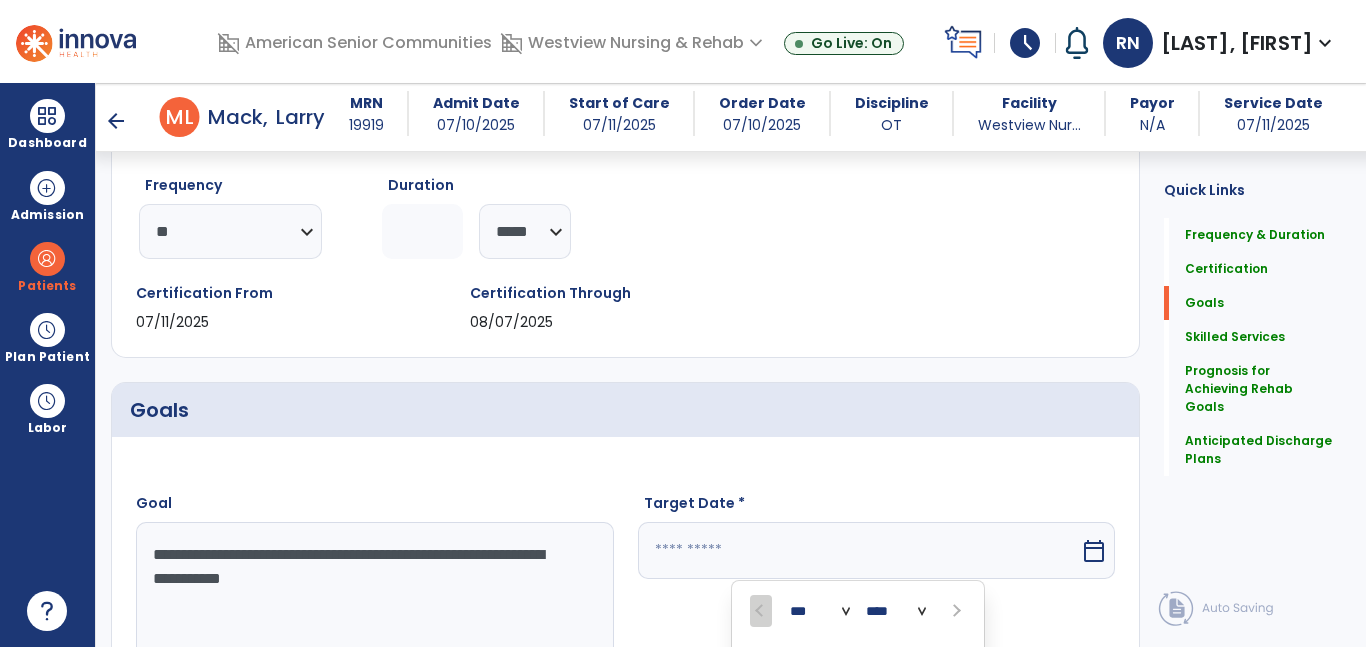 click on "**********" at bounding box center [877, 923] 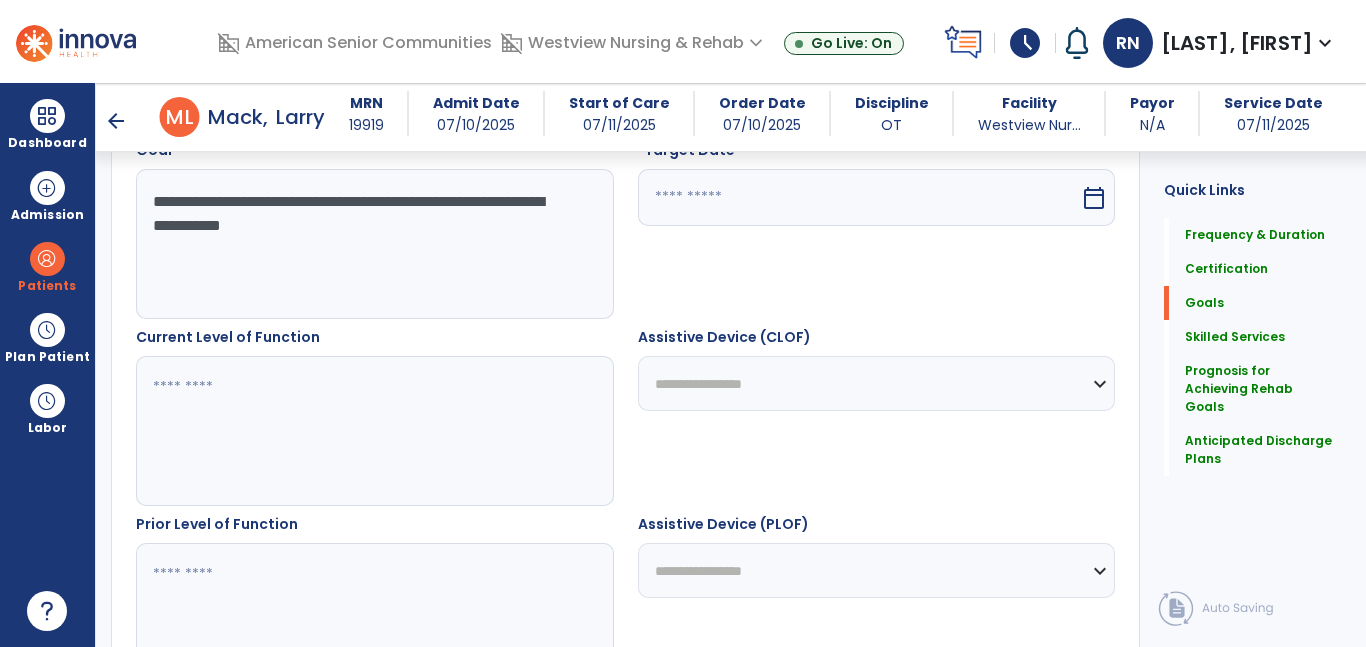 scroll, scrollTop: 532, scrollLeft: 0, axis: vertical 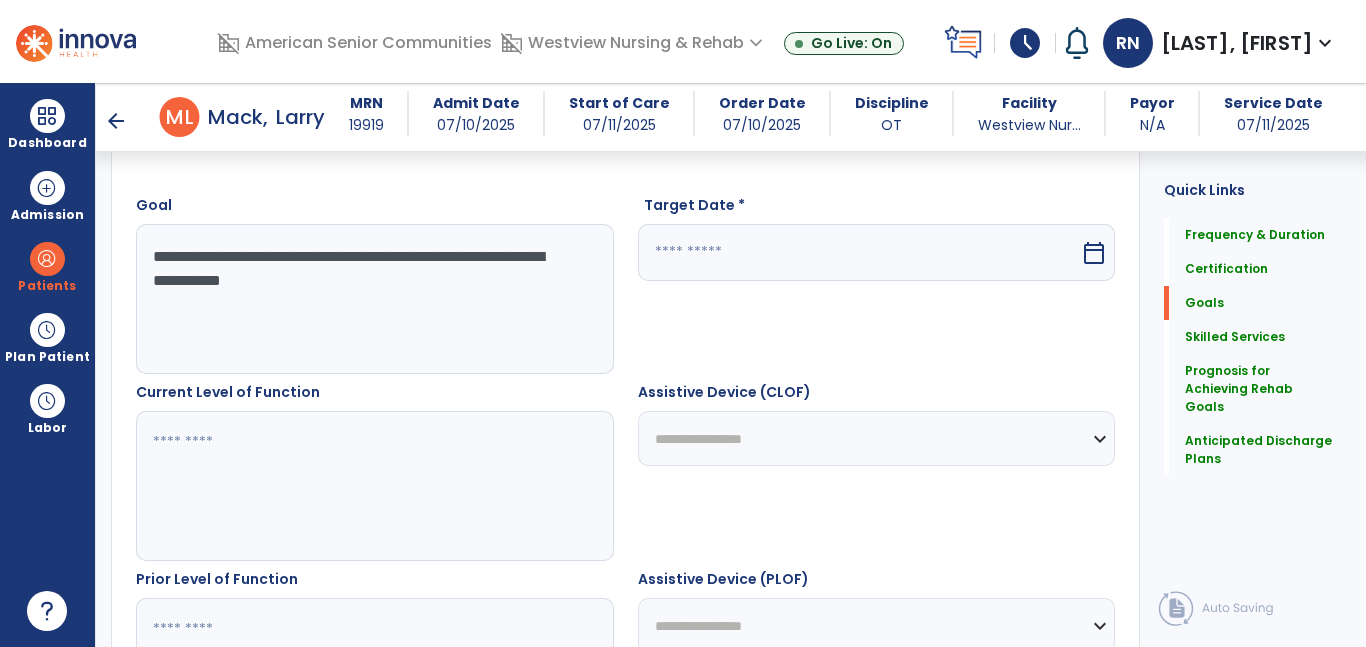 click at bounding box center [859, 252] 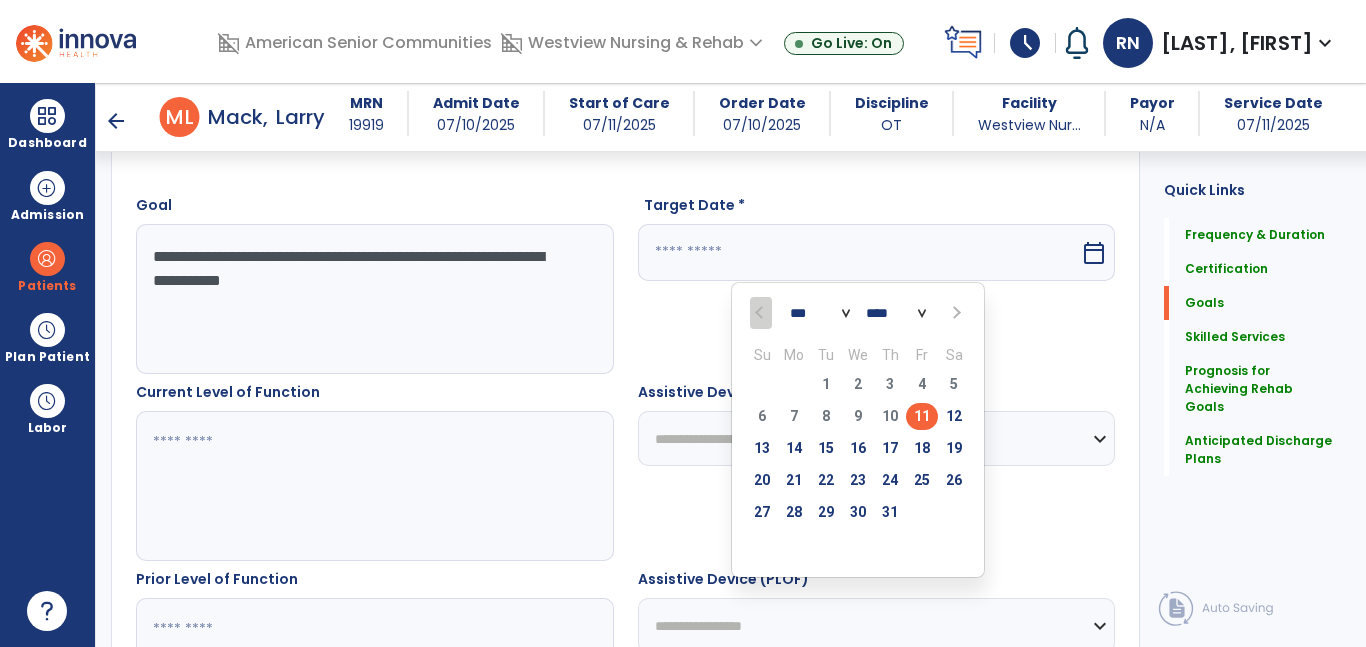 scroll, scrollTop: 453, scrollLeft: 0, axis: vertical 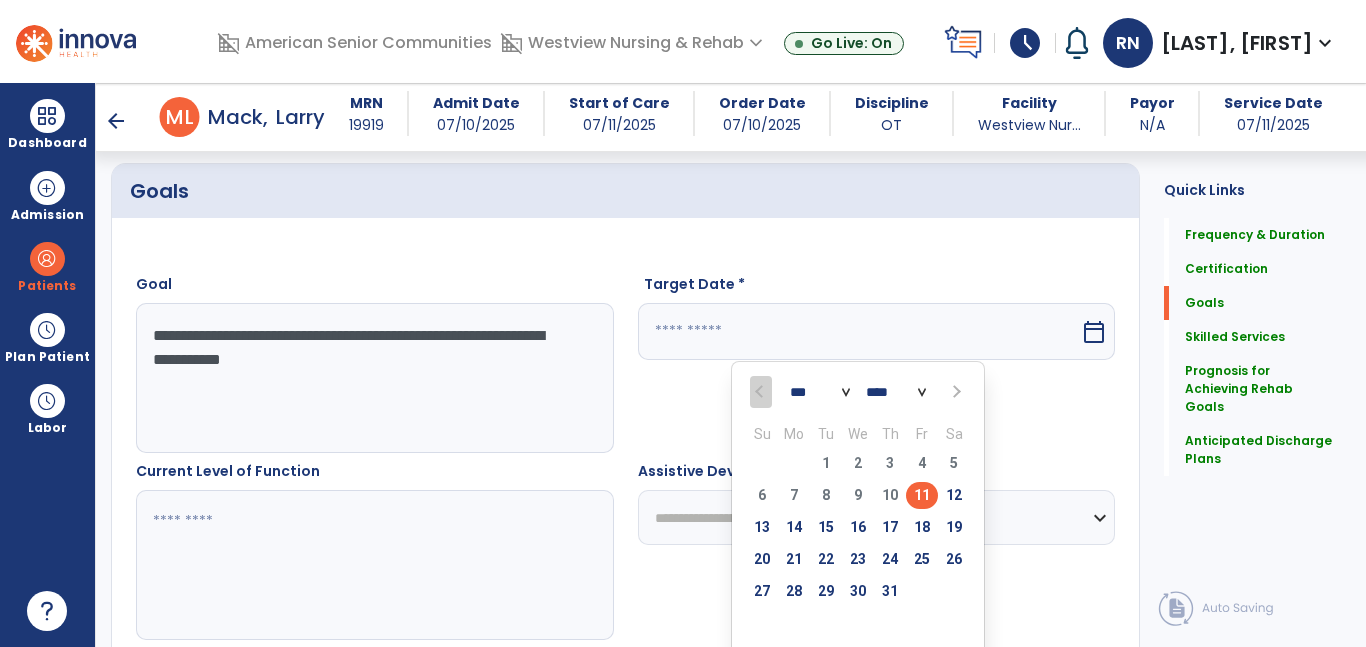 click at bounding box center [955, 392] 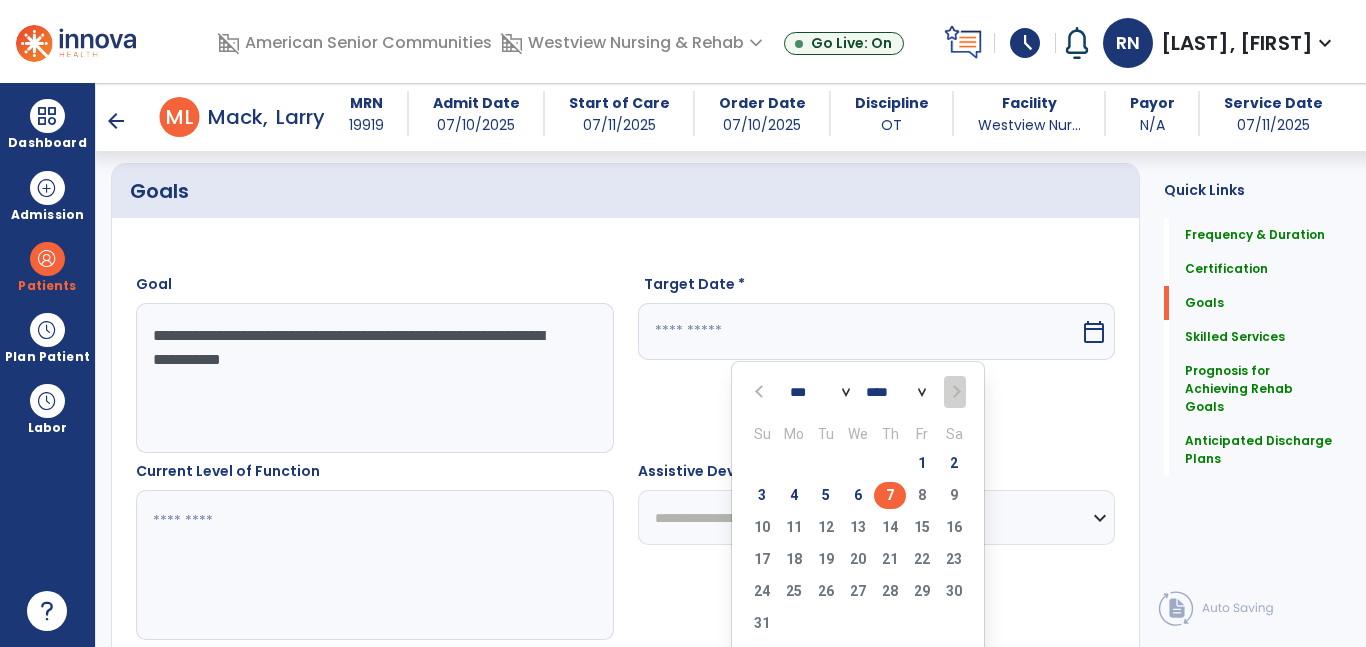 click on "7" at bounding box center (890, 495) 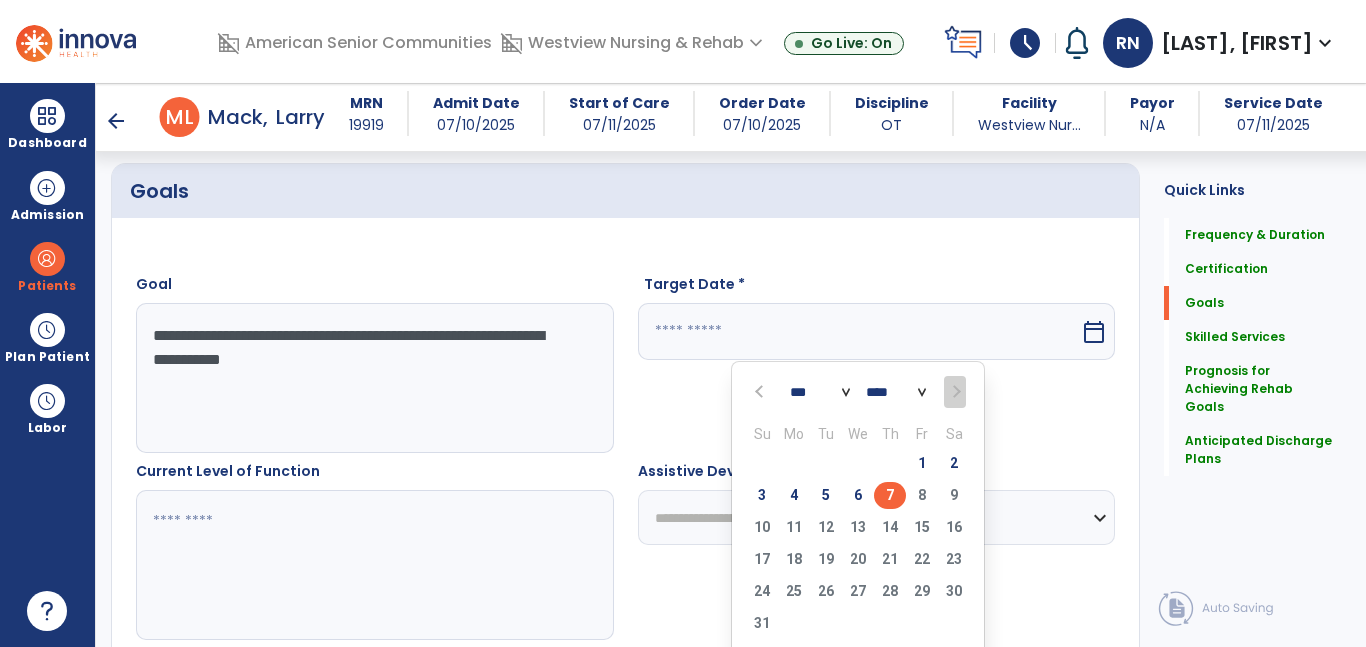 type on "********" 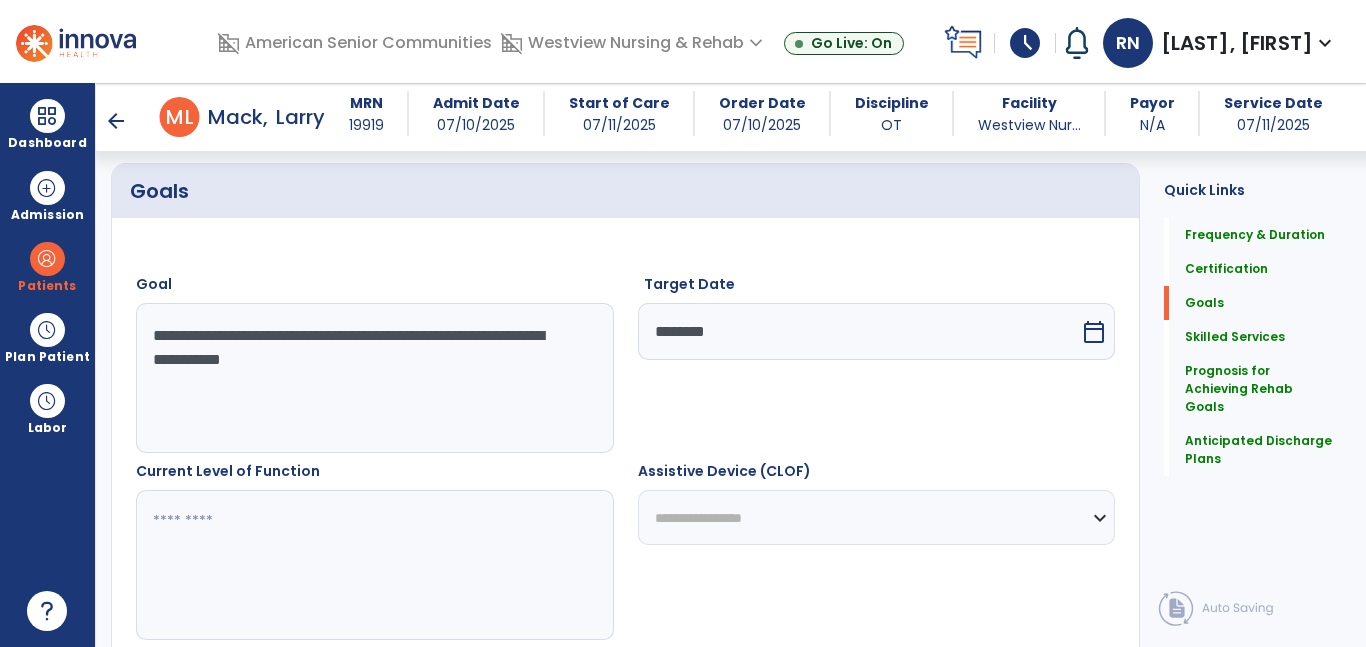 click at bounding box center [374, 565] 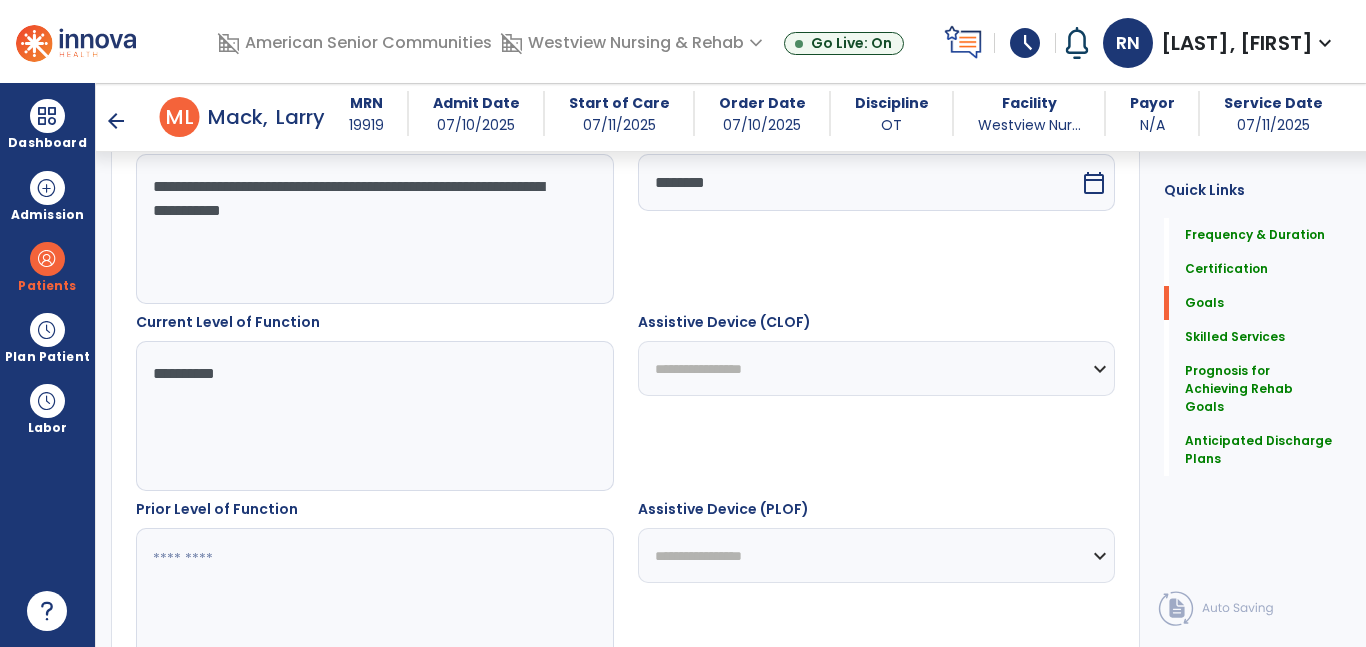 scroll, scrollTop: 607, scrollLeft: 0, axis: vertical 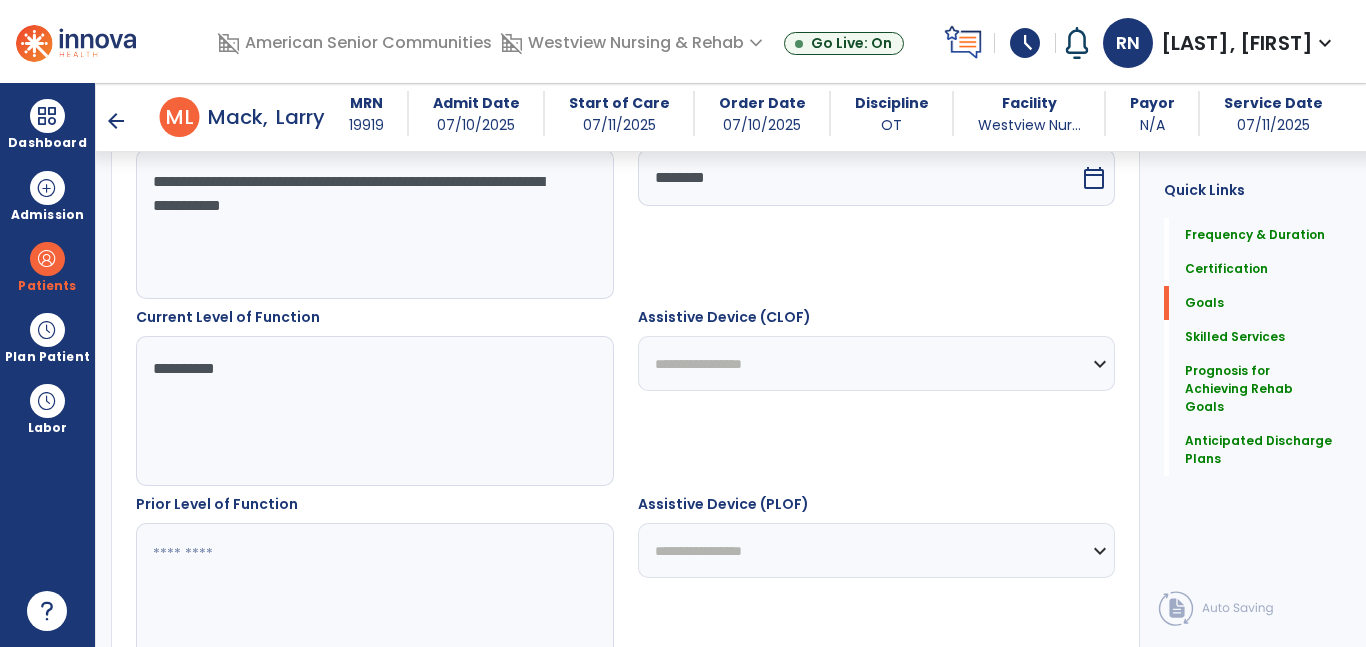 type on "**********" 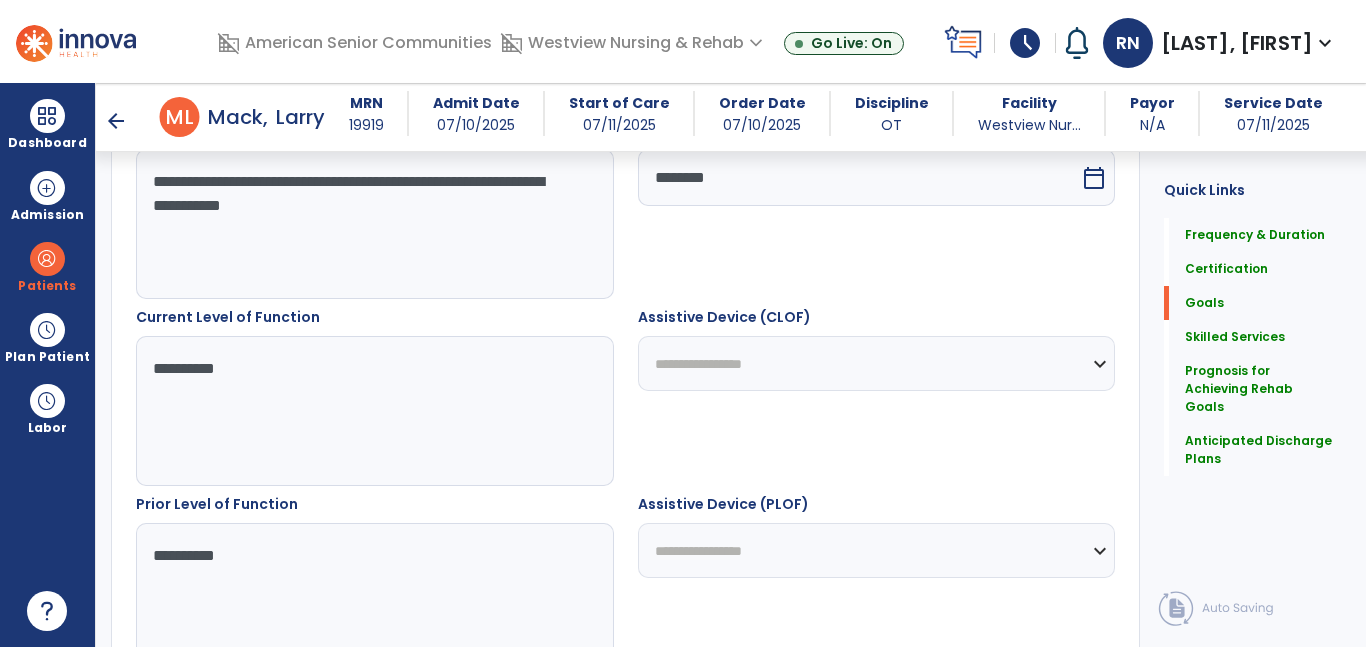 type on "**********" 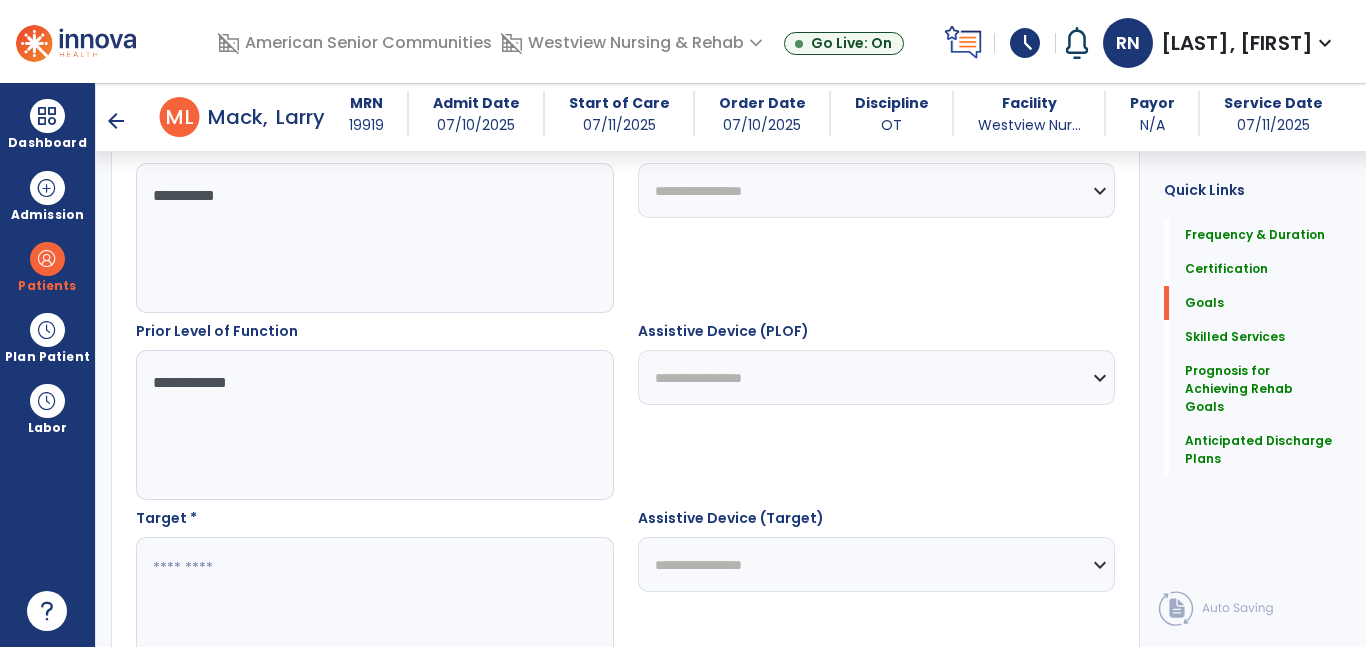 scroll, scrollTop: 783, scrollLeft: 0, axis: vertical 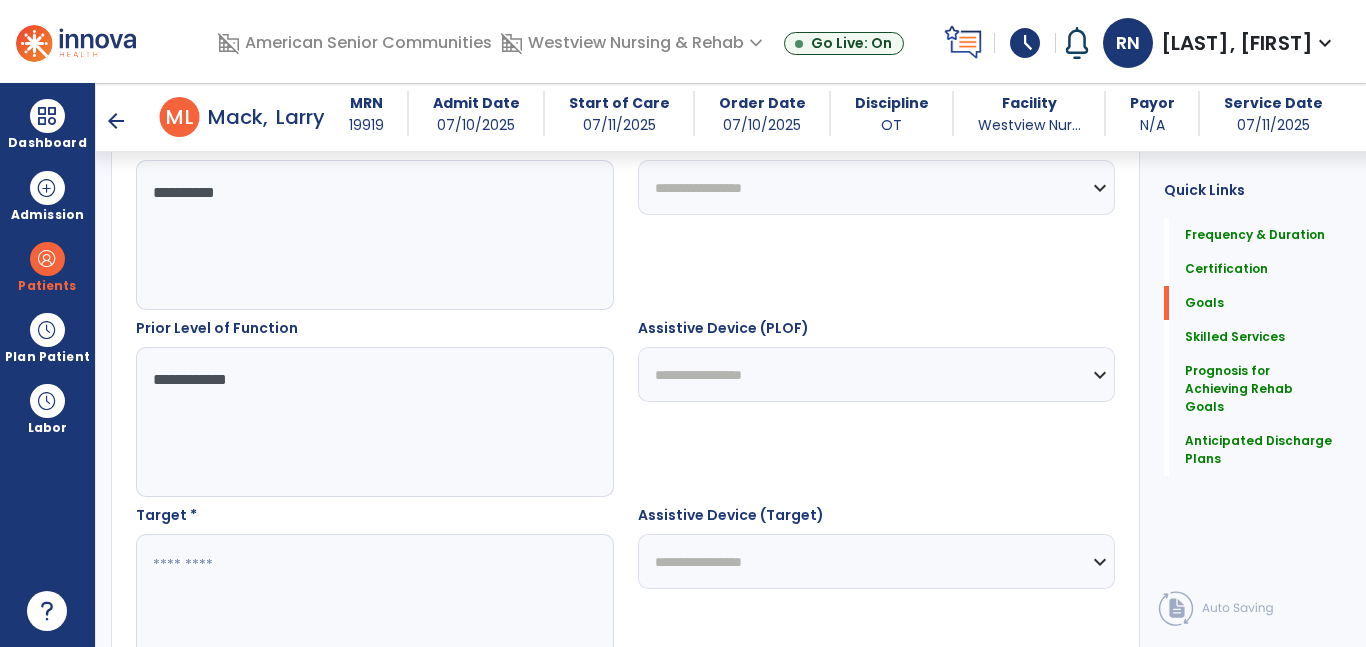 type on "**********" 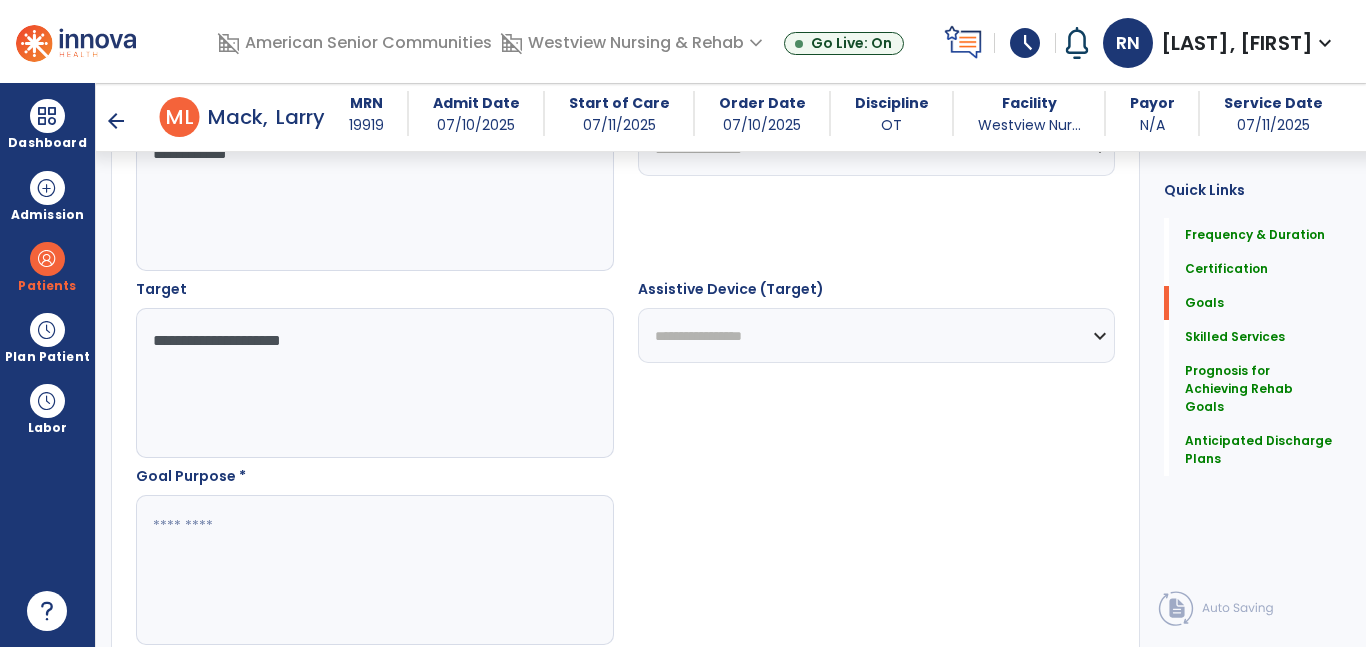 scroll, scrollTop: 1011, scrollLeft: 0, axis: vertical 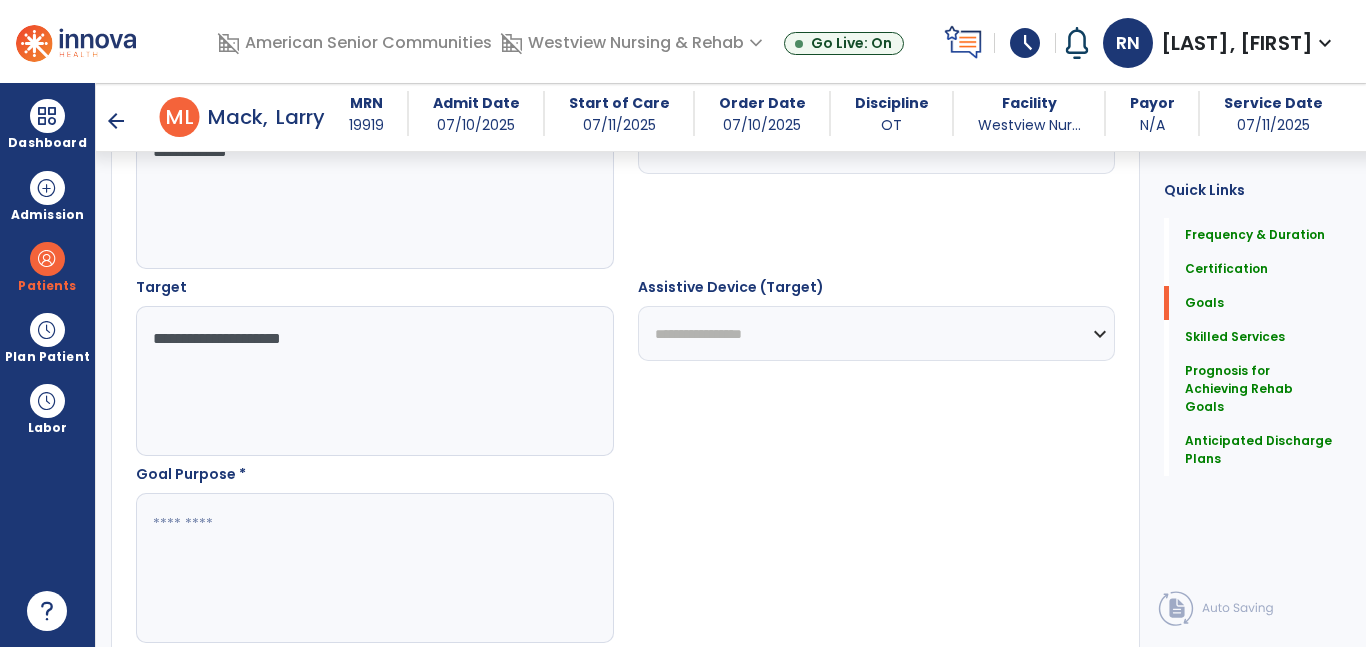type on "**********" 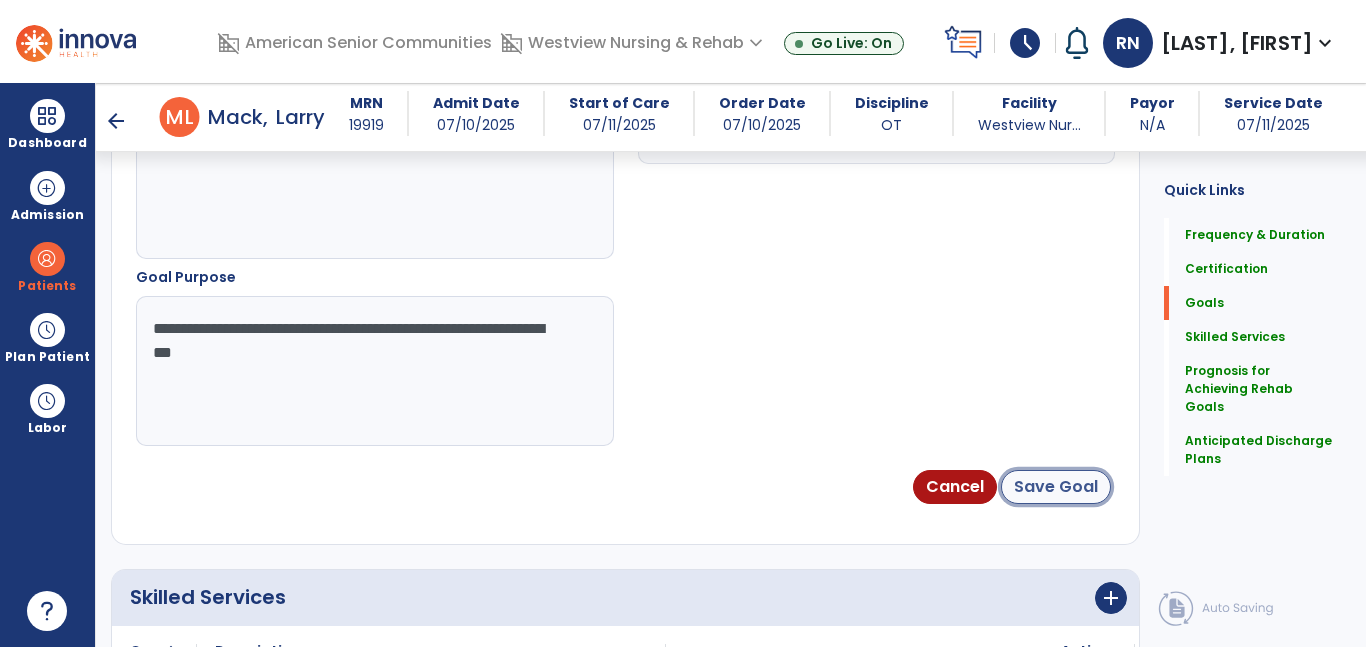 click on "Save Goal" at bounding box center (1056, 487) 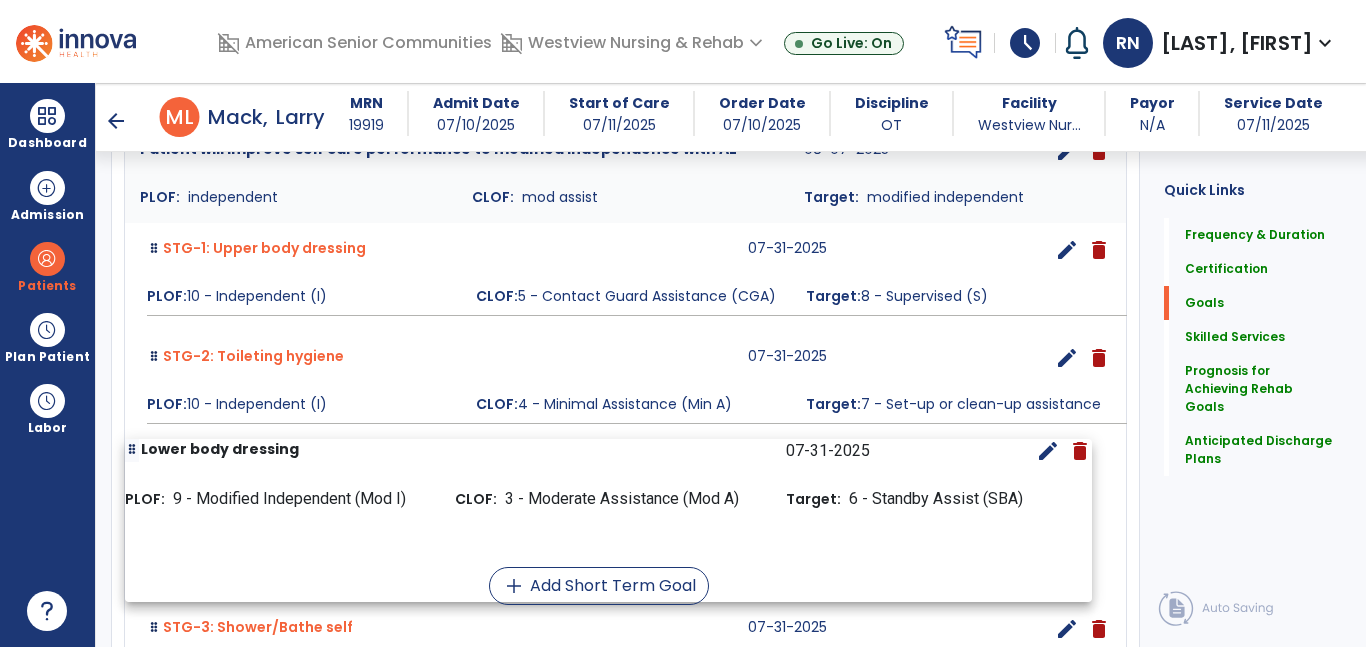 scroll, scrollTop: 982, scrollLeft: 0, axis: vertical 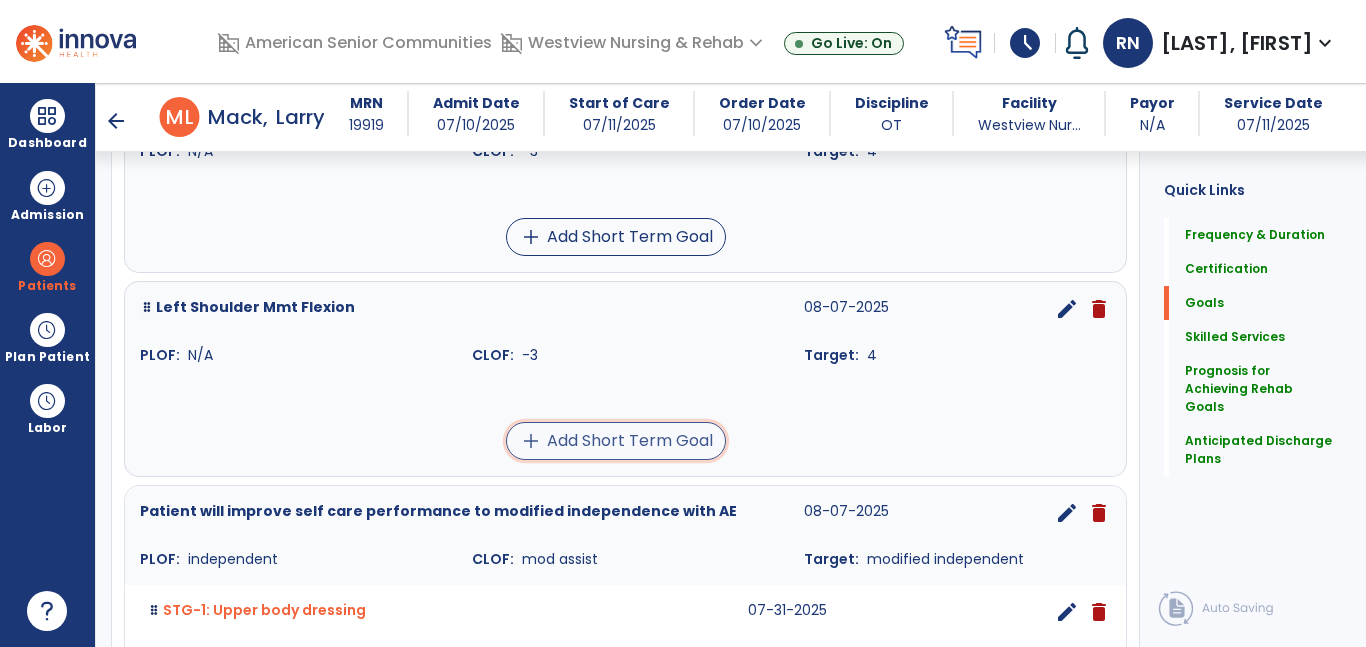 click on "add  Add Short Term Goal" at bounding box center [616, 441] 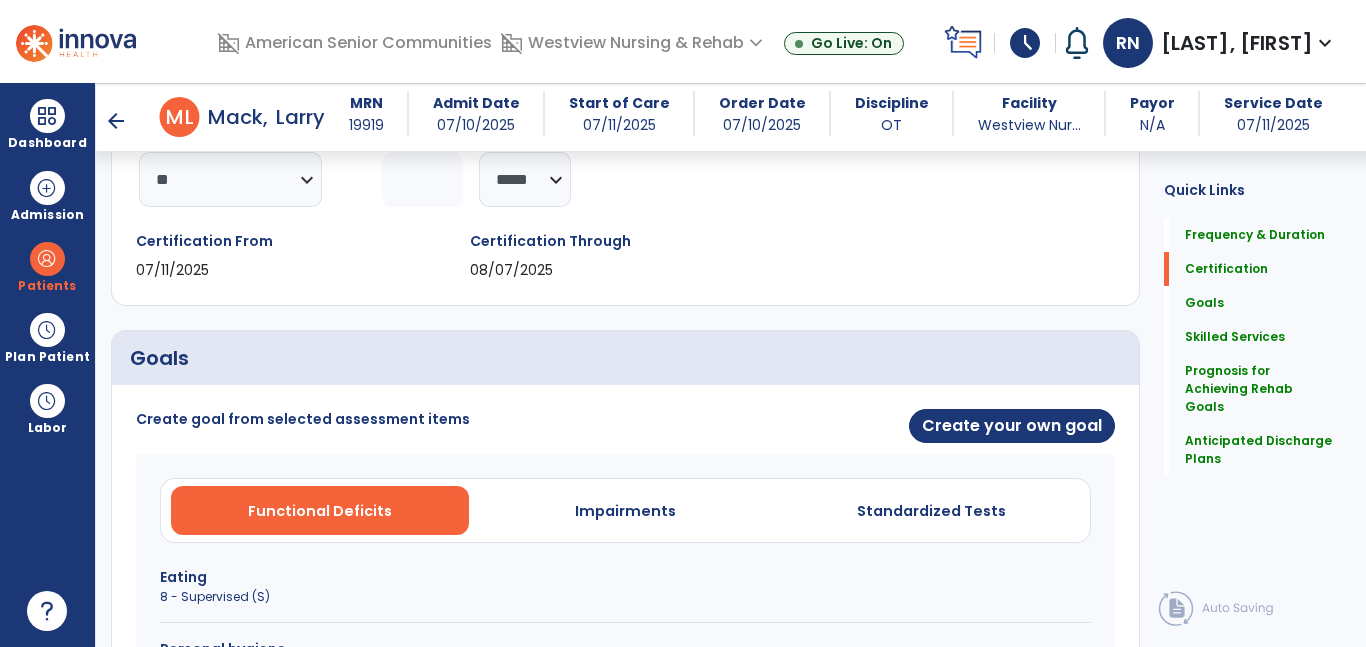 scroll, scrollTop: 288, scrollLeft: 0, axis: vertical 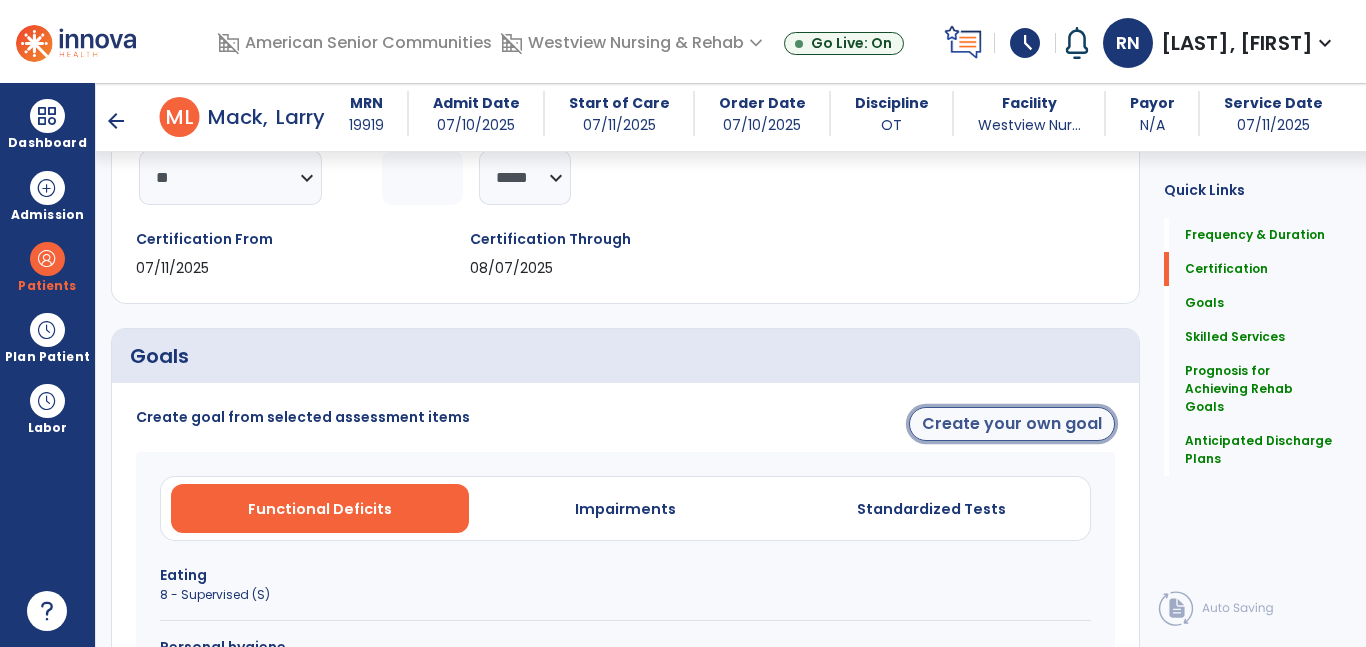 click on "Create your own goal" at bounding box center [1012, 424] 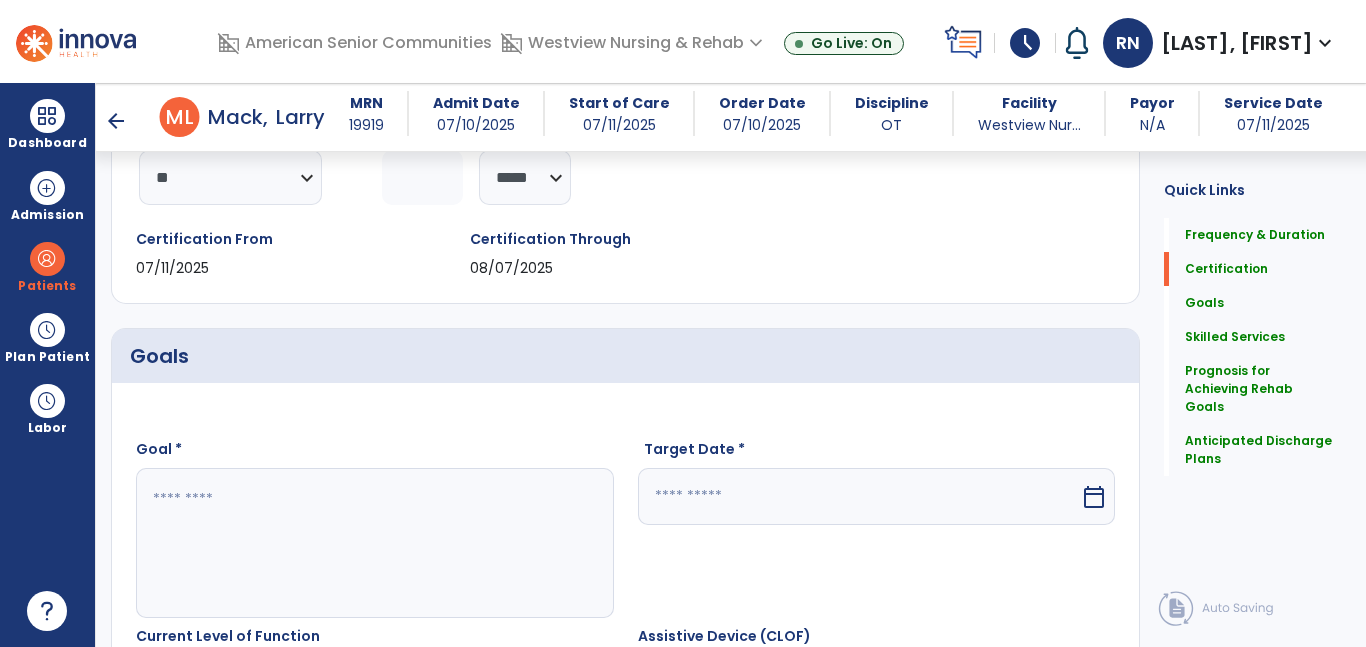 click at bounding box center (374, 543) 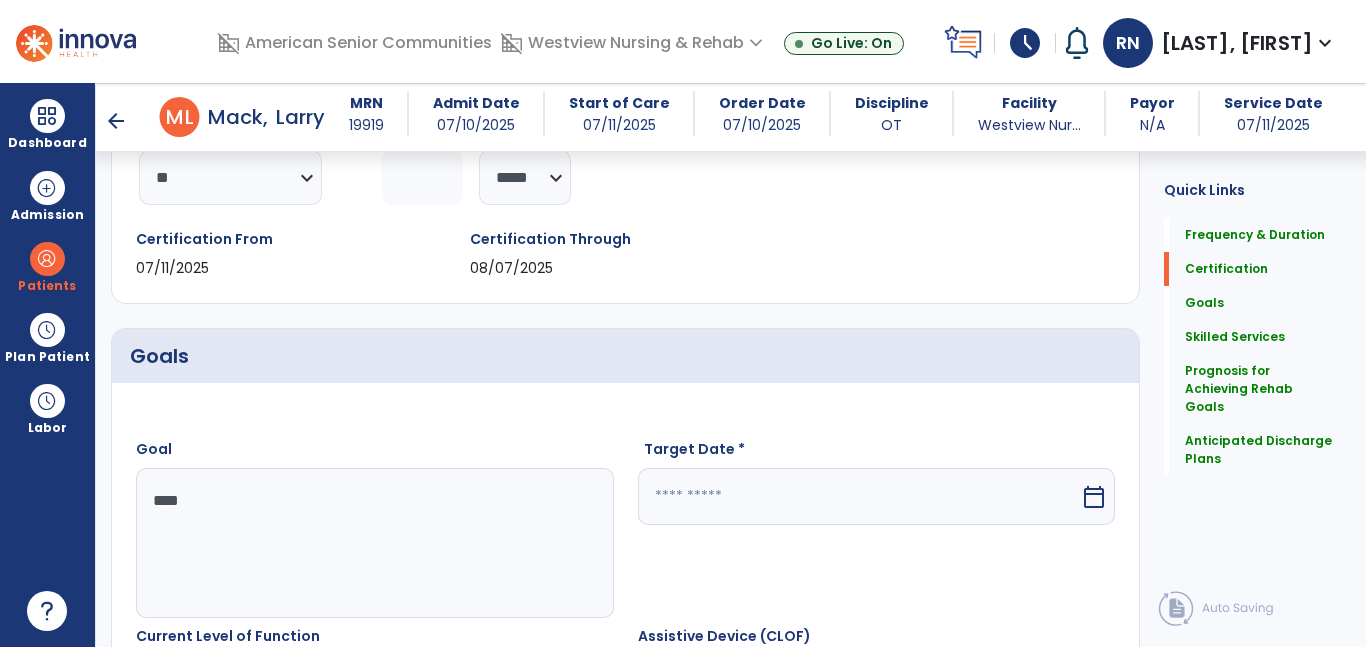 type on "*****" 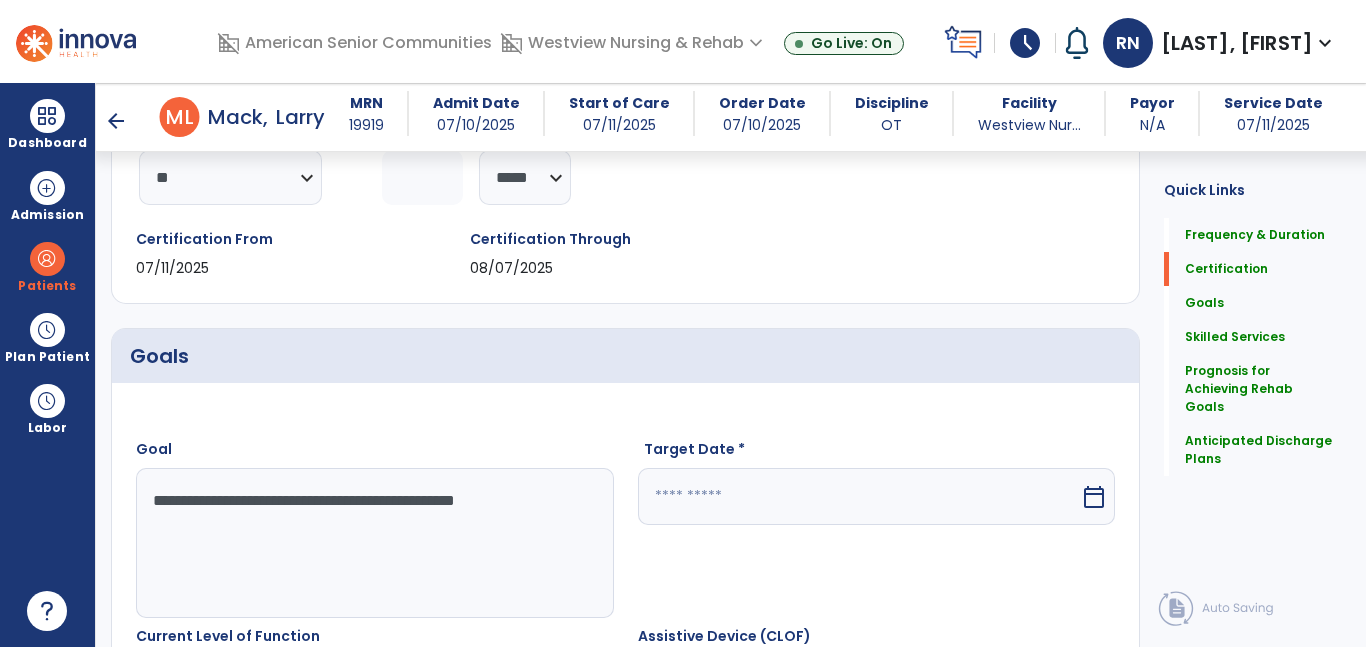 type on "**********" 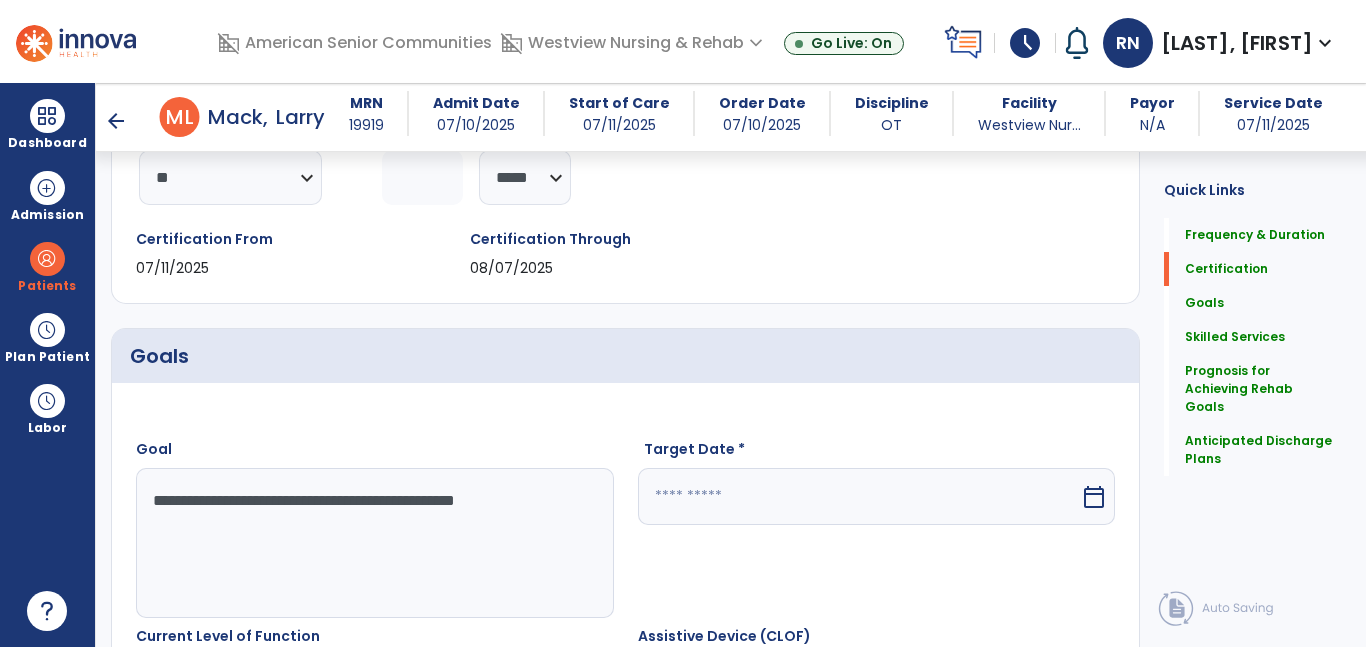 click at bounding box center (859, 496) 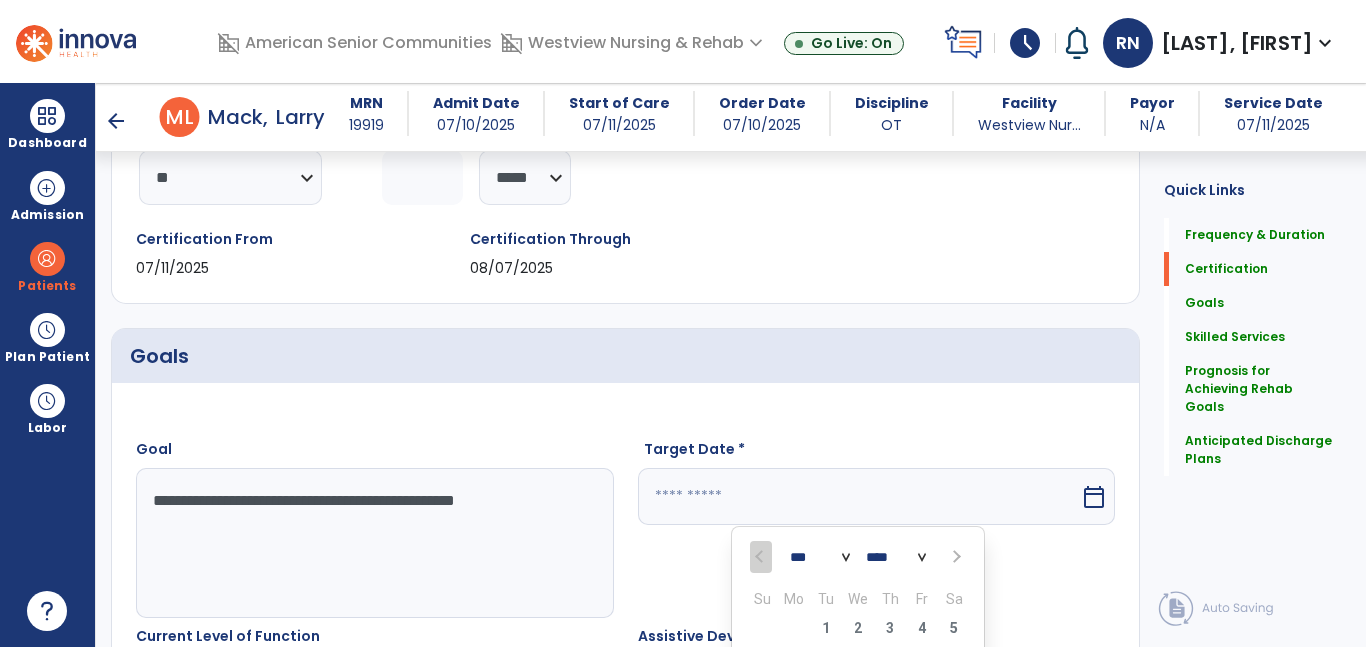 scroll, scrollTop: 587, scrollLeft: 0, axis: vertical 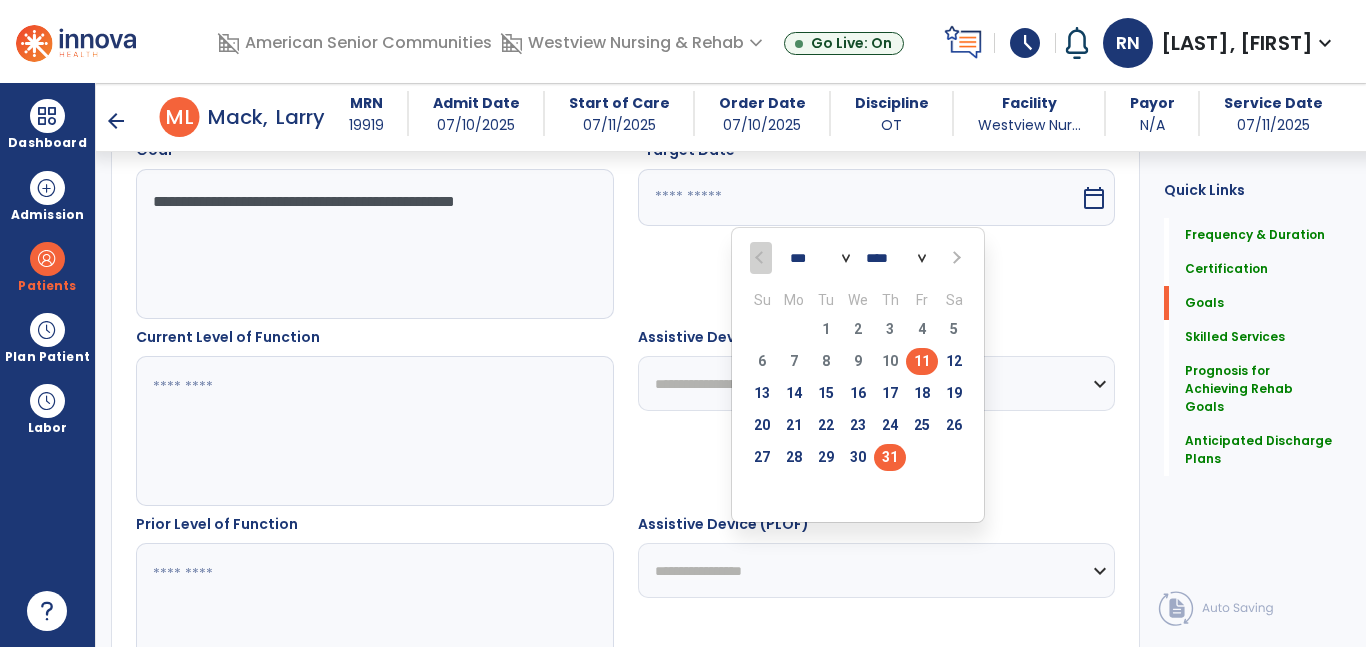 click on "31" at bounding box center (890, 457) 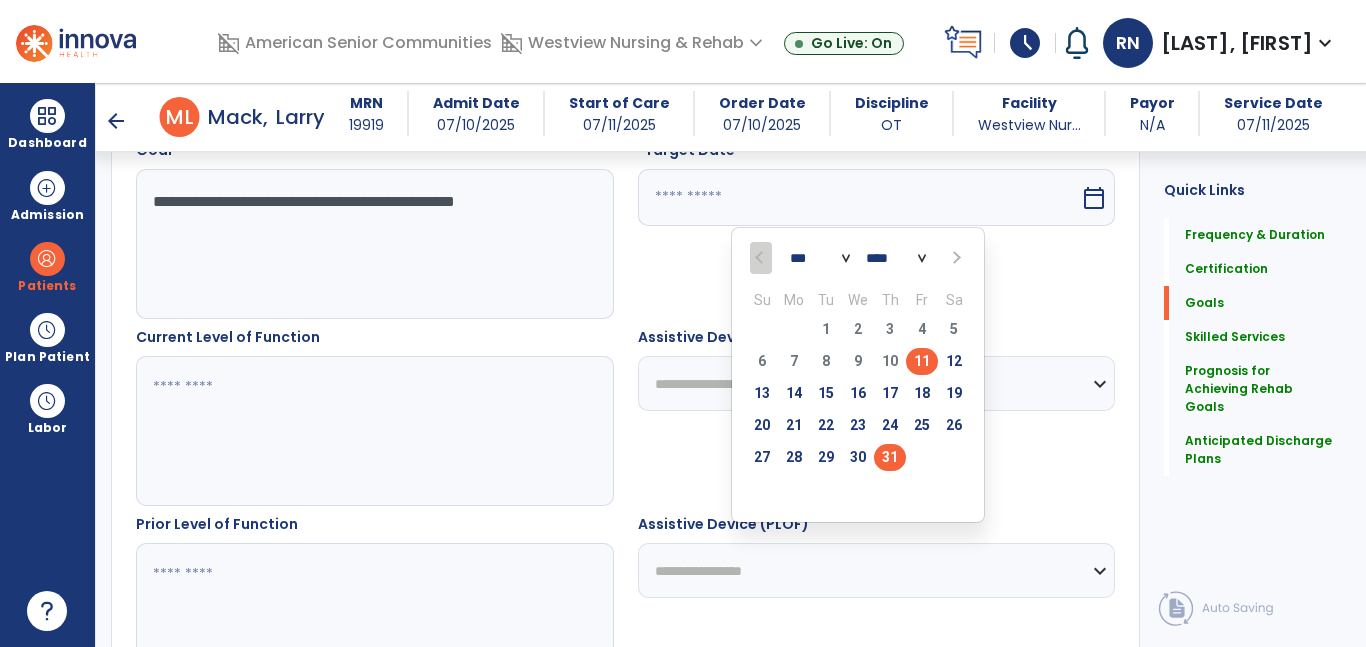 type on "*********" 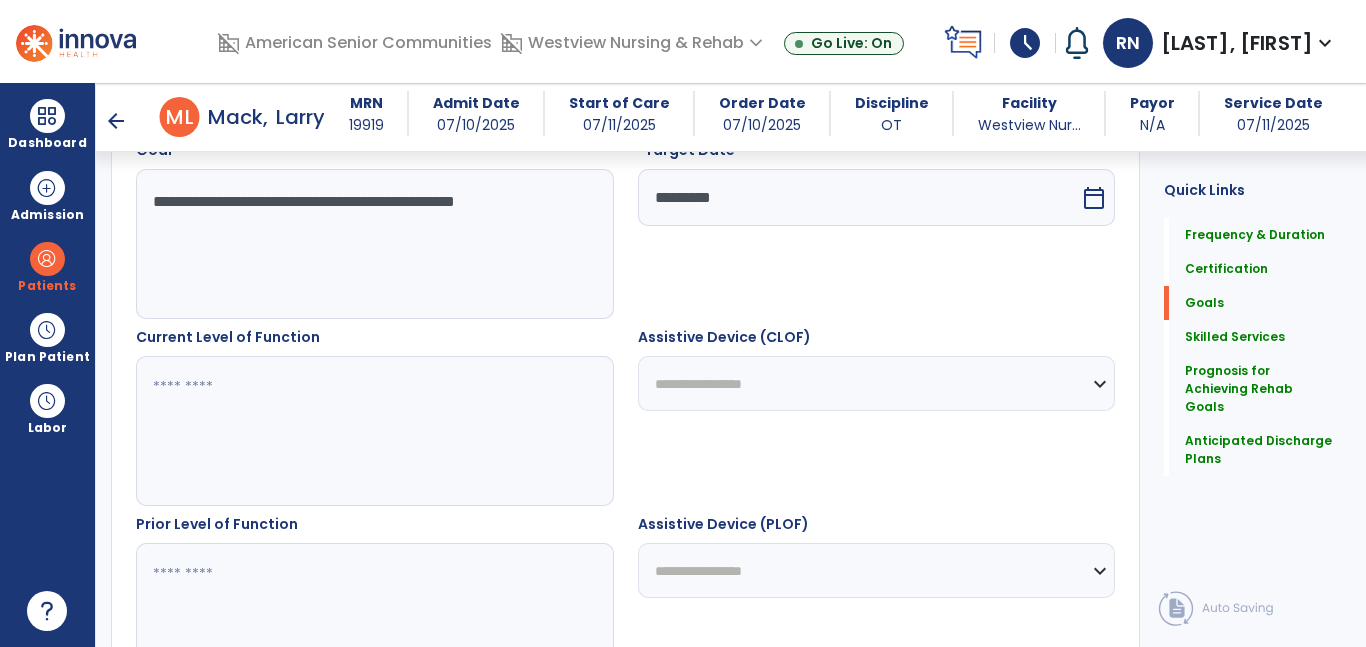 click at bounding box center (374, 431) 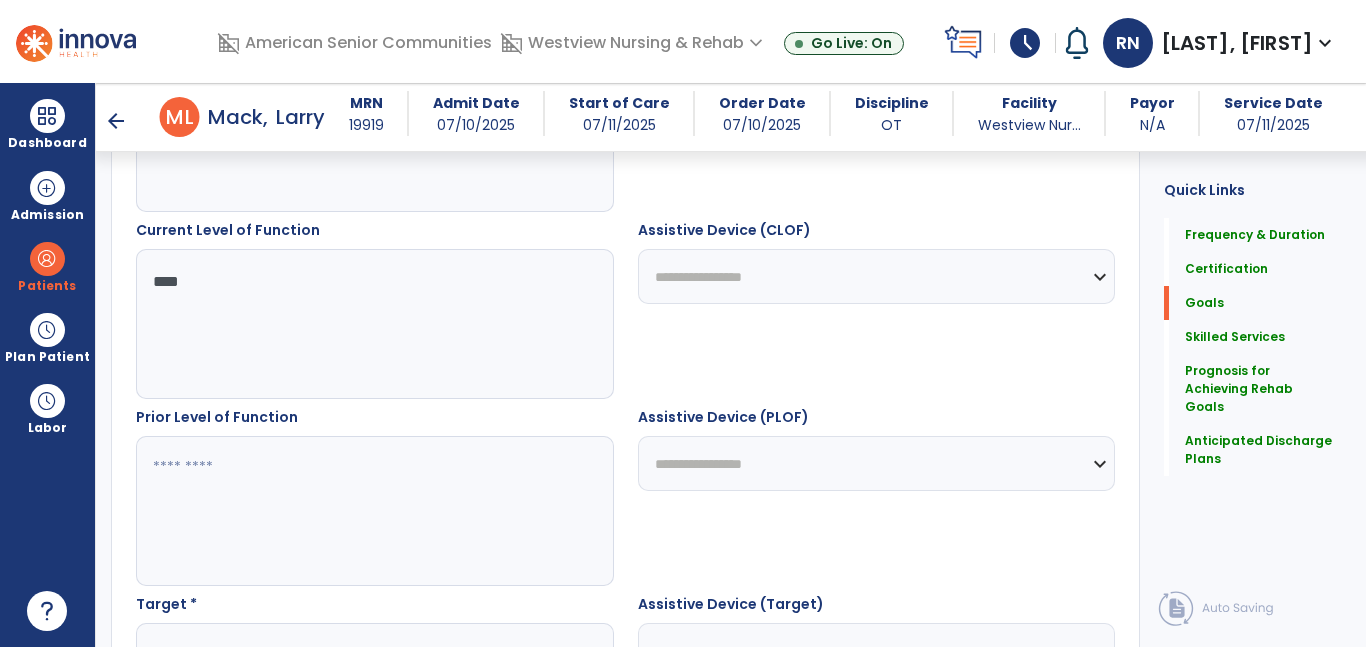 scroll, scrollTop: 698, scrollLeft: 0, axis: vertical 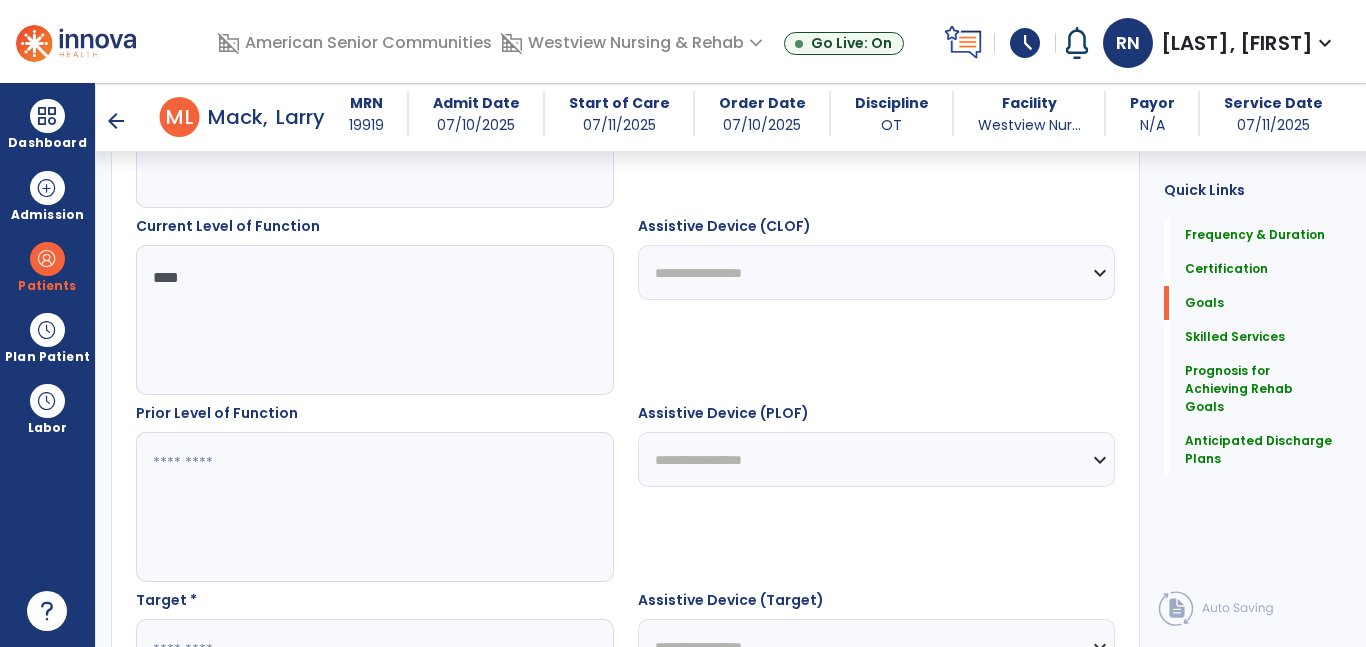 type on "****" 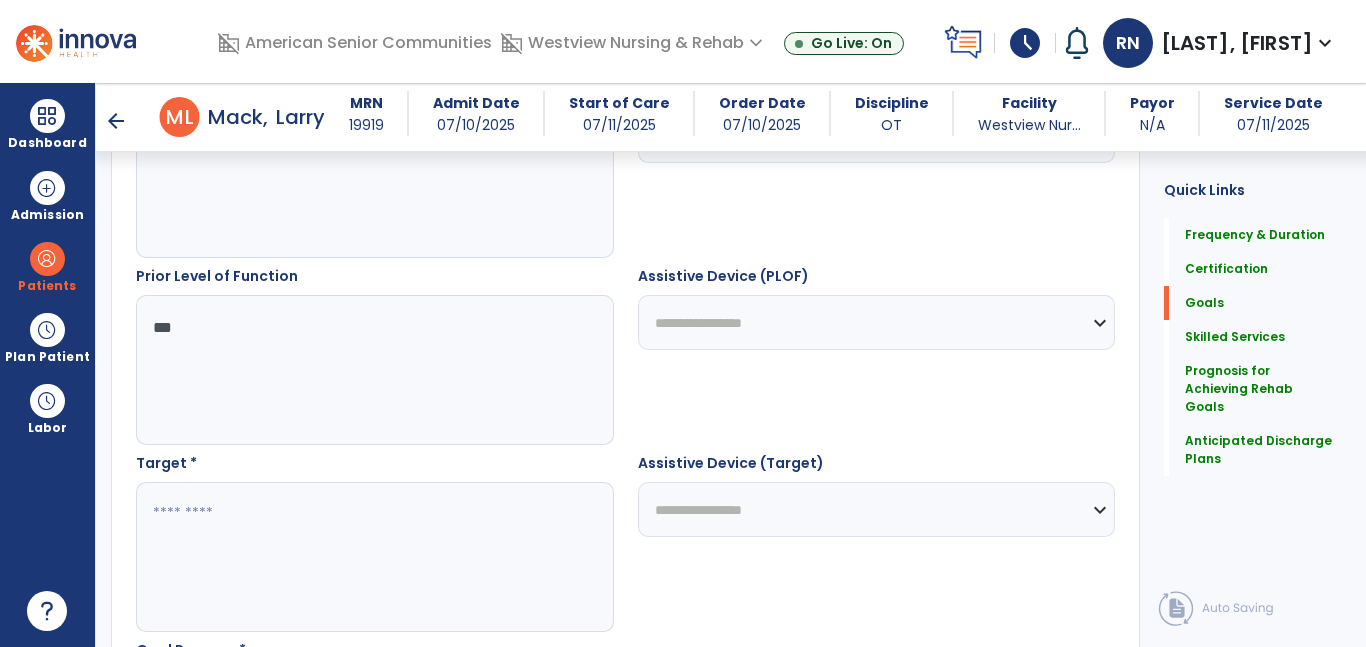 scroll, scrollTop: 860, scrollLeft: 0, axis: vertical 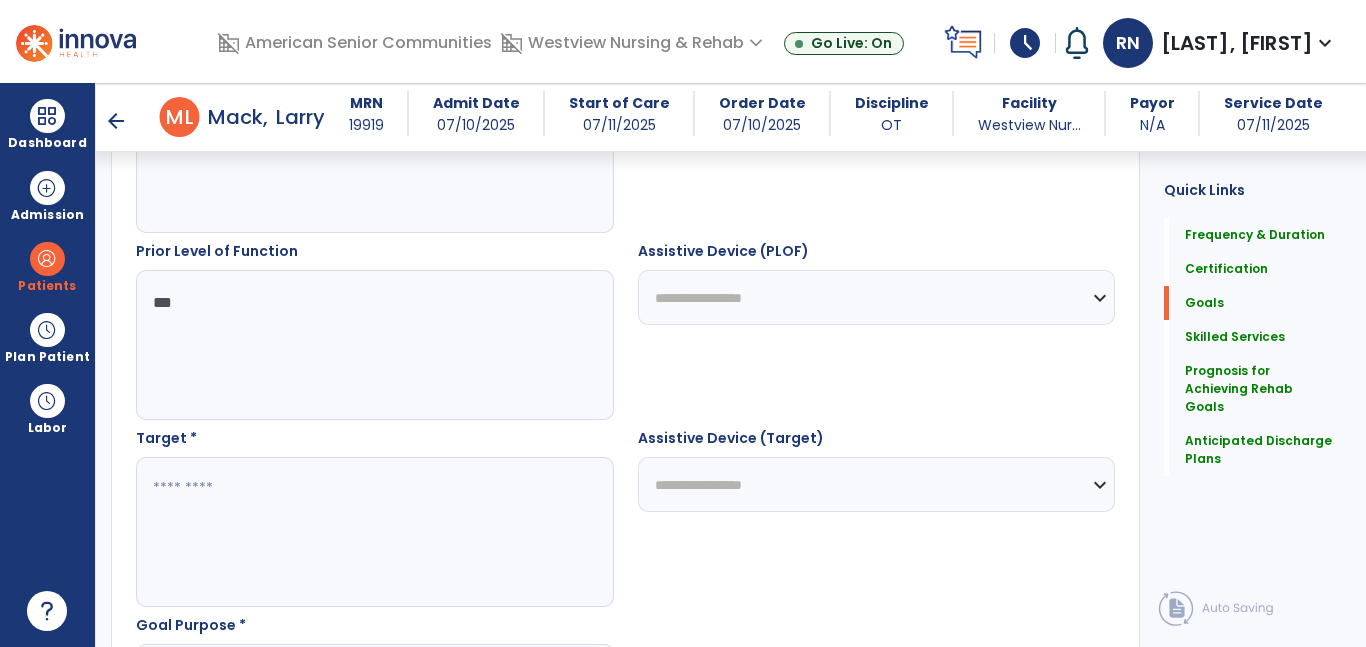 type on "***" 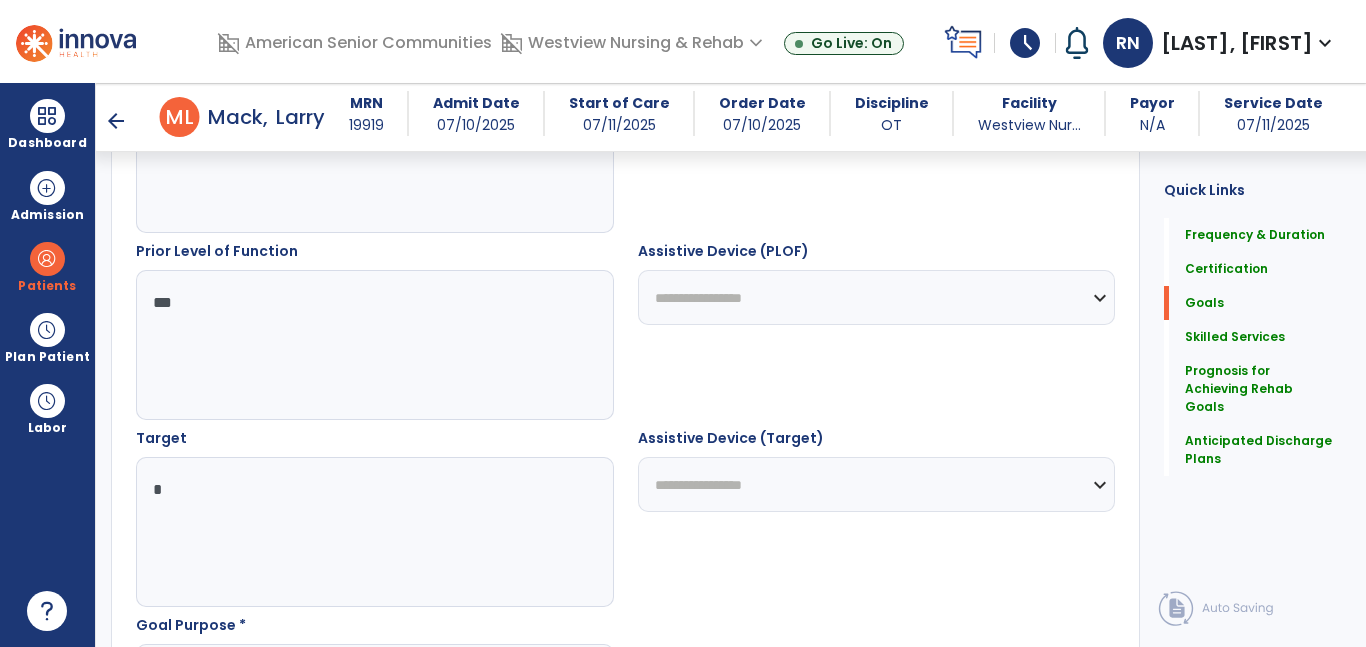 click on "**********" at bounding box center (877, 484) 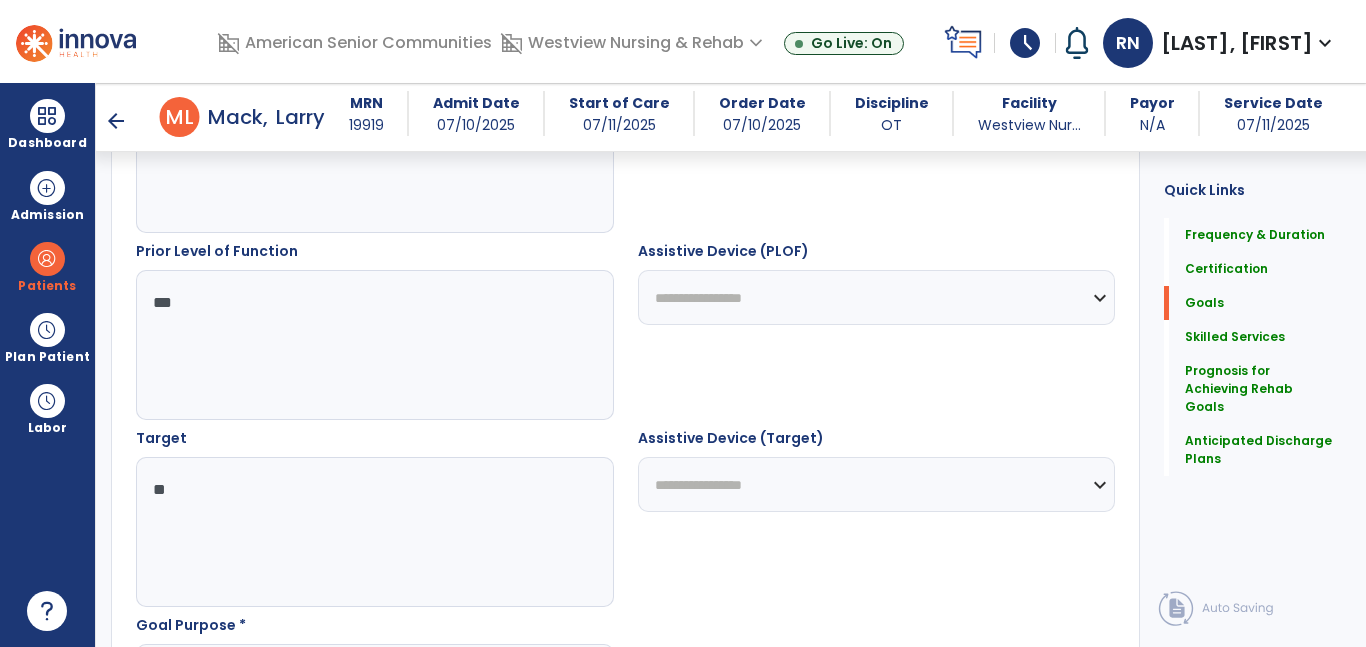 click on "**" at bounding box center [374, 532] 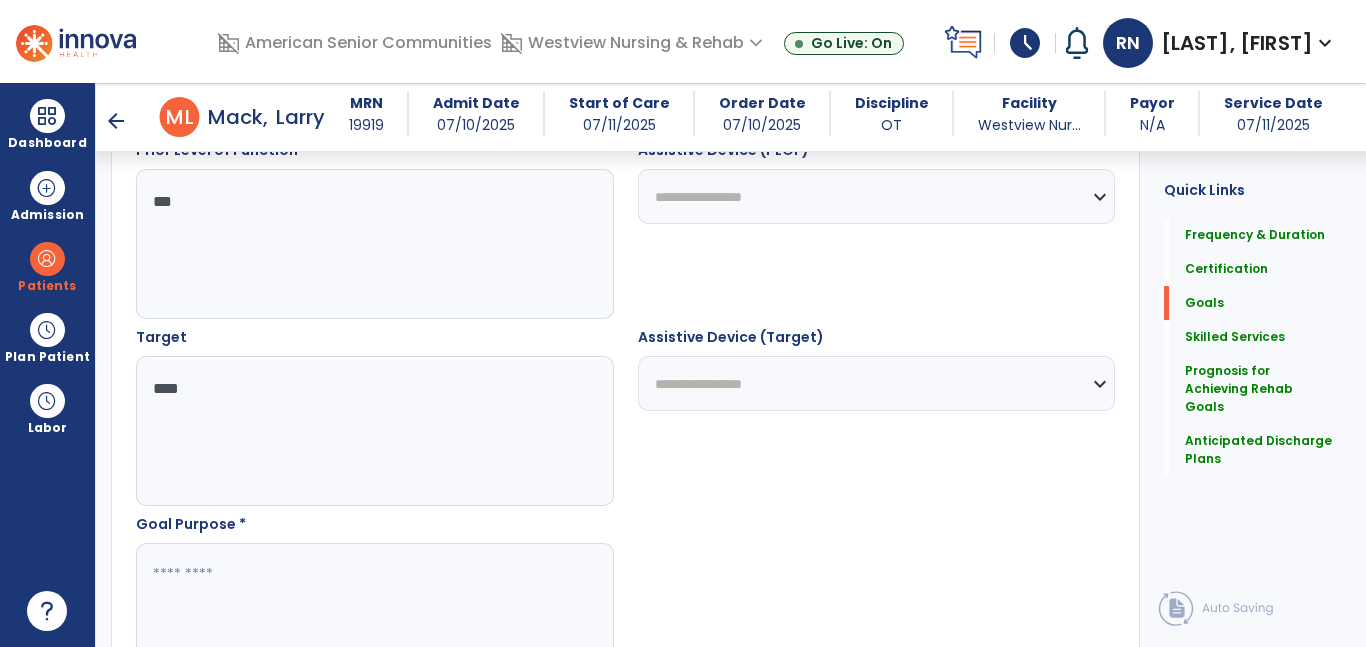 scroll, scrollTop: 974, scrollLeft: 0, axis: vertical 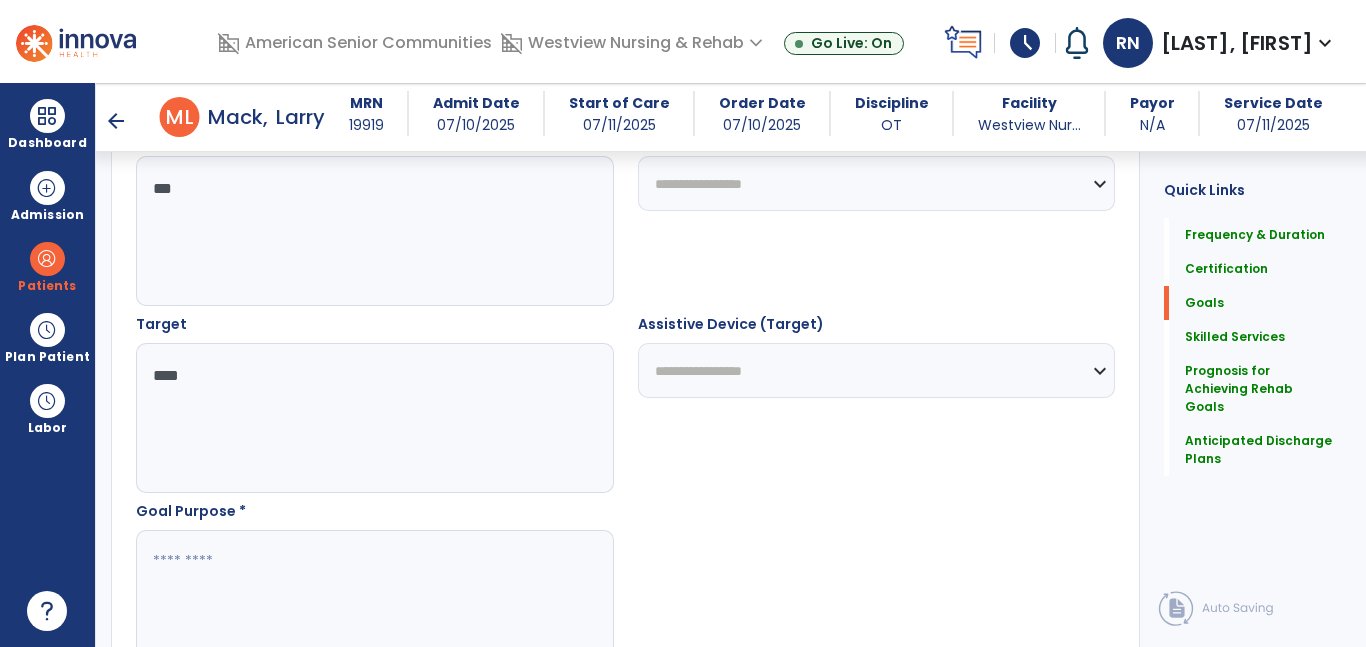 type on "****" 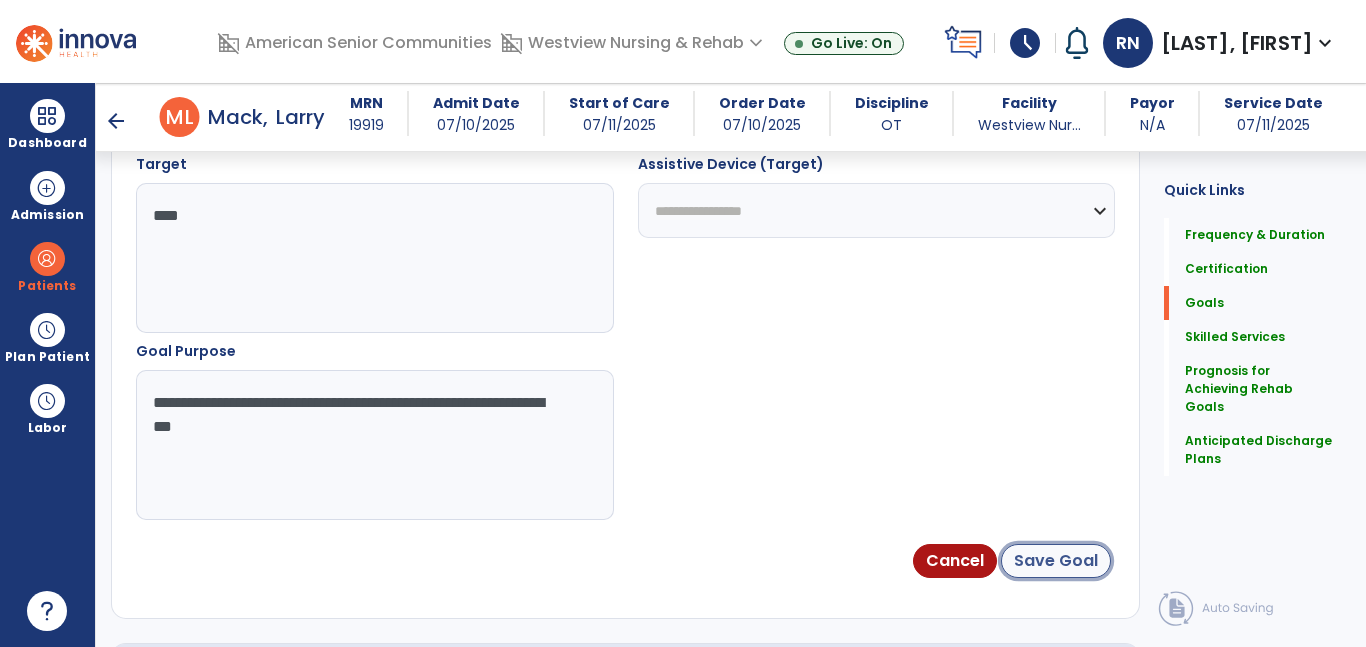 click on "Save Goal" at bounding box center [1056, 561] 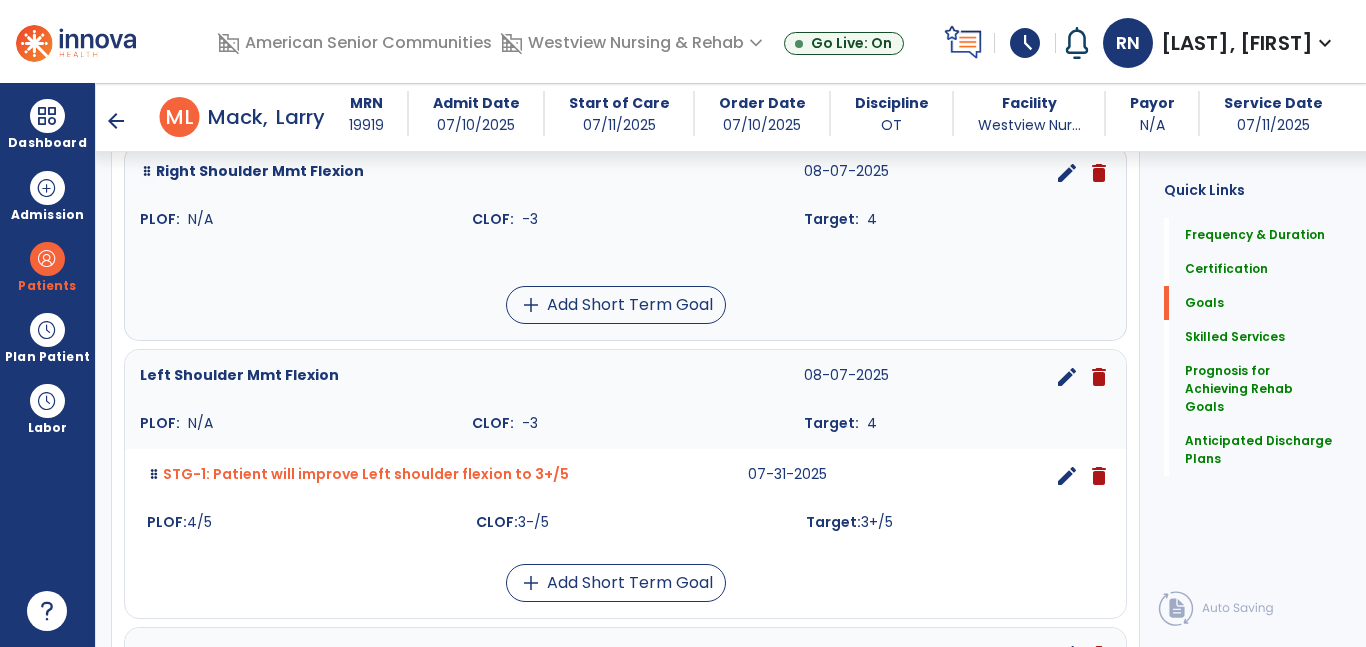 scroll, scrollTop: 542, scrollLeft: 0, axis: vertical 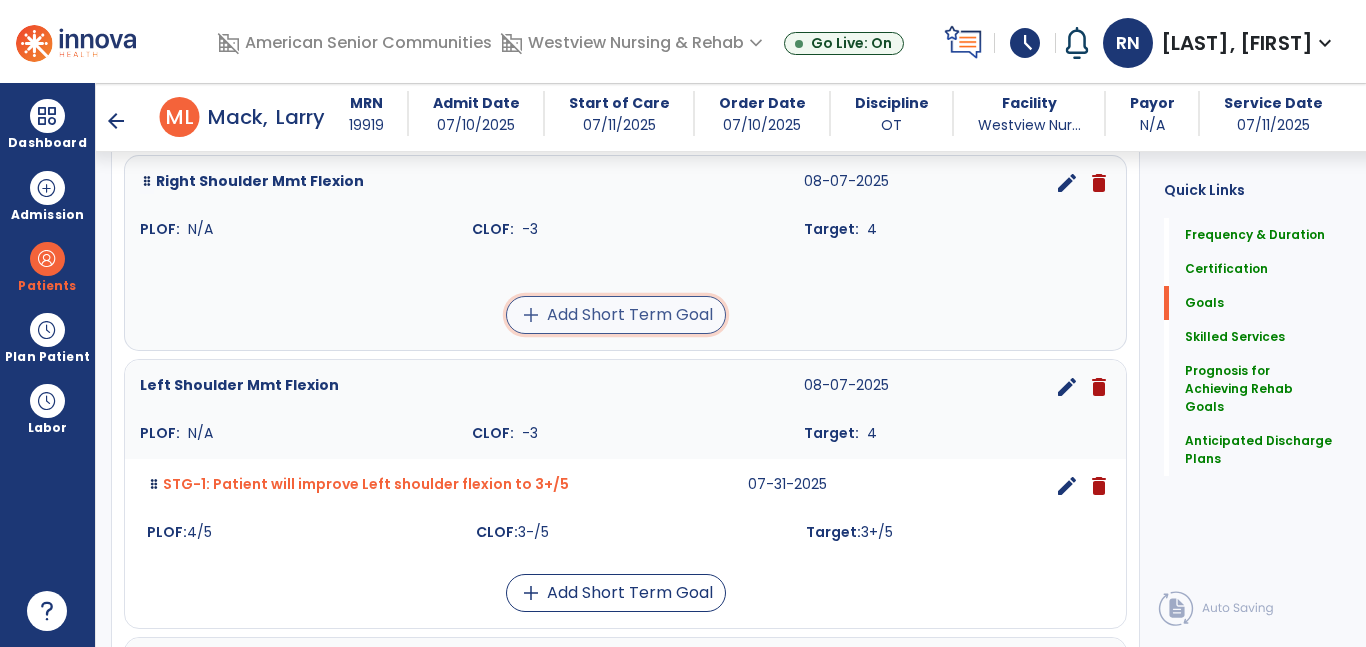 click on "add  Add Short Term Goal" at bounding box center (616, 315) 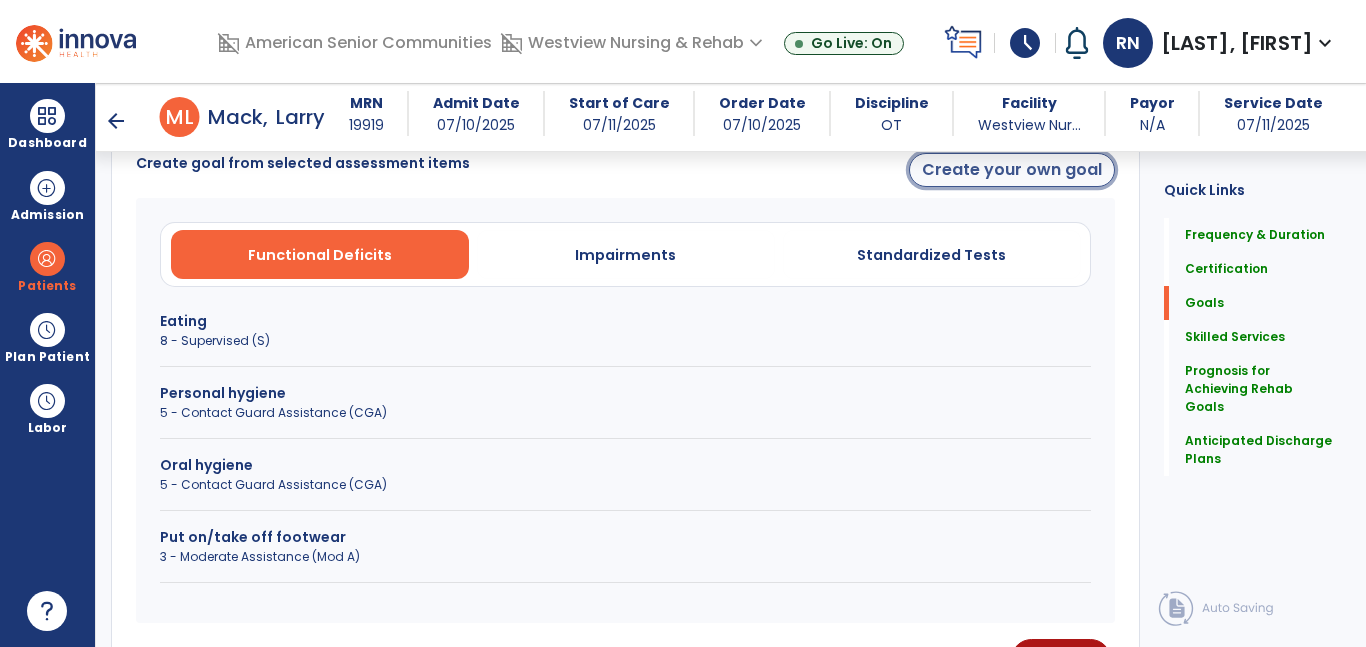 click on "Create your own goal" at bounding box center (1012, 170) 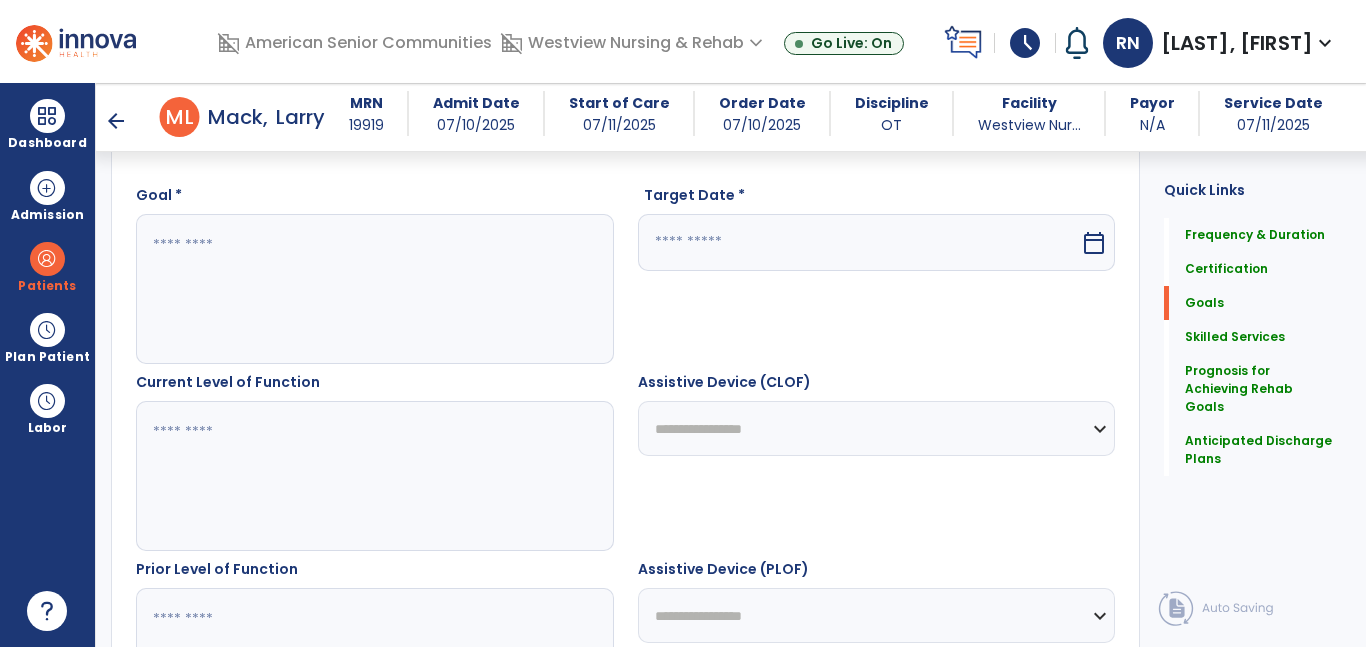 click at bounding box center [374, 289] 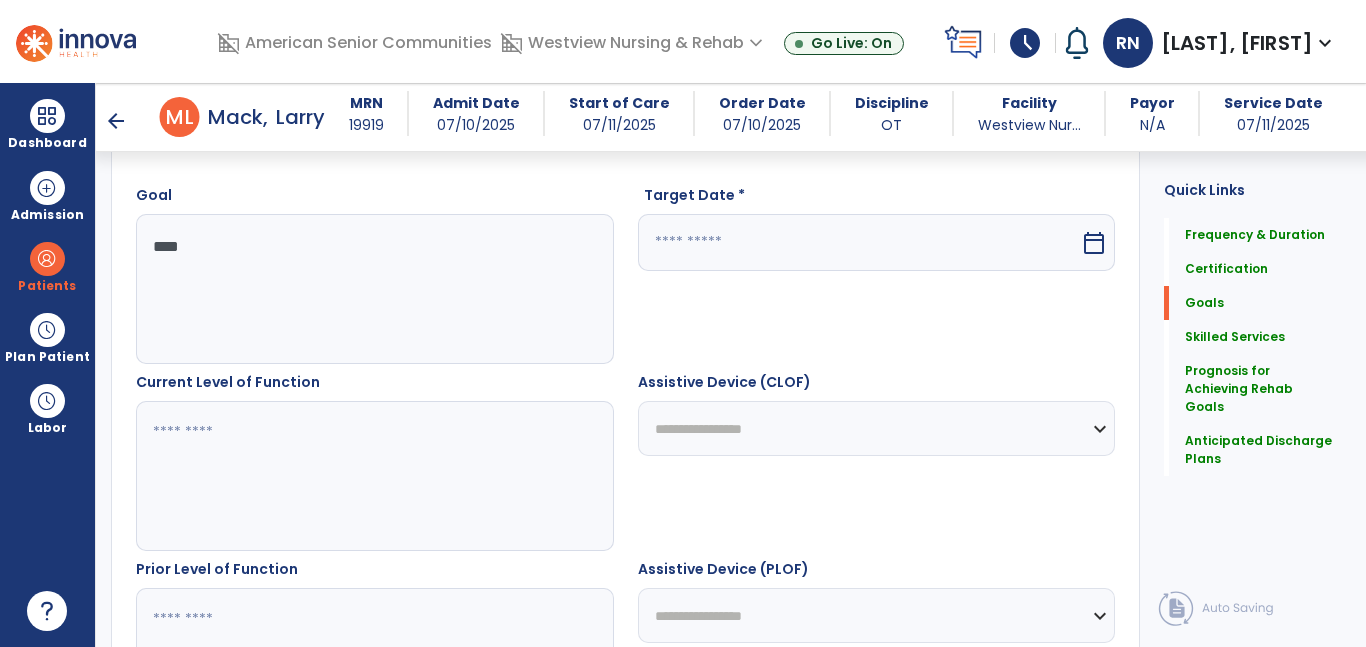 type on "*****" 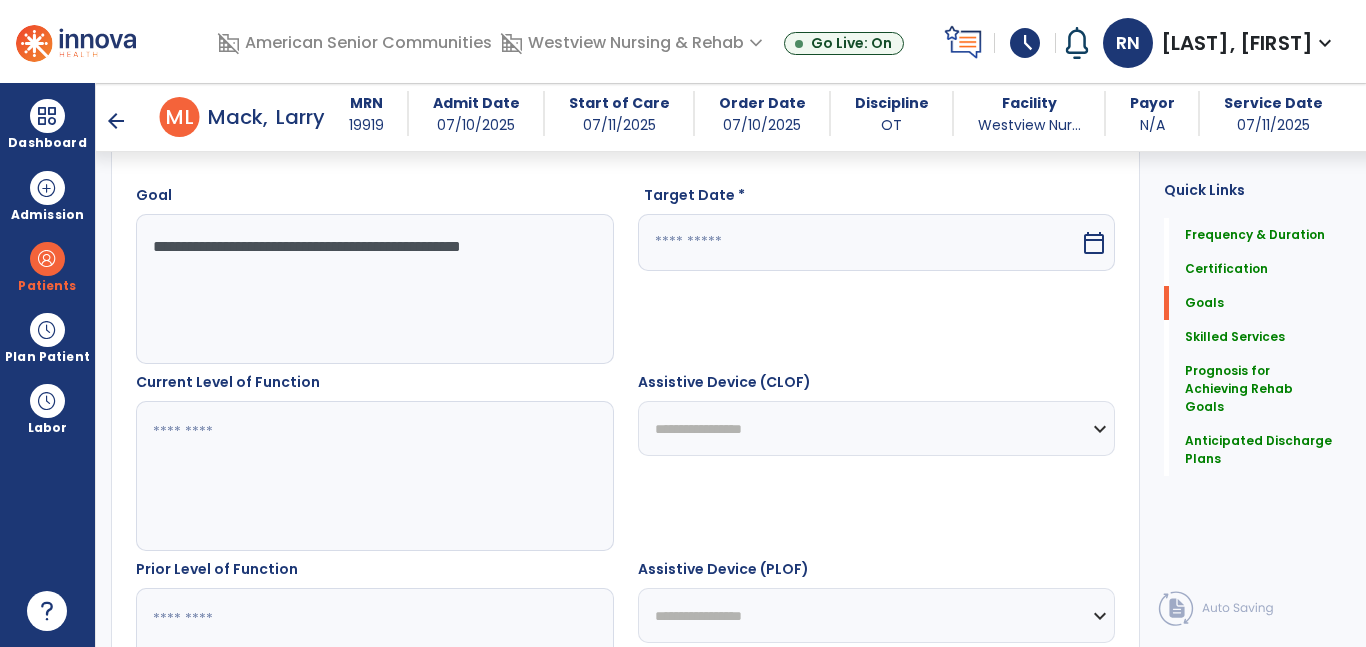 type on "**********" 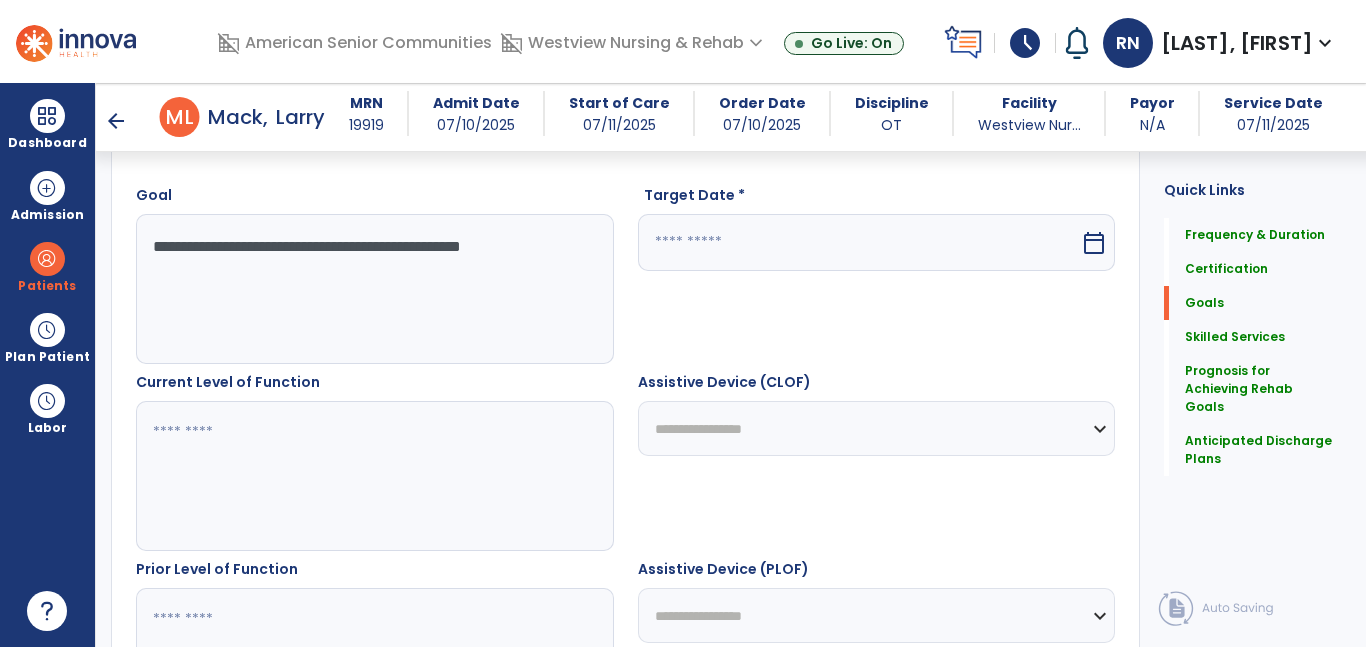 click at bounding box center [859, 242] 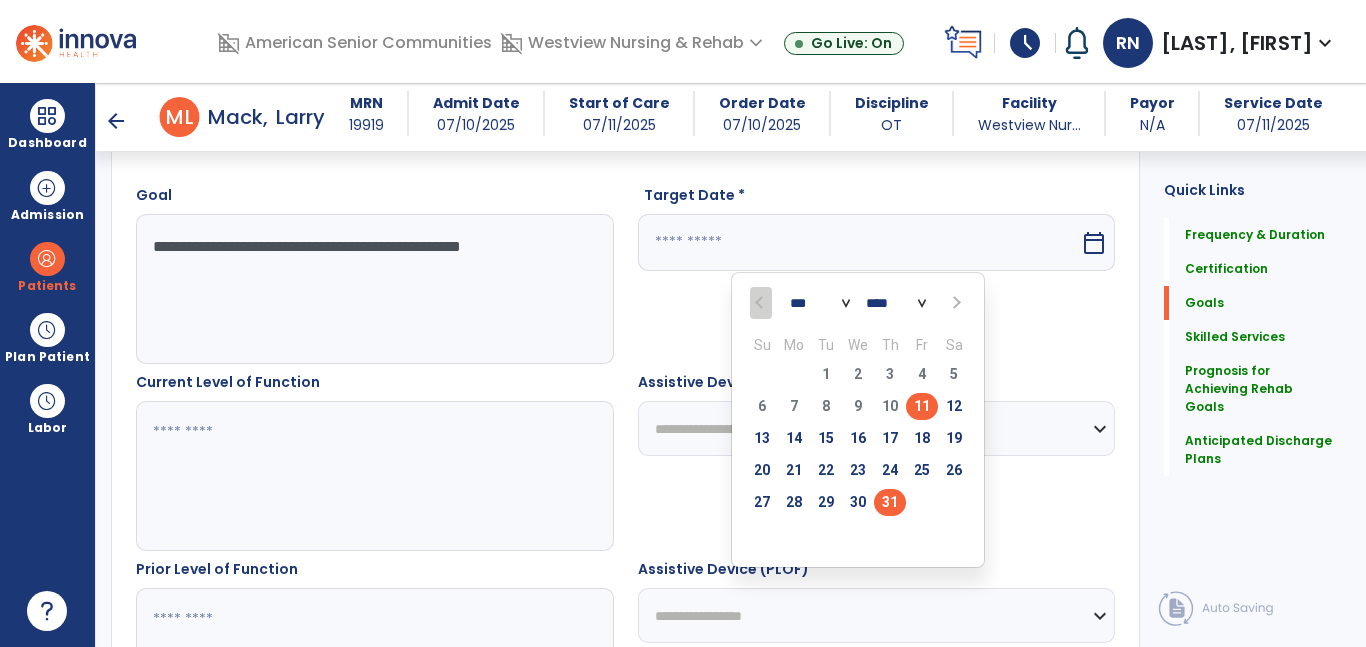 click on "31" at bounding box center (890, 502) 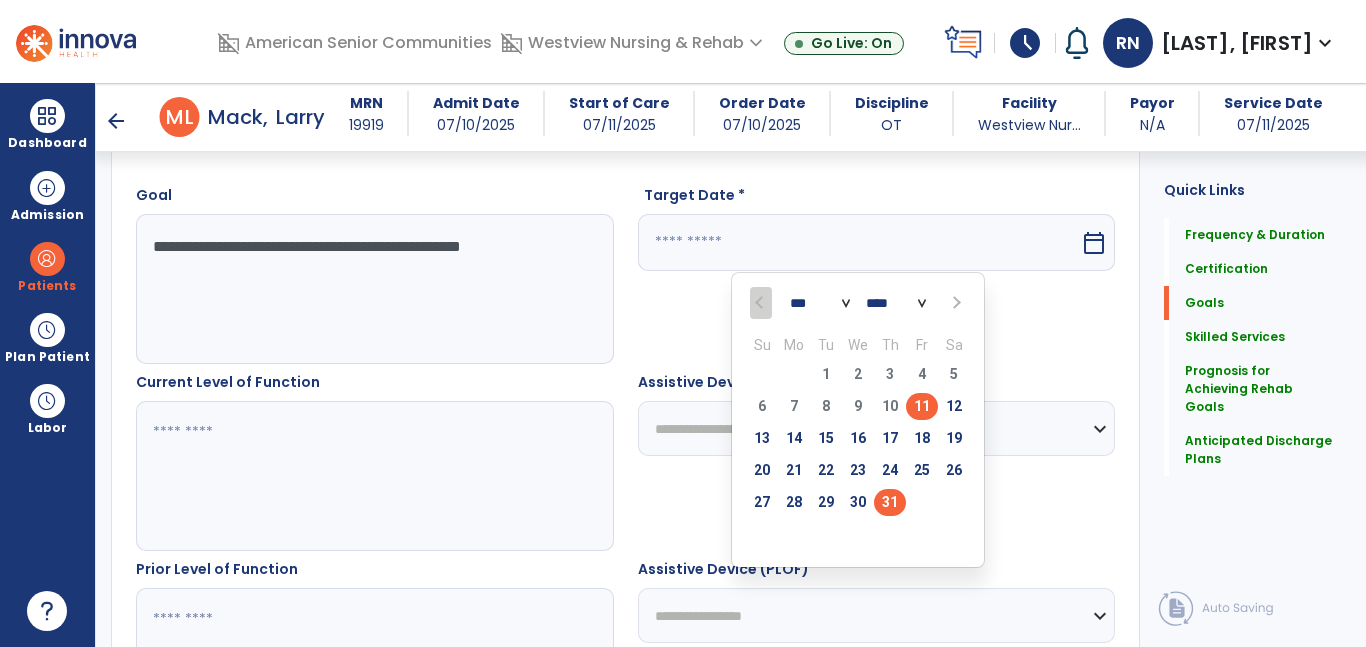 type on "*********" 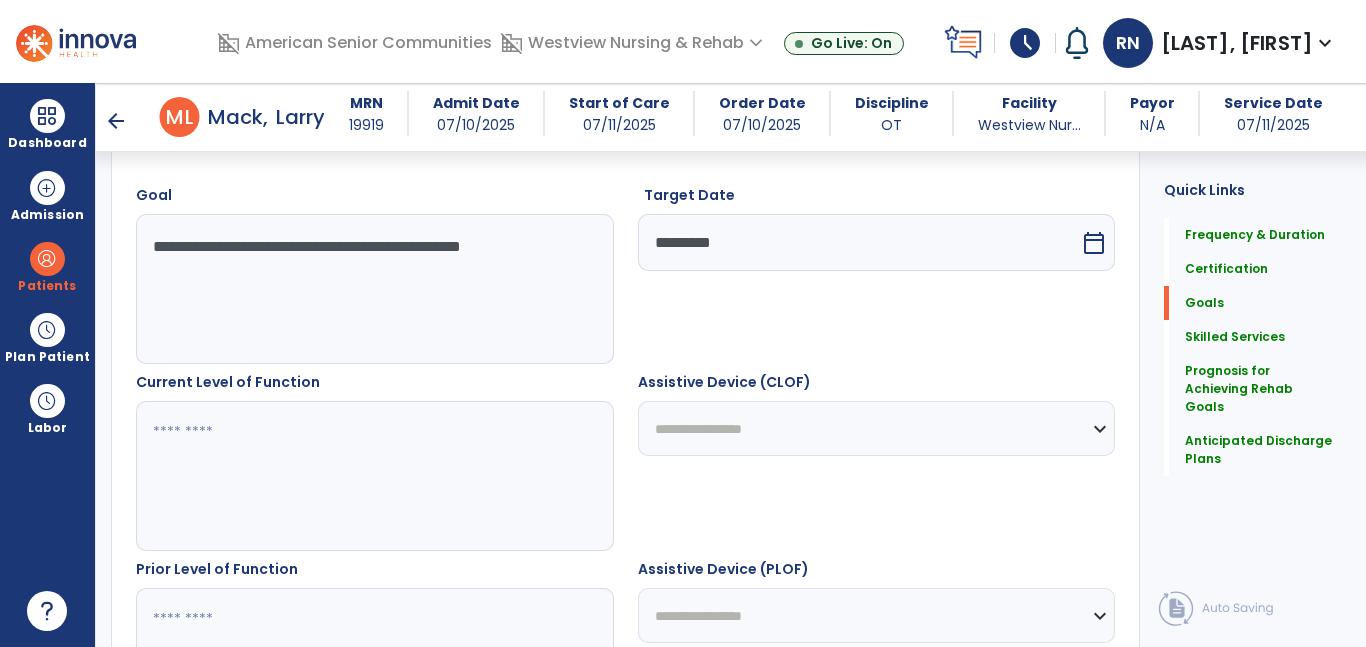 click at bounding box center [374, 476] 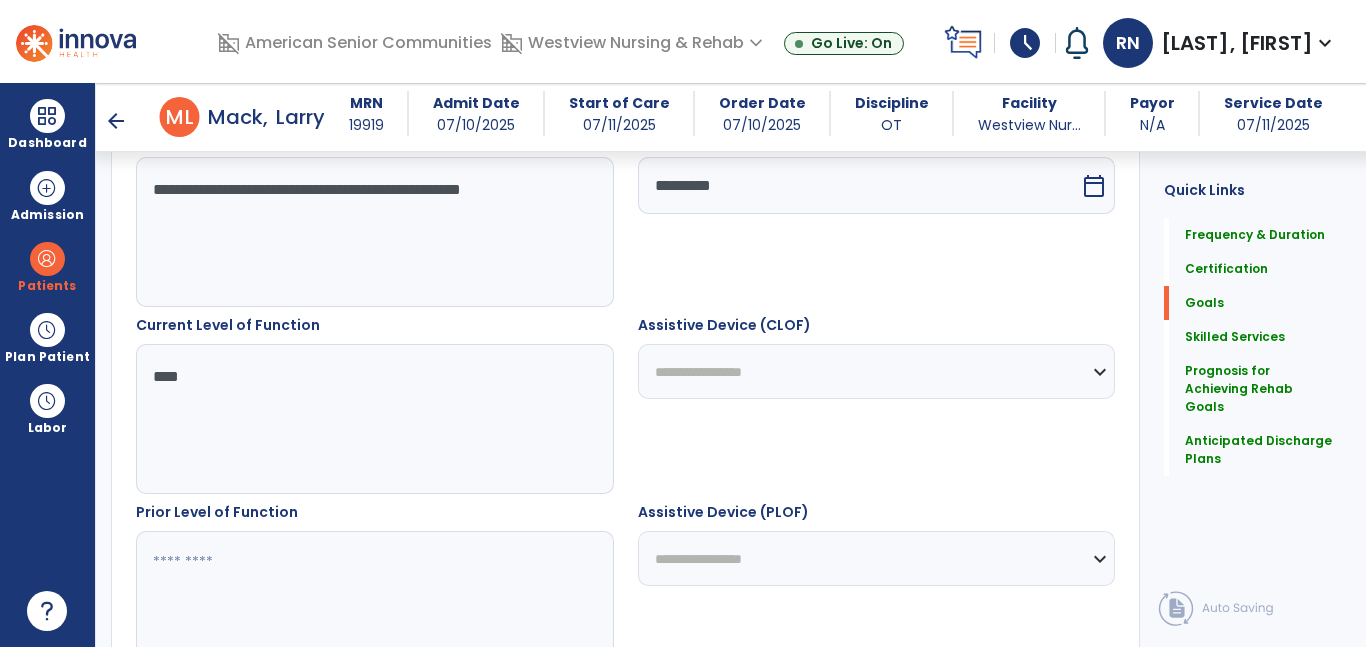 scroll, scrollTop: 637, scrollLeft: 0, axis: vertical 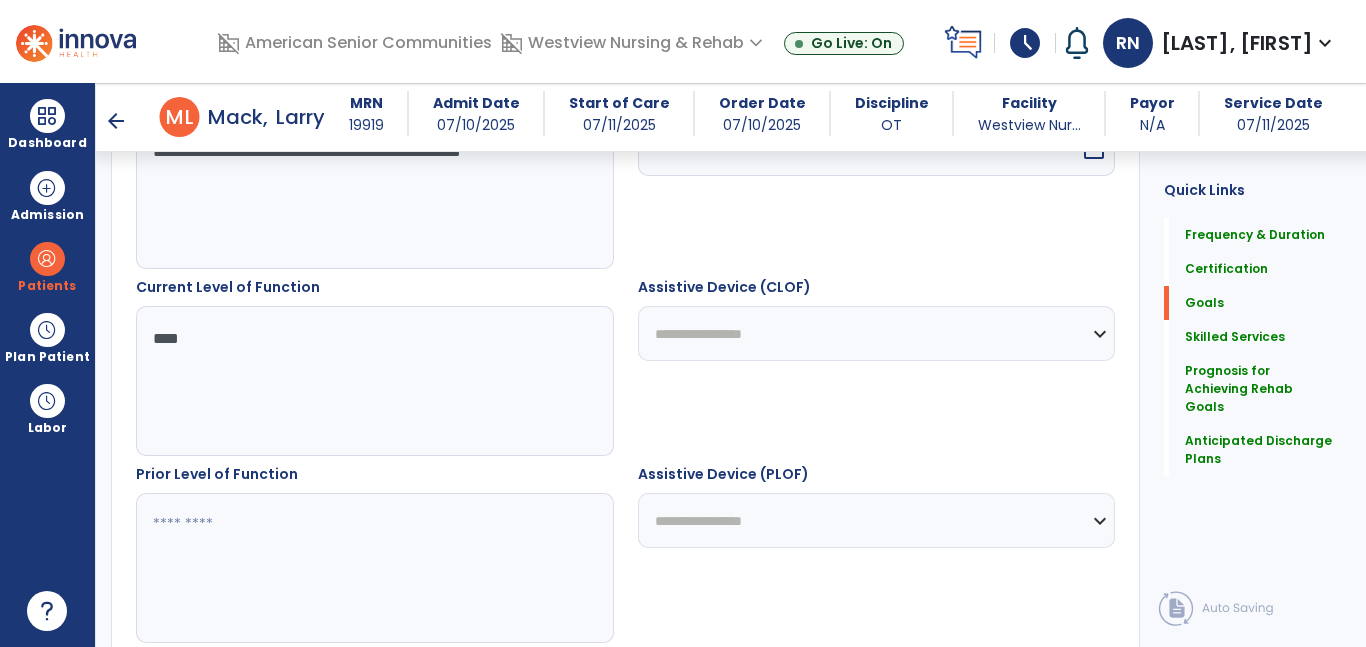 type on "****" 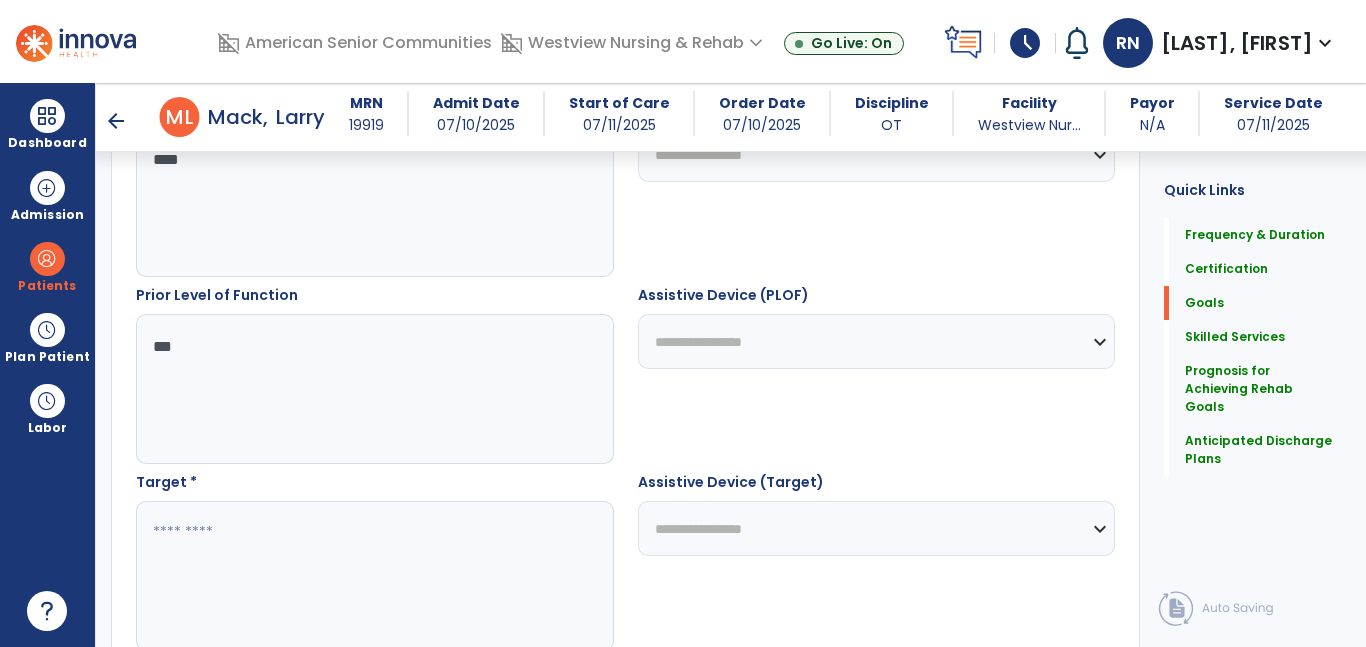 scroll, scrollTop: 820, scrollLeft: 0, axis: vertical 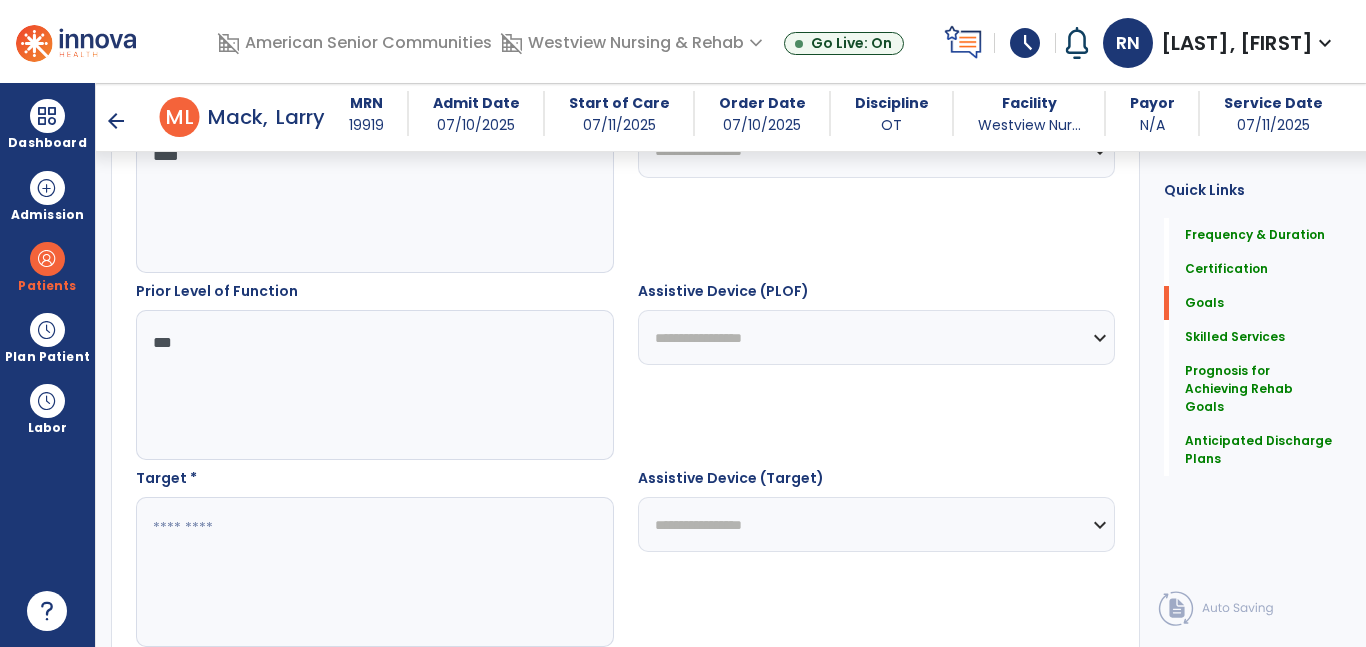 type on "***" 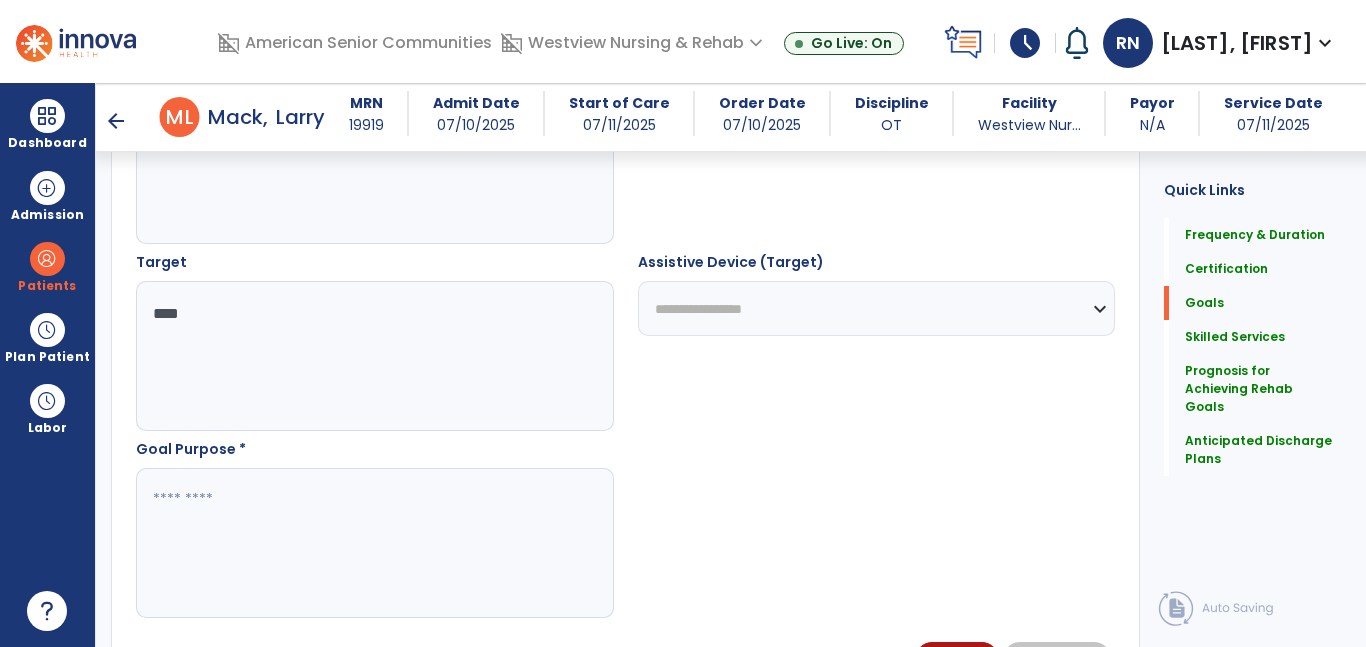 scroll, scrollTop: 1069, scrollLeft: 0, axis: vertical 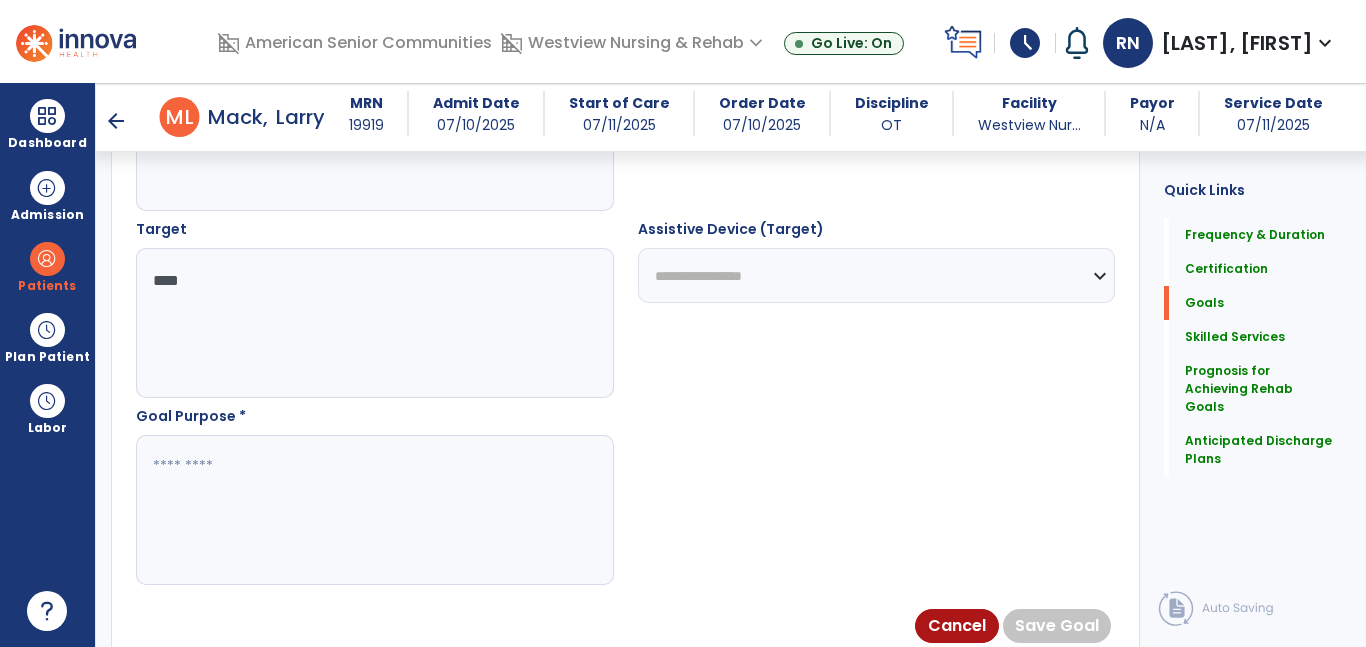 type on "****" 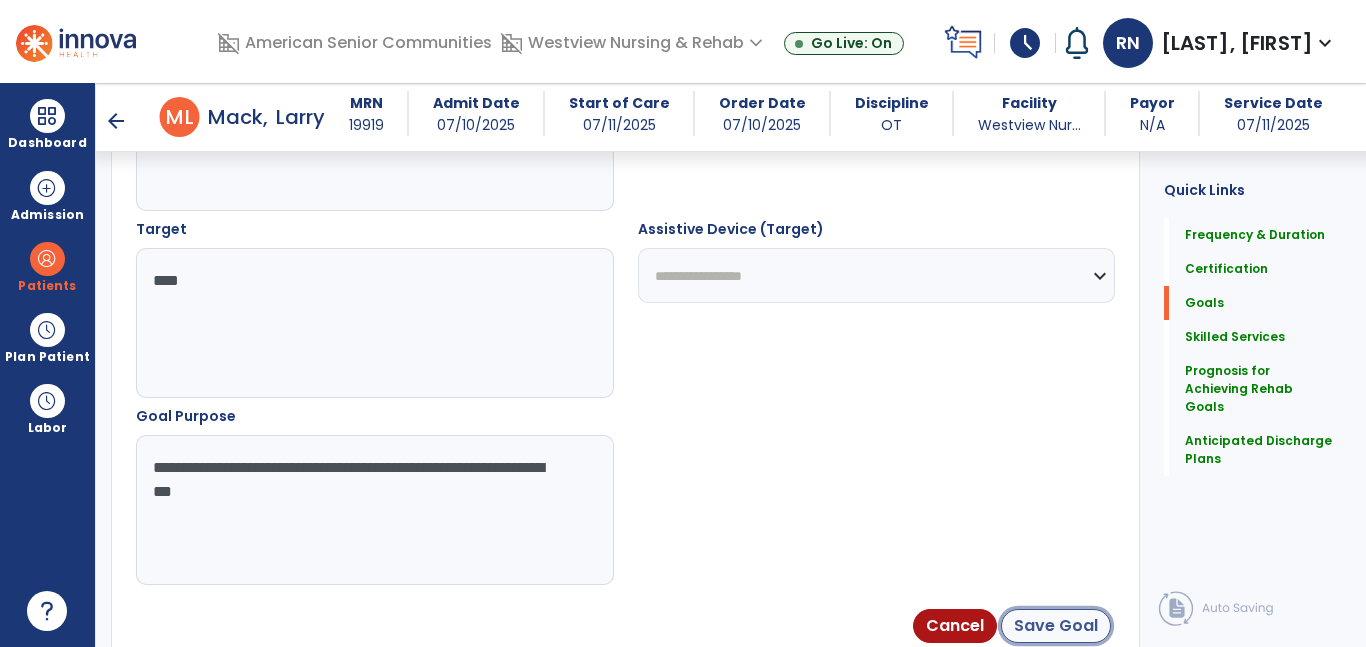 click on "Save Goal" at bounding box center [1056, 626] 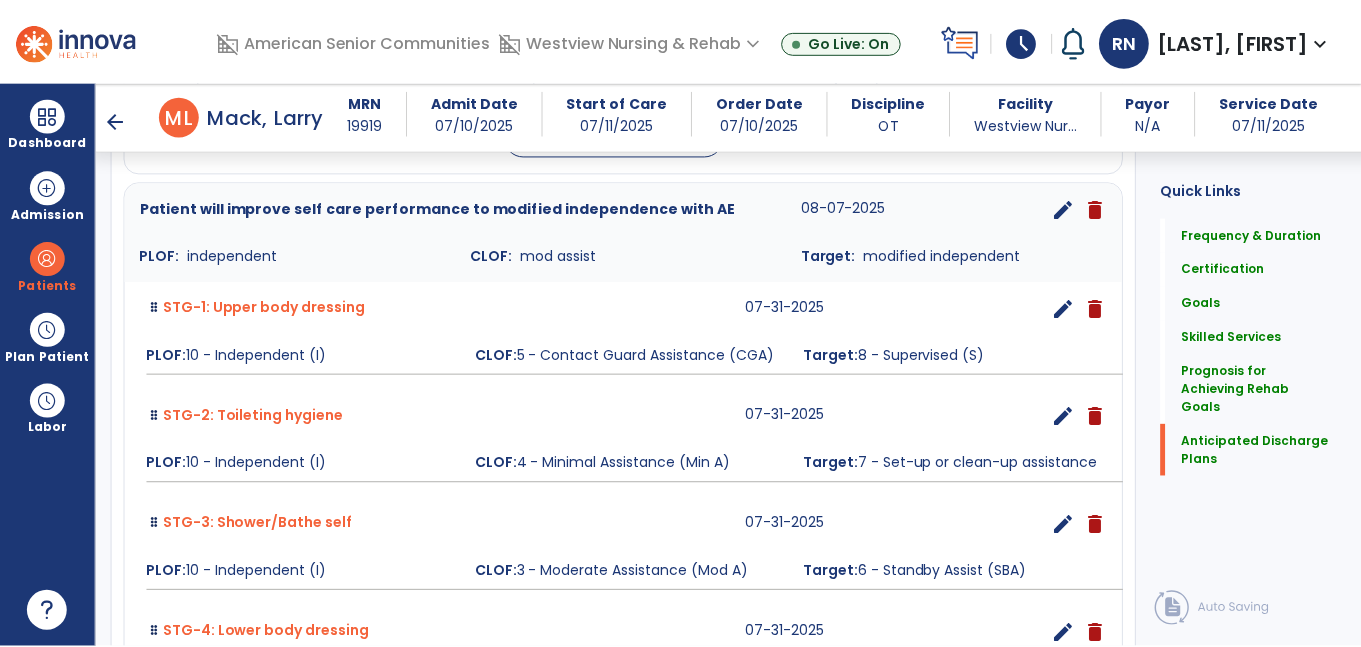 scroll, scrollTop: 2209, scrollLeft: 0, axis: vertical 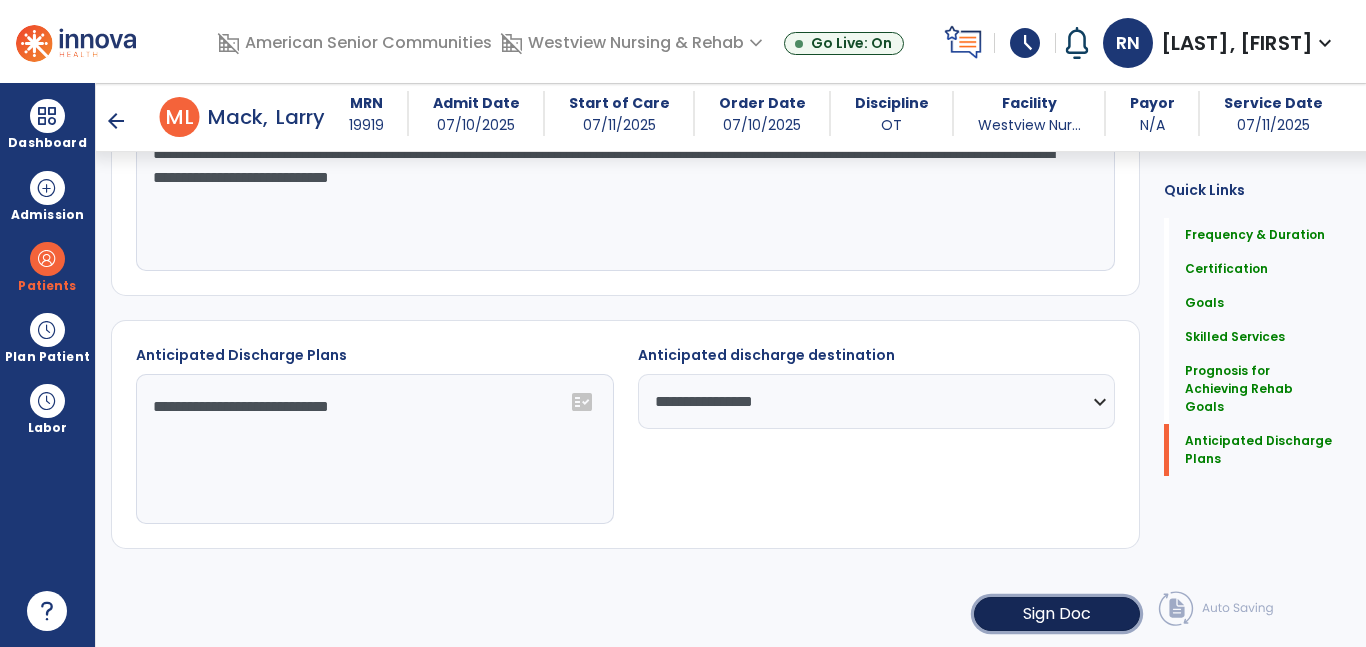 click on "Sign Doc" 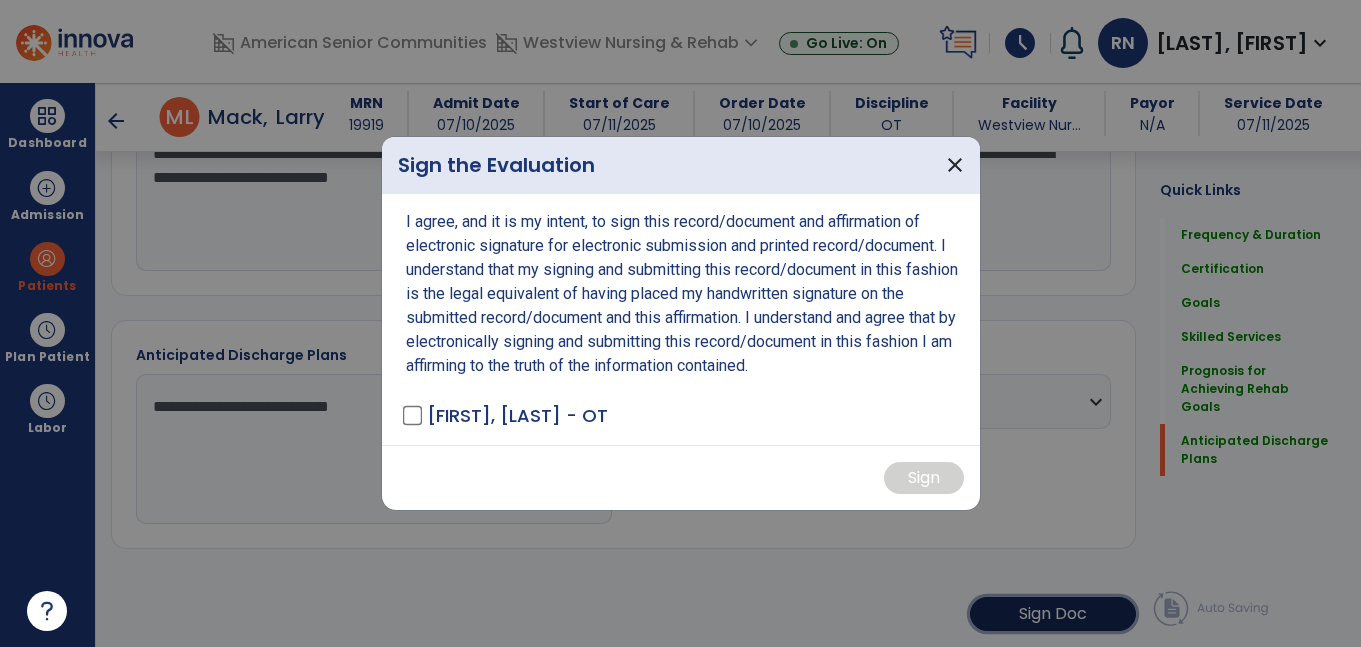 scroll, scrollTop: 2209, scrollLeft: 0, axis: vertical 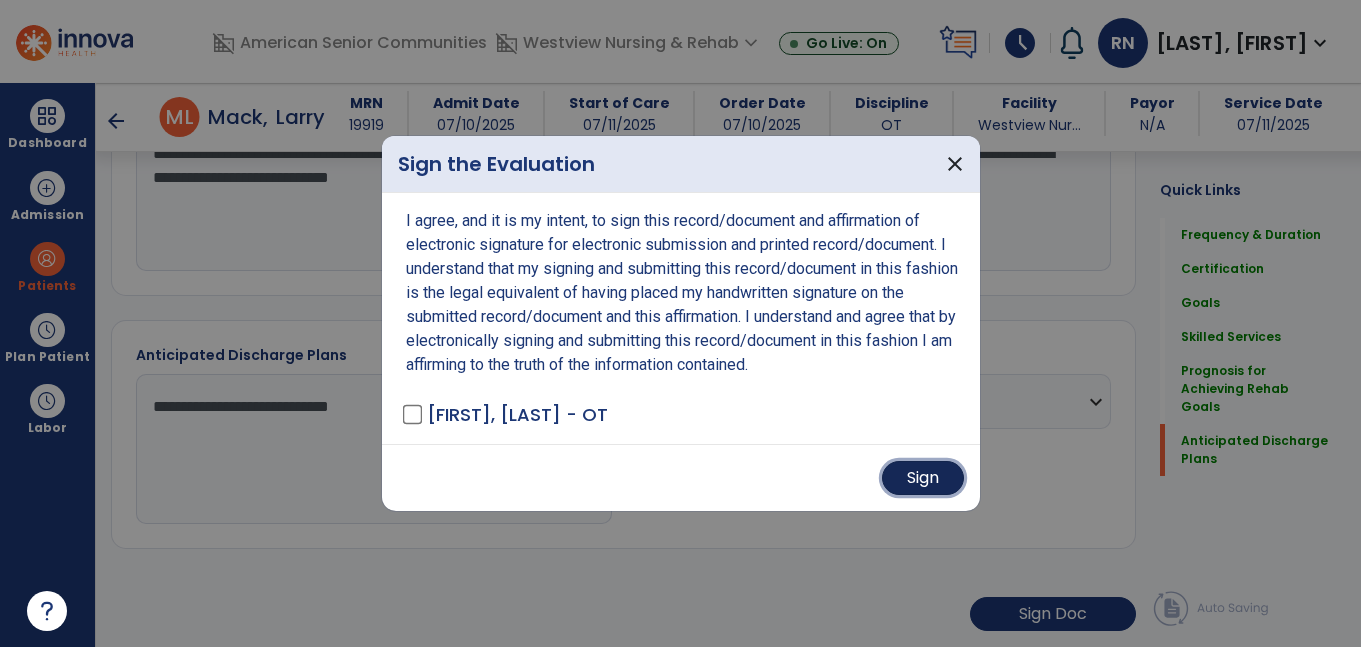 click on "Sign" at bounding box center [923, 478] 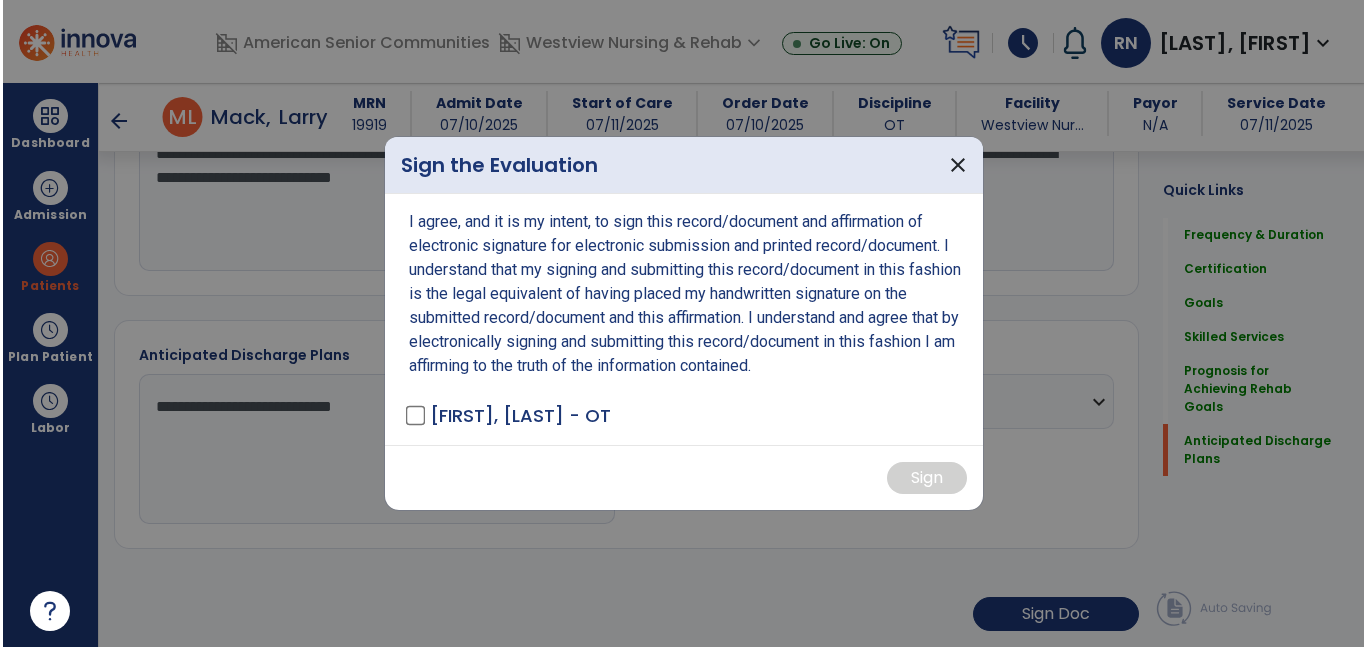 scroll, scrollTop: 2208, scrollLeft: 0, axis: vertical 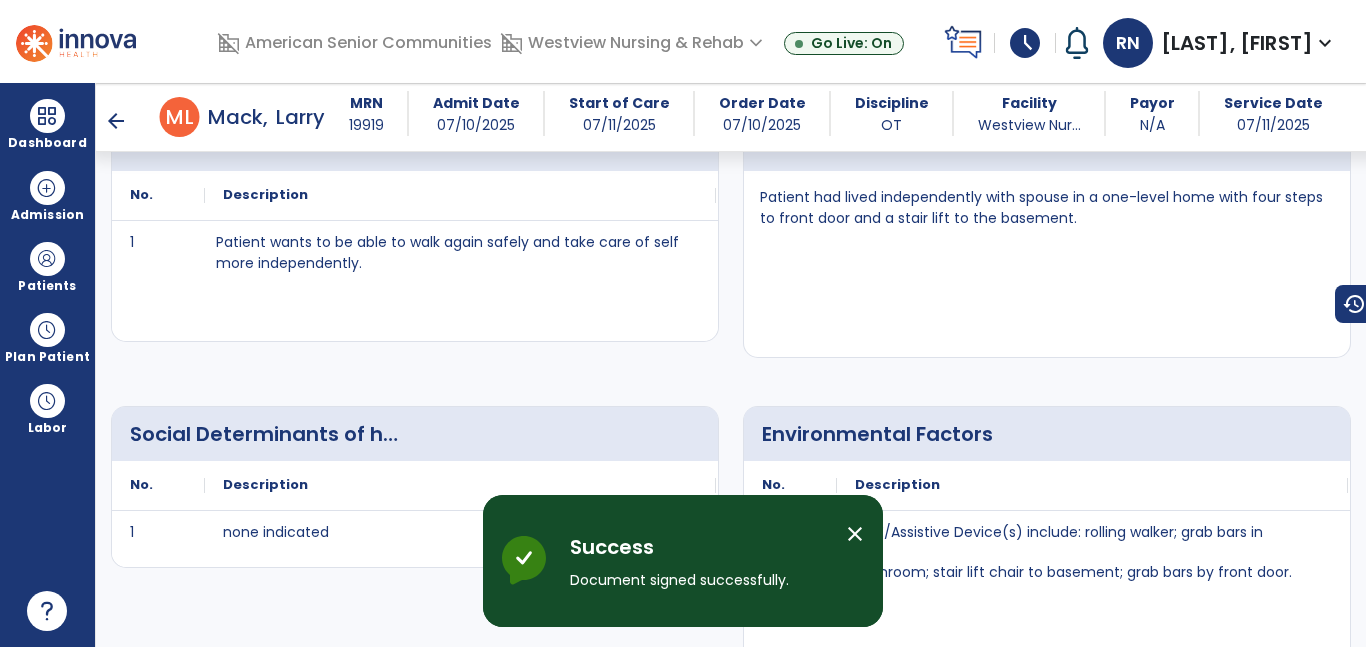 click on "arrow_back" at bounding box center [116, 121] 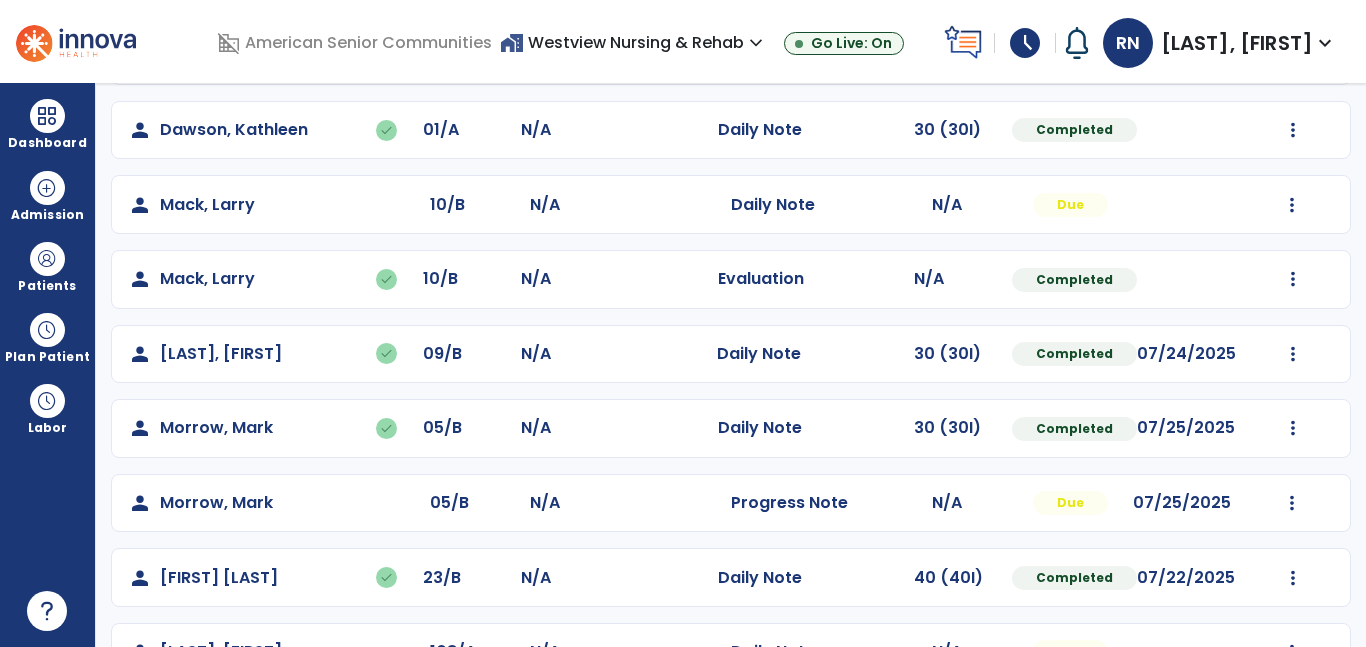 scroll, scrollTop: 455, scrollLeft: 0, axis: vertical 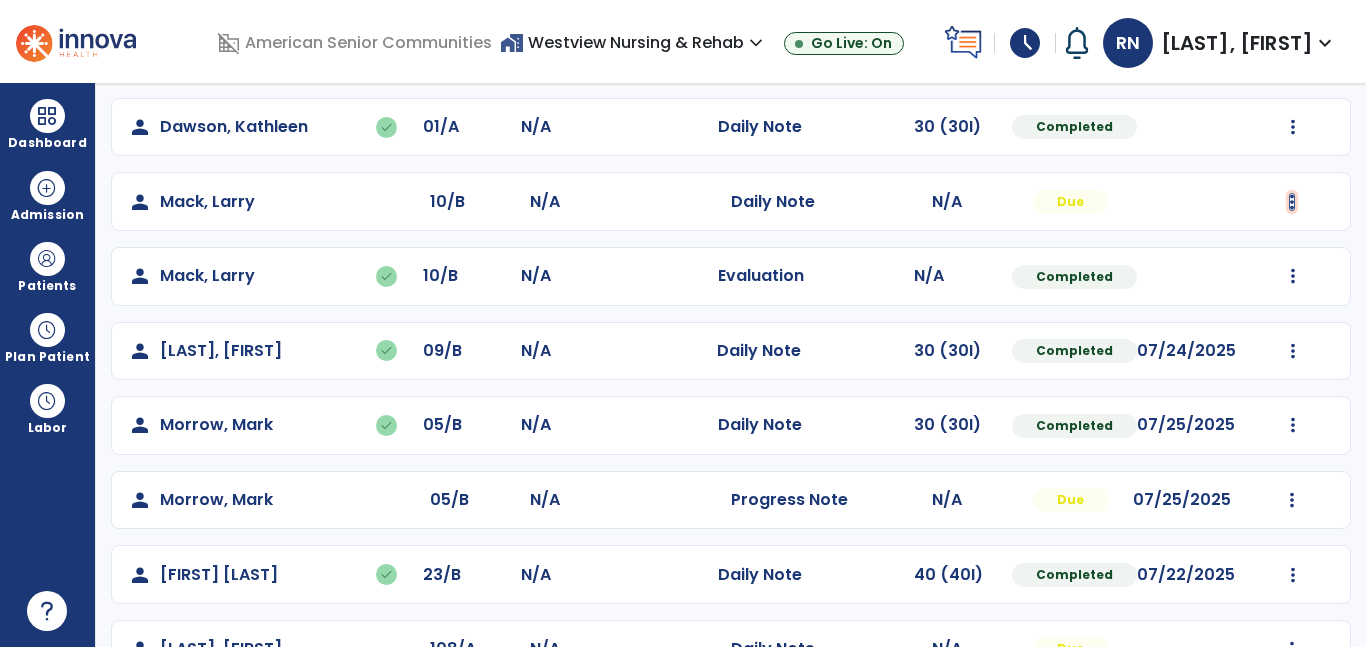 click at bounding box center (1293, -96) 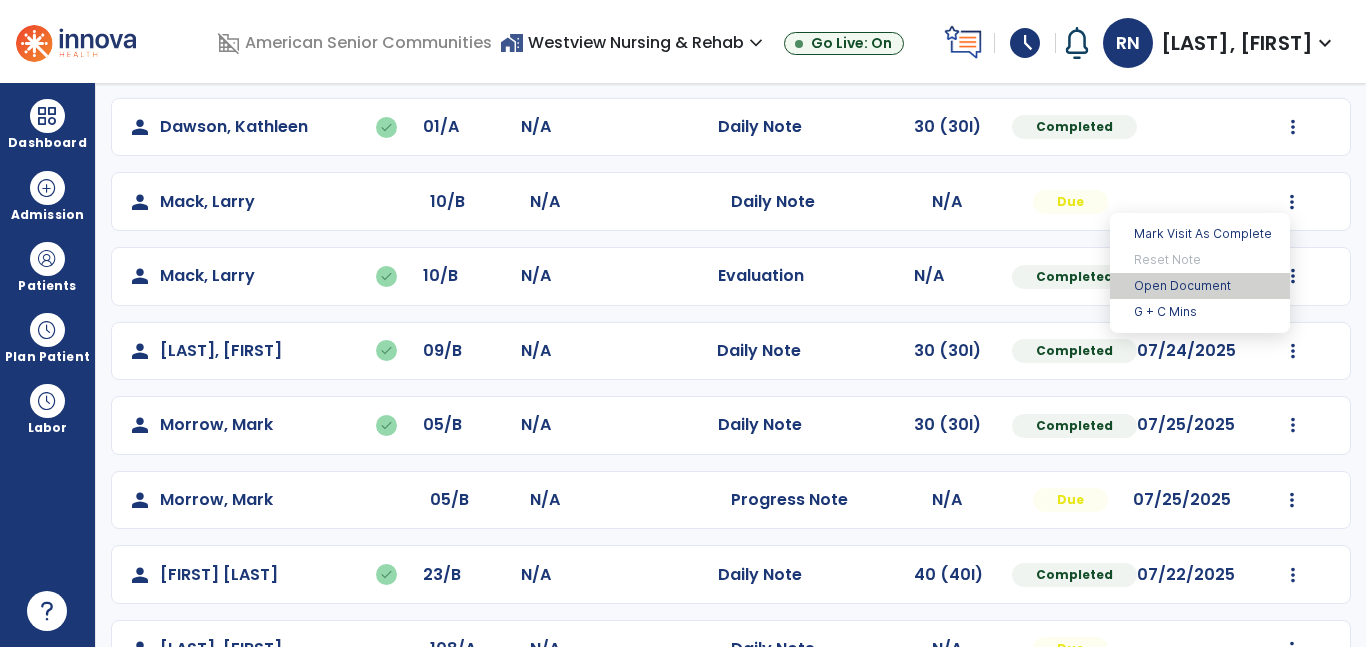 click on "Open Document" at bounding box center (1200, 286) 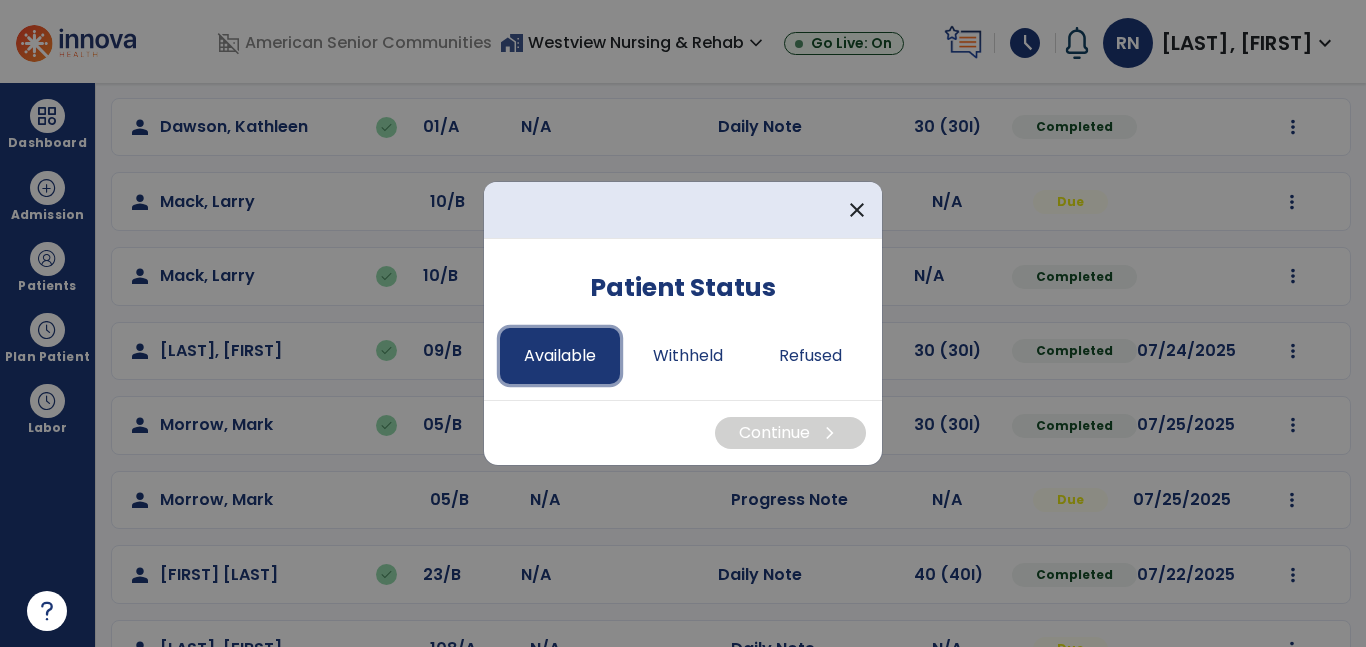 click on "Available" at bounding box center (560, 356) 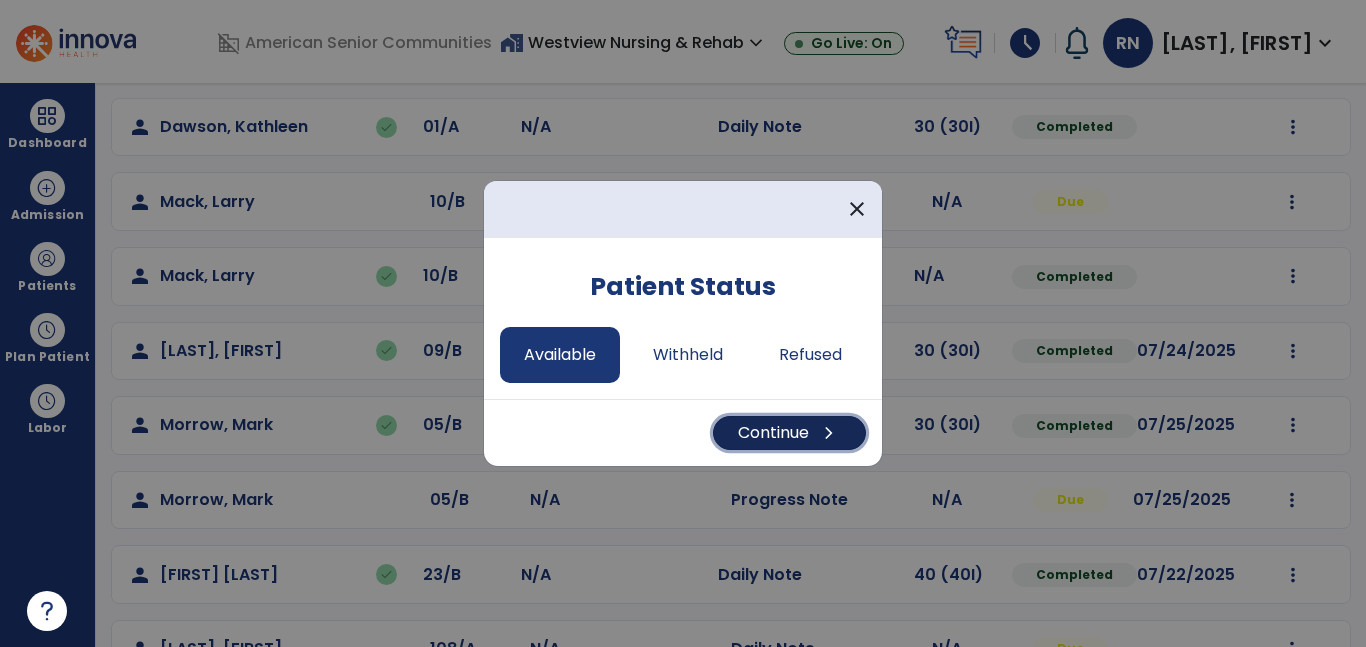 click on "Continue   chevron_right" at bounding box center (789, 433) 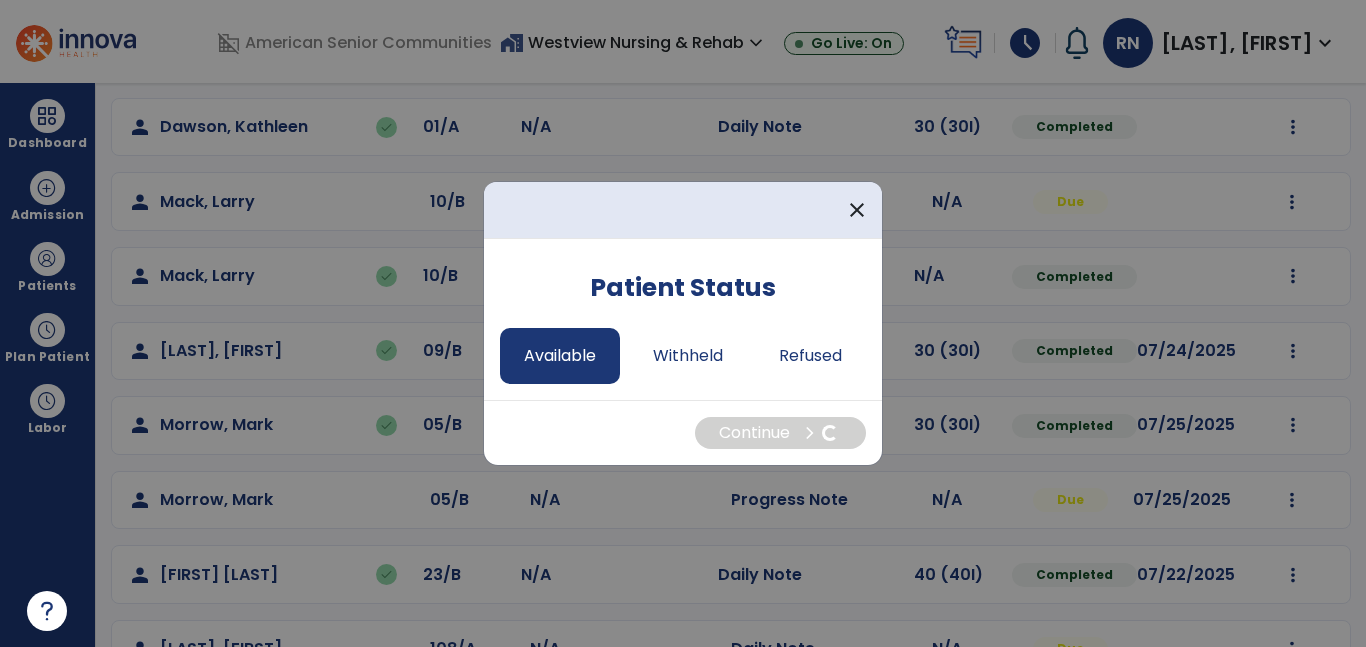 select on "*" 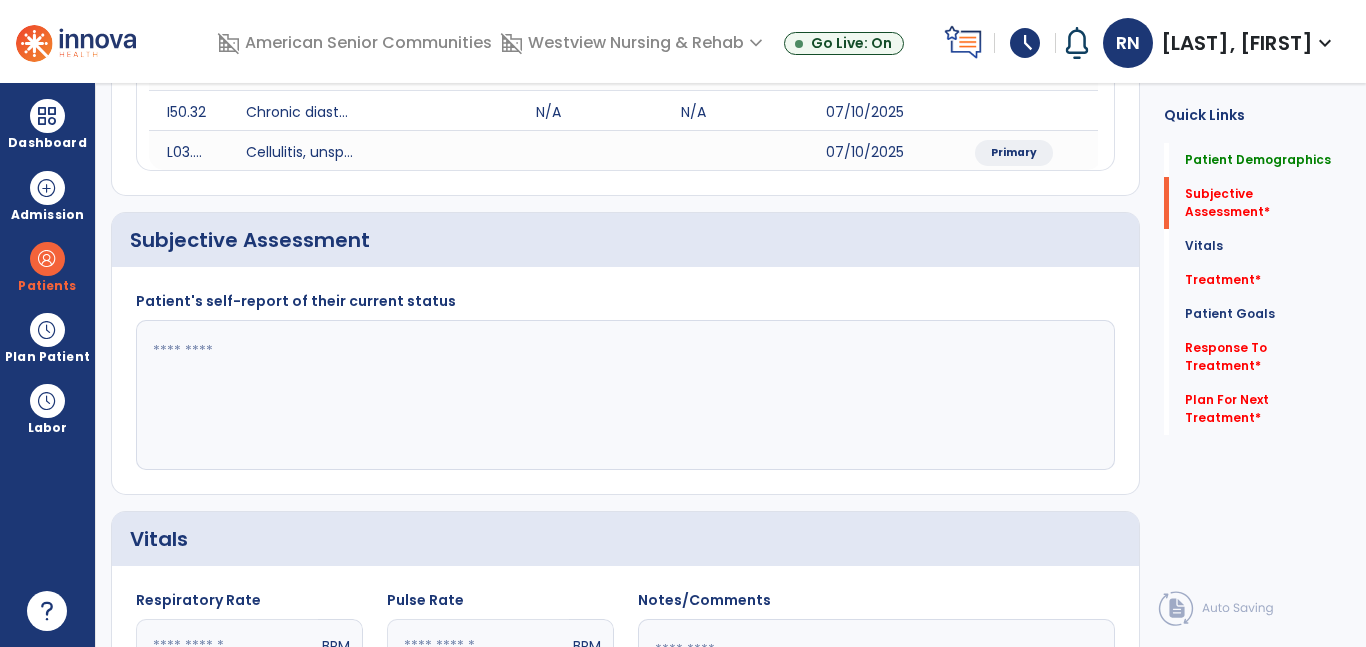 click 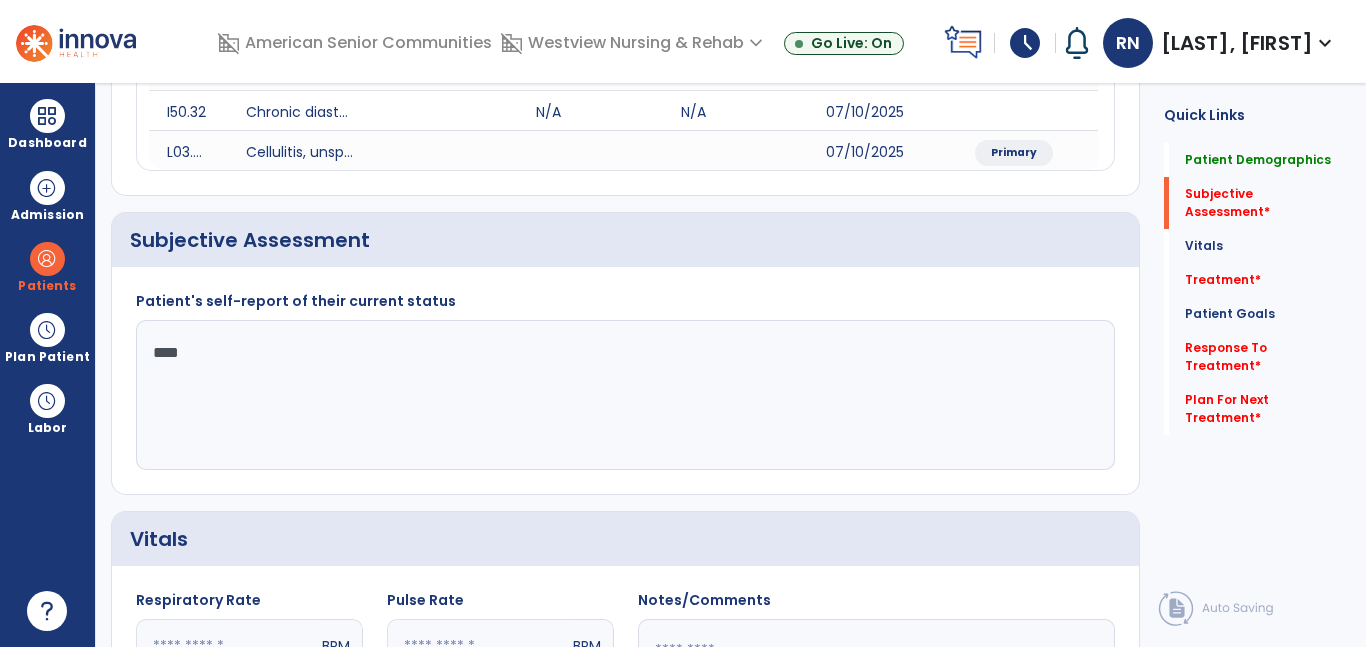 type on "*****" 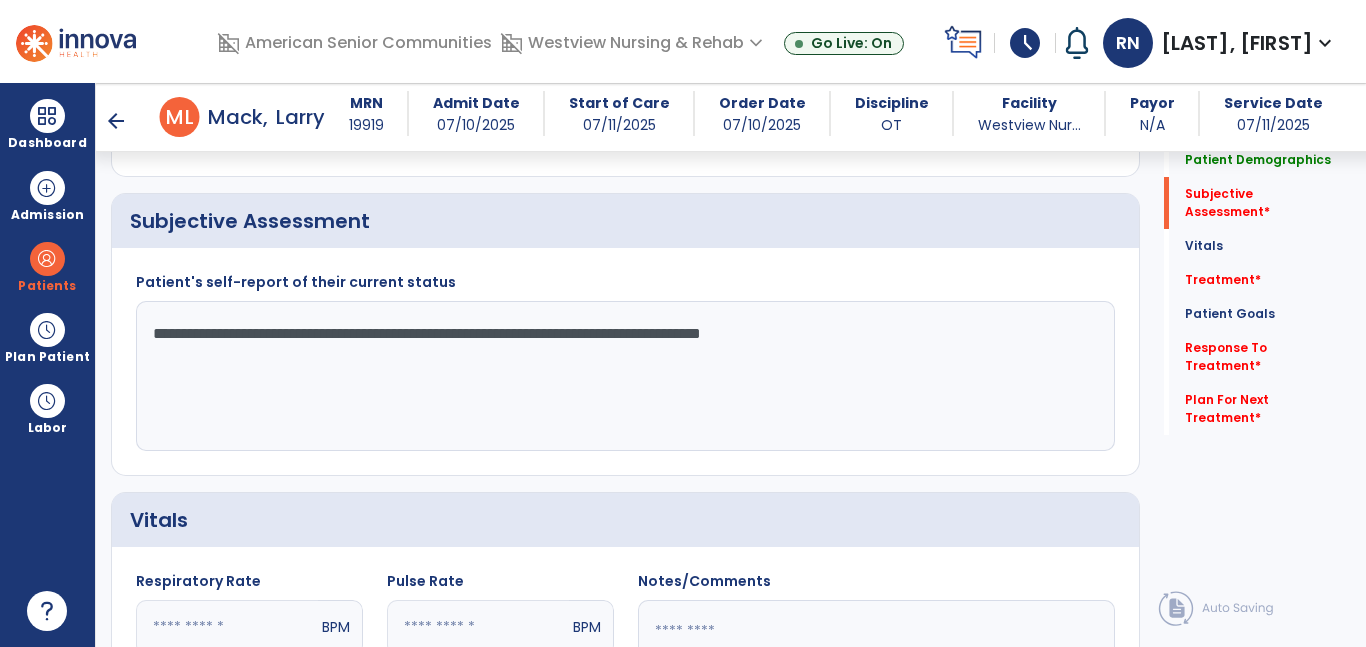 scroll, scrollTop: 458, scrollLeft: 0, axis: vertical 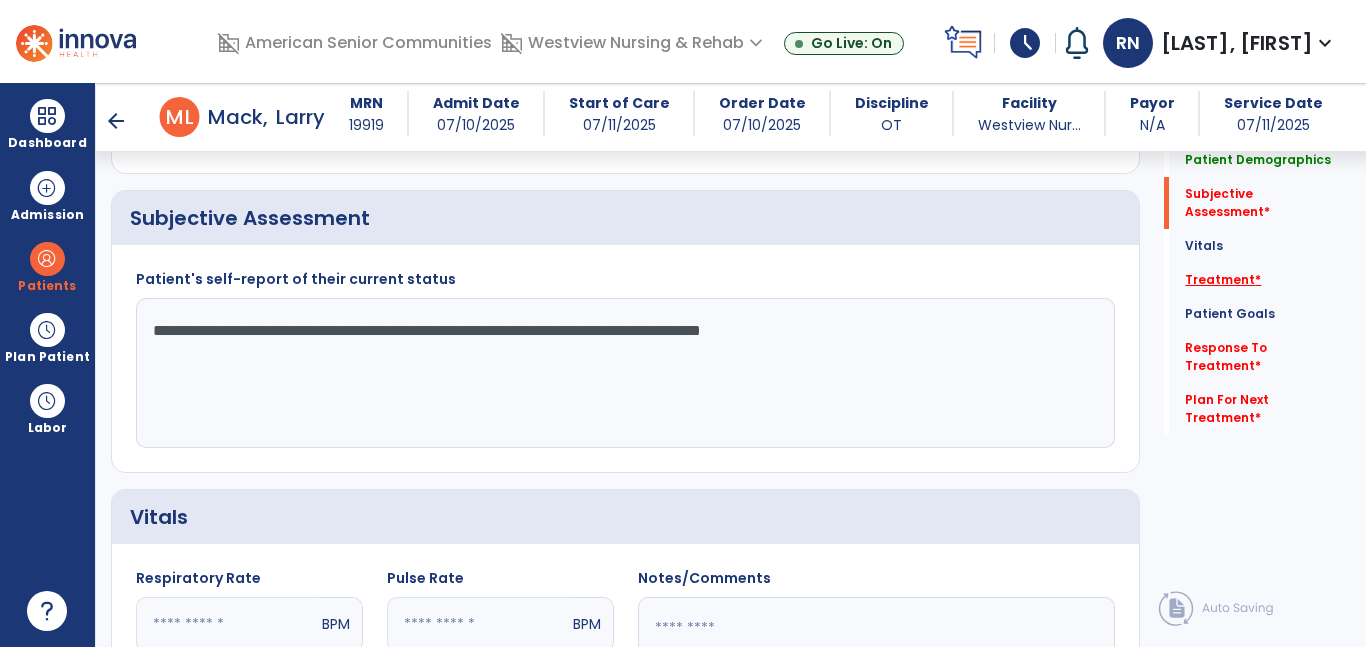 type on "**********" 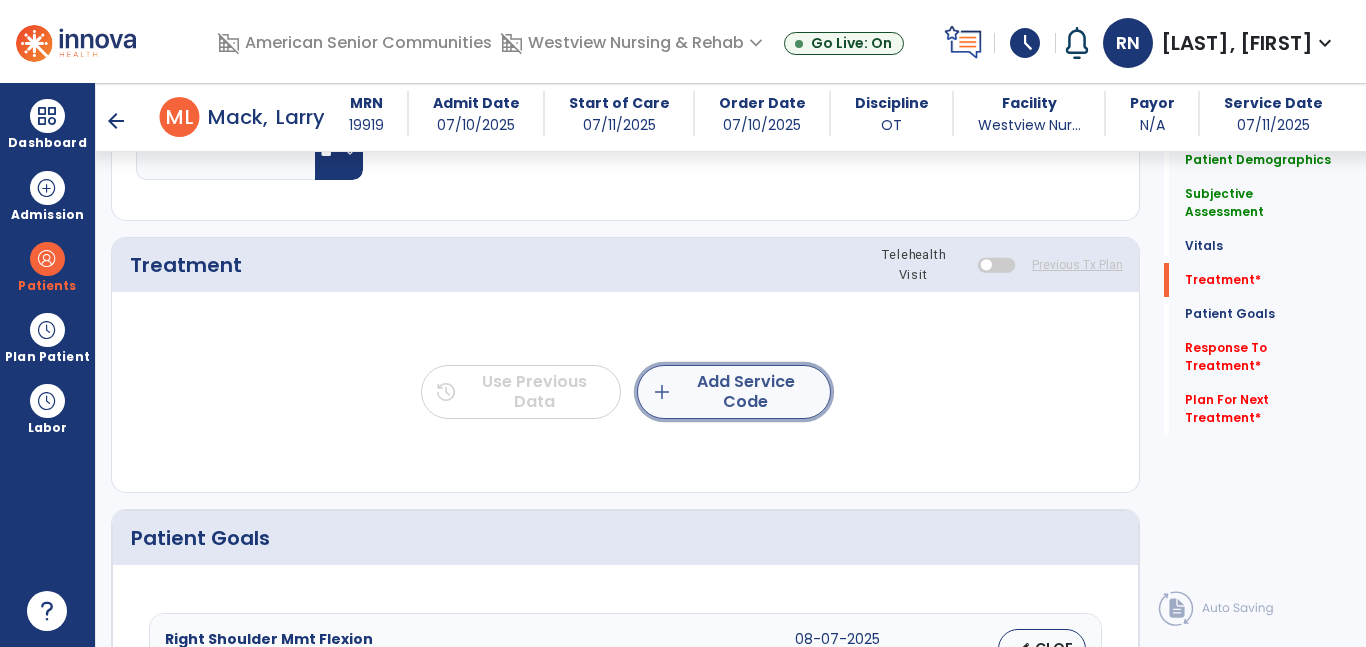 click on "add  Add Service Code" 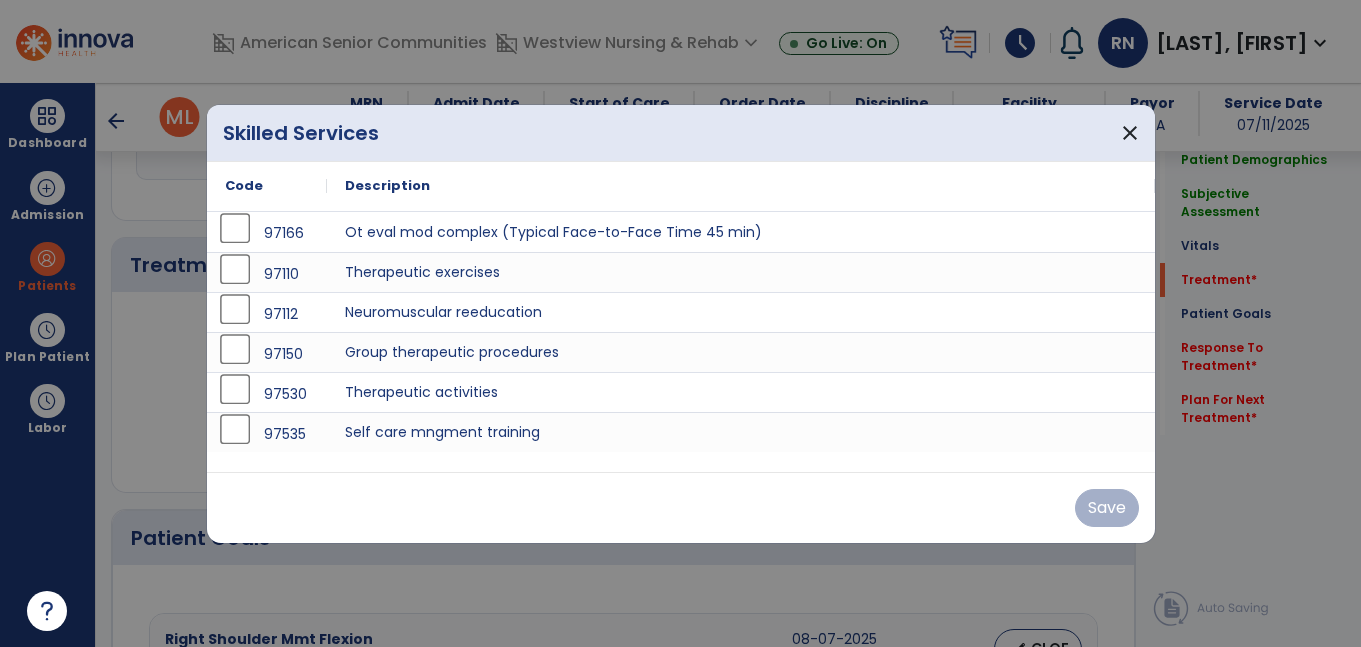 scroll, scrollTop: 1132, scrollLeft: 0, axis: vertical 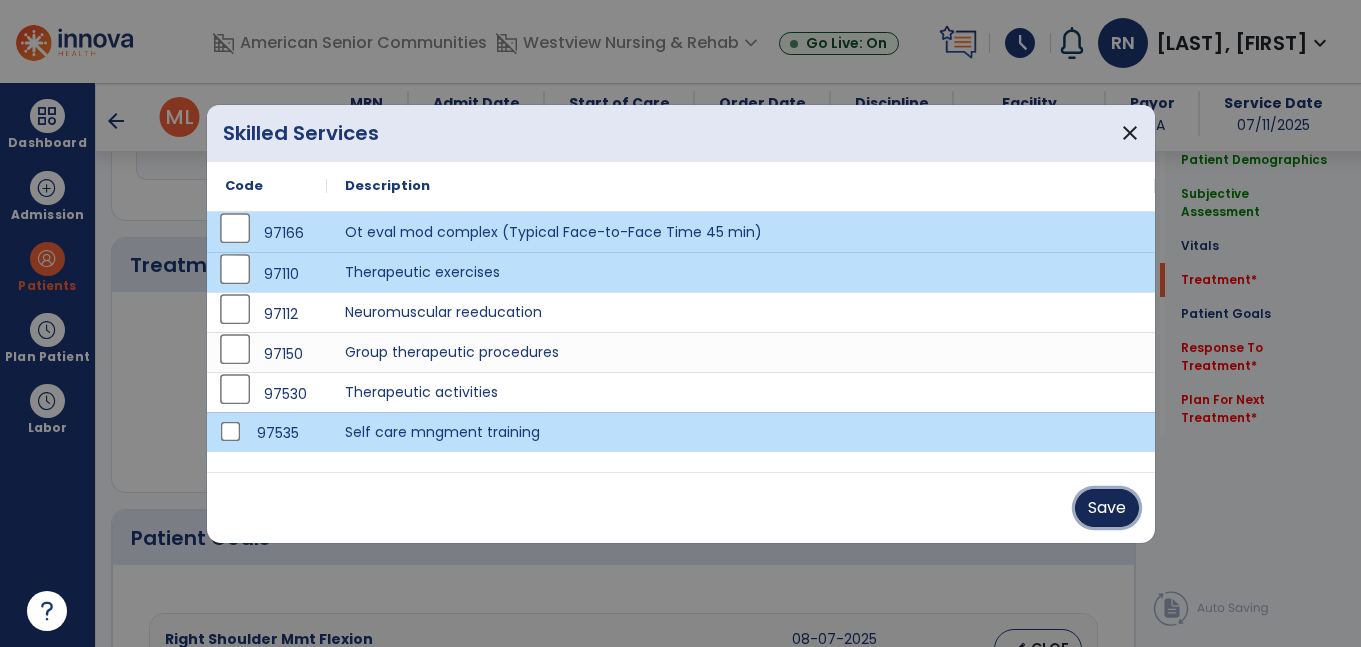 click on "Save" at bounding box center (1107, 508) 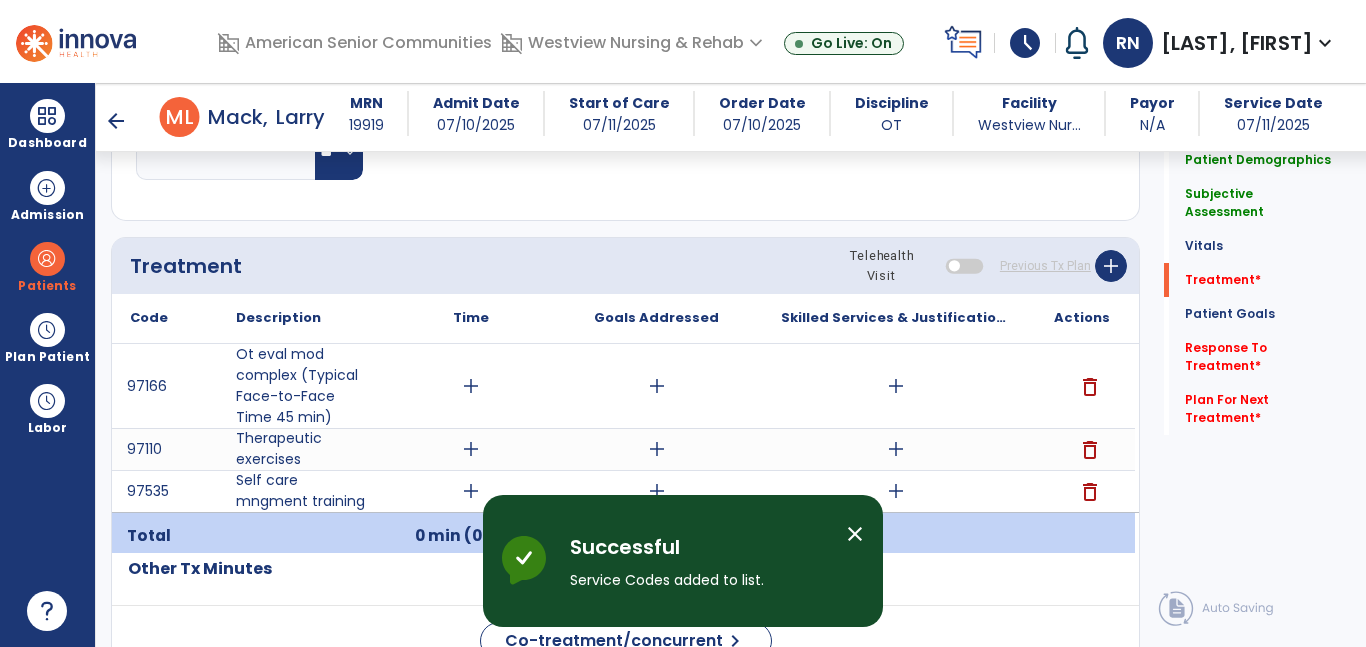 click on "add" at bounding box center [471, 386] 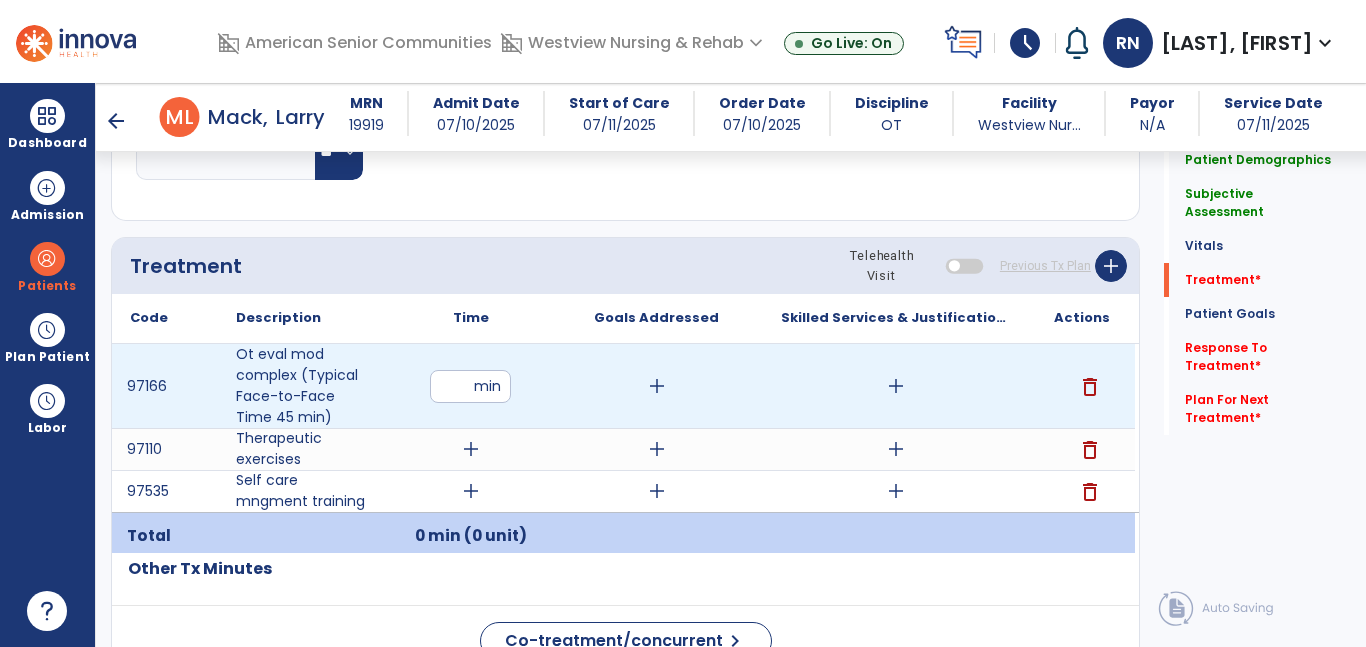 click at bounding box center [470, 386] 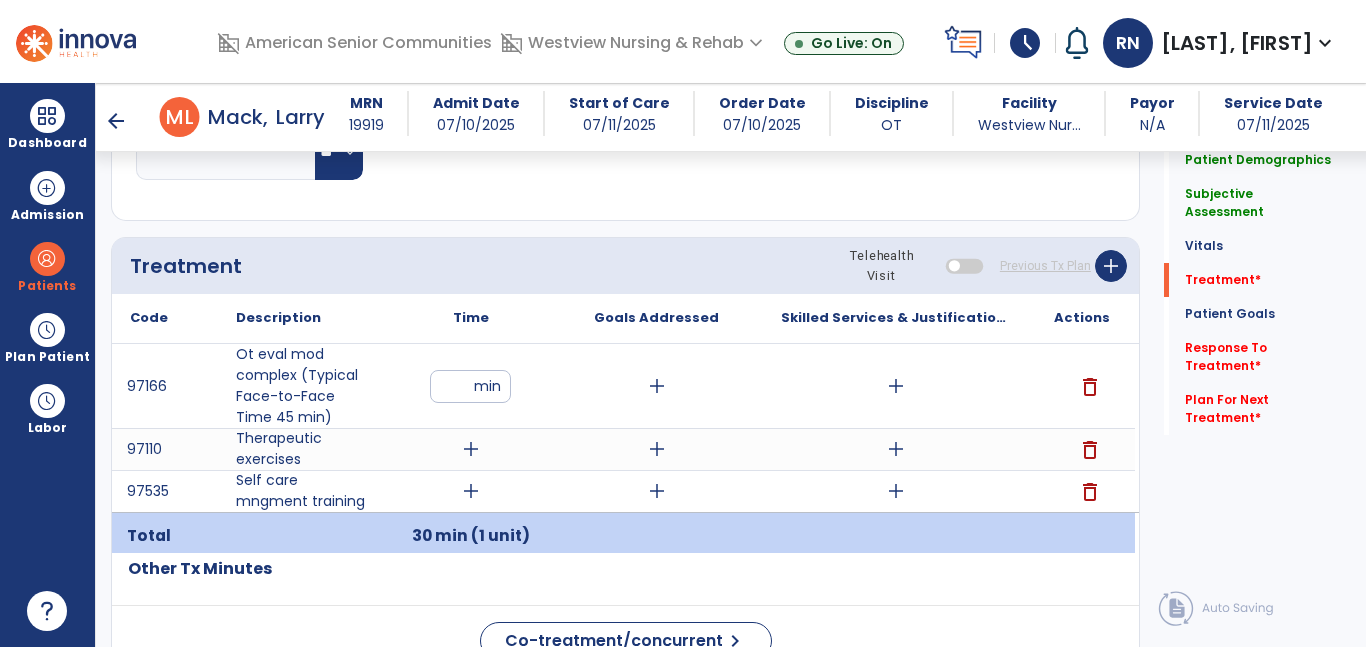 click on "add" at bounding box center [471, 449] 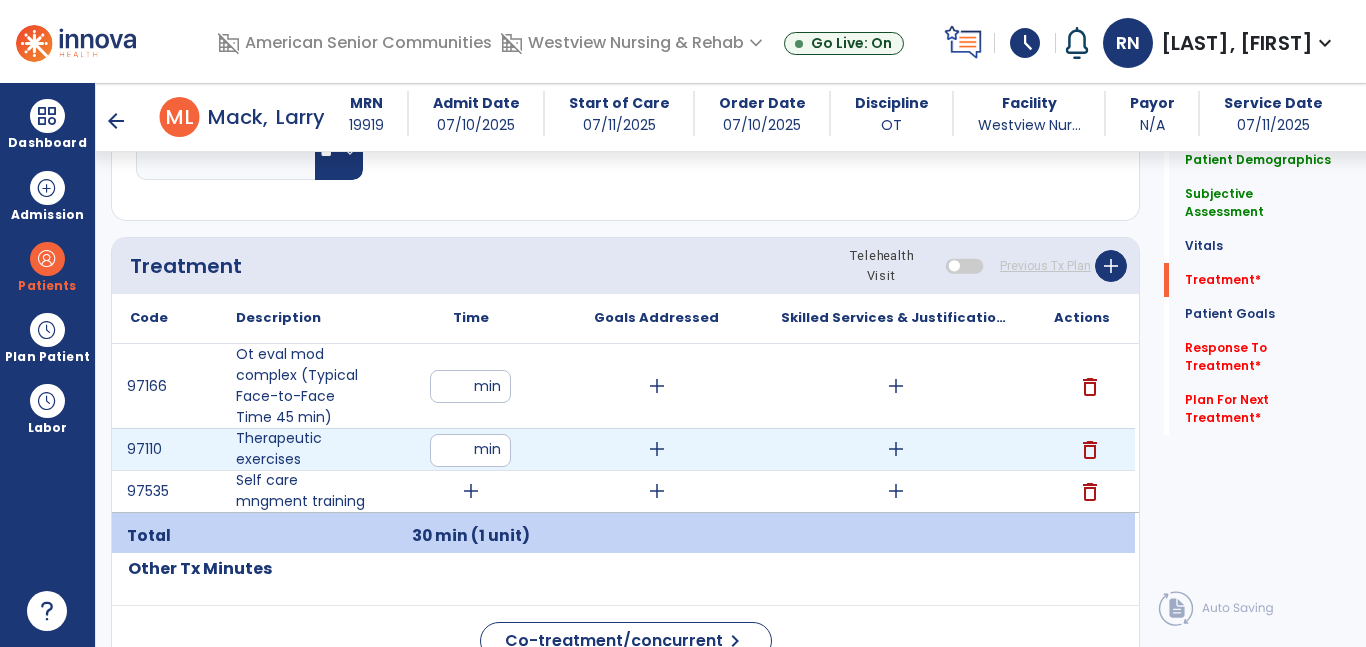 type on "**" 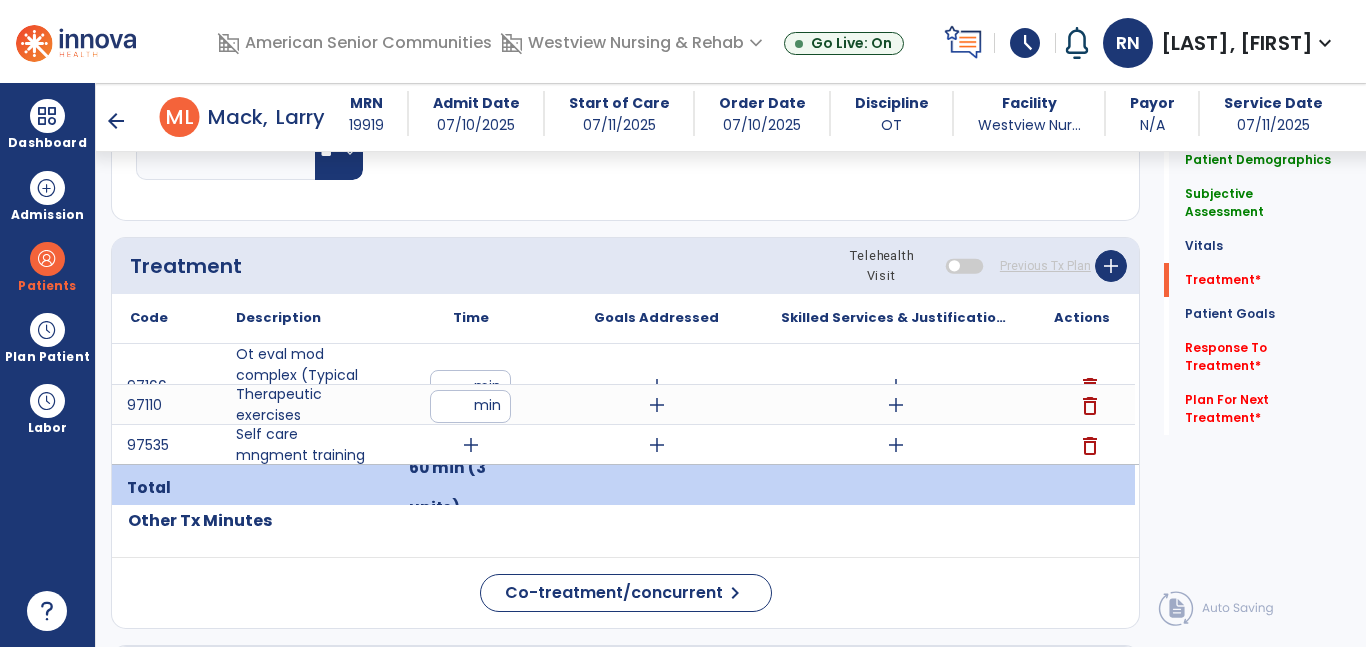 click on "**" at bounding box center (470, 406) 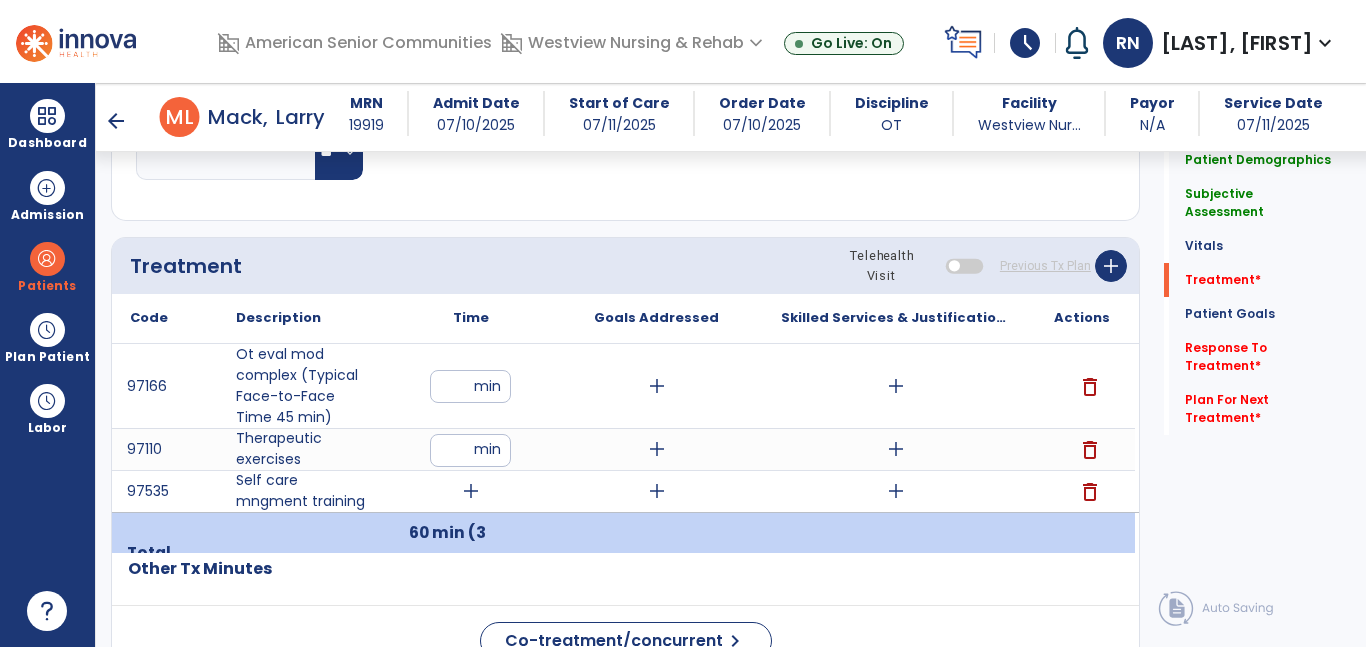 click on "add" at bounding box center (471, 491) 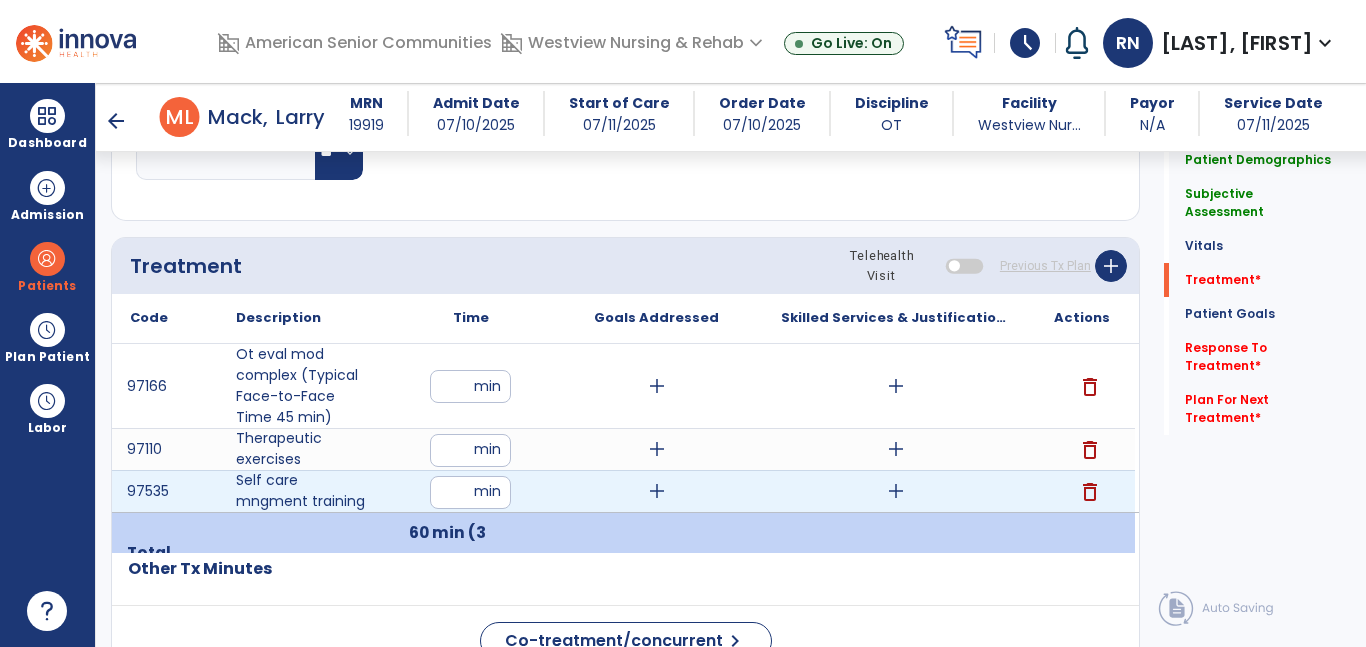 type on "**" 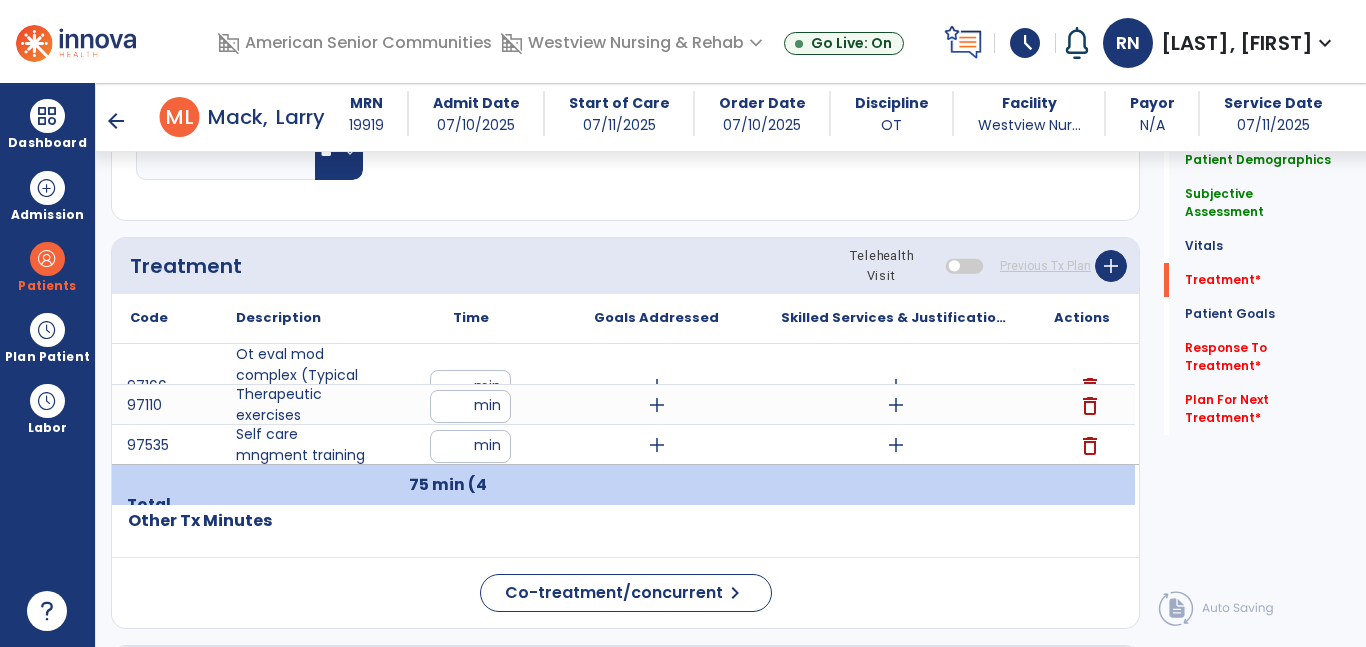 click on "**" at bounding box center (470, 446) 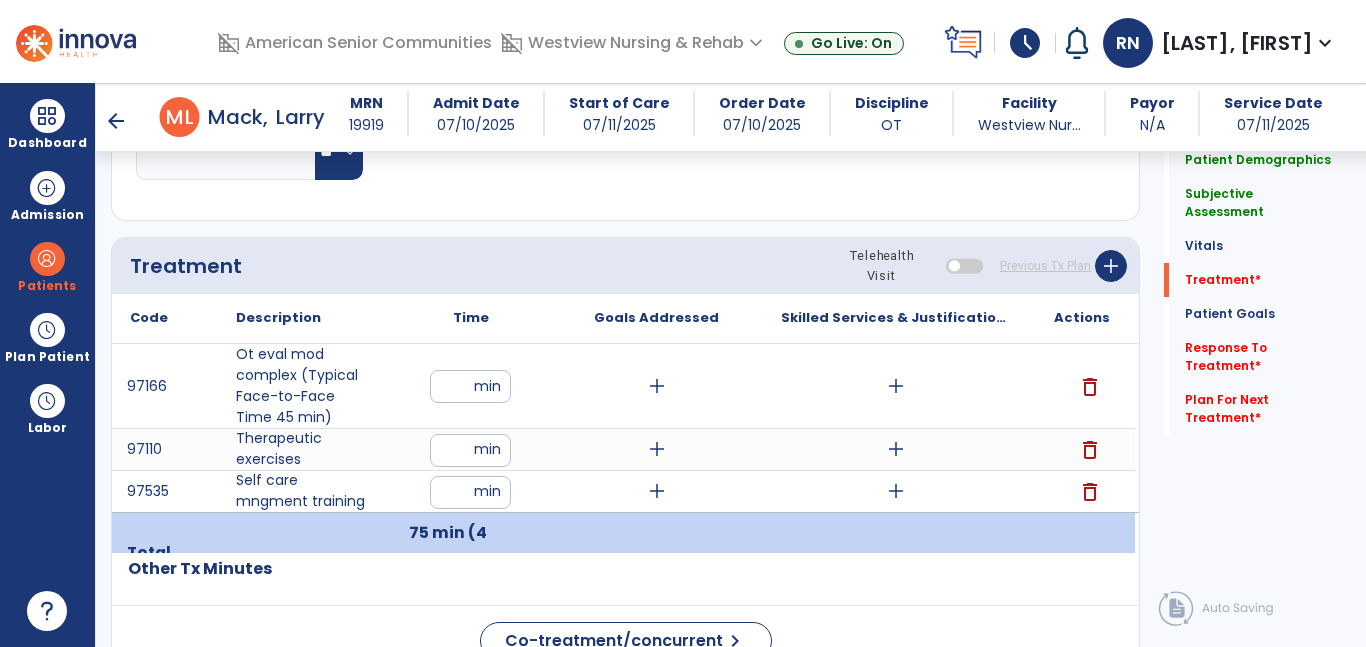 click on "**" at bounding box center (470, 492) 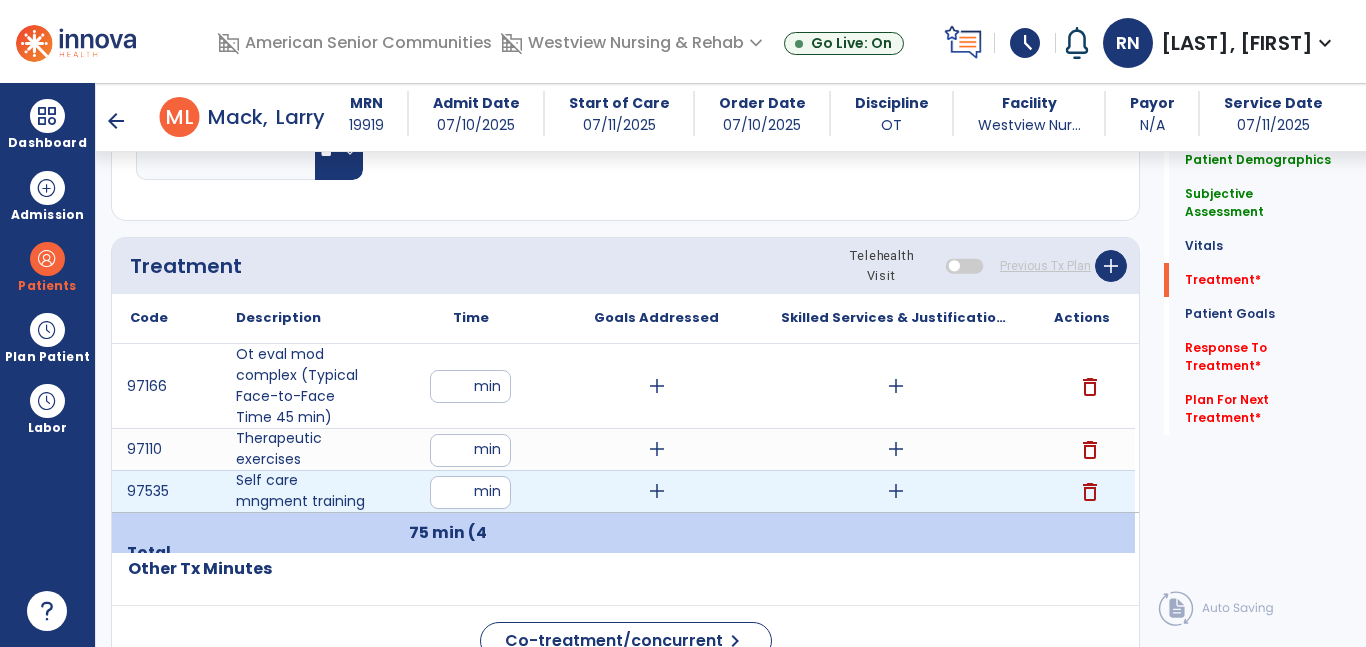 type on "*" 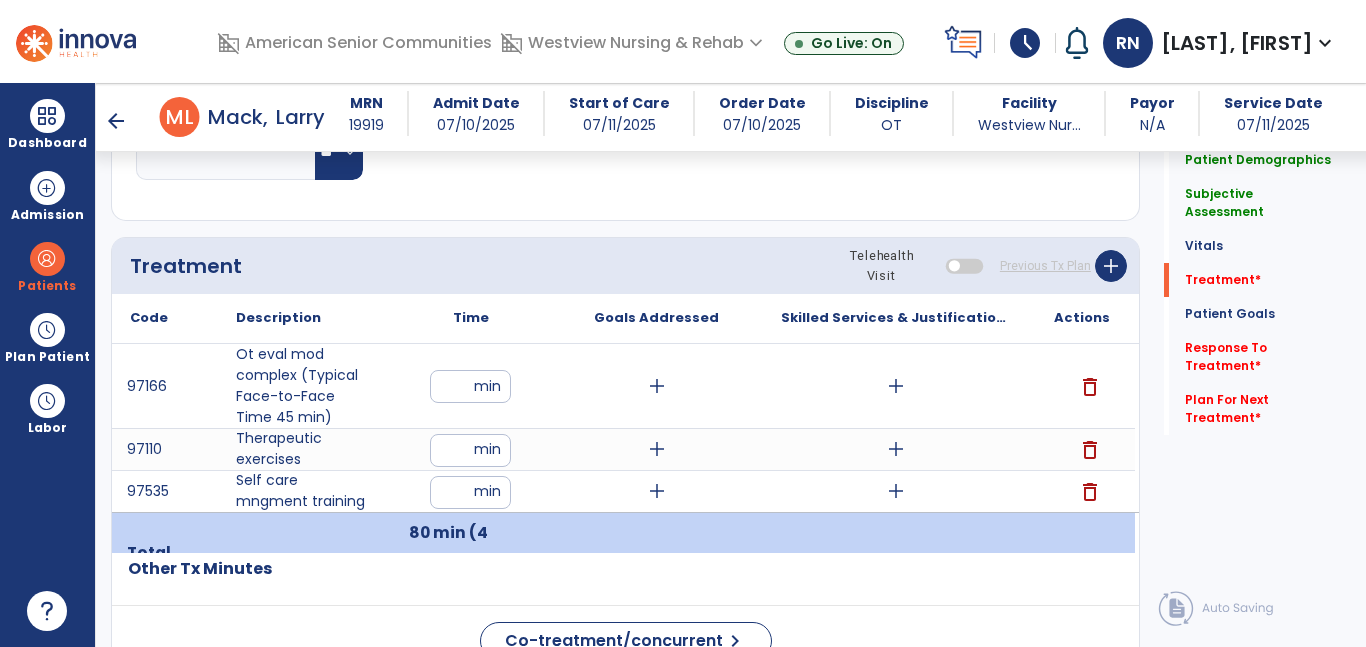 click on "add" at bounding box center [657, 386] 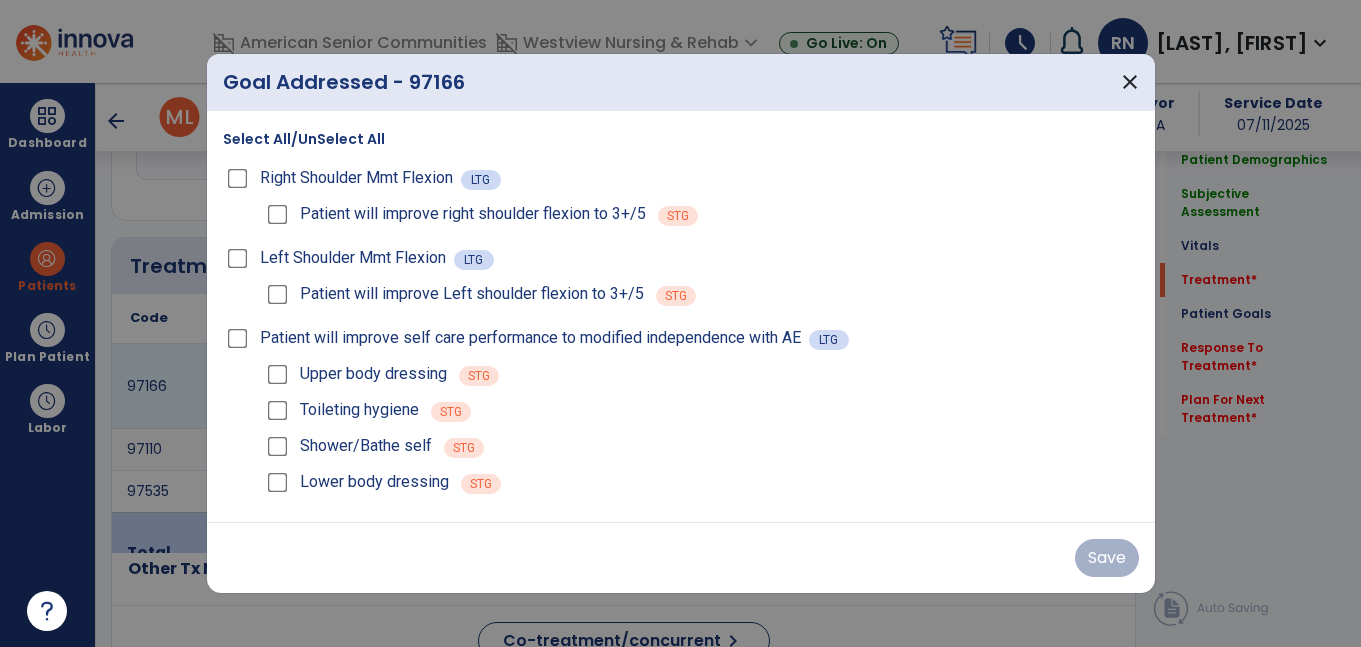 scroll, scrollTop: 1132, scrollLeft: 0, axis: vertical 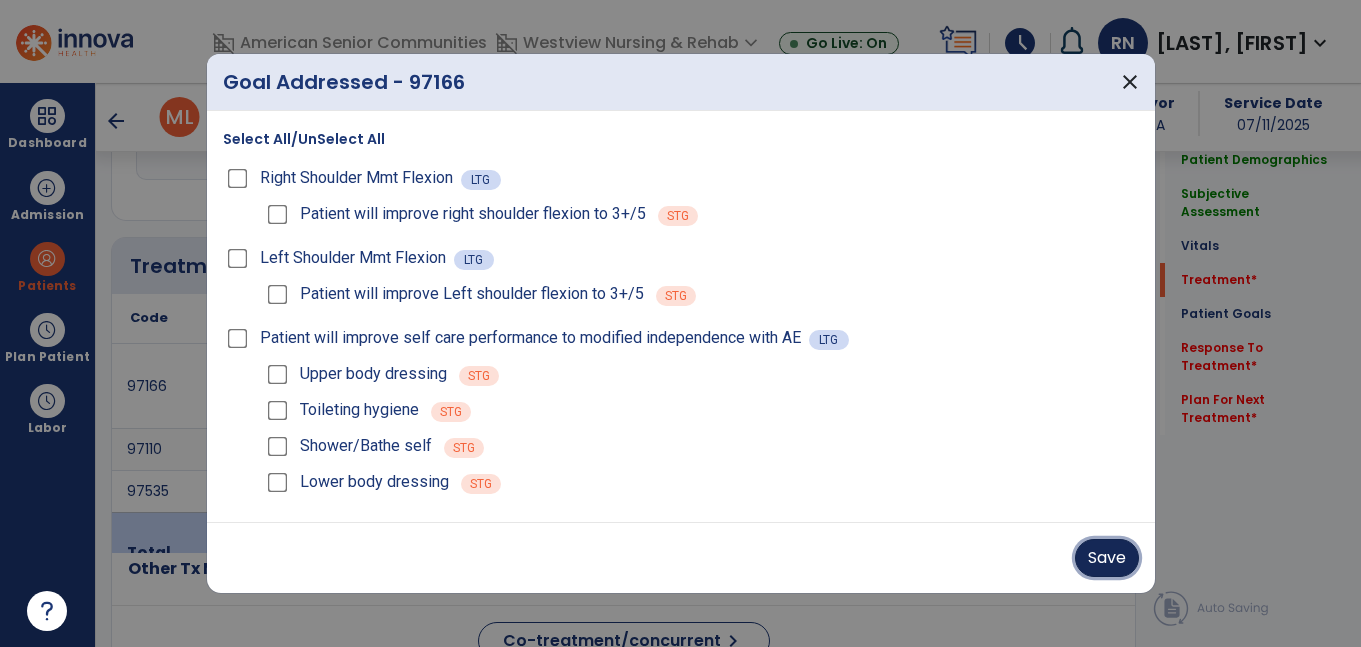 click on "Save" at bounding box center (1107, 558) 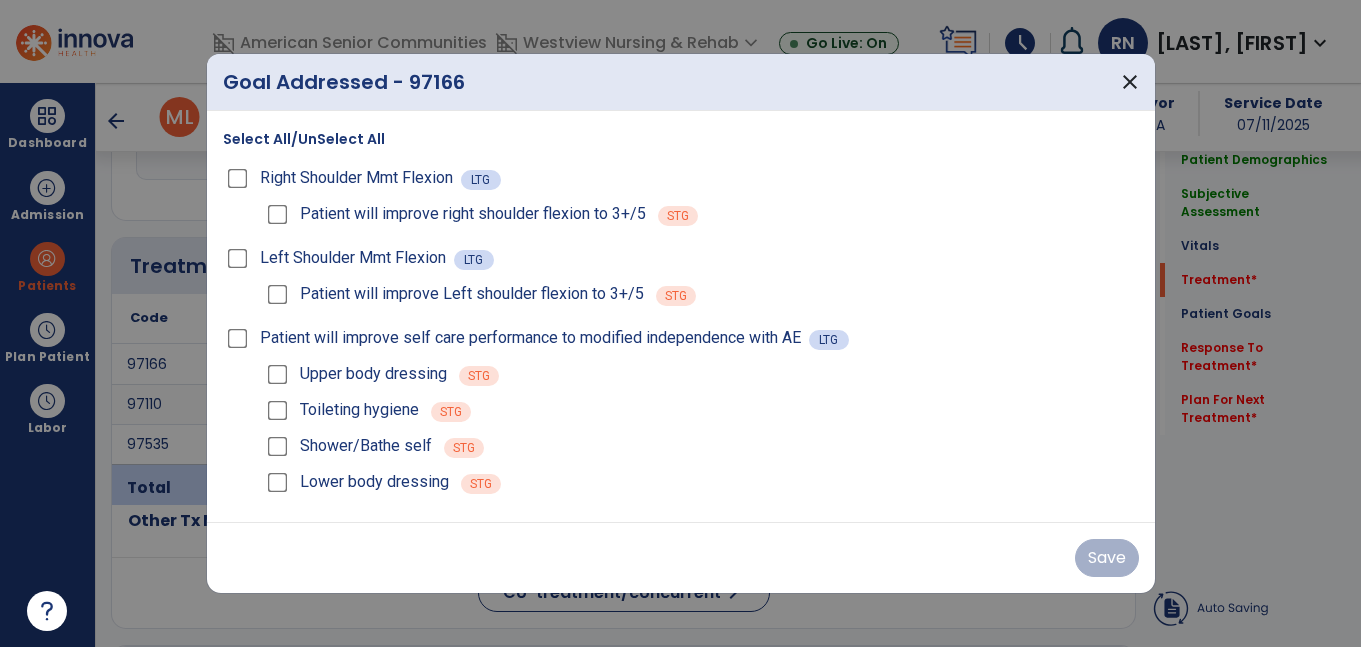 click 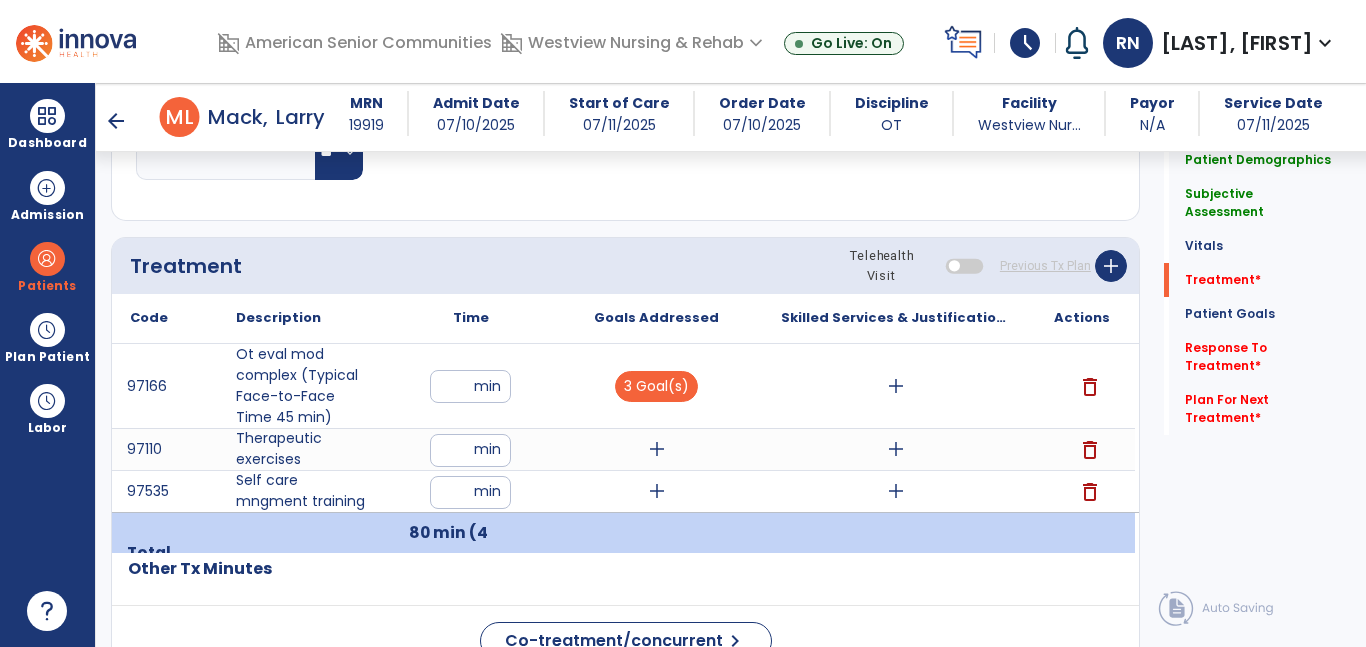 click on "add" at bounding box center [657, 449] 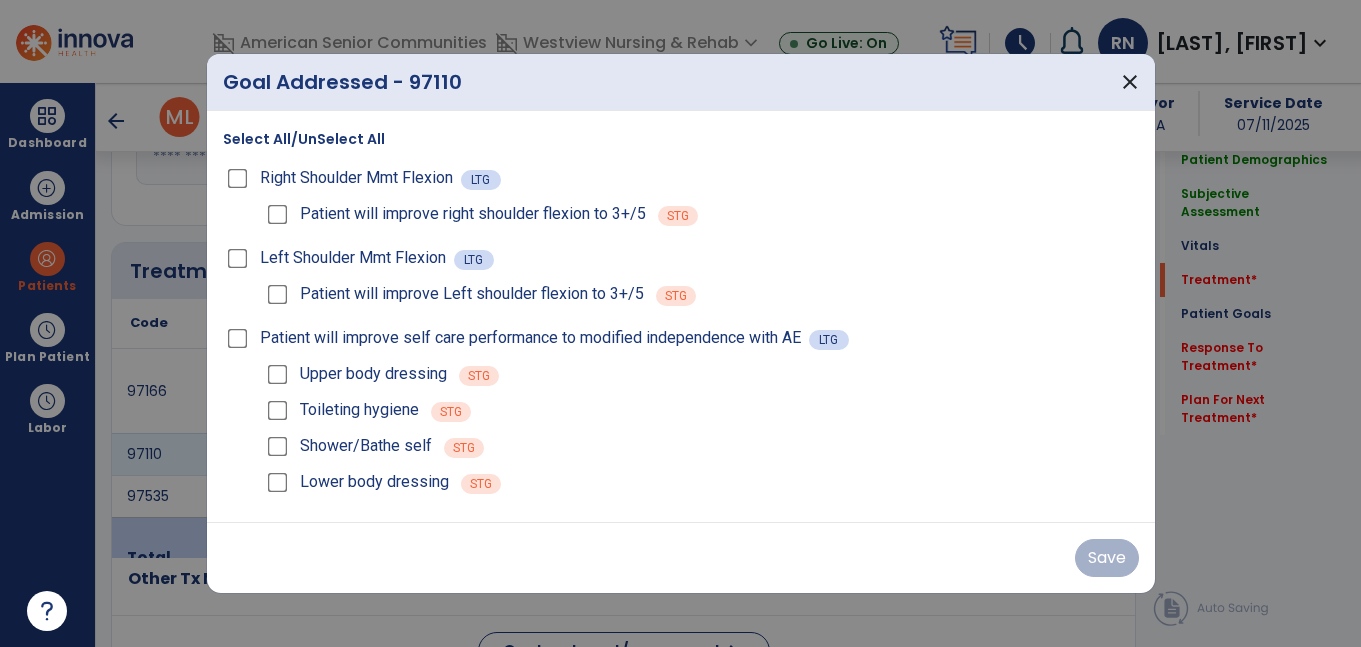 scroll, scrollTop: 1132, scrollLeft: 0, axis: vertical 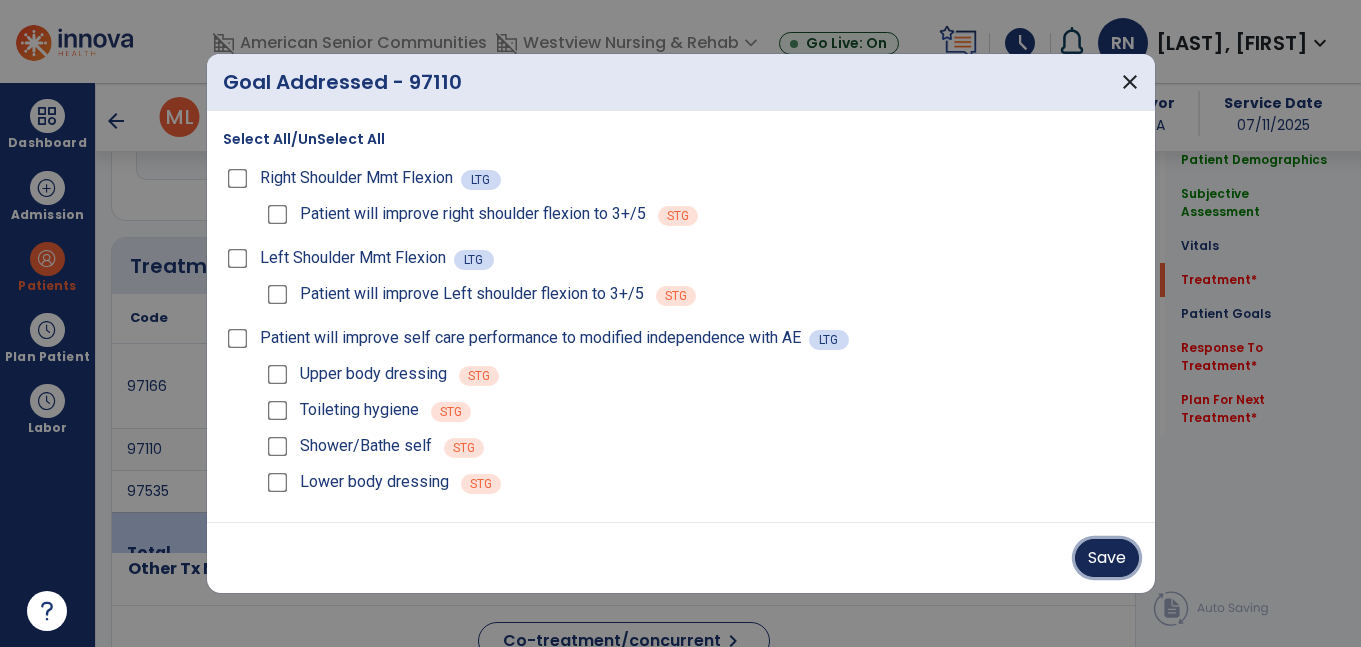 click on "Save" at bounding box center [1107, 558] 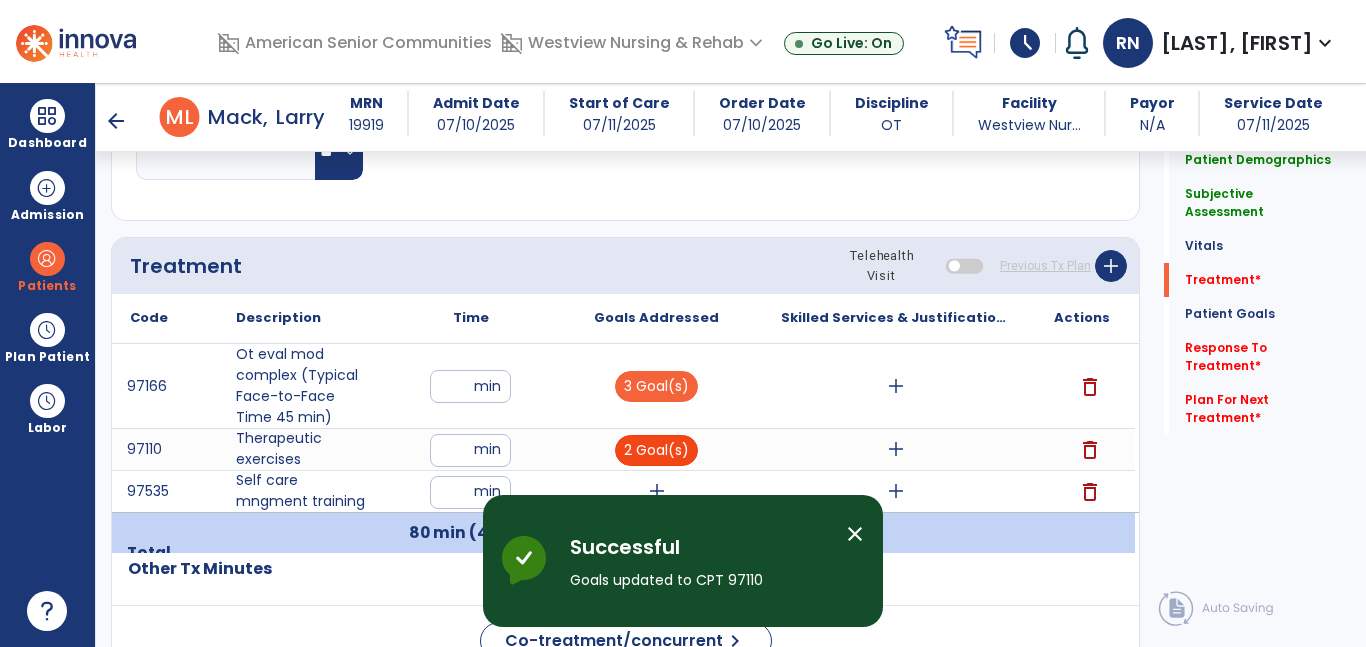click on "2 Goal(s)" at bounding box center [656, 450] 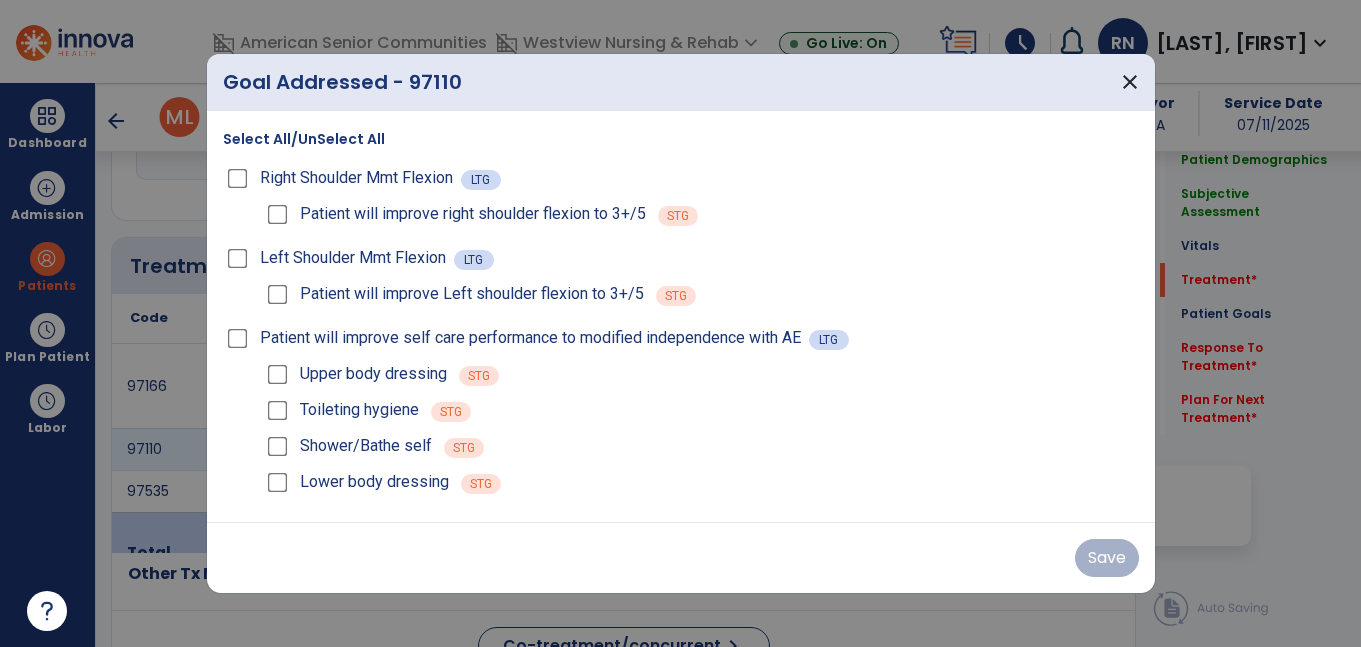 scroll, scrollTop: 1132, scrollLeft: 0, axis: vertical 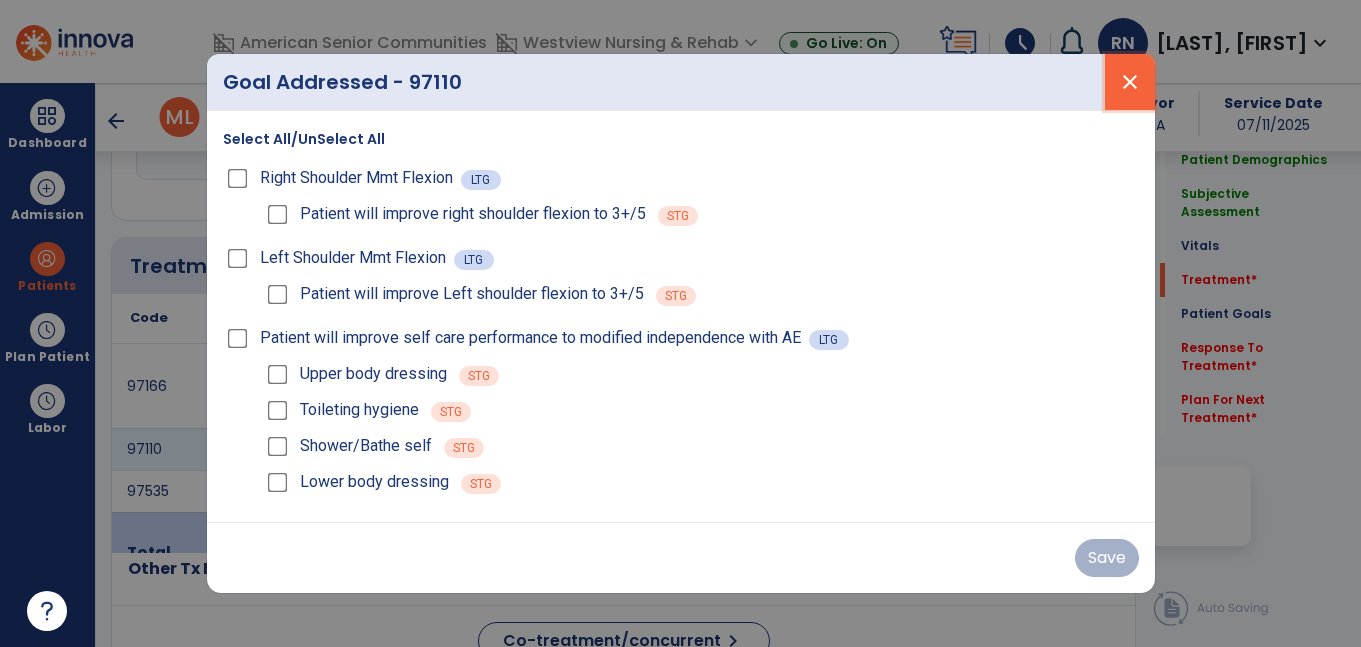 click on "close" at bounding box center [1130, 82] 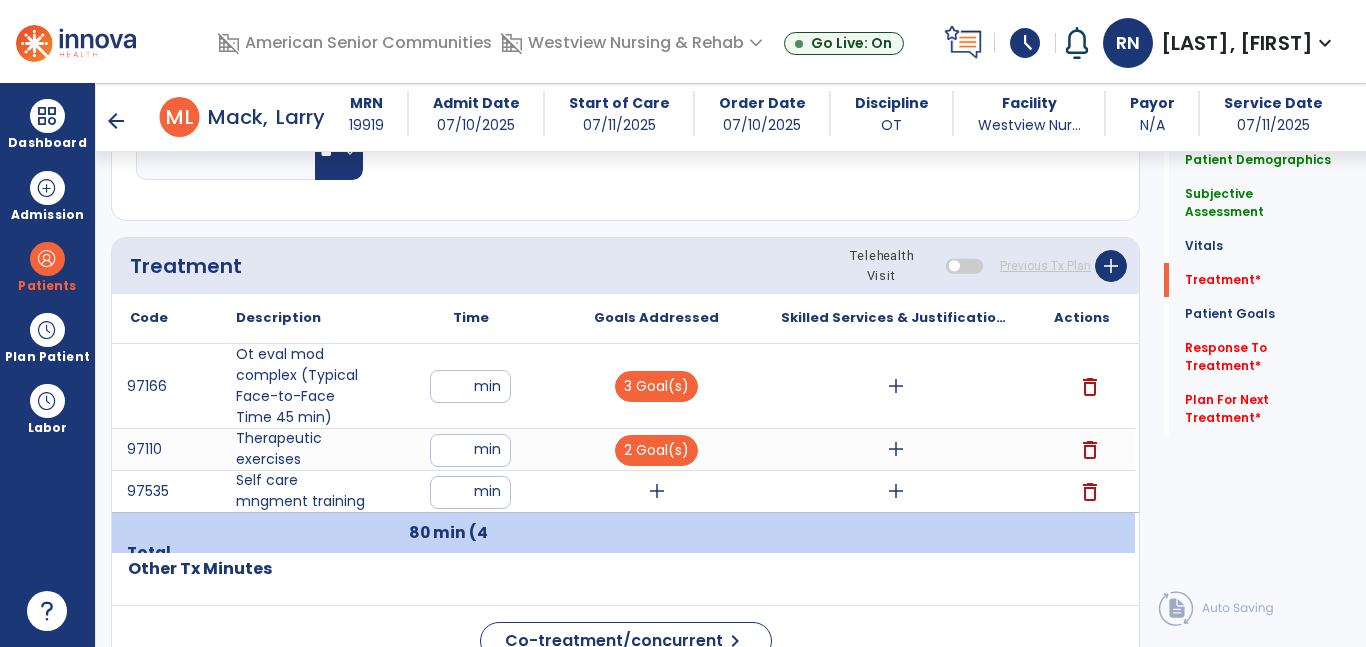 click on "add" at bounding box center (657, 491) 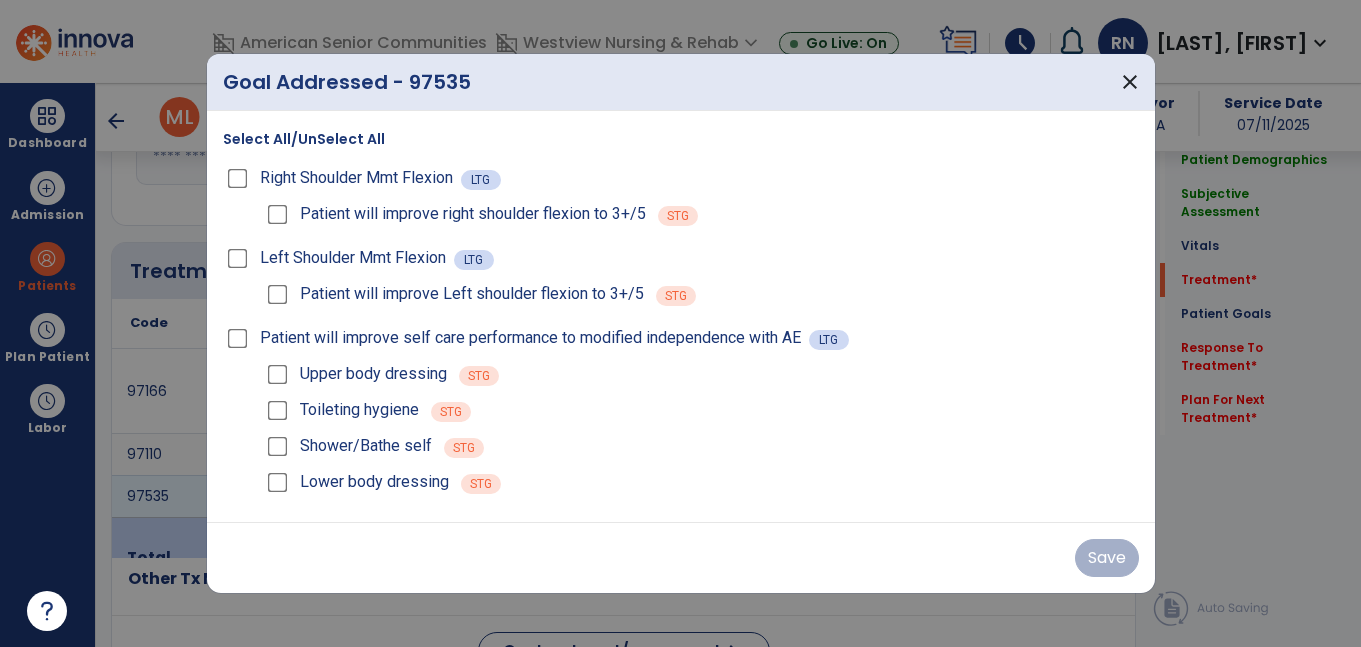 scroll, scrollTop: 1132, scrollLeft: 0, axis: vertical 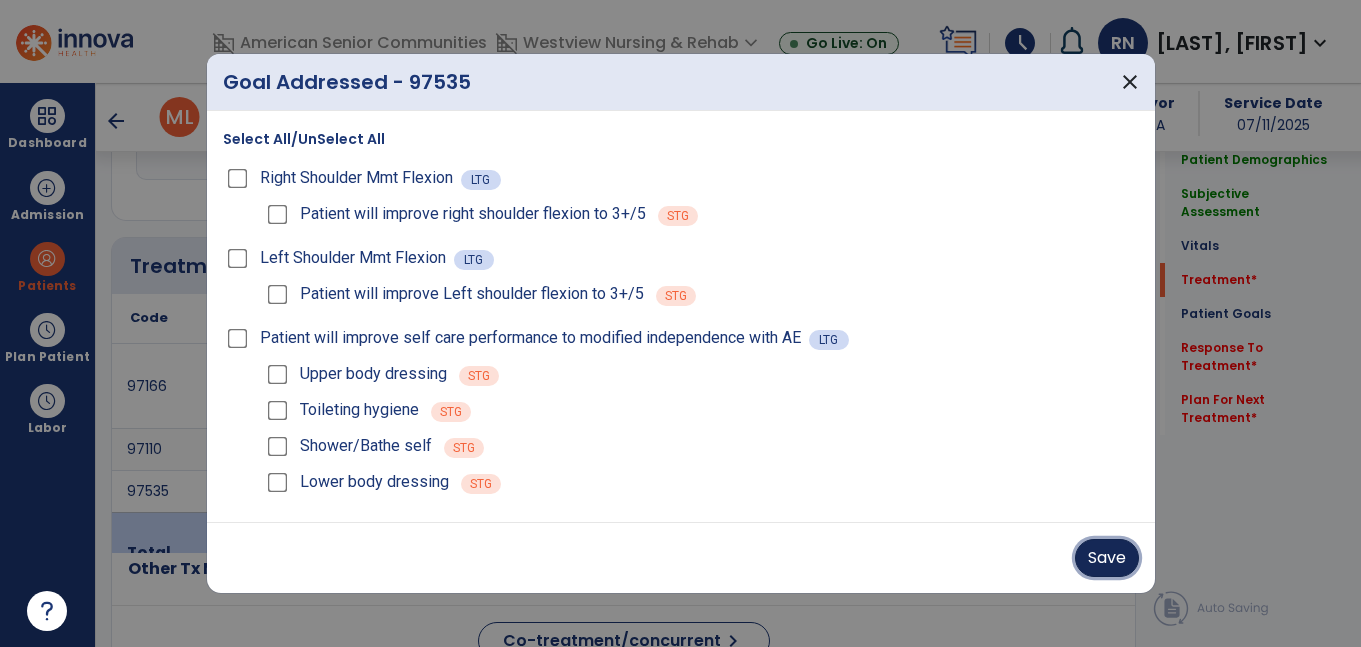click on "Save" at bounding box center (1107, 558) 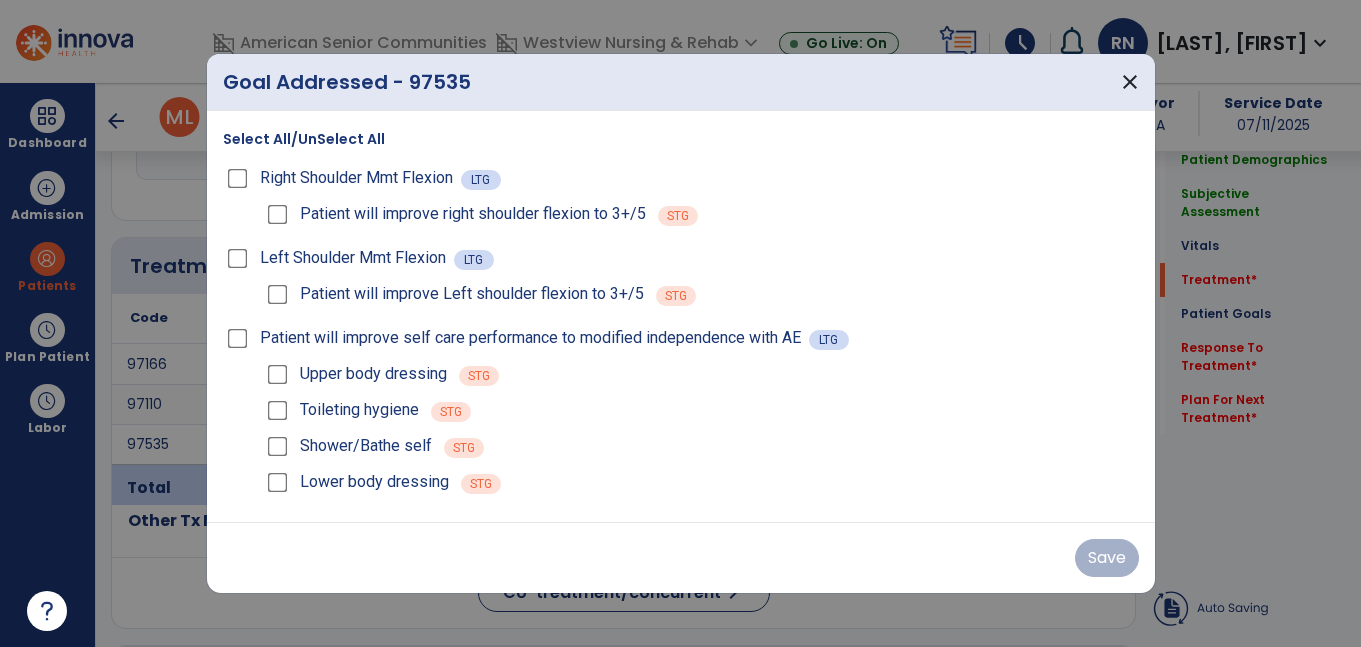 click 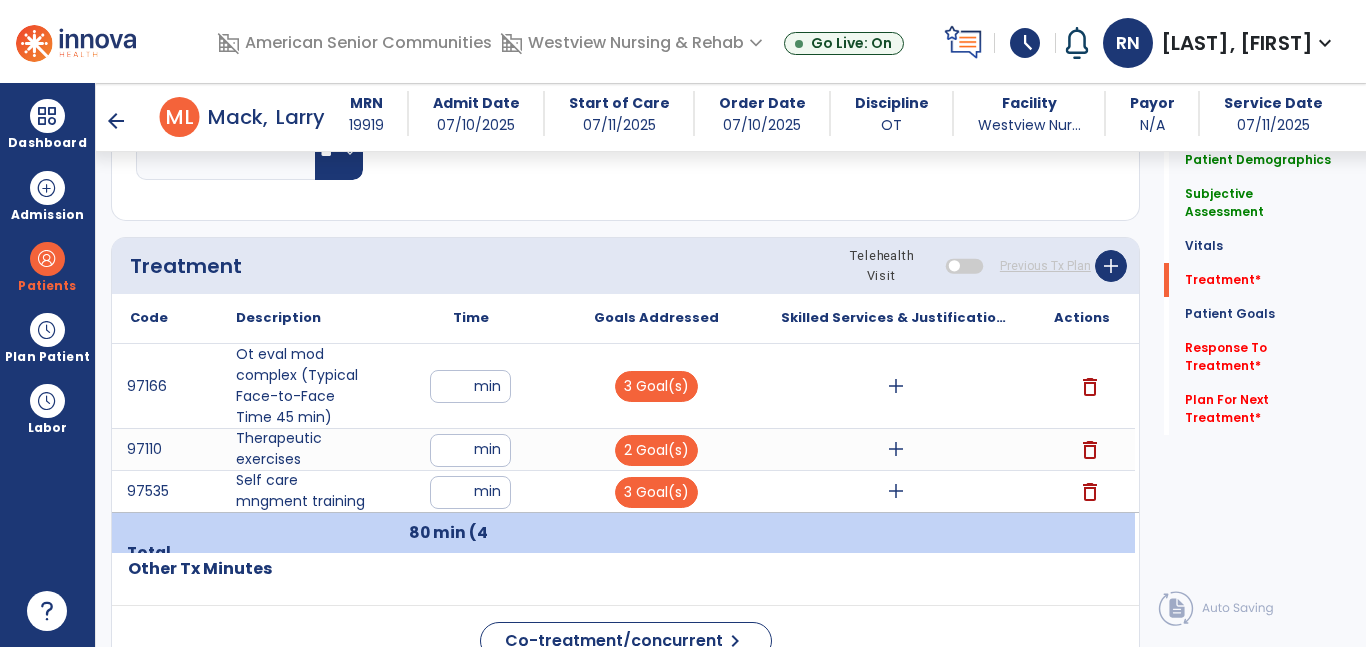click on "add" at bounding box center [896, 386] 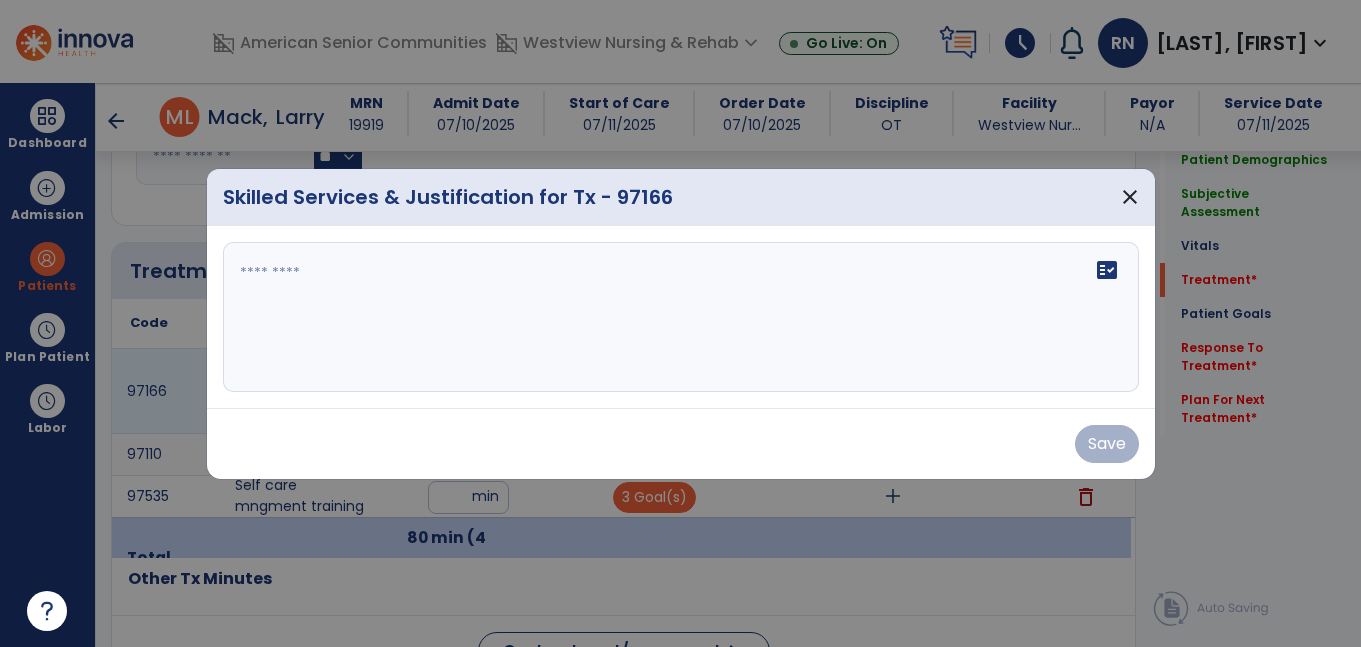 scroll, scrollTop: 1132, scrollLeft: 0, axis: vertical 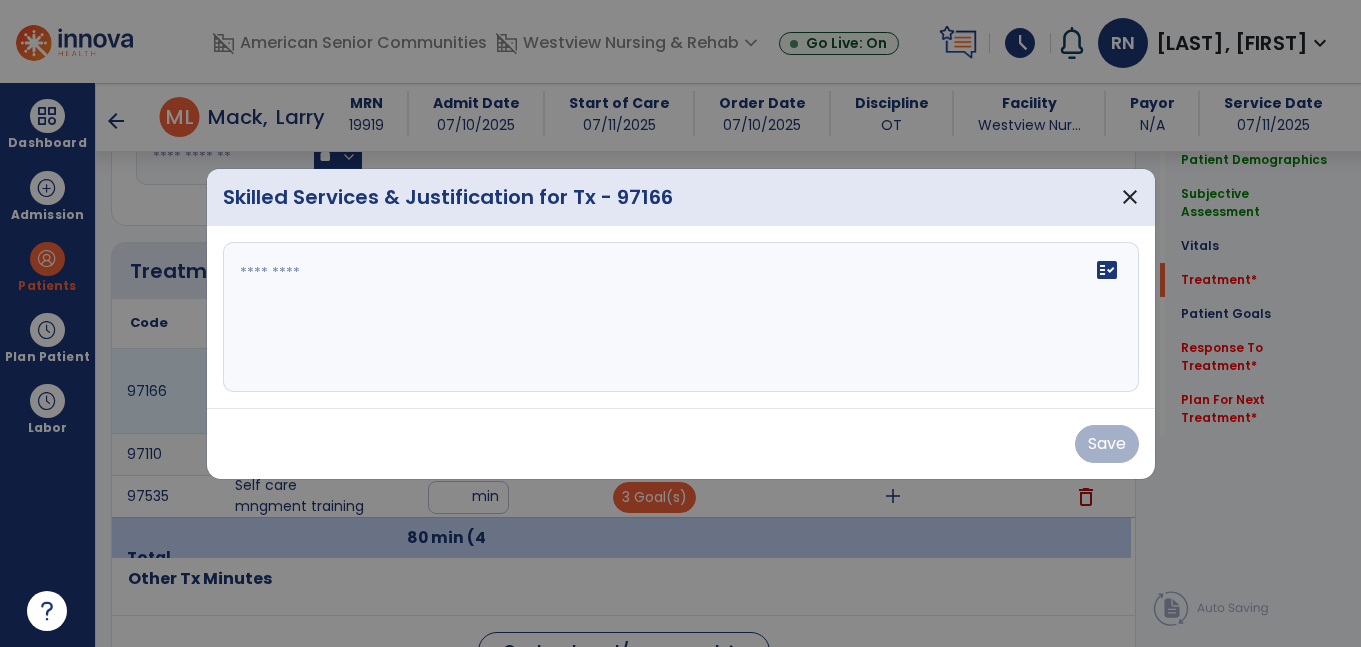click on "fact_check" at bounding box center (681, 317) 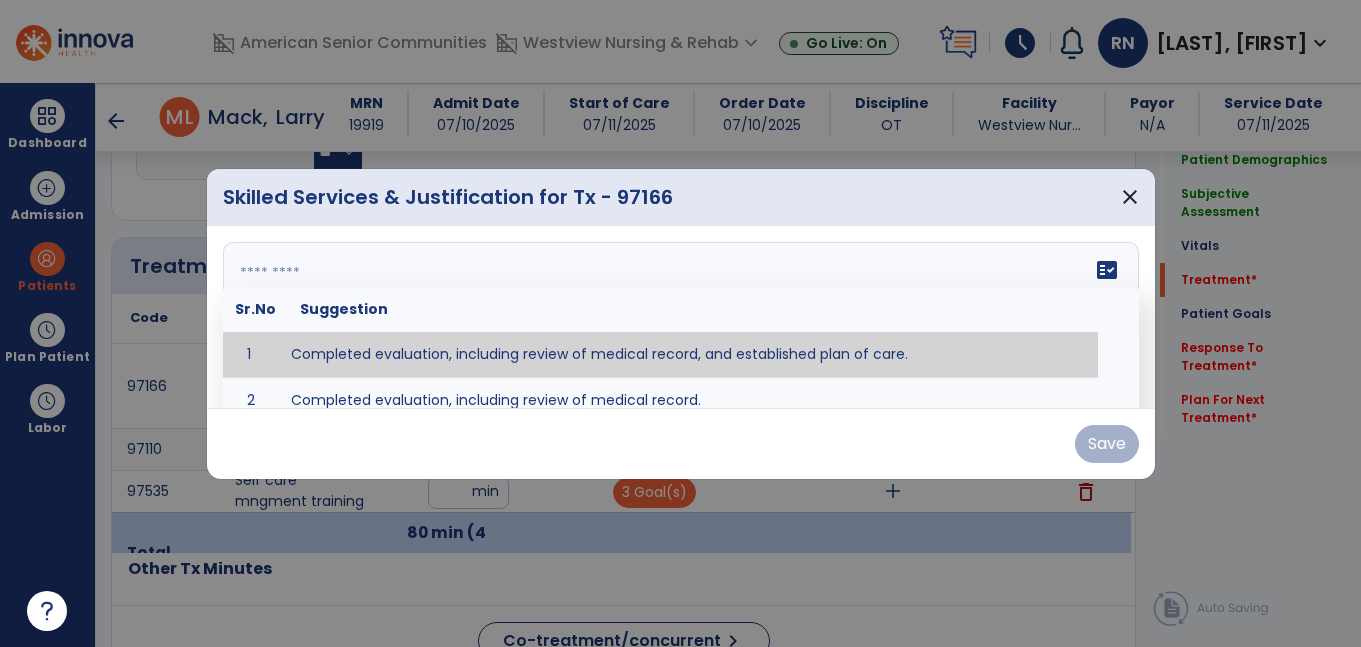 type on "**********" 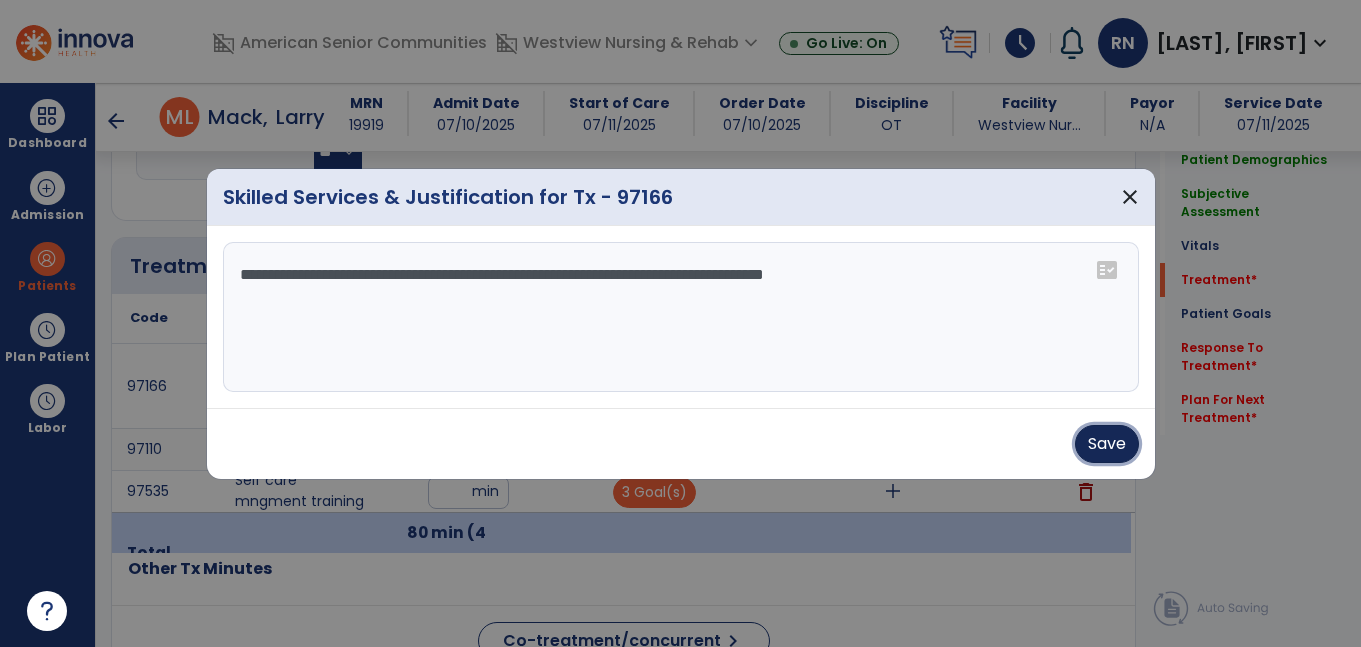 click on "Save" at bounding box center (1107, 444) 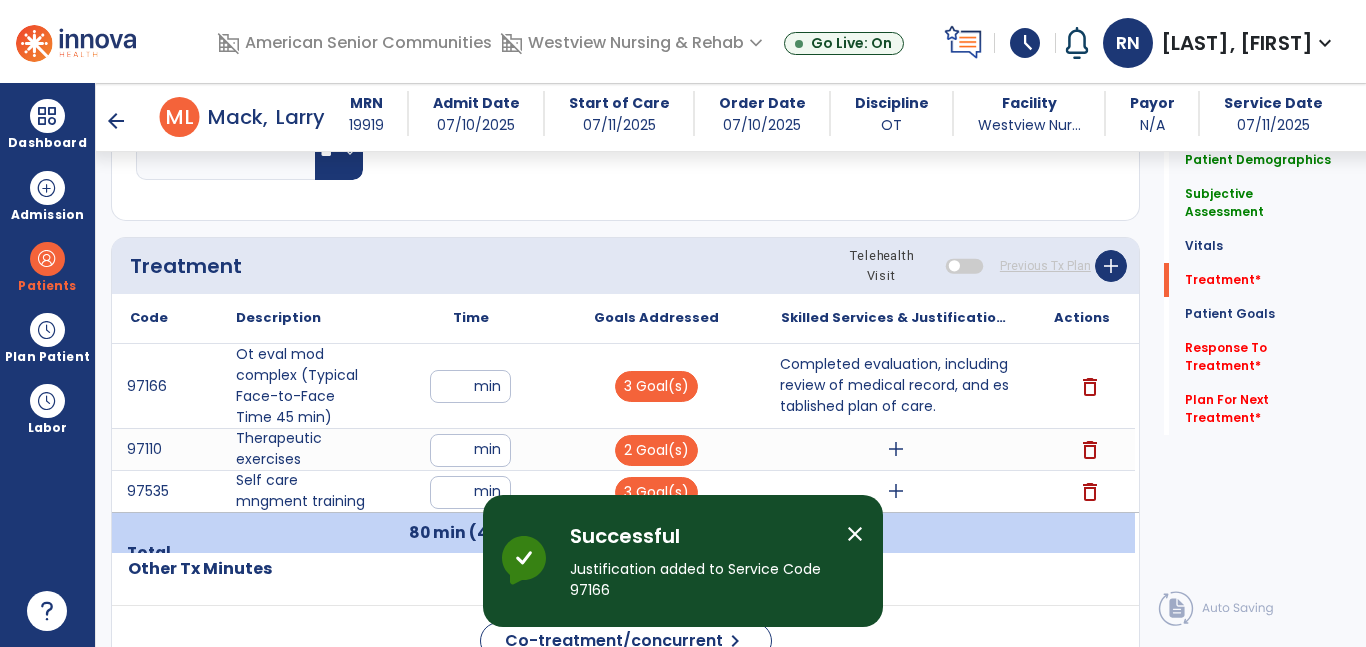 click on "add" at bounding box center [896, 449] 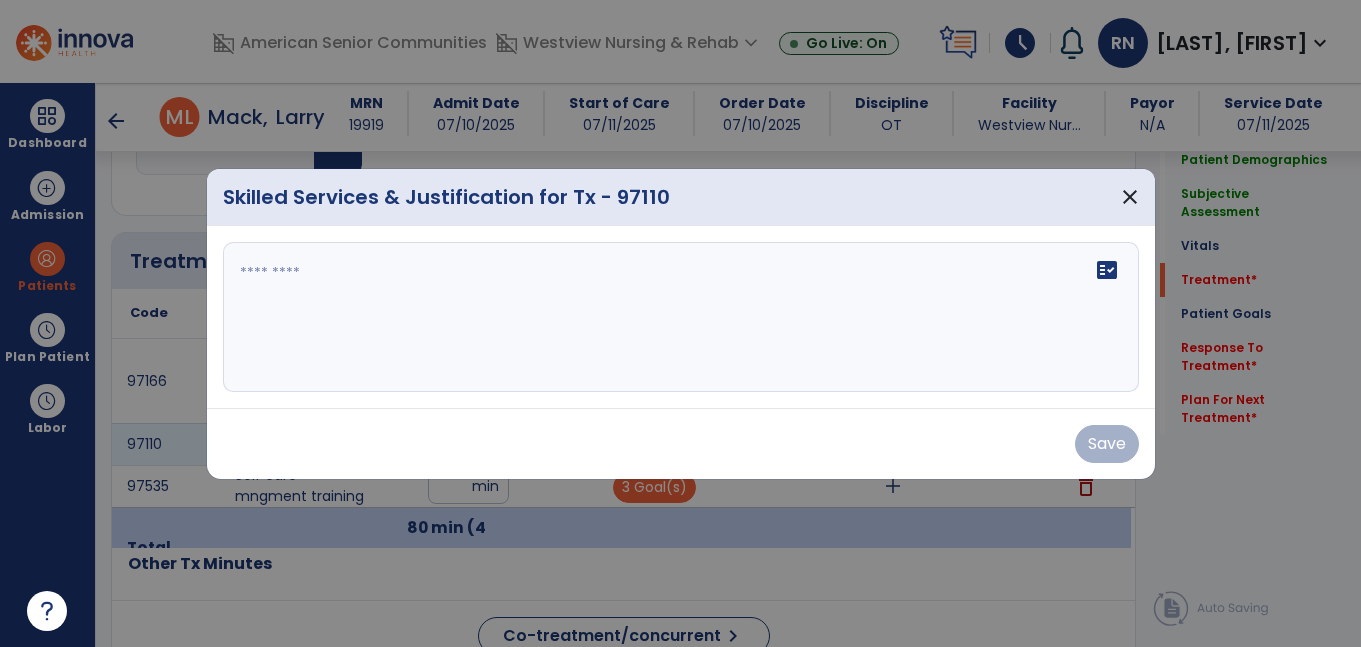 scroll, scrollTop: 1132, scrollLeft: 0, axis: vertical 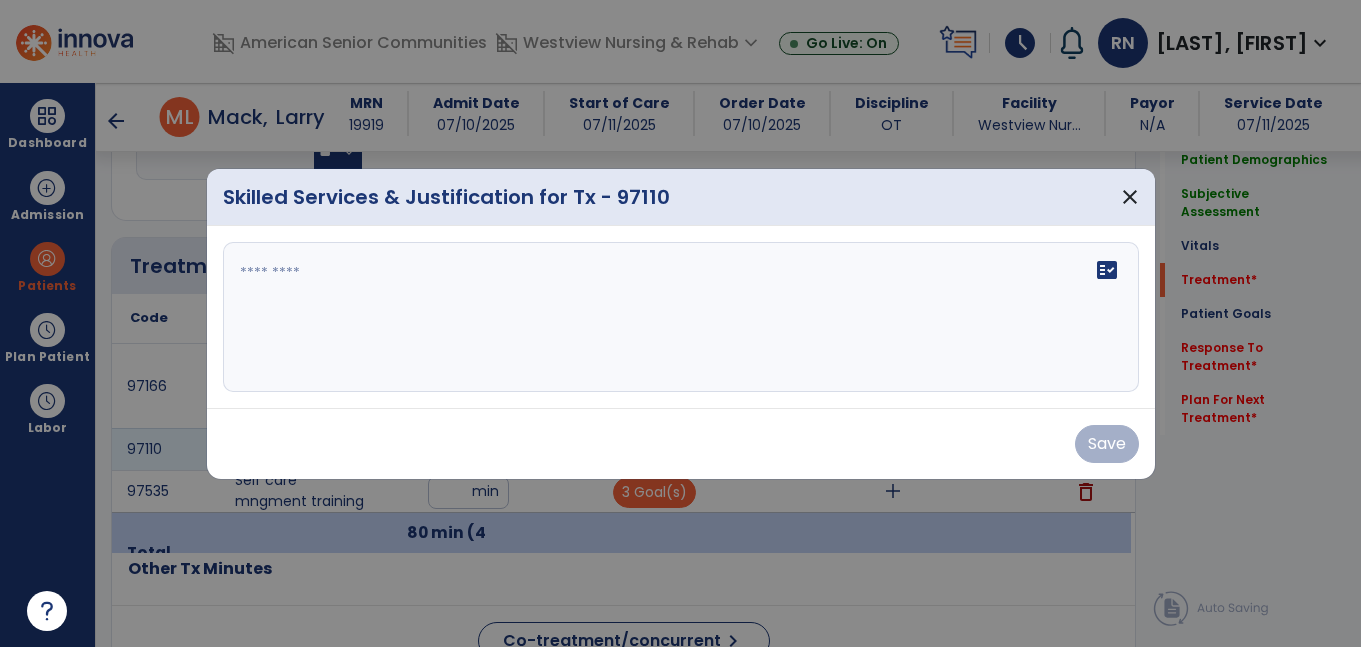 click at bounding box center [681, 317] 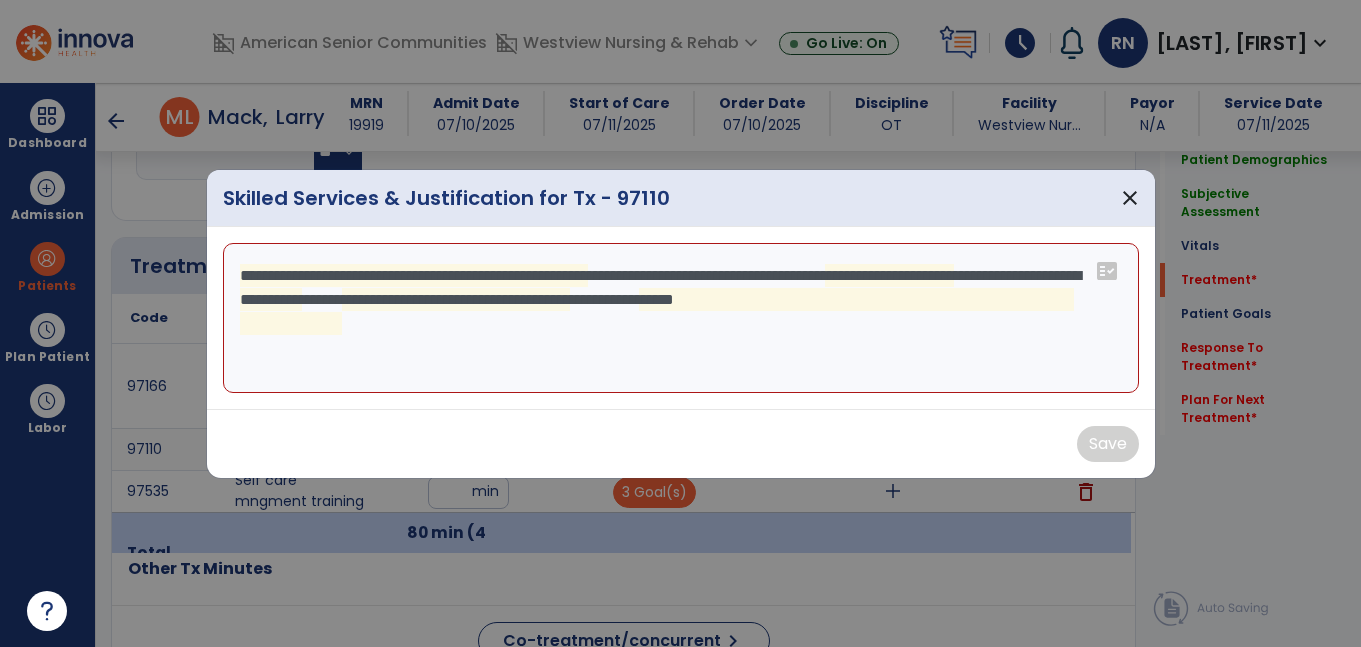 click on "**********" at bounding box center [681, 318] 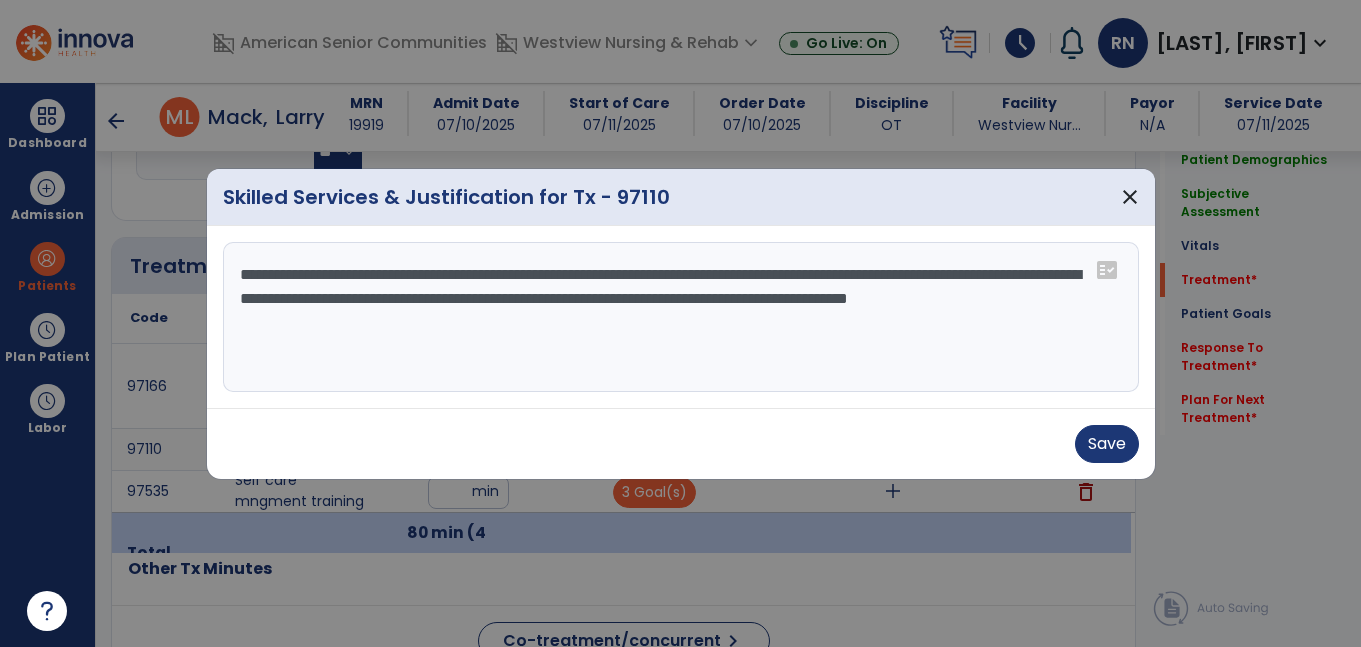 type on "**********" 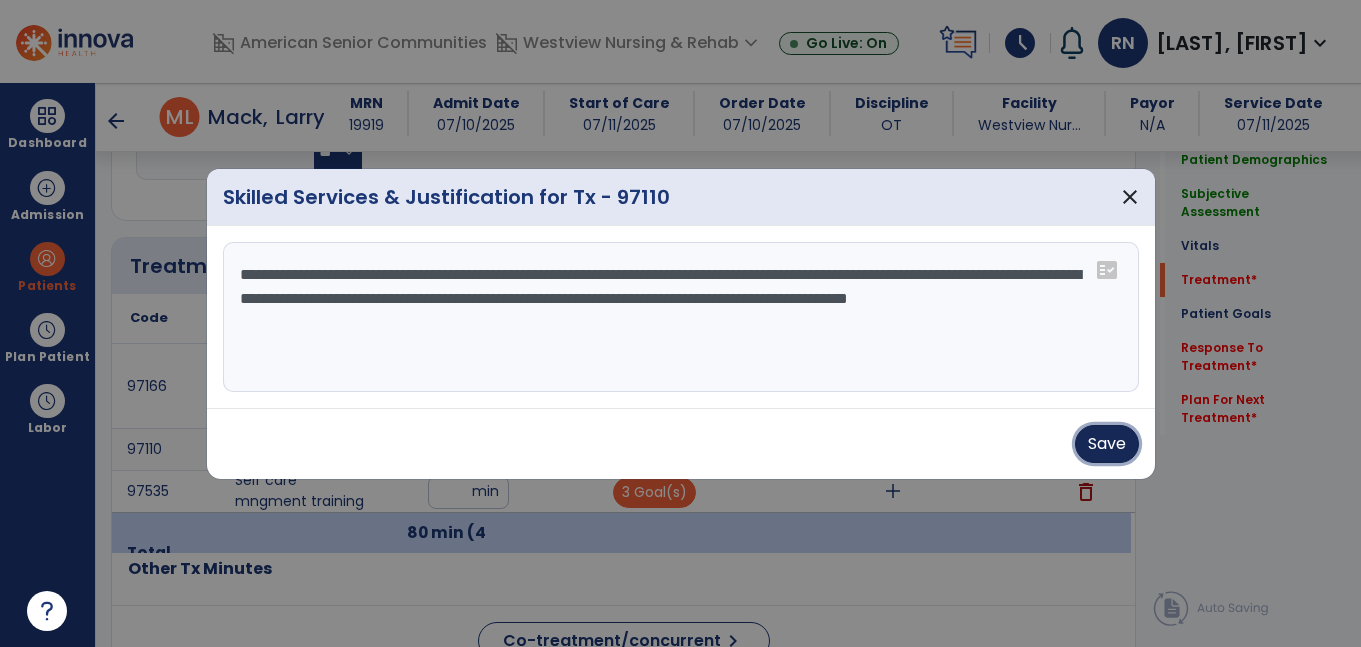 type 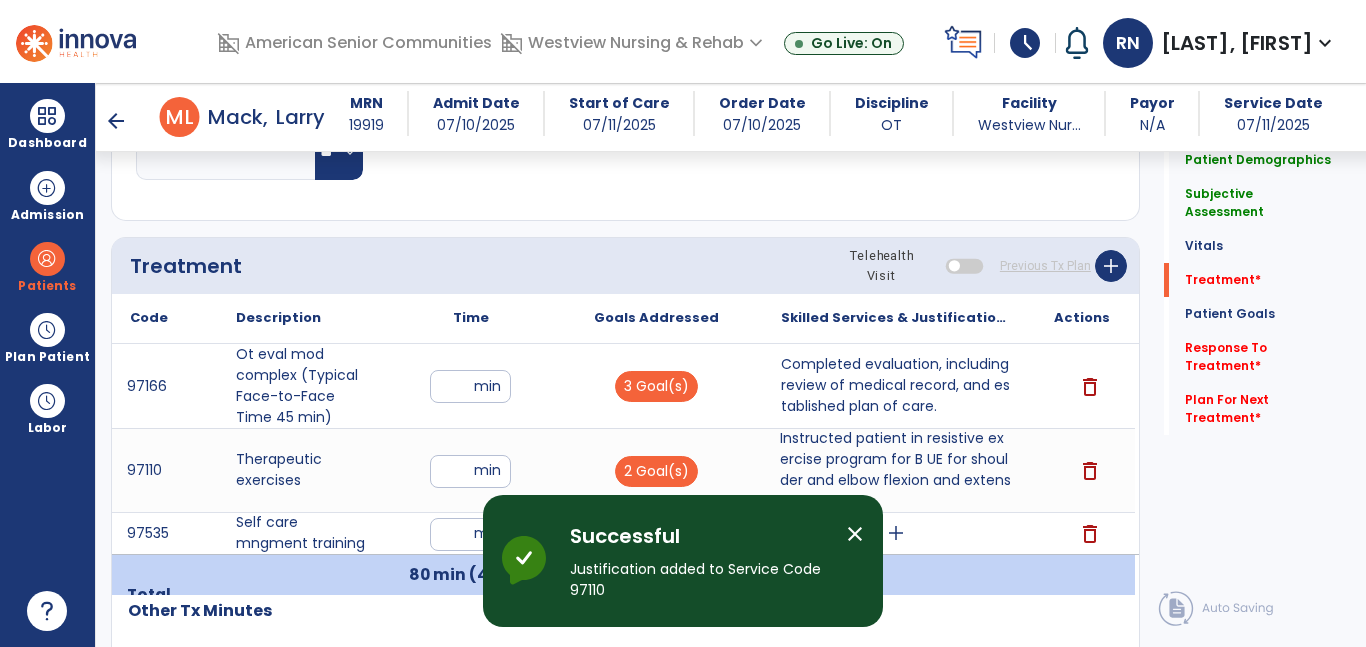 click on "add" at bounding box center (896, 533) 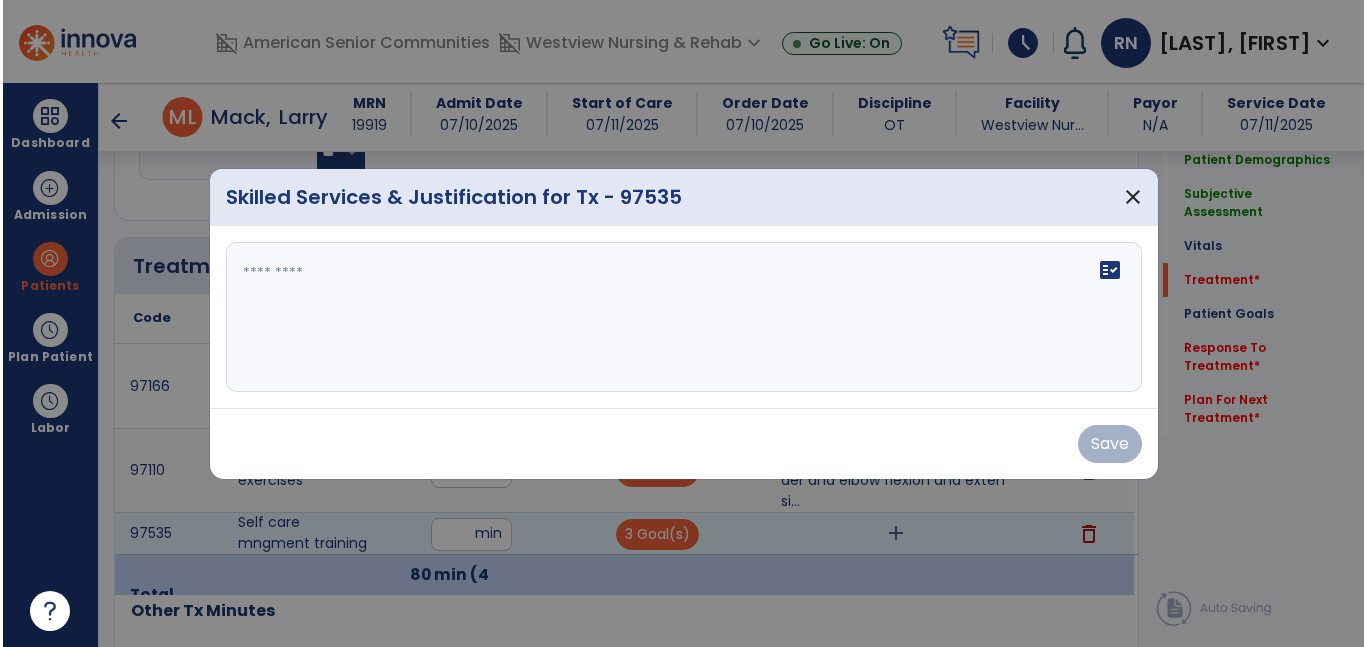 scroll, scrollTop: 1132, scrollLeft: 0, axis: vertical 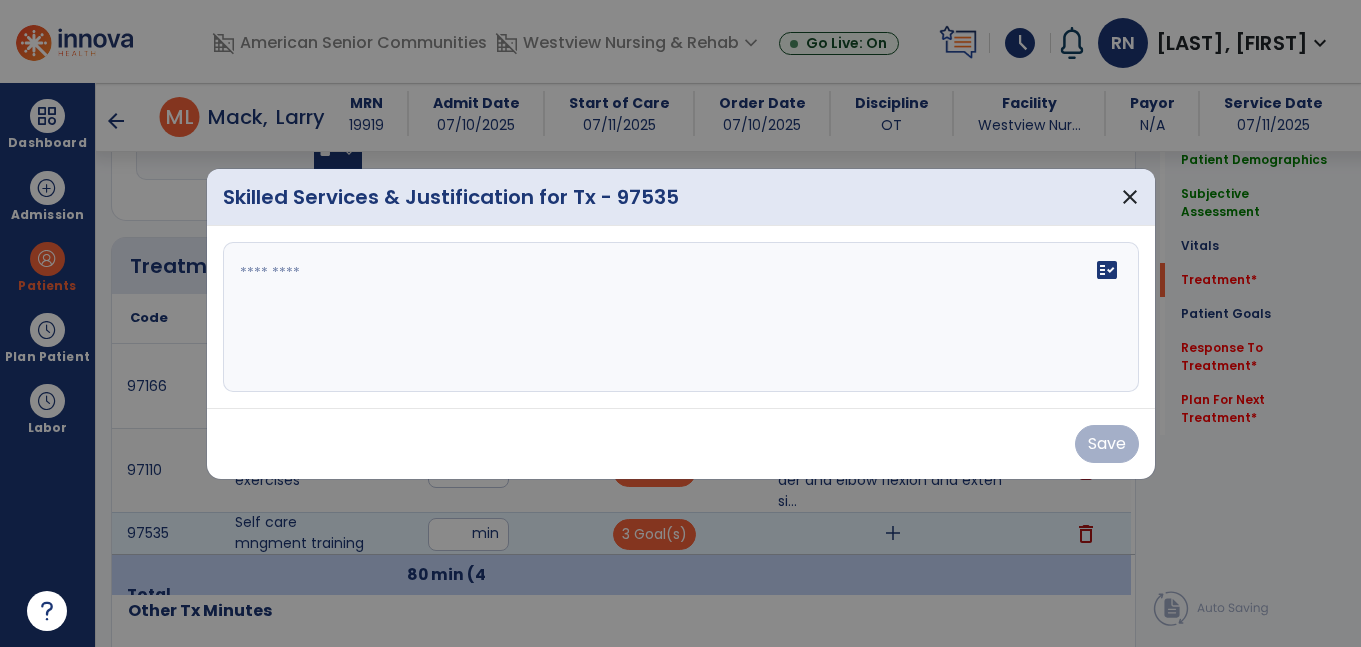 click at bounding box center [681, 317] 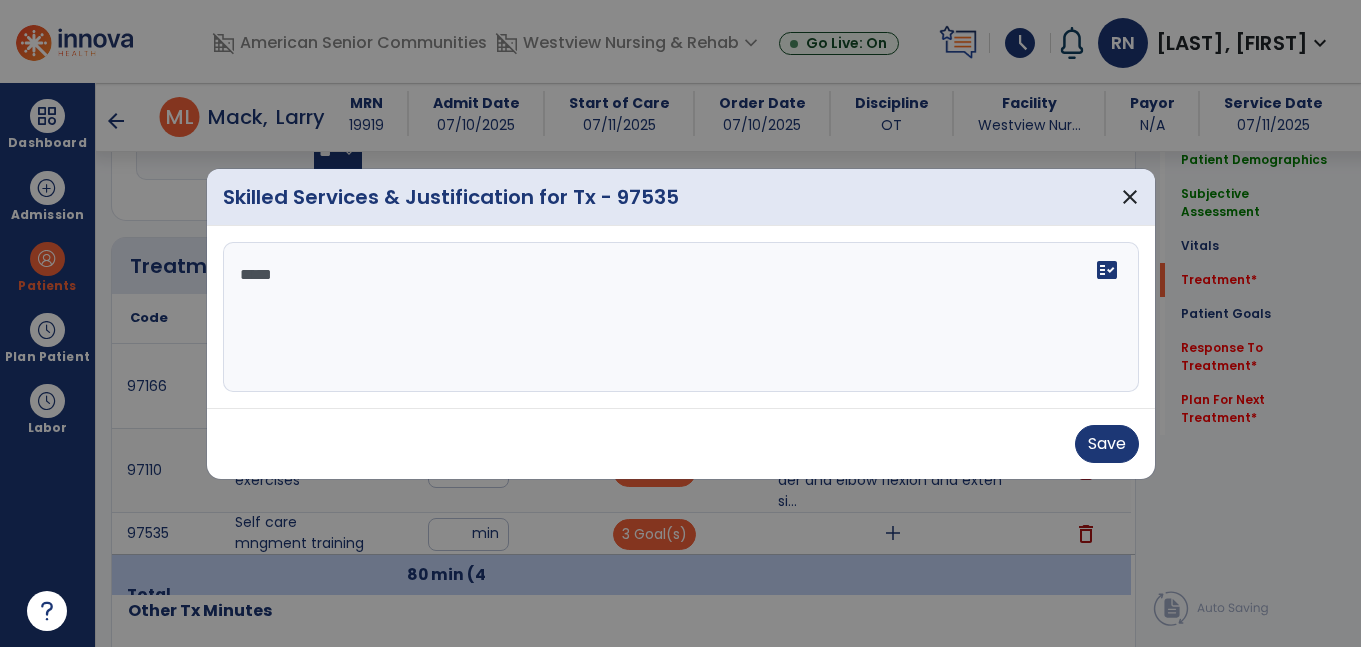type on "******" 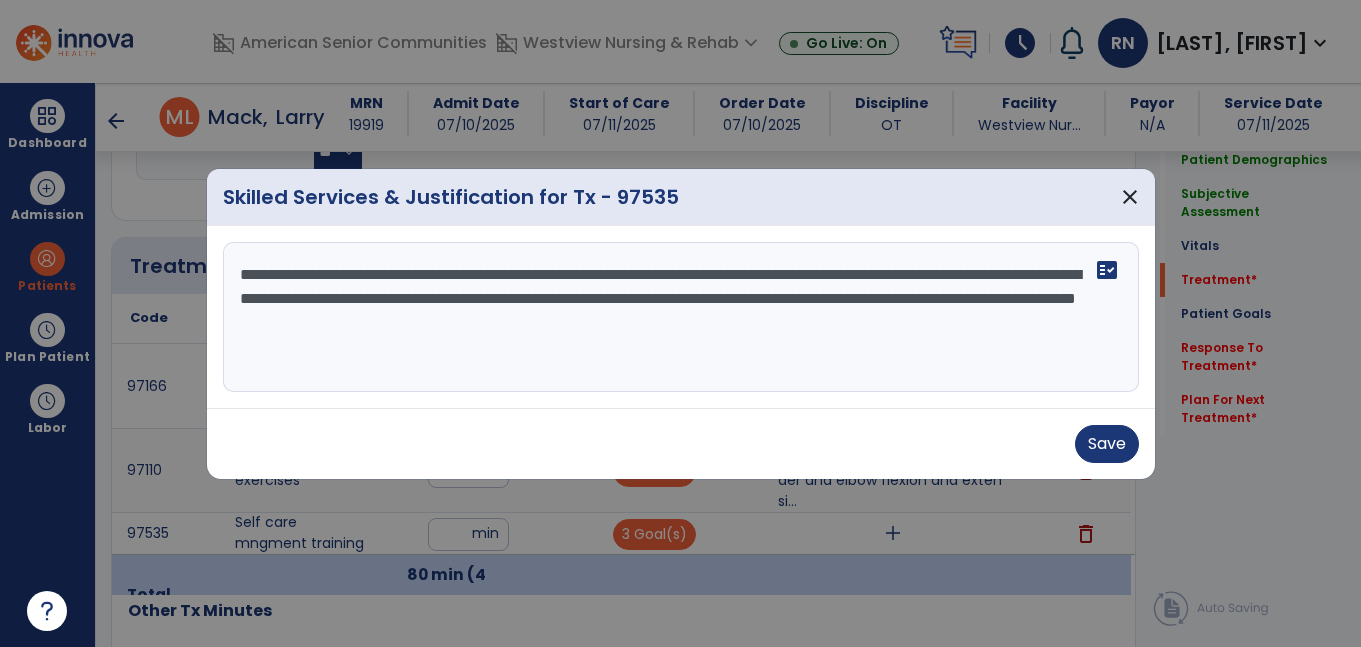 type on "**********" 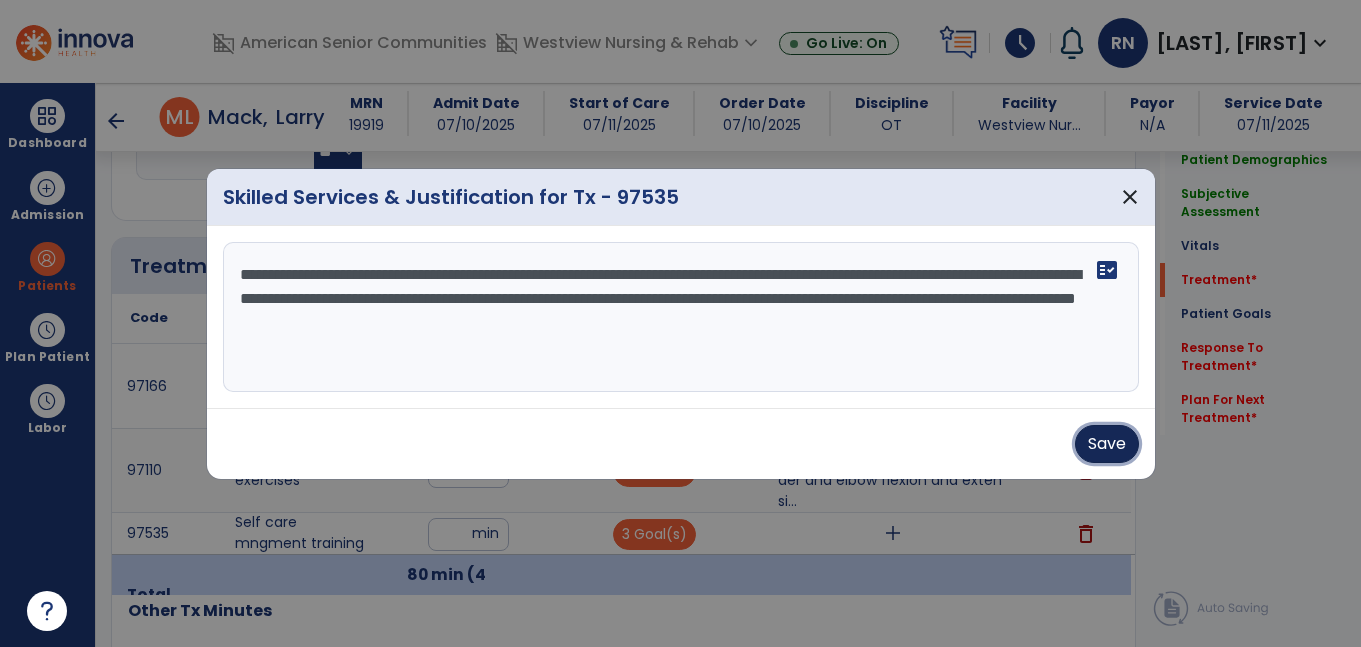 type 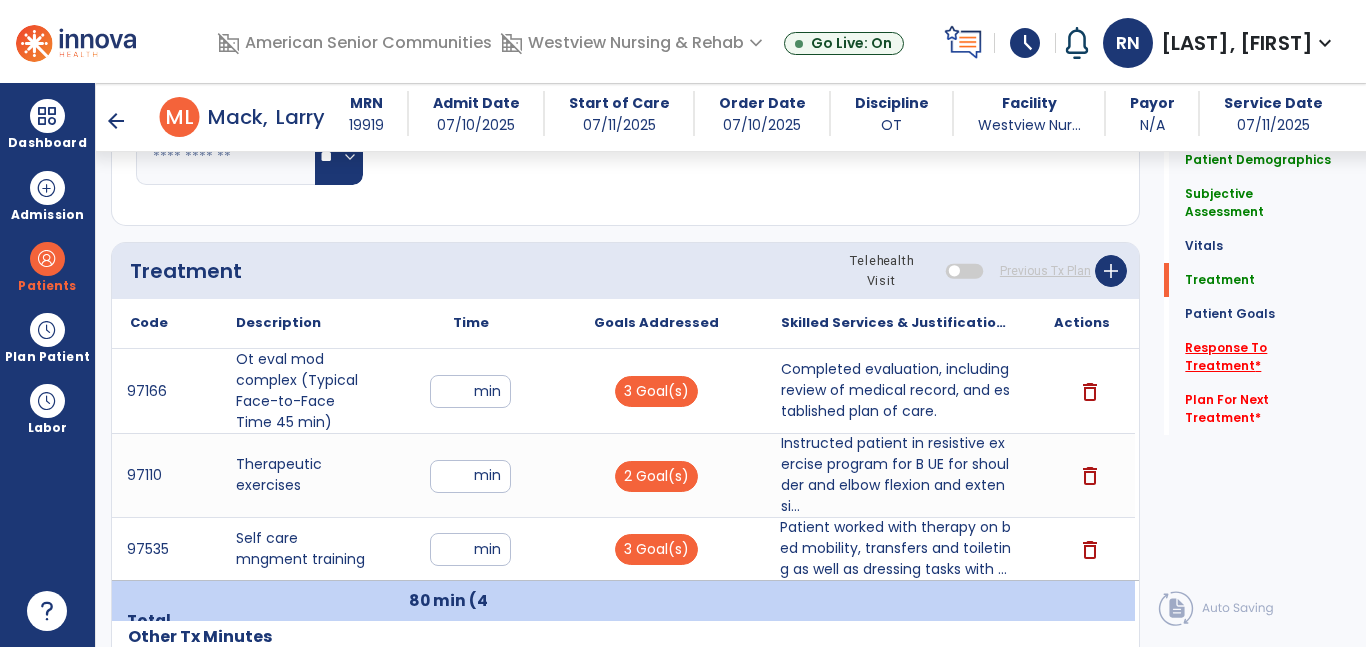 click on "Response To Treatment   *" 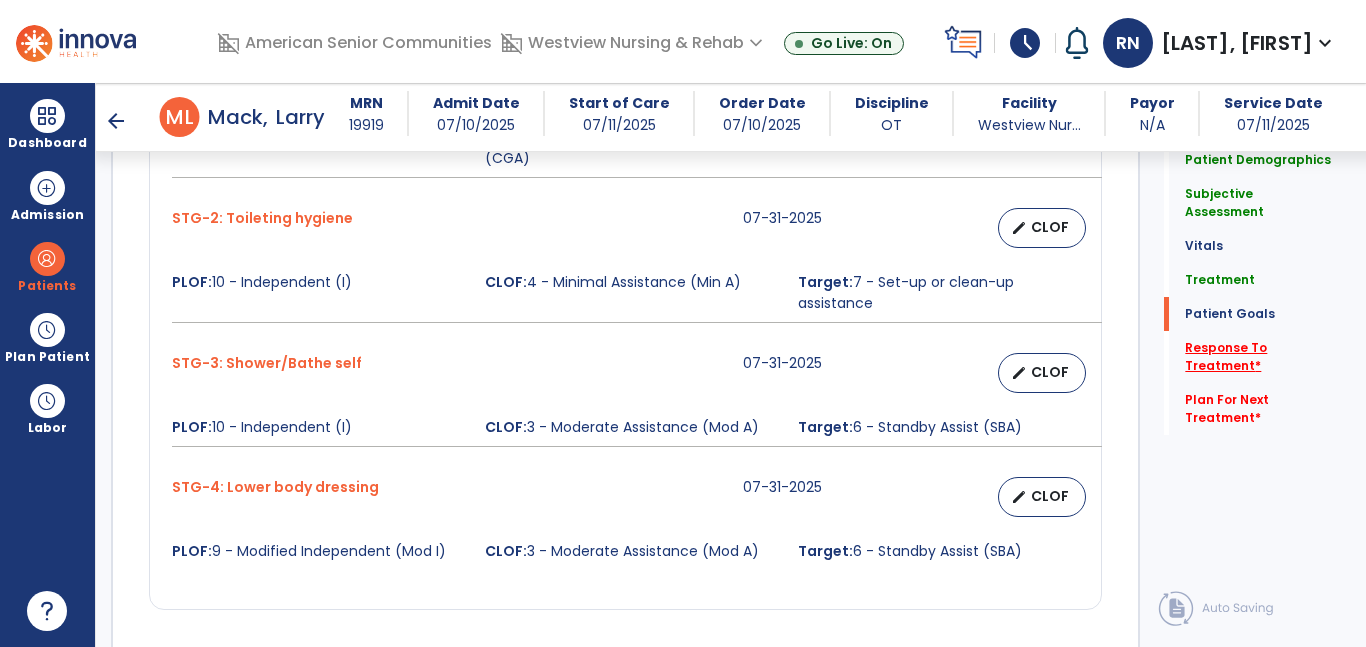 scroll, scrollTop: 3050, scrollLeft: 0, axis: vertical 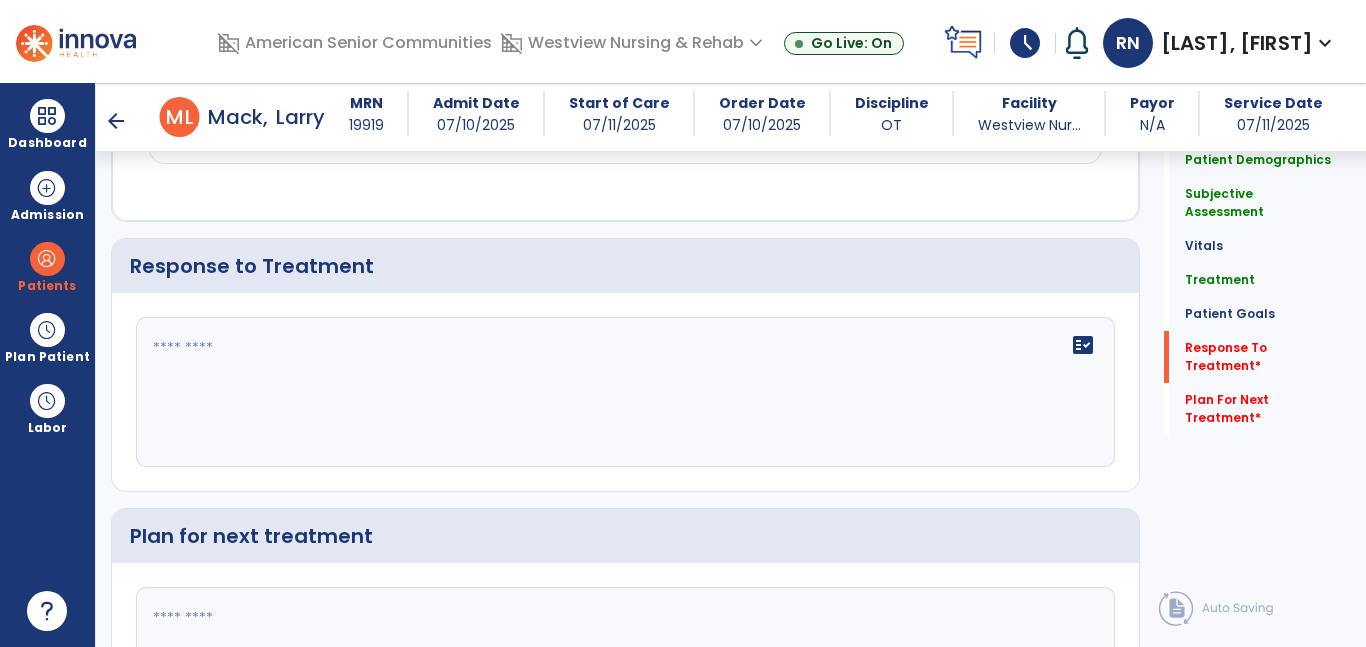 click 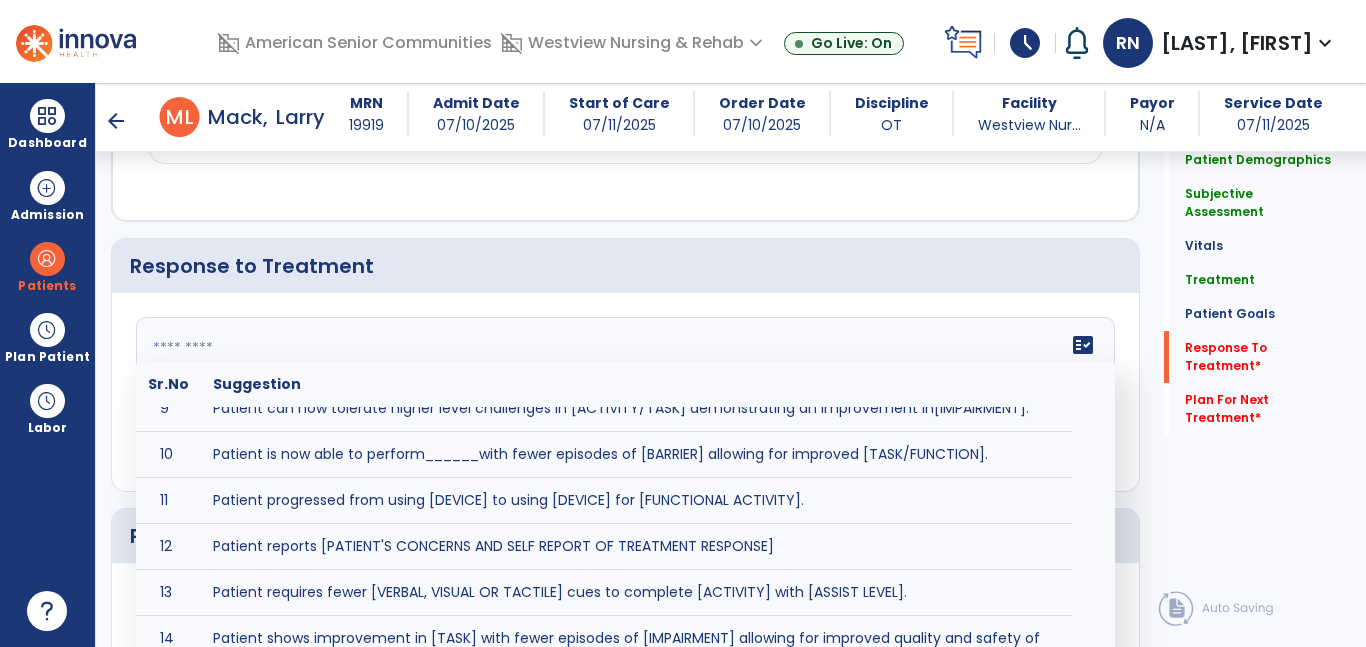 scroll, scrollTop: 495, scrollLeft: 0, axis: vertical 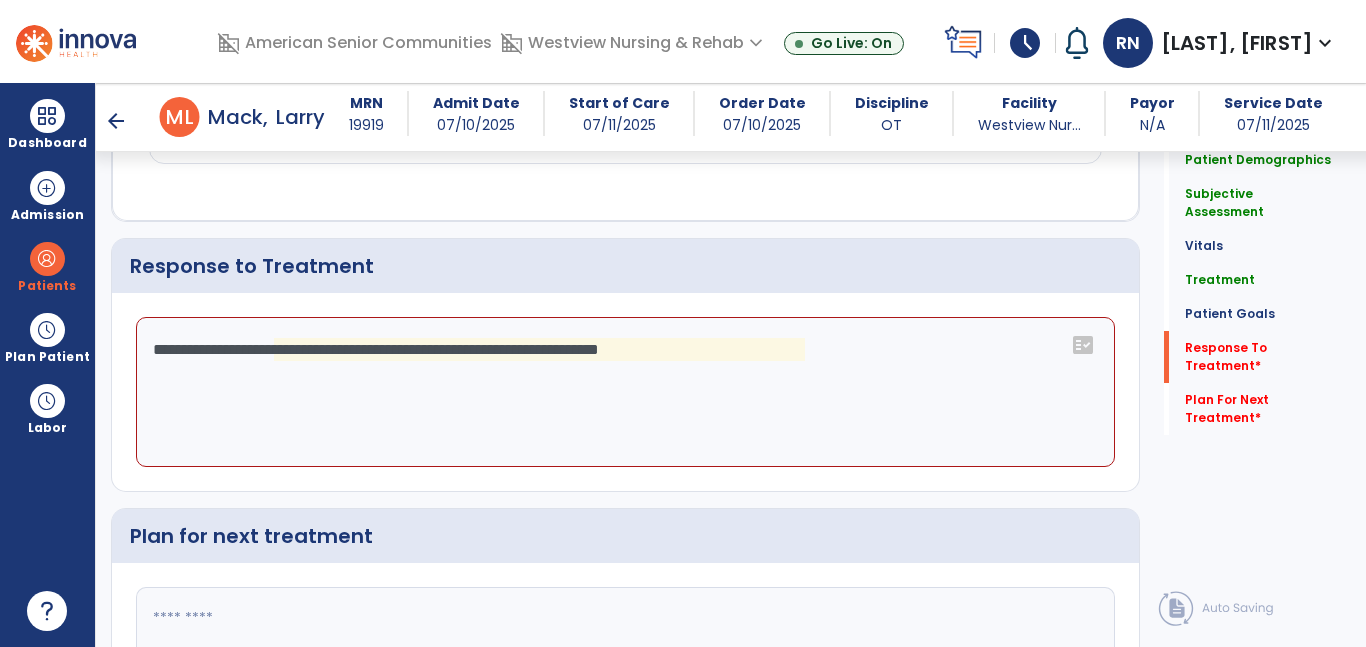 click on "**********" 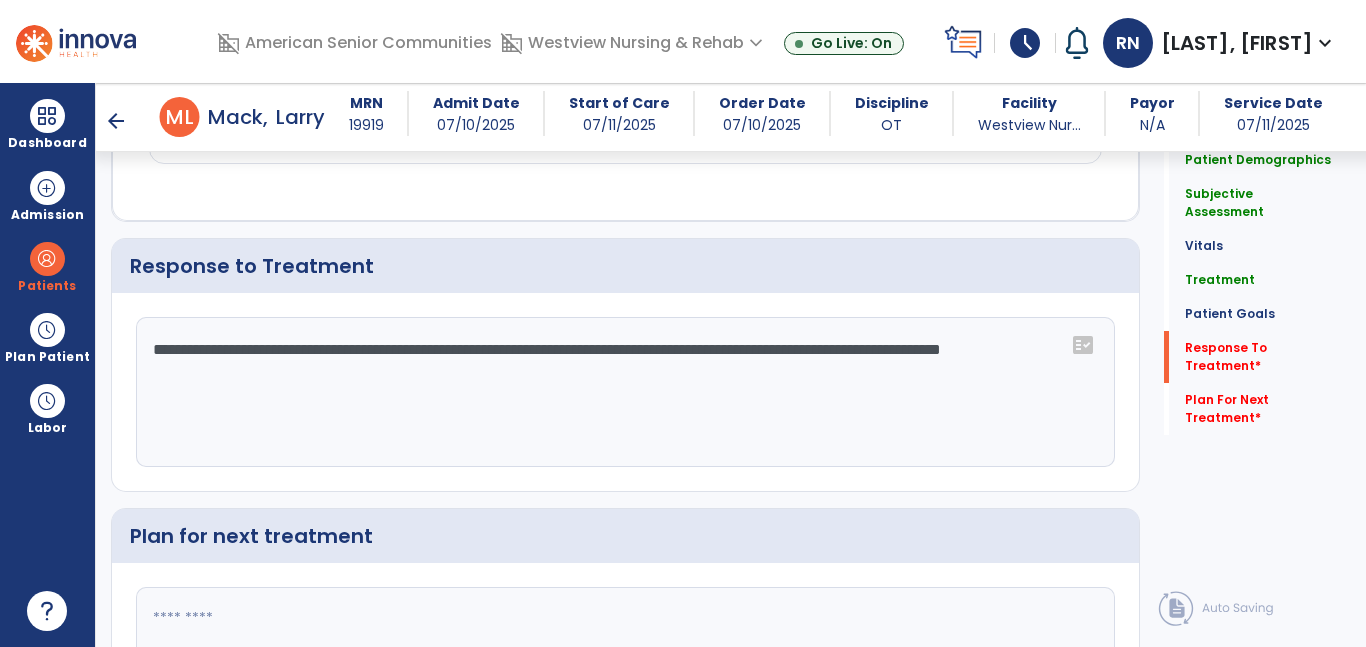 type on "**********" 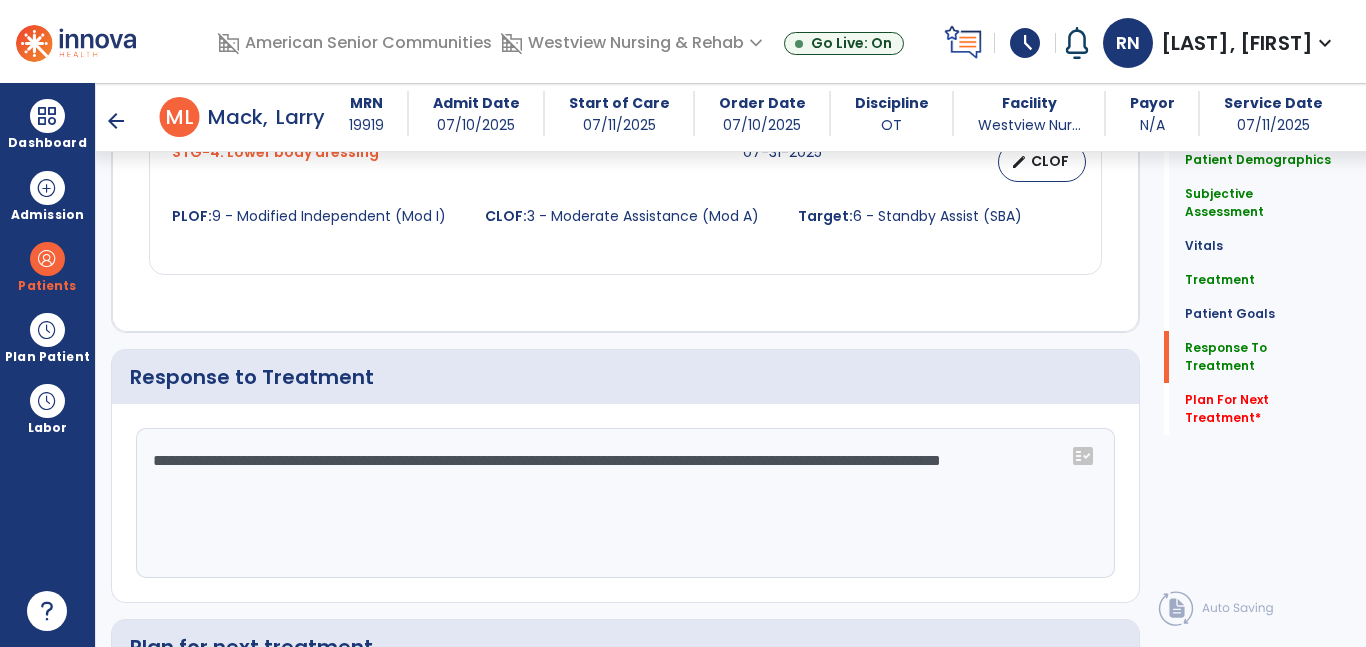 scroll, scrollTop: 3050, scrollLeft: 0, axis: vertical 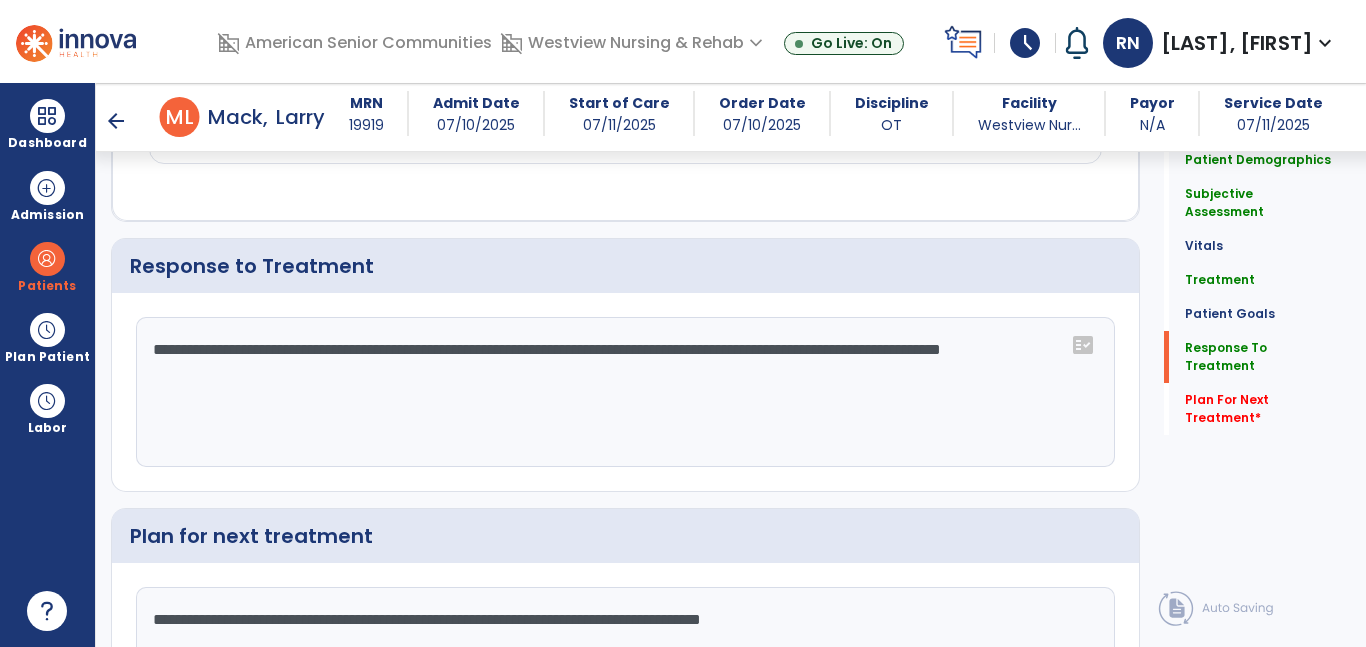type on "**********" 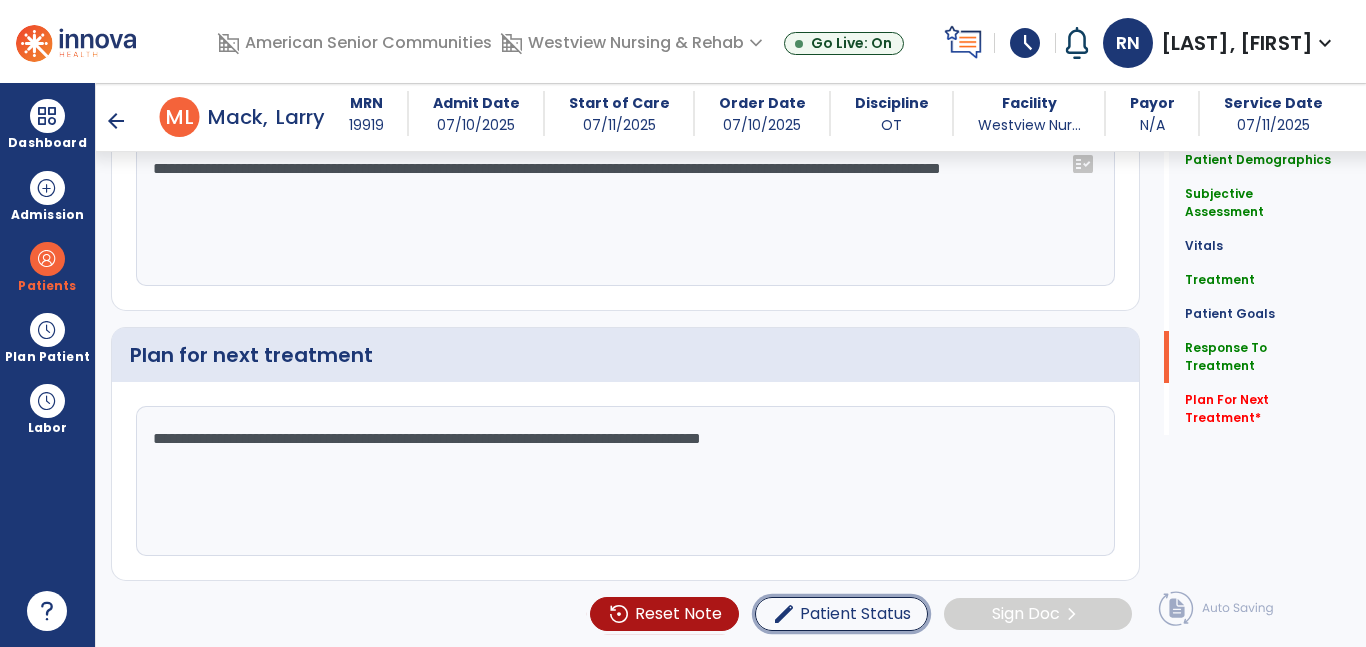 type 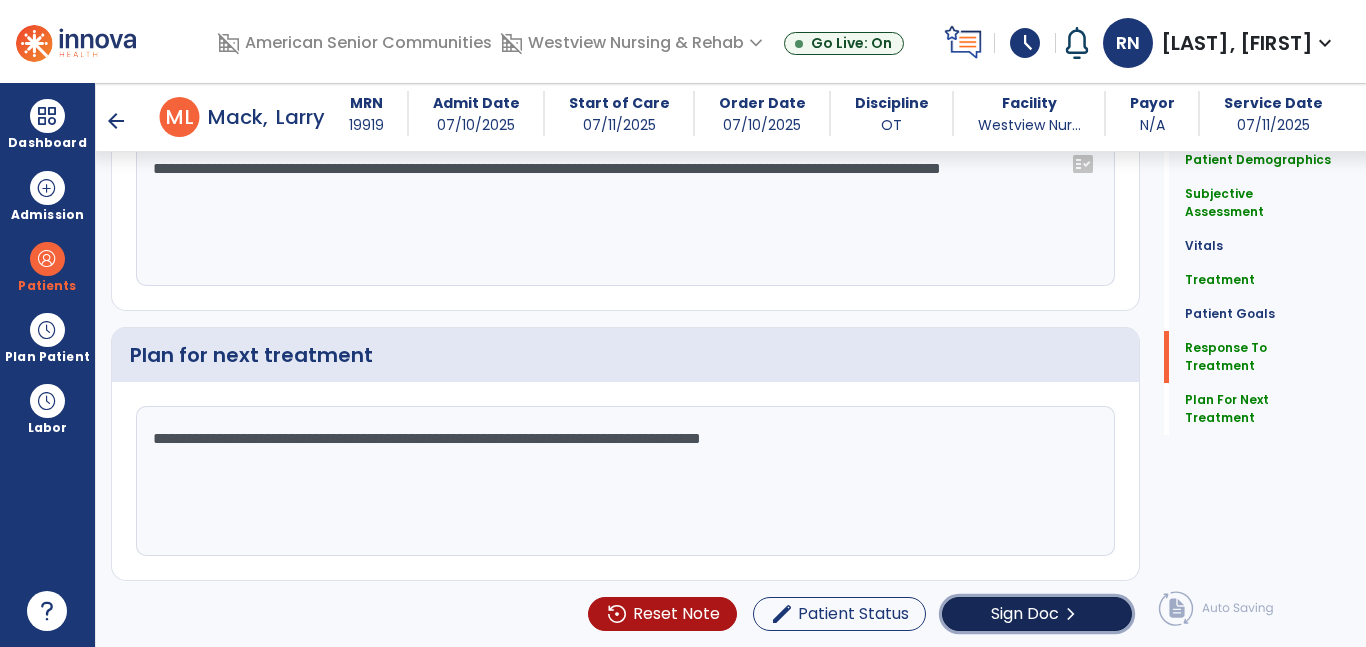 type 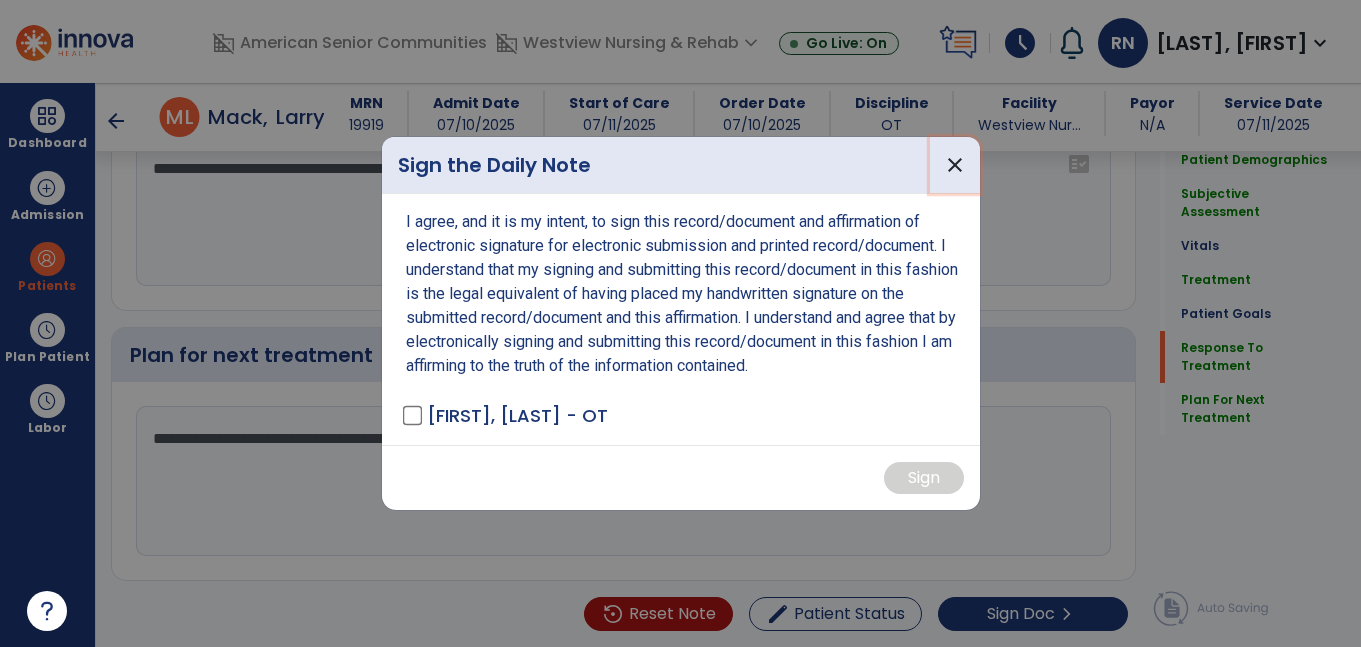 type 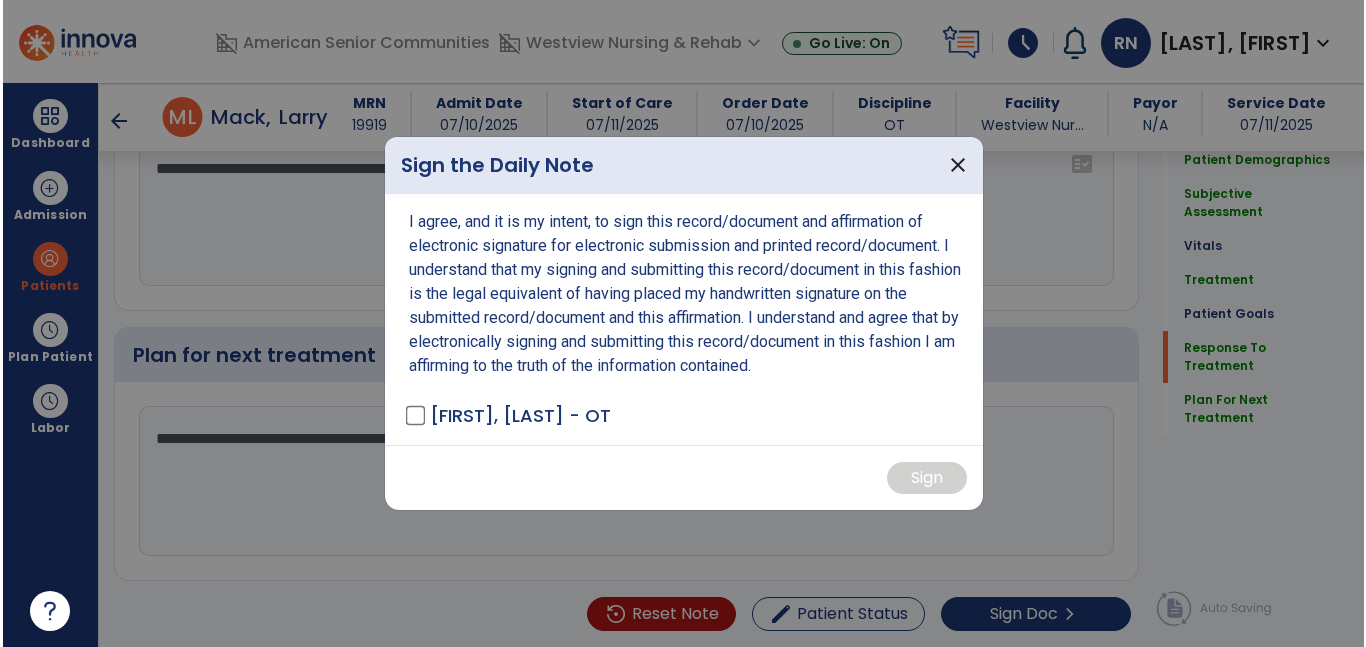scroll, scrollTop: 3231, scrollLeft: 0, axis: vertical 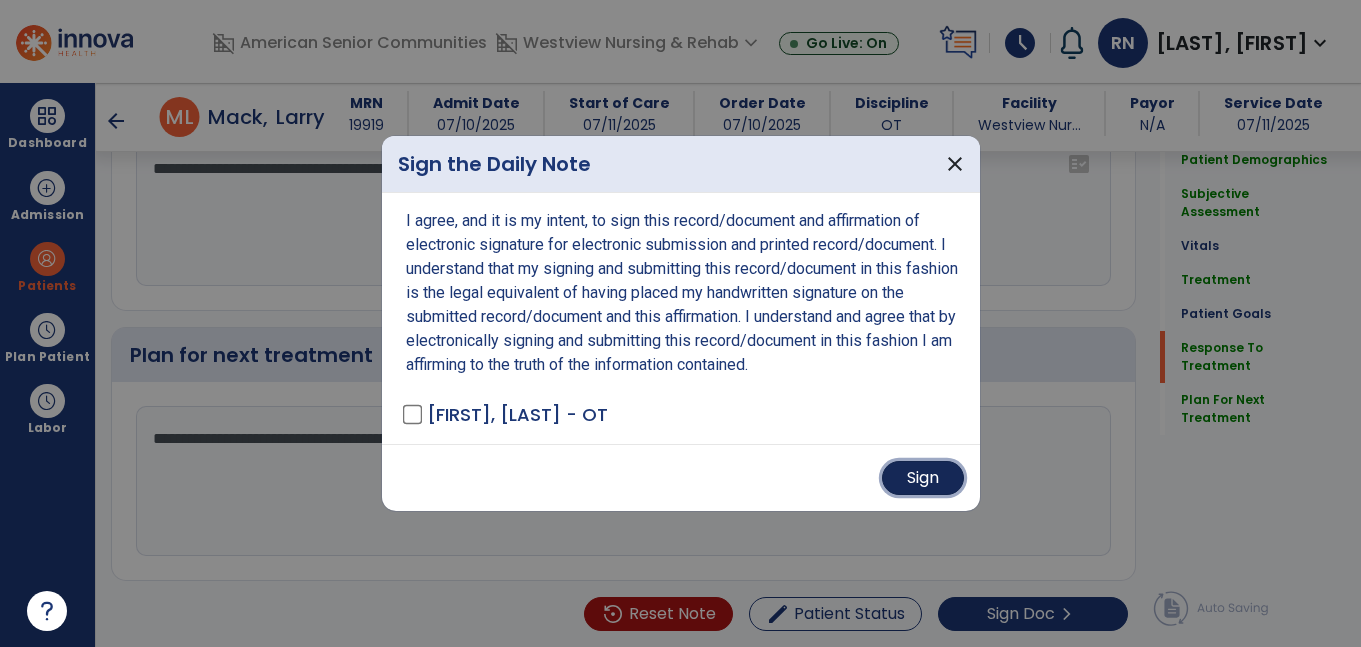 type 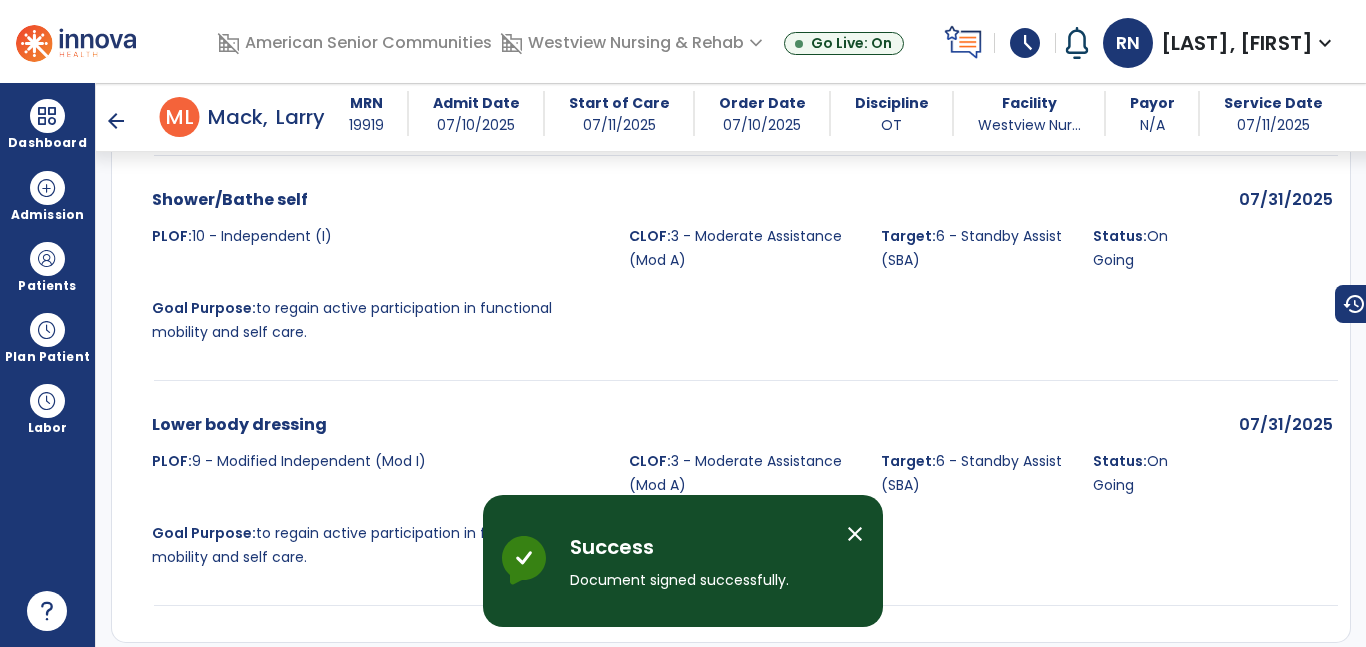 scroll, scrollTop: 4228, scrollLeft: 0, axis: vertical 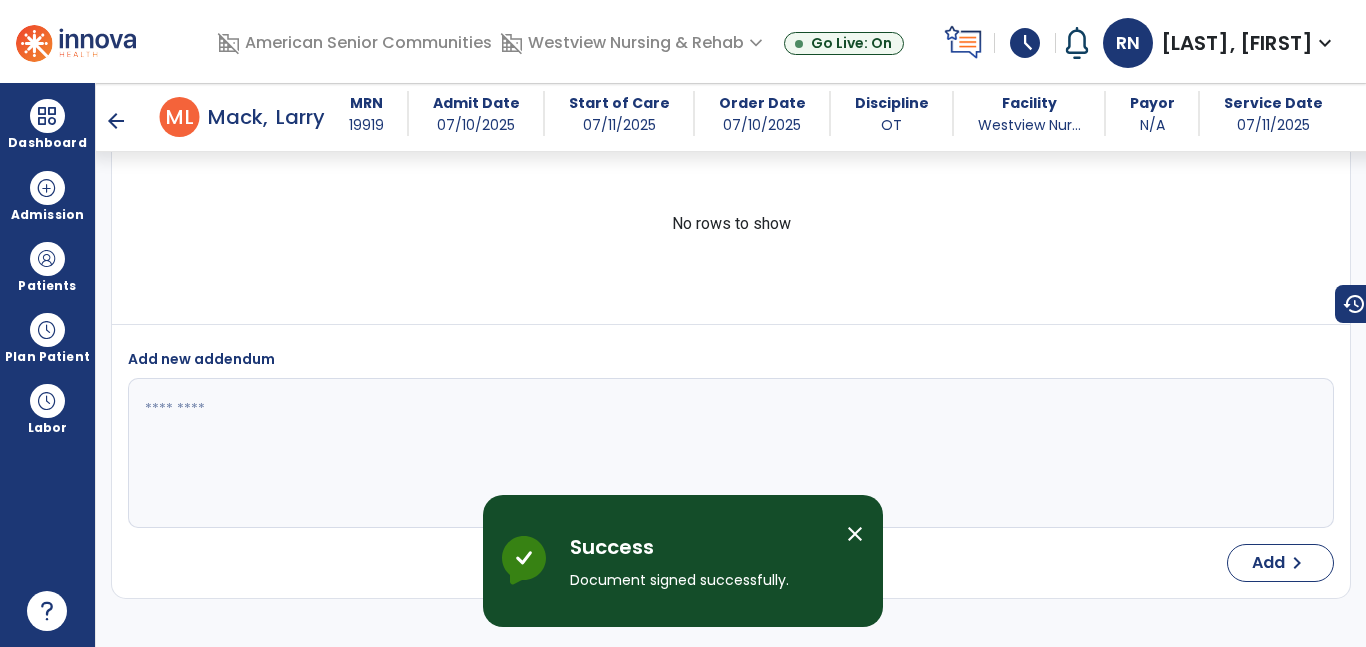click on "arrow_back" at bounding box center (116, 121) 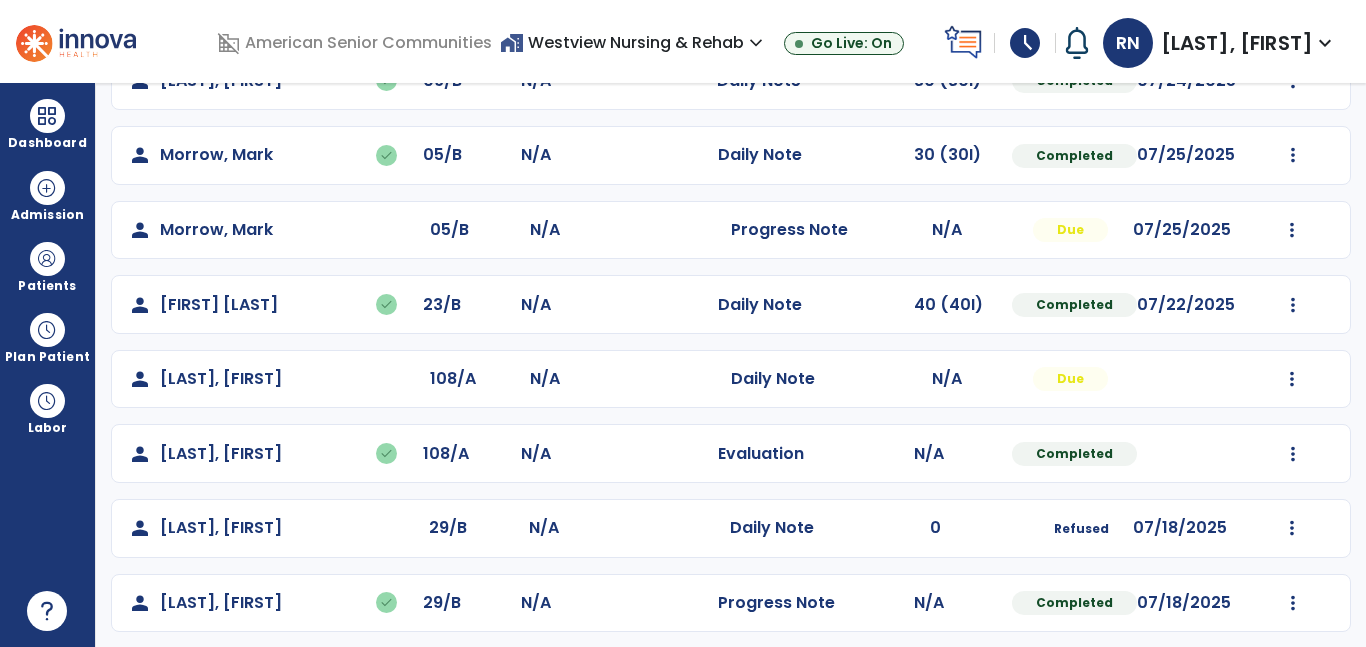 scroll, scrollTop: 726, scrollLeft: 0, axis: vertical 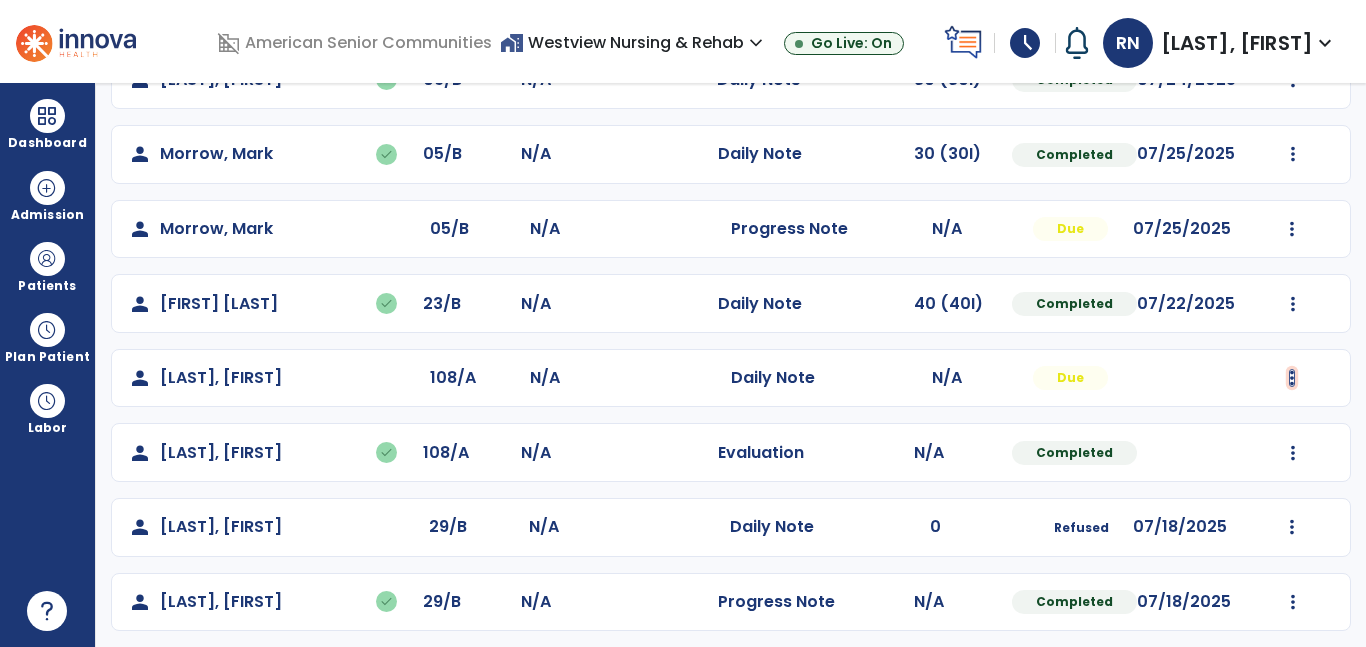 click at bounding box center (1293, -367) 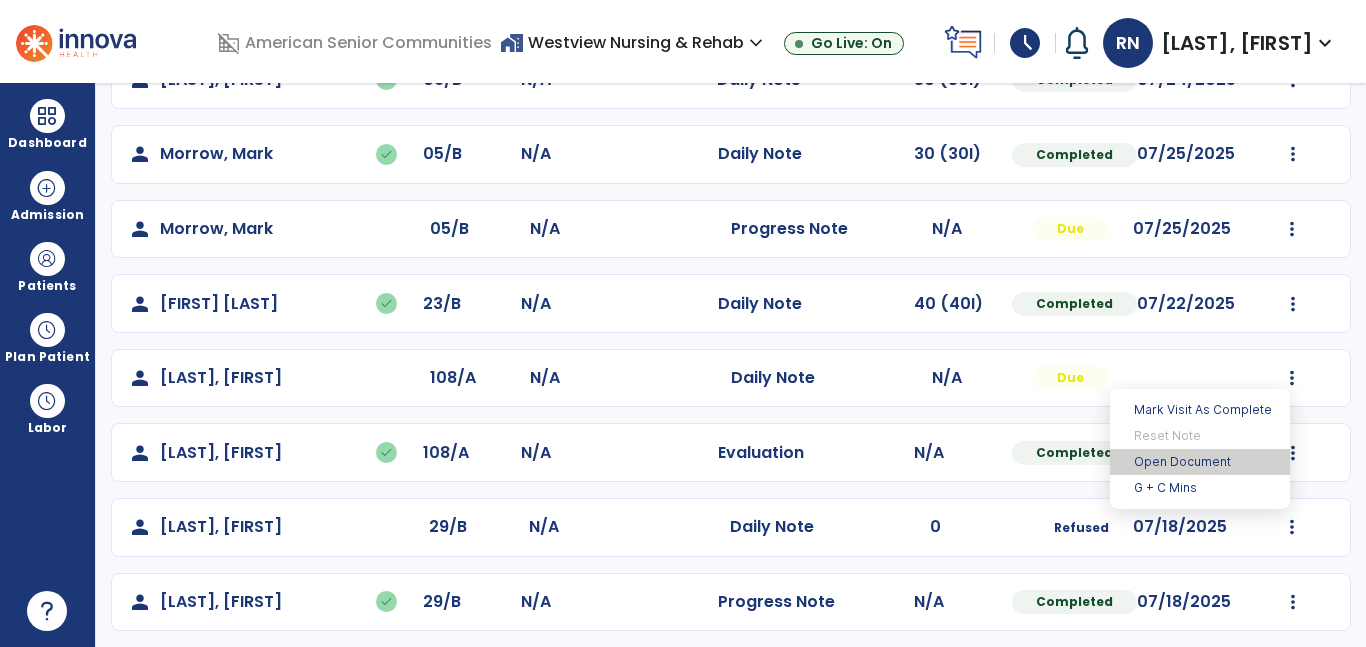 click on "Open Document" at bounding box center (1200, 462) 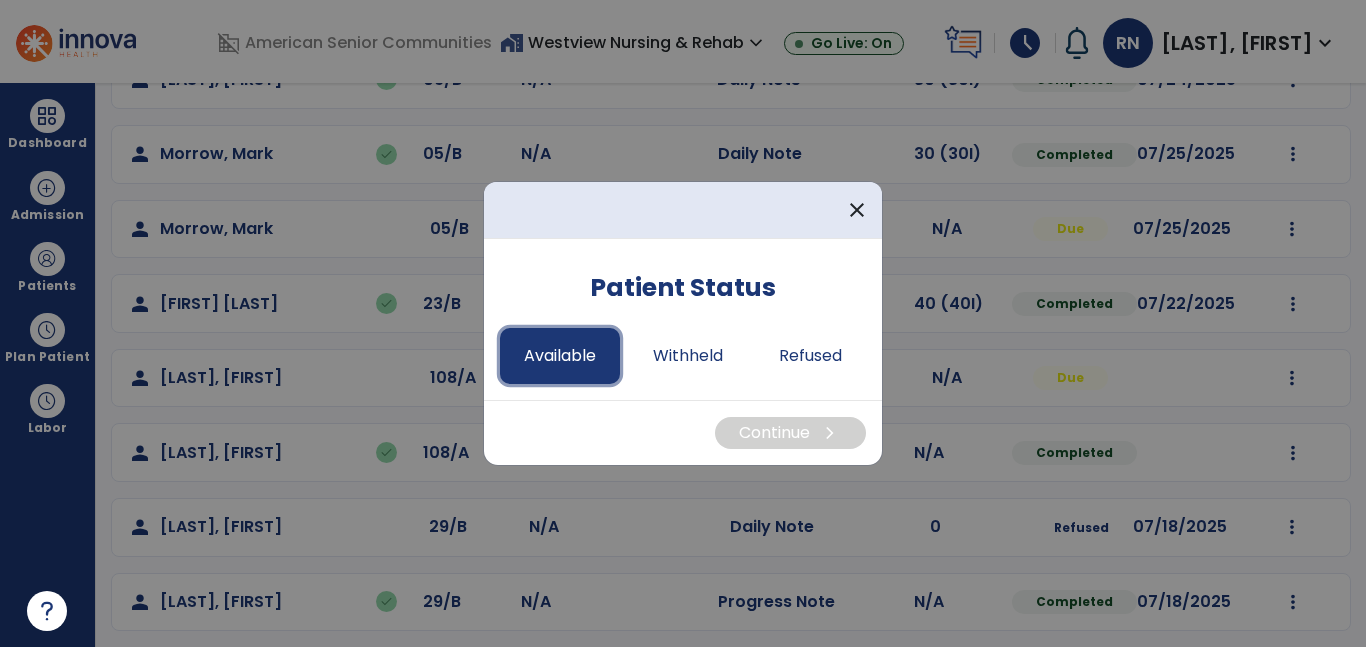 click on "Available" at bounding box center (560, 356) 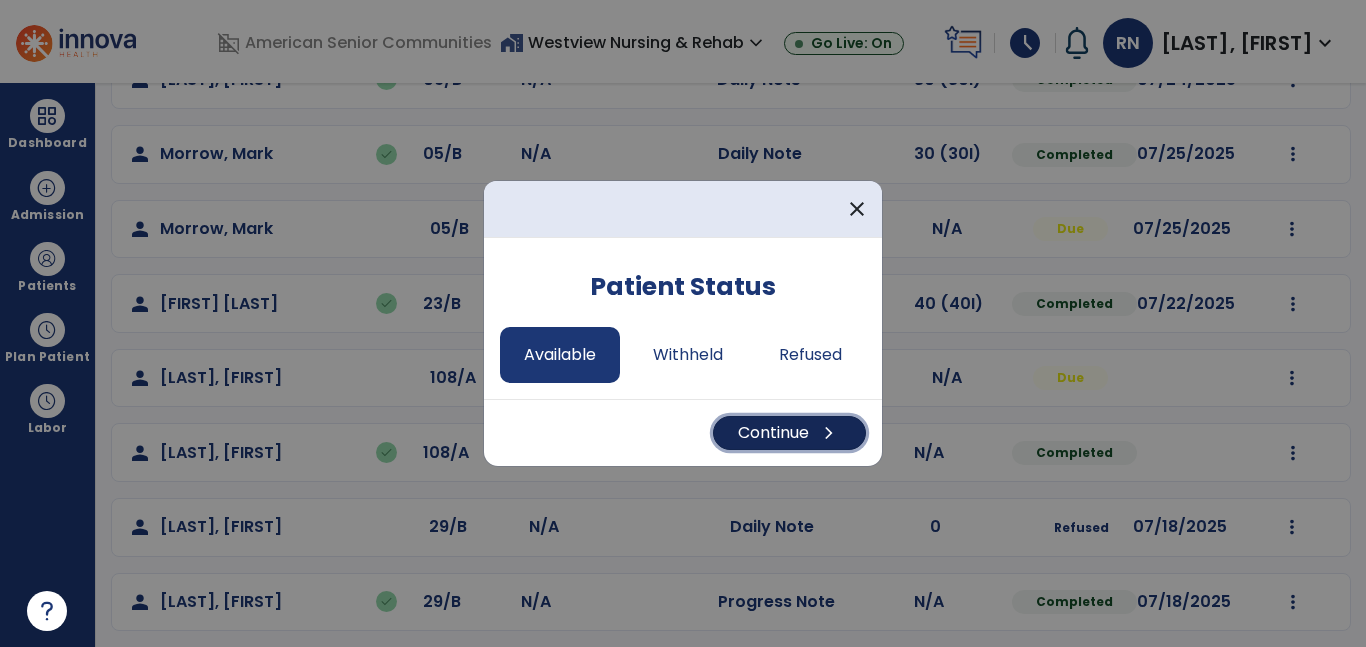 click on "Continue   chevron_right" at bounding box center (789, 433) 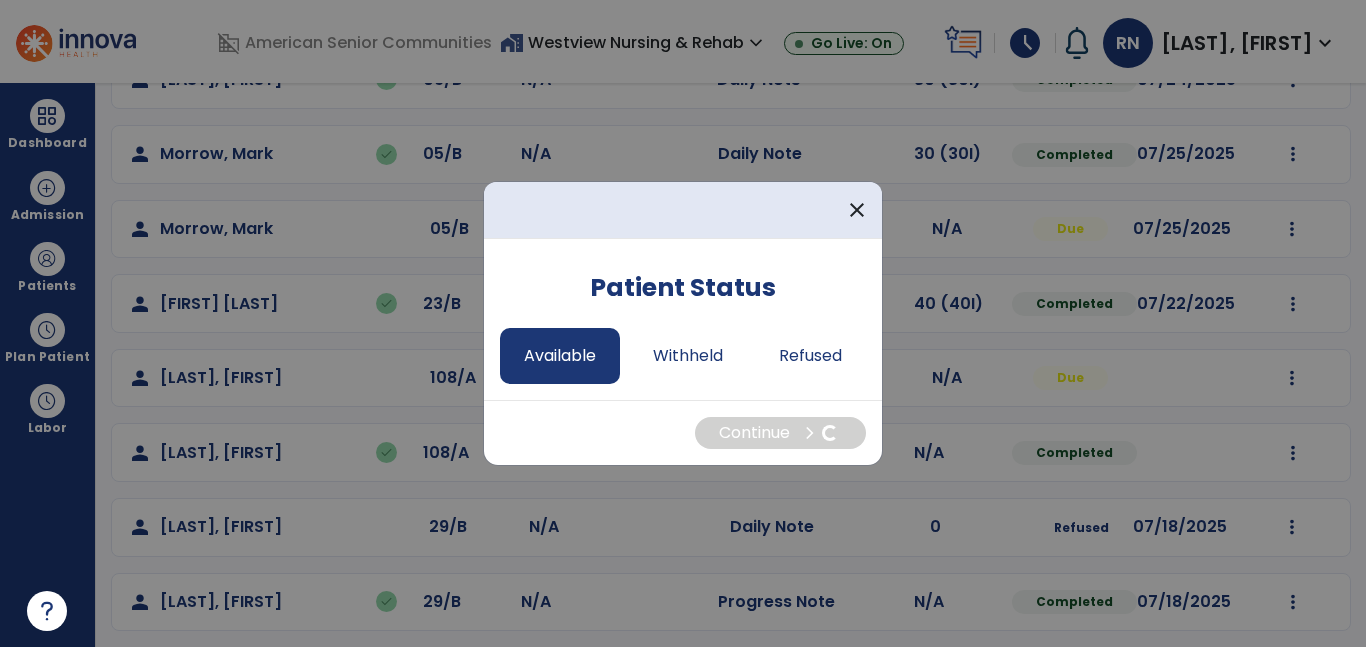 select on "*" 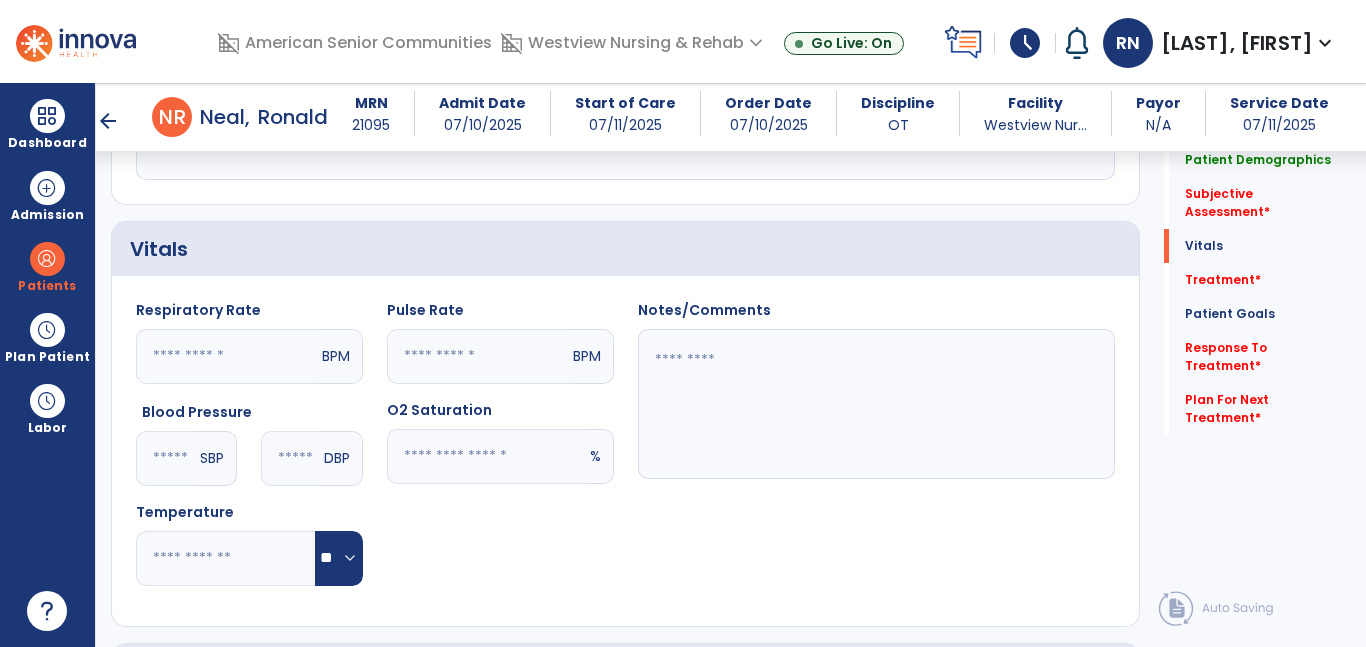 scroll, scrollTop: 721, scrollLeft: 0, axis: vertical 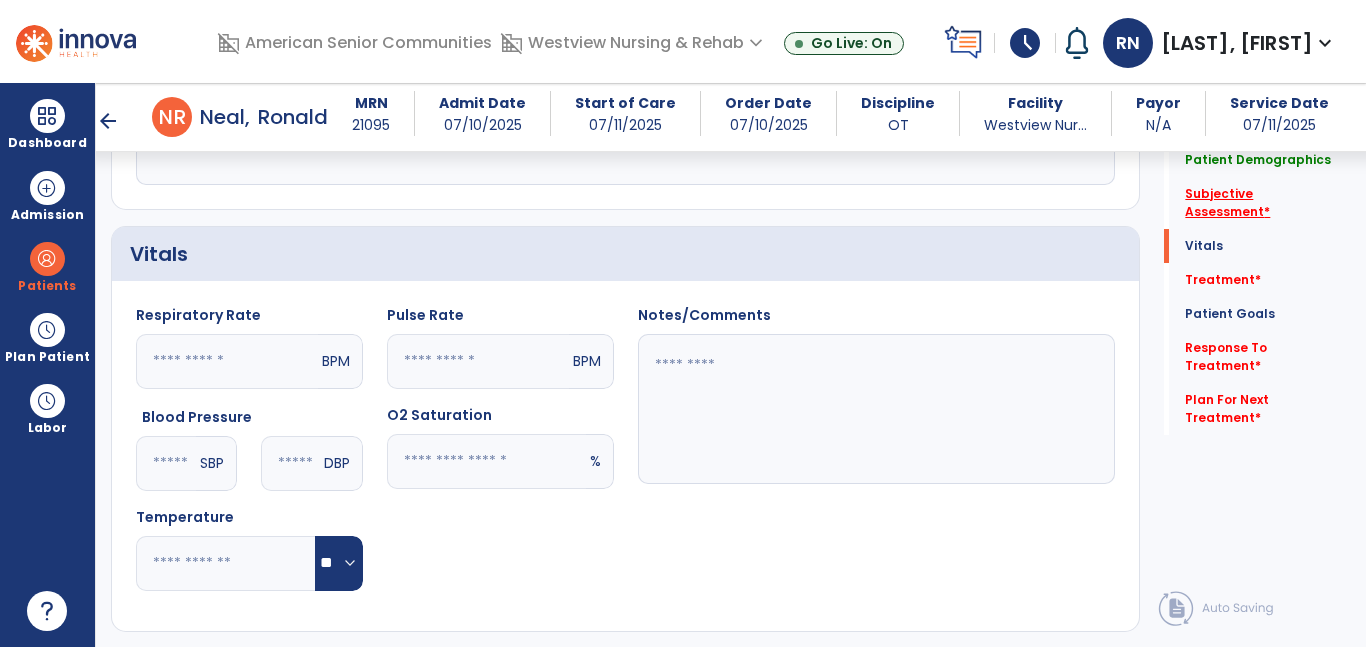 click on "Subjective Assessment   *" 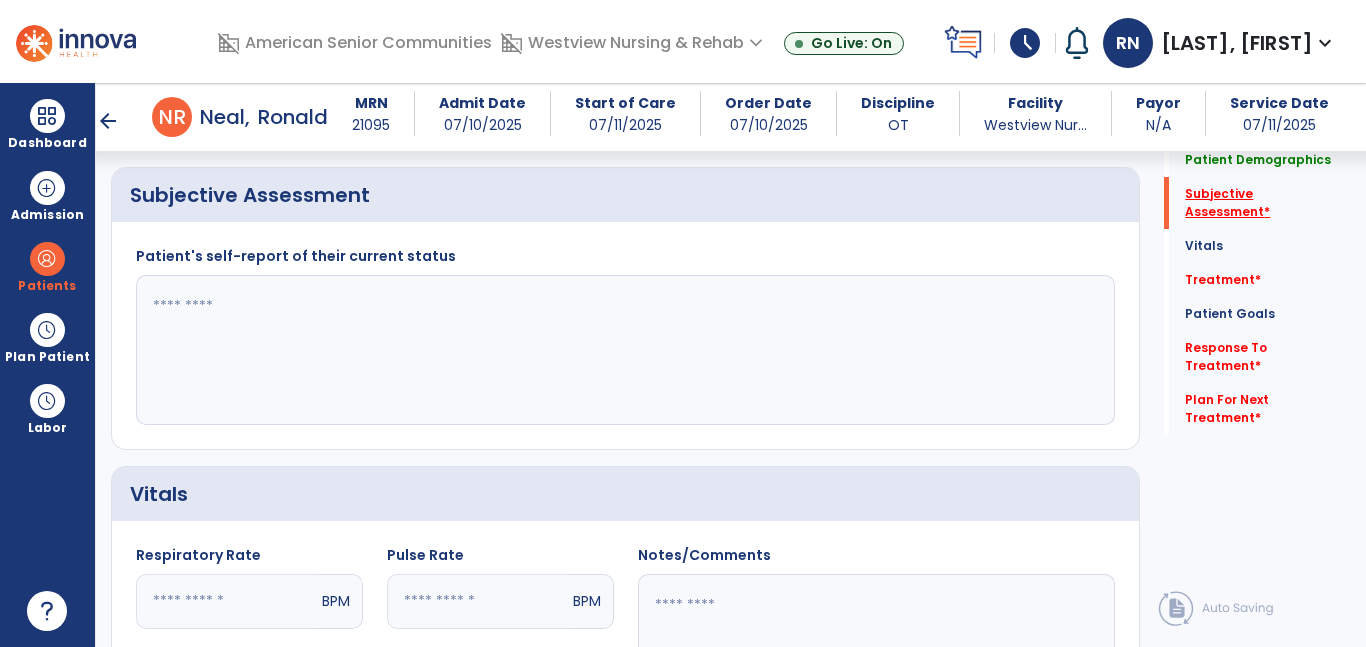 scroll, scrollTop: 424, scrollLeft: 0, axis: vertical 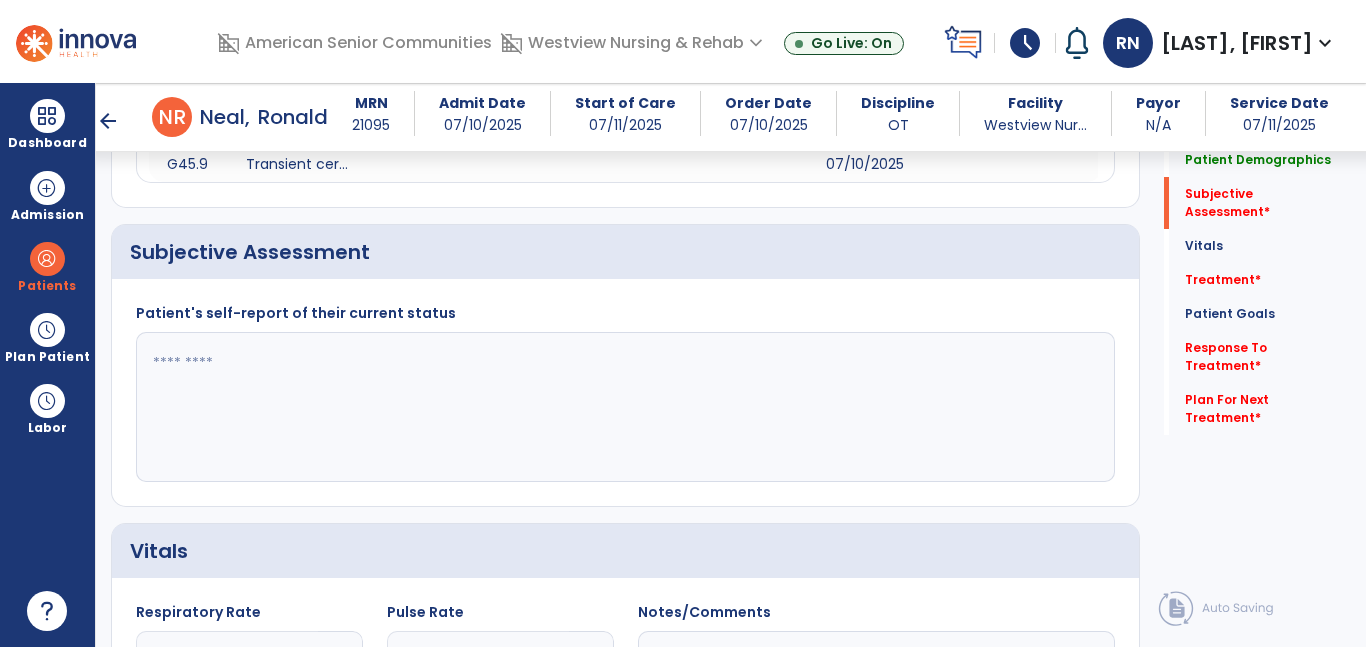 click 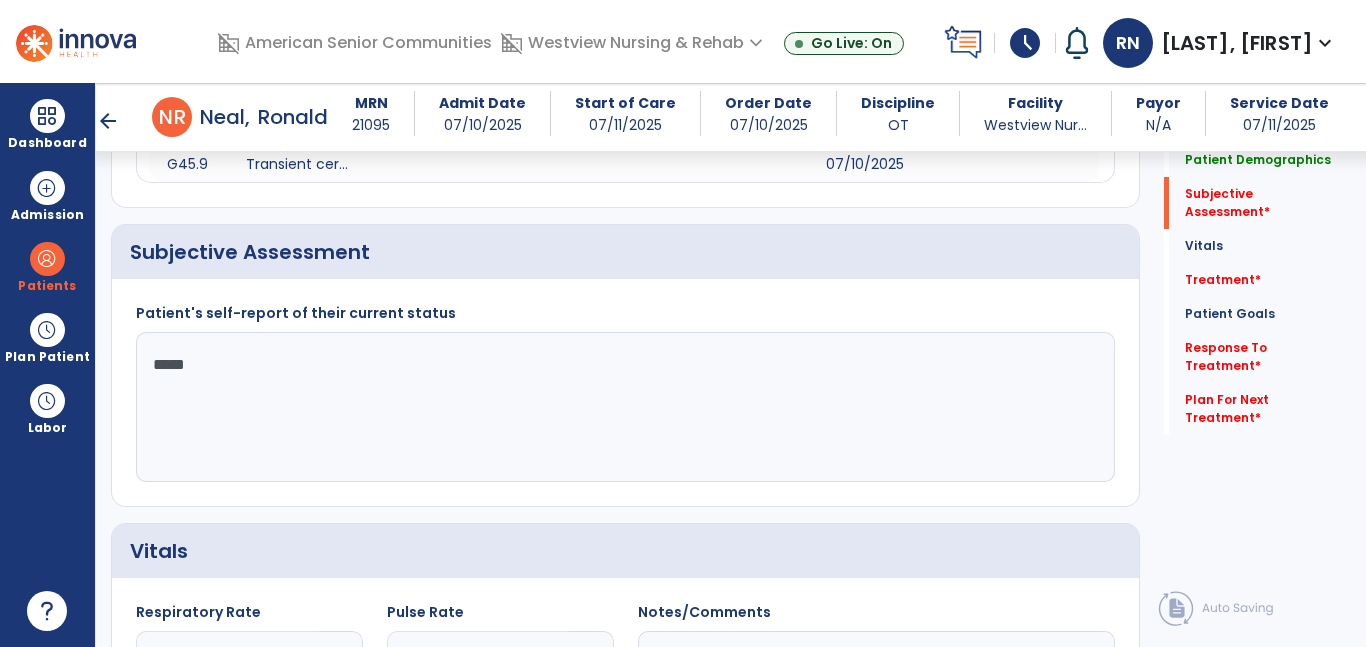 type on "******" 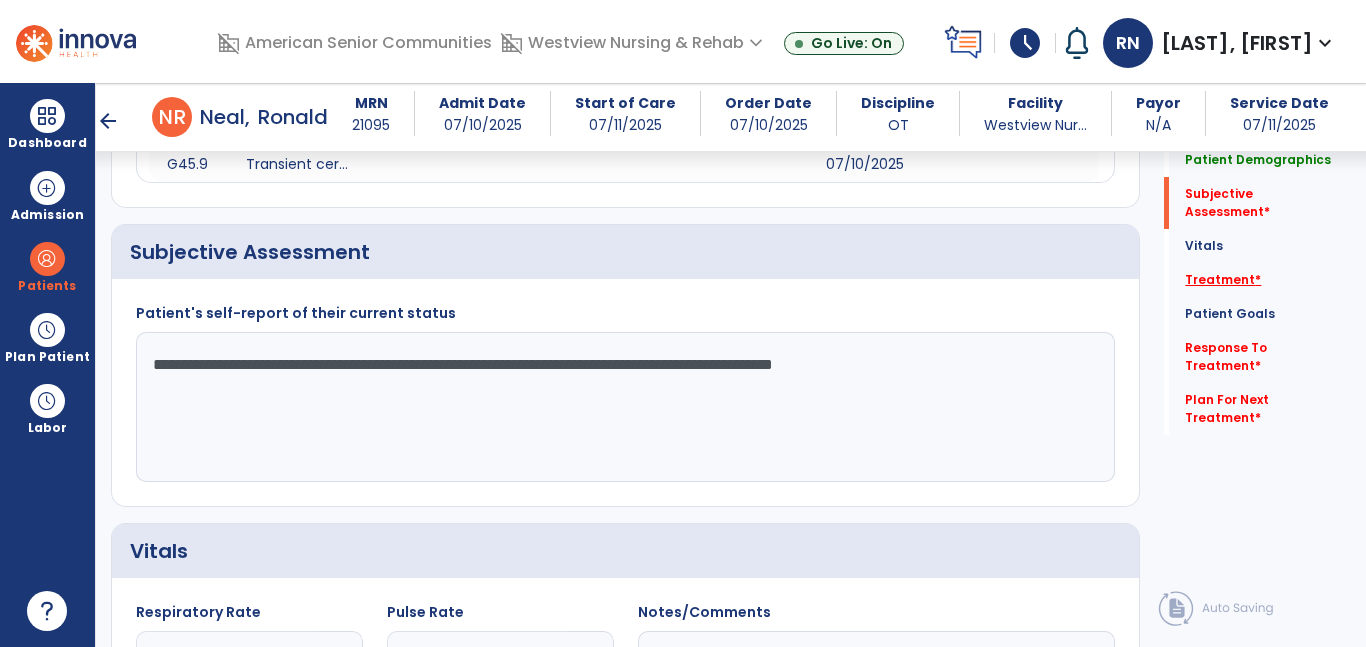 type on "**********" 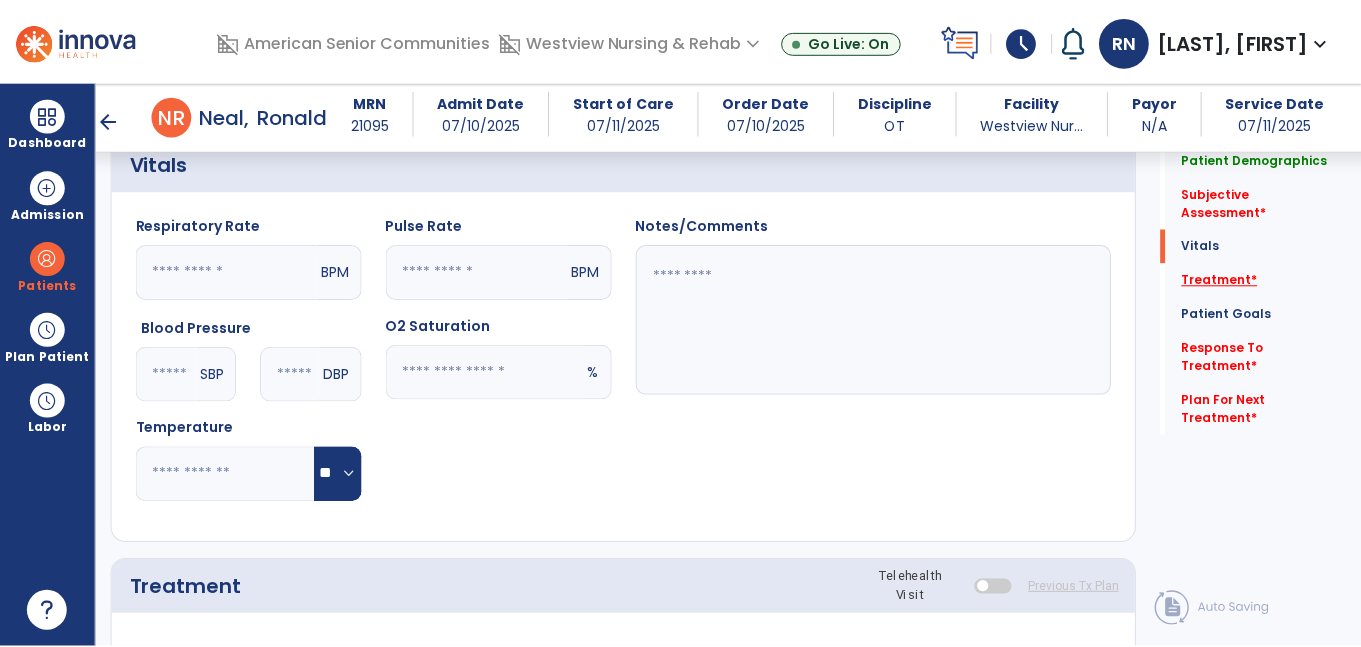 scroll, scrollTop: 1132, scrollLeft: 0, axis: vertical 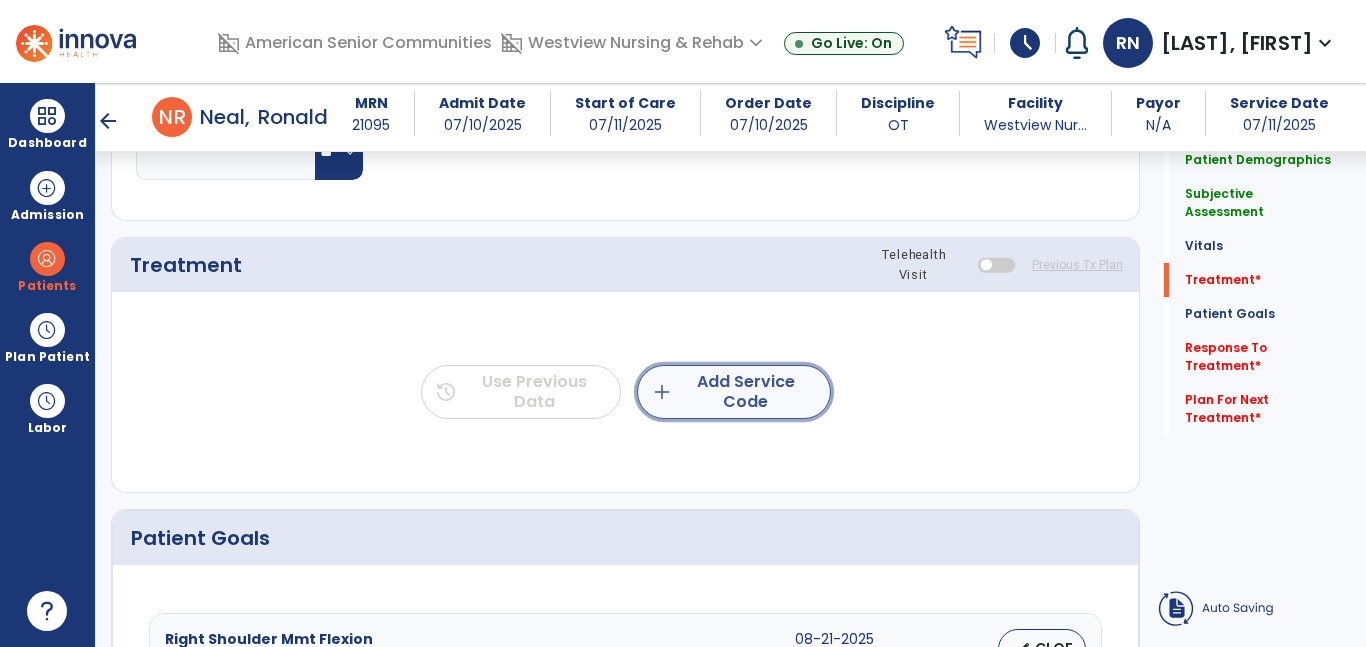 click on "add  Add Service Code" 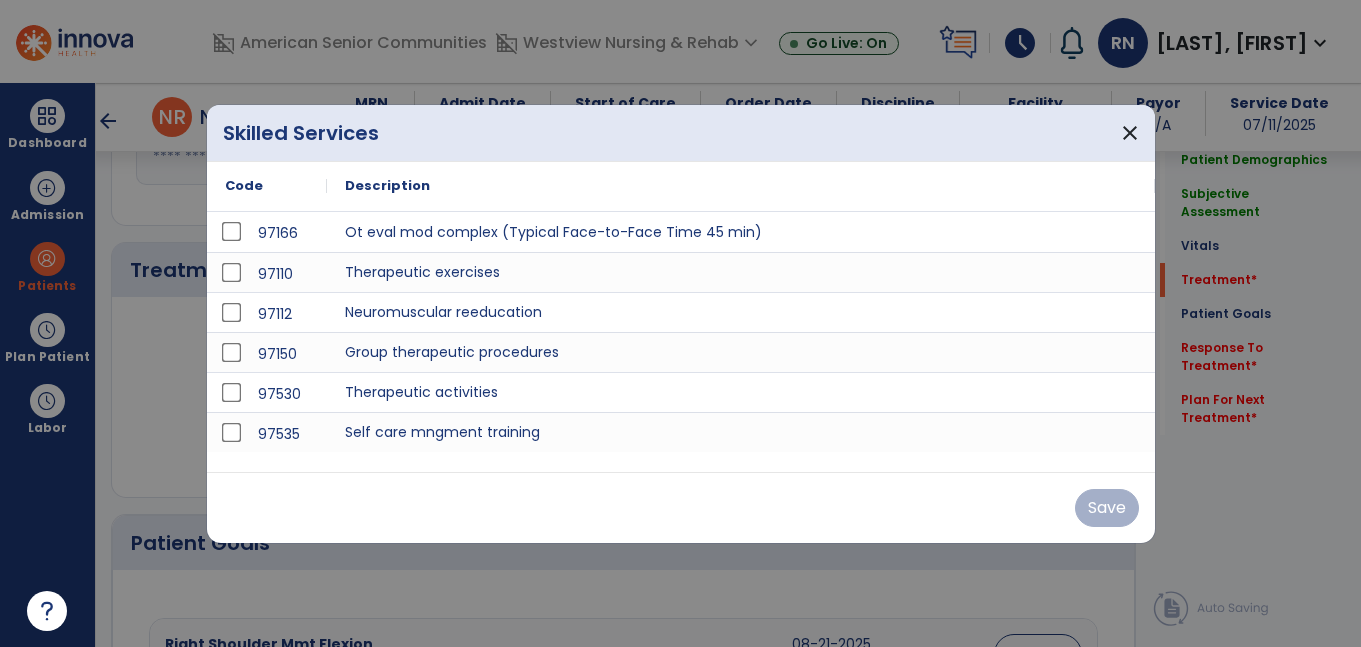 scroll, scrollTop: 1132, scrollLeft: 0, axis: vertical 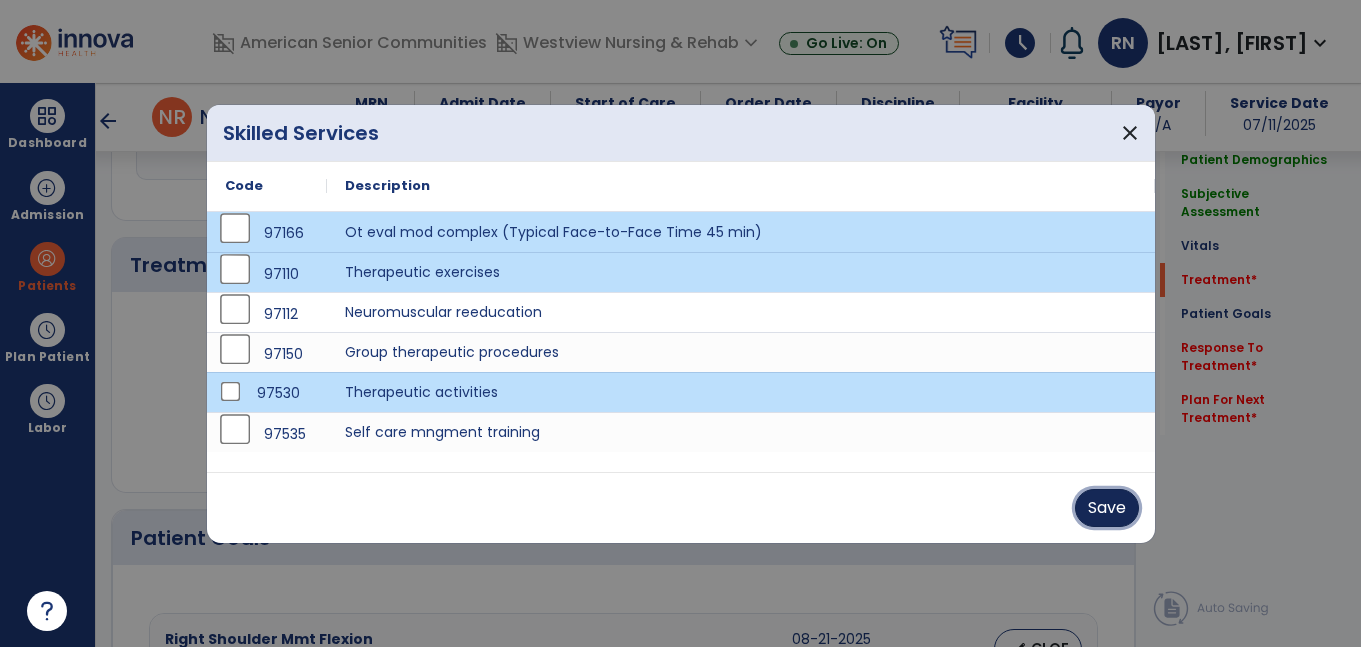 click on "Save" at bounding box center [1107, 508] 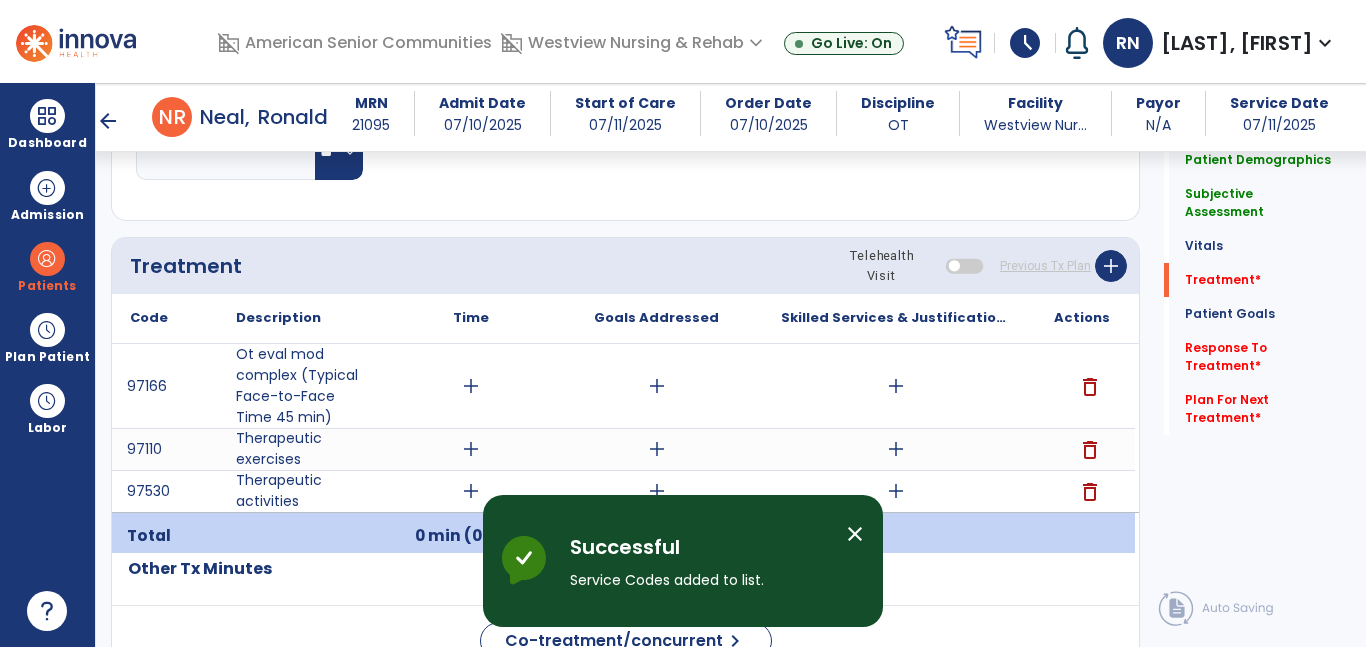 click on "add" at bounding box center [471, 386] 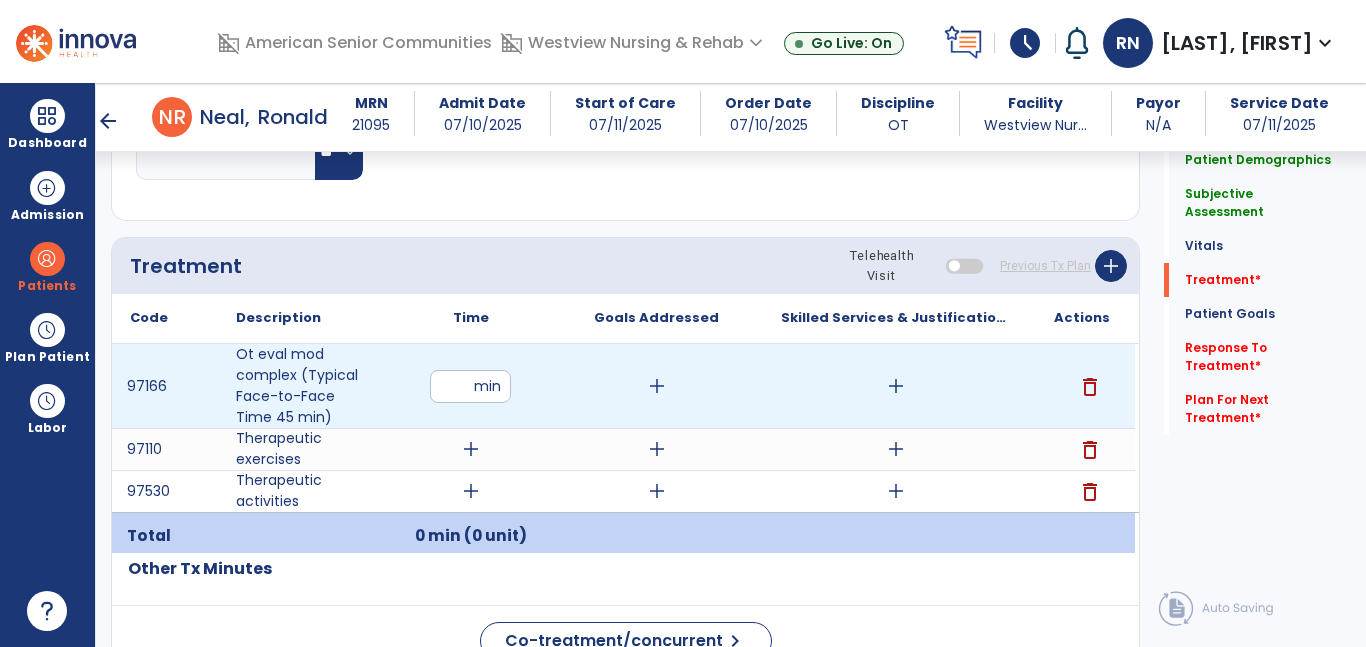 type on "**" 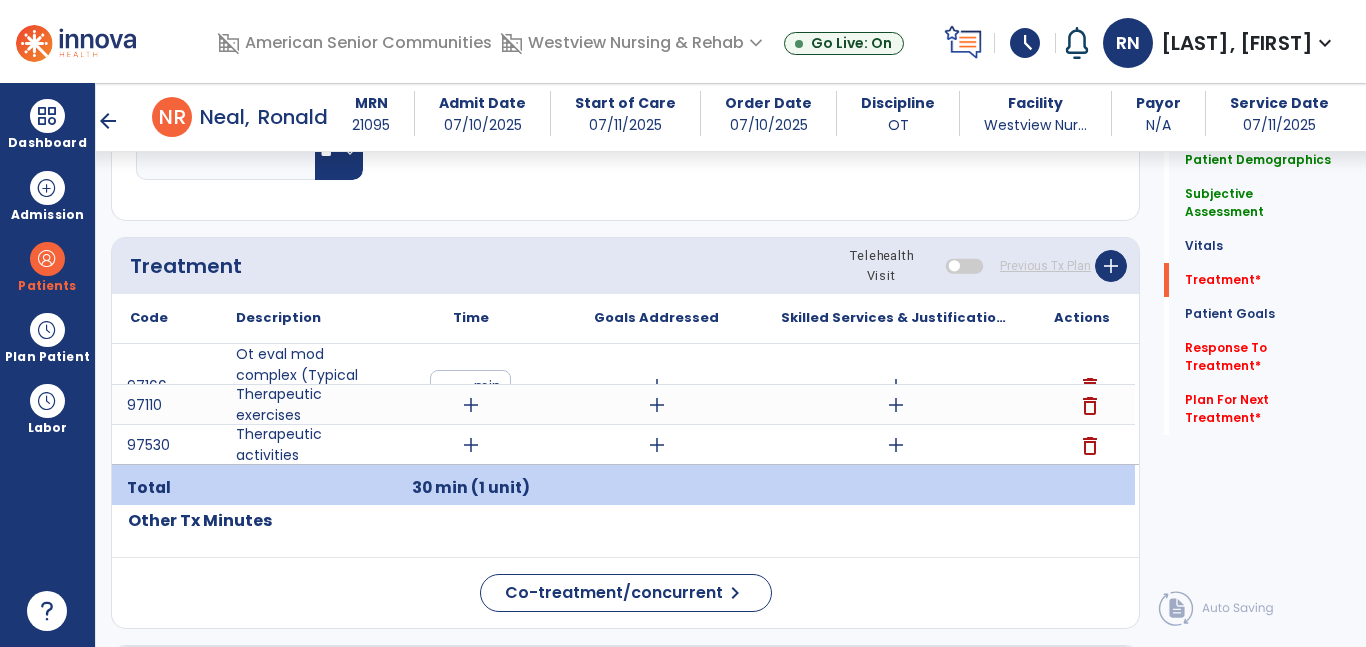 click on "add" at bounding box center (470, 405) 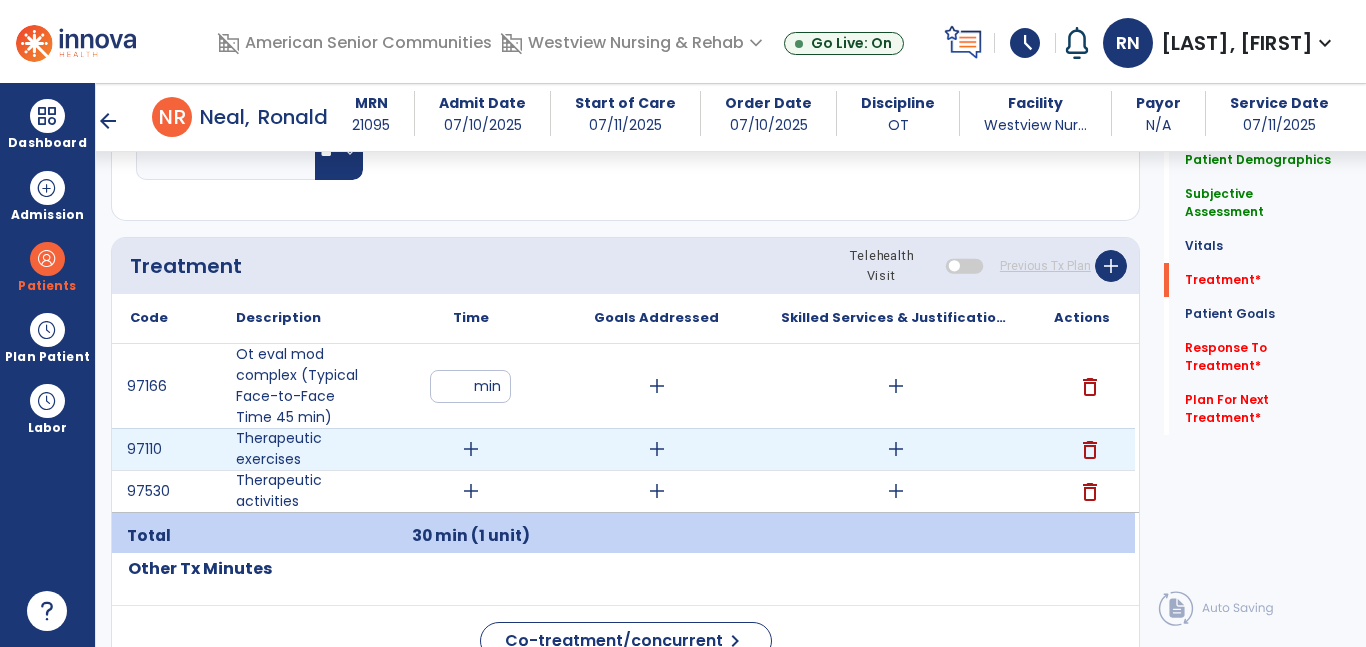click on "add" at bounding box center (471, 449) 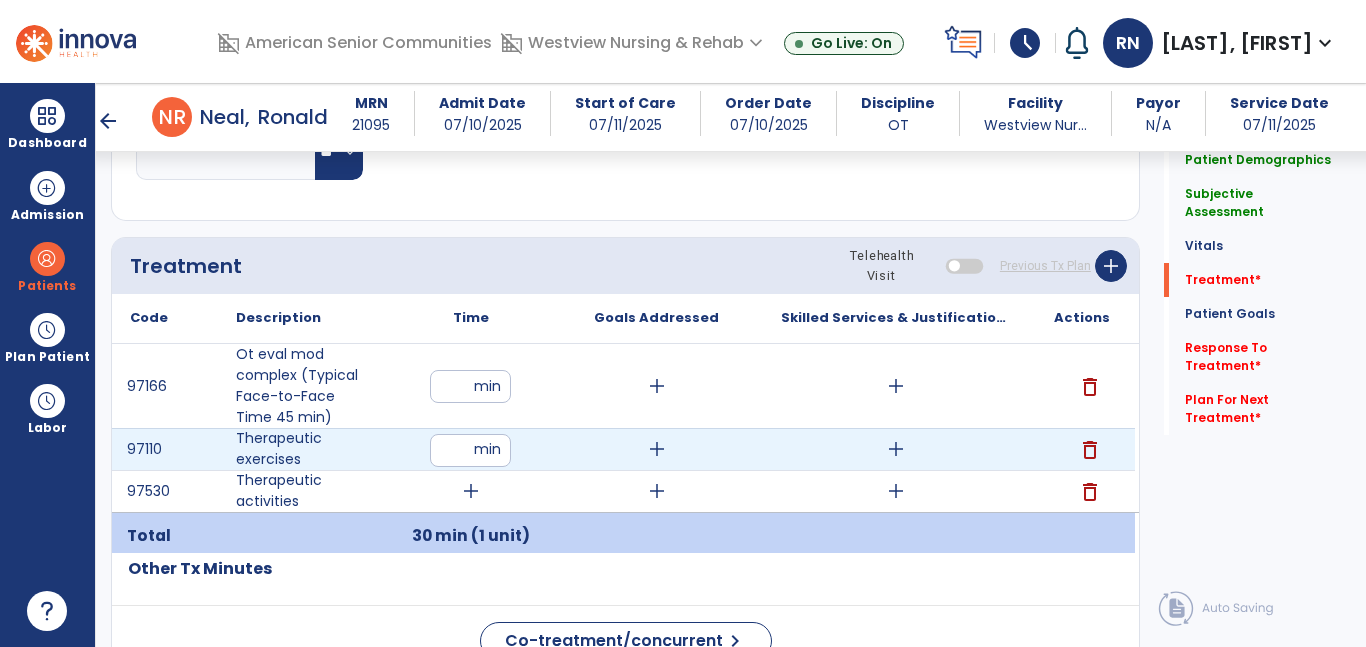 type on "**" 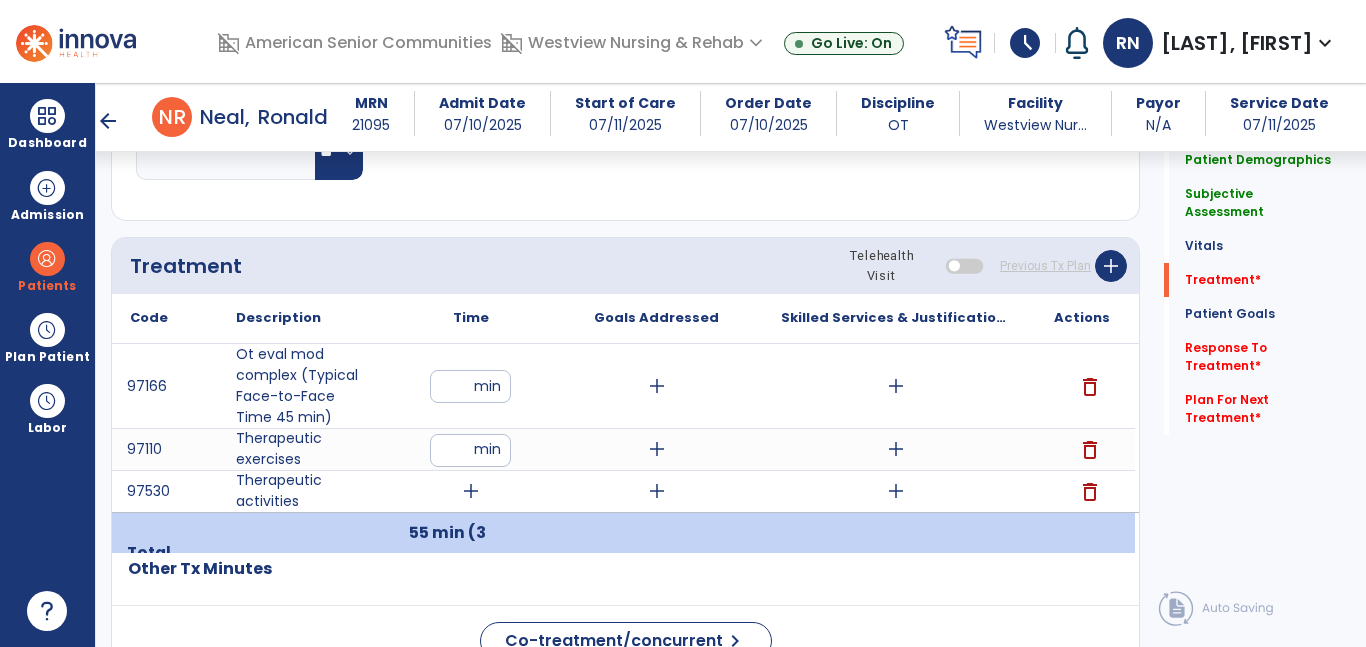 click on "add" at bounding box center (471, 491) 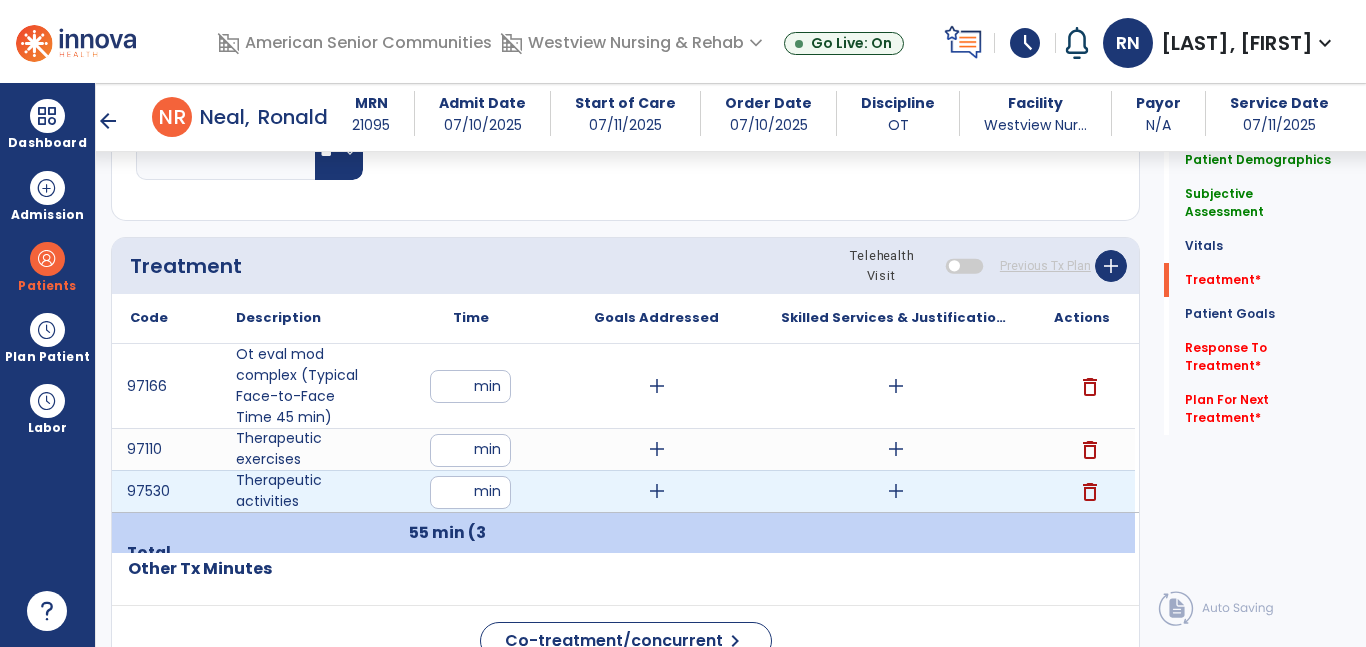 type on "**" 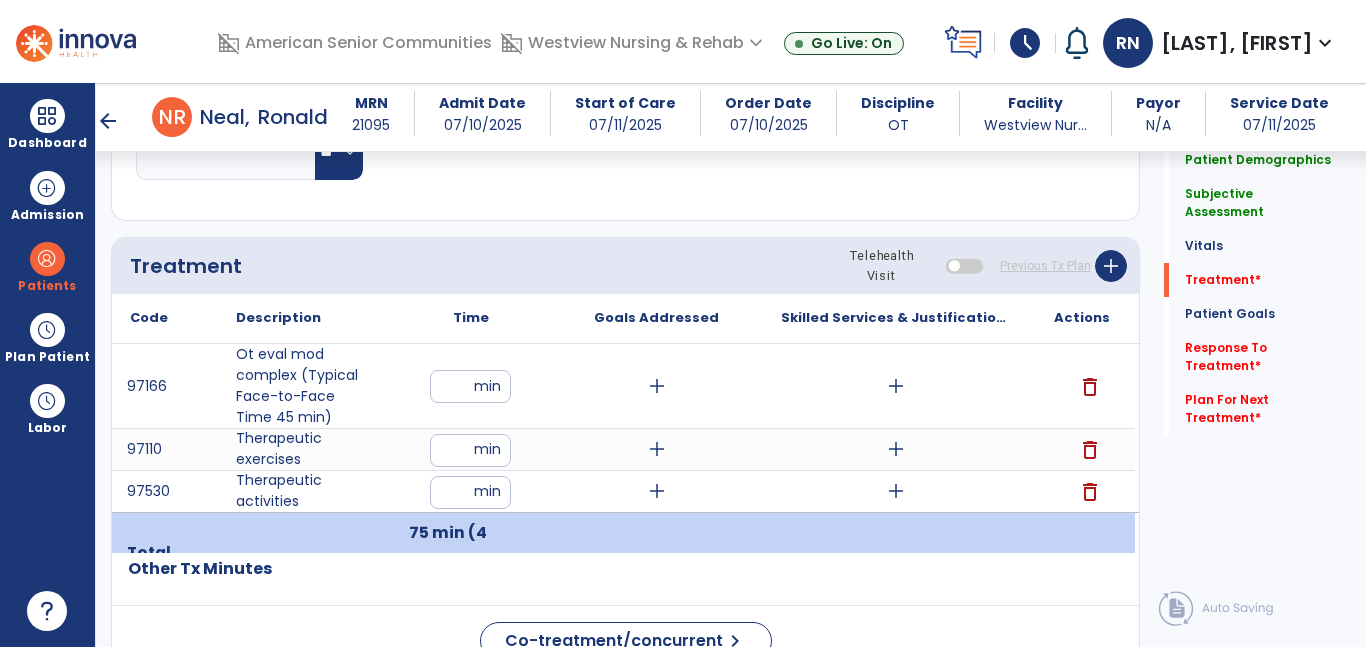 click on "add" at bounding box center (656, 386) 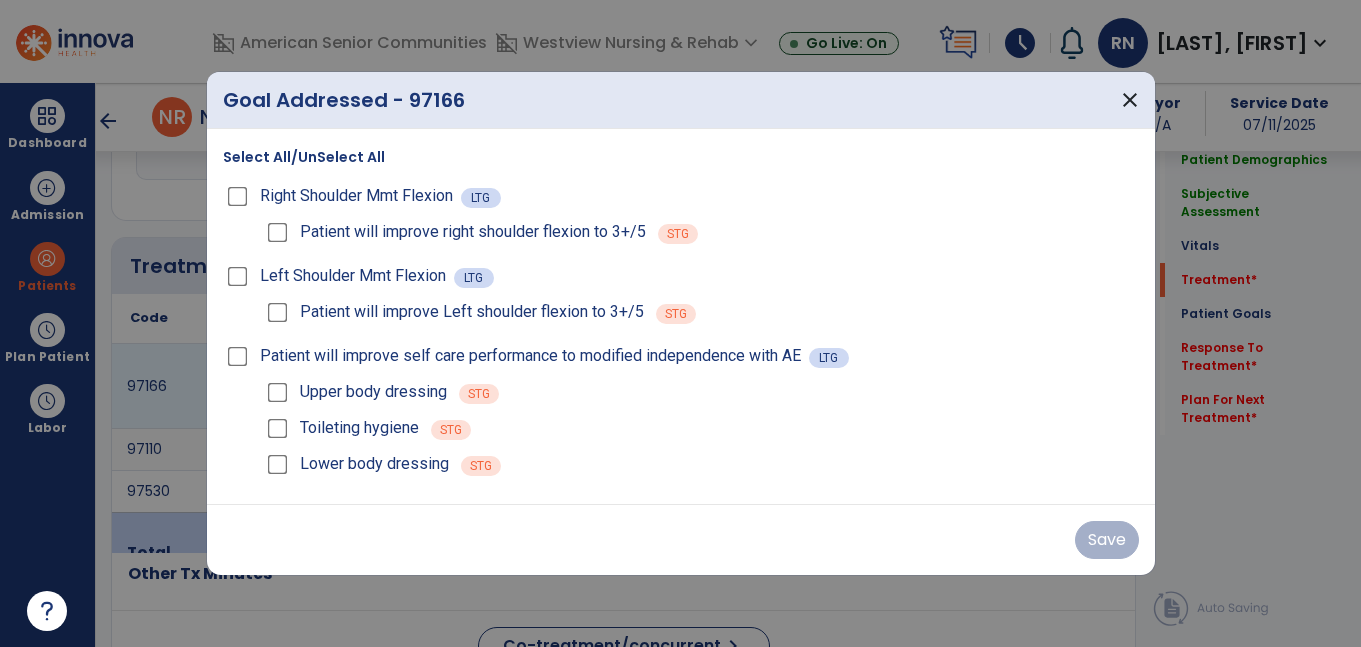 scroll, scrollTop: 1132, scrollLeft: 0, axis: vertical 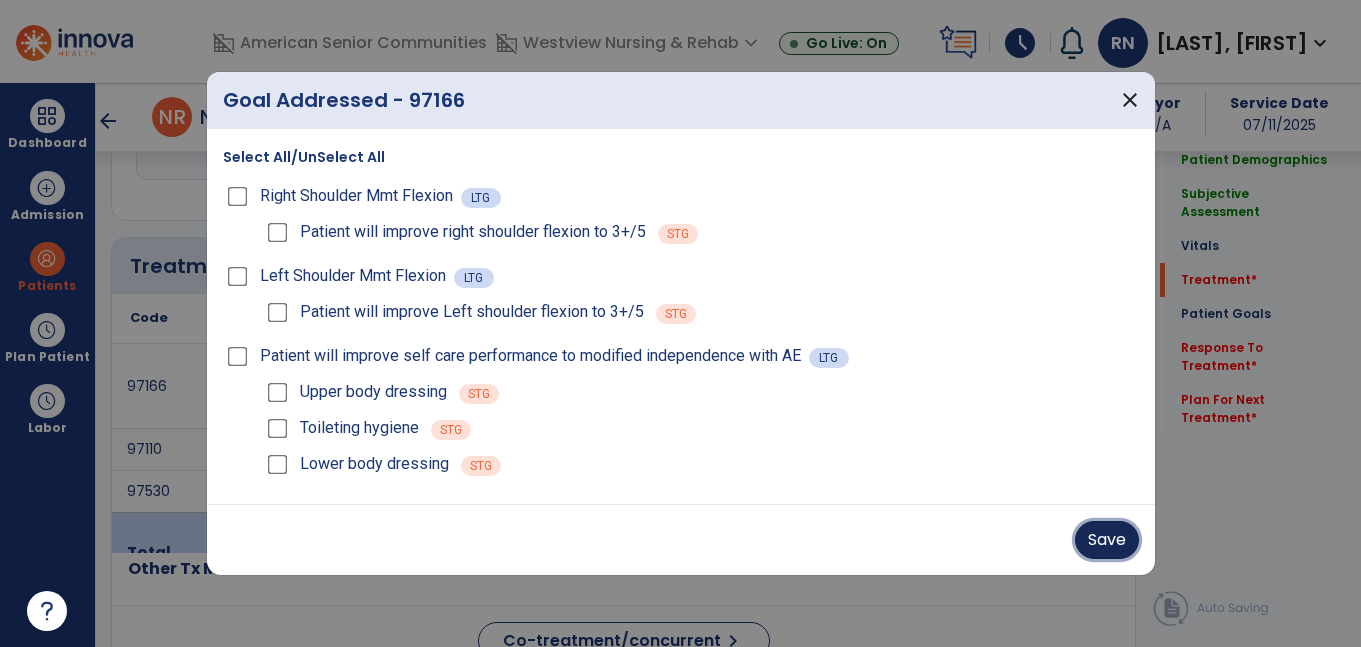 click on "Save" at bounding box center [1107, 540] 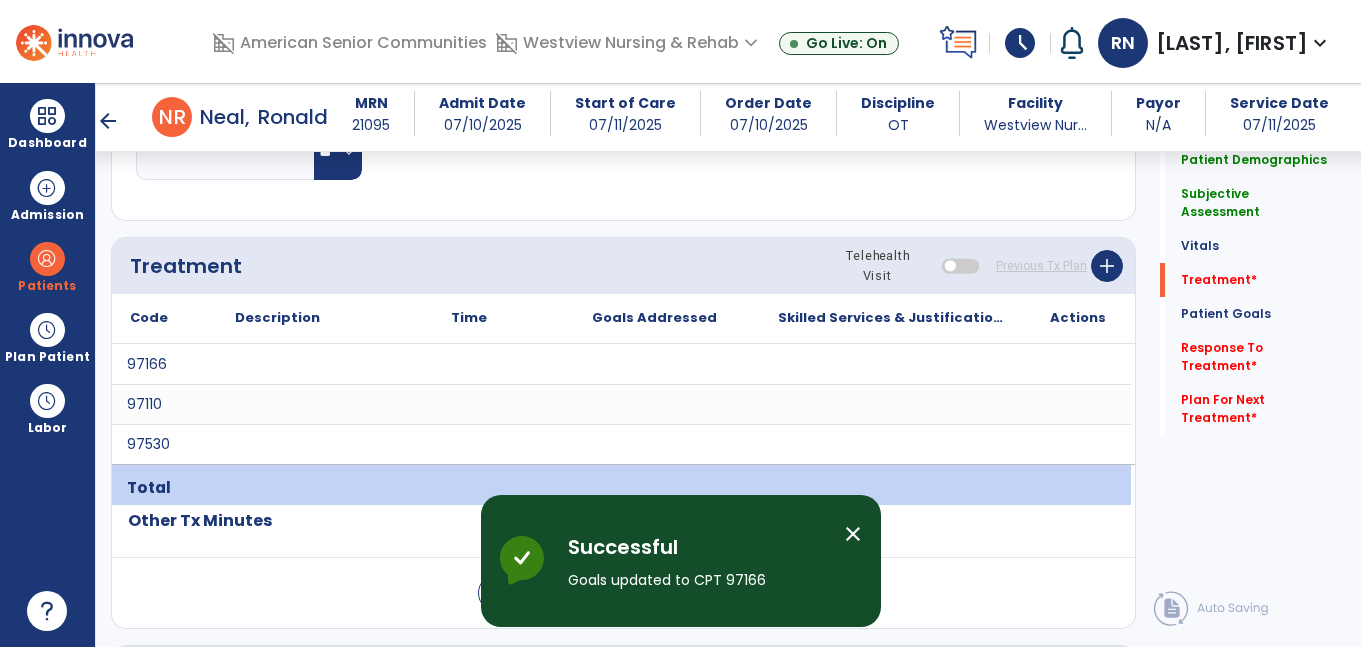 click on "Code
Description
Time" 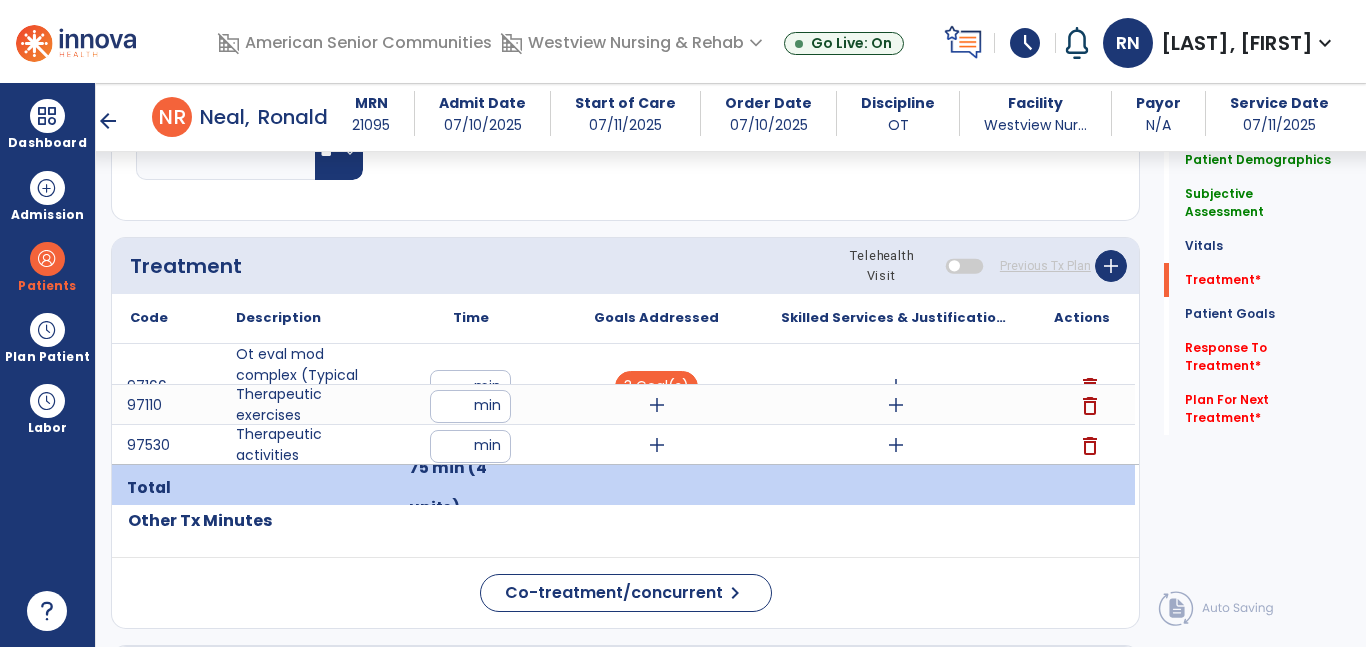 click on "add" at bounding box center (657, 405) 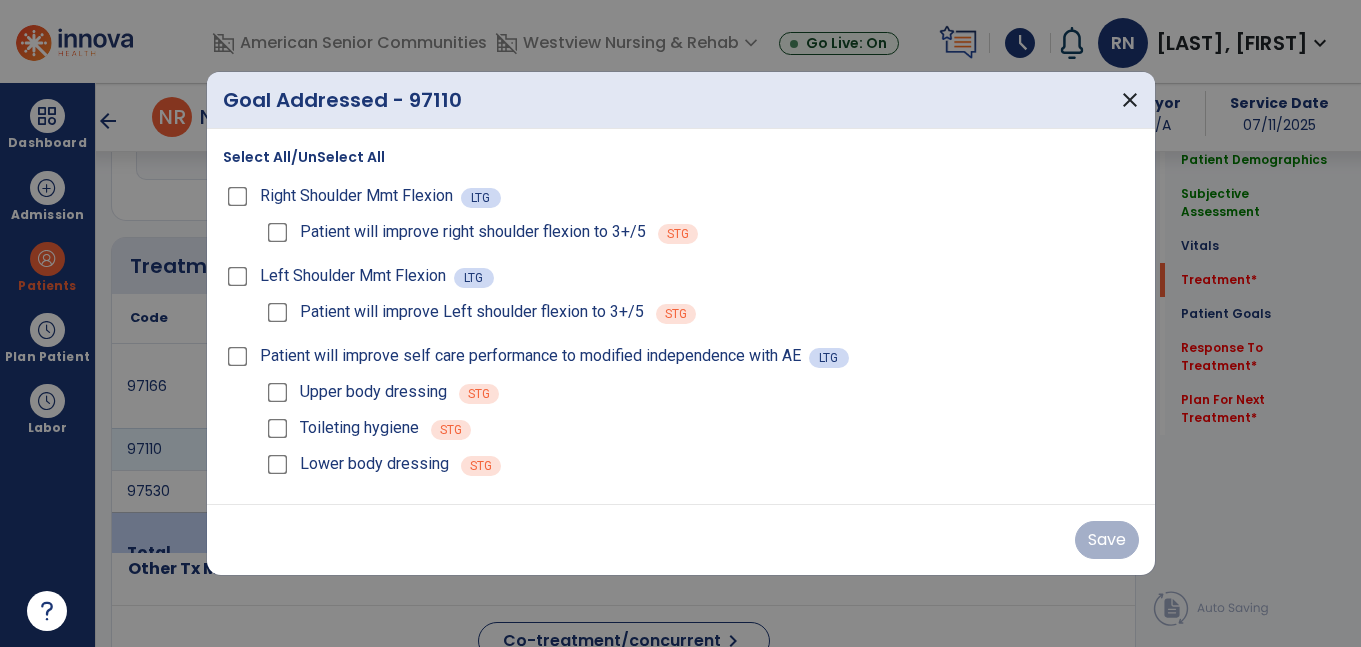 scroll, scrollTop: 1132, scrollLeft: 0, axis: vertical 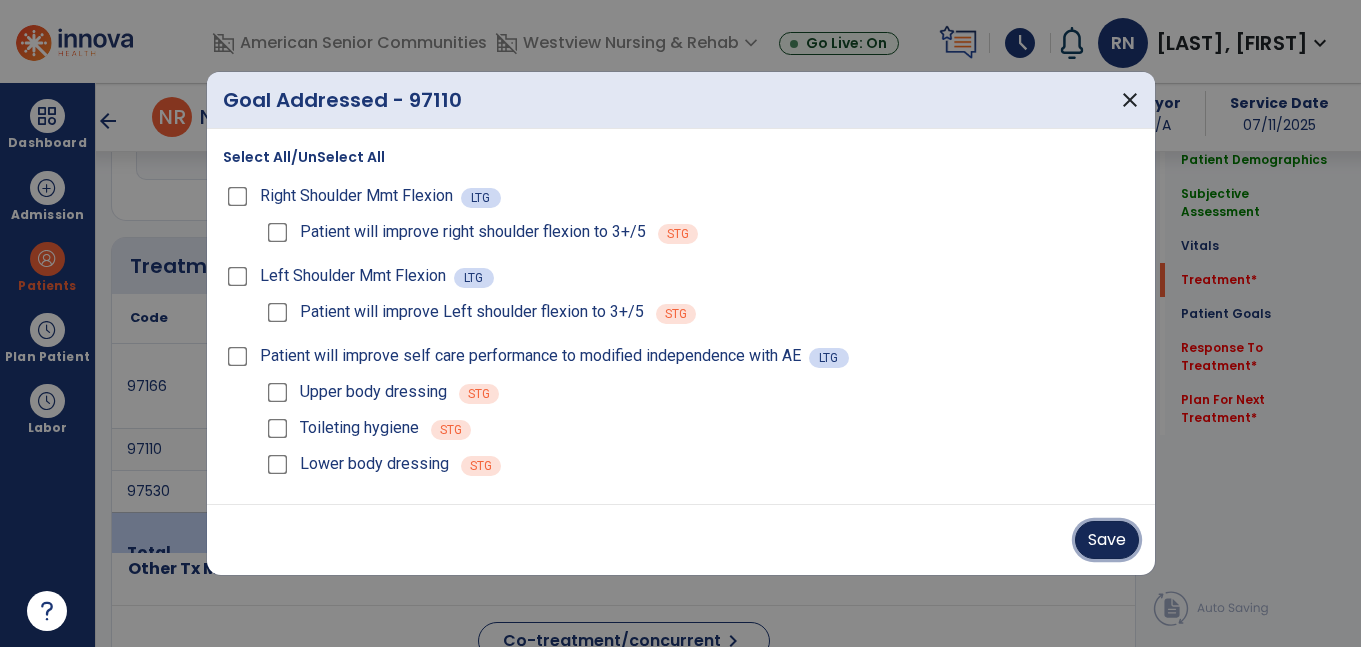 click on "Save" at bounding box center (1107, 540) 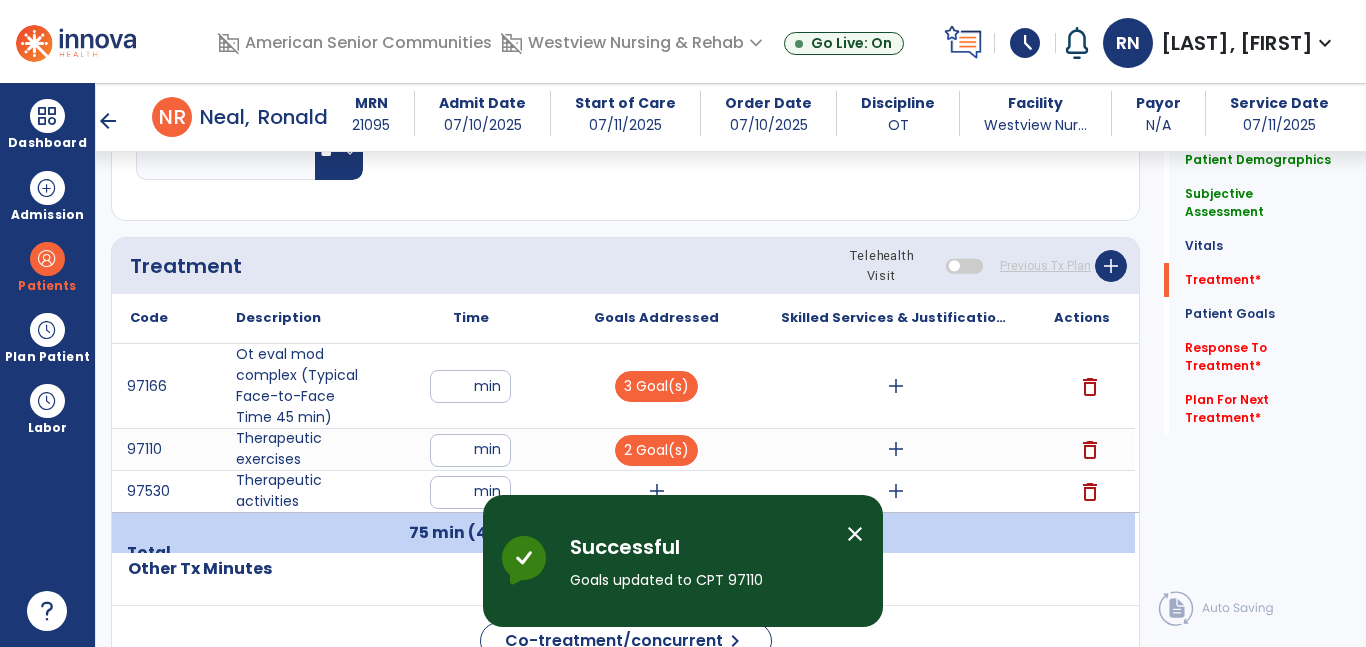 click on "add" at bounding box center [657, 491] 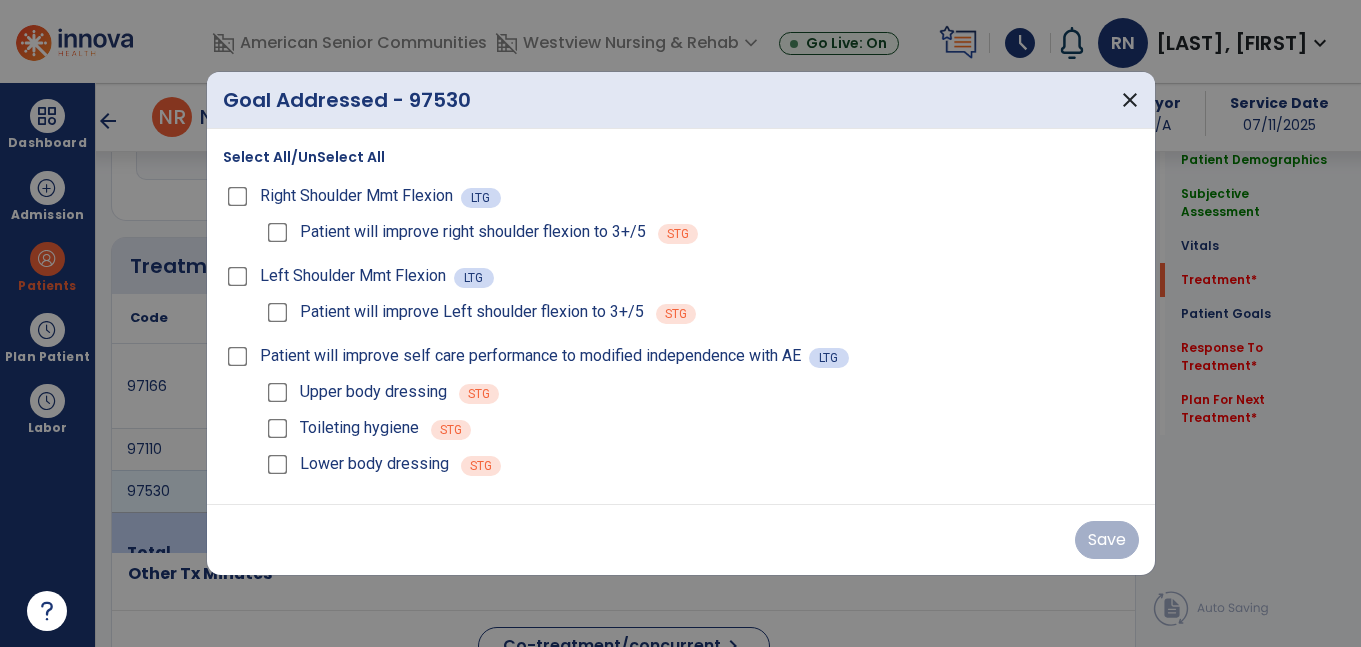scroll, scrollTop: 1132, scrollLeft: 0, axis: vertical 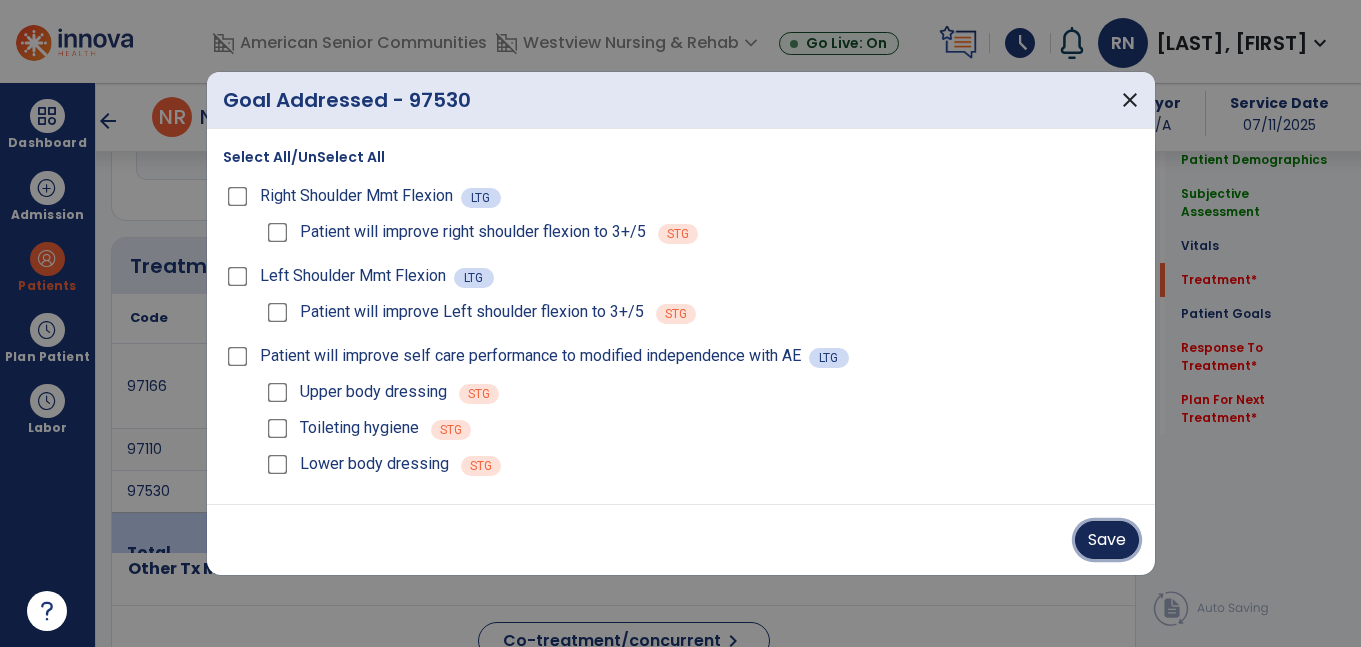 click on "Save" at bounding box center [1107, 540] 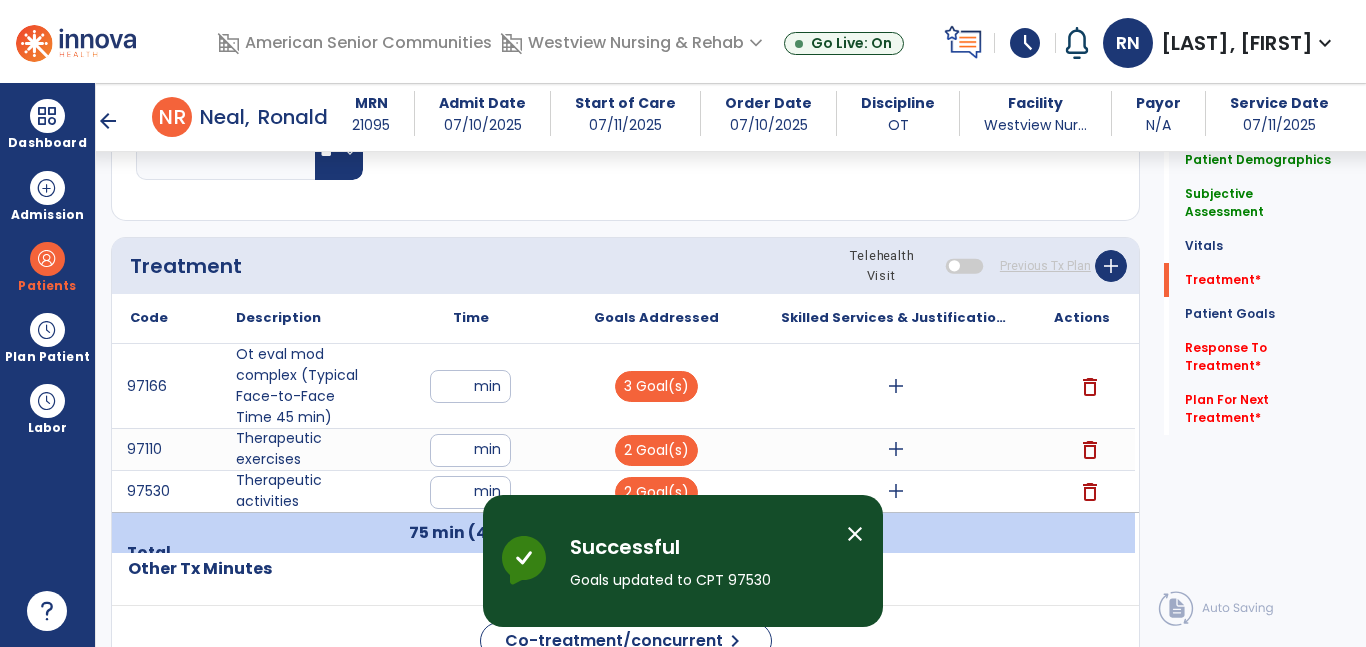 click on "add" at bounding box center (896, 386) 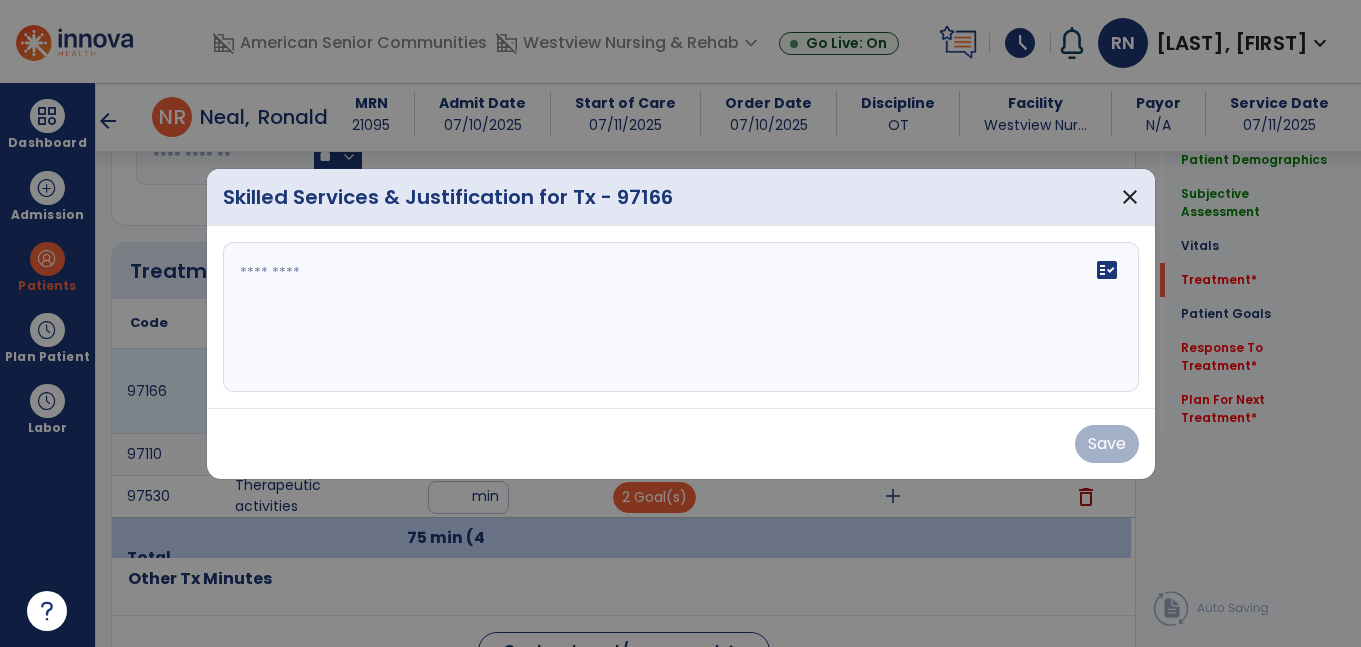 scroll, scrollTop: 1132, scrollLeft: 0, axis: vertical 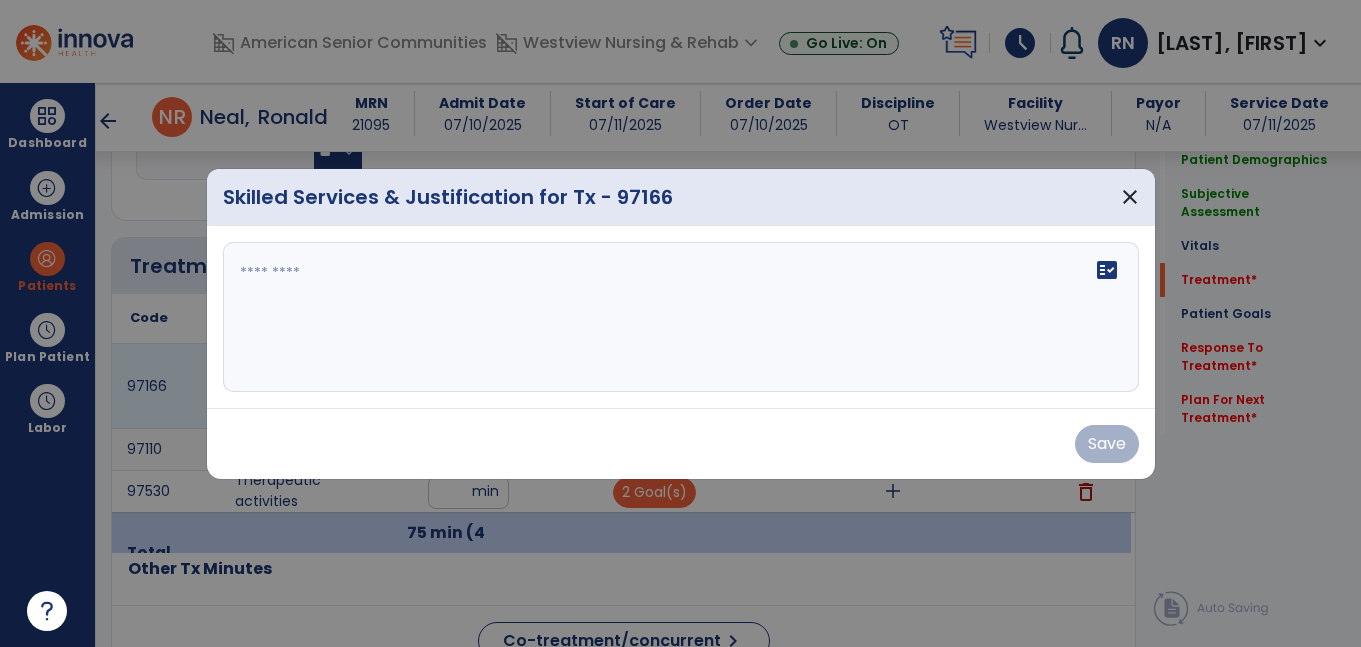 click on "fact_check" at bounding box center (681, 317) 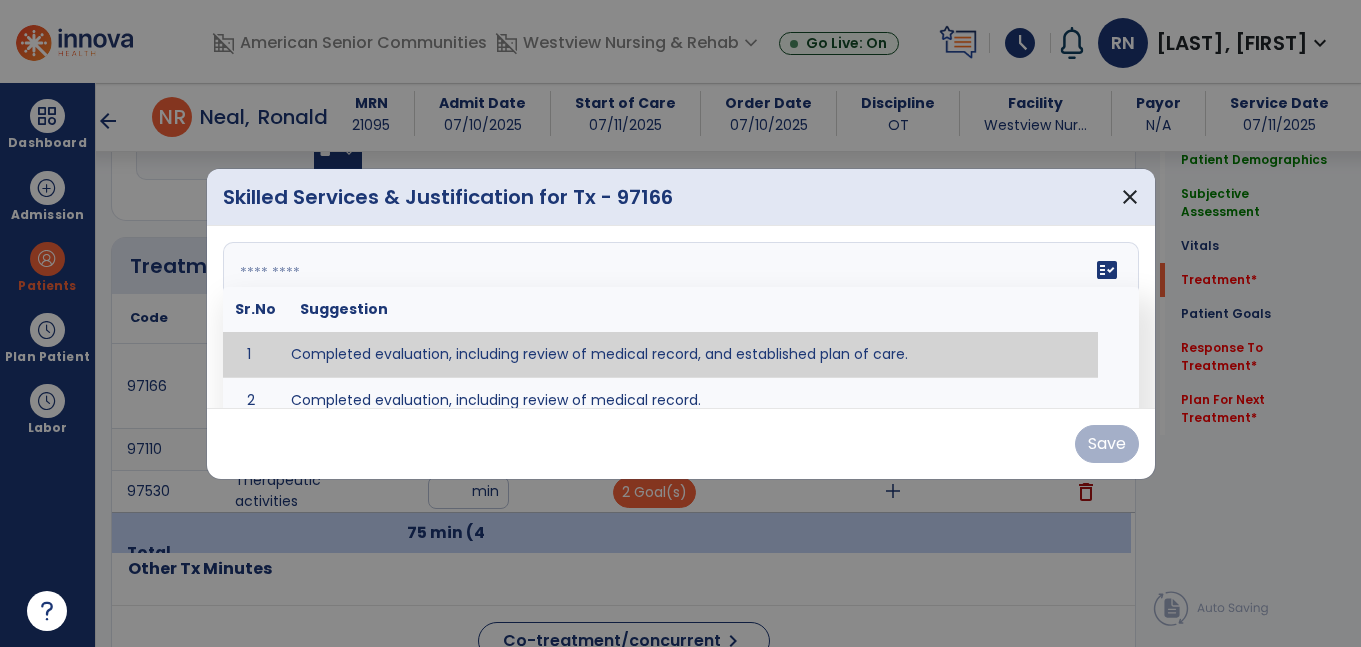 type on "**********" 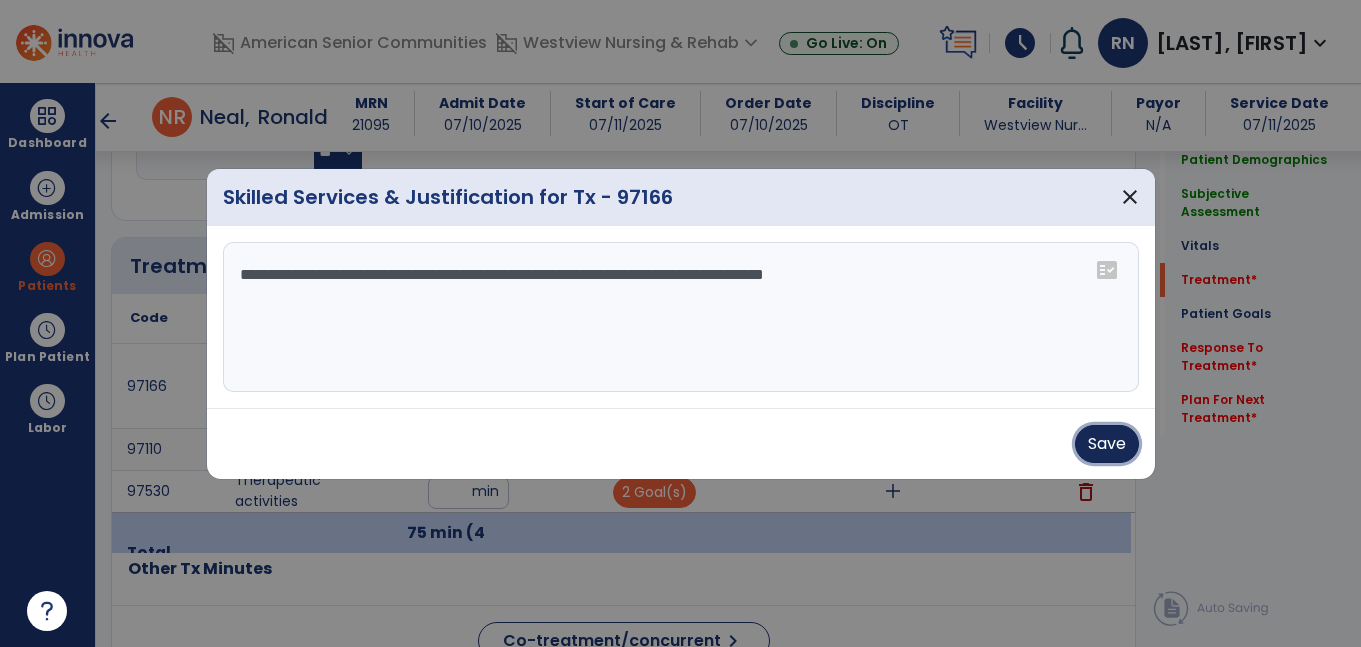 click on "Save" at bounding box center [1107, 444] 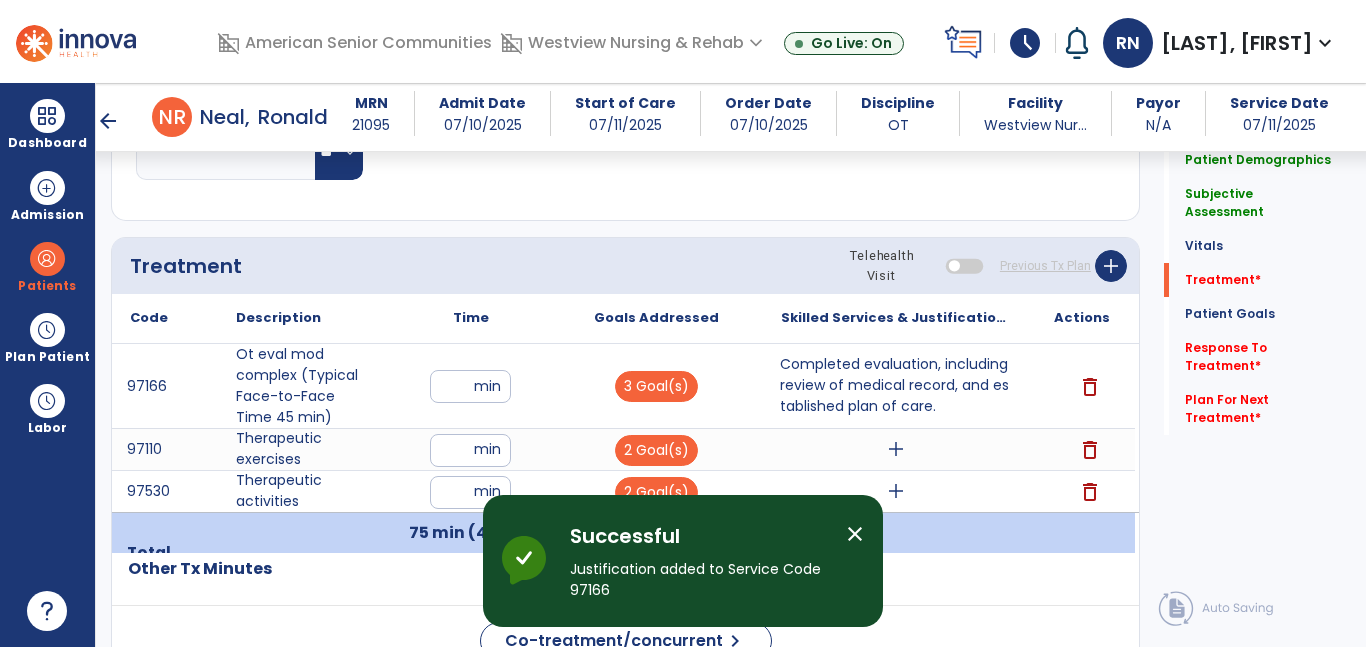 click on "Completed evaluation, including review of medical record, and established plan of care." at bounding box center [896, 385] 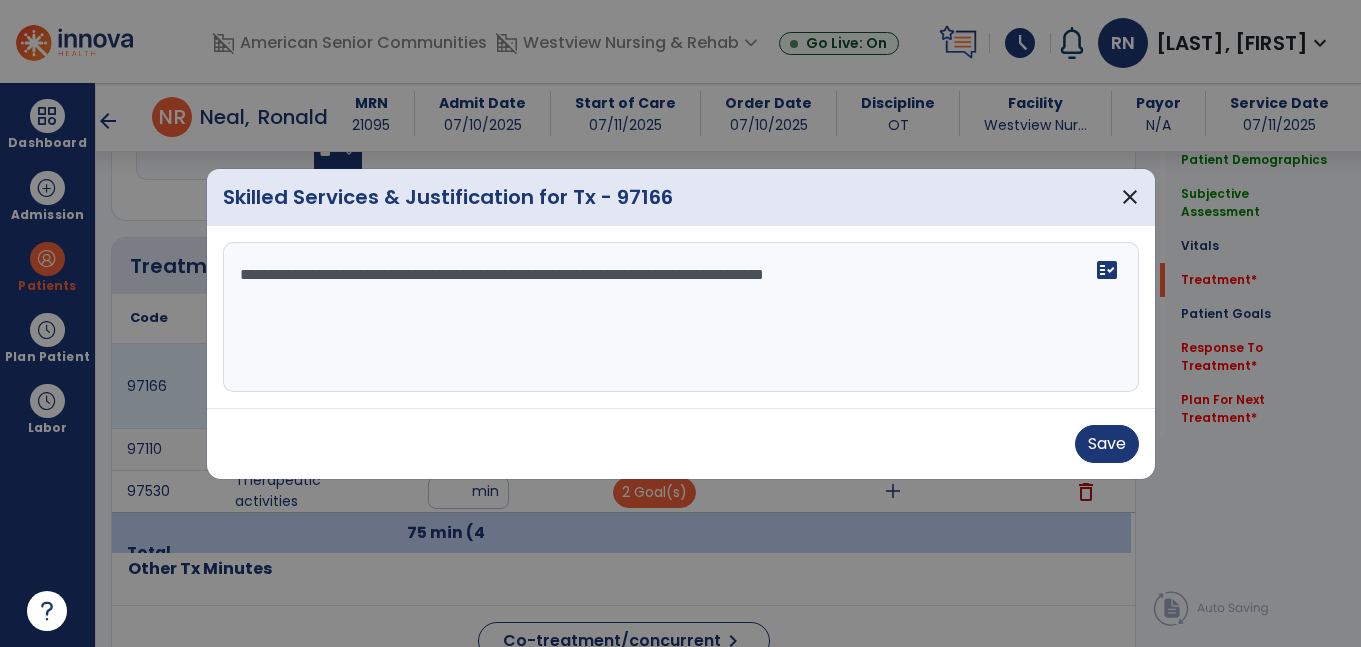 scroll, scrollTop: 1132, scrollLeft: 0, axis: vertical 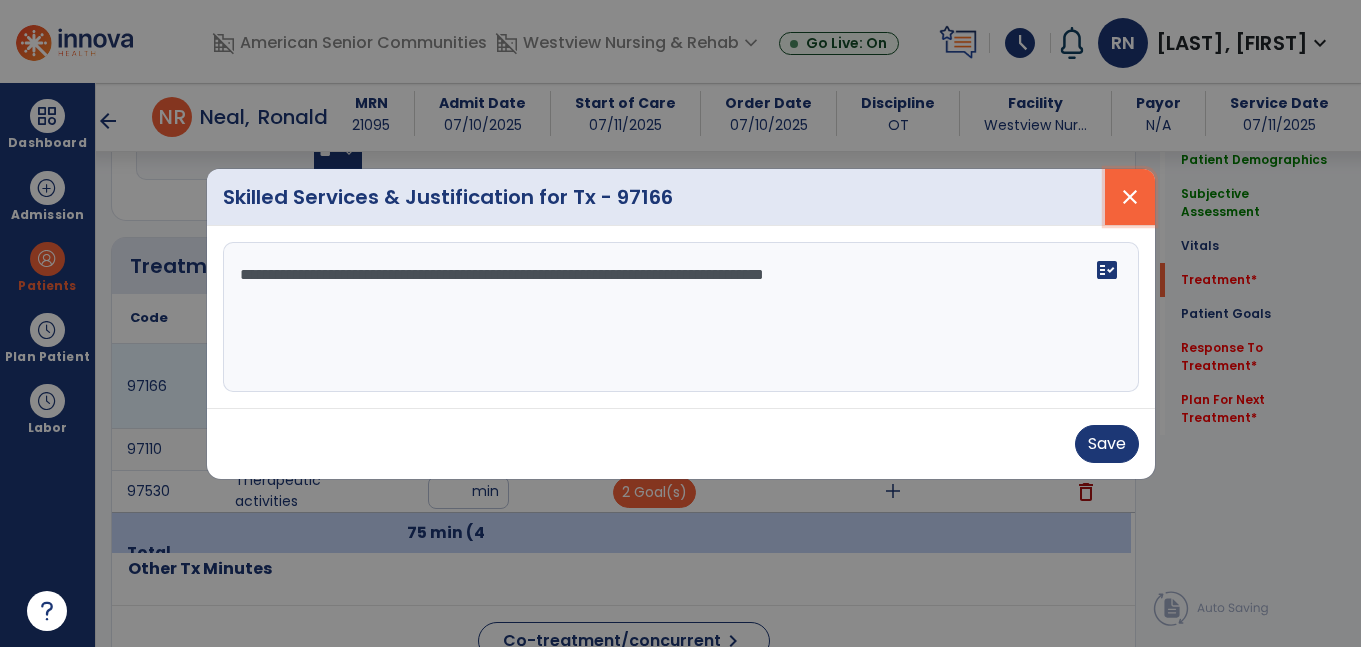 click on "close" at bounding box center (1130, 197) 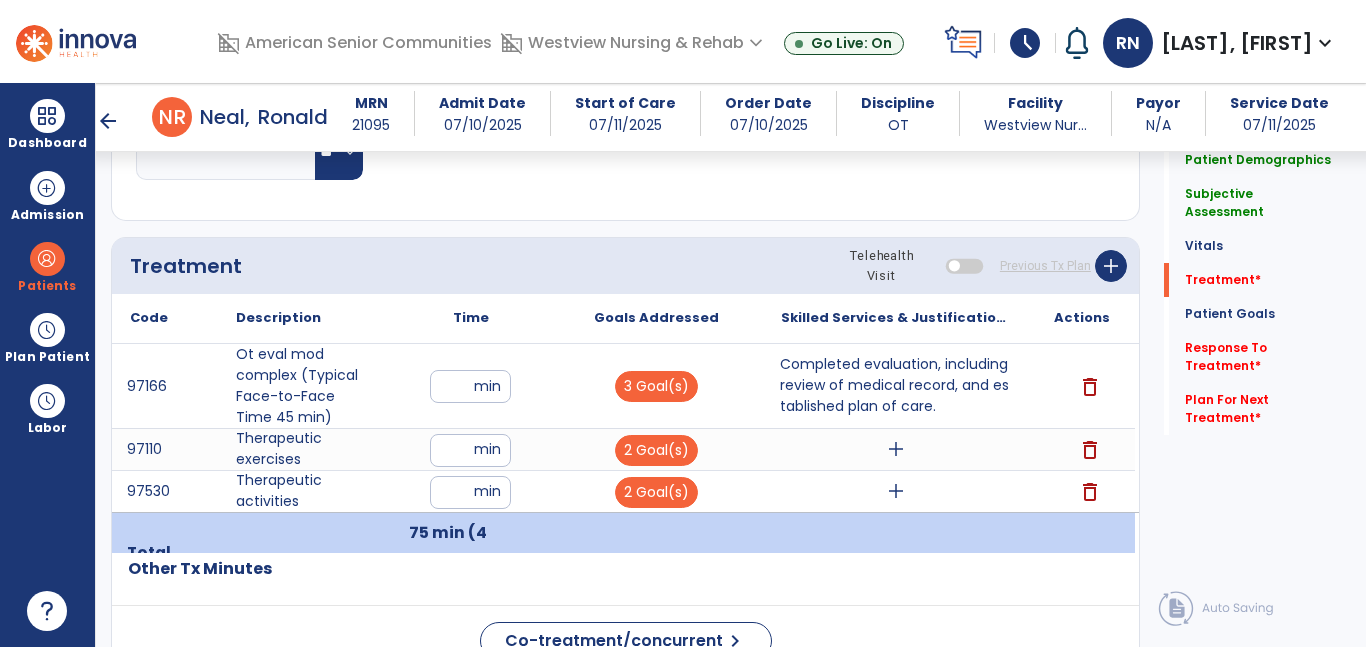 click on "add" at bounding box center [896, 449] 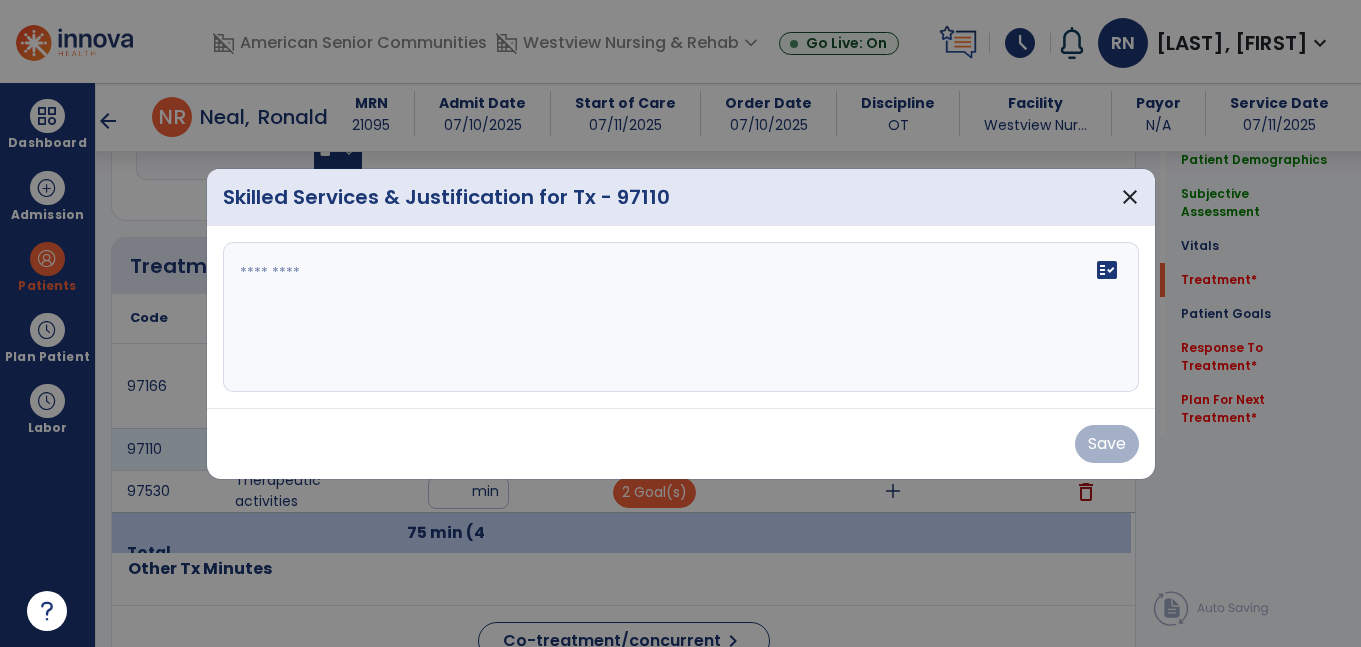 scroll, scrollTop: 1132, scrollLeft: 0, axis: vertical 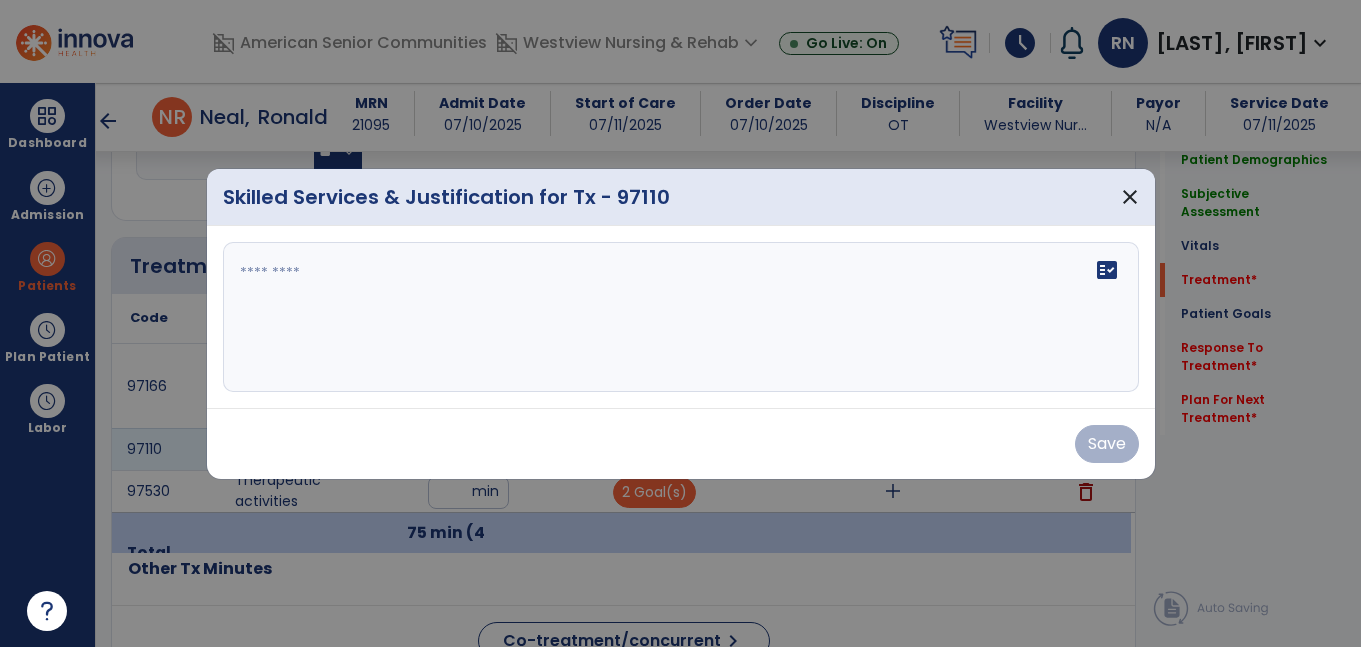 click at bounding box center [681, 317] 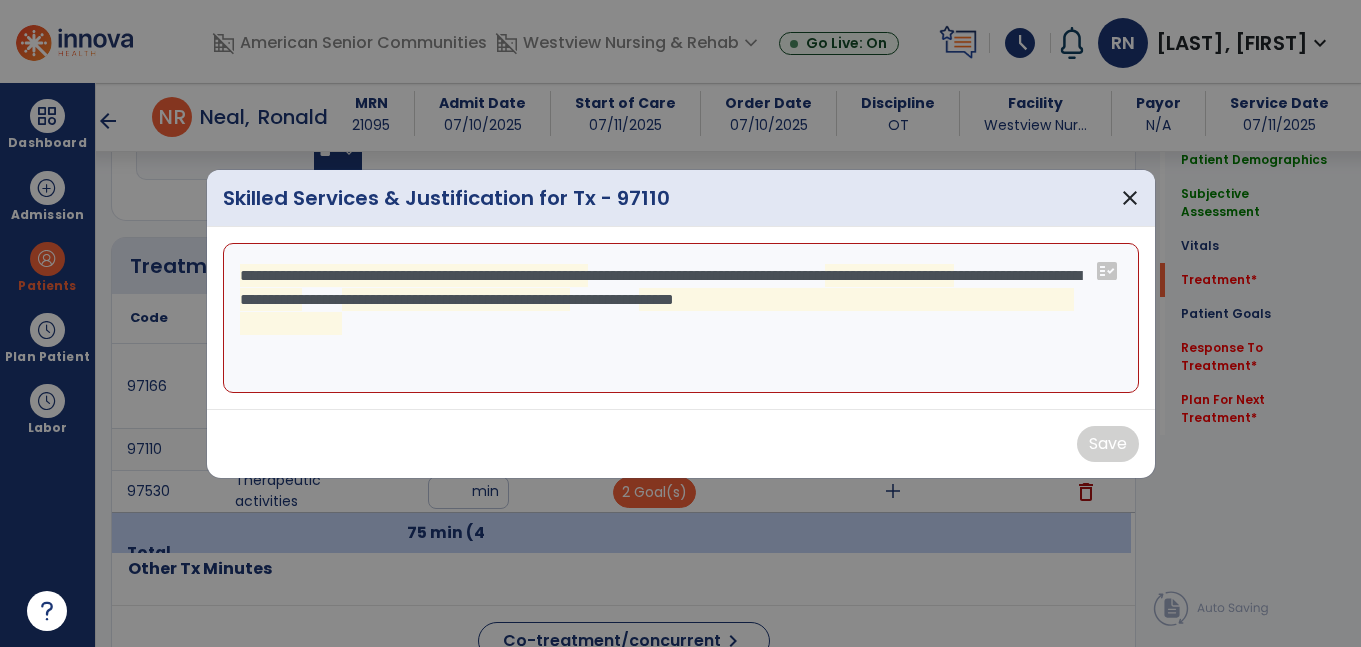 click on "**********" at bounding box center (681, 318) 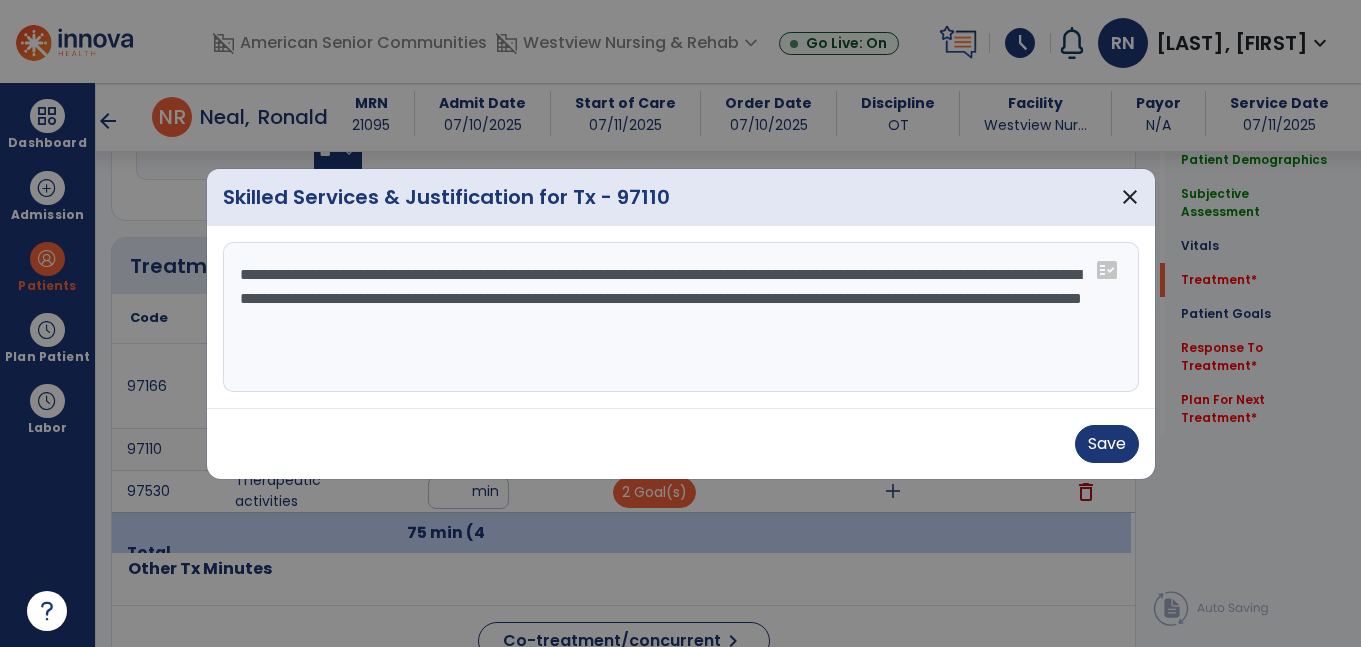 type on "**********" 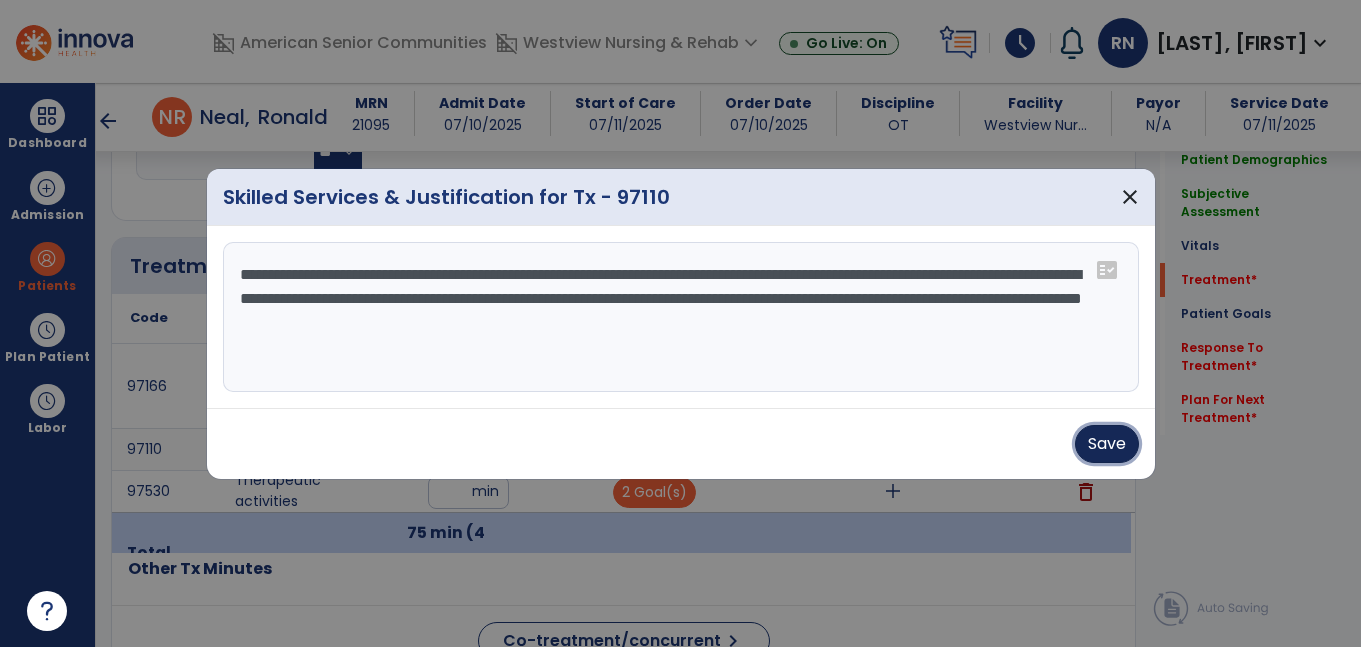 type 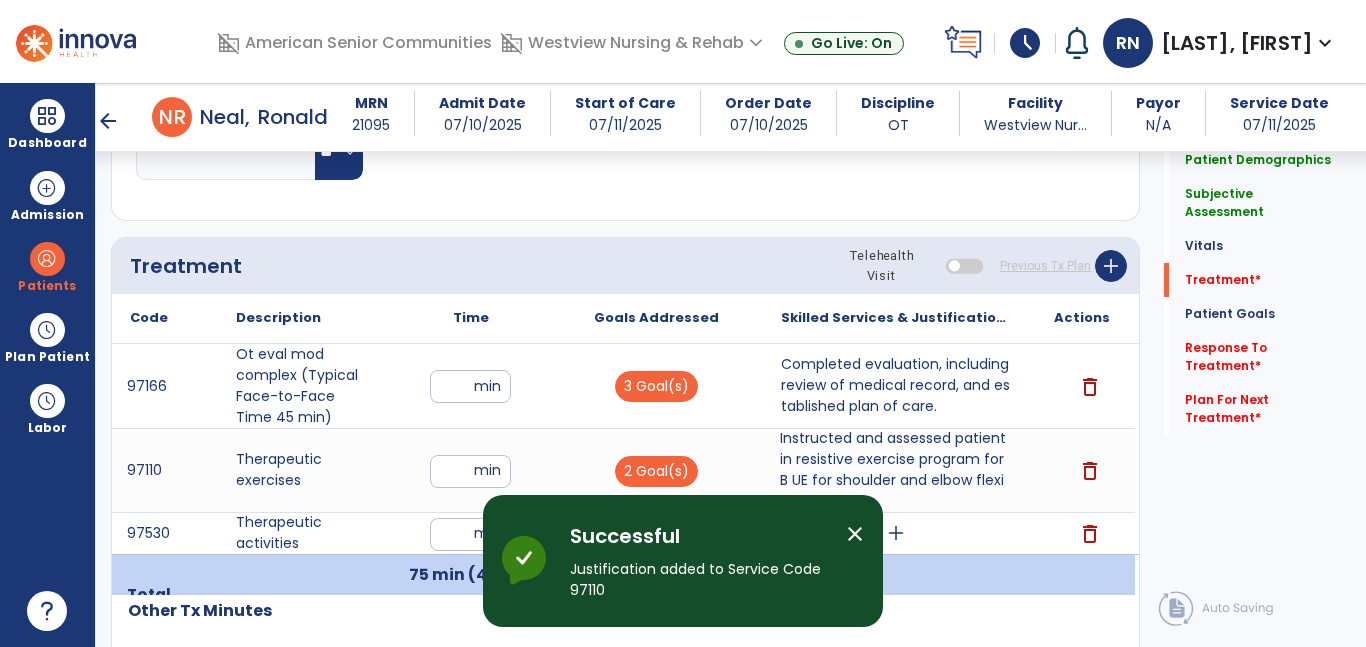 click on "add" at bounding box center (896, 533) 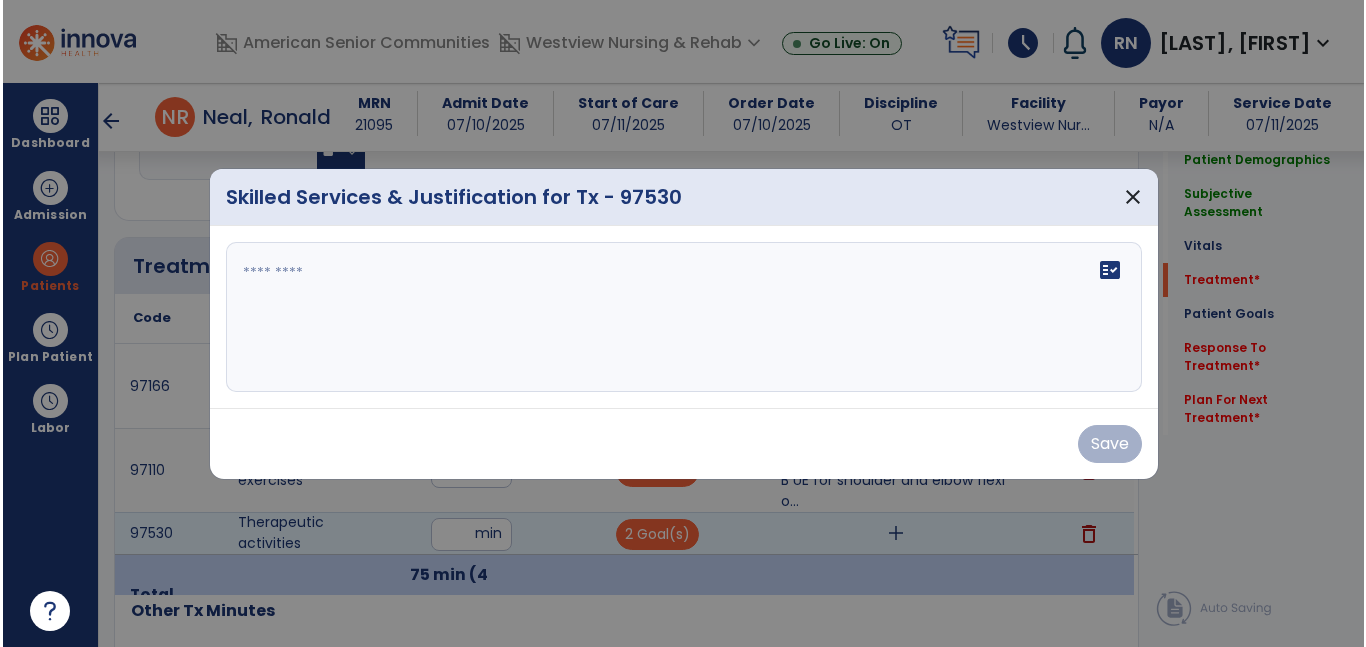 scroll, scrollTop: 1132, scrollLeft: 0, axis: vertical 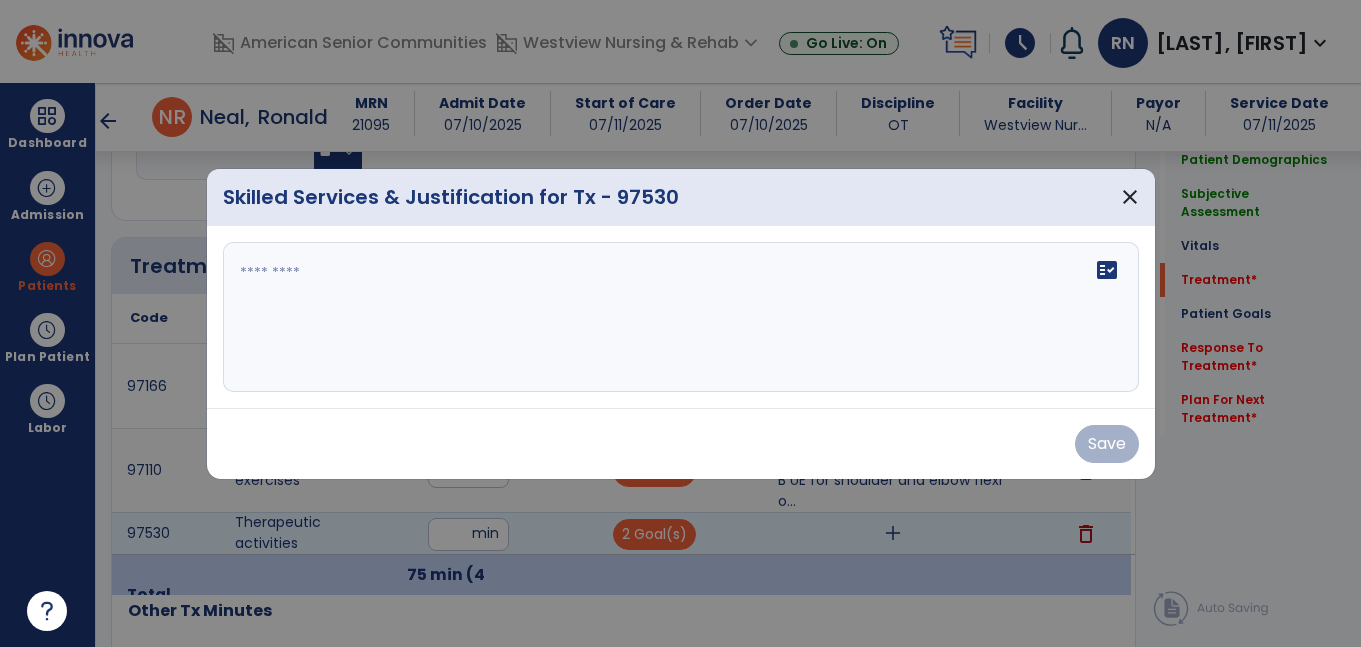click at bounding box center (681, 317) 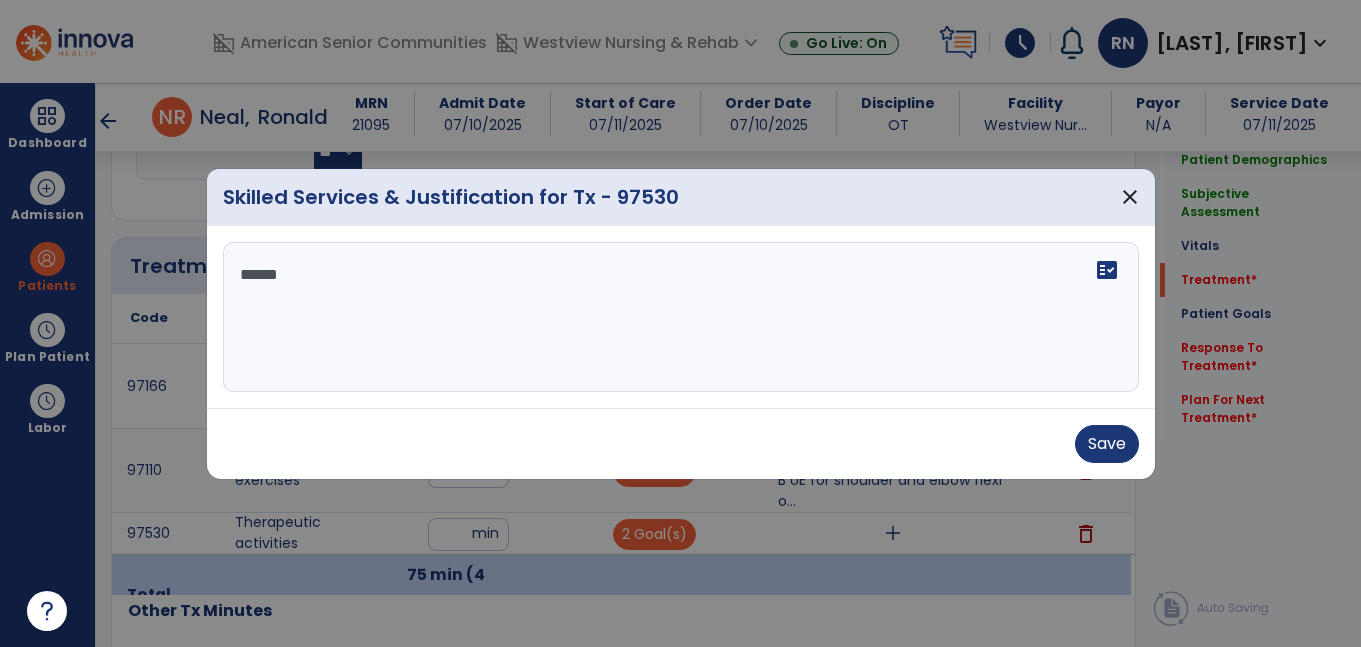 type on "*******" 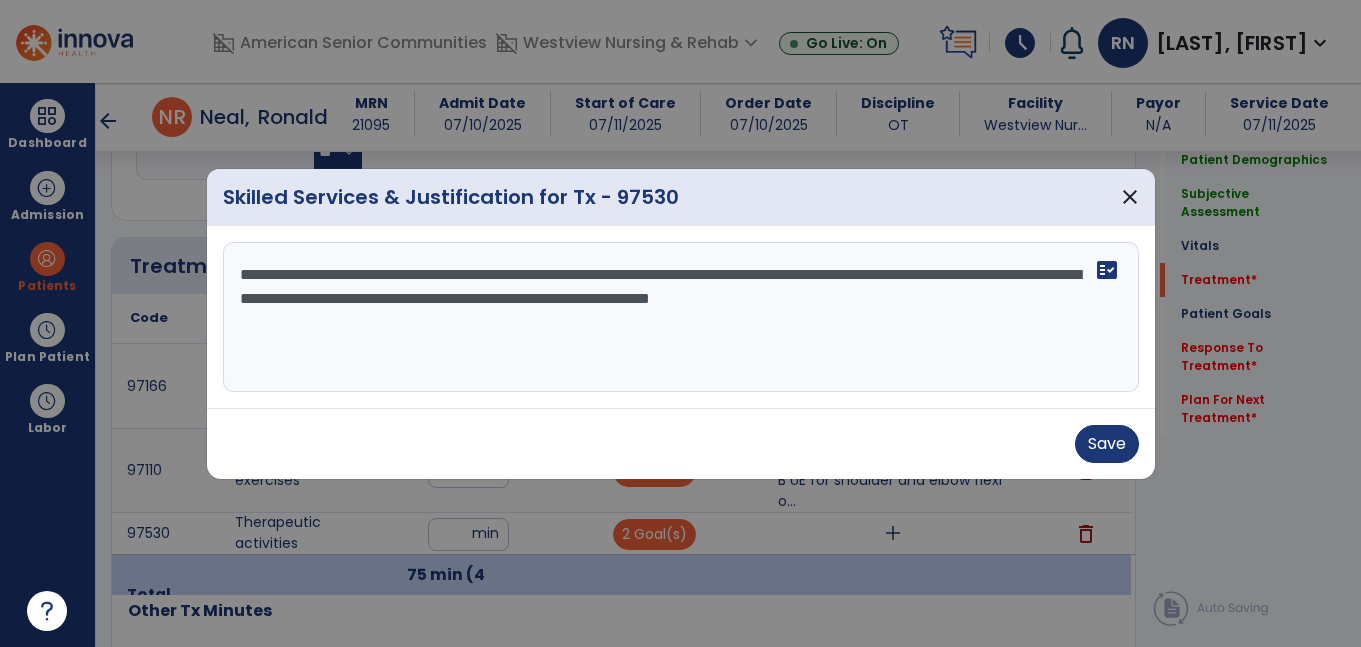 type on "**********" 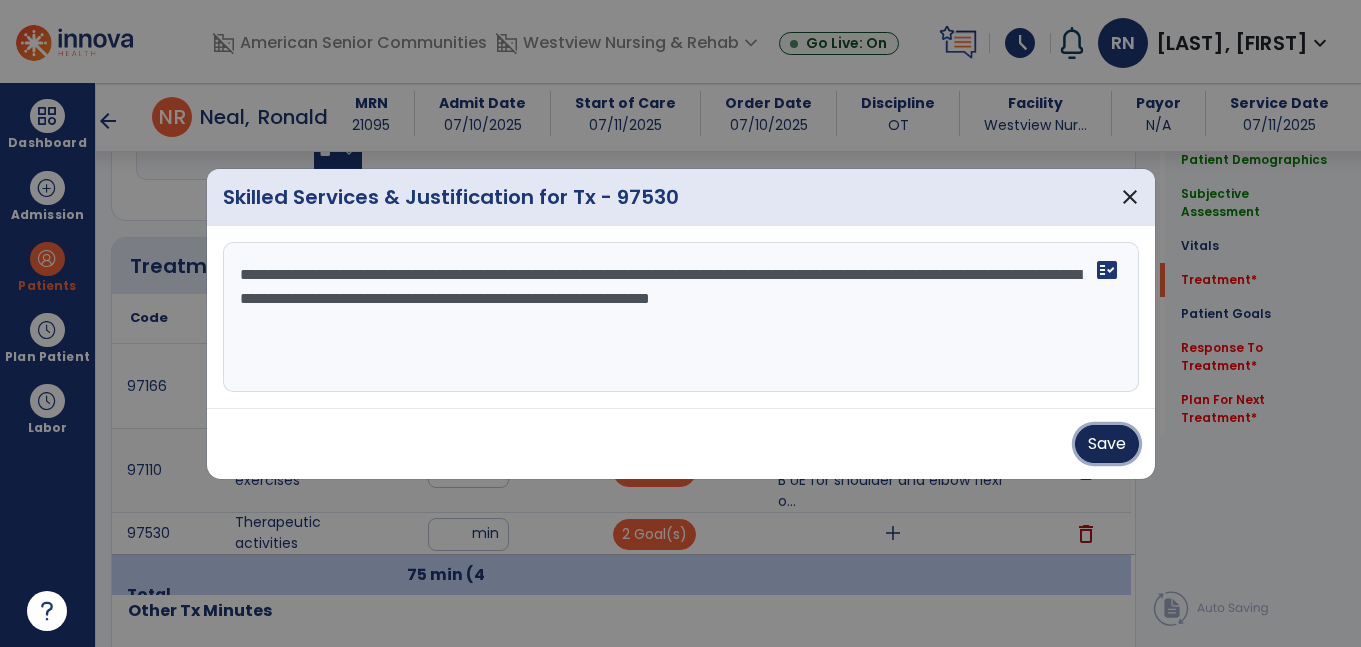 type 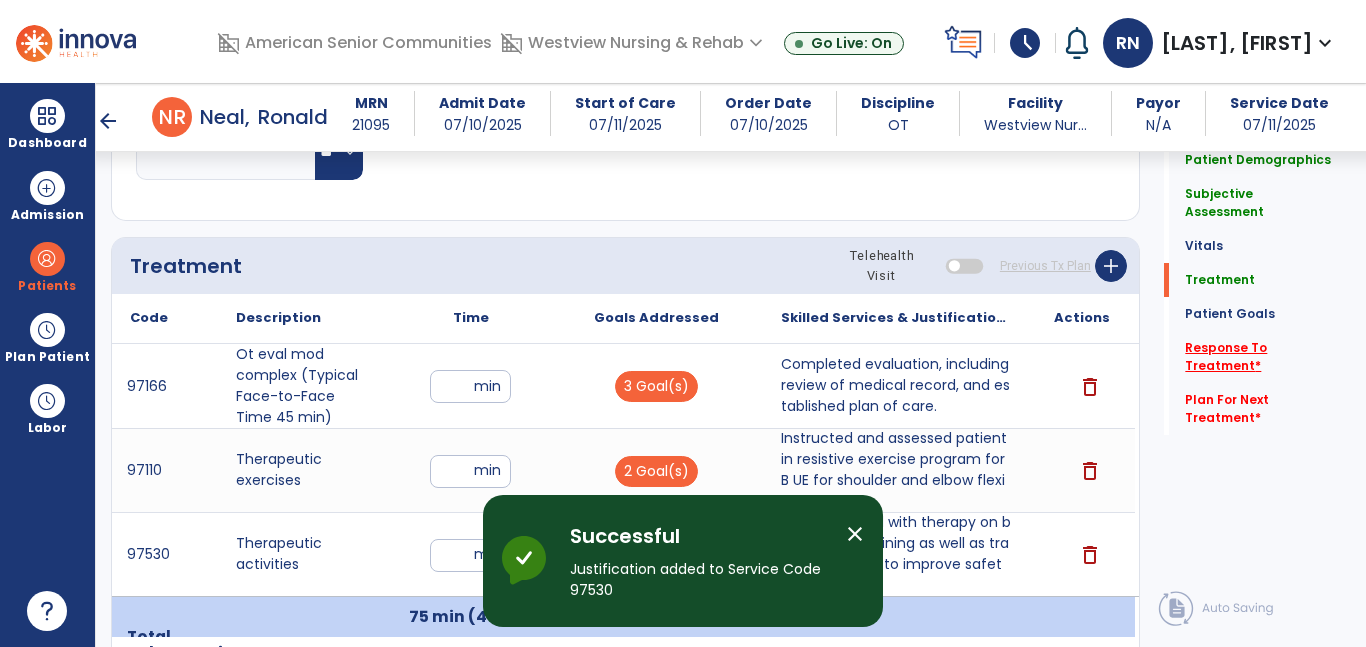 click on "Response To Treatment   *" 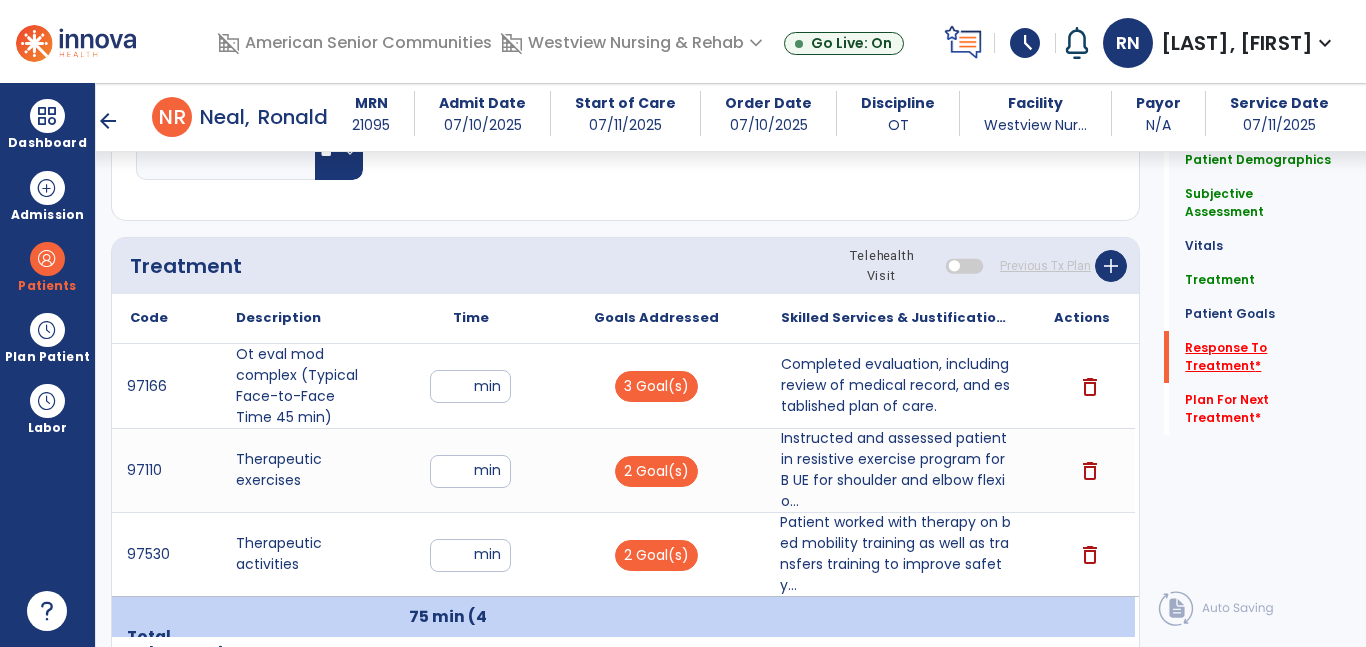 click on "Response To Treatment   *" 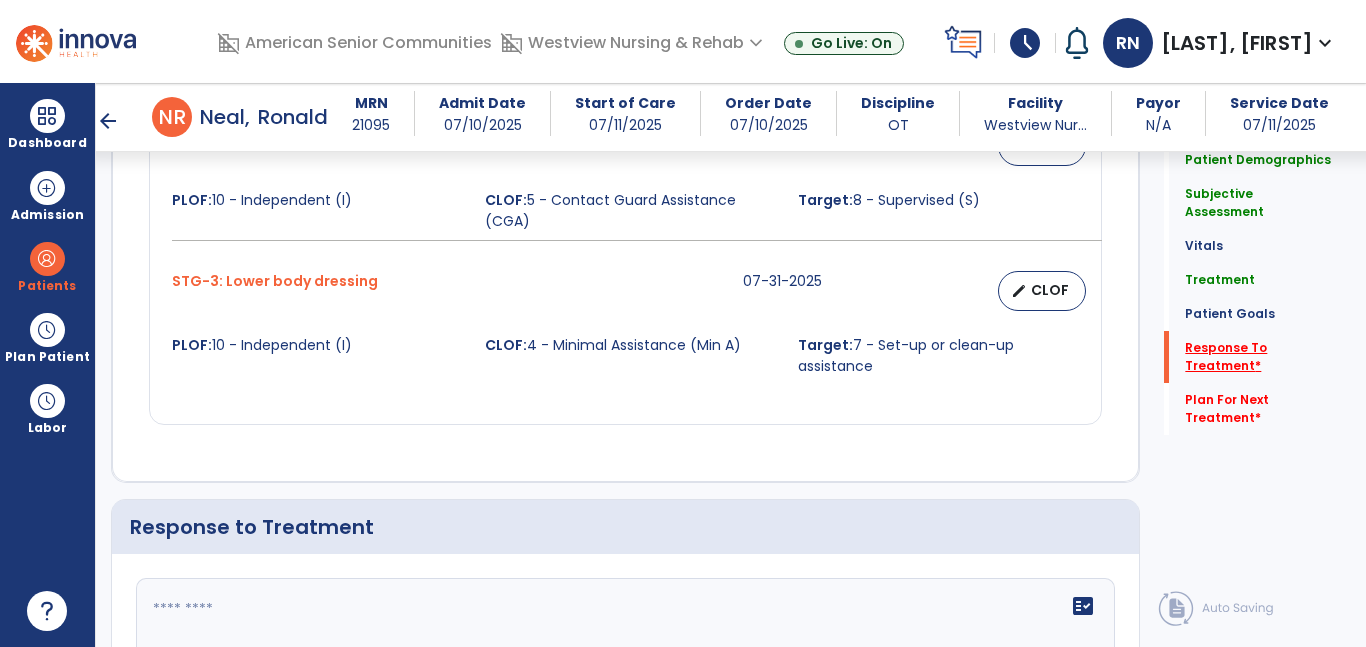scroll, scrollTop: 2968, scrollLeft: 0, axis: vertical 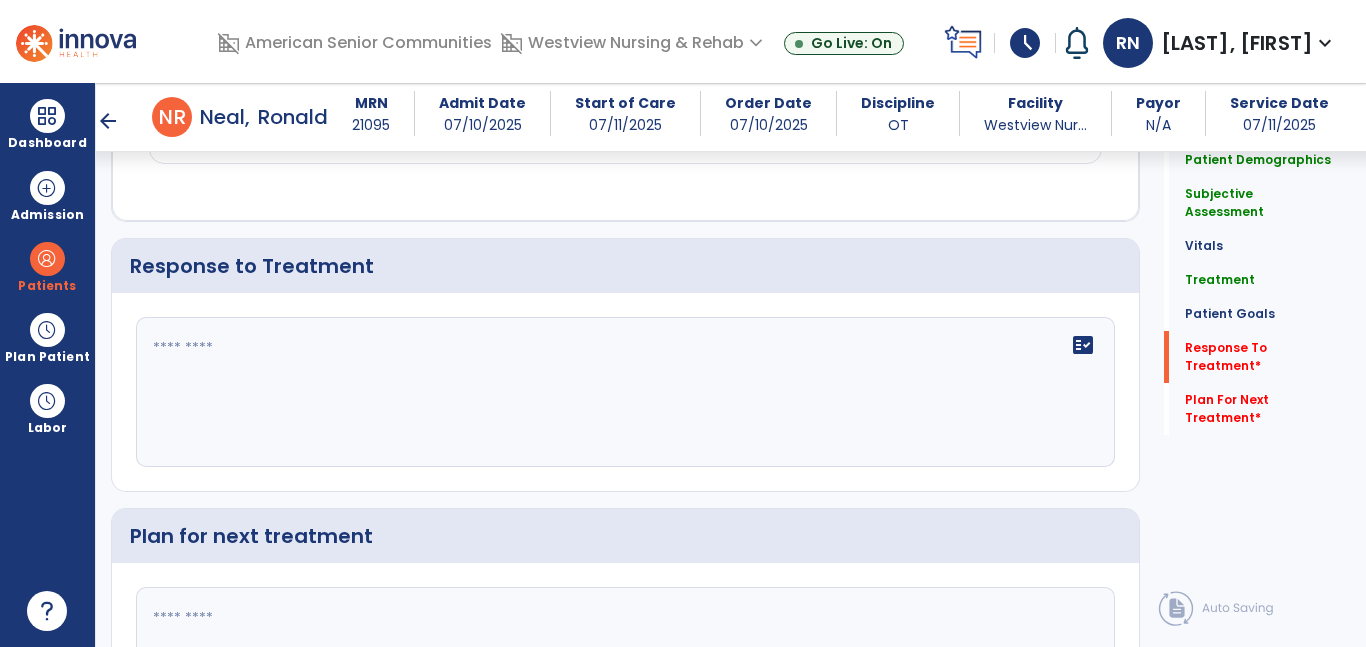 click 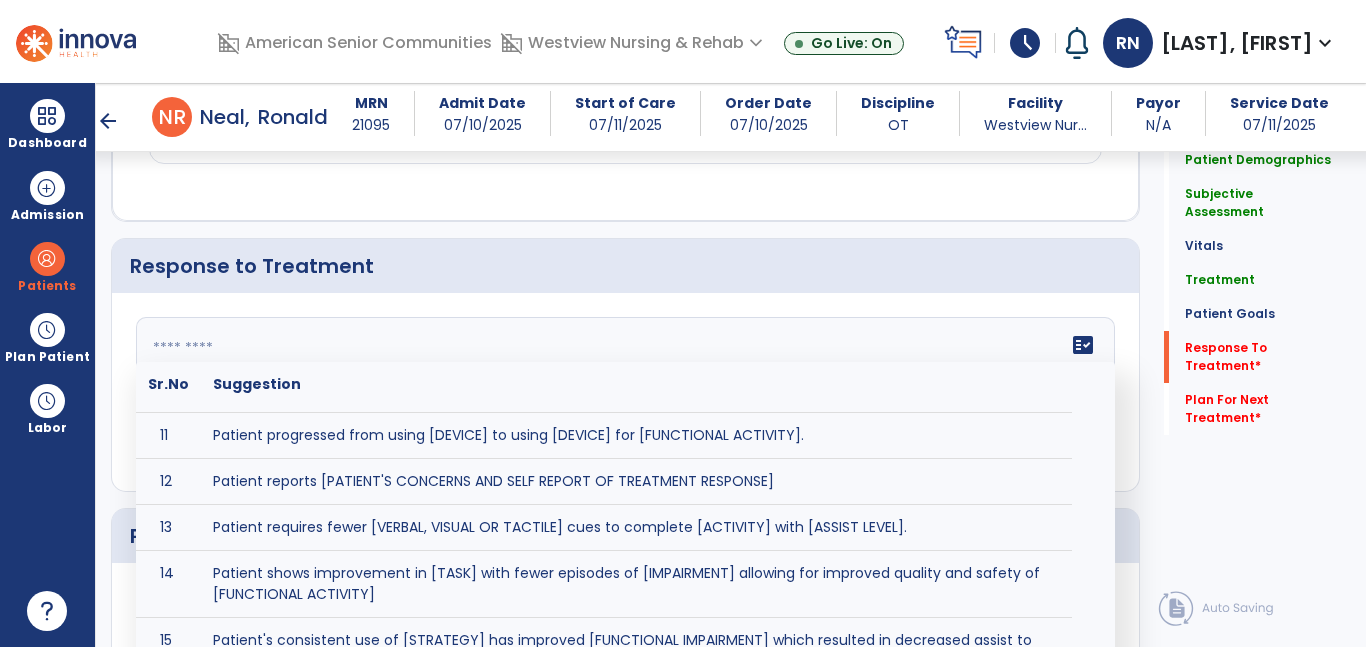 scroll, scrollTop: 561, scrollLeft: 0, axis: vertical 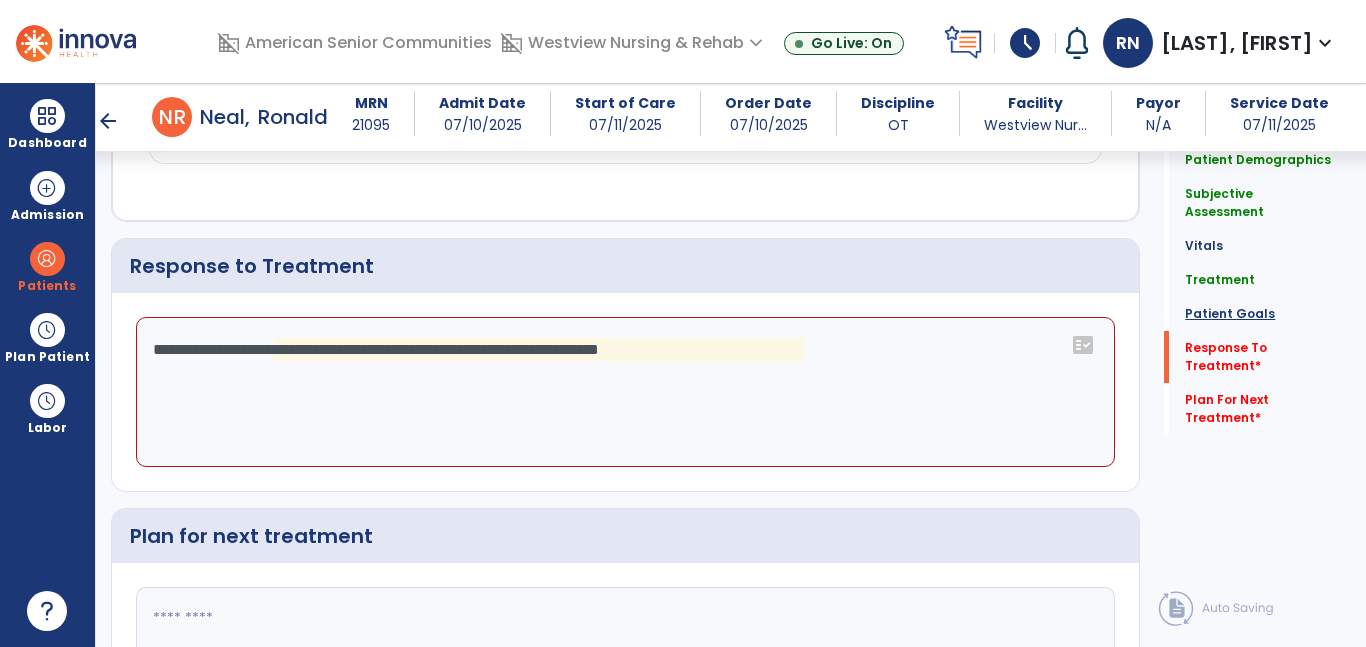 click on "**********" 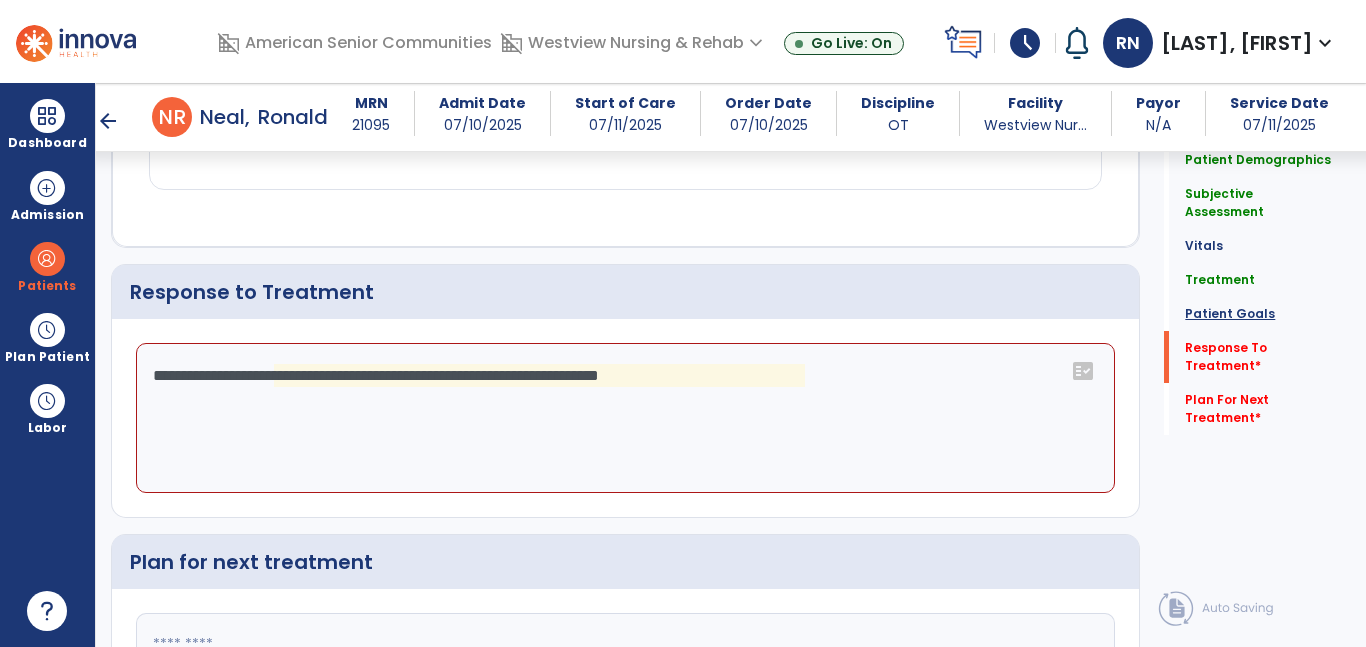 scroll, scrollTop: 3149, scrollLeft: 0, axis: vertical 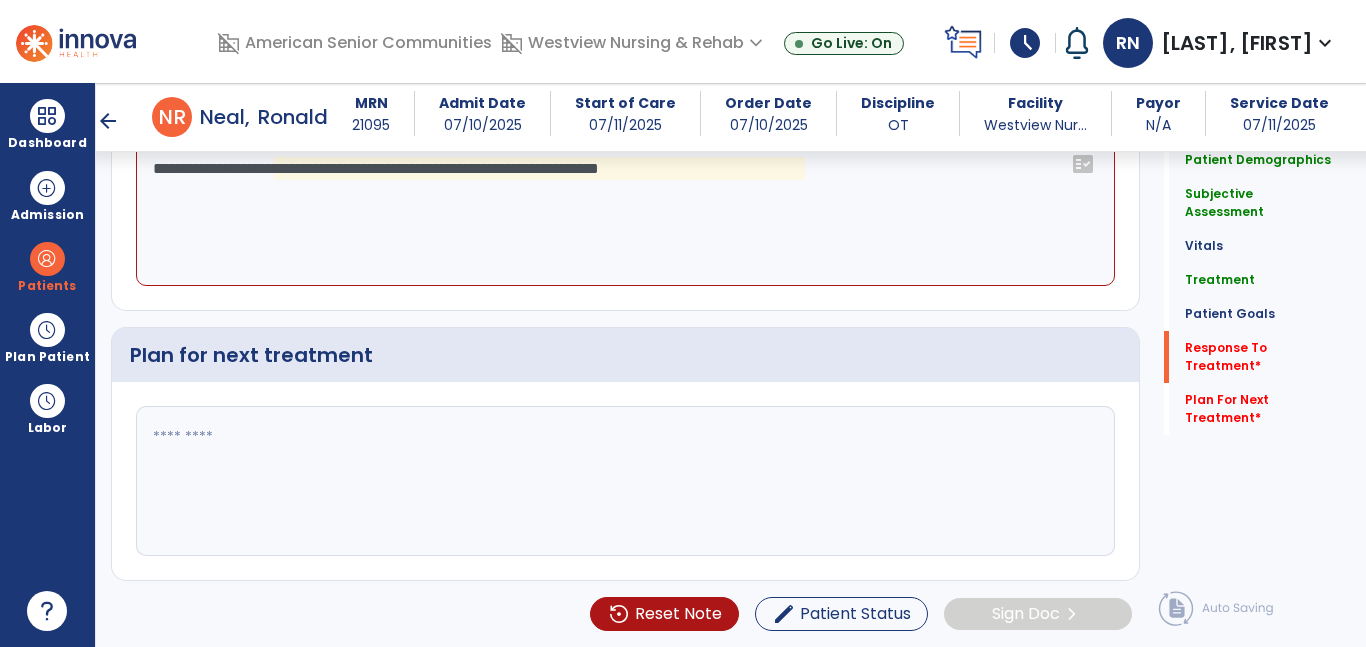 click on "**********" 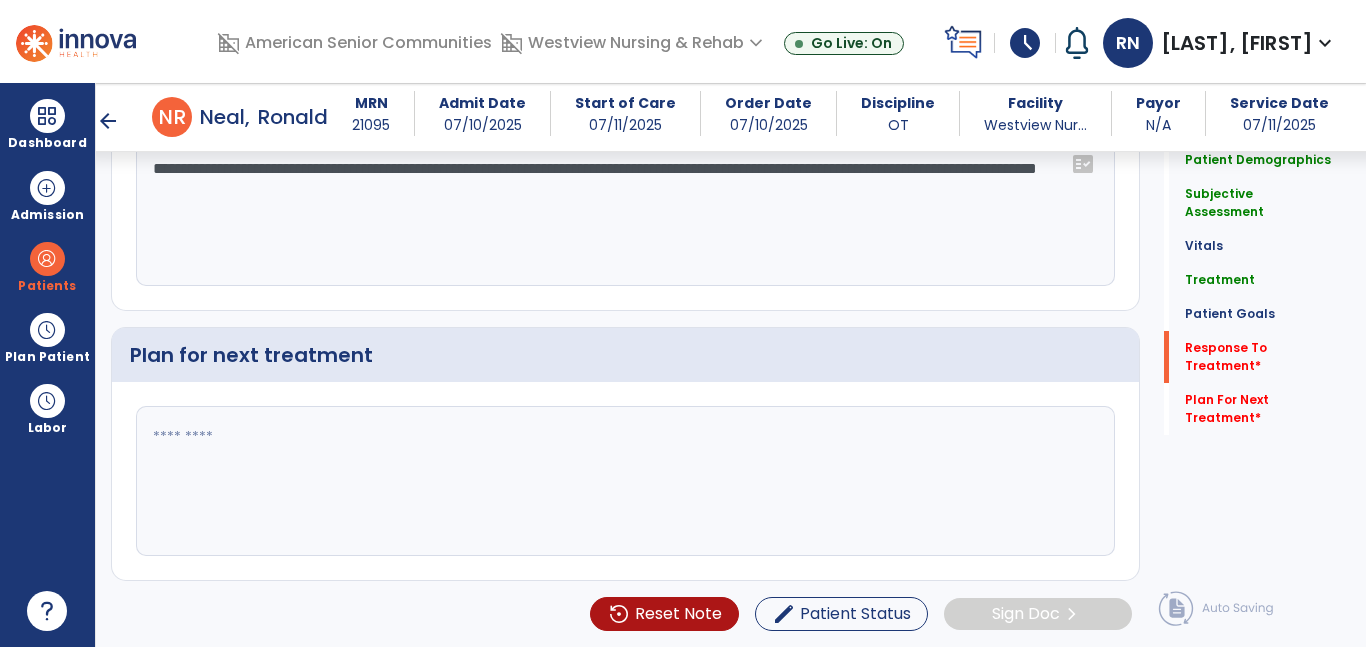 type on "**********" 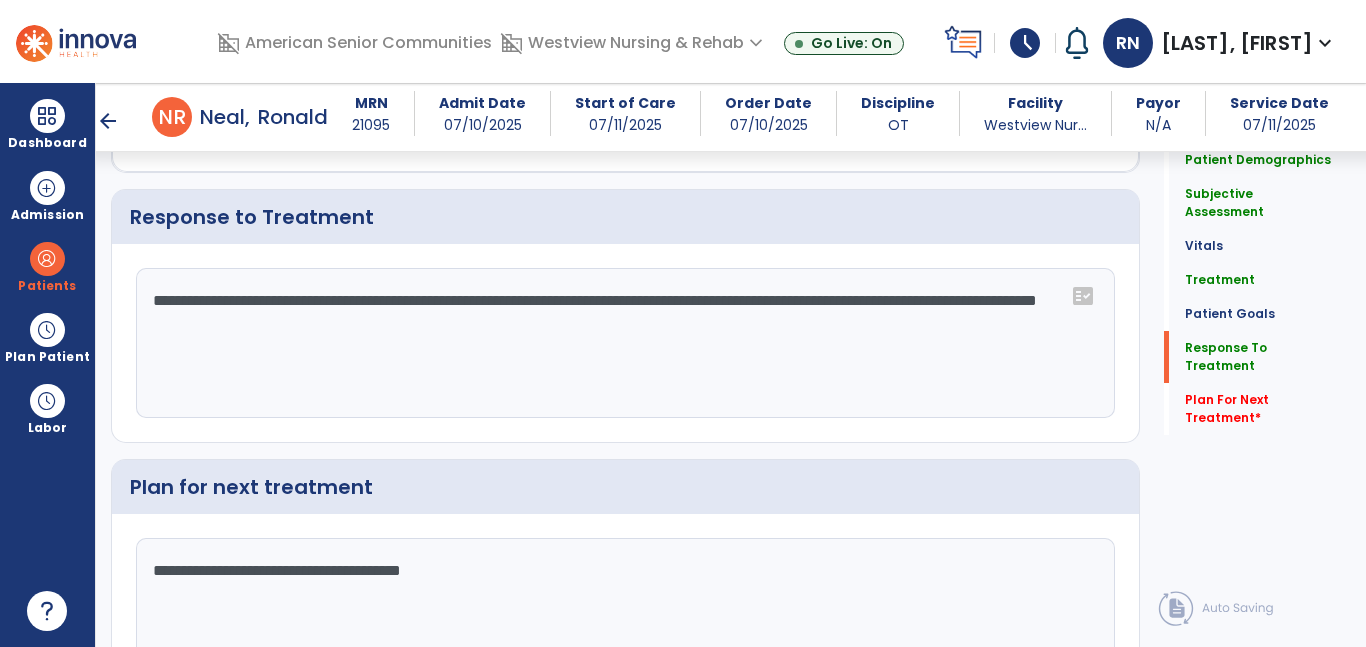 scroll, scrollTop: 3149, scrollLeft: 0, axis: vertical 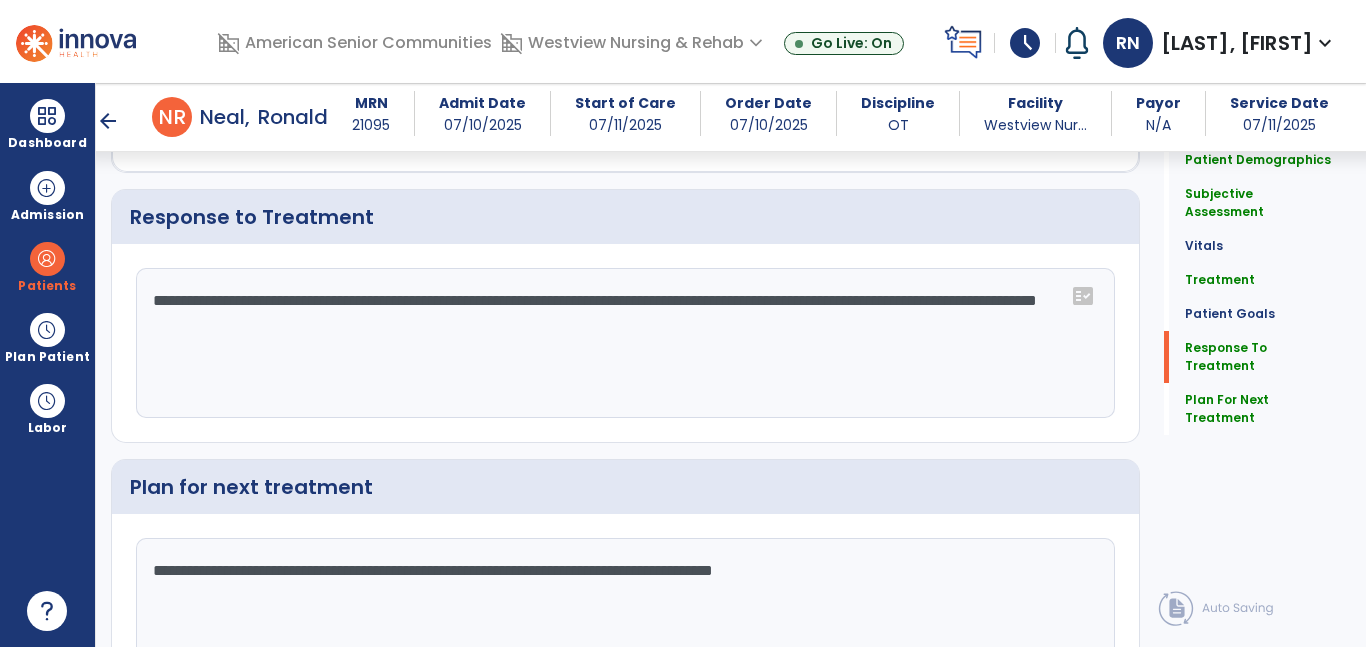 type on "**********" 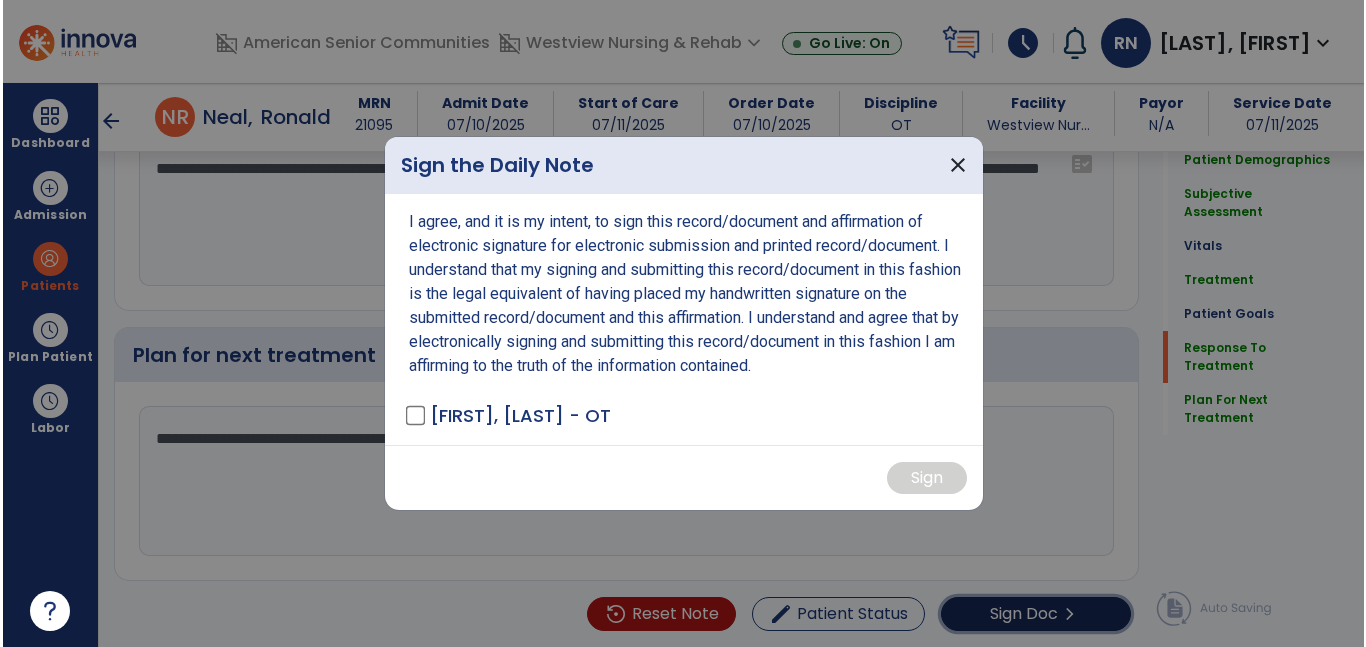 scroll, scrollTop: 3149, scrollLeft: 0, axis: vertical 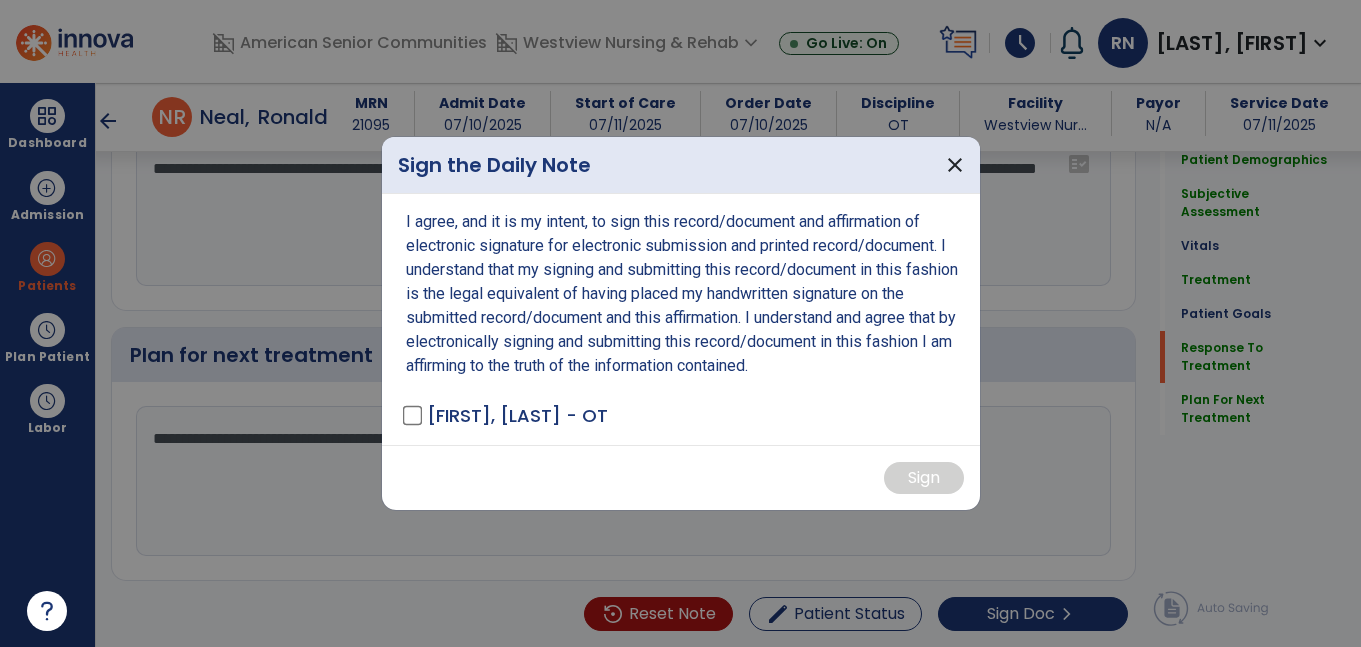 click on "I agree, and it is my intent, to sign this record/document and affirmation of electronic signature for electronic submission and printed record/document. I understand that my signing and submitting this record/document in this fashion is the legal equivalent of having placed my handwritten signature on the submitted record/document and this affirmation. I understand and agree that by electronically signing and submitting this record/document in this fashion I am affirming to the truth of the information contained.  Nicholas, Ryan  - OT" at bounding box center [681, 319] 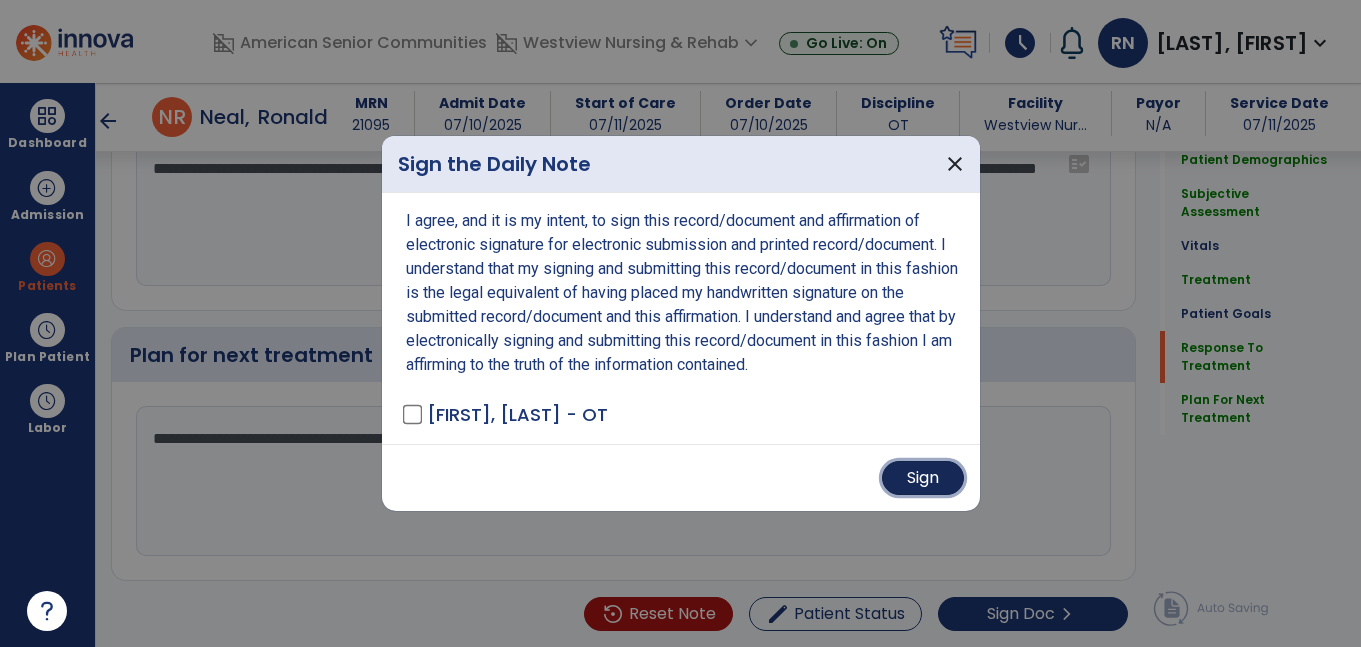 click on "Sign" at bounding box center (923, 478) 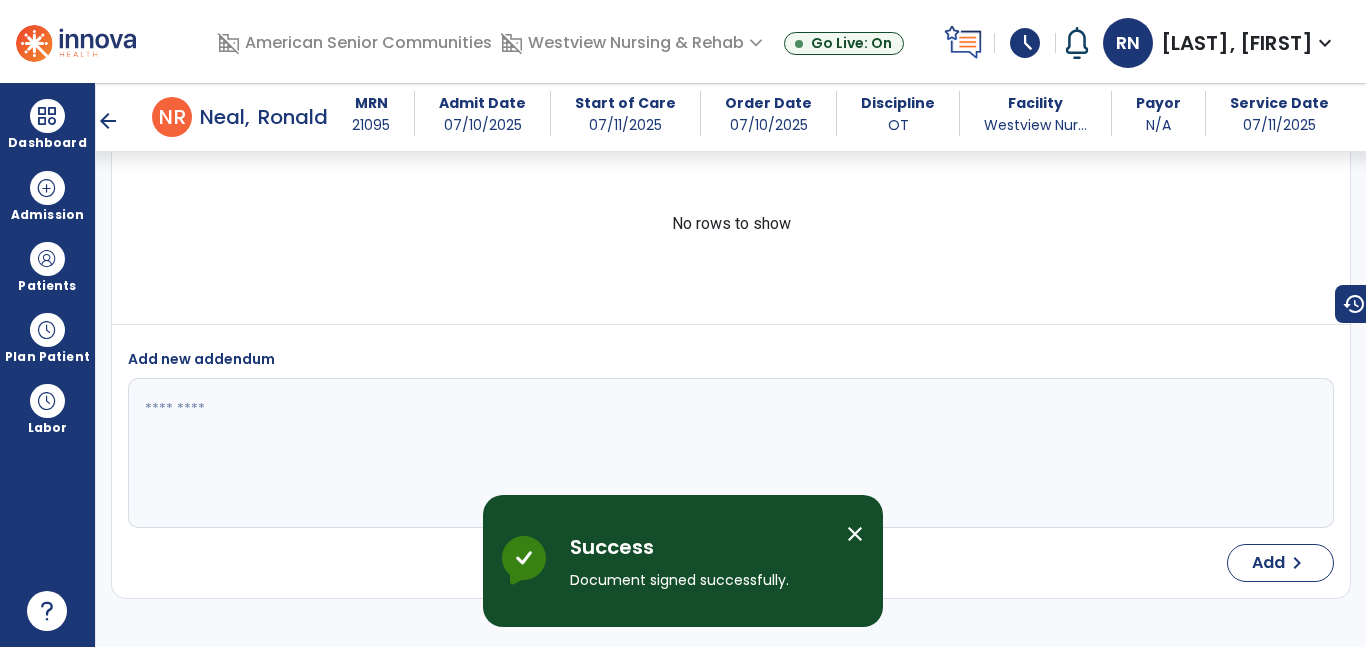 click on "arrow_back" at bounding box center [108, 121] 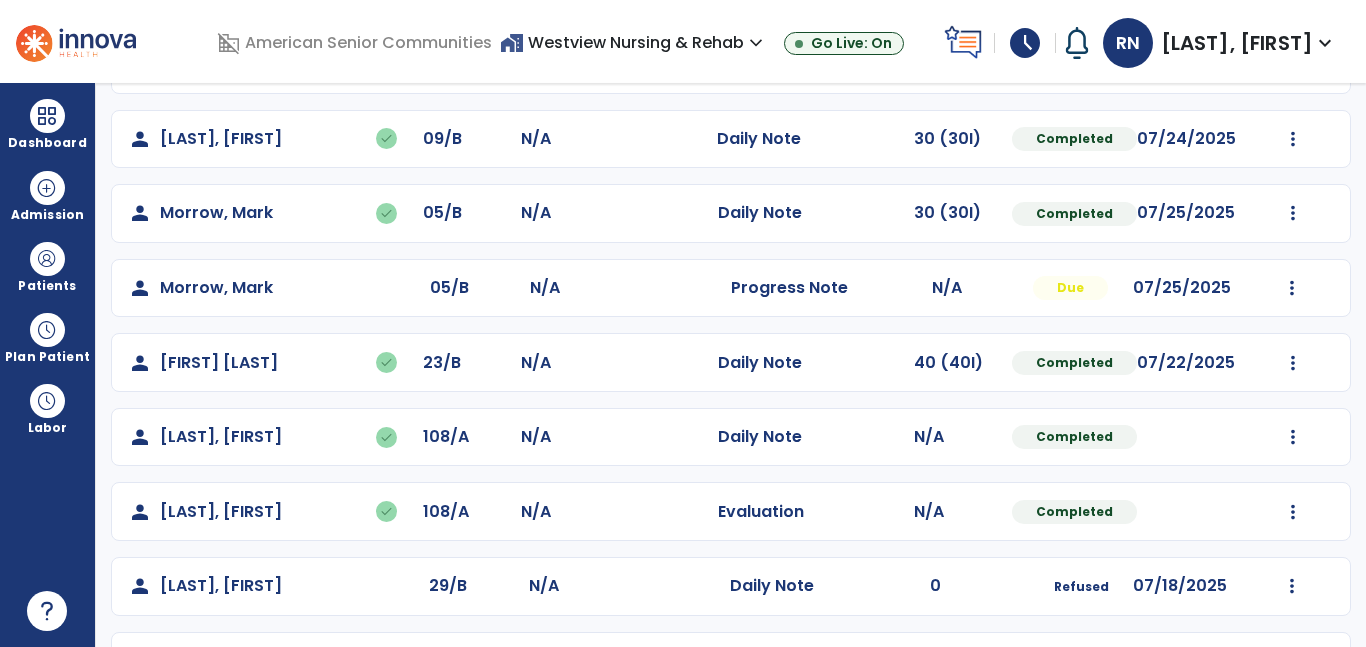 scroll, scrollTop: 666, scrollLeft: 0, axis: vertical 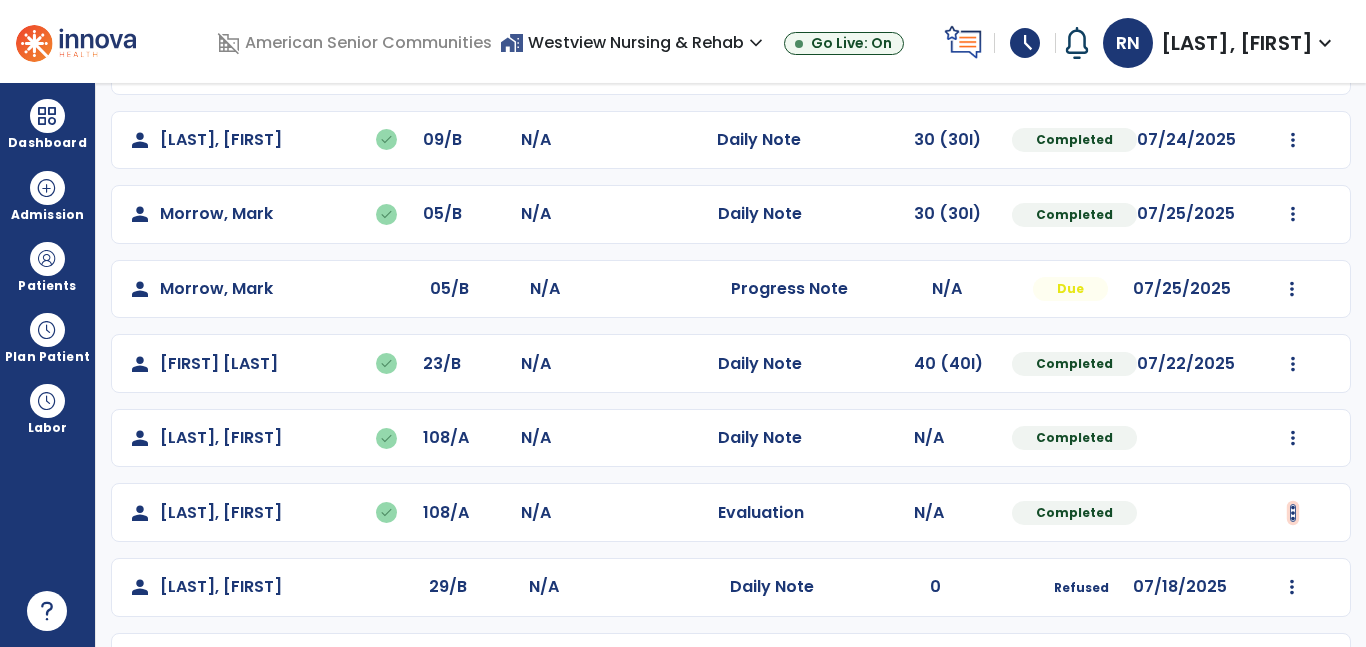 click at bounding box center (1293, -307) 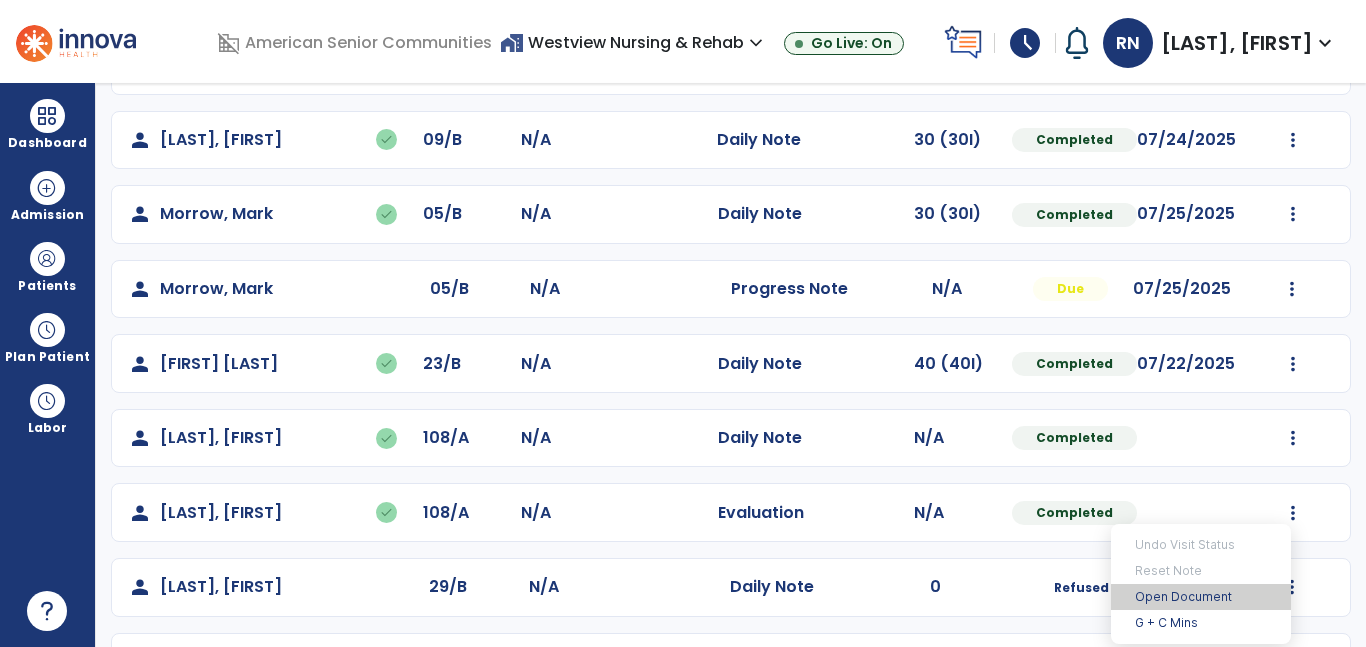 click on "Open Document" at bounding box center [1201, 597] 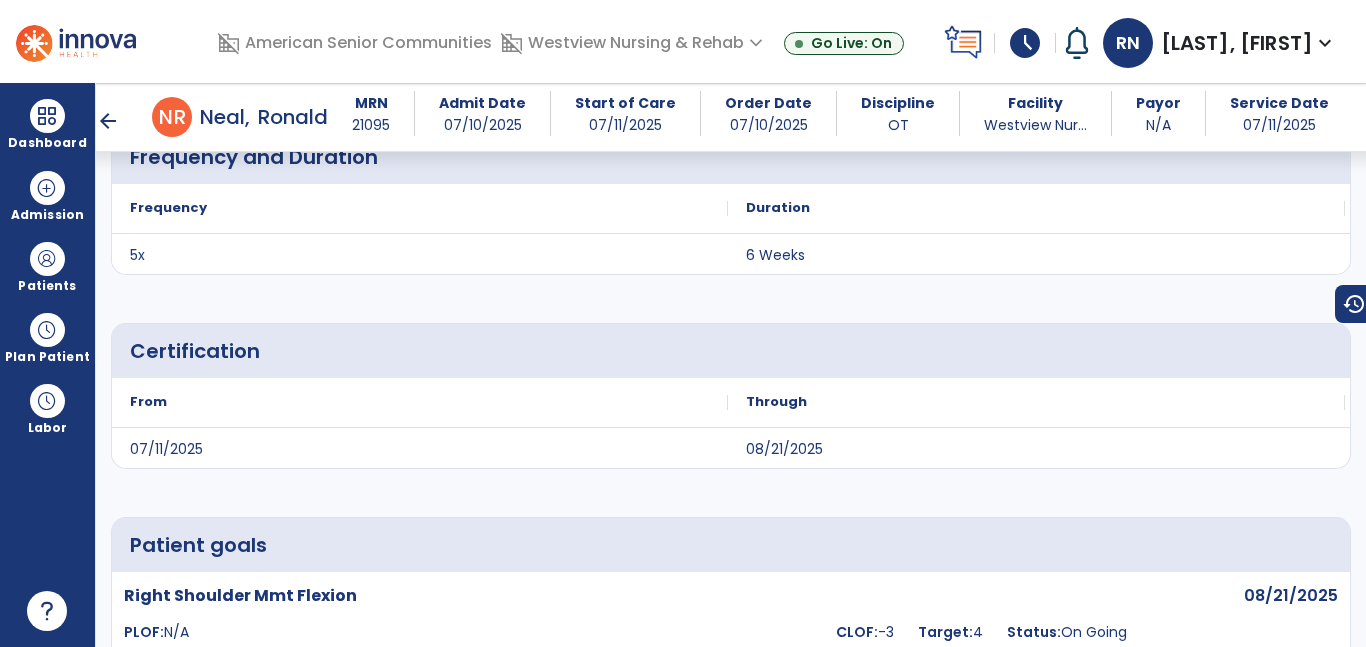 scroll, scrollTop: 4894, scrollLeft: 0, axis: vertical 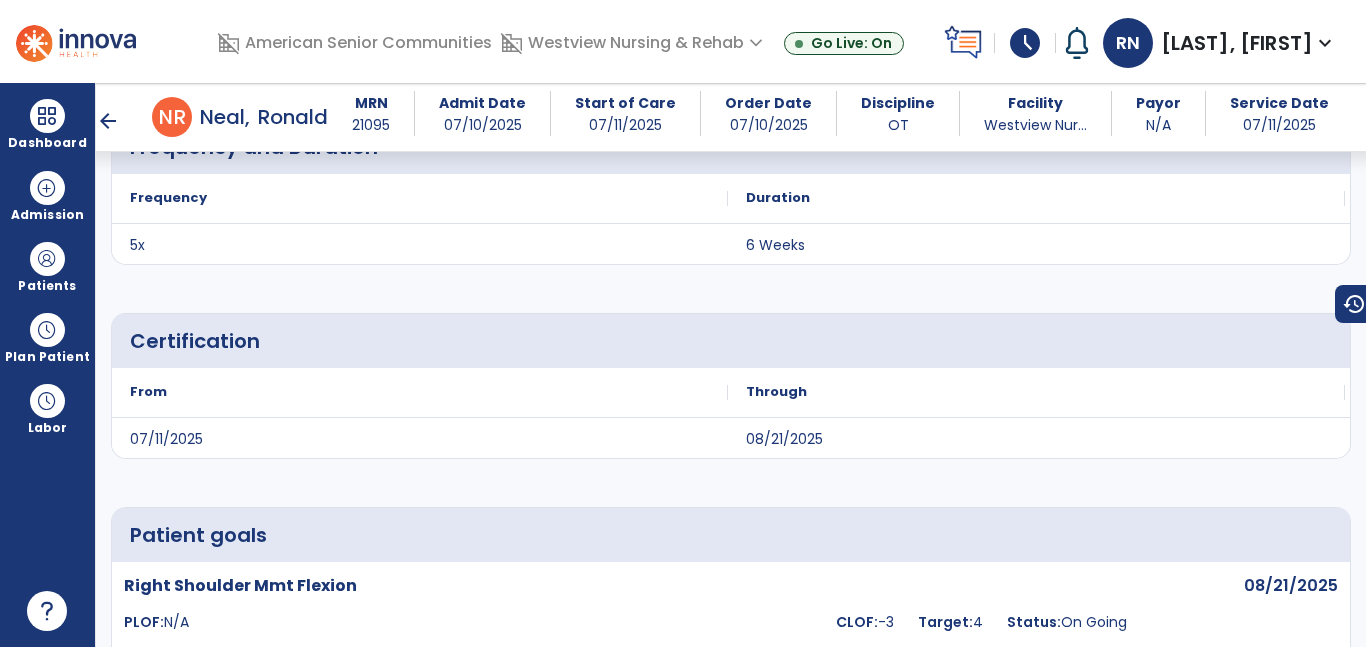 click on "arrow_back" at bounding box center (108, 121) 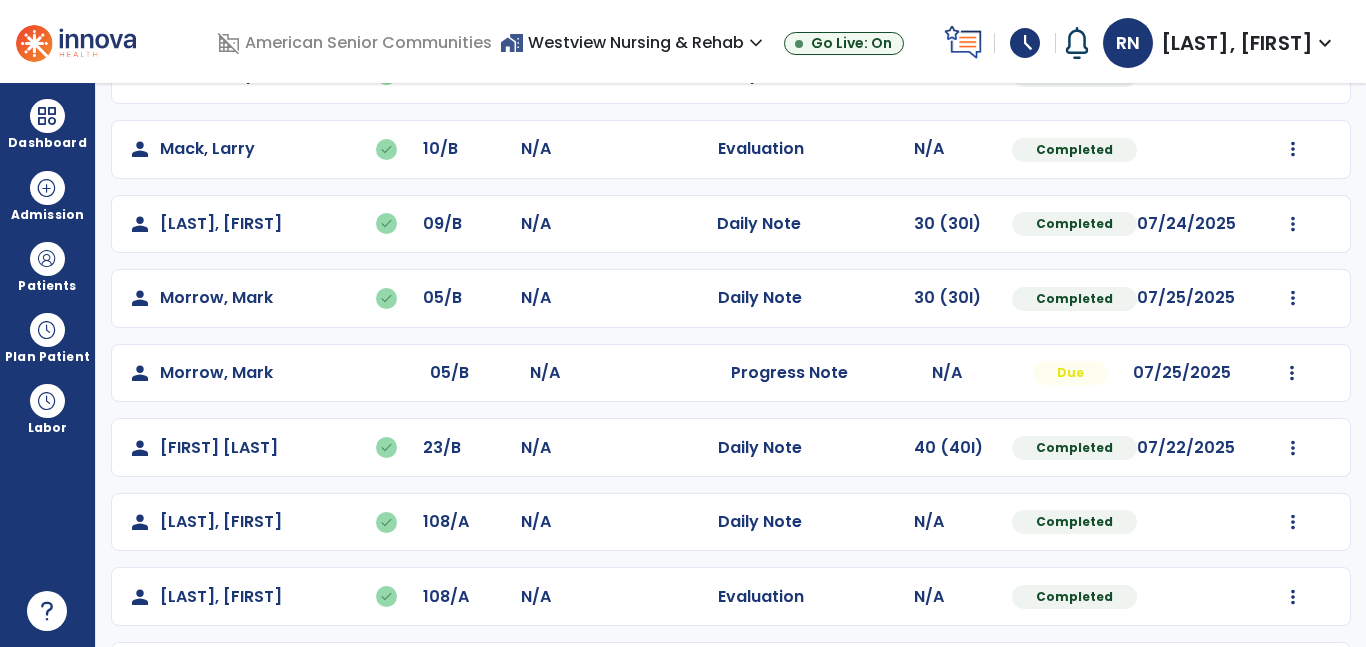 scroll, scrollTop: 584, scrollLeft: 0, axis: vertical 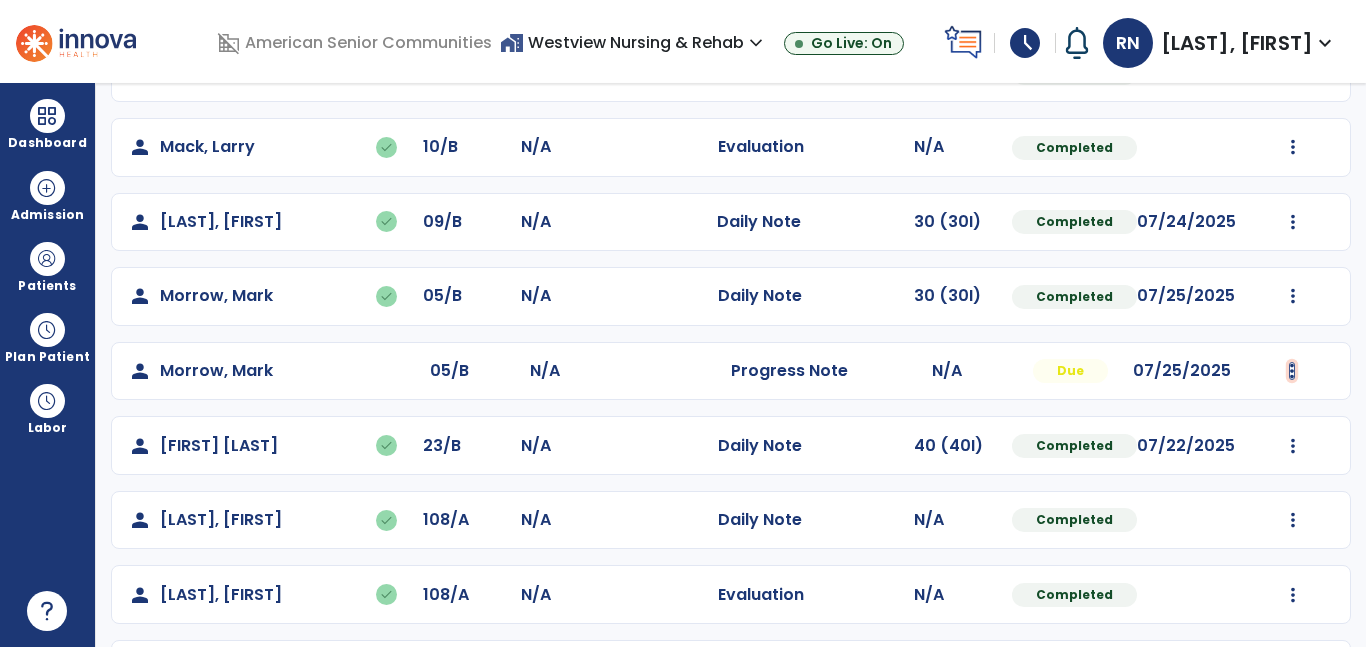 click at bounding box center [1293, -225] 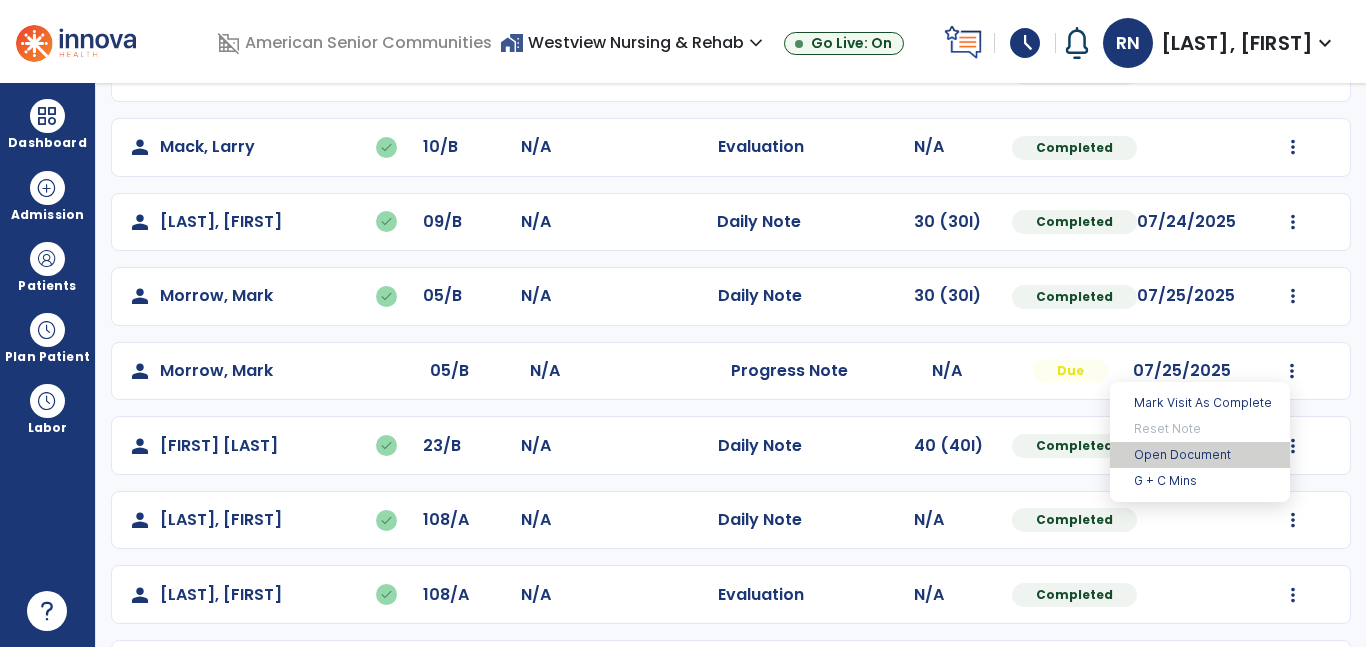 click on "Open Document" at bounding box center (1200, 455) 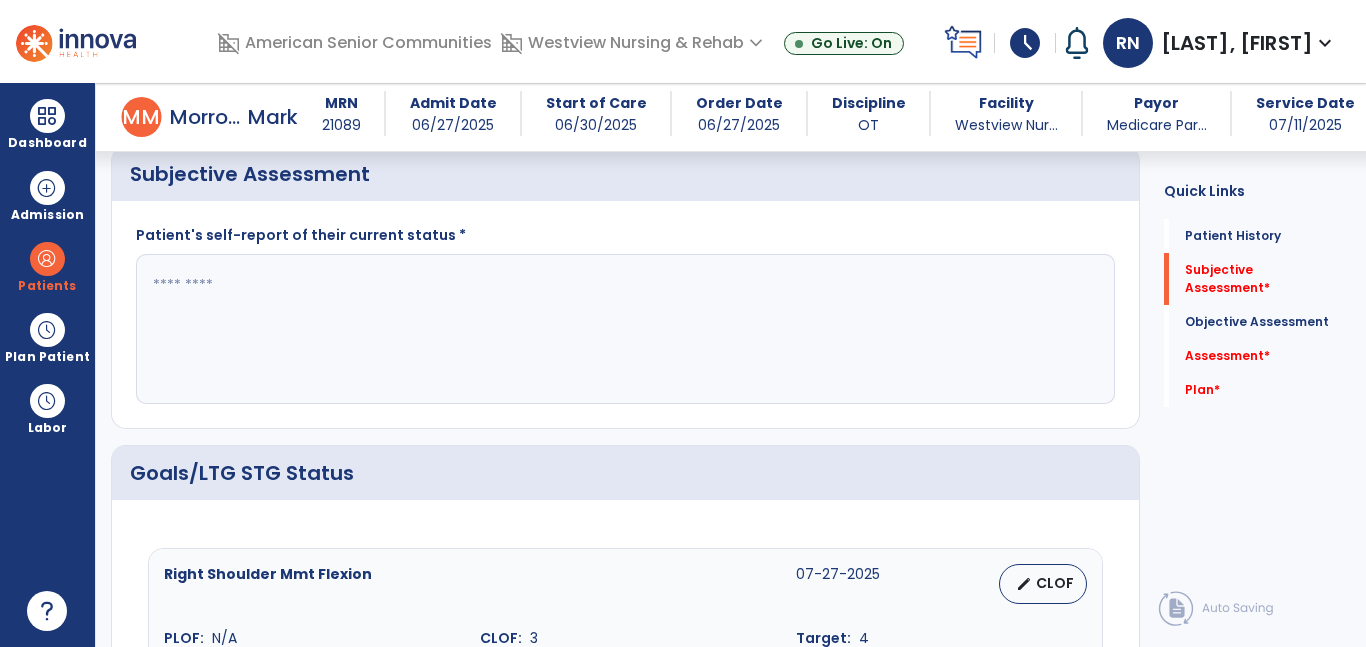 scroll, scrollTop: 489, scrollLeft: 0, axis: vertical 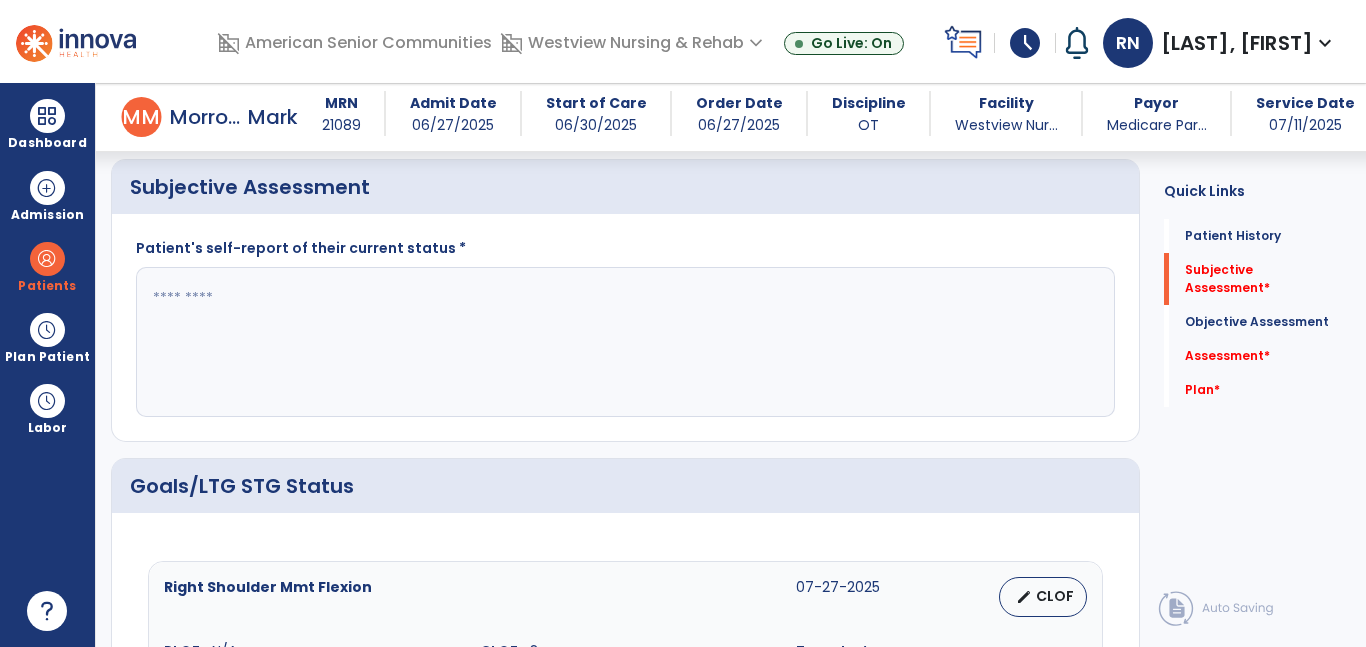 click 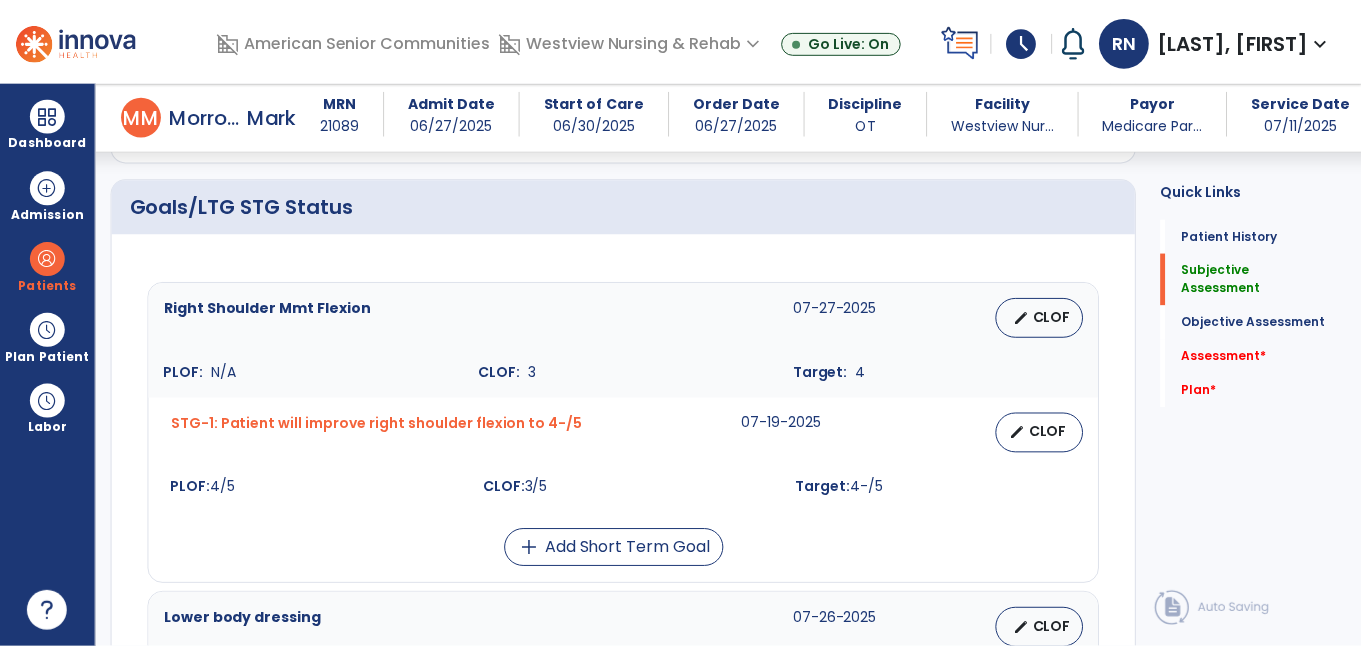 scroll, scrollTop: 806, scrollLeft: 0, axis: vertical 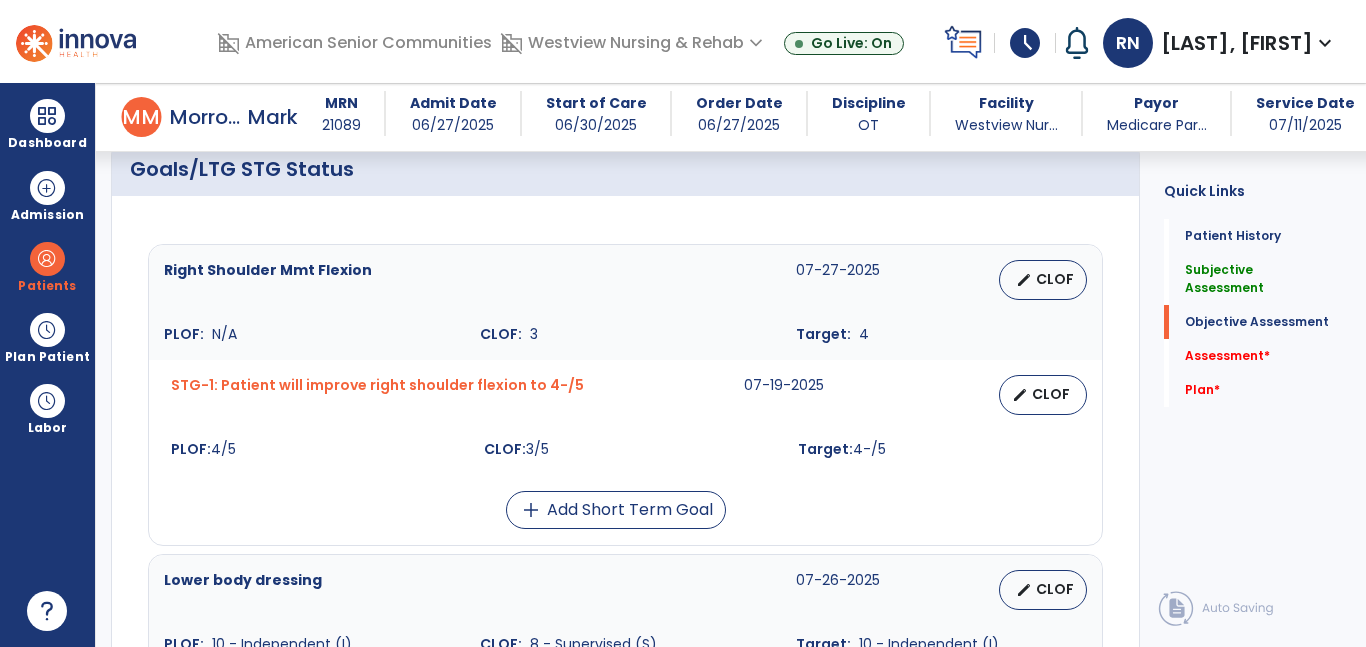 type on "**********" 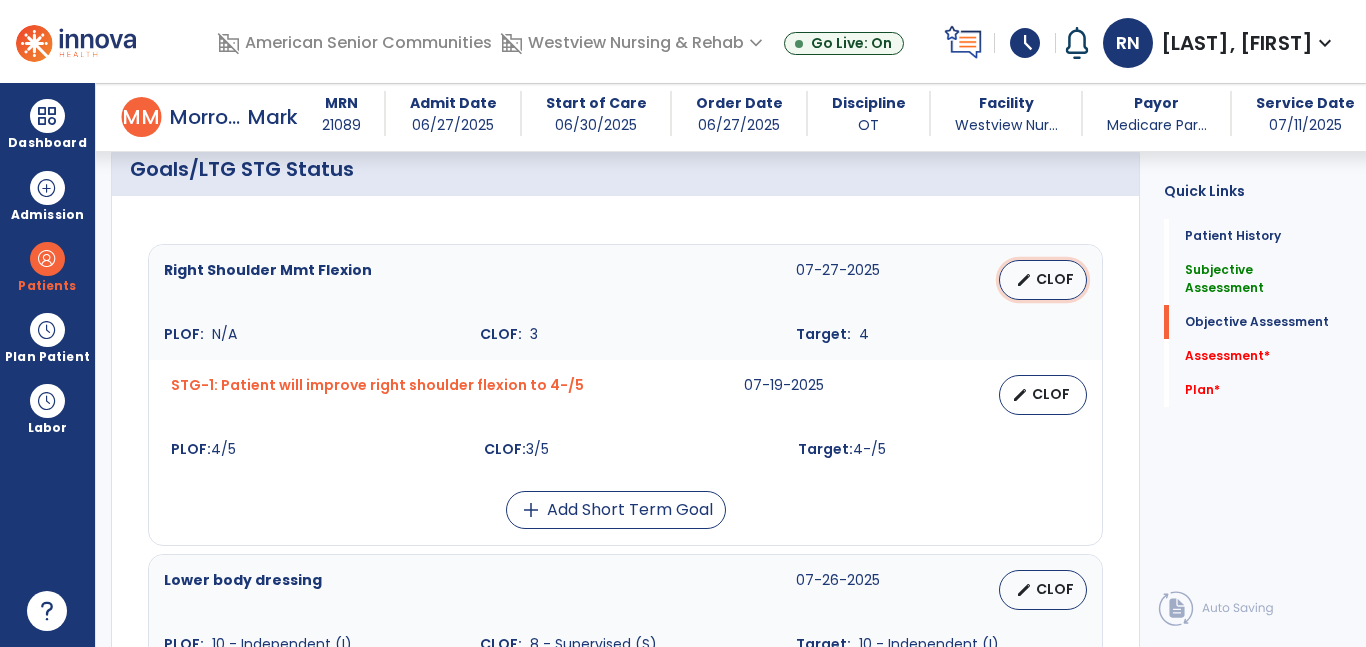 click on "CLOF" at bounding box center (1055, 279) 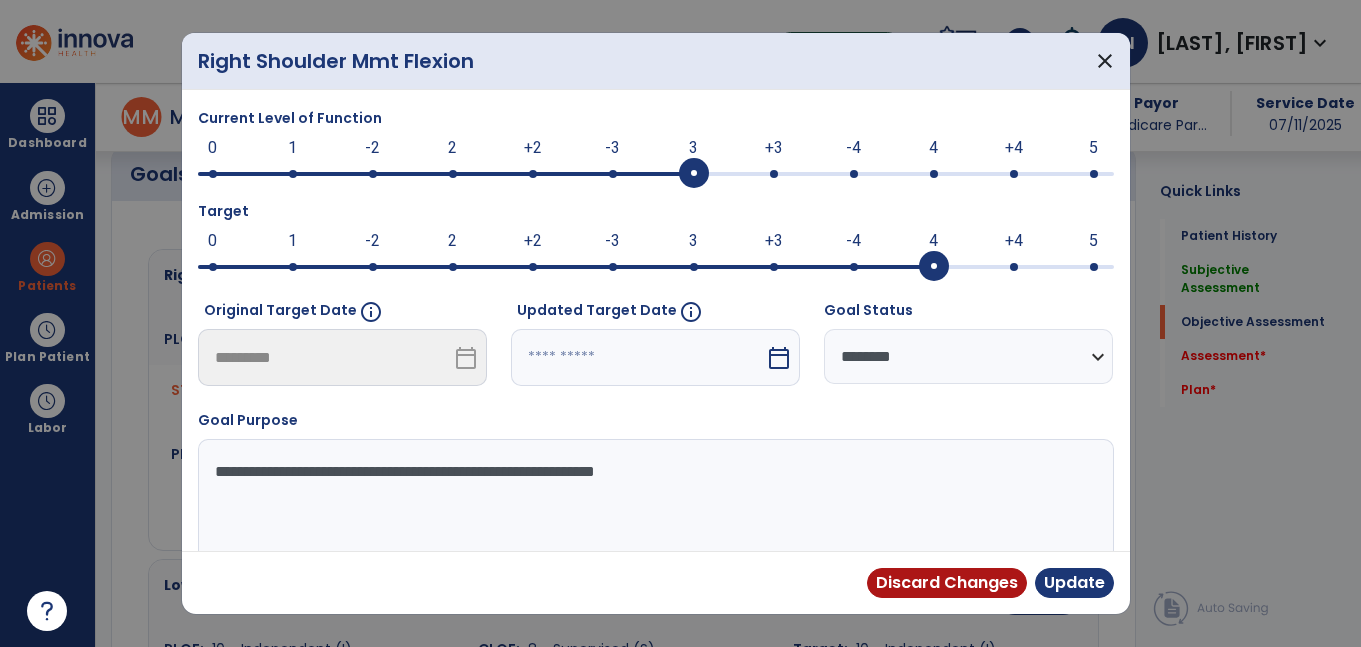 scroll, scrollTop: 806, scrollLeft: 0, axis: vertical 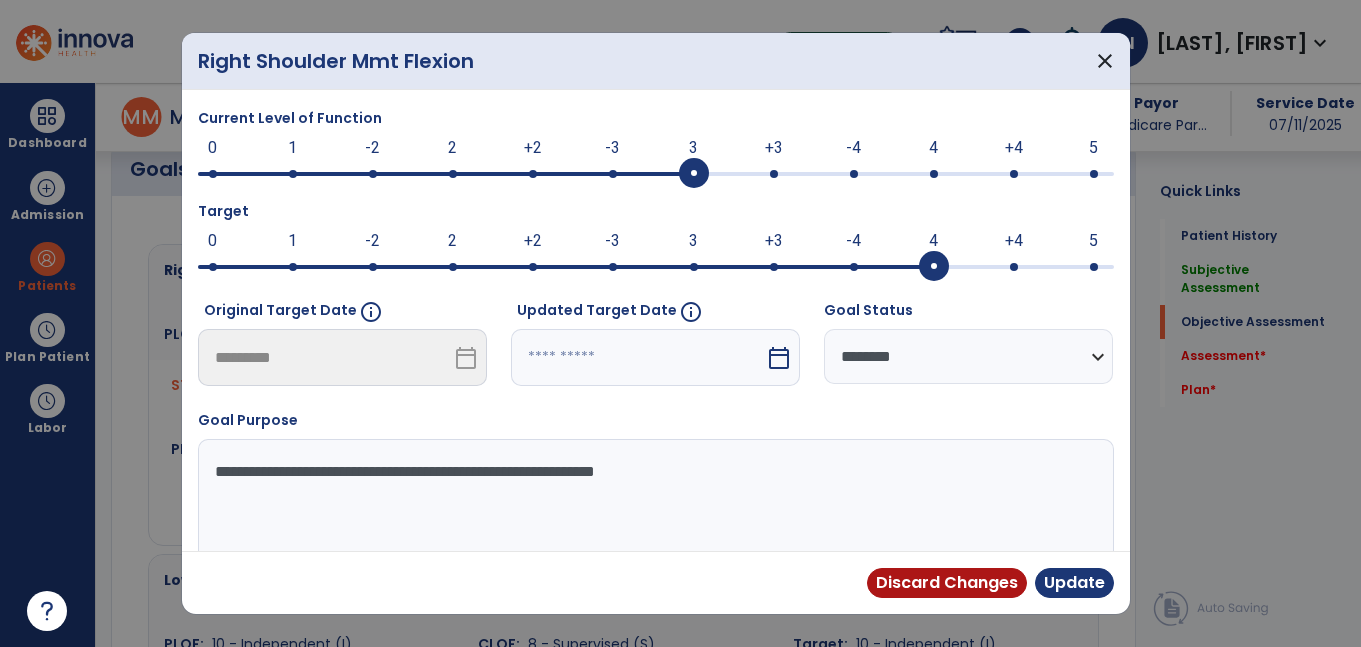 click at bounding box center (656, 174) 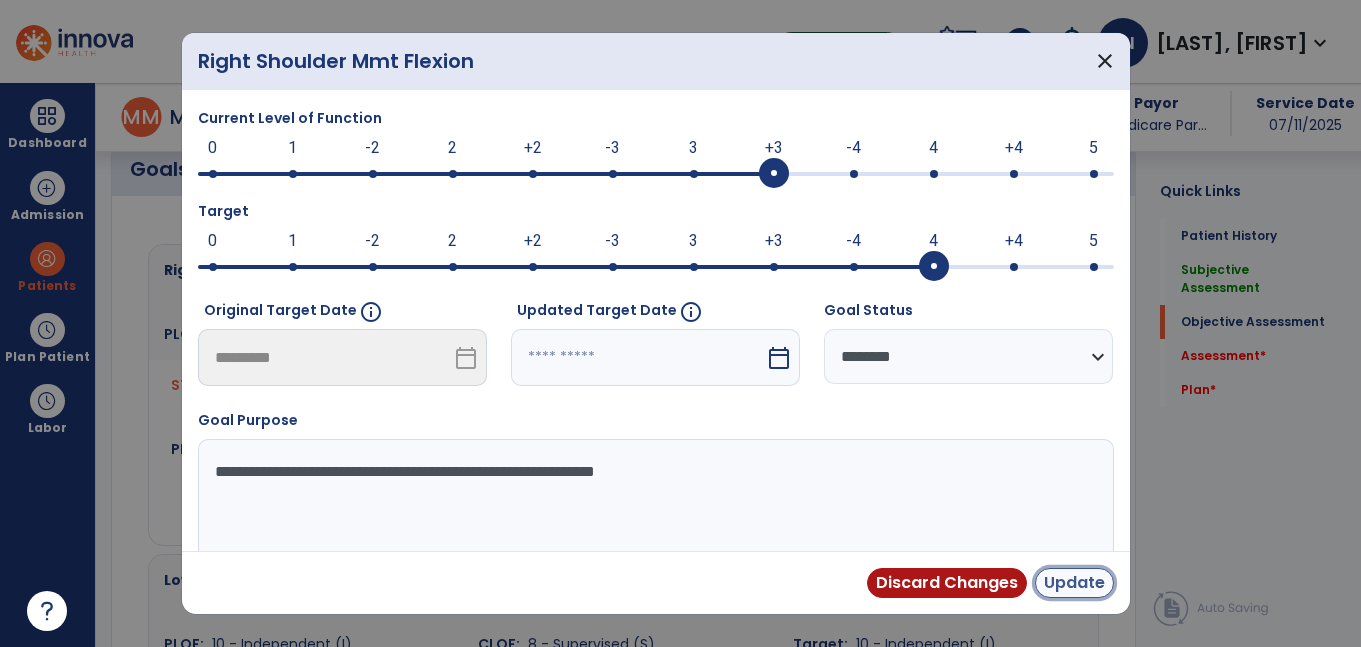 click on "Update" at bounding box center [1074, 583] 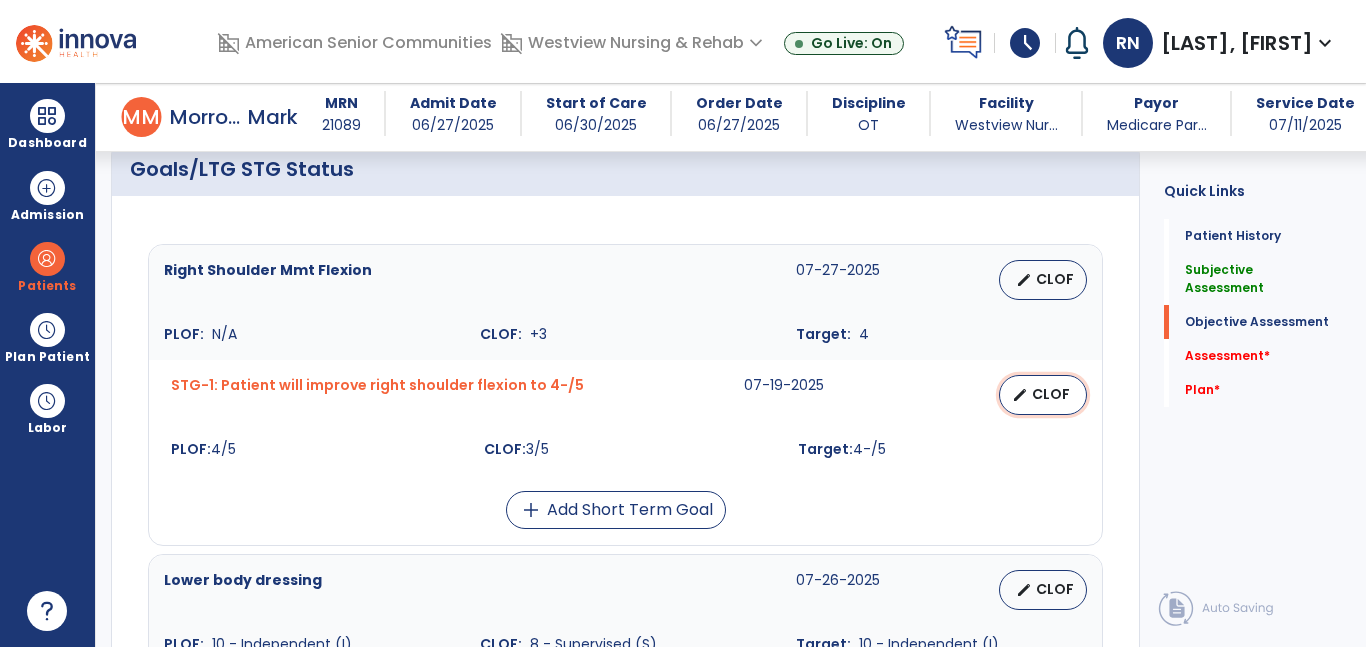 click on "CLOF" at bounding box center [1051, 394] 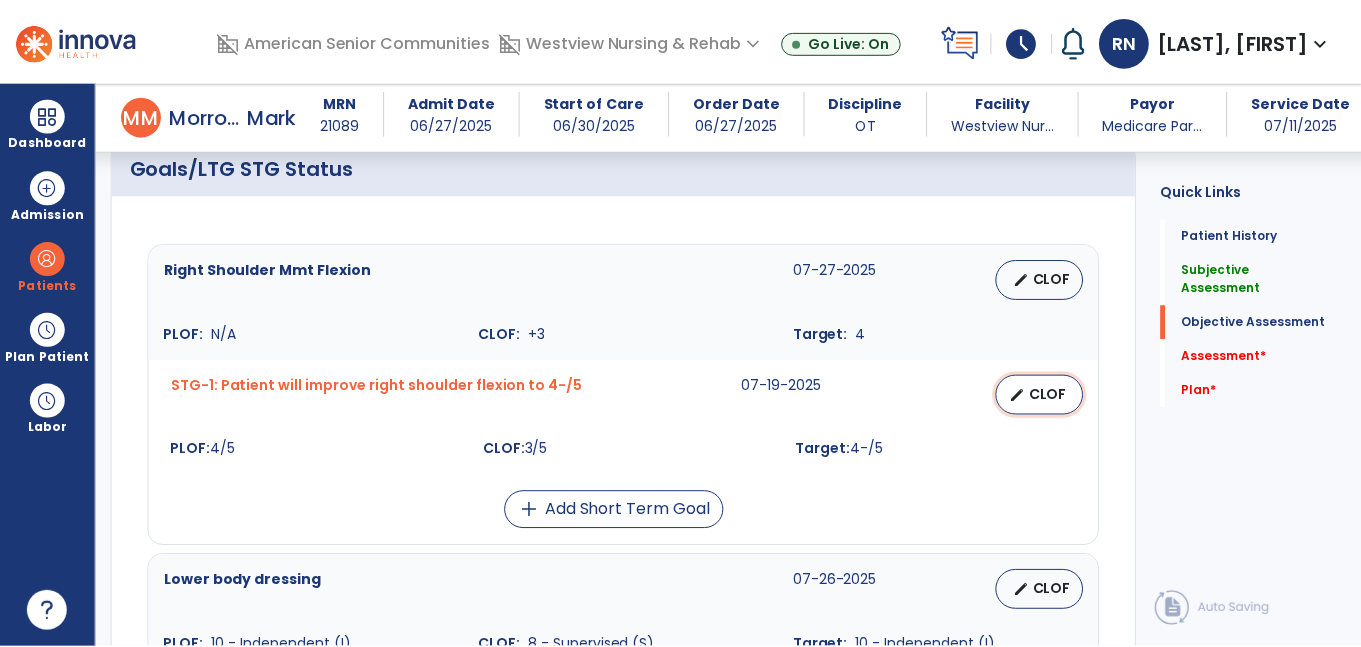 select on "********" 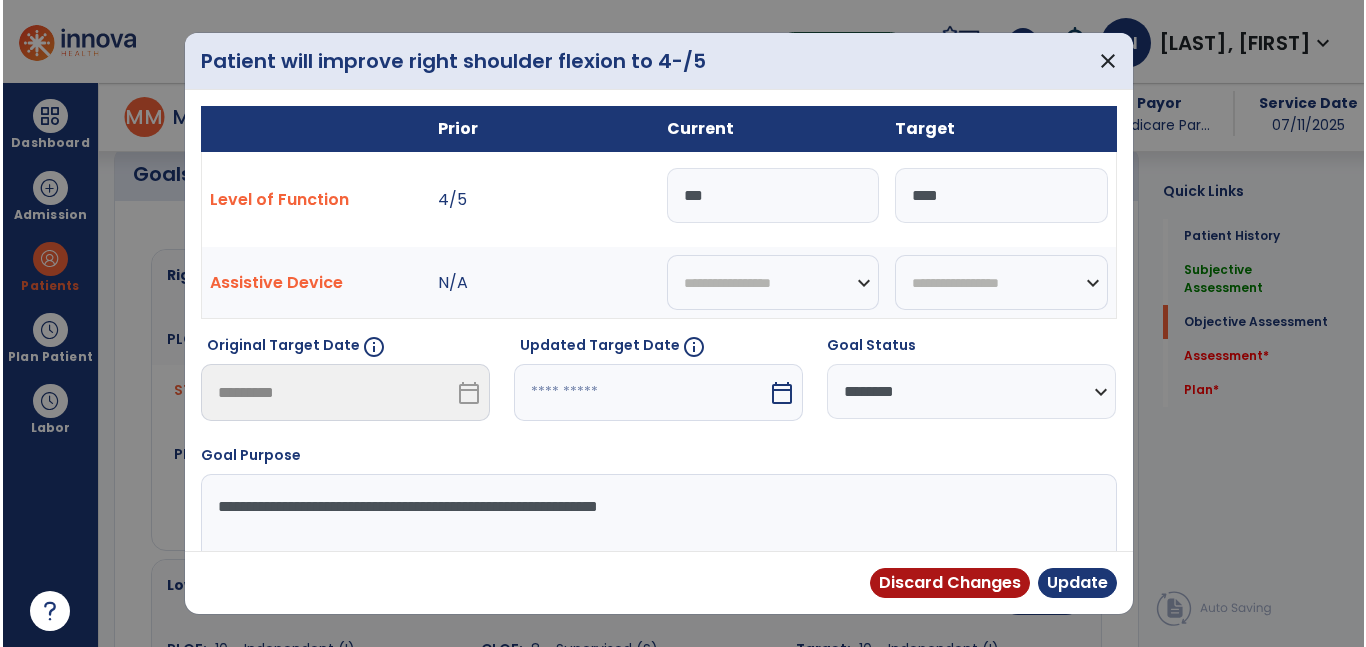 scroll, scrollTop: 806, scrollLeft: 0, axis: vertical 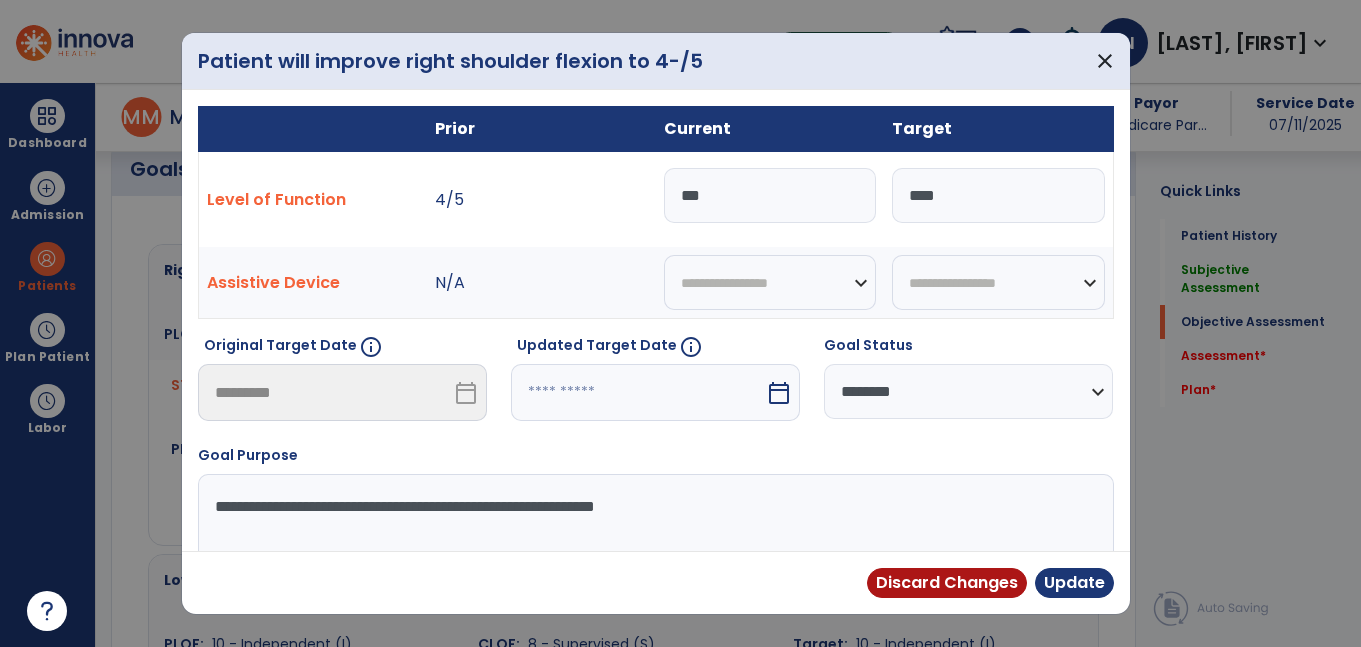 click on "***" at bounding box center [770, 195] 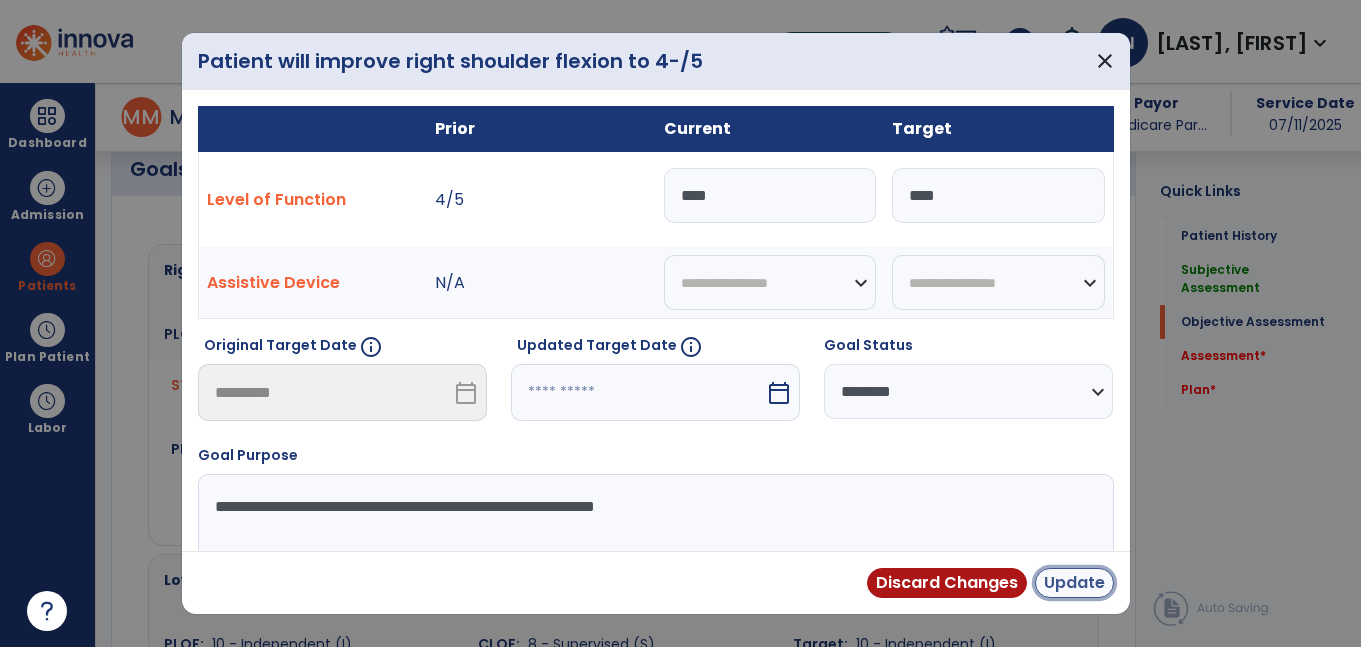 click on "Update" at bounding box center [1074, 583] 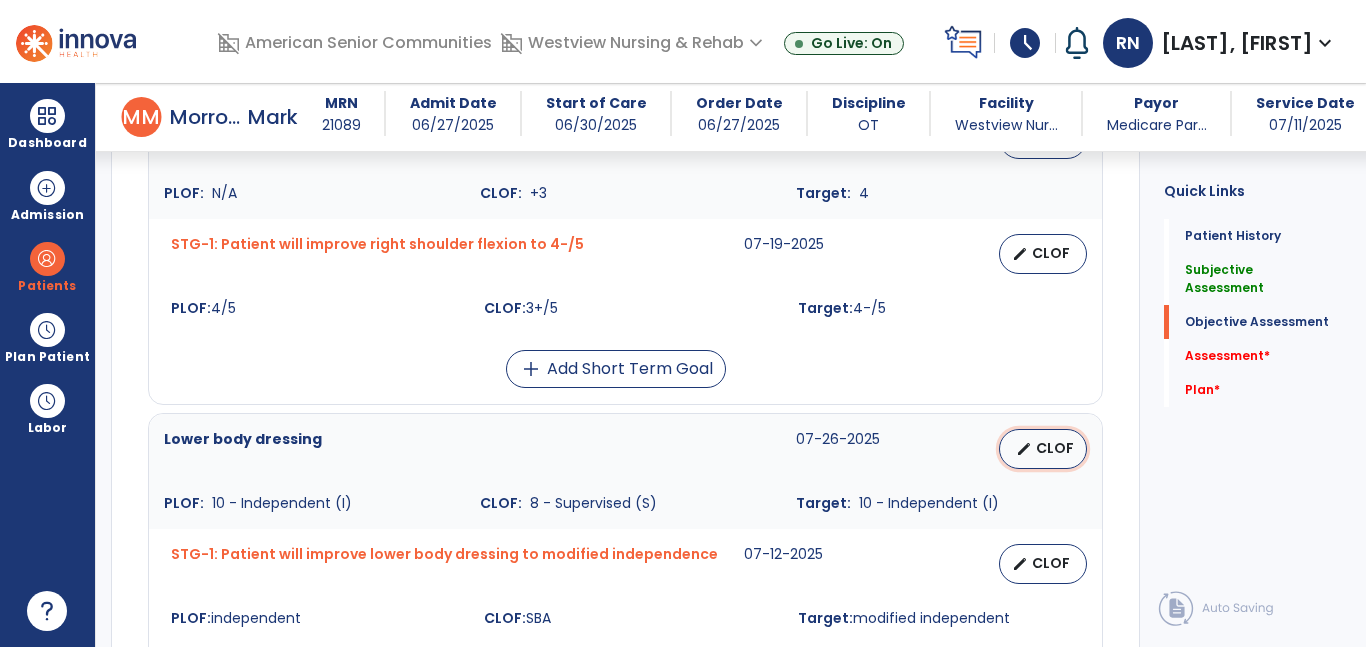 click on "CLOF" at bounding box center (1055, 448) 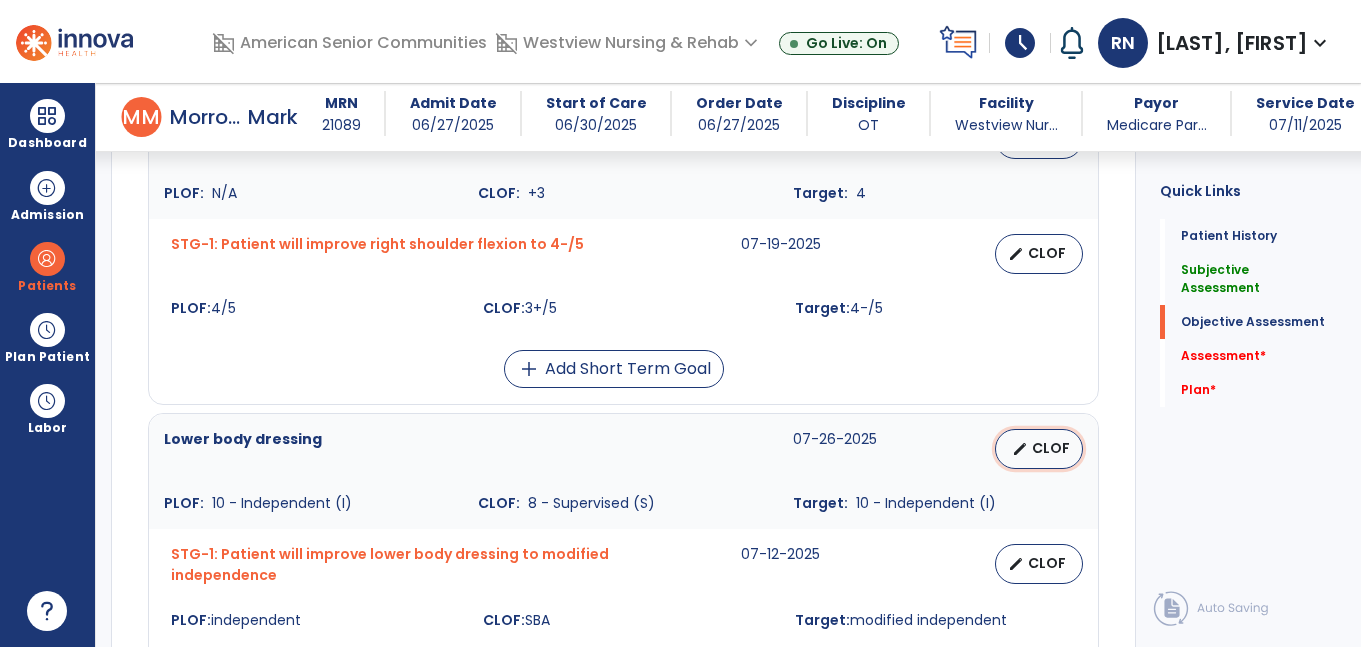 select on "********" 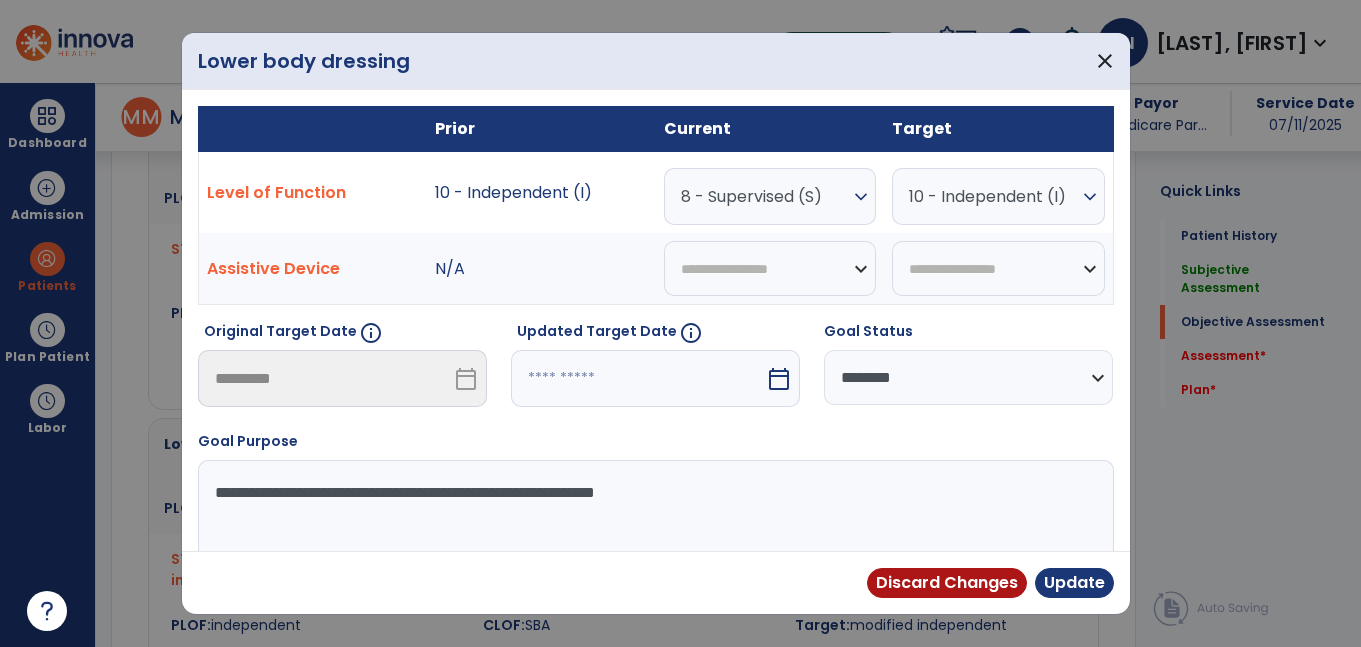scroll, scrollTop: 947, scrollLeft: 0, axis: vertical 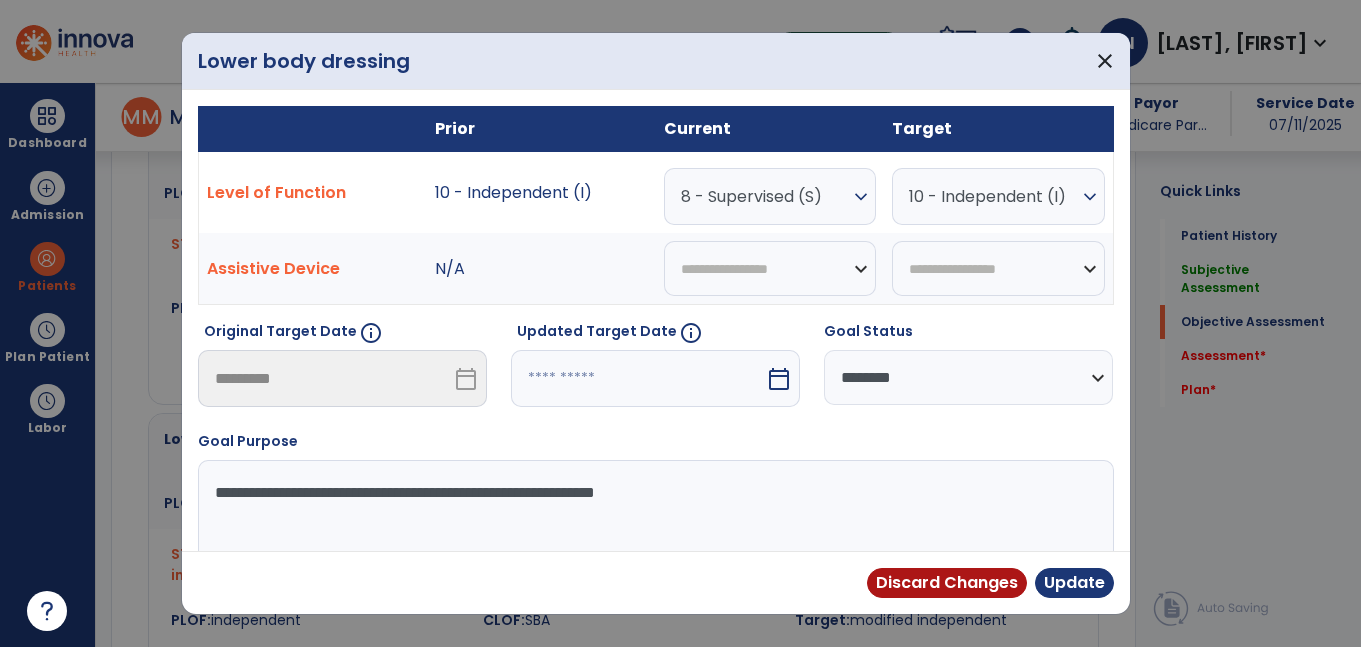 click on "8 - Supervised (S)" at bounding box center (765, 196) 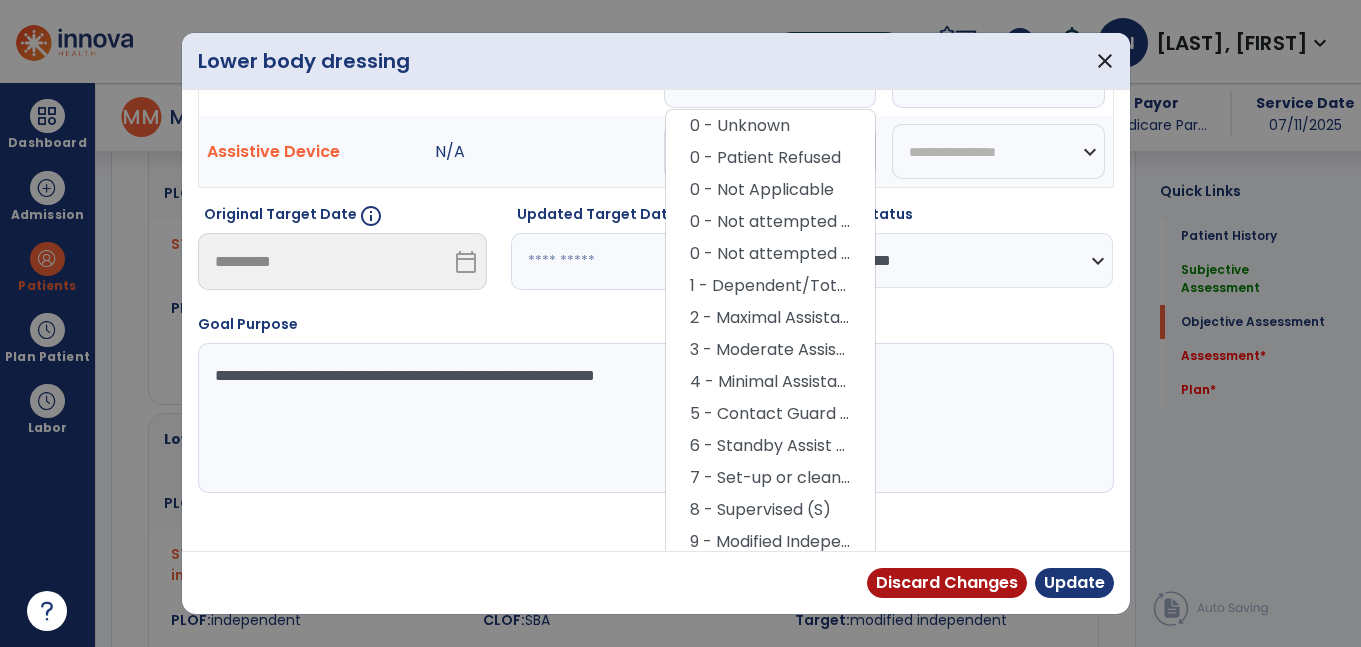 scroll, scrollTop: 118, scrollLeft: 0, axis: vertical 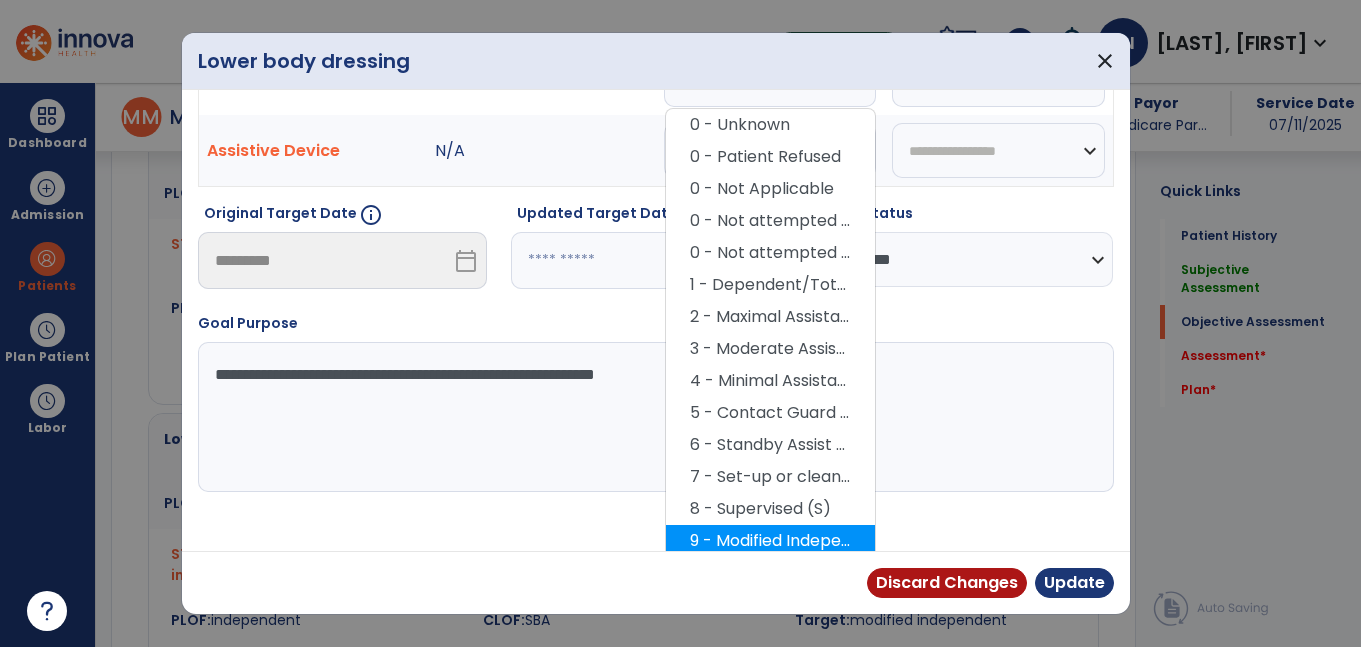 click on "9 - Modified Independent (Mod I)" at bounding box center [770, 541] 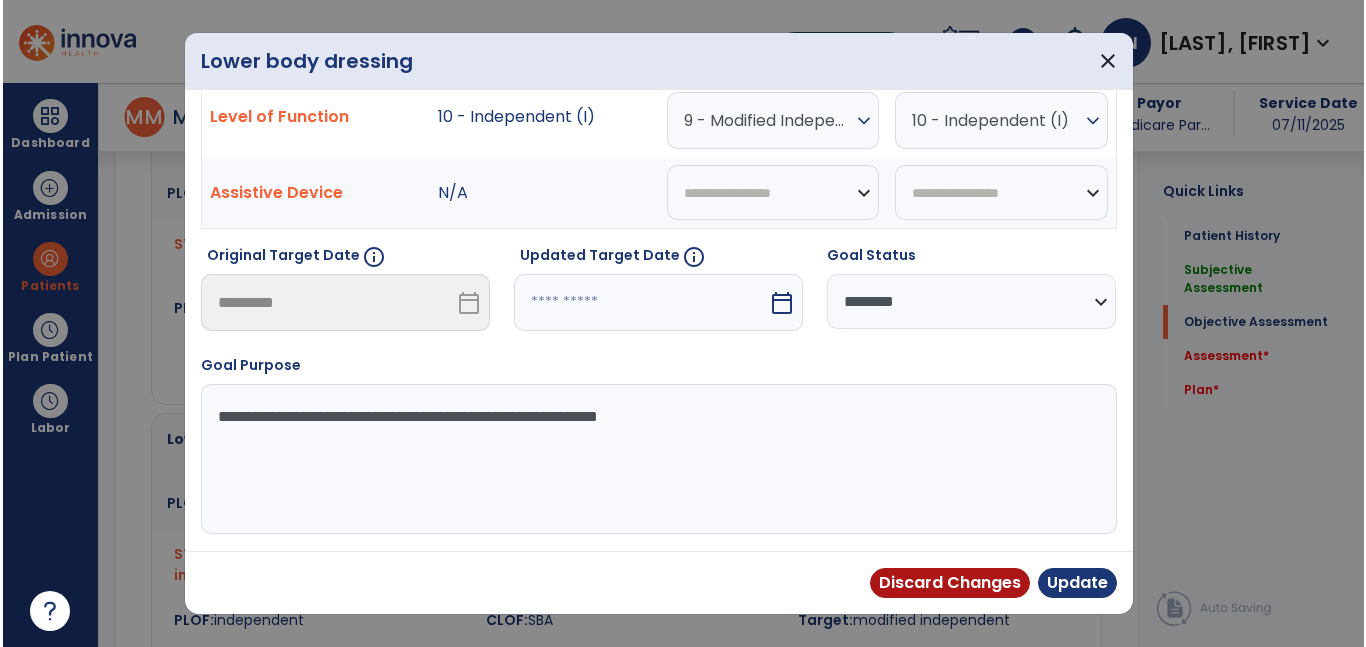 scroll, scrollTop: 76, scrollLeft: 0, axis: vertical 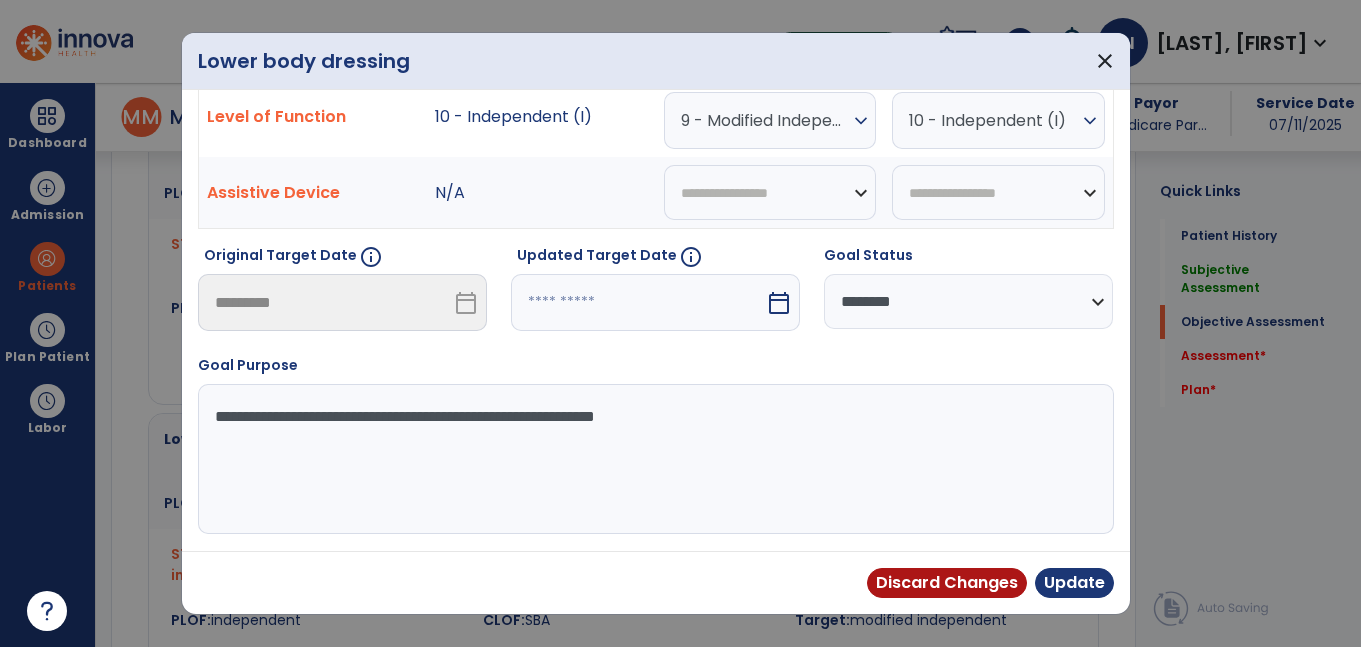 click on "Discard Changes  Update" at bounding box center (656, 582) 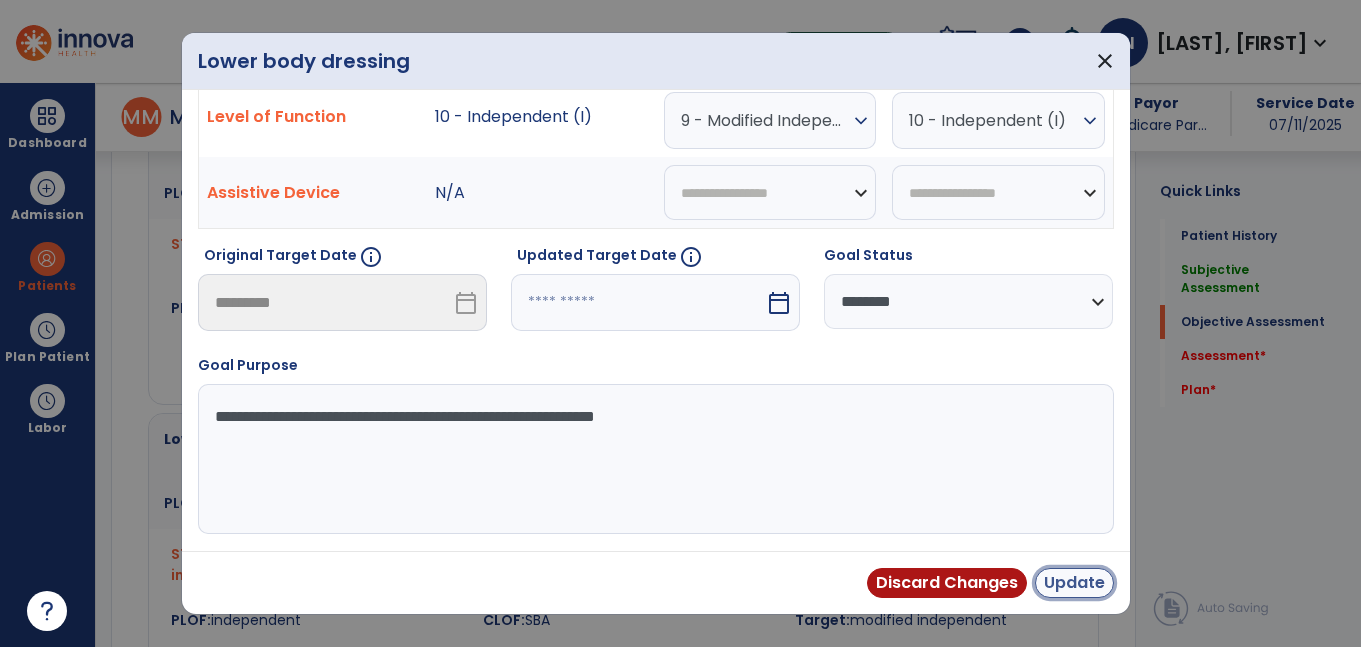 click on "Update" at bounding box center (1074, 583) 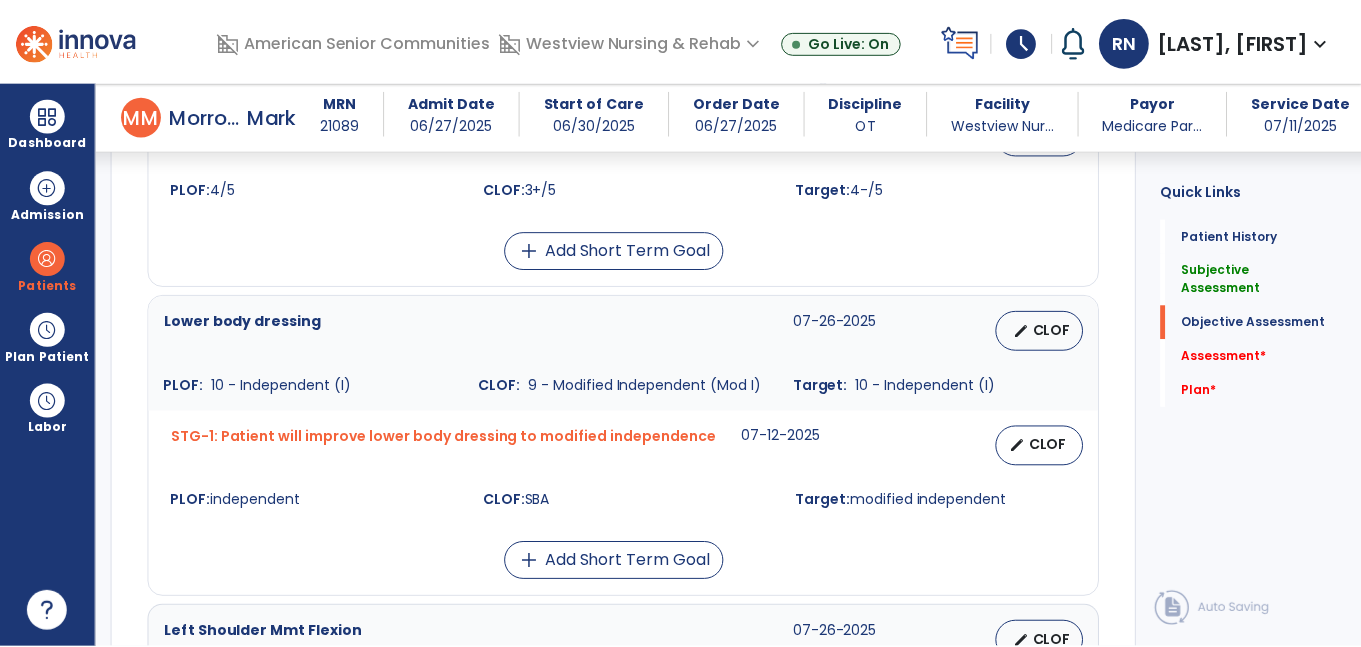 scroll, scrollTop: 1067, scrollLeft: 0, axis: vertical 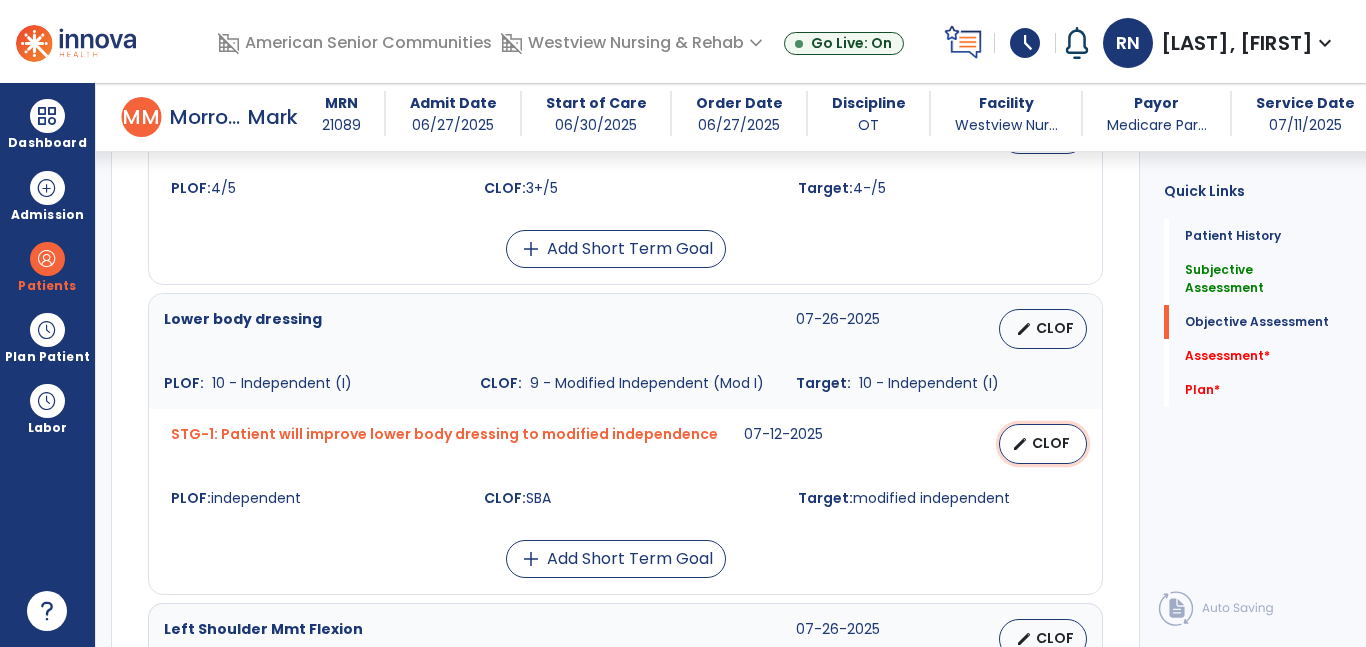 click on "CLOF" at bounding box center (1051, 443) 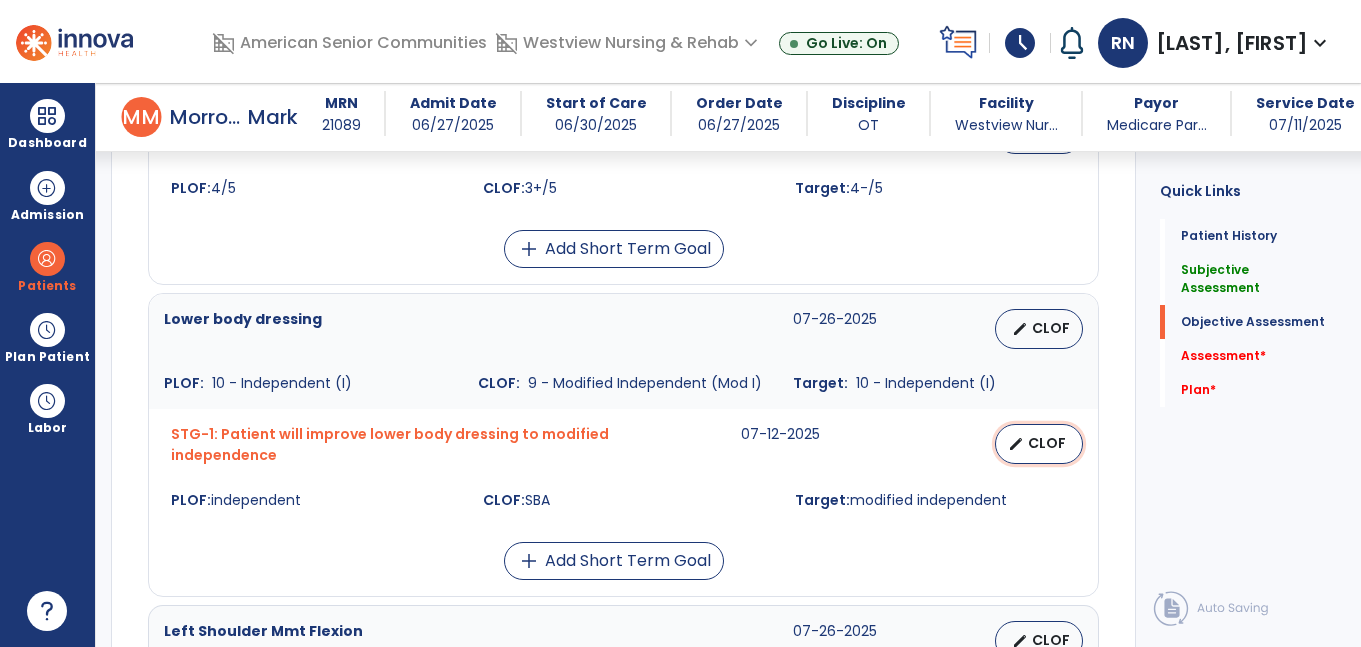 select on "********" 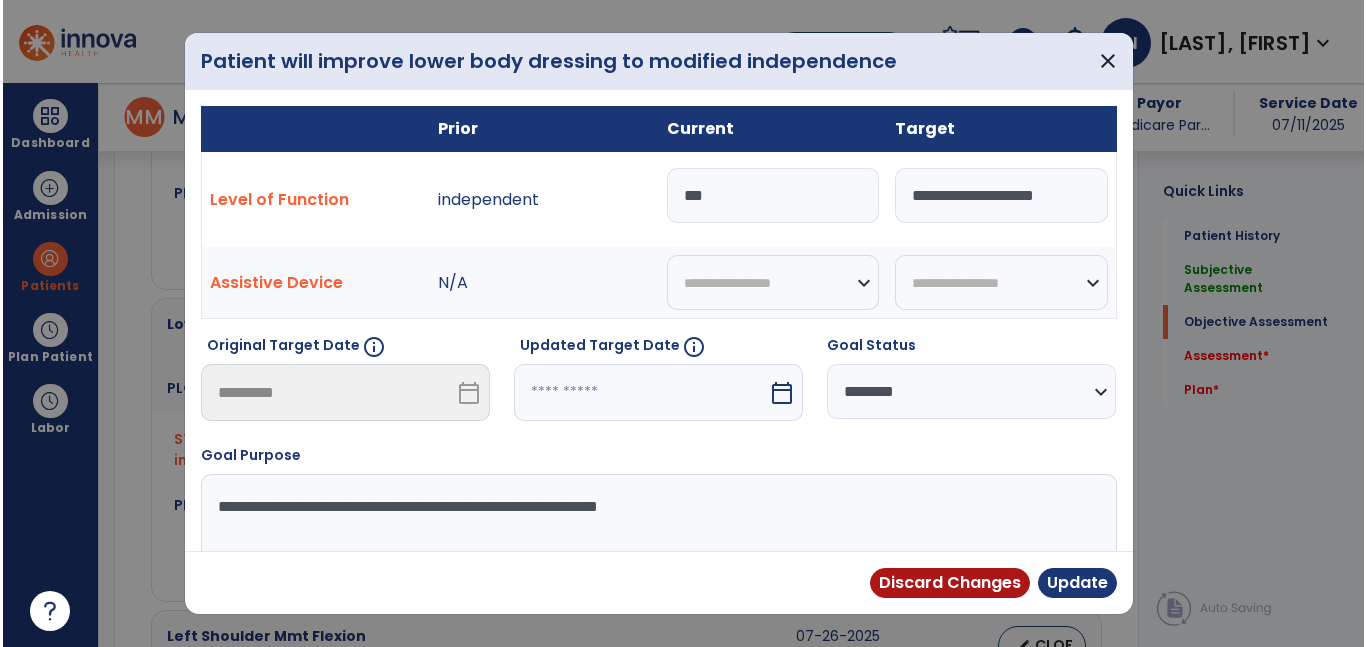scroll, scrollTop: 1067, scrollLeft: 0, axis: vertical 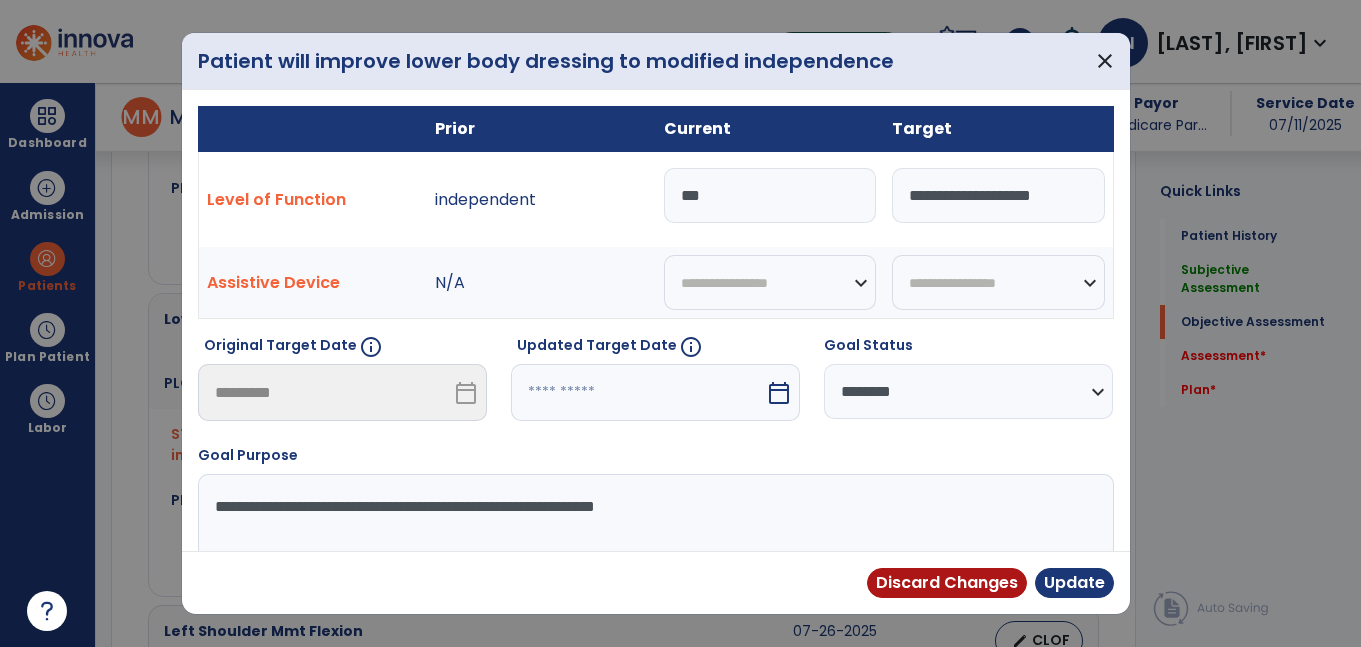 click on "***" at bounding box center (770, 195) 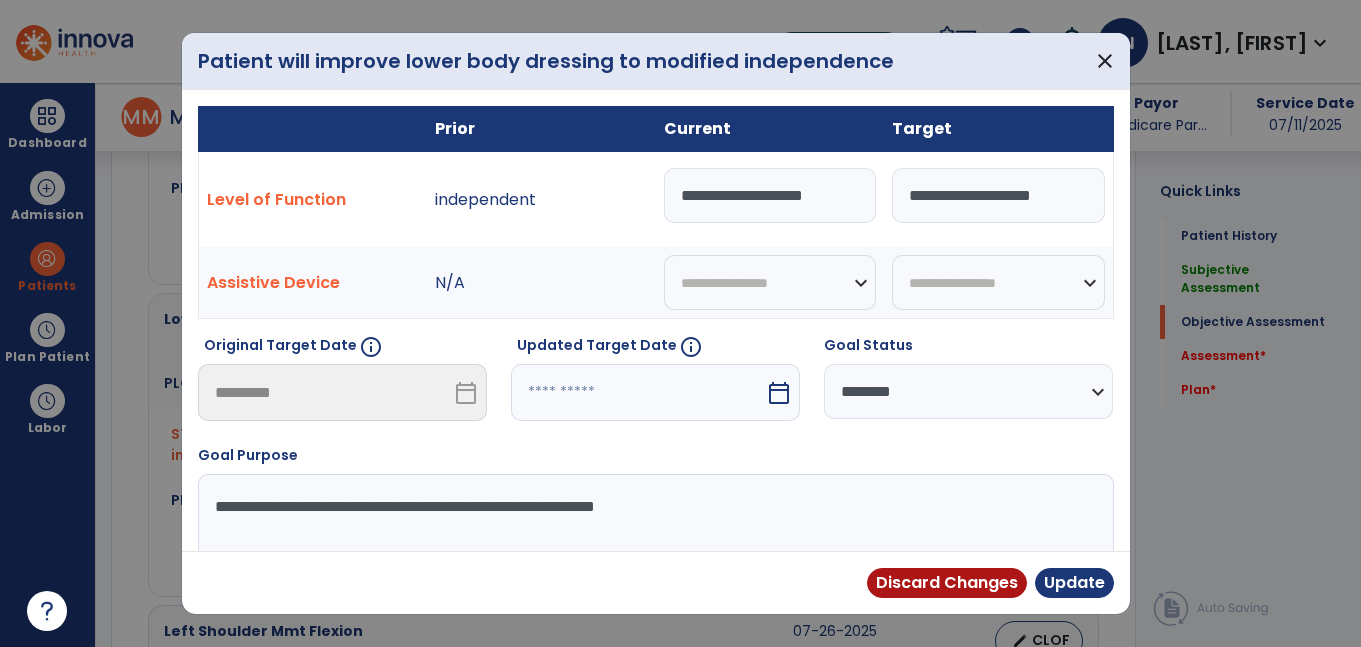 type on "**********" 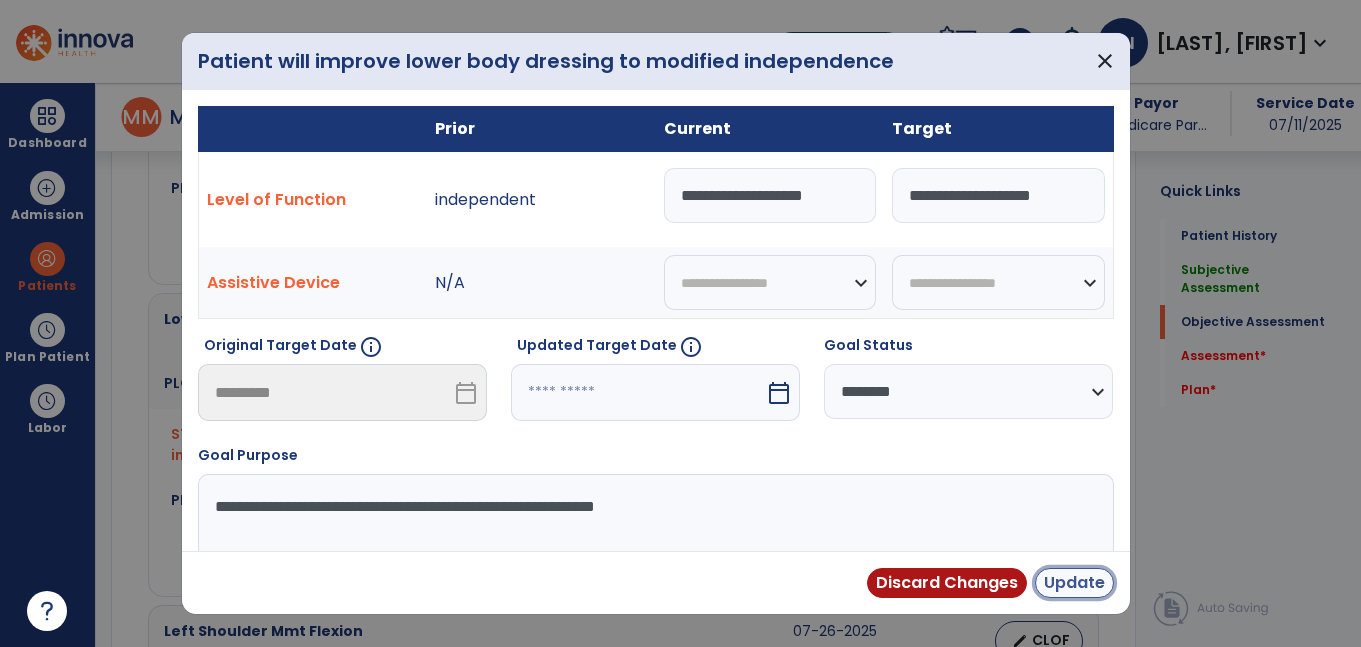 click on "Update" at bounding box center (1074, 583) 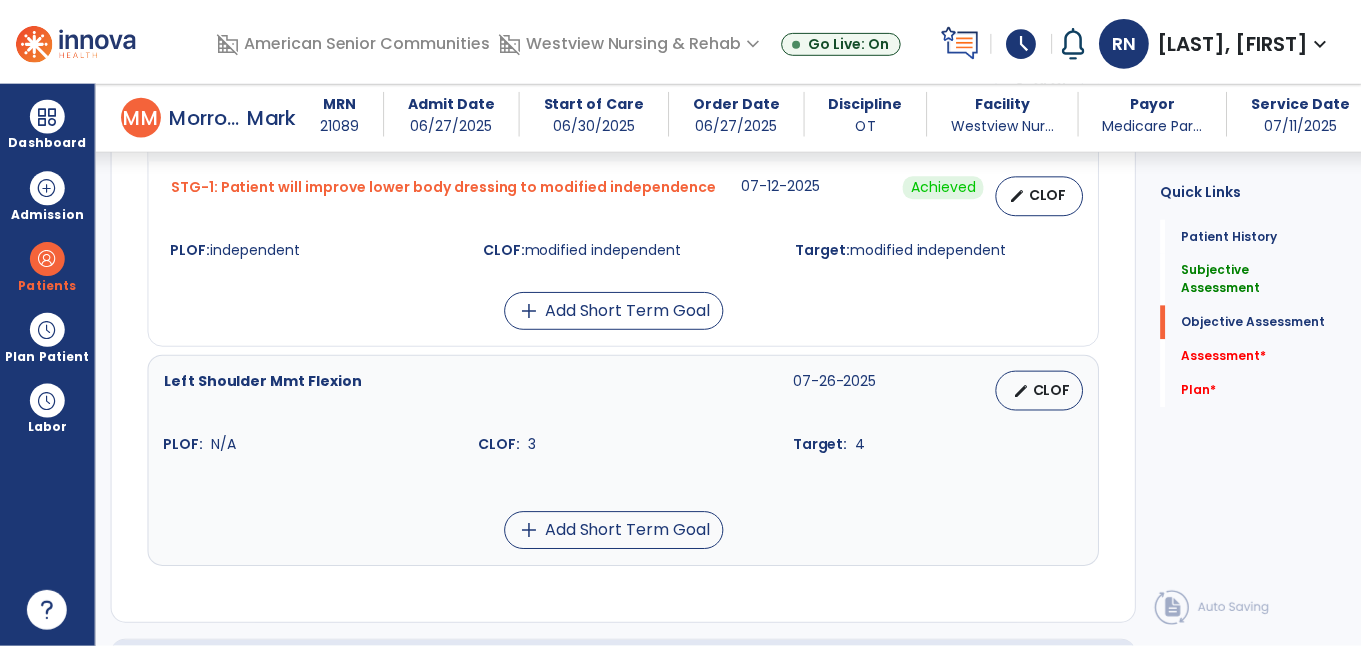 scroll, scrollTop: 1316, scrollLeft: 0, axis: vertical 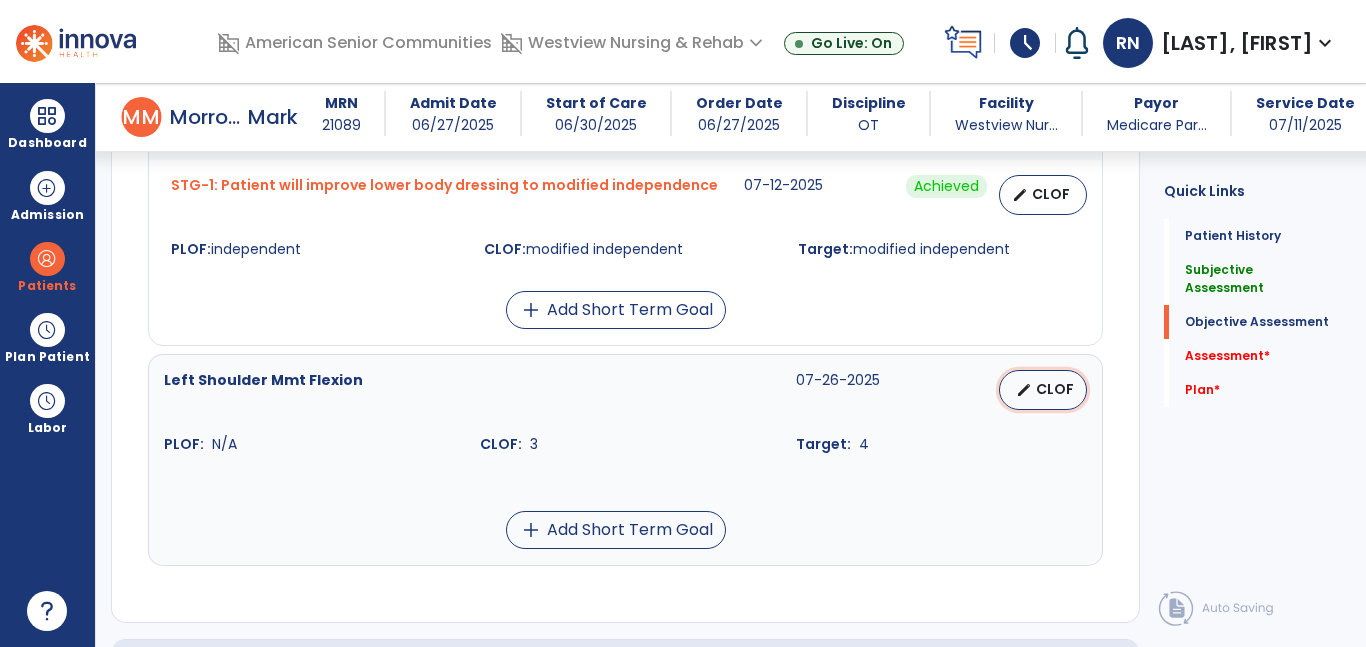 click on "CLOF" at bounding box center (1055, 389) 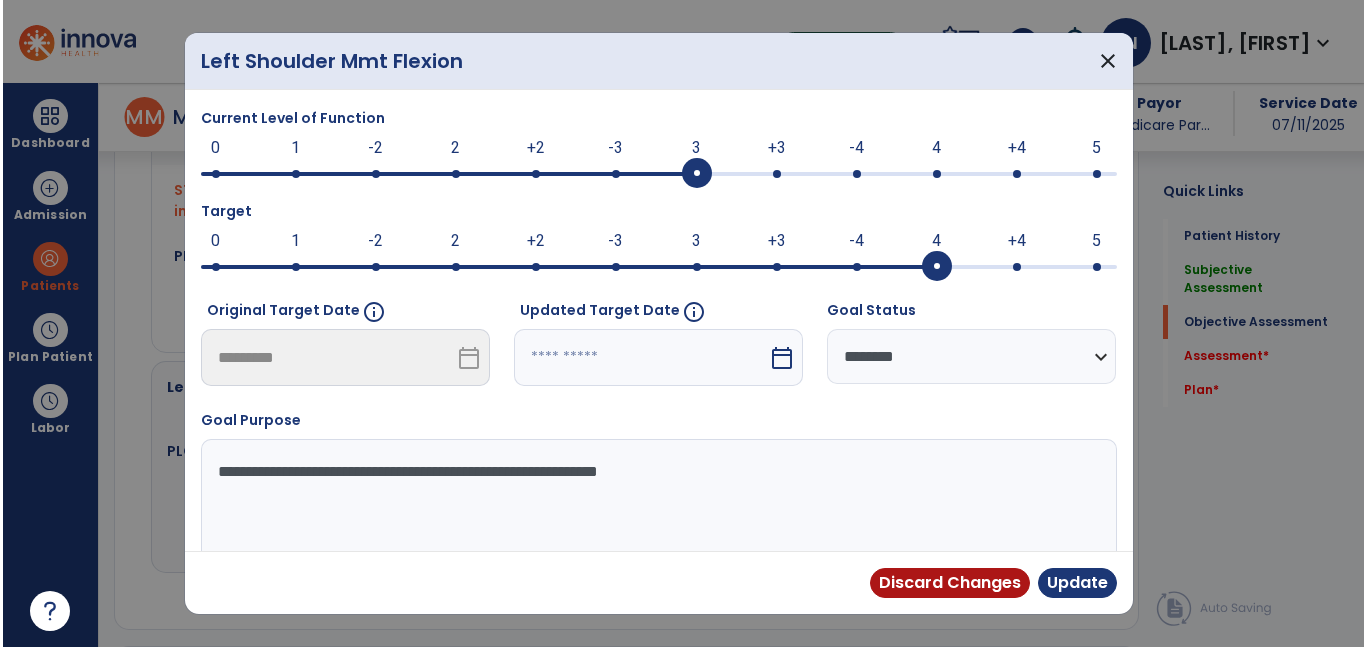 scroll, scrollTop: 1316, scrollLeft: 0, axis: vertical 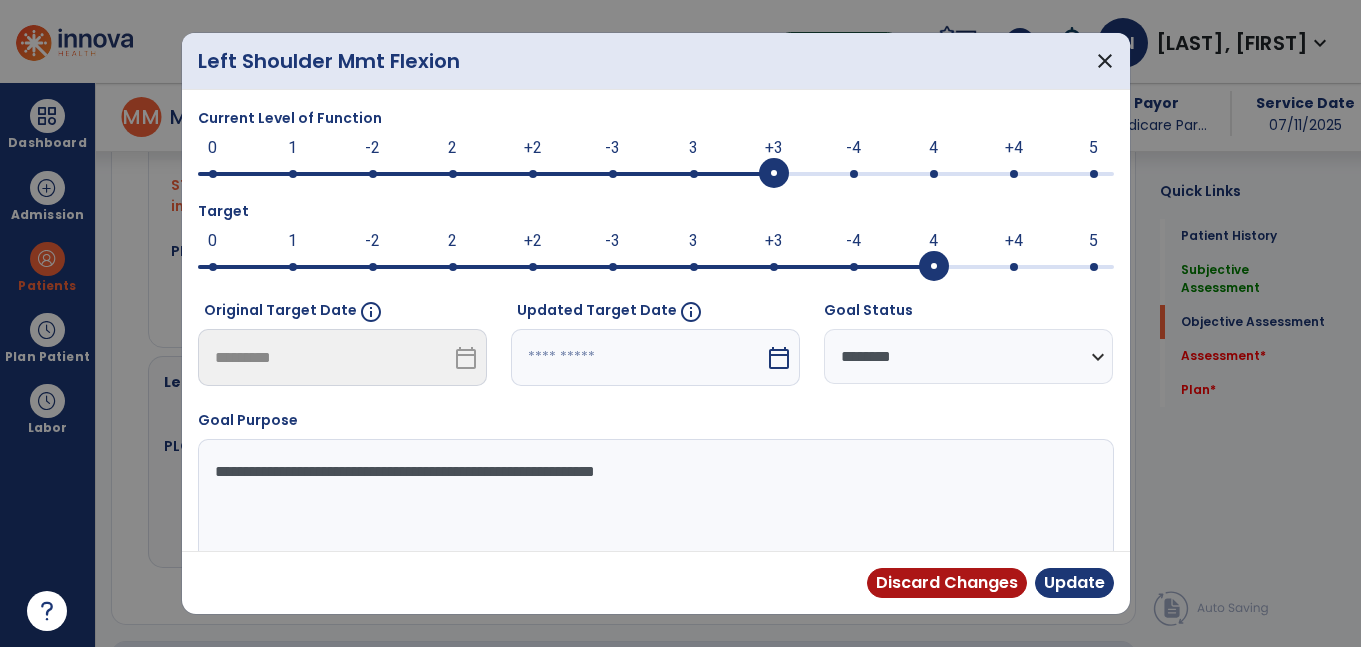 click at bounding box center (774, 174) 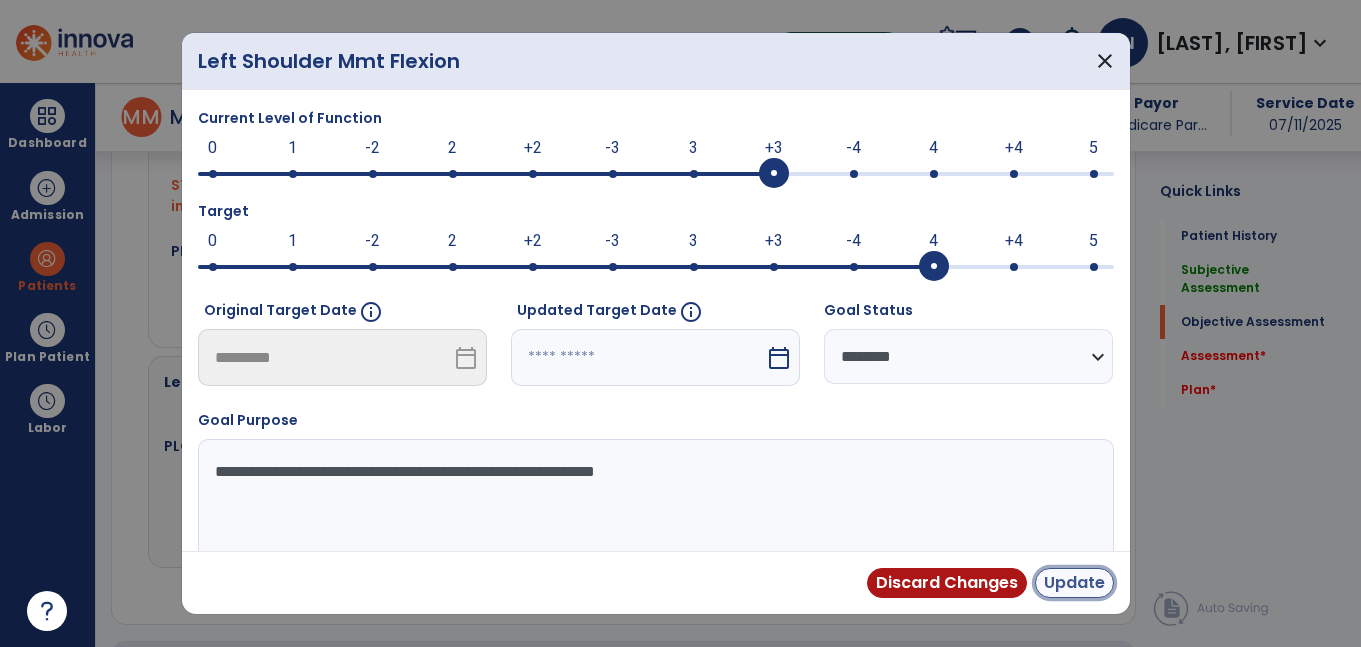 click on "Update" at bounding box center (1074, 583) 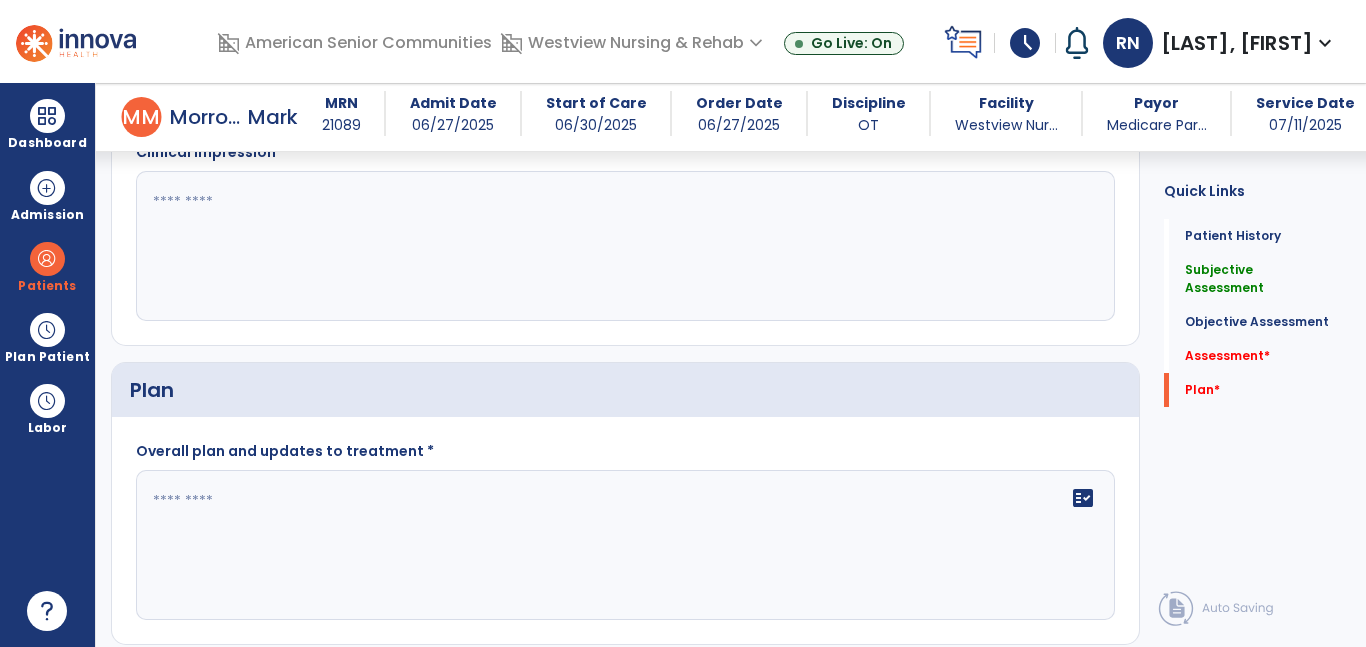scroll, scrollTop: 1887, scrollLeft: 0, axis: vertical 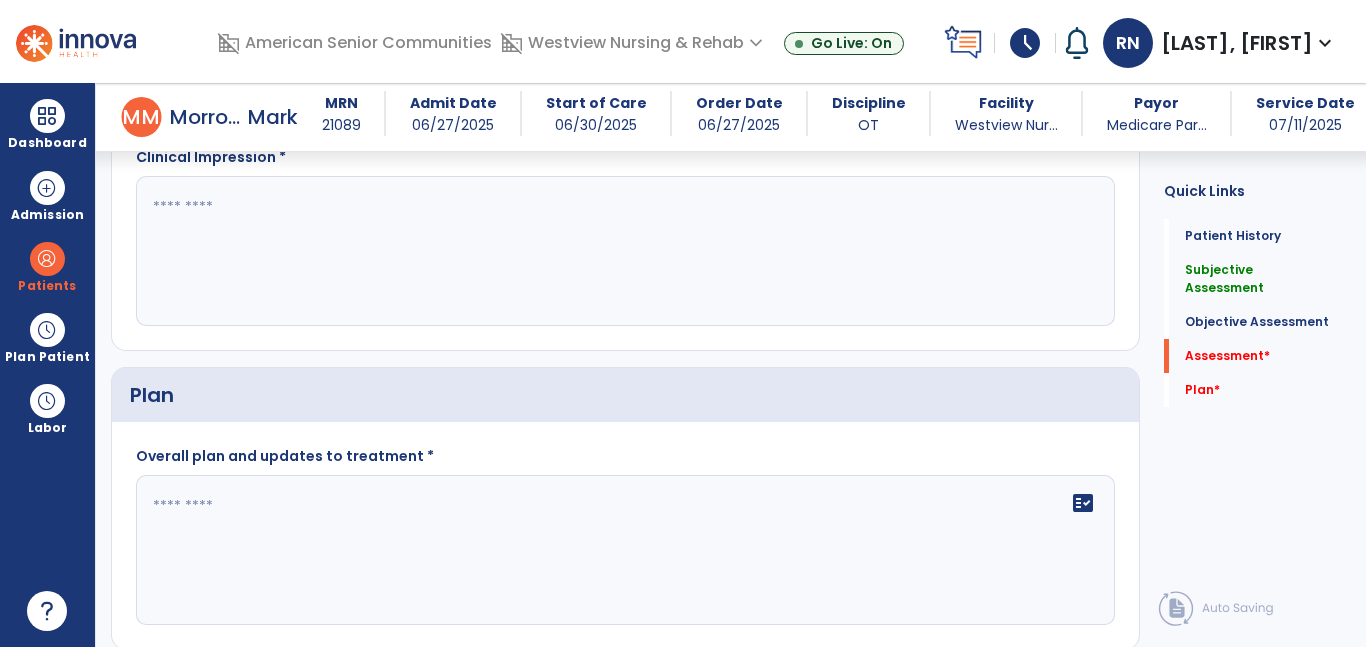 click 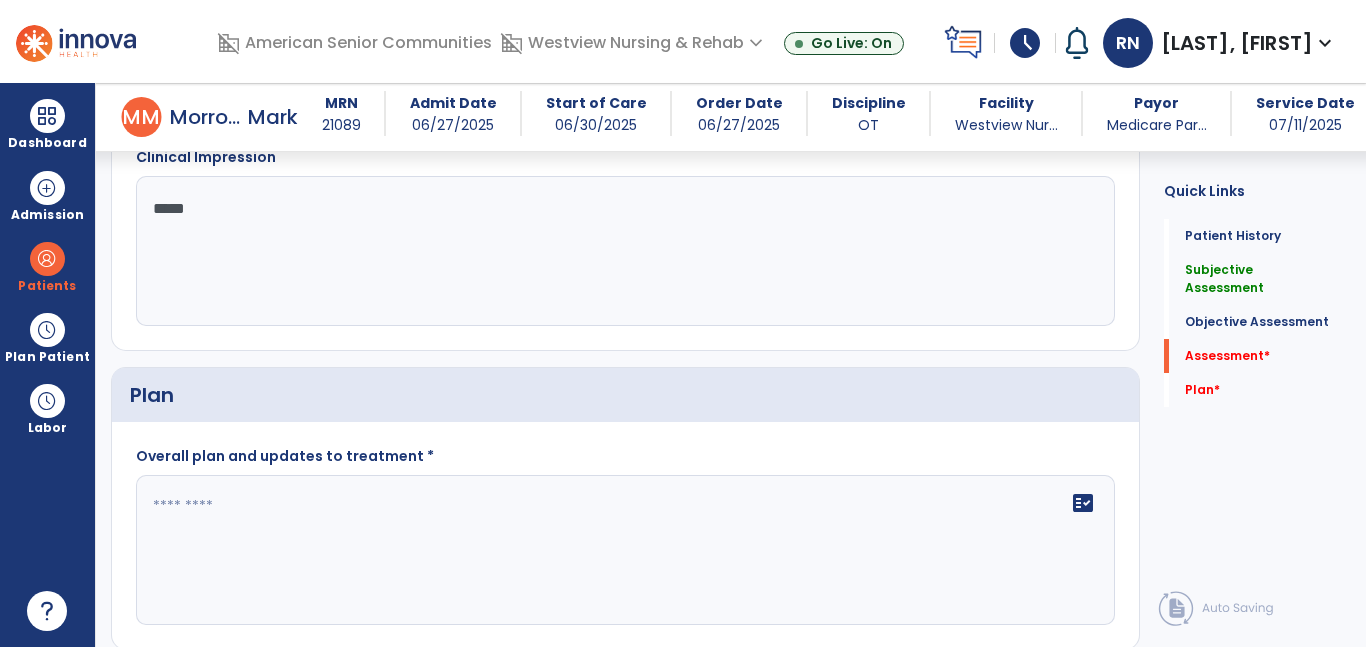 type on "******" 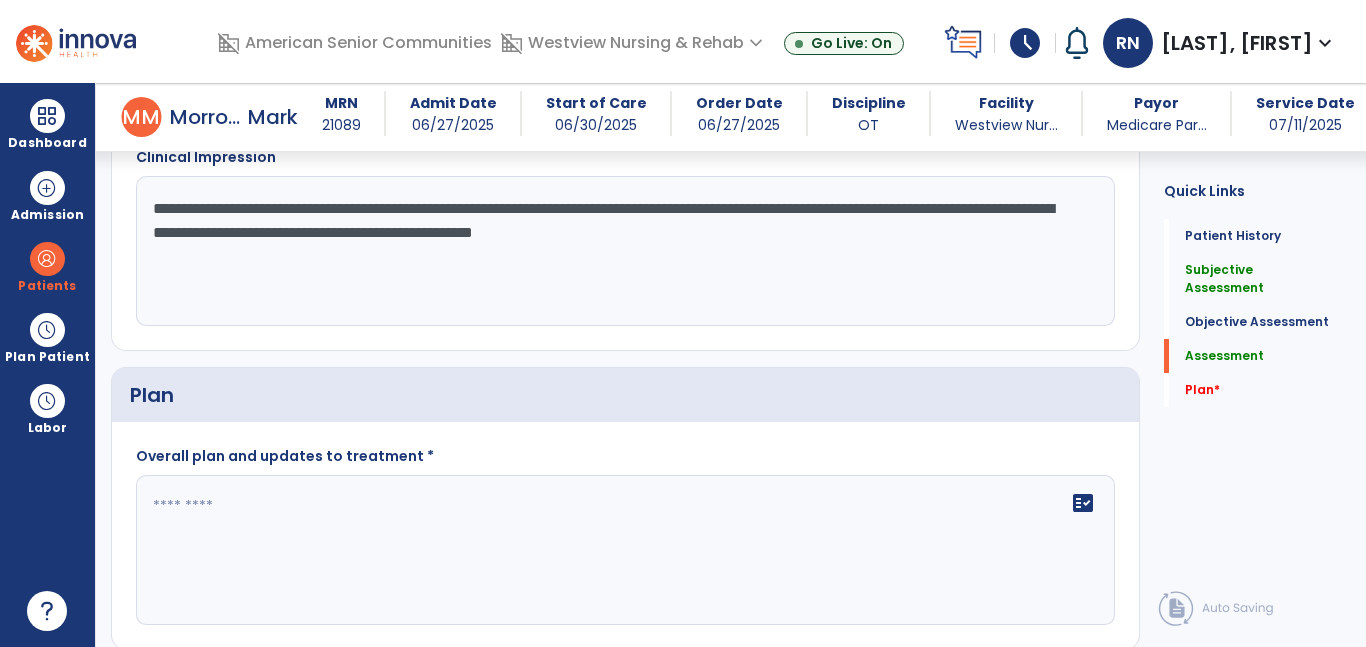type on "**********" 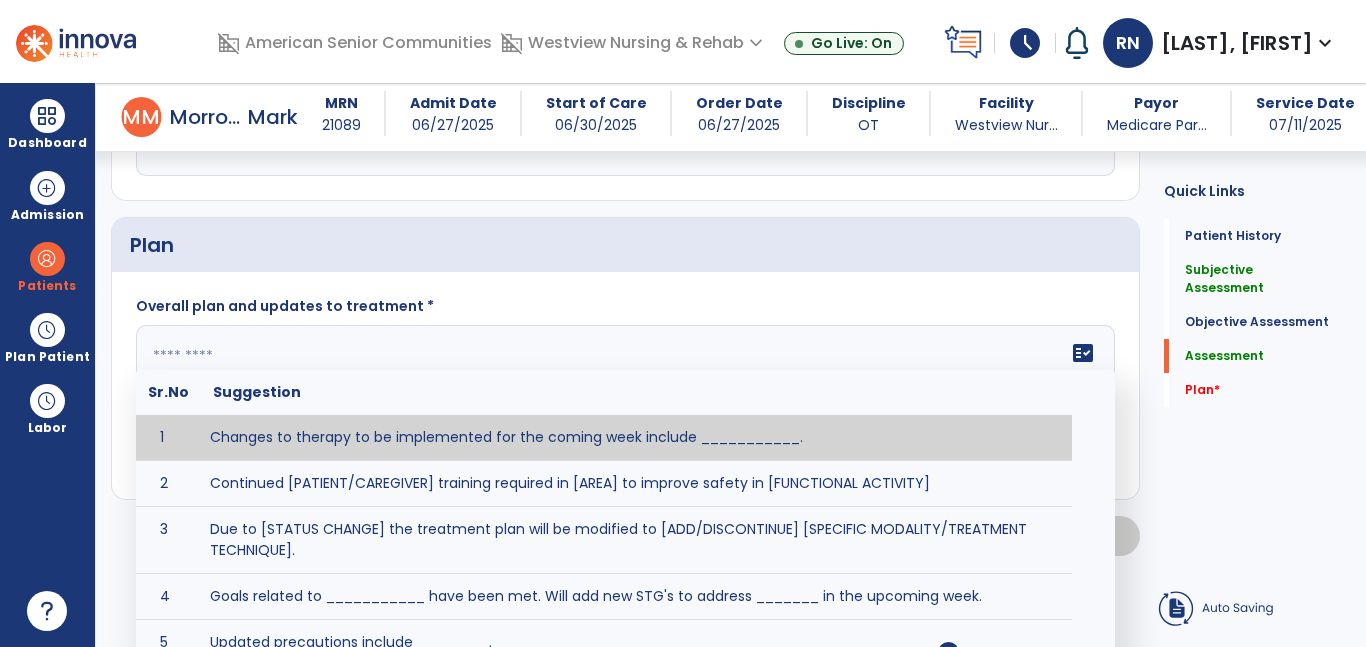 scroll, scrollTop: 2041, scrollLeft: 0, axis: vertical 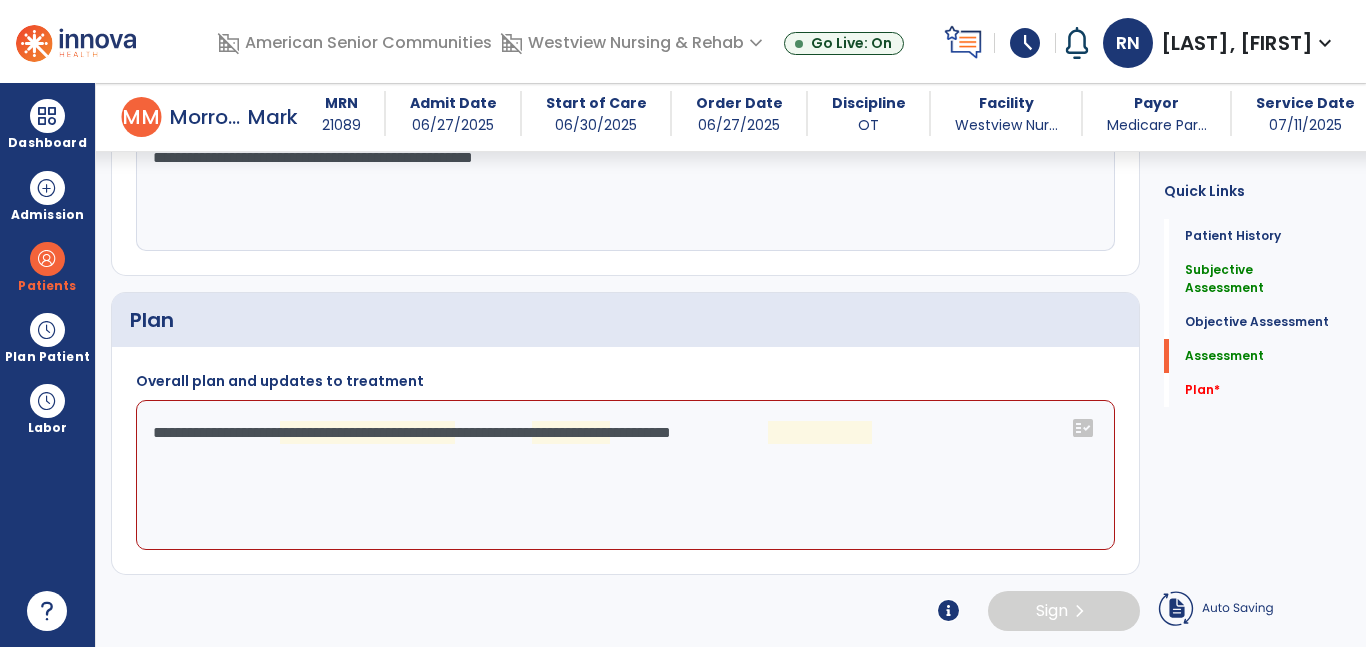 click on "**********" 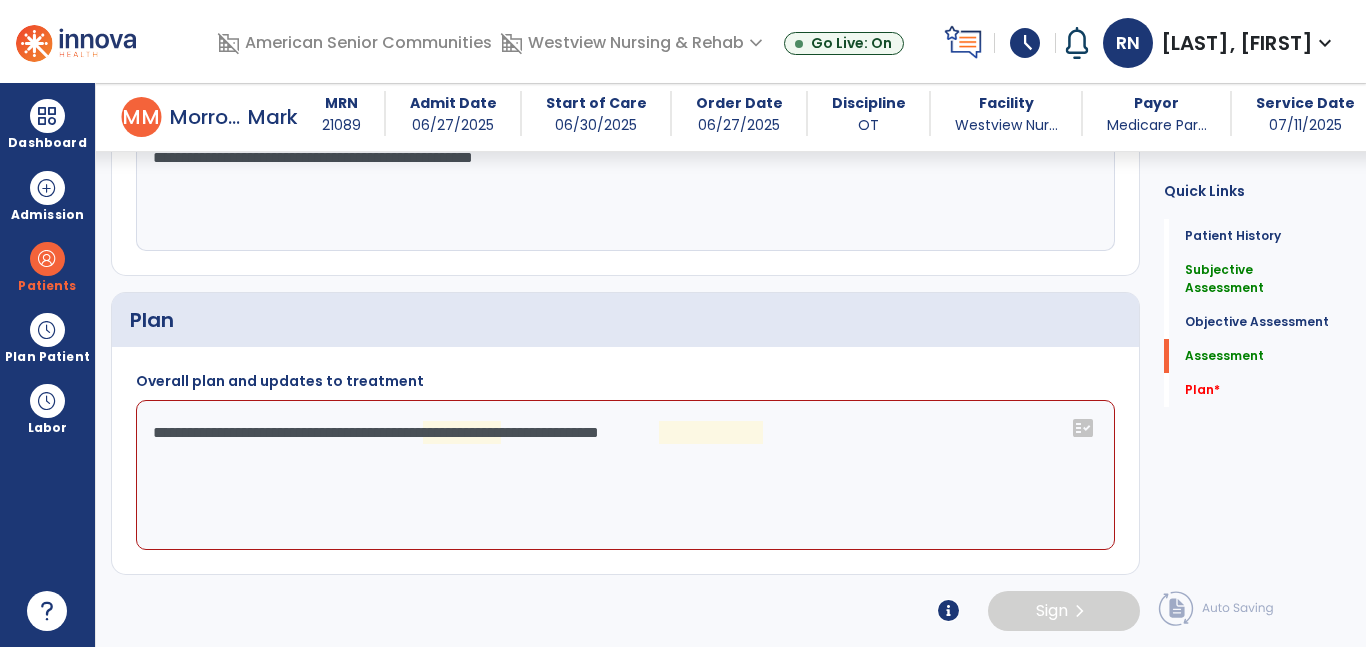 click on "**********" 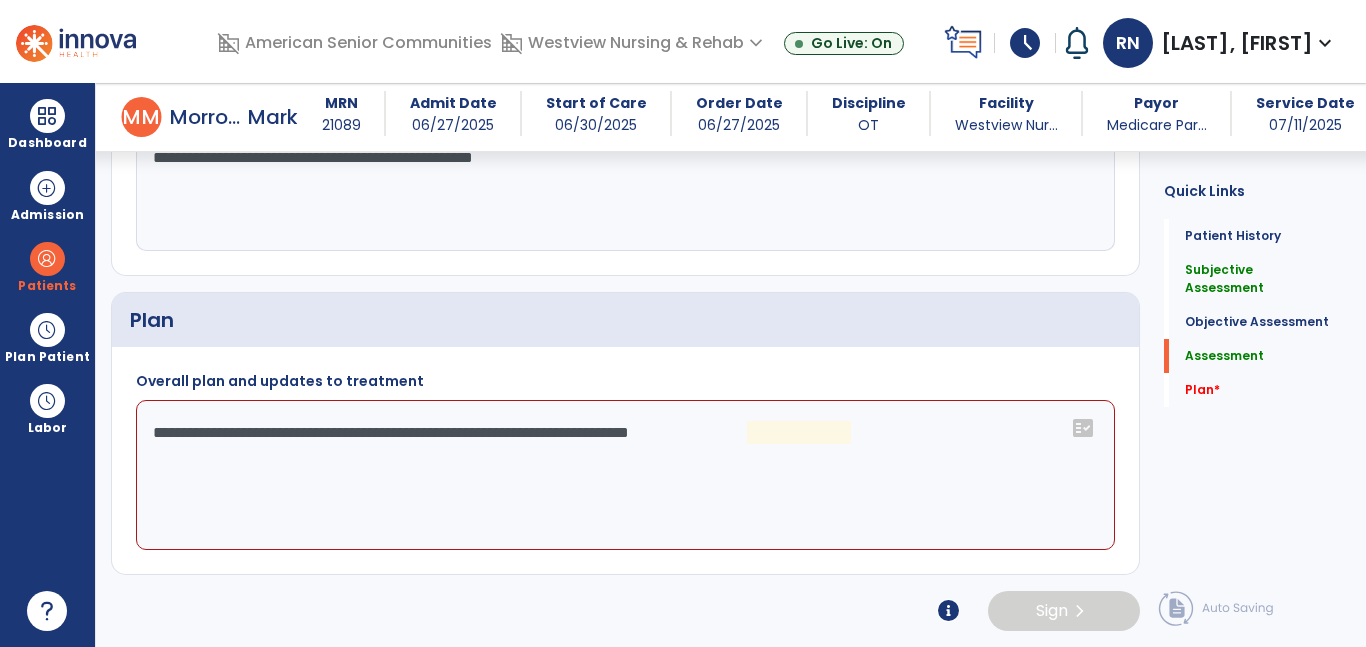 type on "**********" 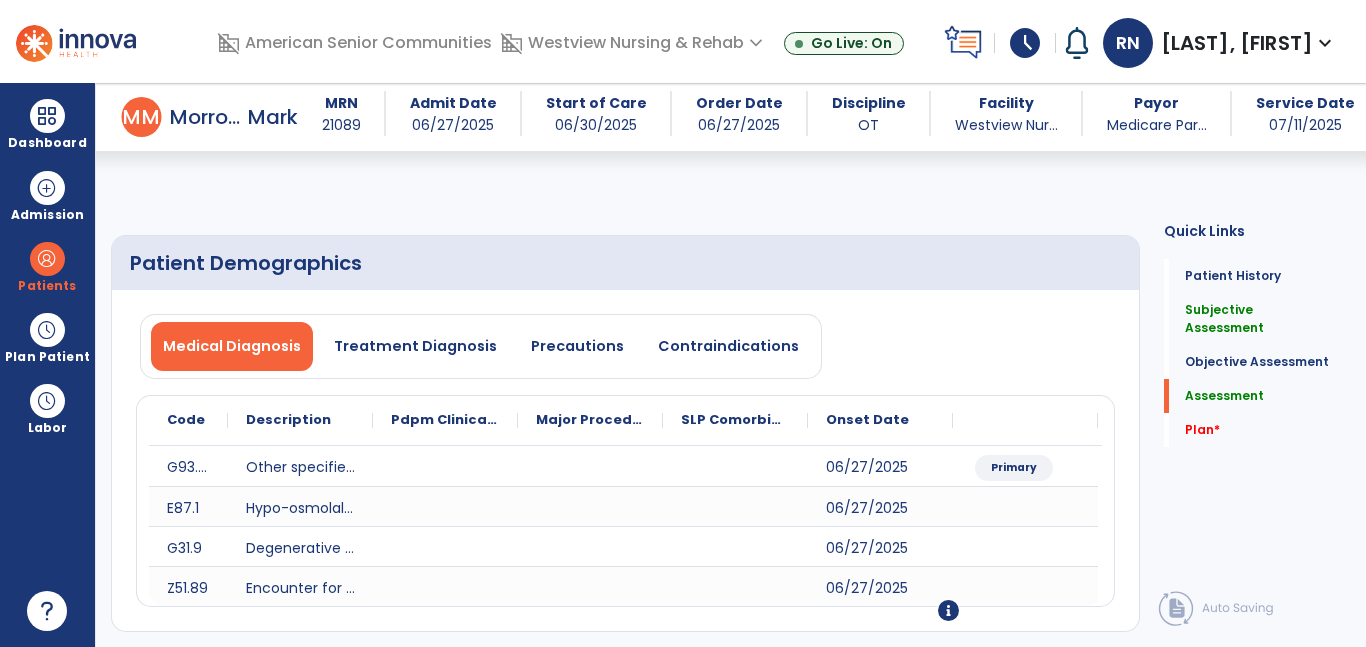scroll, scrollTop: 0, scrollLeft: 0, axis: both 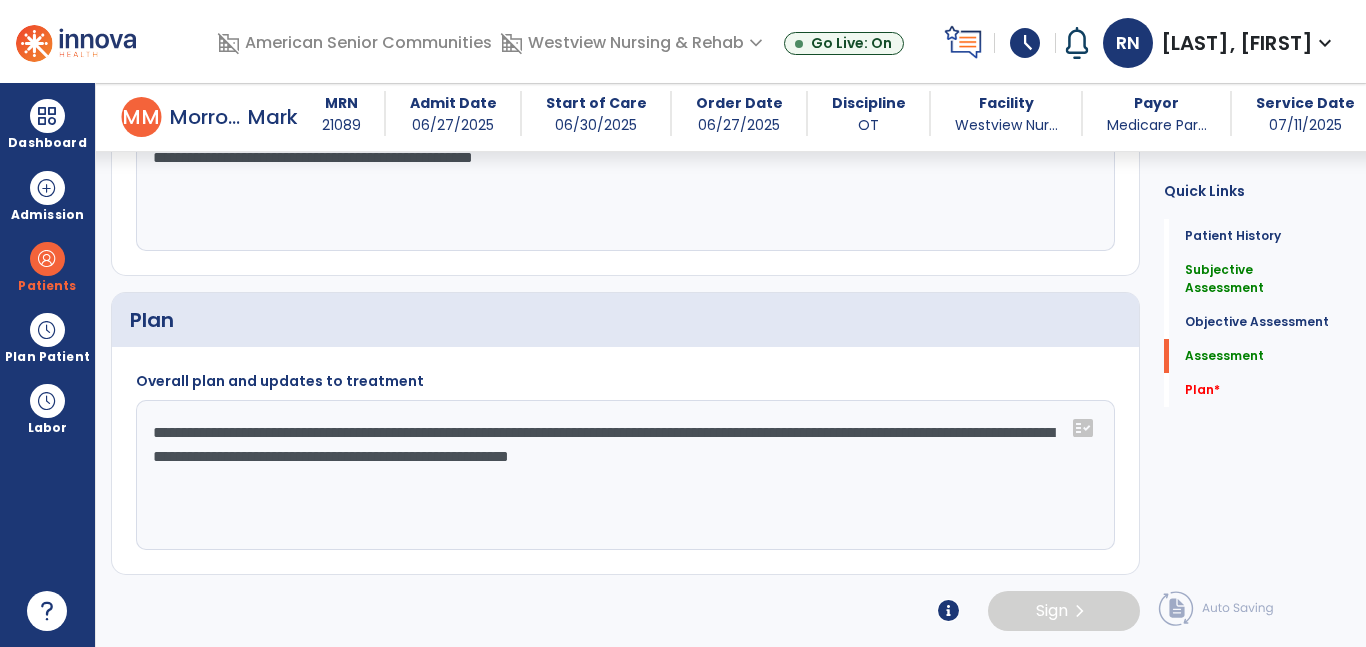 type on "**********" 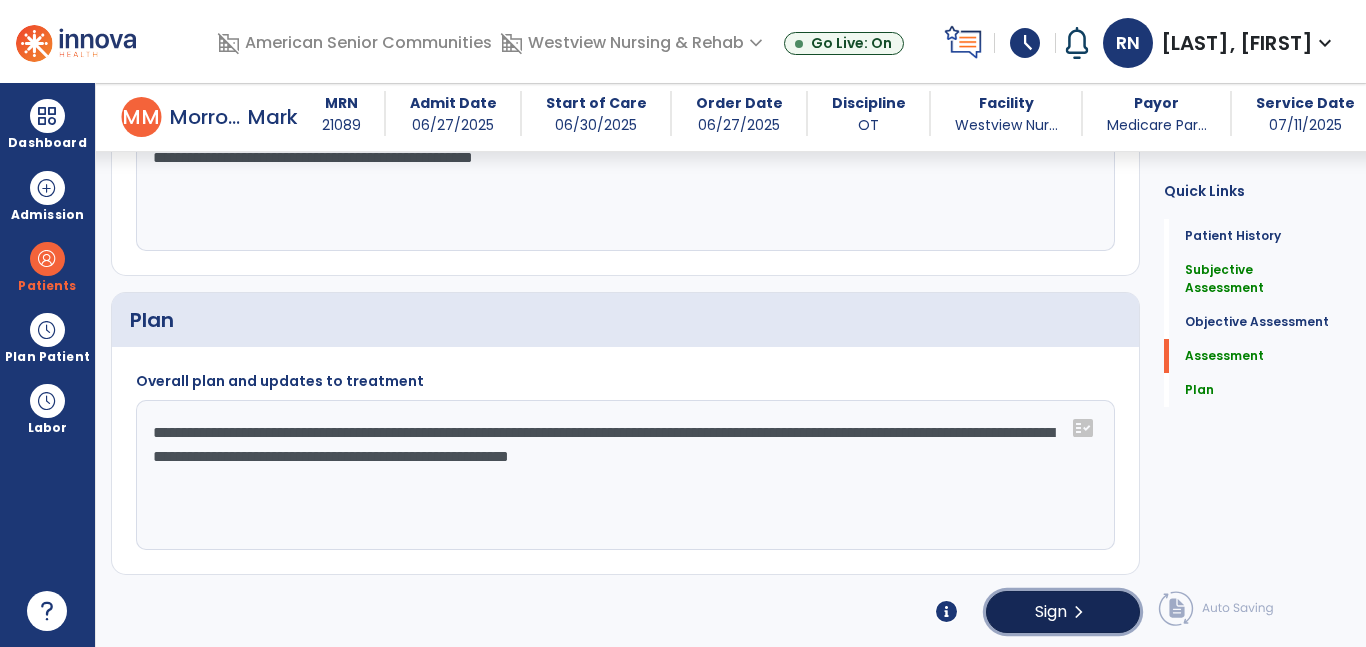 click on "chevron_right" 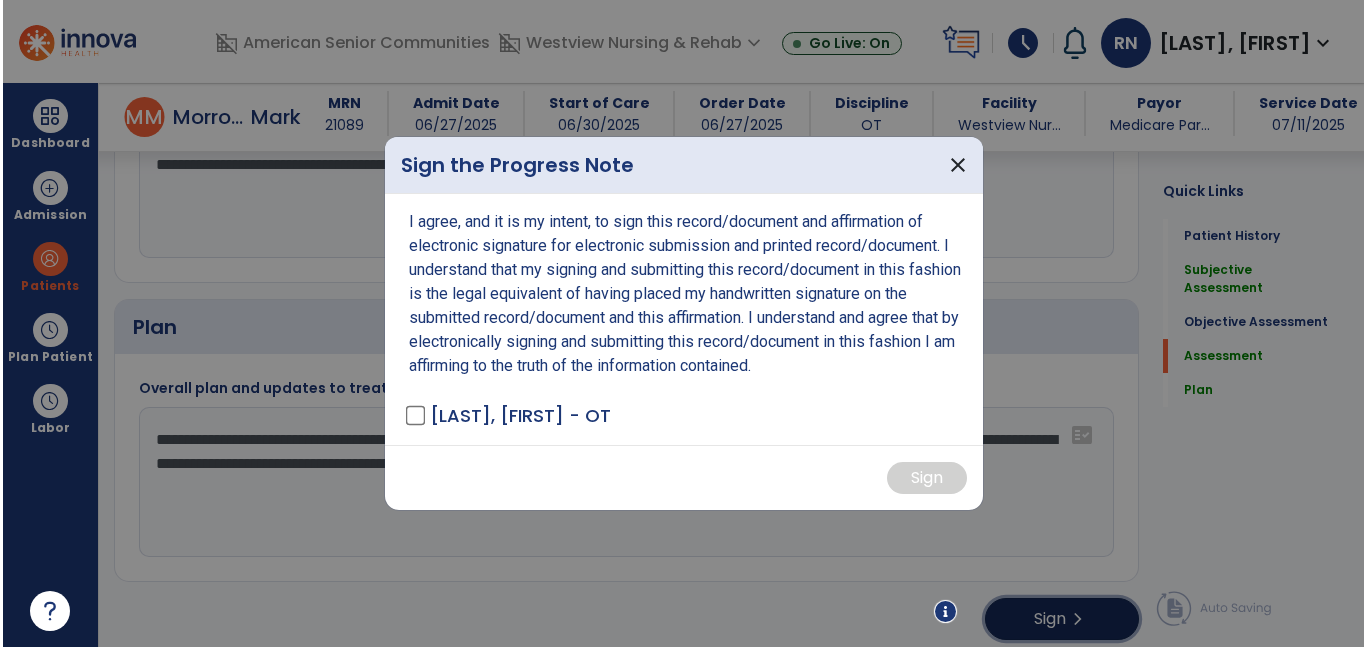 scroll, scrollTop: 1962, scrollLeft: 0, axis: vertical 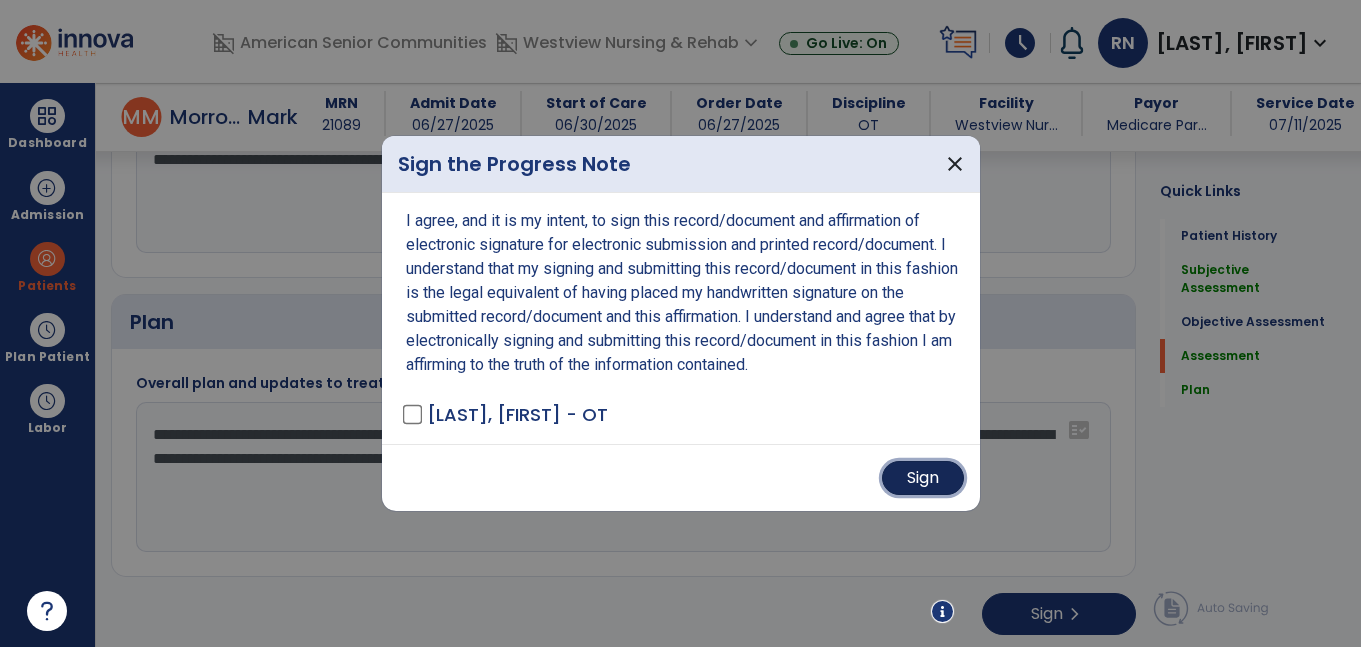 click on "Sign" at bounding box center (923, 478) 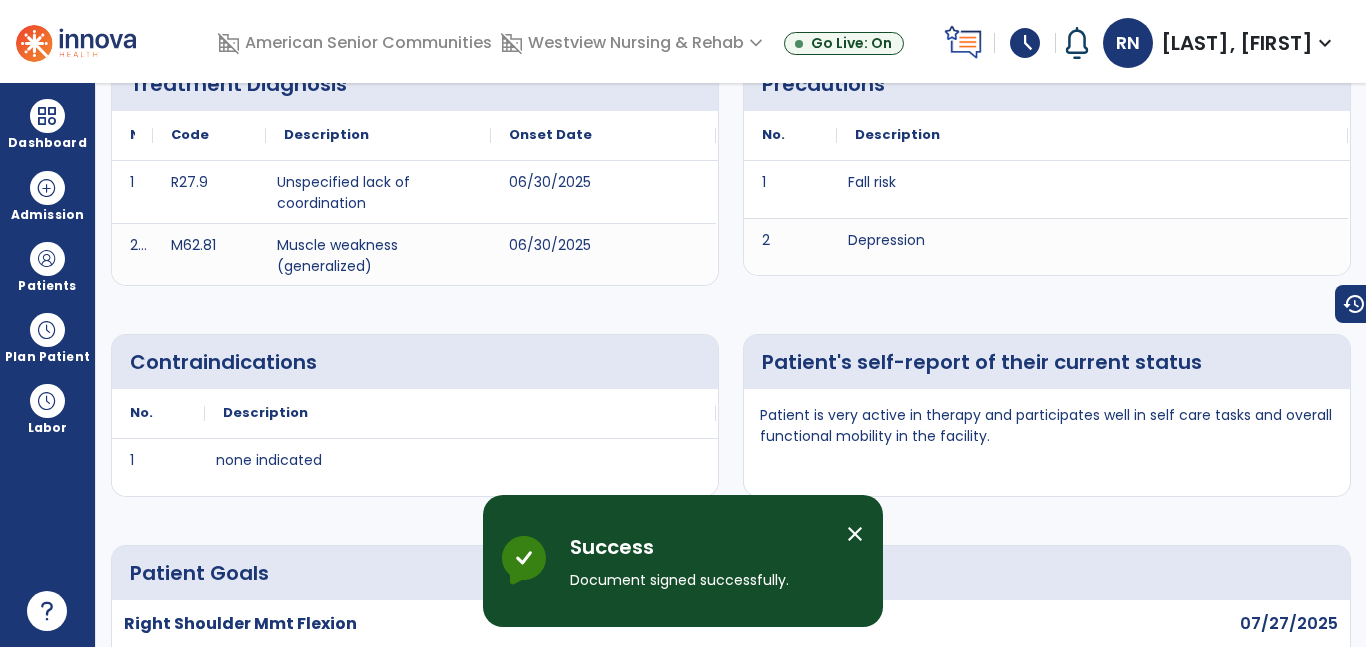 scroll, scrollTop: 0, scrollLeft: 0, axis: both 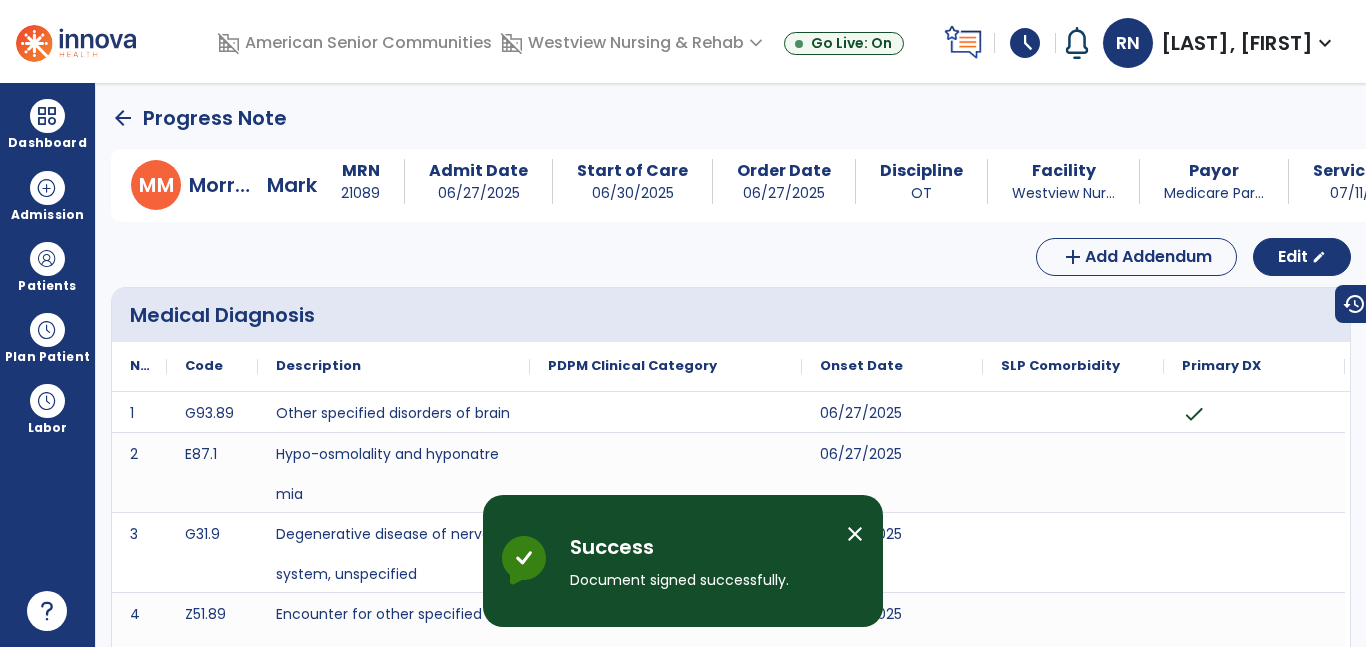 click on "arrow_back" 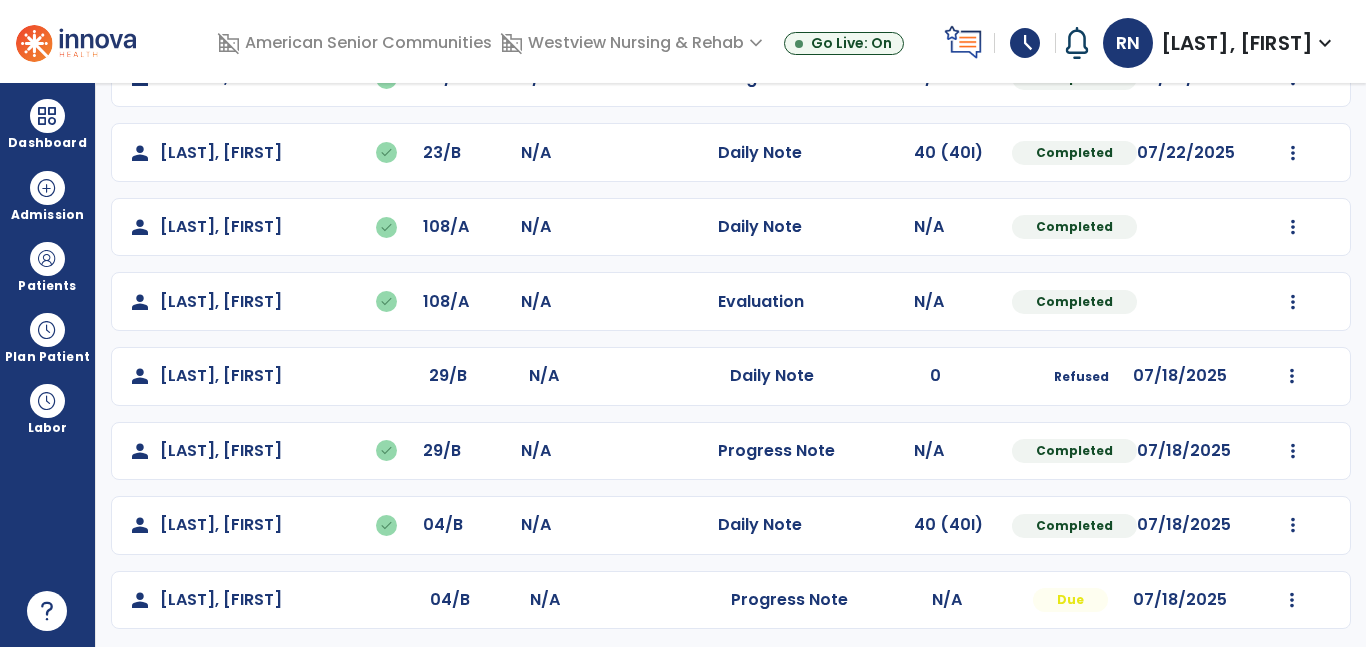 scroll, scrollTop: 883, scrollLeft: 0, axis: vertical 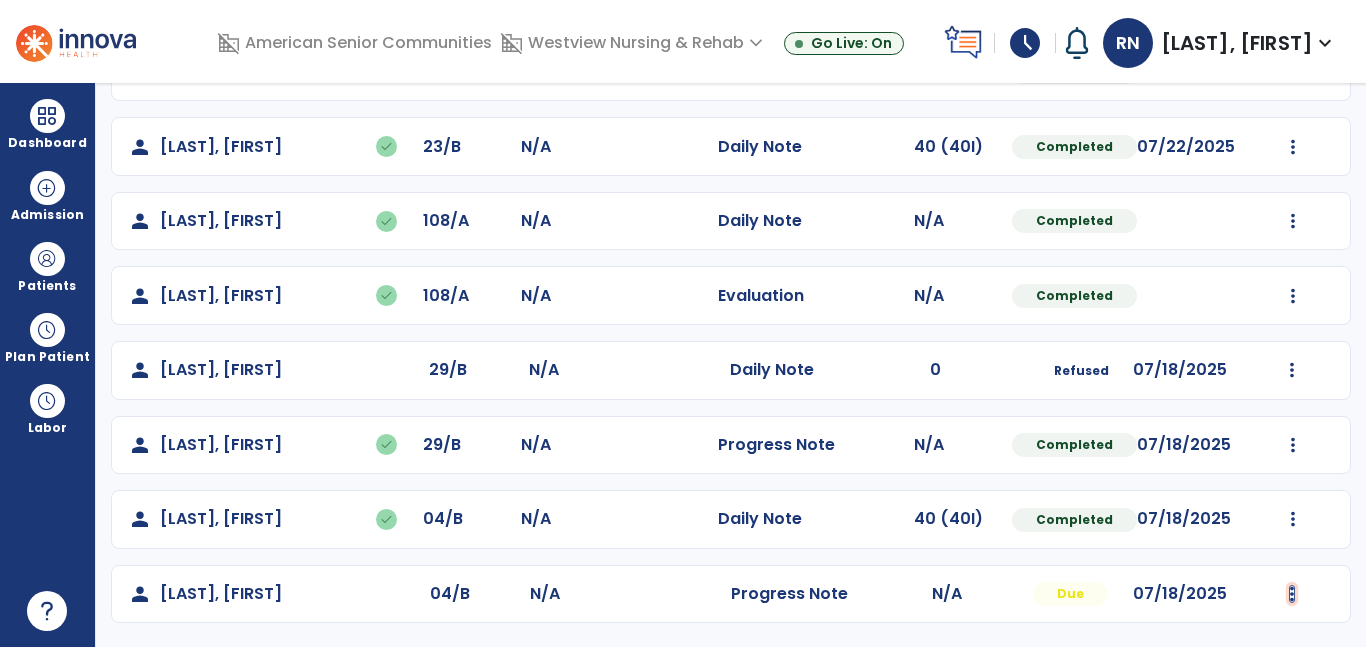 click at bounding box center [1293, -524] 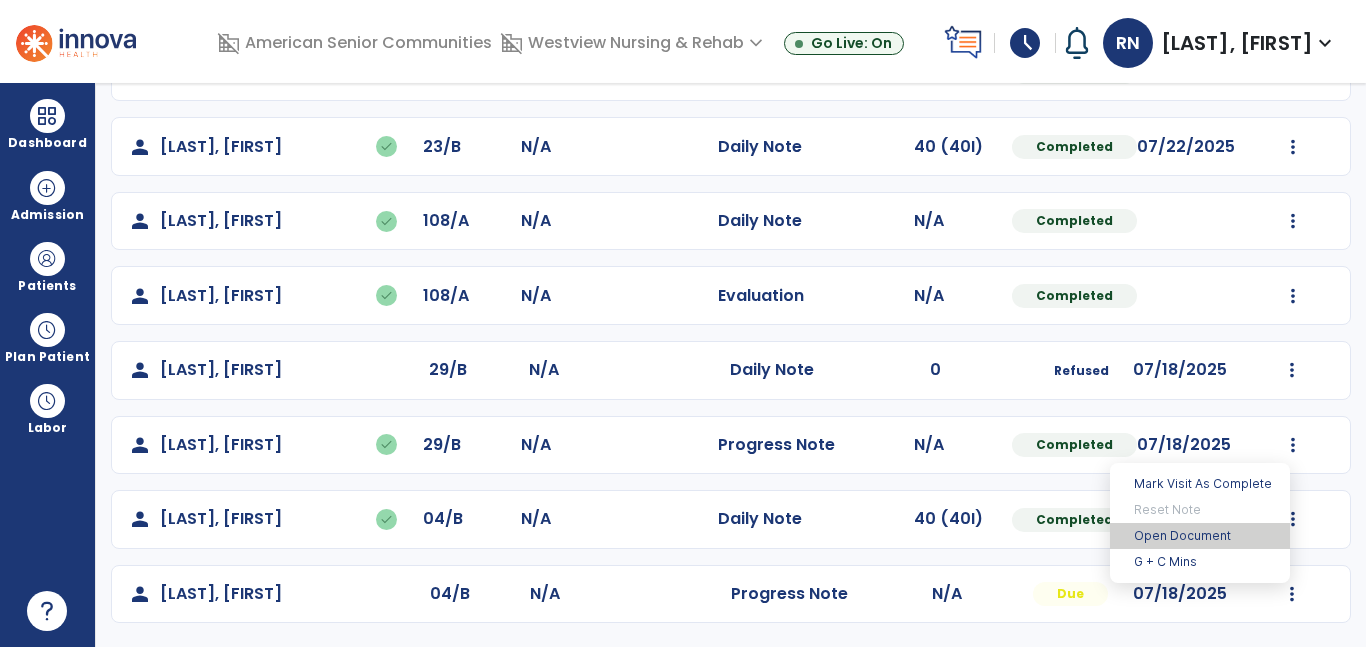 click on "Open Document" at bounding box center (1200, 536) 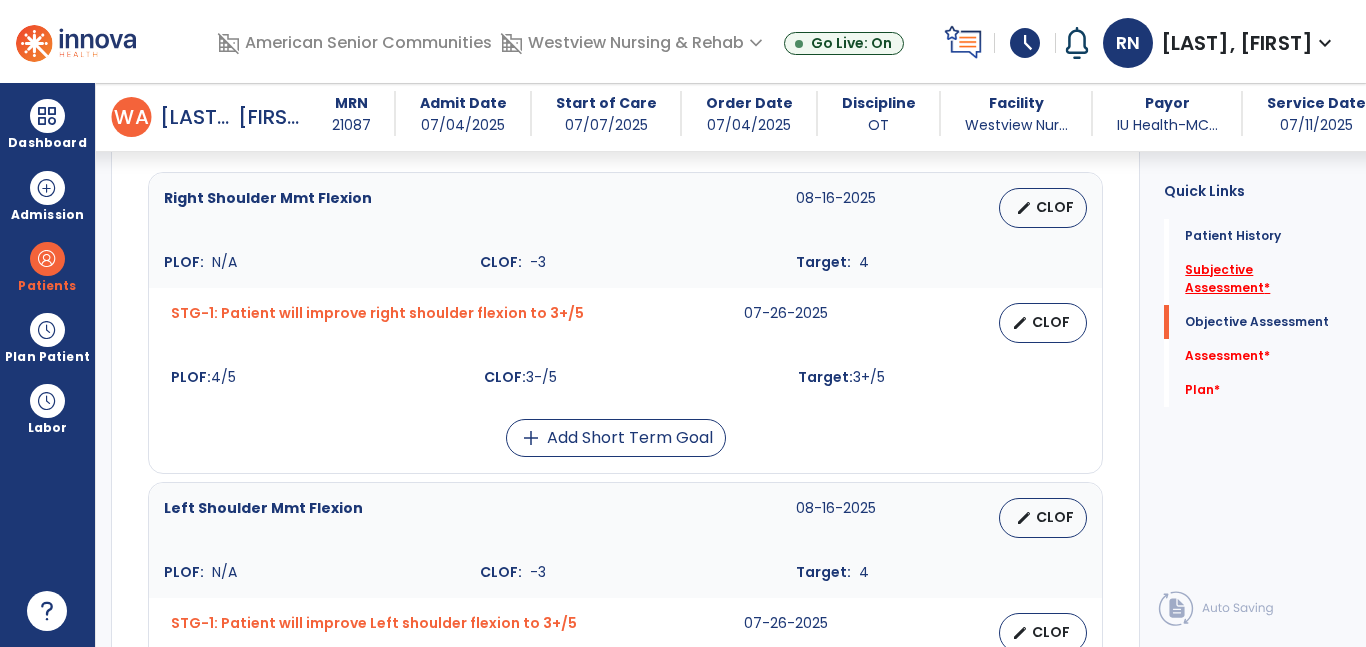 click on "Subjective Assessment   *" 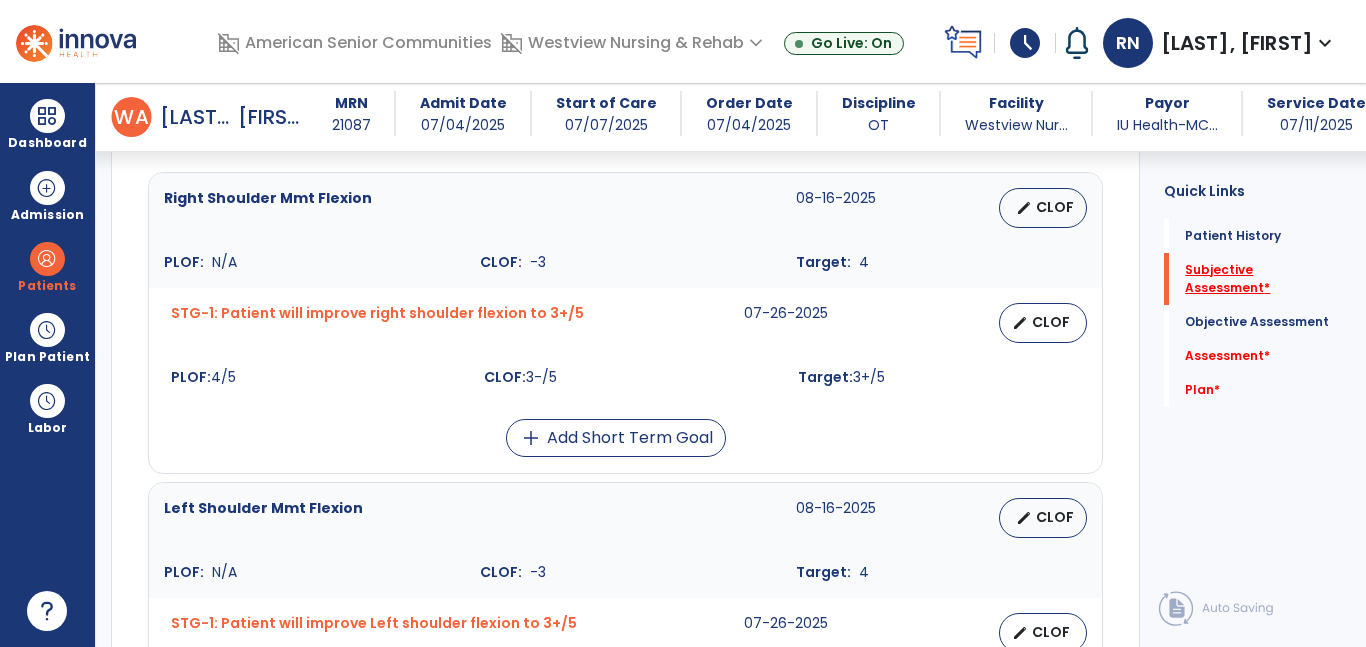 scroll, scrollTop: 462, scrollLeft: 0, axis: vertical 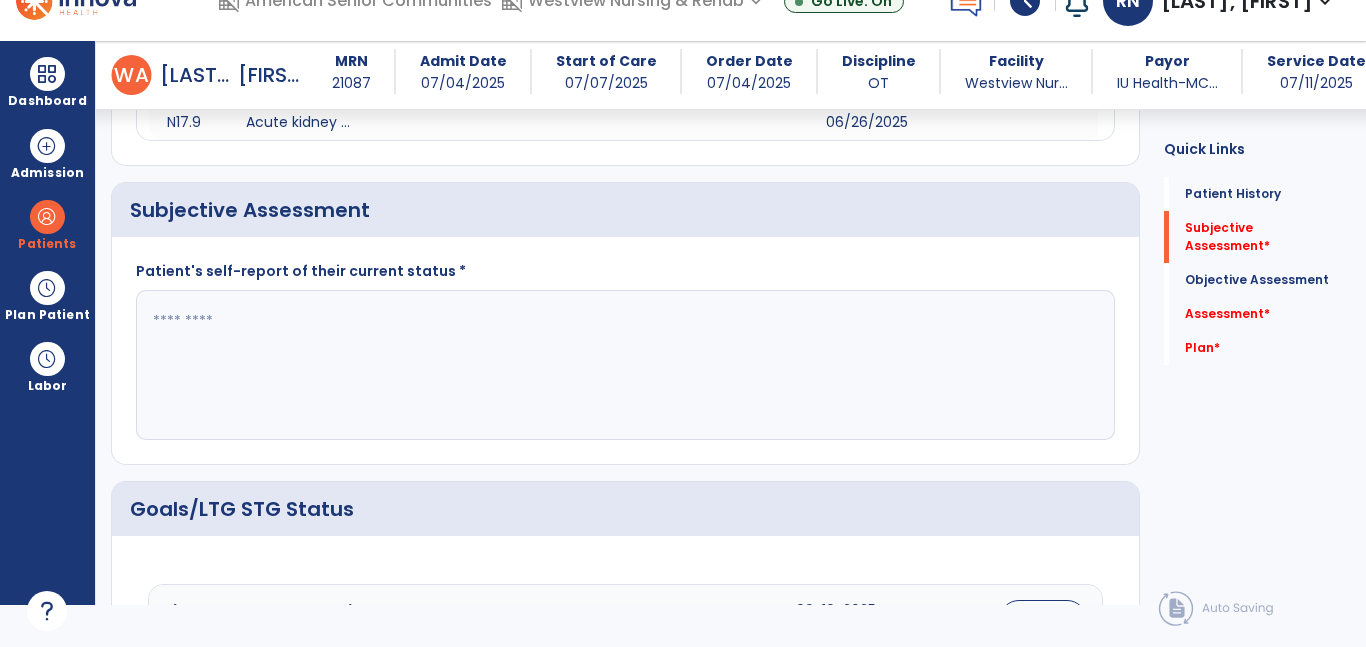 click 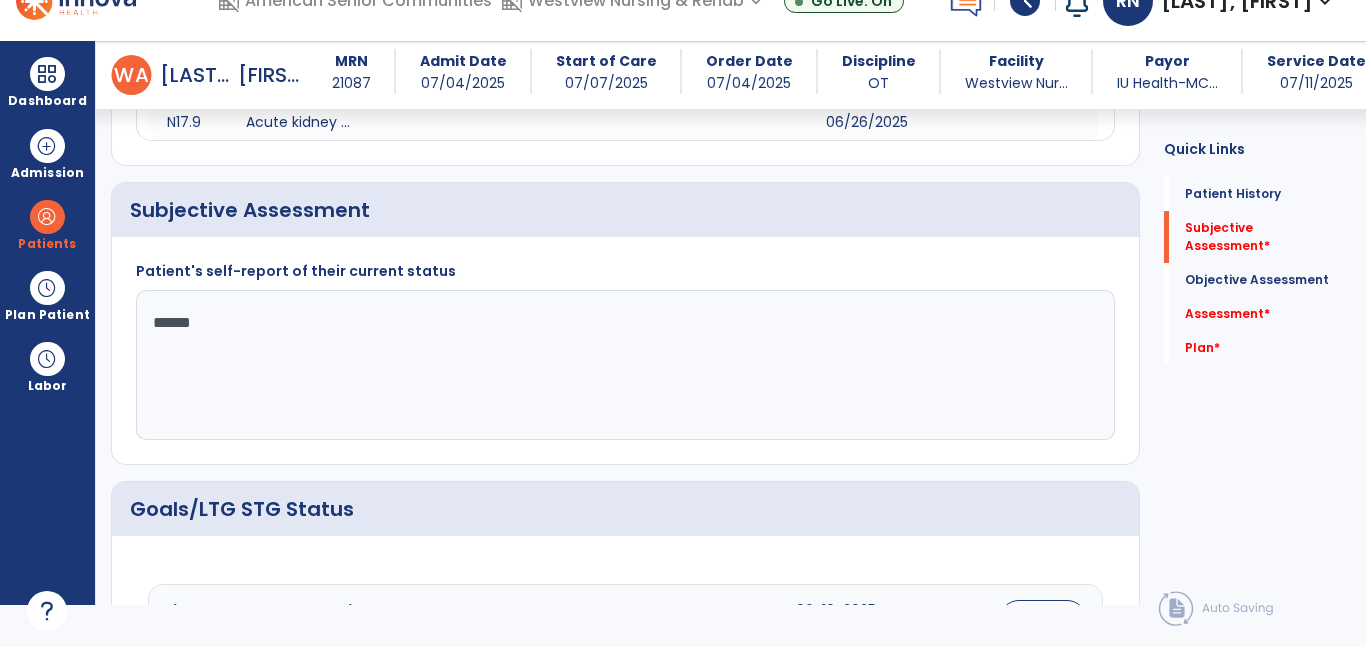 type on "*******" 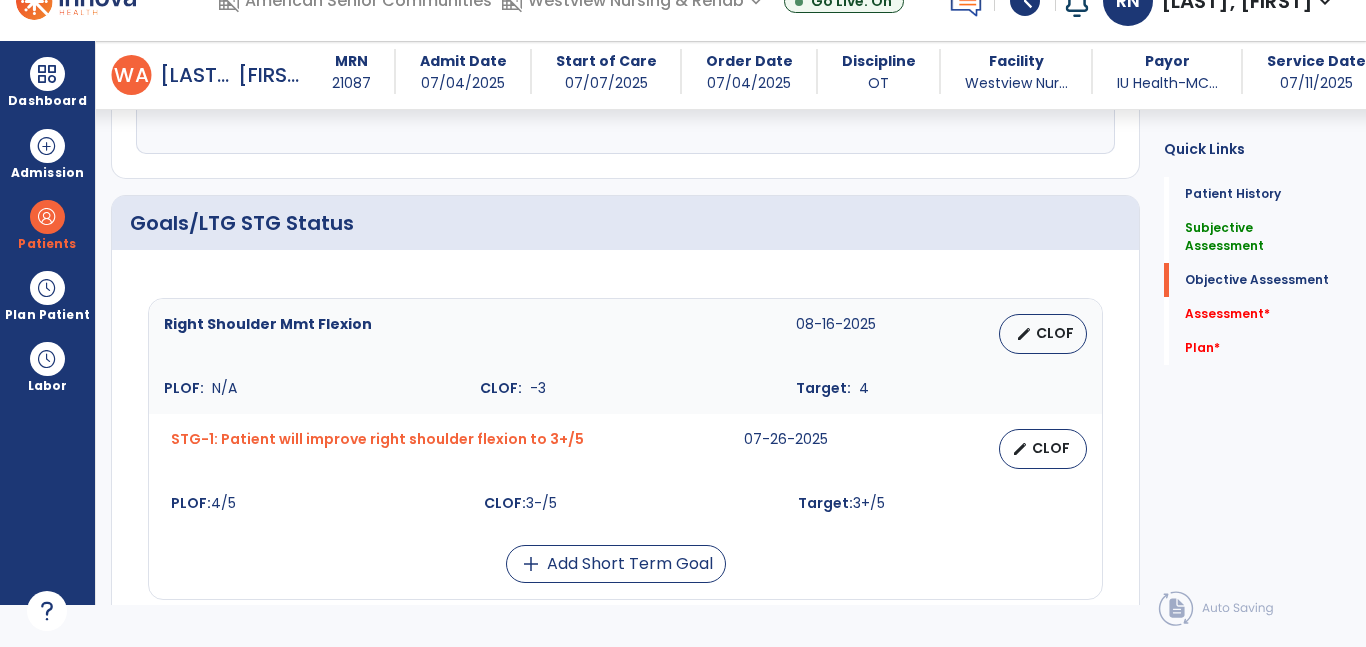 scroll, scrollTop: 711, scrollLeft: 0, axis: vertical 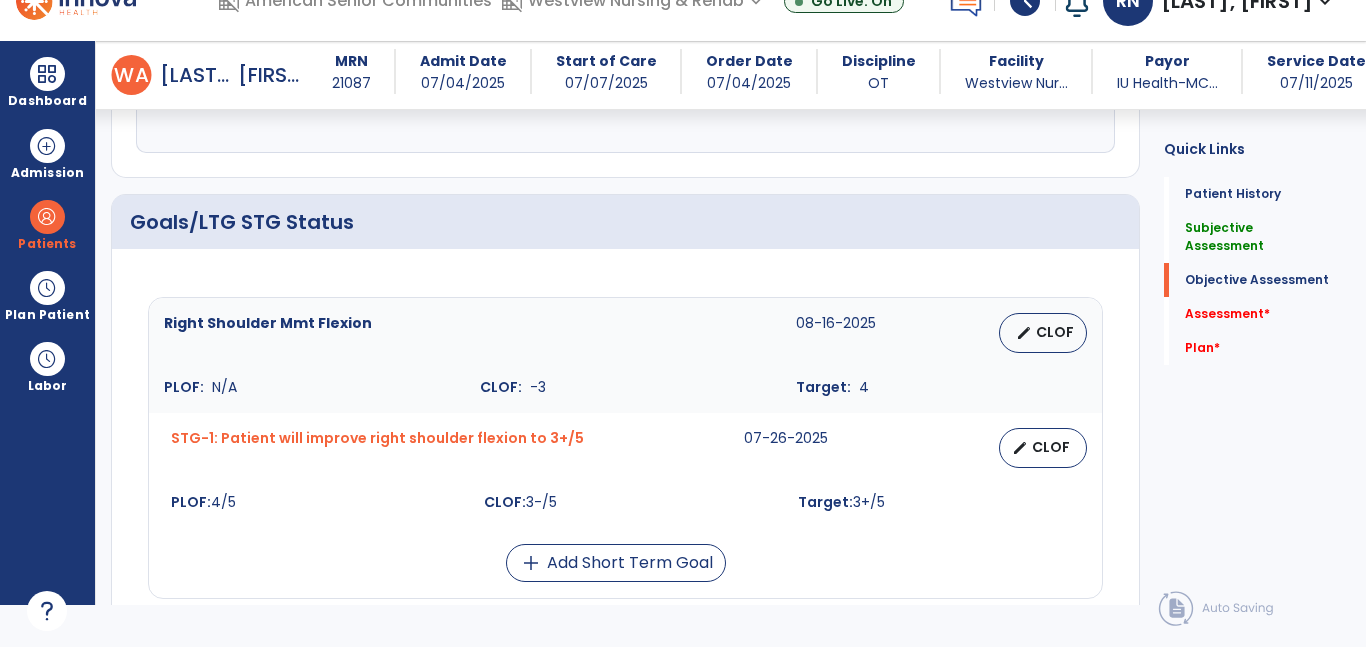 type on "**********" 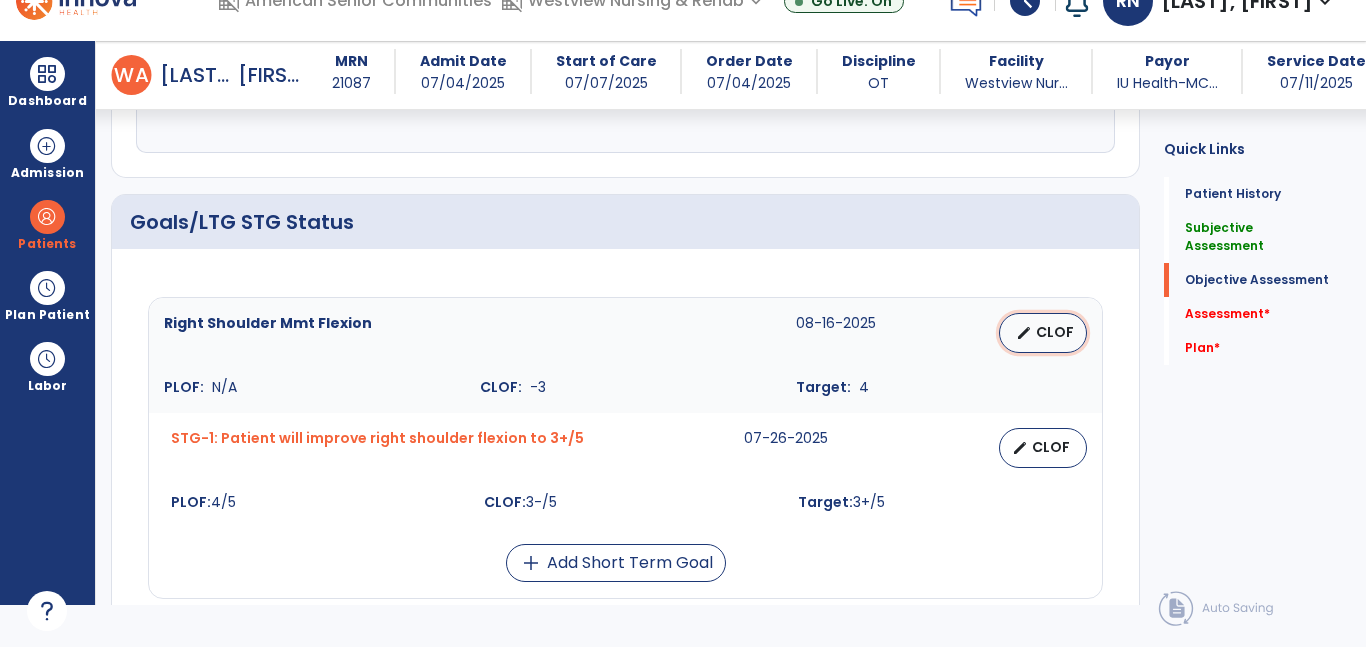 click on "CLOF" at bounding box center [1055, 332] 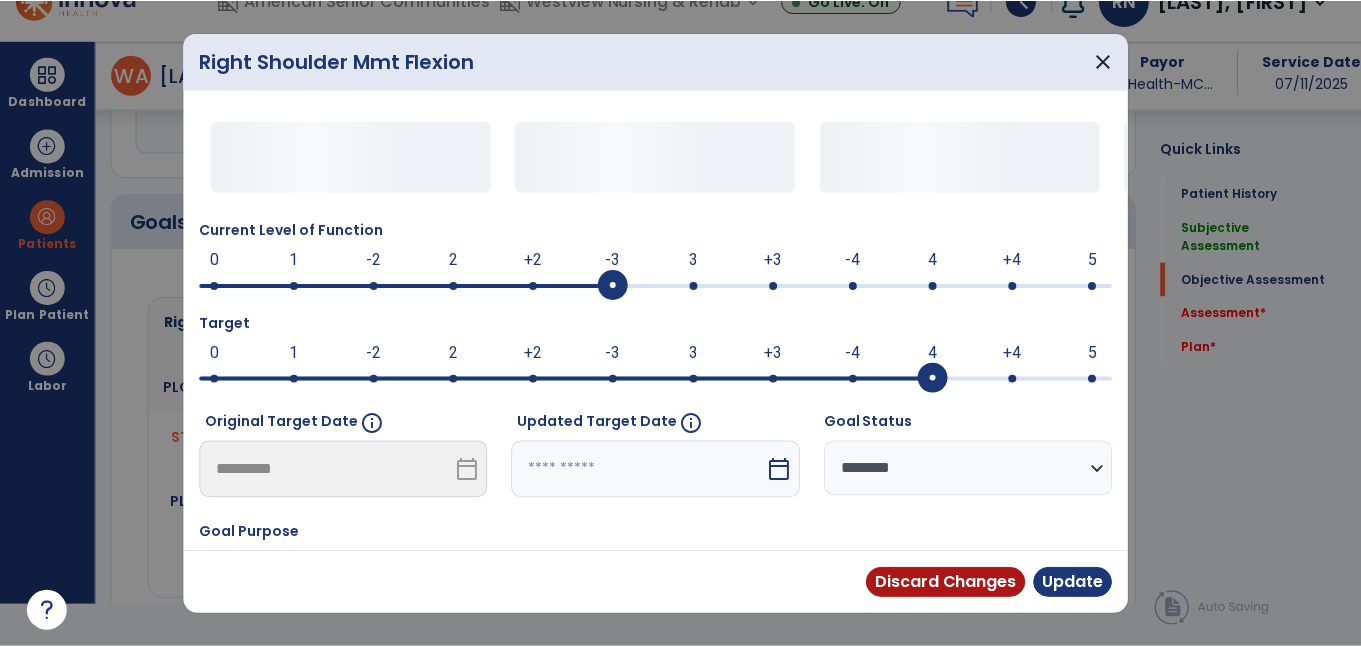 scroll, scrollTop: 0, scrollLeft: 0, axis: both 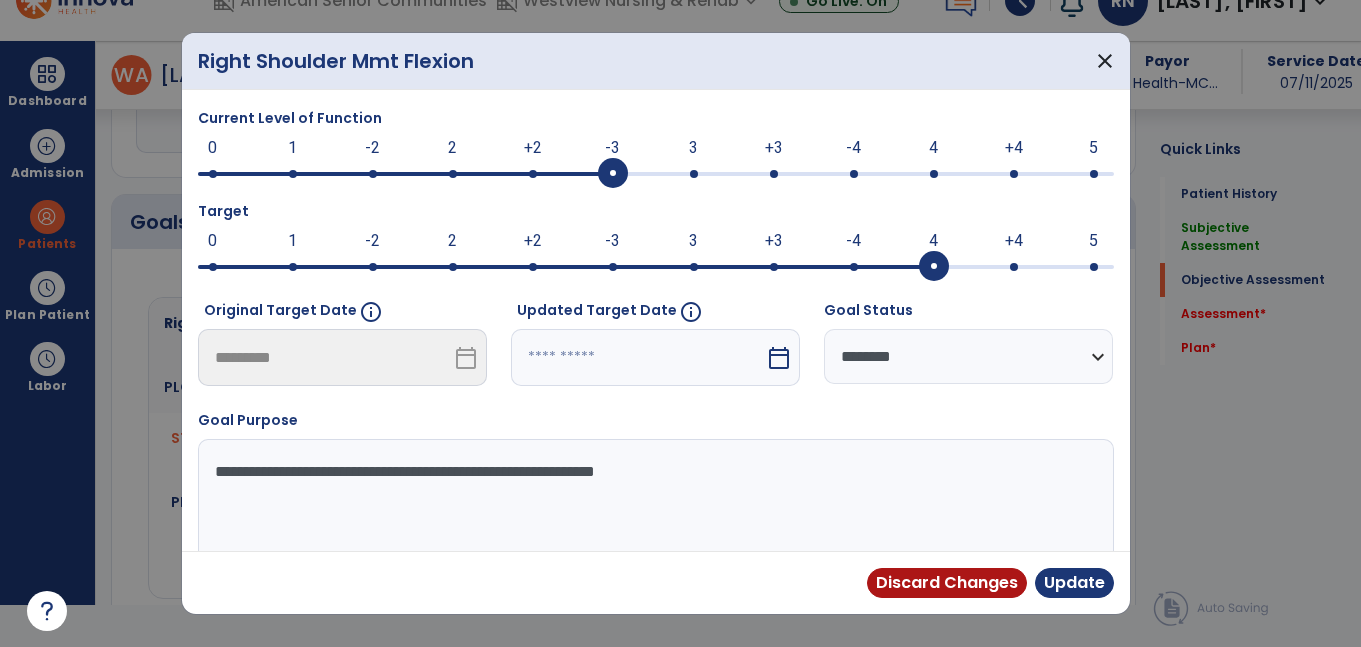 click at bounding box center (694, 174) 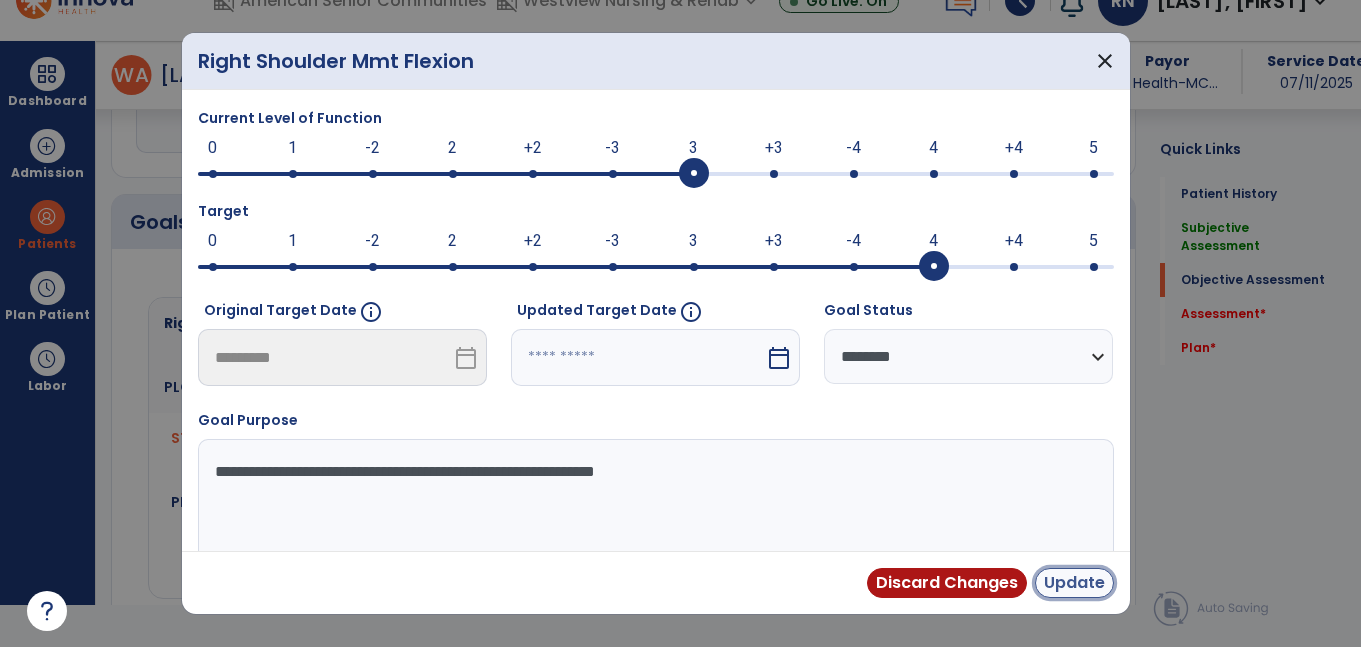 click on "Update" at bounding box center (1074, 583) 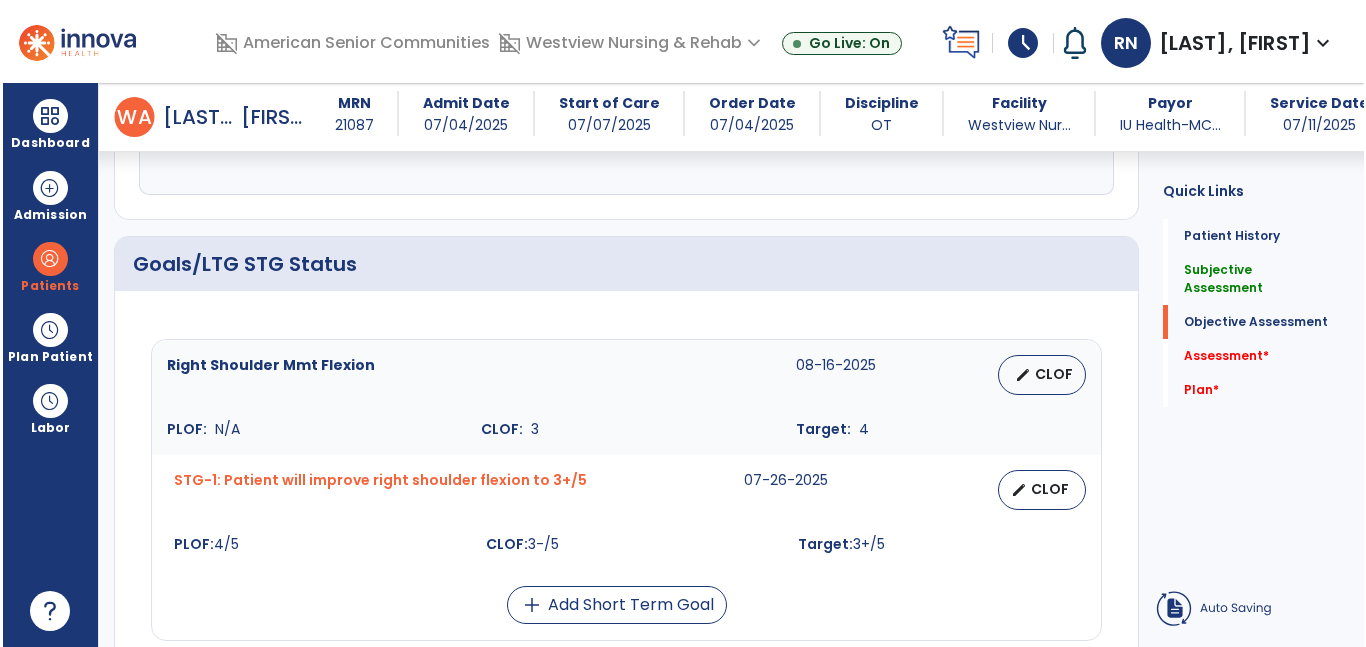 scroll, scrollTop: 42, scrollLeft: 0, axis: vertical 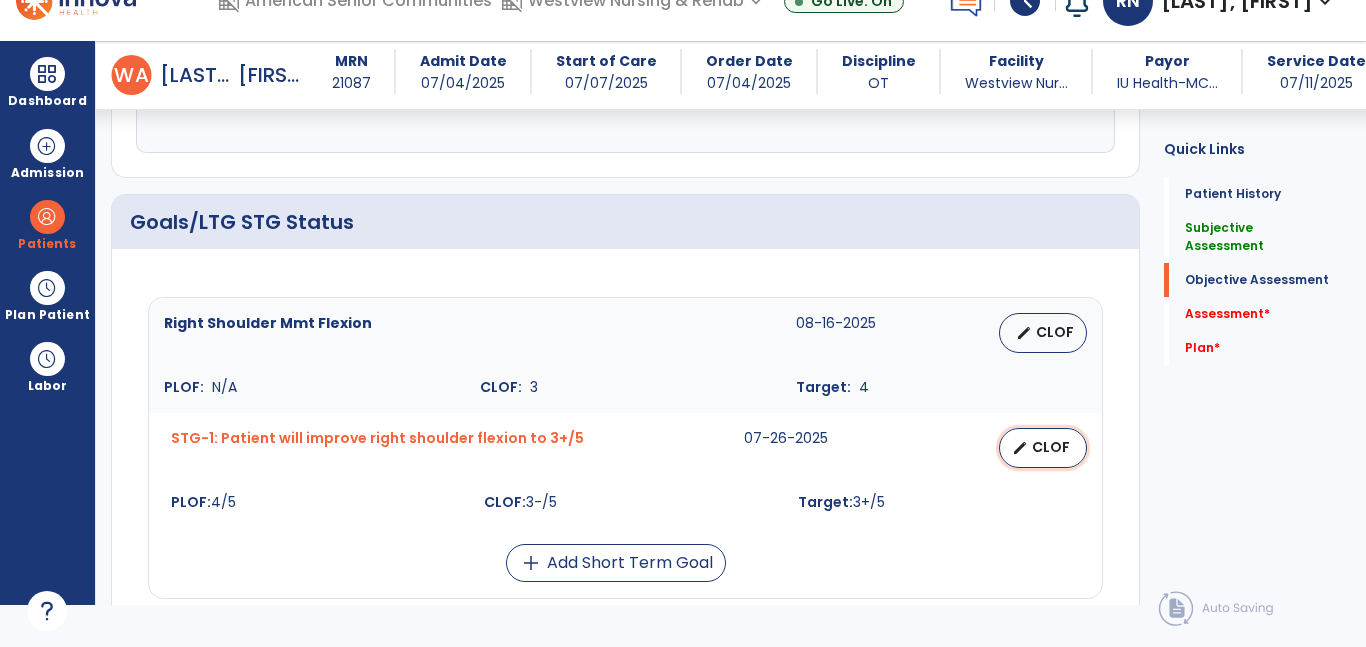 click on "CLOF" at bounding box center (1051, 447) 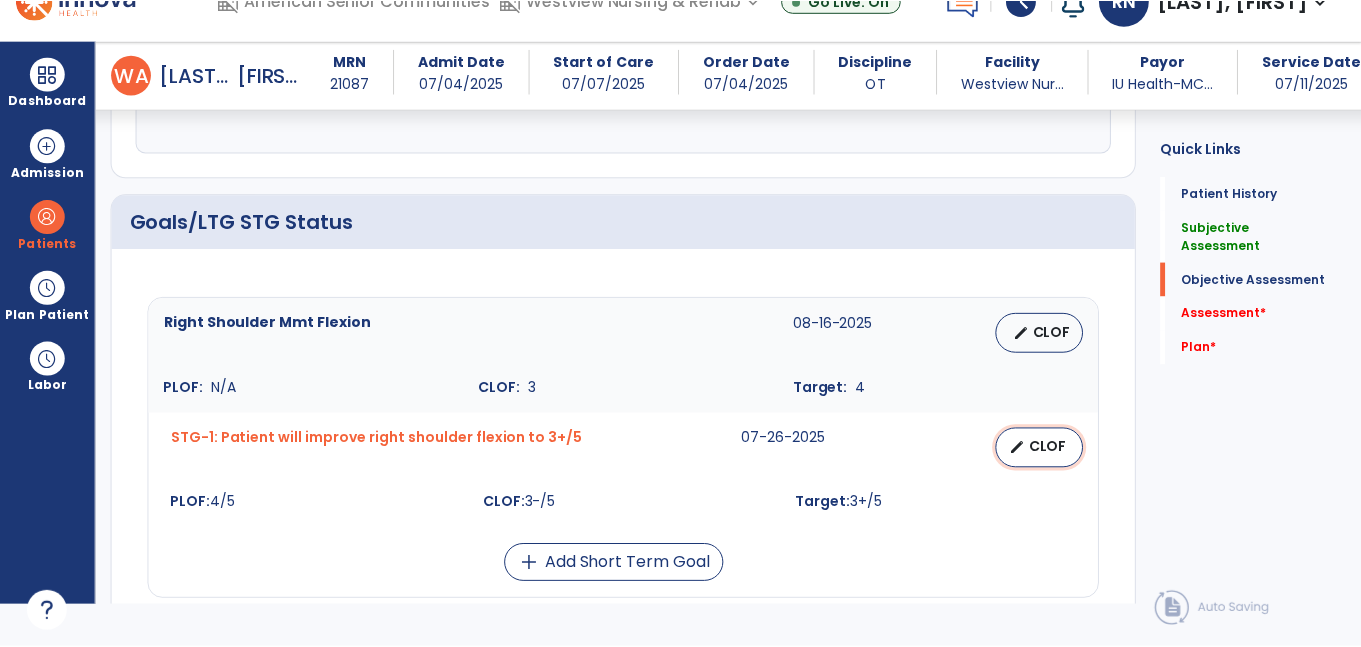 scroll, scrollTop: 0, scrollLeft: 0, axis: both 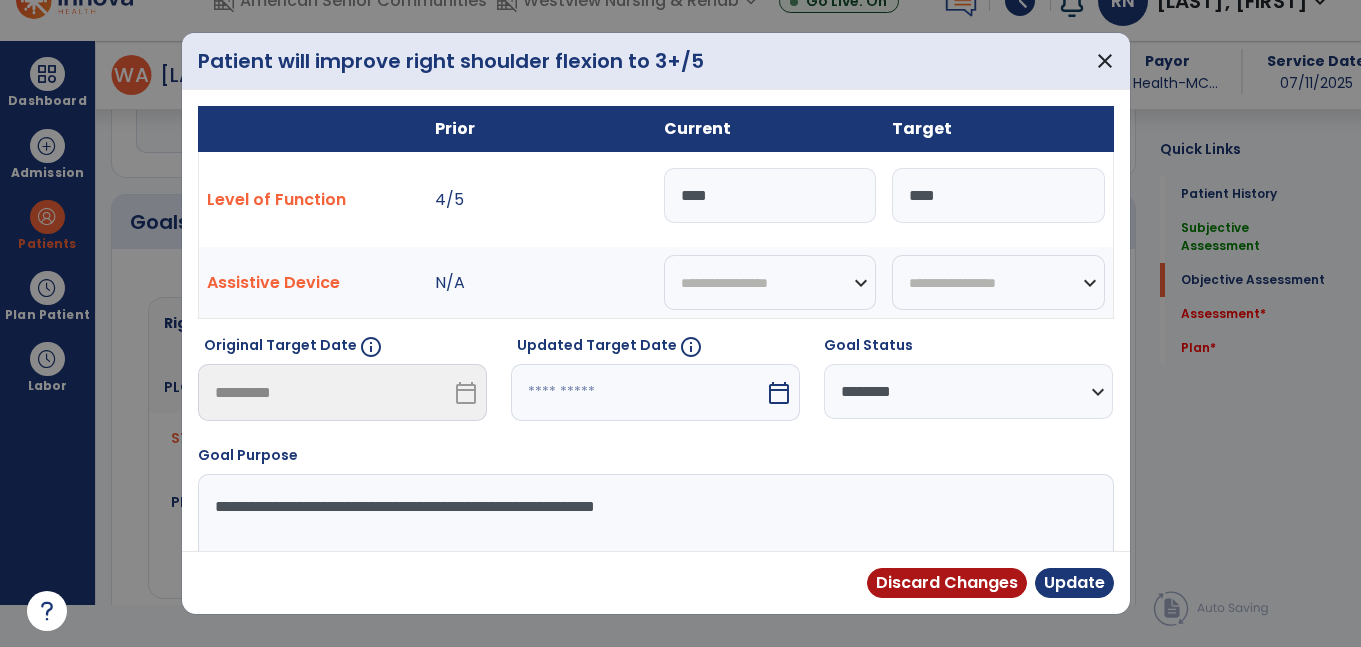 click on "****" at bounding box center (770, 195) 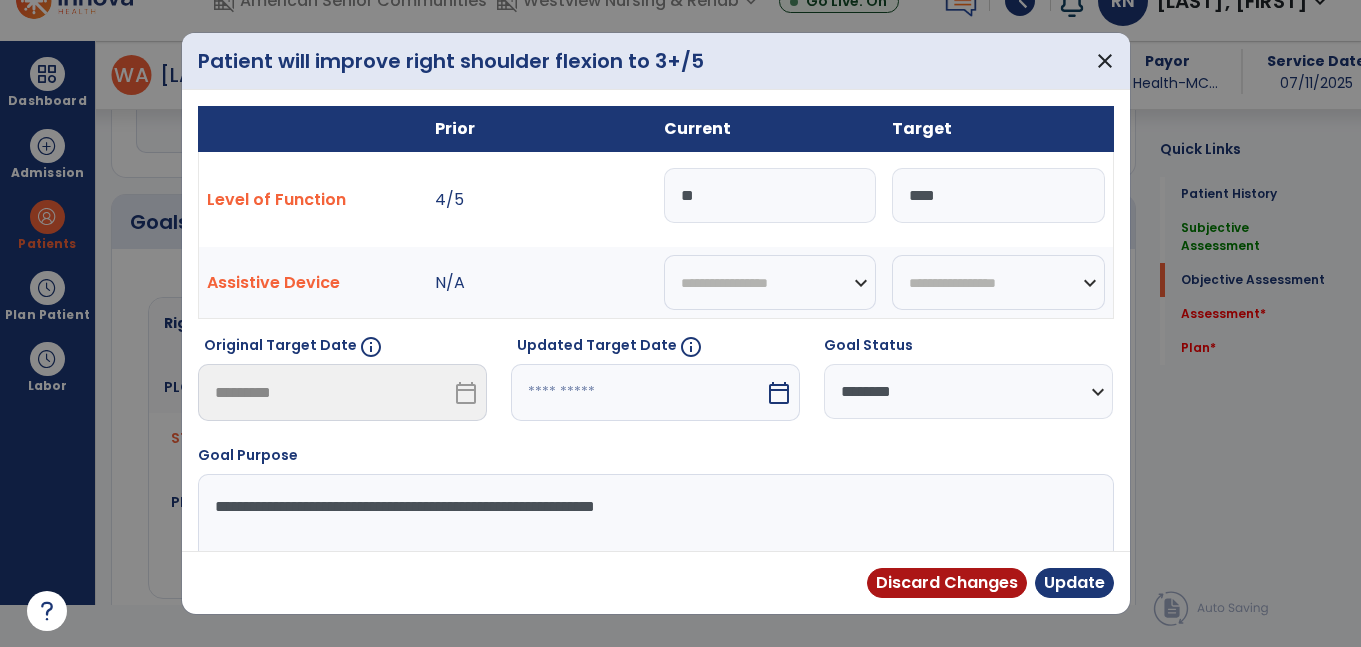 type on "***" 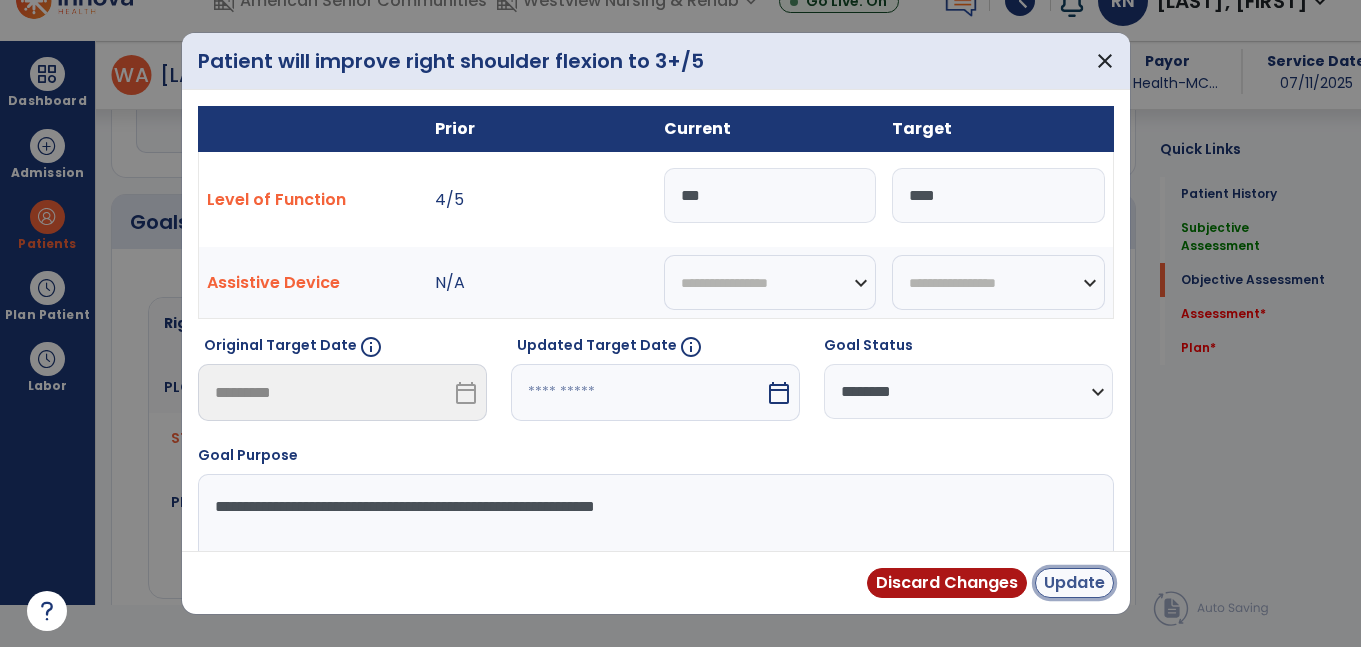 click on "Update" at bounding box center (1074, 583) 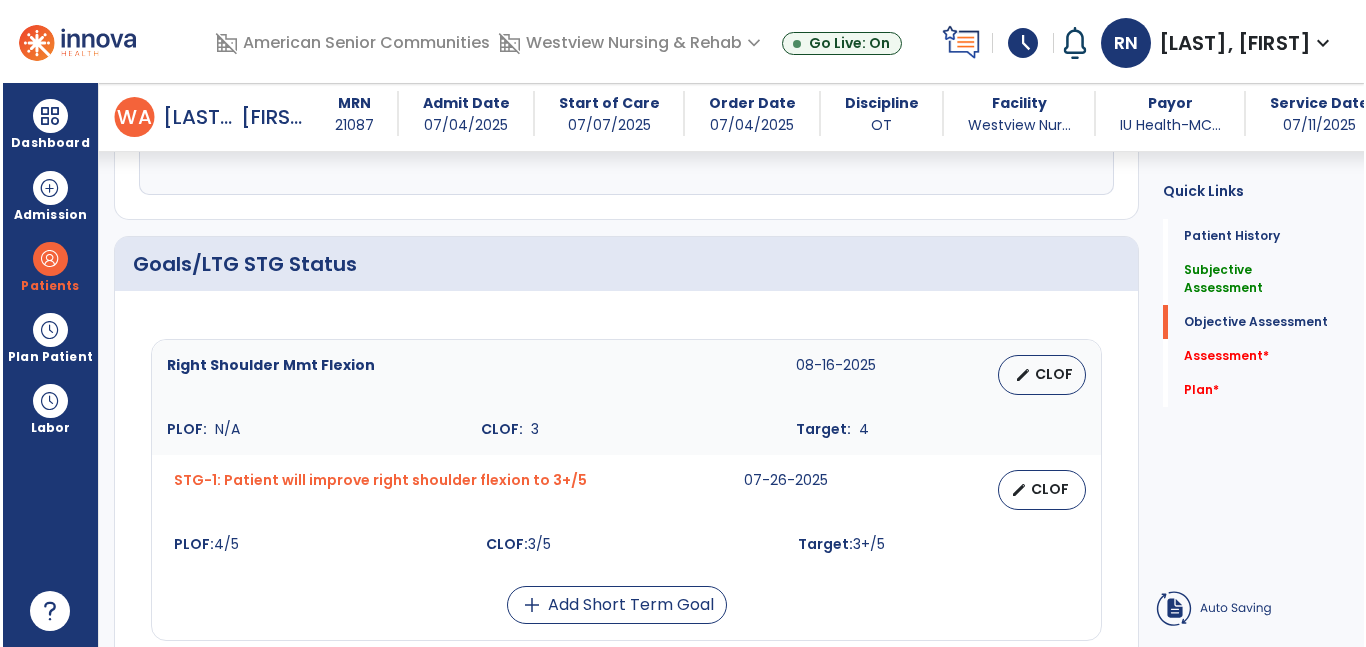 scroll, scrollTop: 42, scrollLeft: 0, axis: vertical 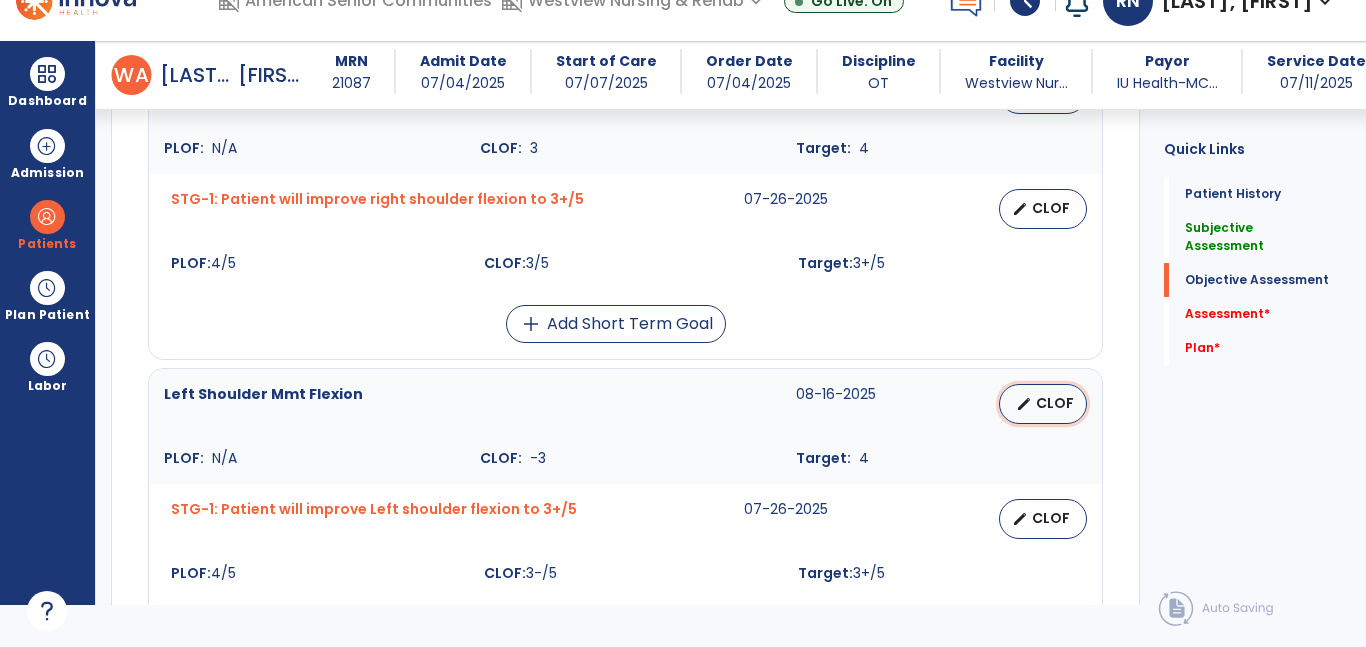 click on "CLOF" at bounding box center (1055, 403) 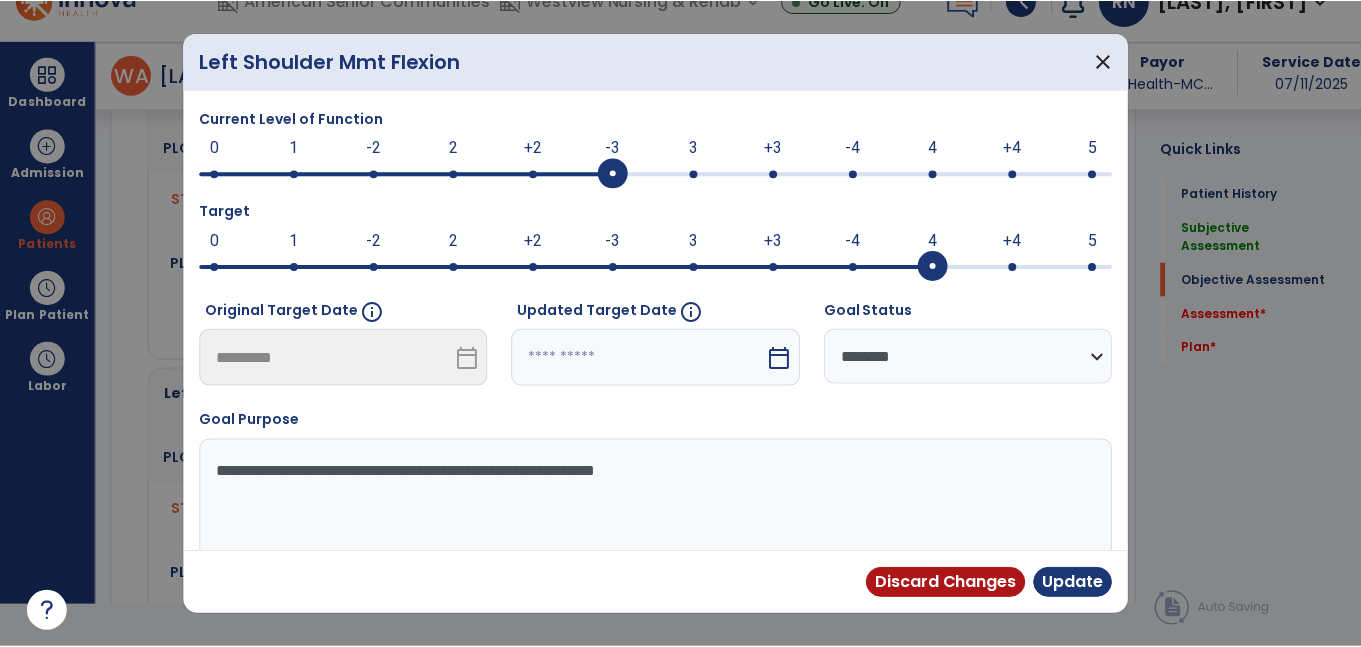 scroll, scrollTop: 0, scrollLeft: 0, axis: both 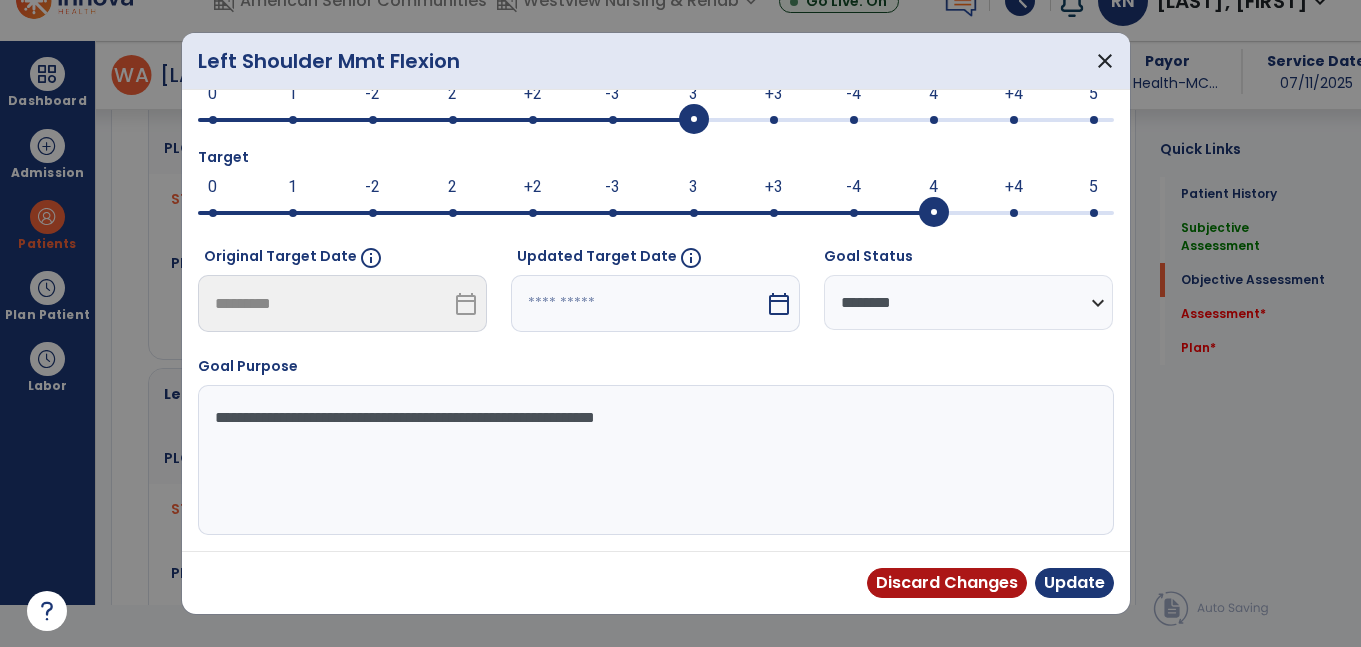 click at bounding box center [656, 120] 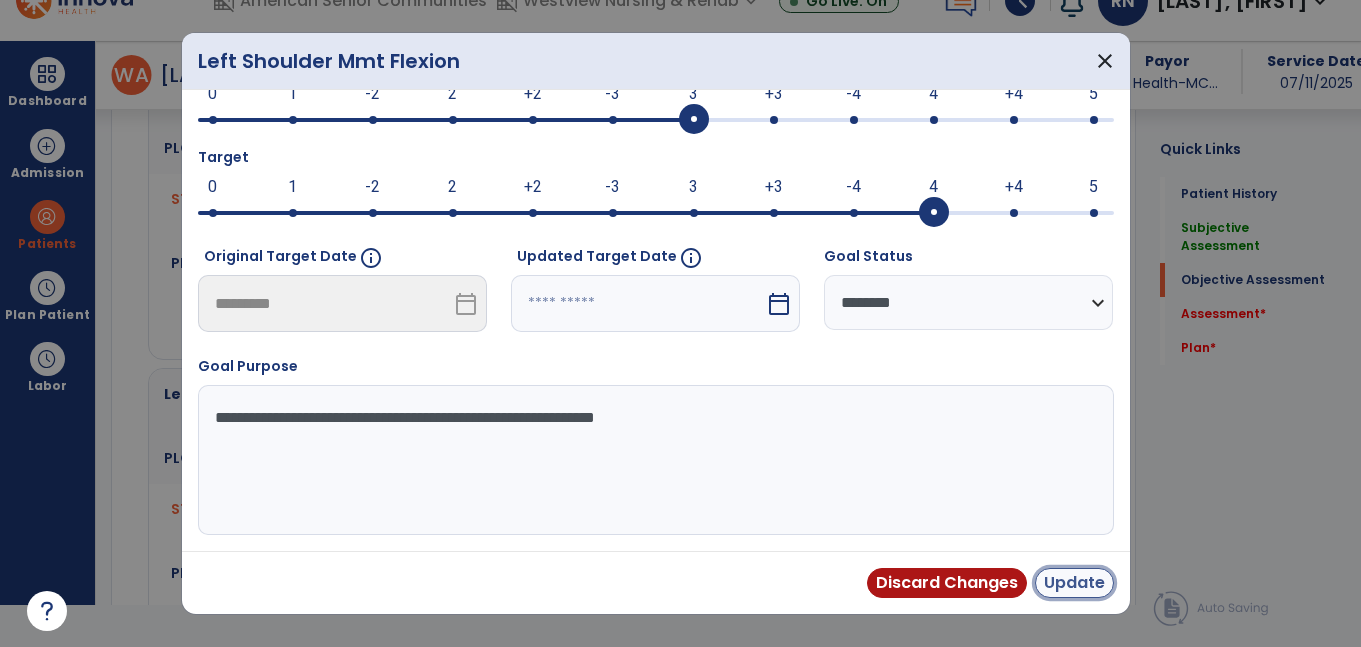 click on "Update" at bounding box center [1074, 583] 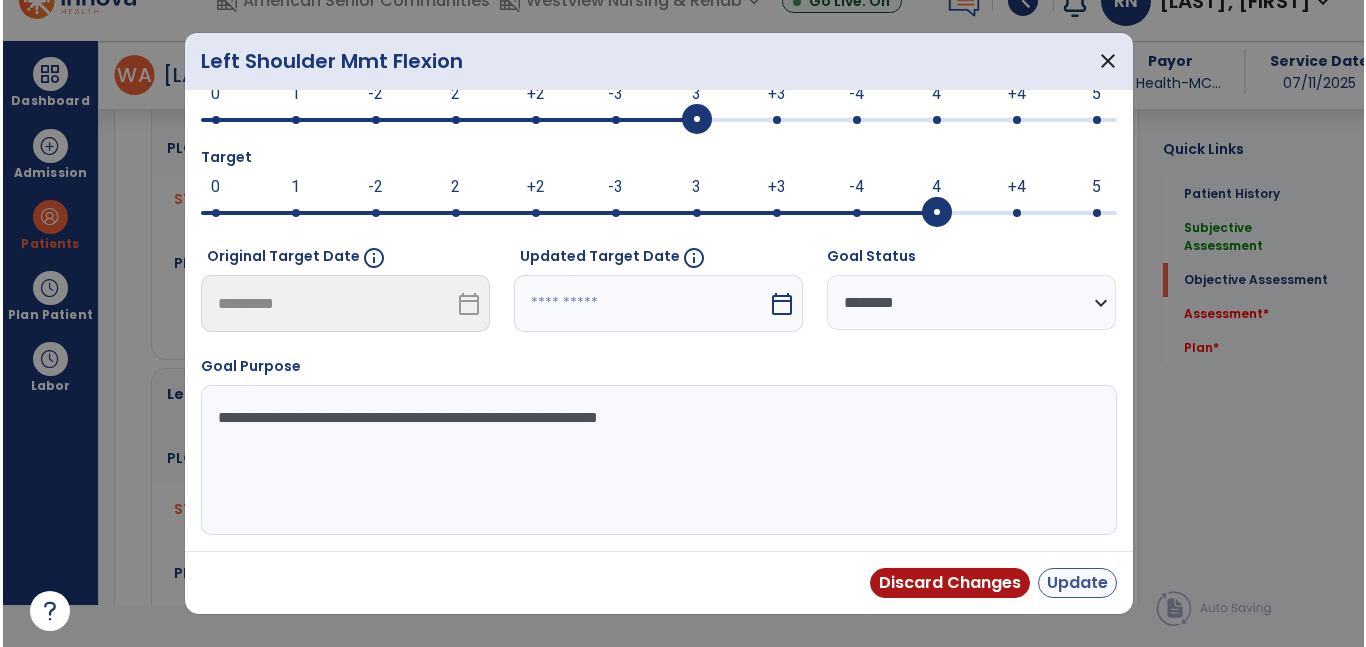 scroll, scrollTop: 42, scrollLeft: 0, axis: vertical 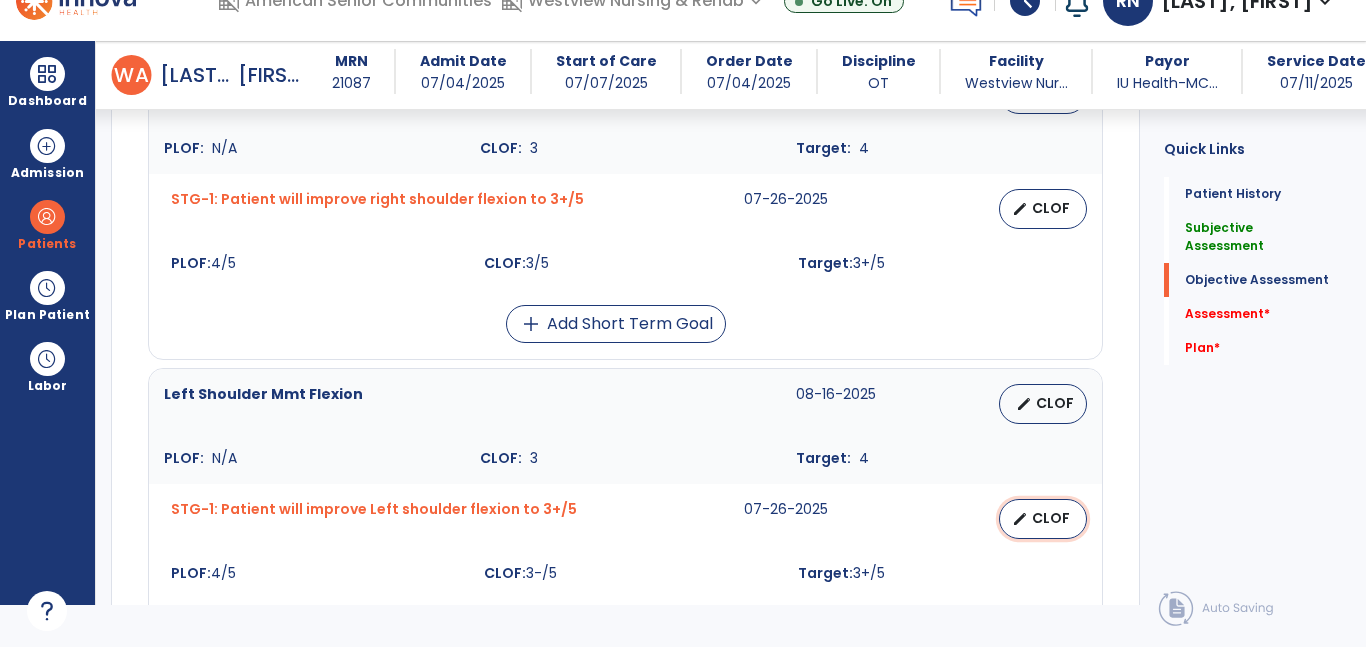 click on "CLOF" at bounding box center [1051, 518] 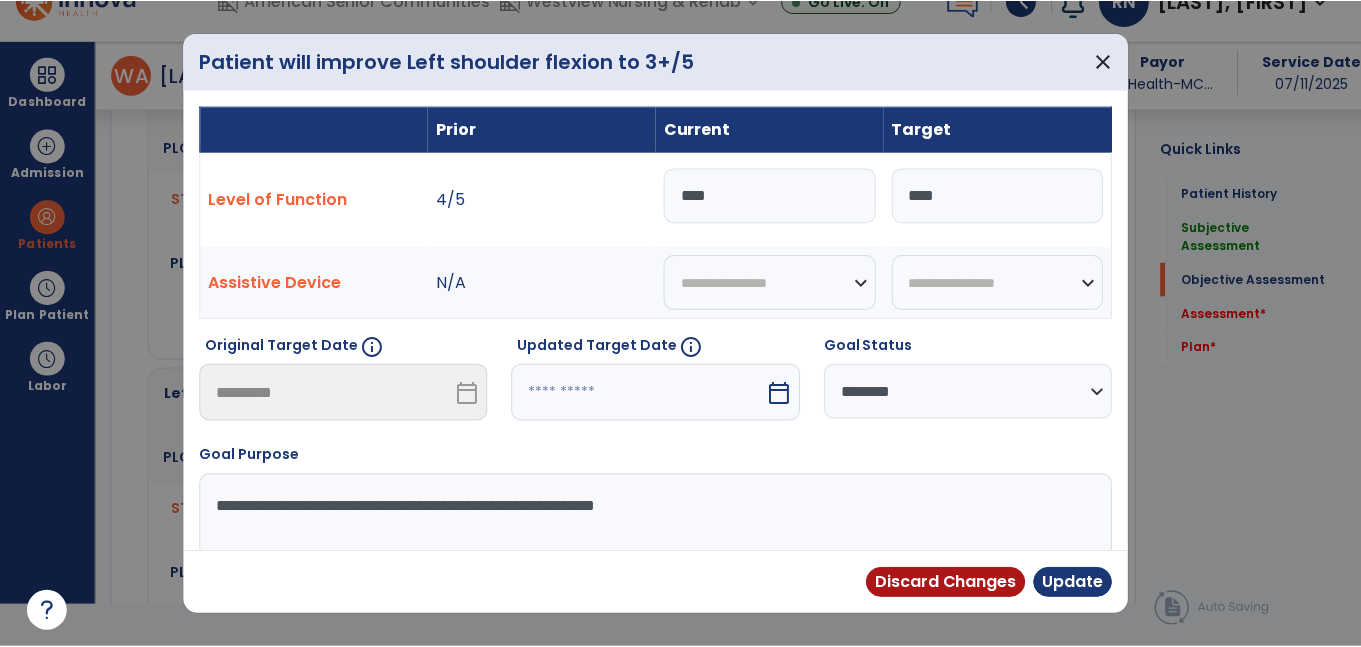 scroll, scrollTop: 0, scrollLeft: 0, axis: both 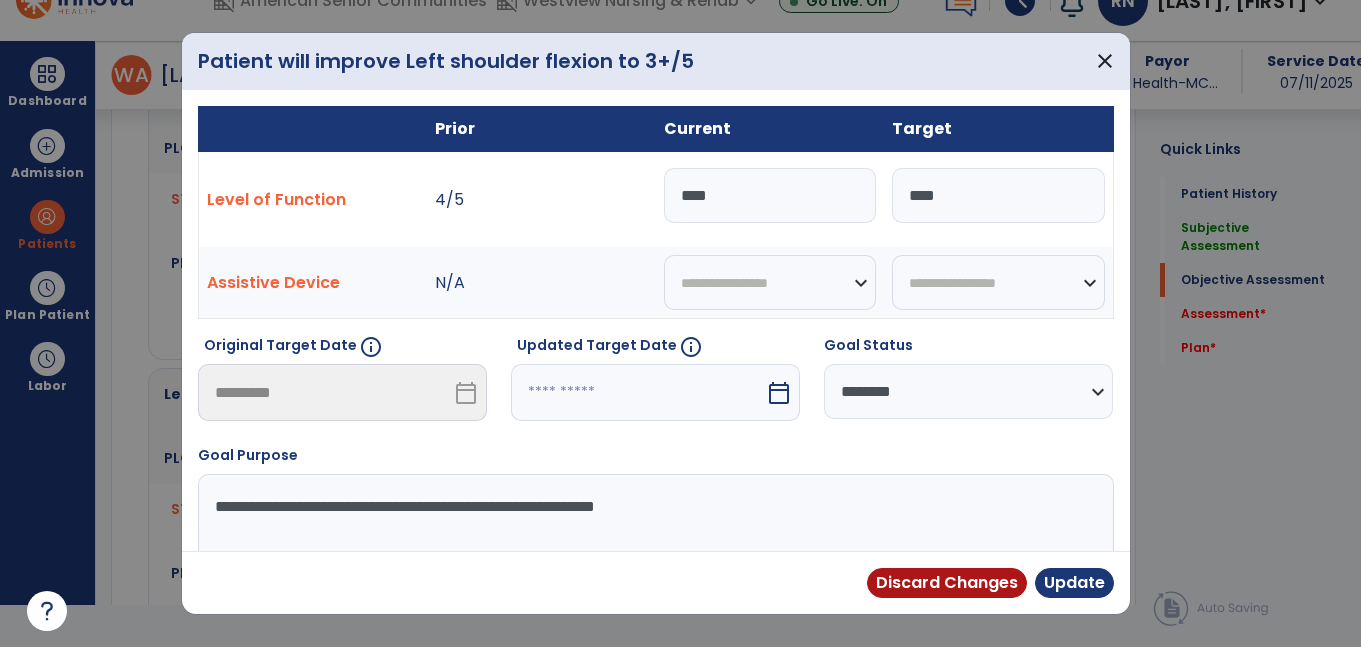 click on "****" at bounding box center [770, 195] 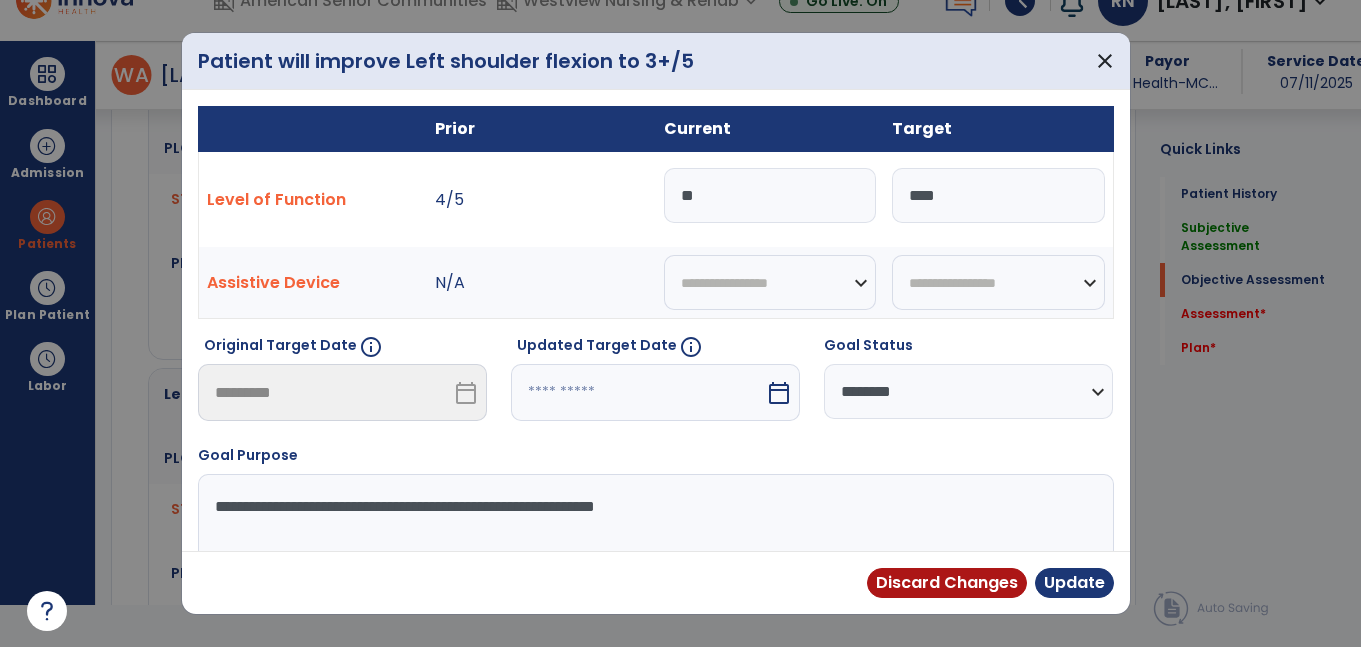 type on "***" 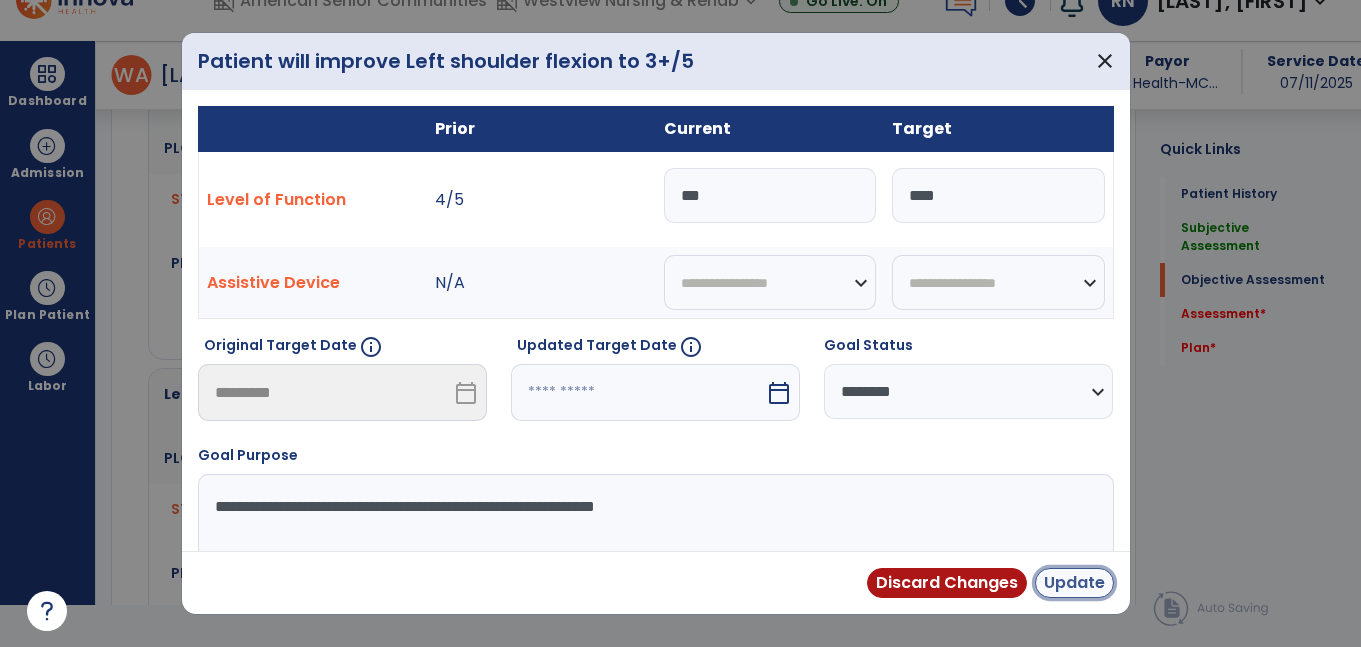 click on "Update" at bounding box center (1074, 583) 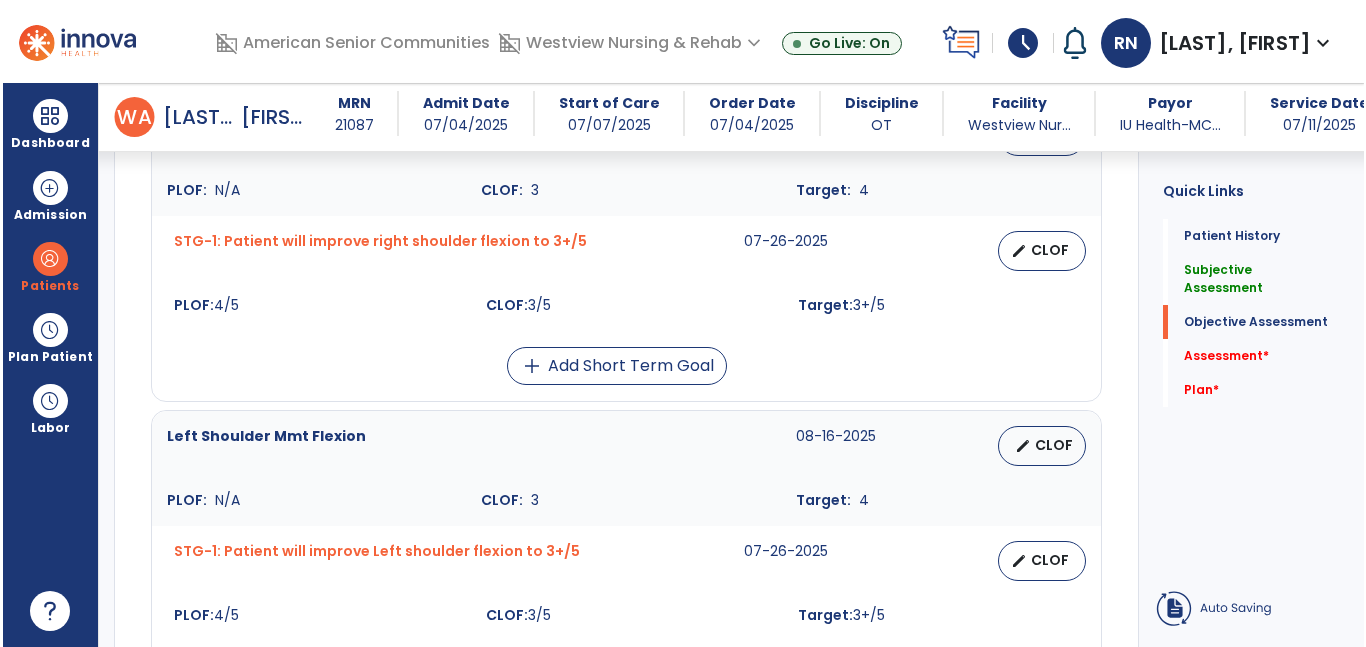 scroll, scrollTop: 42, scrollLeft: 0, axis: vertical 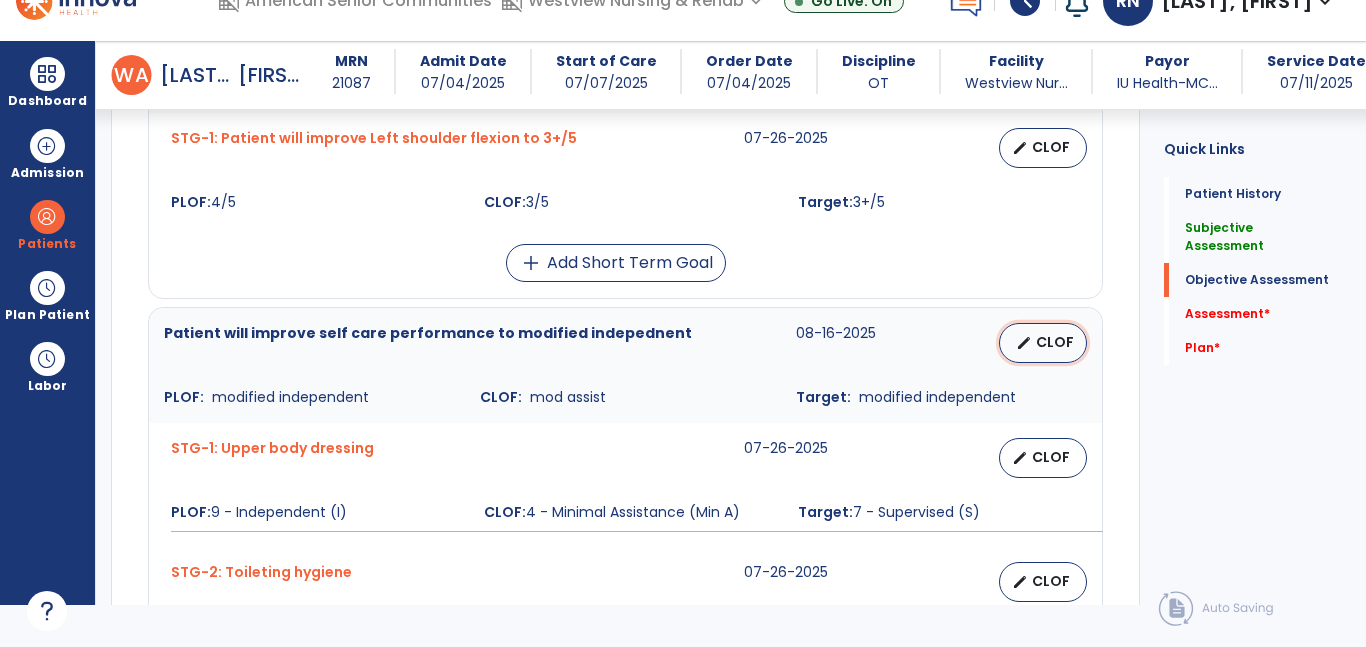 click on "edit   CLOF" at bounding box center (1043, 343) 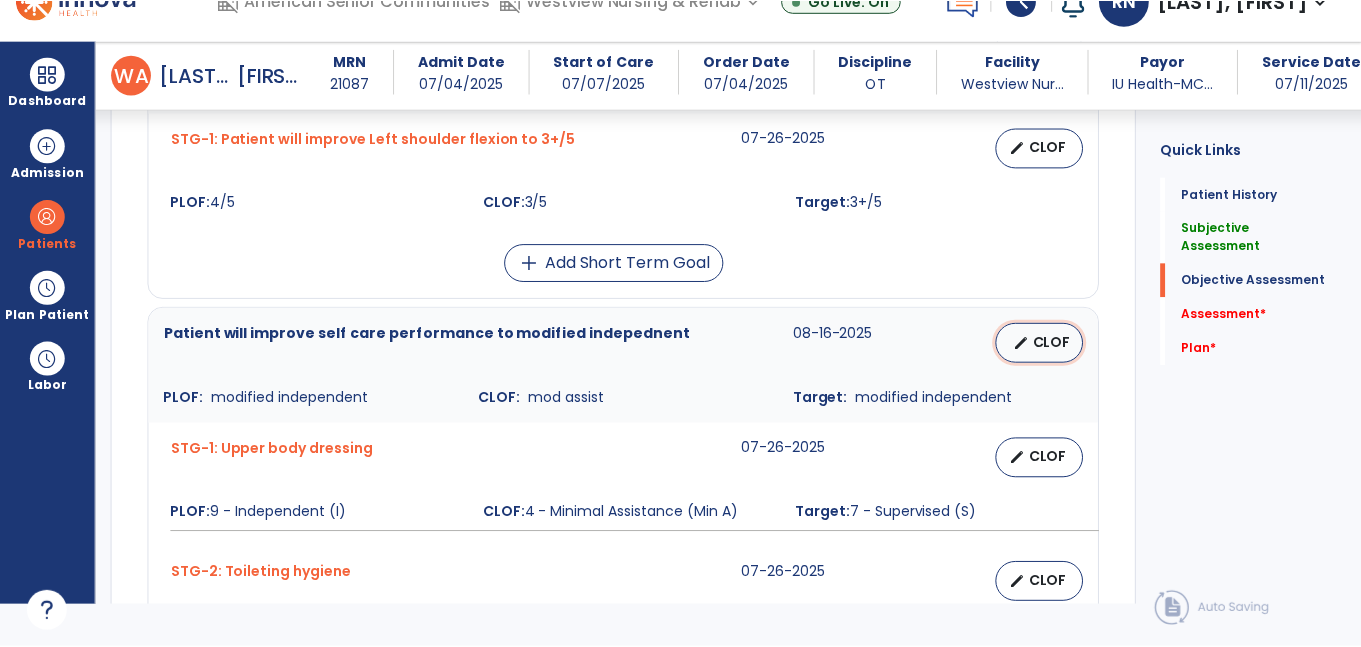 scroll, scrollTop: 0, scrollLeft: 0, axis: both 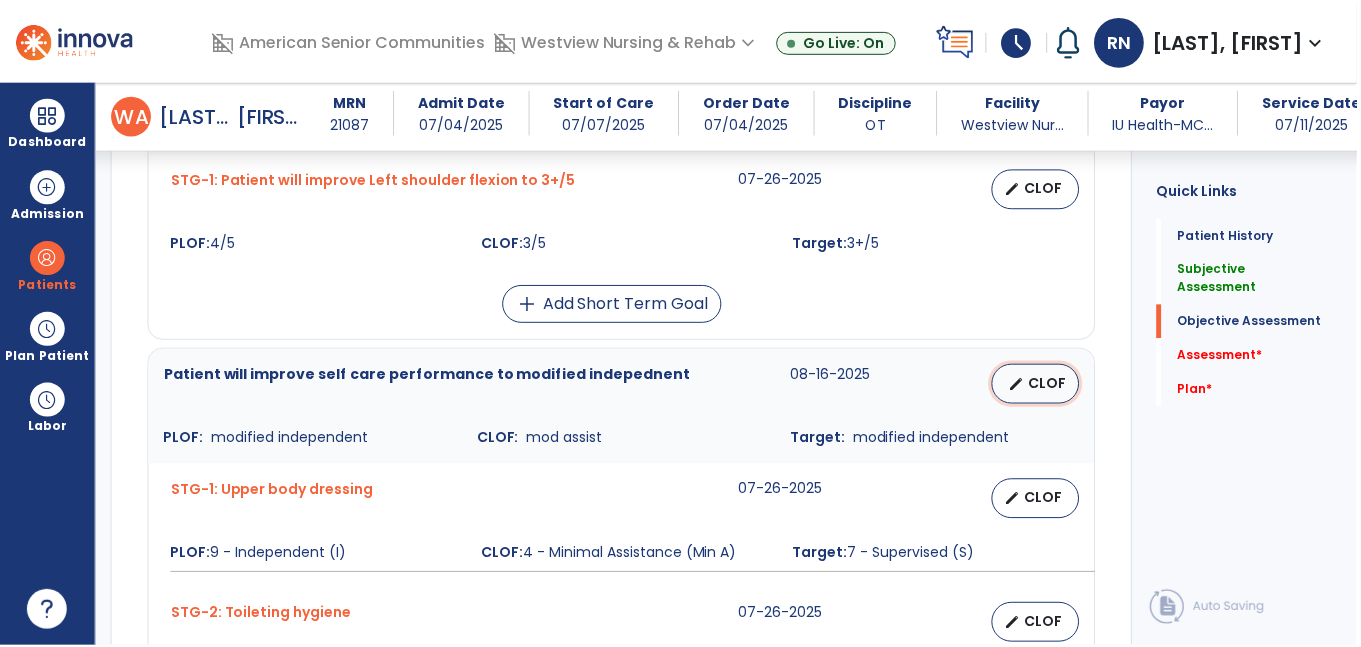 select on "********" 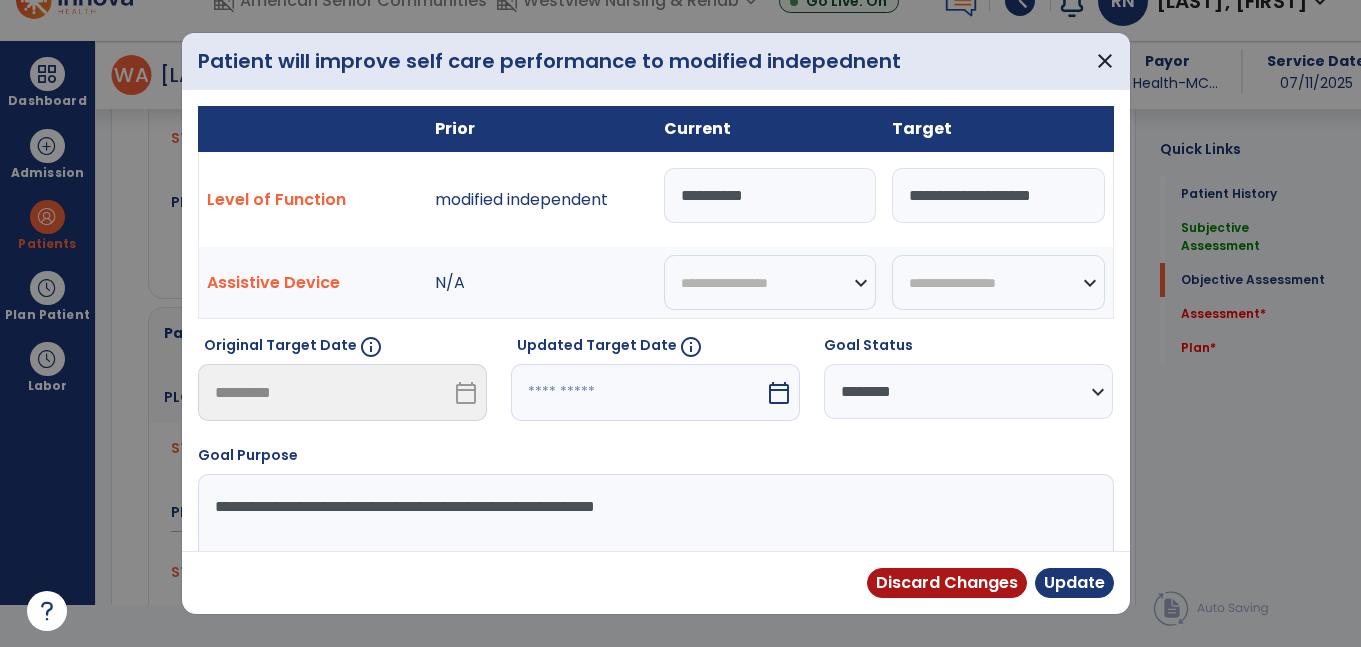 scroll, scrollTop: 1321, scrollLeft: 0, axis: vertical 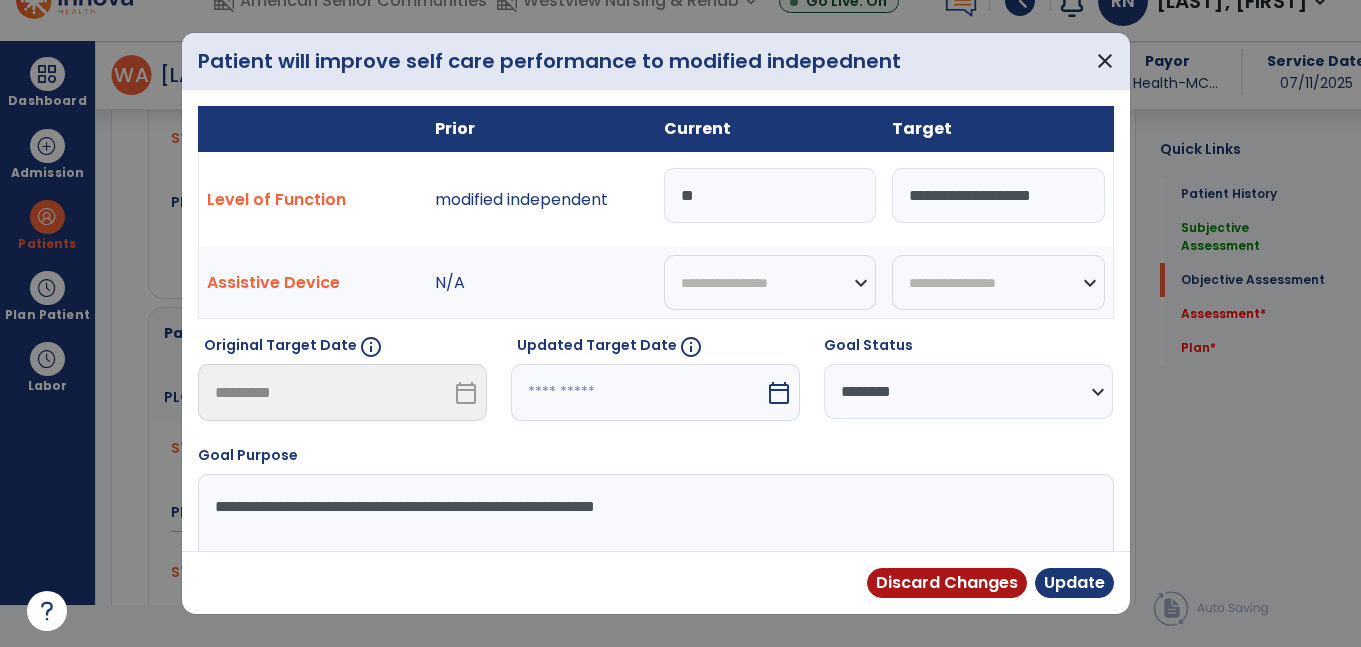 type on "*" 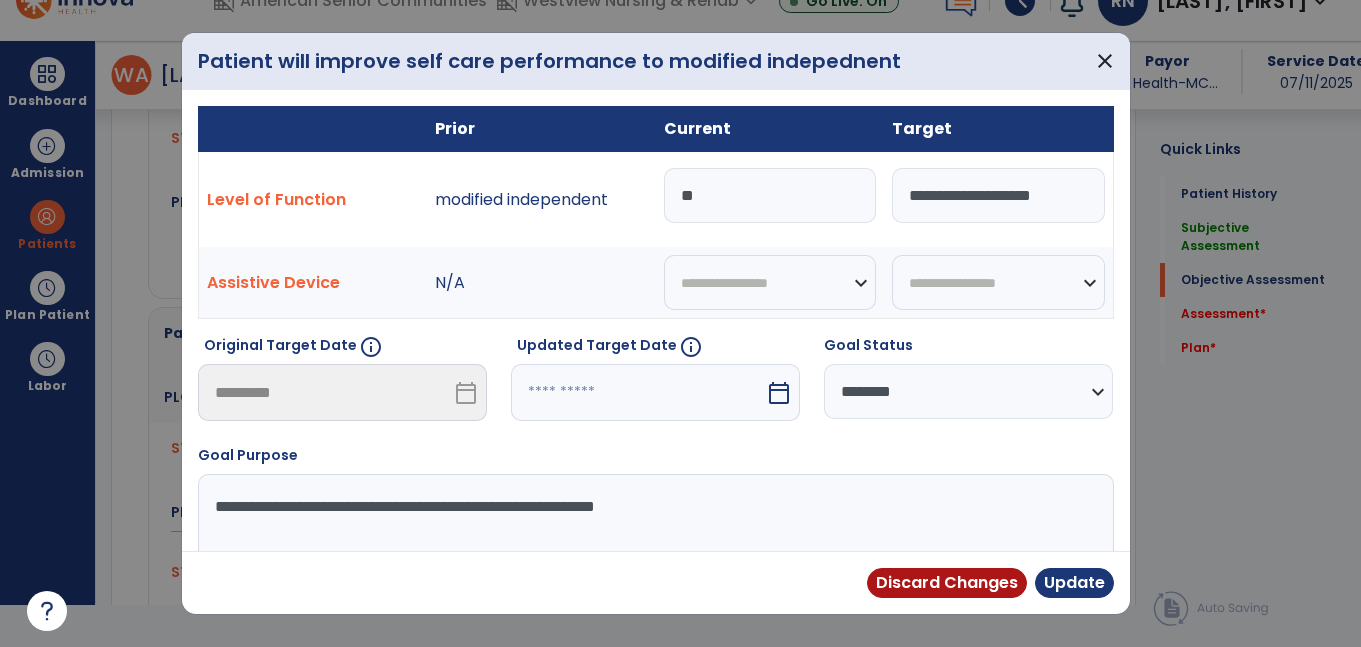 type on "***" 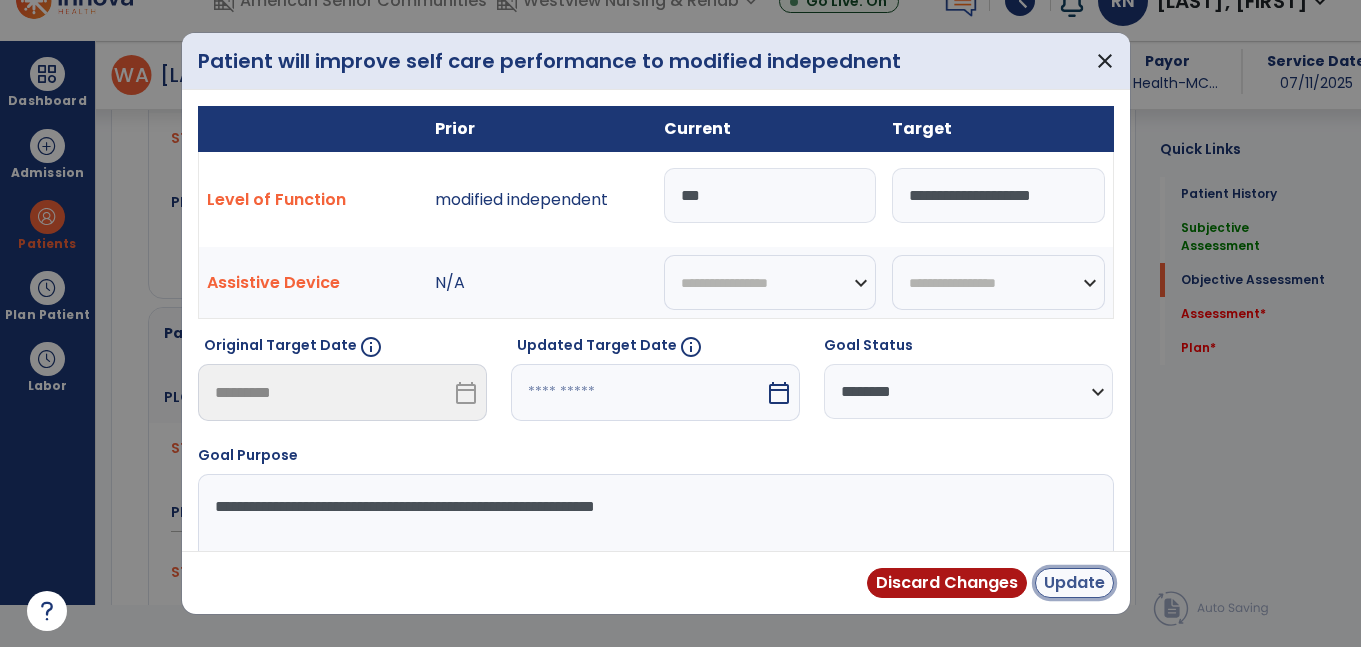 click on "Update" at bounding box center (1074, 583) 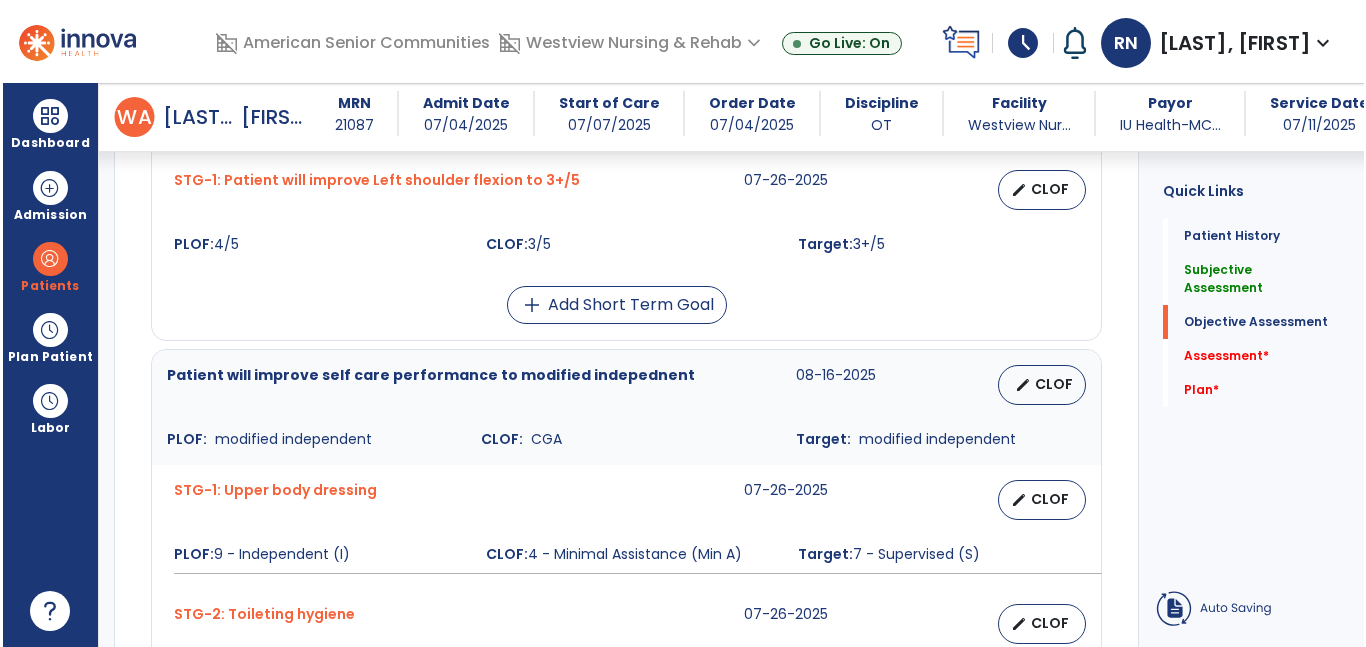 scroll, scrollTop: 42, scrollLeft: 0, axis: vertical 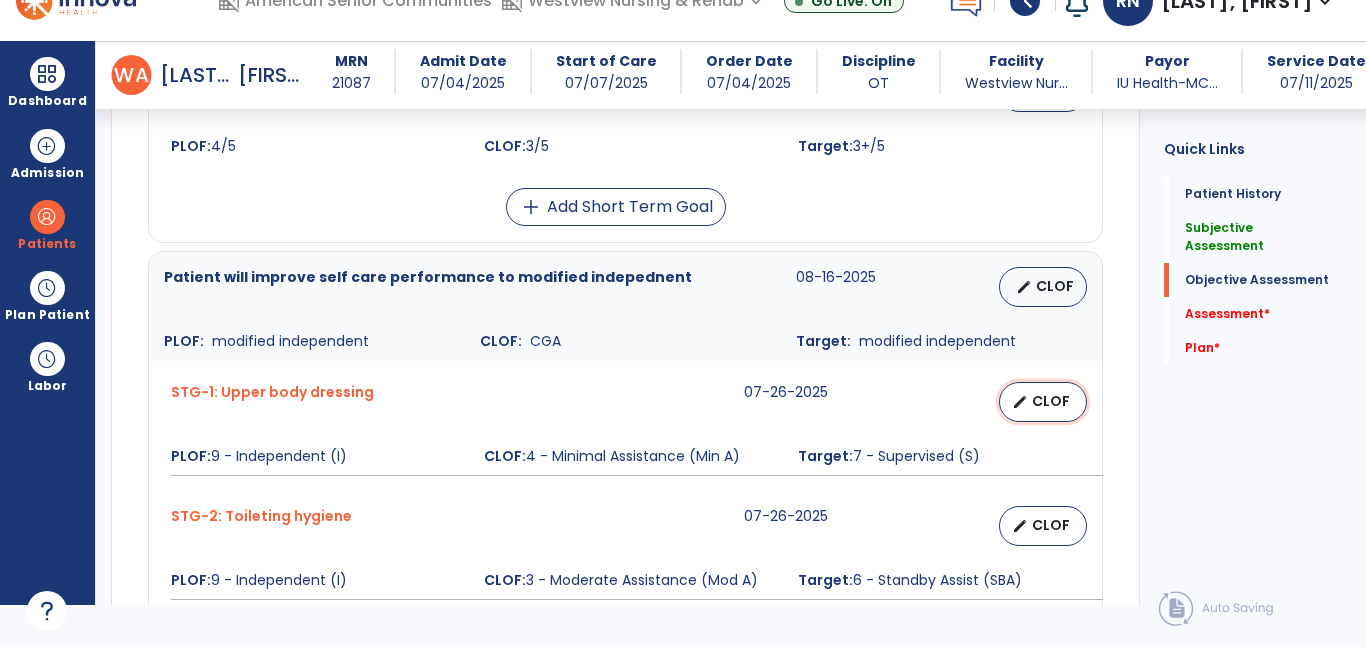 click on "CLOF" at bounding box center (1051, 401) 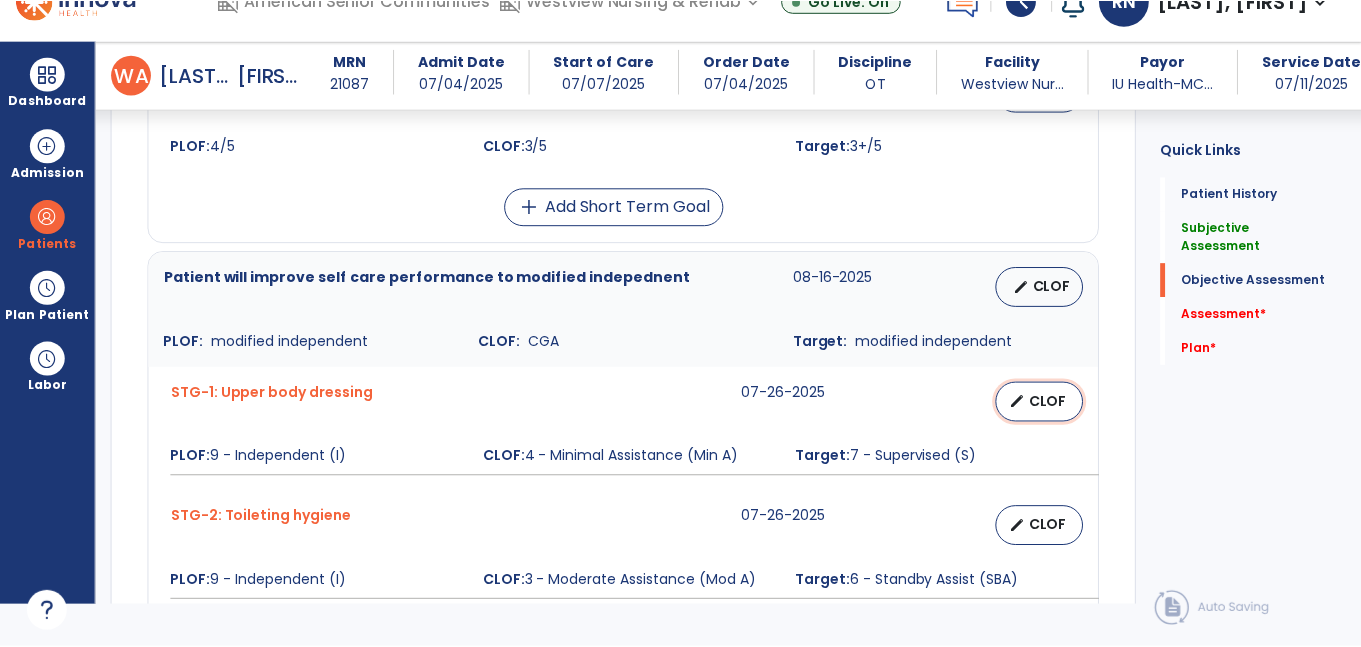 scroll, scrollTop: 0, scrollLeft: 0, axis: both 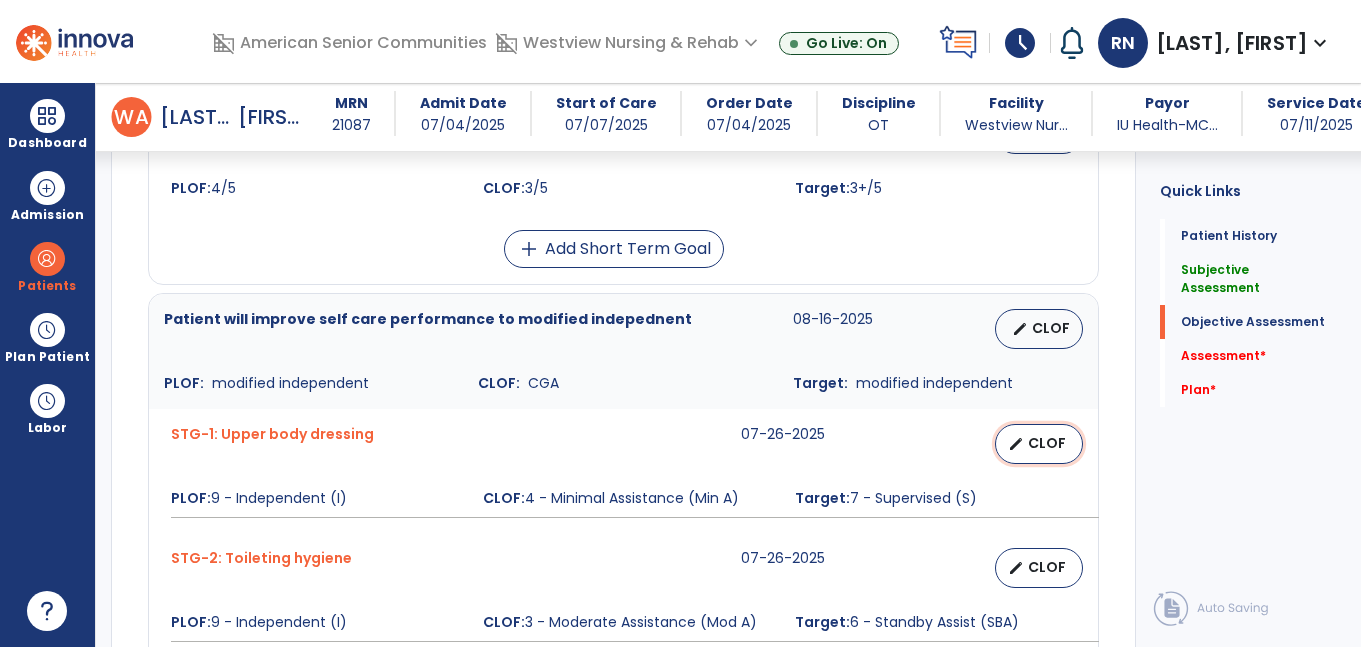 select on "********" 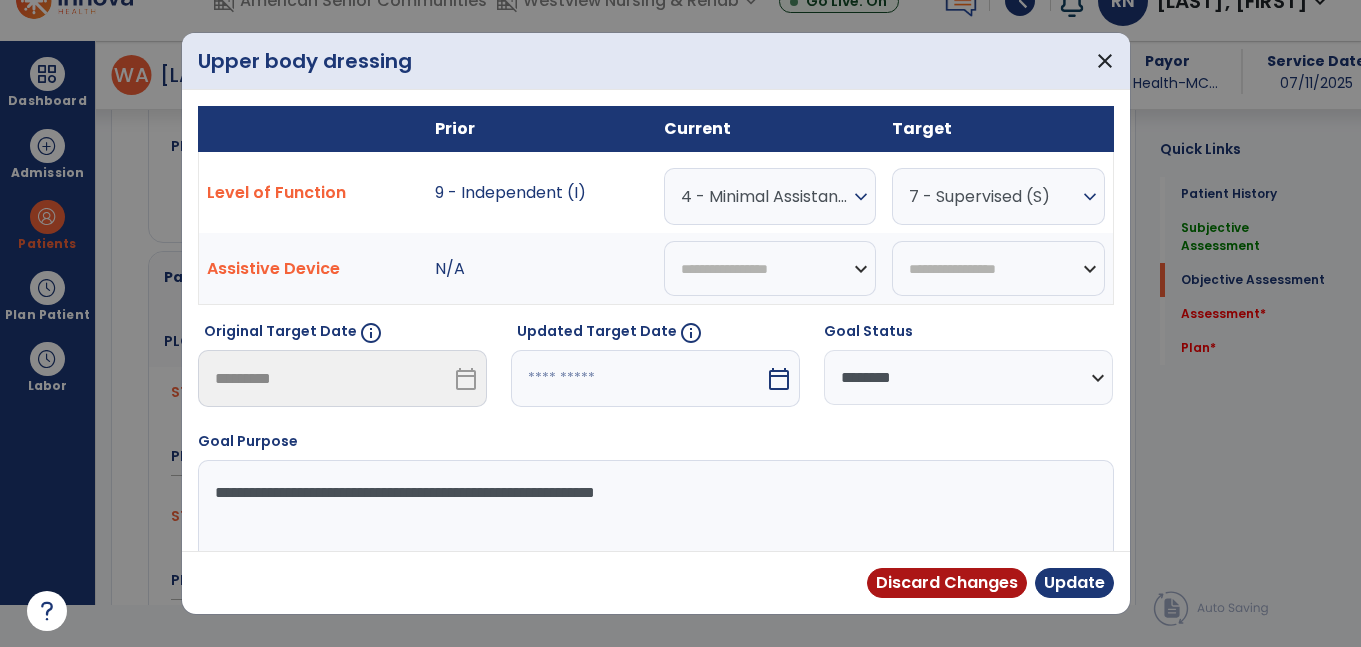 scroll, scrollTop: 1377, scrollLeft: 0, axis: vertical 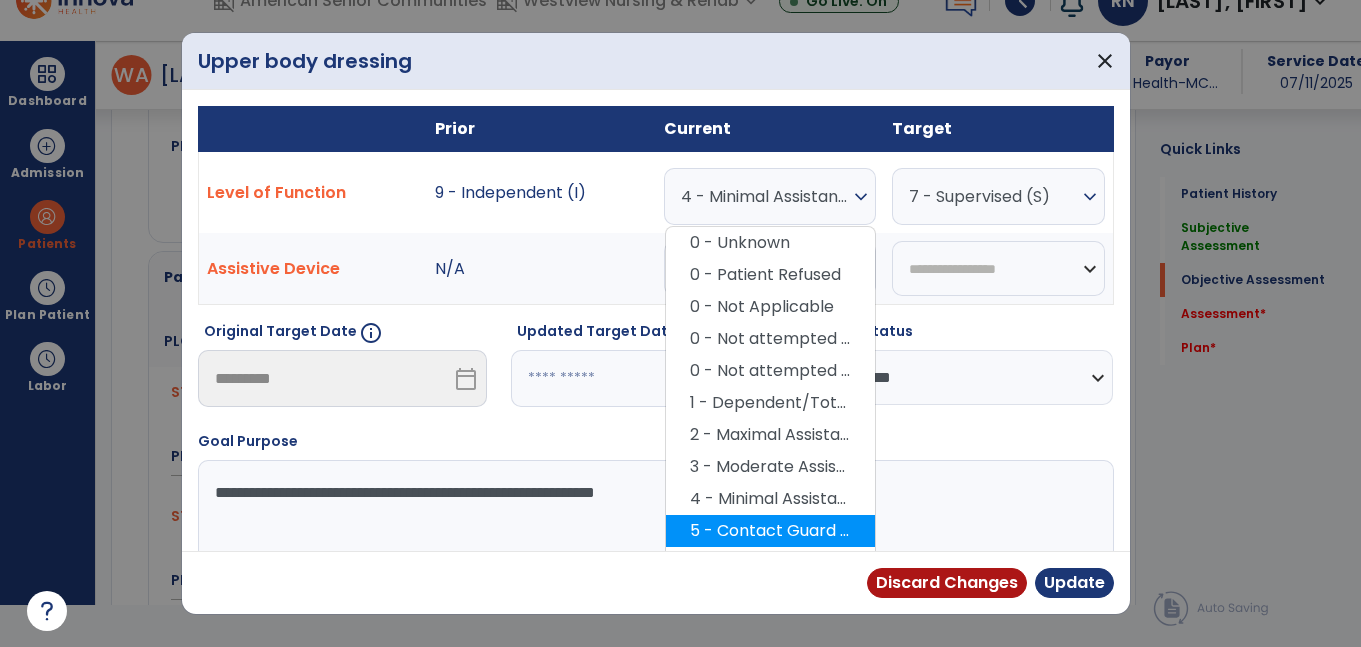 click on "5 - Contact Guard Assistance (CGA)" at bounding box center [770, 531] 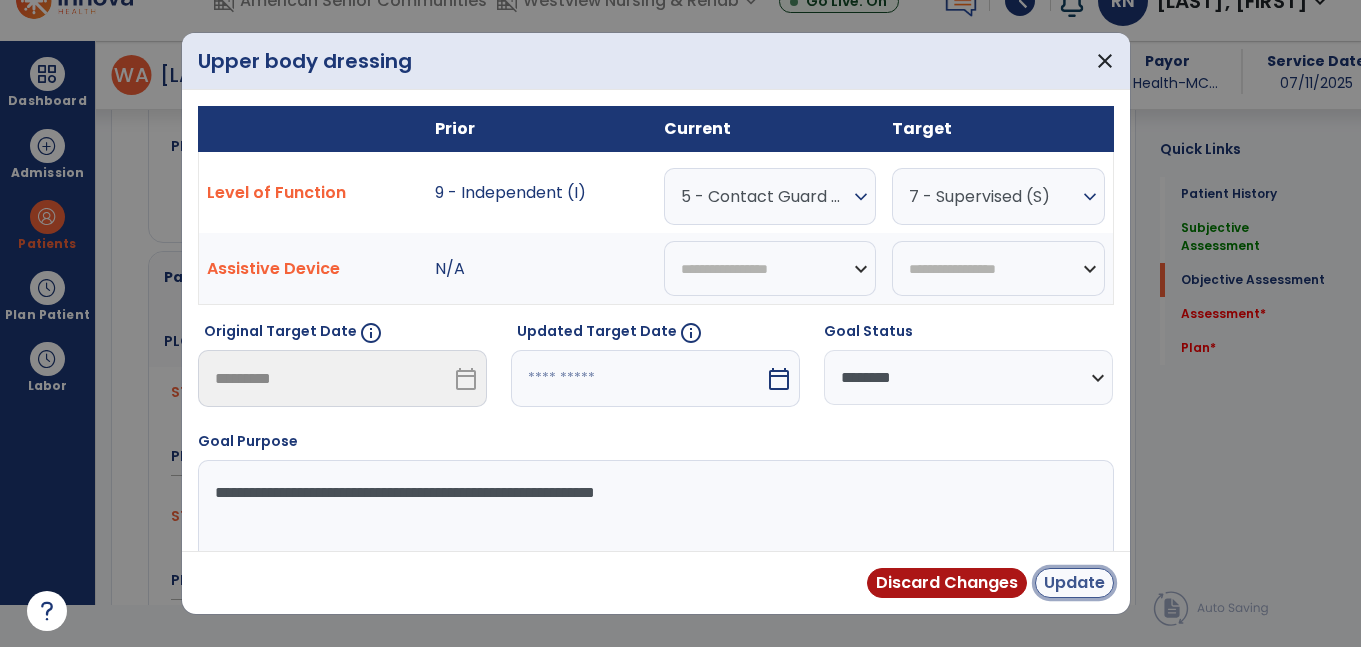 click on "Update" at bounding box center [1074, 583] 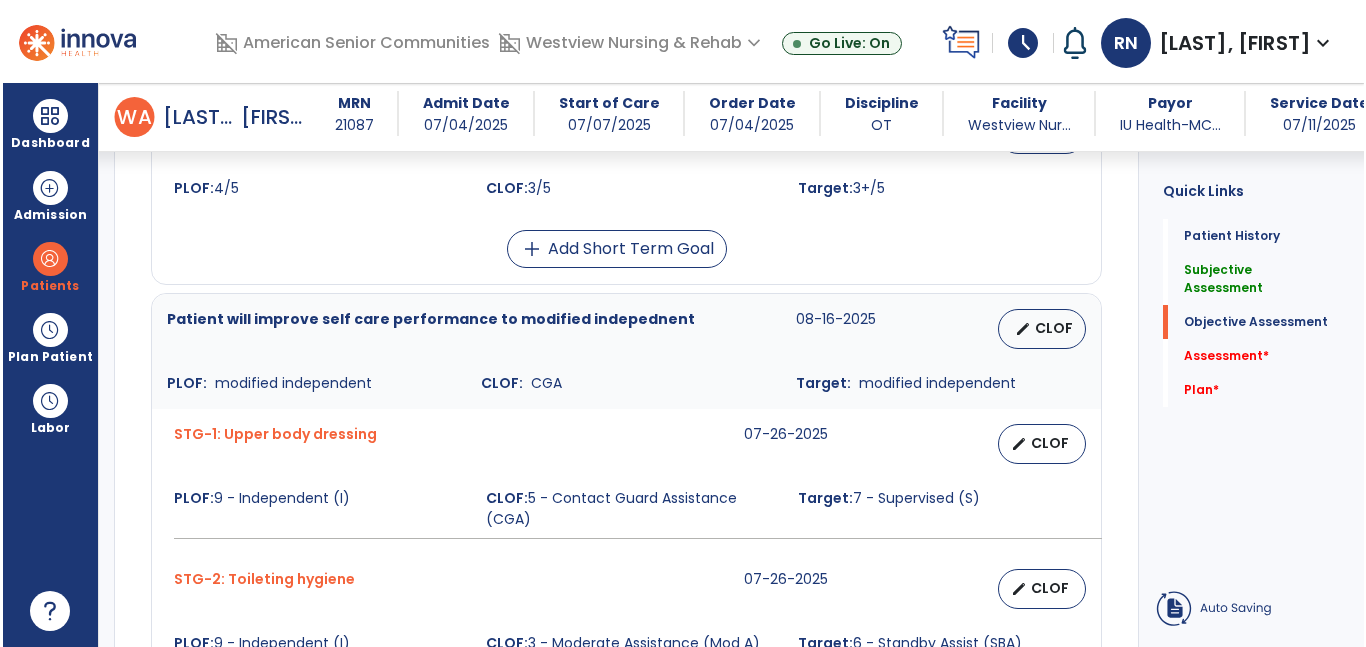 scroll, scrollTop: 42, scrollLeft: 0, axis: vertical 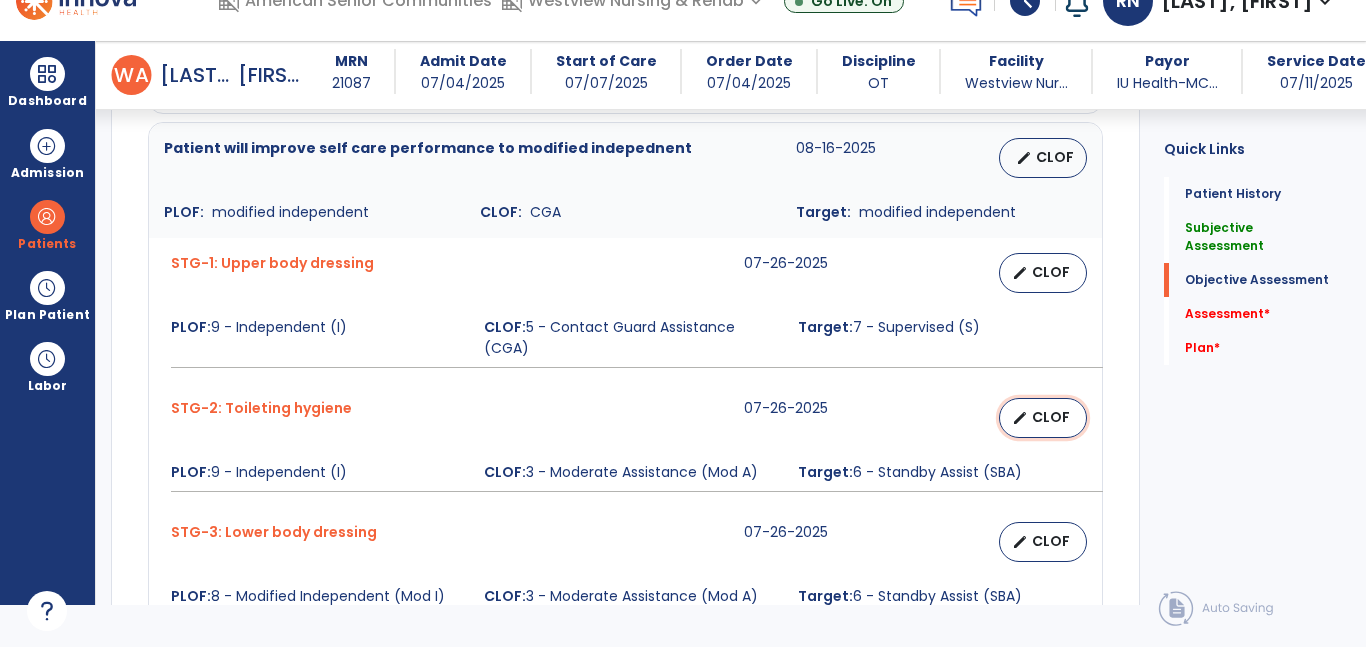 click on "CLOF" at bounding box center [1051, 417] 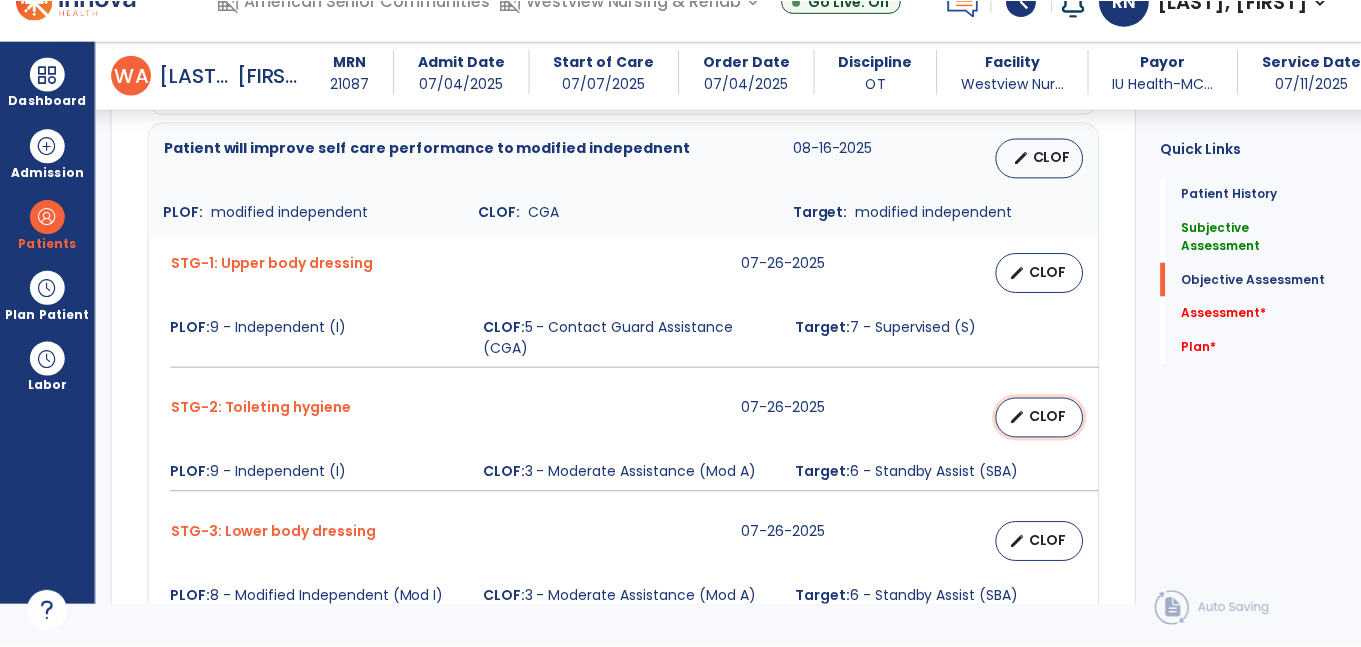 scroll, scrollTop: 0, scrollLeft: 0, axis: both 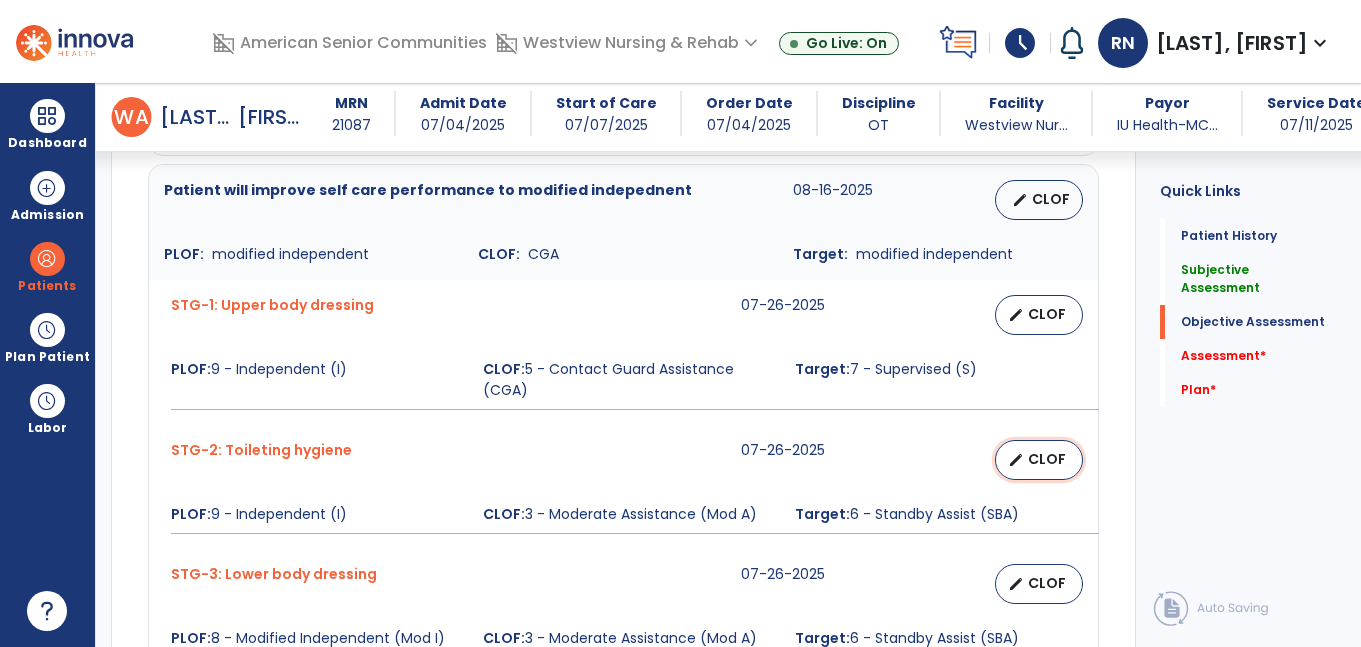 select on "********" 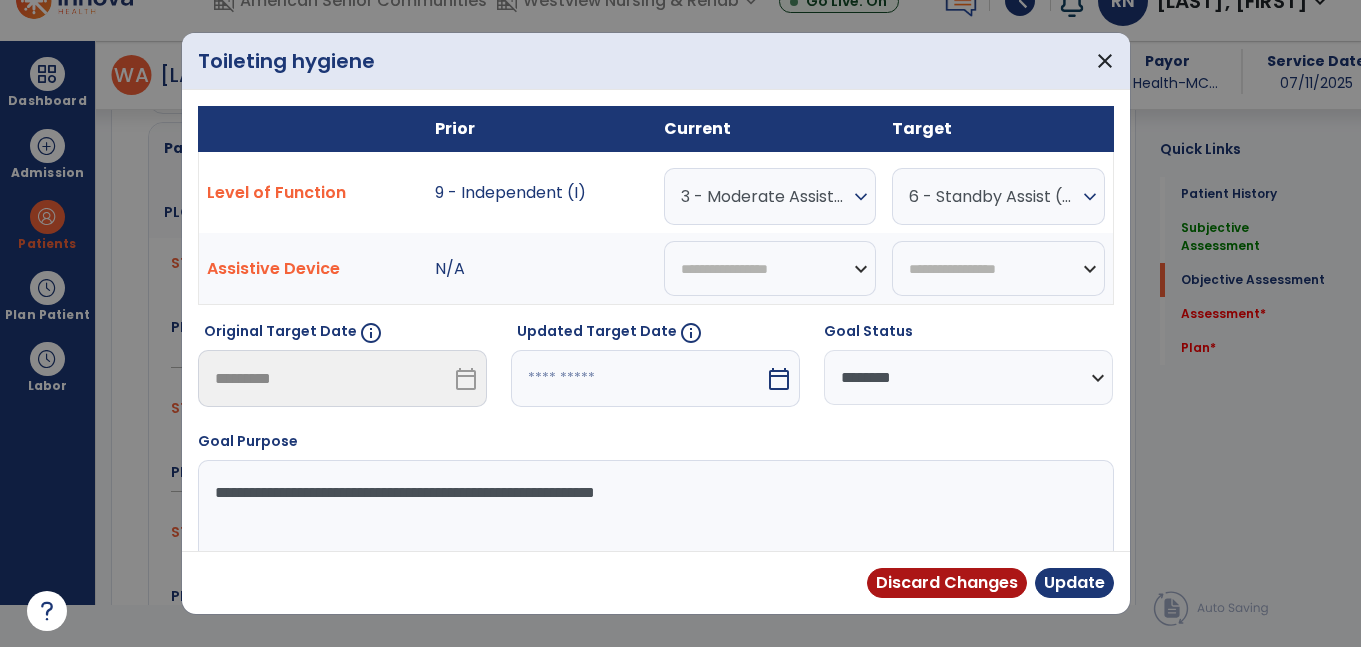 scroll, scrollTop: 1506, scrollLeft: 0, axis: vertical 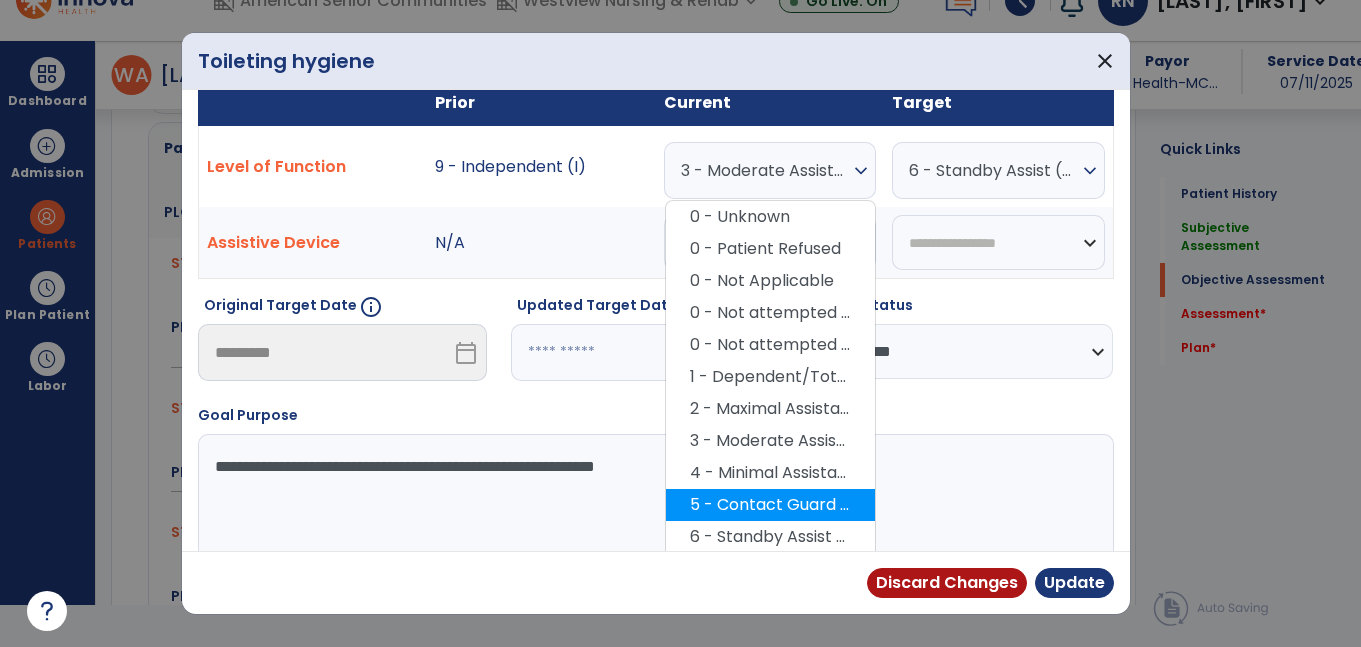 click on "5 - Contact Guard Assistance (CGA)" at bounding box center [770, 505] 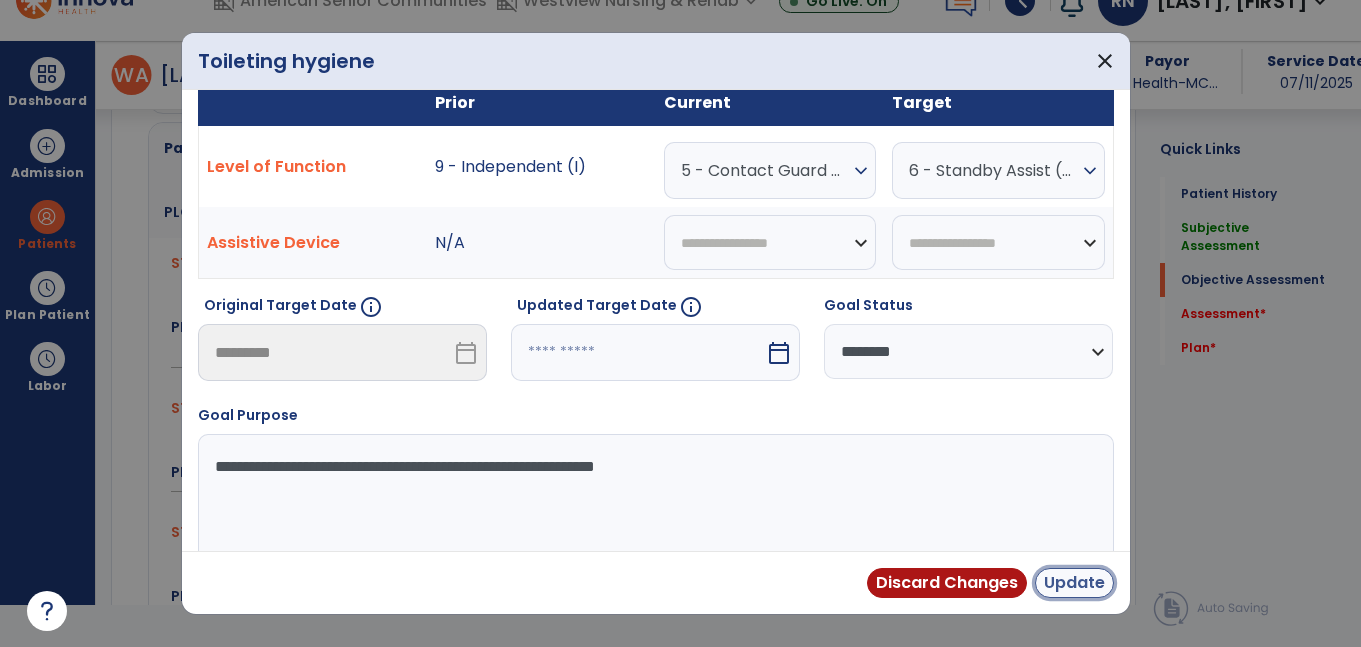 click on "Update" at bounding box center [1074, 583] 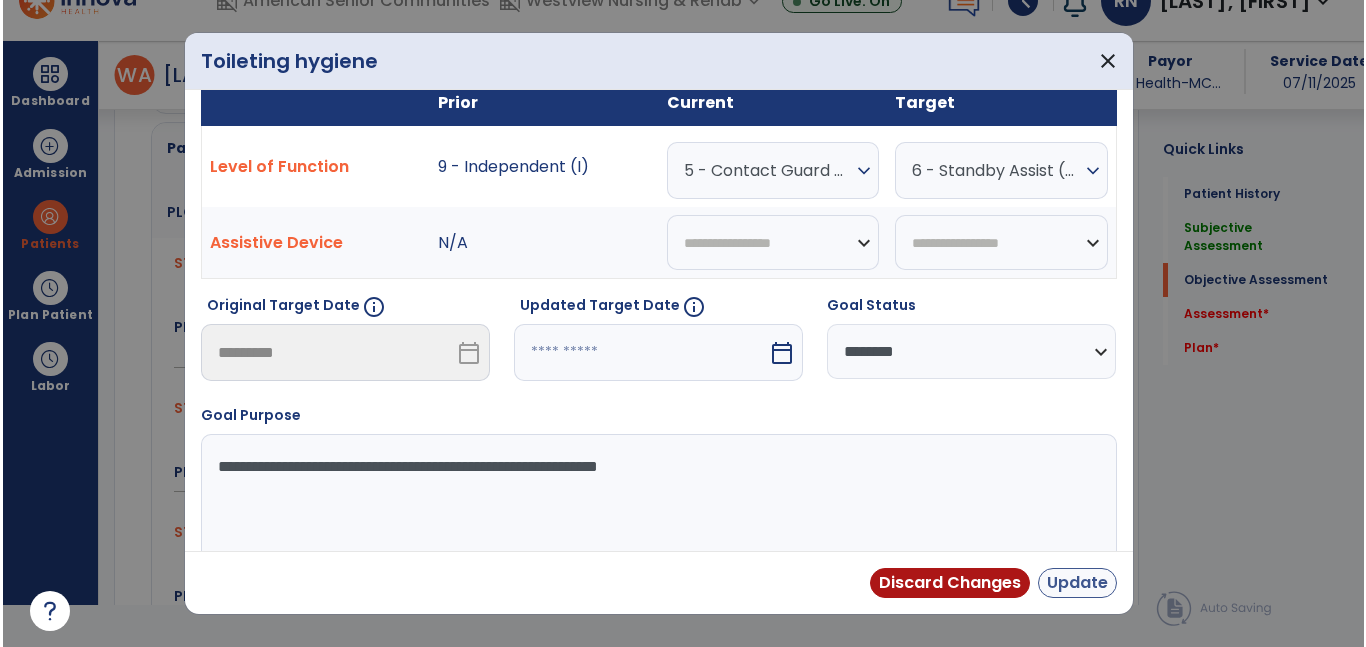 scroll, scrollTop: 42, scrollLeft: 0, axis: vertical 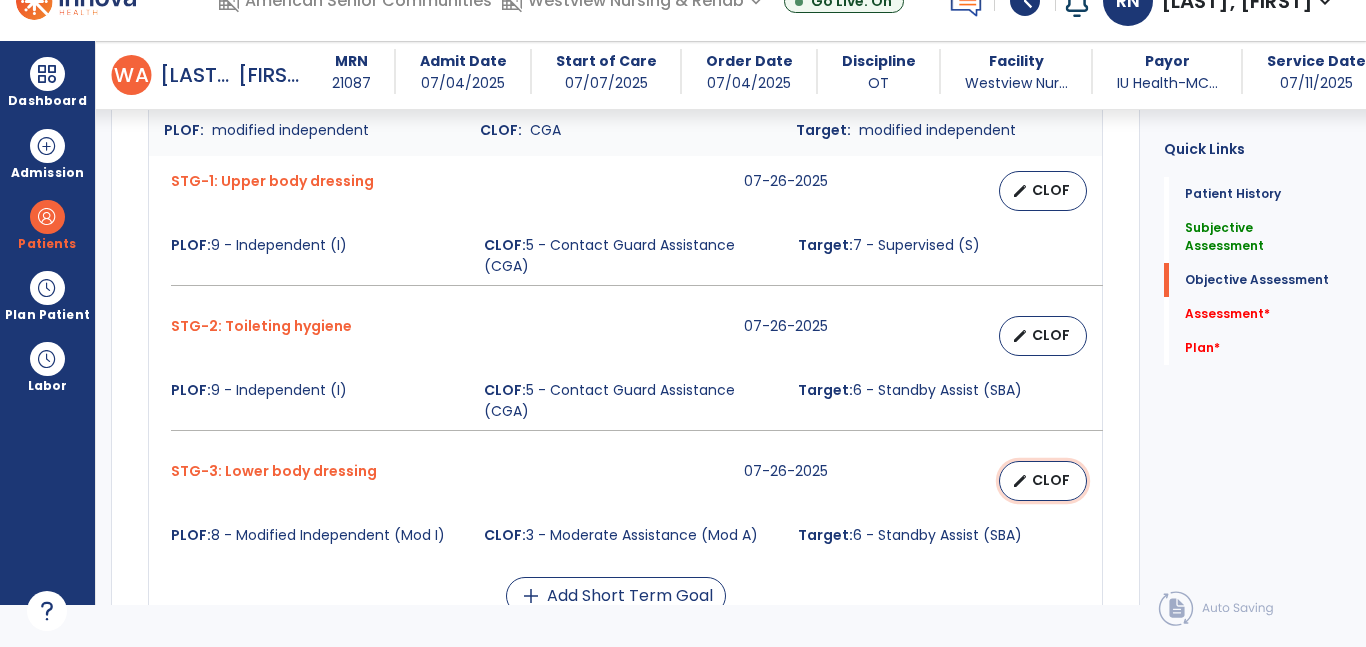 click on "CLOF" at bounding box center [1051, 480] 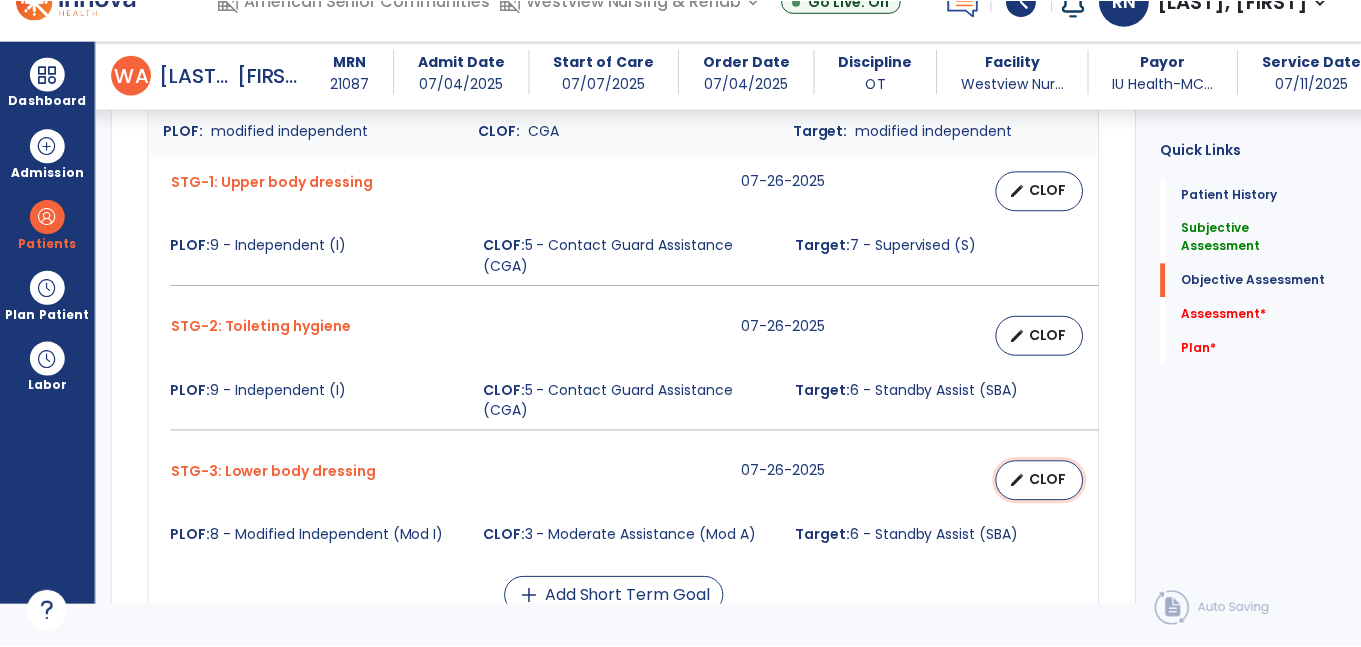 scroll, scrollTop: 0, scrollLeft: 0, axis: both 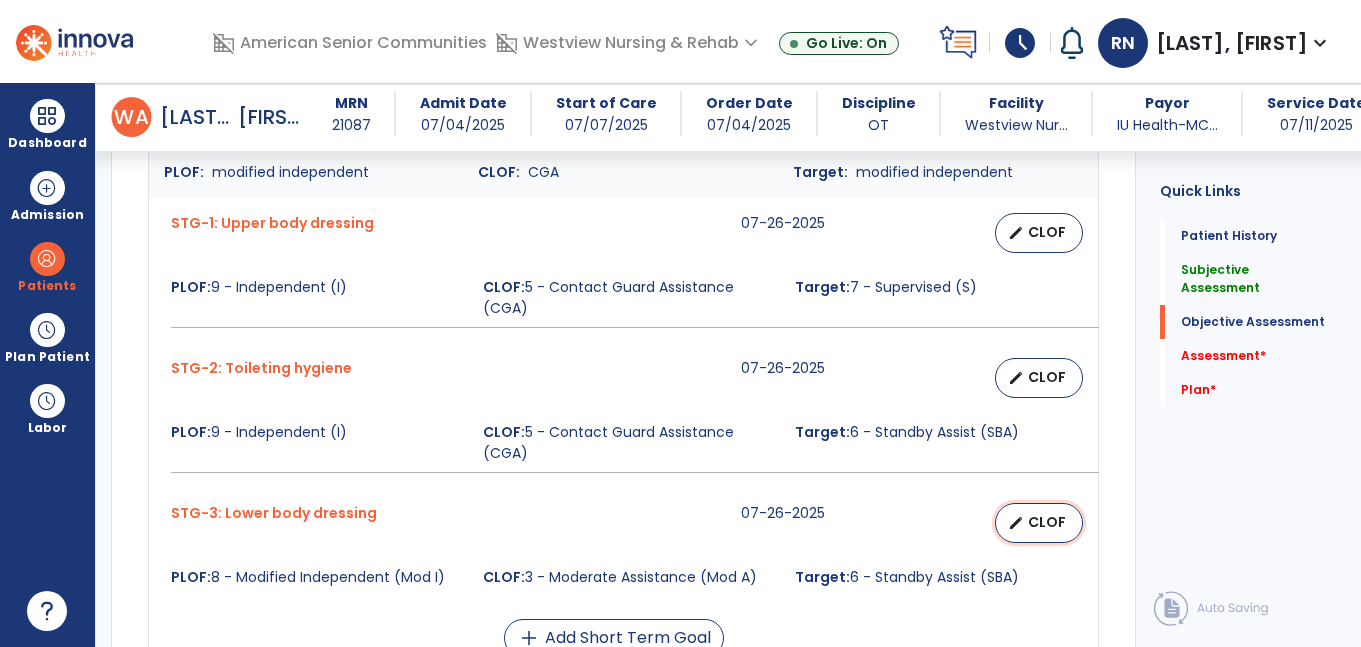 select on "********" 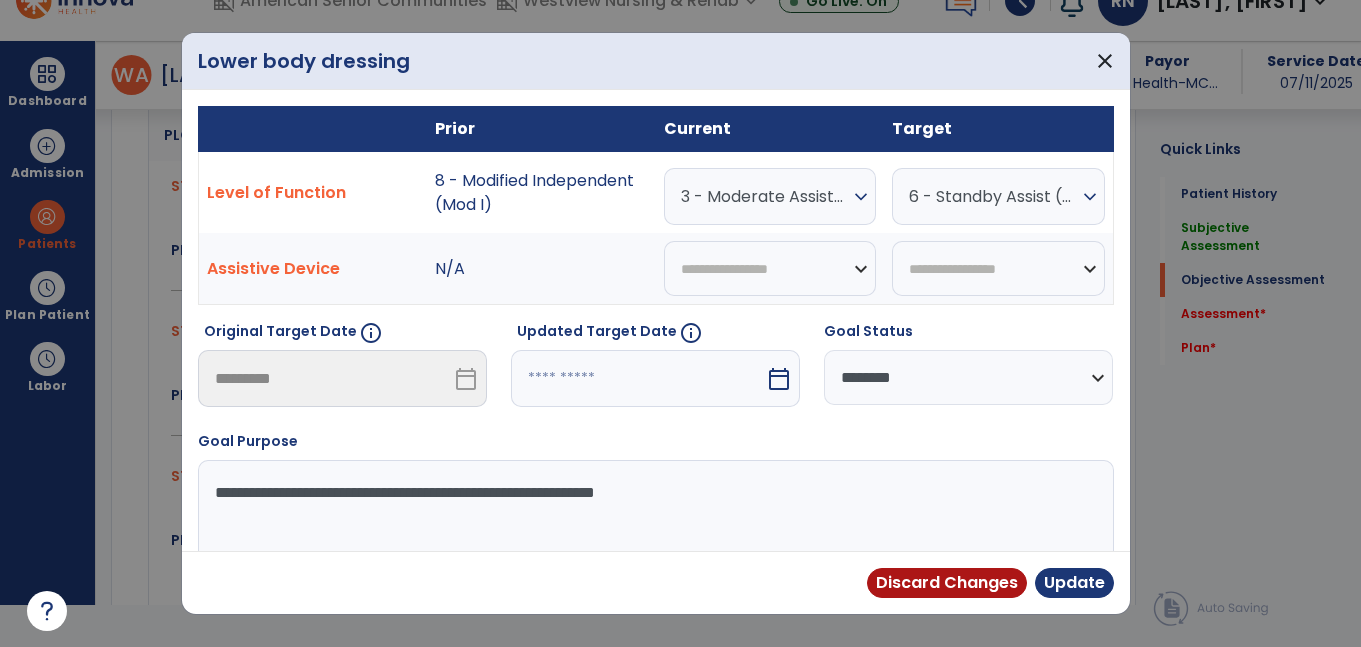 scroll, scrollTop: 1588, scrollLeft: 0, axis: vertical 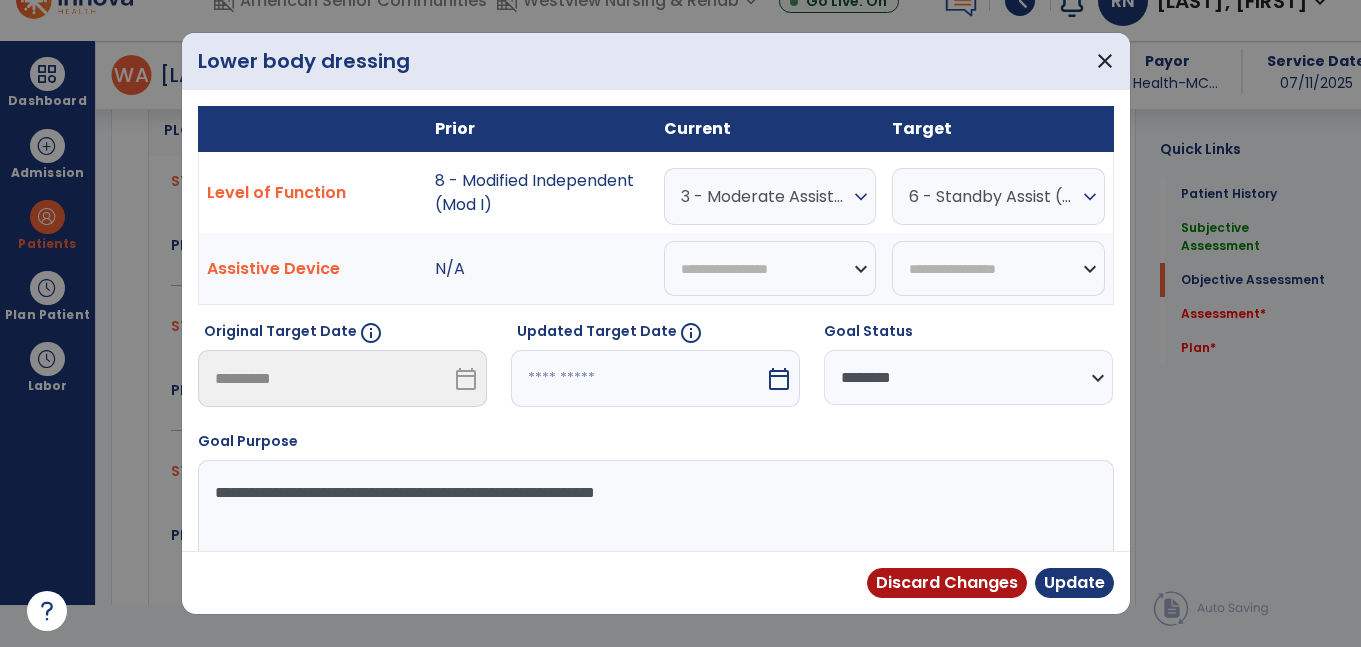 click on "3 - Moderate Assistance (Mod A)" at bounding box center (765, 196) 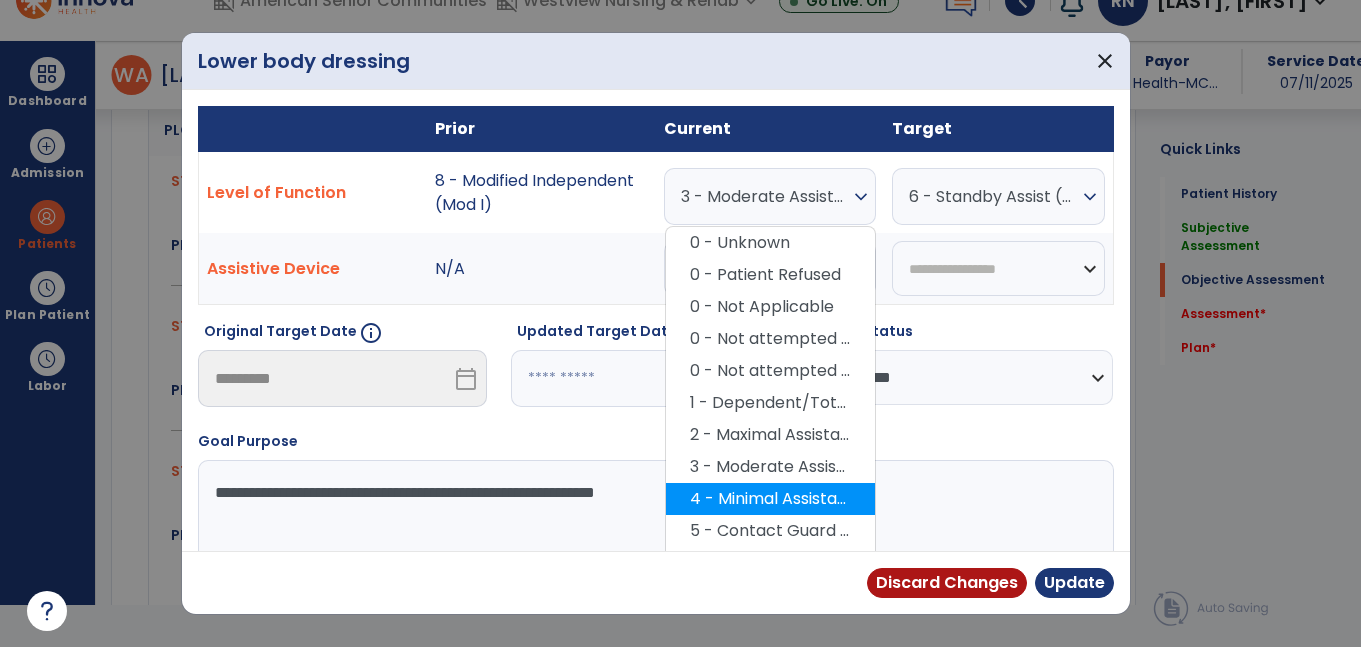 click on "4 - Minimal Assistance (Min A)" at bounding box center (770, 499) 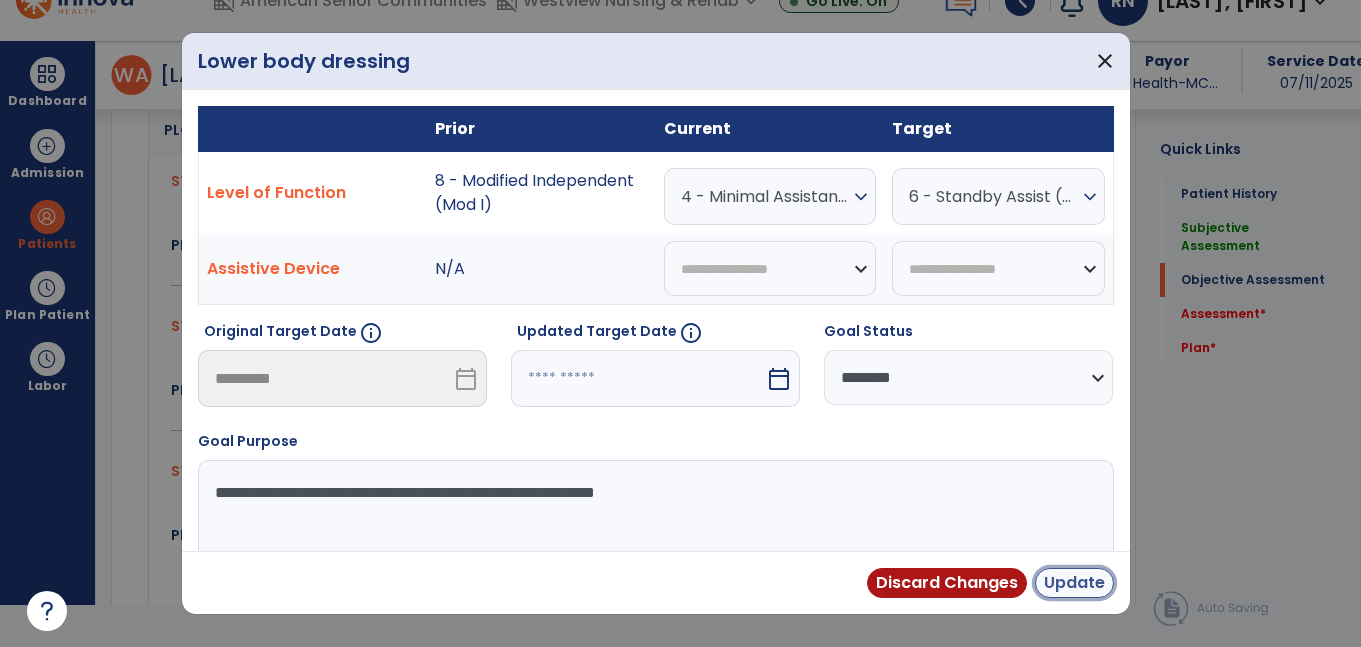 click on "Update" at bounding box center (1074, 583) 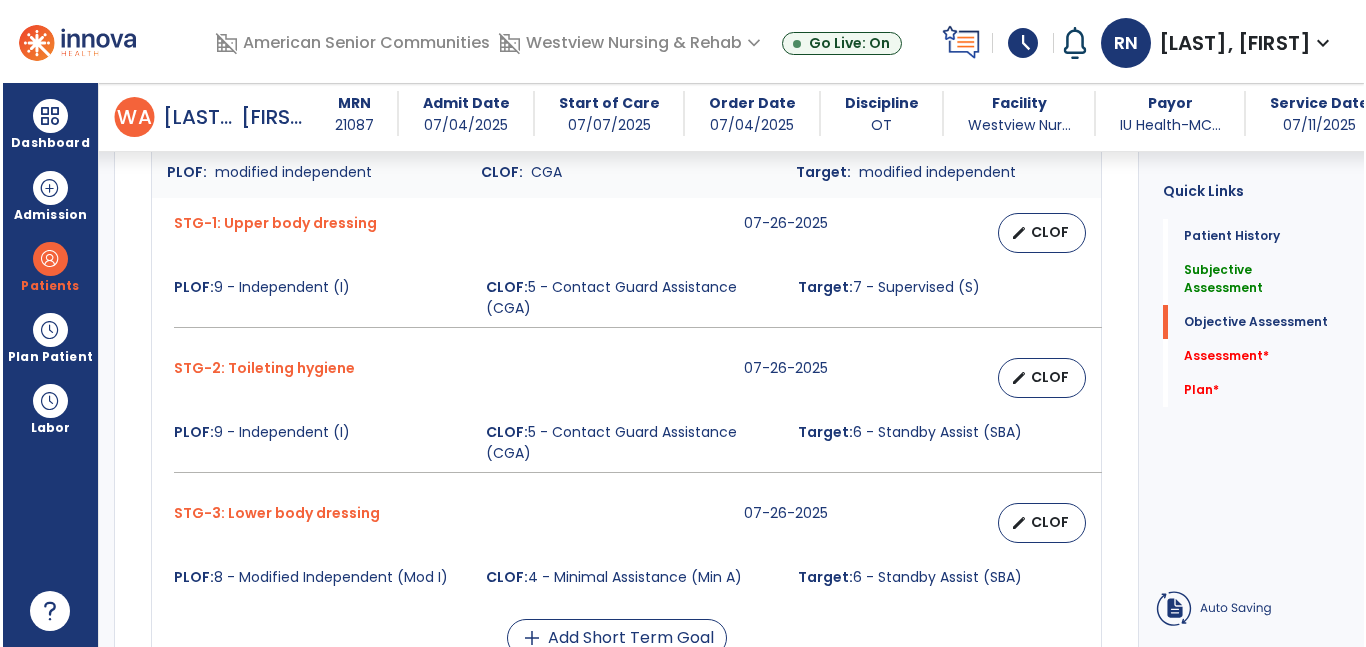 scroll, scrollTop: 42, scrollLeft: 0, axis: vertical 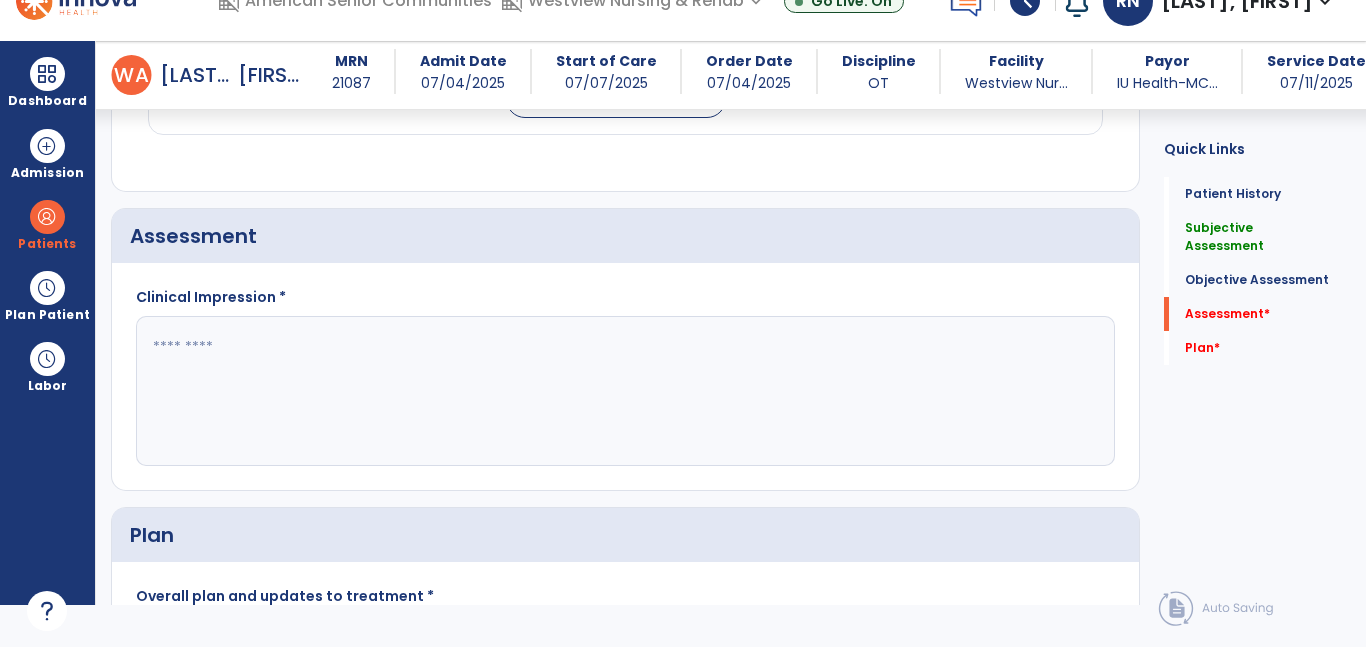 click 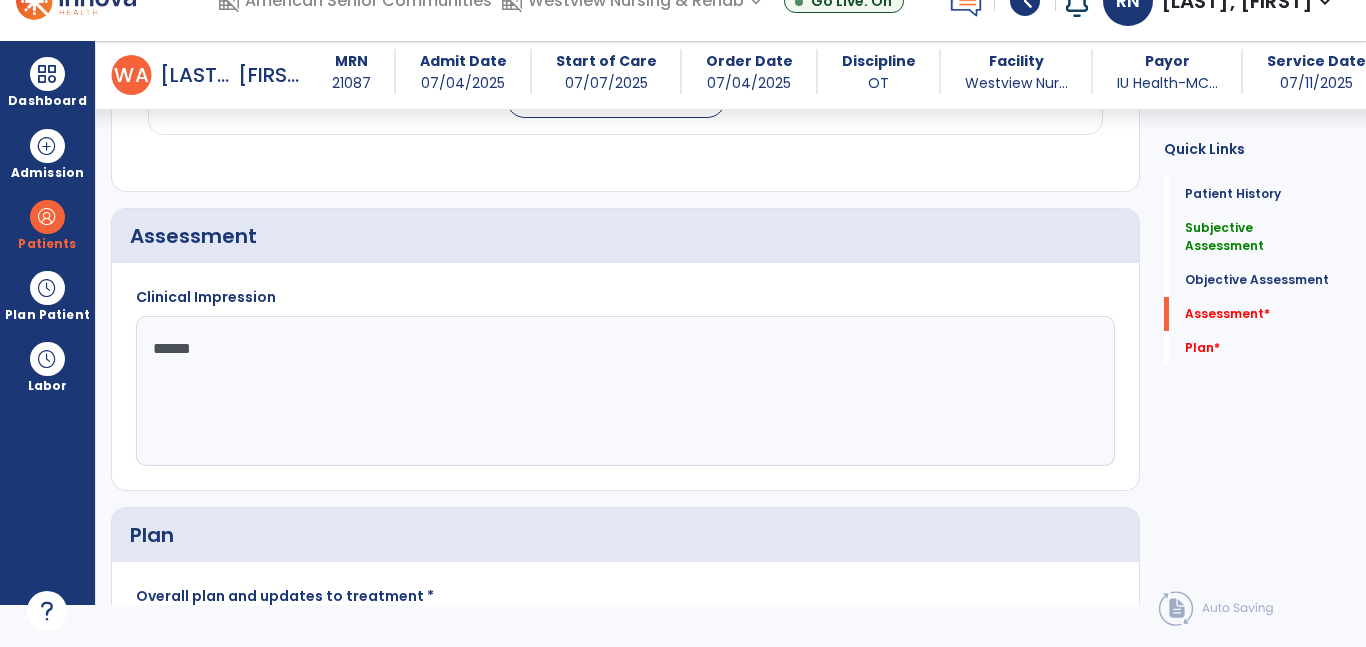 type on "*******" 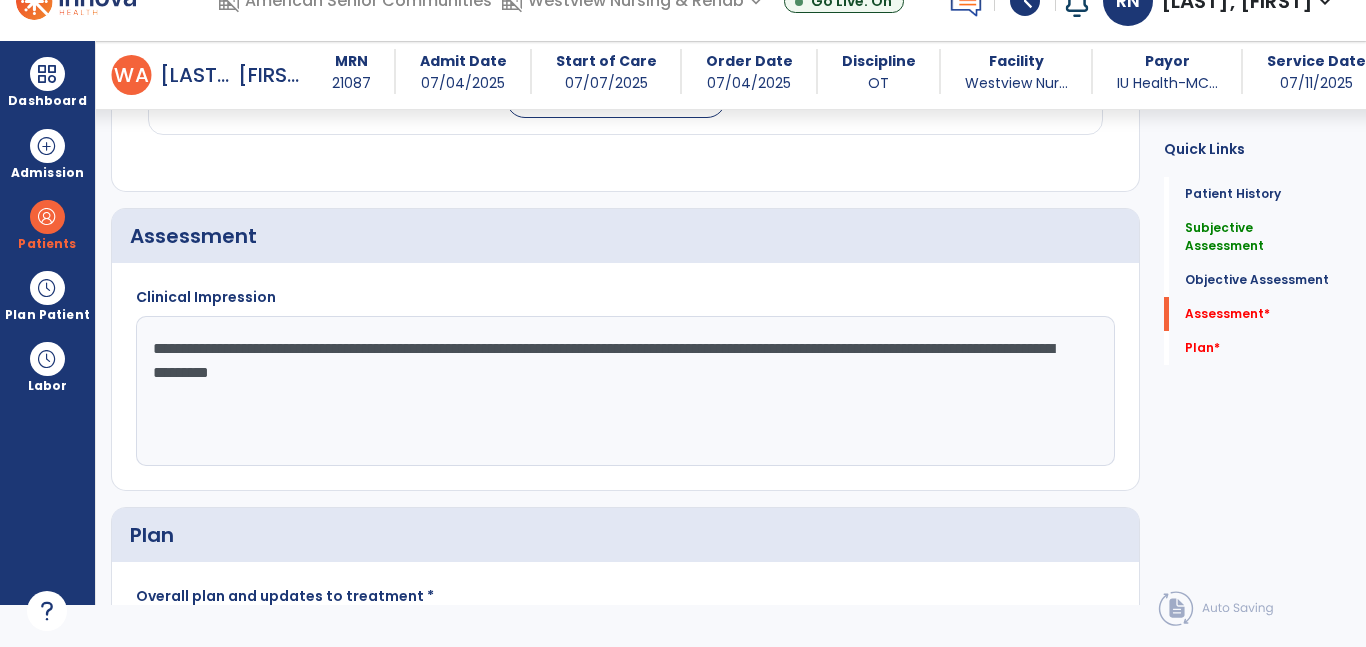 type on "**********" 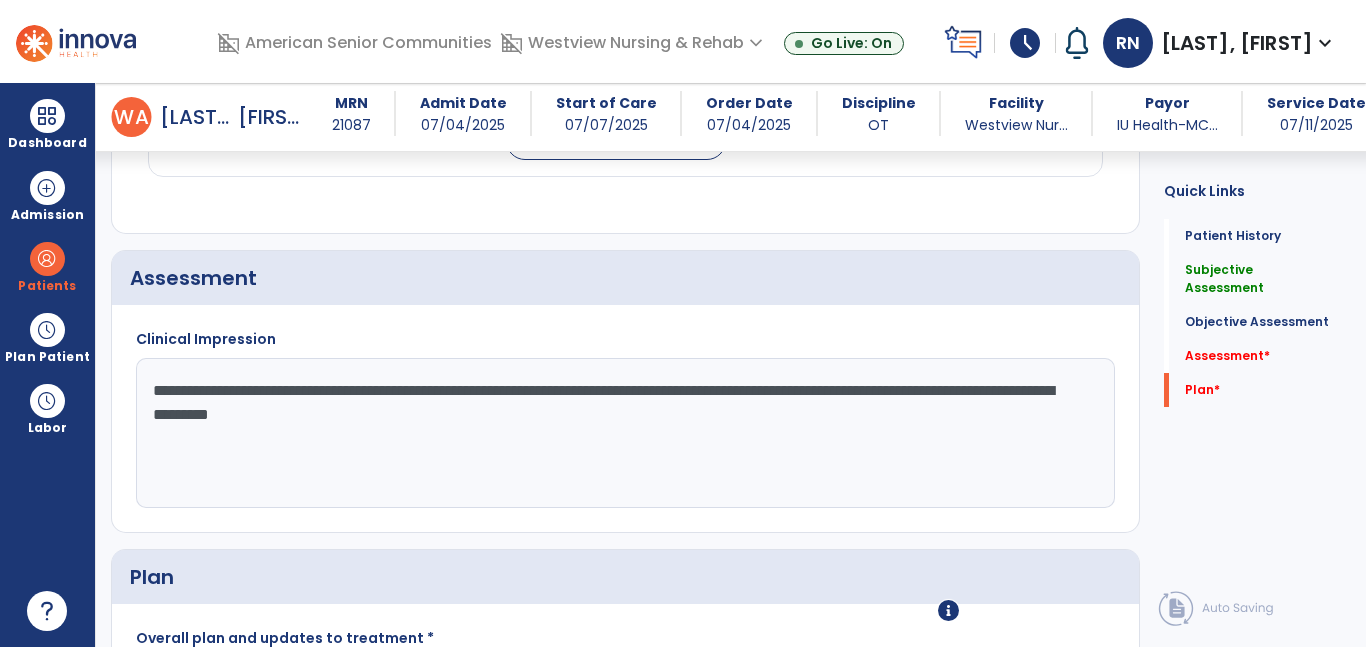 scroll, scrollTop: 0, scrollLeft: 0, axis: both 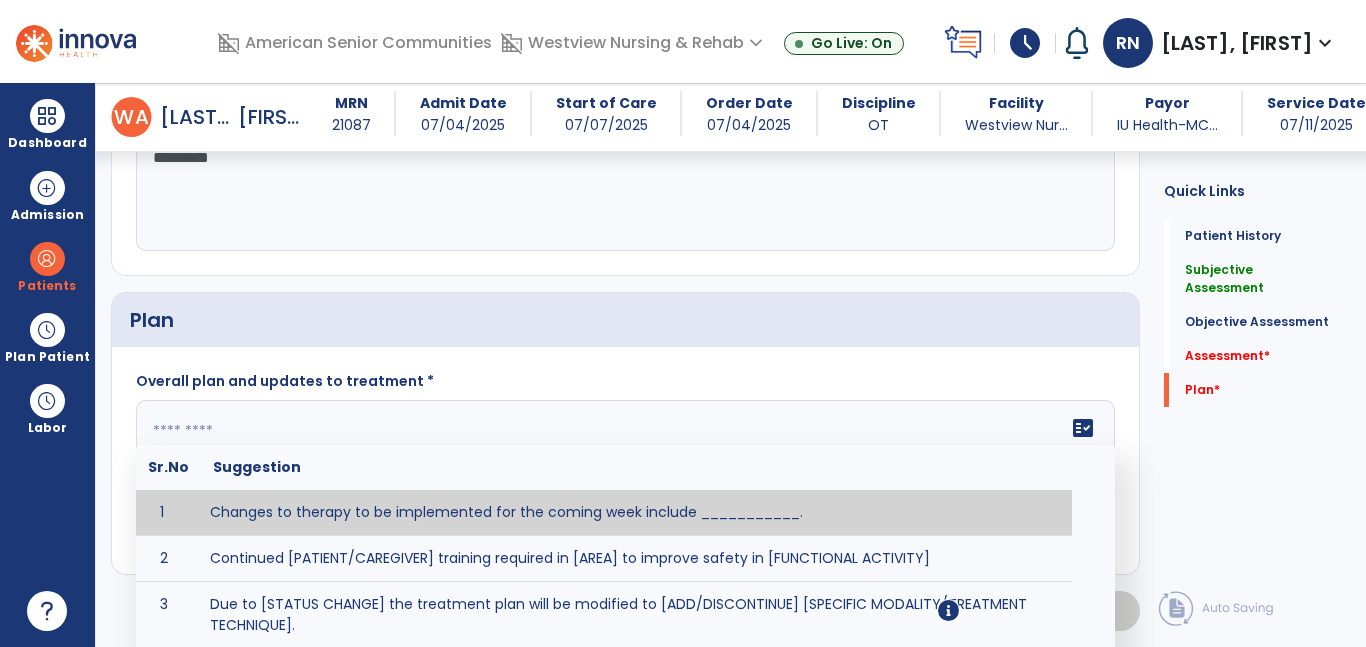 type on "*" 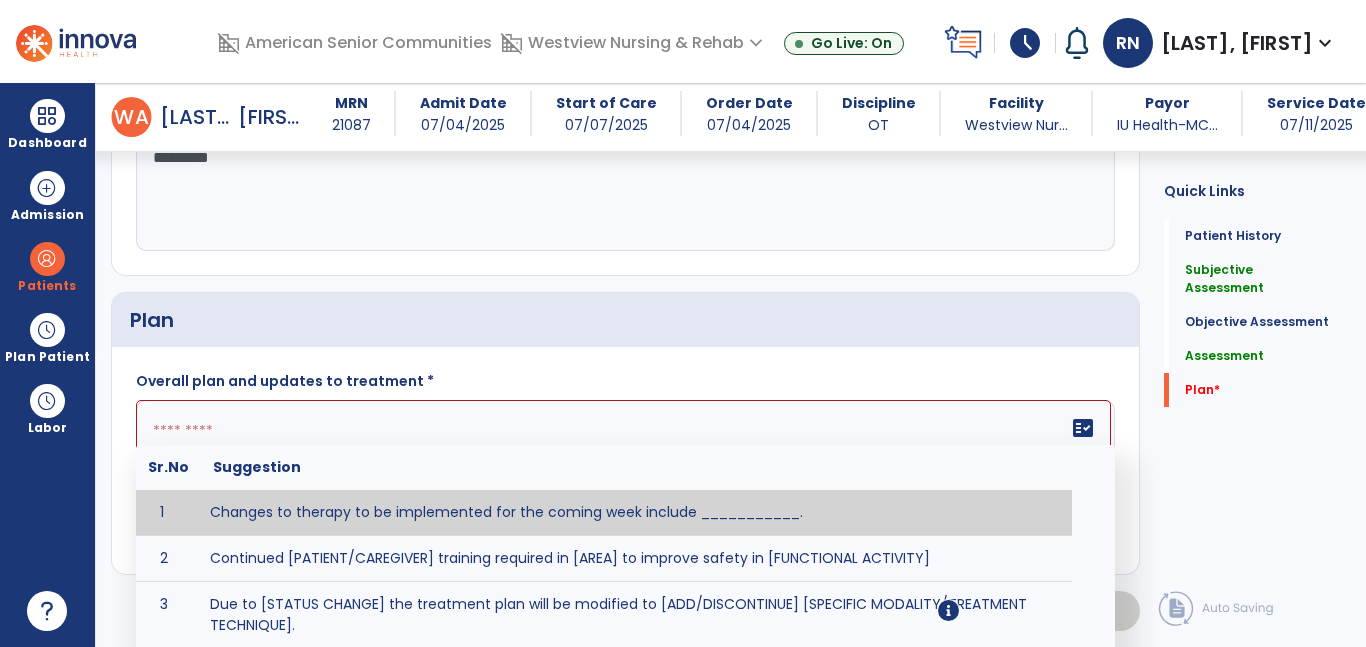 scroll, scrollTop: 2451, scrollLeft: 0, axis: vertical 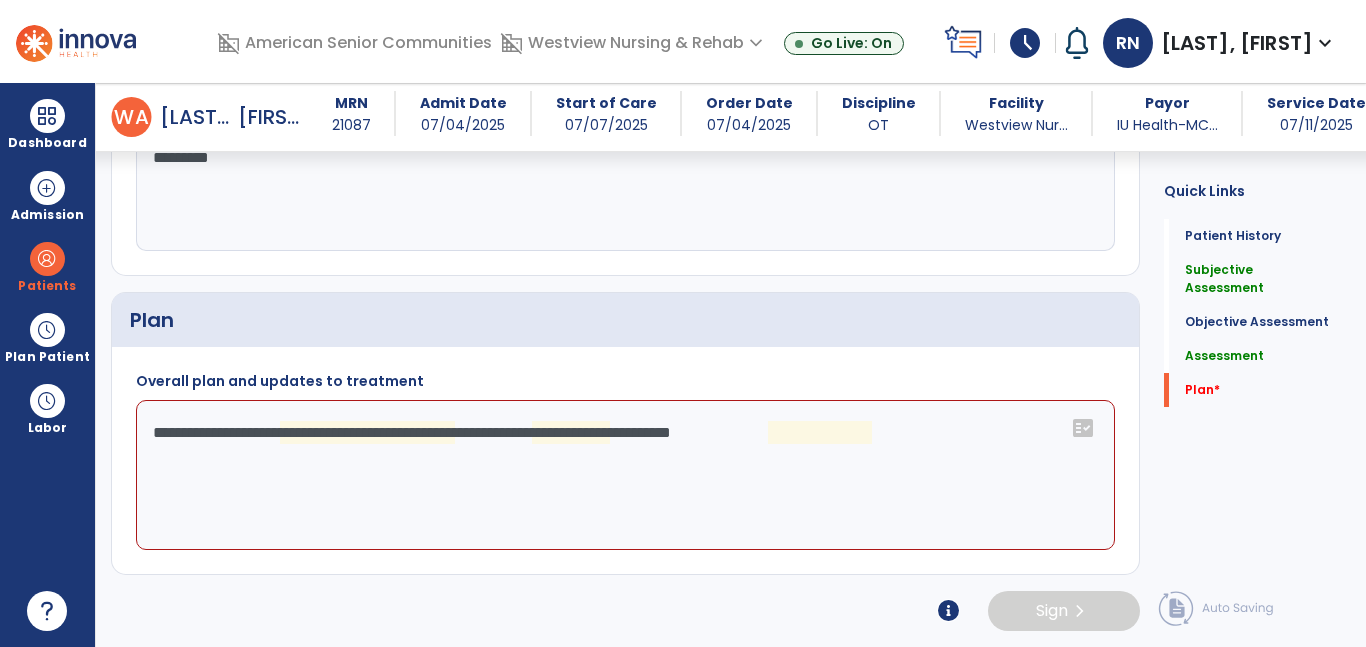 click on "**********" 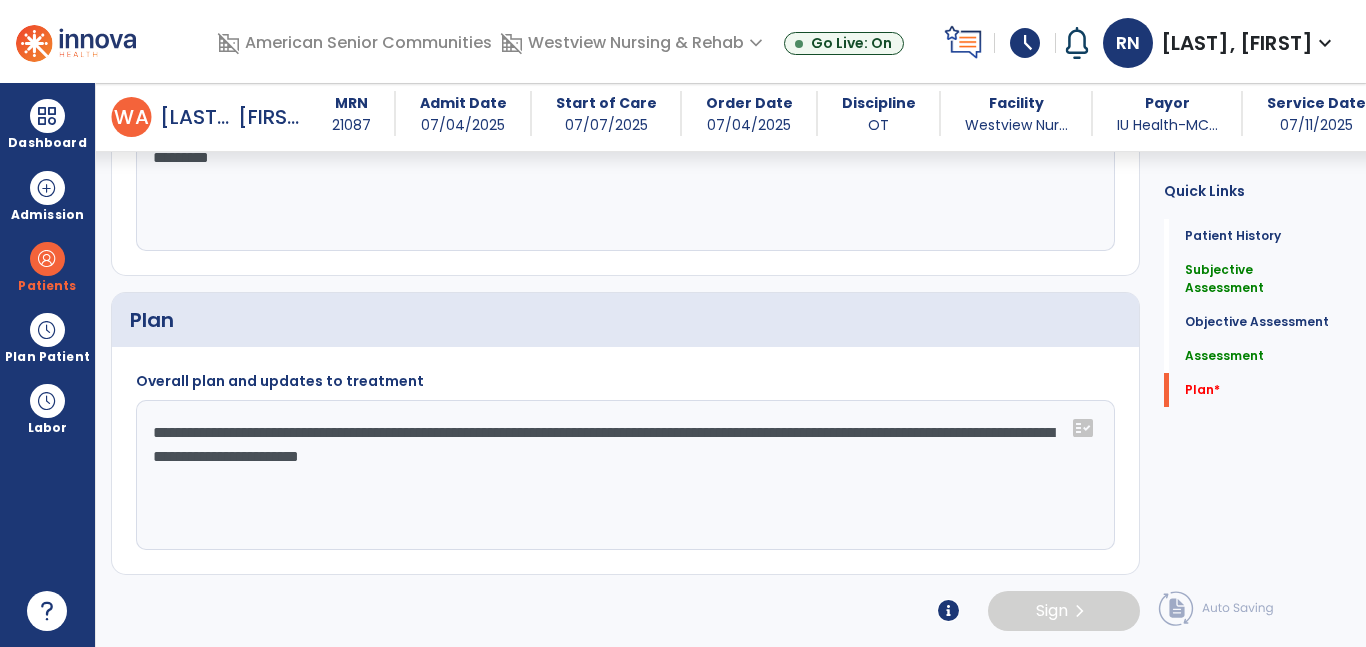 type on "**********" 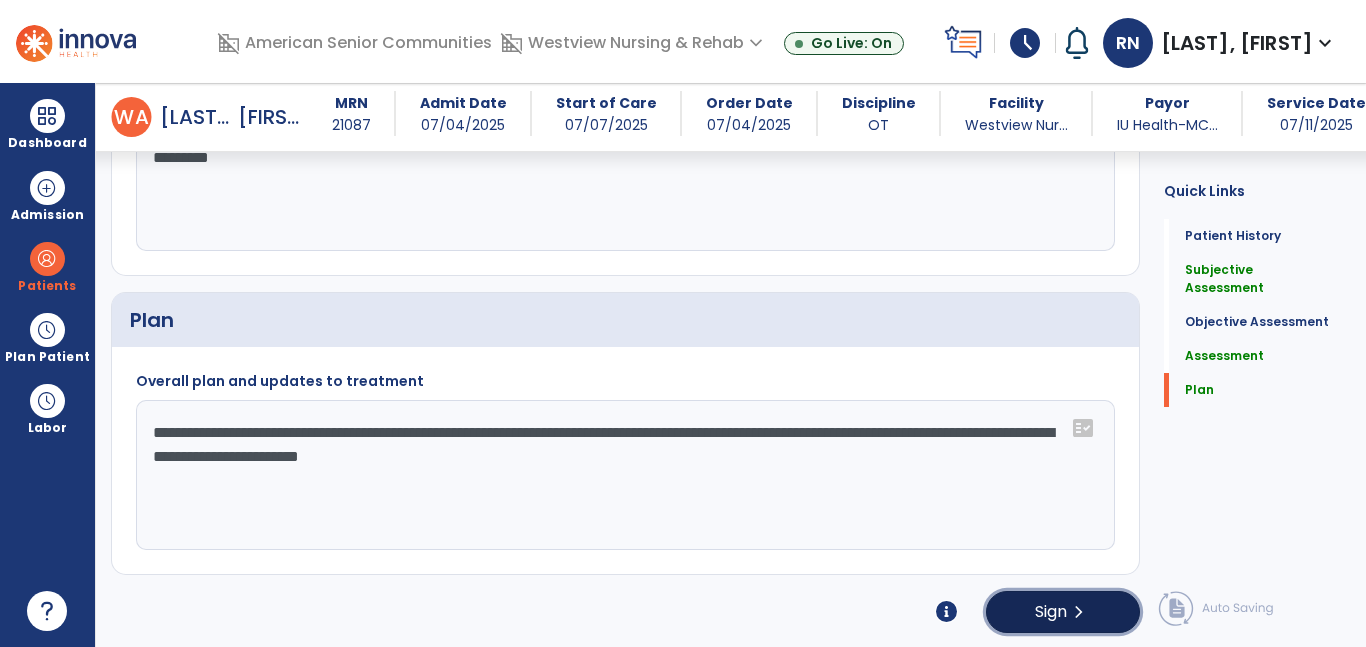 click on "Sign" 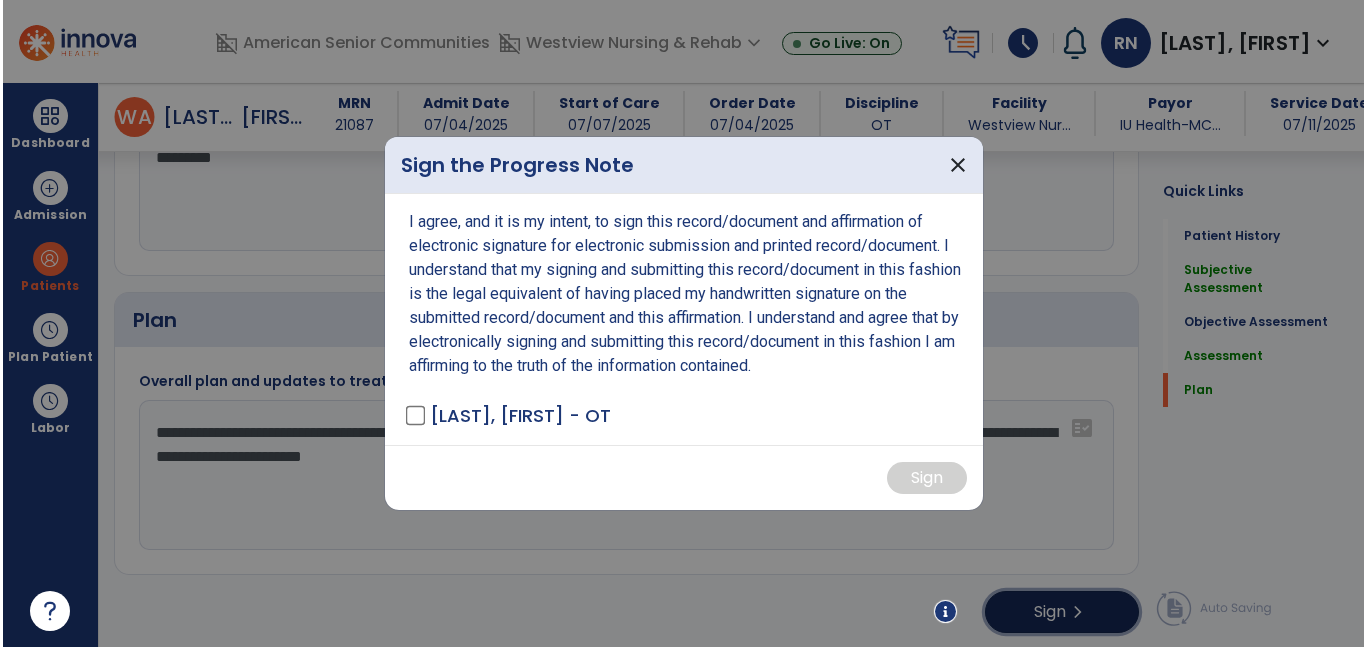 scroll, scrollTop: 2342, scrollLeft: 0, axis: vertical 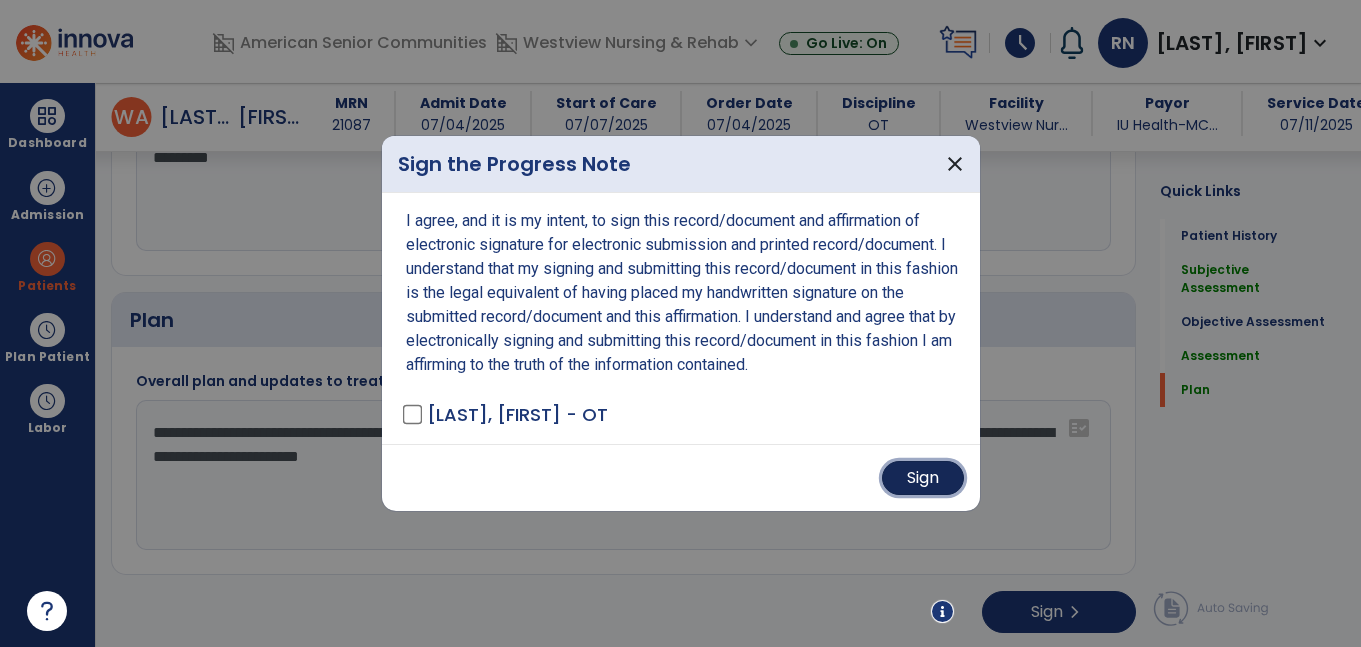 click on "Sign" at bounding box center [923, 478] 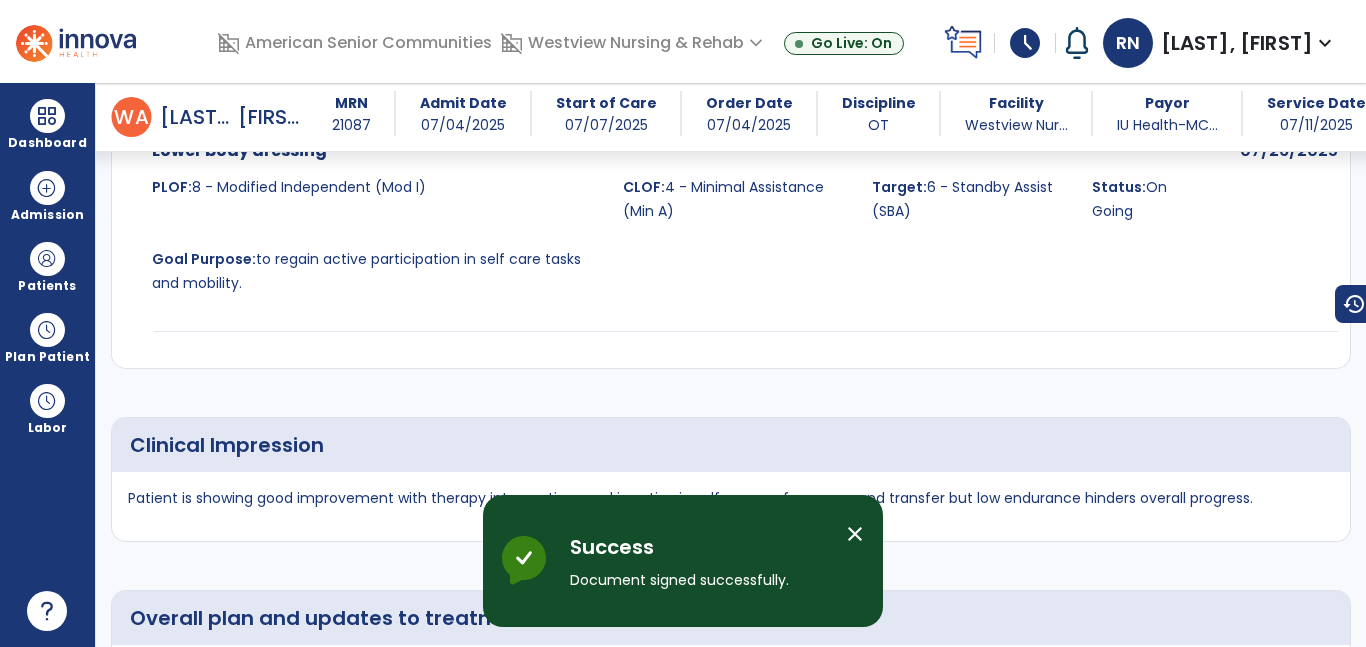 scroll, scrollTop: 3057, scrollLeft: 0, axis: vertical 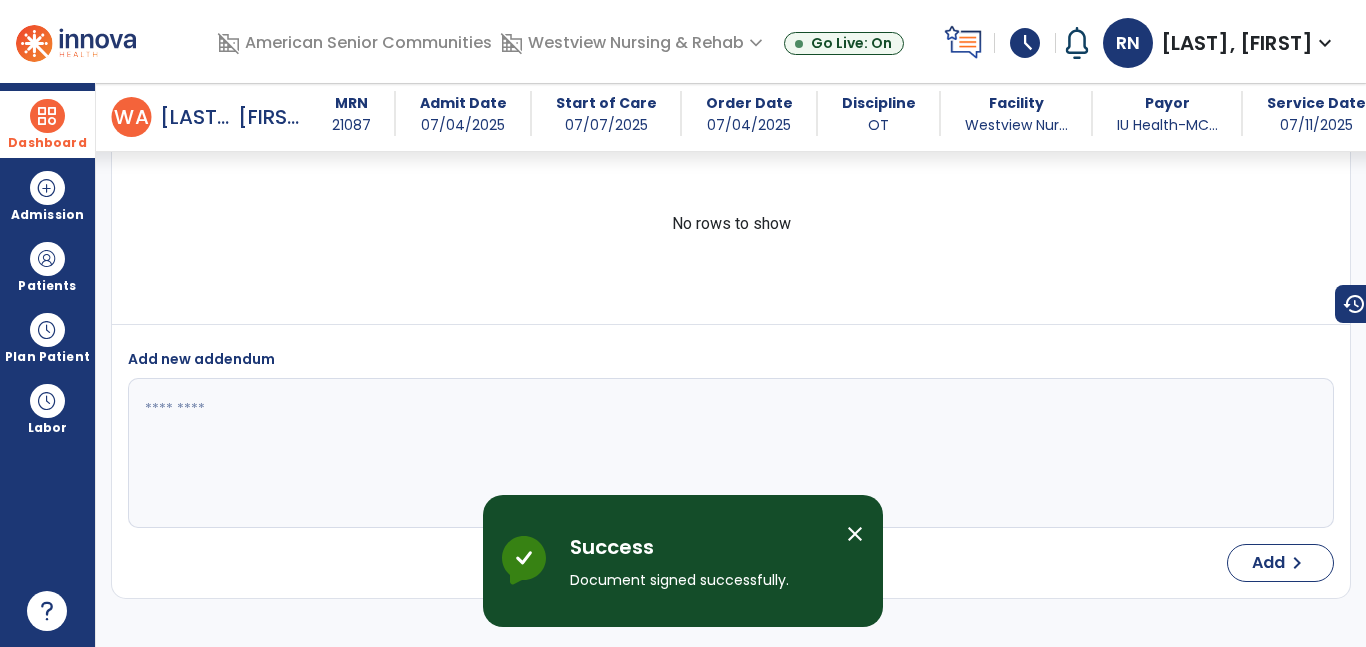 click at bounding box center [47, 116] 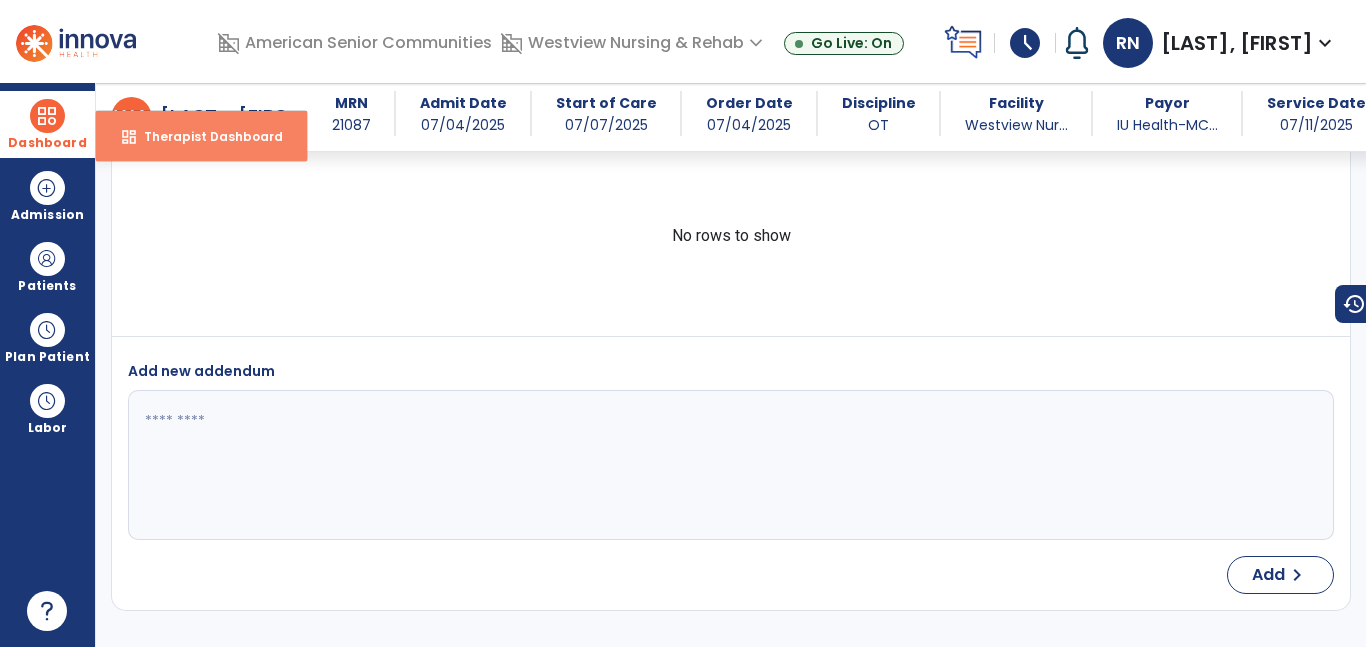 click on "dashboard  Therapist Dashboard" at bounding box center [201, 136] 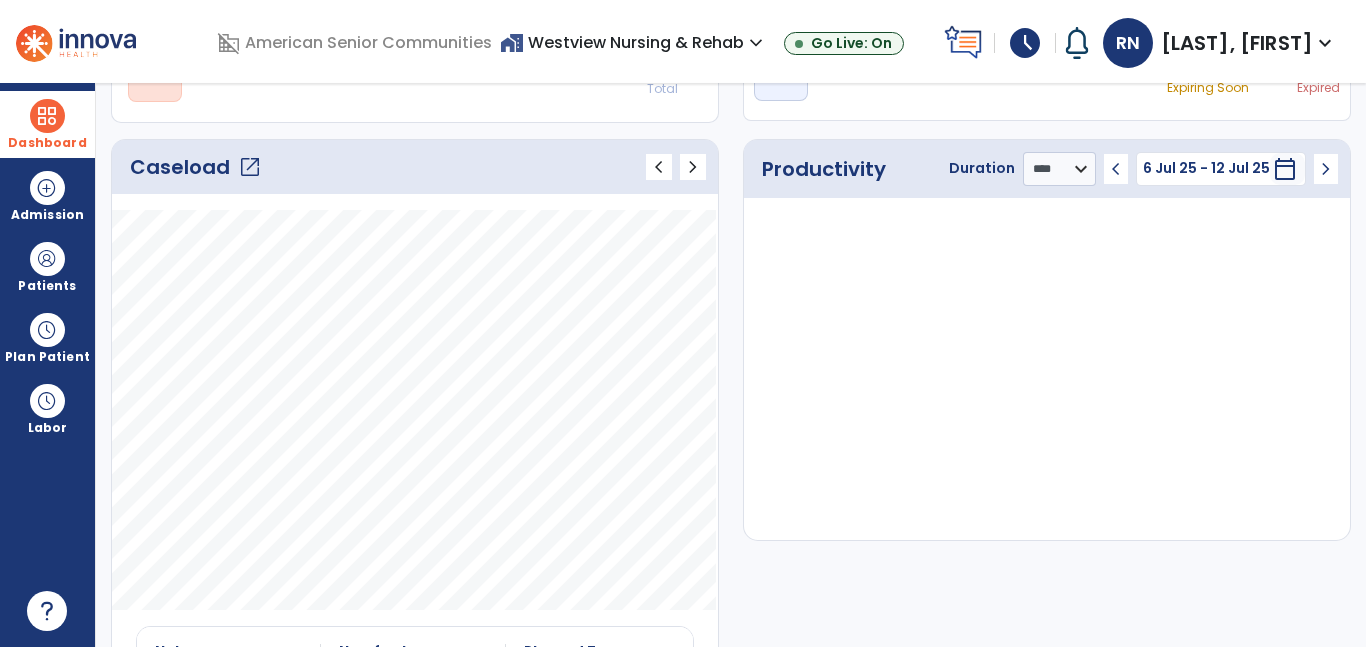 scroll, scrollTop: 0, scrollLeft: 0, axis: both 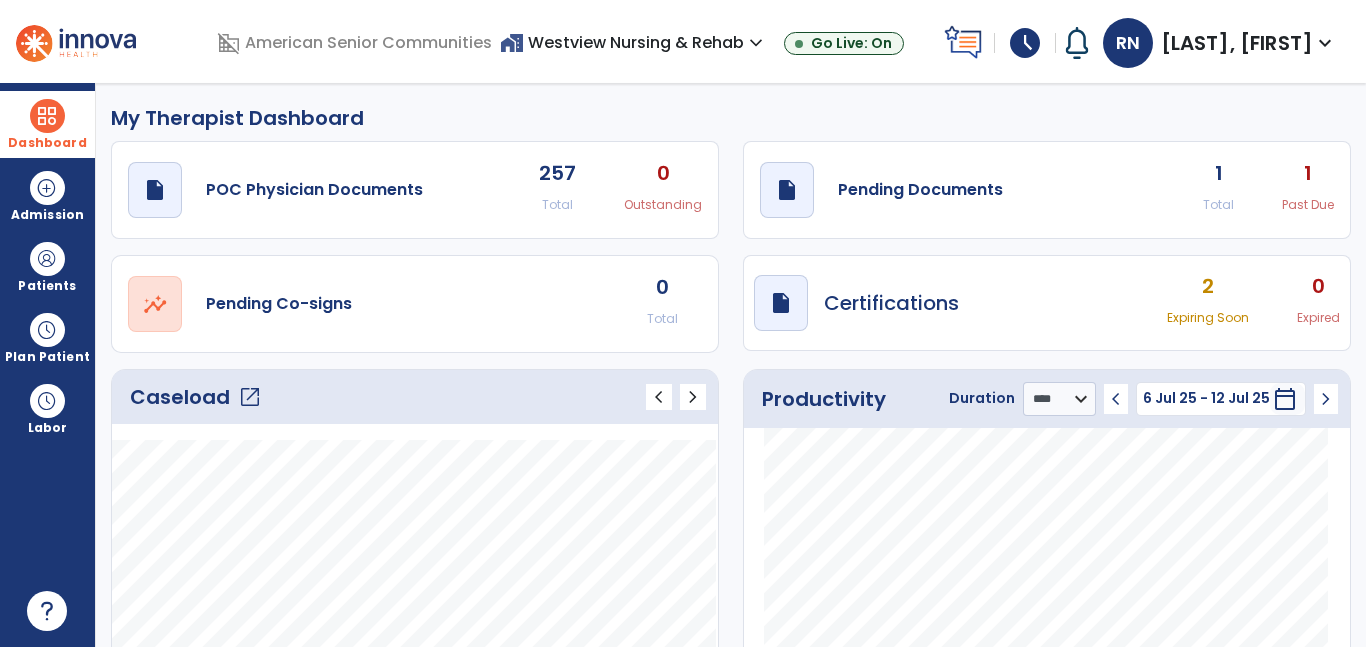 click on "1 Total" 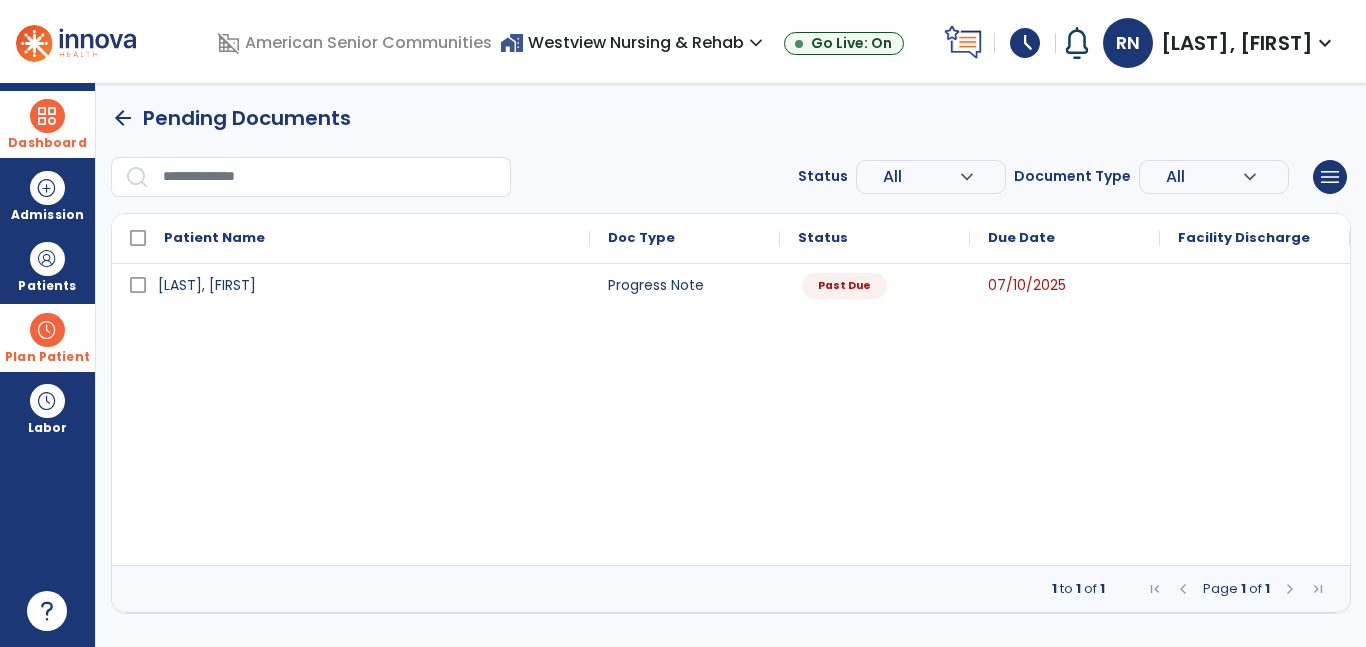 click at bounding box center (47, 330) 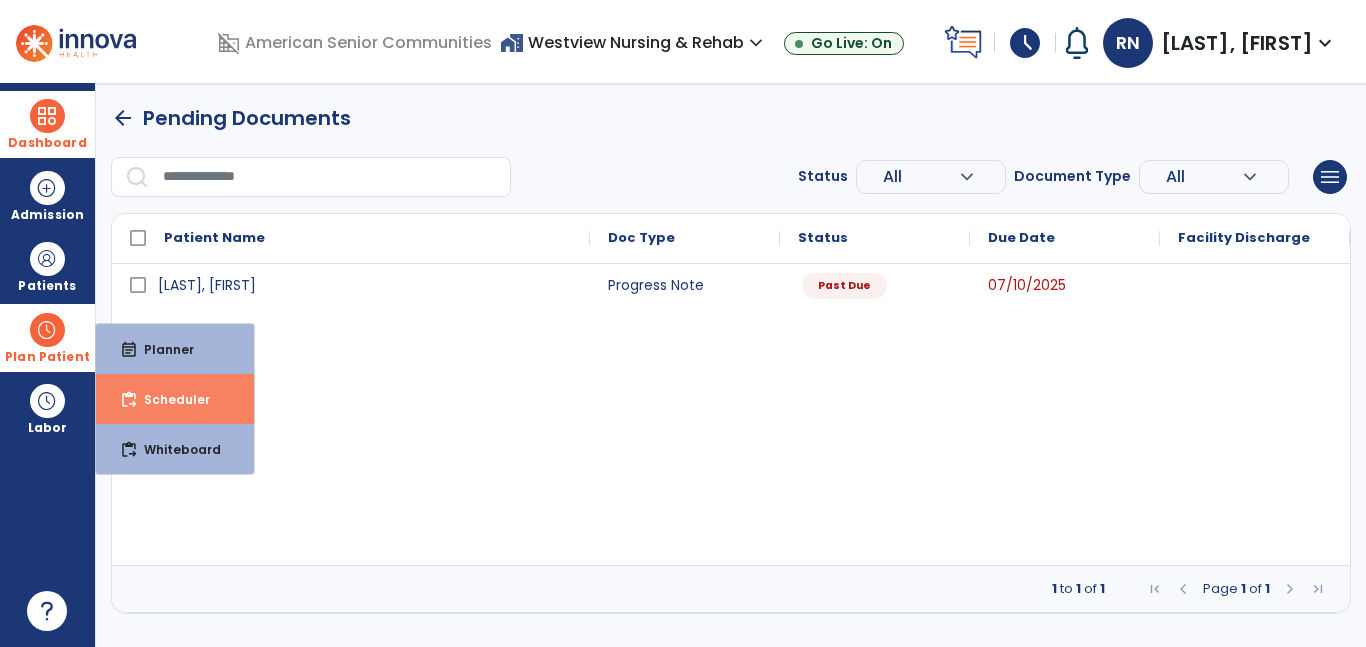 click on "Scheduler" at bounding box center [169, 399] 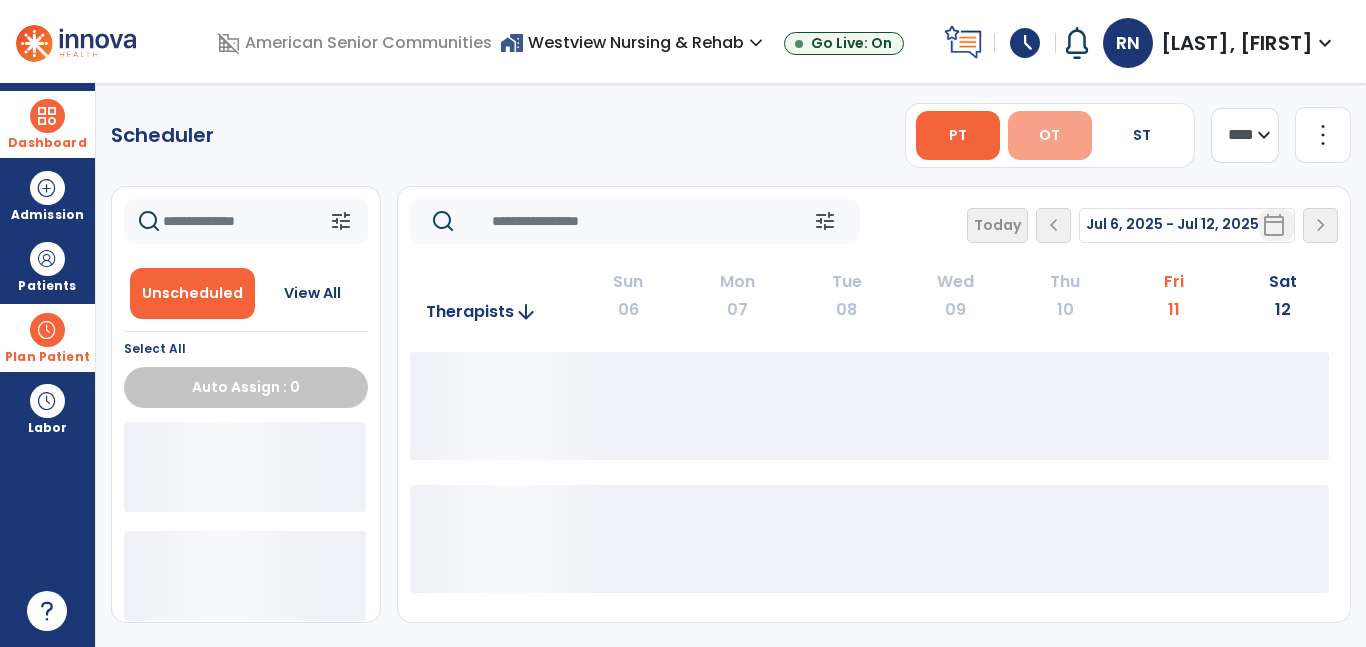 click on "OT" at bounding box center [1050, 135] 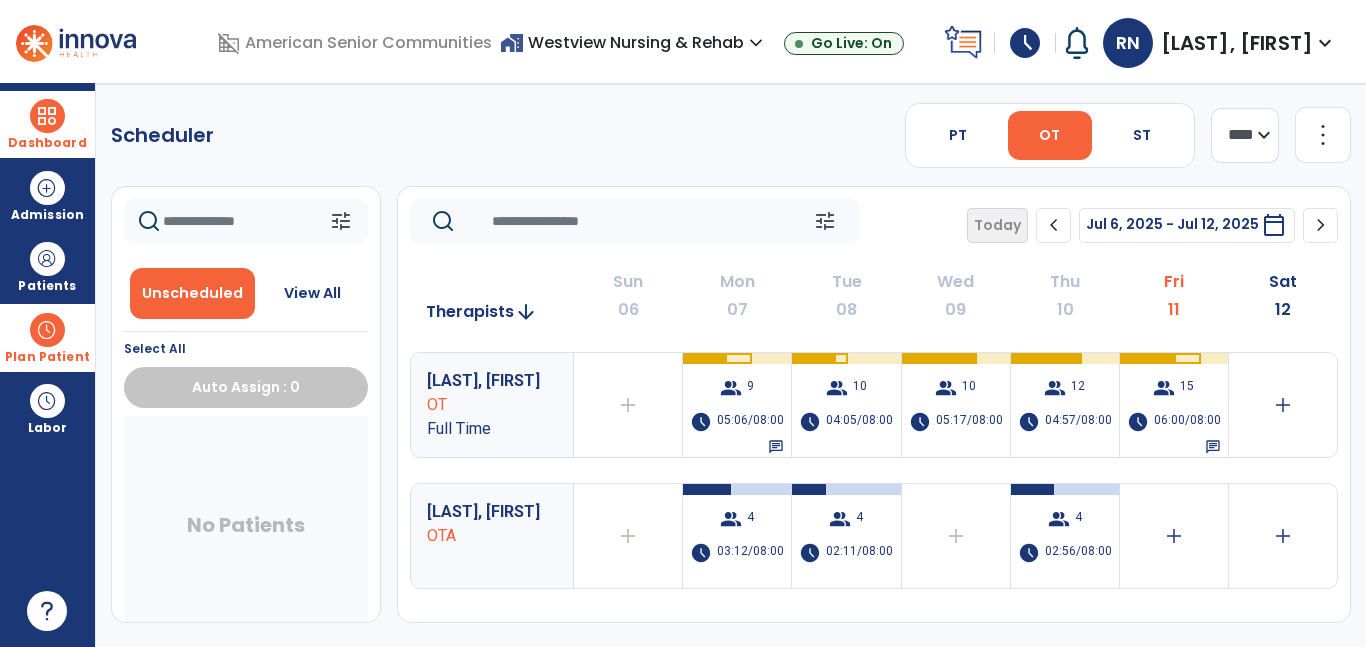 click on "calendar_today" at bounding box center [1276, 225] 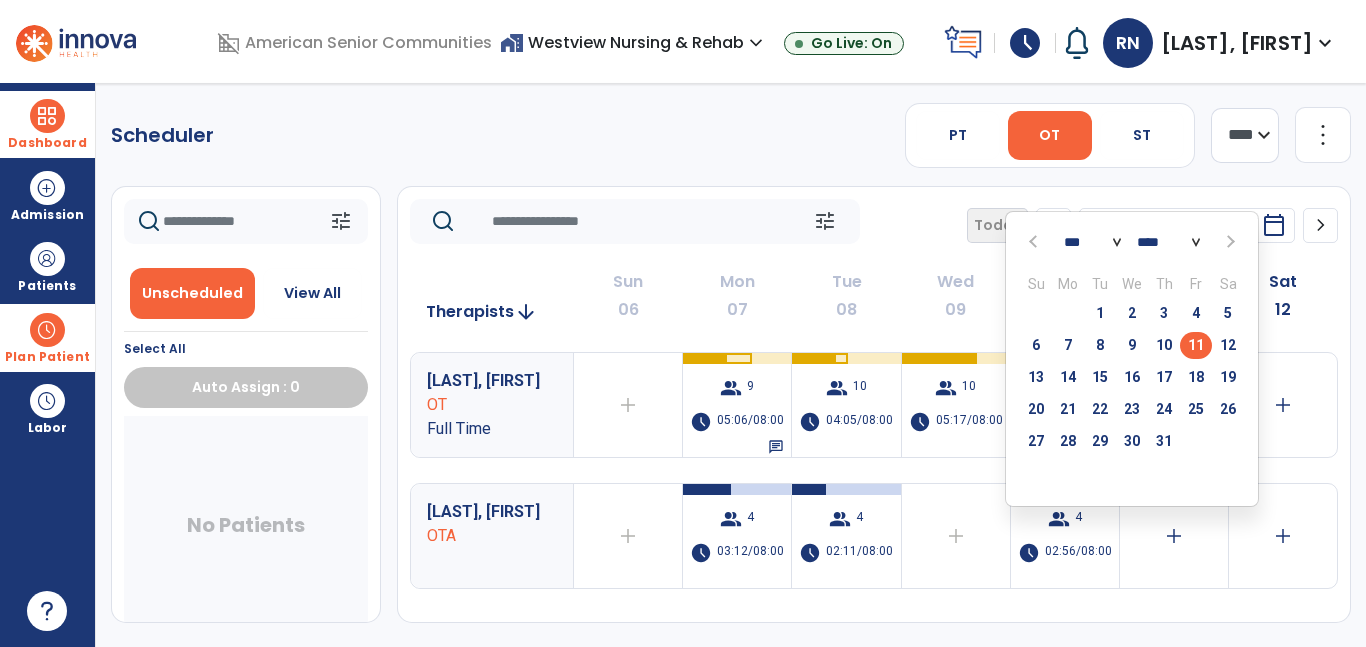 click on "Sat" 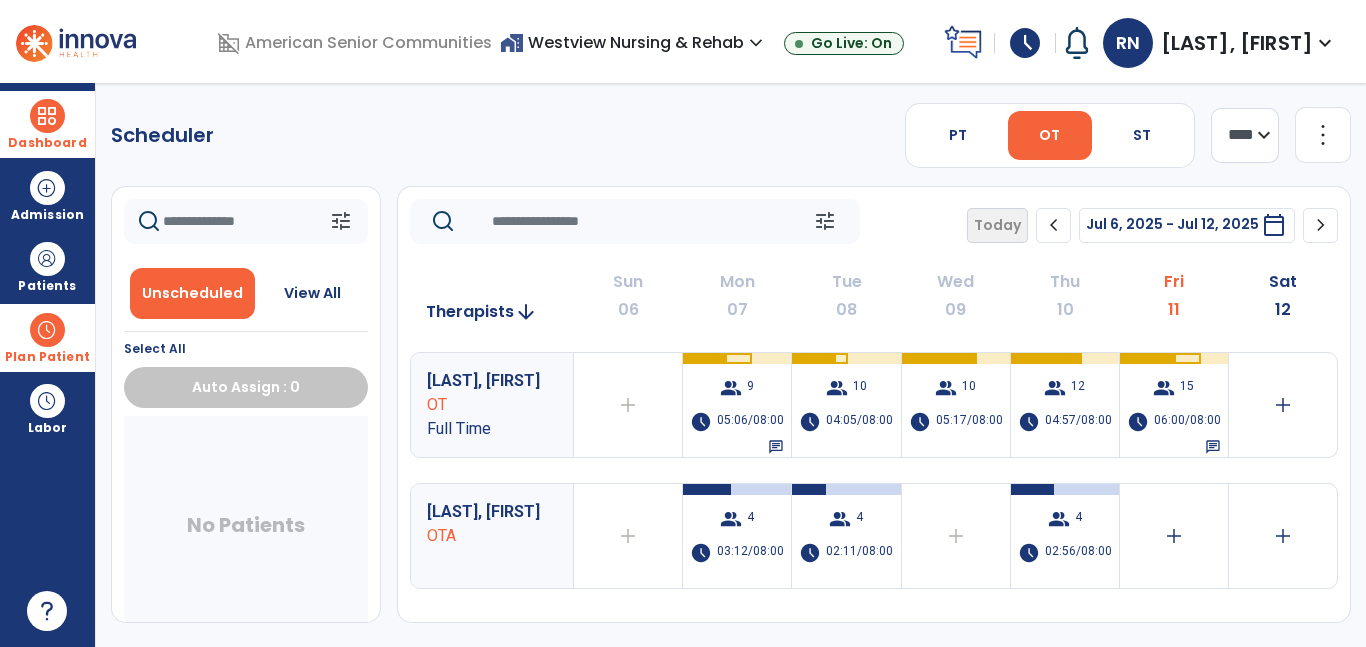 click on "chevron_right" 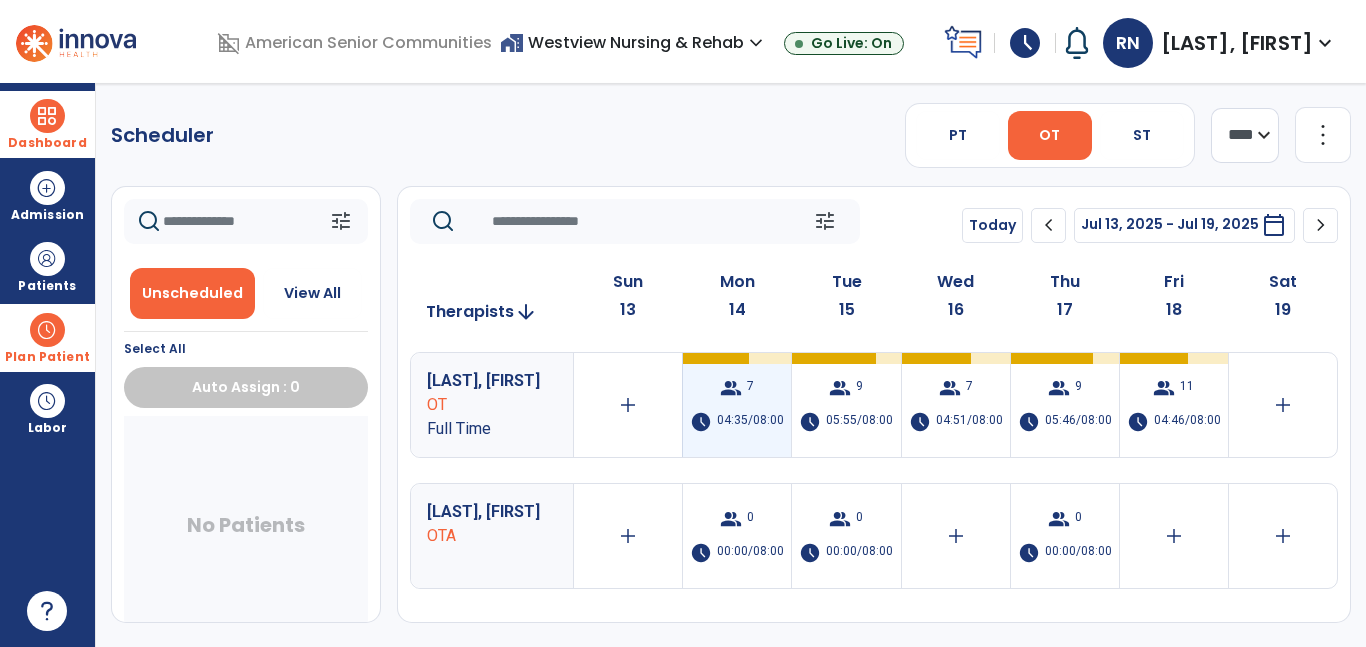 click on "group  7  schedule  04:35/08:00" at bounding box center (737, 405) 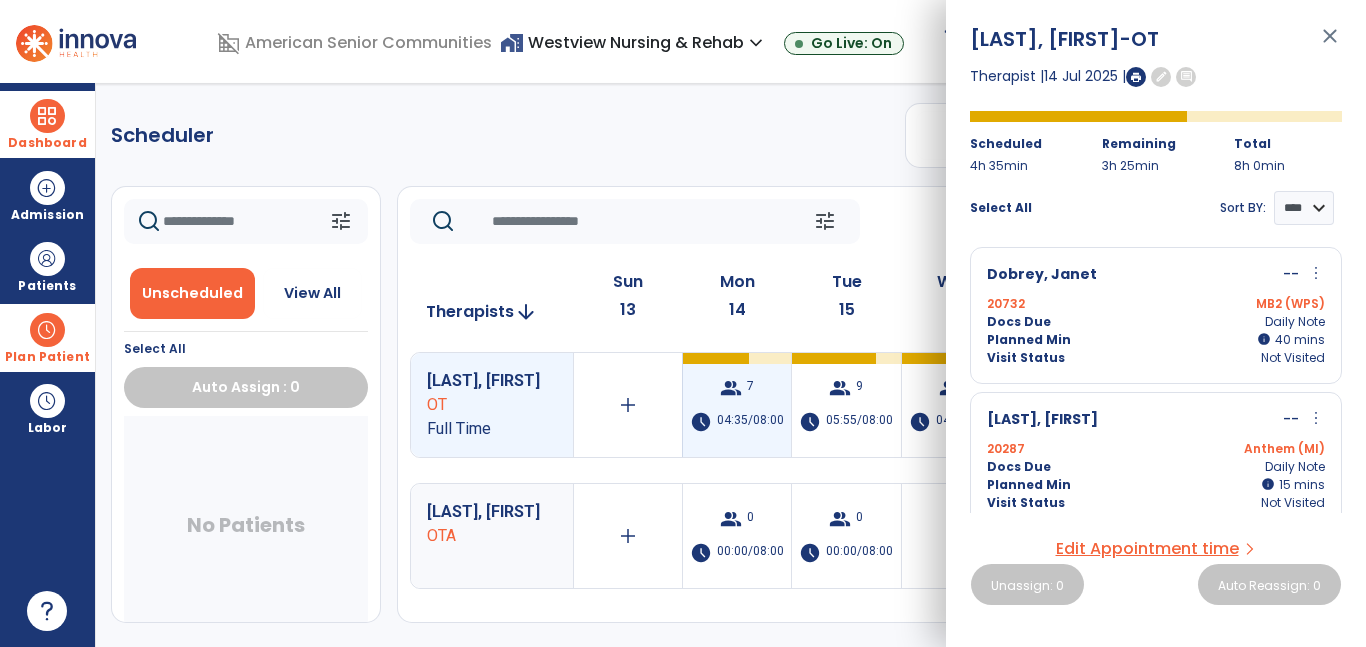 scroll, scrollTop: 743, scrollLeft: 0, axis: vertical 